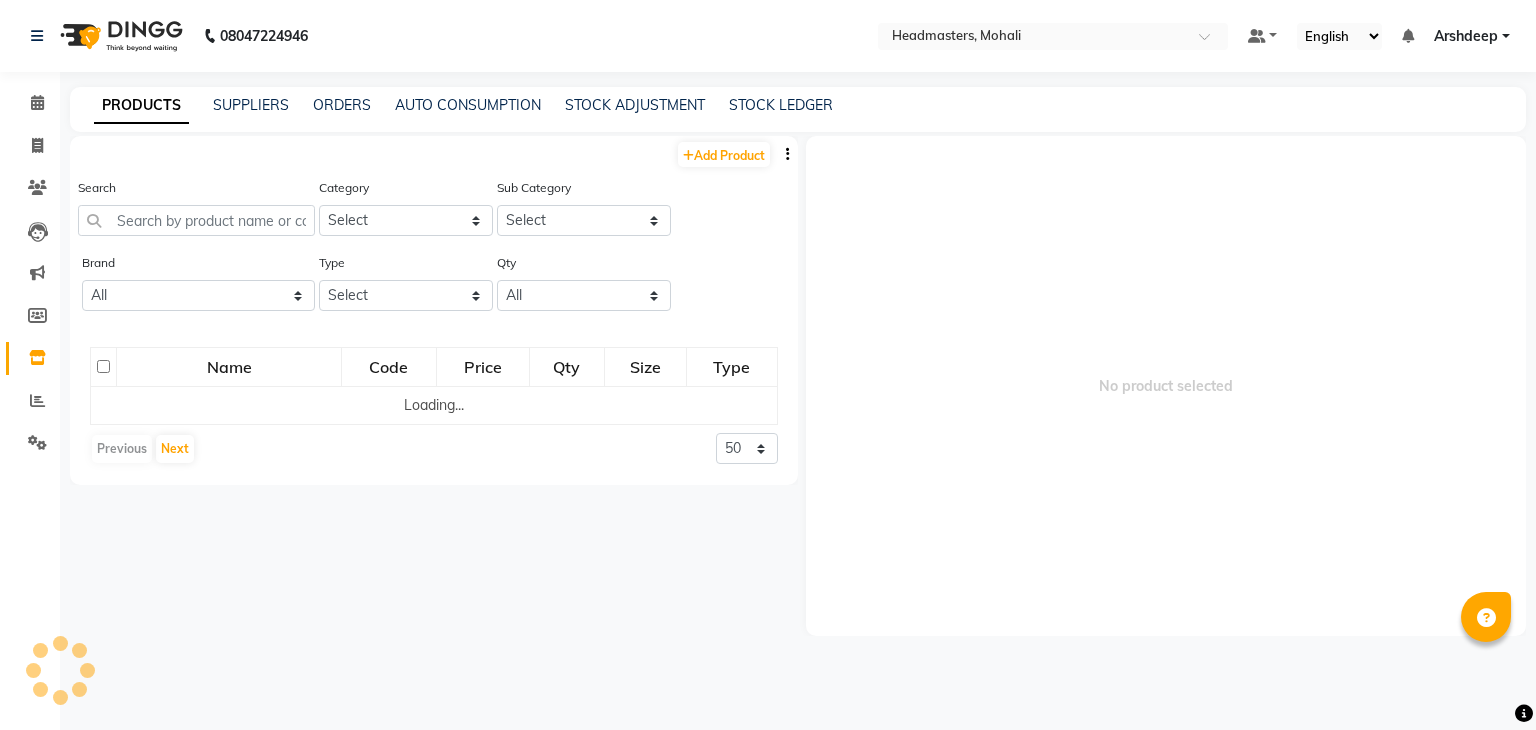 scroll, scrollTop: 0, scrollLeft: 0, axis: both 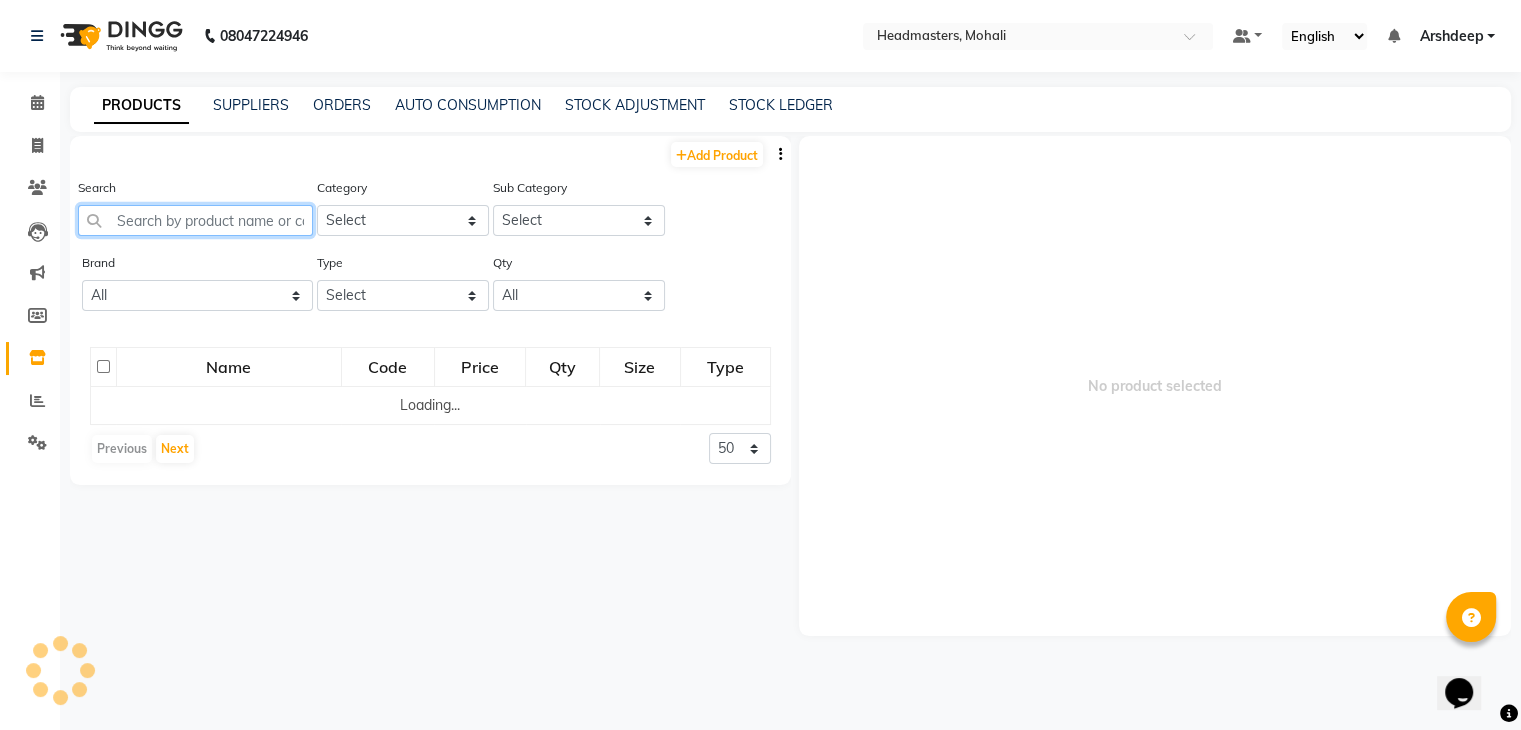 click 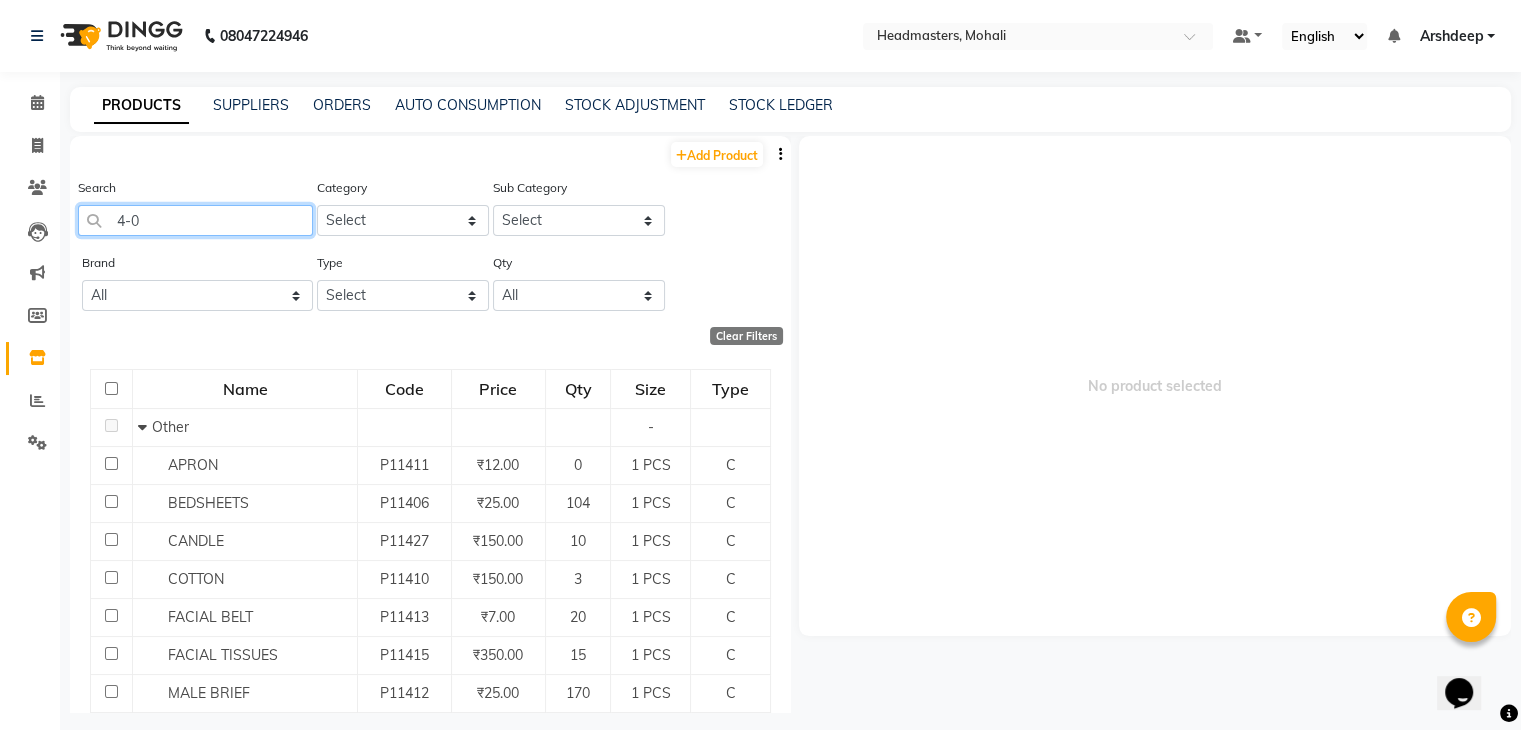 type on "4-0" 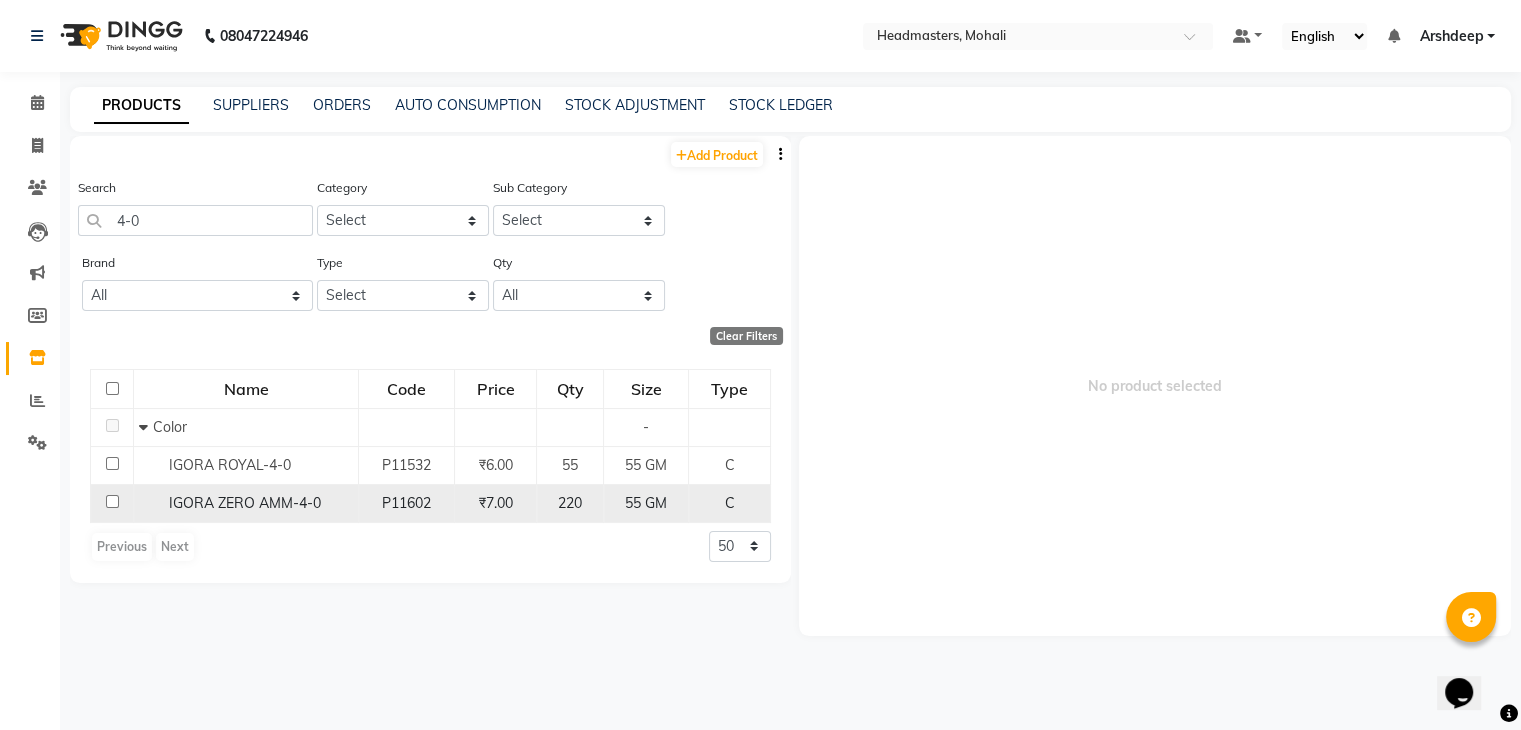 click on "IGORA ZERO AMM-4-0" 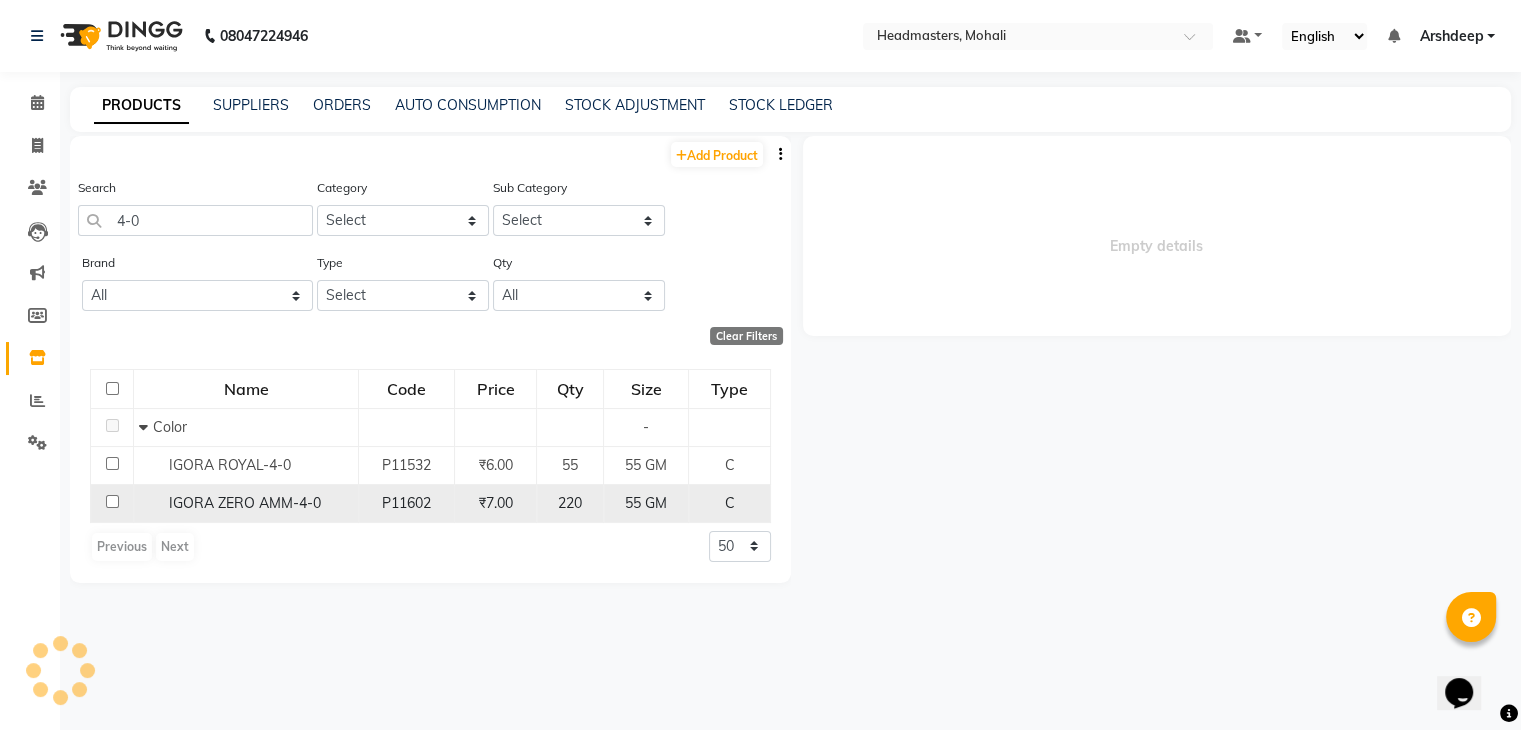 select 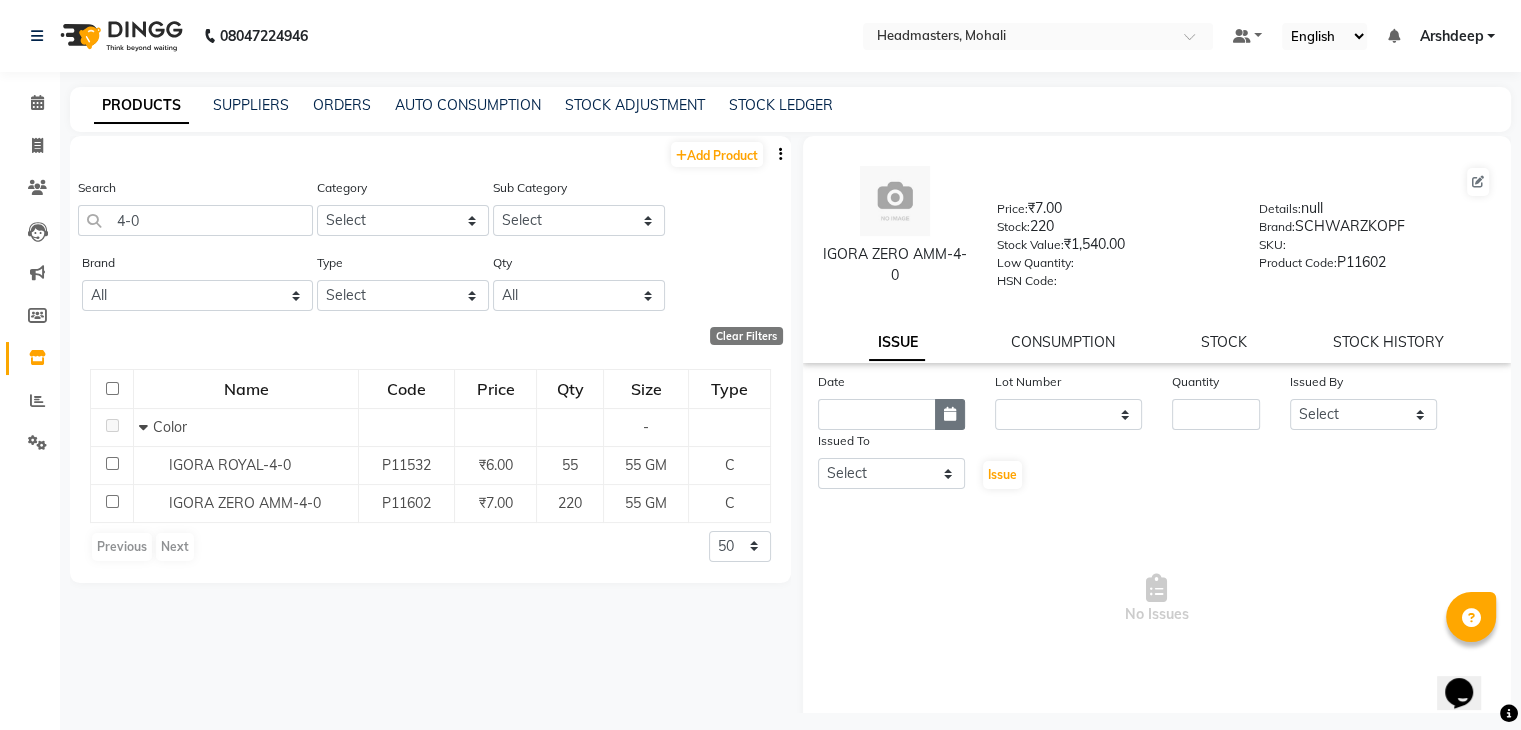 click 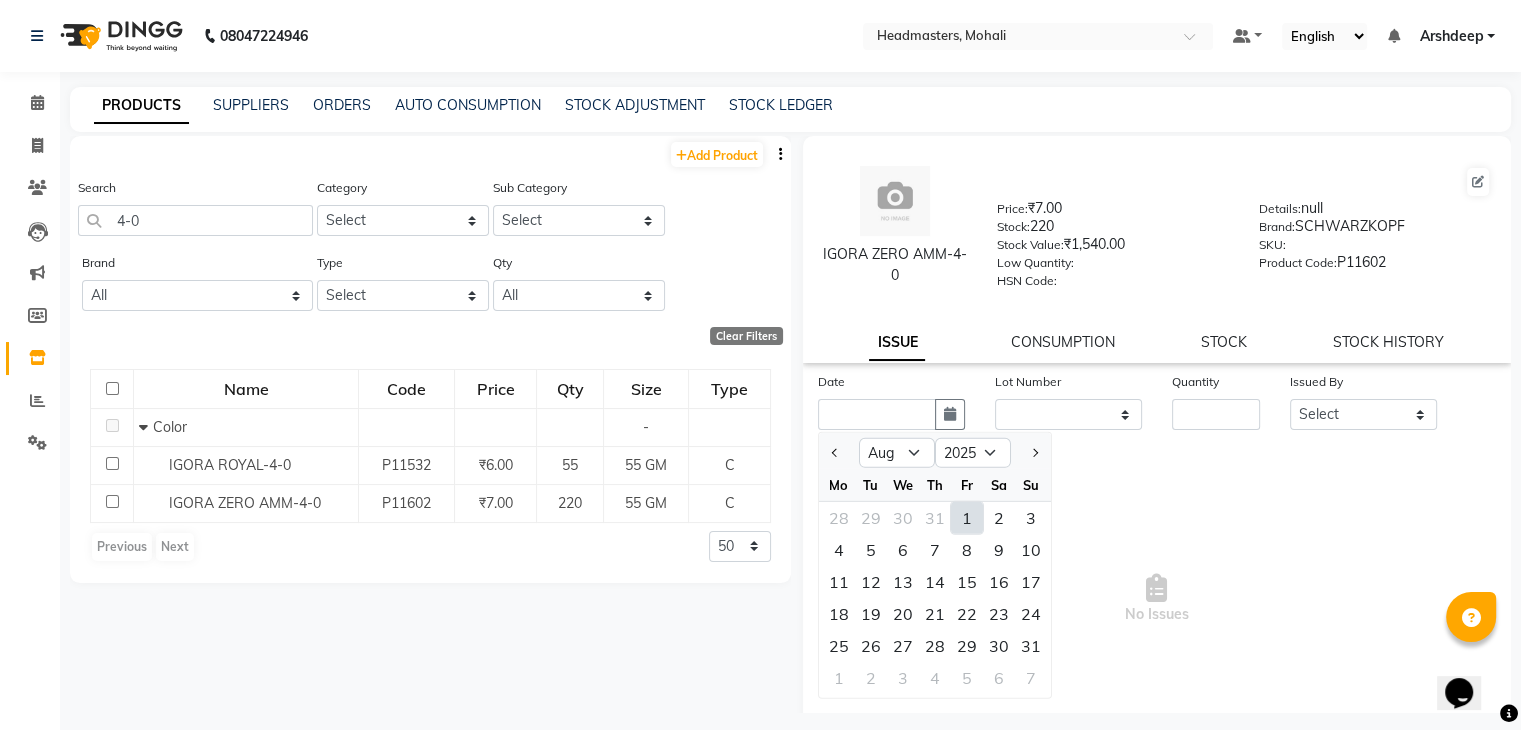 click on "1" 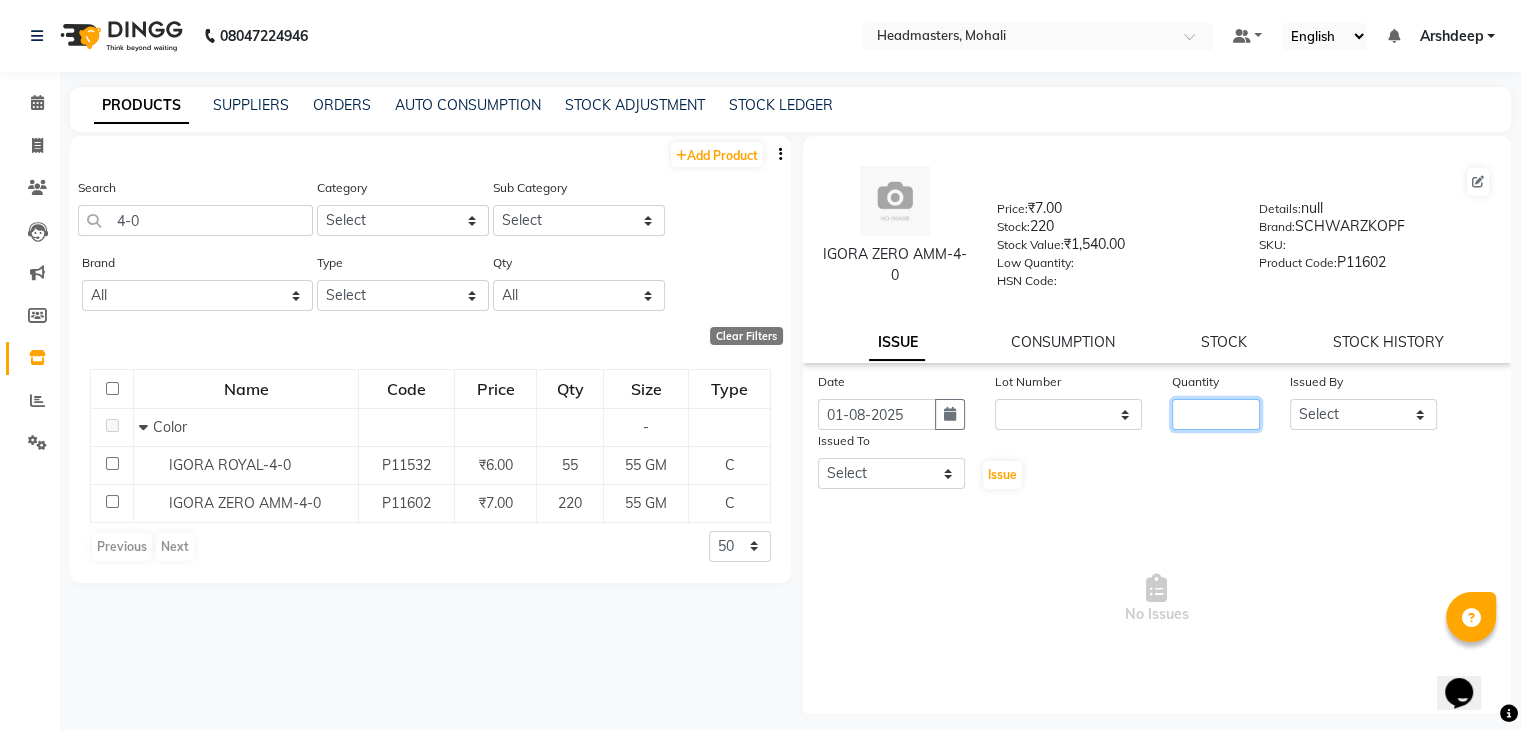 click 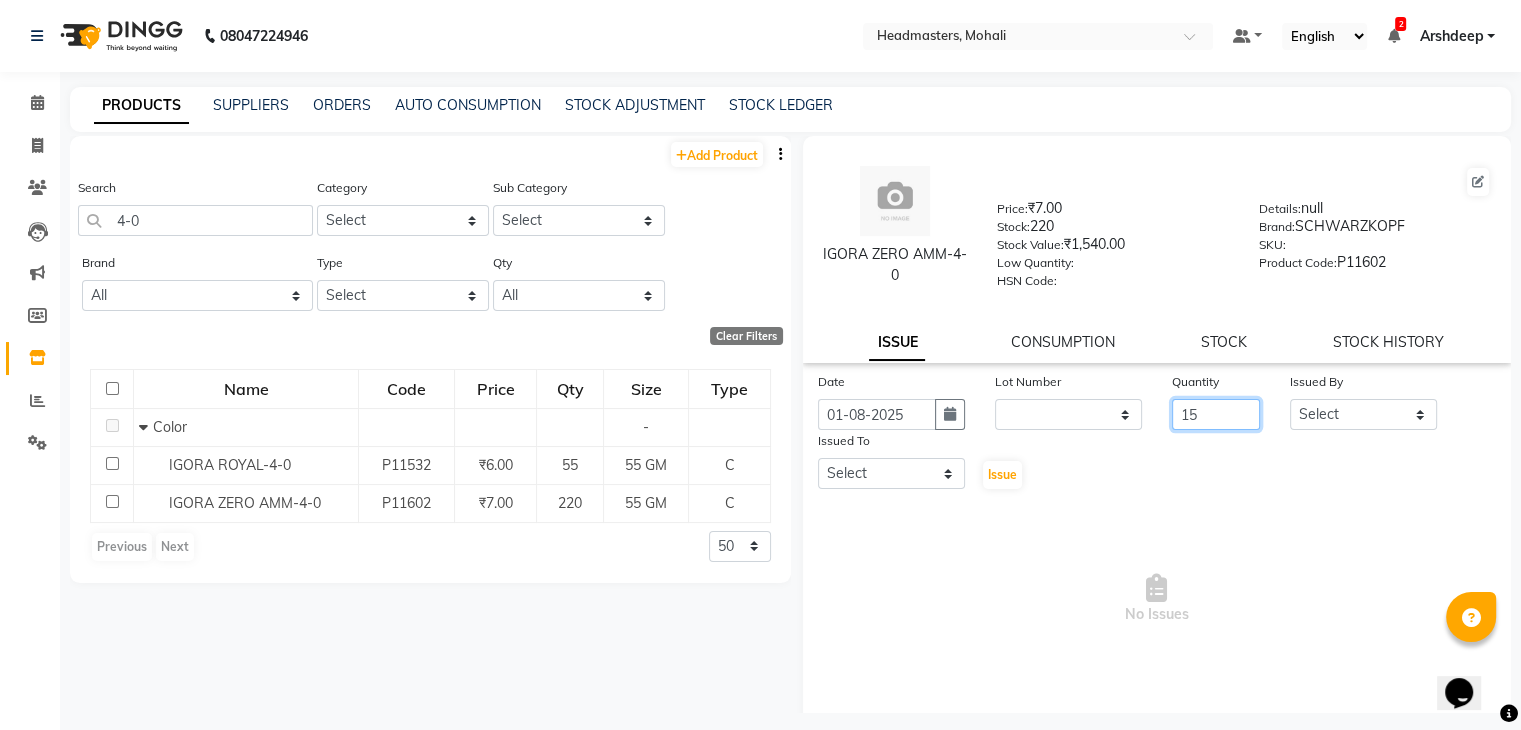 type on "15" 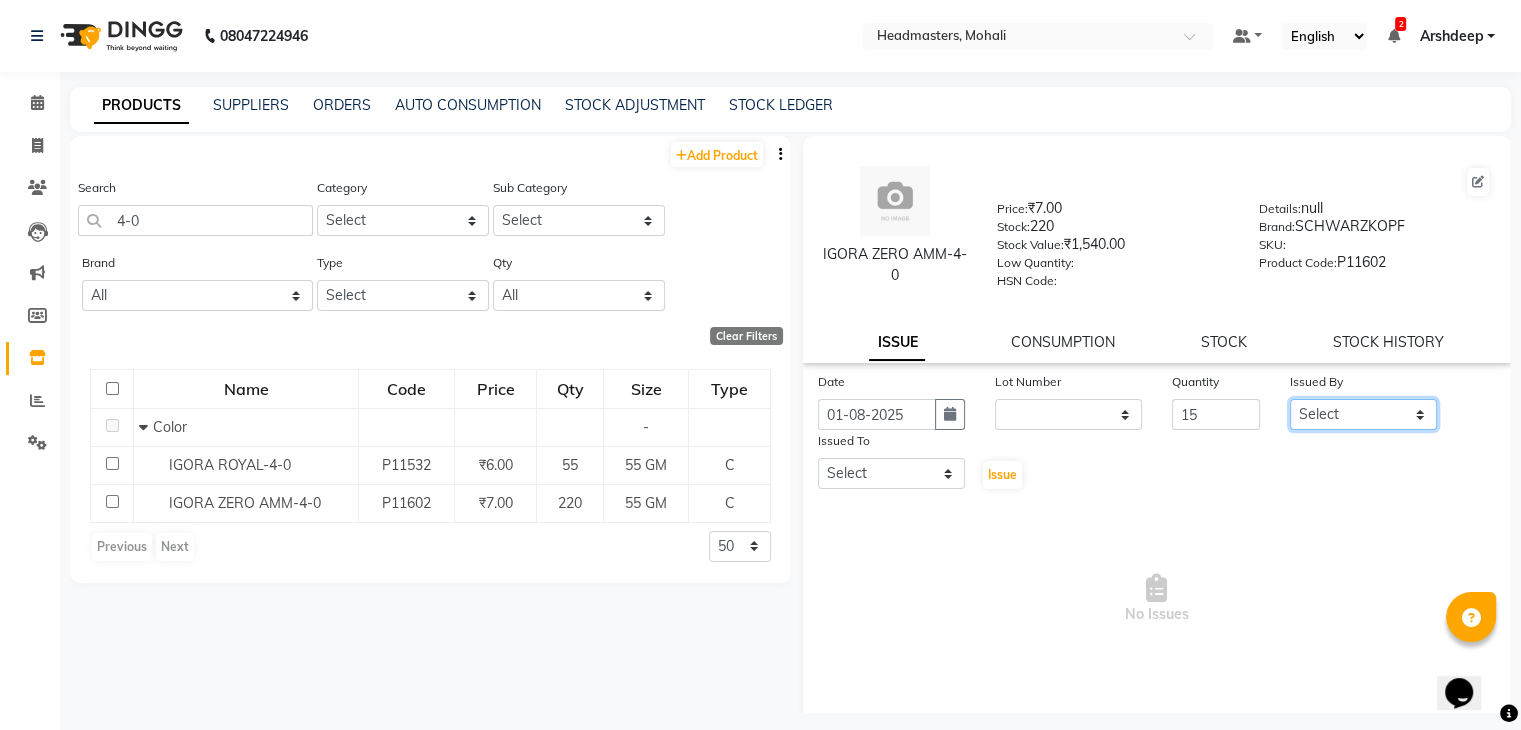 click on "Select AARIF [NAME] [NAME] Ali ANJANA ANJU Arshdeep Aryan Asad  Azam BALWINDER BHAWNA [NAME] CHETAN Deepak  HARRY Headmasters Honey Sidhu Jyoti karamdeep Manav MICHAEL Navdeep NEETU NEETU -  FRONT DESK  NEHA PREET PRINCE RAVI ROOP SACHIN KUMAR Sagar SAIF SARJU SAURAV [NAME] SHARAN SHARDA SHELLY SHUBHAM  SOHAIL SOHAN  VICkY Yamini" 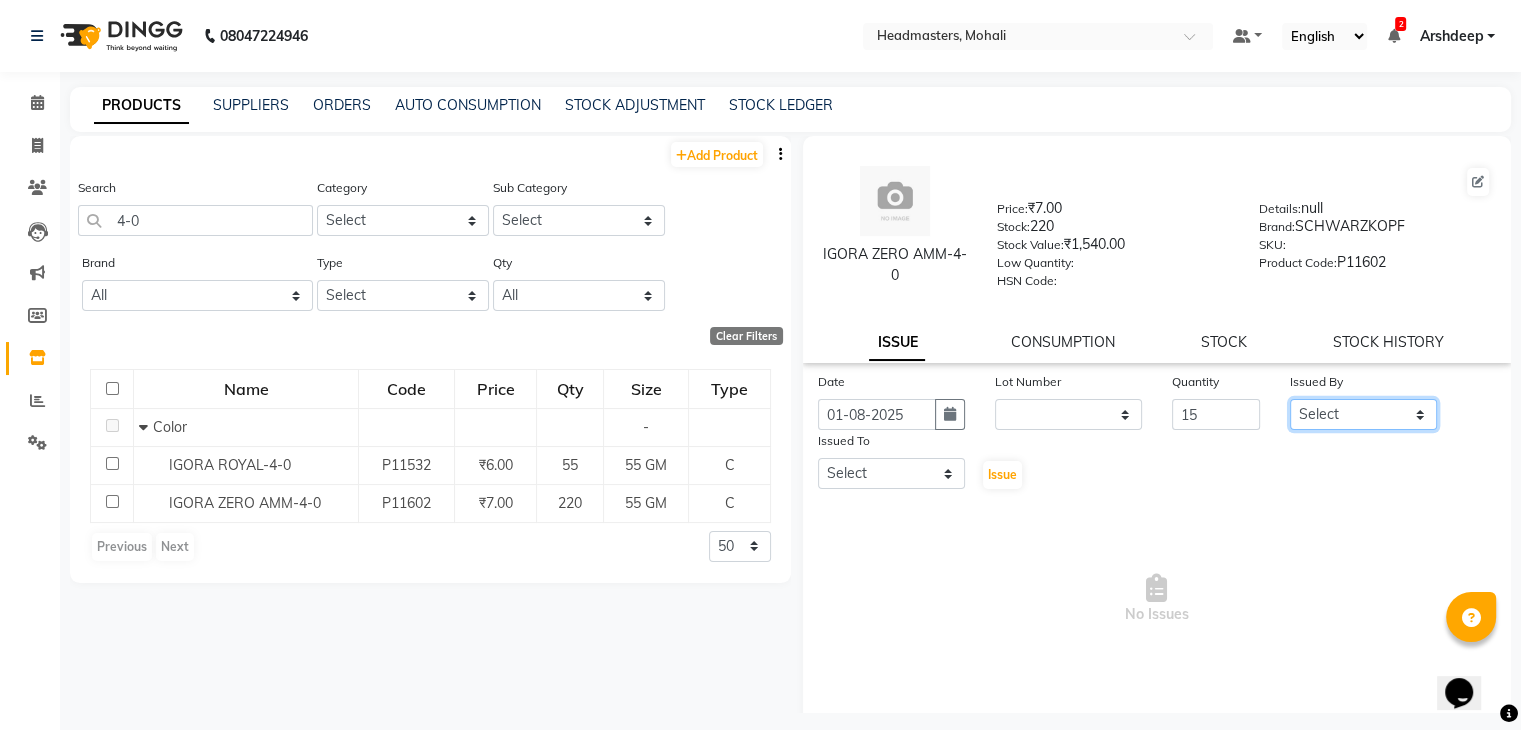 select on "84970" 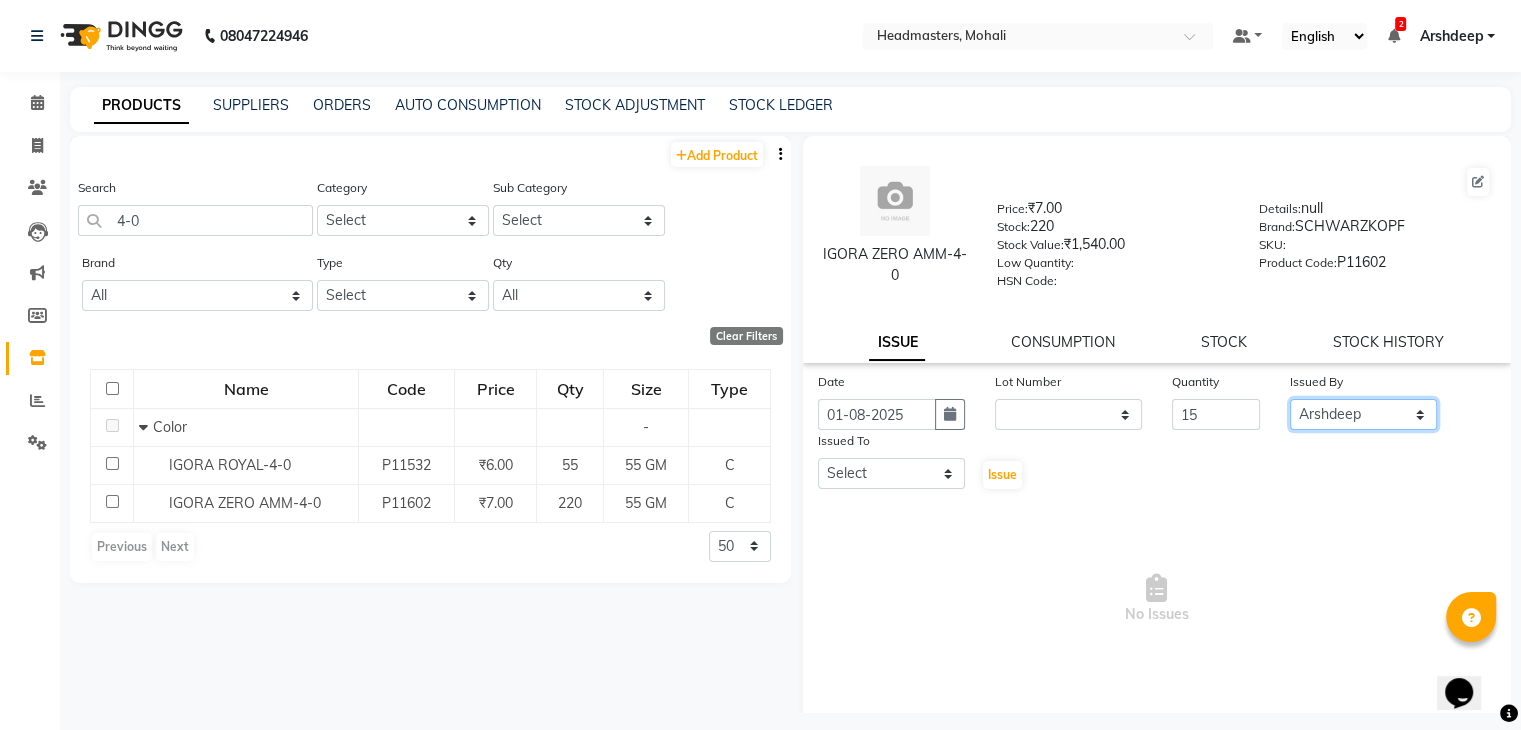click on "Select AARIF [NAME] [NAME] Ali ANJANA ANJU Arshdeep Aryan Asad  Azam BALWINDER BHAWNA [NAME] CHETAN Deepak  HARRY Headmasters Honey Sidhu Jyoti karamdeep Manav MICHAEL Navdeep NEETU NEETU -  FRONT DESK  NEHA PREET PRINCE RAVI ROOP SACHIN KUMAR Sagar SAIF SARJU SAURAV [NAME] SHARAN SHARDA SHELLY SHUBHAM  SOHAIL SOHAN  VICkY Yamini" 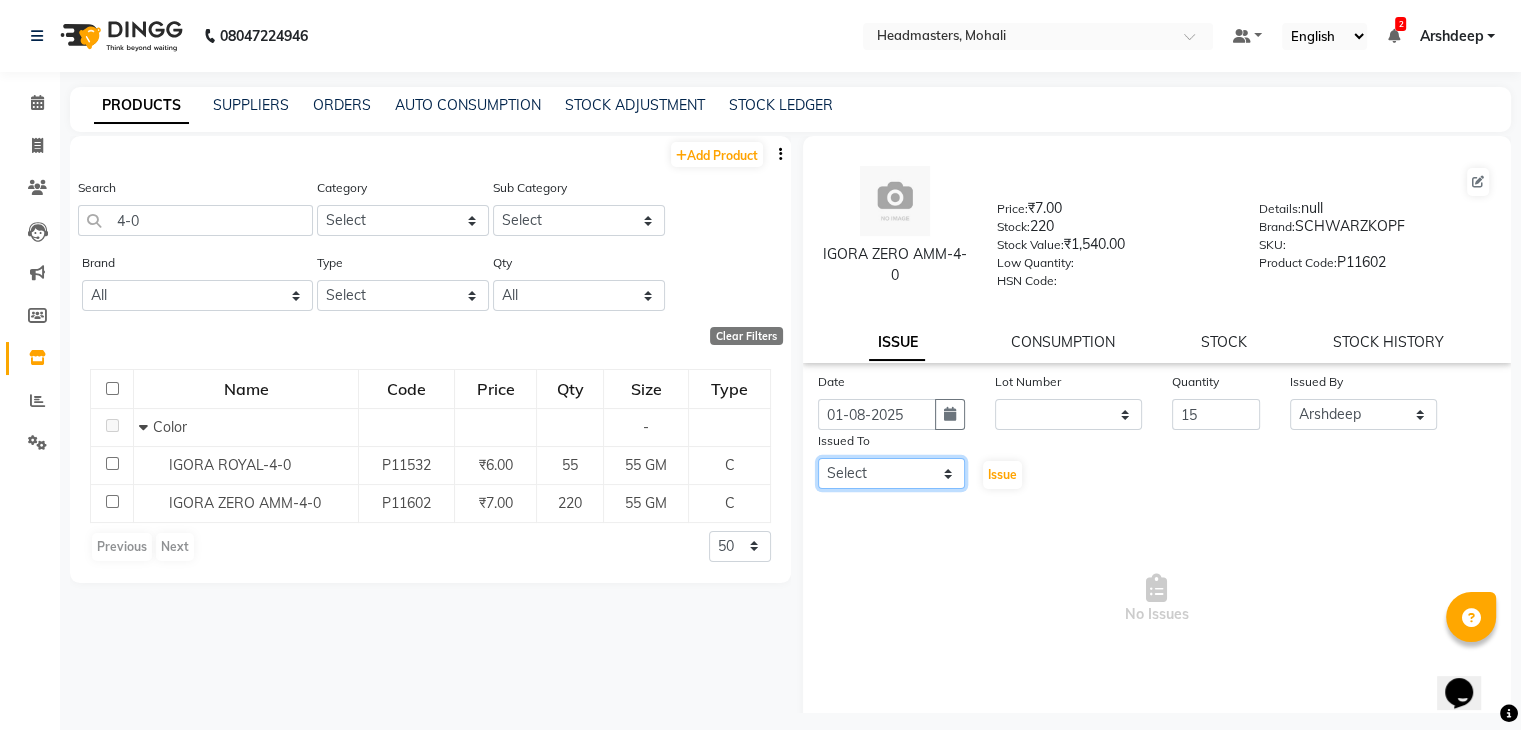 click on "Select AARIF [NAME] [NAME] Ali ANJANA ANJU Arshdeep Aryan Asad  Azam BALWINDER BHAWNA [NAME] CHETAN Deepak  HARRY Headmasters Honey Sidhu Jyoti karamdeep Manav MICHAEL Navdeep NEETU NEETU -  FRONT DESK  NEHA PREET PRINCE RAVI ROOP SACHIN KUMAR Sagar SAIF SARJU SAURAV [NAME] SHARAN SHARDA SHELLY SHUBHAM  SOHAIL SOHAN  VICkY Yamini" 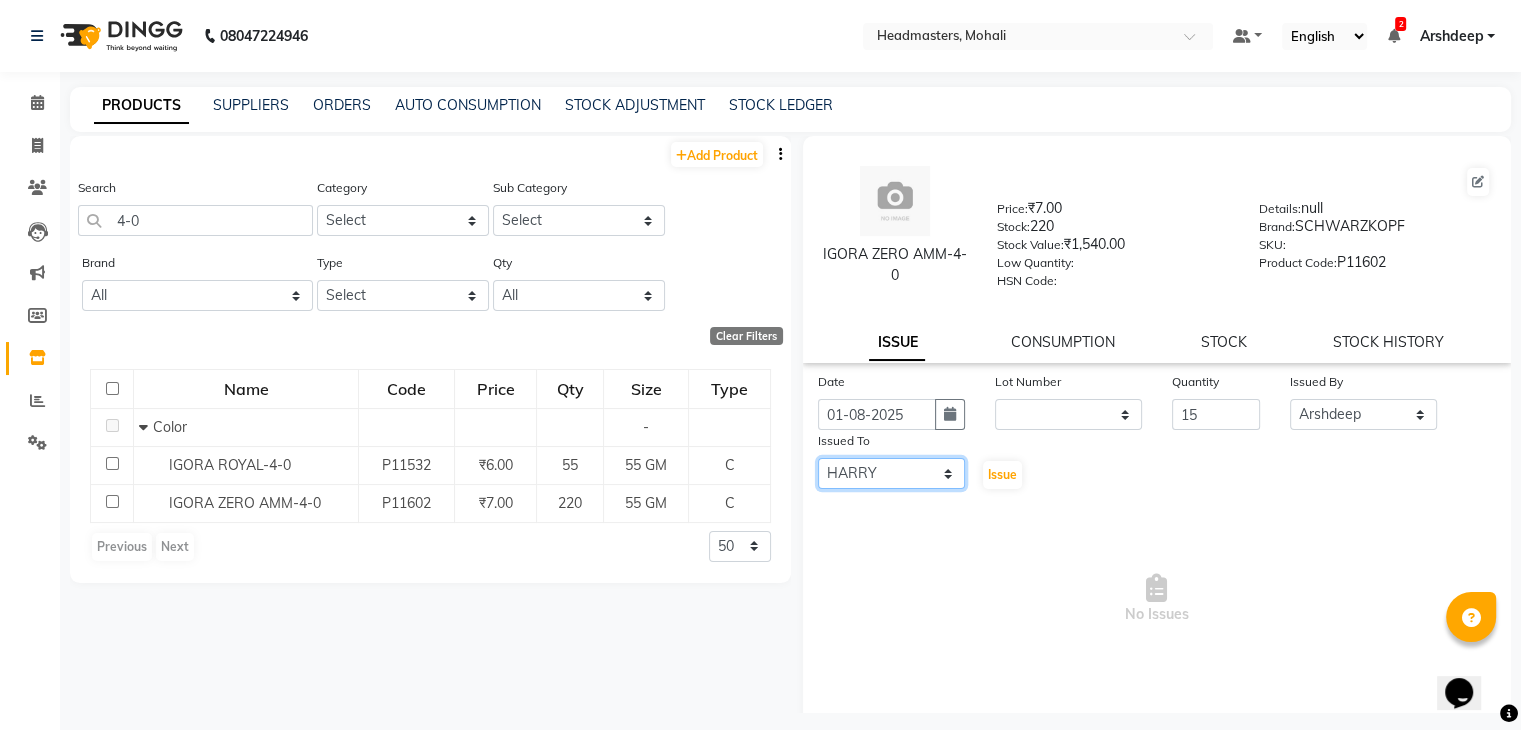 click on "Select AARIF [NAME] [NAME] Ali ANJANA ANJU Arshdeep Aryan Asad  Azam BALWINDER BHAWNA [NAME] CHETAN Deepak  HARRY Headmasters Honey Sidhu Jyoti karamdeep Manav MICHAEL Navdeep NEETU NEETU -  FRONT DESK  NEHA PREET PRINCE RAVI ROOP SACHIN KUMAR Sagar SAIF SARJU SAURAV [NAME] SHARAN SHARDA SHELLY SHUBHAM  SOHAIL SOHAN  VICkY Yamini" 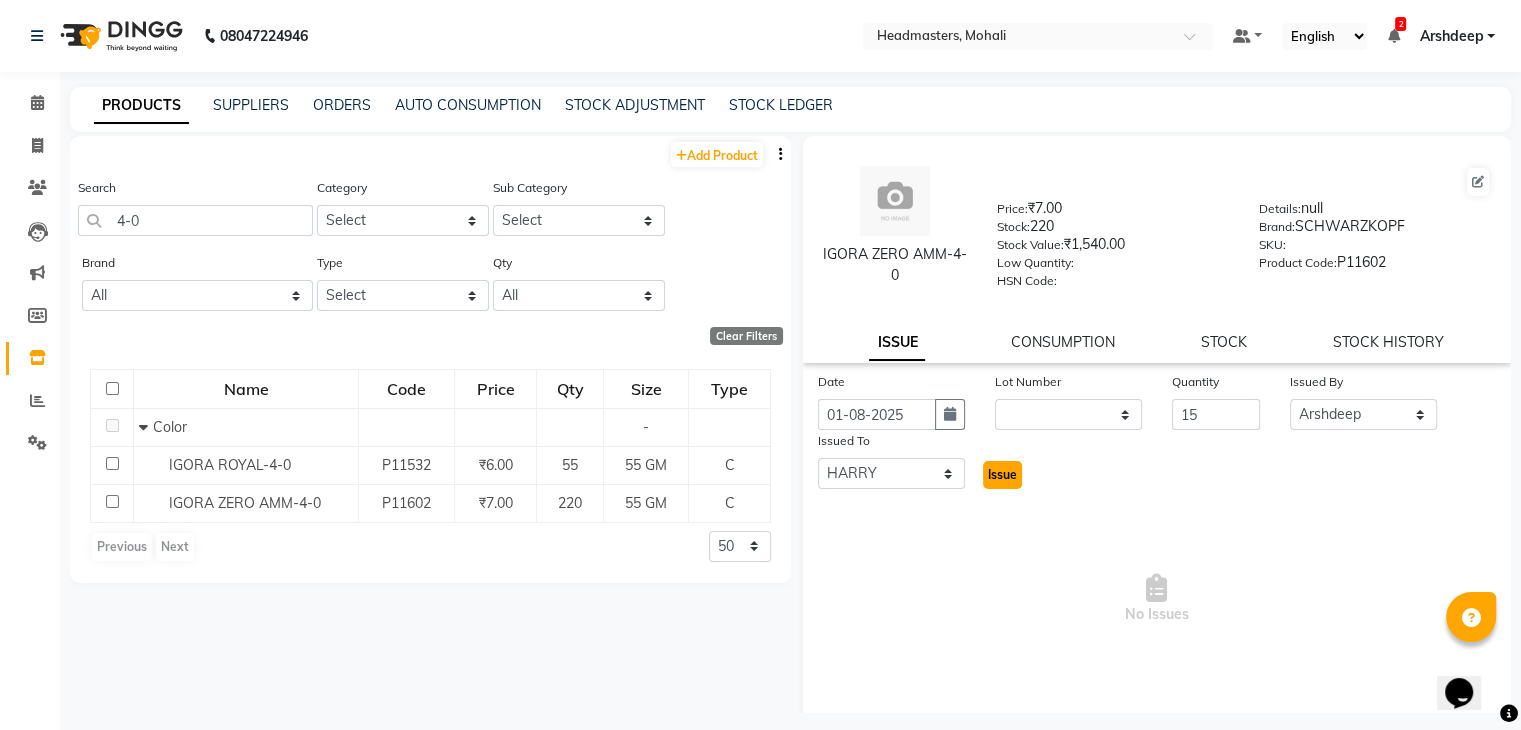 click on "Issue" 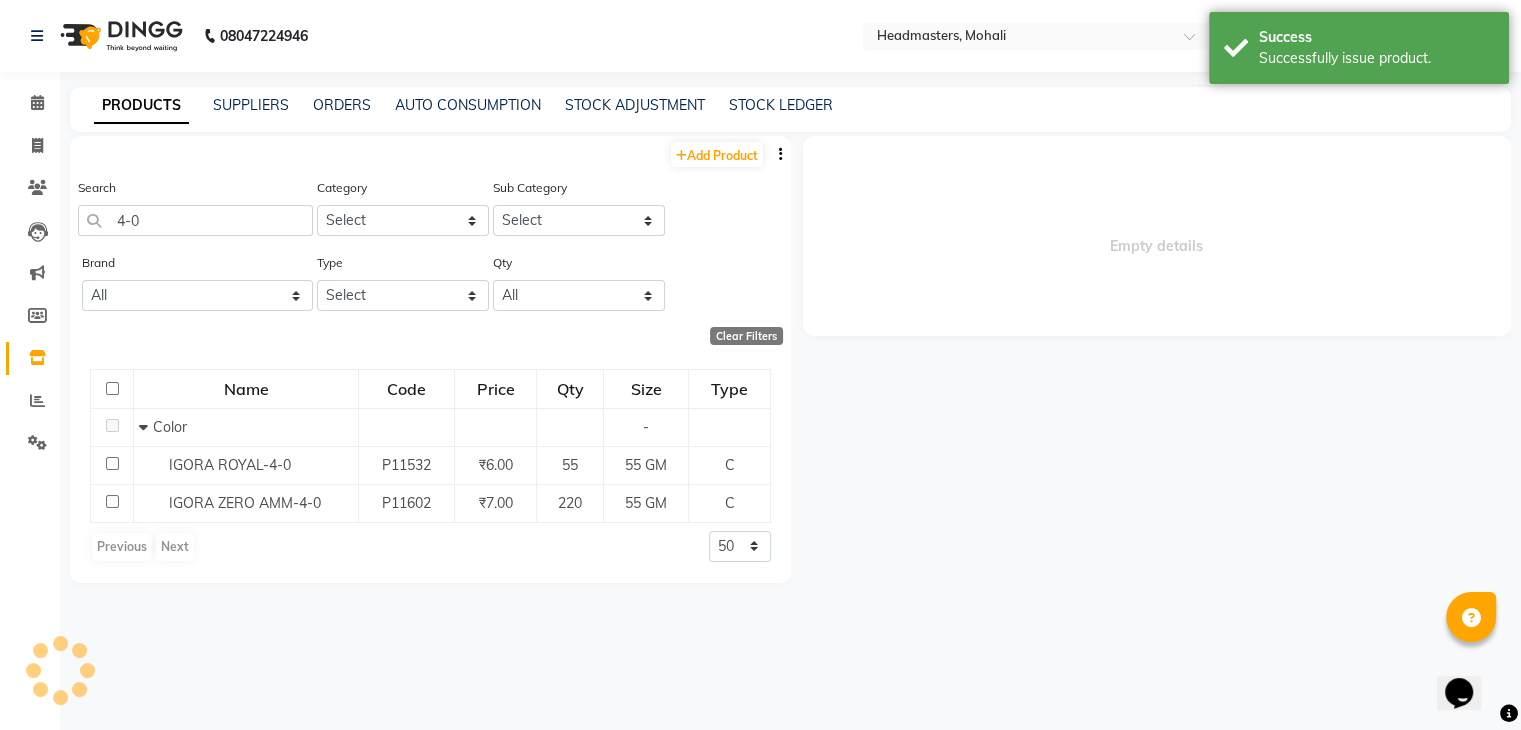 select 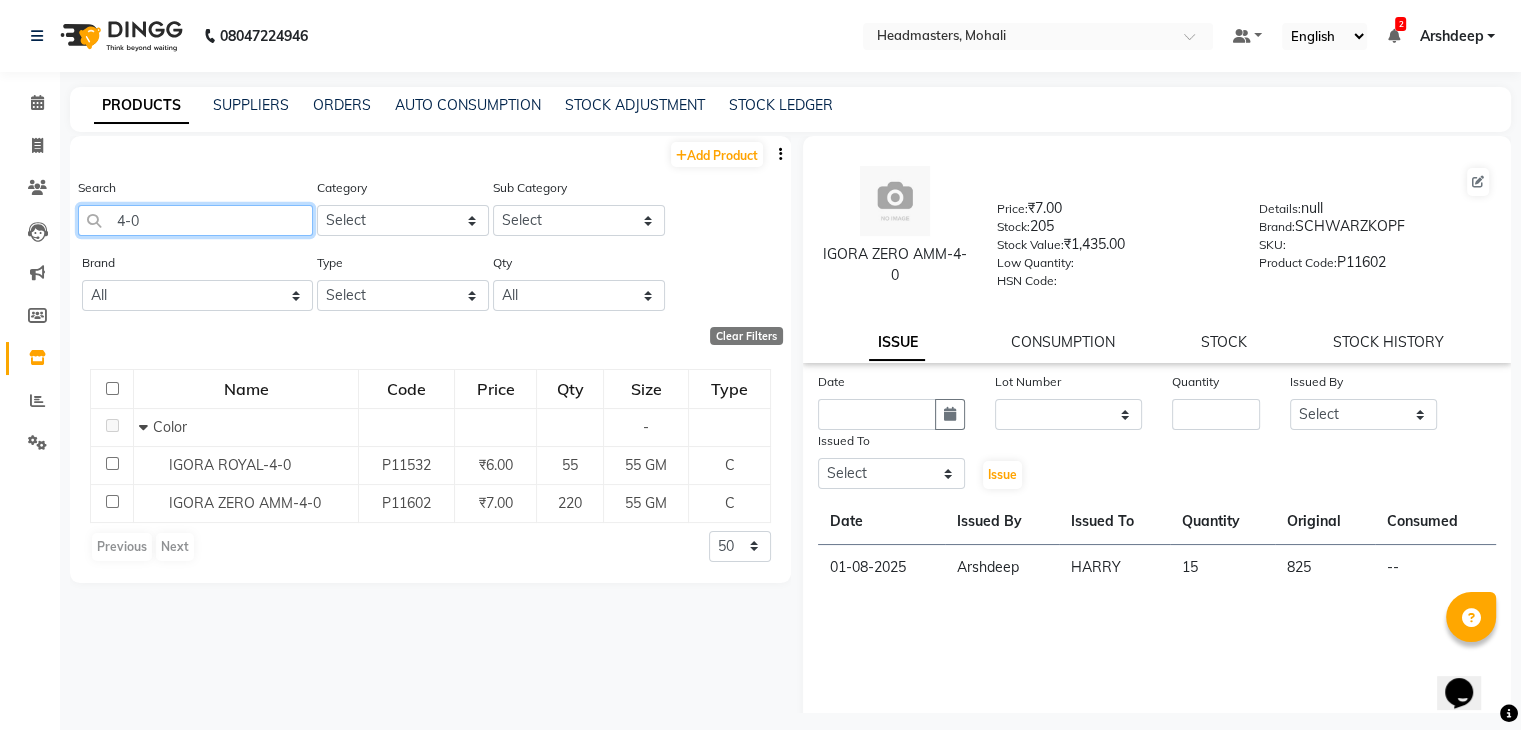 click on "4-0" 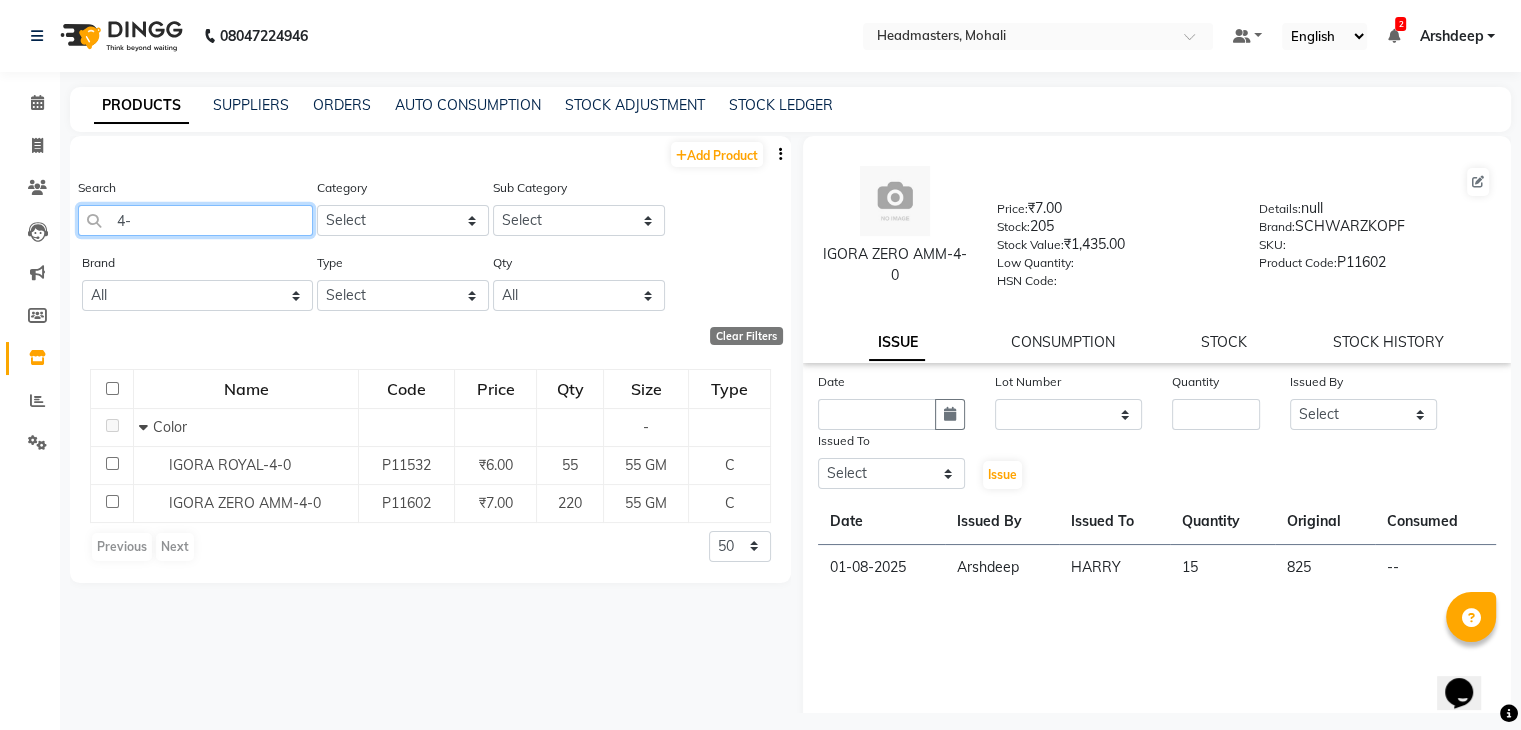 type on "4" 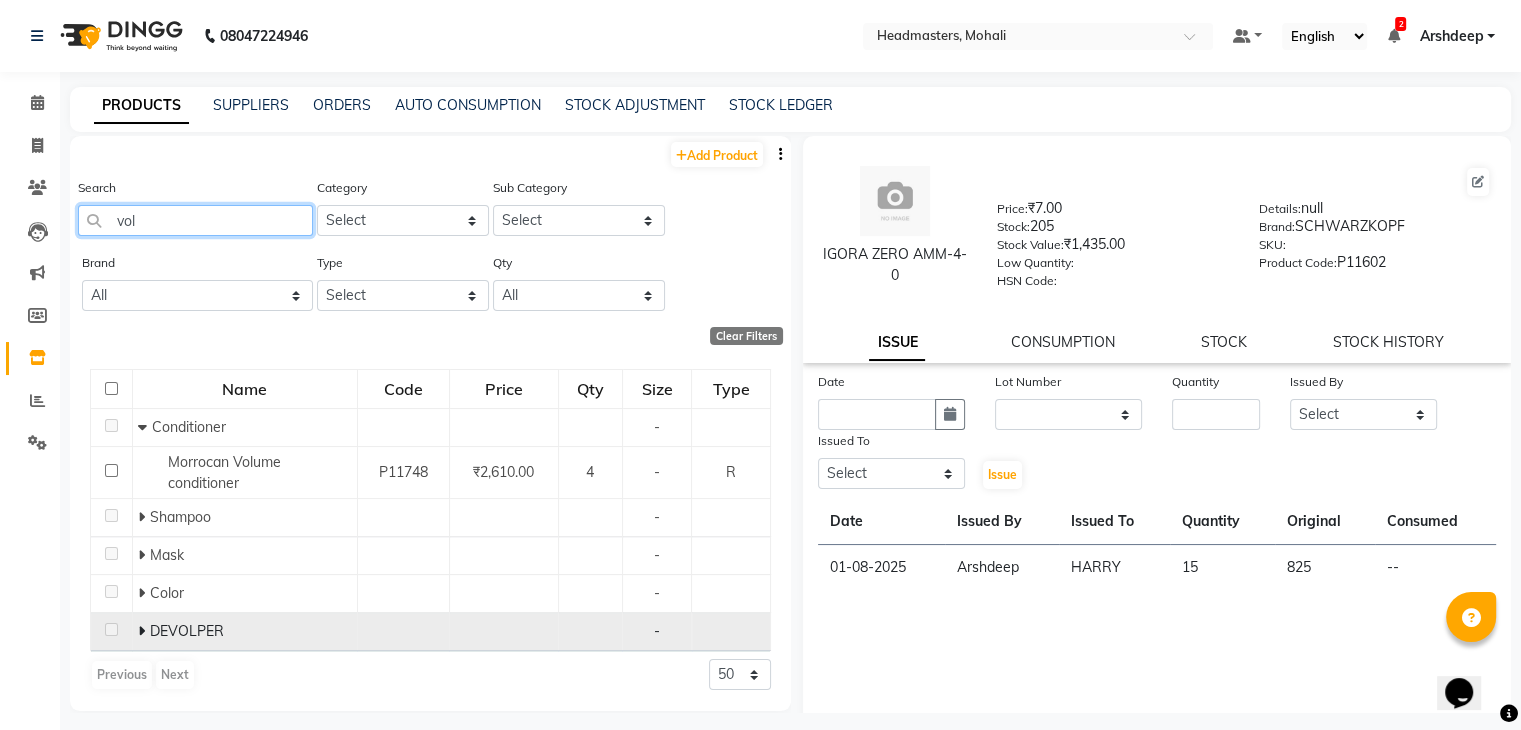 type on "vol" 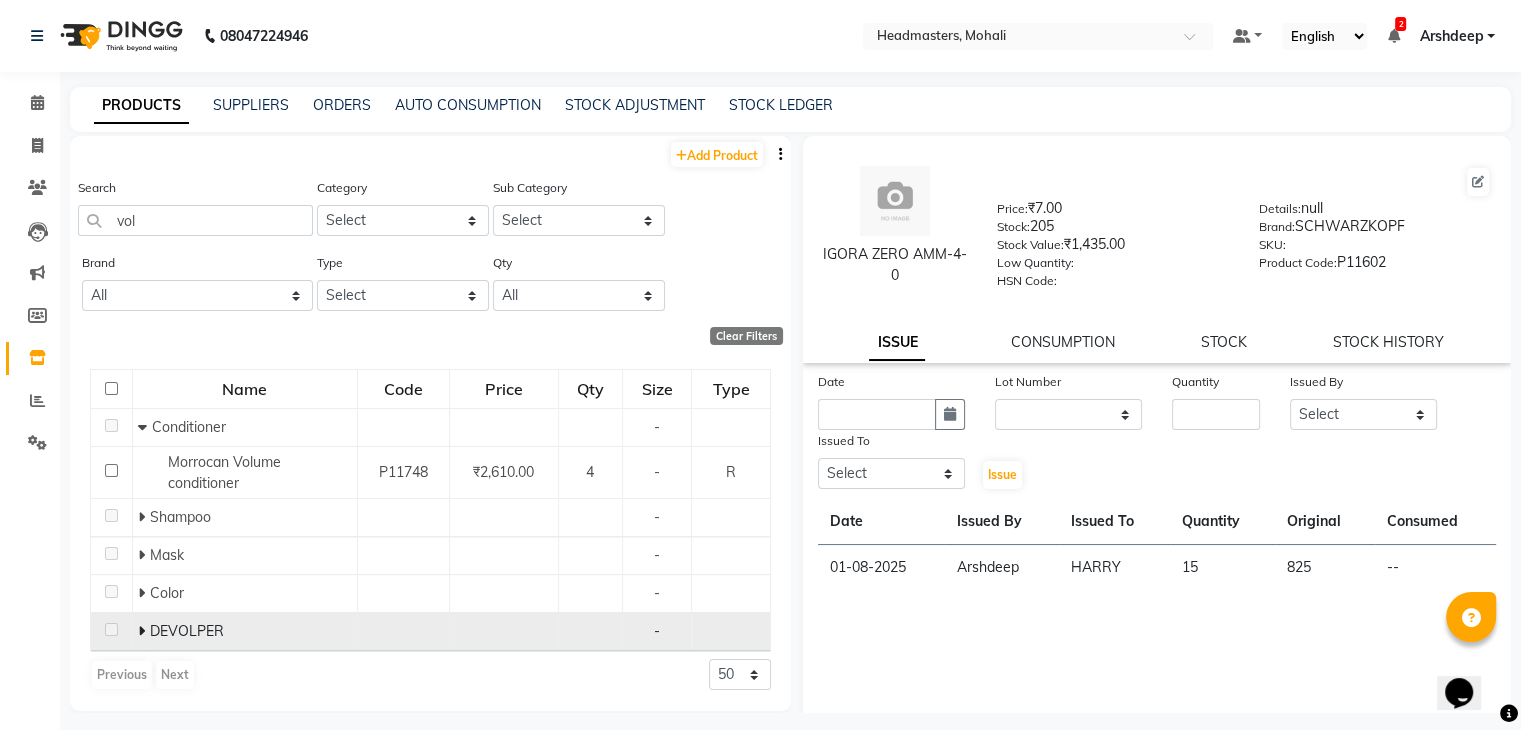click 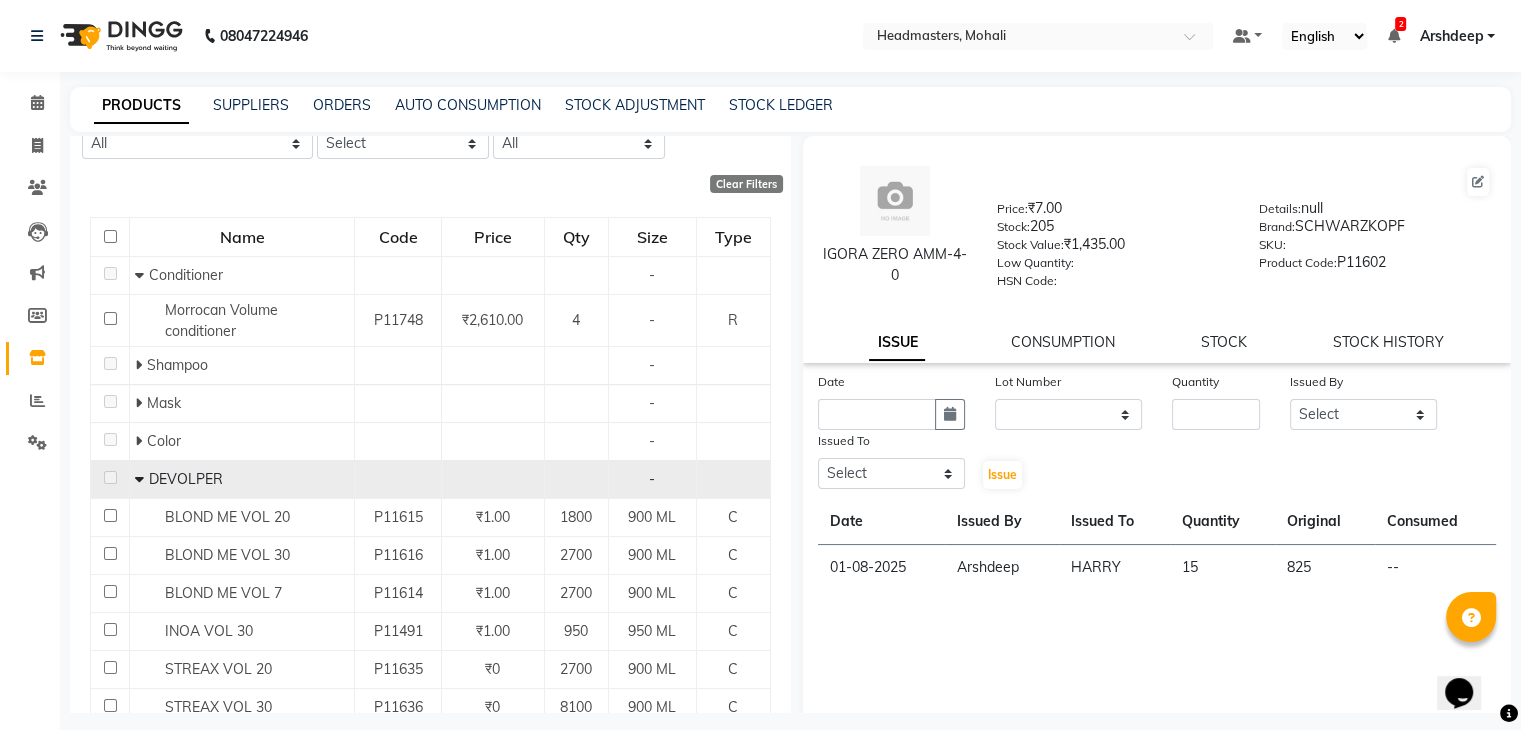 scroll, scrollTop: 166, scrollLeft: 0, axis: vertical 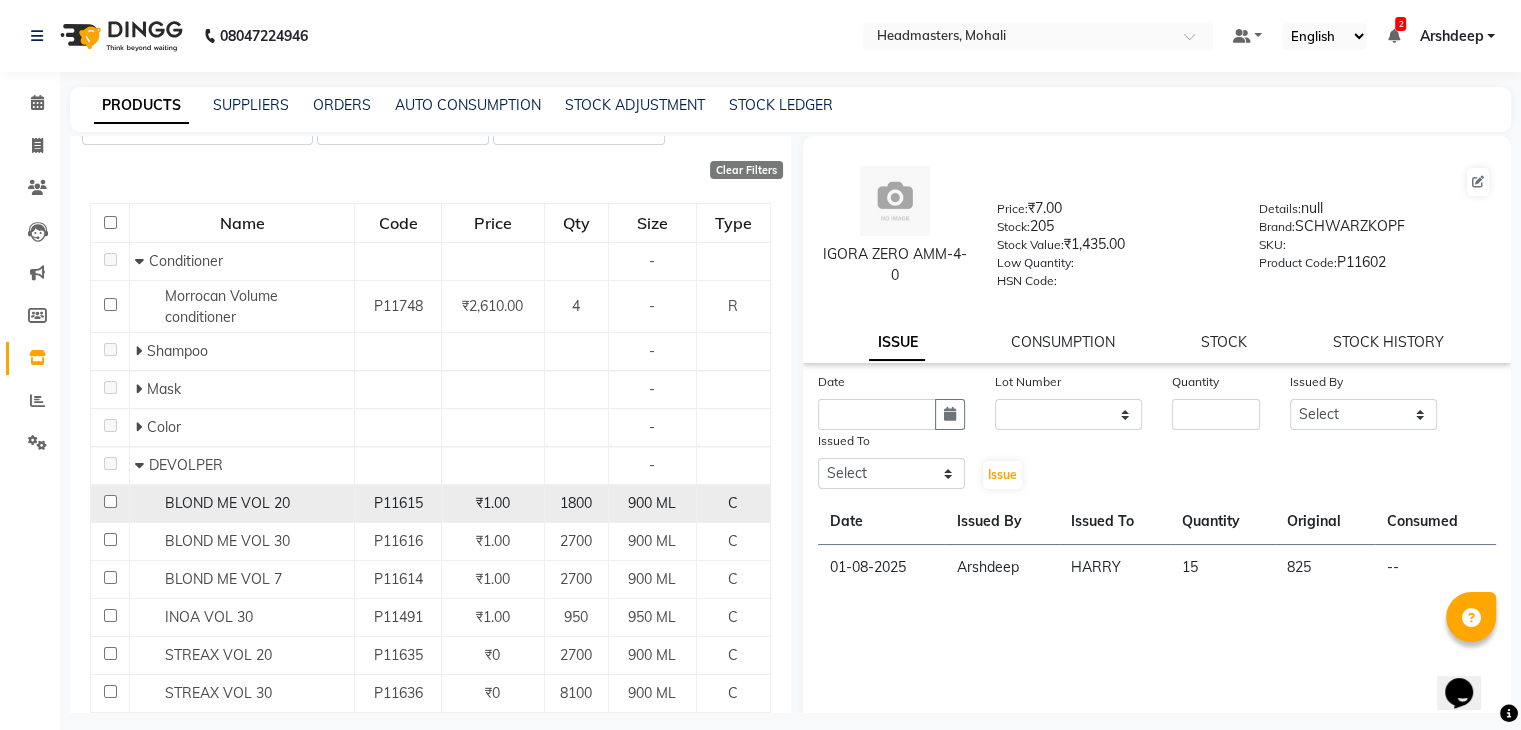 click on "BLOND ME VOL 20" 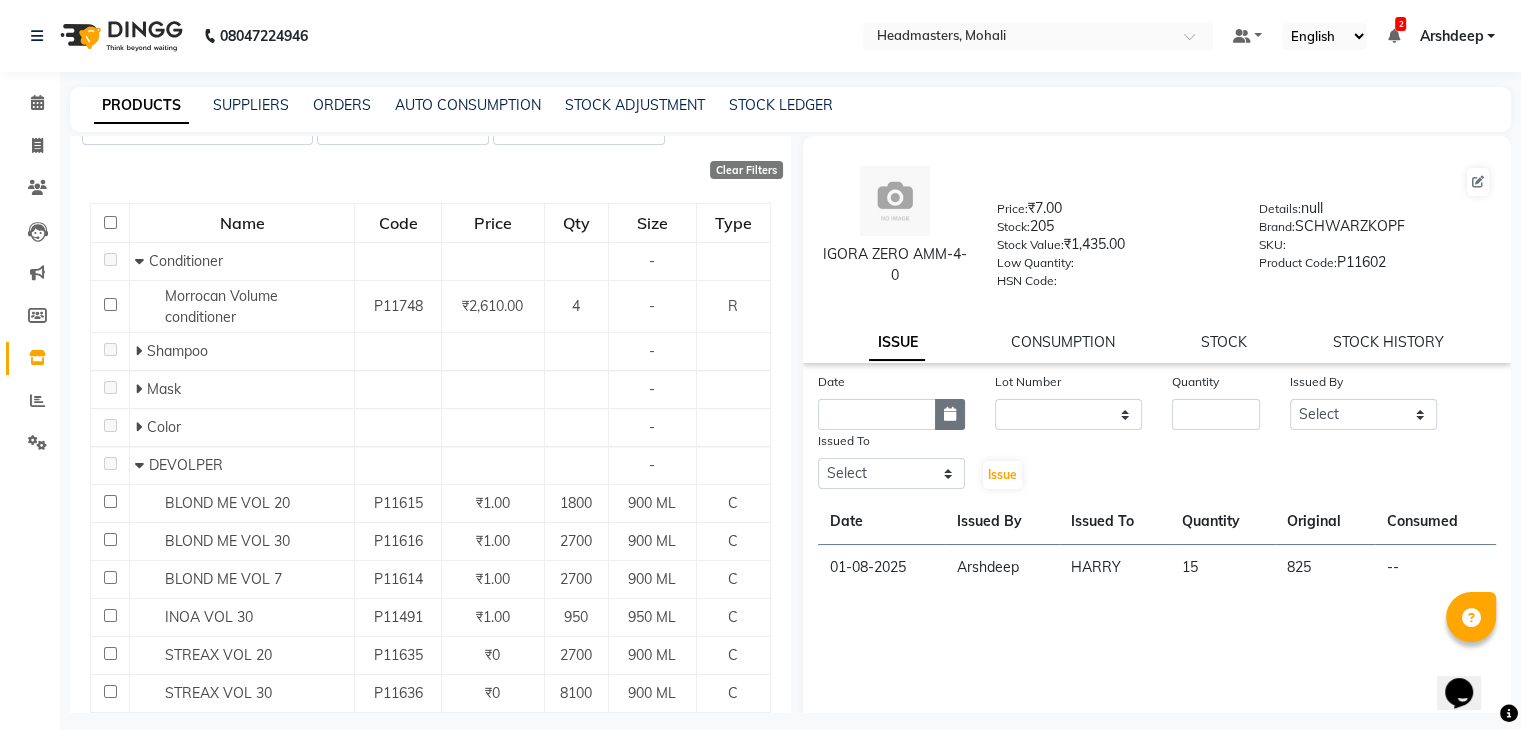 click 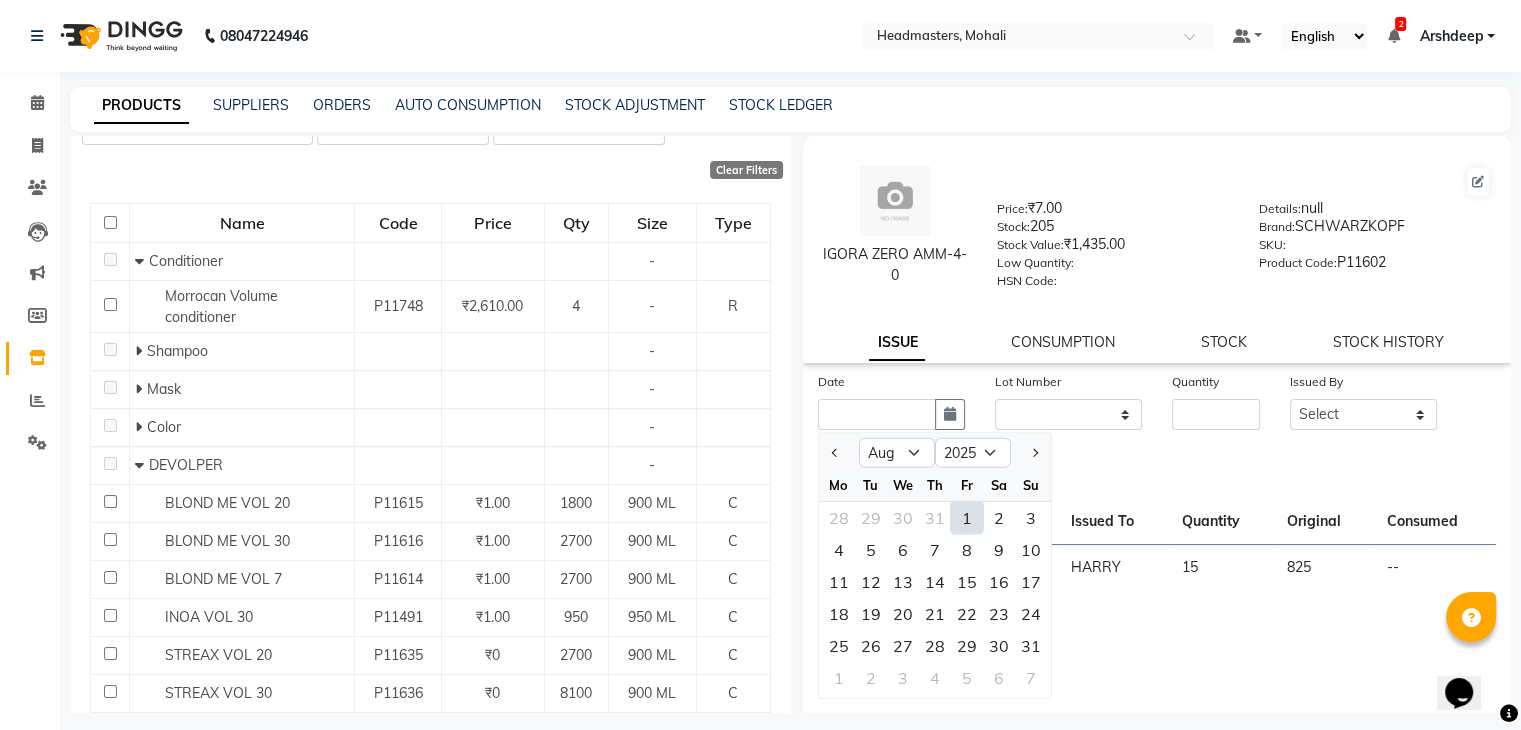 click on "1" 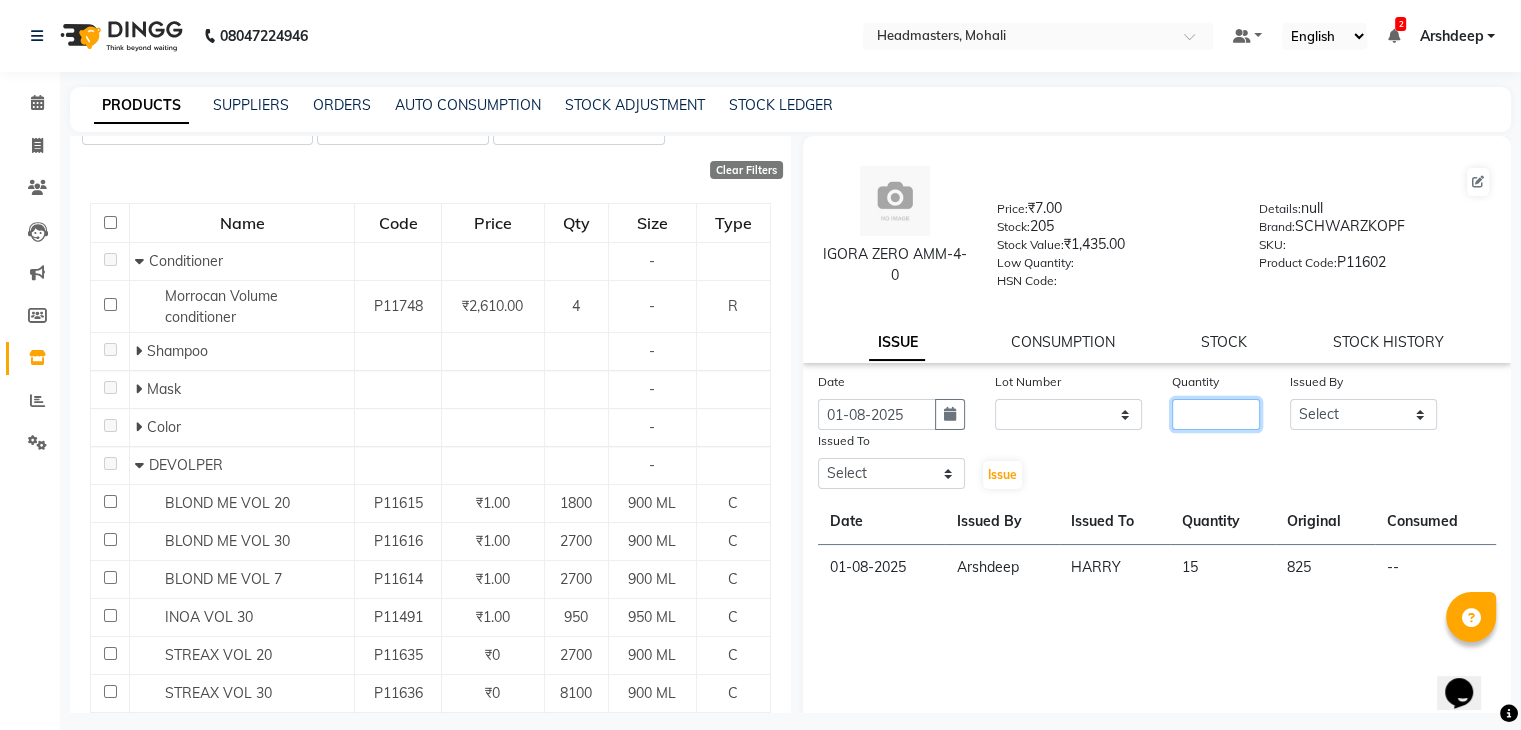 click 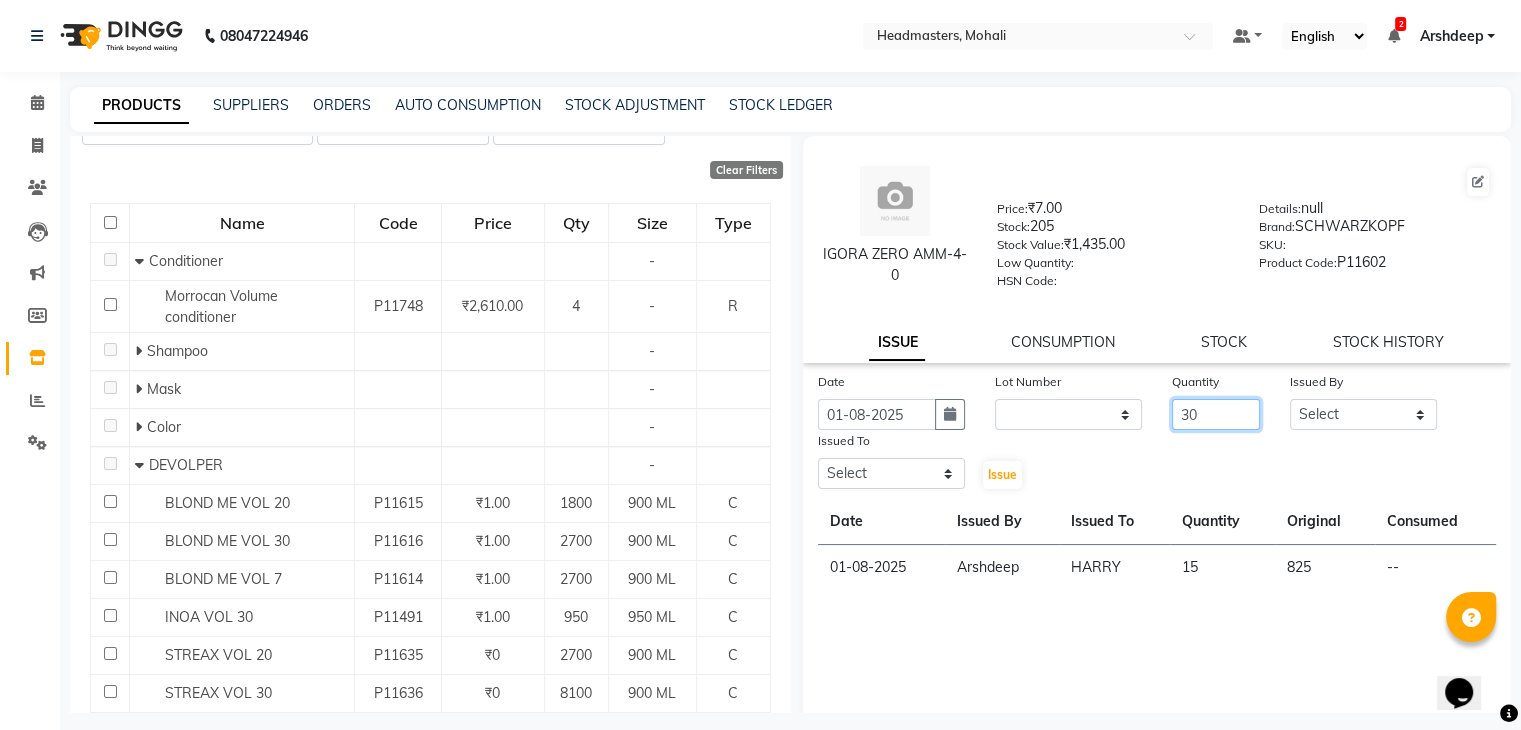 type on "30" 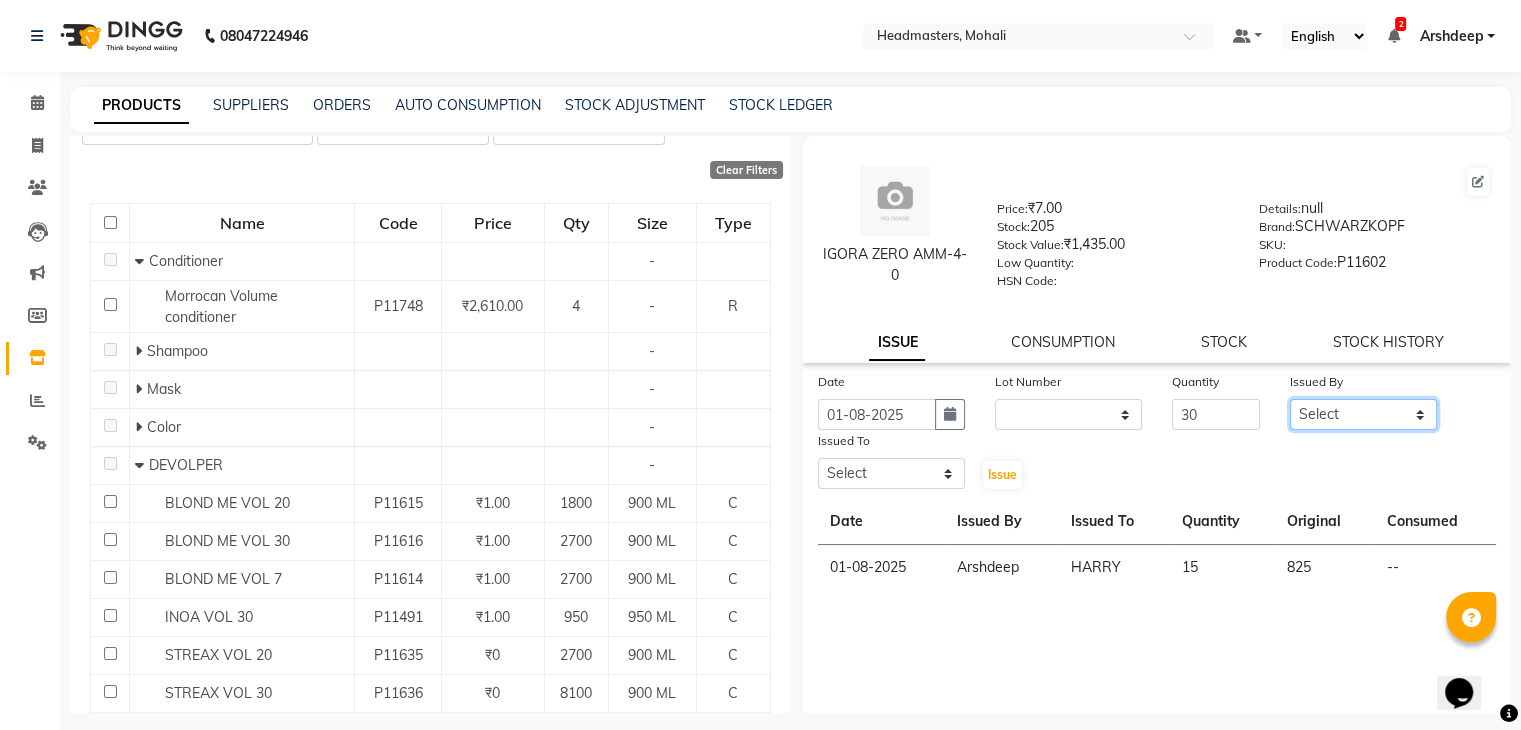 click on "Select AARIF [NAME] [LAST] Ali [NAME] [NAME] [NAME] [NAME] [NAME] [NAME] [NAME] [NAME] [NAME] [NAME] [NAME] [NAME] [NAME] [NAME] [NAME] [NAME] [NAME] [NAME] [NAME] [NAME] [NAME] [NAME] [NAME] [NAME] [NAME] [NAME] [NAME] [NAME] [NAME] [NAME] [NAME] [NAME] [NAME]" 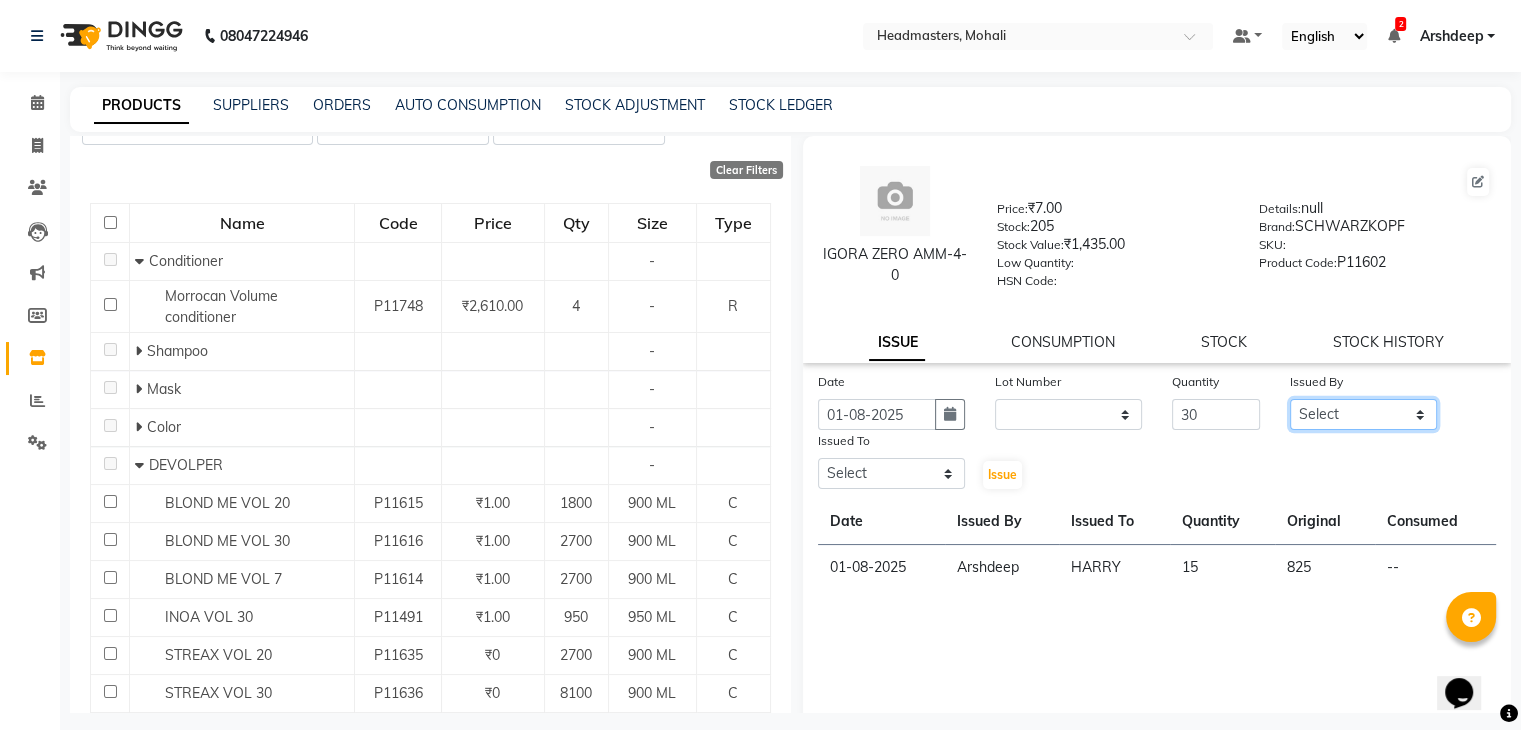 select on "84970" 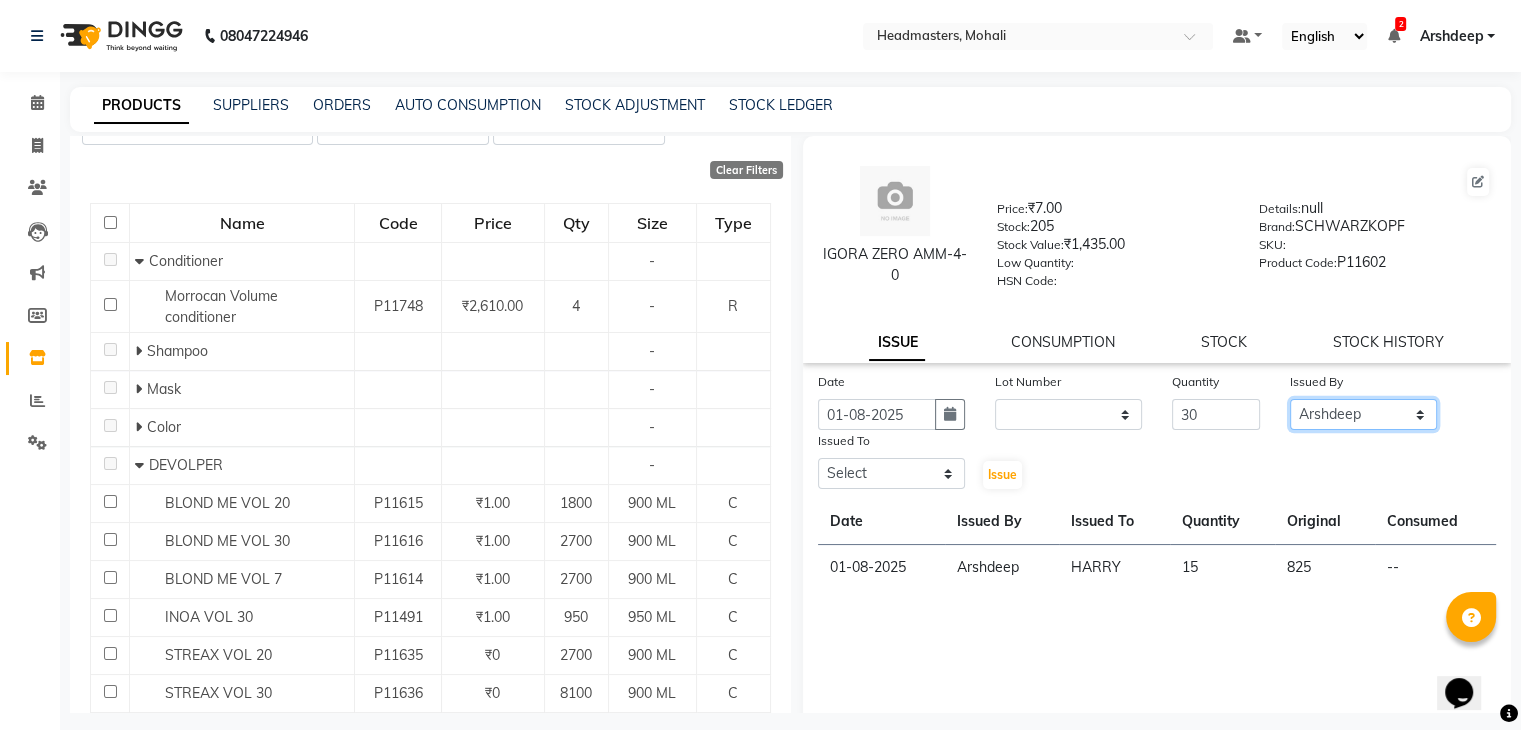click on "Select AARIF [NAME] [LAST] Ali [NAME] [NAME] [NAME] [NAME] [NAME] [NAME] [NAME] [NAME] [NAME] [NAME] [NAME] [NAME] [NAME] [NAME] [NAME] [NAME] [NAME] [NAME] [NAME] [NAME] [NAME] [NAME] [NAME] [NAME] [NAME] [NAME] [NAME] [NAME] [NAME] [NAME] [NAME] [NAME] [NAME]" 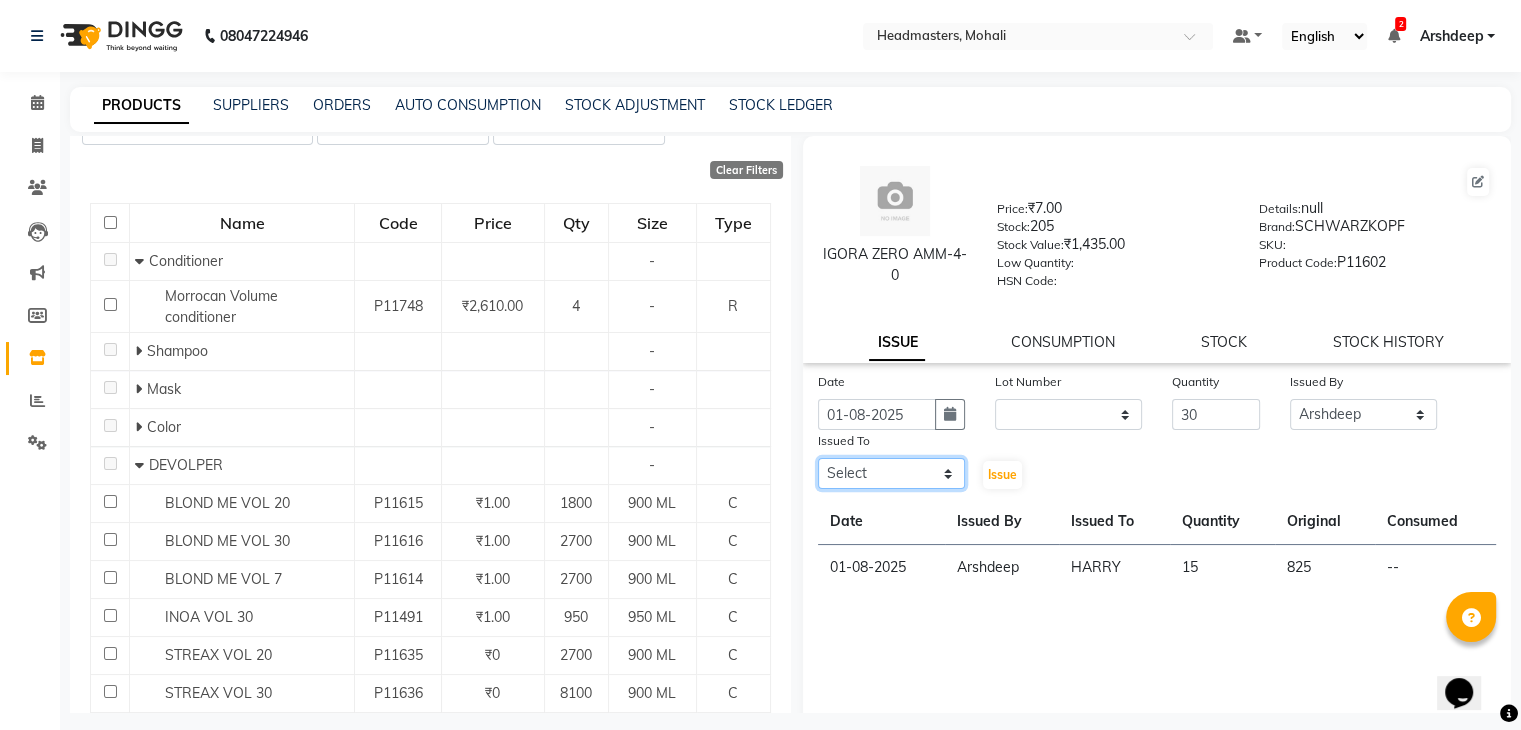 click on "Select AARIF [NAME] [LAST] Ali [NAME] [NAME] [NAME] [NAME] [NAME] [NAME] [NAME] [NAME] [NAME] [NAME] [NAME] [NAME] [NAME] [NAME] [NAME] [NAME] [NAME] [NAME] [NAME] [NAME] [NAME] [NAME] [NAME] [NAME] [NAME] [NAME] [NAME] [NAME] [NAME] [NAME] [NAME] [NAME] [NAME]" 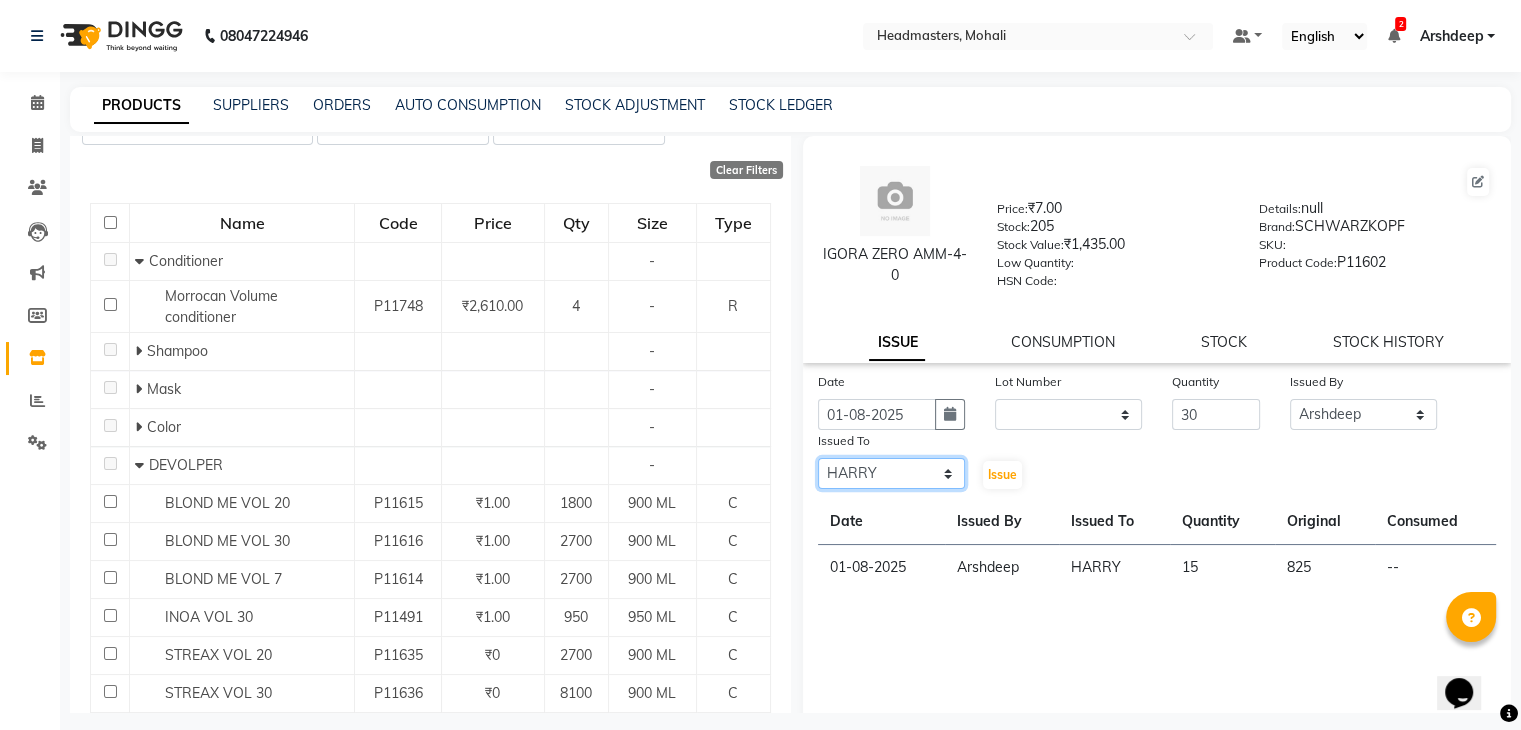 click on "Select AARIF [NAME] [LAST] Ali [NAME] [NAME] [NAME] [NAME] [NAME] [NAME] [NAME] [NAME] [NAME] [NAME] [NAME] [NAME] [NAME] [NAME] [NAME] [NAME] [NAME] [NAME] [NAME] [NAME] [NAME] [NAME] [NAME] [NAME] [NAME] [NAME] [NAME] [NAME] [NAME] [NAME] [NAME] [NAME] [NAME]" 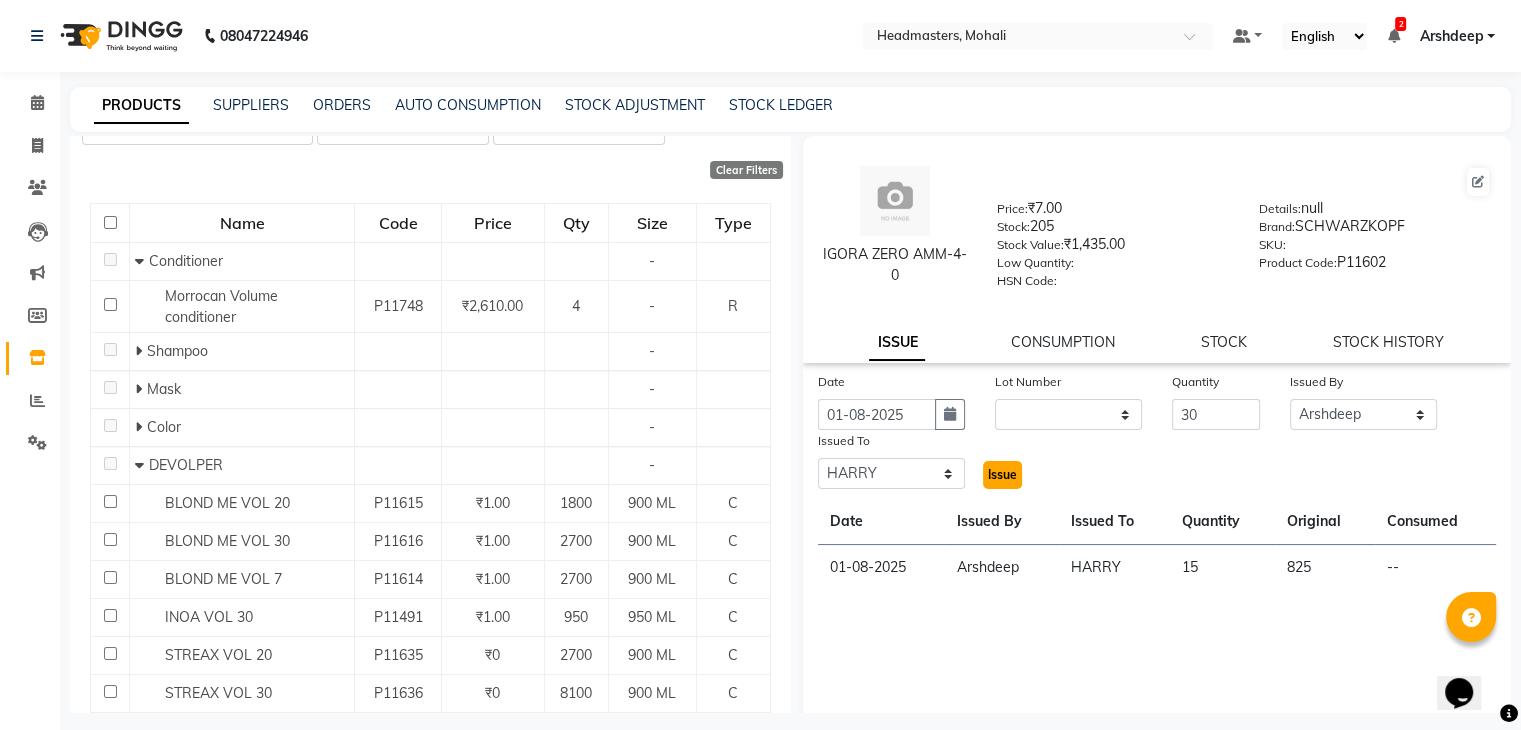 click on "Issue" 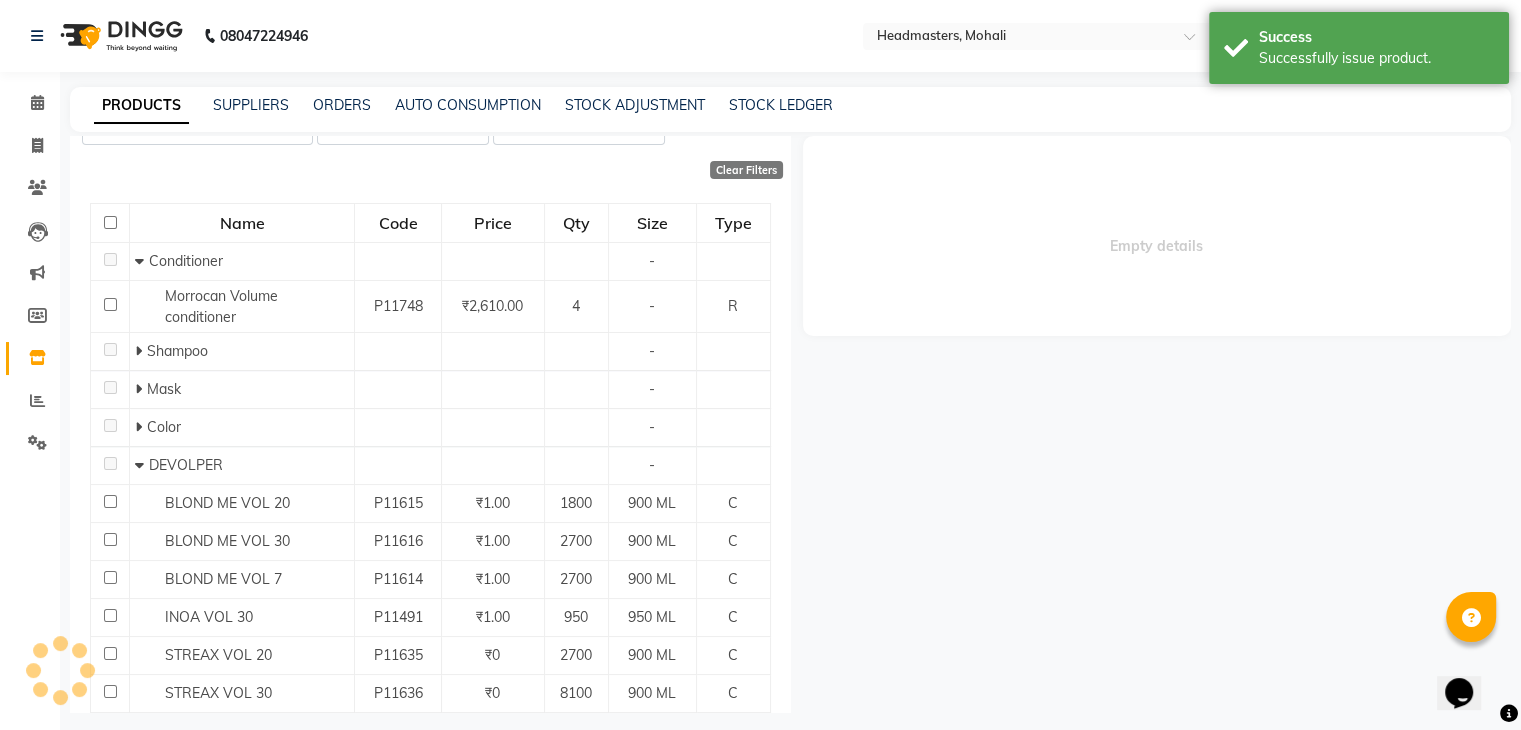 select 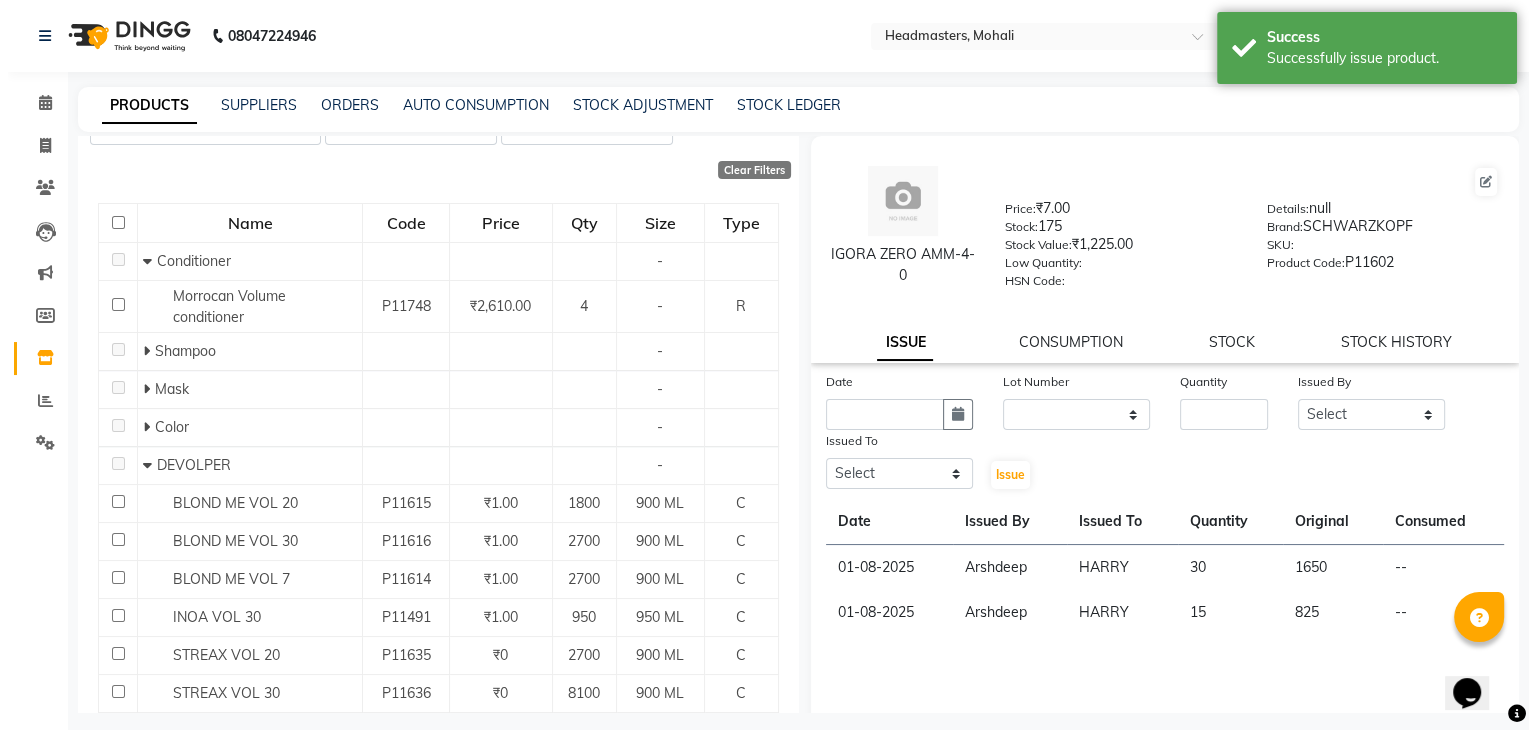 scroll, scrollTop: 0, scrollLeft: 0, axis: both 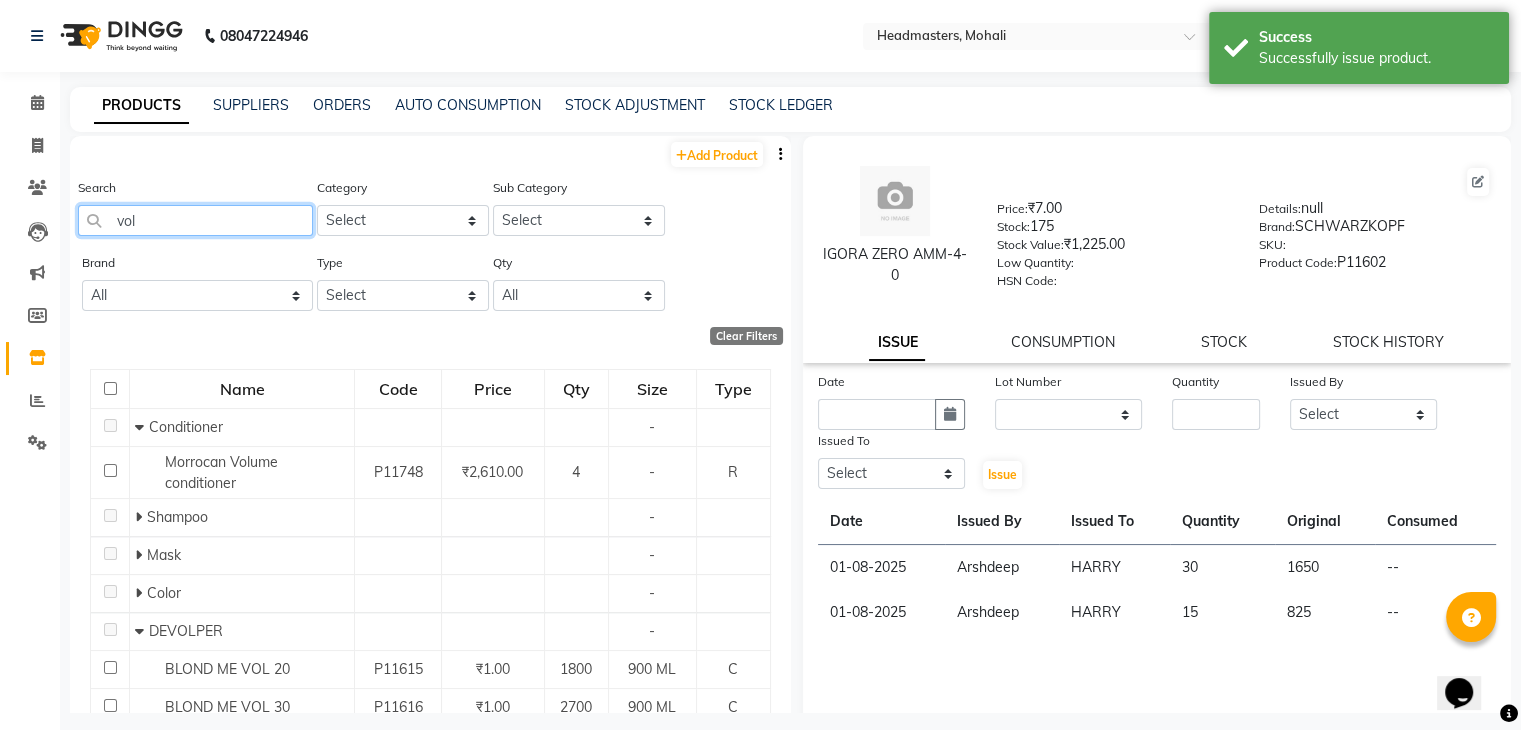 click on "vol" 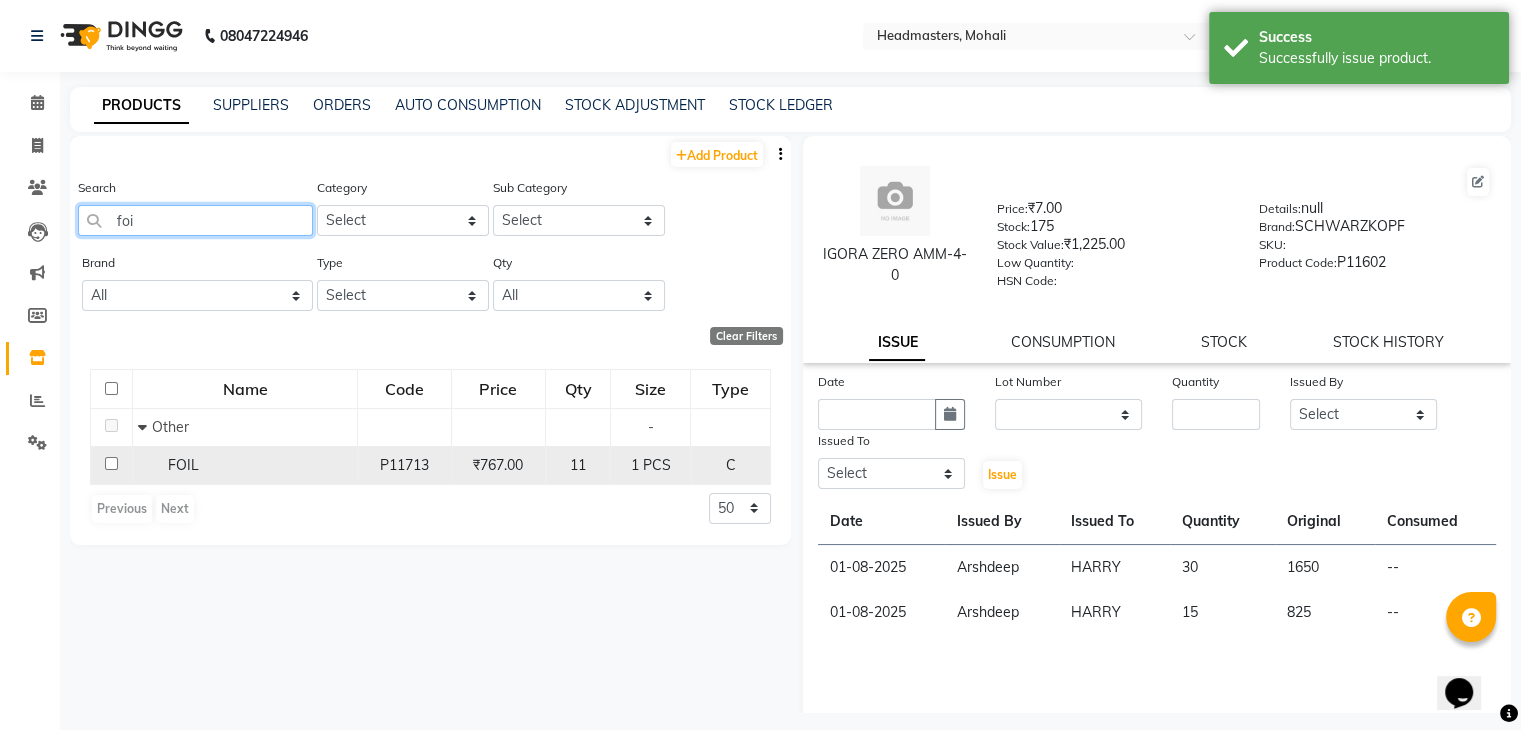 type on "foi" 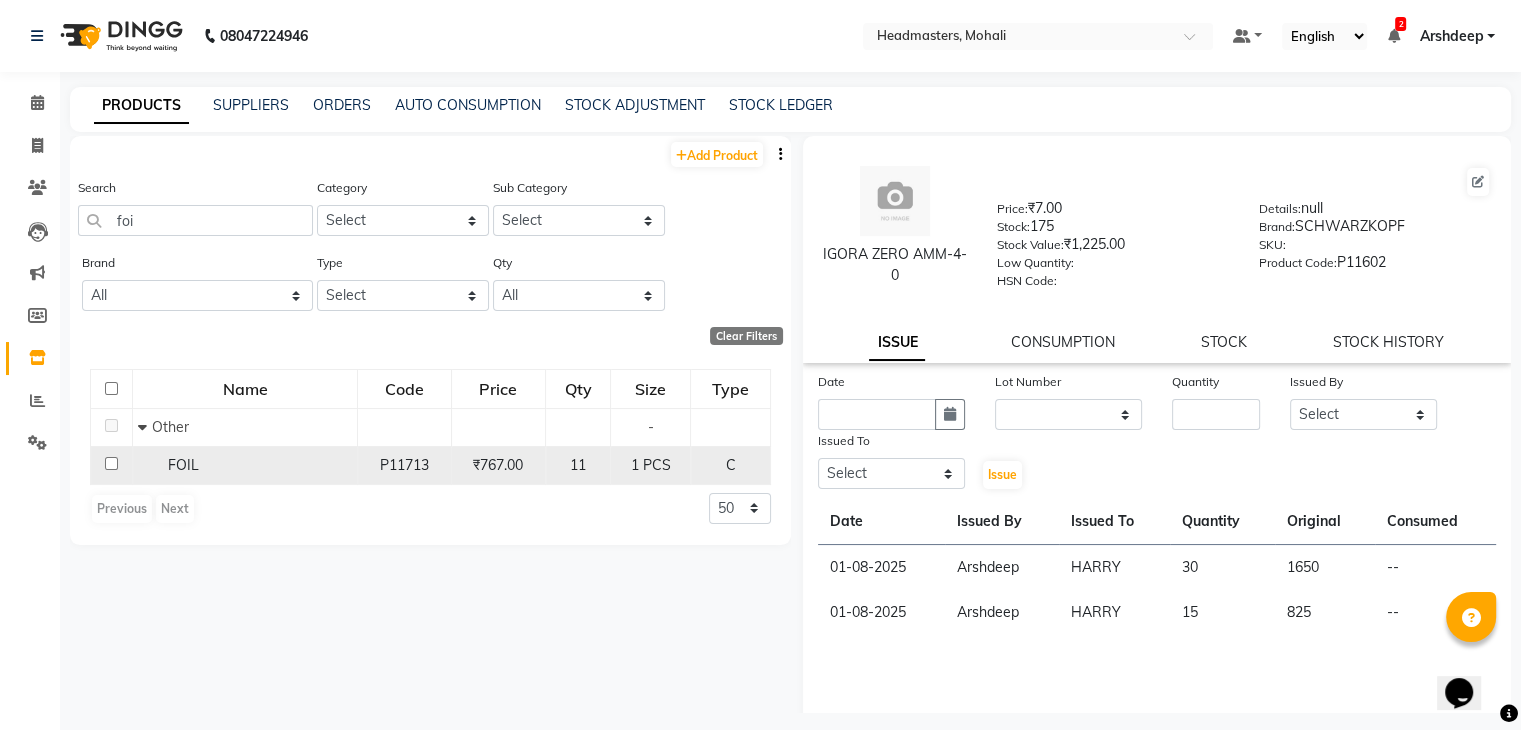 click on "FOIL" 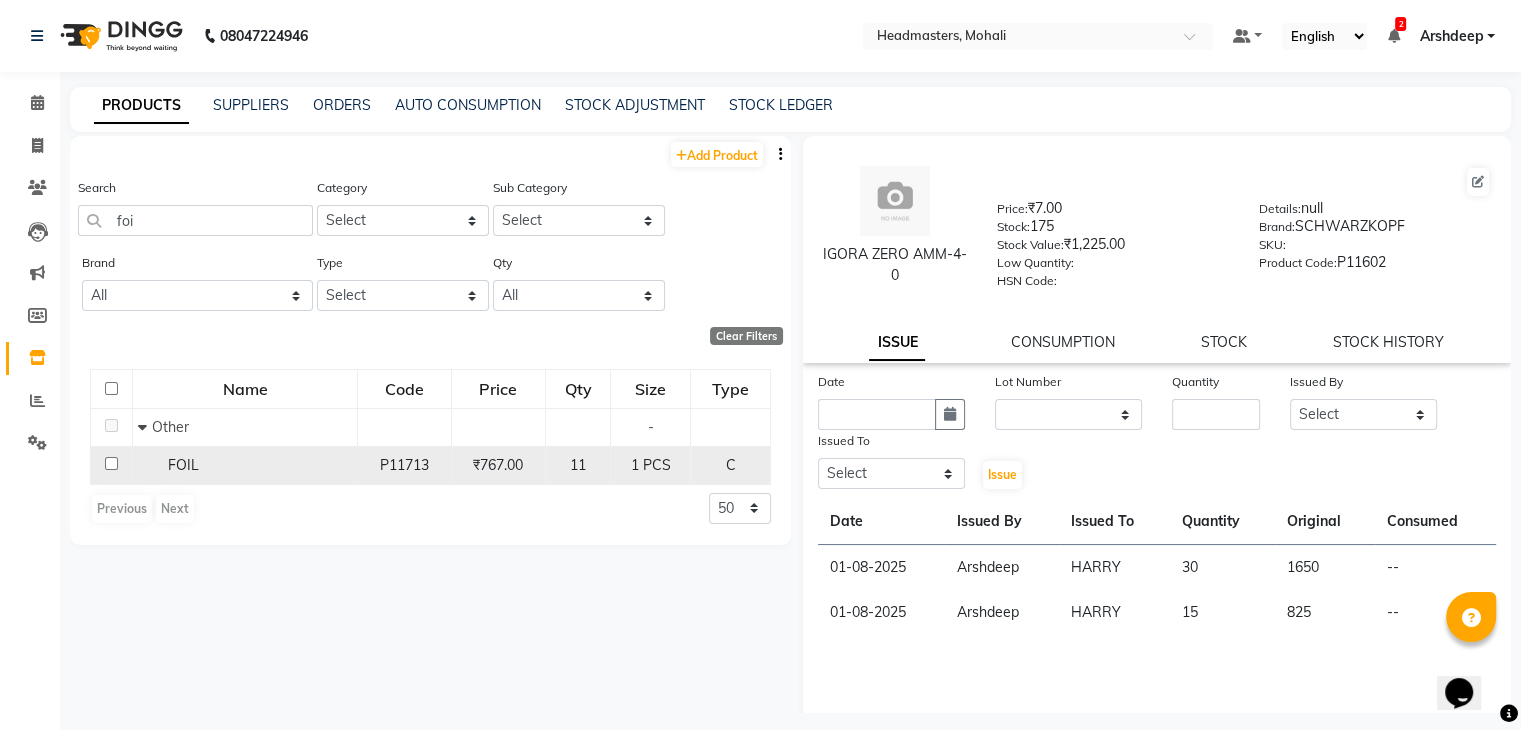 click on "FOIL" 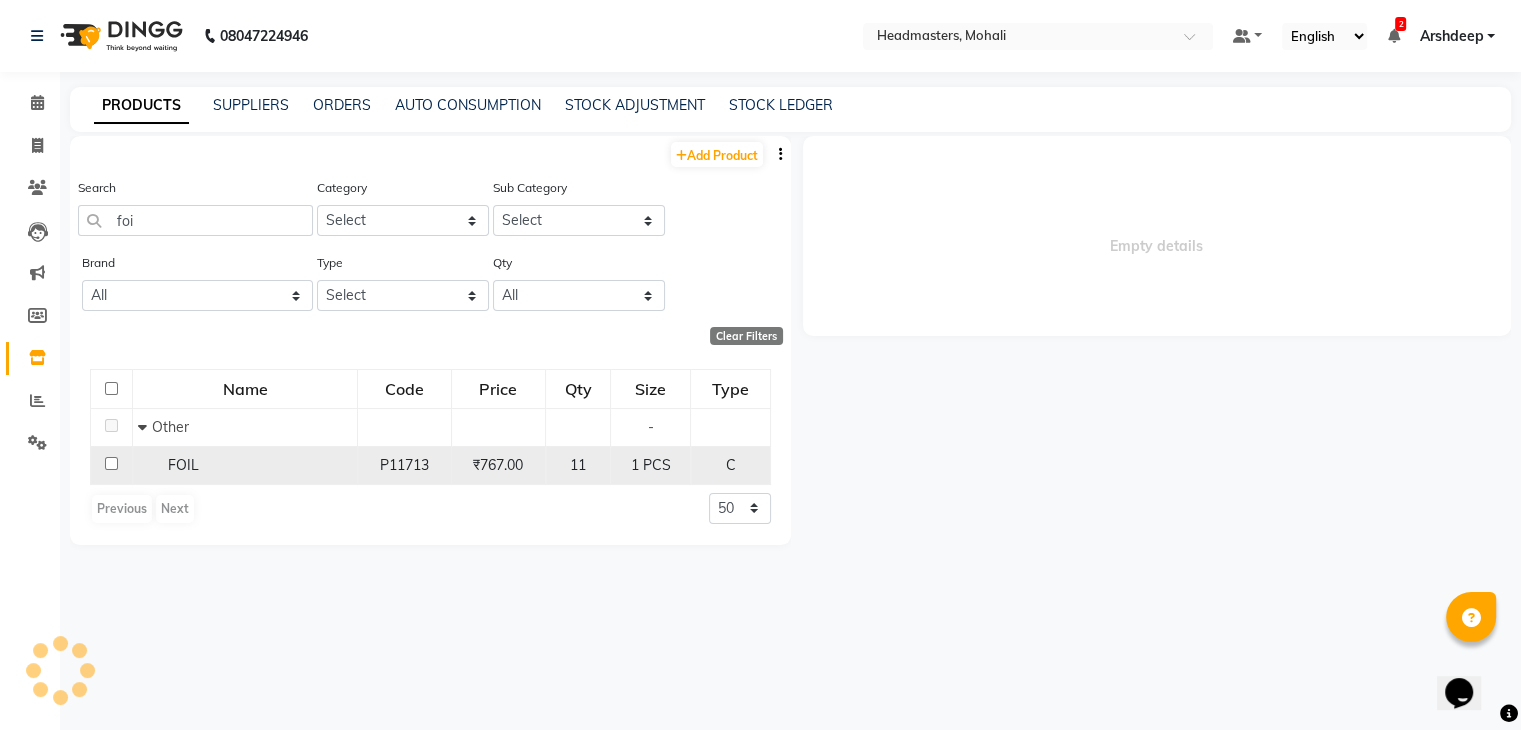 select 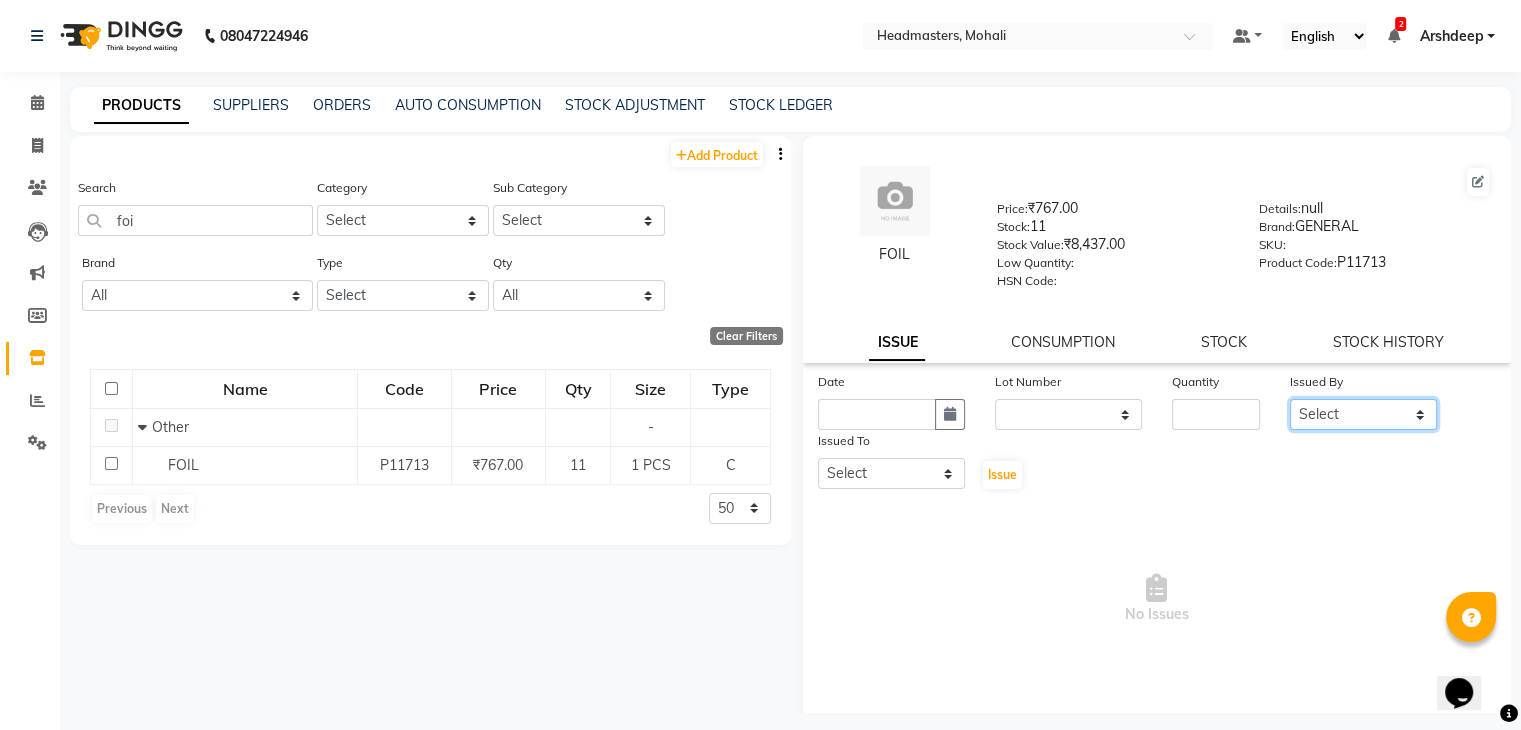 click on "Select AARIF [NAME] [LAST] Ali [NAME] [NAME] [NAME] [NAME] [NAME] [NAME] [NAME] [NAME] [NAME] [NAME] [NAME] [NAME] [NAME] [NAME] [NAME] [NAME] [NAME] [NAME] [NAME] [NAME] [NAME] [NAME] [NAME] [NAME] [NAME] [NAME] [NAME] [NAME] [NAME] [NAME] [NAME] [NAME] [NAME]" 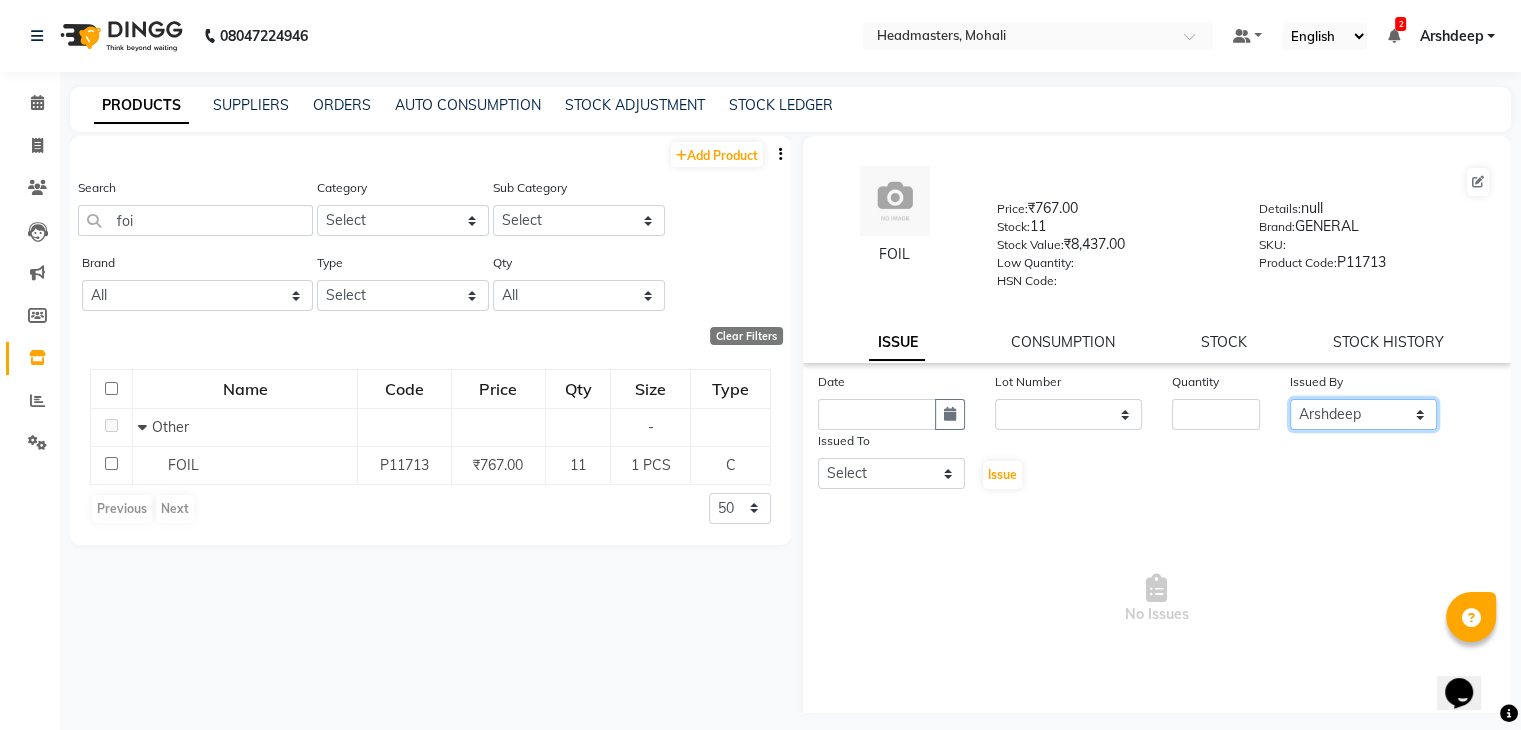 click on "Select AARIF [NAME] [LAST] Ali [NAME] [NAME] [NAME] [NAME] [NAME] [NAME] [NAME] [NAME] [NAME] [NAME] [NAME] [NAME] [NAME] [NAME] [NAME] [NAME] [NAME] [NAME] [NAME] [NAME] [NAME] [NAME] [NAME] [NAME] [NAME] [NAME] [NAME] [NAME] [NAME] [NAME] [NAME] [NAME] [NAME]" 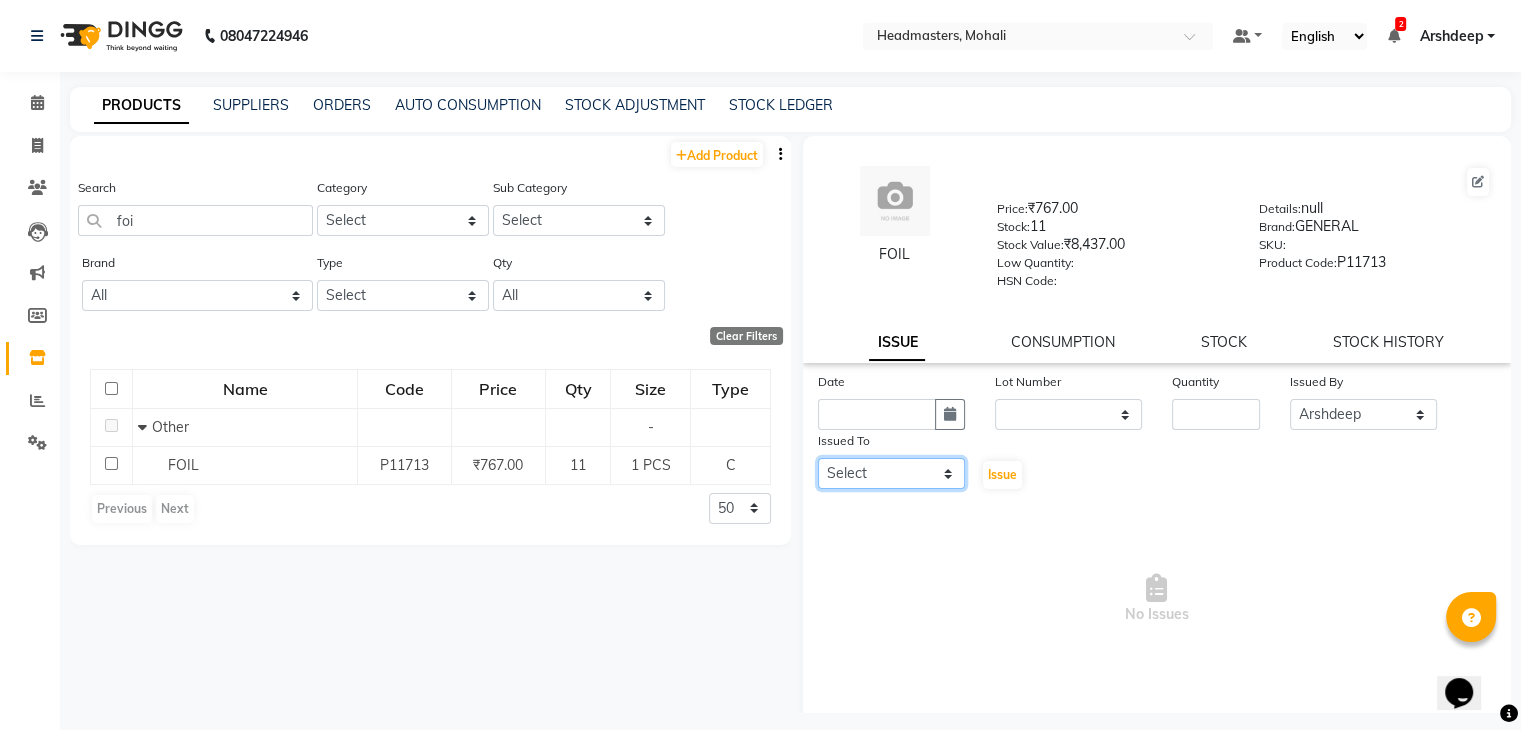 click on "Select AARIF [NAME] [LAST] Ali [NAME] [NAME] [NAME] [NAME] [NAME] [NAME] [NAME] [NAME] [NAME] [NAME] [NAME] [NAME] [NAME] [NAME] [NAME] [NAME] [NAME] [NAME] [NAME] [NAME] [NAME] [NAME] [NAME] [NAME] [NAME] [NAME] [NAME] [NAME] [NAME] [NAME] [NAME] [NAME] [NAME]" 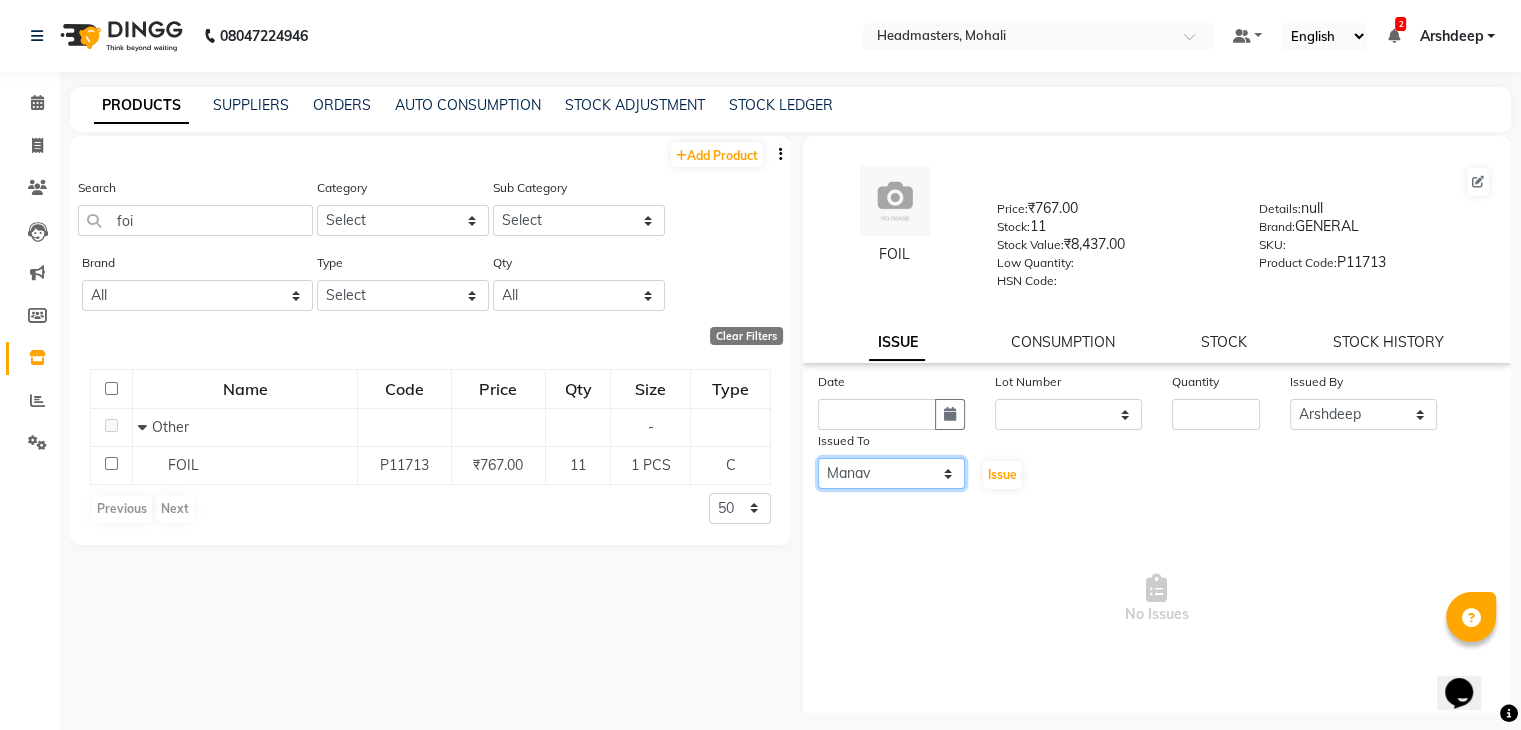 click on "Select AARIF [NAME] [LAST] Ali [NAME] [NAME] [NAME] [NAME] [NAME] [NAME] [NAME] [NAME] [NAME] [NAME] [NAME] [NAME] [NAME] [NAME] [NAME] [NAME] [NAME] [NAME] [NAME] [NAME] [NAME] [NAME] [NAME] [NAME] [NAME] [NAME] [NAME] [NAME] [NAME] [NAME] [NAME] [NAME] [NAME]" 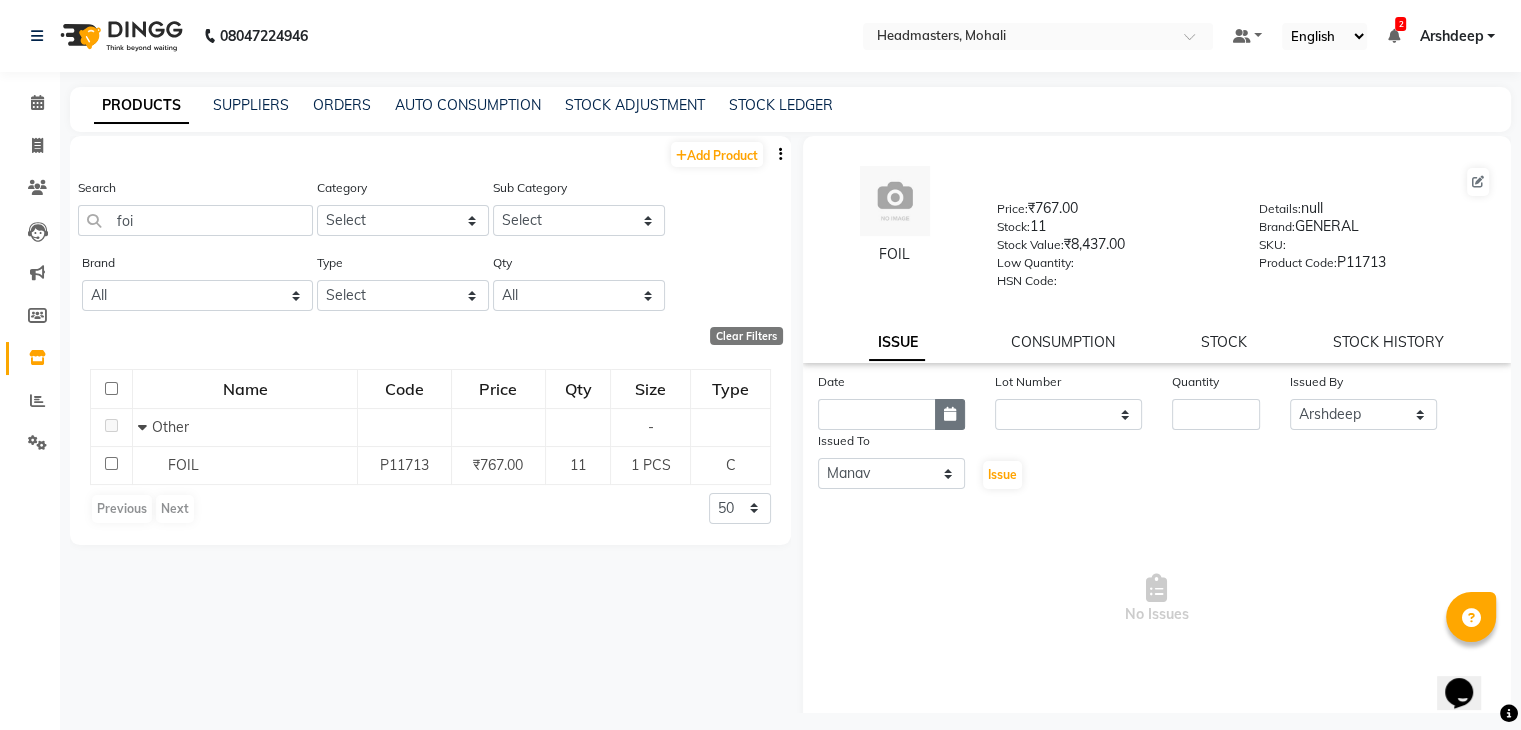 click 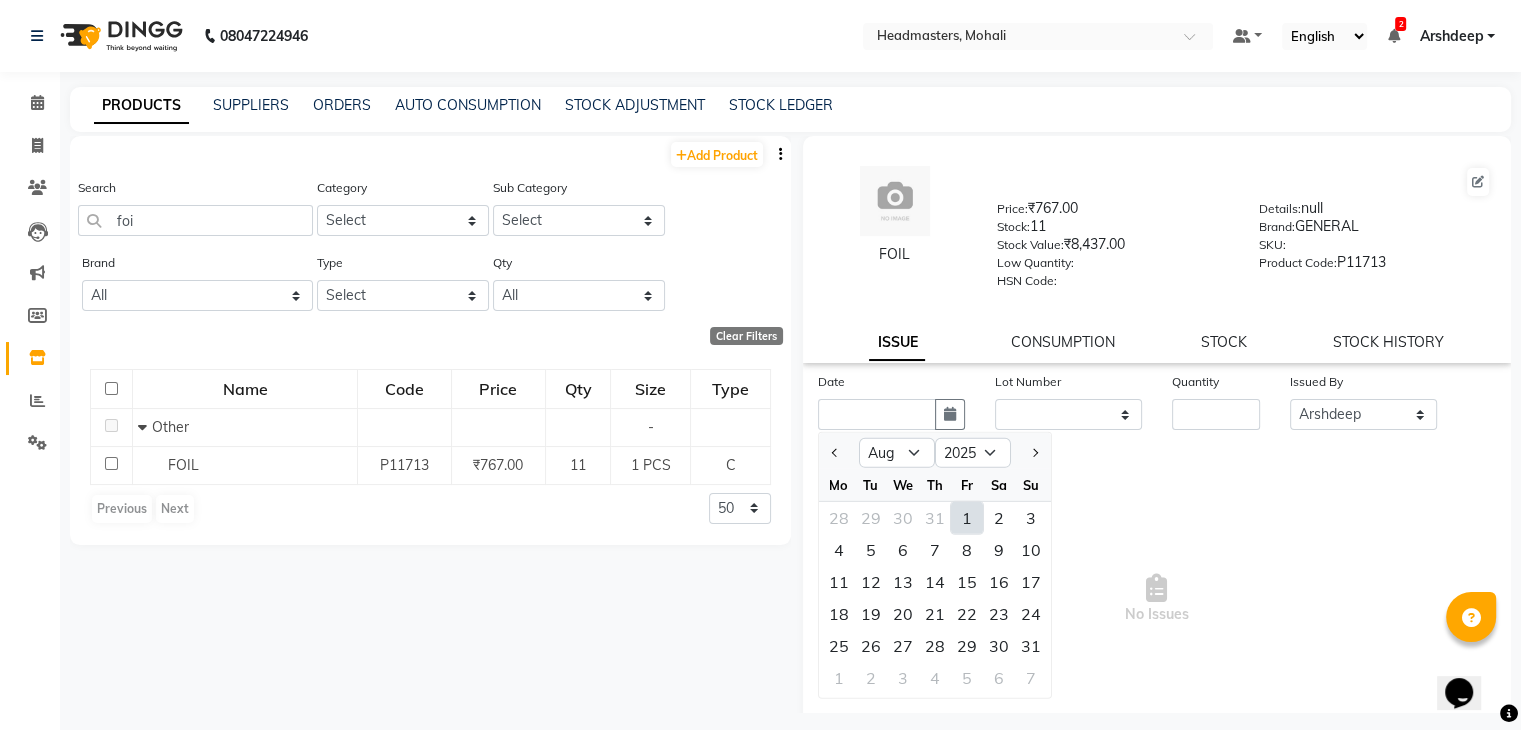 click on "1" 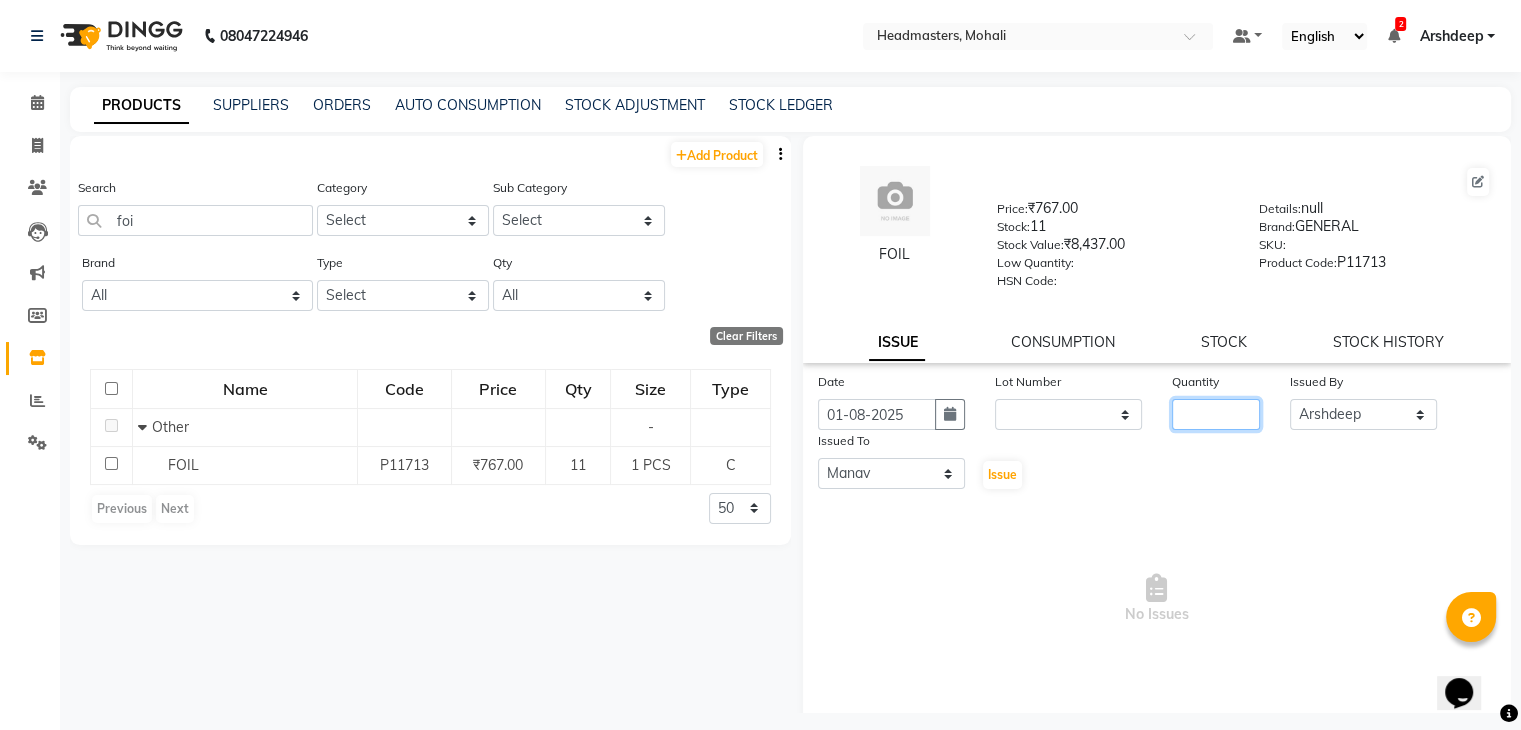 click 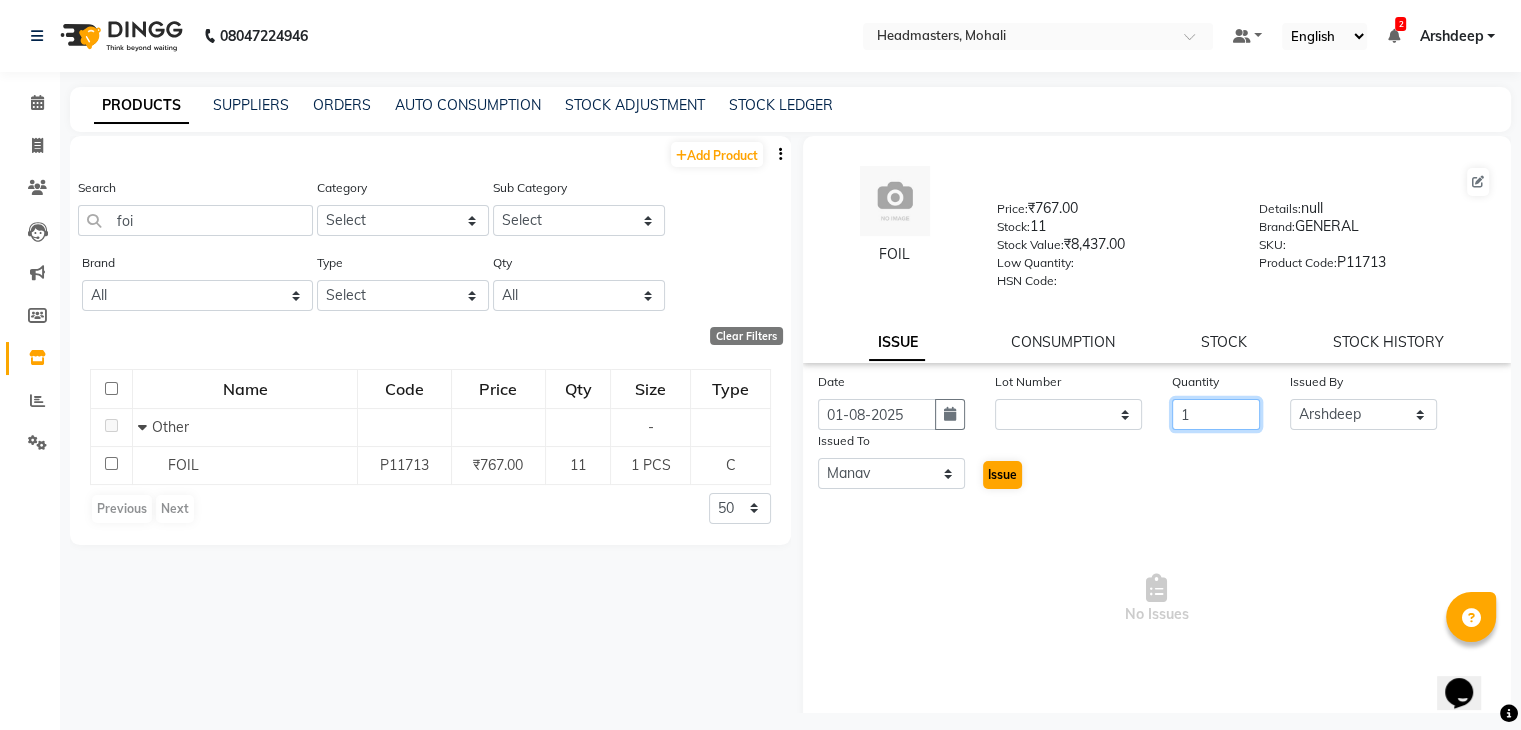 type on "1" 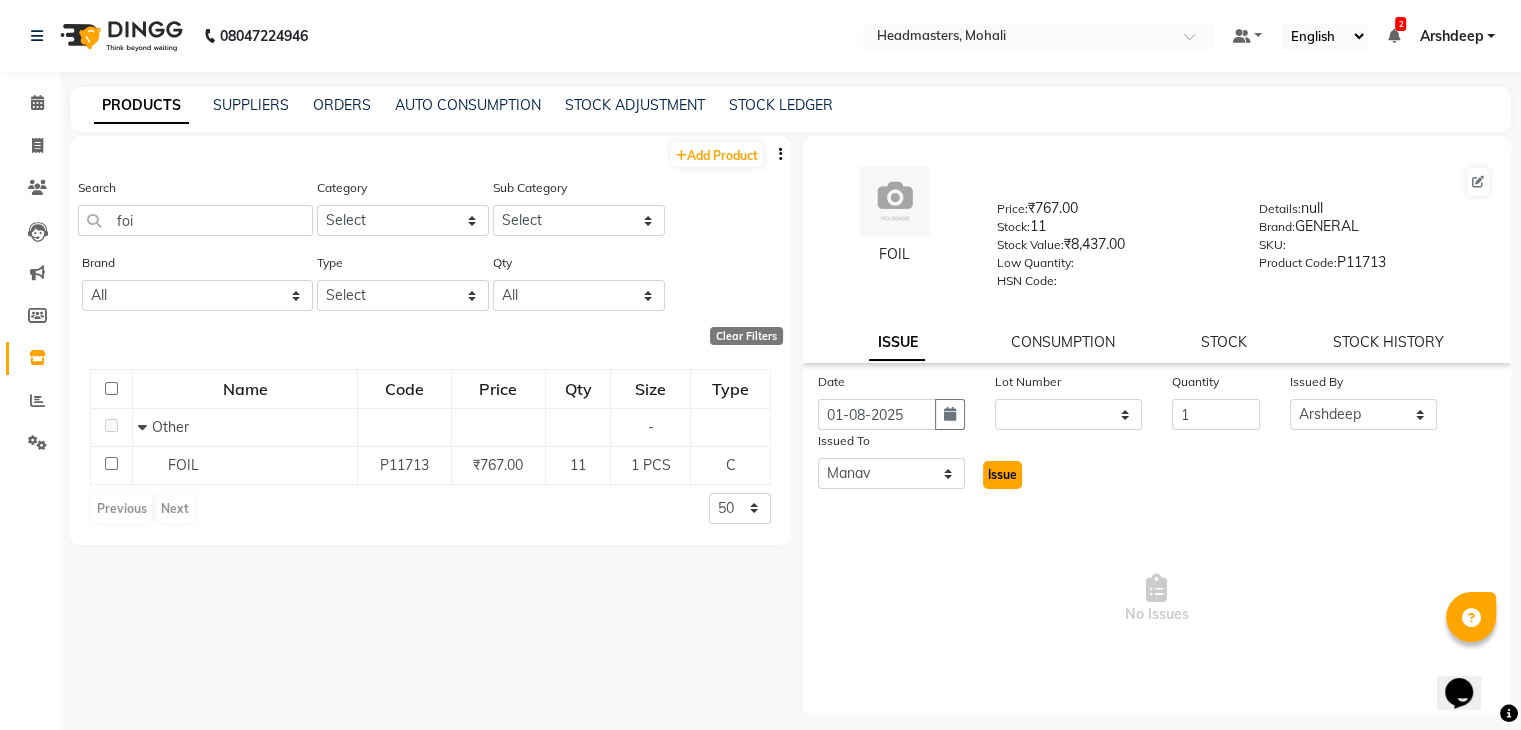 click on "Issue" 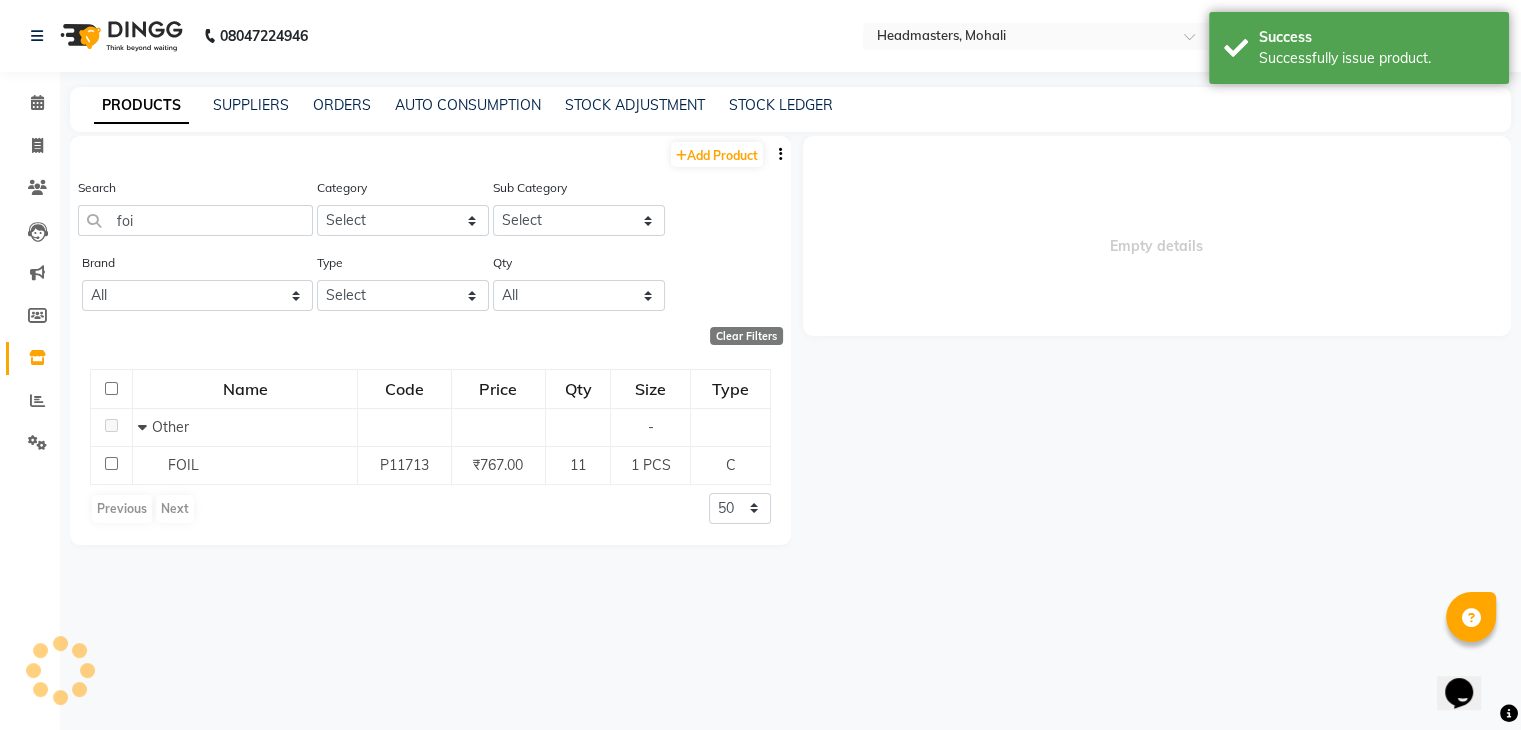 select 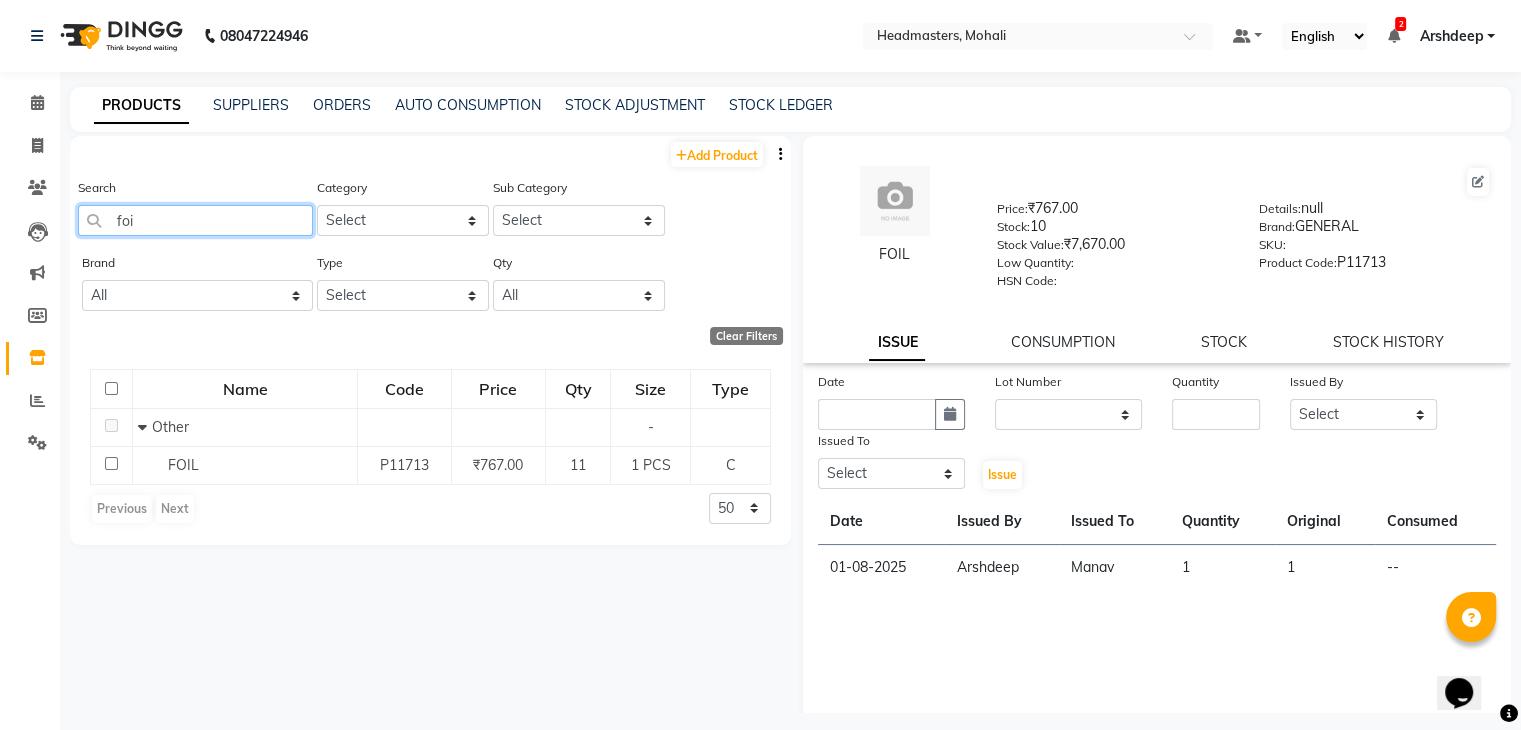 click on "foi" 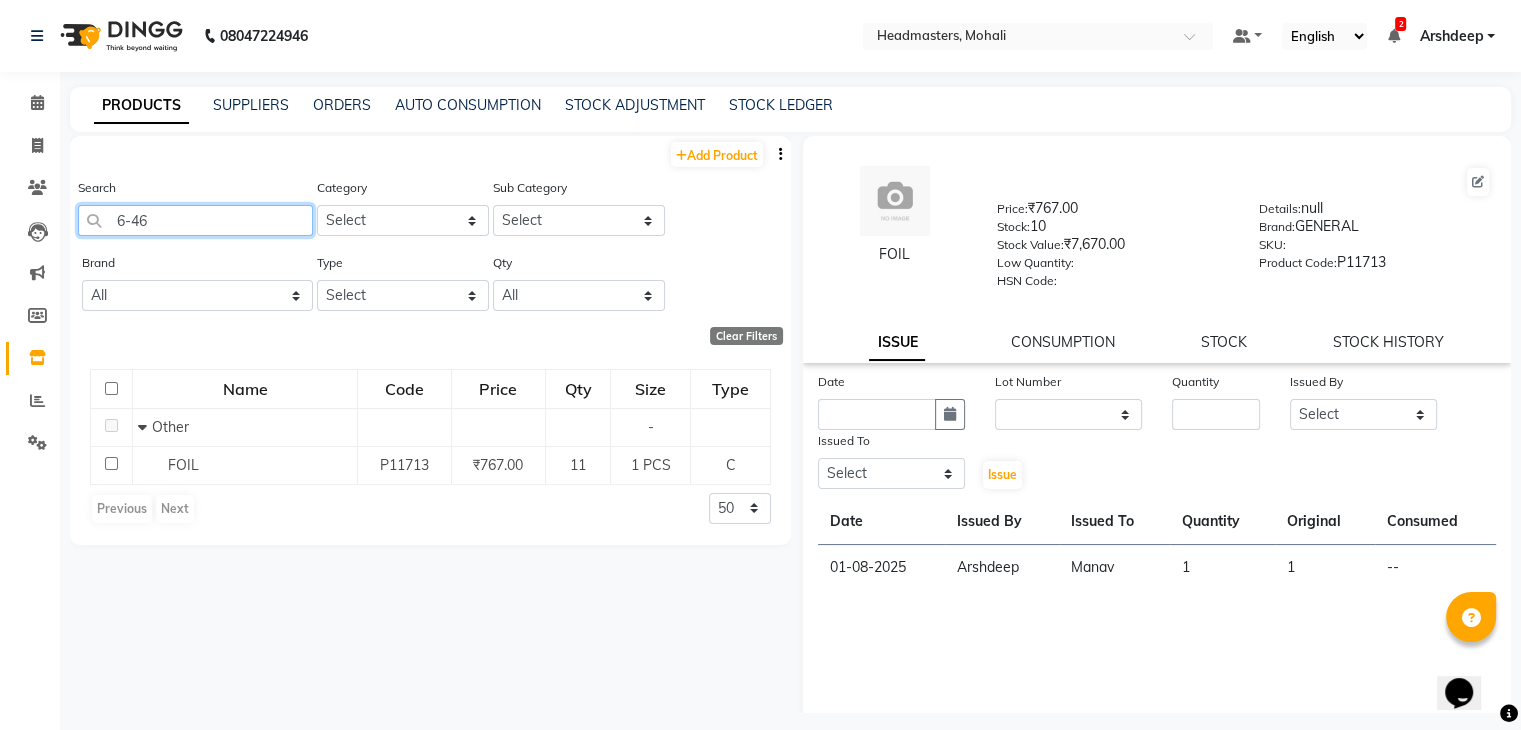 type on "6-46" 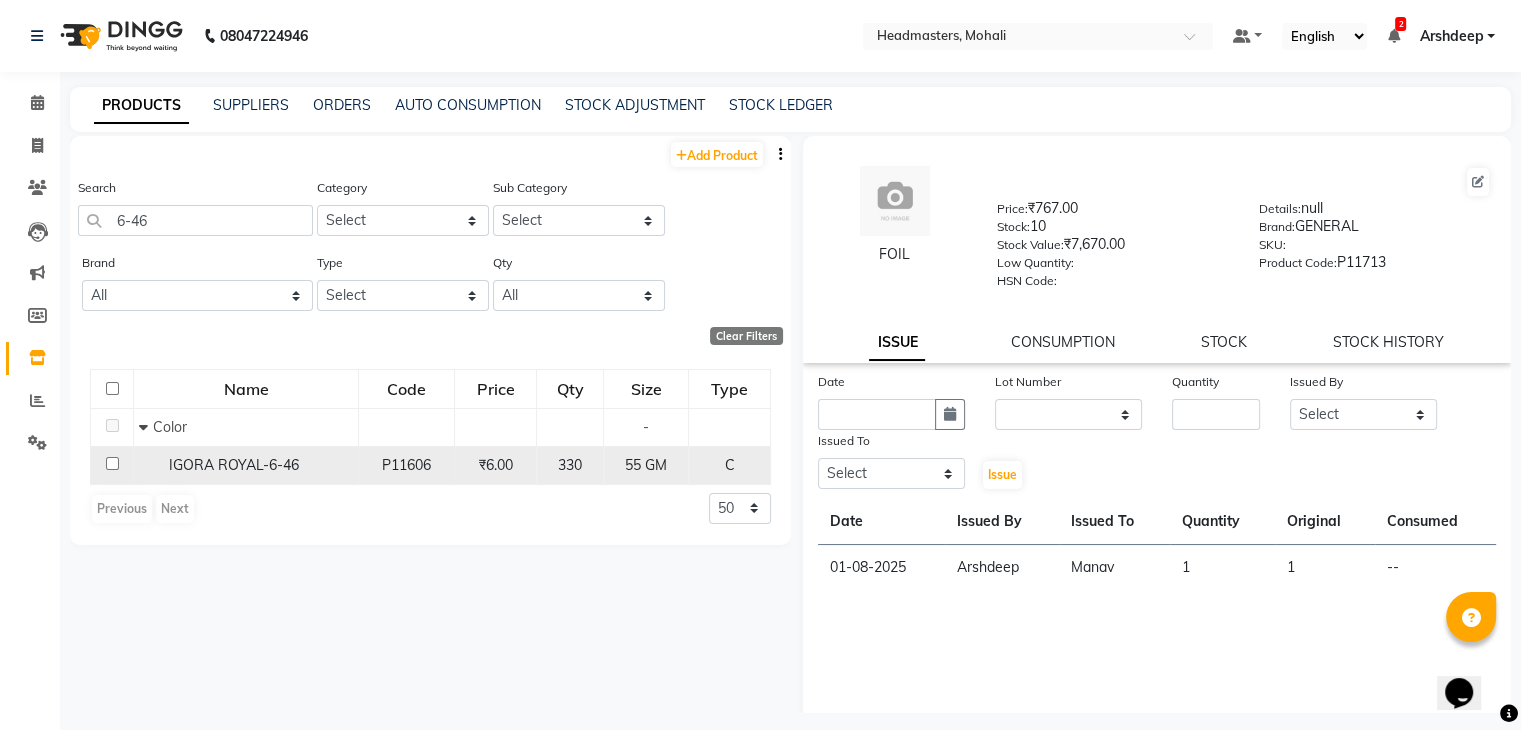 click on "IGORA ROYAL-6-46" 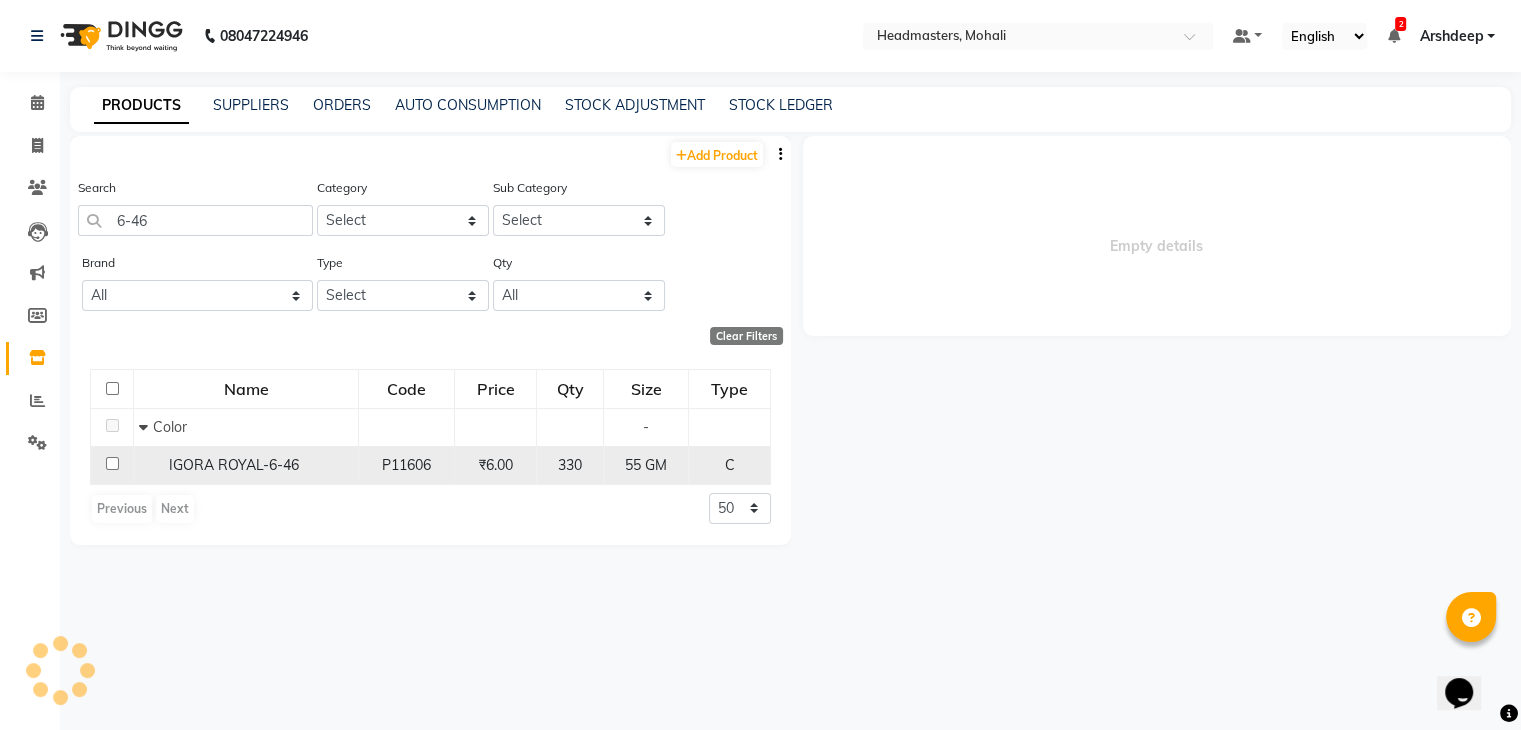 select 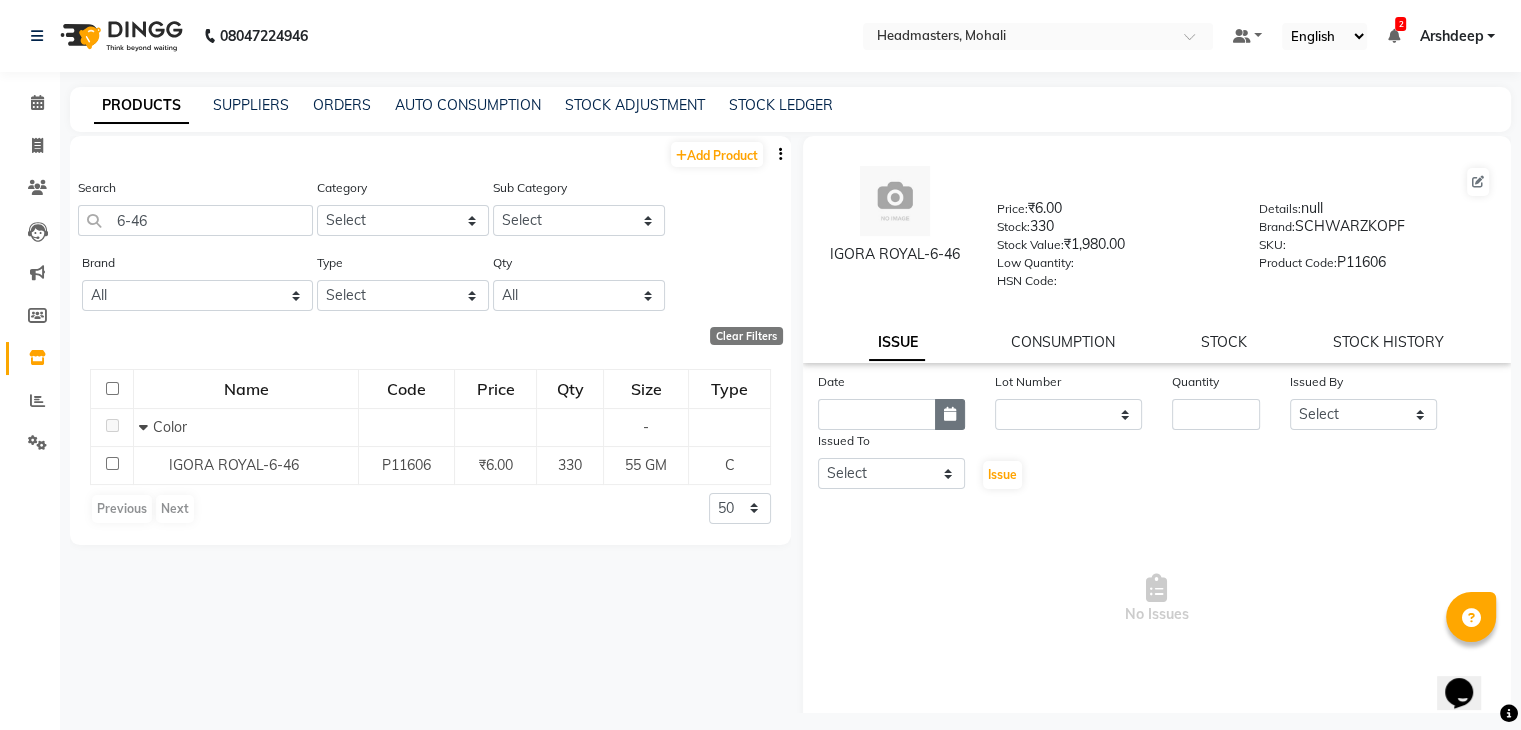 click 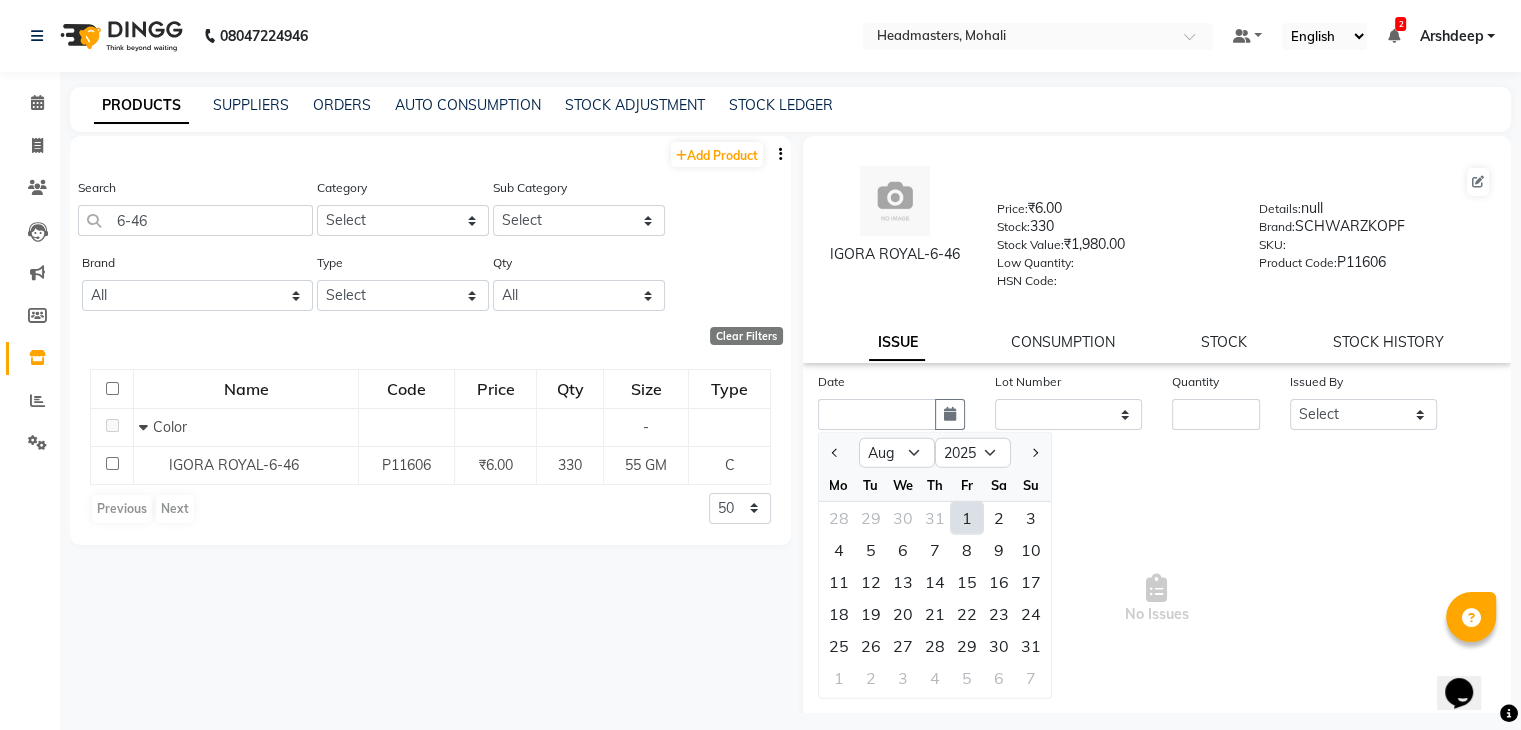 click on "1" 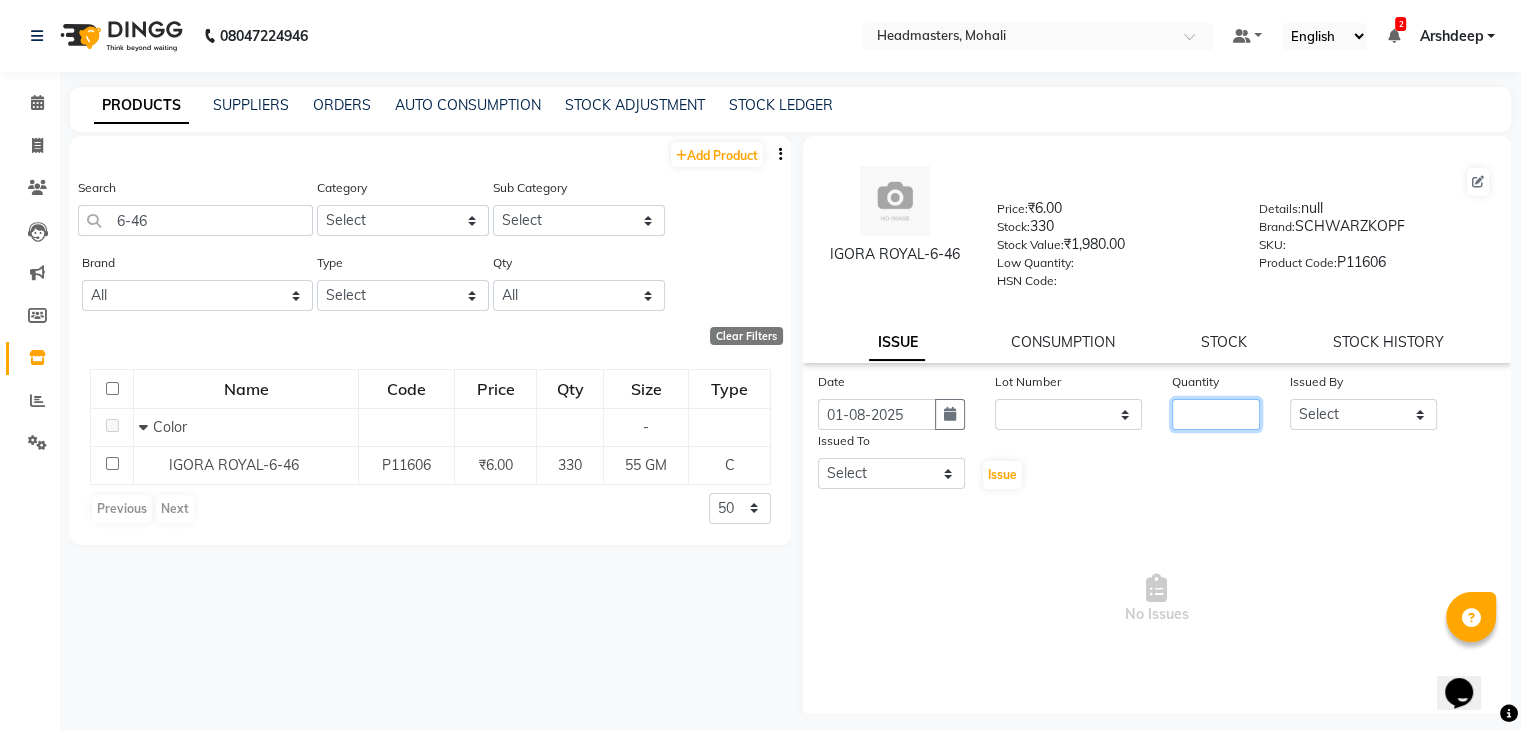 click 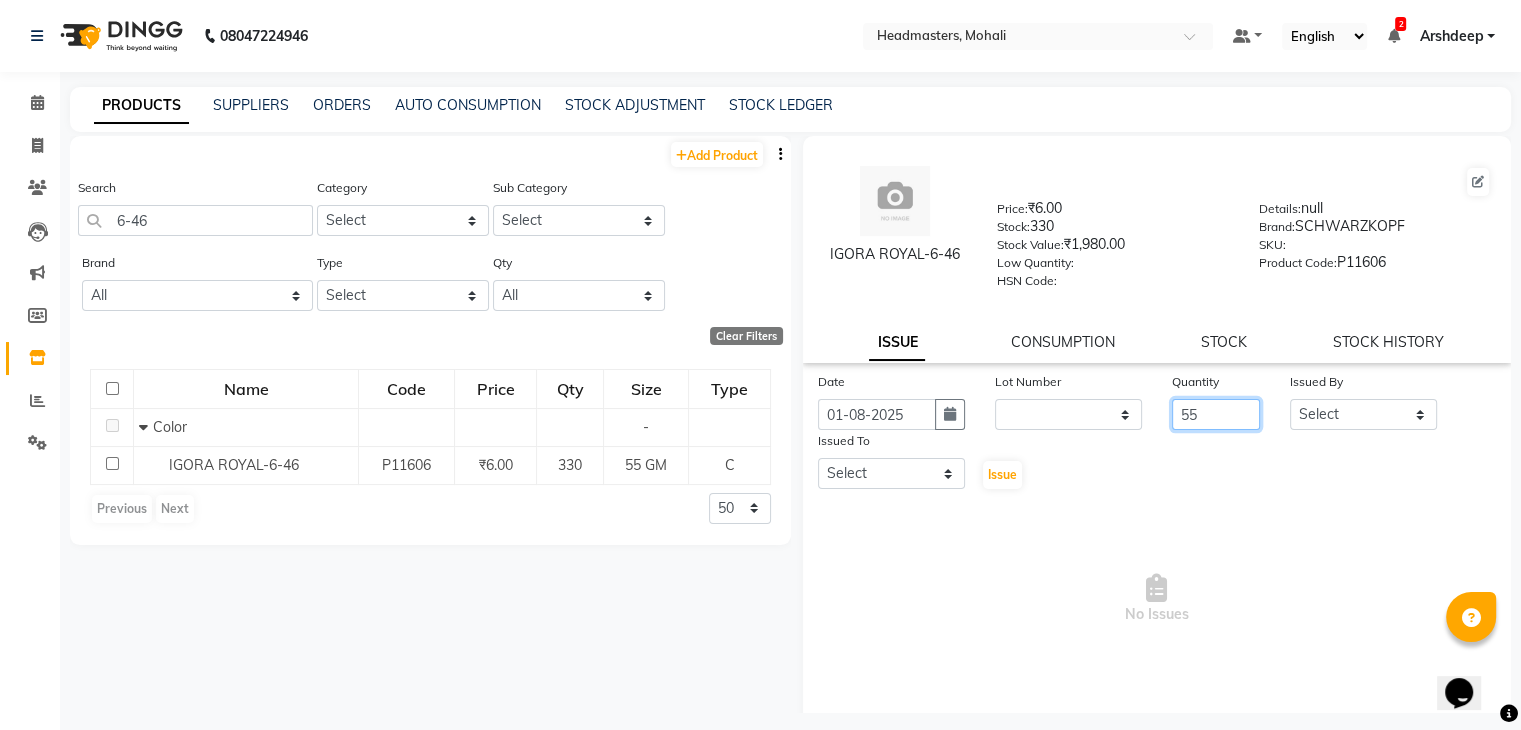 type on "55" 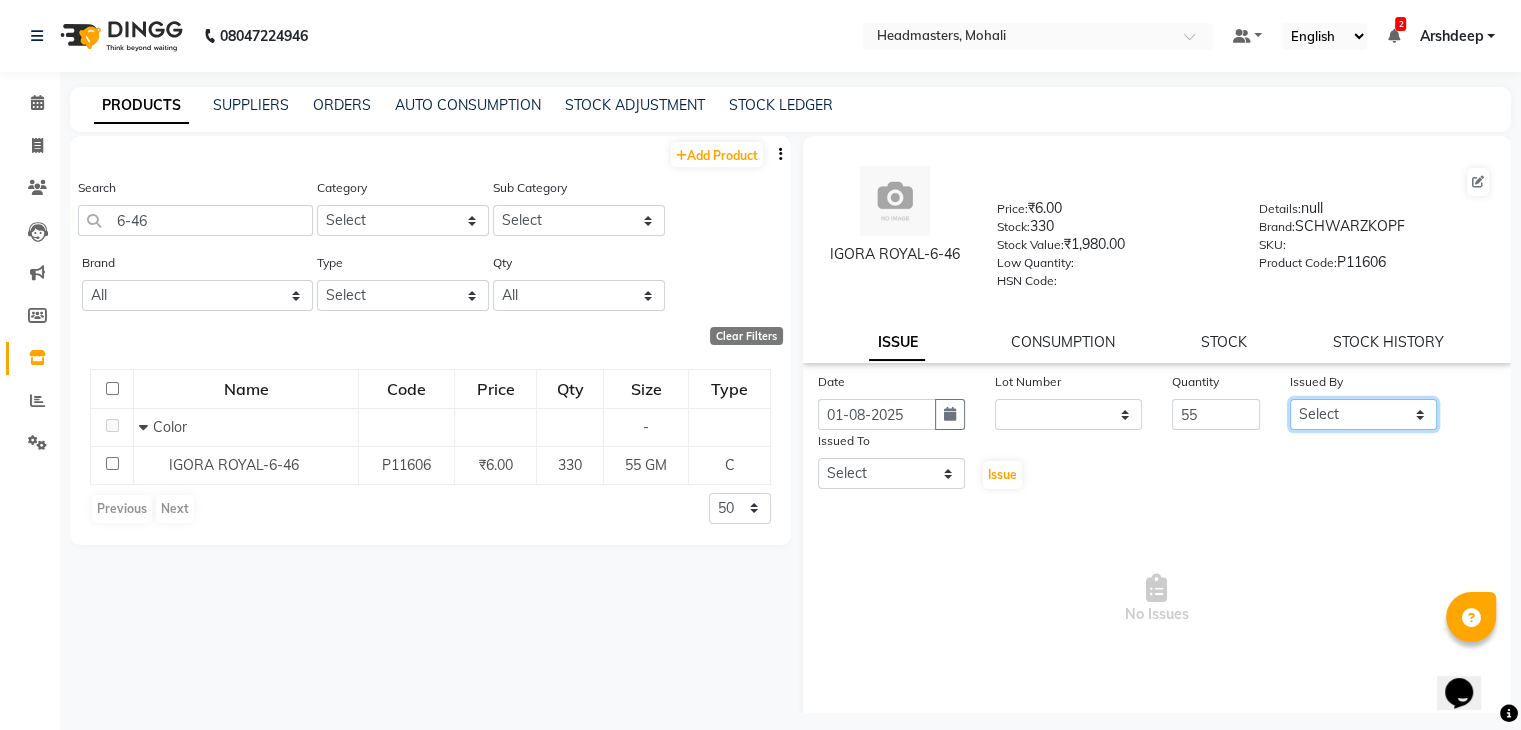 click on "Select AARIF [NAME] [LAST] Ali [NAME] [NAME] [NAME] [NAME] [NAME] [NAME] [NAME] [NAME] [NAME] [NAME] [NAME] [NAME] [NAME] [NAME] [NAME] [NAME] [NAME] [NAME] [NAME] [NAME] [NAME] [NAME] [NAME] [NAME] [NAME] [NAME] [NAME] [NAME] [NAME] [NAME] [NAME] [NAME] [NAME]" 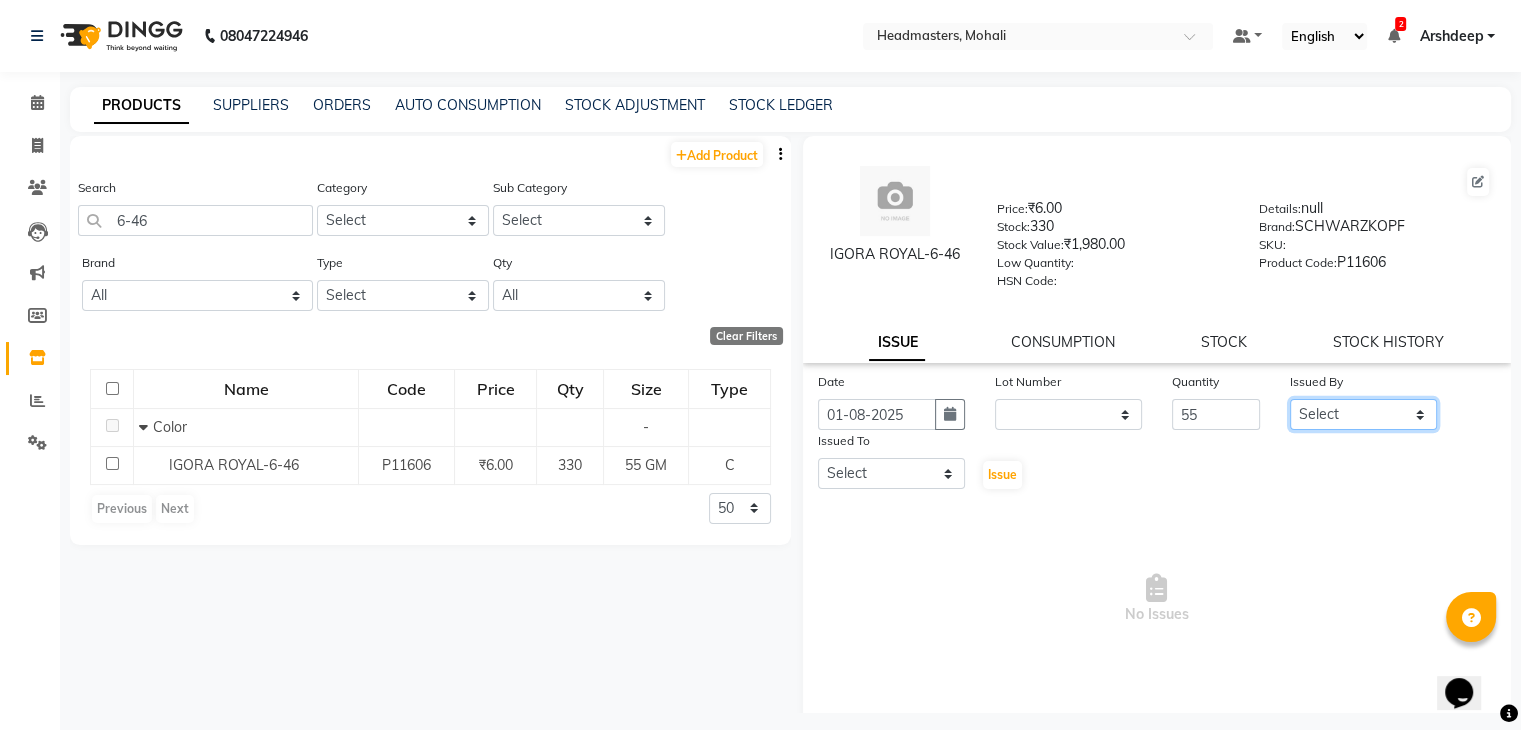 select on "84970" 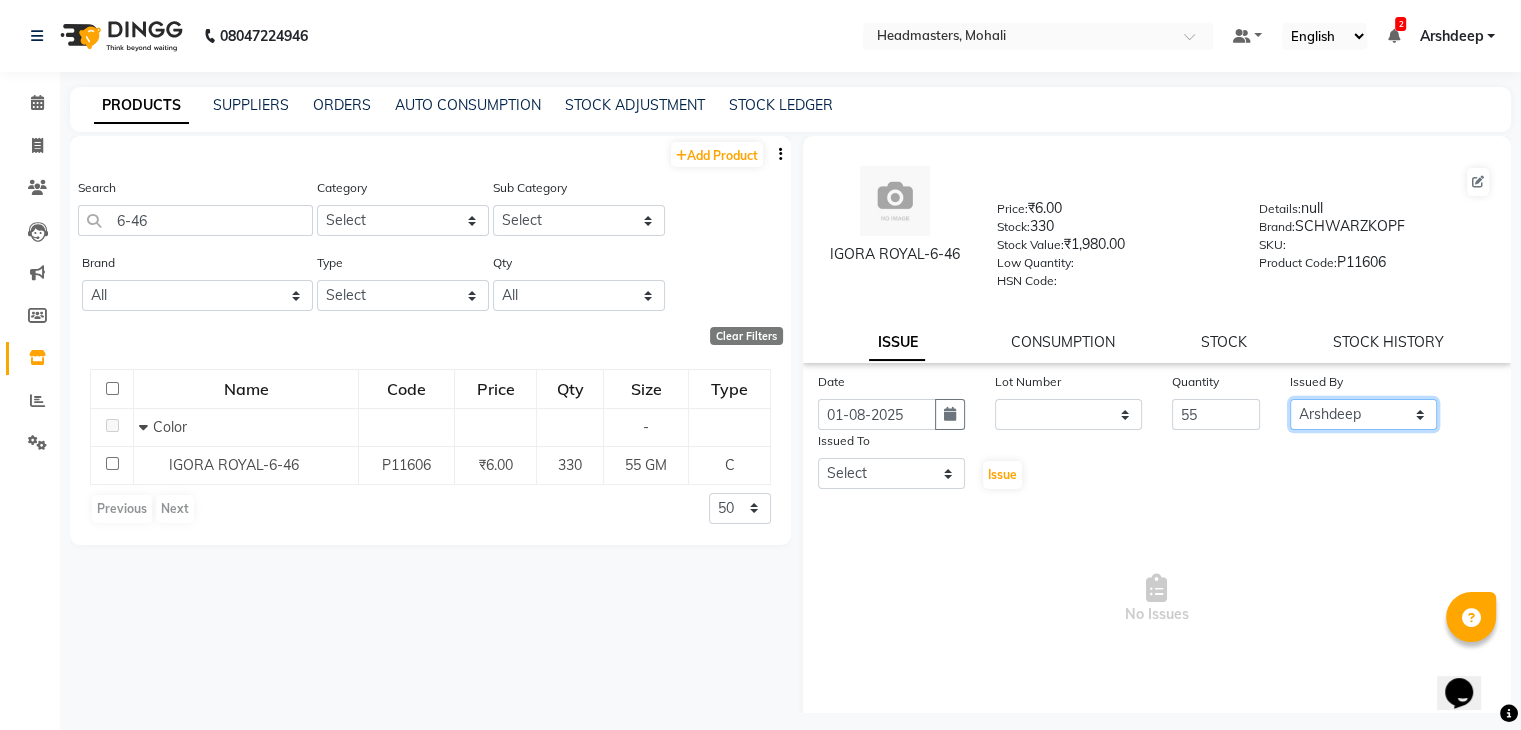 click on "Select AARIF [NAME] [LAST] Ali [NAME] [NAME] [NAME] [NAME] [NAME] [NAME] [NAME] [NAME] [NAME] [NAME] [NAME] [NAME] [NAME] [NAME] [NAME] [NAME] [NAME] [NAME] [NAME] [NAME] [NAME] [NAME] [NAME] [NAME] [NAME] [NAME] [NAME] [NAME] [NAME] [NAME] [NAME] [NAME] [NAME]" 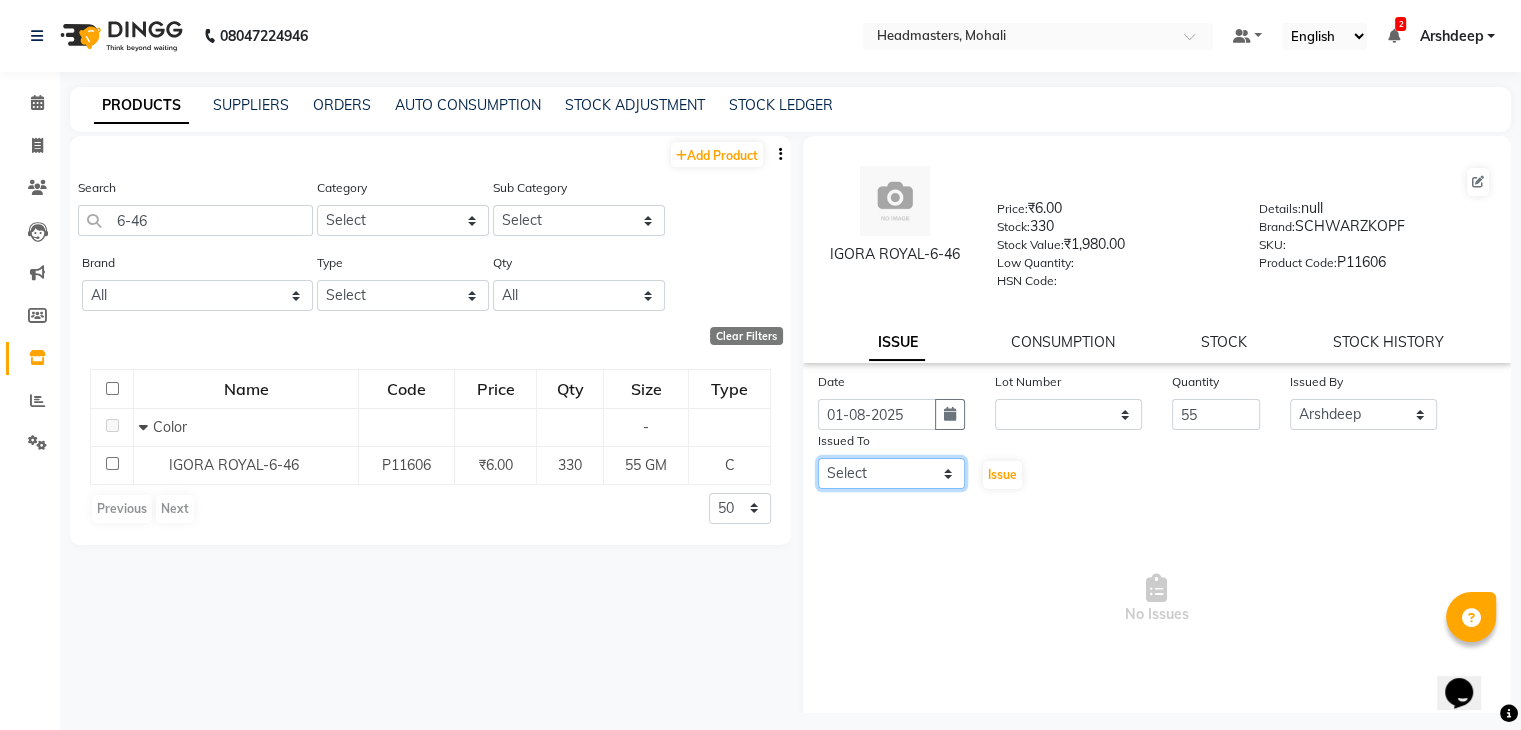 click on "Select AARIF [NAME] [LAST] Ali [NAME] [NAME] [NAME] [NAME] [NAME] [NAME] [NAME] [NAME] [NAME] [NAME] [NAME] [NAME] [NAME] [NAME] [NAME] [NAME] [NAME] [NAME] [NAME] [NAME] [NAME] [NAME] [NAME] [NAME] [NAME] [NAME] [NAME] [NAME] [NAME] [NAME] [NAME] [NAME] [NAME]" 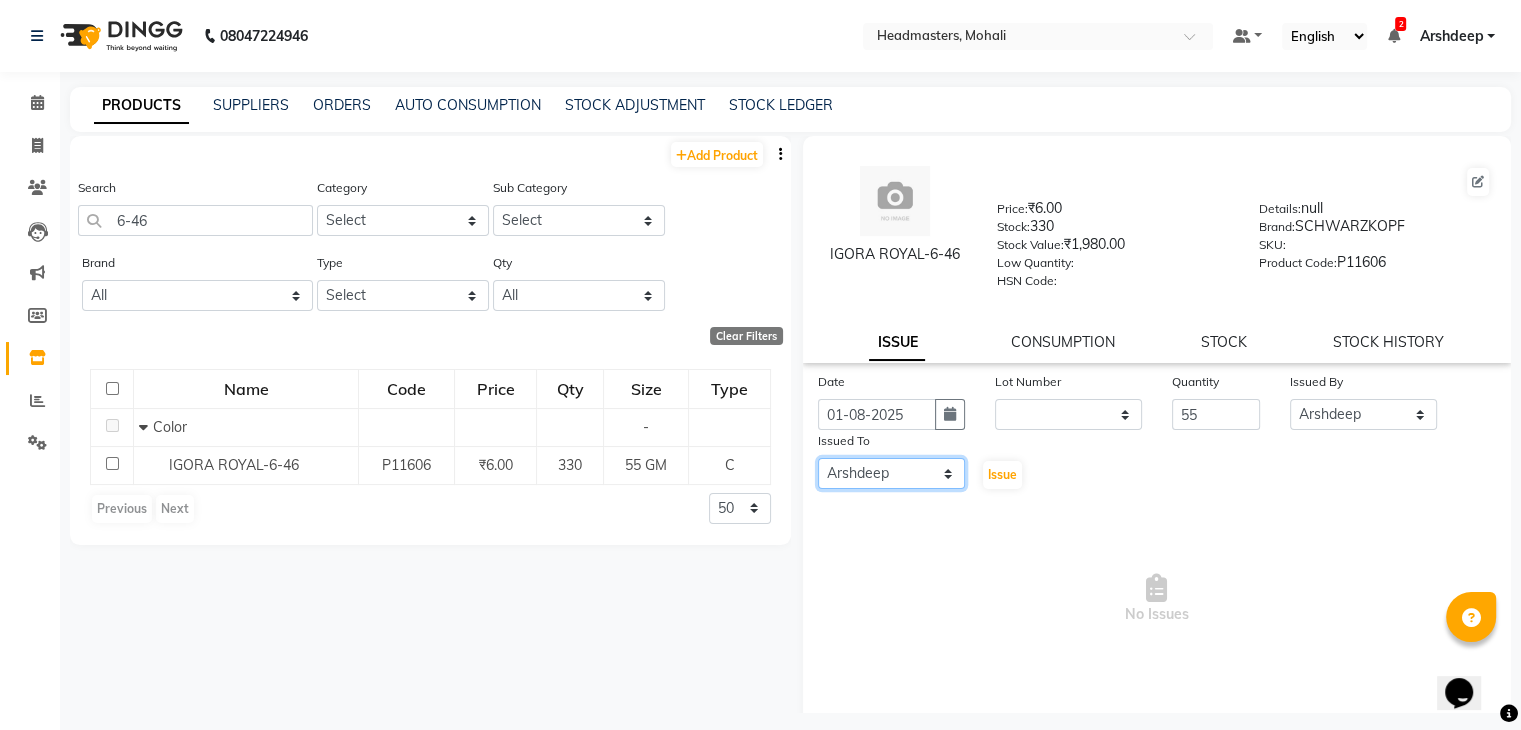 click on "Select AARIF [NAME] [LAST] Ali [NAME] [NAME] [NAME] [NAME] [NAME] [NAME] [NAME] [NAME] [NAME] [NAME] [NAME] [NAME] [NAME] [NAME] [NAME] [NAME] [NAME] [NAME] [NAME] [NAME] [NAME] [NAME] [NAME] [NAME] [NAME] [NAME] [NAME] [NAME] [NAME] [NAME] [NAME] [NAME] [NAME]" 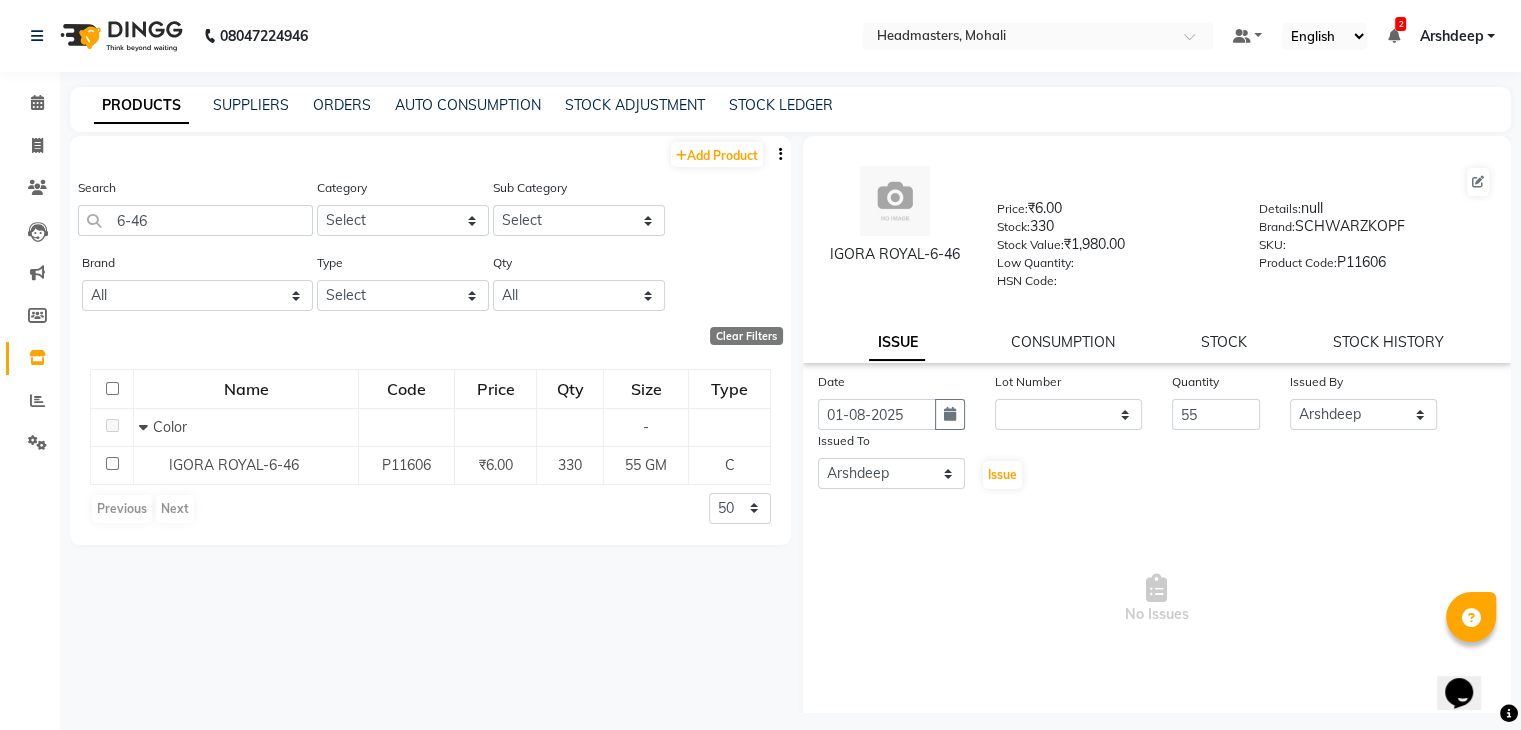 click on "Issued To" 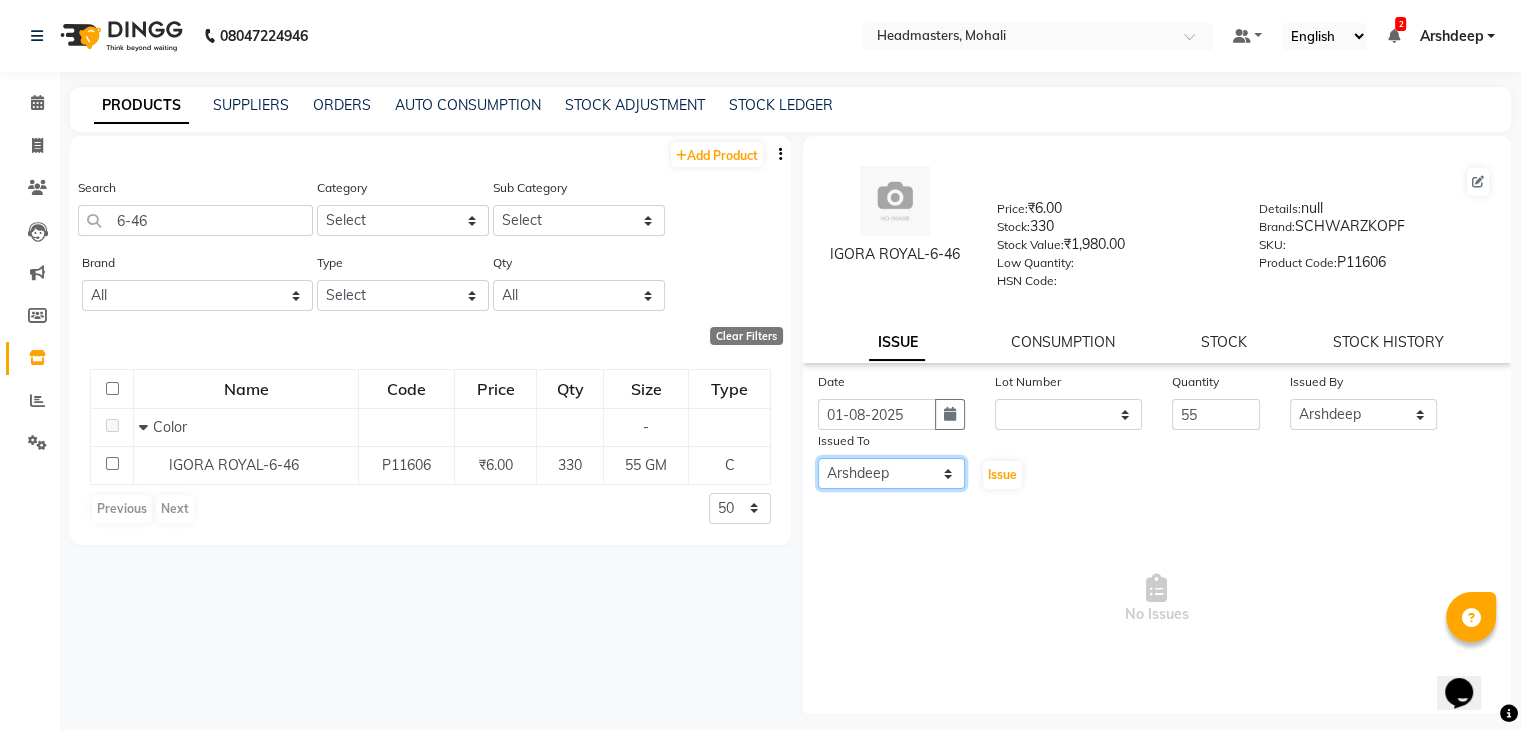 click on "Select AARIF [NAME] [LAST] Ali [NAME] [NAME] [NAME] [NAME] [NAME] [NAME] [NAME] [NAME] [NAME] [NAME] [NAME] [NAME] [NAME] [NAME] [NAME] [NAME] [NAME] [NAME] [NAME] [NAME] [NAME] [NAME] [NAME] [NAME] [NAME] [NAME] [NAME] [NAME] [NAME] [NAME] [NAME] [NAME] [NAME]" 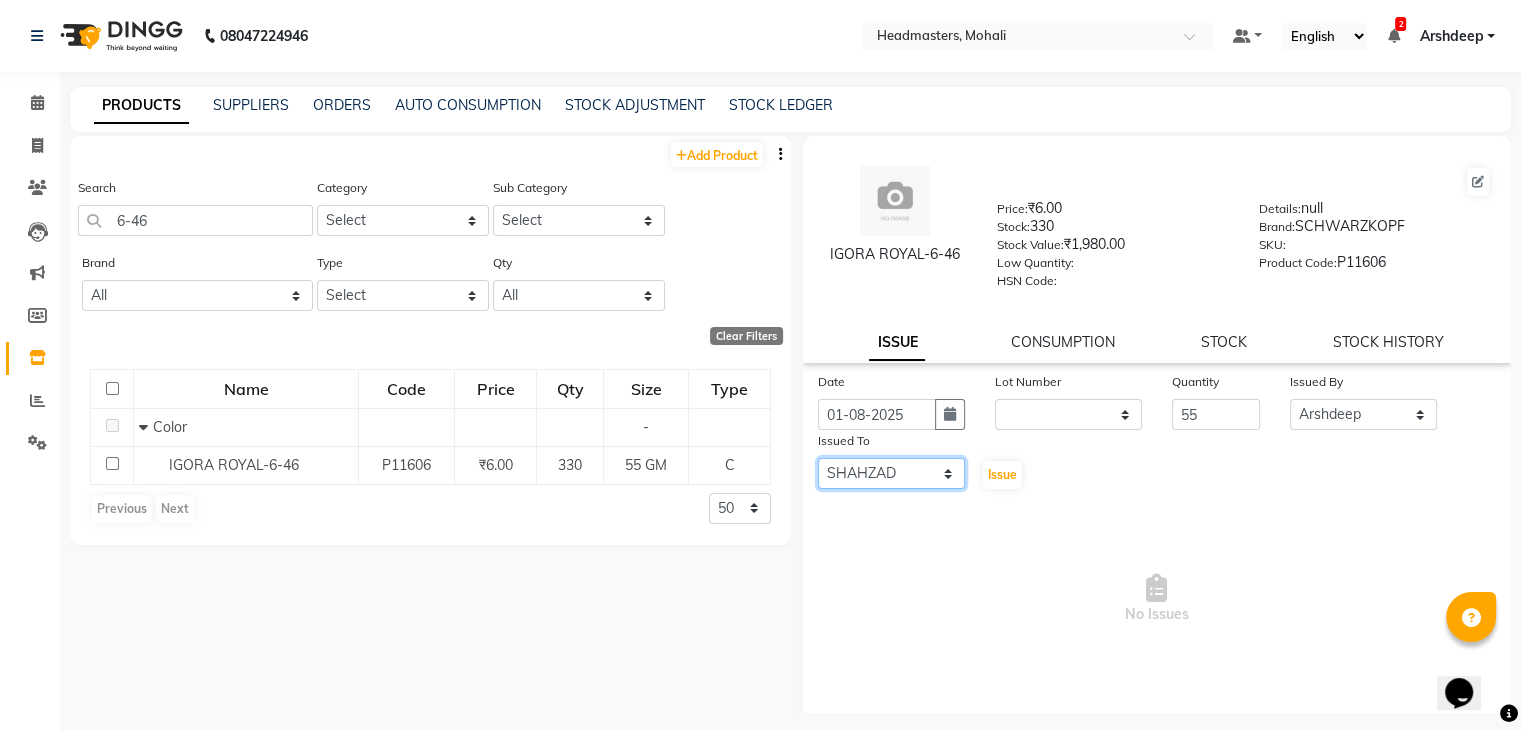 click on "Select AARIF [NAME] [LAST] Ali [NAME] [NAME] [NAME] [NAME] [NAME] [NAME] [NAME] [NAME] [NAME] [NAME] [NAME] [NAME] [NAME] [NAME] [NAME] [NAME] [NAME] [NAME] [NAME] [NAME] [NAME] [NAME] [NAME] [NAME] [NAME] [NAME] [NAME] [NAME] [NAME] [NAME] [NAME] [NAME] [NAME]" 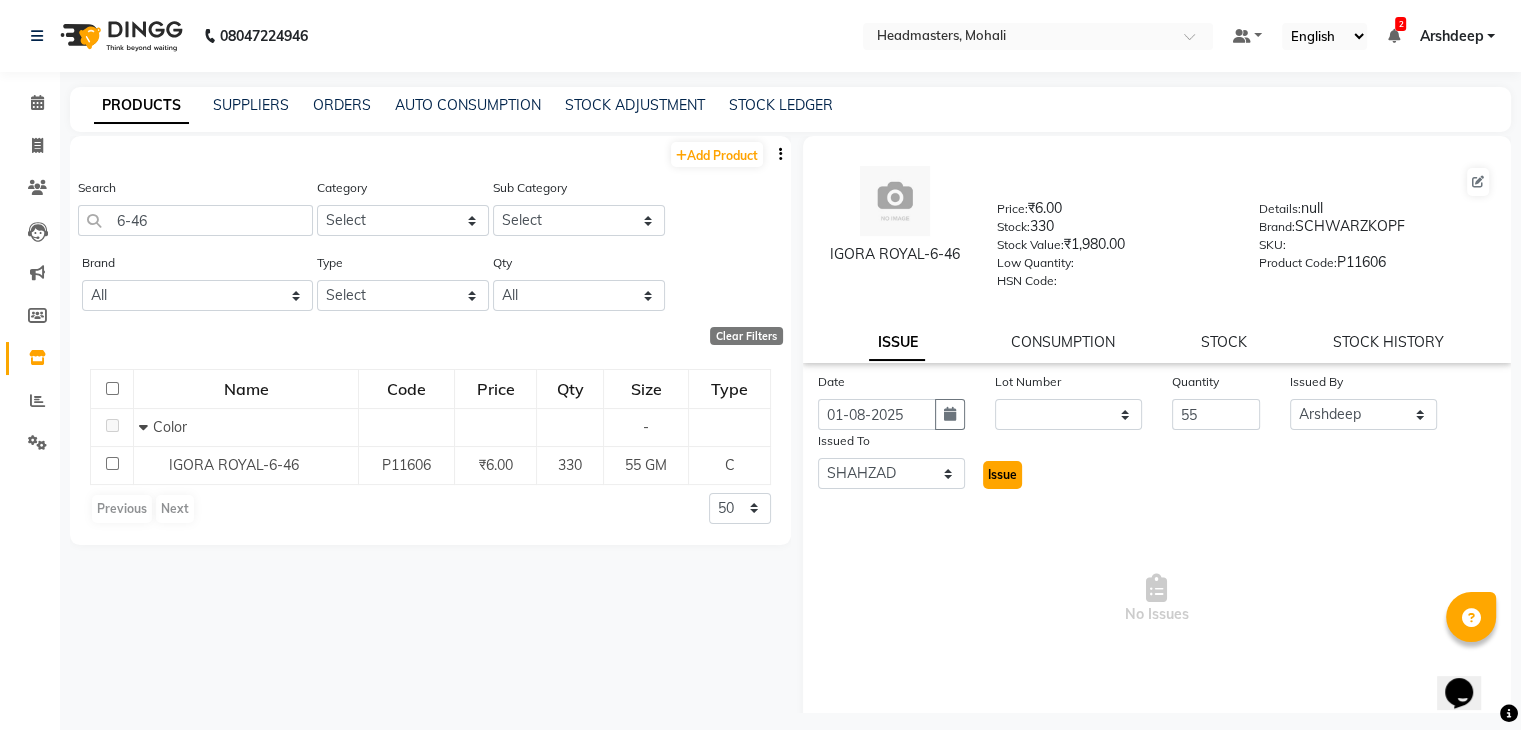 click on "Issue" 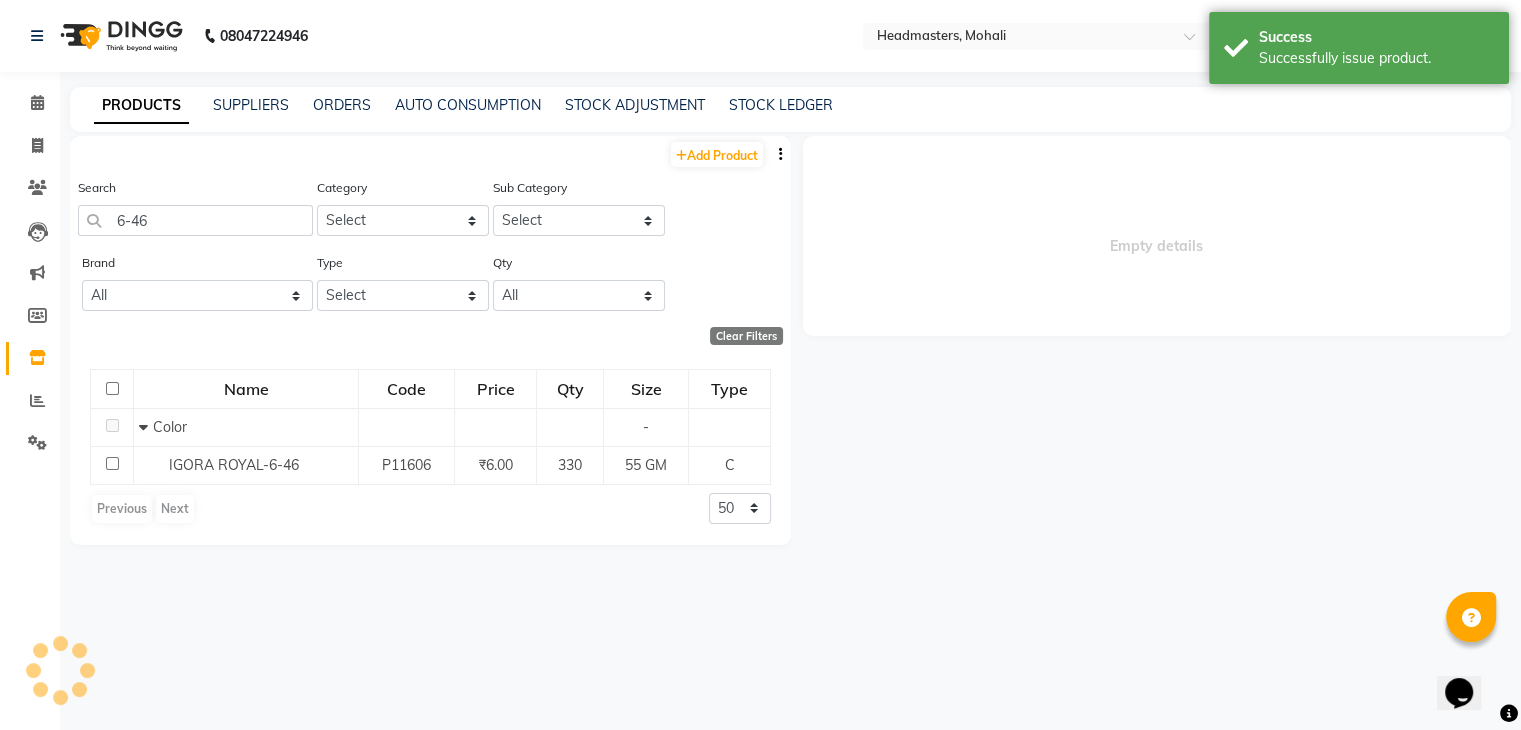 select 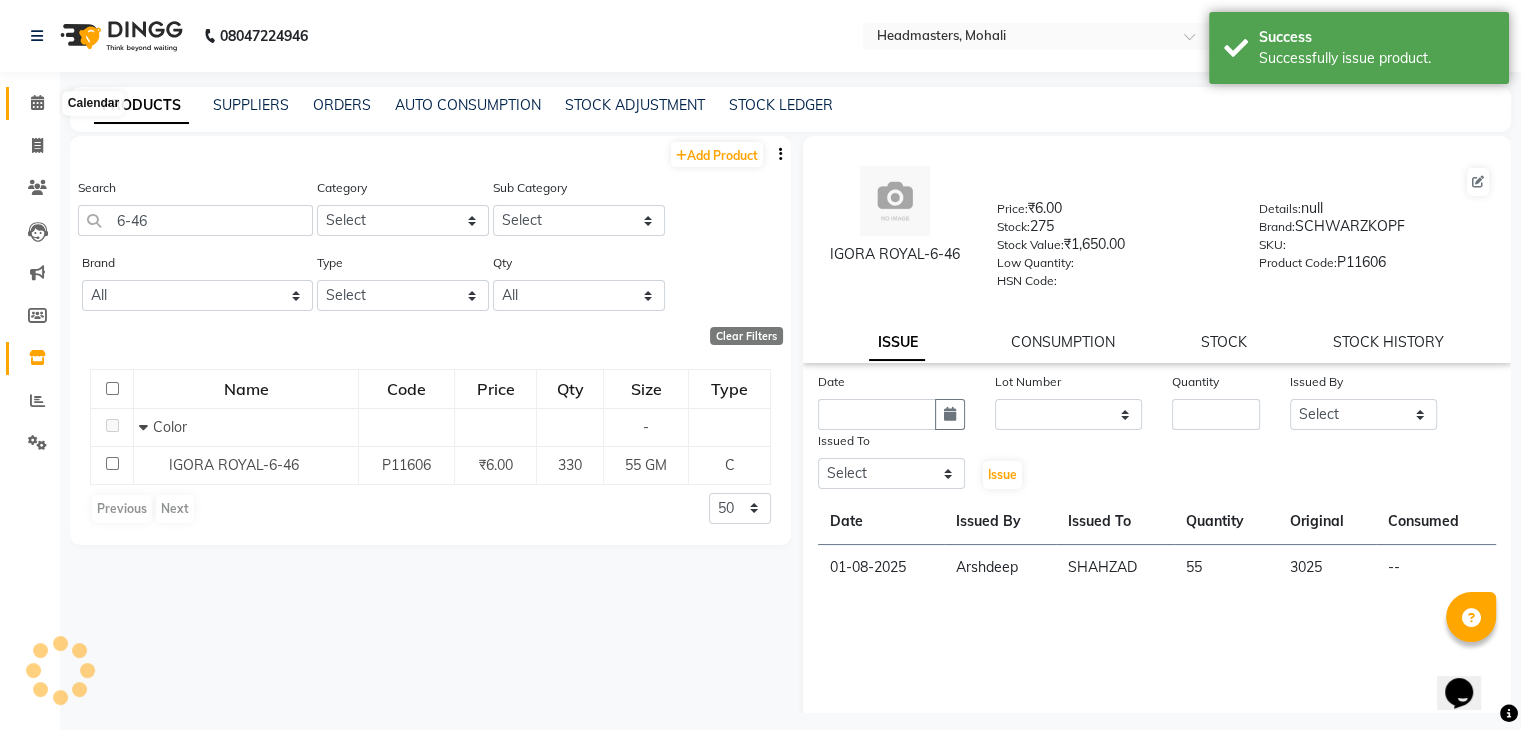 click 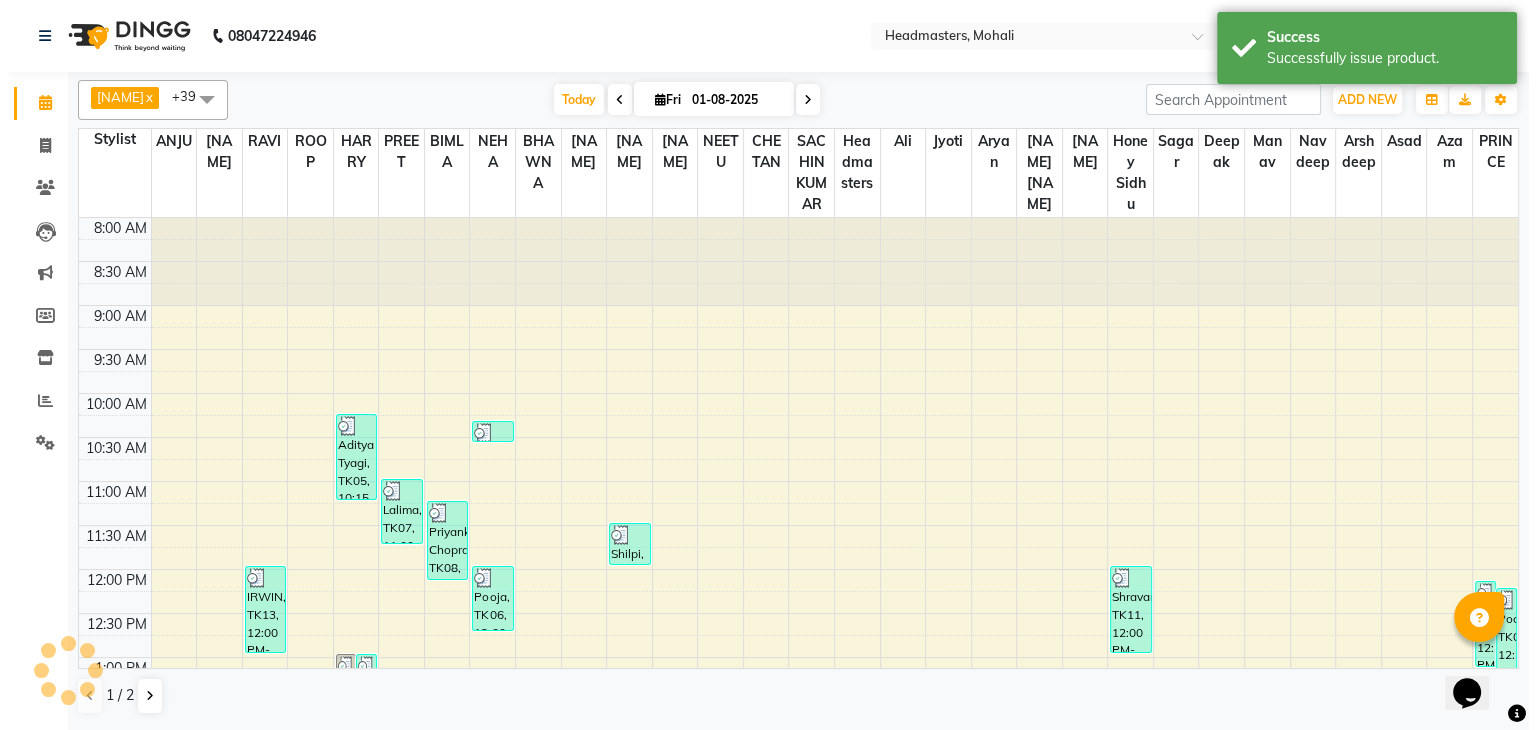 scroll, scrollTop: 0, scrollLeft: 0, axis: both 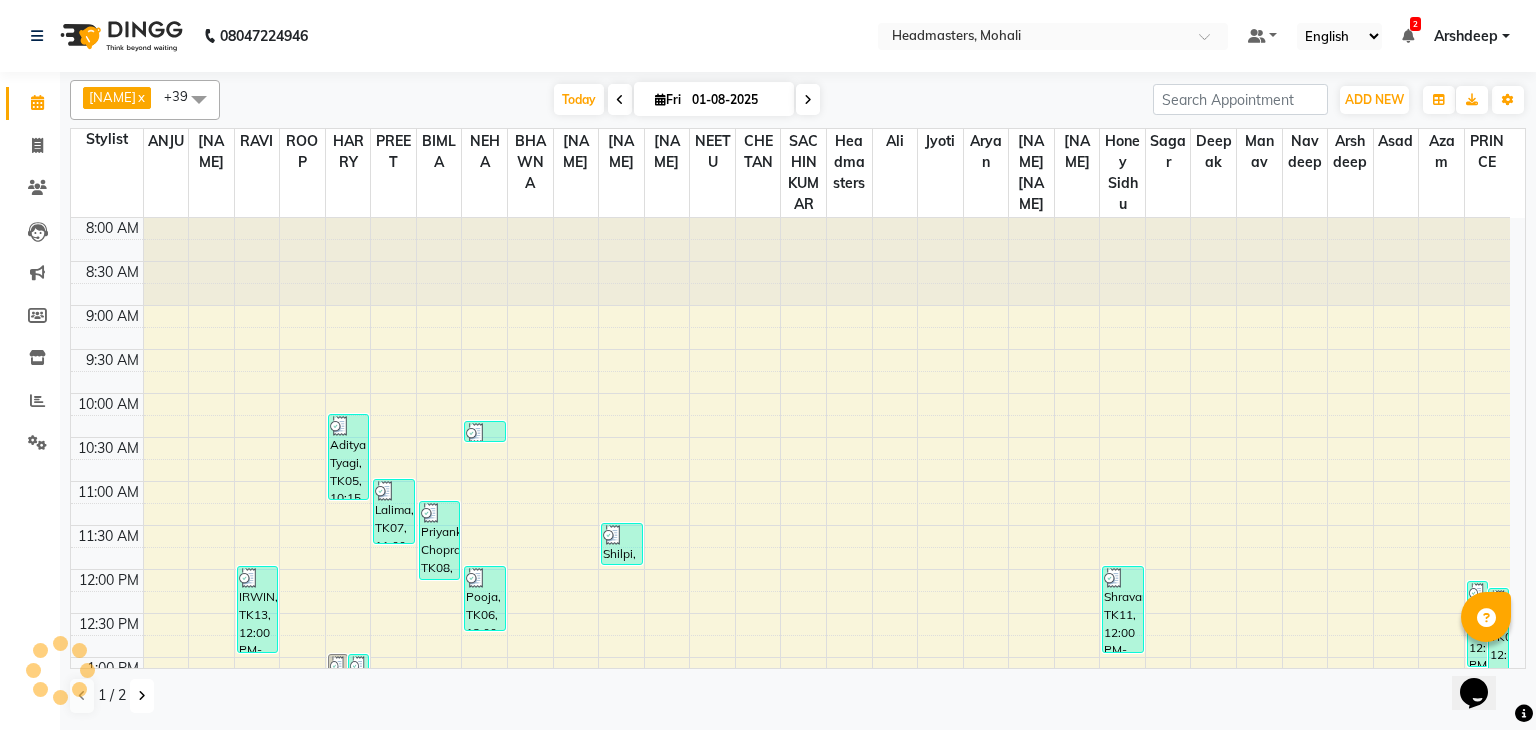 click at bounding box center [142, 696] 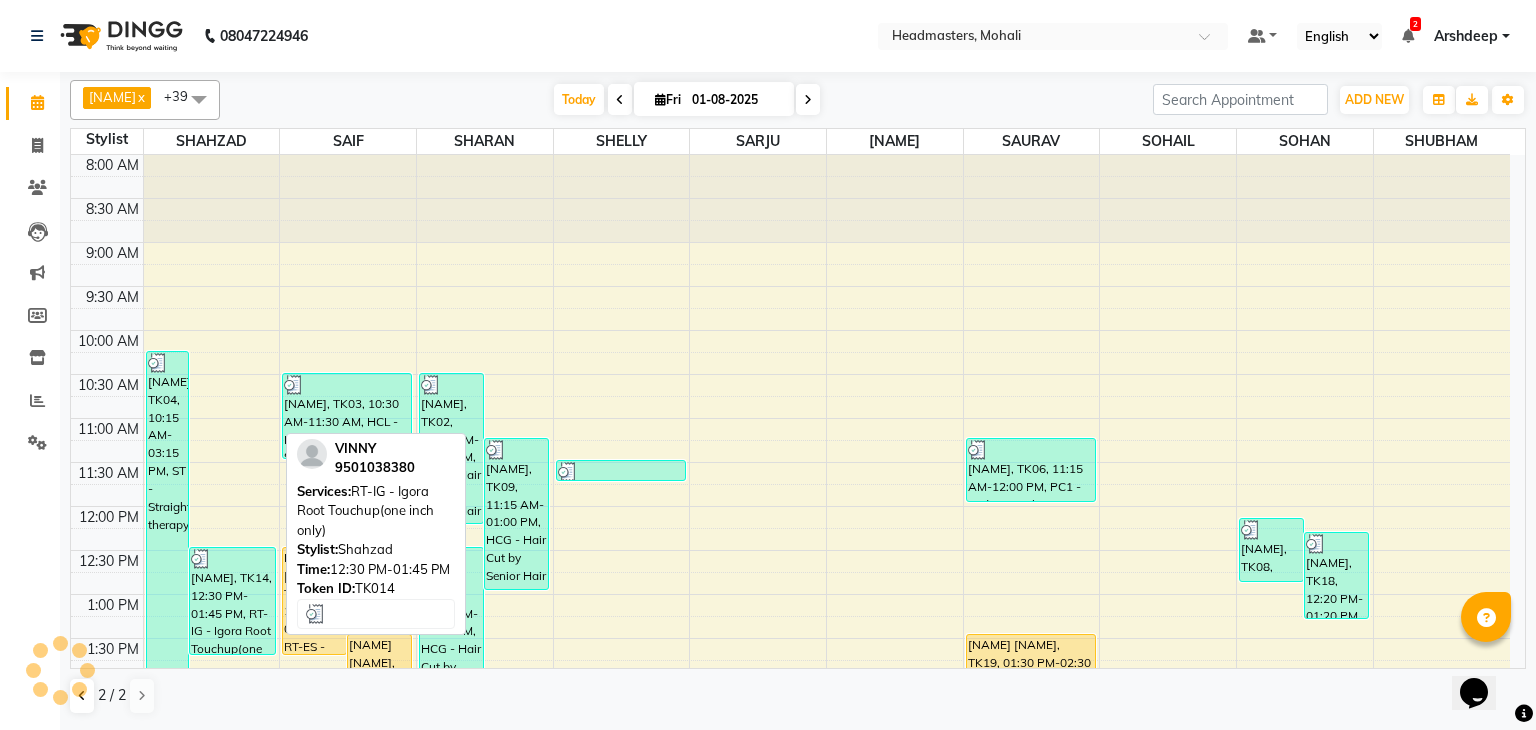 click on "[NAME], TK14, 12:30 PM-01:45 PM, RT-IG - Igora Root Touchup(one inch only)" at bounding box center (232, 601) 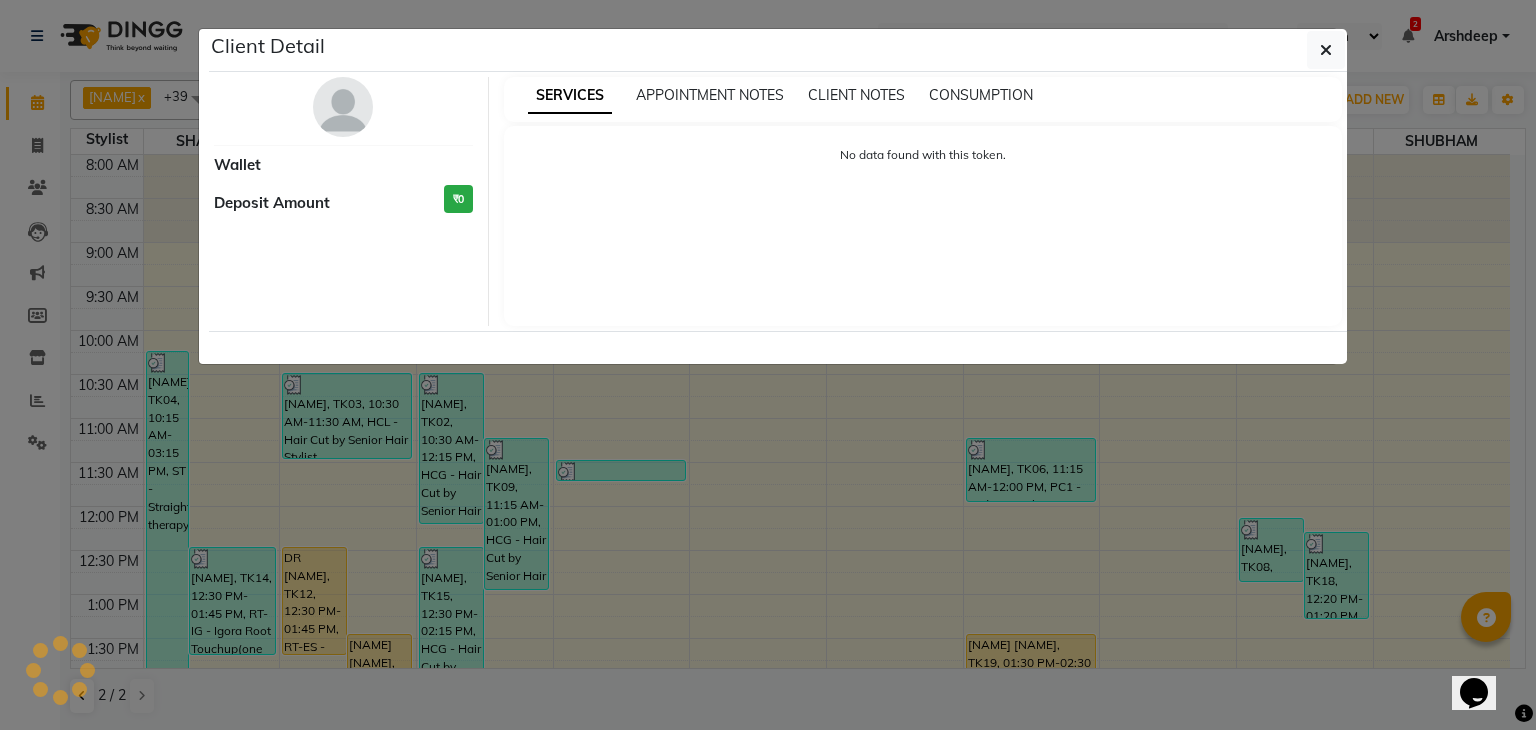 select on "3" 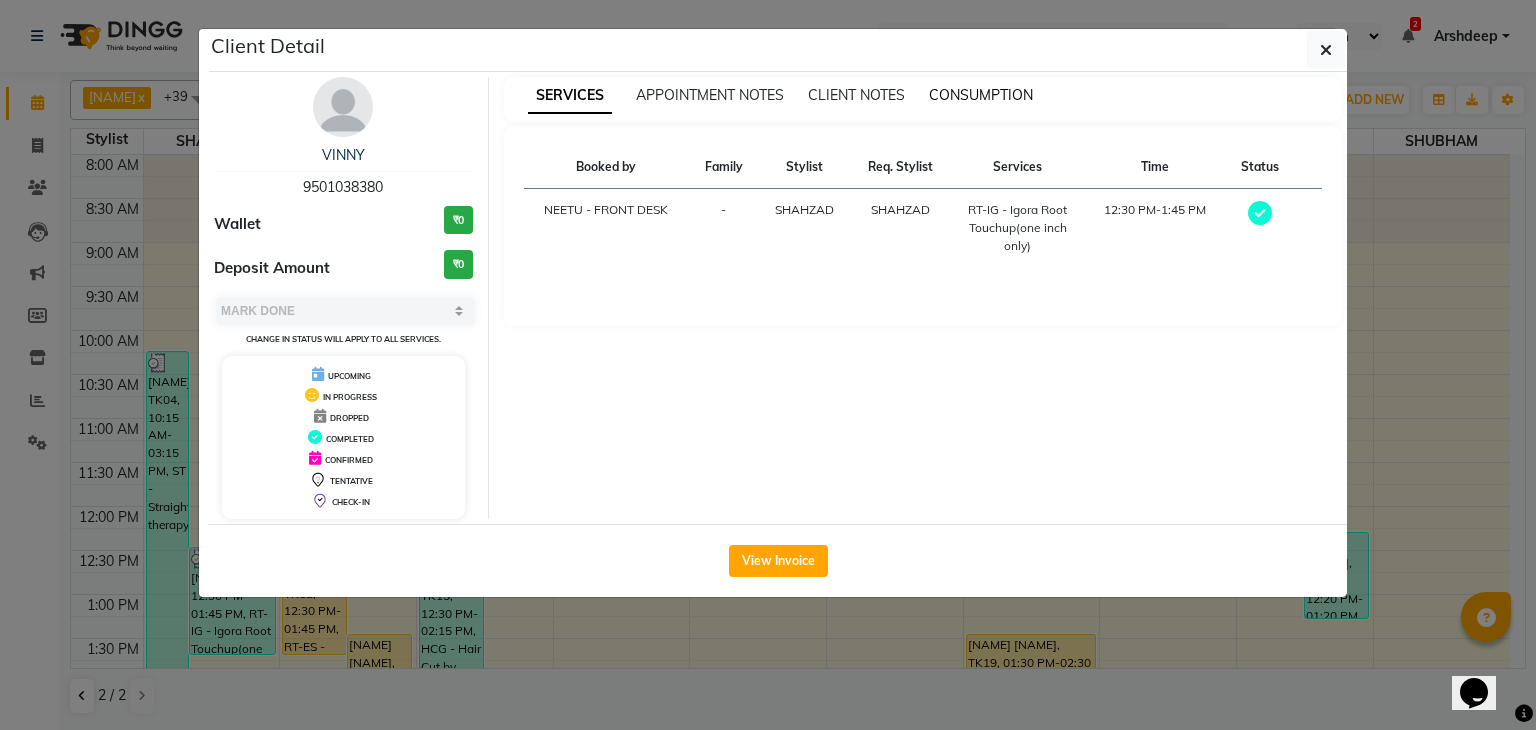 click on "CONSUMPTION" at bounding box center (981, 95) 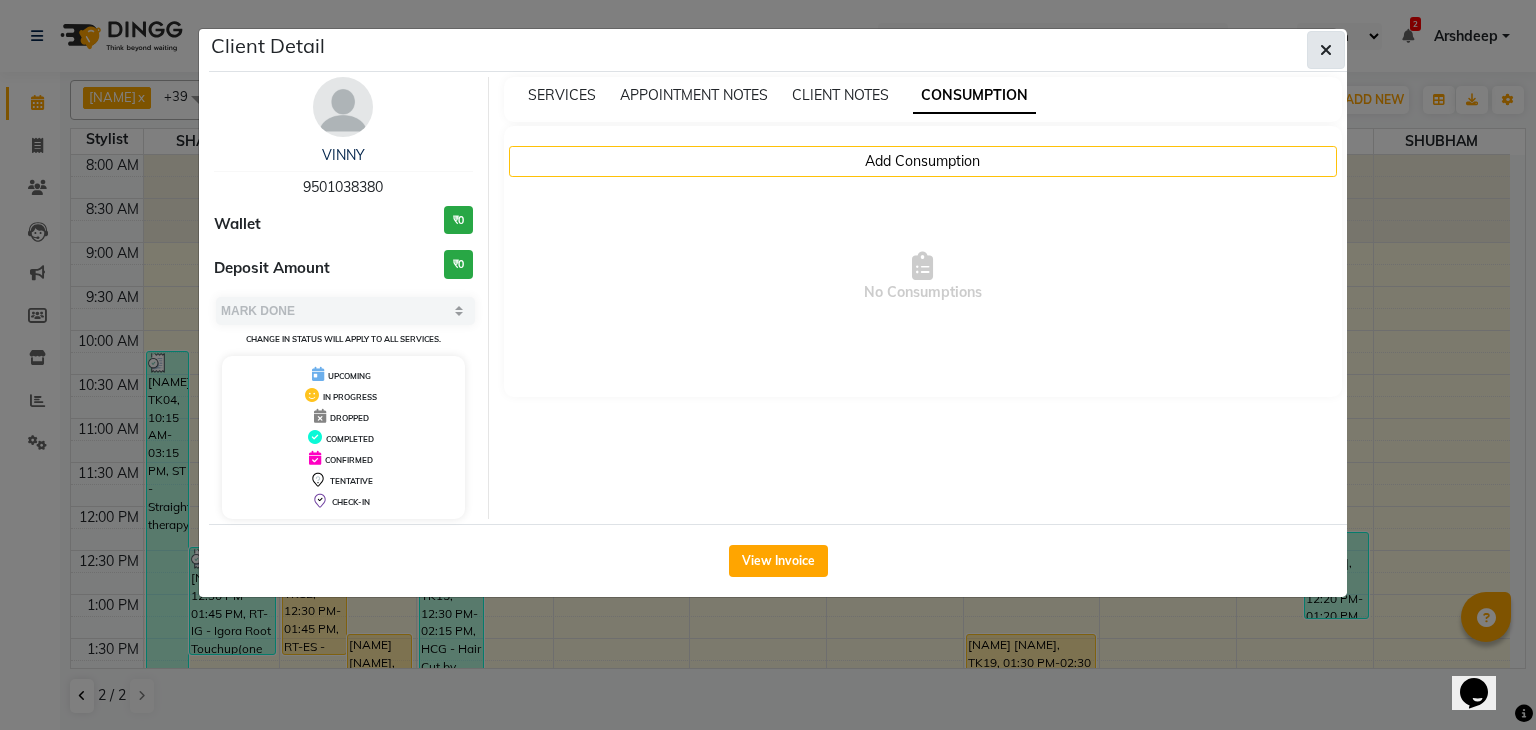 click 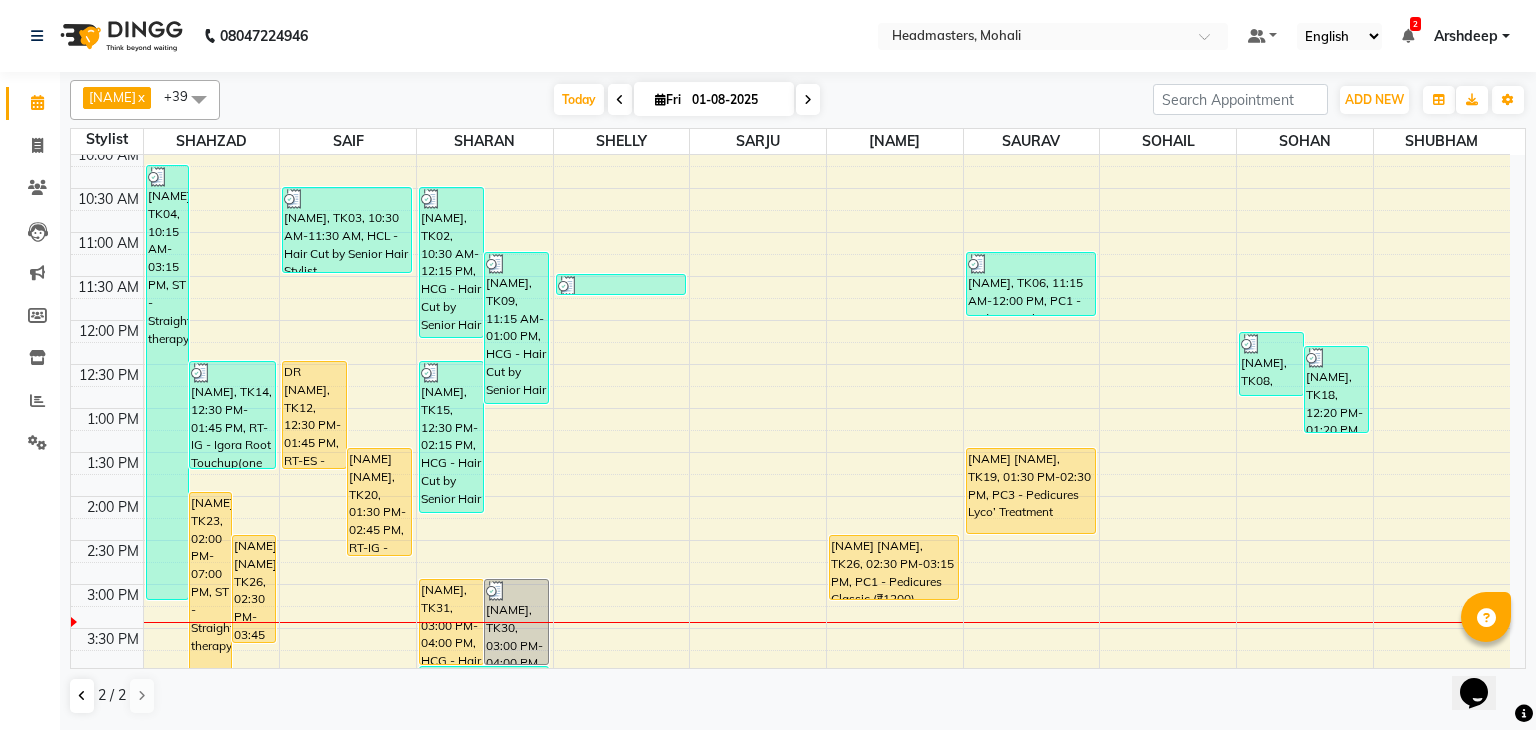 scroll, scrollTop: 196, scrollLeft: 0, axis: vertical 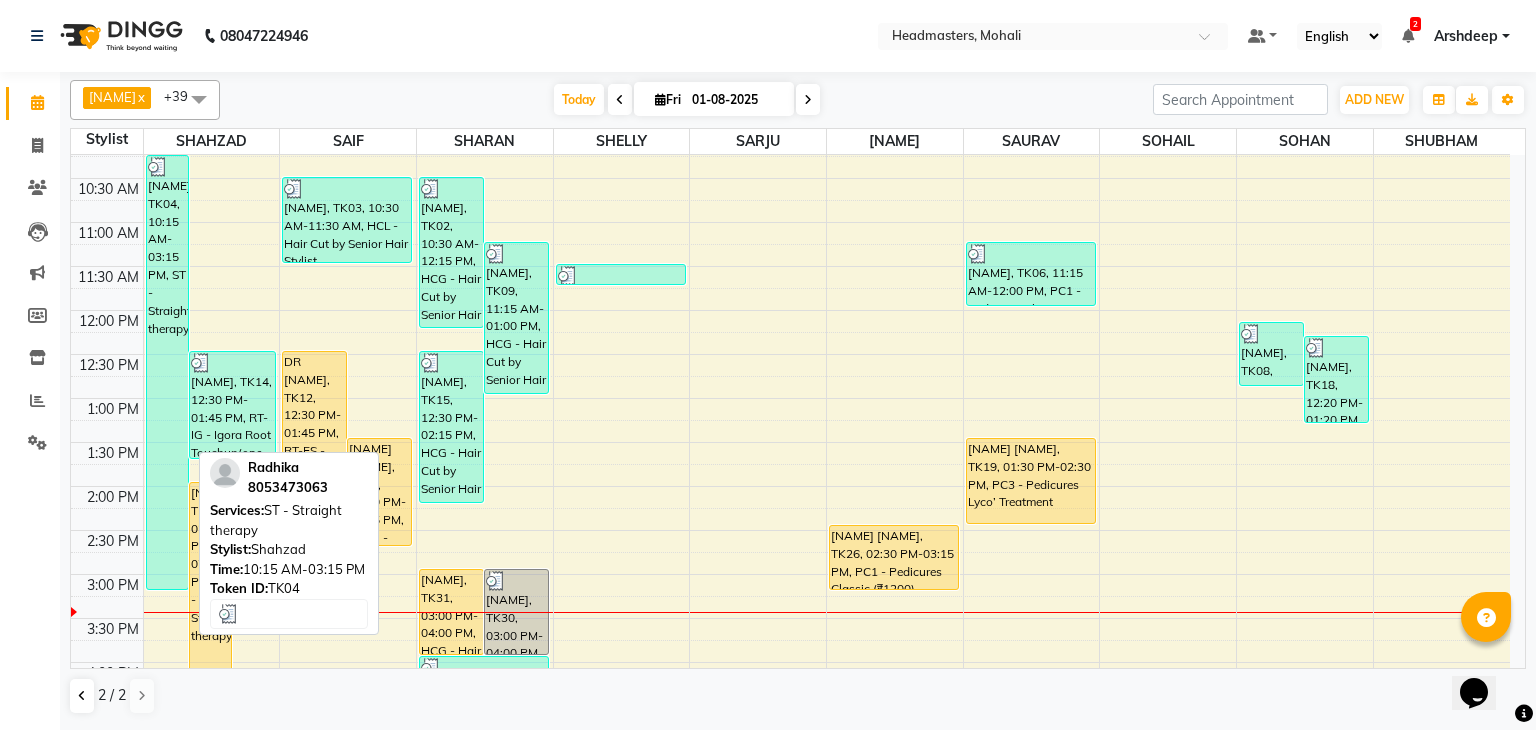 click on "[NAME], TK04, 10:15 AM-03:15 PM, ST  - Straight therapy" at bounding box center [167, 372] 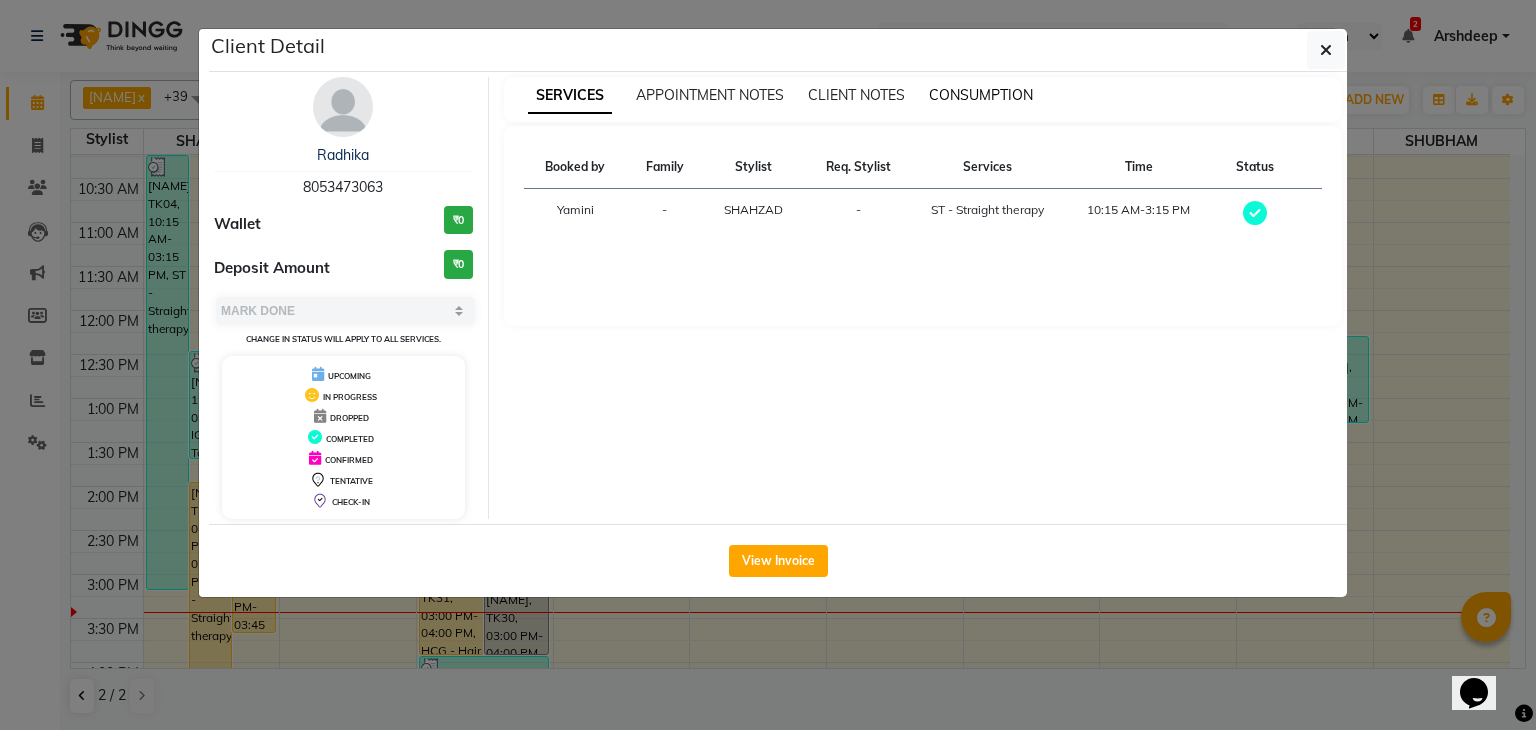 click on "CONSUMPTION" at bounding box center (981, 95) 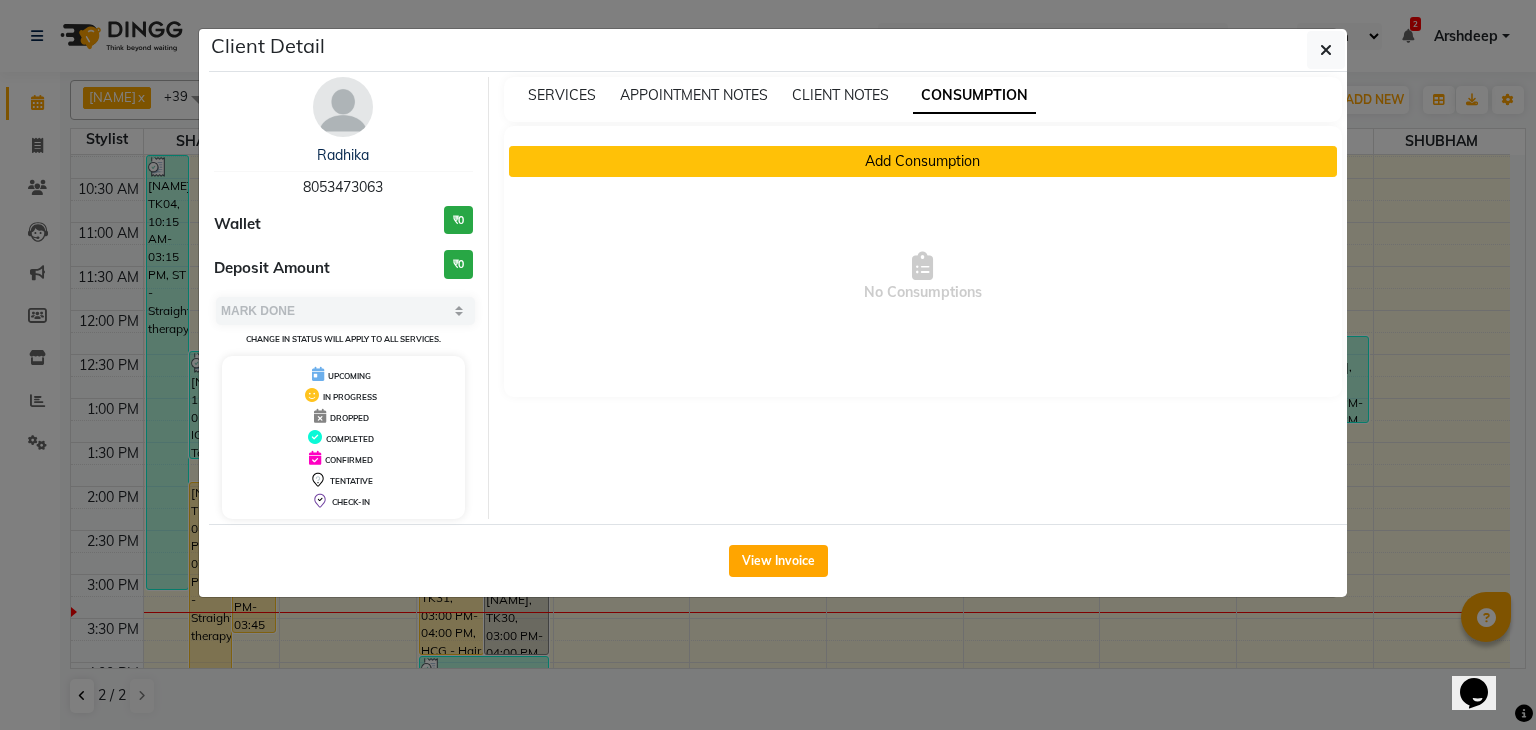 click on "Add Consumption" at bounding box center [923, 161] 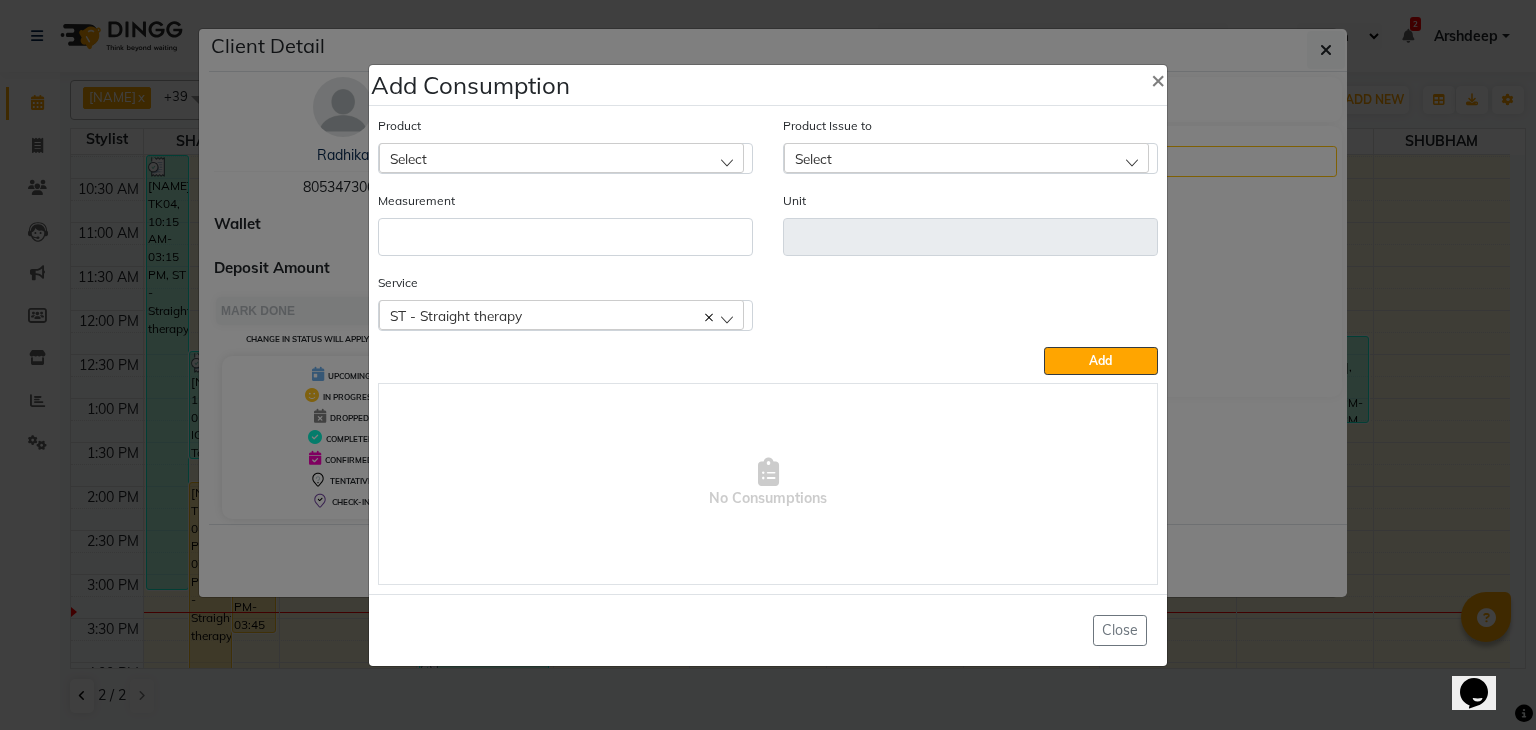click on "Select" 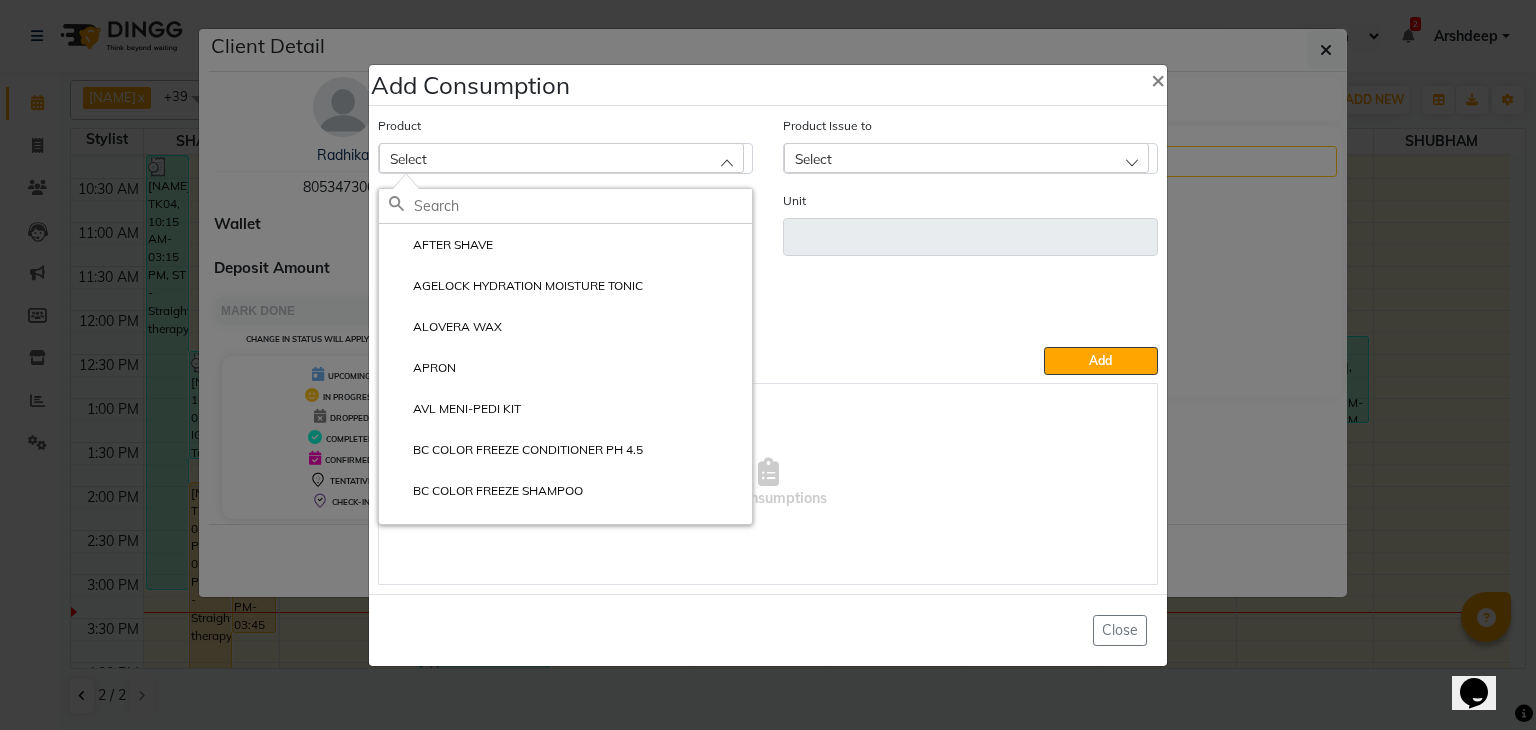 click 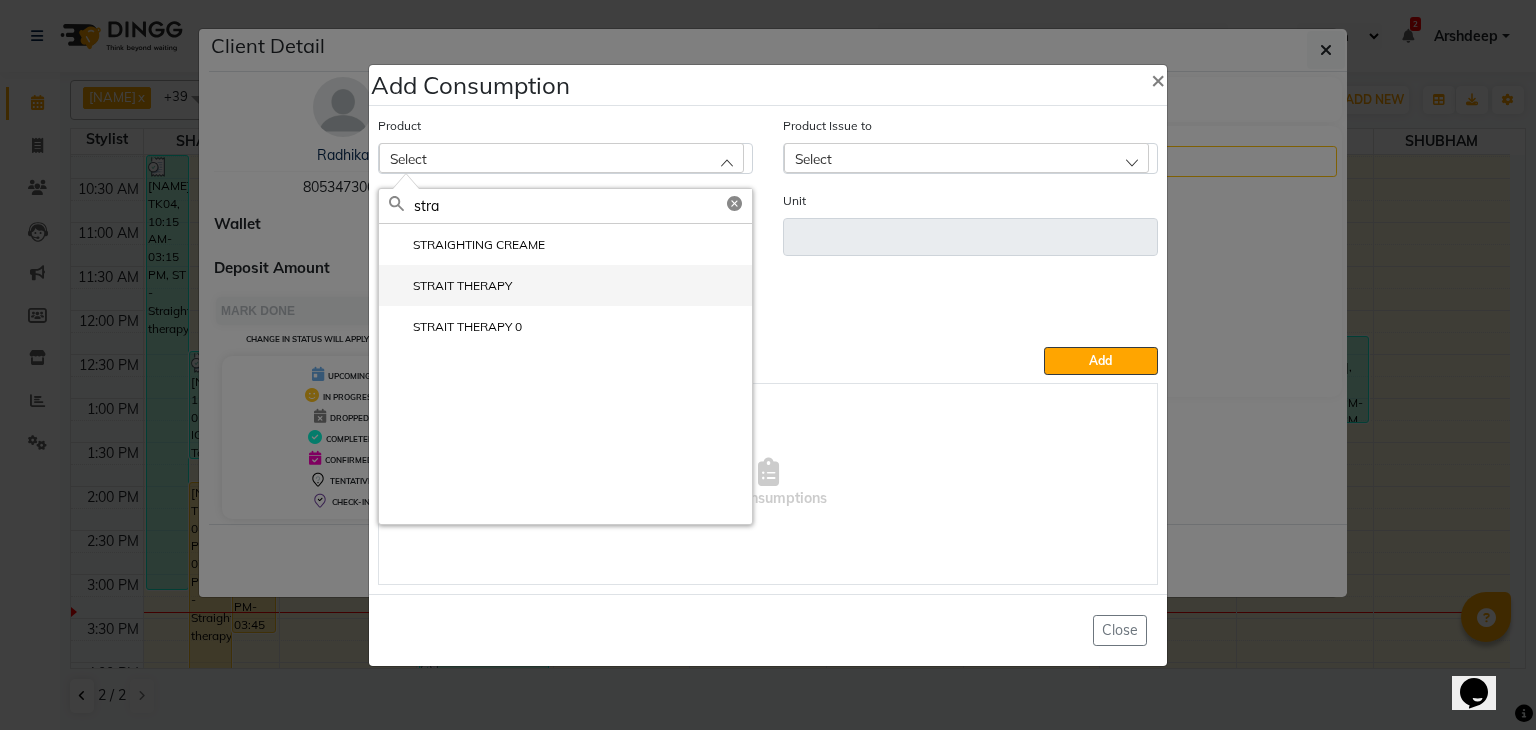 type on "stra" 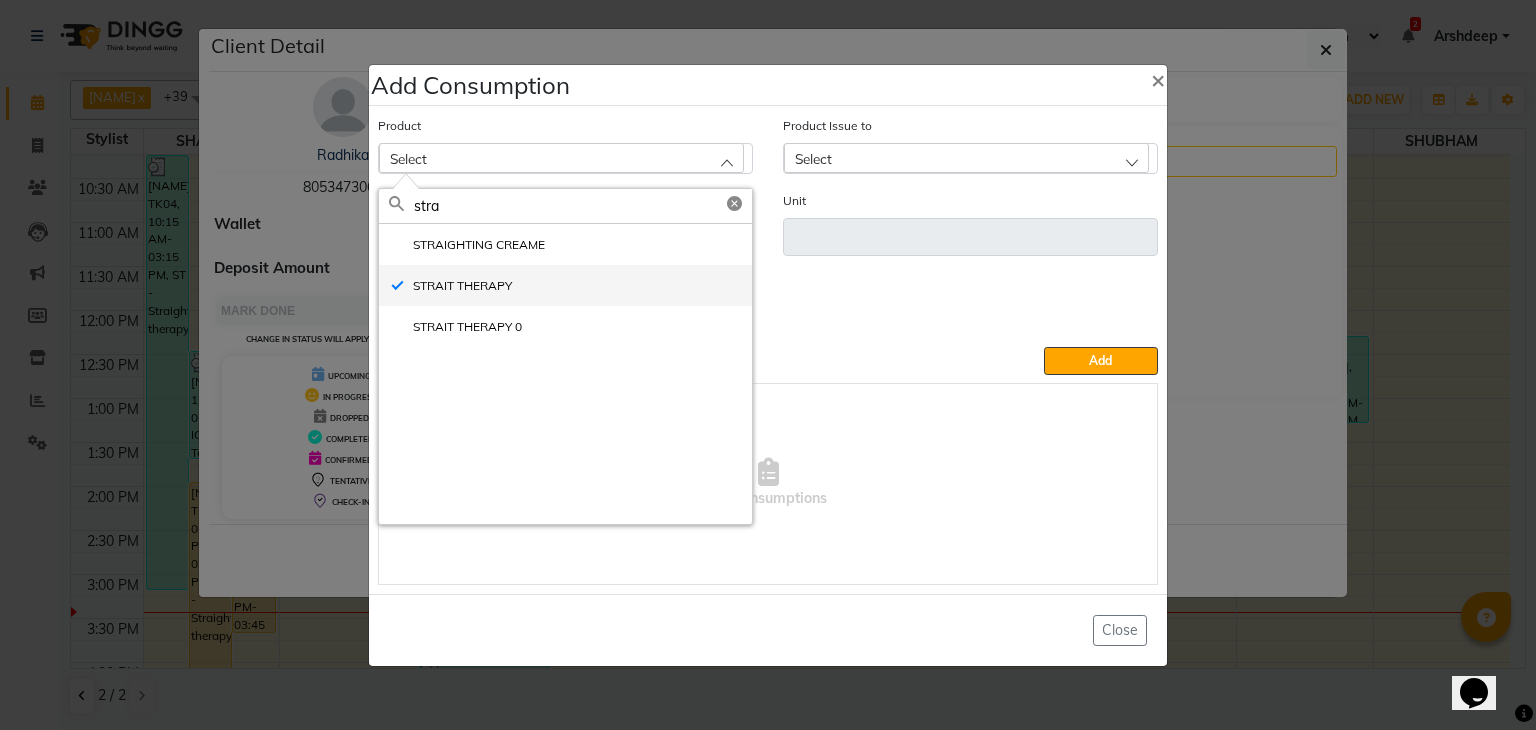 type on "GM" 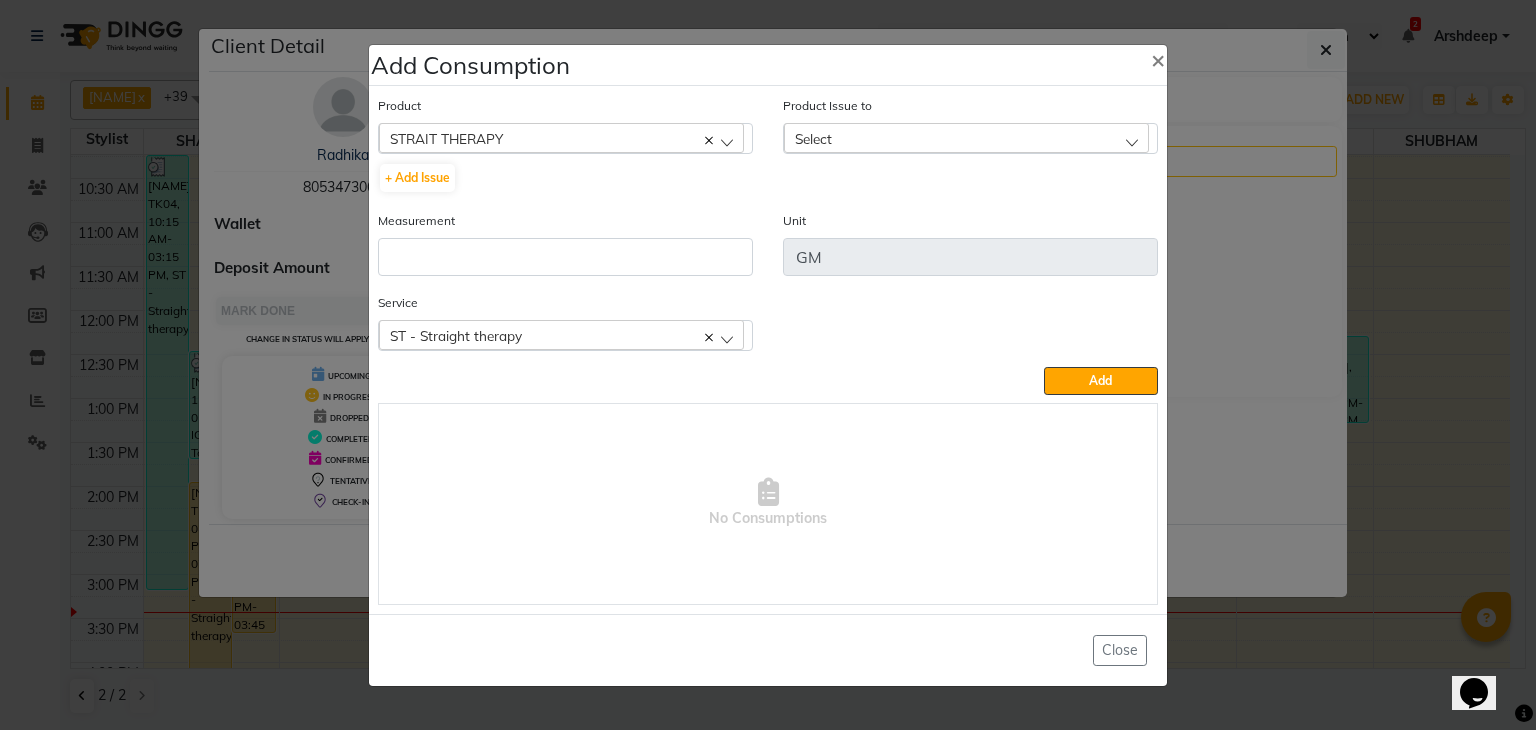 click on "Select" 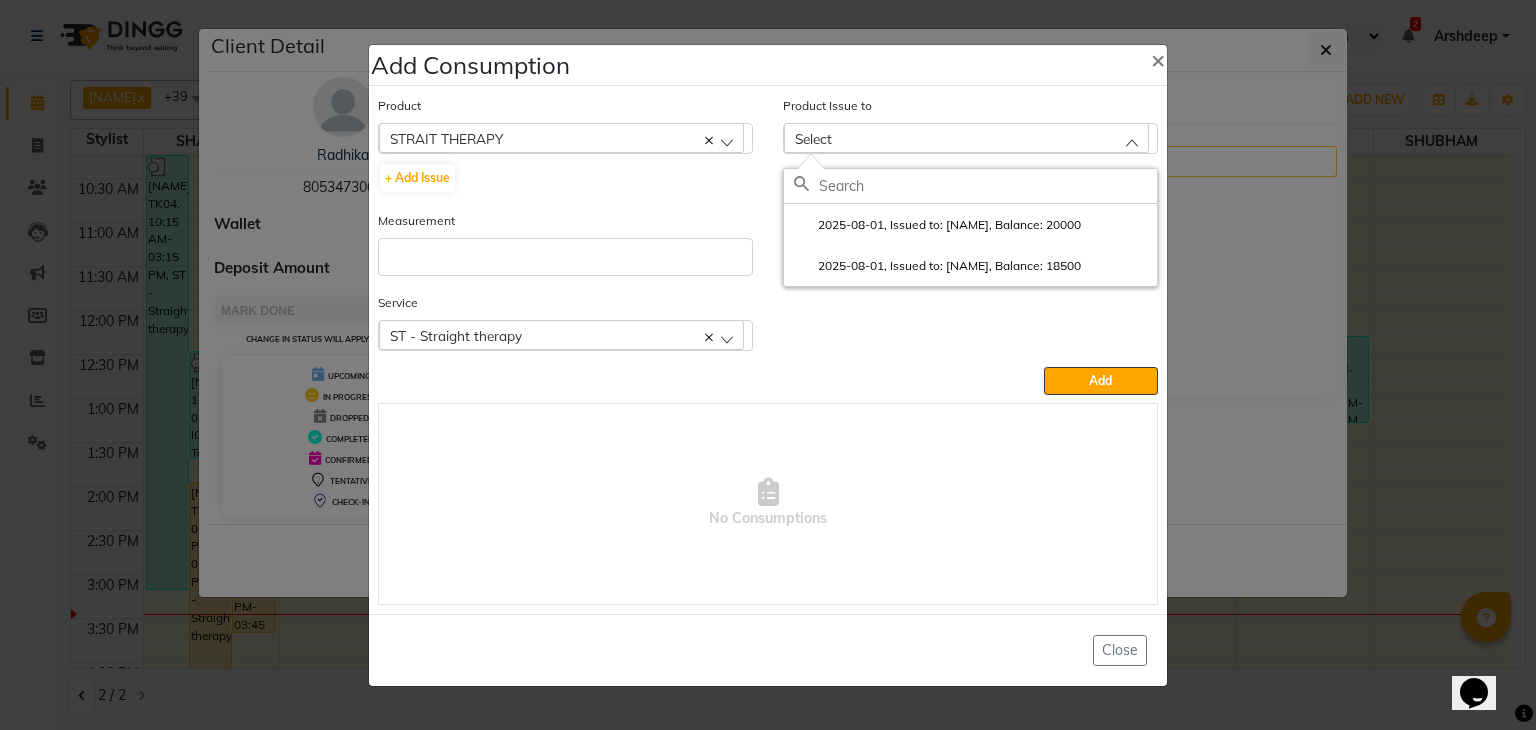 click on "STRAIT THERAPY" 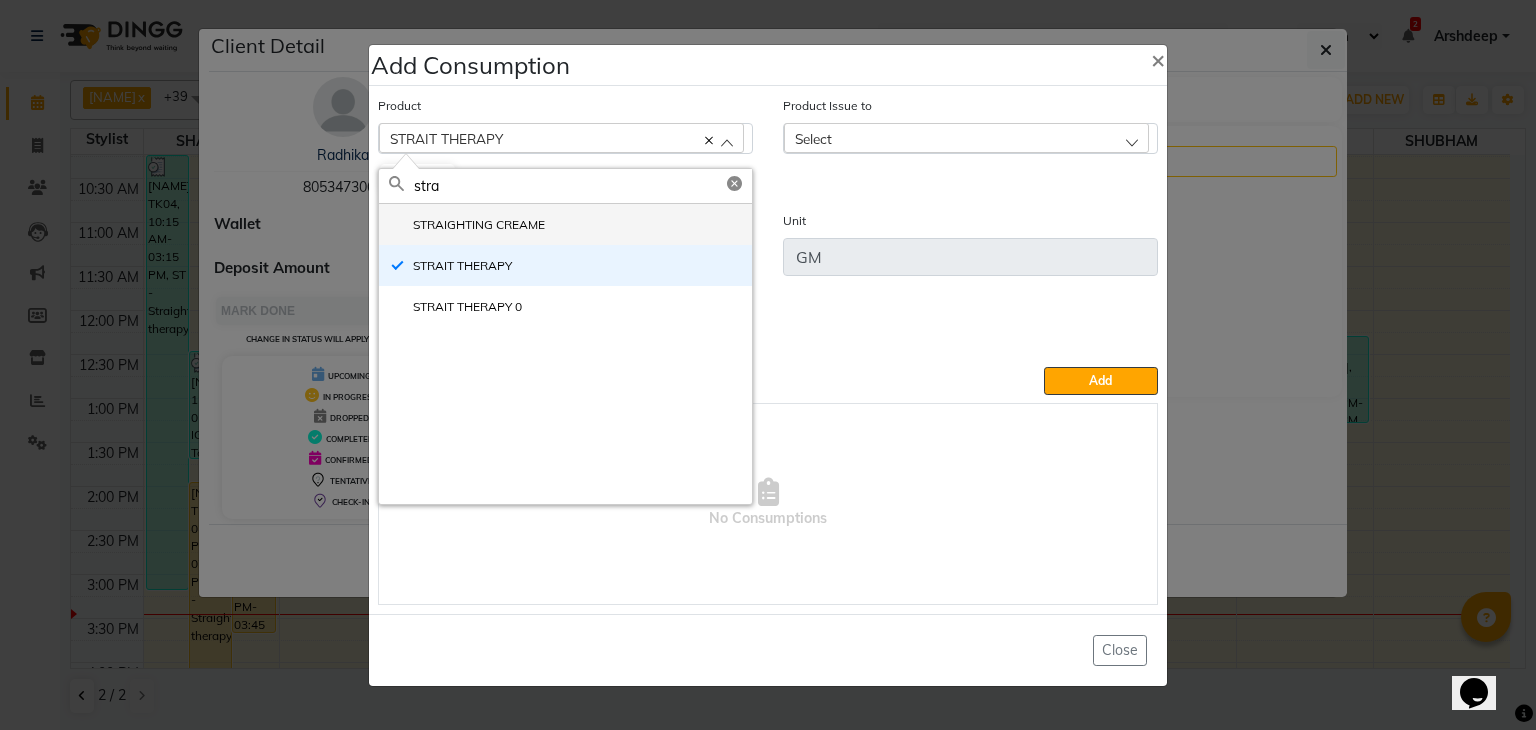click on "STRAIGHTING CREAME" 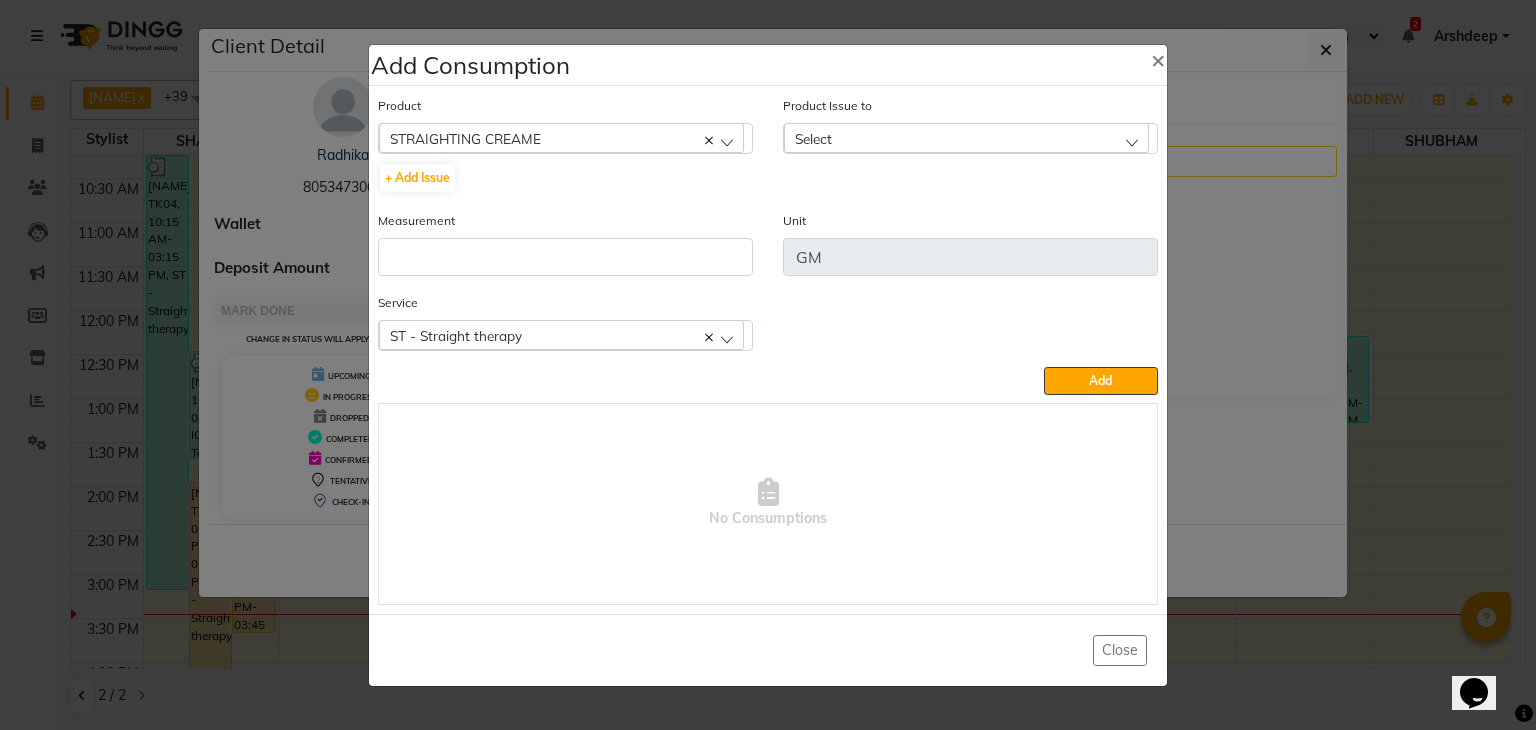 click on "Select" 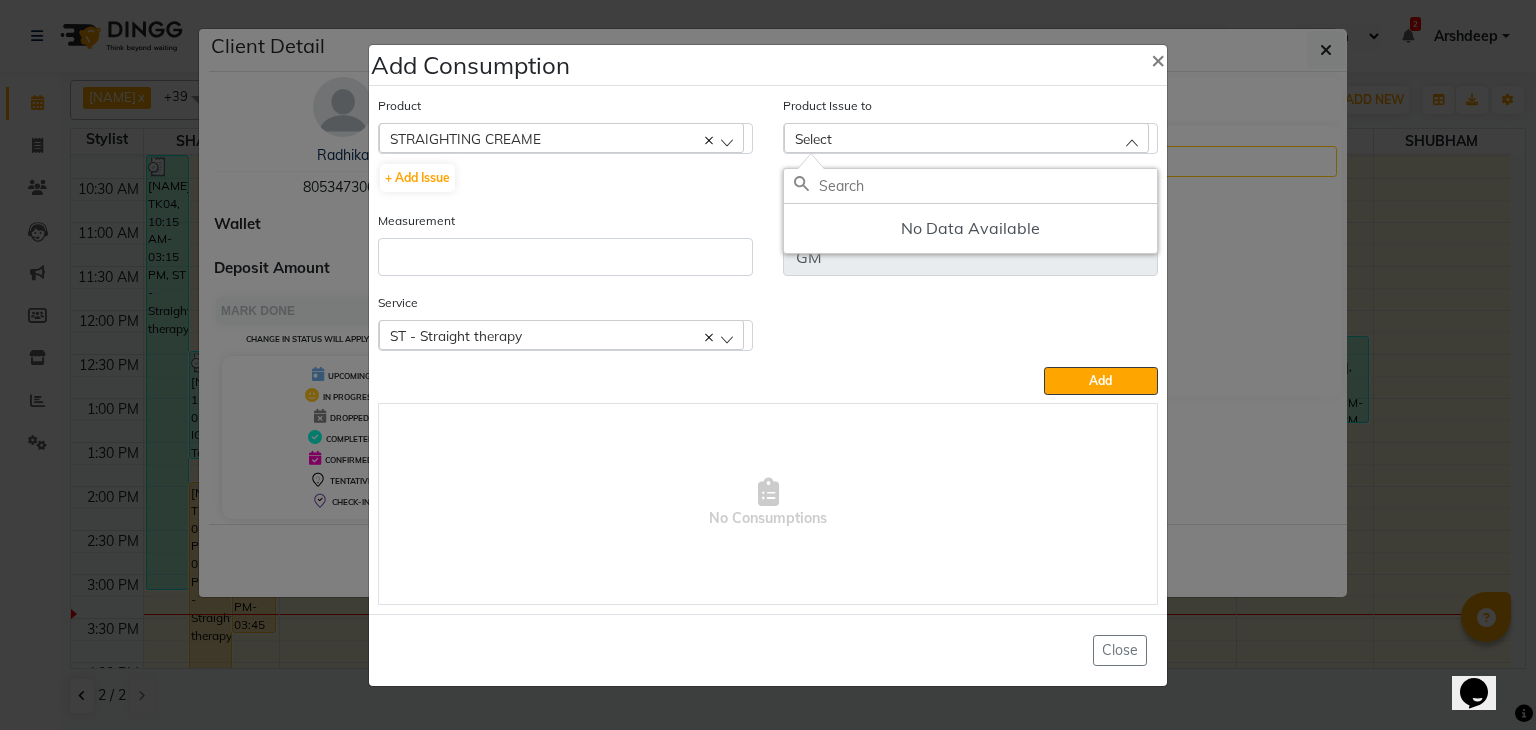 click on "STRAIGHTING CREAME" 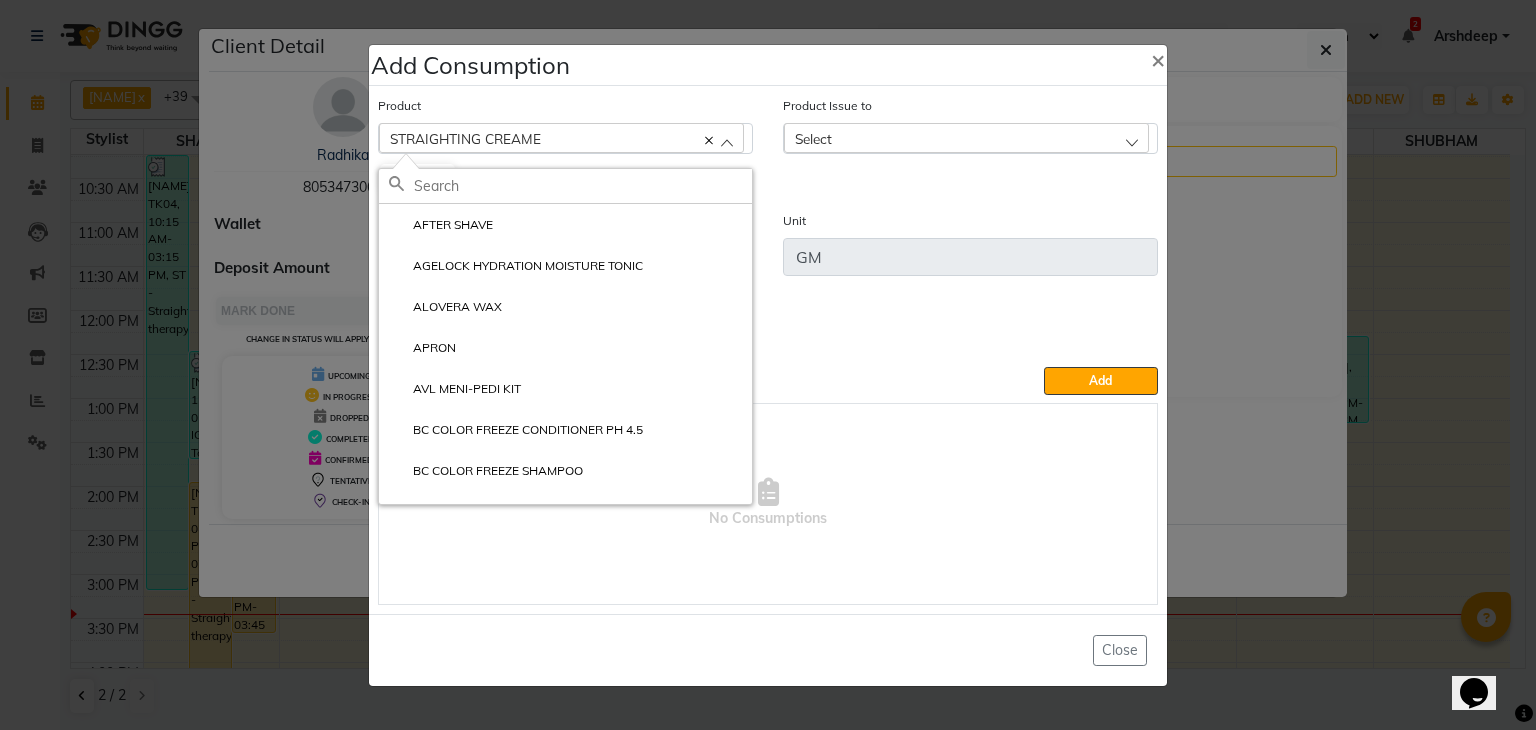 click on "STRAIGHTING CREAME" 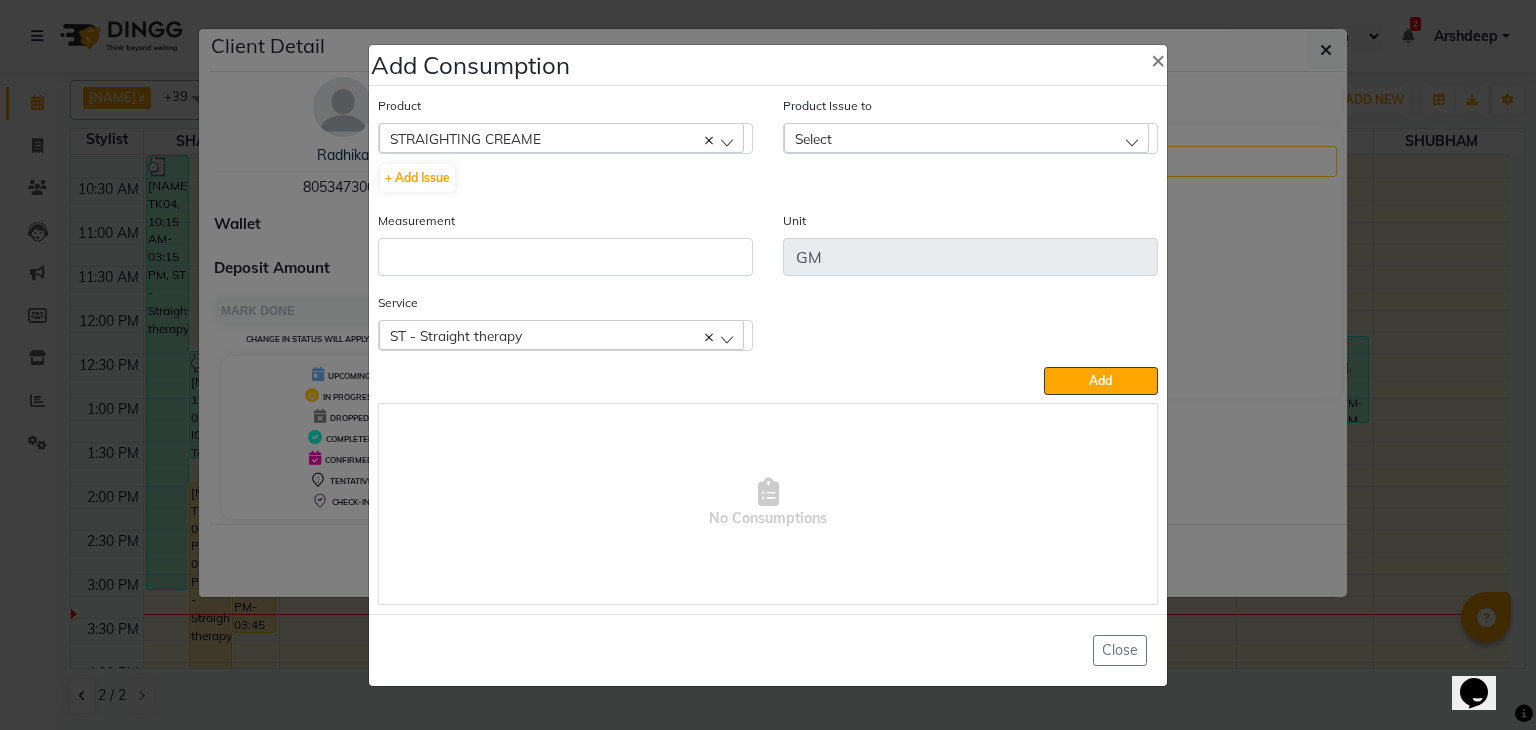 click 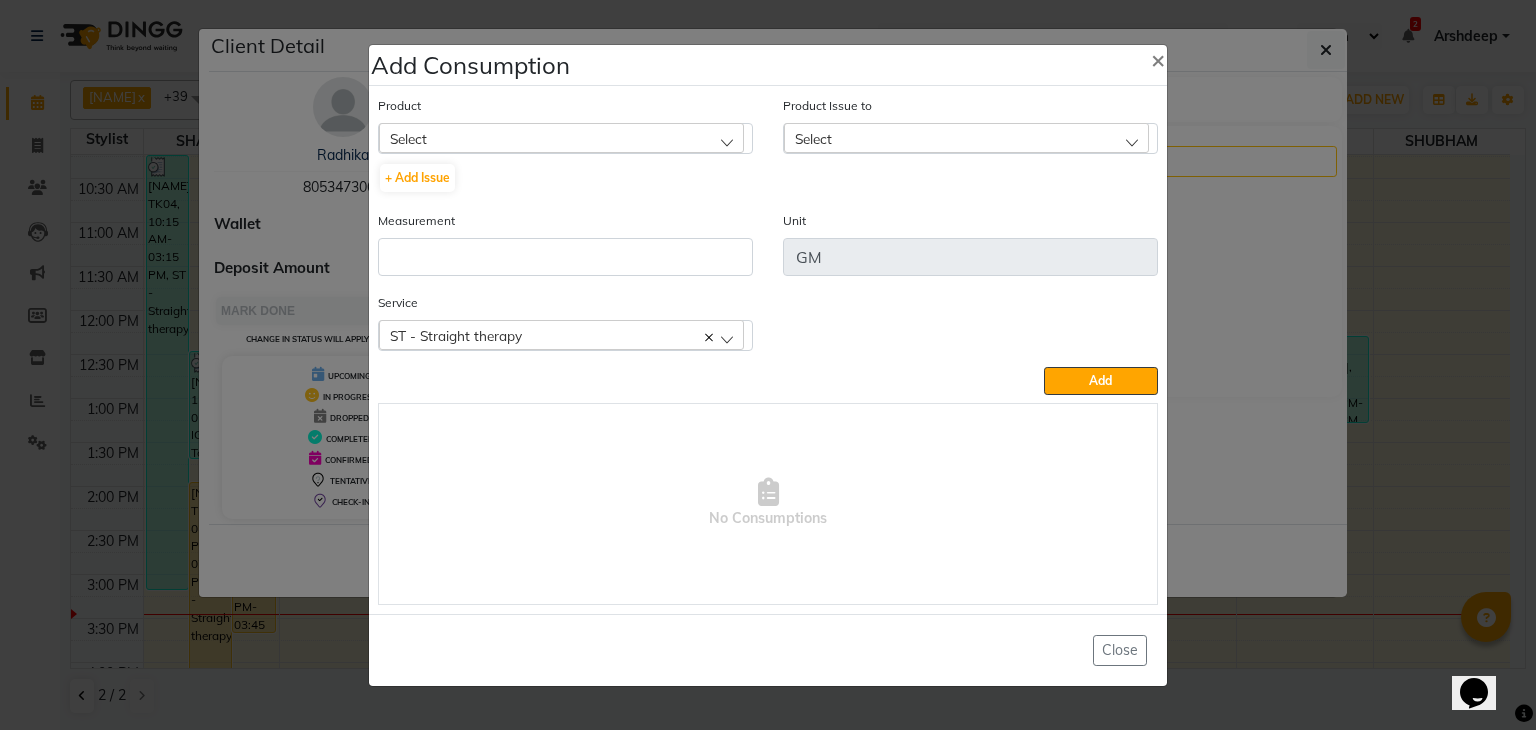 click on "Select" 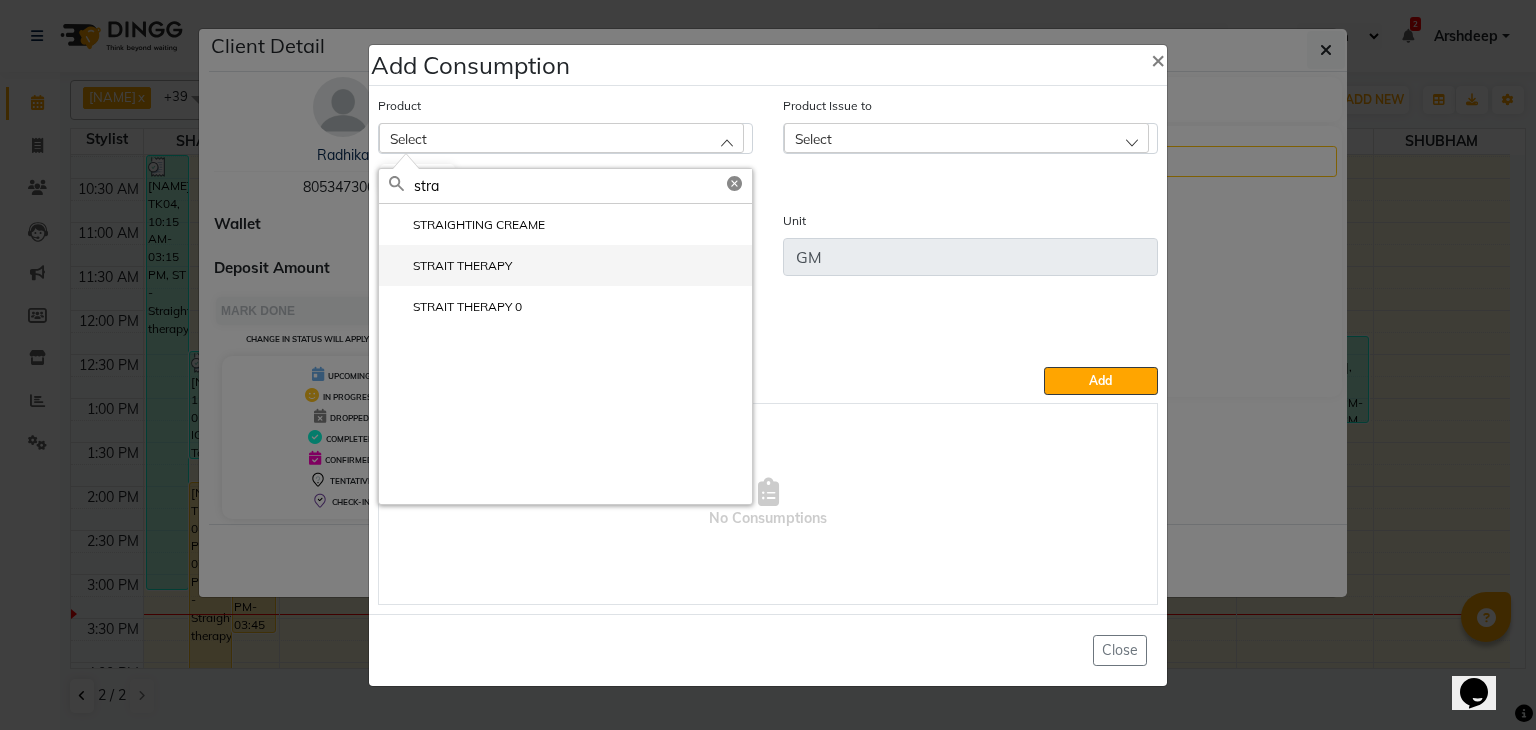 type on "stra" 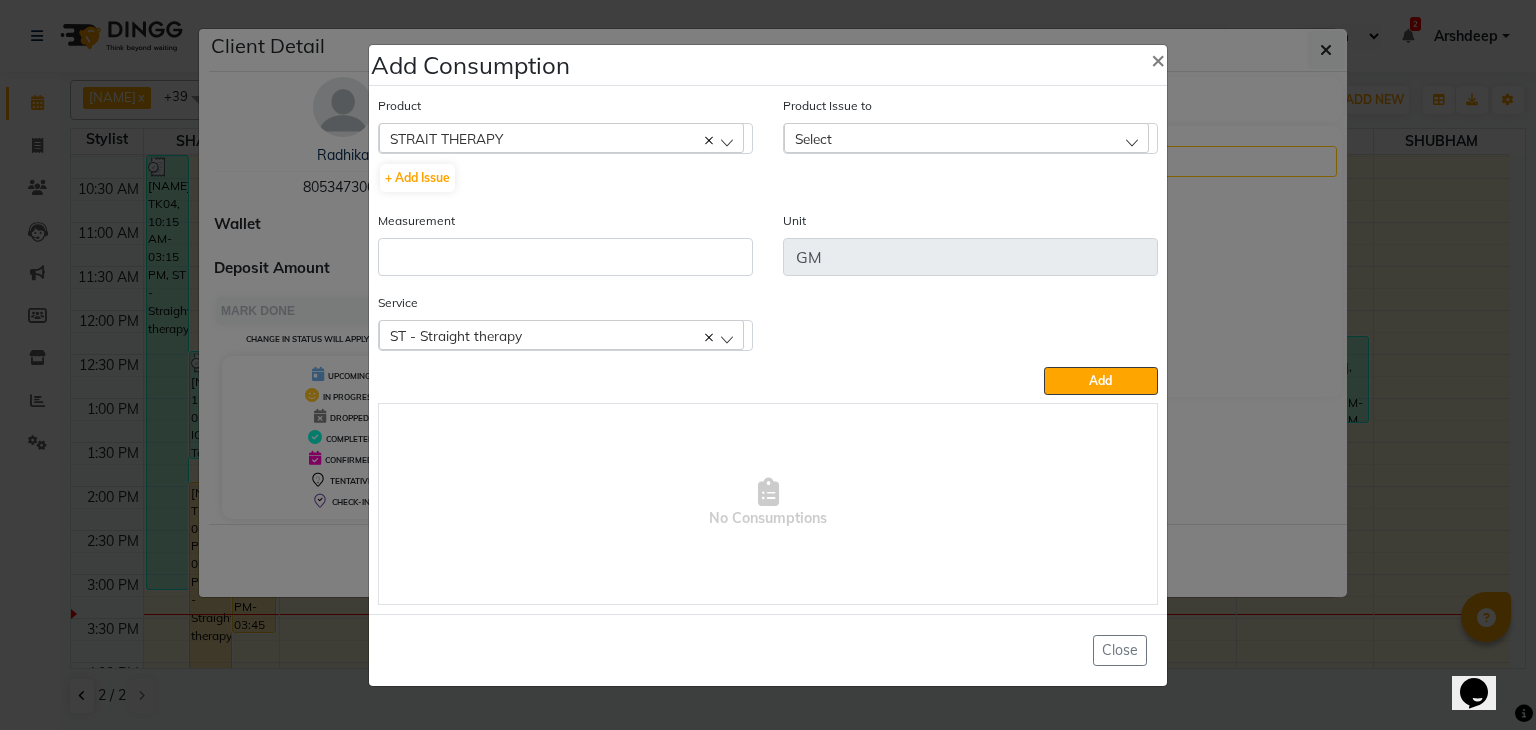 click on "Select" 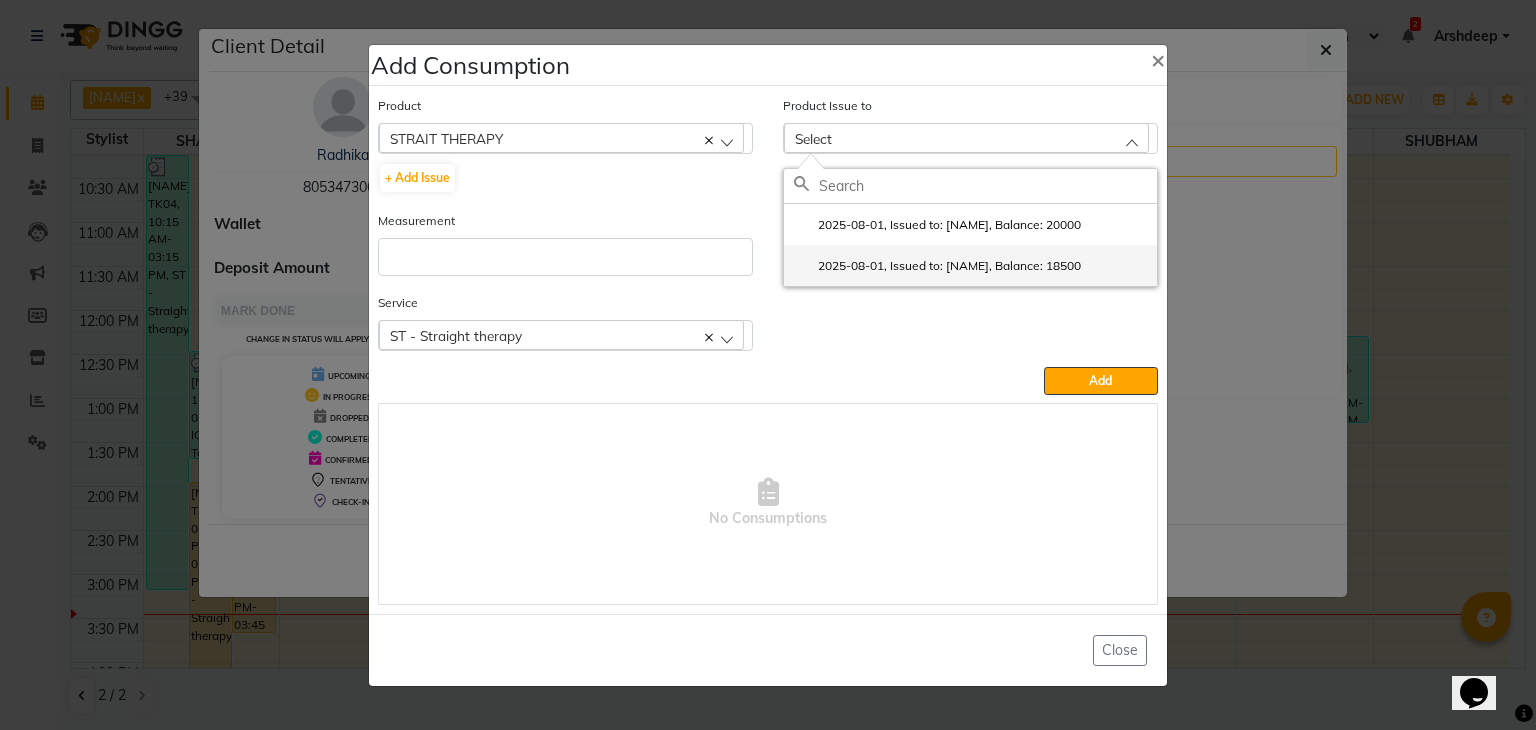 click on "2025-08-01, Issued to: SHAHZAD, Balance: 18500" 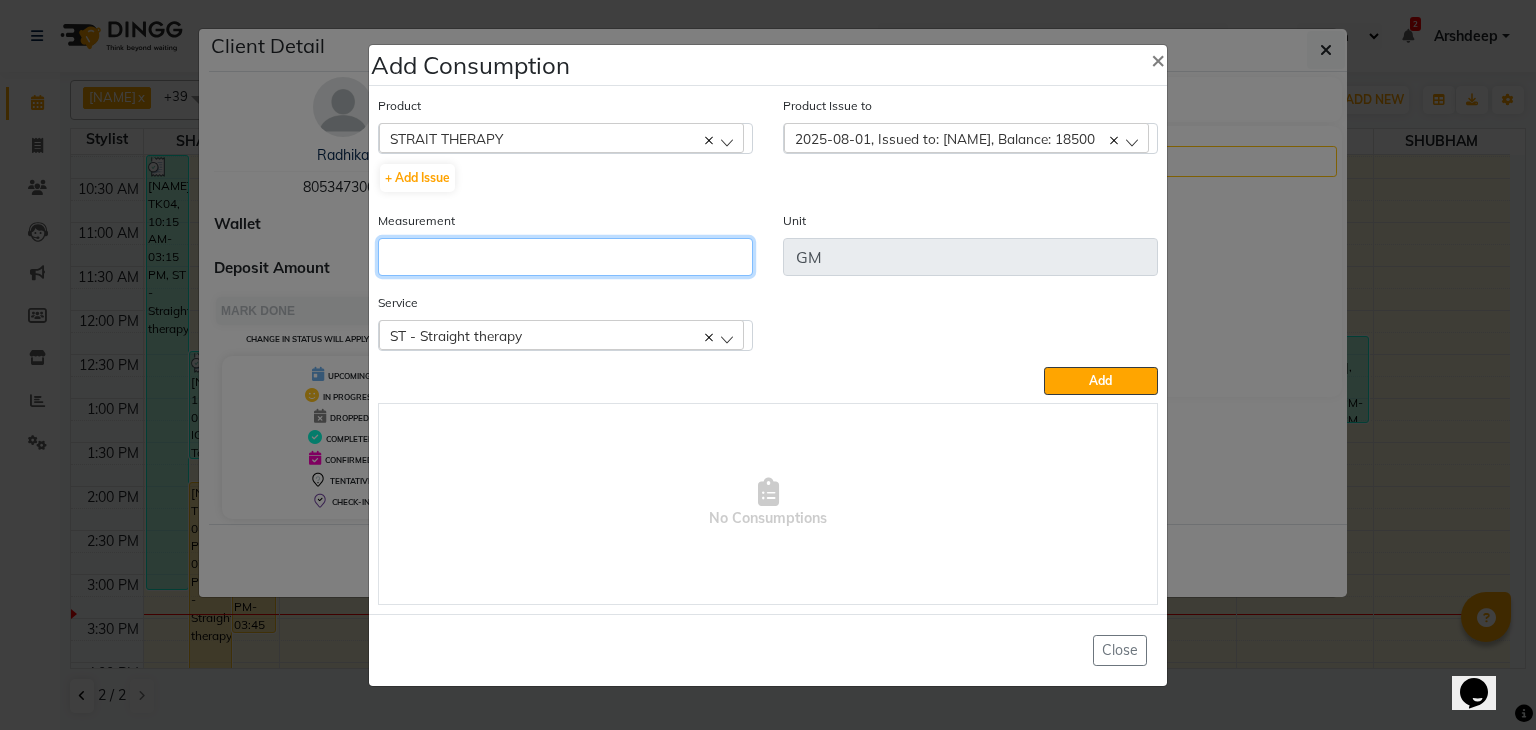 click 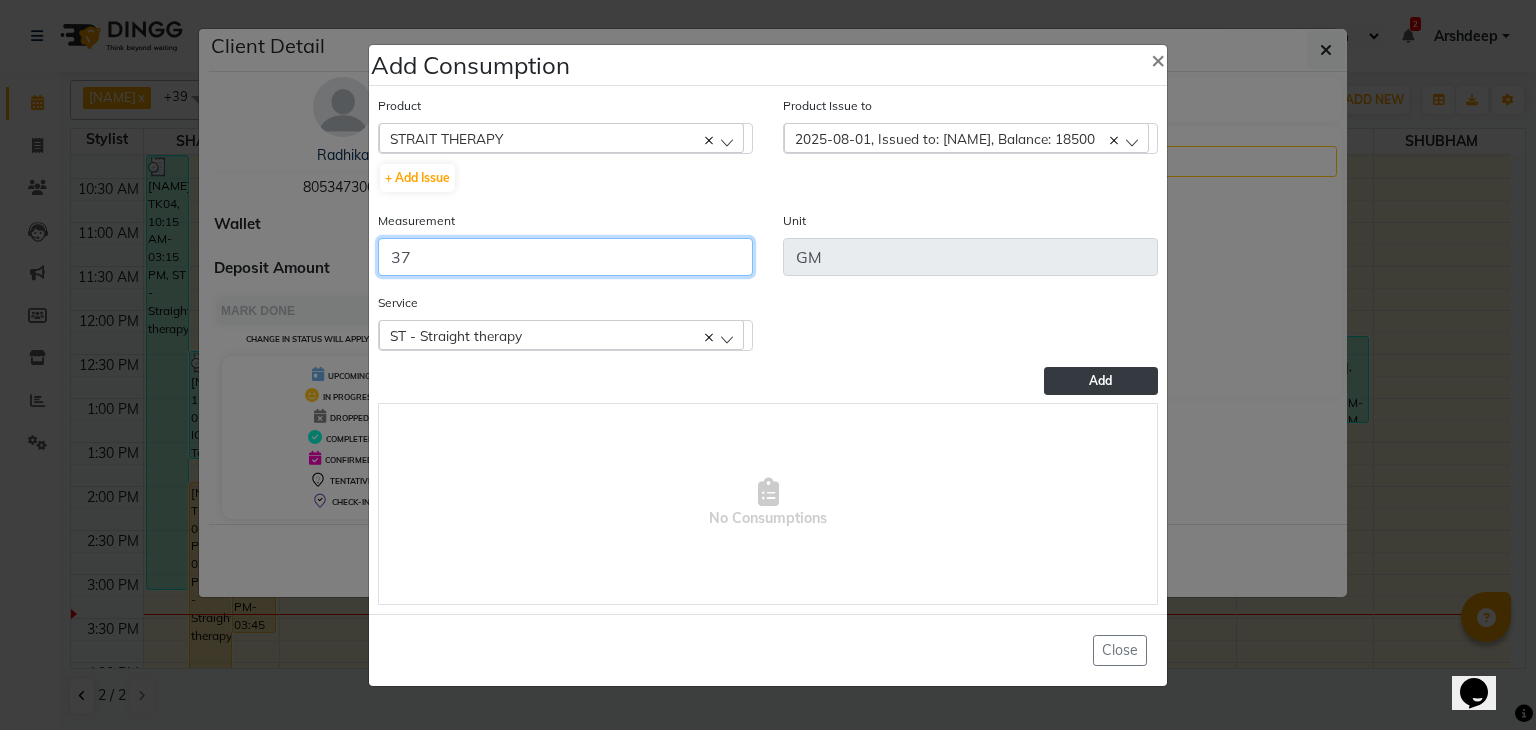 type on "37" 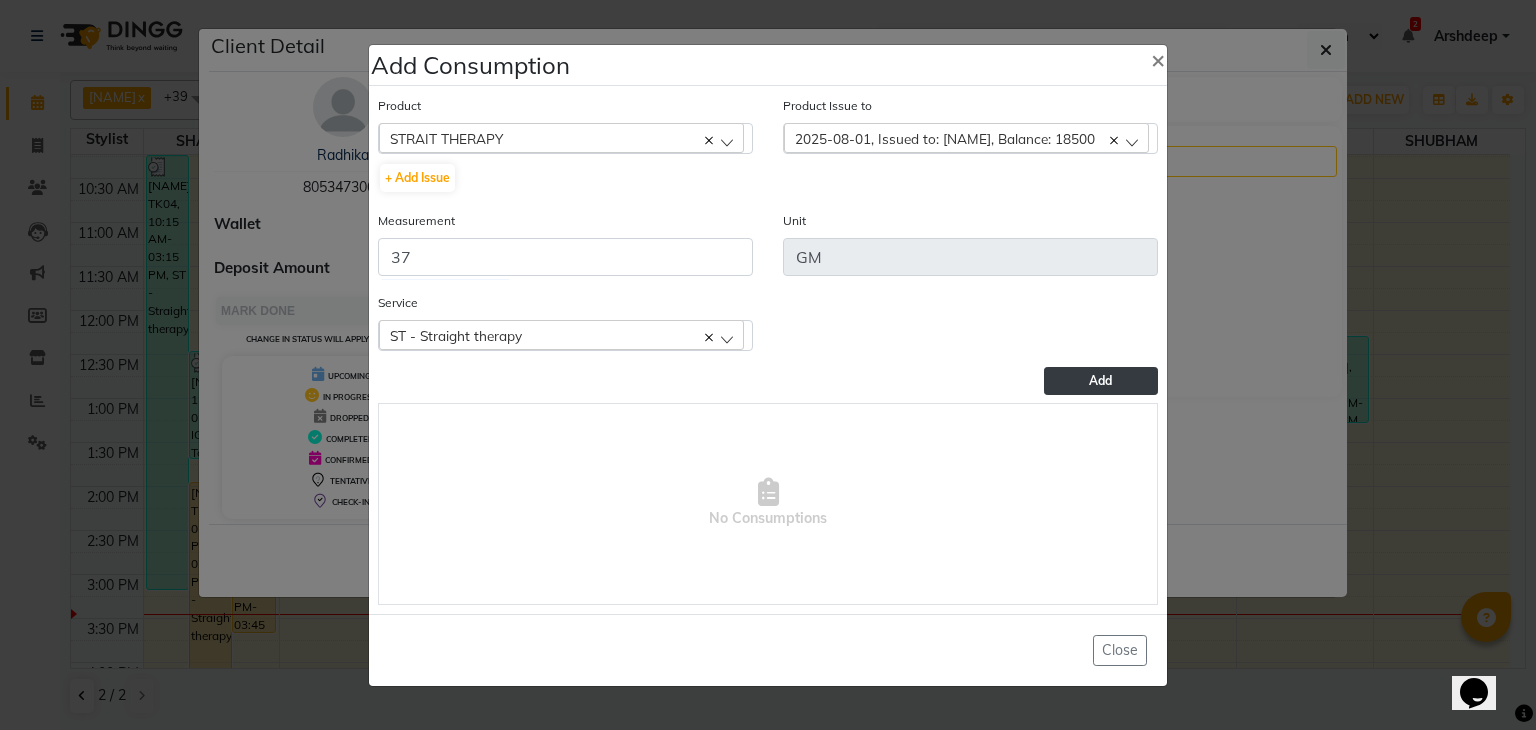 click on "Add" 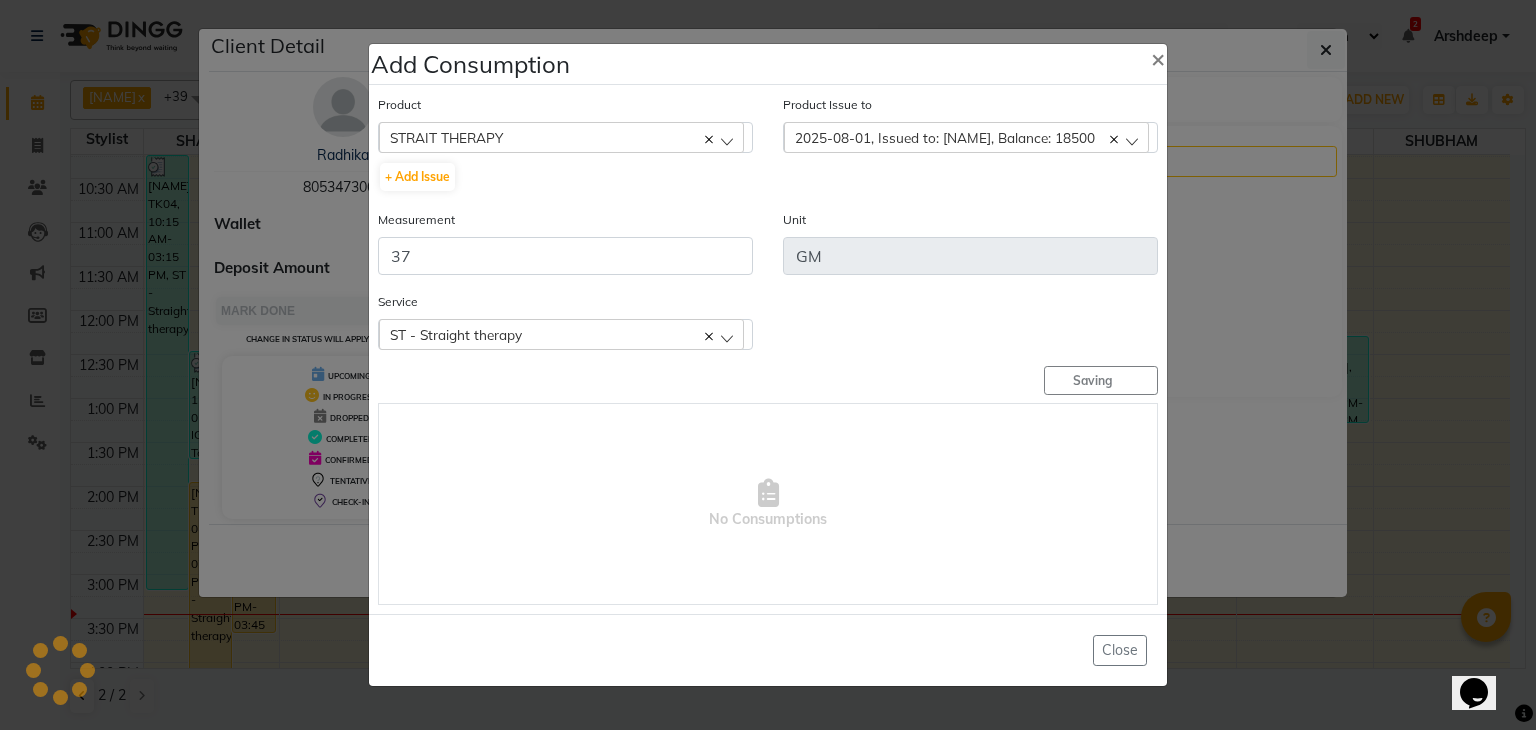 type 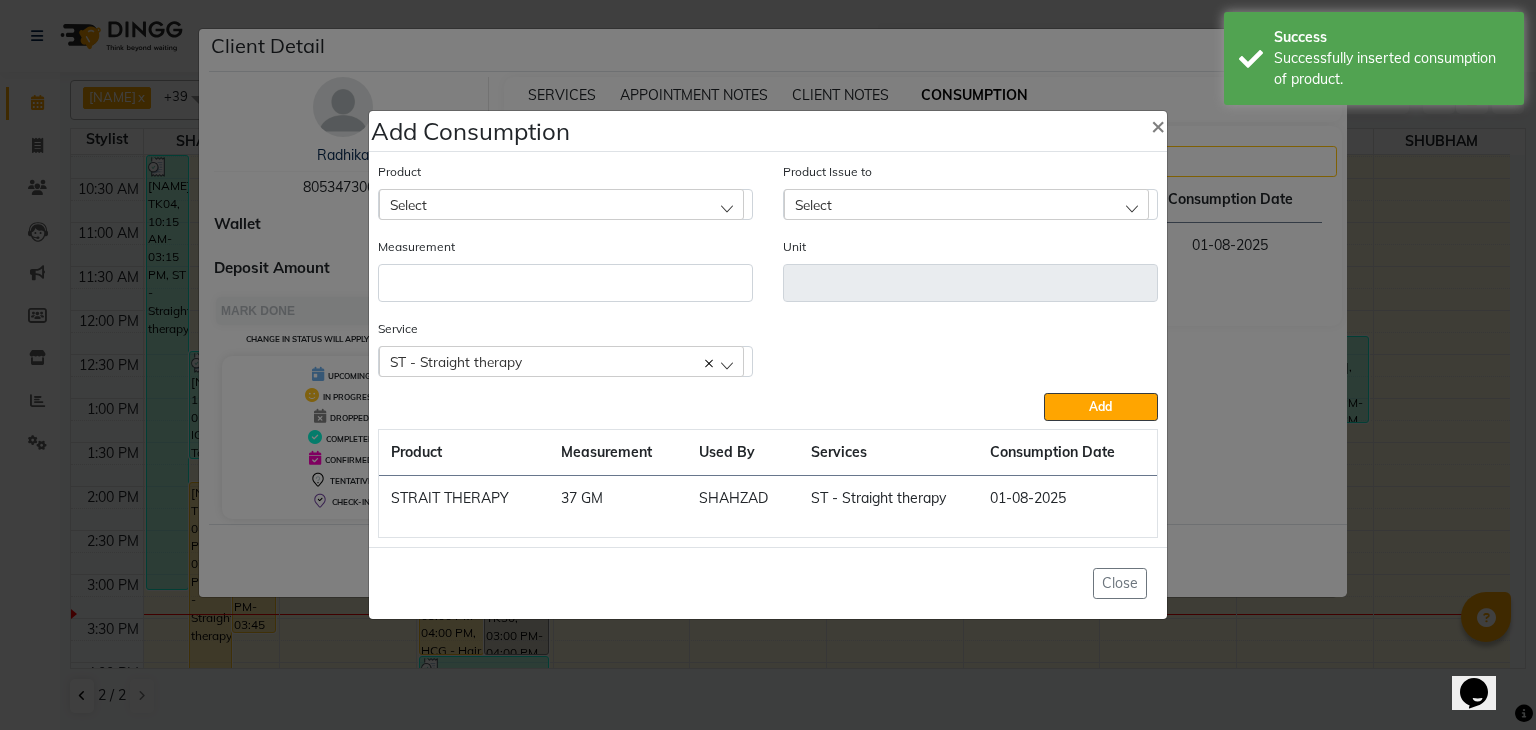 click on "Select" 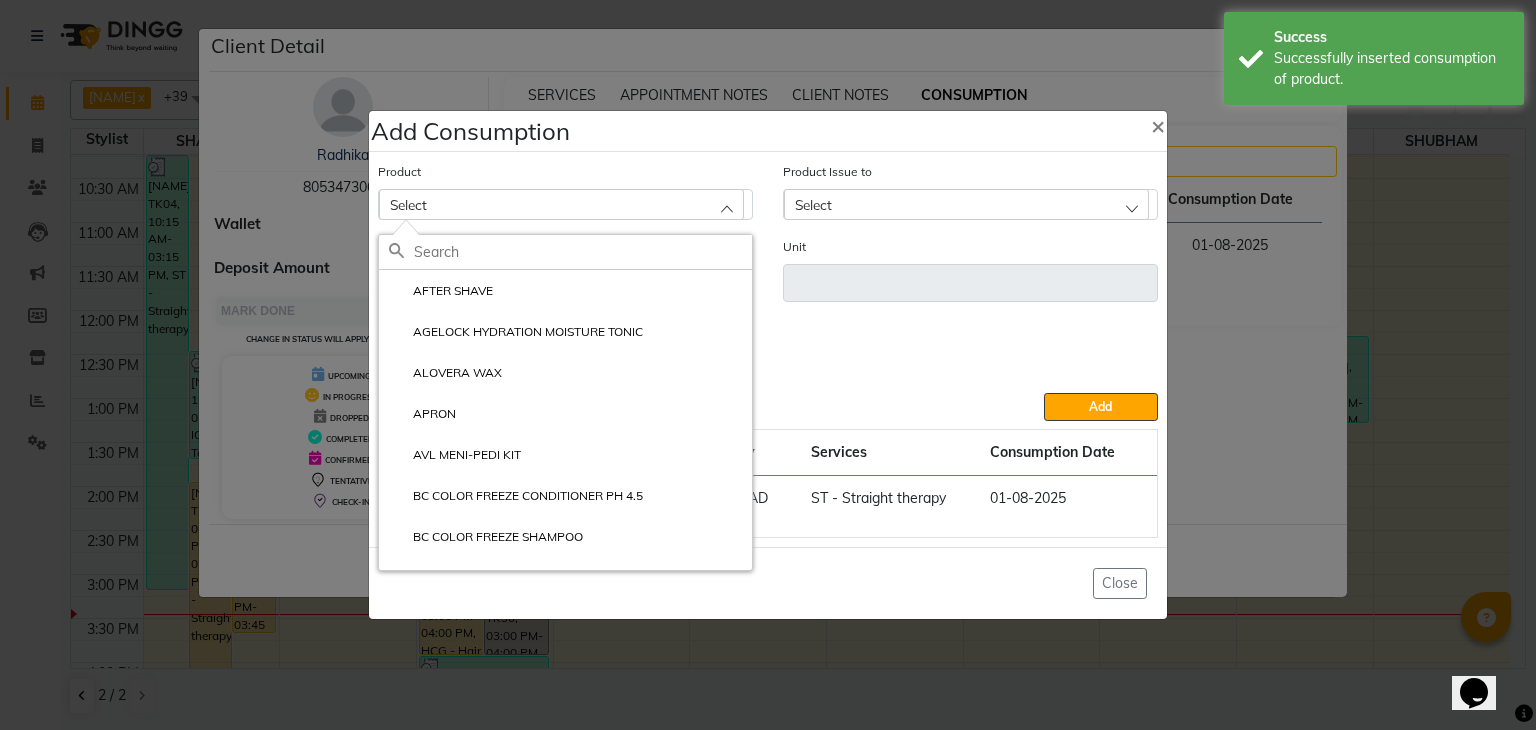 click 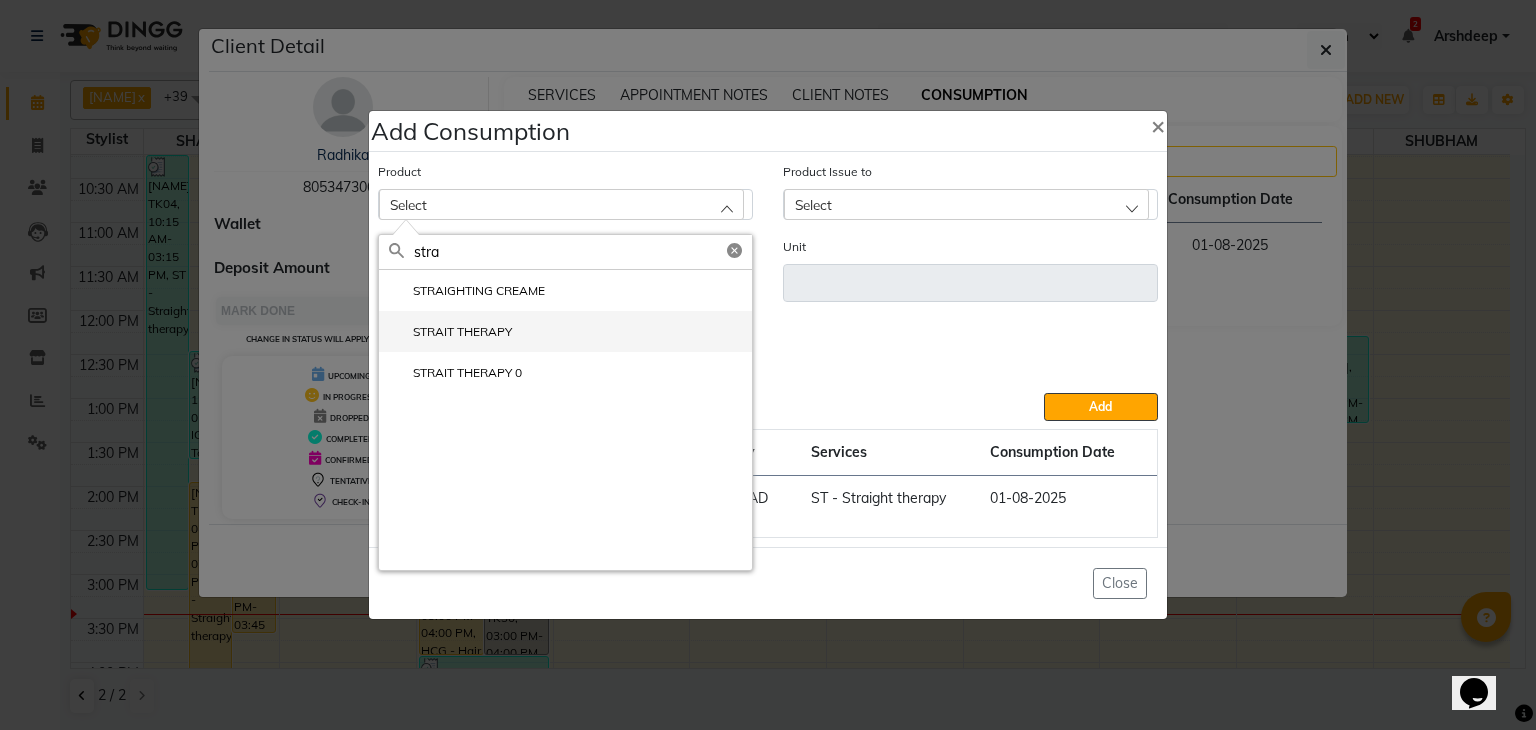 type on "stra" 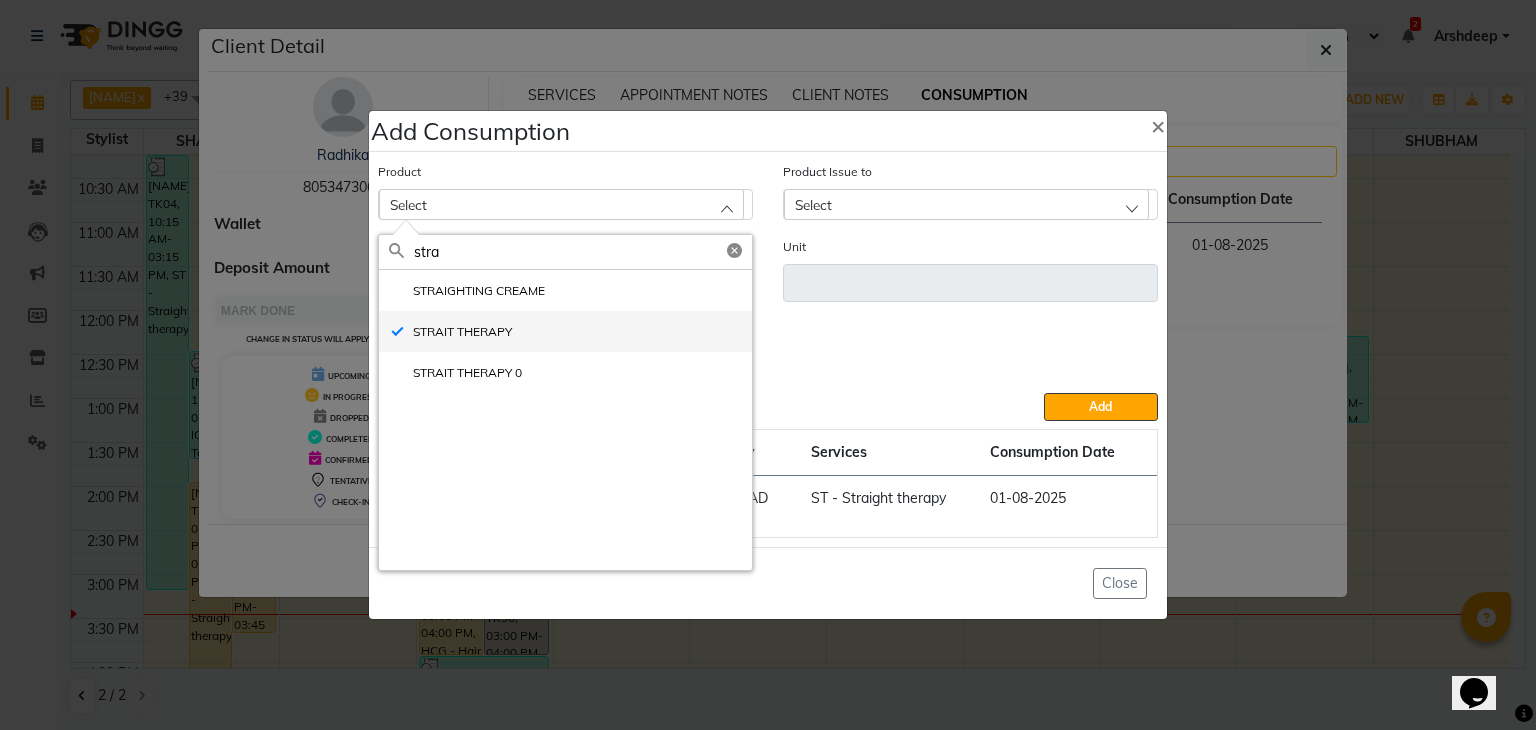 type on "GM" 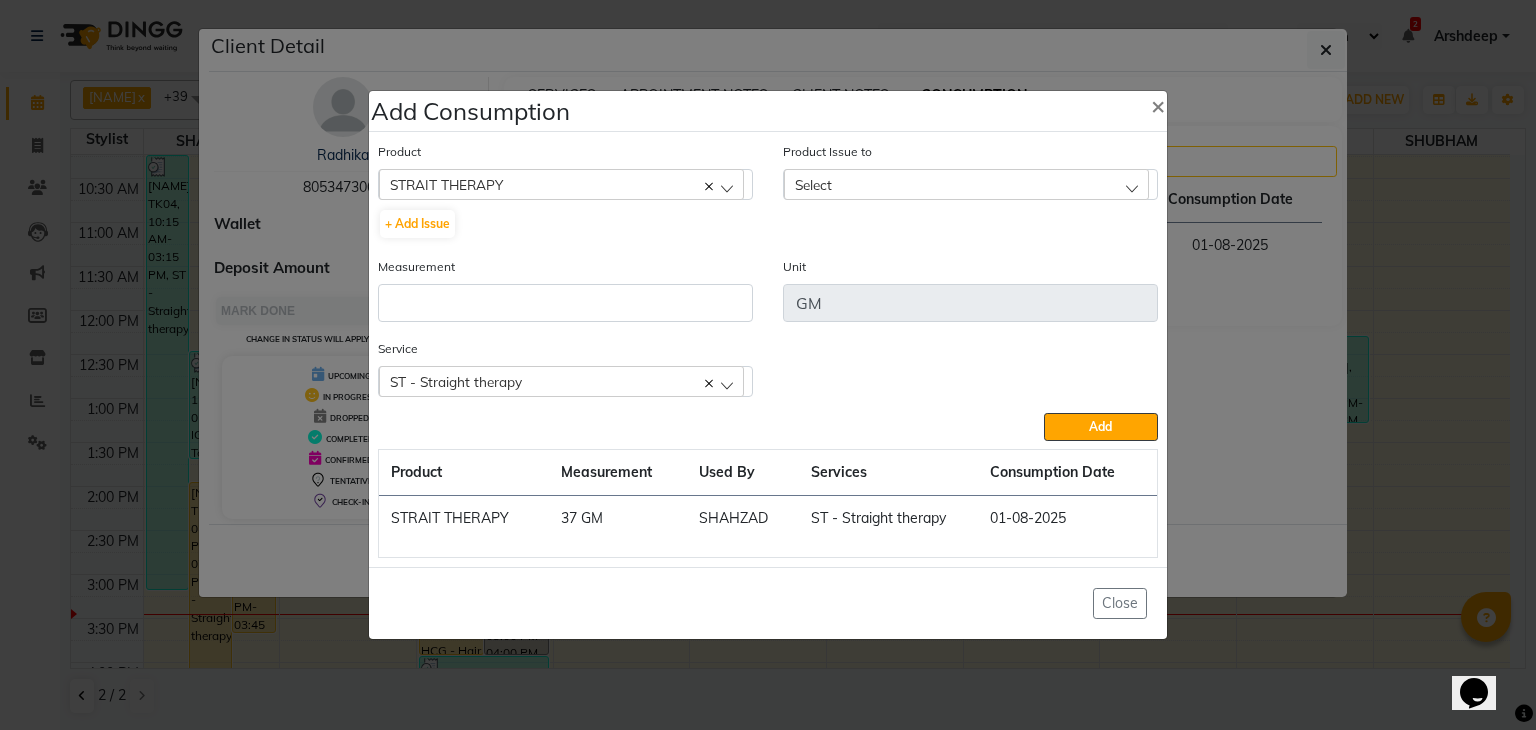 click on "Select" 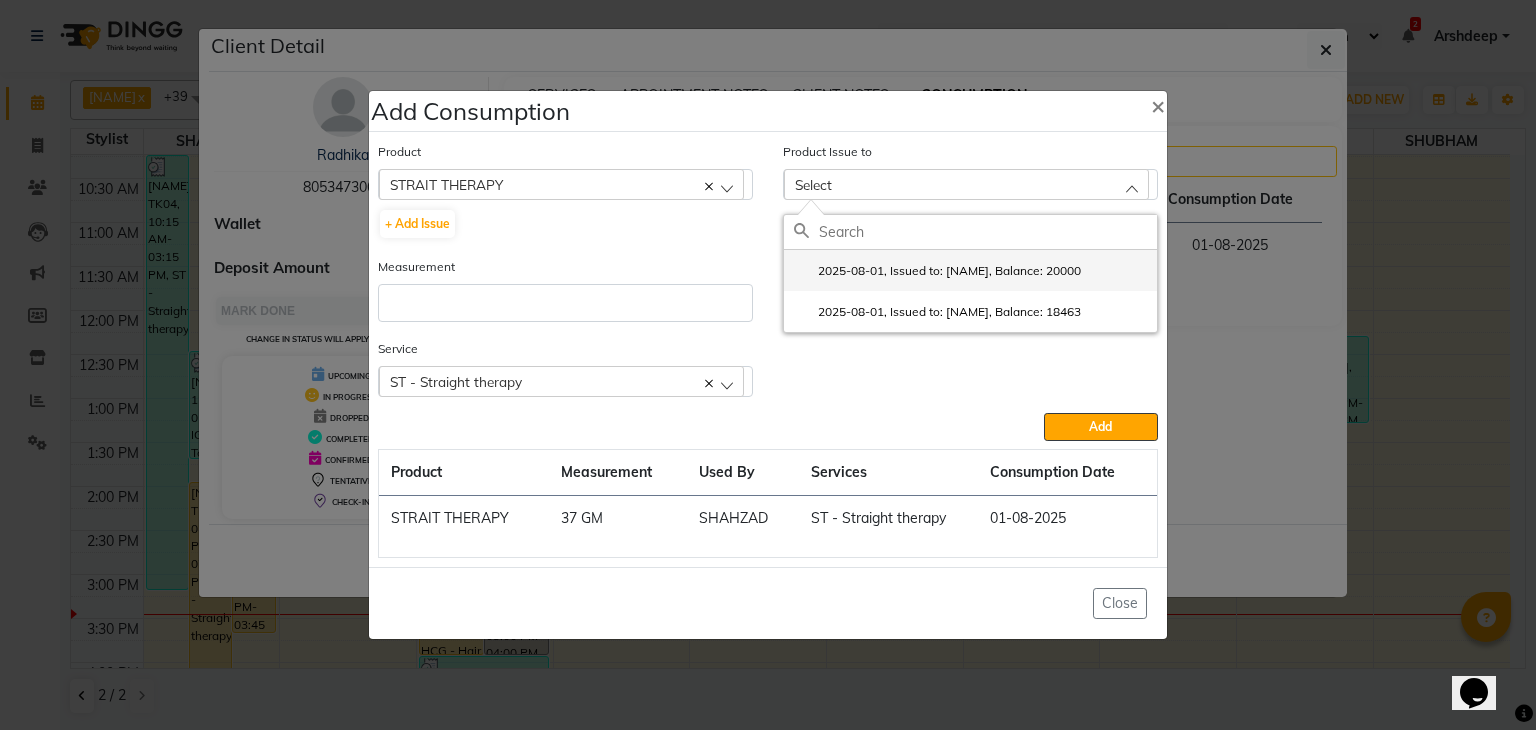 click on "2025-08-01, Issued to: SHAHZAD, Balance: 20000" 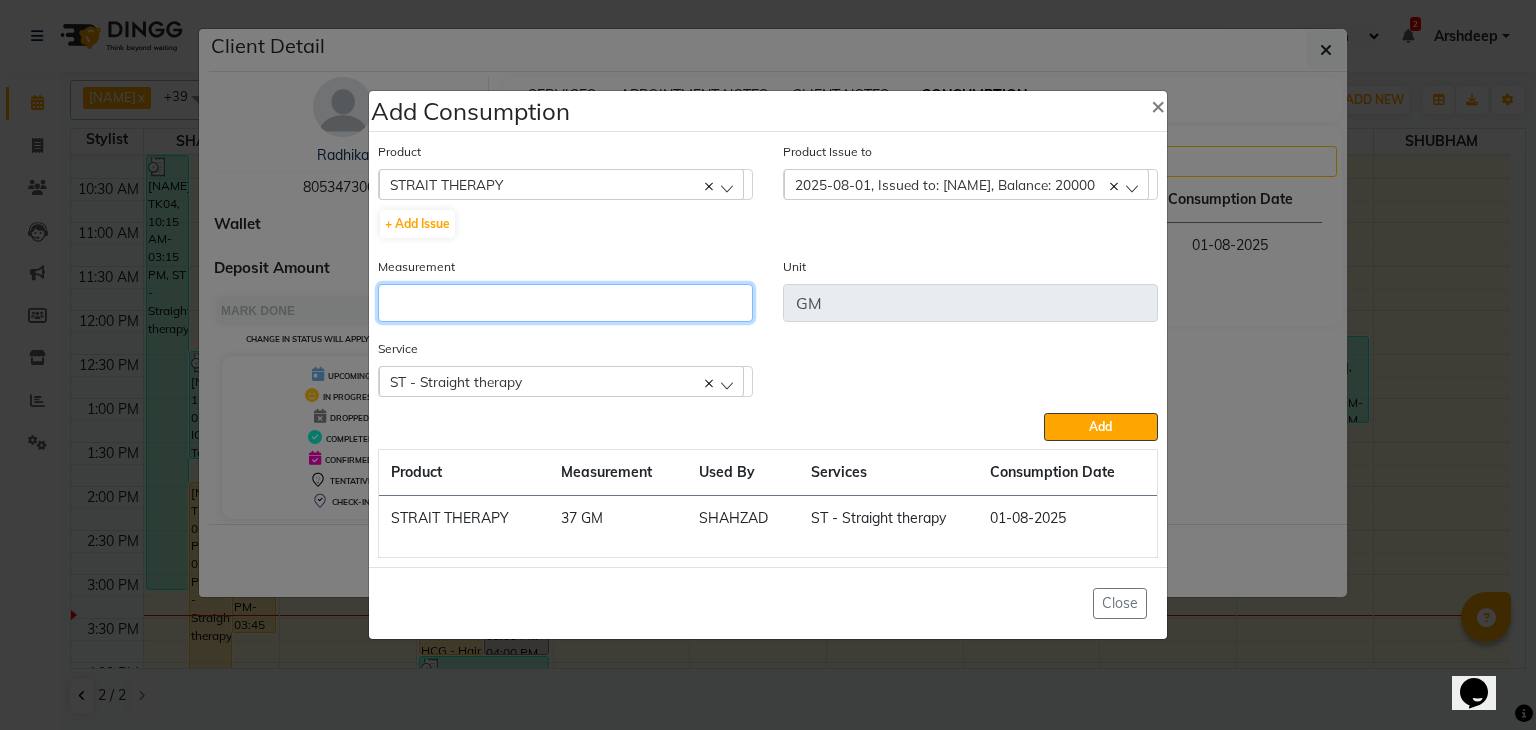 click 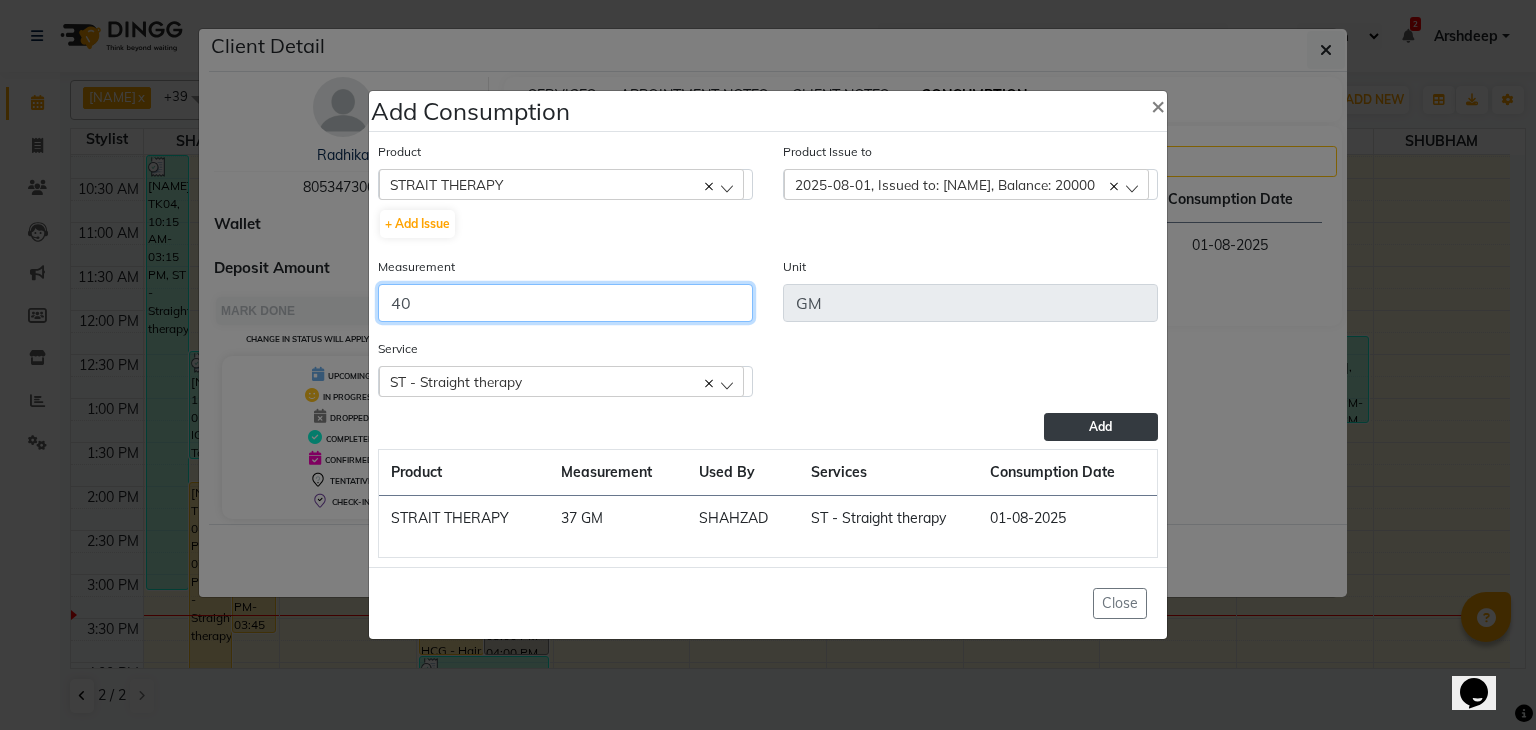 type on "40" 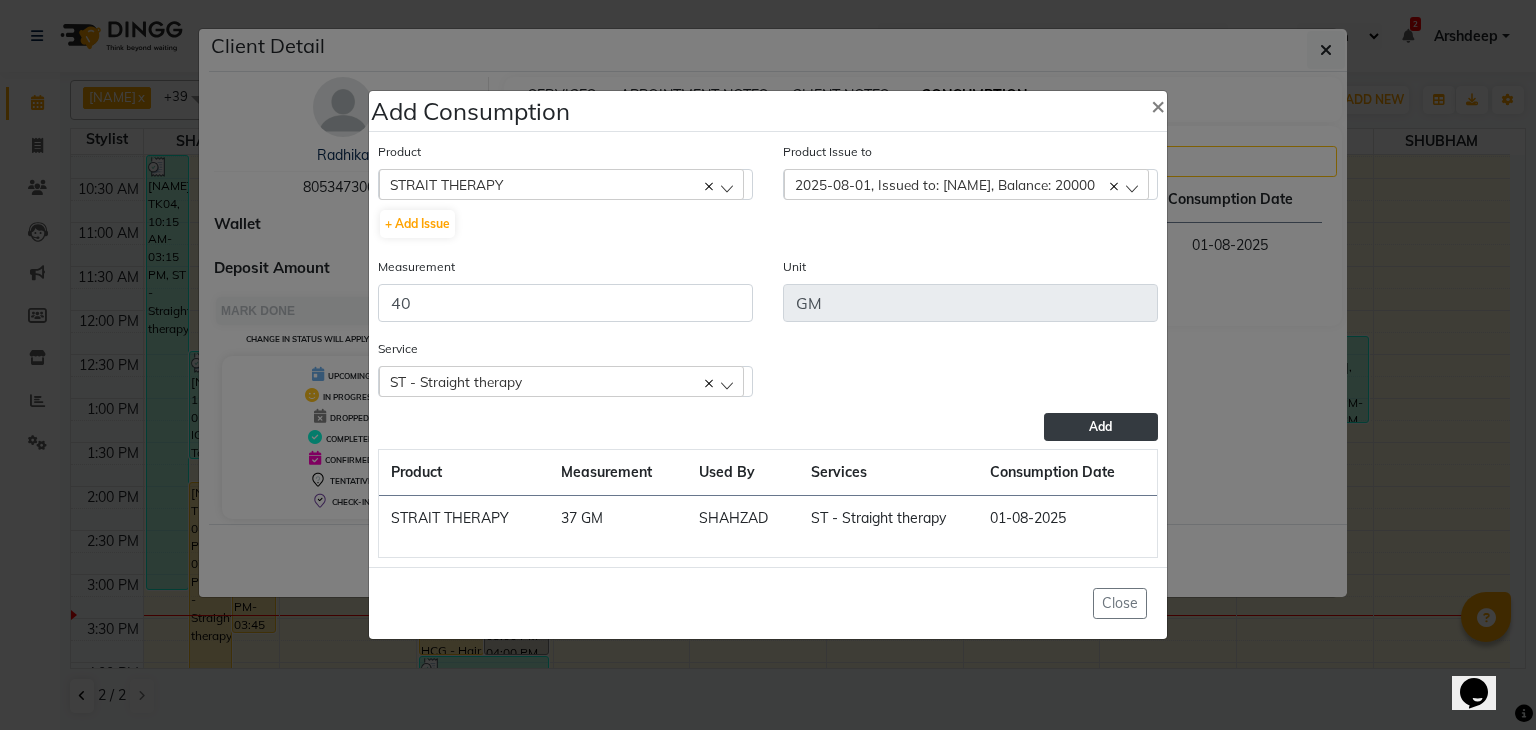 click on "Add" 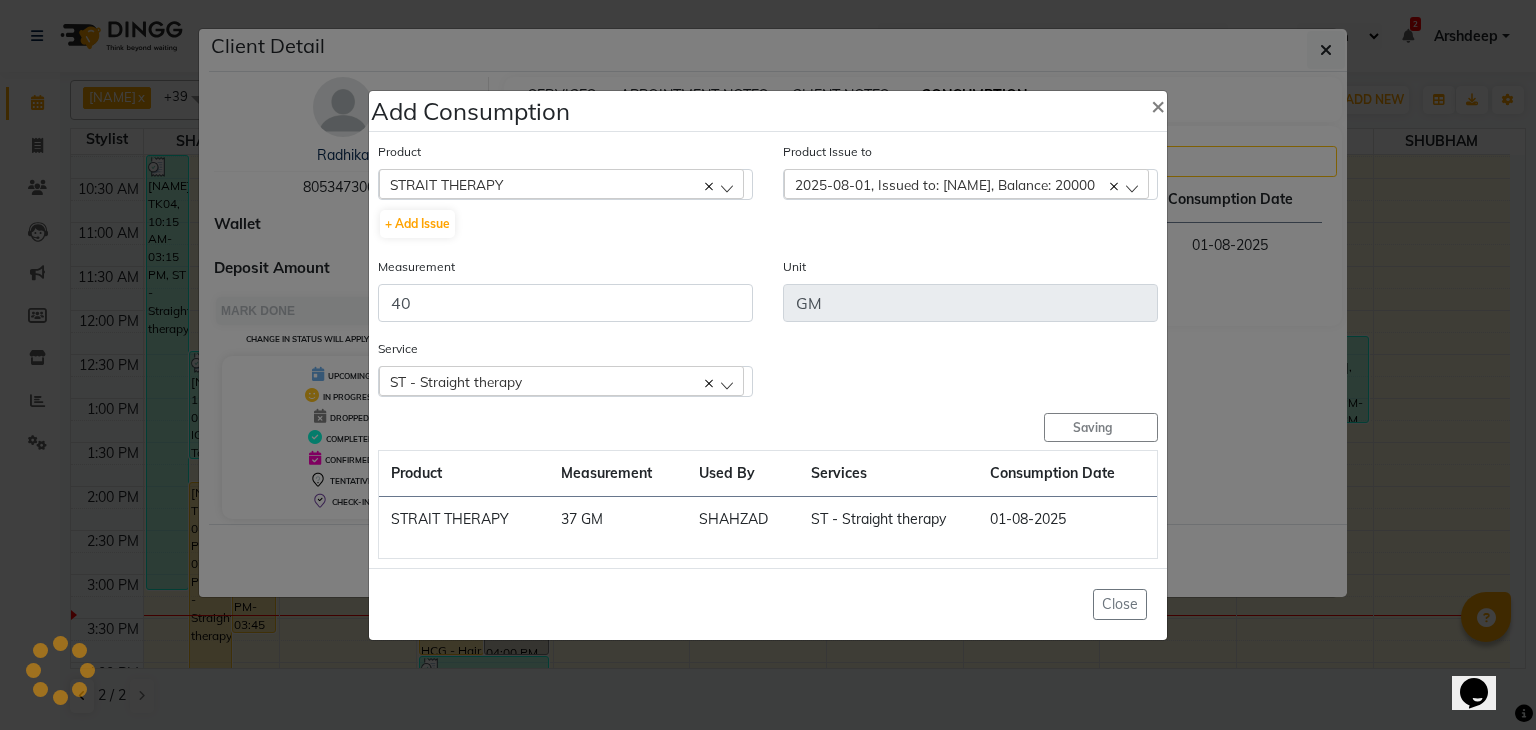 type 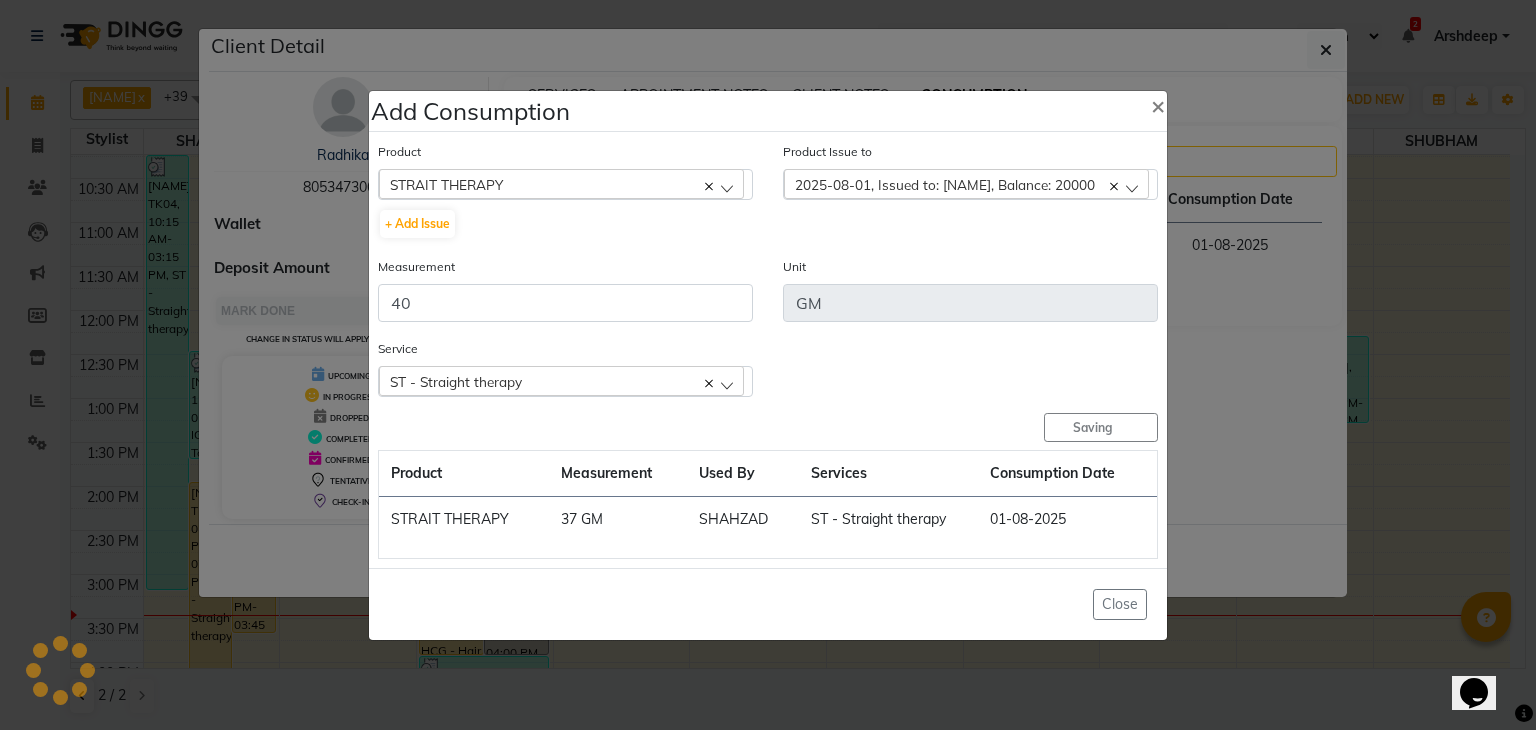 type 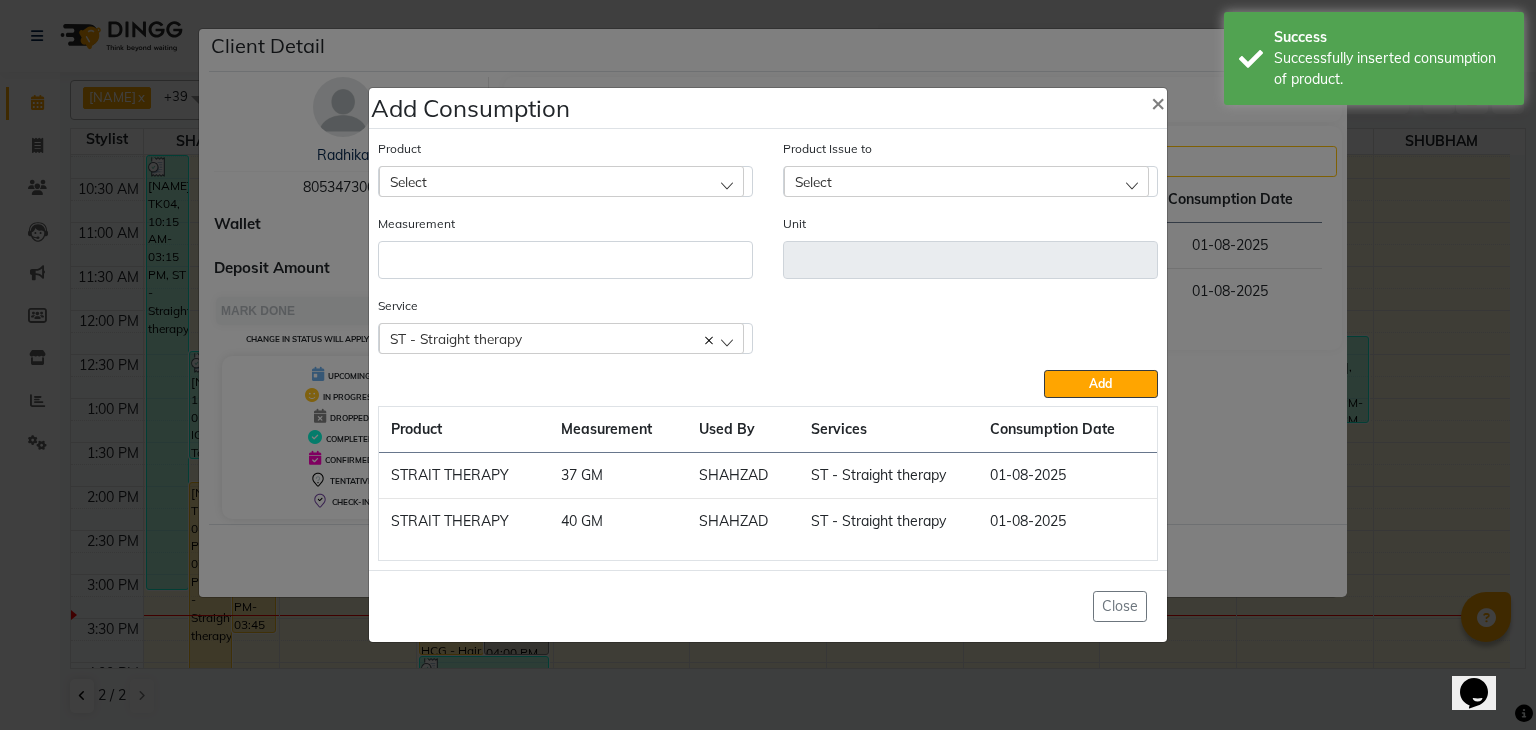 click on "Select" 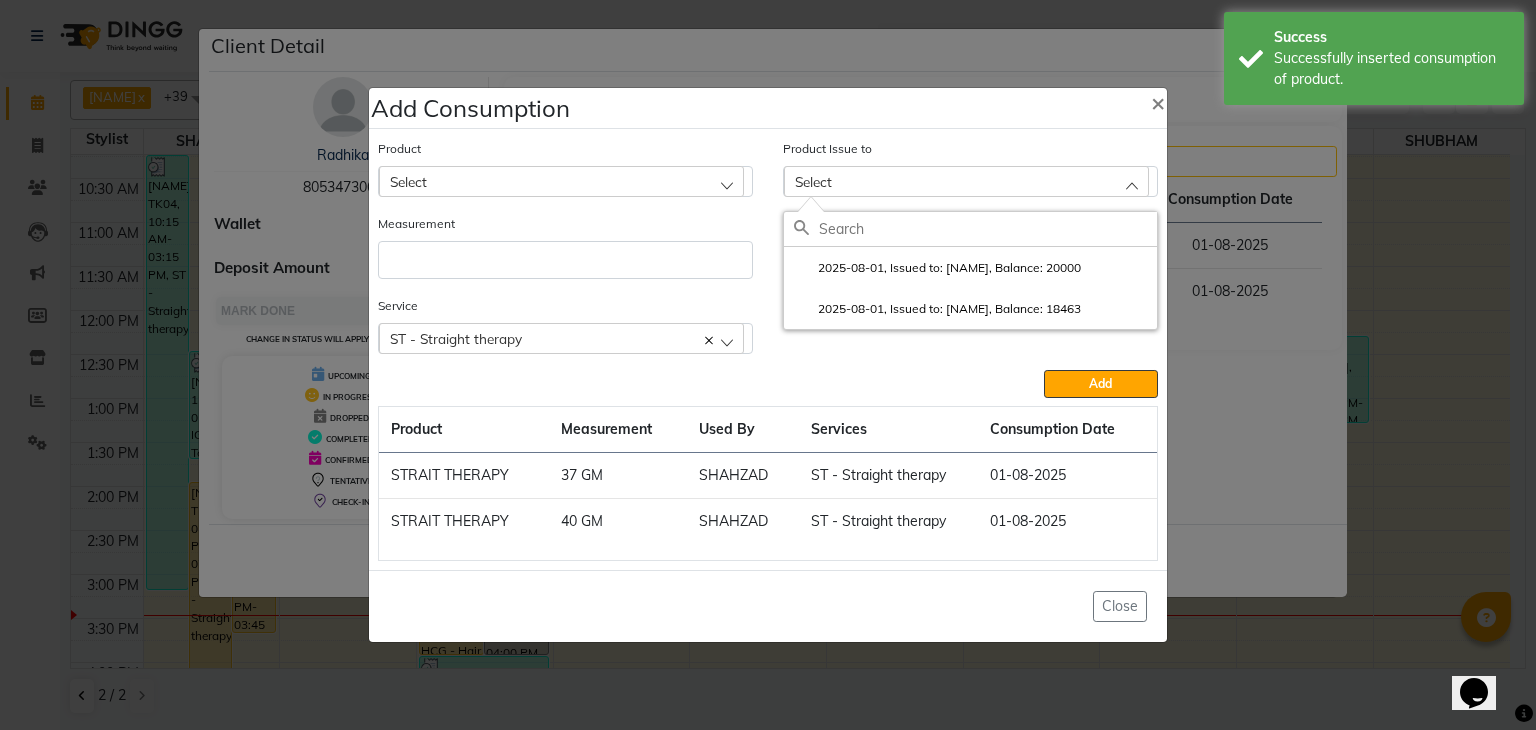 click on "Add Consumption × Product Select AFTER SHAVE Product Issue to Select 2025-08-01, Issued to: SHAHZAD, Balance: 20000 2025-08-01, Issued to: SHAHZAD, Balance: 18463 Measurement Unit Service  ST  - Straight therapy  ST  - Straight therapy  Add  Product Measurement Used By Services Consumption Date  STRAIT THERAPY   37 GM   SHAHZAD   ST  - Straight therapy   01-08-2025   STRAIT THERAPY   40 GM   SHAHZAD   ST  - Straight therapy   01-08-2025   Close" 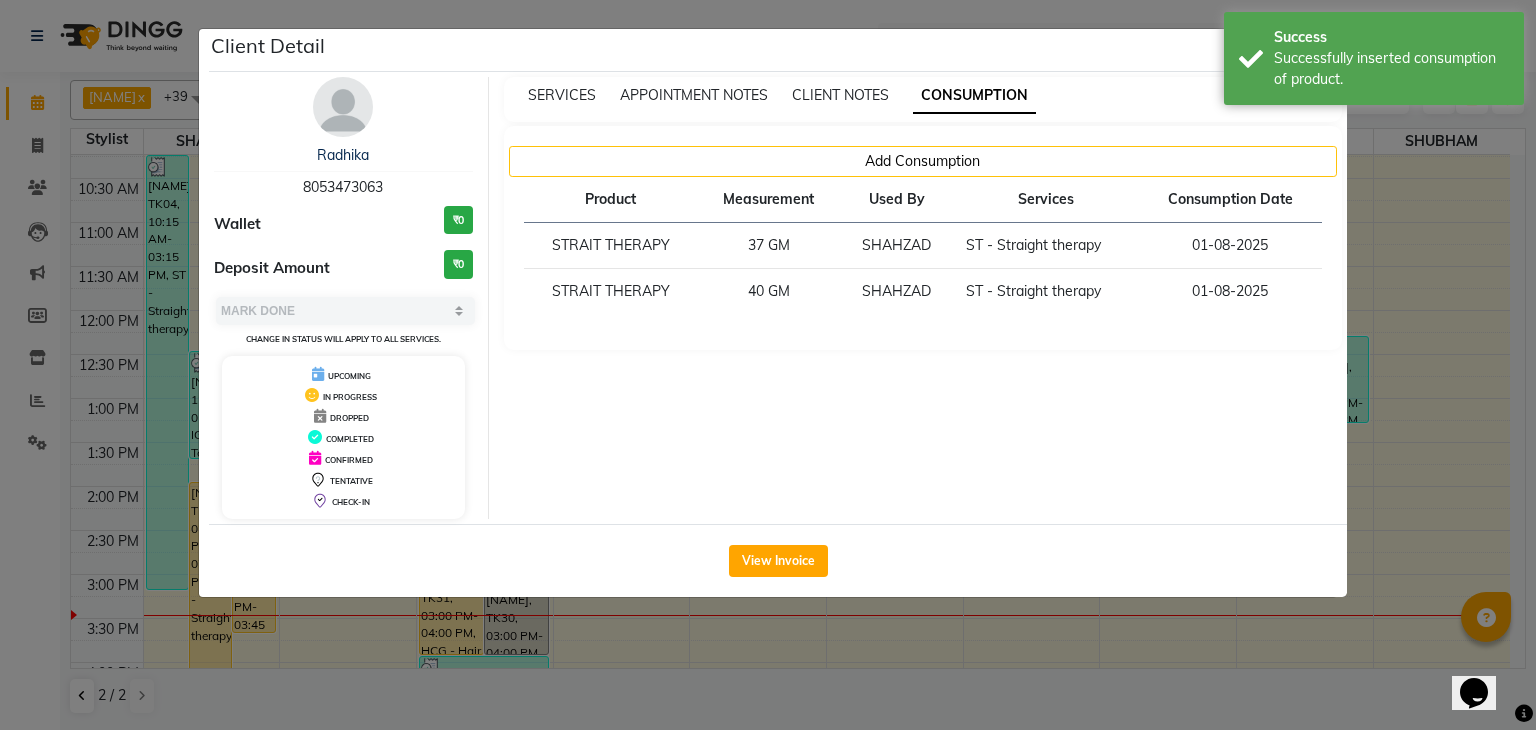 click on "Add Consumption Product Measurement Used By Services Consumption Date  STRAIT THERAPY   37 GM   SHAHZAD   ST  - Straight therapy   01-08-2025   STRAIT THERAPY   40 GM   SHAHZAD   ST  - Straight therapy   01-08-2025" at bounding box center (923, 238) 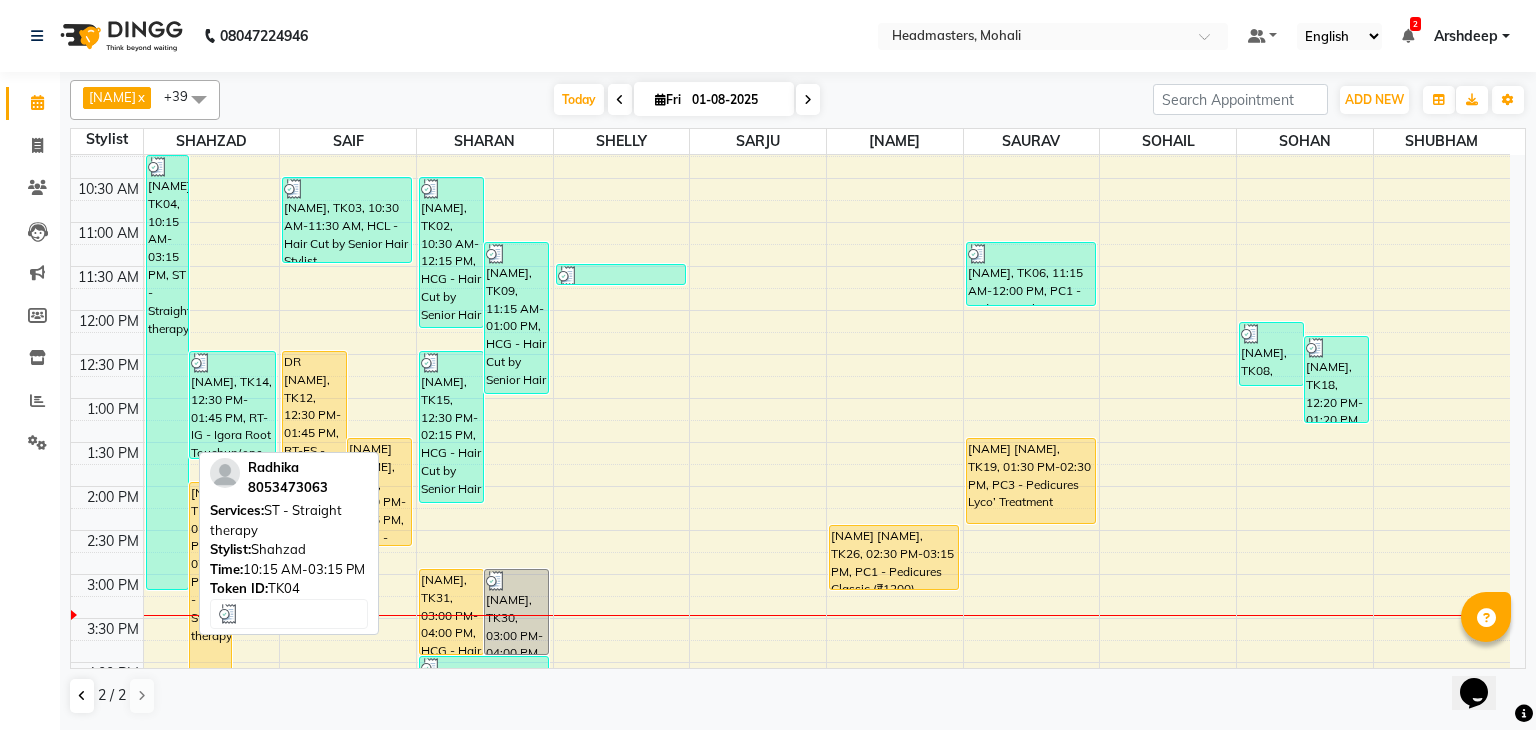 click on "Radhika, TK04, 10:15 AM-03:15 PM, ST  - Straight therapy" at bounding box center [167, 372] 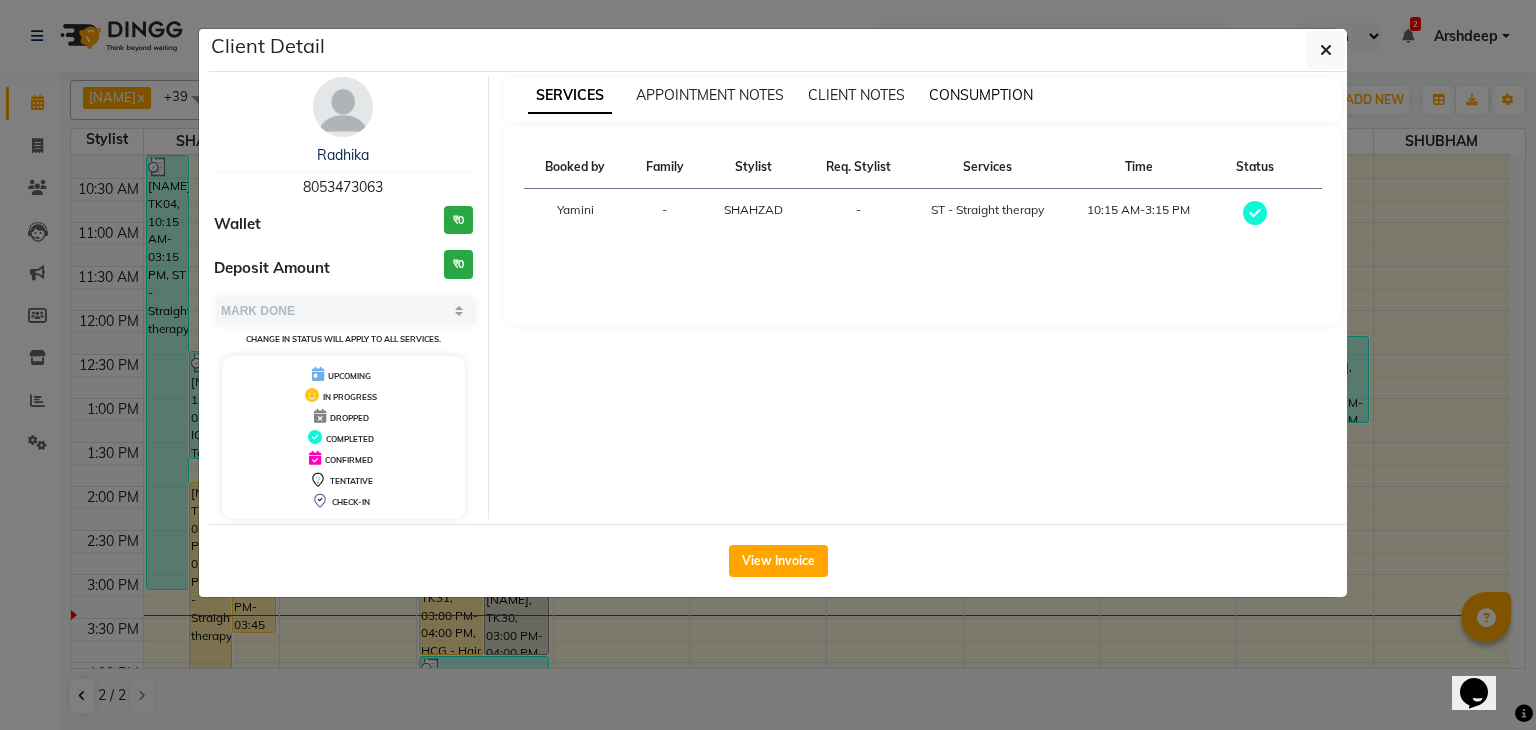 click on "CONSUMPTION" at bounding box center (981, 95) 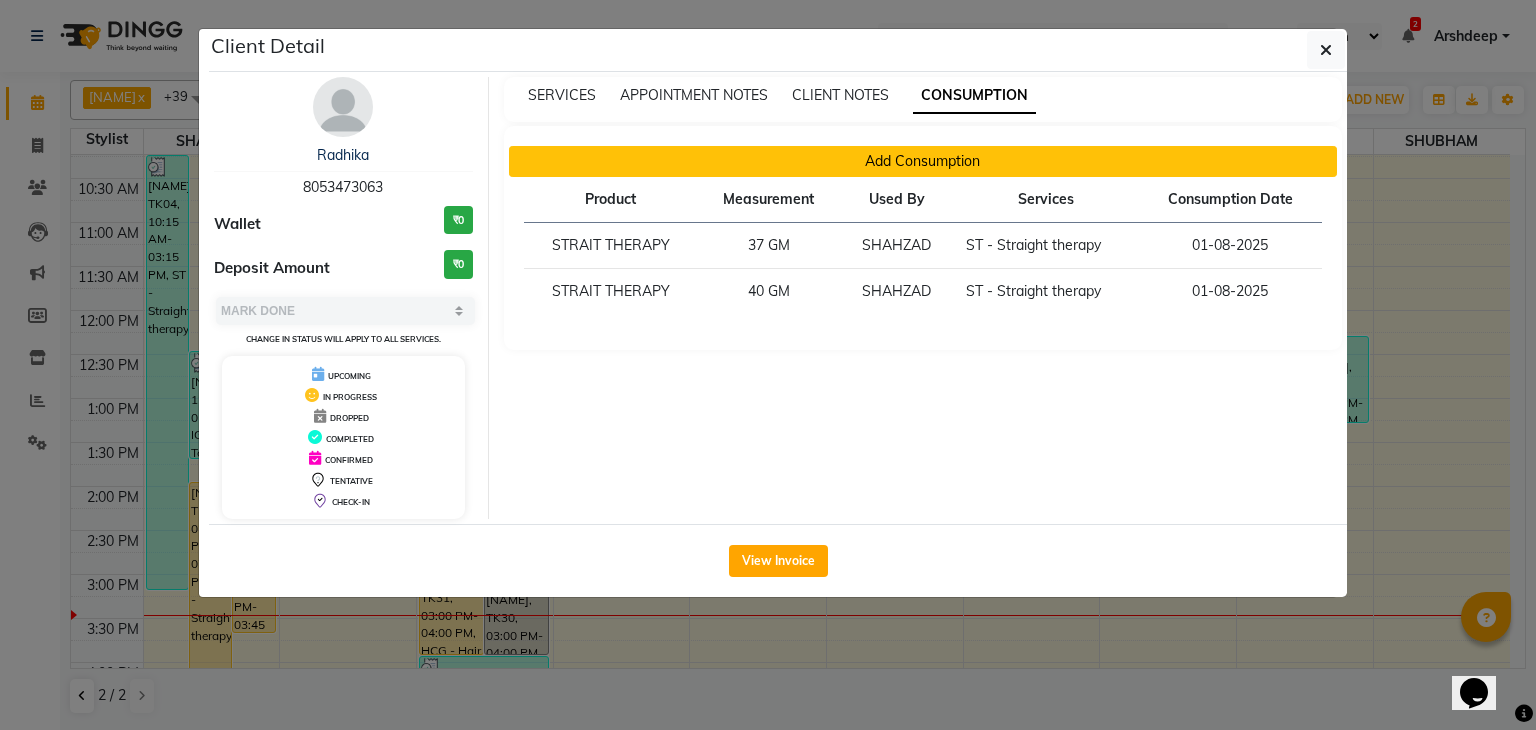 click on "Add Consumption" at bounding box center [923, 161] 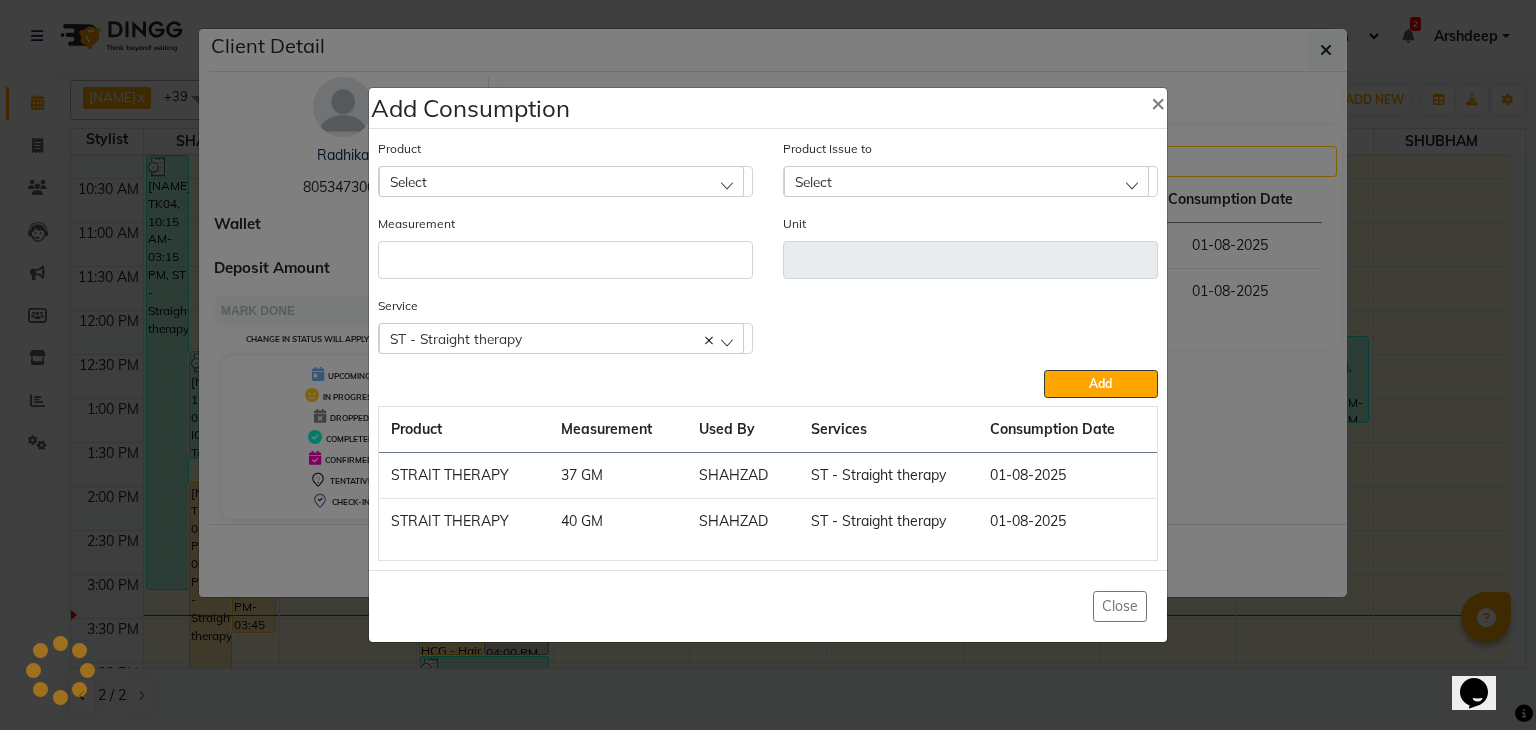 click on "Select" 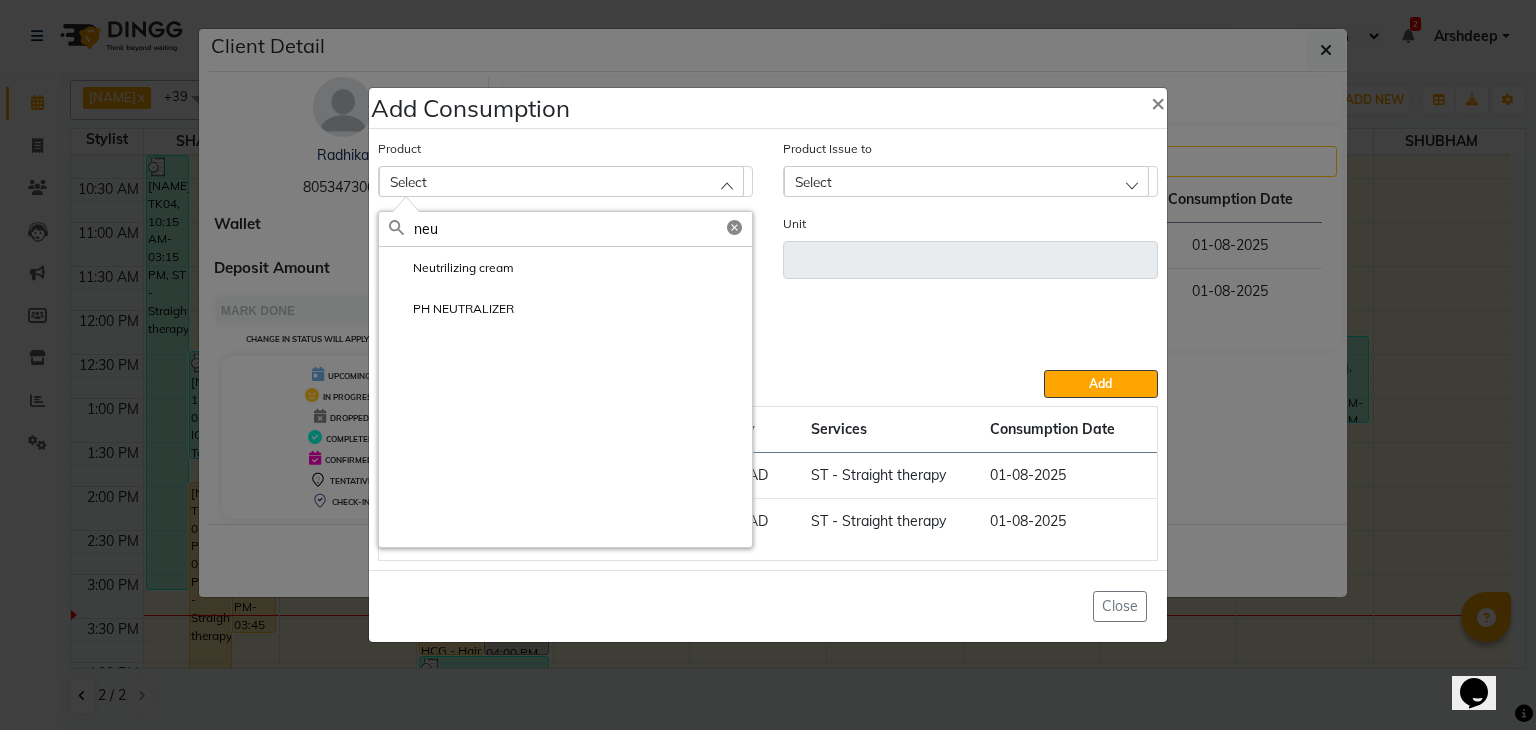 drag, startPoint x: 645, startPoint y: 176, endPoint x: 651, endPoint y: 196, distance: 20.880613 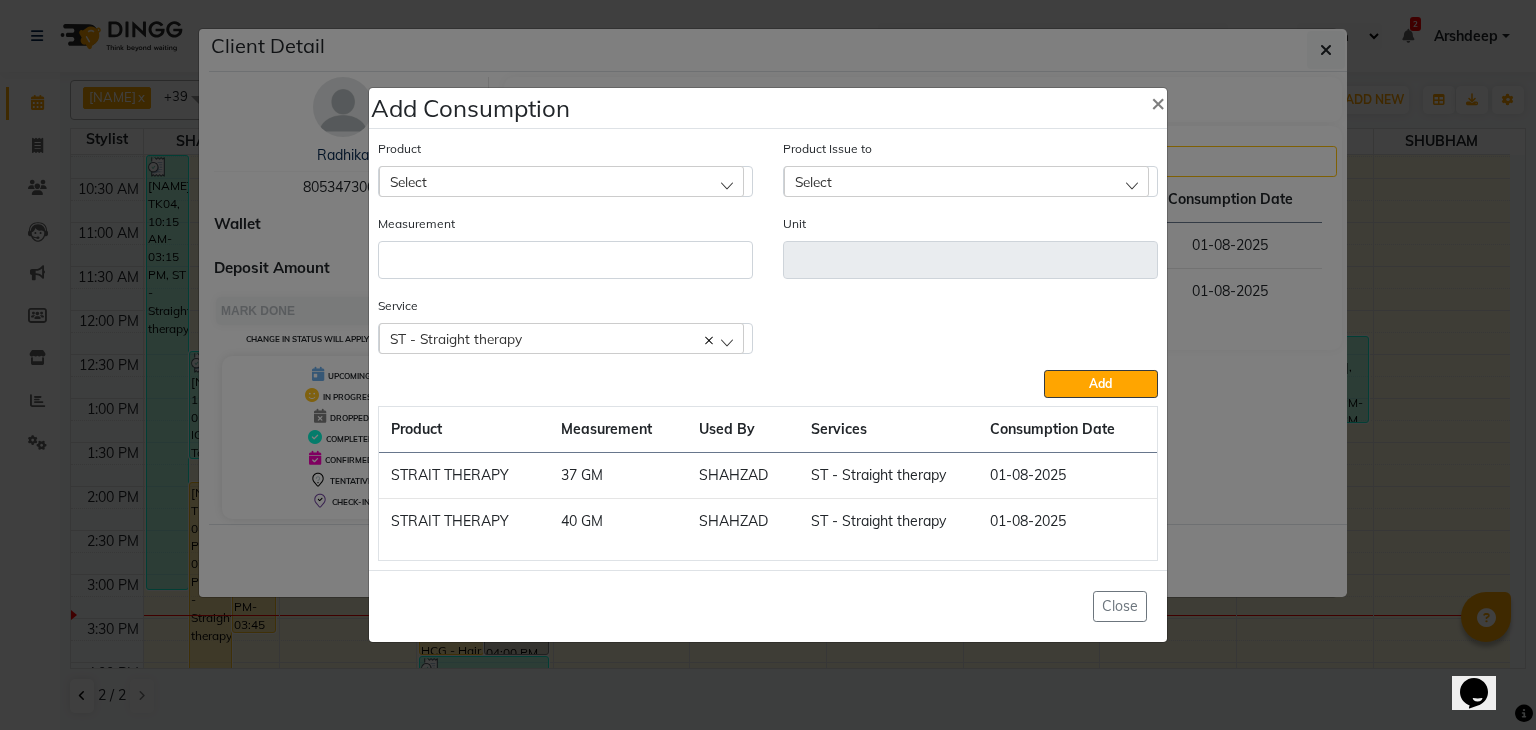 click on "Select" 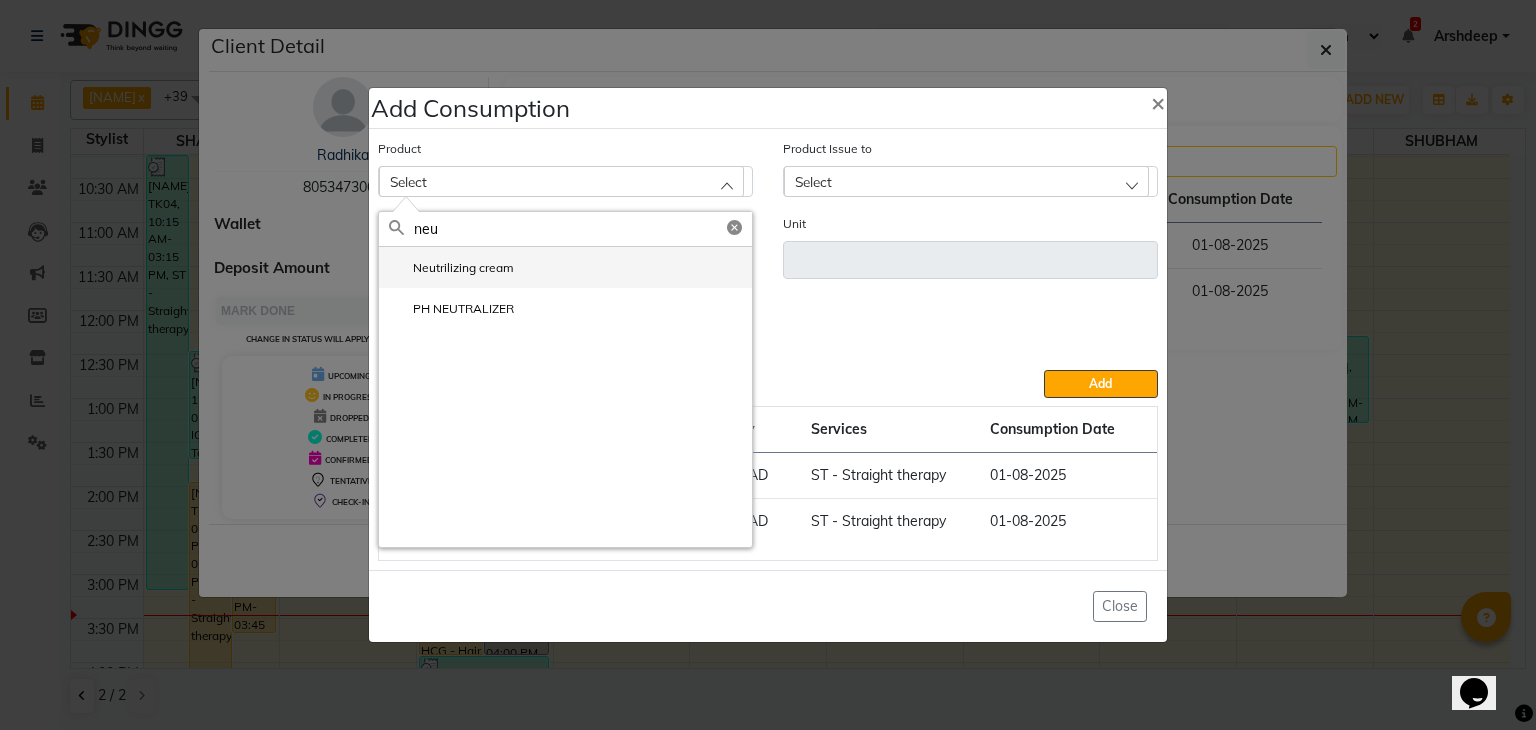 type on "neu" 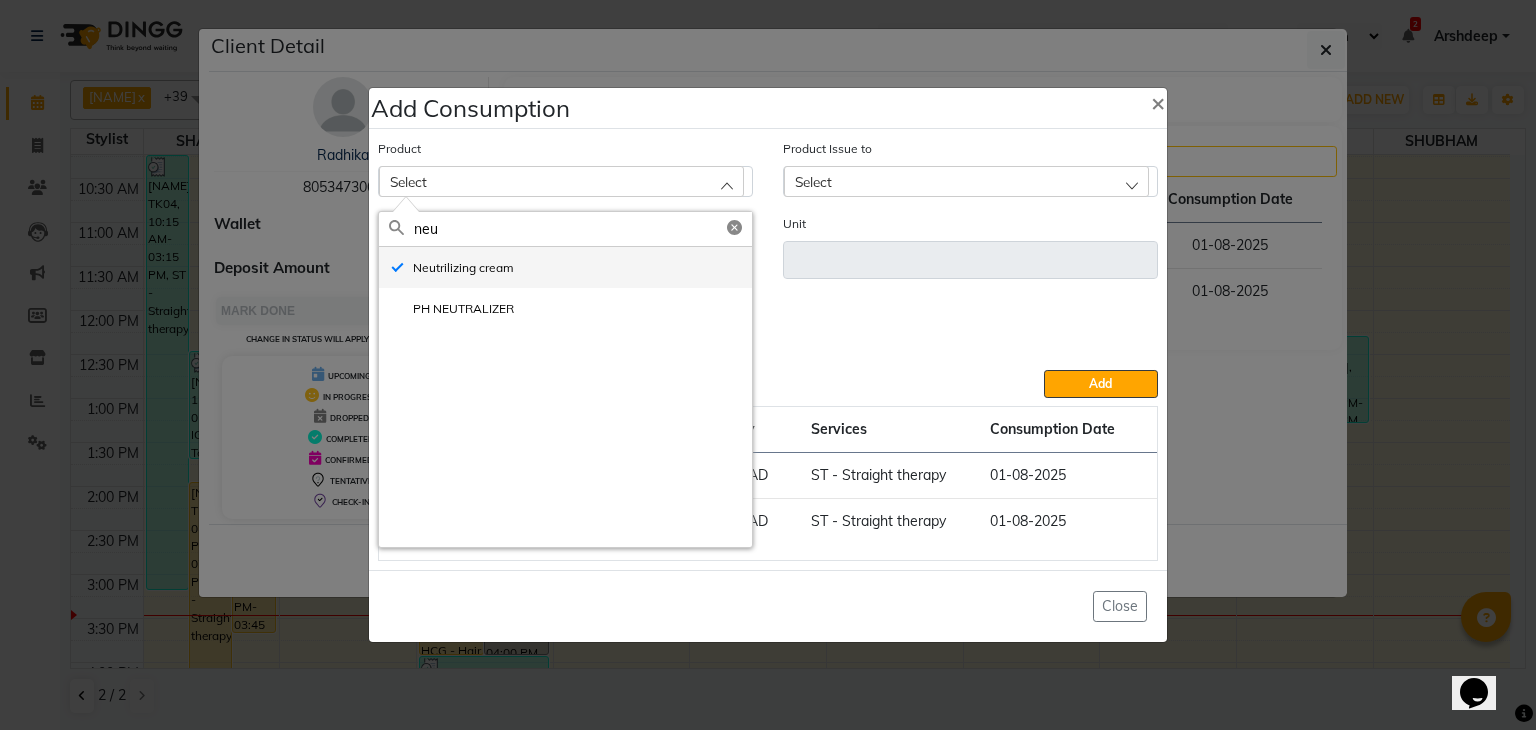 type on "GM" 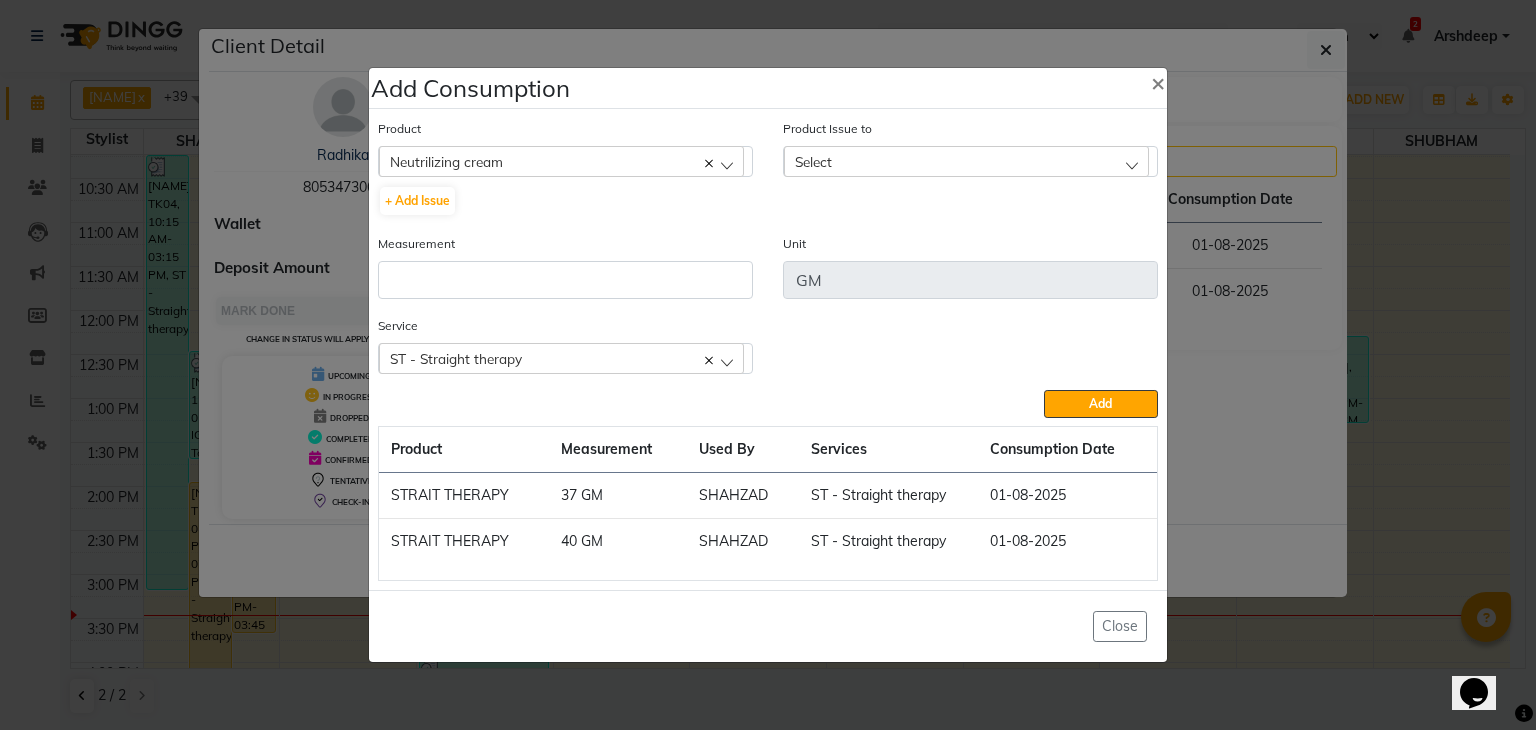 click on "Select" 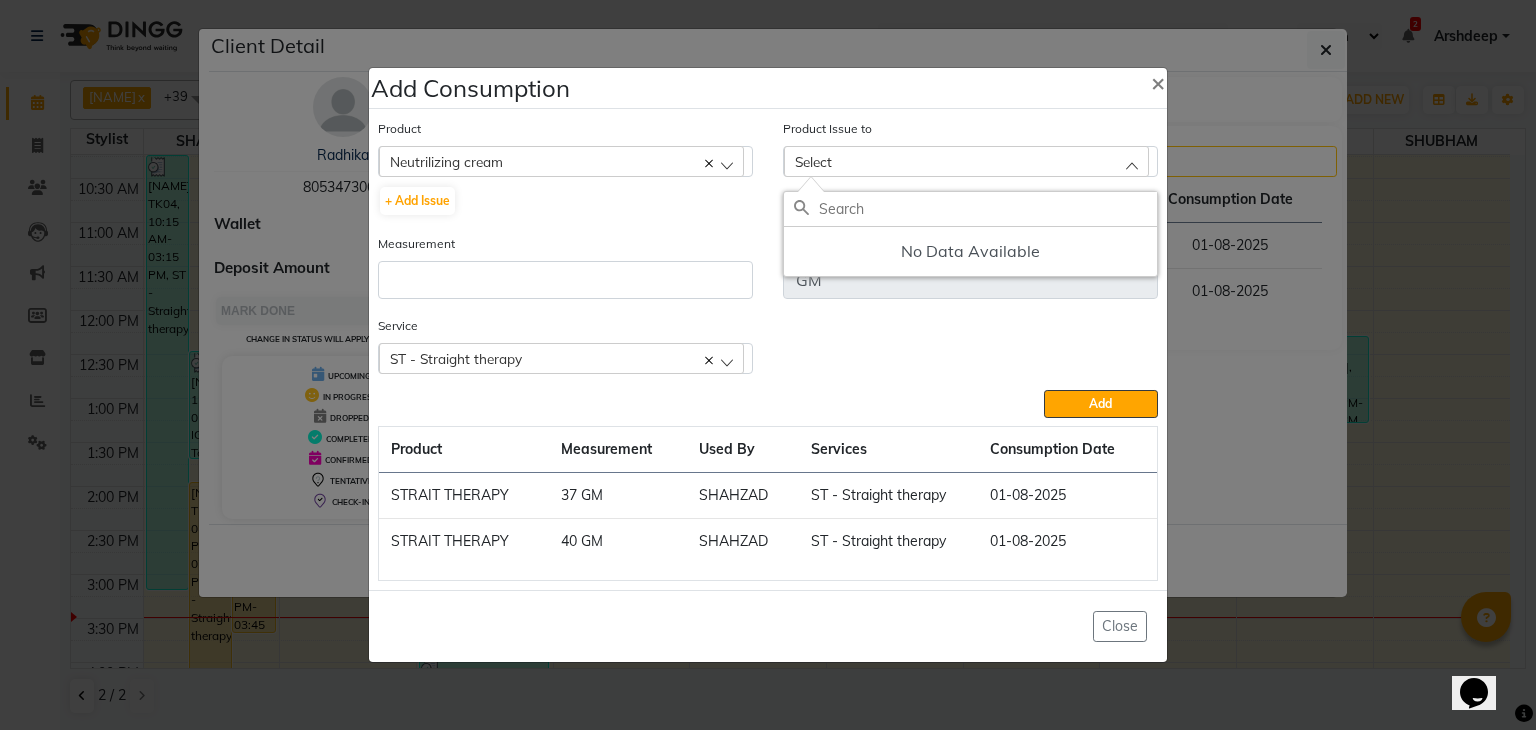 click on "Neutrilizing cream" 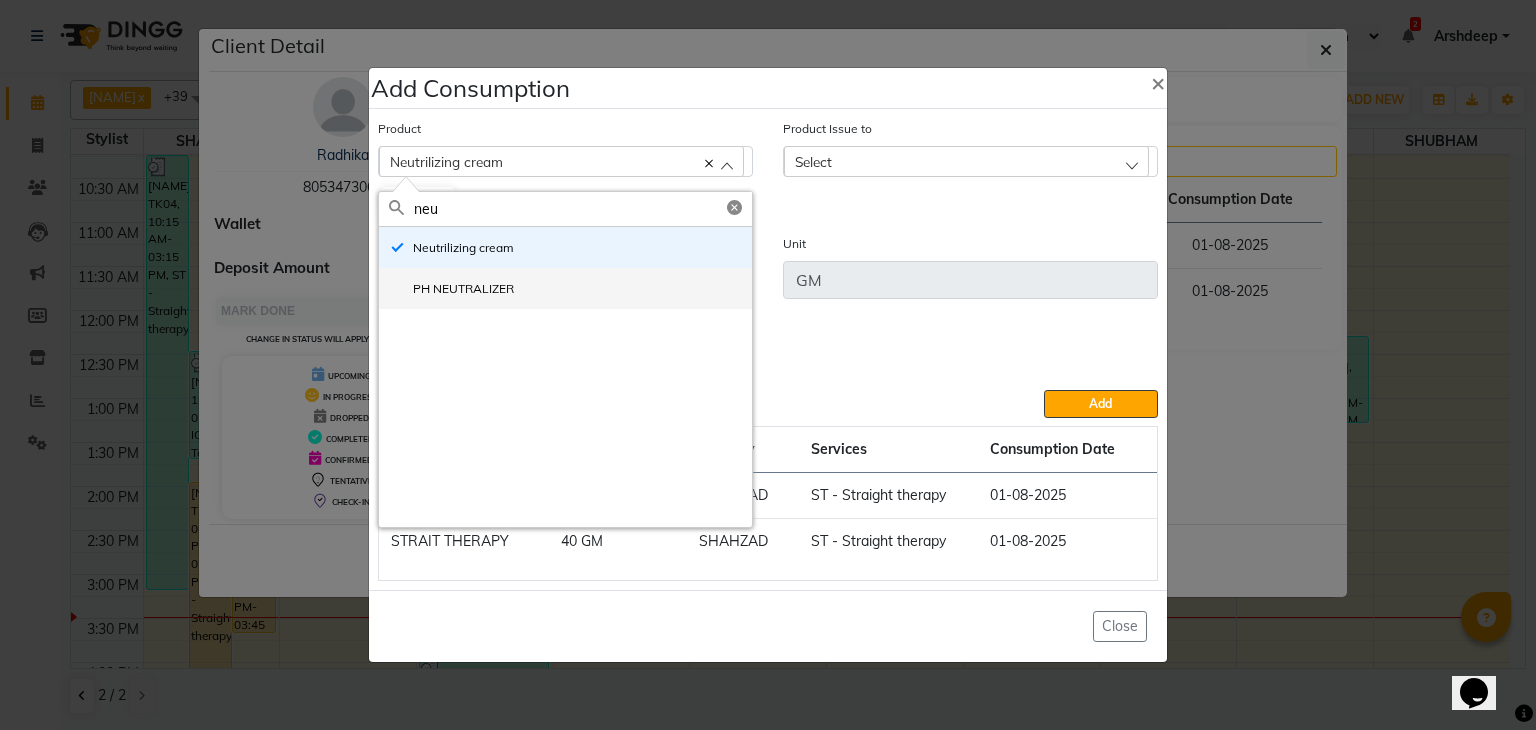 type on "neu" 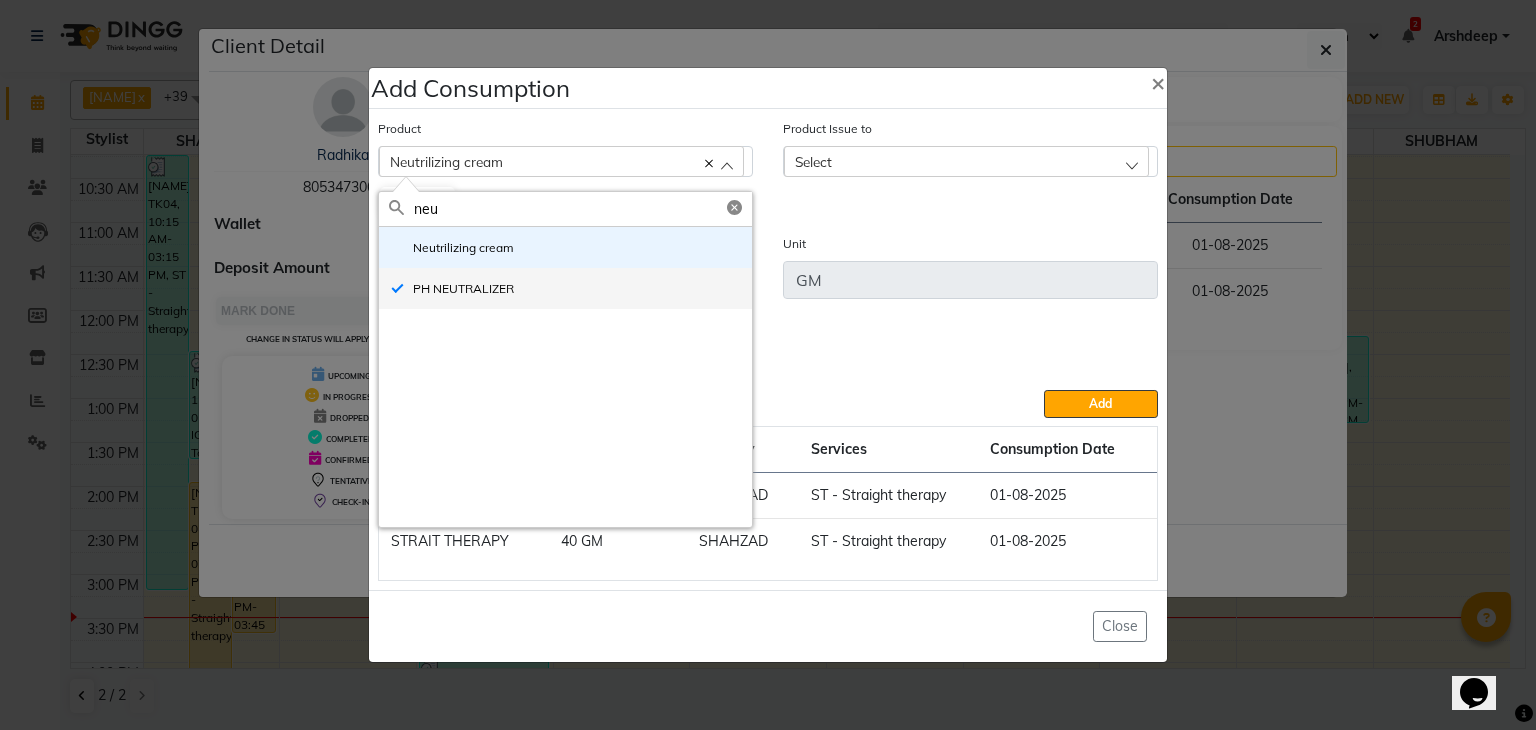 type on "ML" 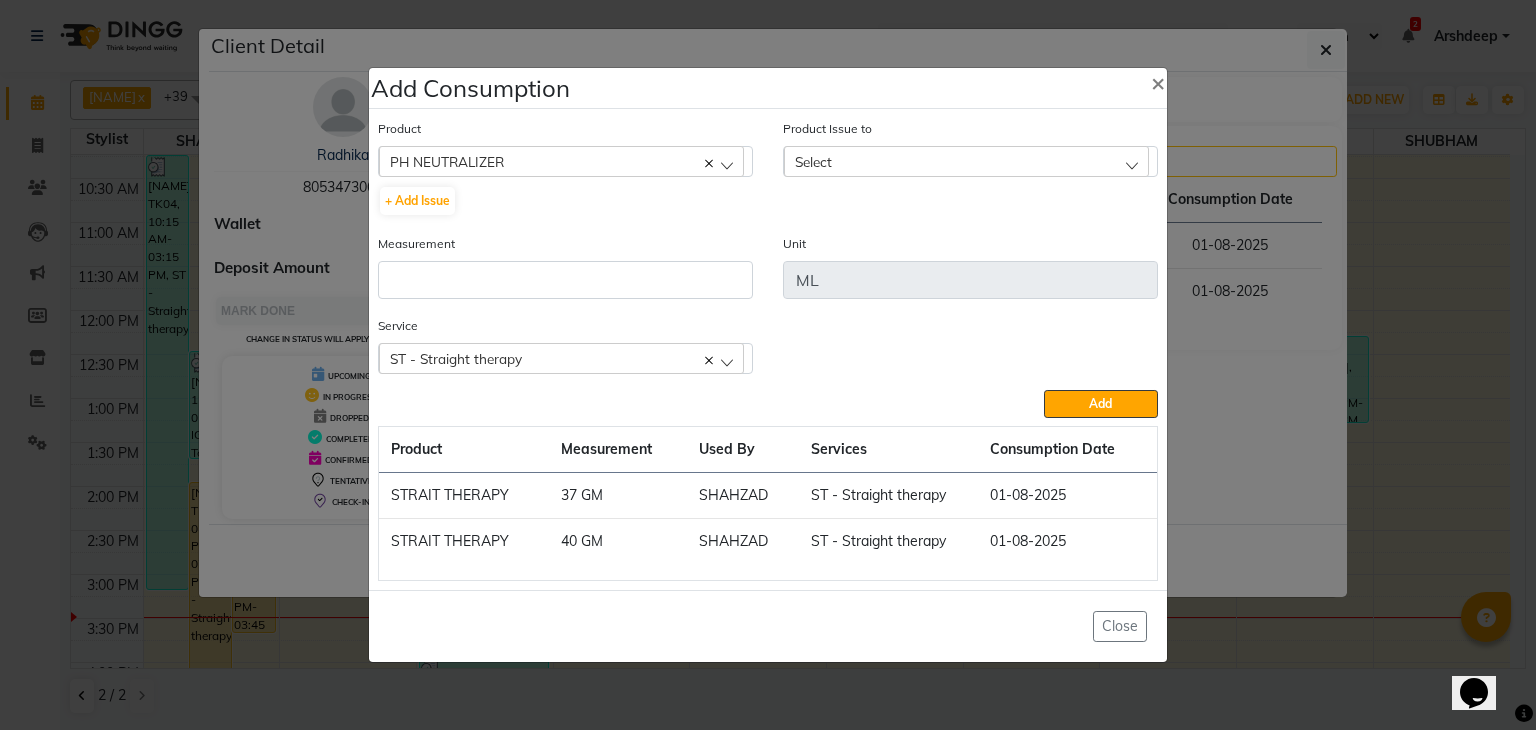 click on "Select" 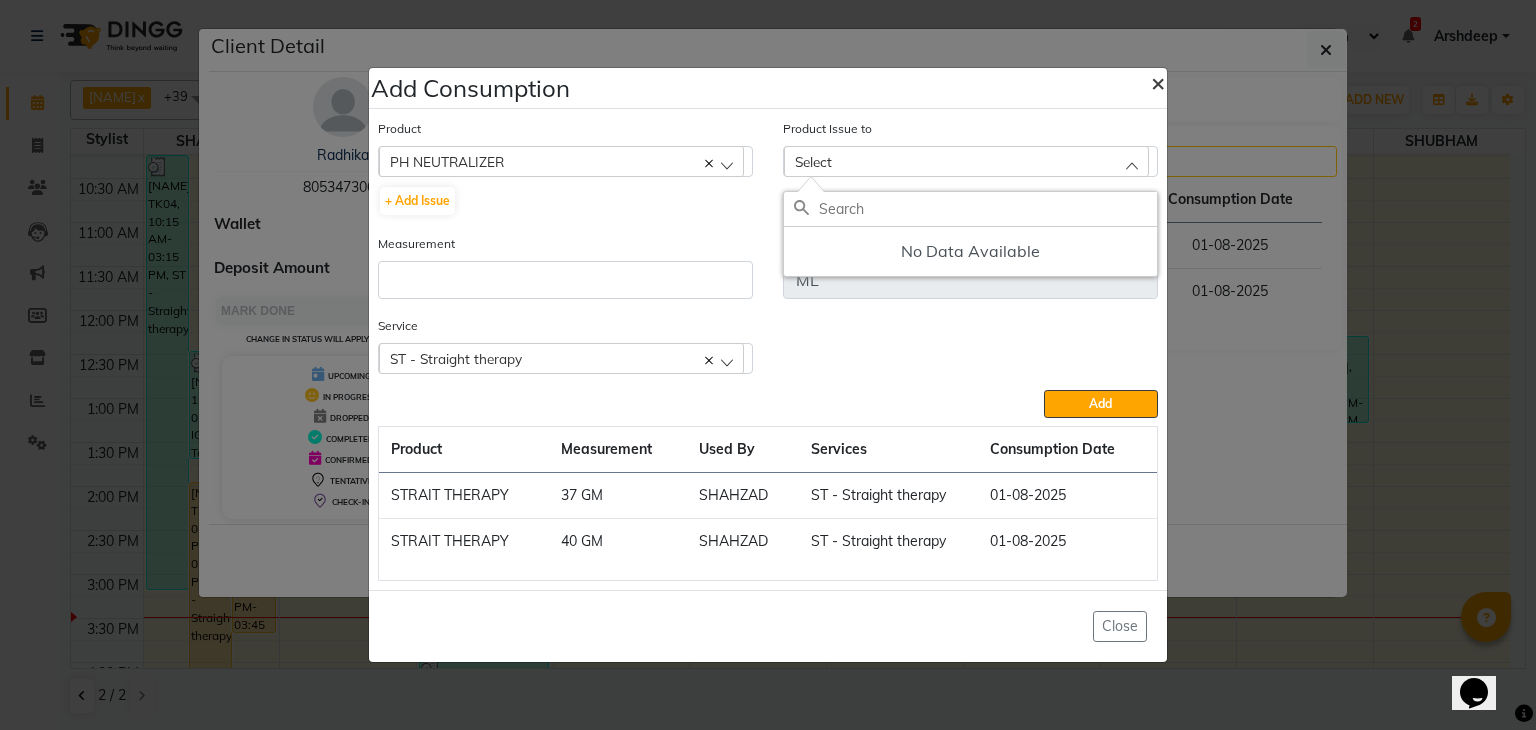 click on "×" 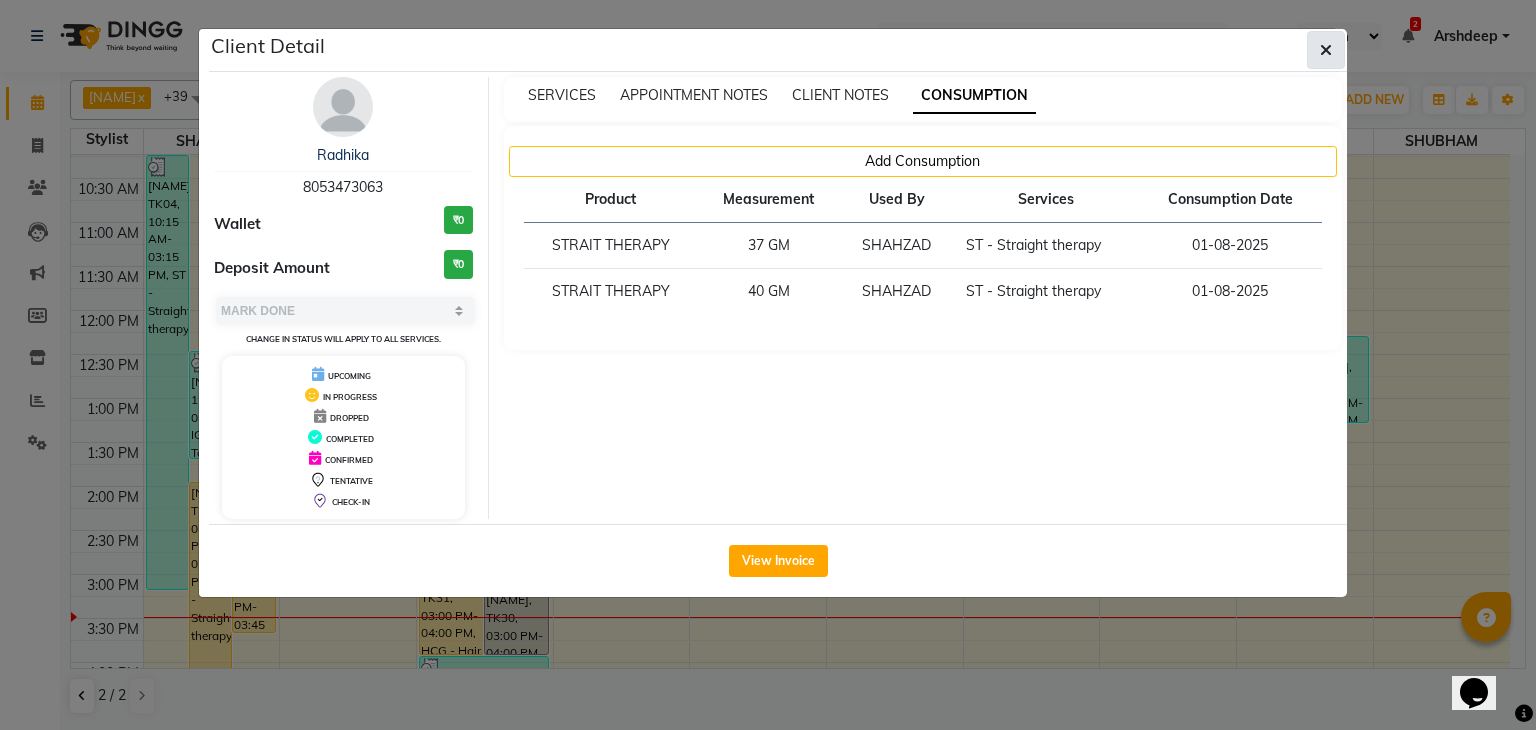 click 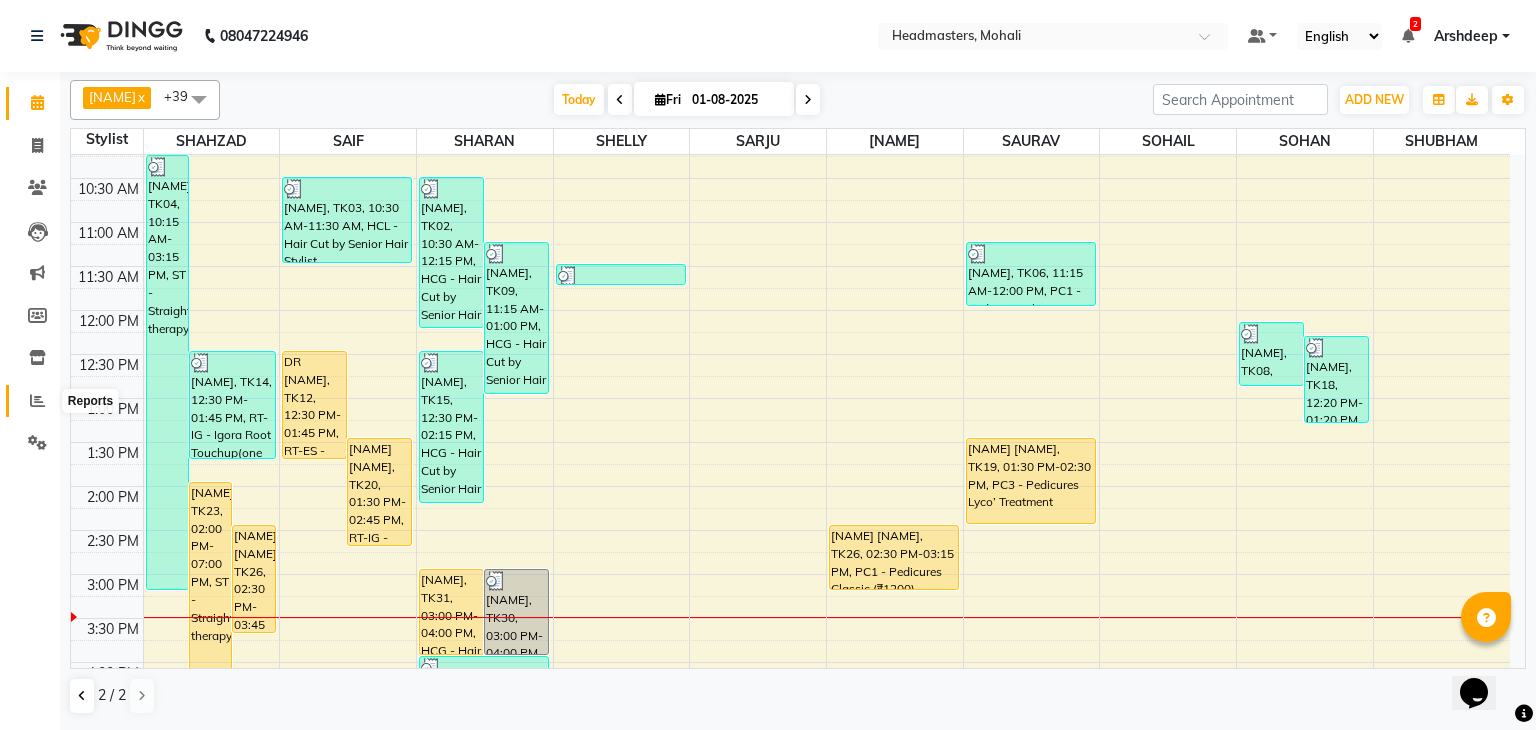 click 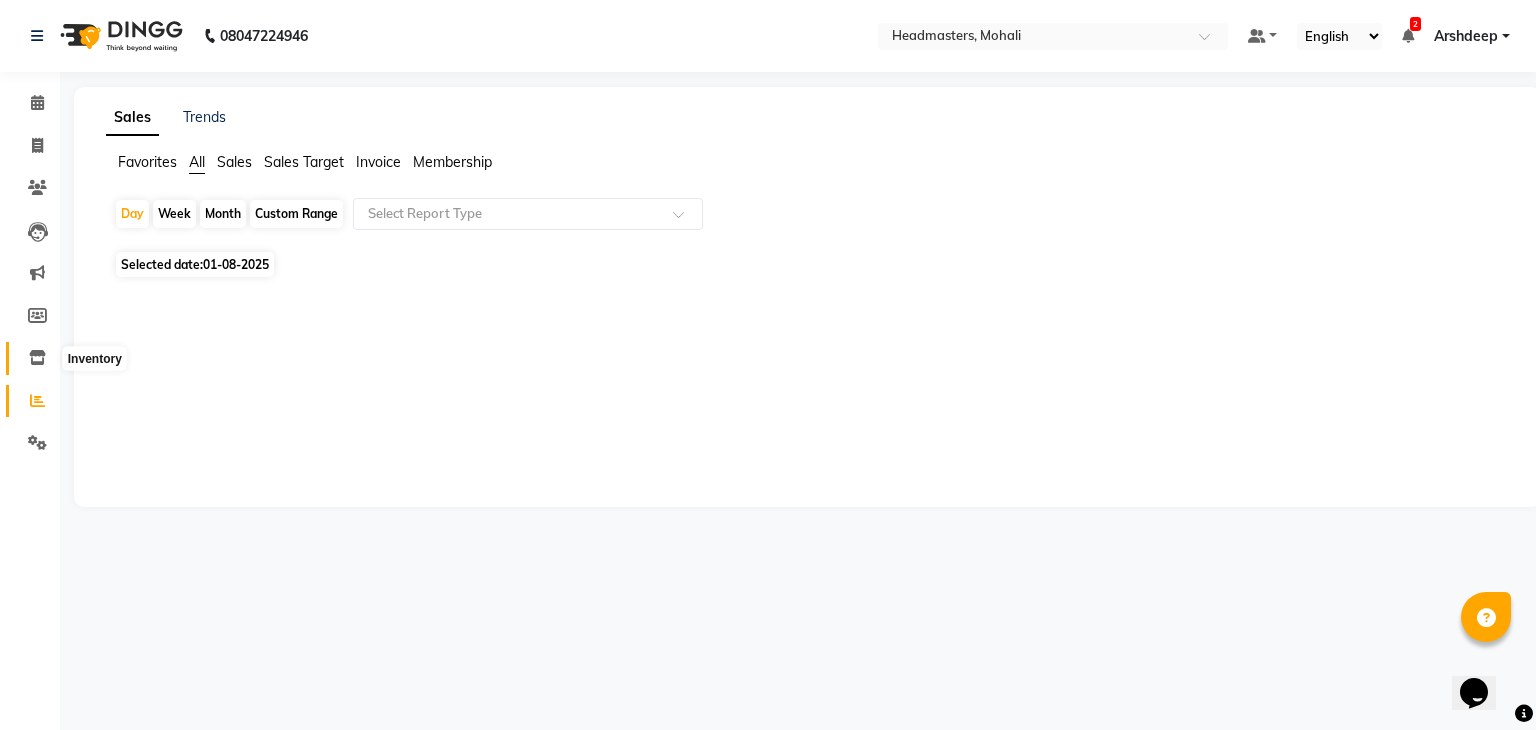 click 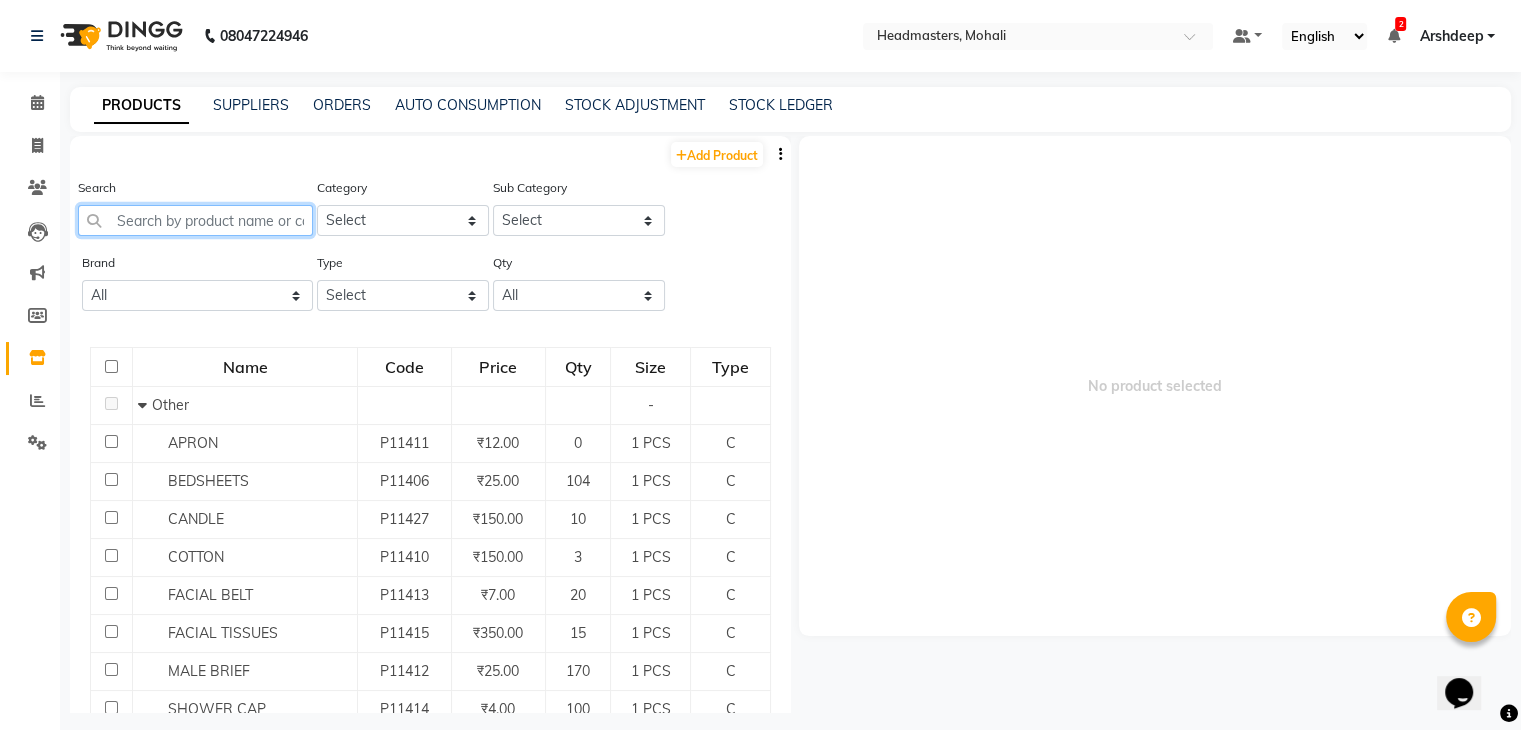 click 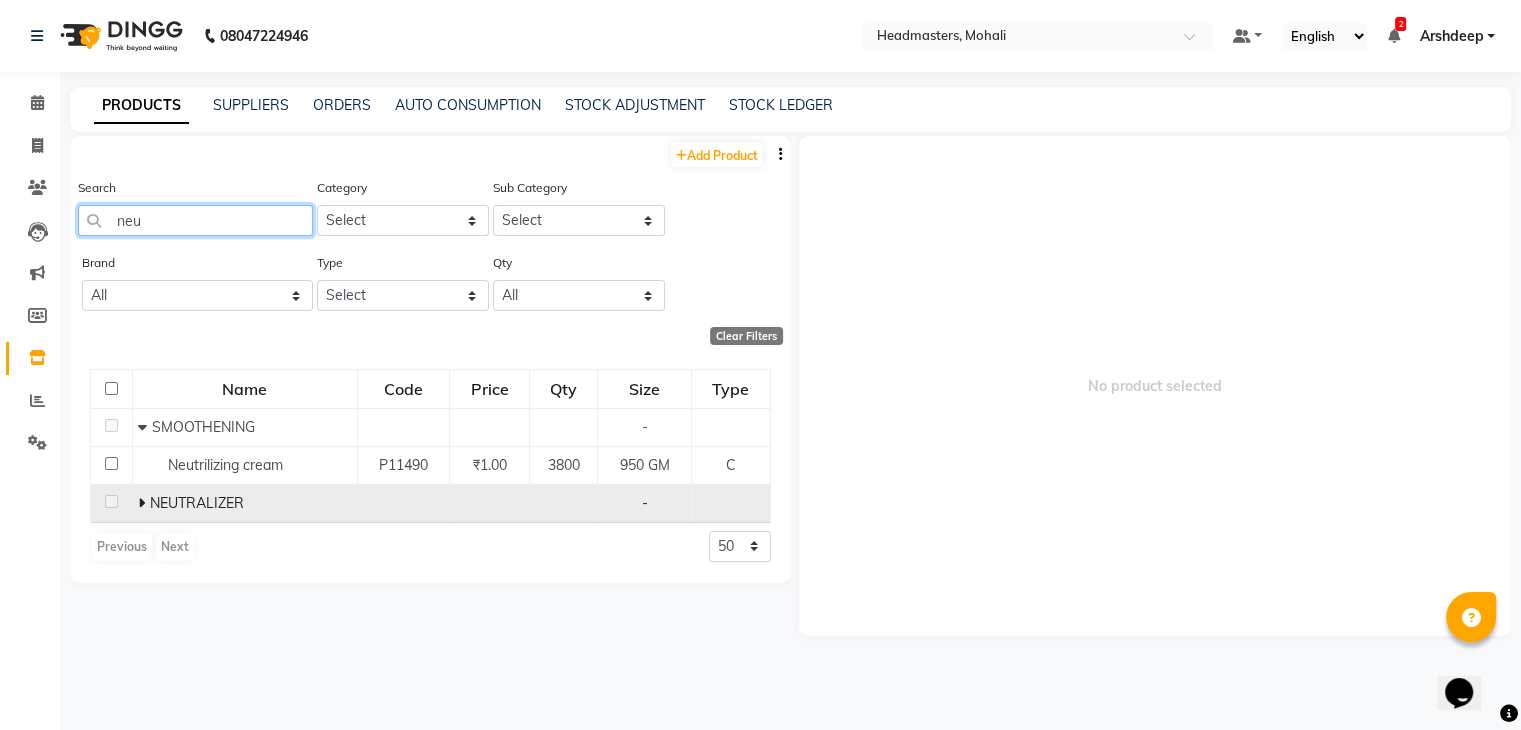 type on "neu" 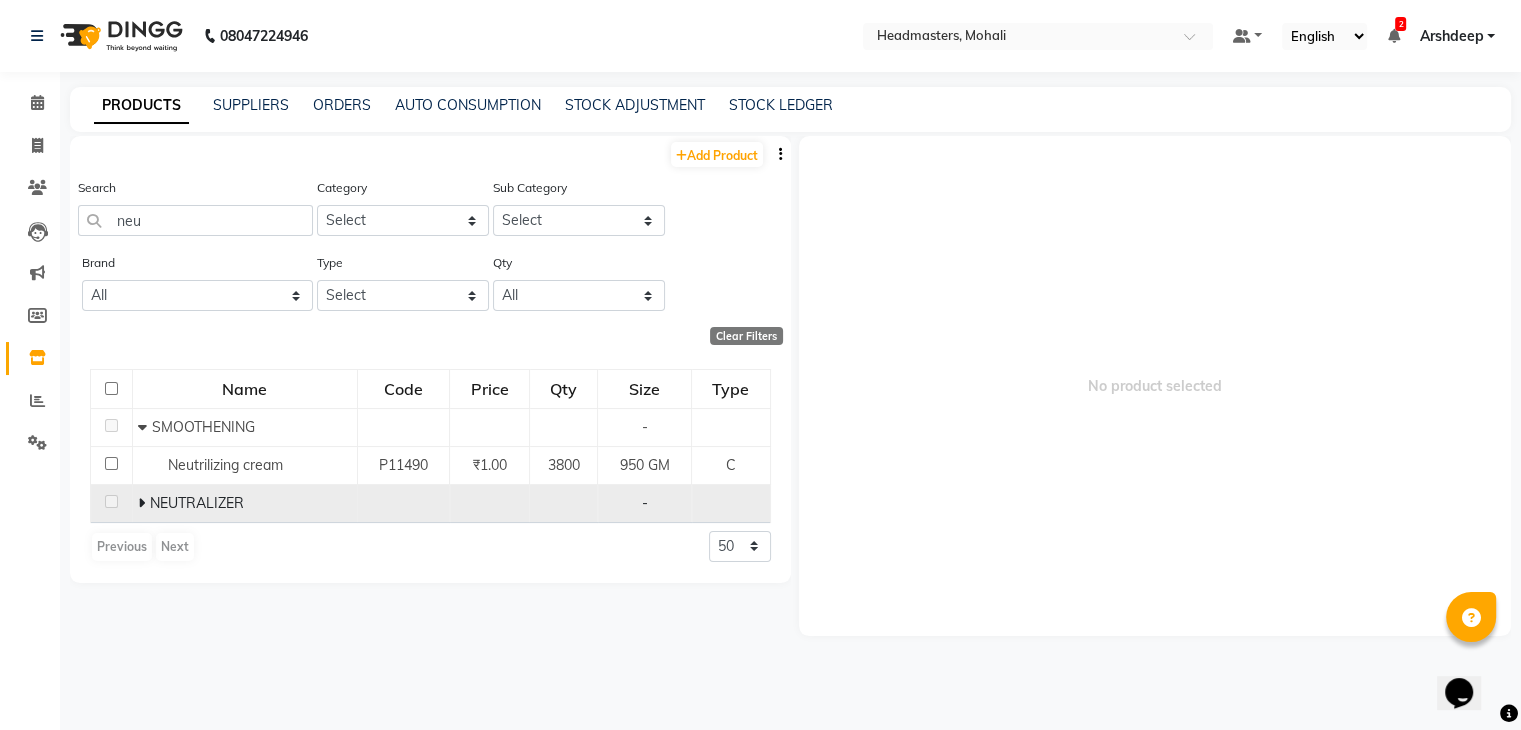 click on "NEUTRALIZER" 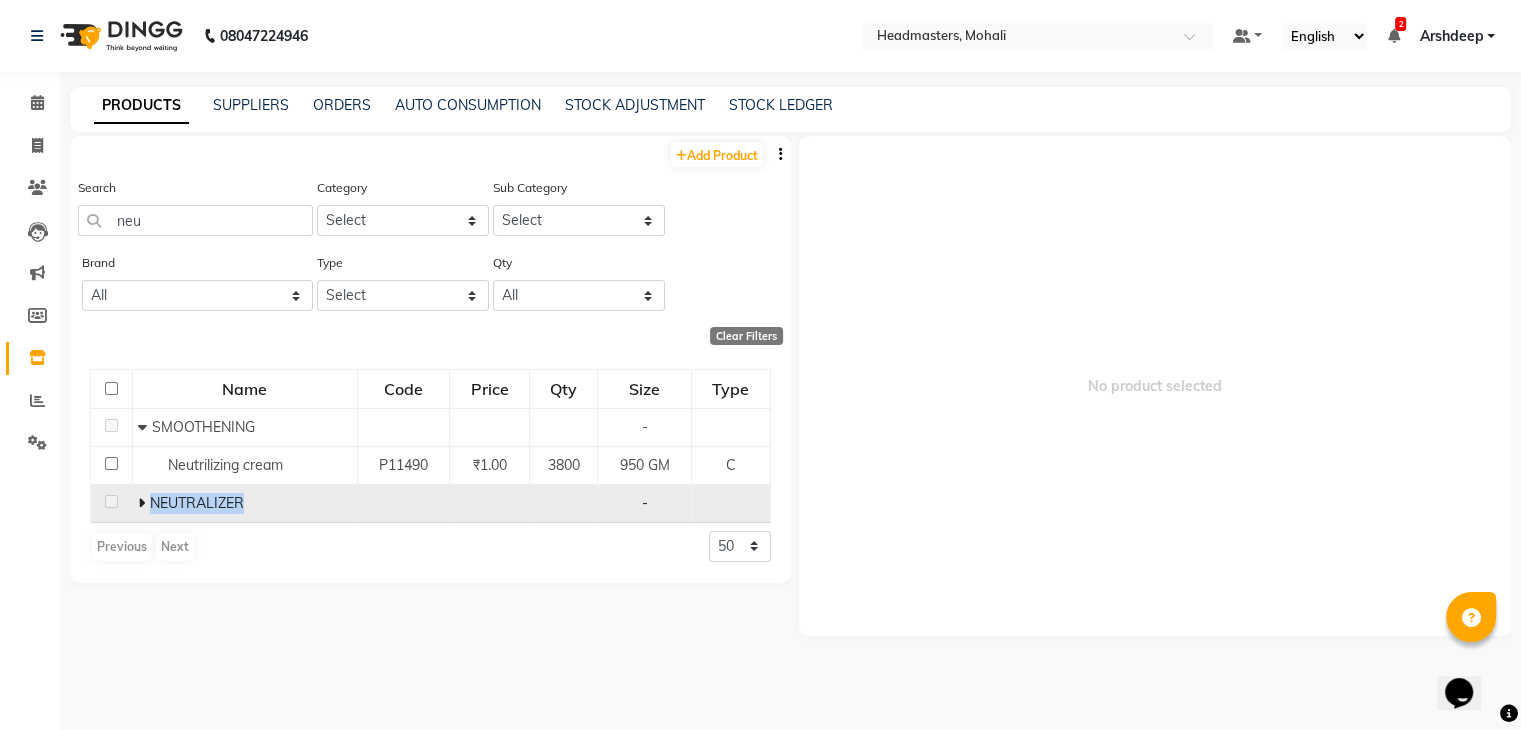 click on "NEUTRALIZER" 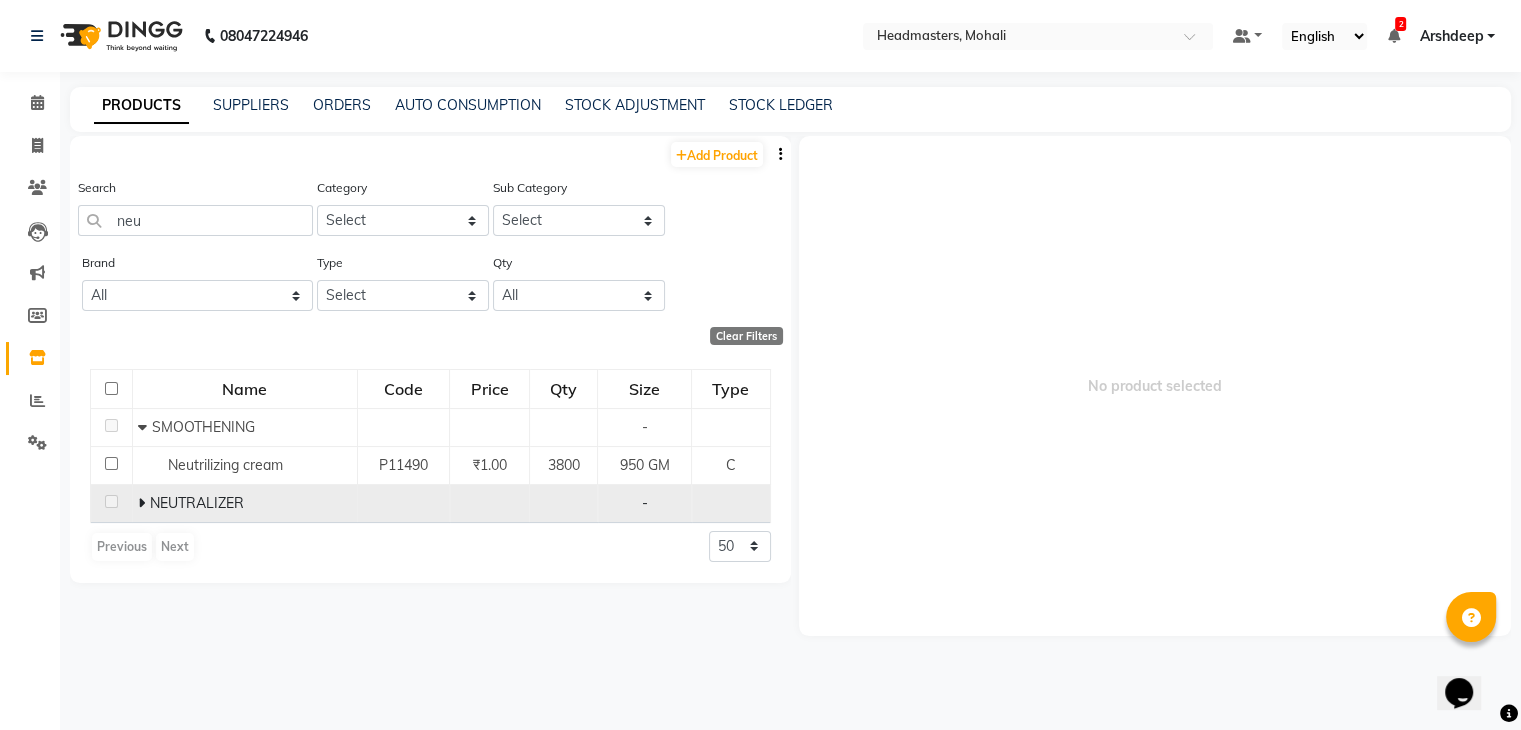 click 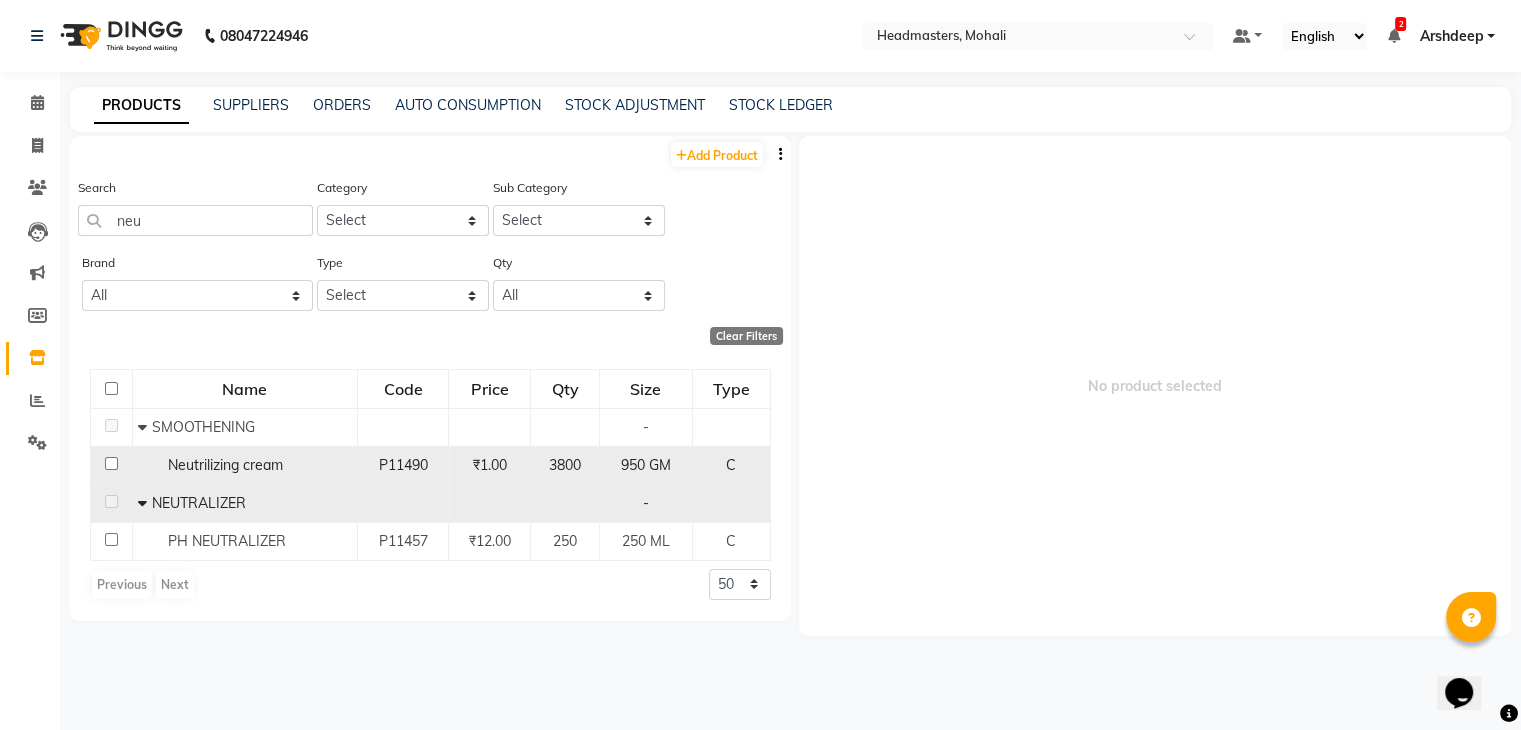 click on "Neutrilizing cream" 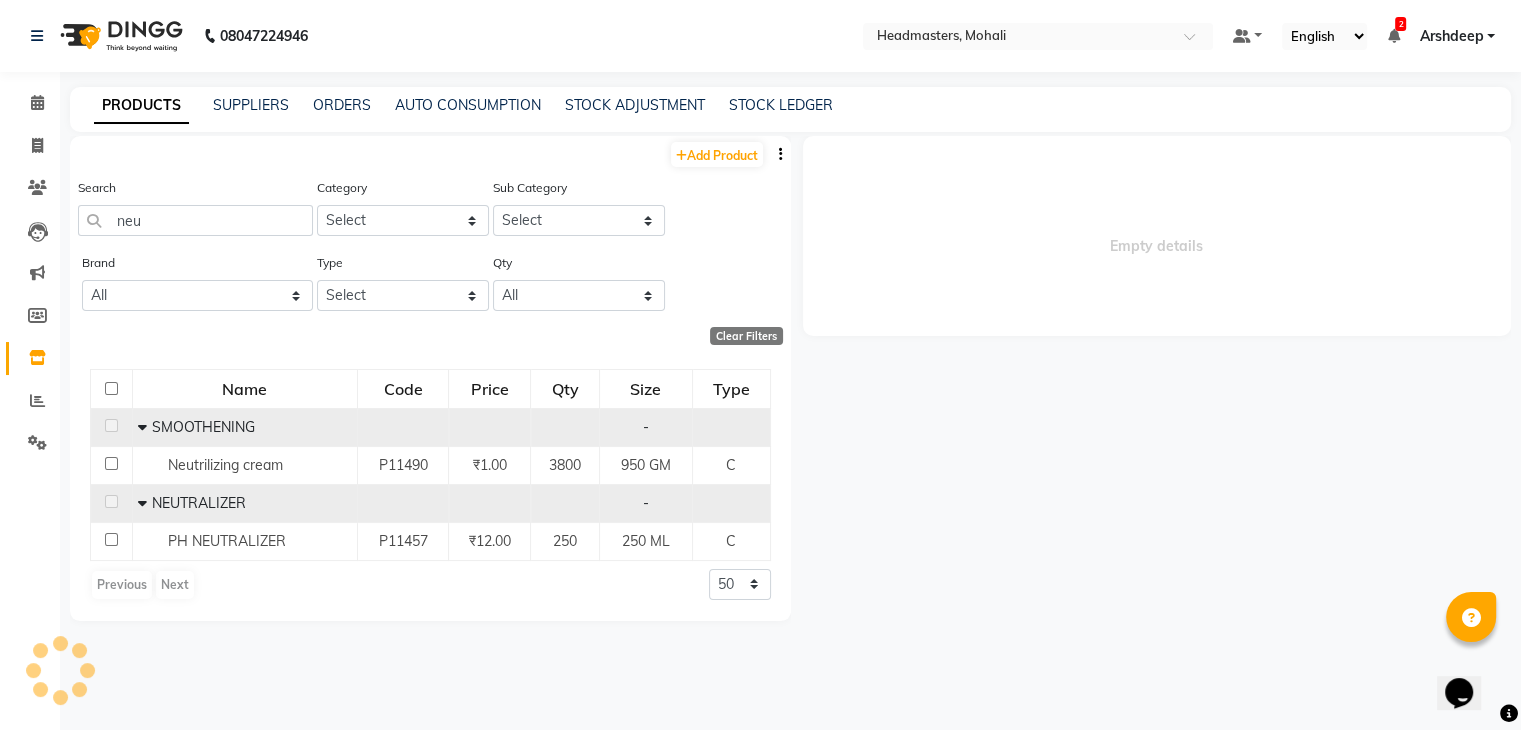 select 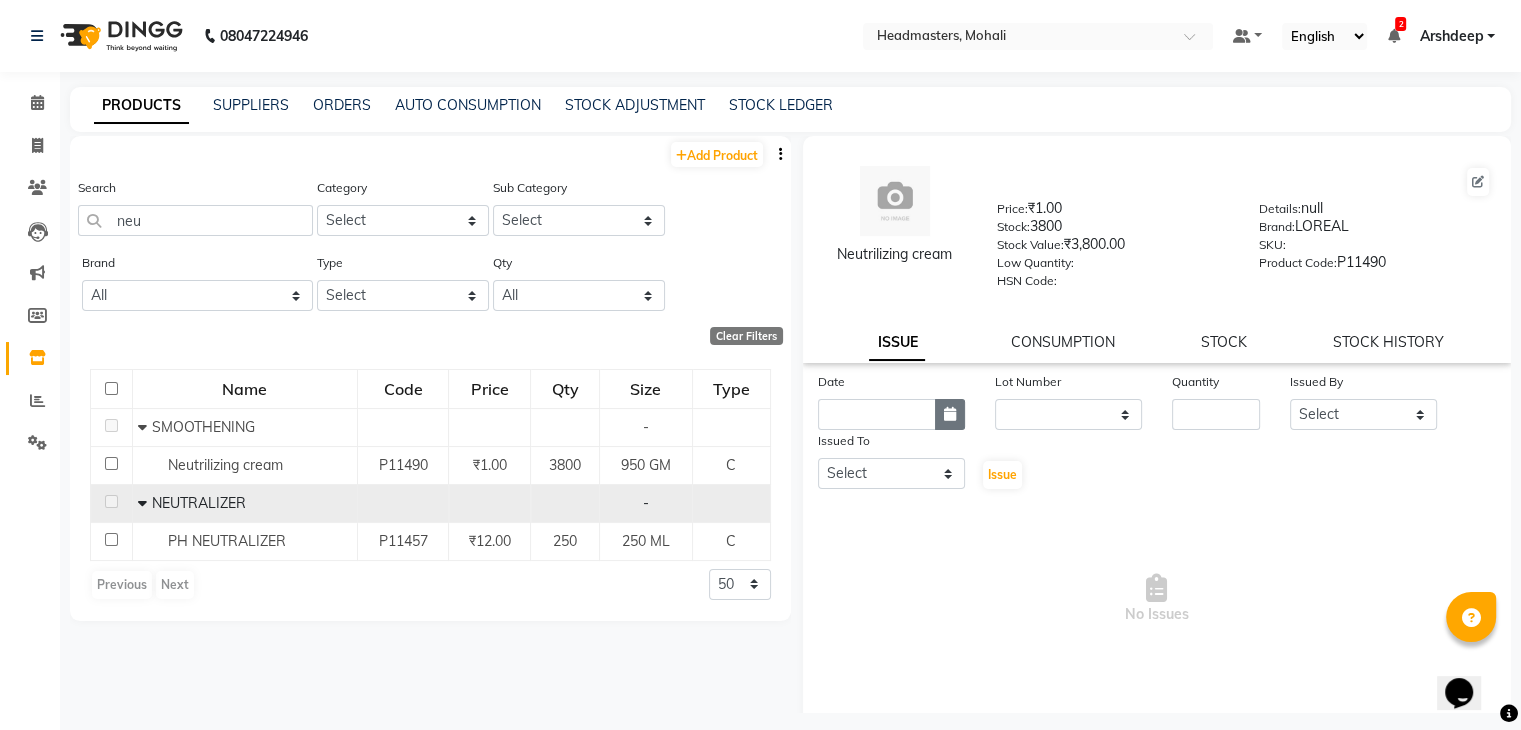 click 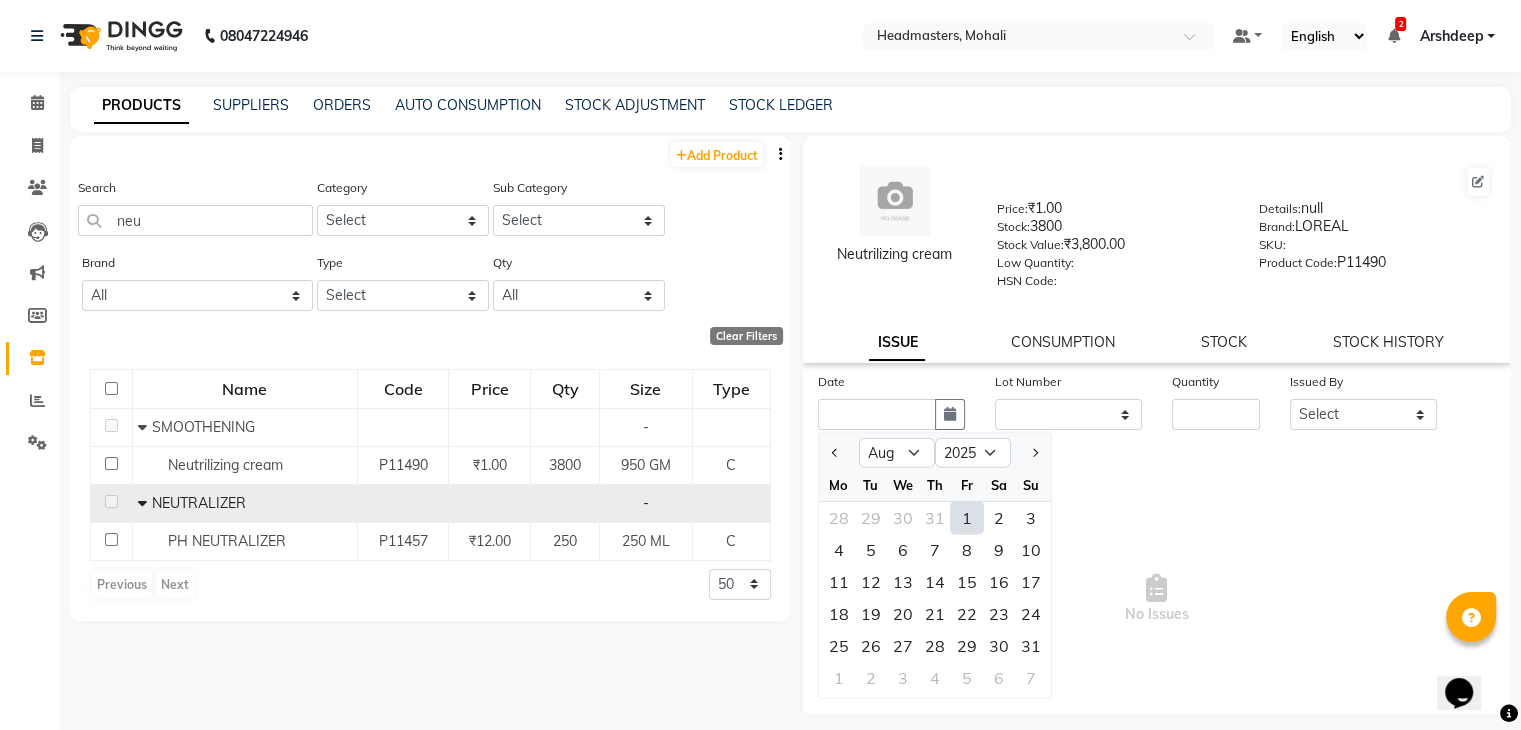 click on "1" 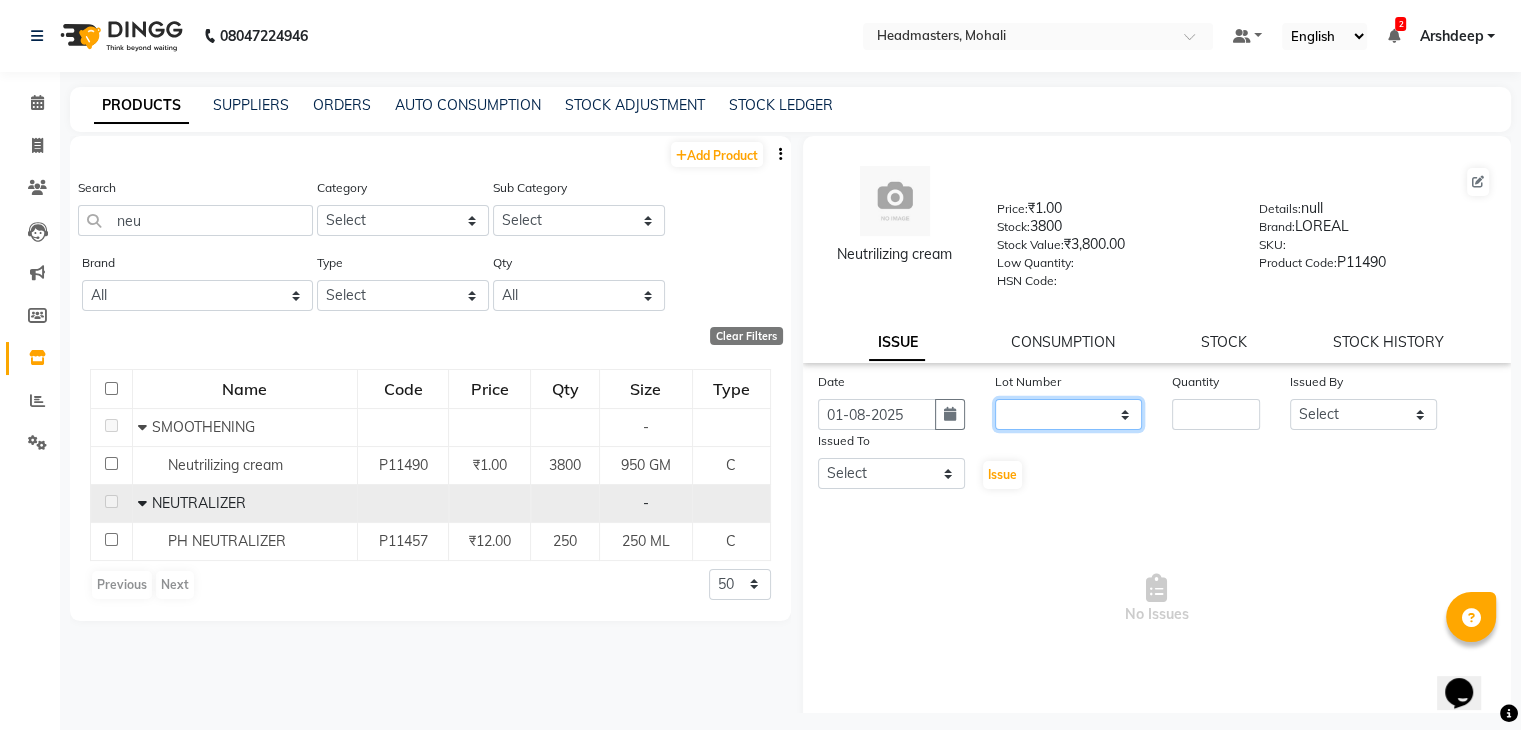 click on "None" 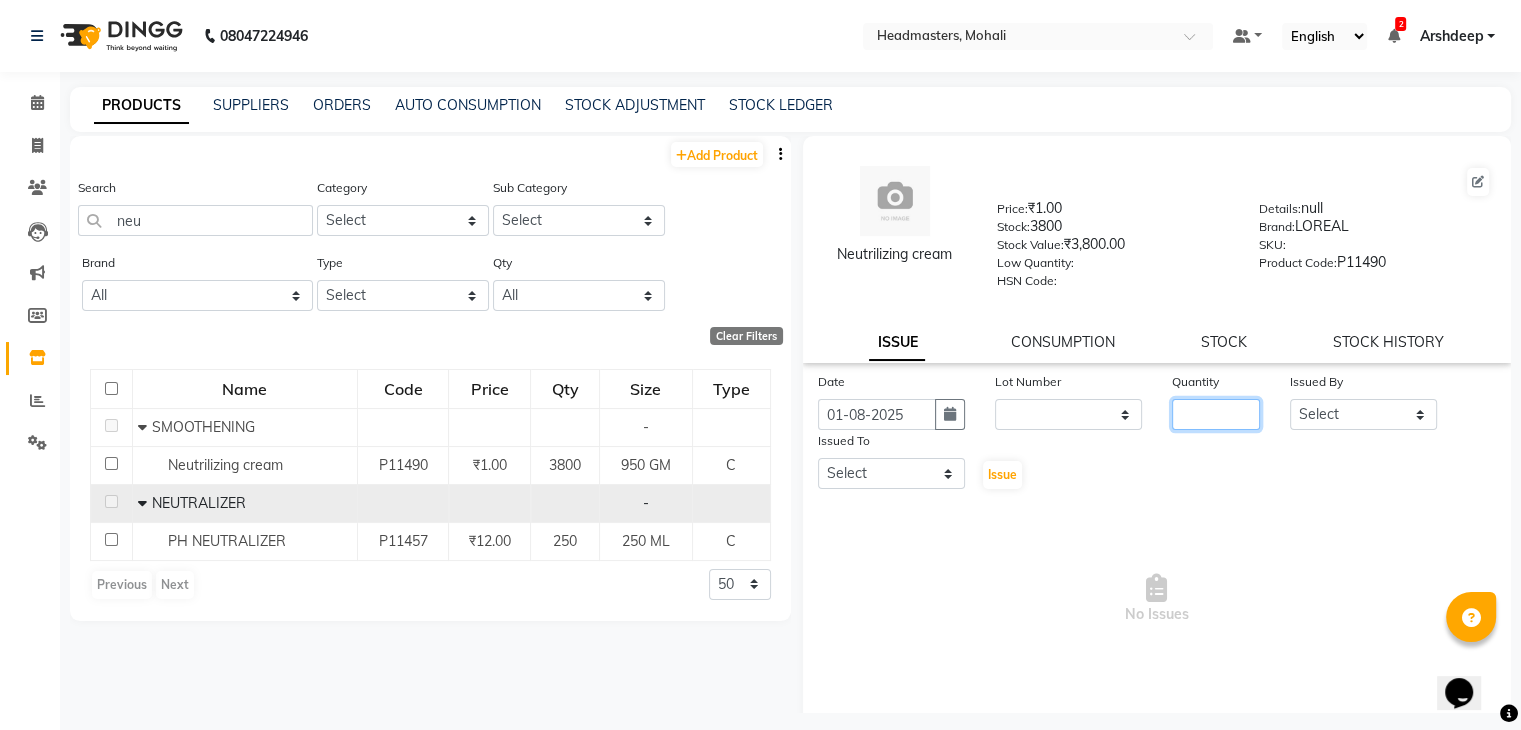 click 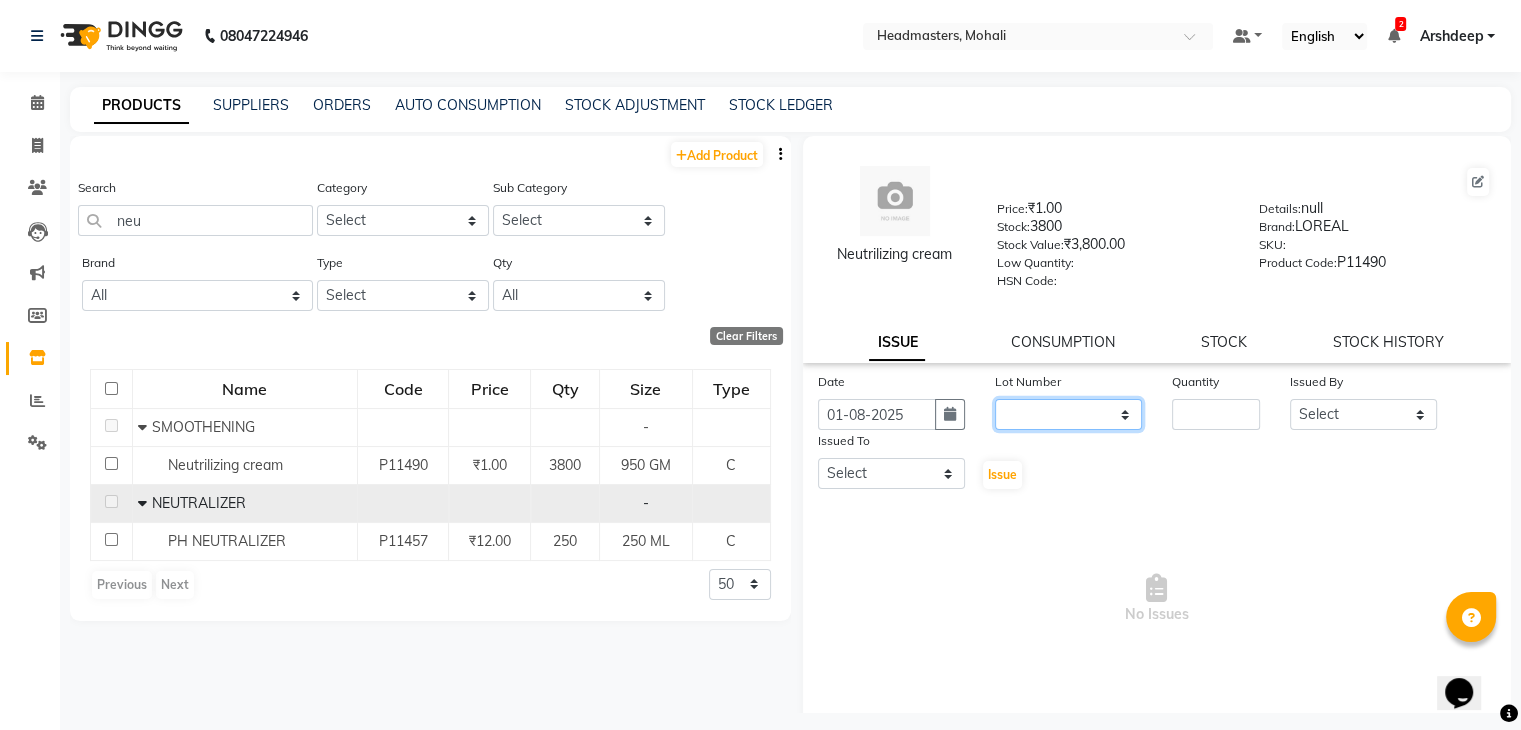 click on "None" 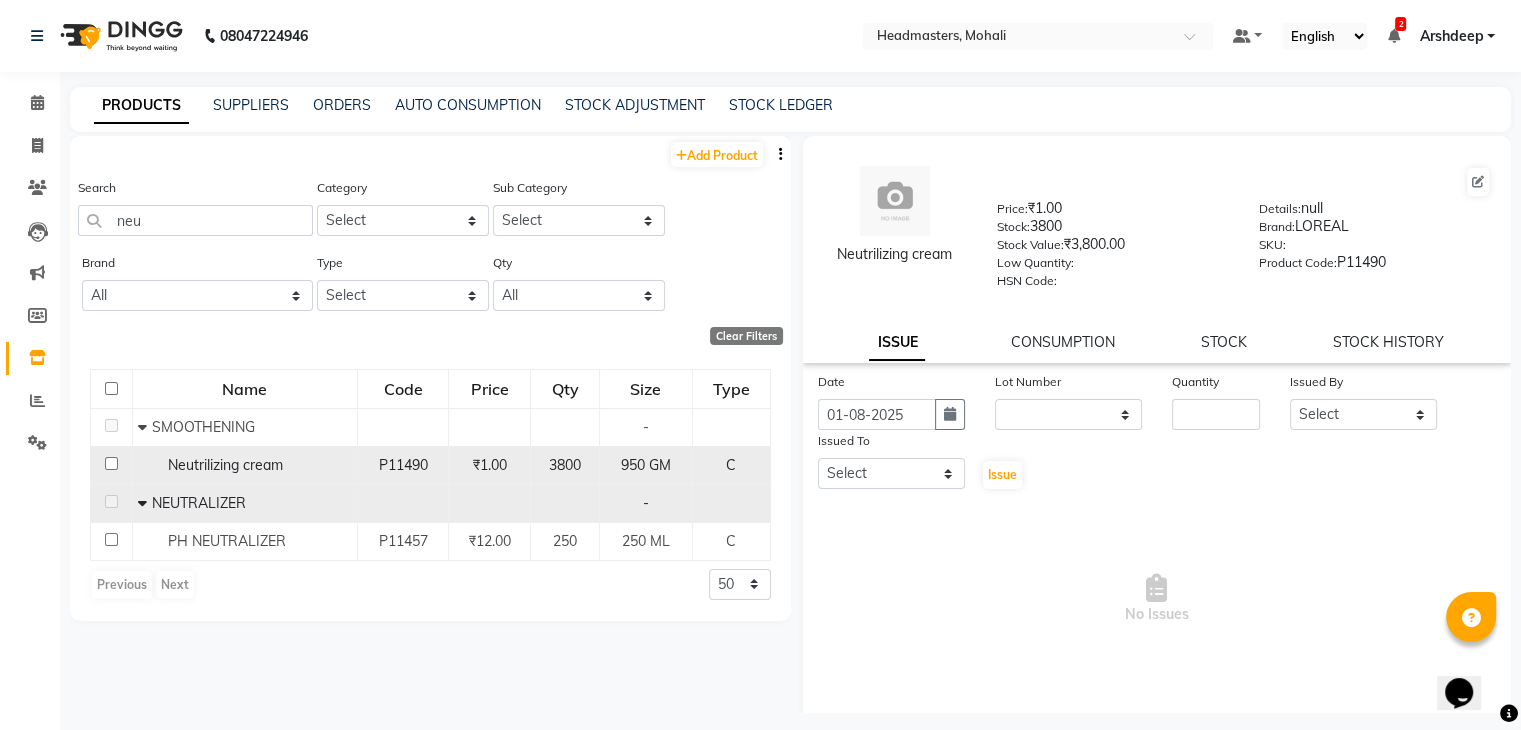 click on "3800" 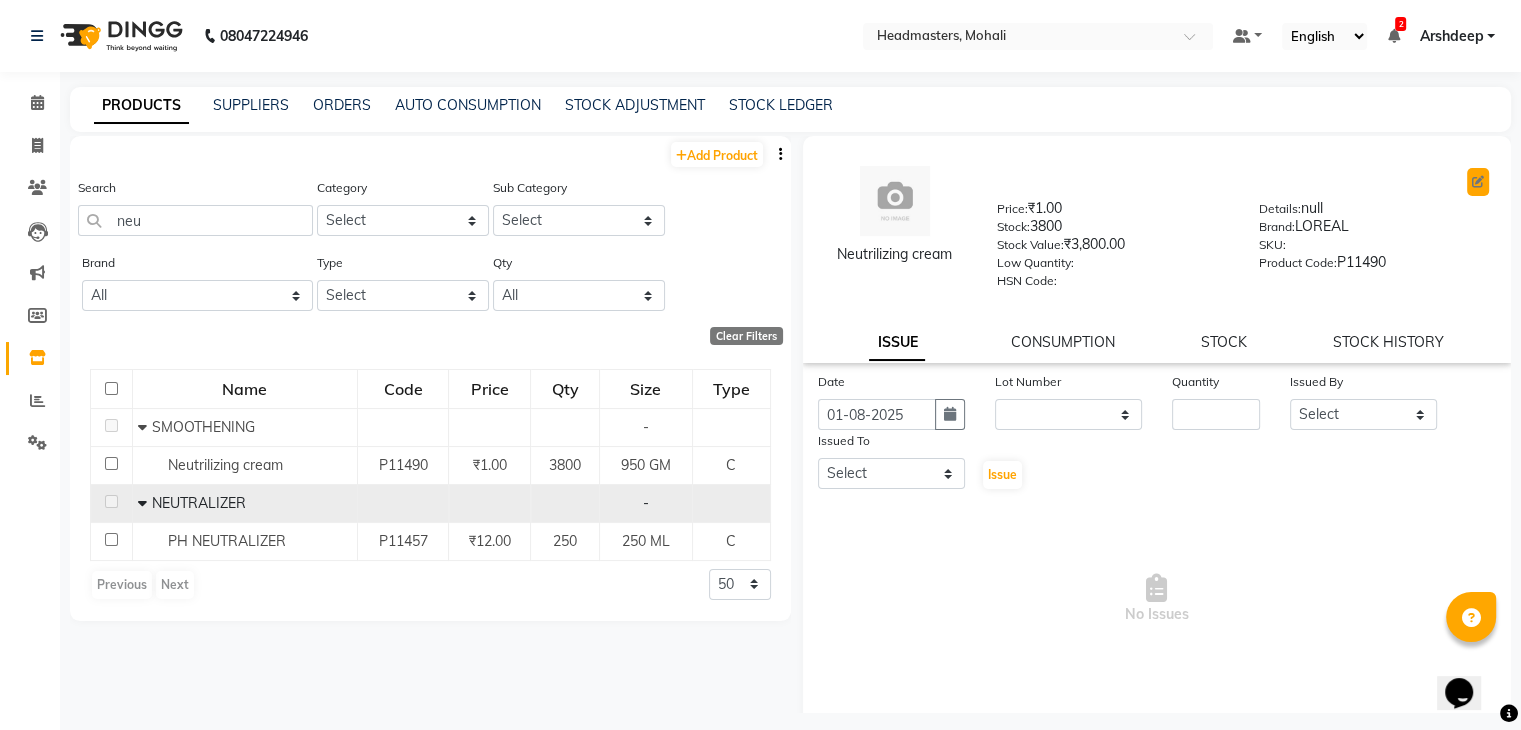 click 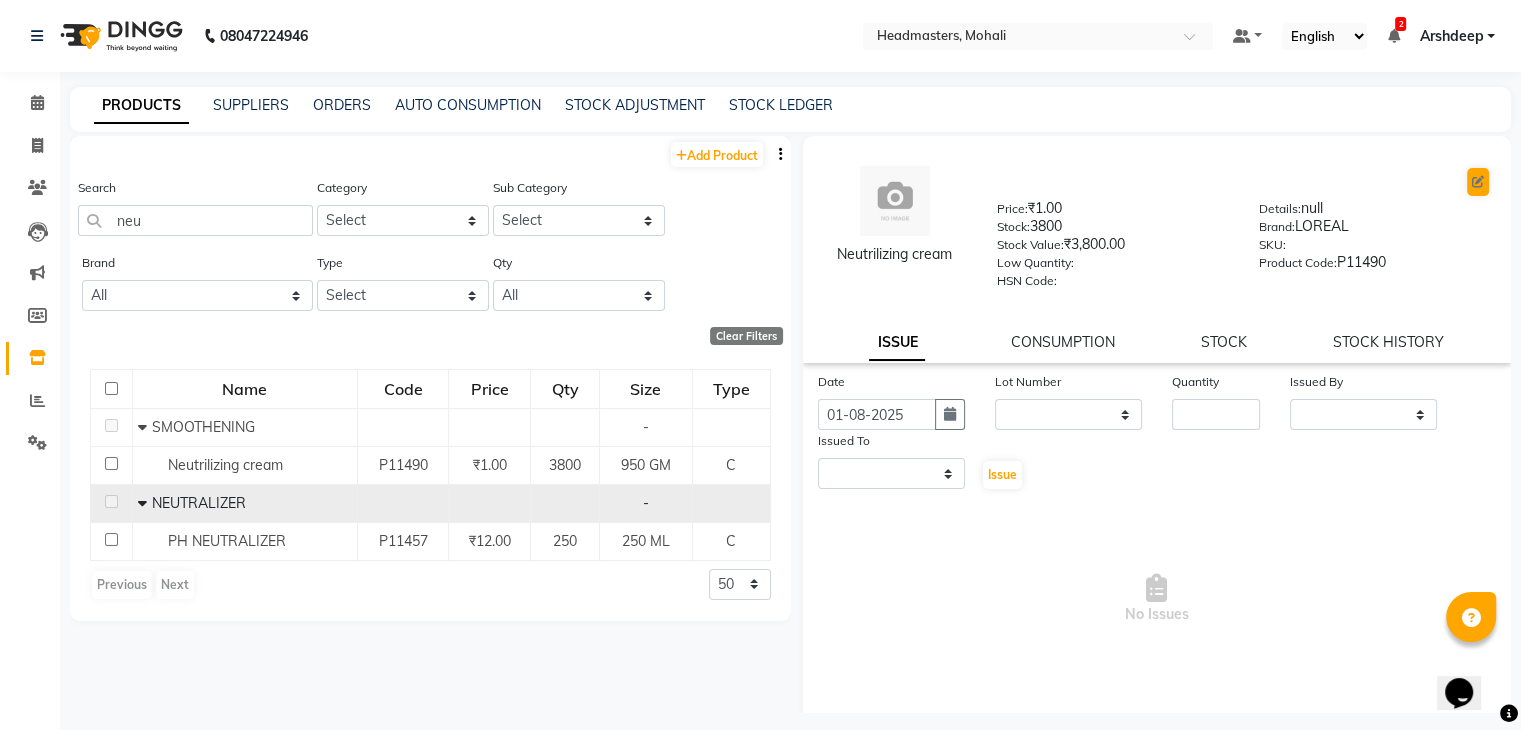 select on "C" 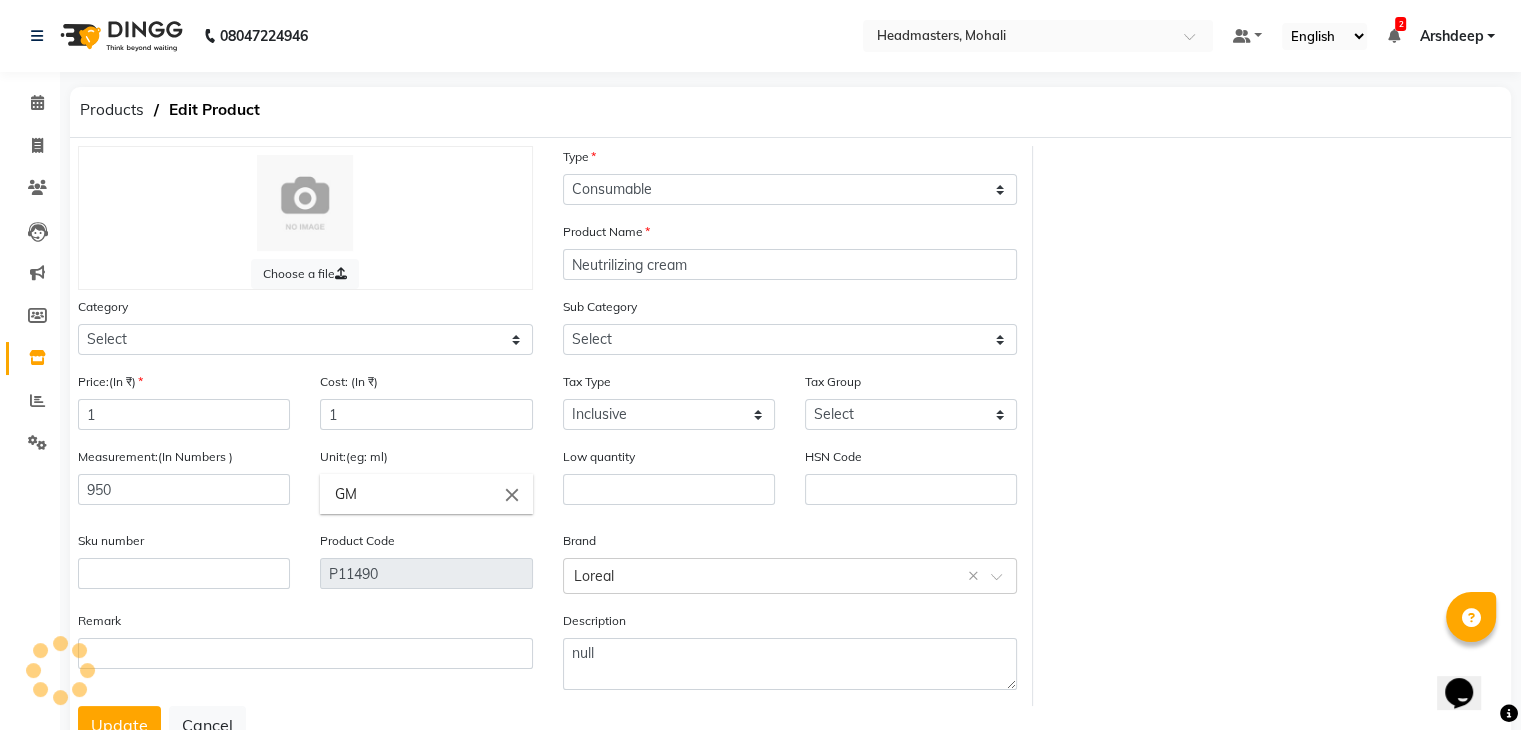 select on "1099101100" 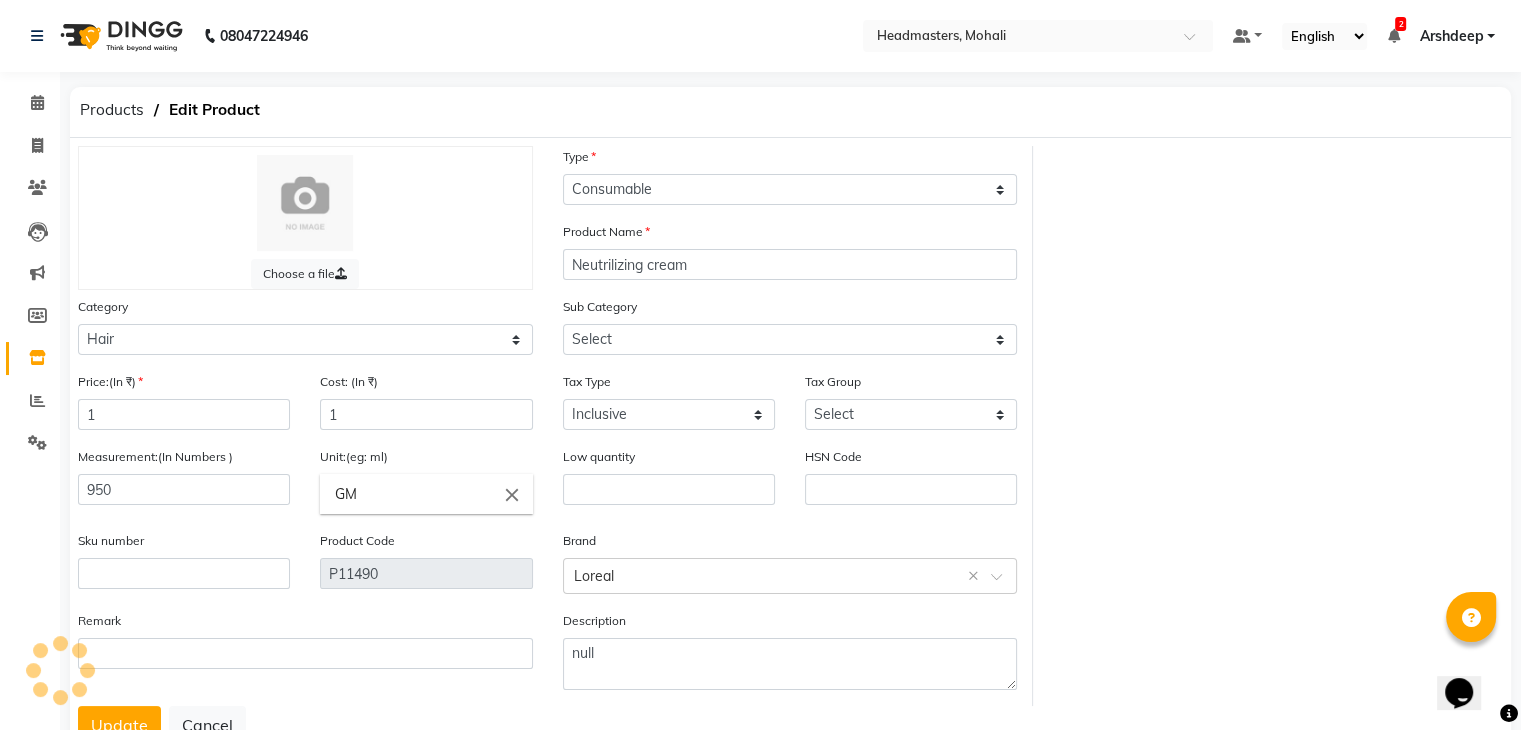 select on "1099101123" 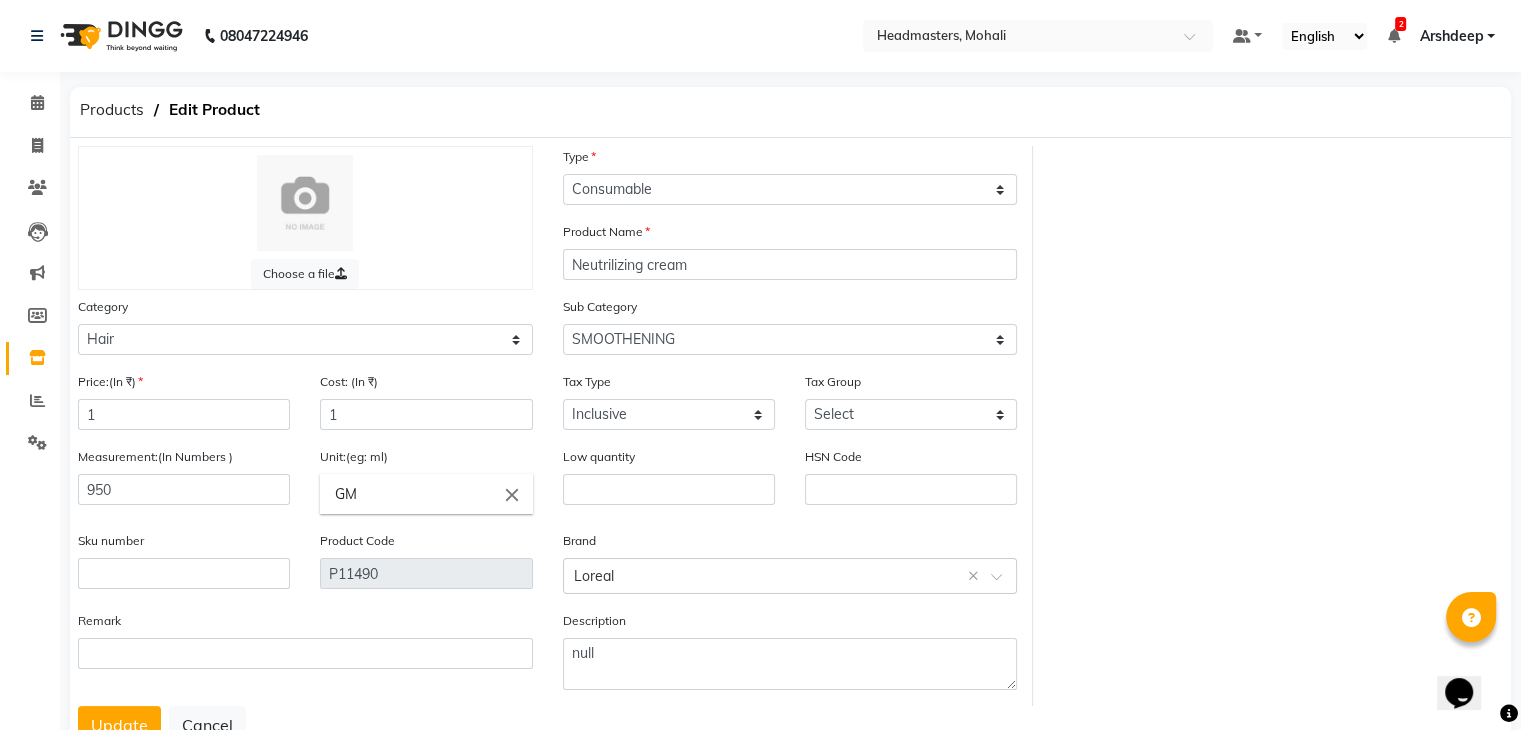 click on "close" 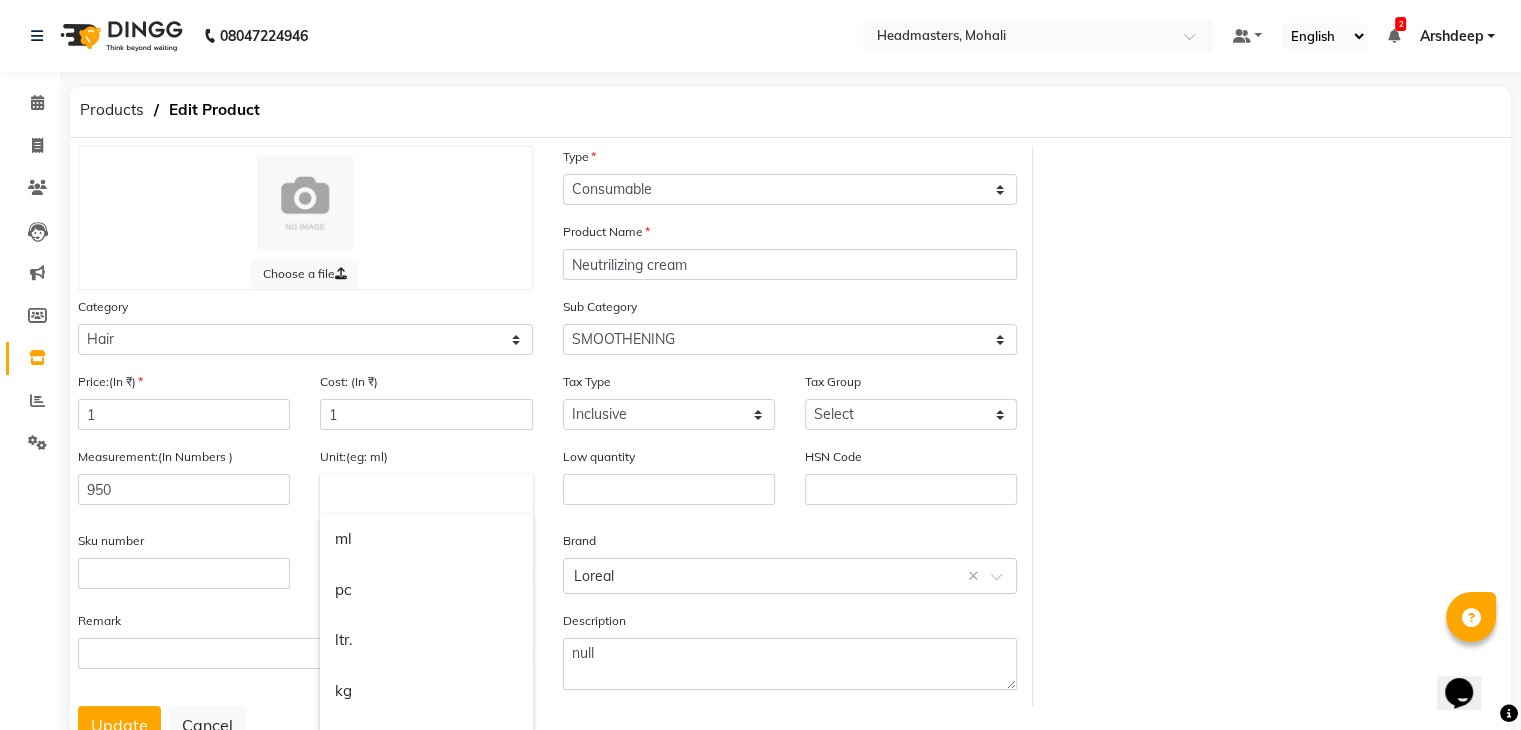 click 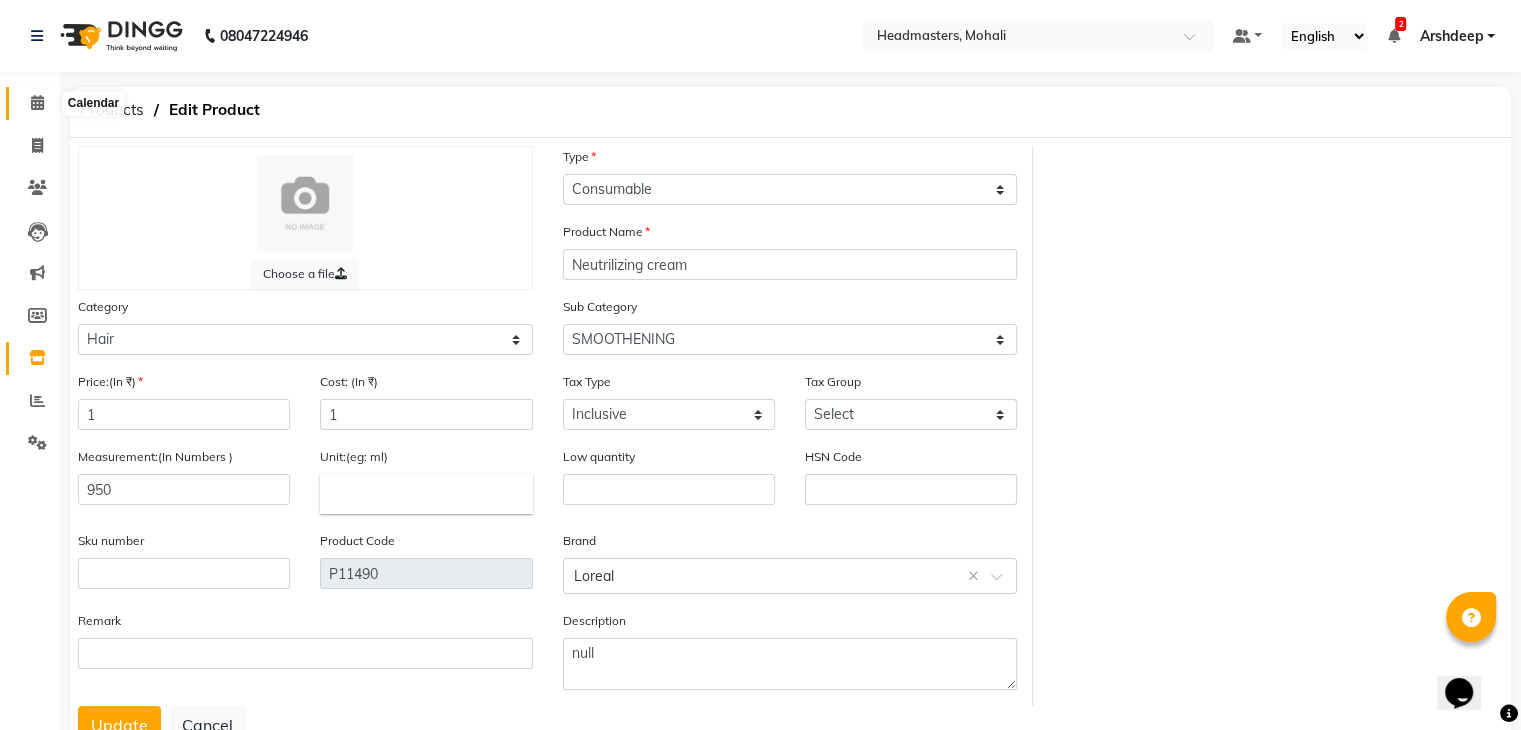 click 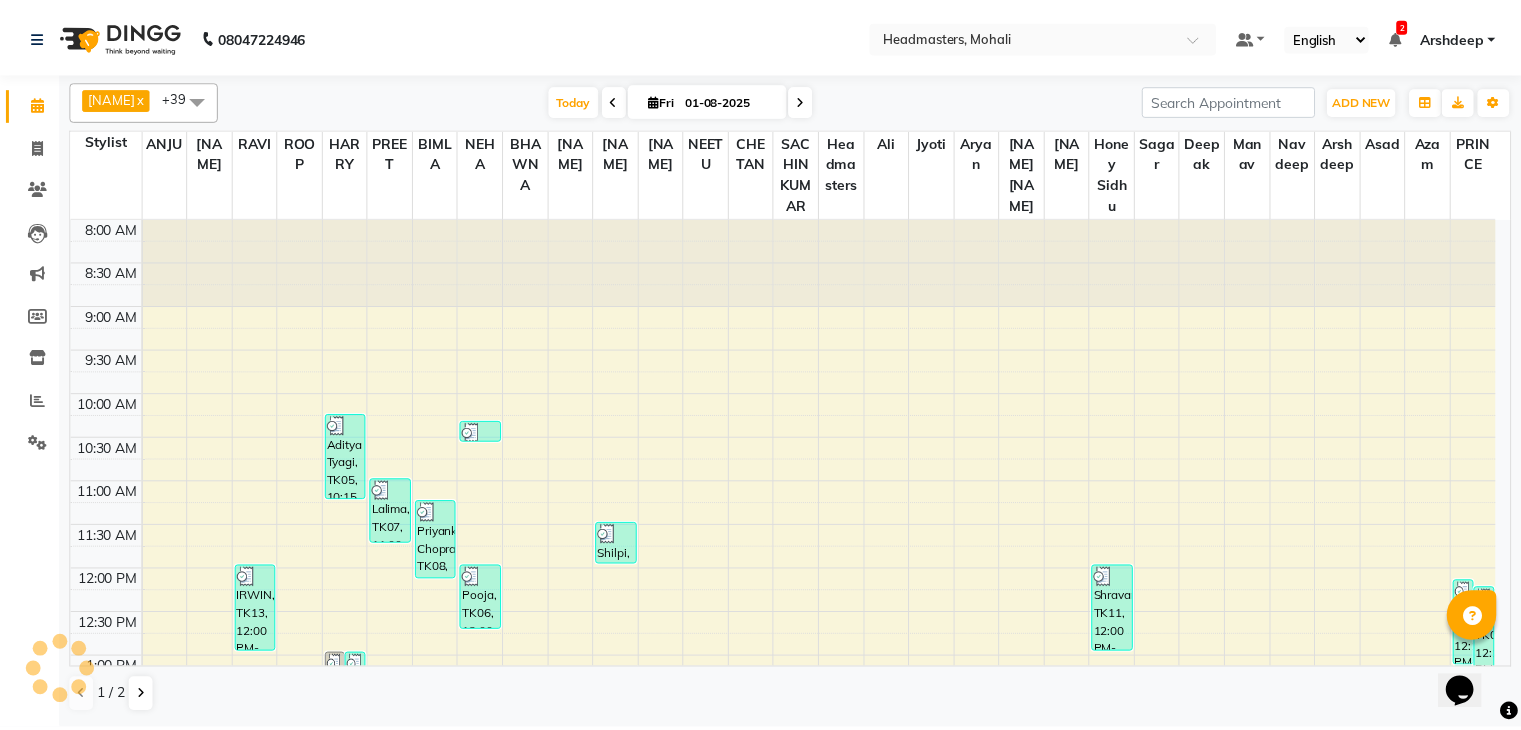 scroll, scrollTop: 0, scrollLeft: 0, axis: both 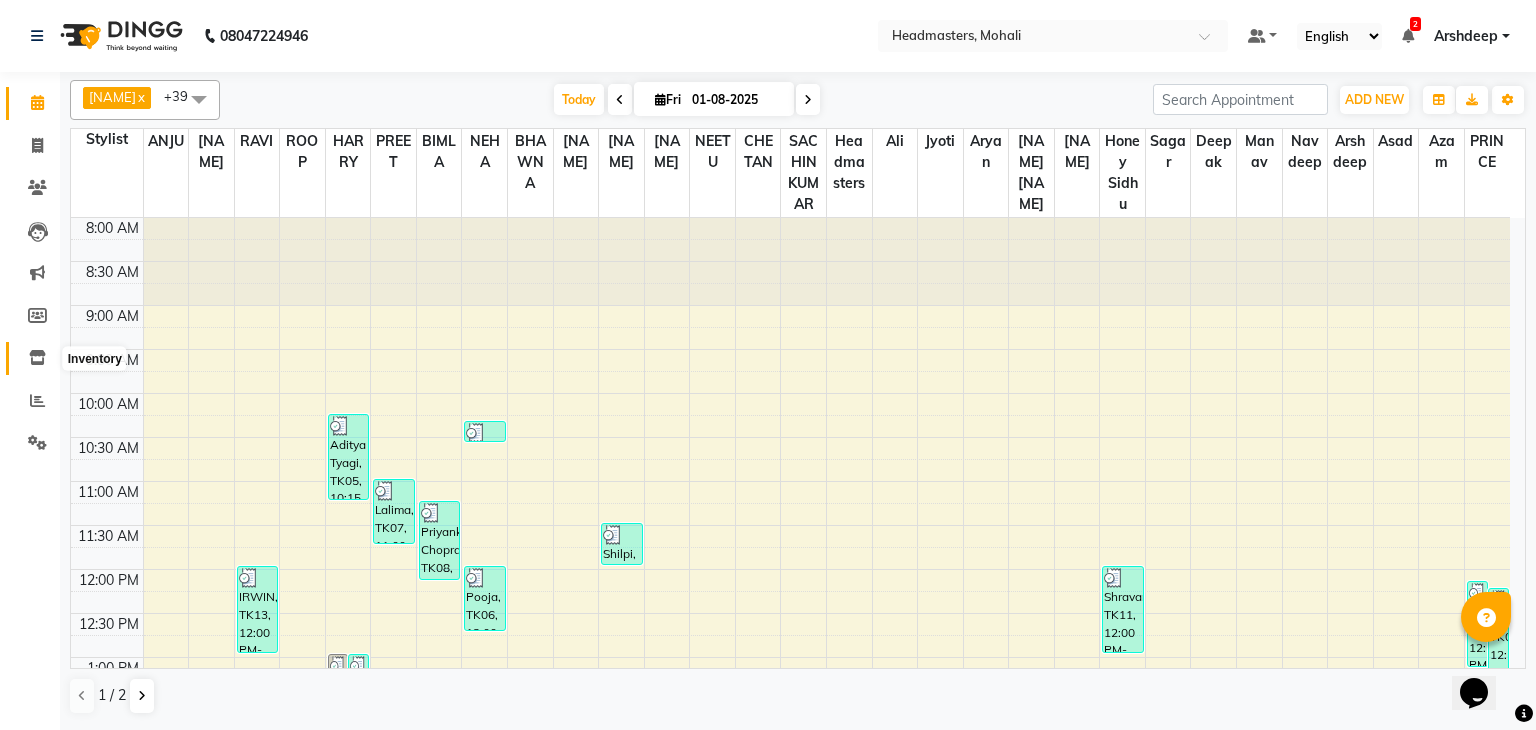 click 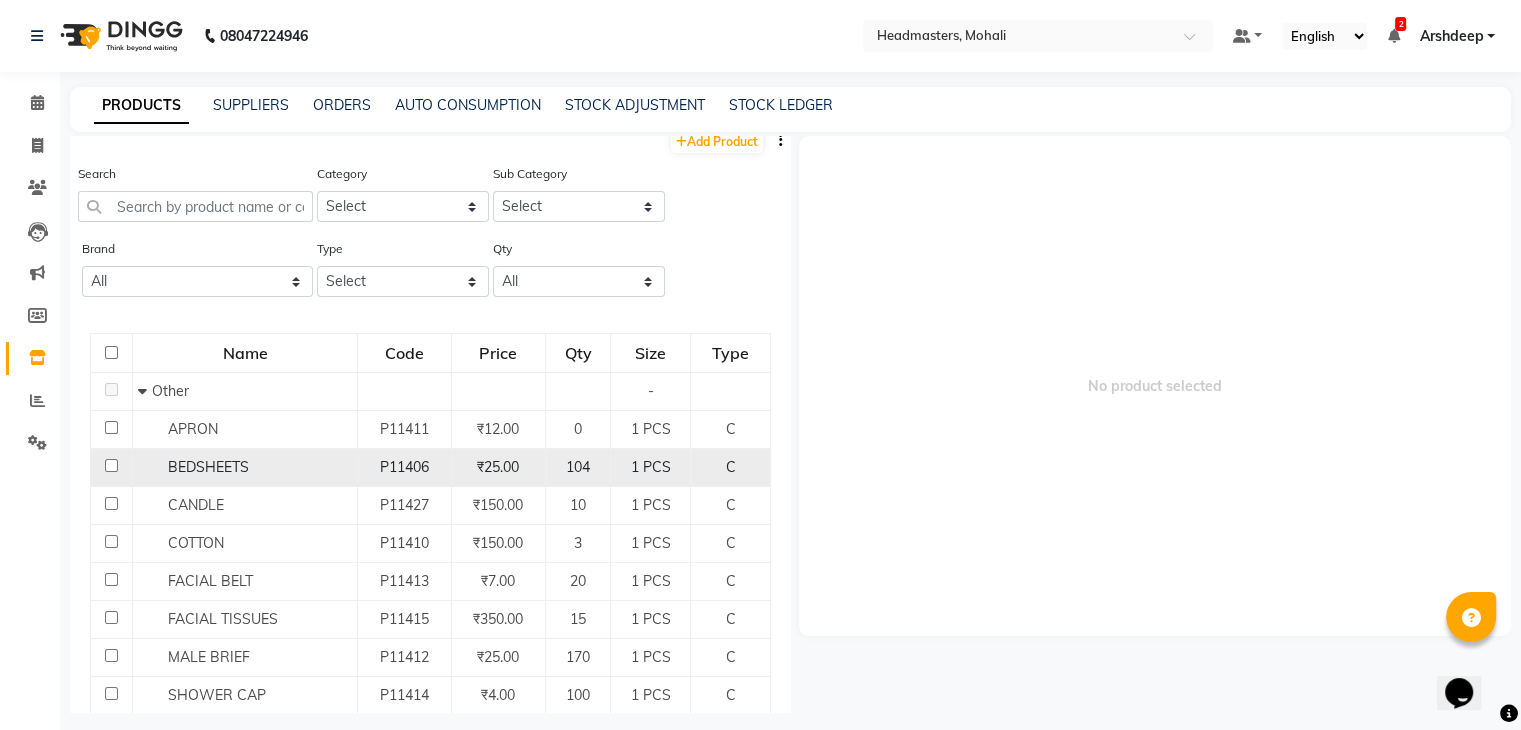 scroll, scrollTop: 15, scrollLeft: 0, axis: vertical 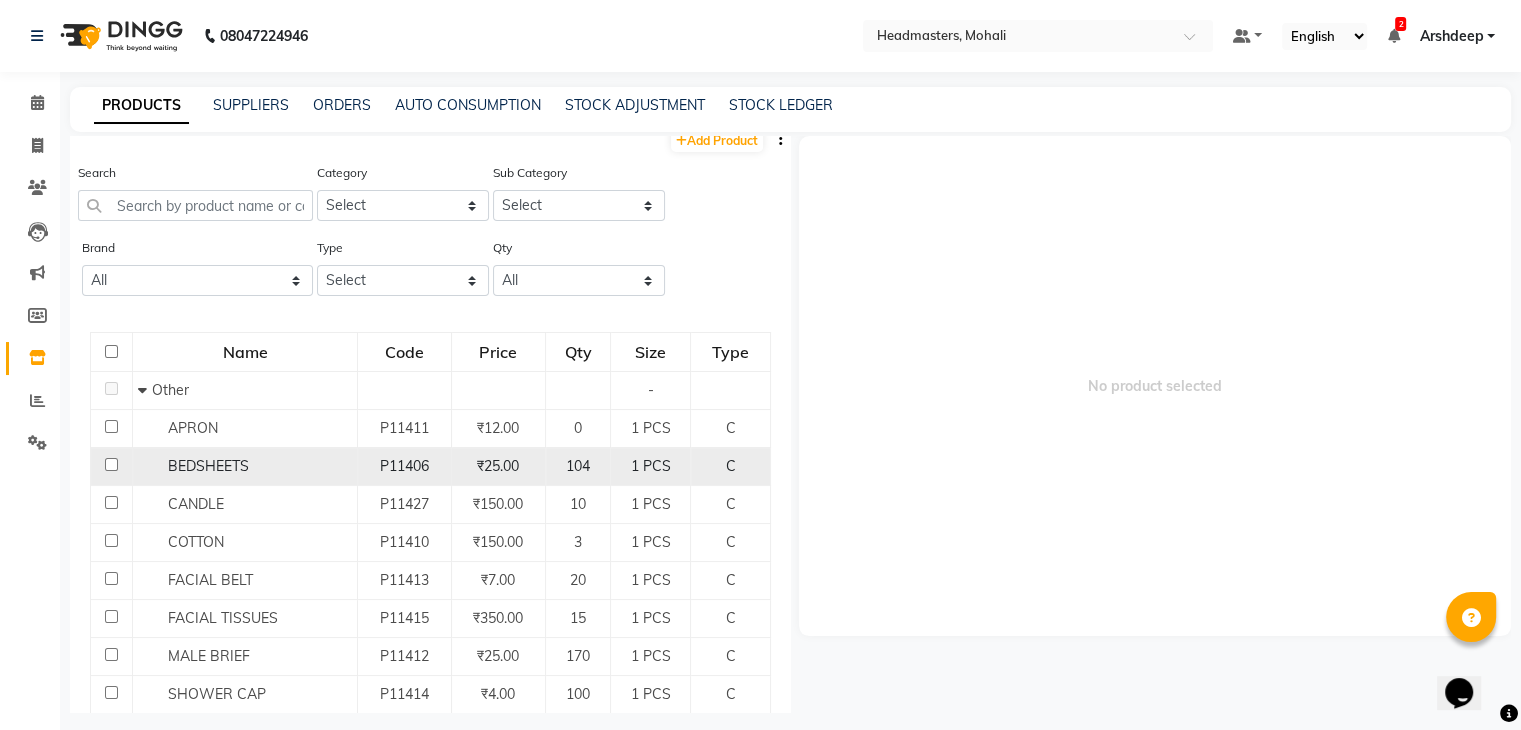 click on "P11406" 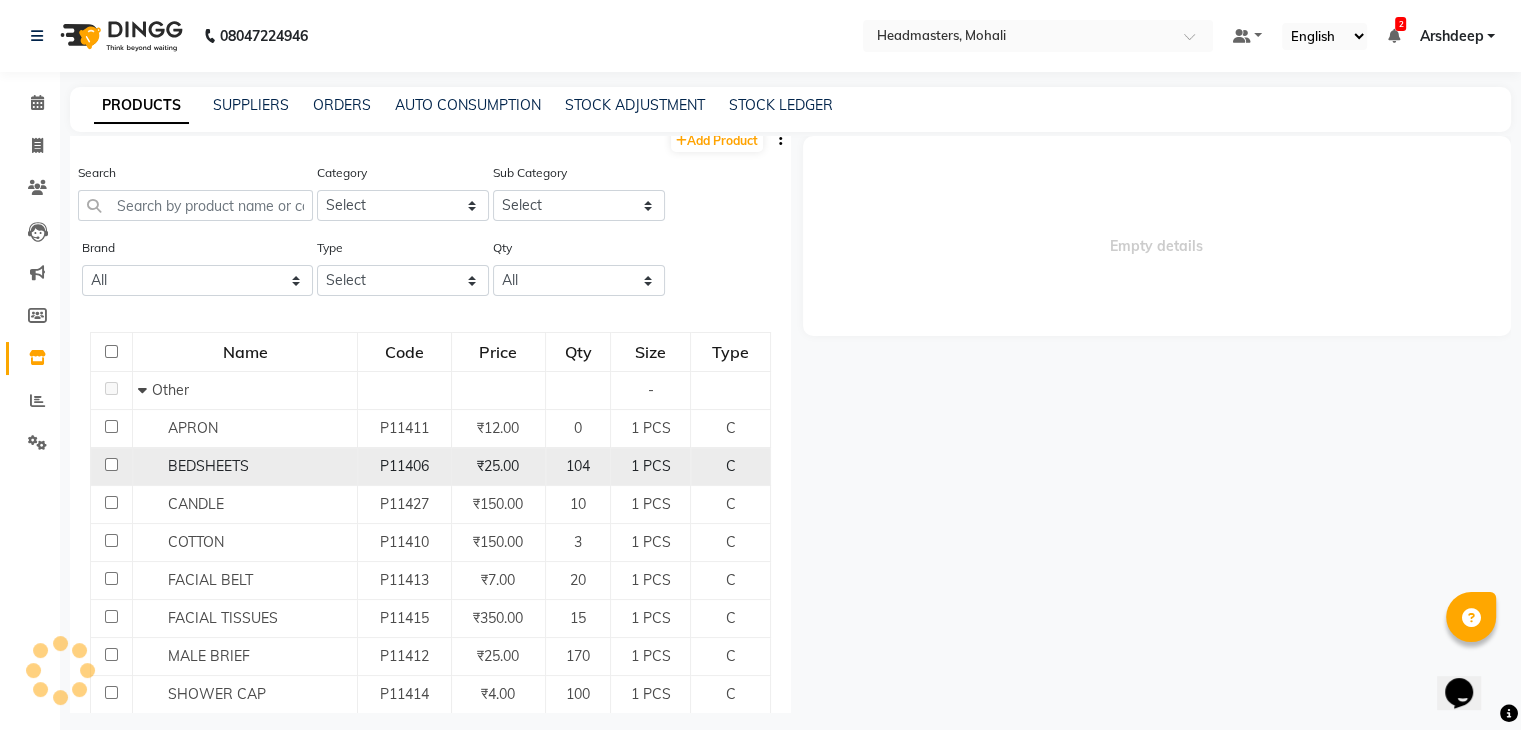 select 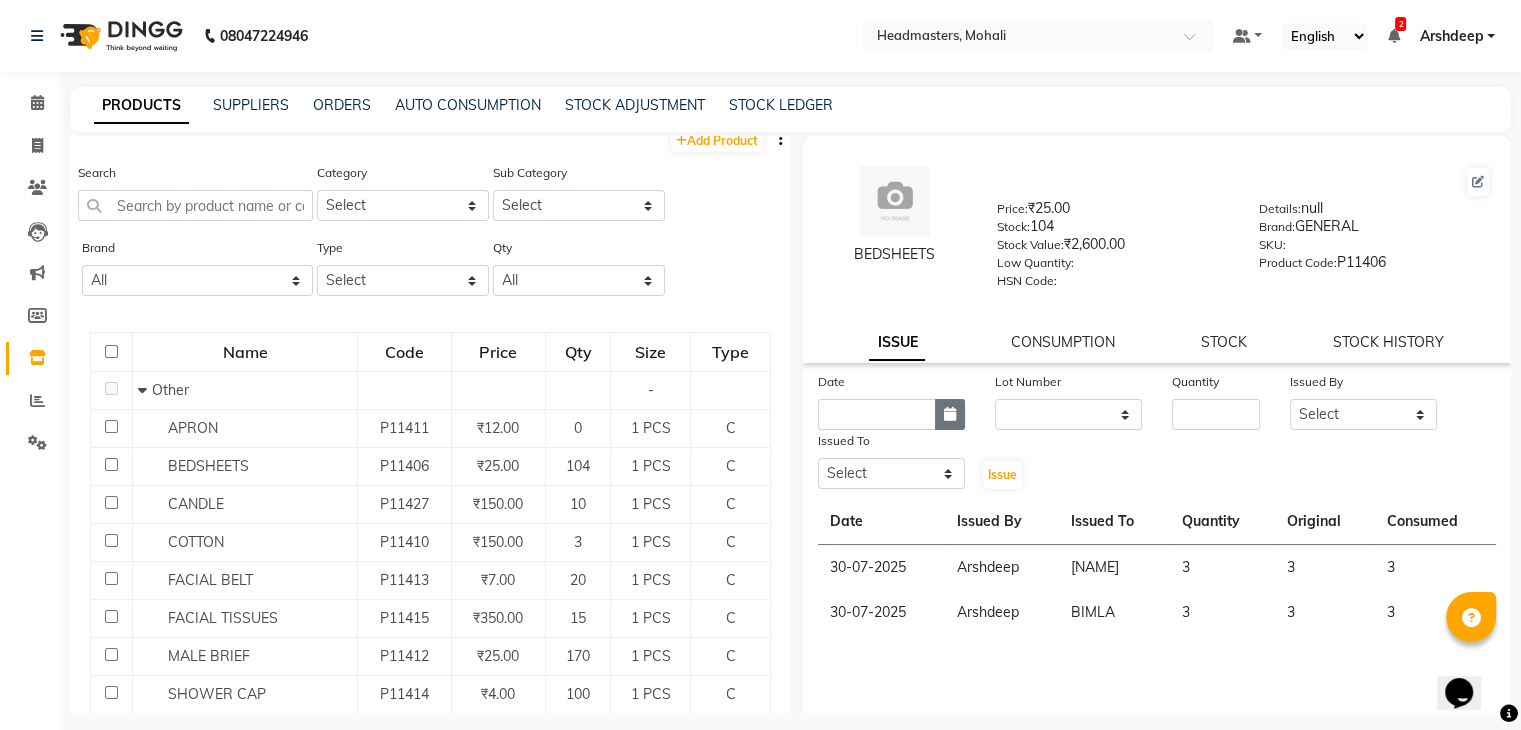 click 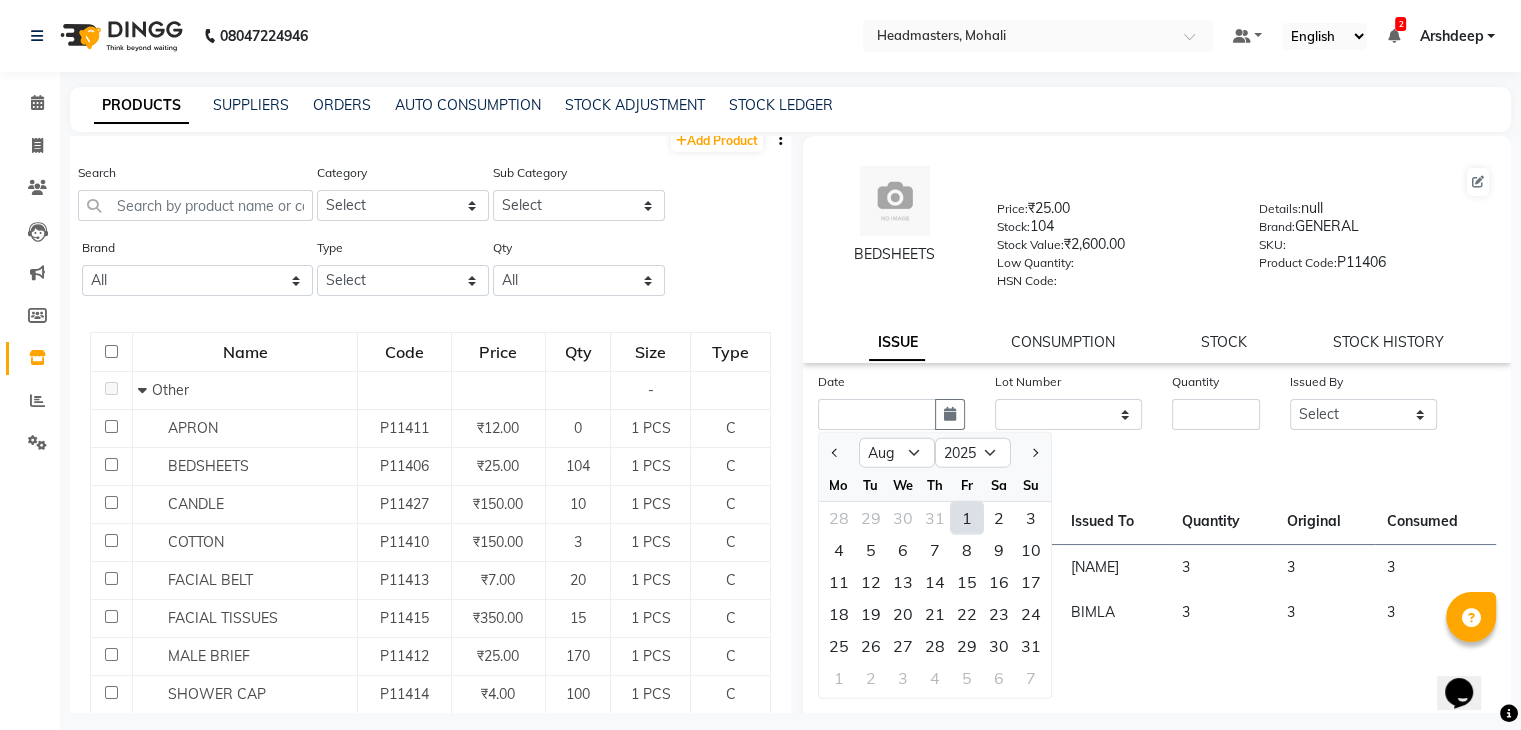 click on "1" 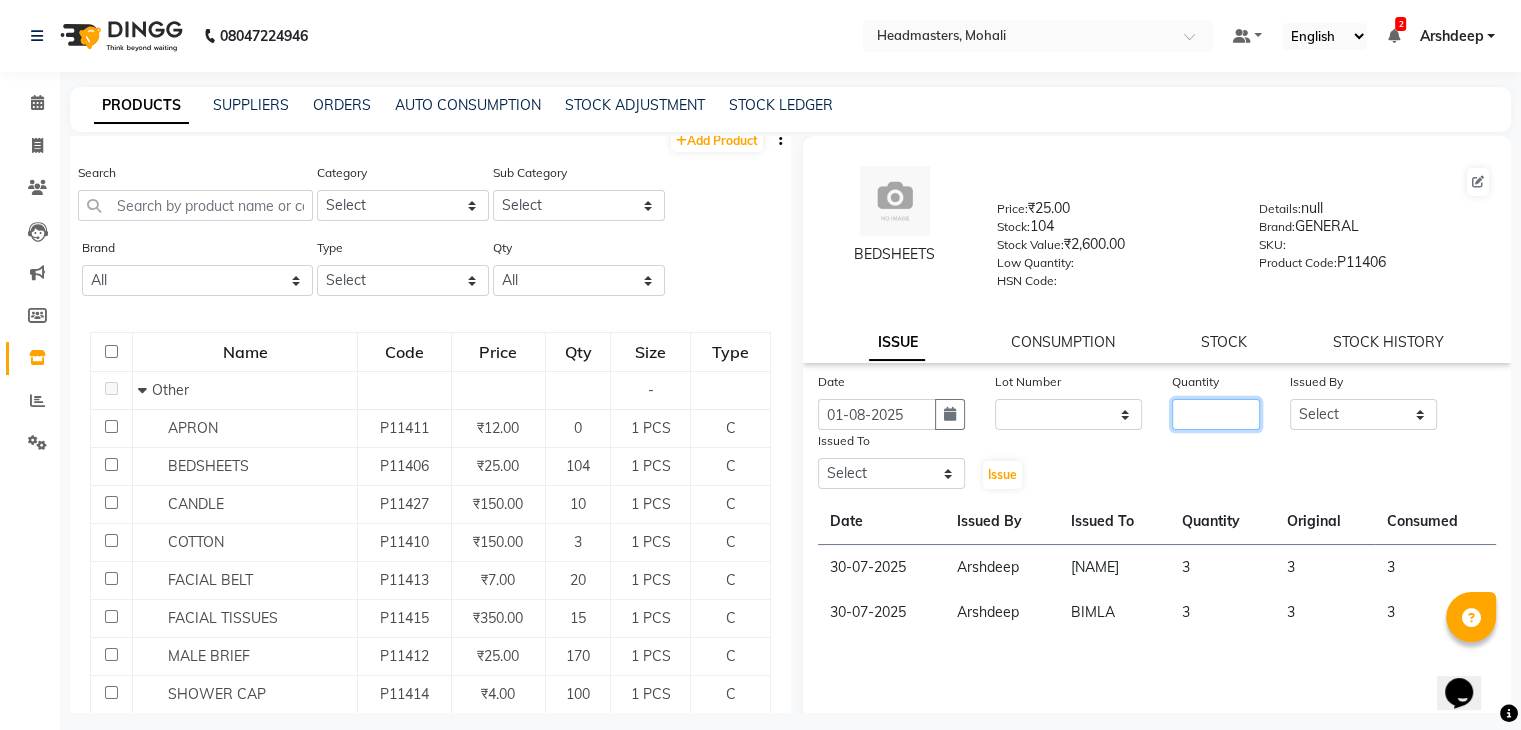 click 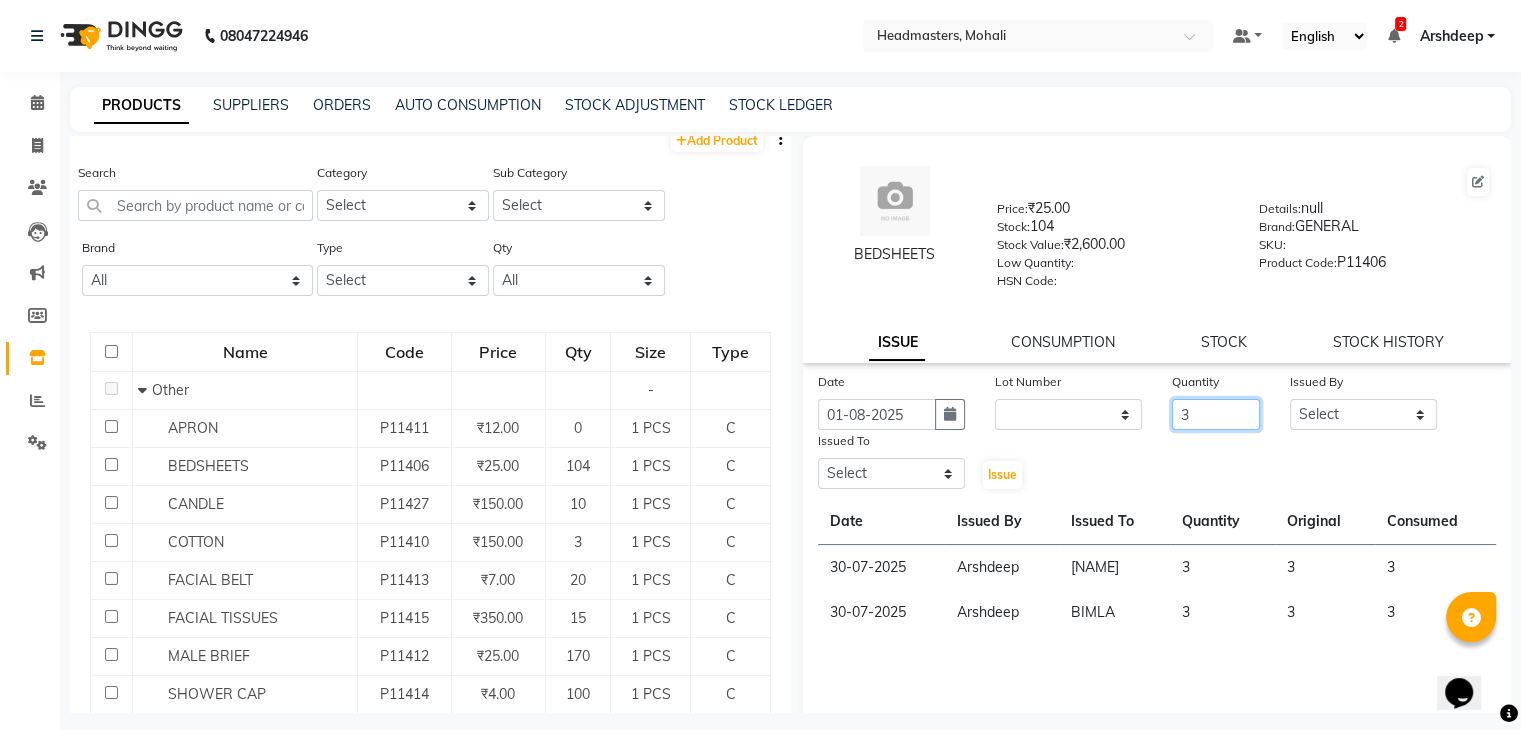 type on "3" 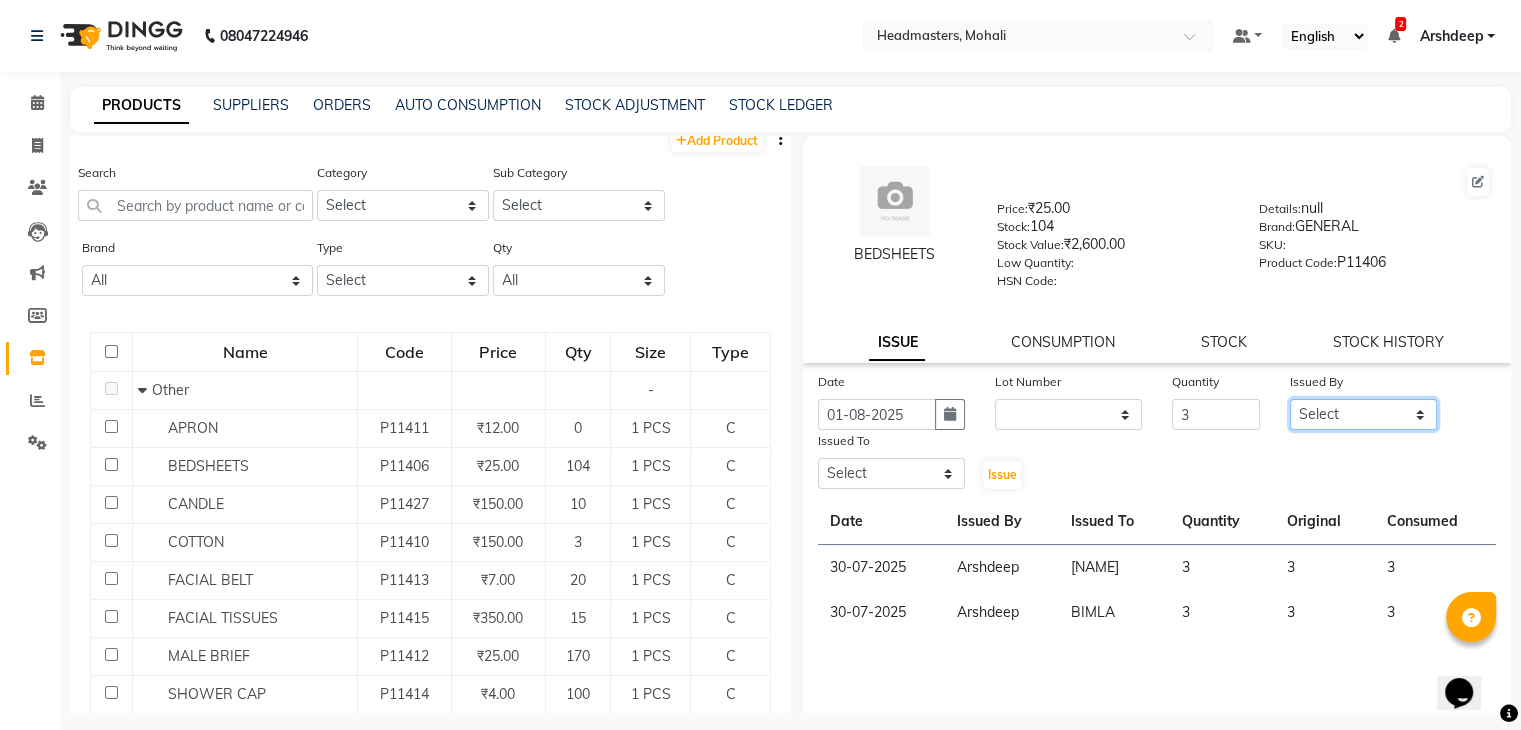click on "Select AARIF Aarif Ansari Ali ANJANA ANJU Arshdeep Aryan Asad  Azam BALWINDER BHAWNA BIMLA CHETAN Deepak  HARRY Headmasters Honey Sidhu Jyoti karamdeep Manav MICHAEL Navdeep NEETU NEETU -  FRONT DESK  NEHA PREET PRINCE RAVI ROOP SACHIN KUMAR Sagar SAIF SARJU SAURAV SHAHZAD SHARAN SHARDA SHELLY SHUBHAM  SOHAIL SOHAN  VICkY Yamini" 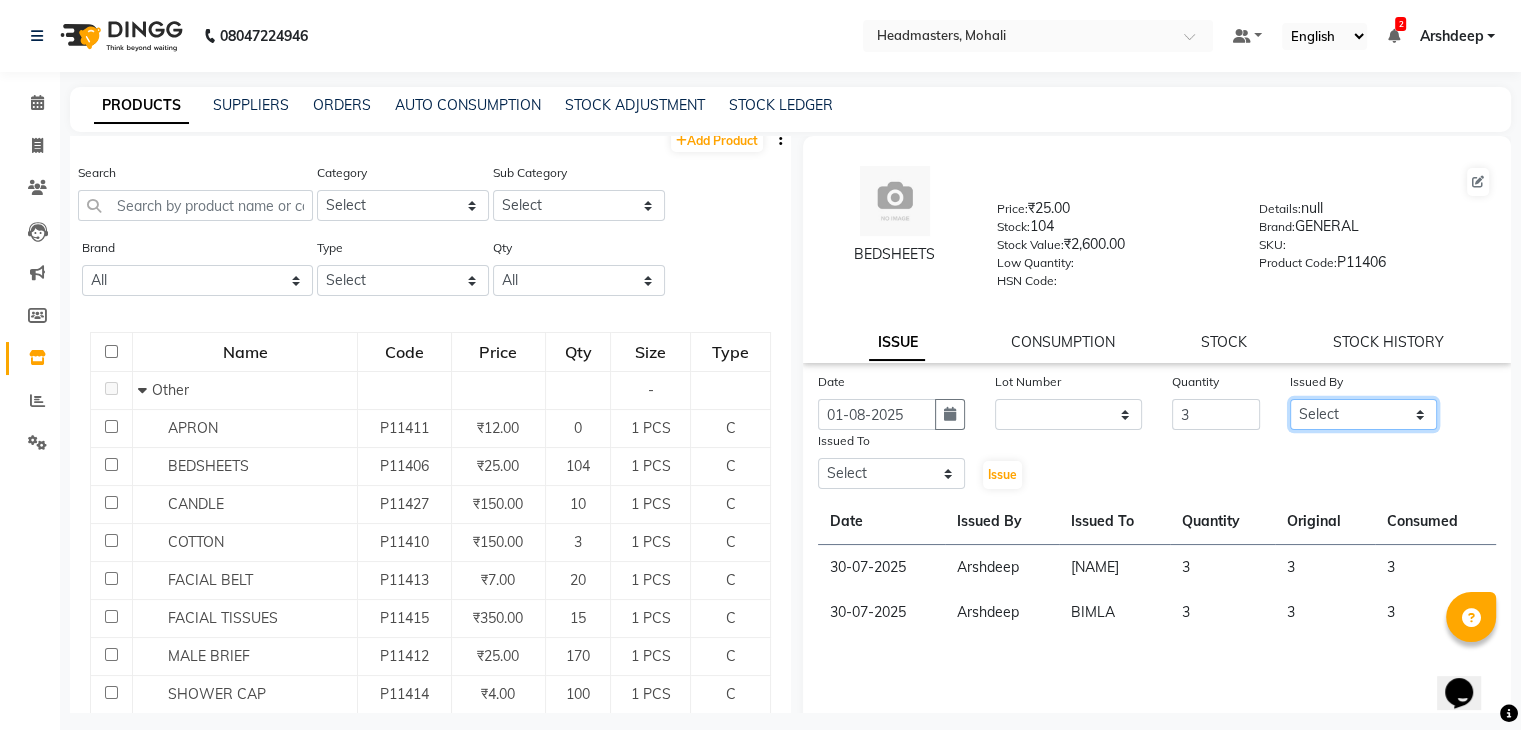 select on "84970" 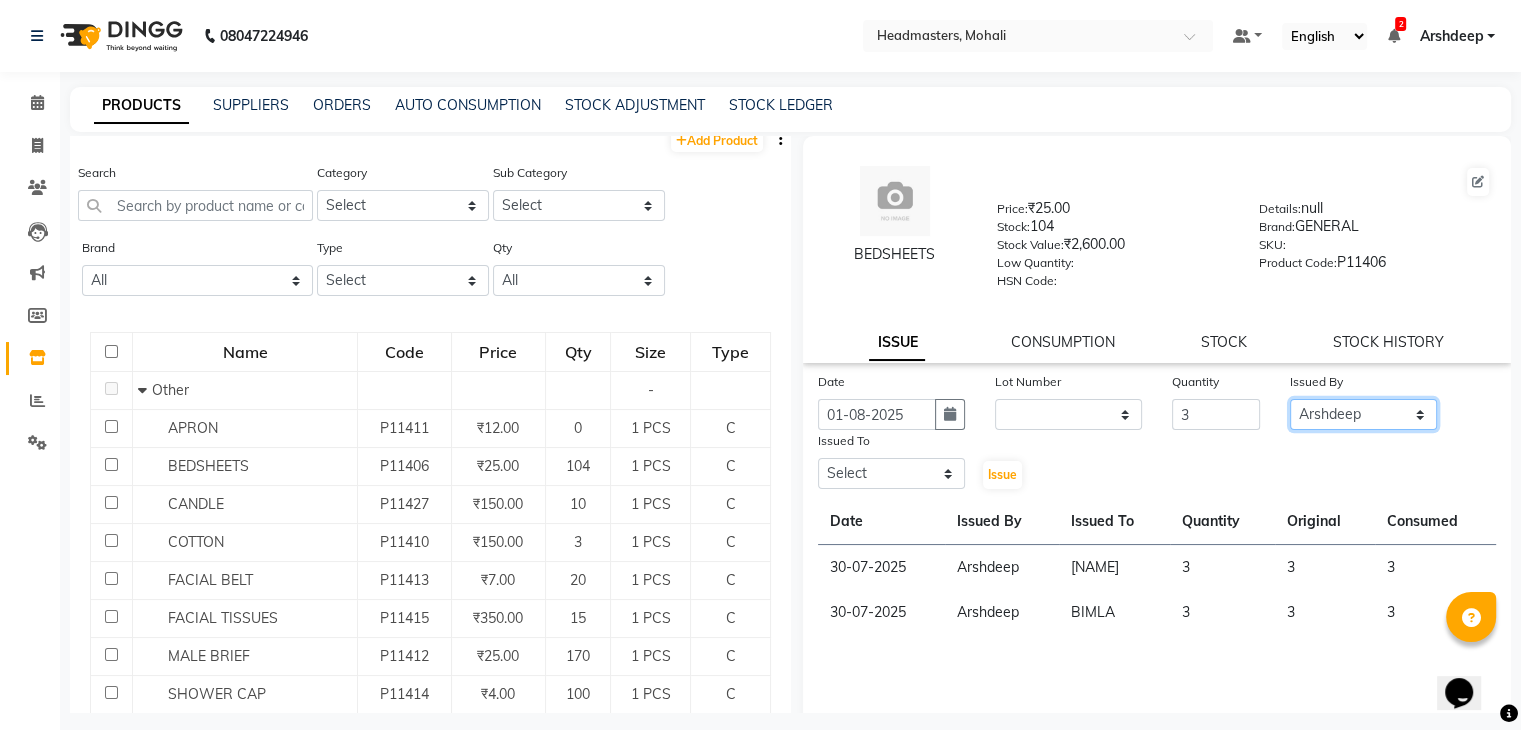 click on "Select AARIF Aarif Ansari Ali ANJANA ANJU Arshdeep Aryan Asad  Azam BALWINDER BHAWNA BIMLA CHETAN Deepak  HARRY Headmasters Honey Sidhu Jyoti karamdeep Manav MICHAEL Navdeep NEETU NEETU -  FRONT DESK  NEHA PREET PRINCE RAVI ROOP SACHIN KUMAR Sagar SAIF SARJU SAURAV SHAHZAD SHARAN SHARDA SHELLY SHUBHAM  SOHAIL SOHAN  VICkY Yamini" 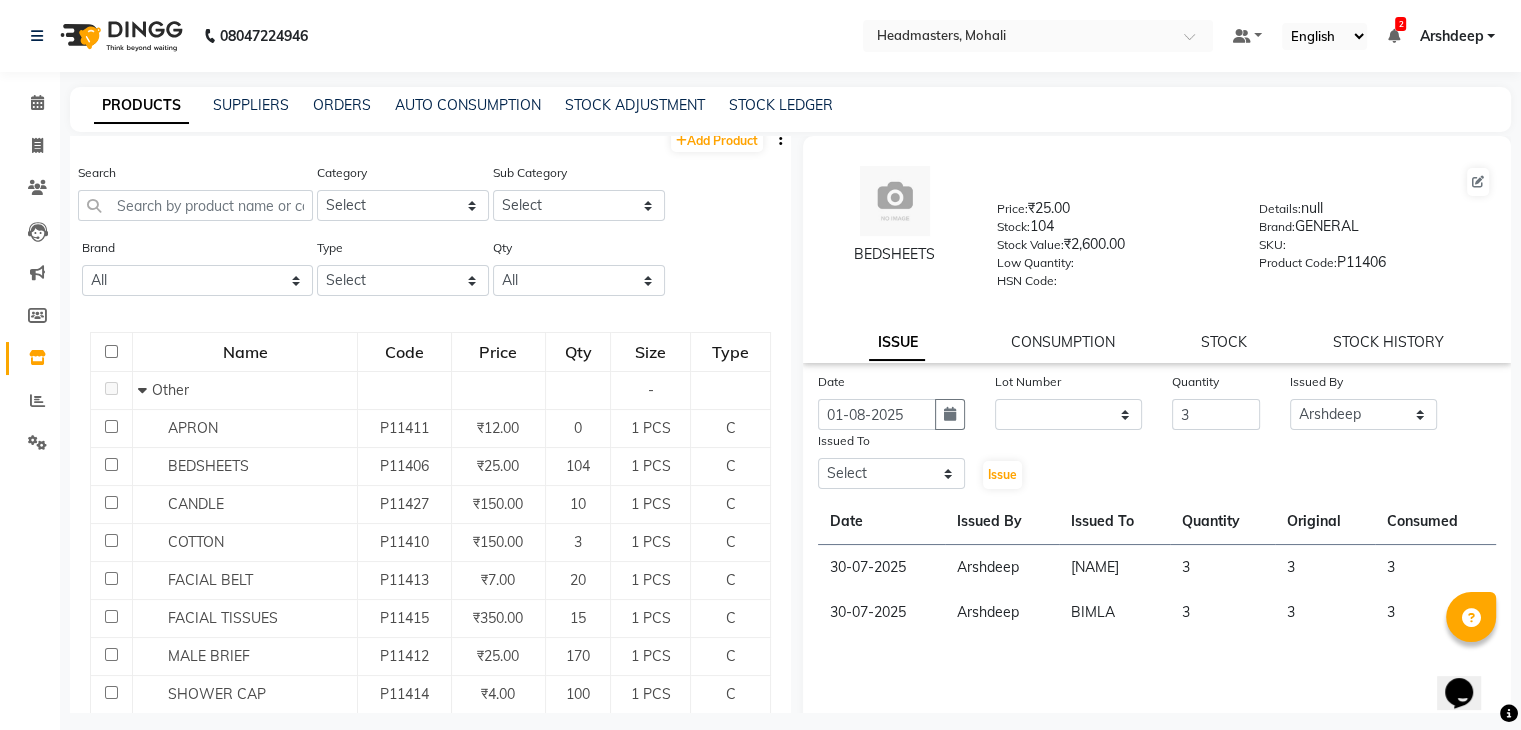 click on "Issued To" 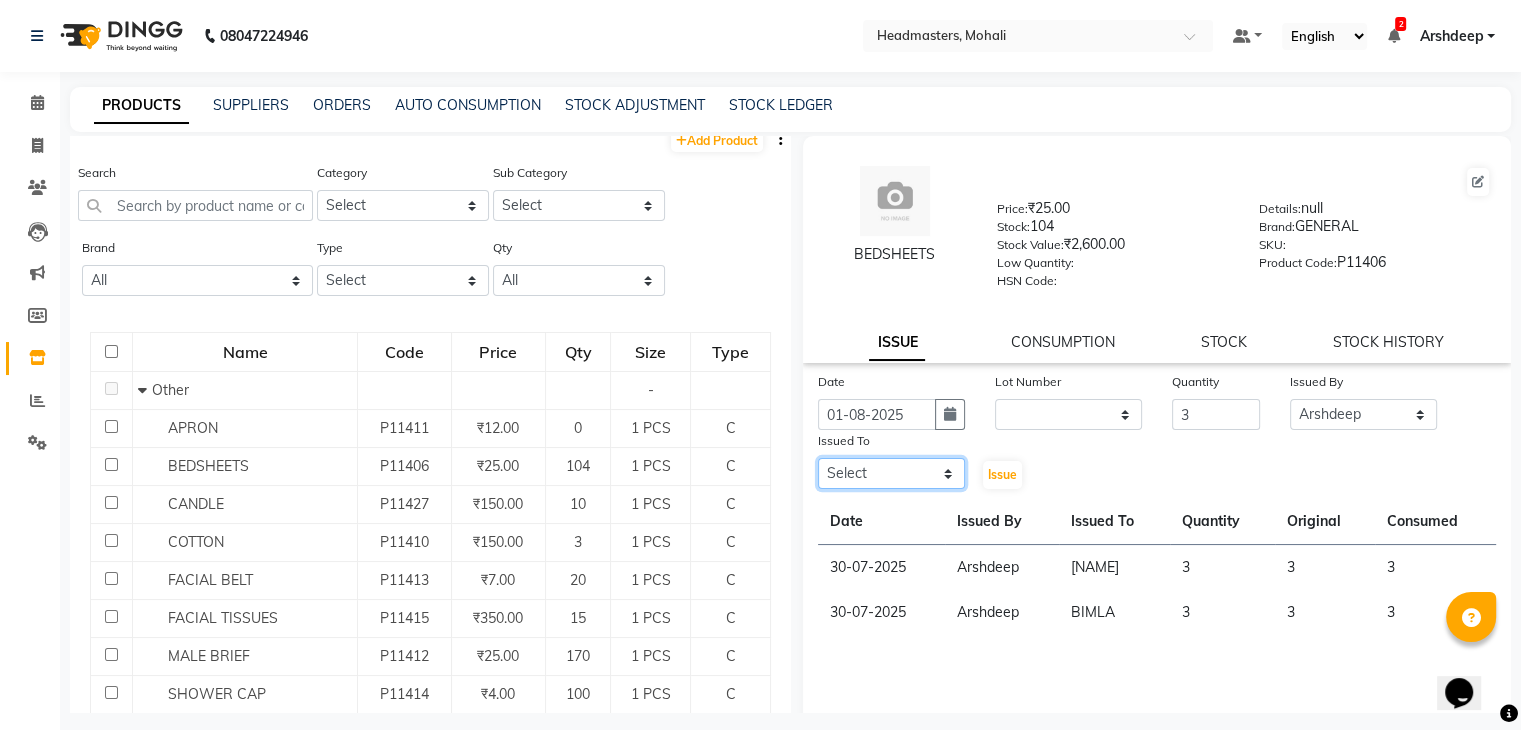 click on "Select AARIF Aarif Ansari Ali ANJANA ANJU Arshdeep Aryan Asad  Azam BALWINDER BHAWNA BIMLA CHETAN Deepak  HARRY Headmasters Honey Sidhu Jyoti karamdeep Manav MICHAEL Navdeep NEETU NEETU -  FRONT DESK  NEHA PREET PRINCE RAVI ROOP SACHIN KUMAR Sagar SAIF SARJU SAURAV SHAHZAD SHARAN SHARDA SHELLY SHUBHAM  SOHAIL SOHAN  VICkY Yamini" 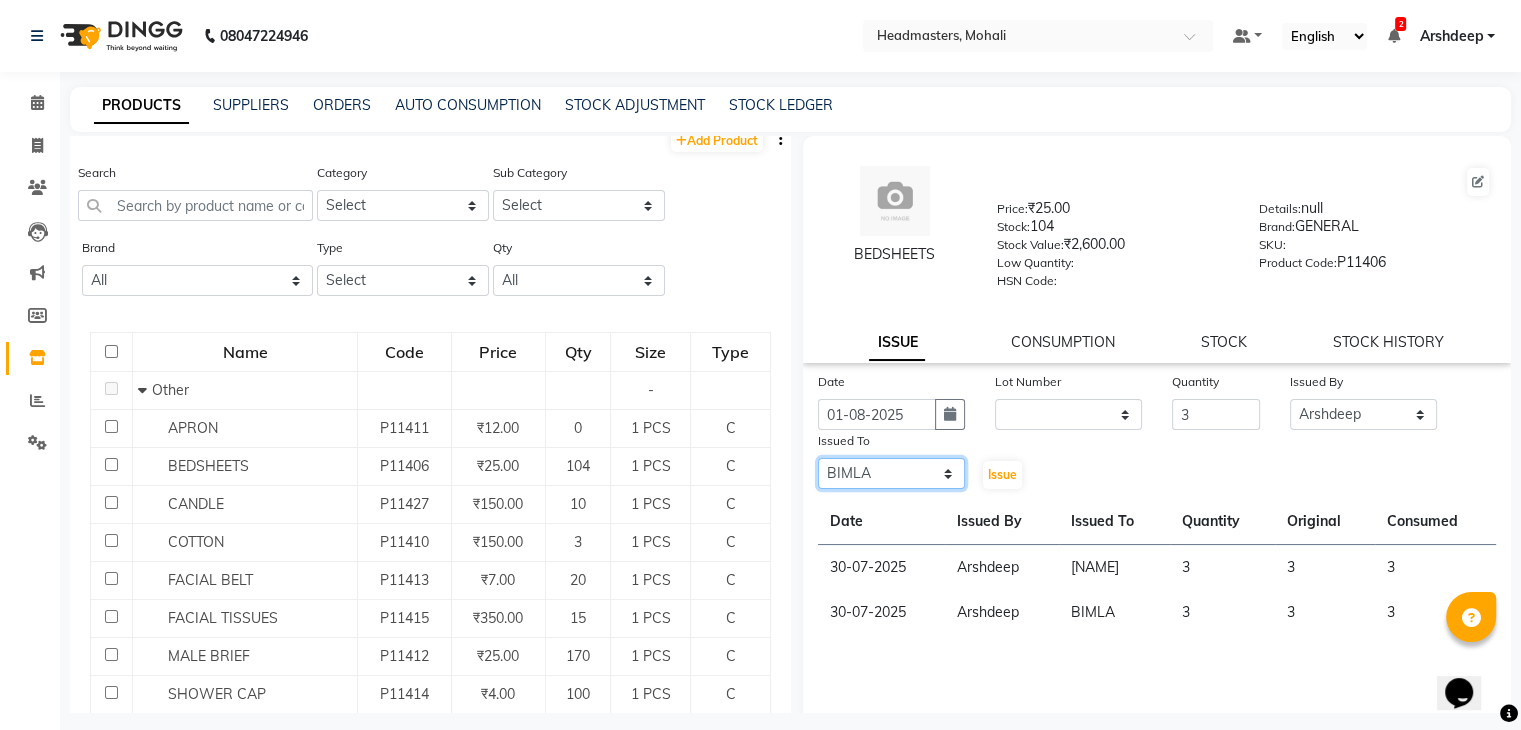 click on "Select AARIF Aarif Ansari Ali ANJANA ANJU Arshdeep Aryan Asad  Azam BALWINDER BHAWNA BIMLA CHETAN Deepak  HARRY Headmasters Honey Sidhu Jyoti karamdeep Manav MICHAEL Navdeep NEETU NEETU -  FRONT DESK  NEHA PREET PRINCE RAVI ROOP SACHIN KUMAR Sagar SAIF SARJU SAURAV SHAHZAD SHARAN SHARDA SHELLY SHUBHAM  SOHAIL SOHAN  VICkY Yamini" 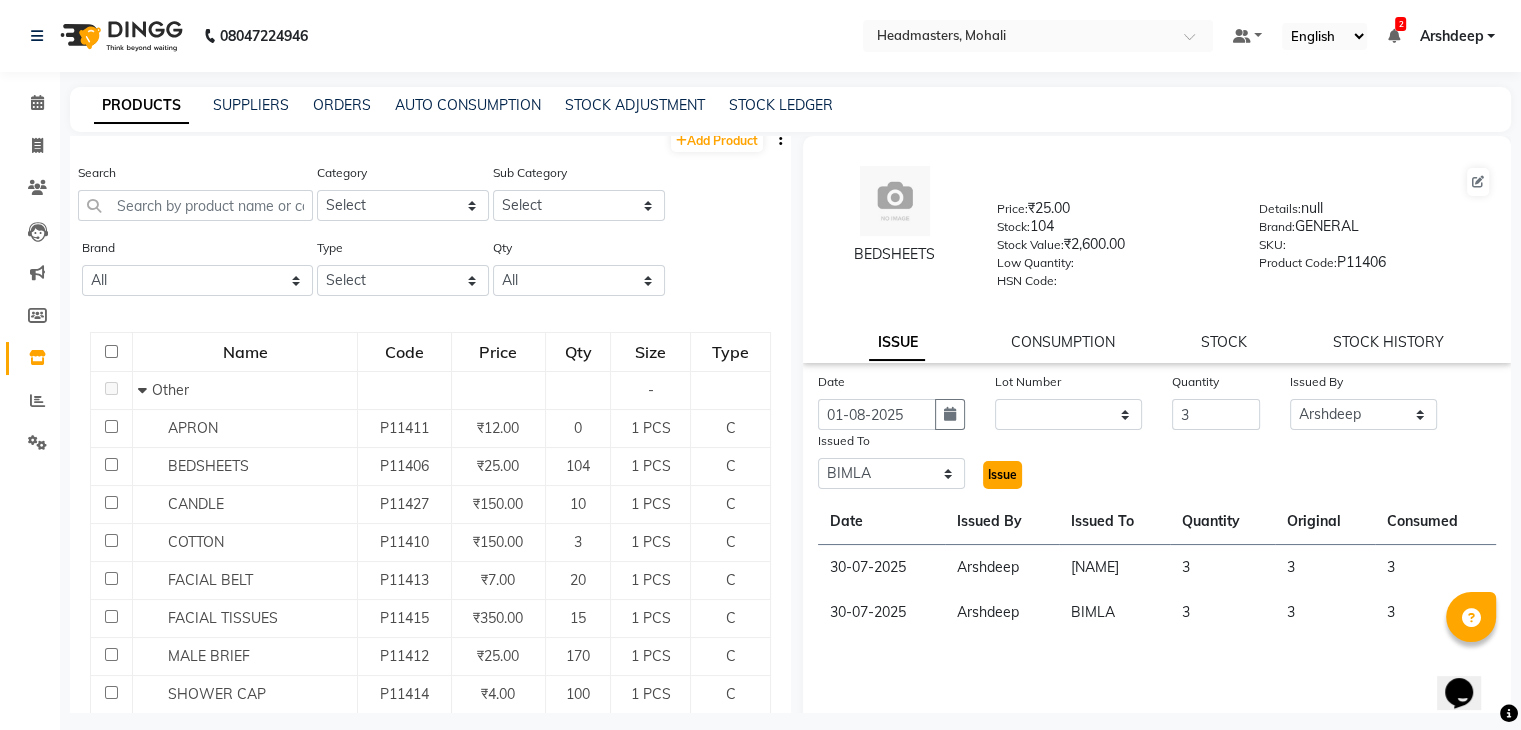 click on "Issue" 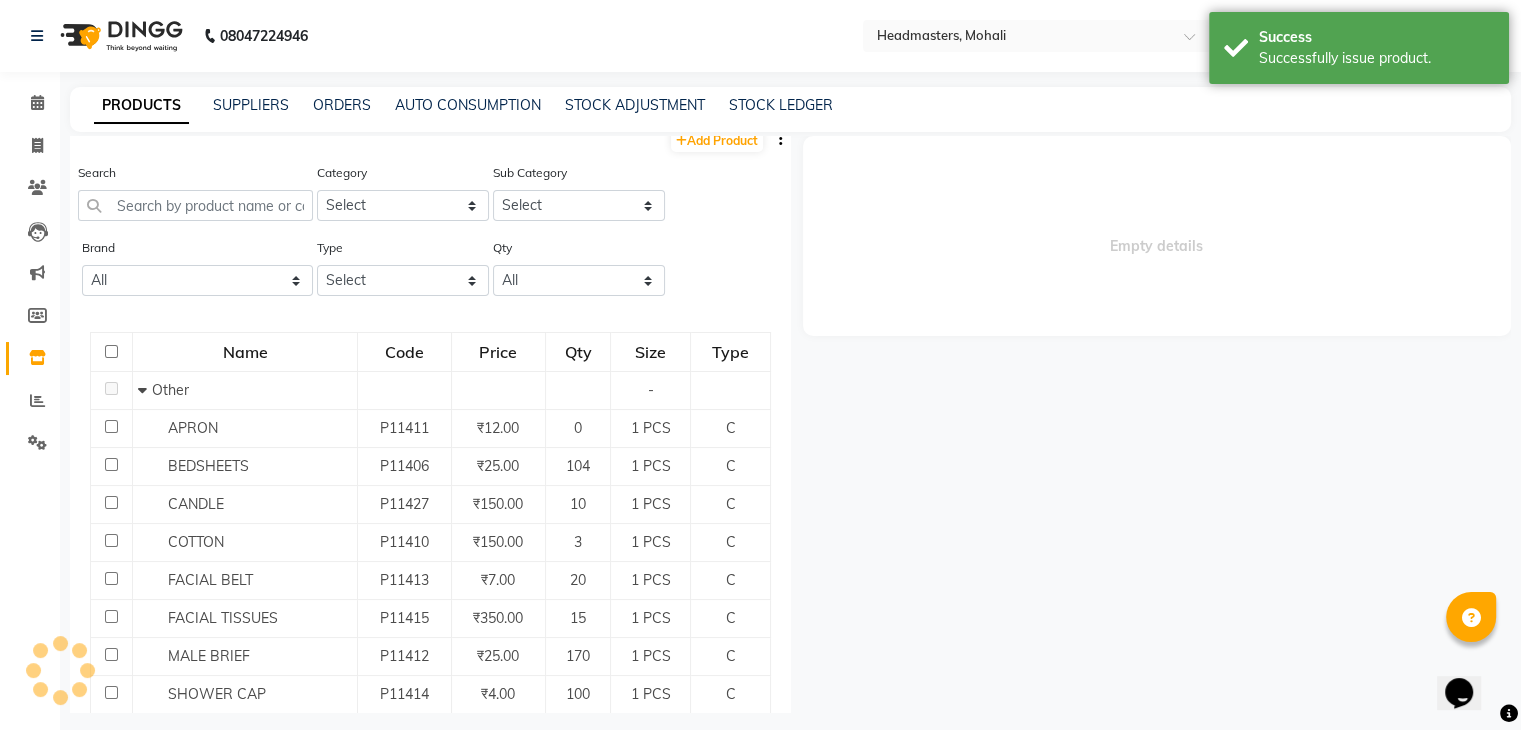 select 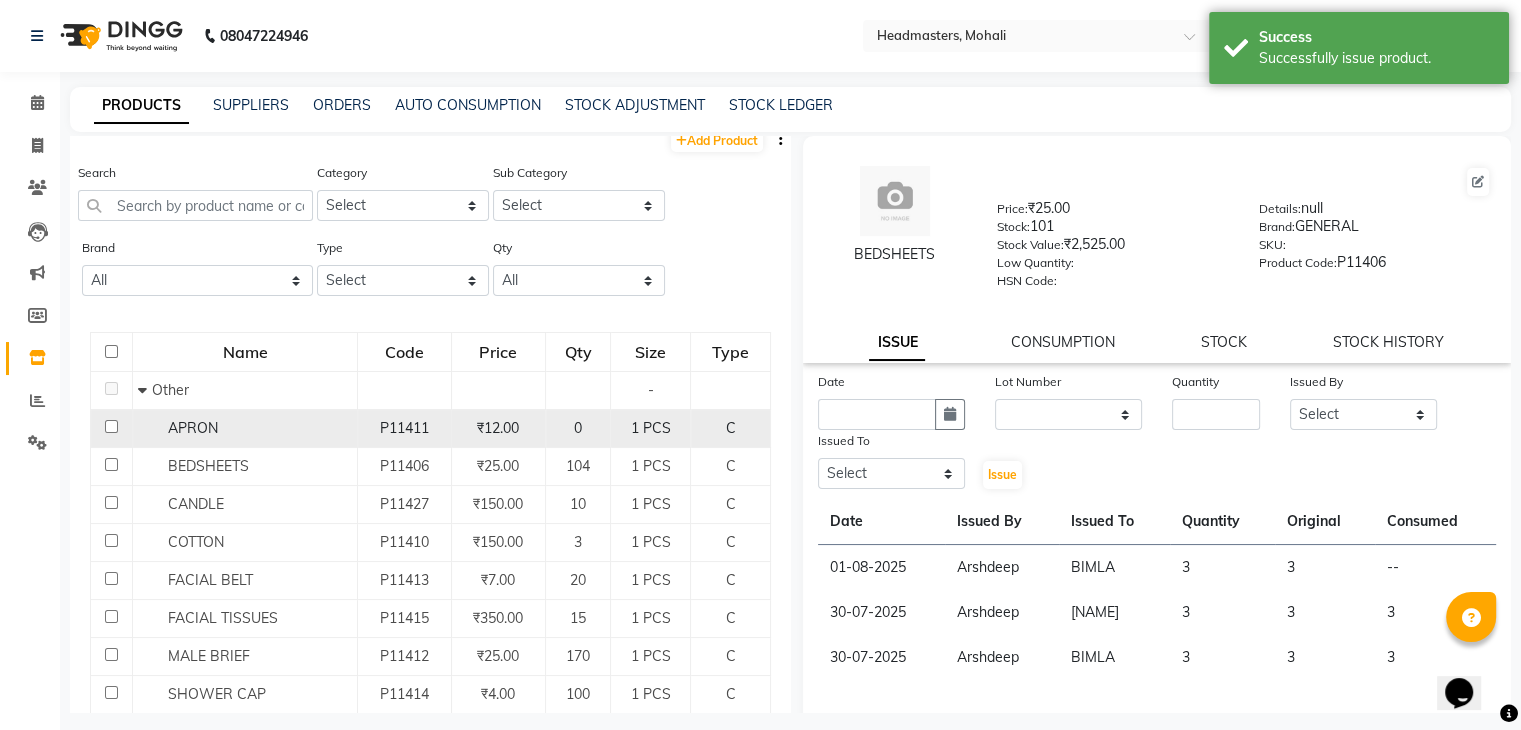 click on "APRON" 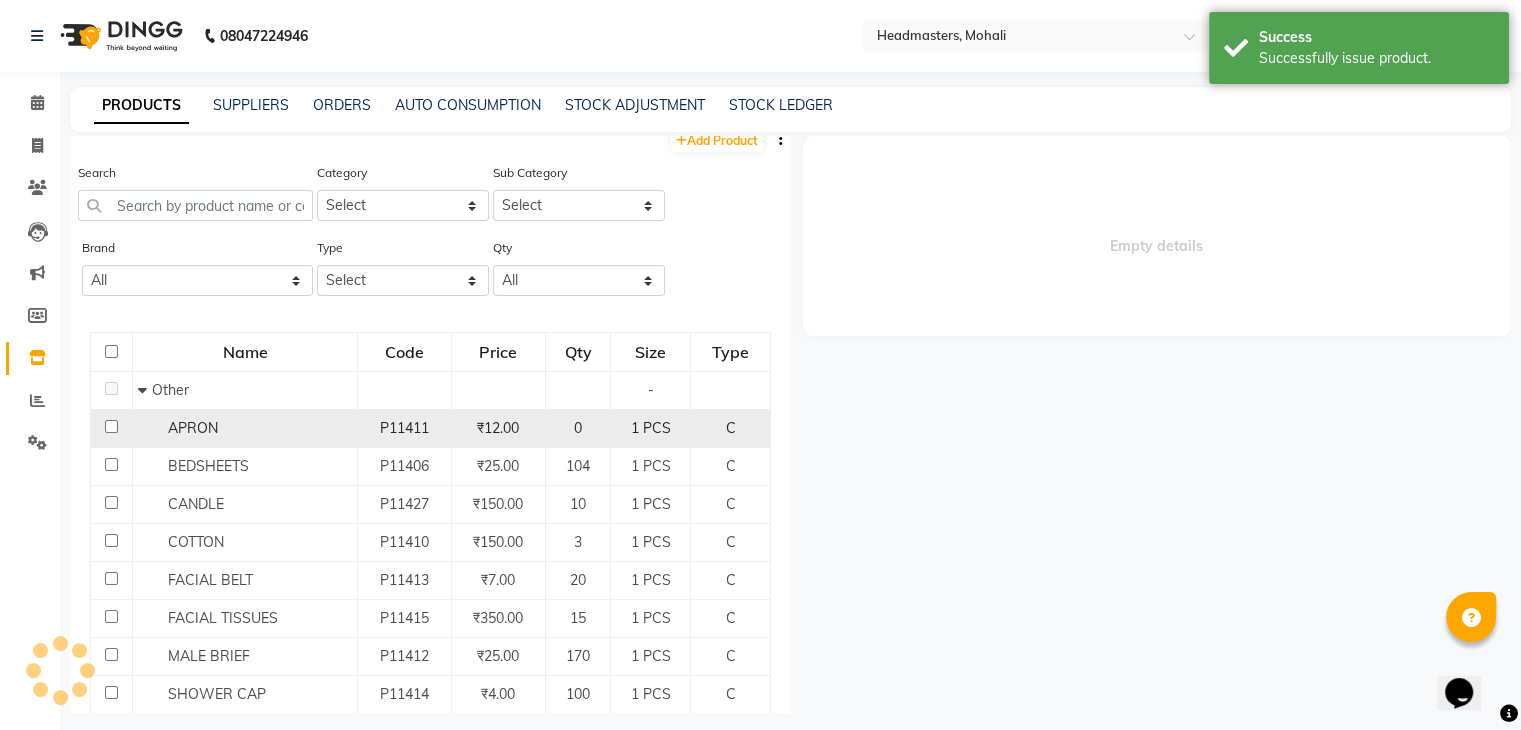 select 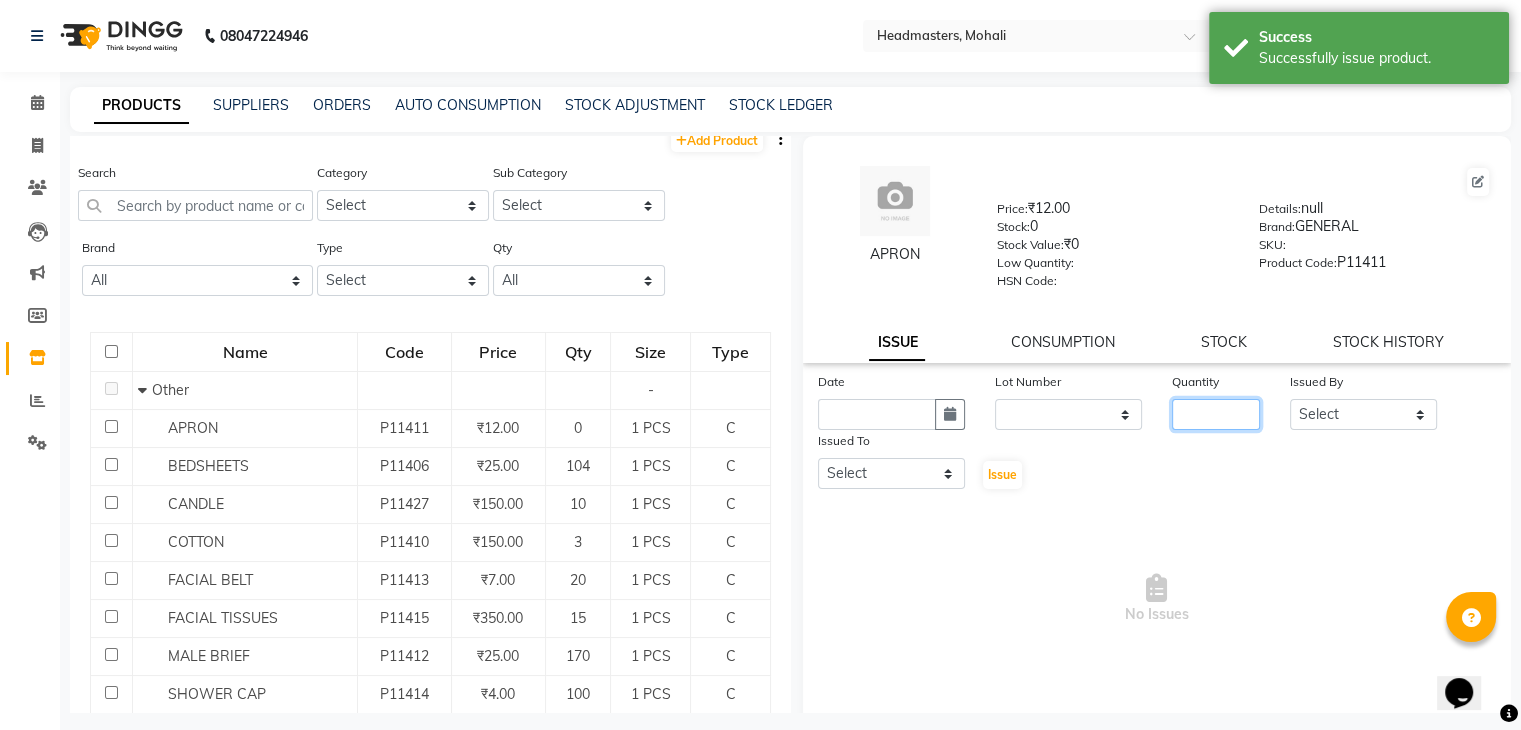 click 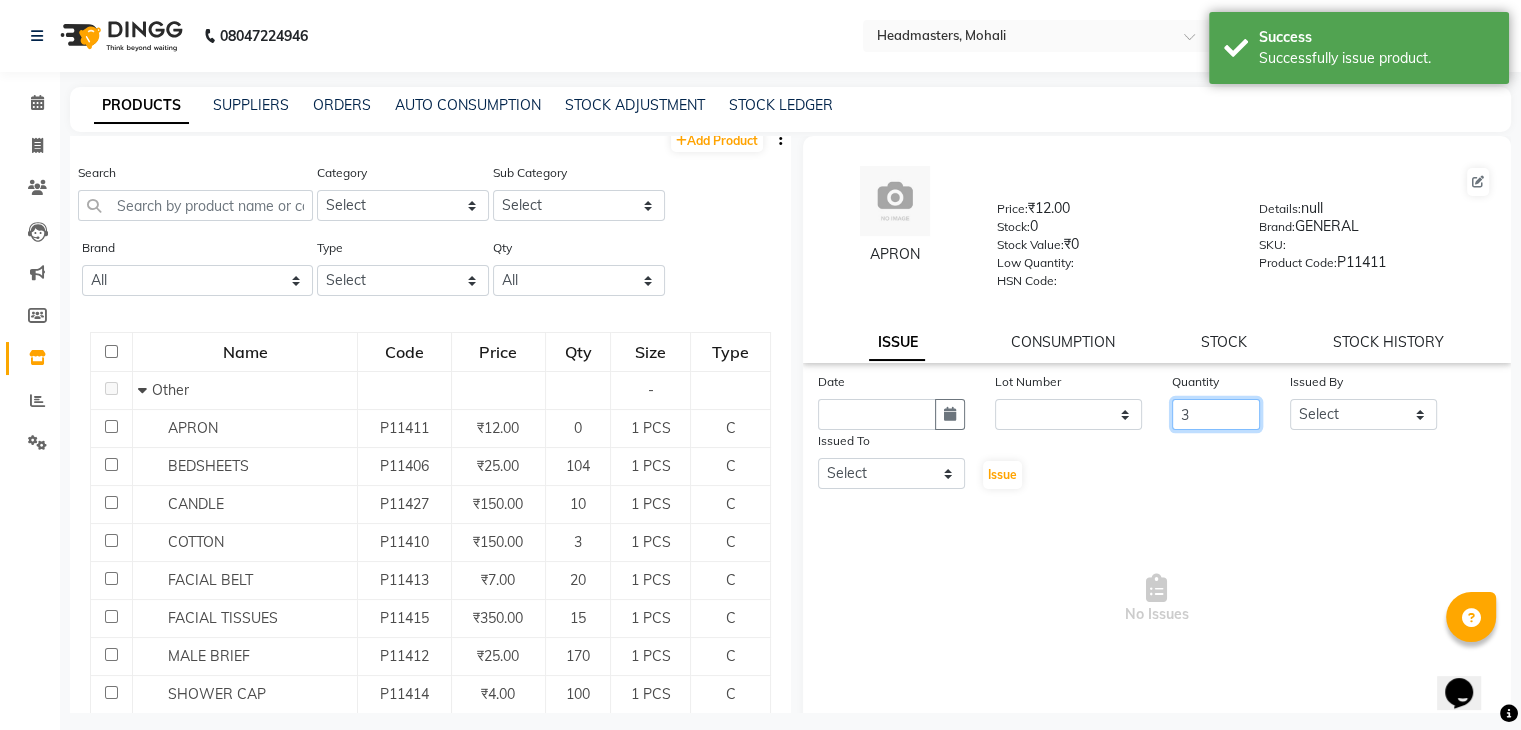 type on "3" 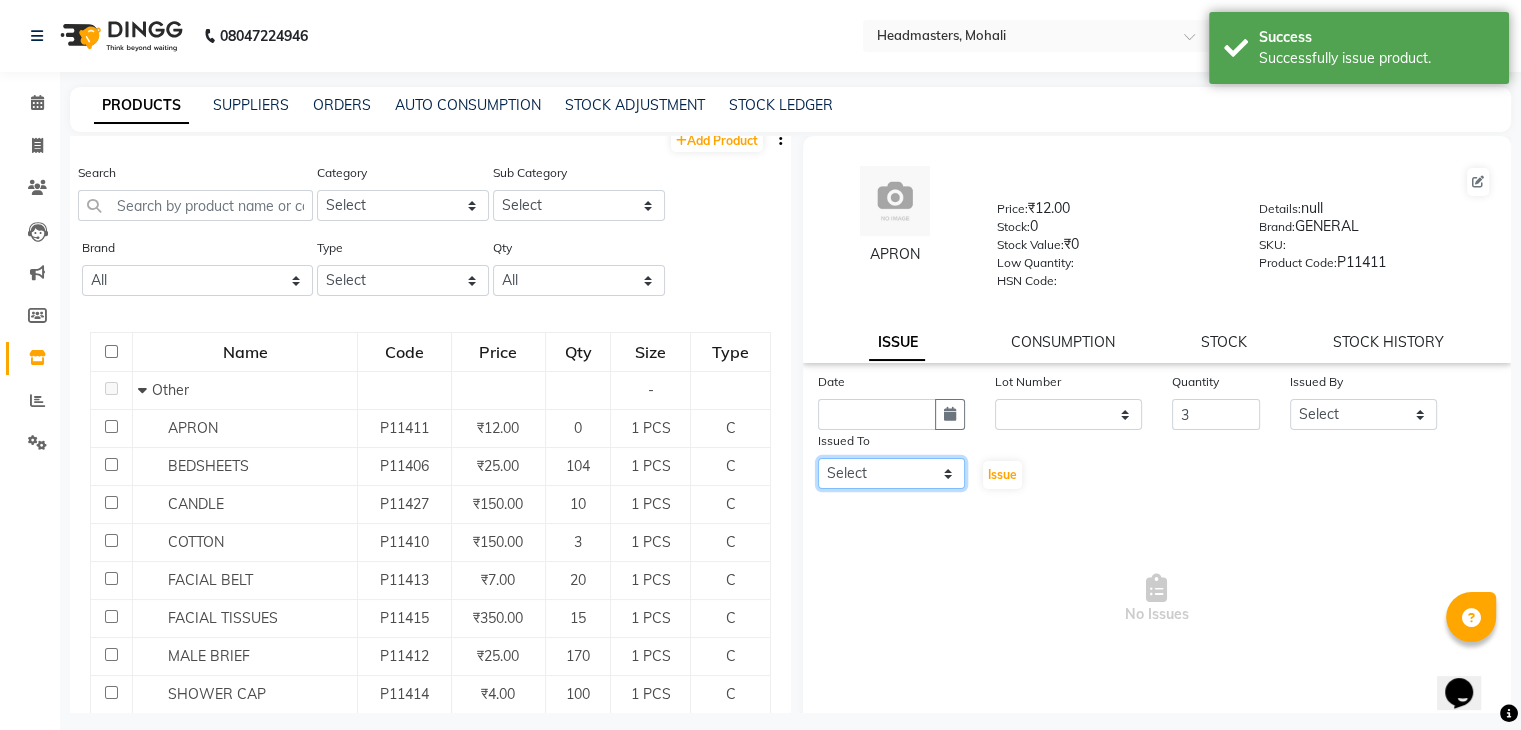 click on "Select AARIF Aarif Ansari Ali ANJANA ANJU Arshdeep Aryan Asad  Azam BALWINDER BHAWNA BIMLA CHETAN Deepak  HARRY Headmasters Honey Sidhu Jyoti karamdeep Manav MICHAEL Navdeep NEETU NEETU -  FRONT DESK  NEHA PREET PRINCE RAVI ROOP SACHIN KUMAR Sagar SAIF SARJU SAURAV SHAHZAD SHARAN SHARDA SHELLY SHUBHAM  SOHAIL SOHAN  VICkY Yamini" 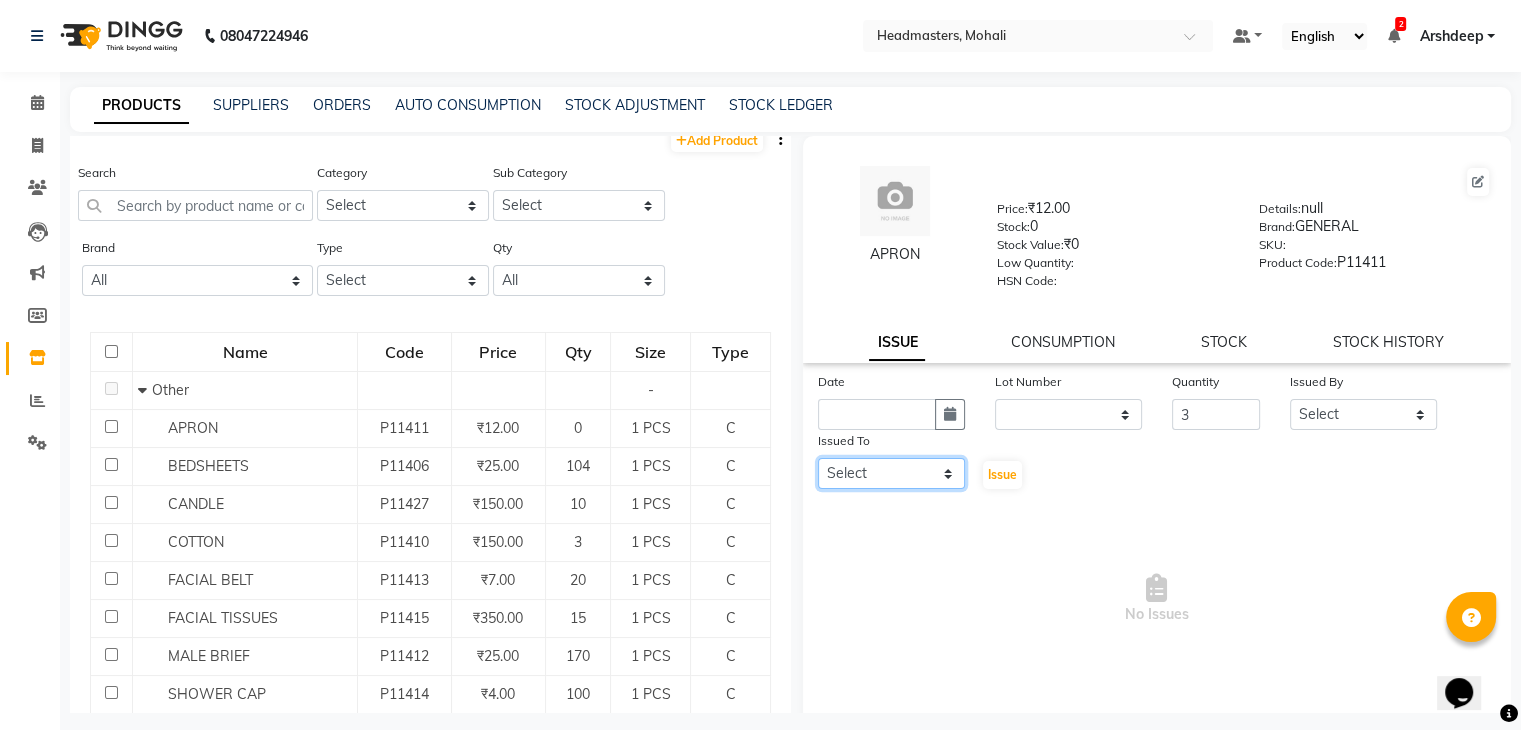 select on "51126" 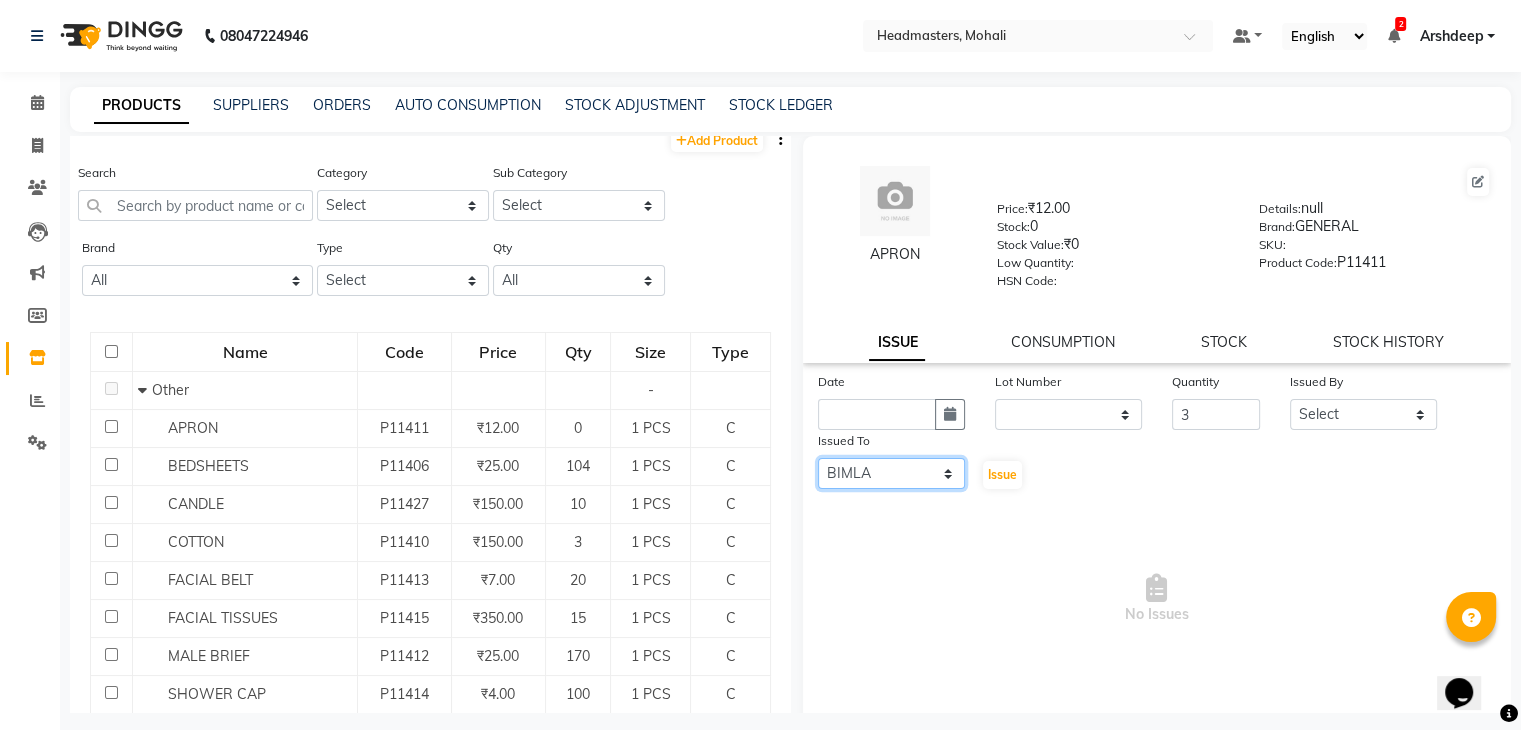 click on "Select AARIF Aarif Ansari Ali ANJANA ANJU Arshdeep Aryan Asad  Azam BALWINDER BHAWNA BIMLA CHETAN Deepak  HARRY Headmasters Honey Sidhu Jyoti karamdeep Manav MICHAEL Navdeep NEETU NEETU -  FRONT DESK  NEHA PREET PRINCE RAVI ROOP SACHIN KUMAR Sagar SAIF SARJU SAURAV SHAHZAD SHARAN SHARDA SHELLY SHUBHAM  SOHAIL SOHAN  VICkY Yamini" 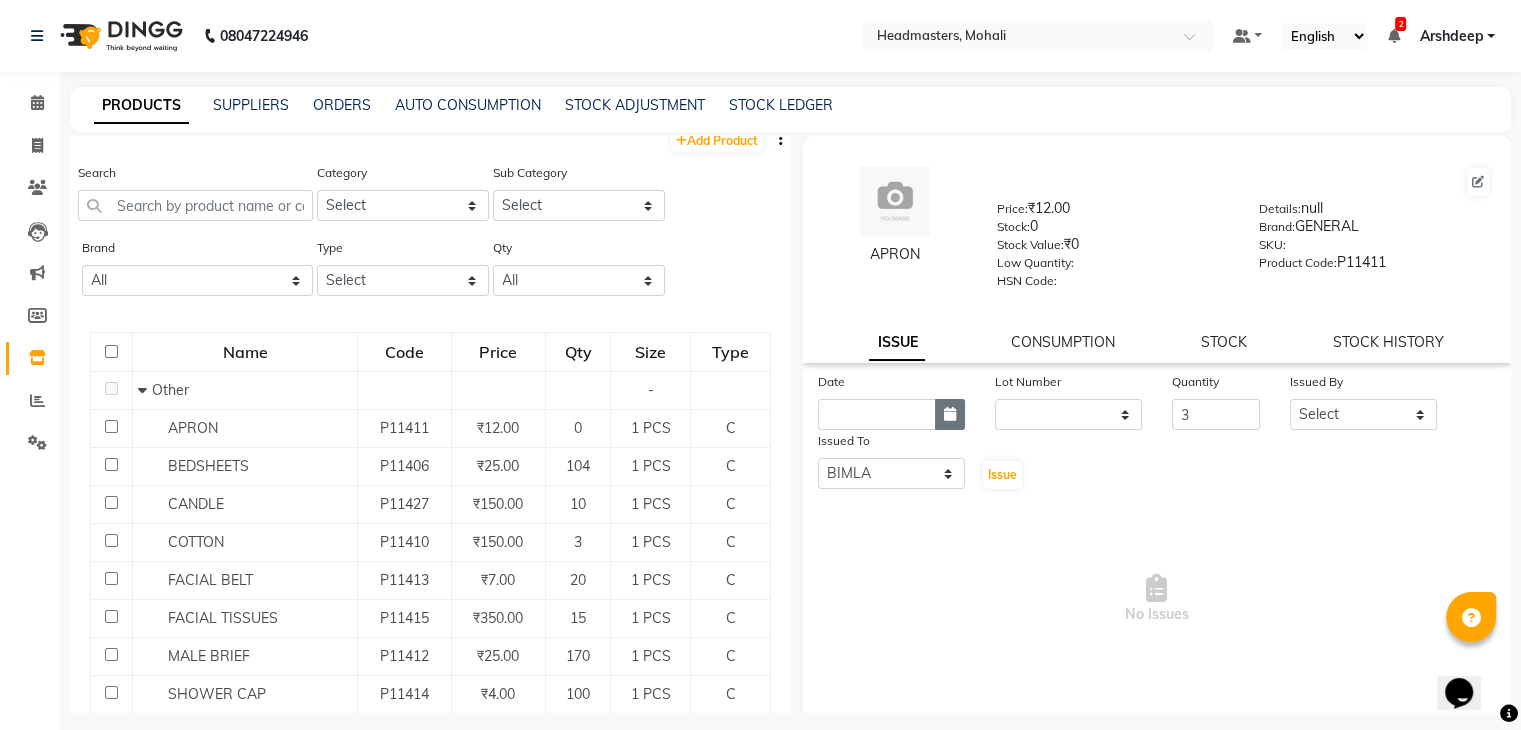 click 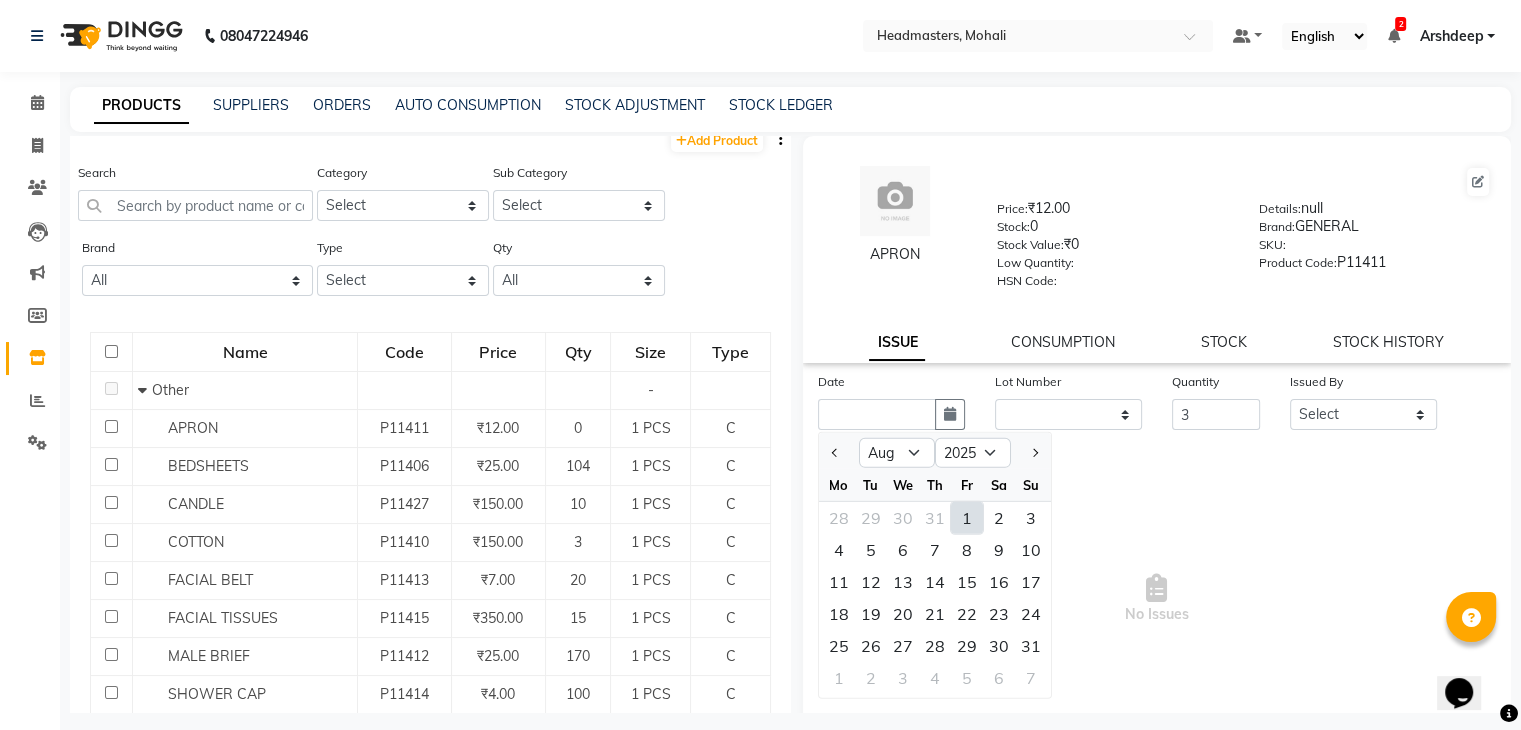click on "1" 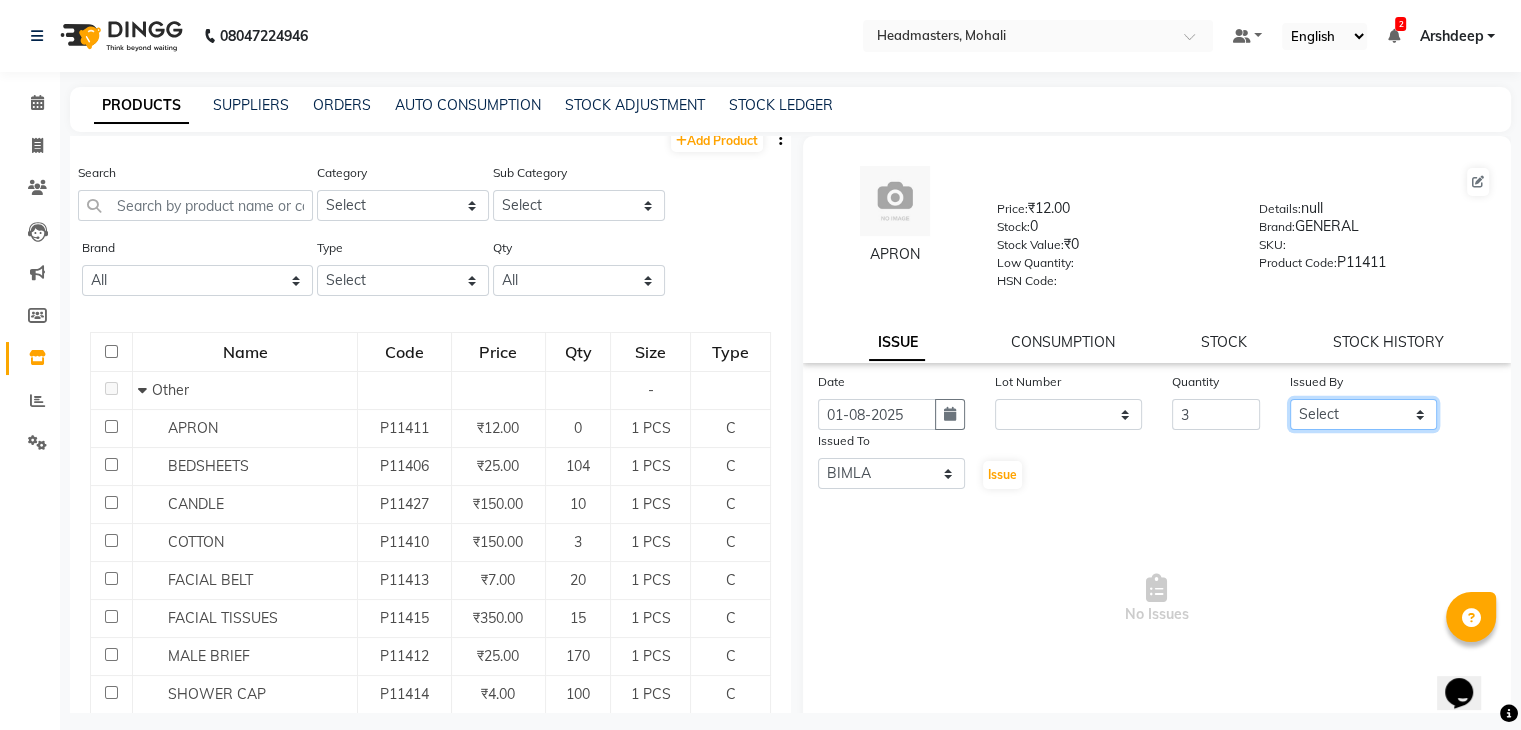 click on "Select AARIF Aarif Ansari Ali ANJANA ANJU Arshdeep Aryan Asad  Azam BALWINDER BHAWNA BIMLA CHETAN Deepak  HARRY Headmasters Honey Sidhu Jyoti karamdeep Manav MICHAEL Navdeep NEETU NEETU -  FRONT DESK  NEHA PREET PRINCE RAVI ROOP SACHIN KUMAR Sagar SAIF SARJU SAURAV SHAHZAD SHARAN SHARDA SHELLY SHUBHAM  SOHAIL SOHAN  VICkY Yamini" 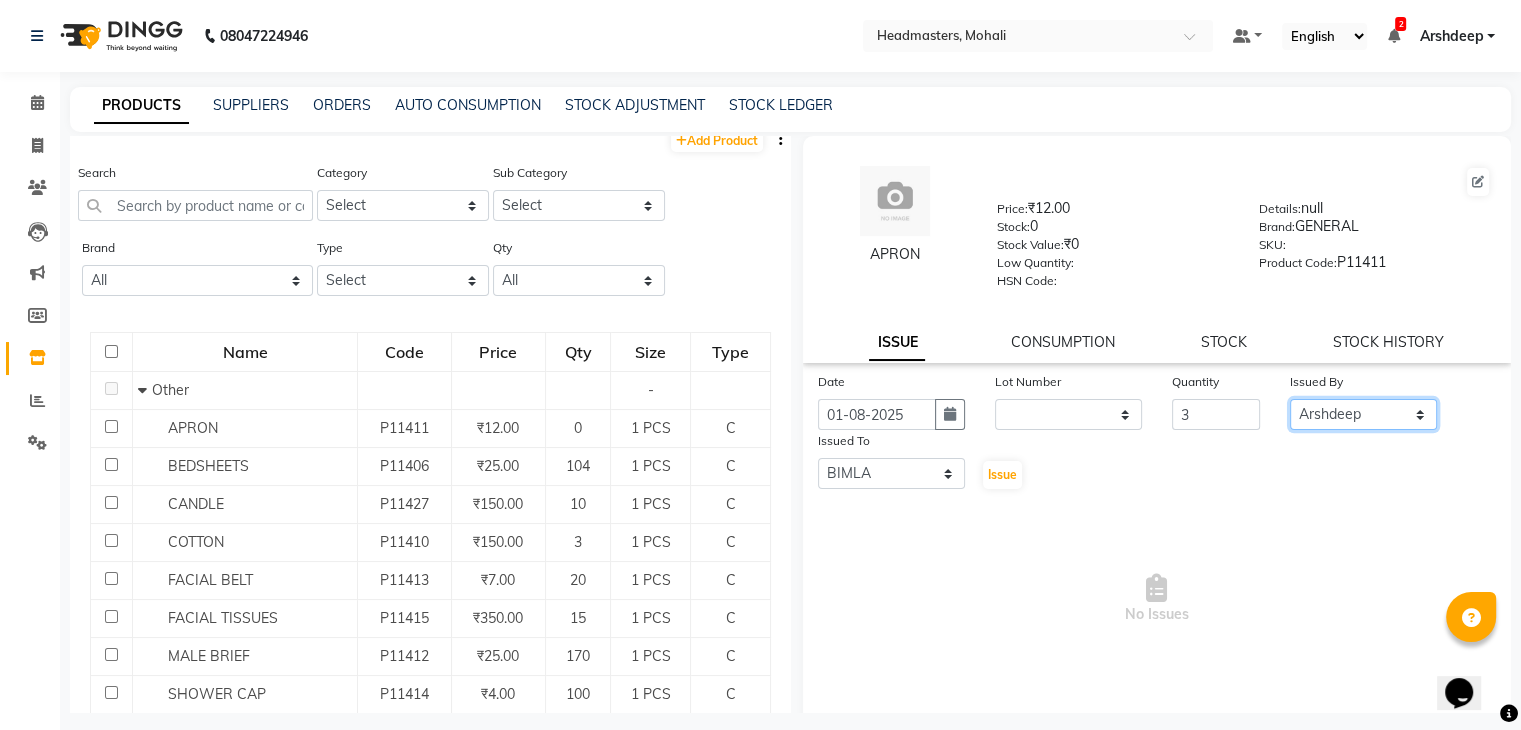click on "Select AARIF Aarif Ansari Ali ANJANA ANJU Arshdeep Aryan Asad  Azam BALWINDER BHAWNA BIMLA CHETAN Deepak  HARRY Headmasters Honey Sidhu Jyoti karamdeep Manav MICHAEL Navdeep NEETU NEETU -  FRONT DESK  NEHA PREET PRINCE RAVI ROOP SACHIN KUMAR Sagar SAIF SARJU SAURAV SHAHZAD SHARAN SHARDA SHELLY SHUBHAM  SOHAIL SOHAN  VICkY Yamini" 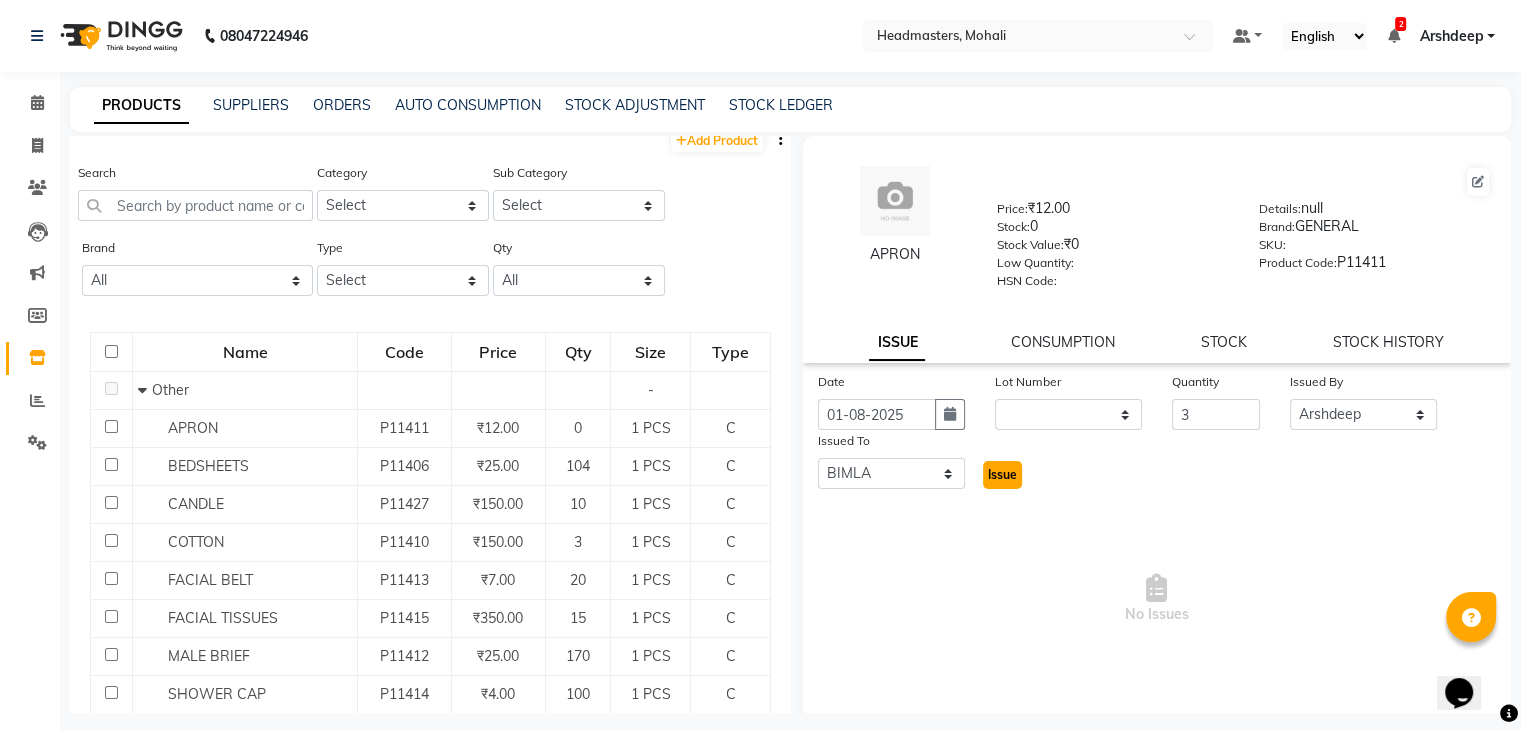 click on "Issue" 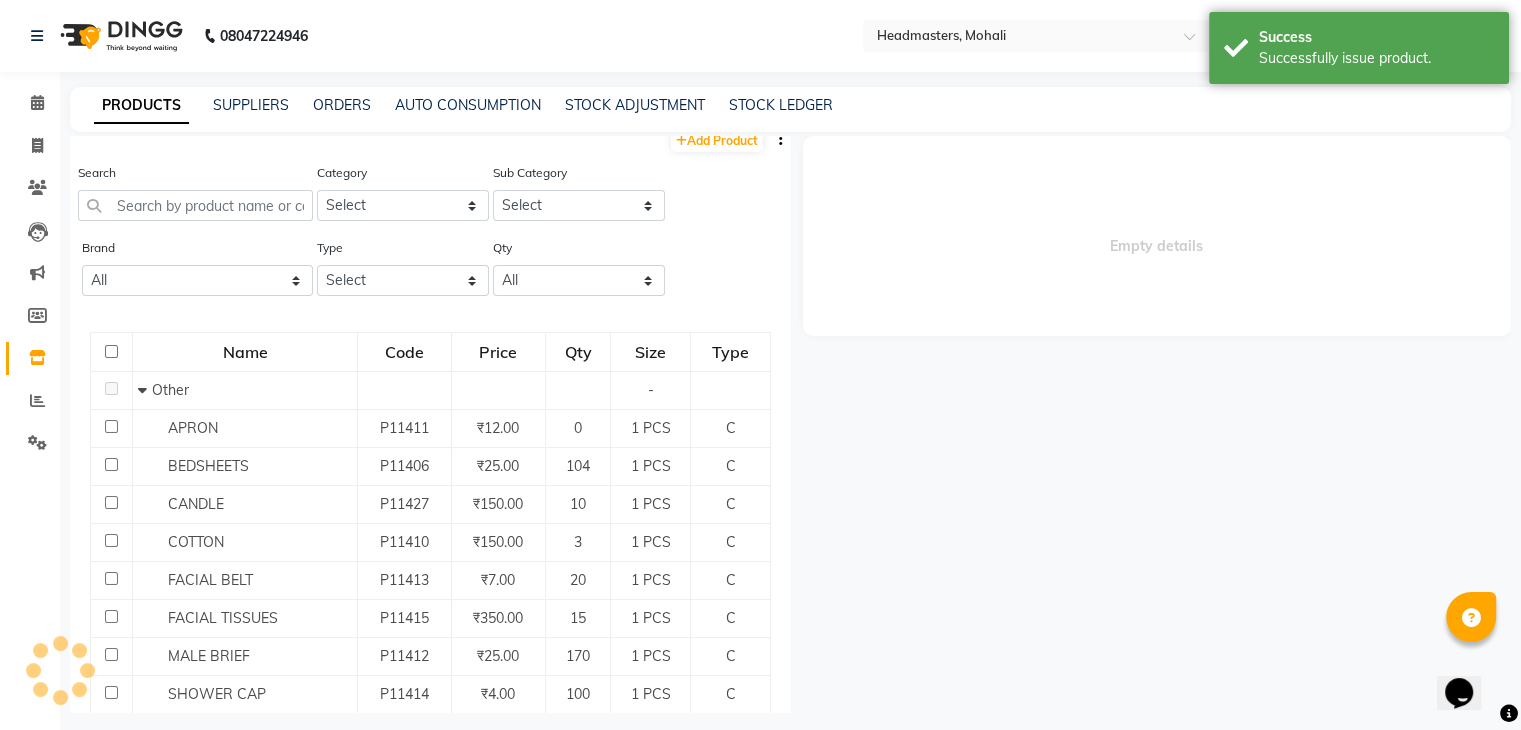 select 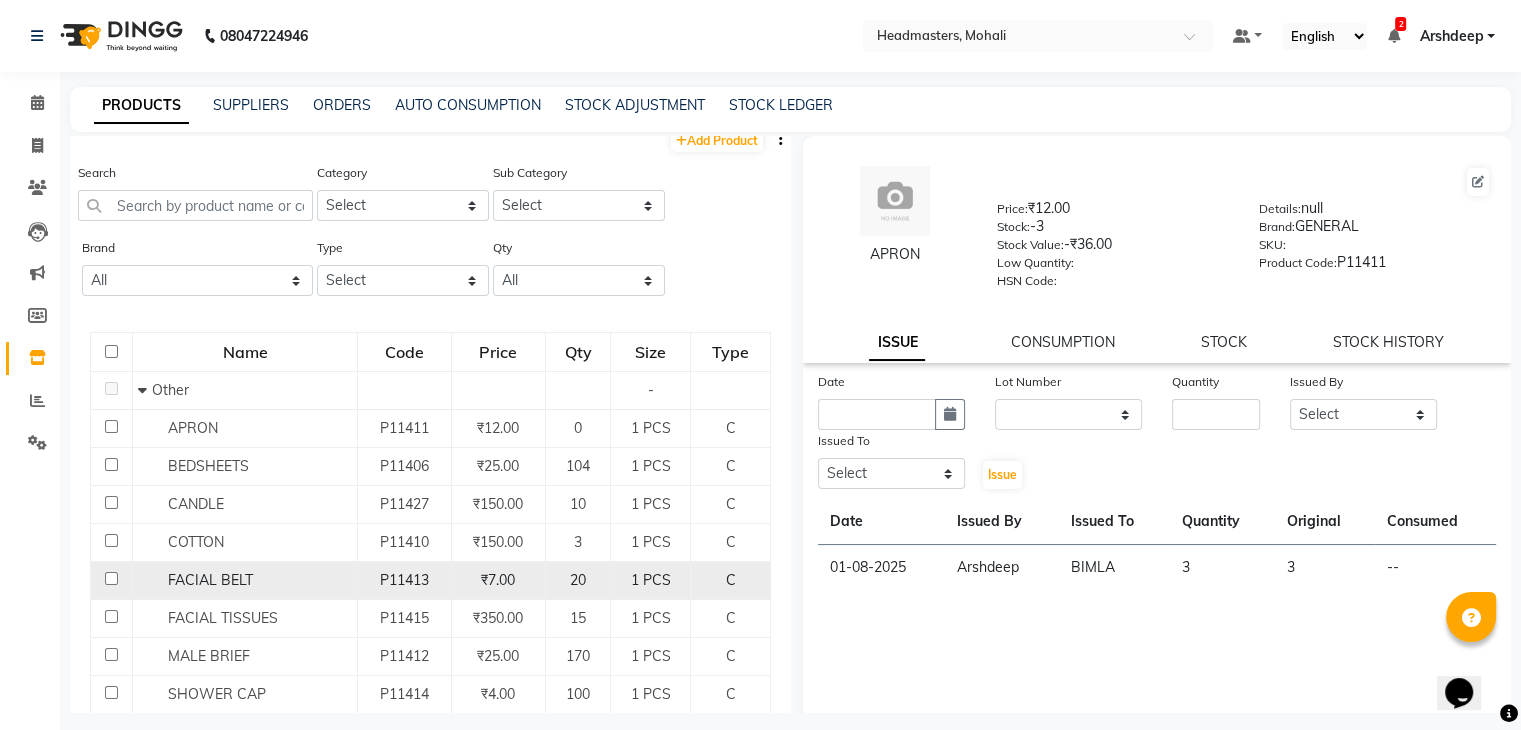 click on "₹7.00" 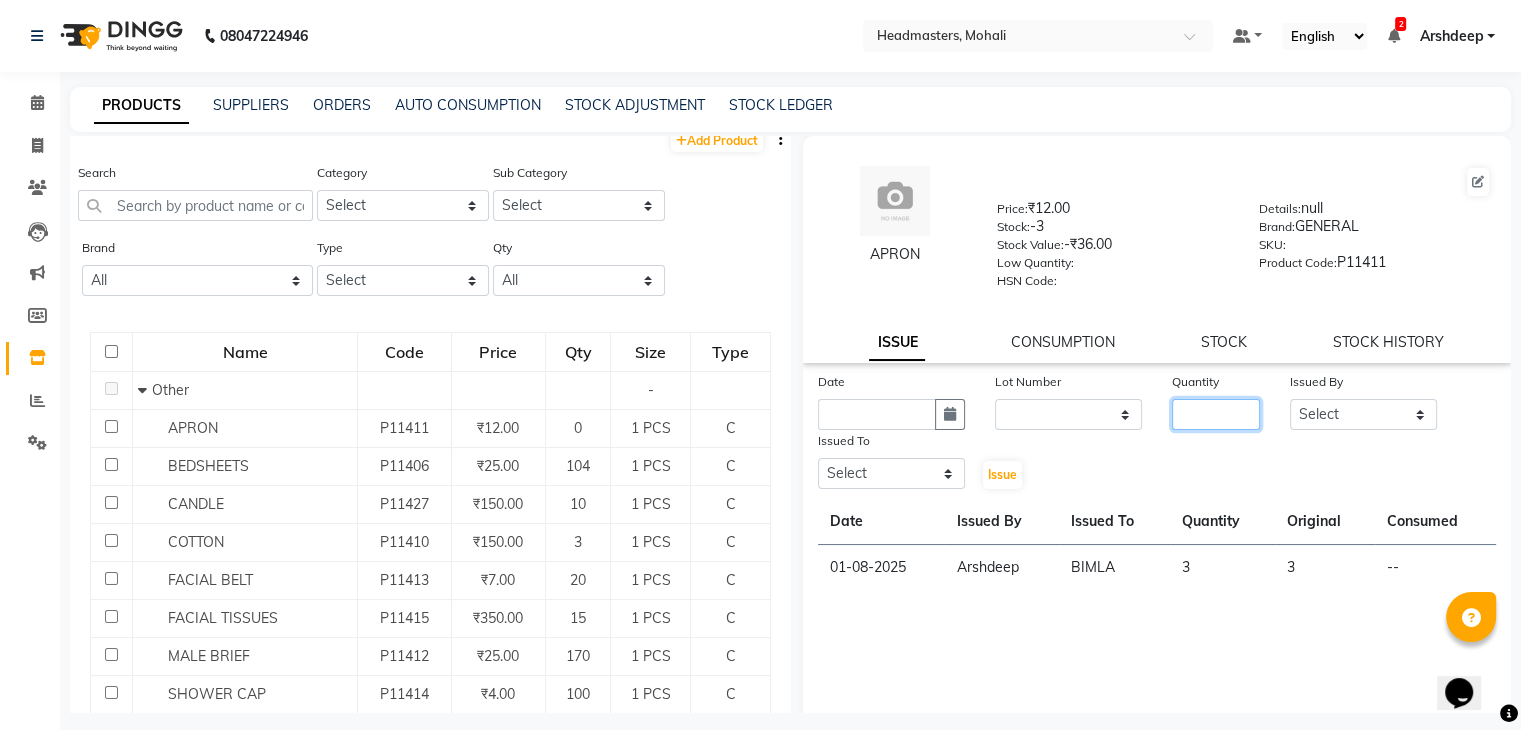 click 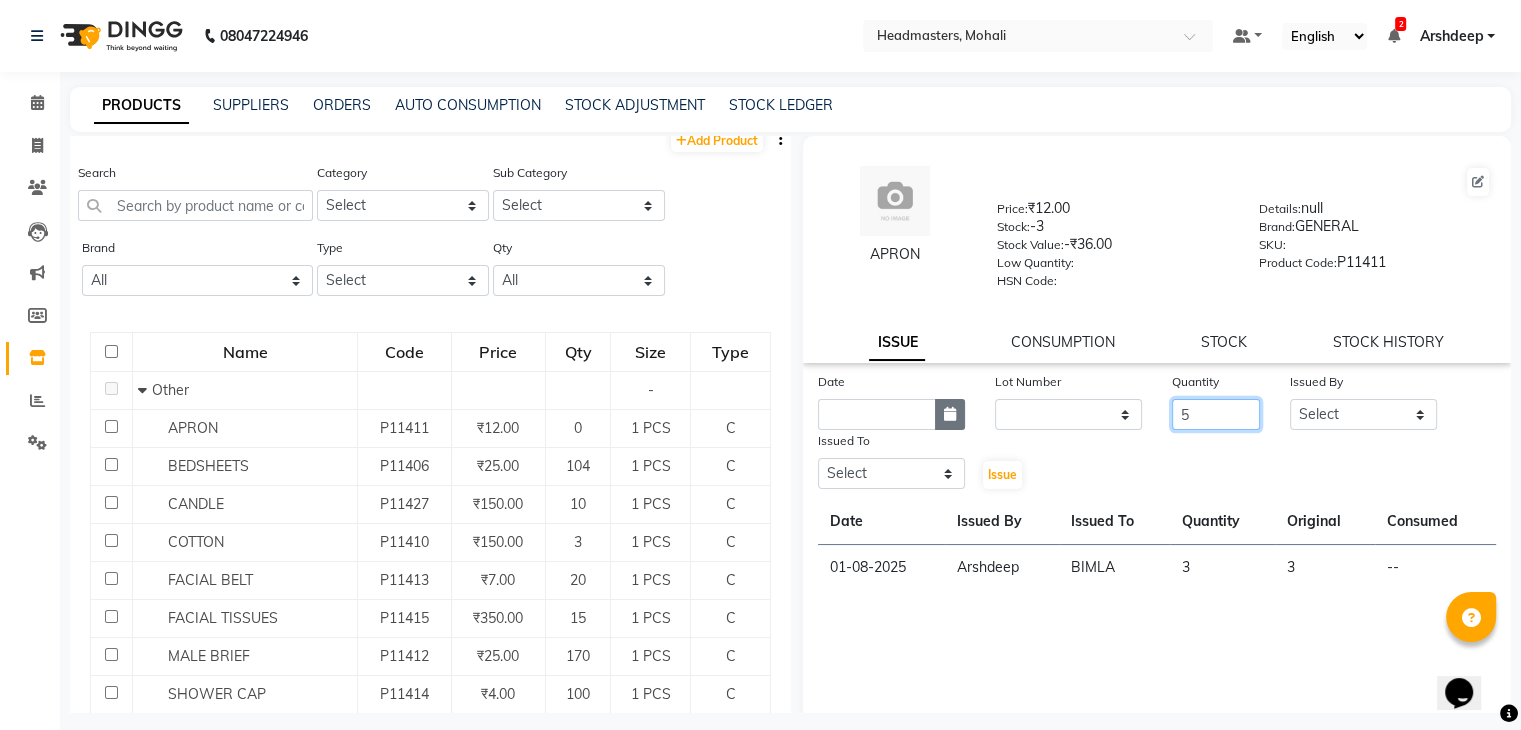 type on "5" 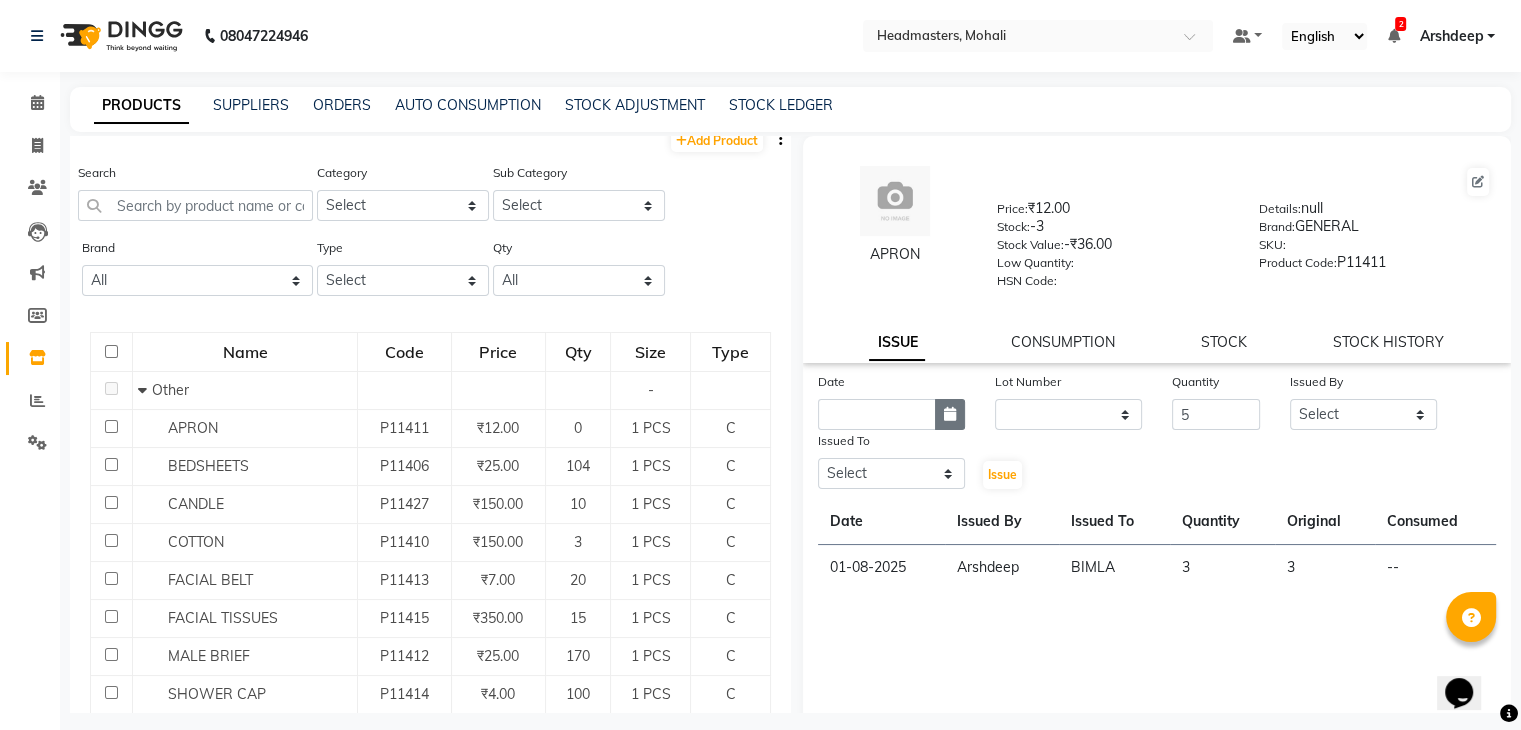 click 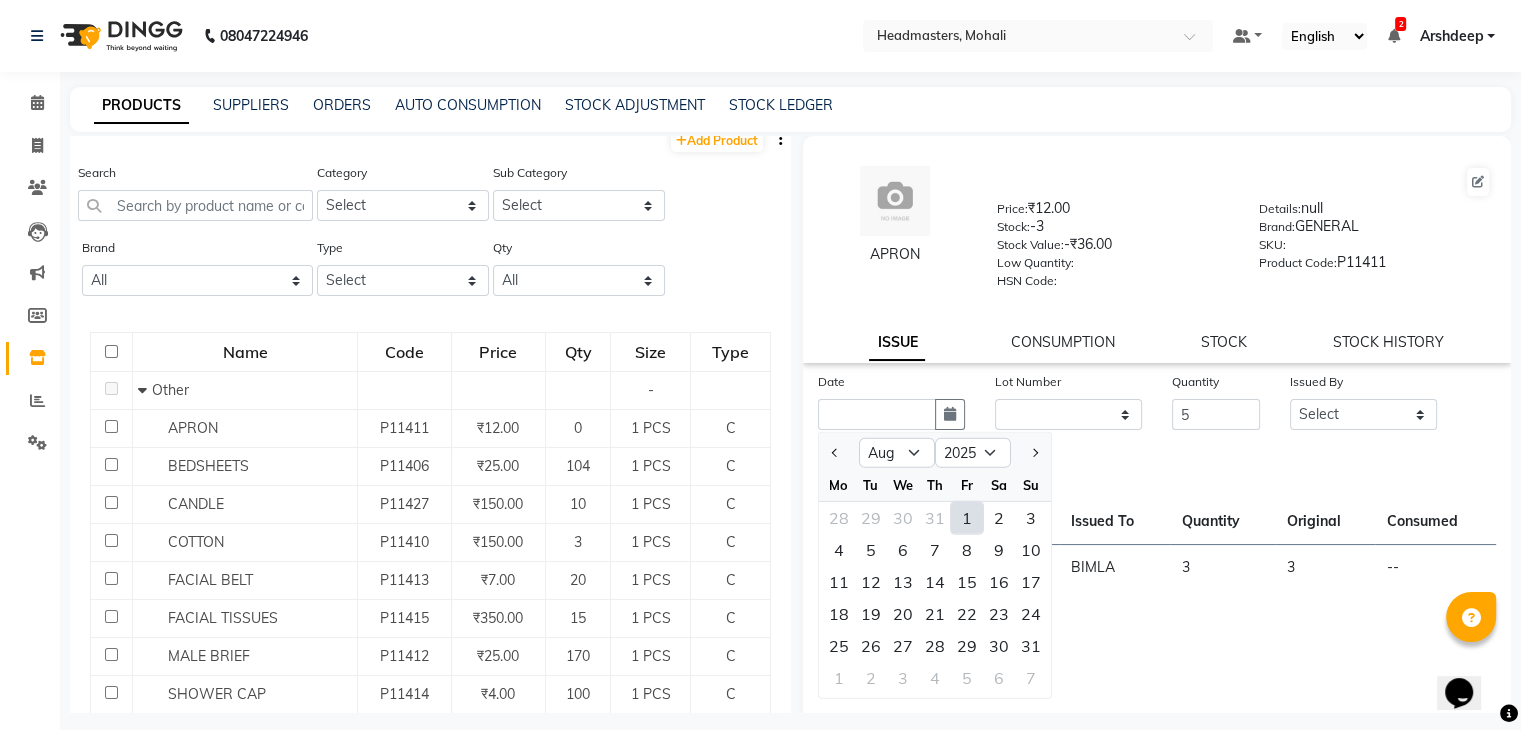 click on "1" 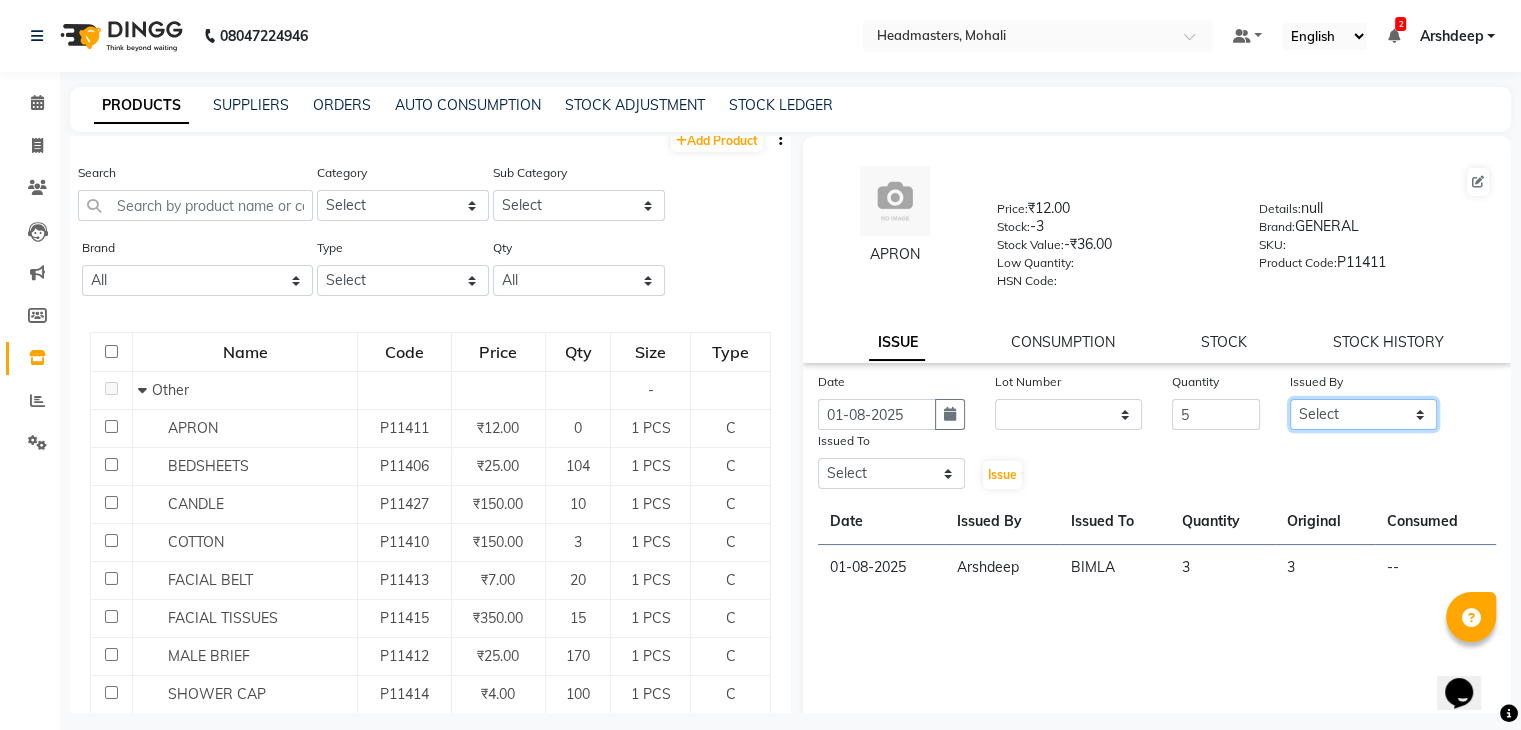 click on "Select AARIF Aarif Ansari Ali ANJANA ANJU Arshdeep Aryan Asad  Azam BALWINDER BHAWNA BIMLA CHETAN Deepak  HARRY Headmasters Honey Sidhu Jyoti karamdeep Manav MICHAEL Navdeep NEETU NEETU -  FRONT DESK  NEHA PREET PRINCE RAVI ROOP SACHIN KUMAR Sagar SAIF SARJU SAURAV SHAHZAD SHARAN SHARDA SHELLY SHUBHAM  SOHAIL SOHAN  VICkY Yamini" 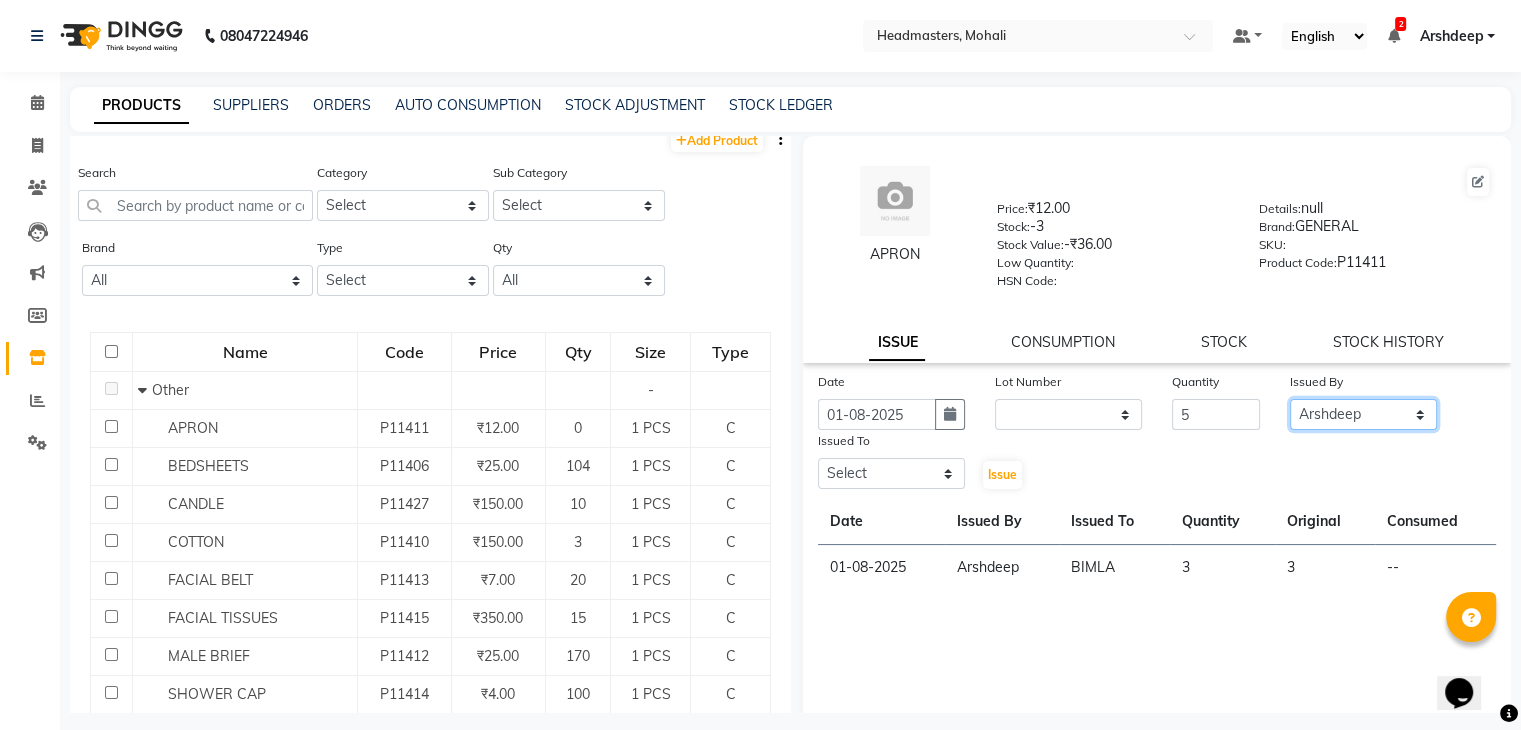 click on "Select AARIF Aarif Ansari Ali ANJANA ANJU Arshdeep Aryan Asad  Azam BALWINDER BHAWNA BIMLA CHETAN Deepak  HARRY Headmasters Honey Sidhu Jyoti karamdeep Manav MICHAEL Navdeep NEETU NEETU -  FRONT DESK  NEHA PREET PRINCE RAVI ROOP SACHIN KUMAR Sagar SAIF SARJU SAURAV SHAHZAD SHARAN SHARDA SHELLY SHUBHAM  SOHAIL SOHAN  VICkY Yamini" 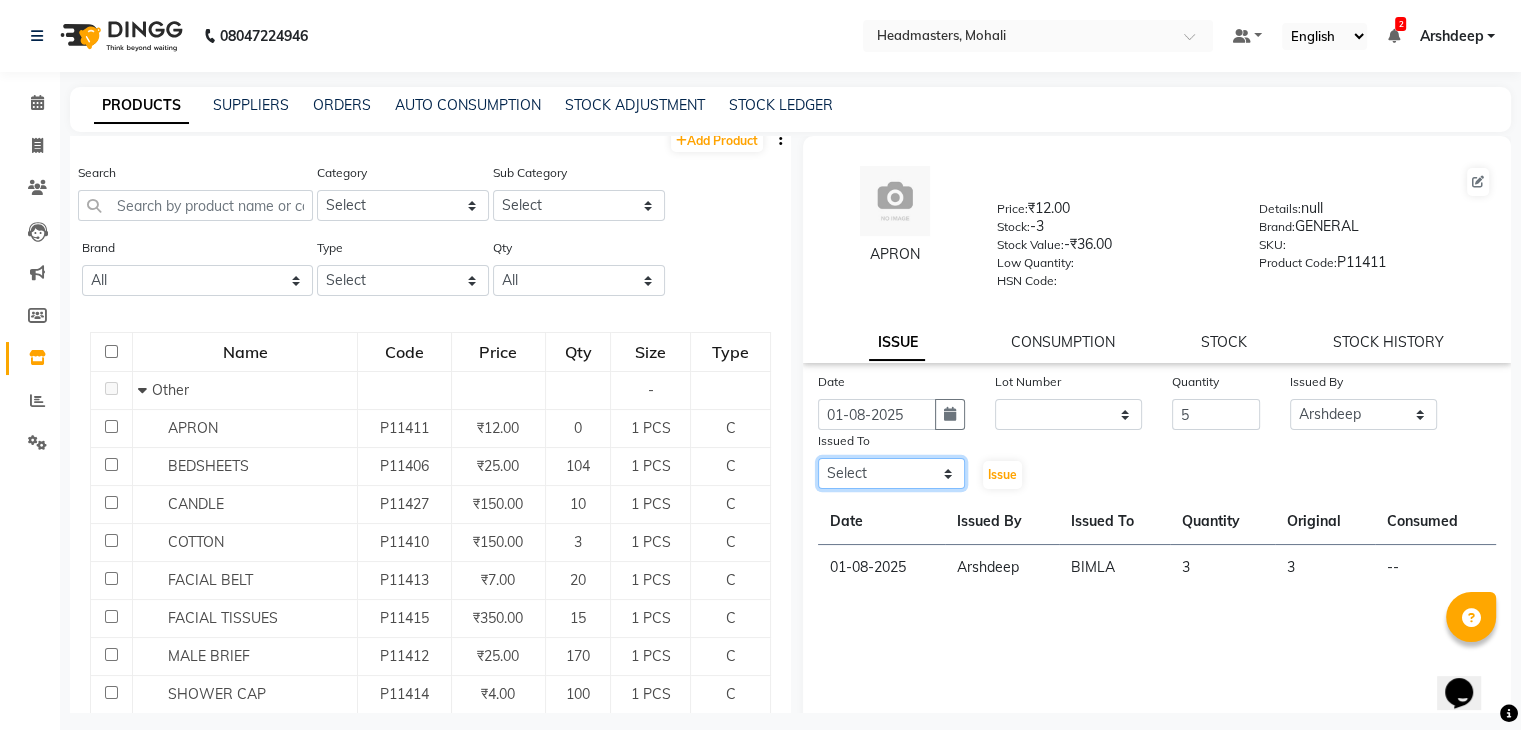 click on "Select AARIF Aarif Ansari Ali ANJANA ANJU Arshdeep Aryan Asad  Azam BALWINDER BHAWNA BIMLA CHETAN Deepak  HARRY Headmasters Honey Sidhu Jyoti karamdeep Manav MICHAEL Navdeep NEETU NEETU -  FRONT DESK  NEHA PREET PRINCE RAVI ROOP SACHIN KUMAR Sagar SAIF SARJU SAURAV SHAHZAD SHARAN SHARDA SHELLY SHUBHAM  SOHAIL SOHAN  VICkY Yamini" 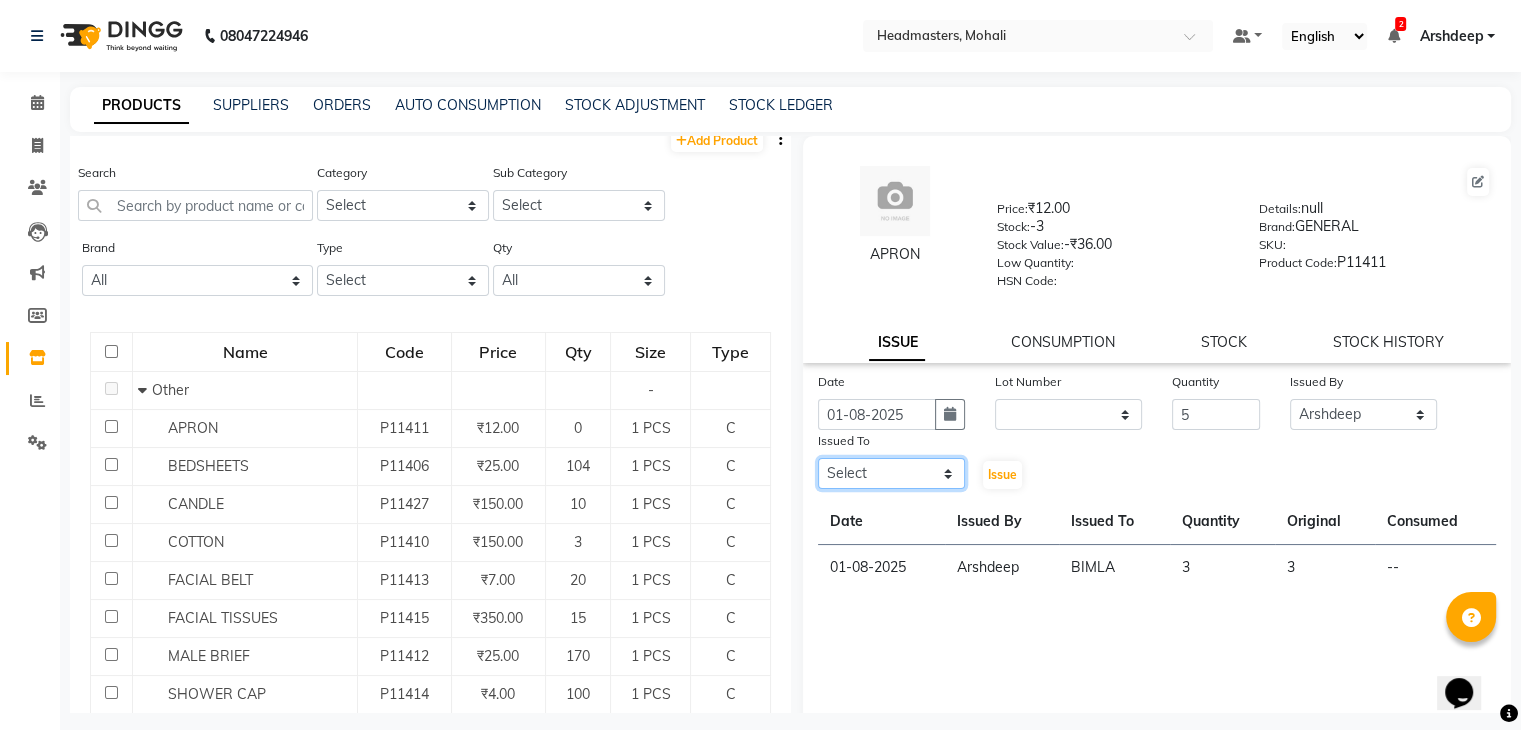 select on "51126" 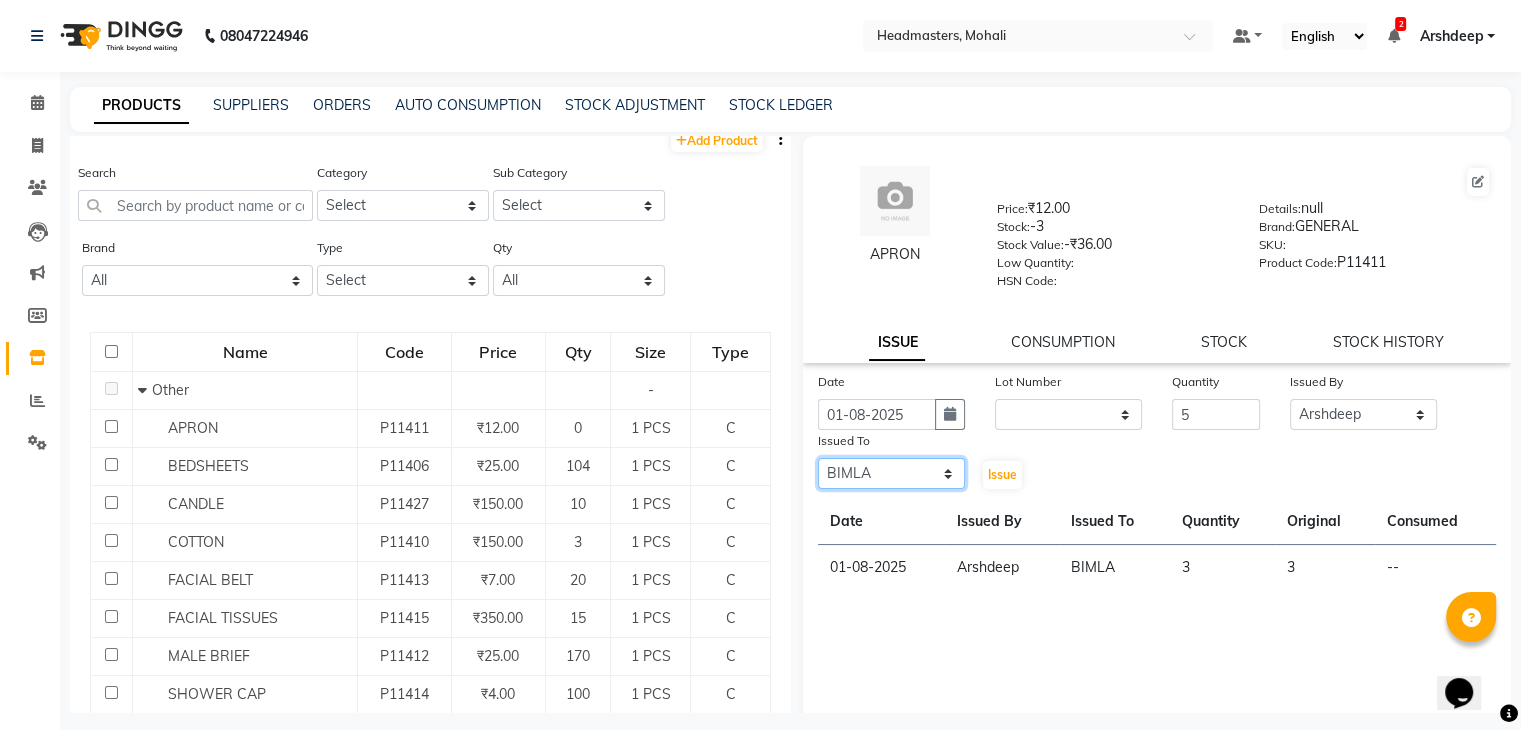 click on "Select AARIF Aarif Ansari Ali ANJANA ANJU Arshdeep Aryan Asad  Azam BALWINDER BHAWNA BIMLA CHETAN Deepak  HARRY Headmasters Honey Sidhu Jyoti karamdeep Manav MICHAEL Navdeep NEETU NEETU -  FRONT DESK  NEHA PREET PRINCE RAVI ROOP SACHIN KUMAR Sagar SAIF SARJU SAURAV SHAHZAD SHARAN SHARDA SHELLY SHUBHAM  SOHAIL SOHAN  VICkY Yamini" 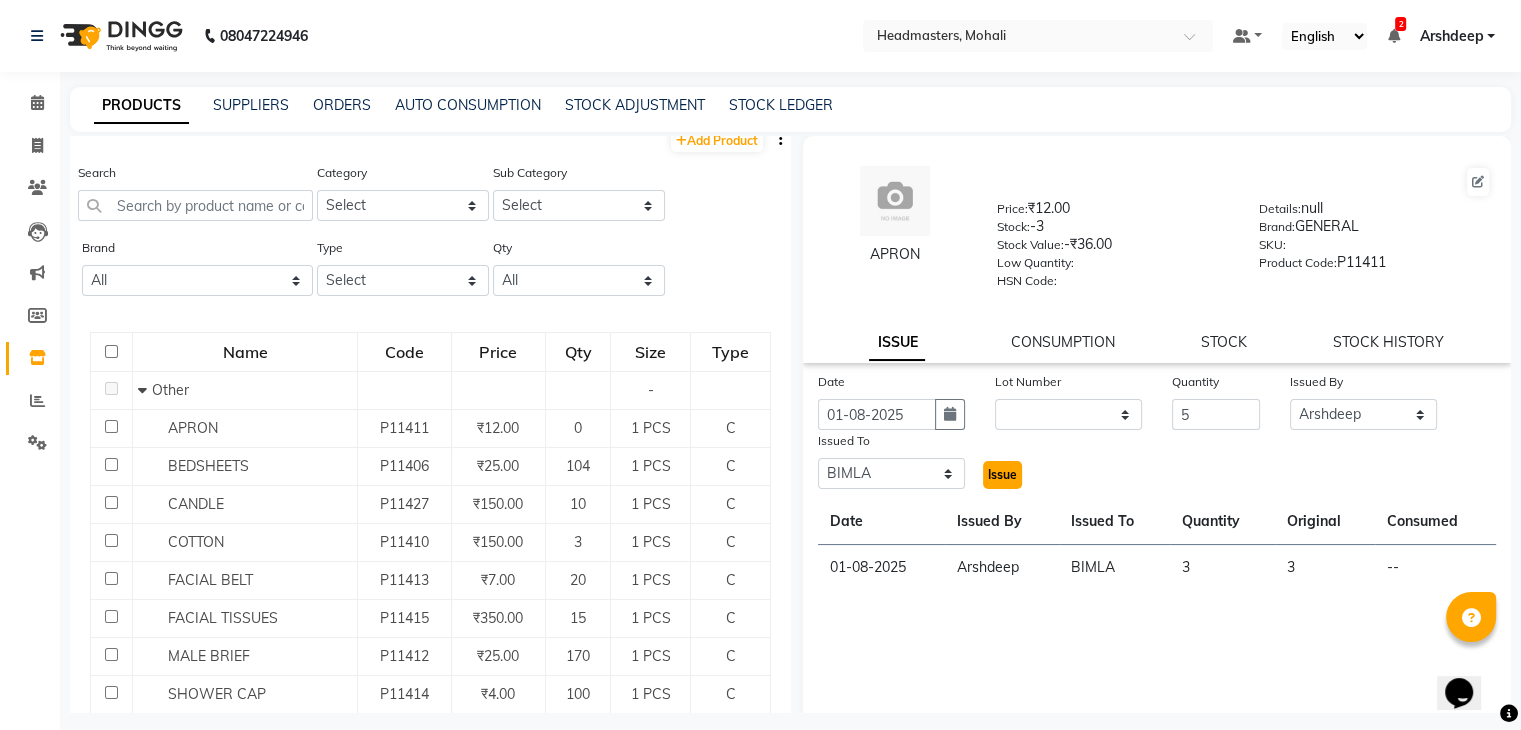 click on "Issue" 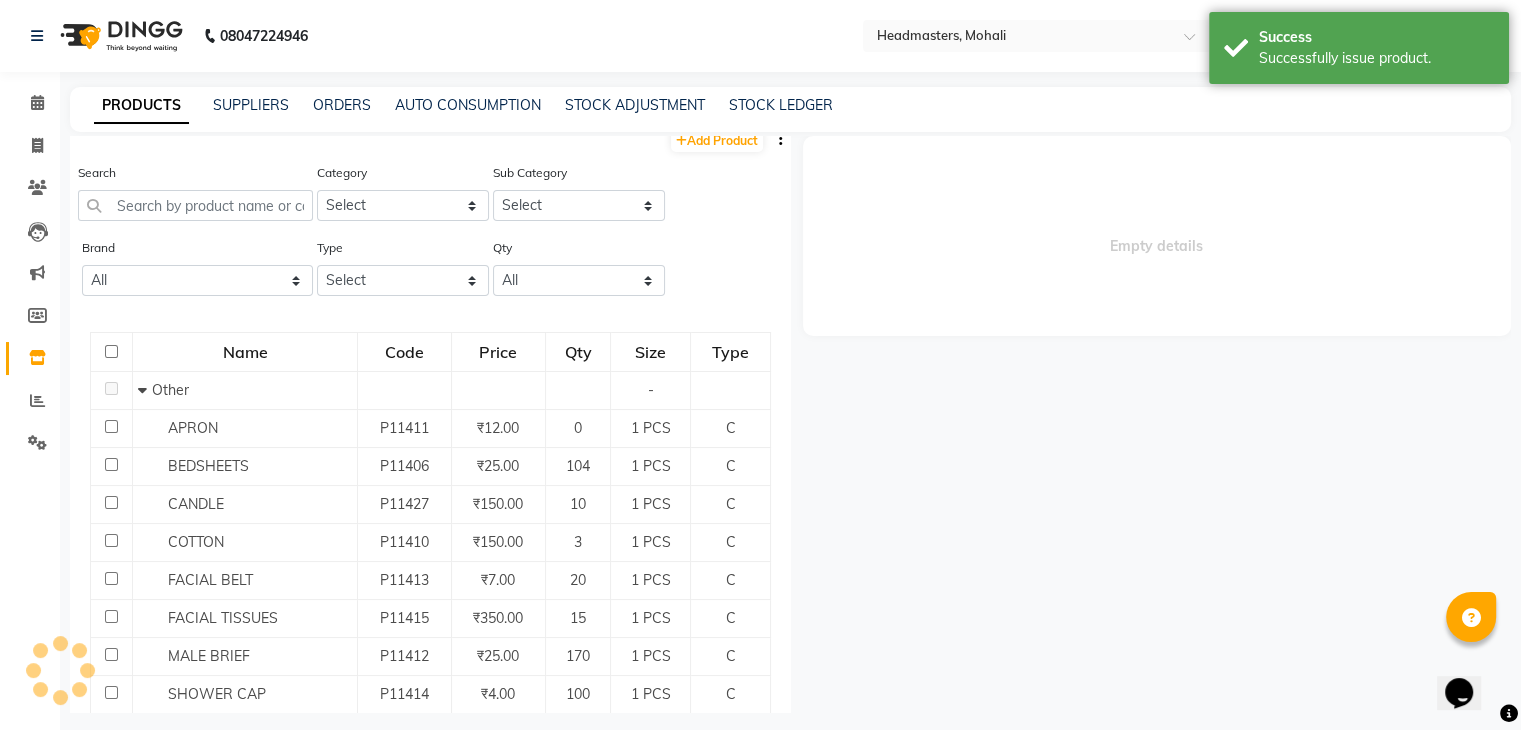 select 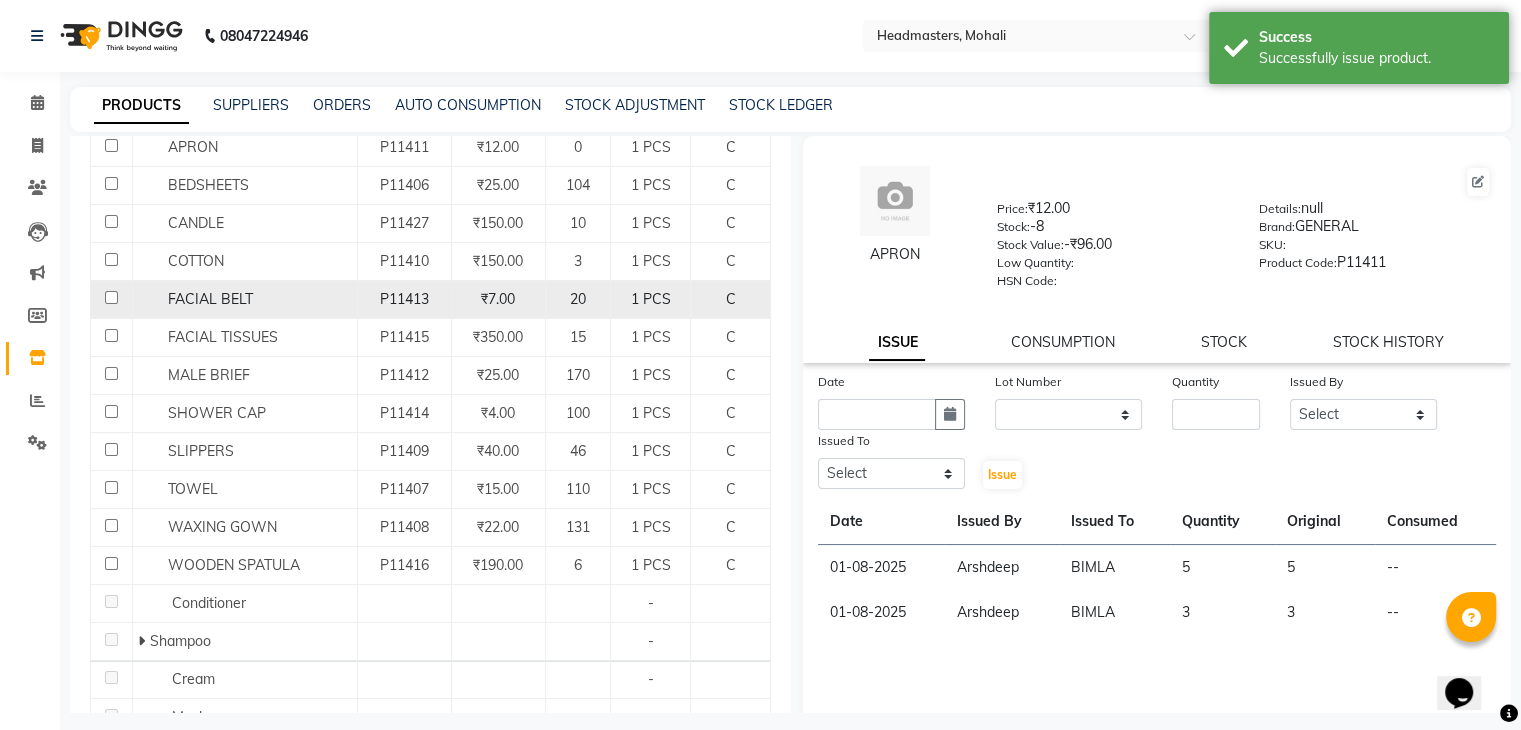 scroll, scrollTop: 300, scrollLeft: 0, axis: vertical 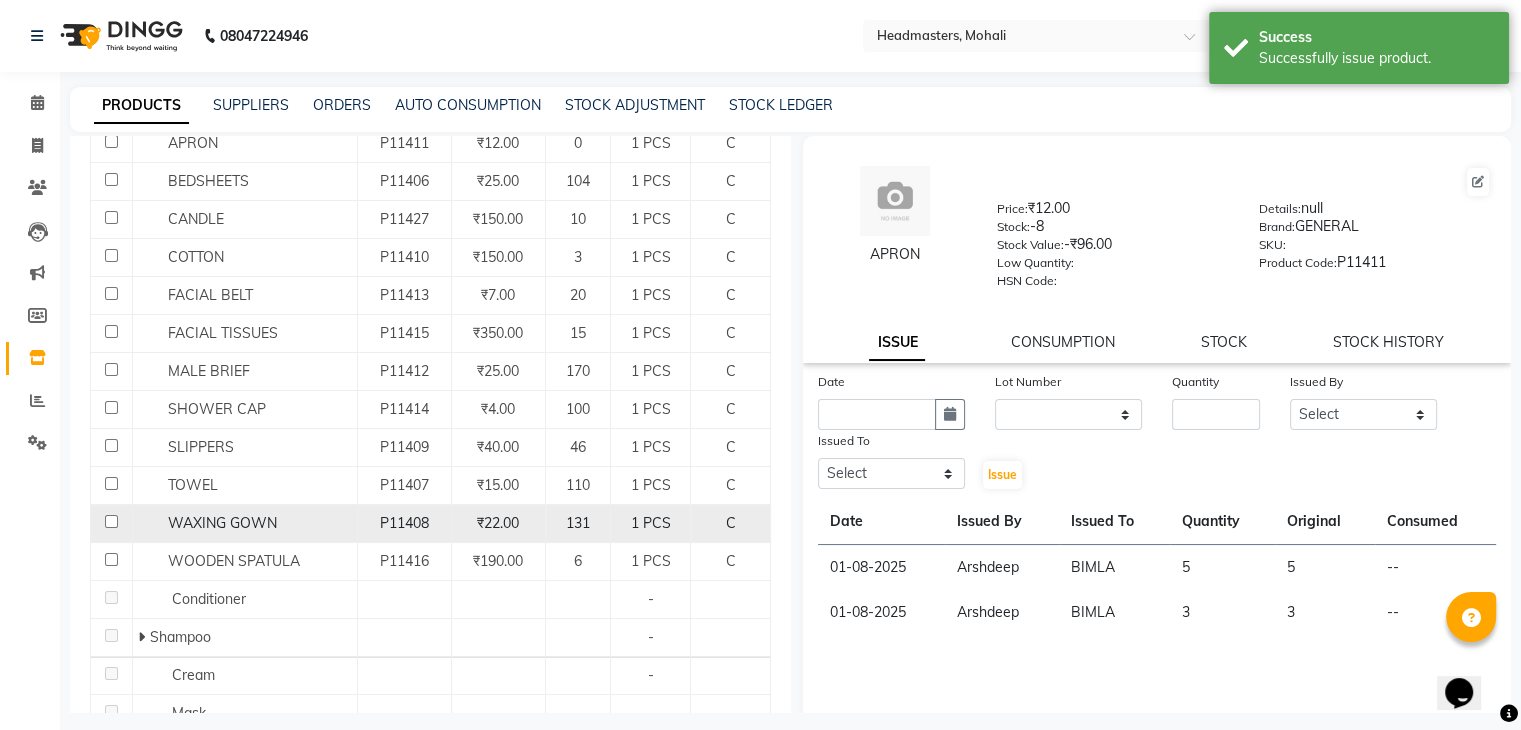 click on "WAXING GOWN" 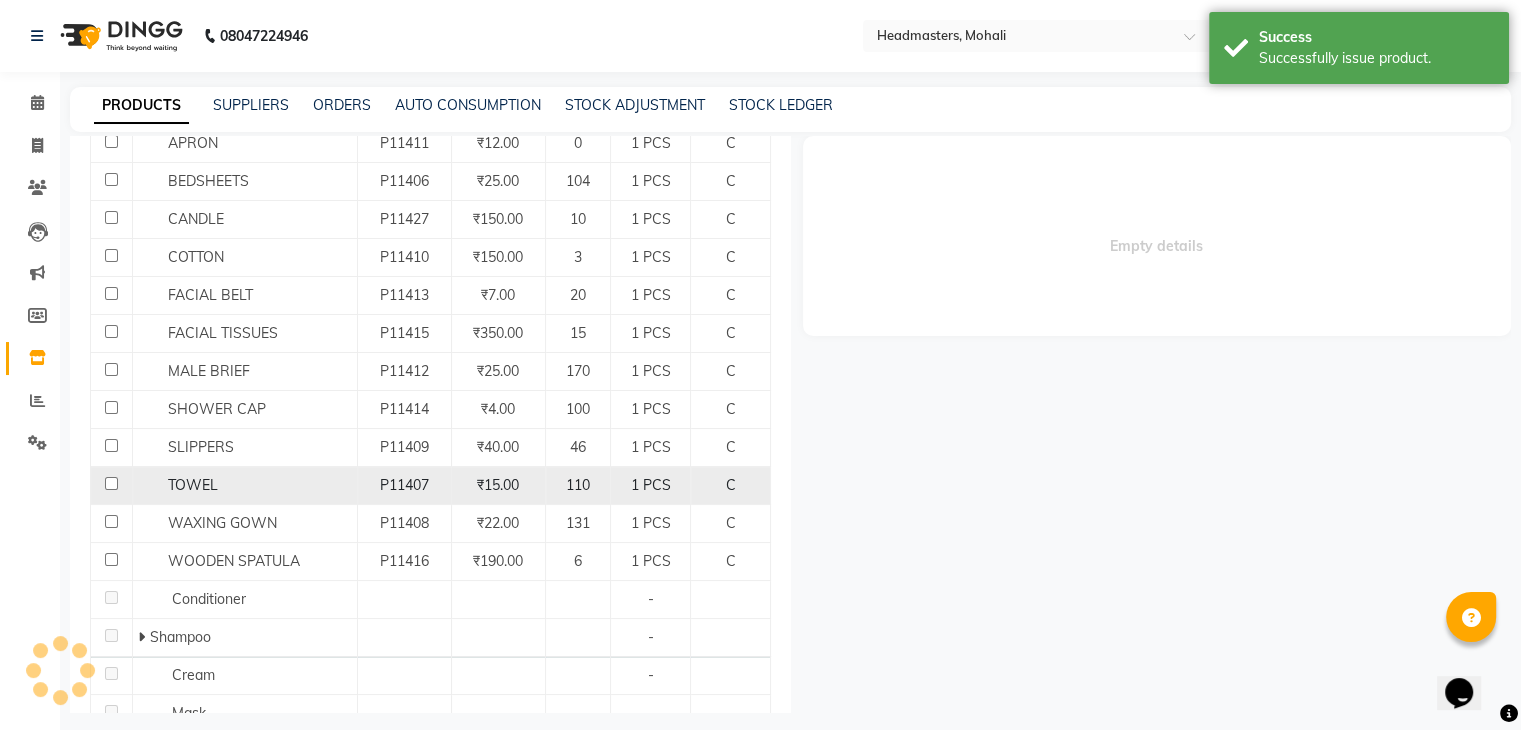 select 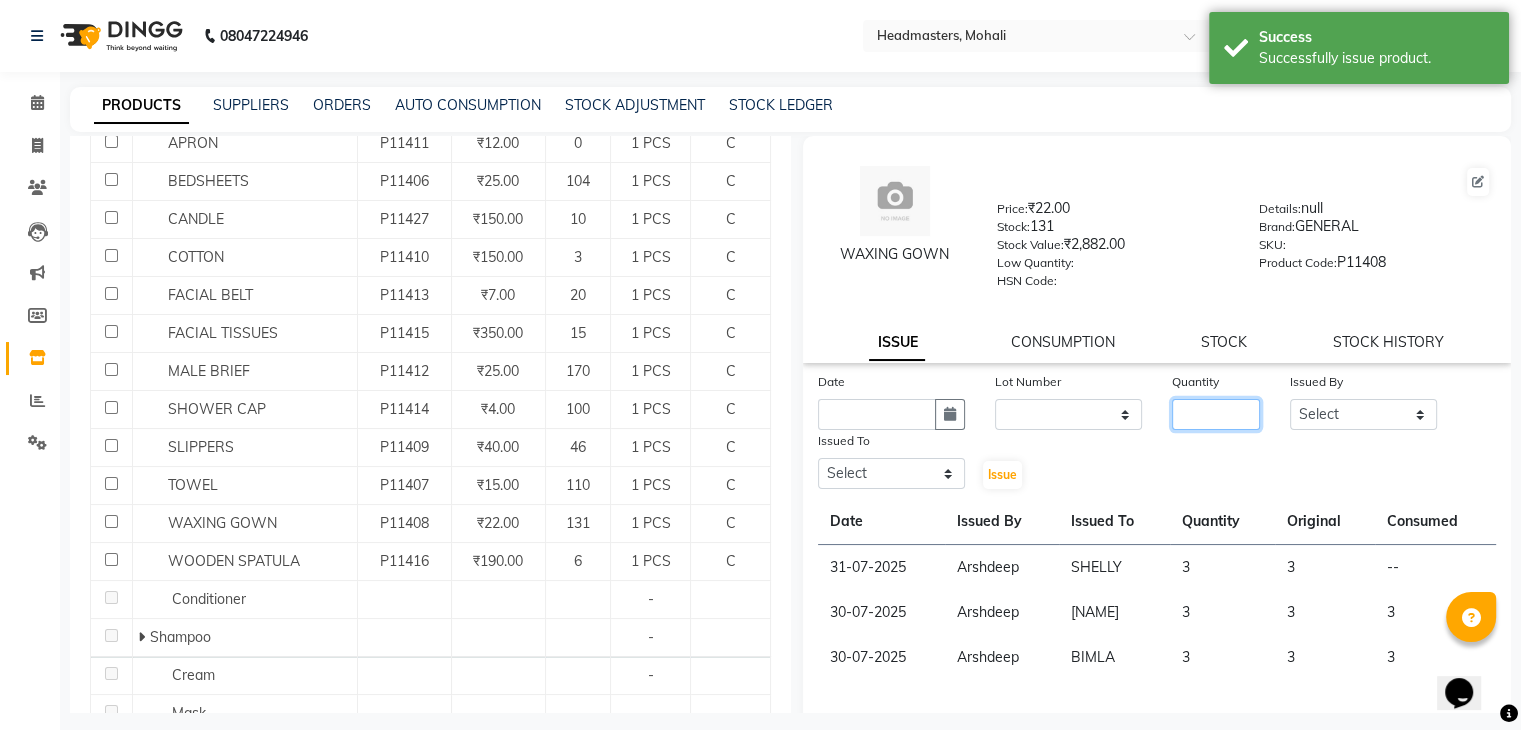 click 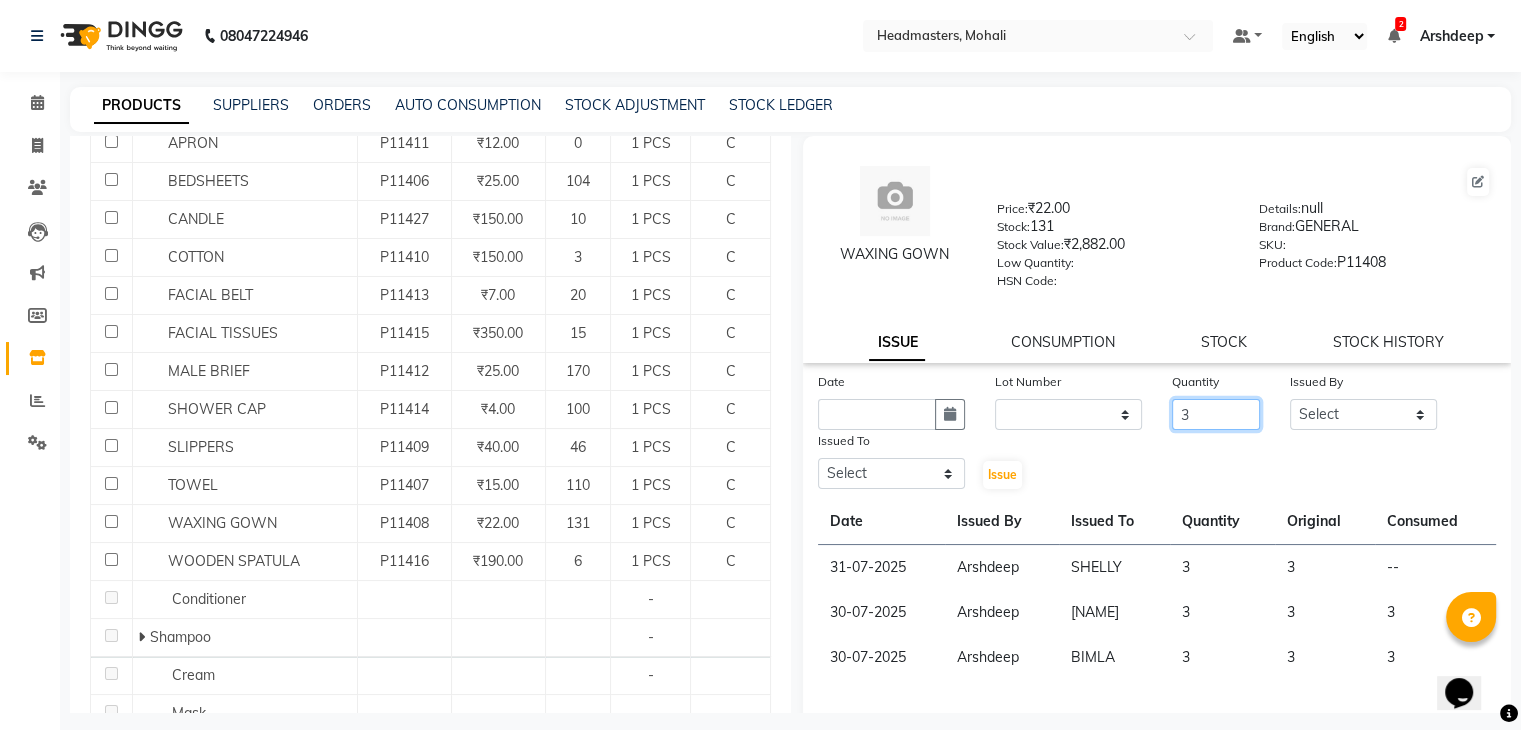 type on "3" 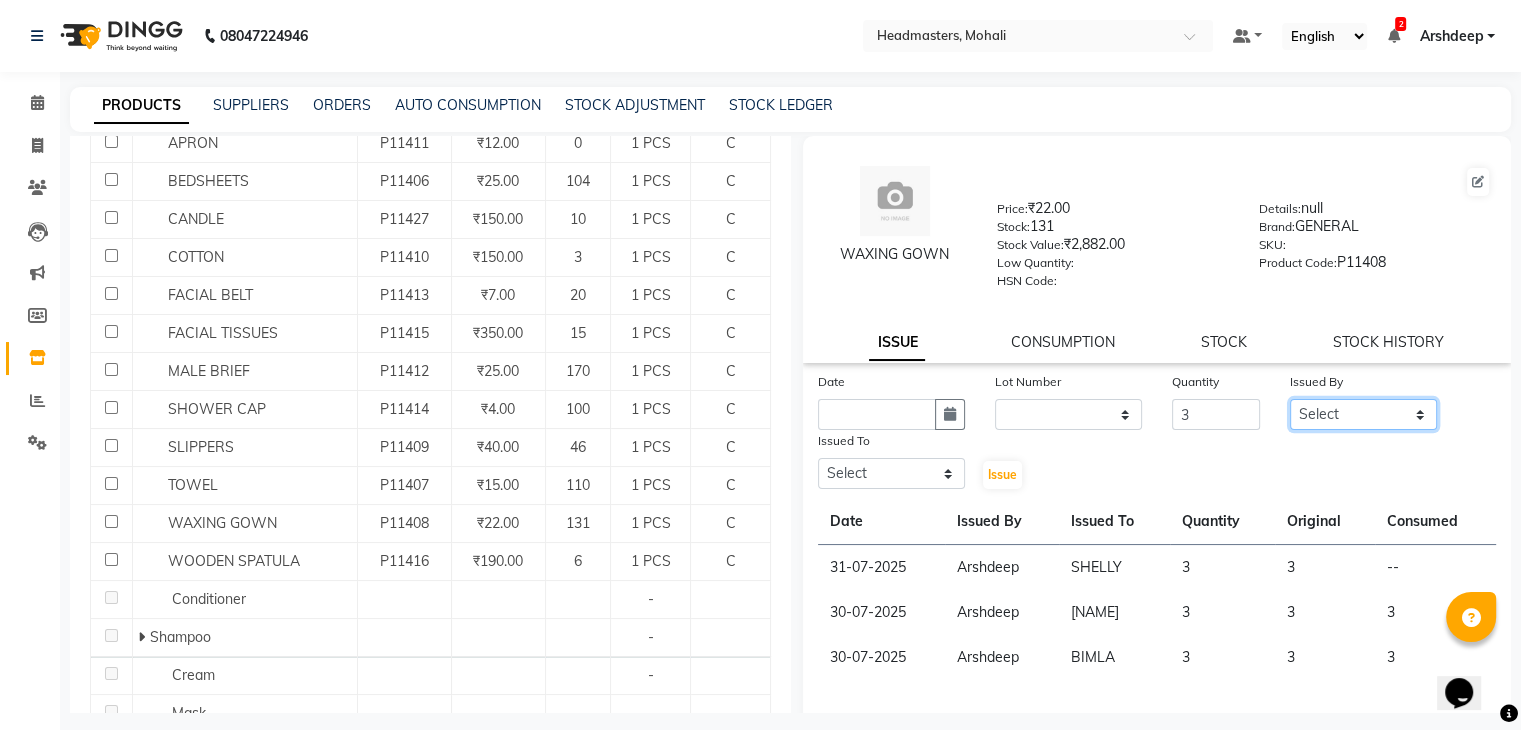click on "Select AARIF Aarif Ansari Ali ANJANA ANJU Arshdeep Aryan Asad  Azam BALWINDER BHAWNA BIMLA CHETAN Deepak  HARRY Headmasters Honey Sidhu Jyoti karamdeep Manav MICHAEL Navdeep NEETU NEETU -  FRONT DESK  NEHA PREET PRINCE RAVI ROOP SACHIN KUMAR Sagar SAIF SARJU SAURAV SHAHZAD SHARAN SHARDA SHELLY SHUBHAM  SOHAIL SOHAN  VICkY Yamini" 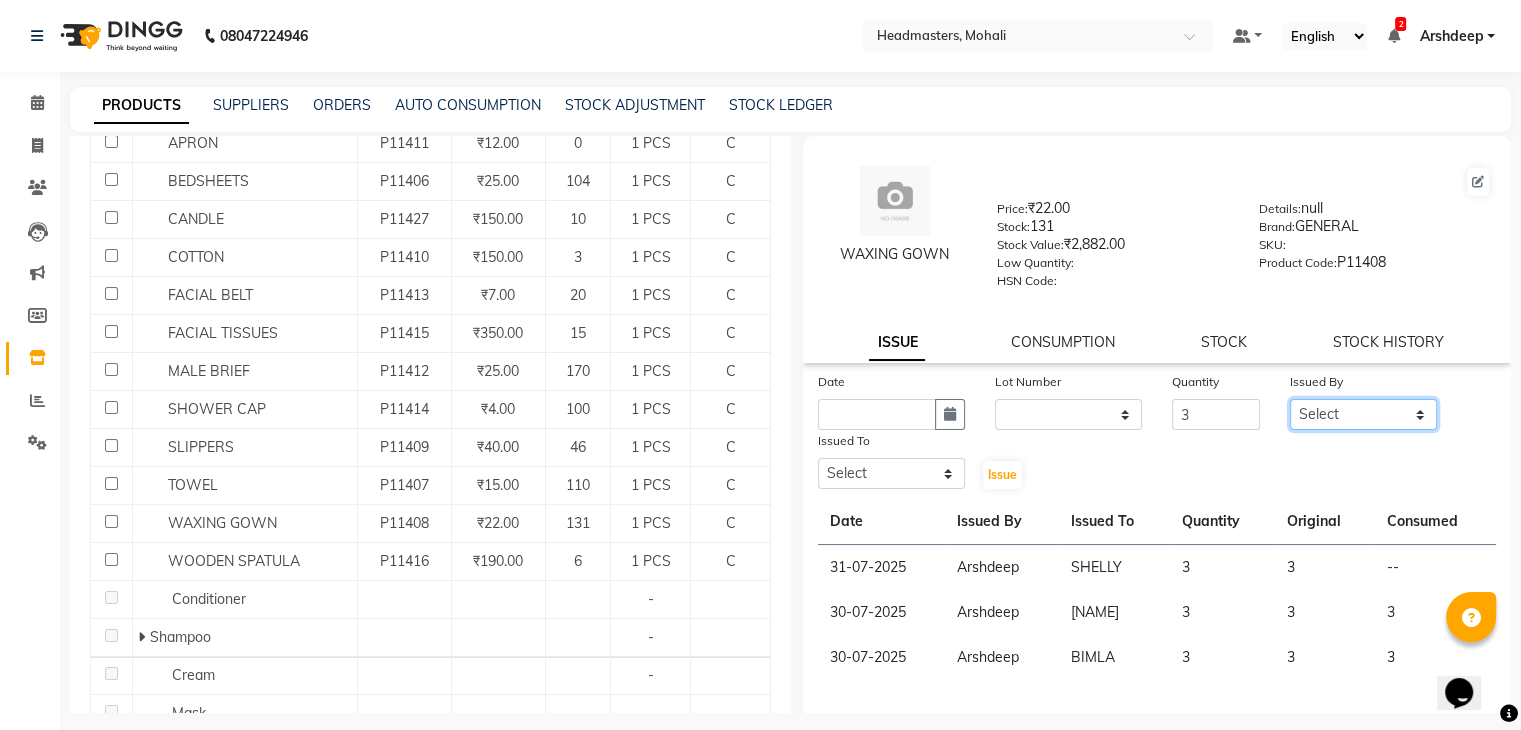 select on "84970" 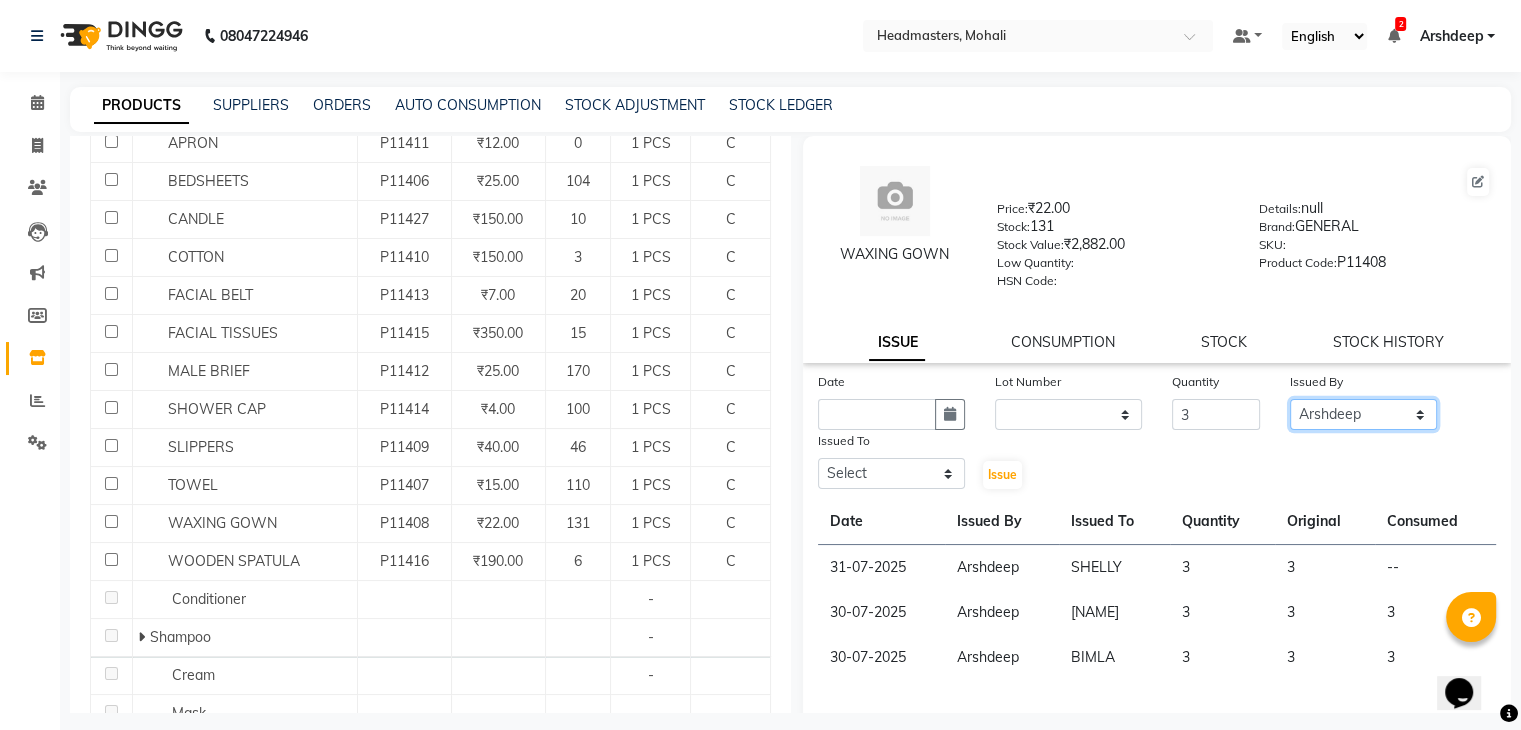 click on "Select AARIF Aarif Ansari Ali ANJANA ANJU Arshdeep Aryan Asad  Azam BALWINDER BHAWNA BIMLA CHETAN Deepak  HARRY Headmasters Honey Sidhu Jyoti karamdeep Manav MICHAEL Navdeep NEETU NEETU -  FRONT DESK  NEHA PREET PRINCE RAVI ROOP SACHIN KUMAR Sagar SAIF SARJU SAURAV SHAHZAD SHARAN SHARDA SHELLY SHUBHAM  SOHAIL SOHAN  VICkY Yamini" 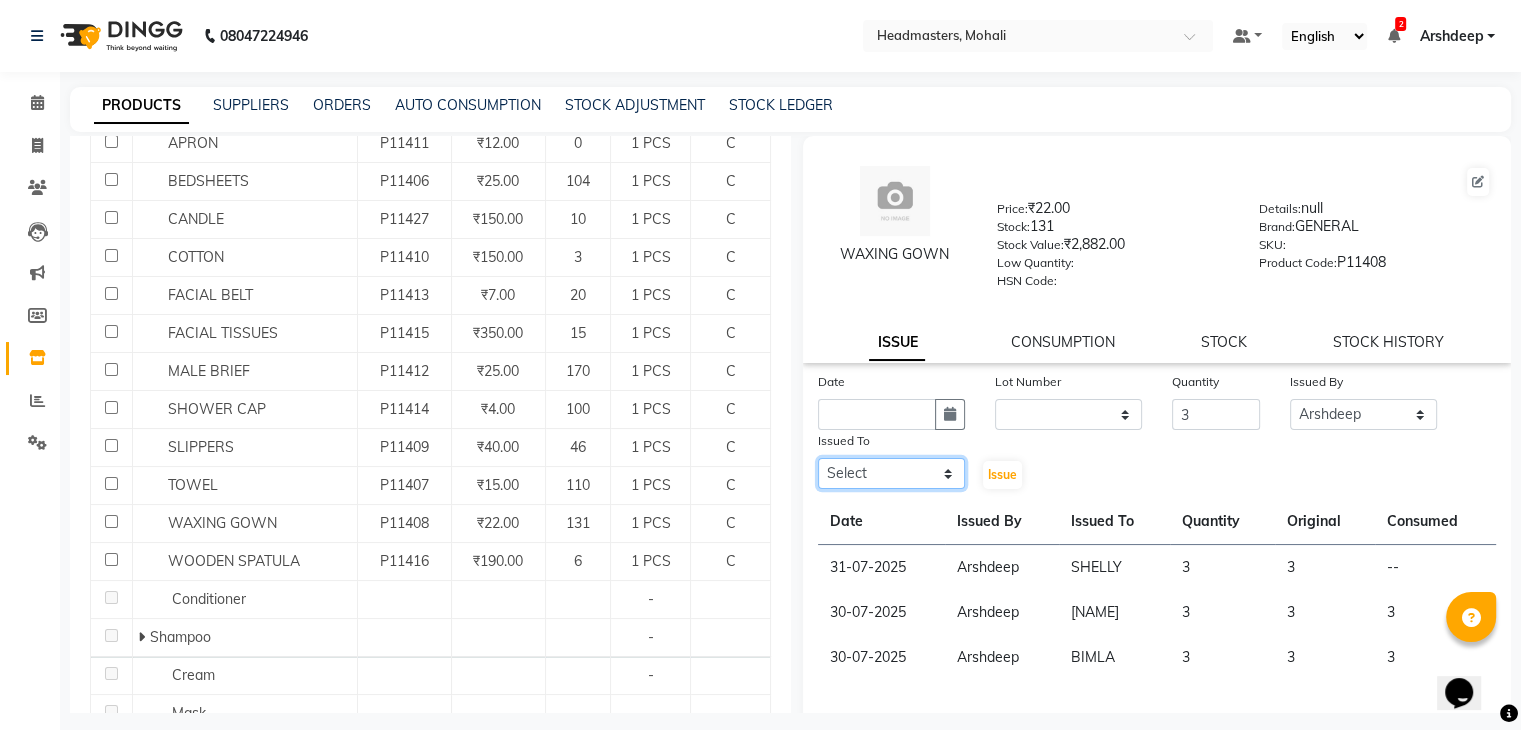 click on "Select AARIF Aarif Ansari Ali ANJANA ANJU Arshdeep Aryan Asad  Azam BALWINDER BHAWNA BIMLA CHETAN Deepak  HARRY Headmasters Honey Sidhu Jyoti karamdeep Manav MICHAEL Navdeep NEETU NEETU -  FRONT DESK  NEHA PREET PRINCE RAVI ROOP SACHIN KUMAR Sagar SAIF SARJU SAURAV SHAHZAD SHARAN SHARDA SHELLY SHUBHAM  SOHAIL SOHAN  VICkY Yamini" 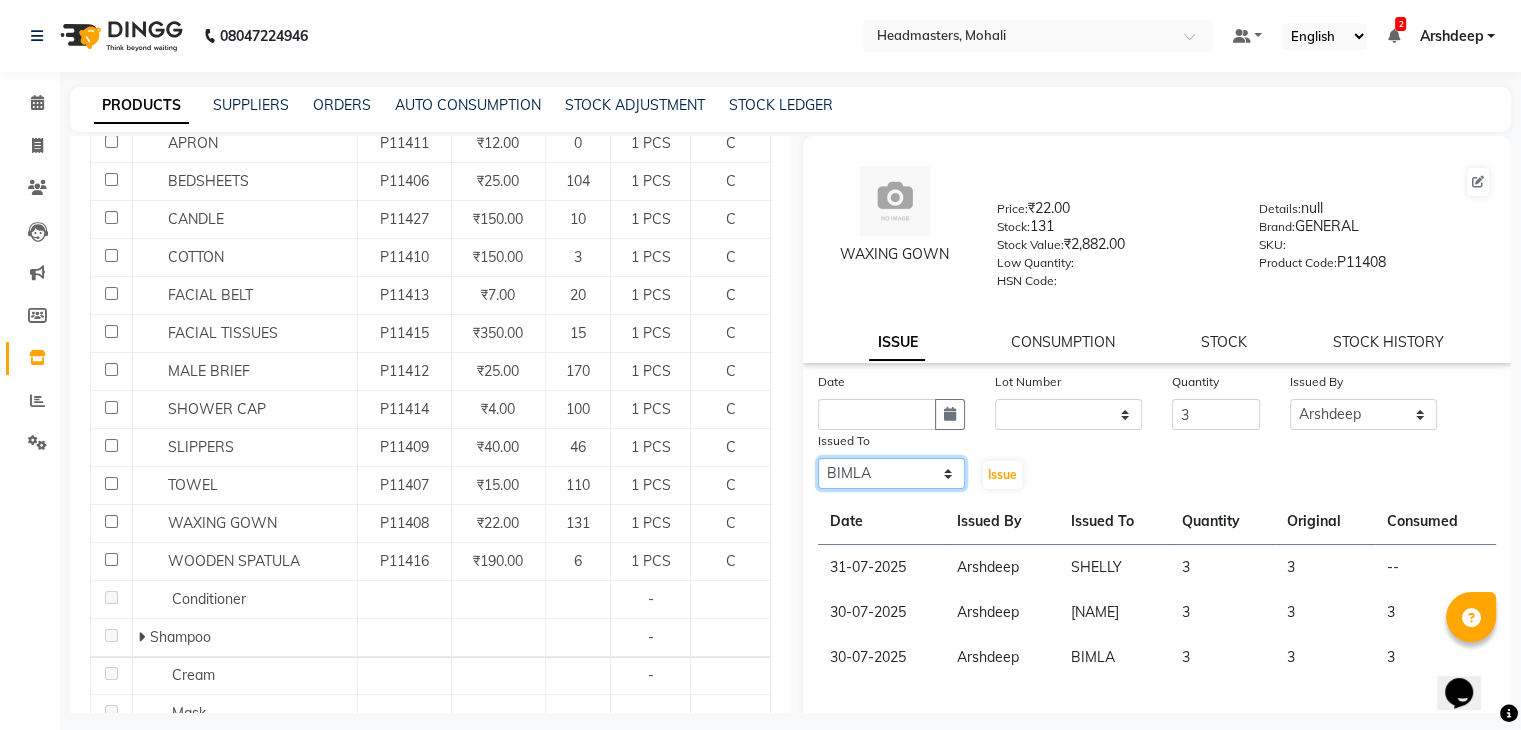 click on "Select AARIF Aarif Ansari Ali ANJANA ANJU Arshdeep Aryan Asad  Azam BALWINDER BHAWNA BIMLA CHETAN Deepak  HARRY Headmasters Honey Sidhu Jyoti karamdeep Manav MICHAEL Navdeep NEETU NEETU -  FRONT DESK  NEHA PREET PRINCE RAVI ROOP SACHIN KUMAR Sagar SAIF SARJU SAURAV SHAHZAD SHARAN SHARDA SHELLY SHUBHAM  SOHAIL SOHAN  VICkY Yamini" 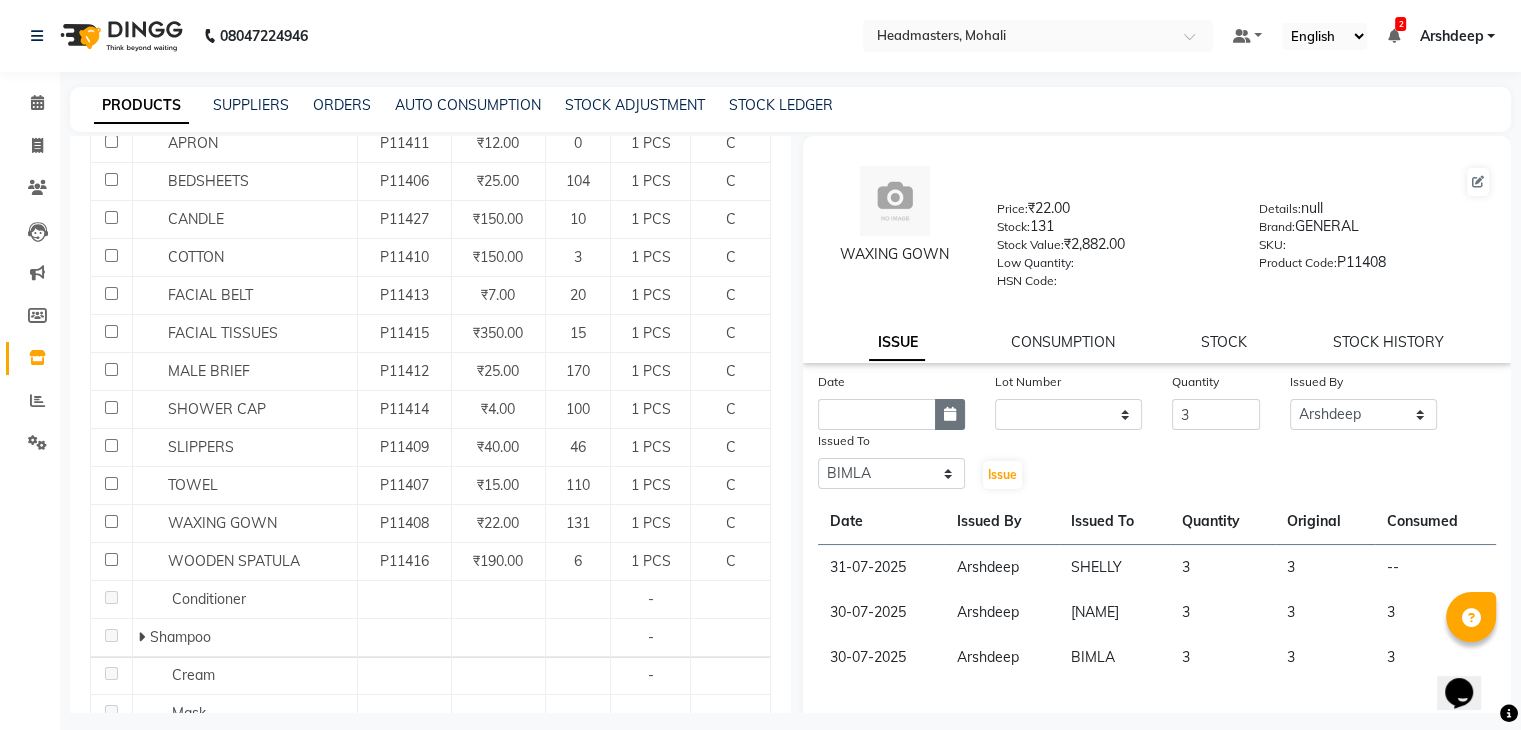 click 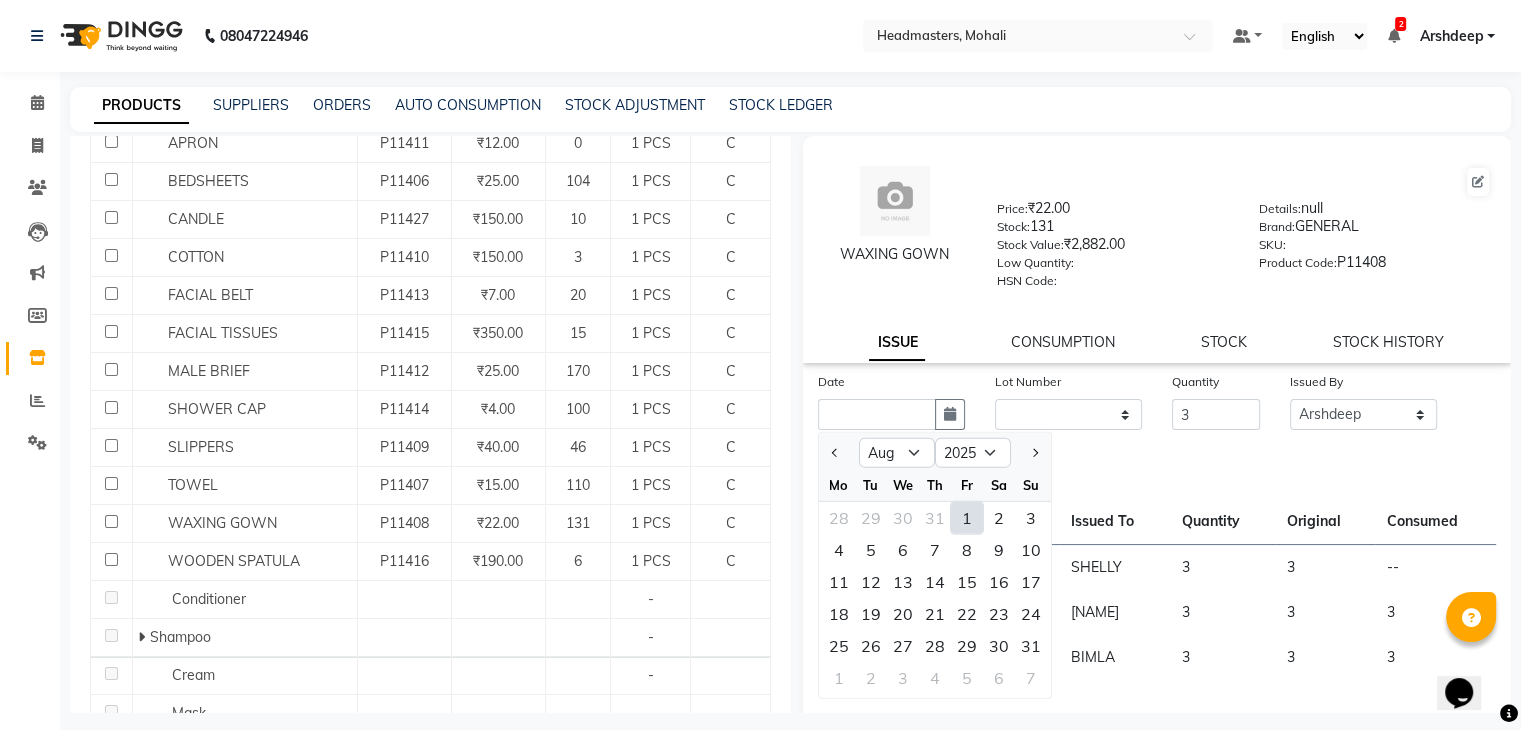 click on "1" 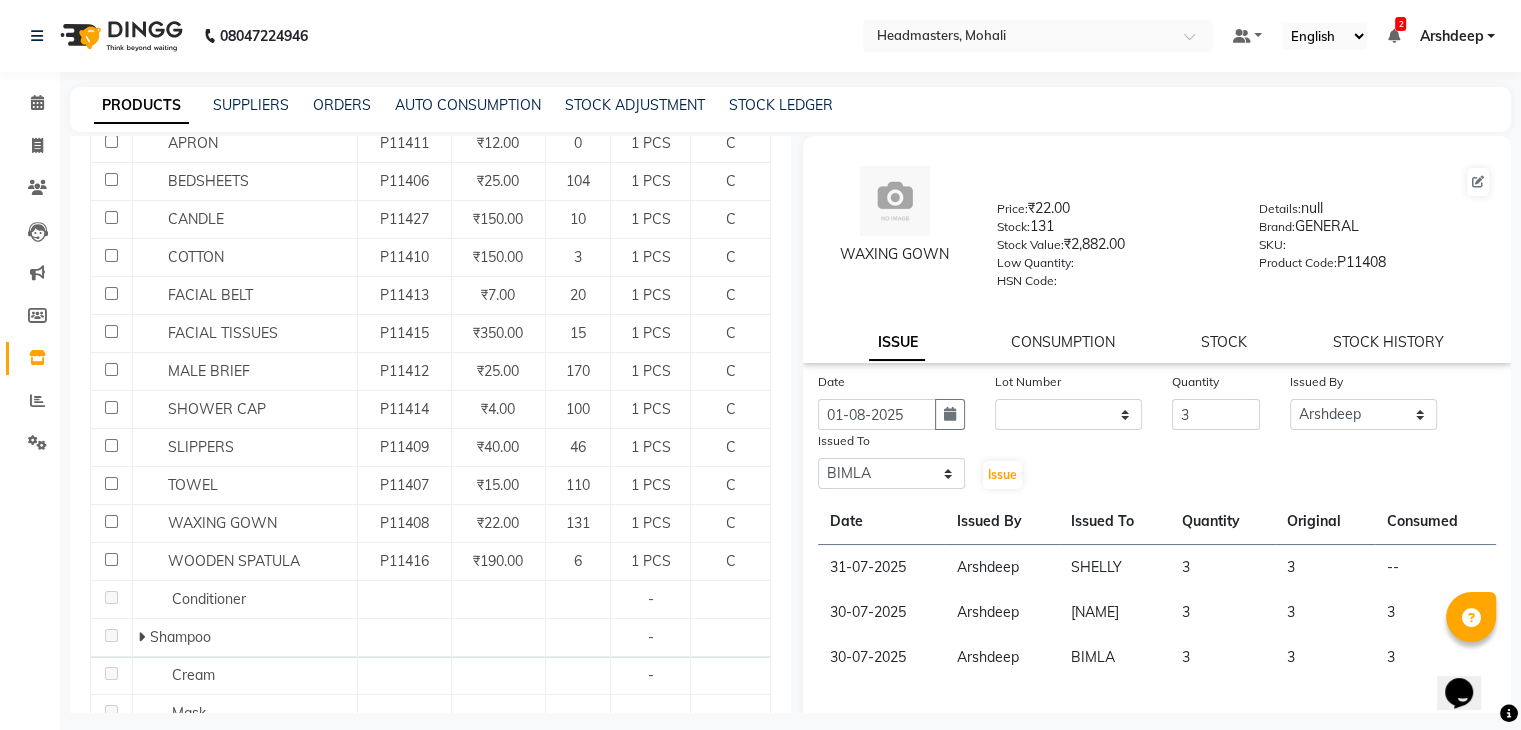scroll, scrollTop: 64, scrollLeft: 0, axis: vertical 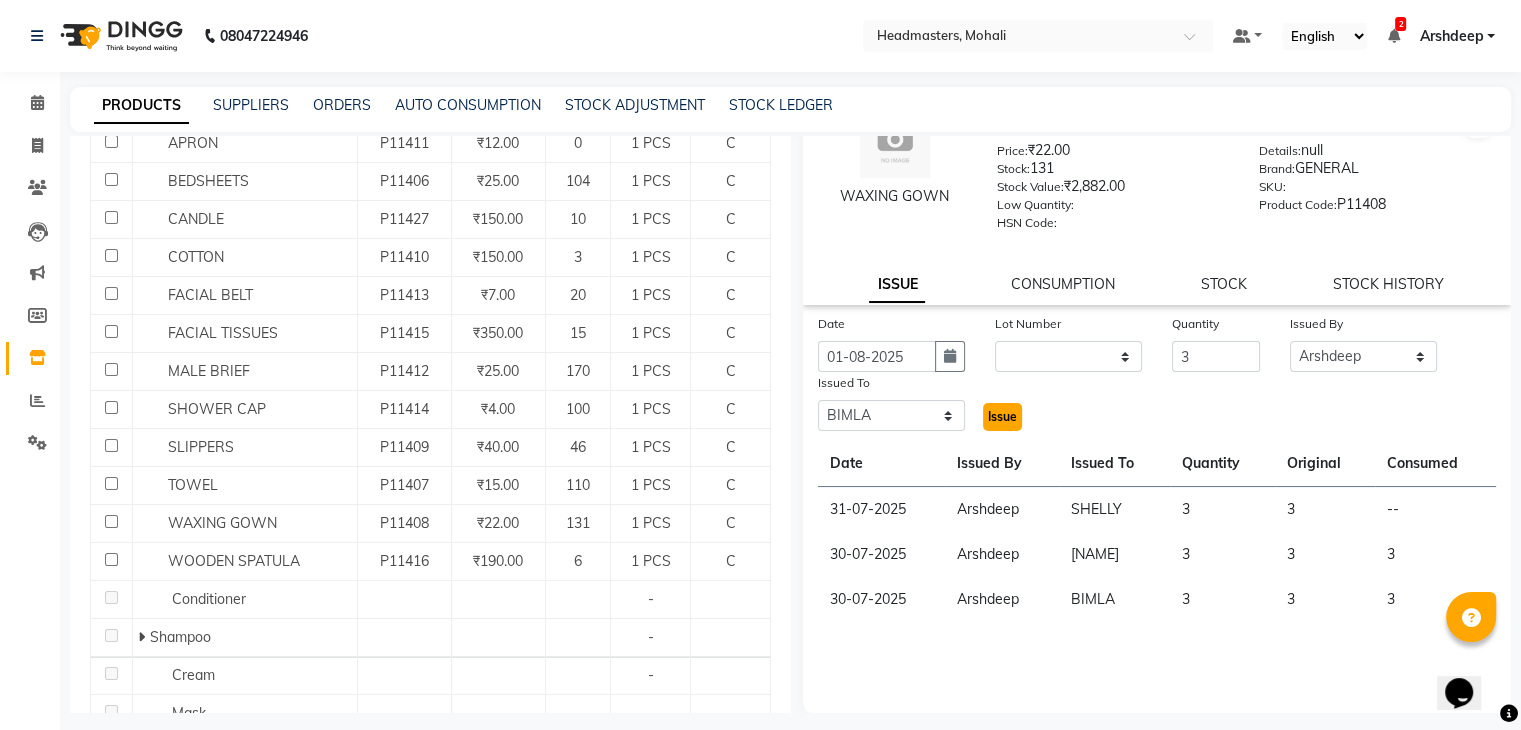 click on "Issue" 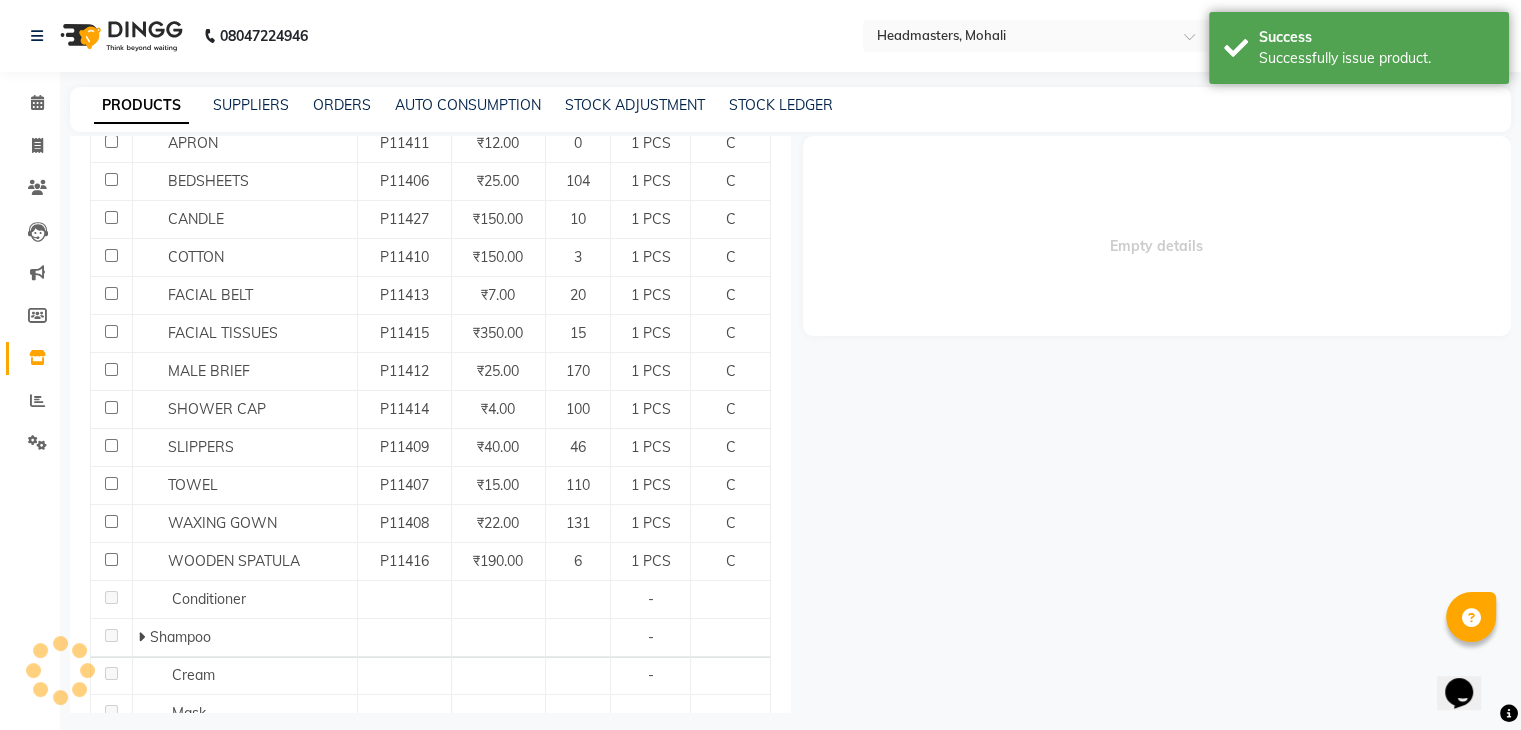 scroll, scrollTop: 0, scrollLeft: 0, axis: both 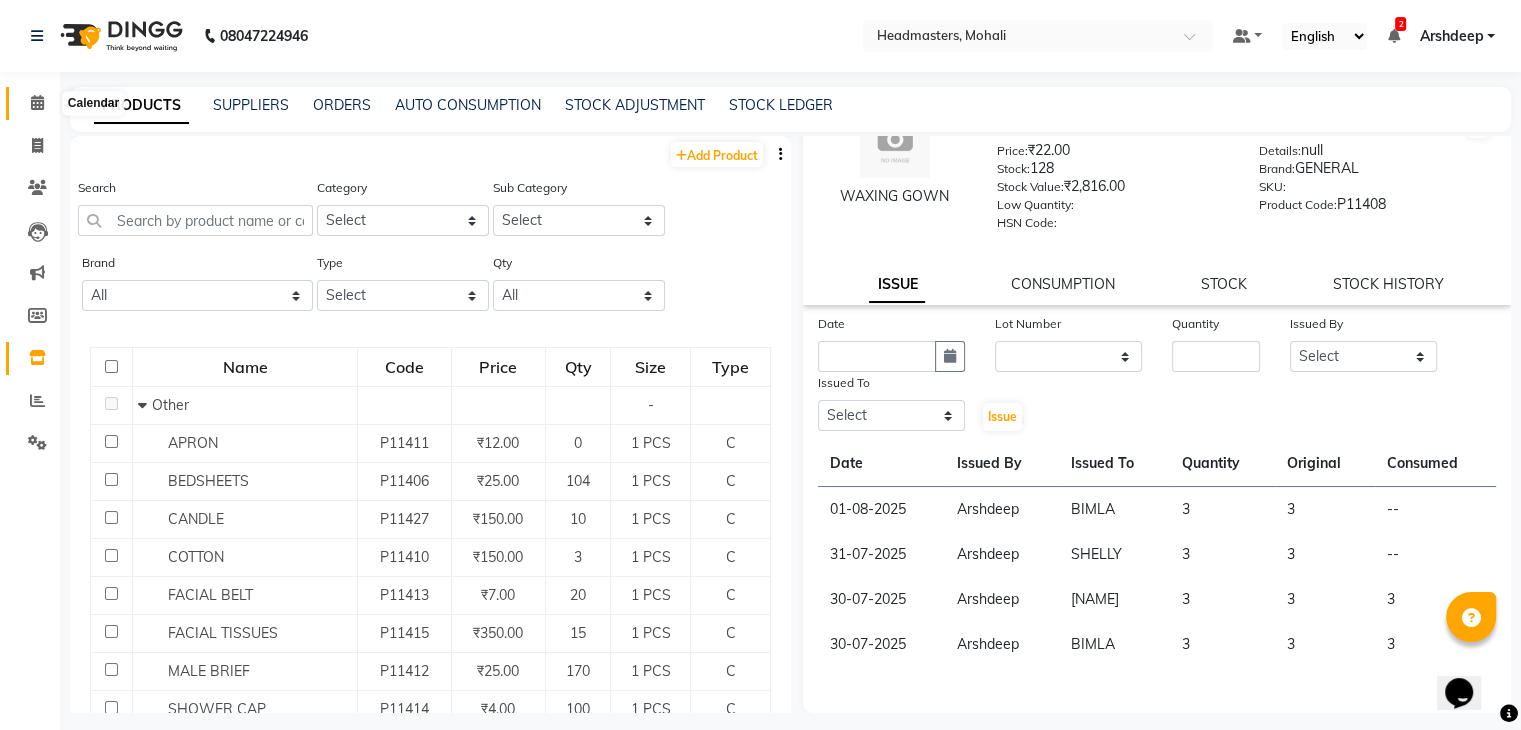 click 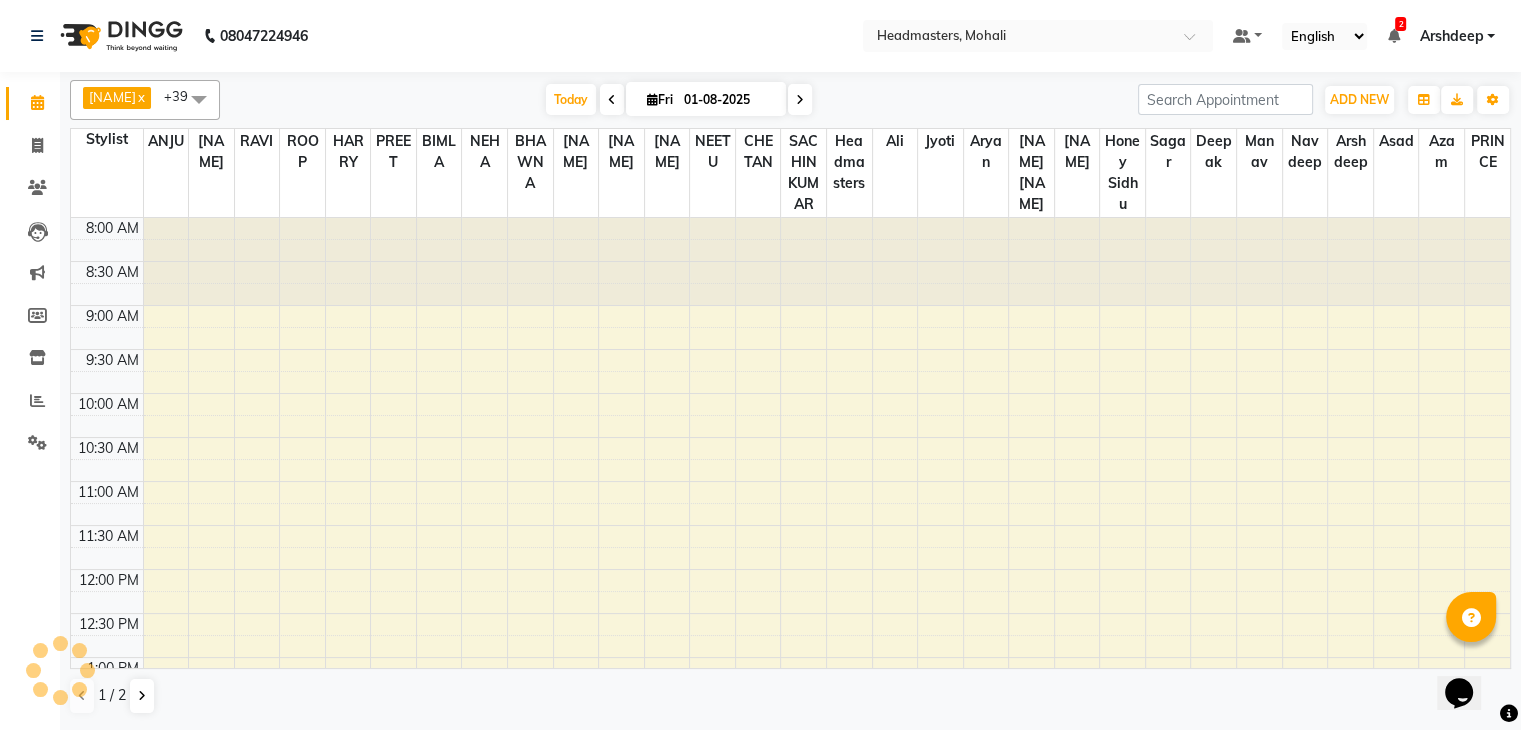 scroll, scrollTop: 0, scrollLeft: 0, axis: both 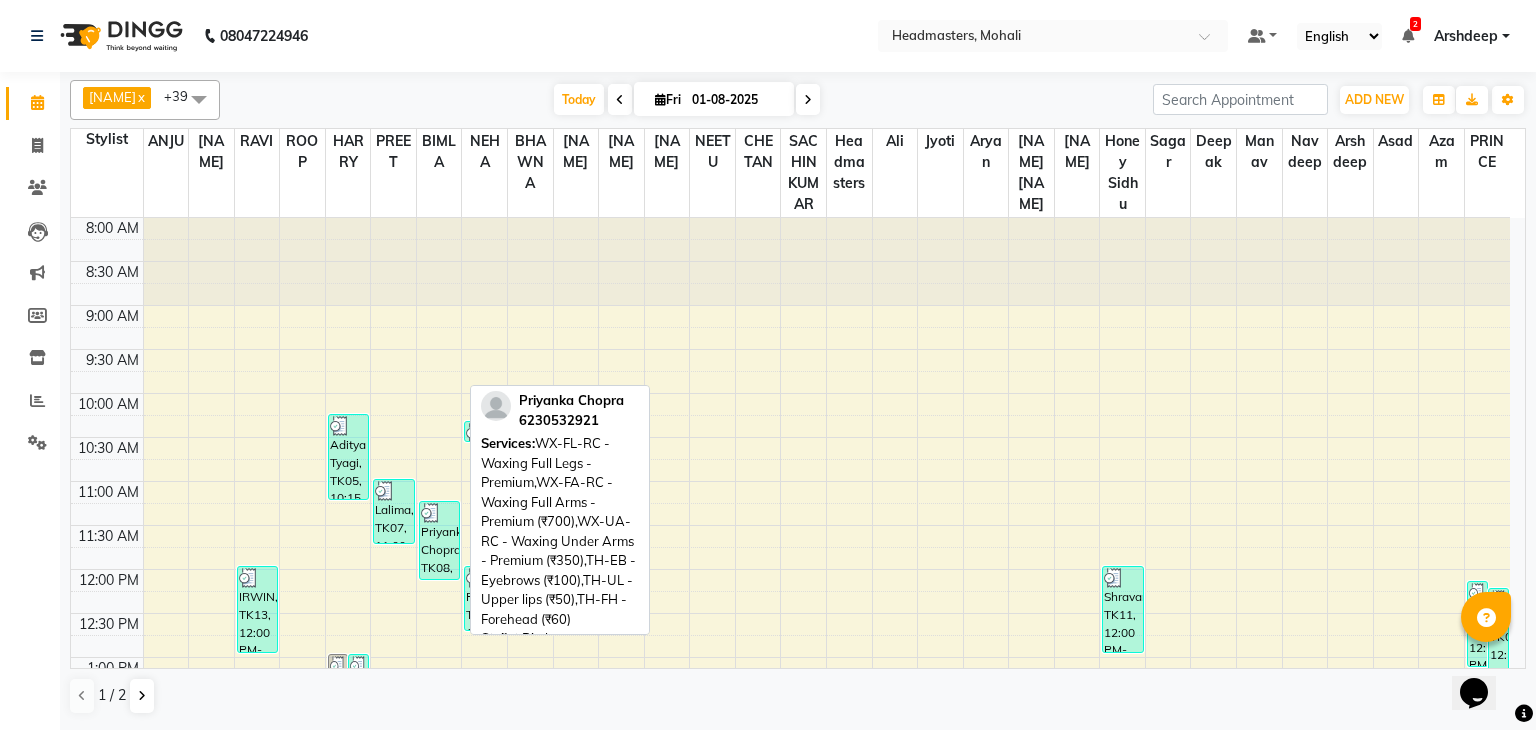 click on "Priyanka Chopra, TK08, 11:15 AM-12:10 PM, WX-FL-RC - Waxing Full Legs -Premium,WX-FA-RC - Waxing Full Arms - Premium (₹700),WX-UA-RC - Waxing Under Arms - Premium (₹350),TH-EB - Eyebrows (₹100),TH-UL - Upper lips (₹50),TH-FH - Forehead (₹60)" at bounding box center (439, 540) 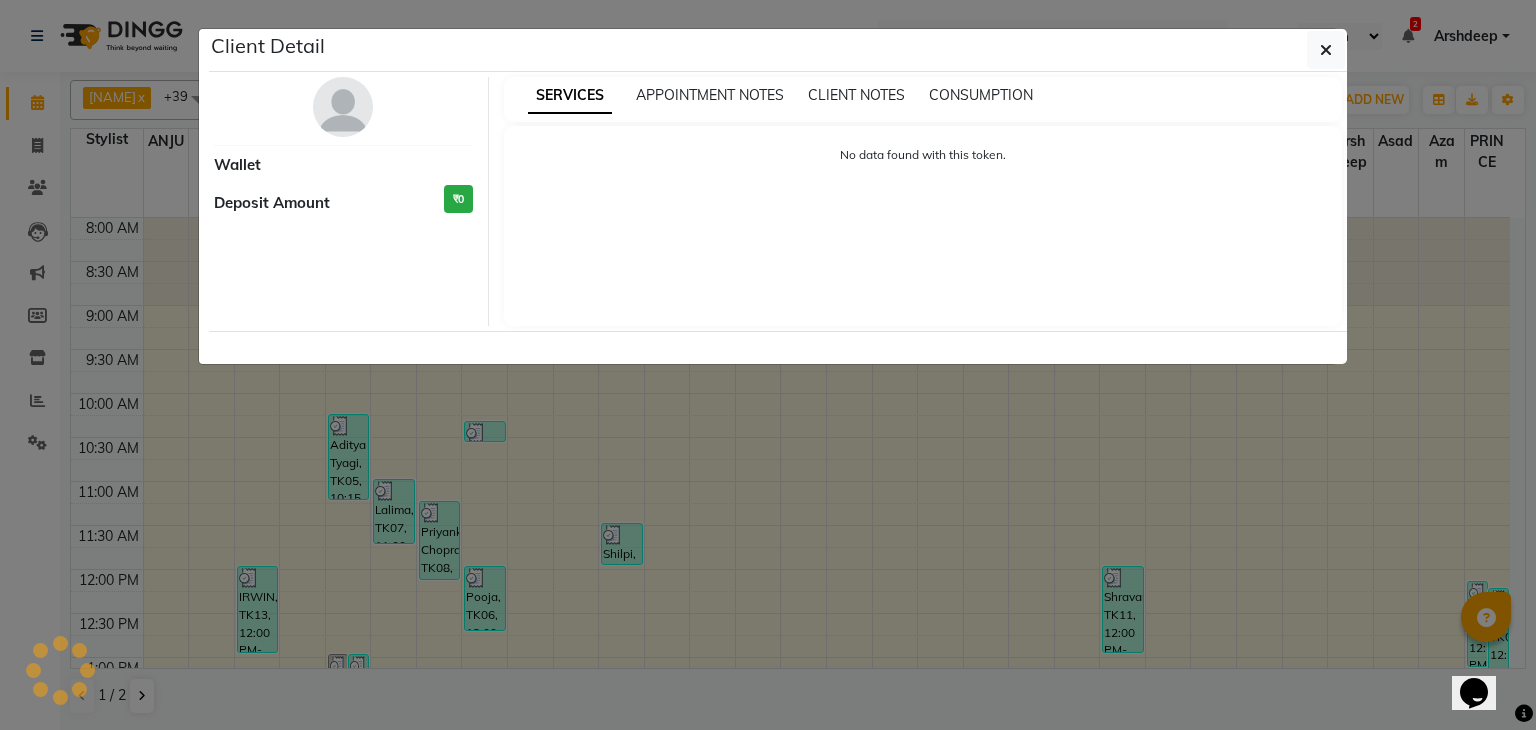 select on "3" 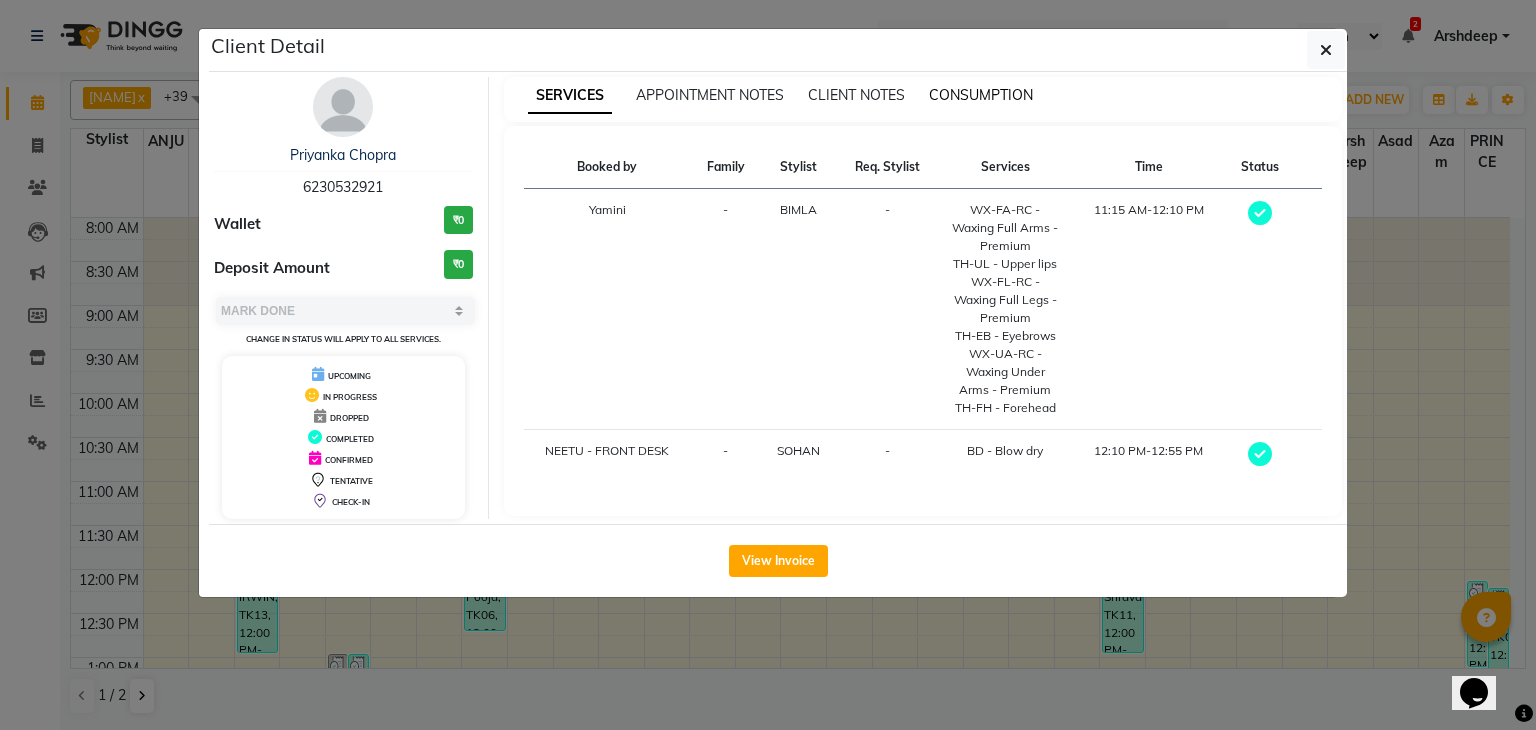 click on "CONSUMPTION" at bounding box center (981, 95) 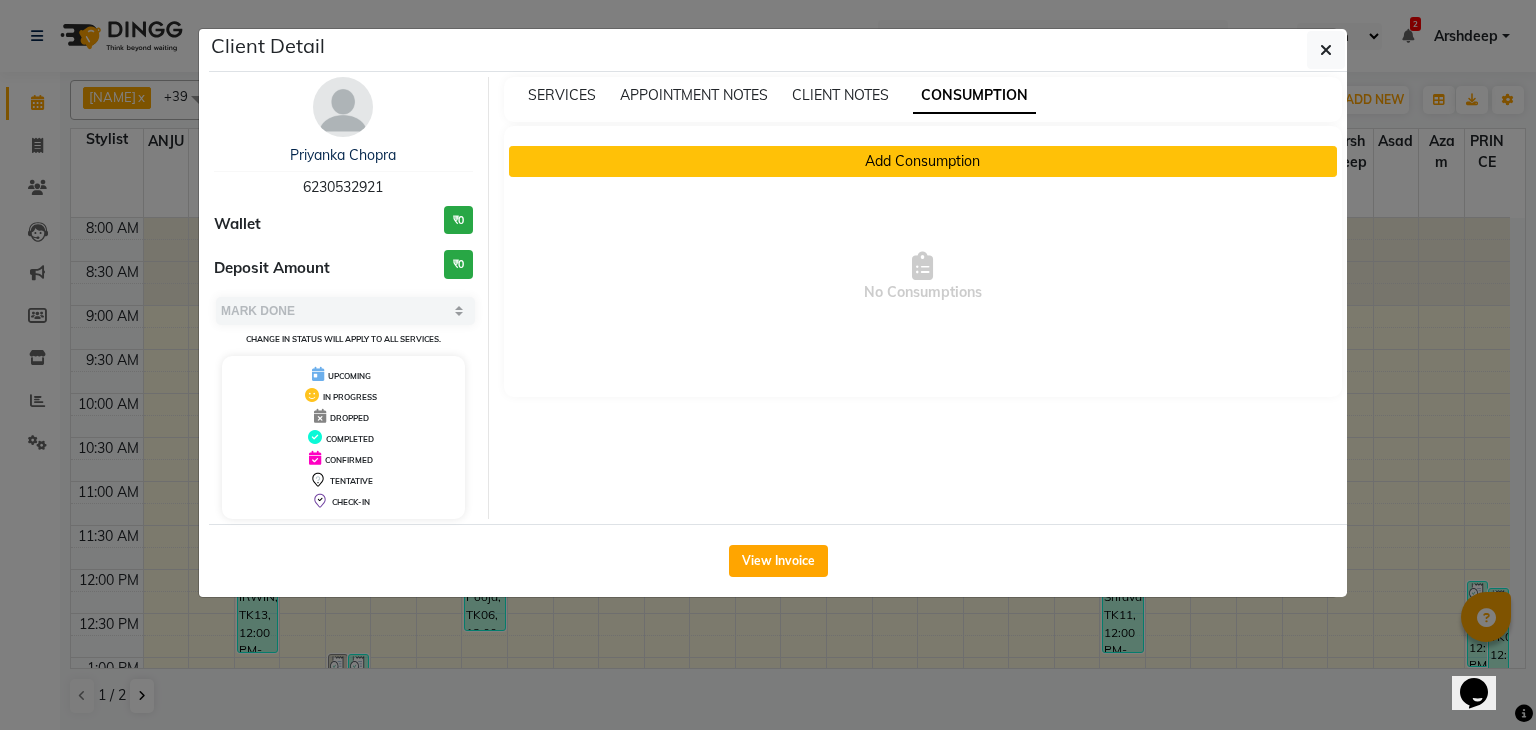 click on "Add Consumption" at bounding box center (923, 161) 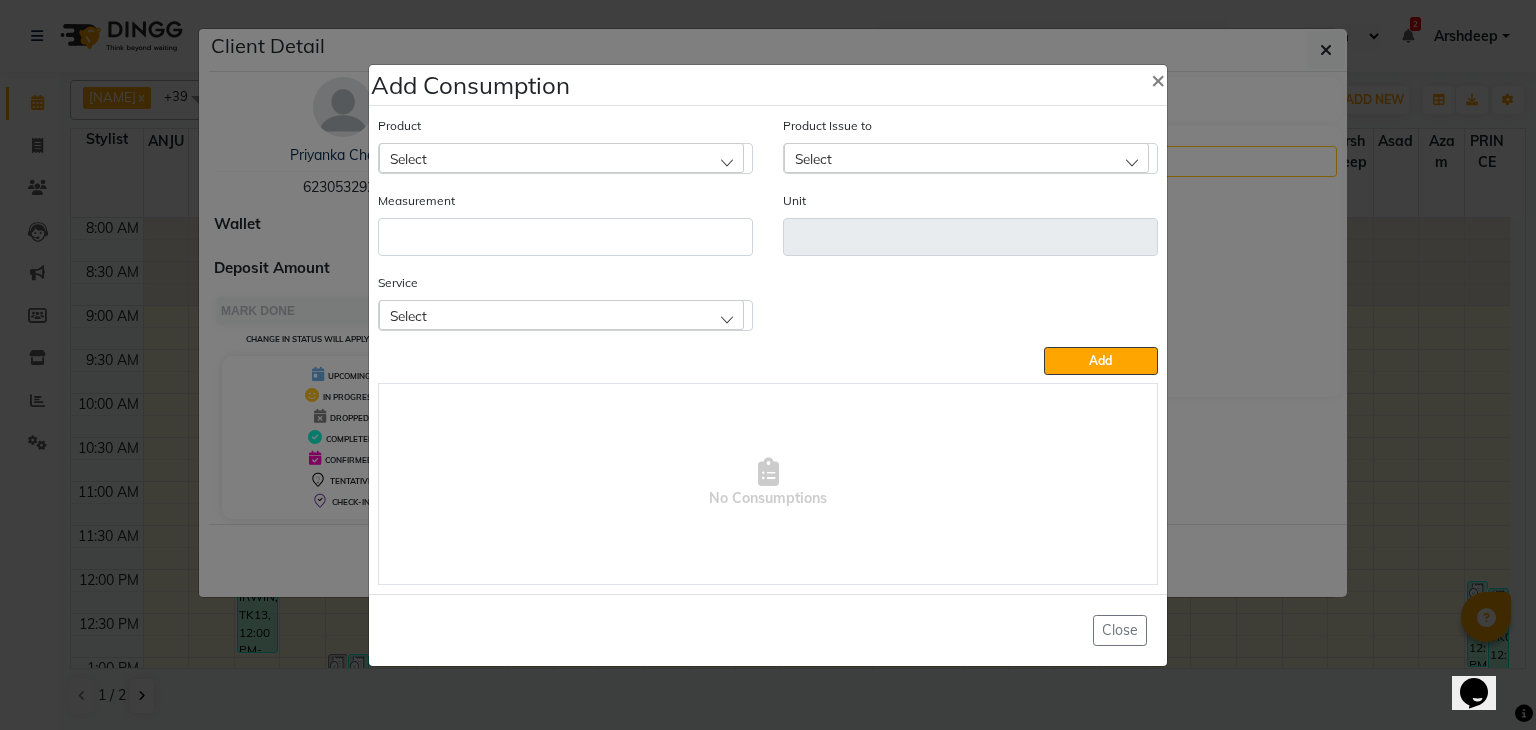 click on "Select" 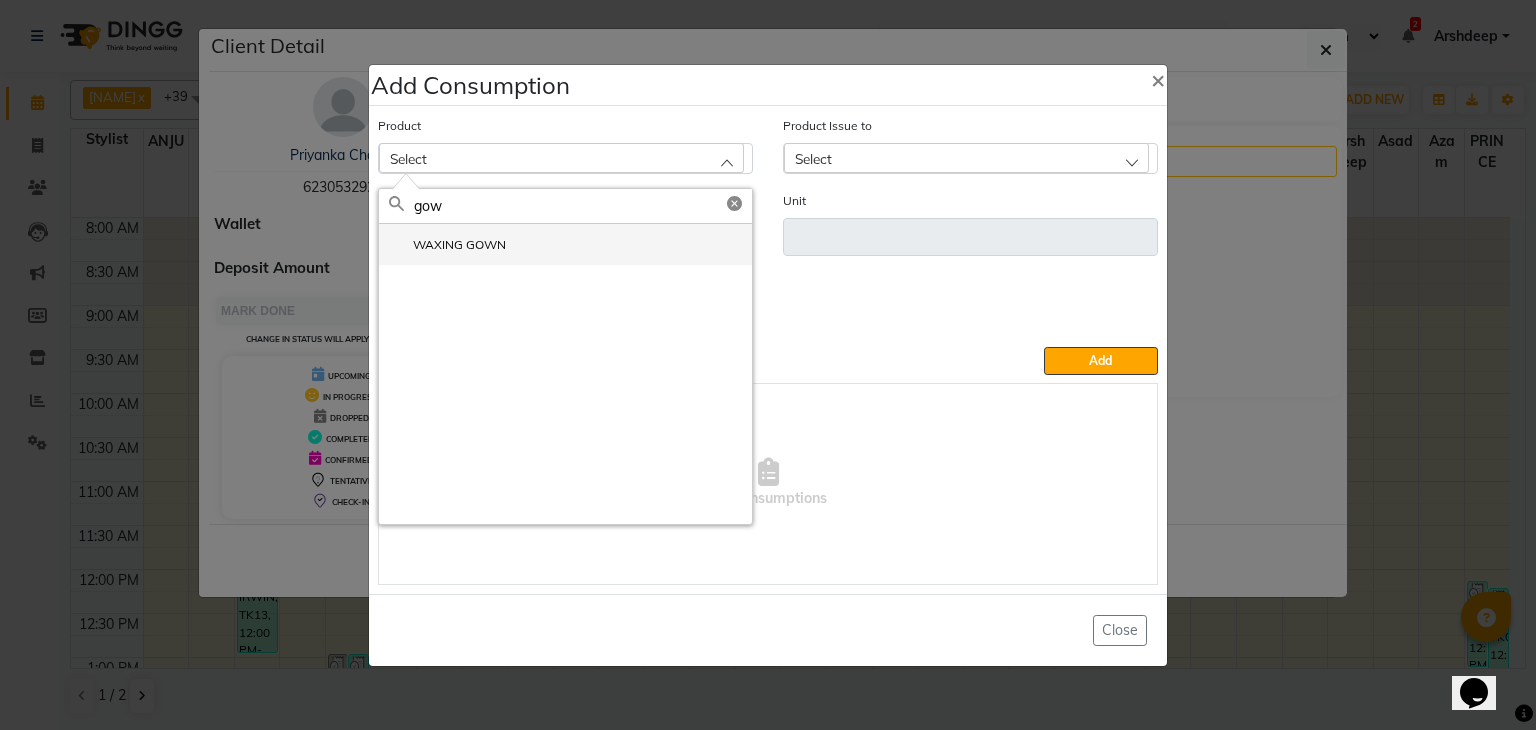 type on "gow" 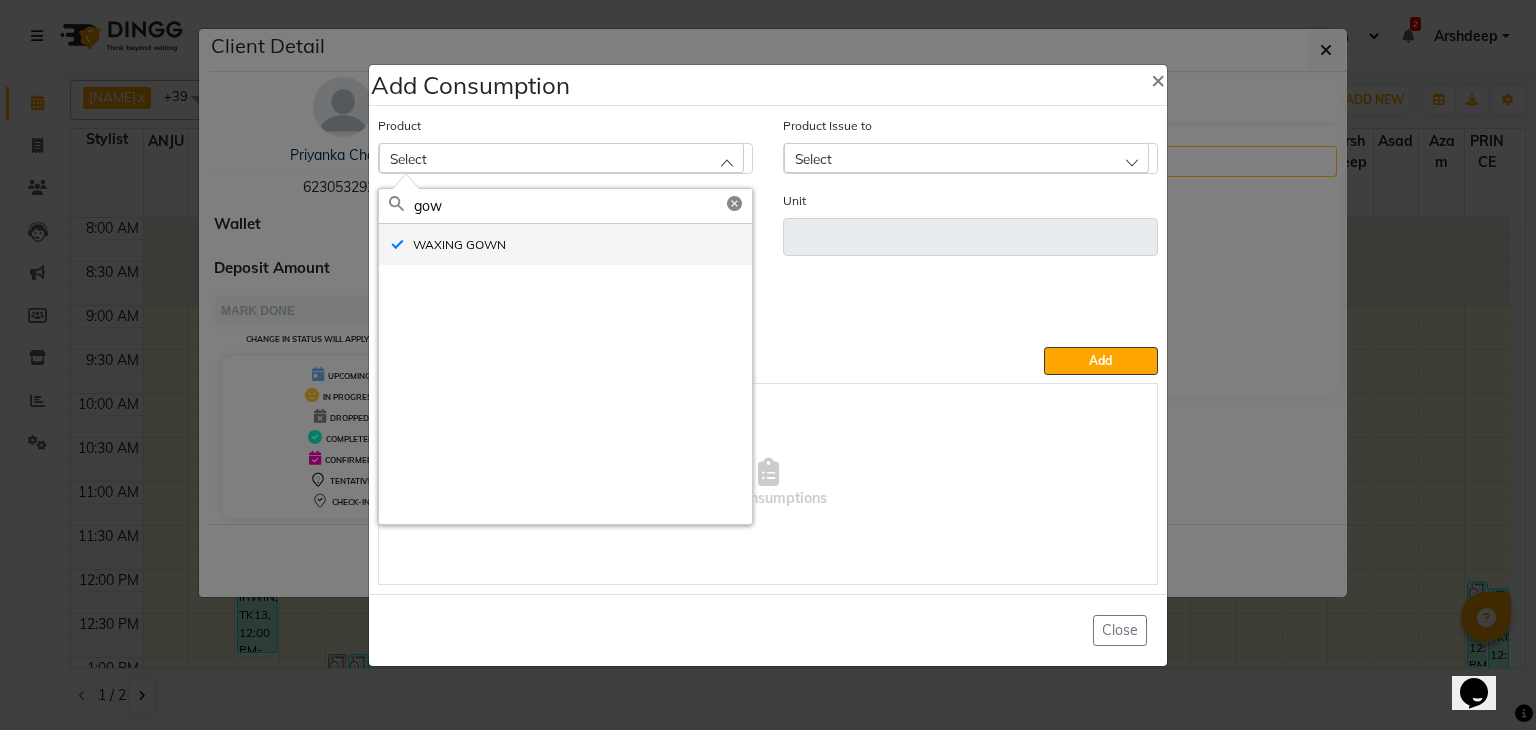 type on "PCS" 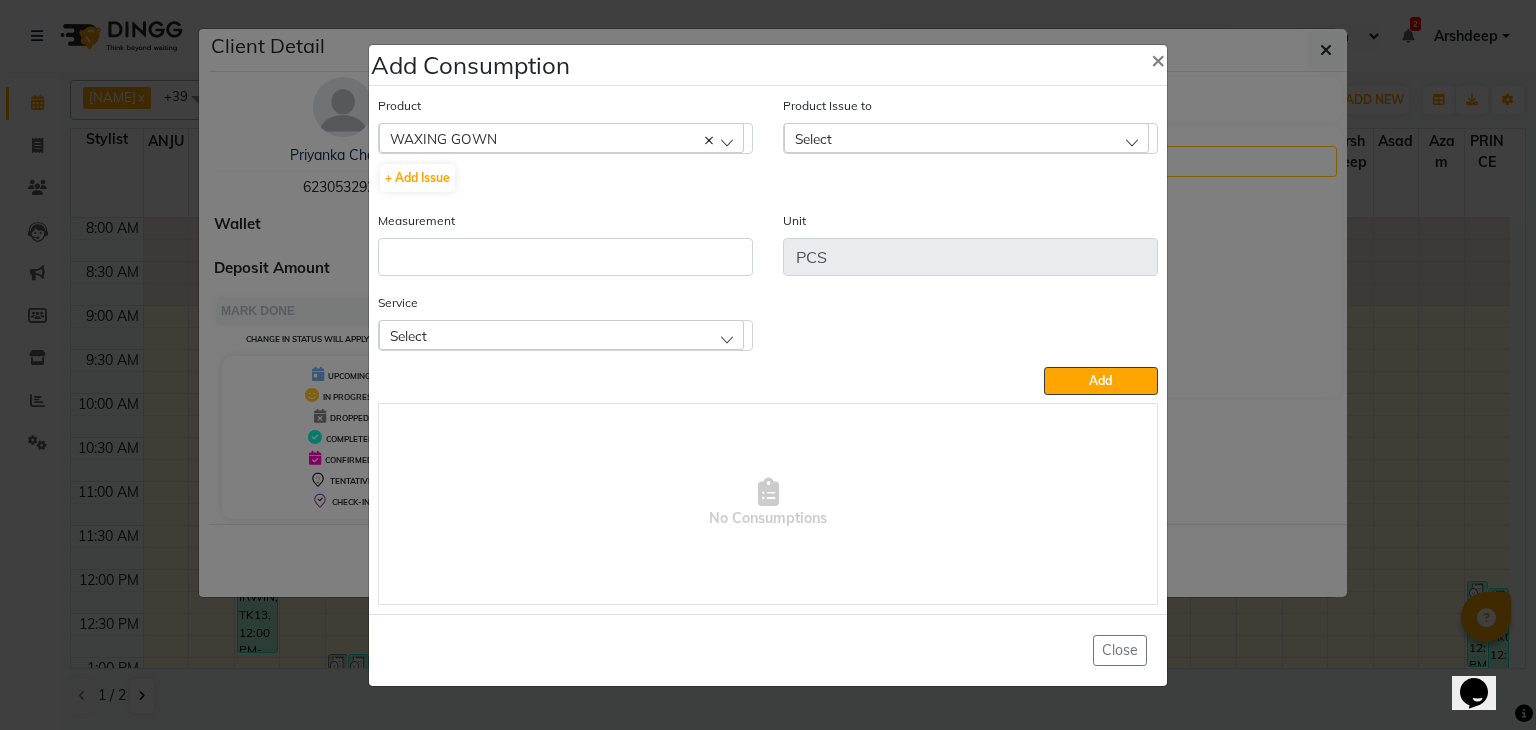 click on "Select" 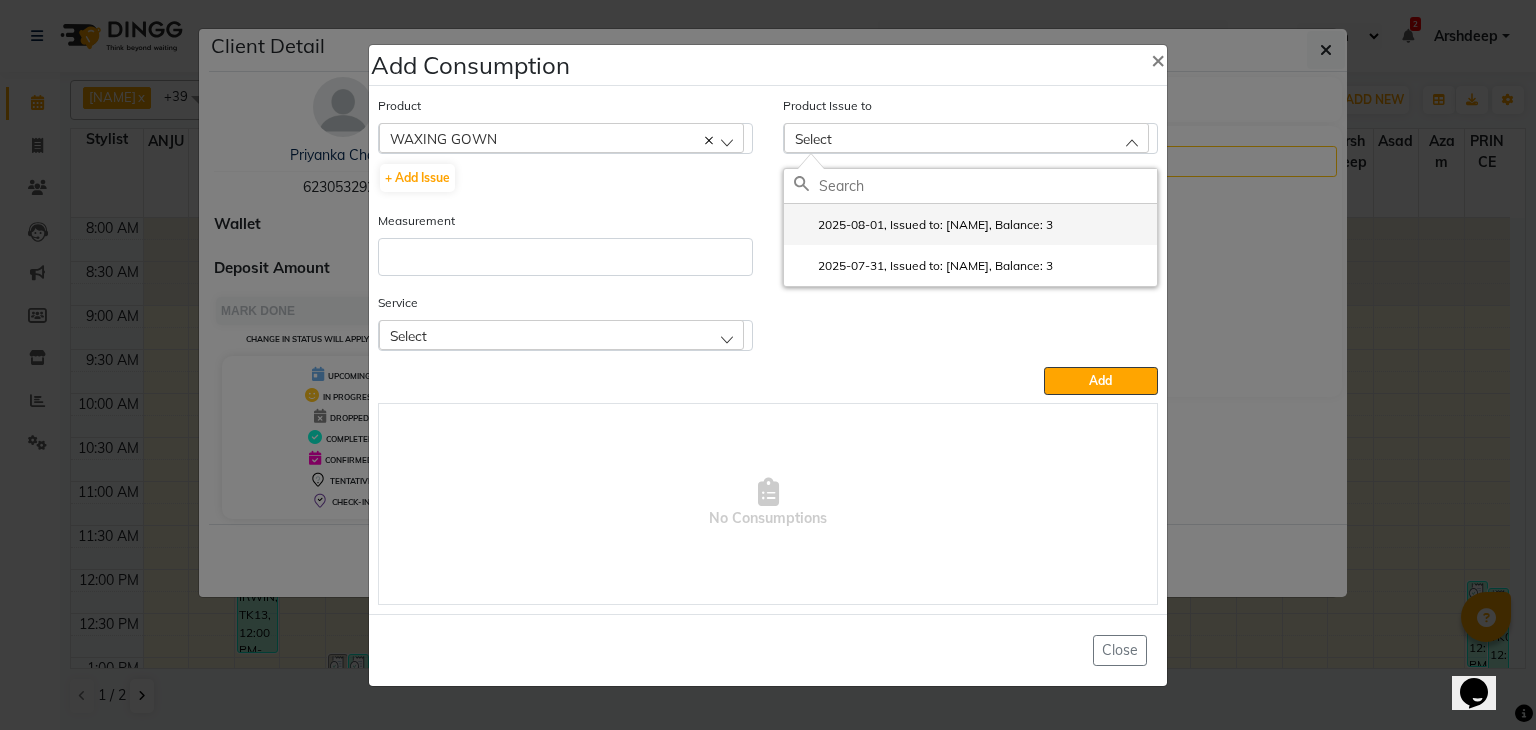 click on "2025-08-01, Issued to: BIMLA, Balance: 3" 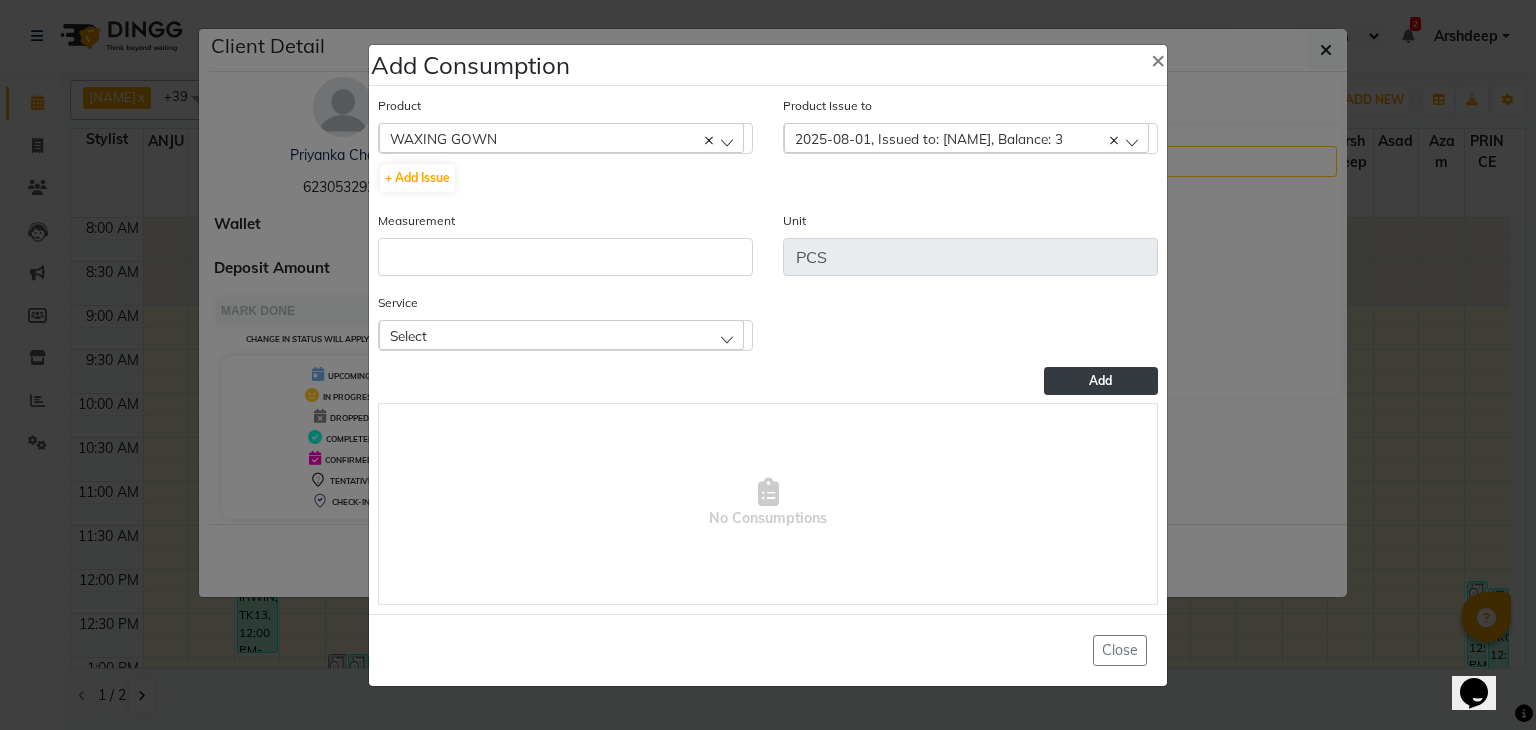 click on "Add" 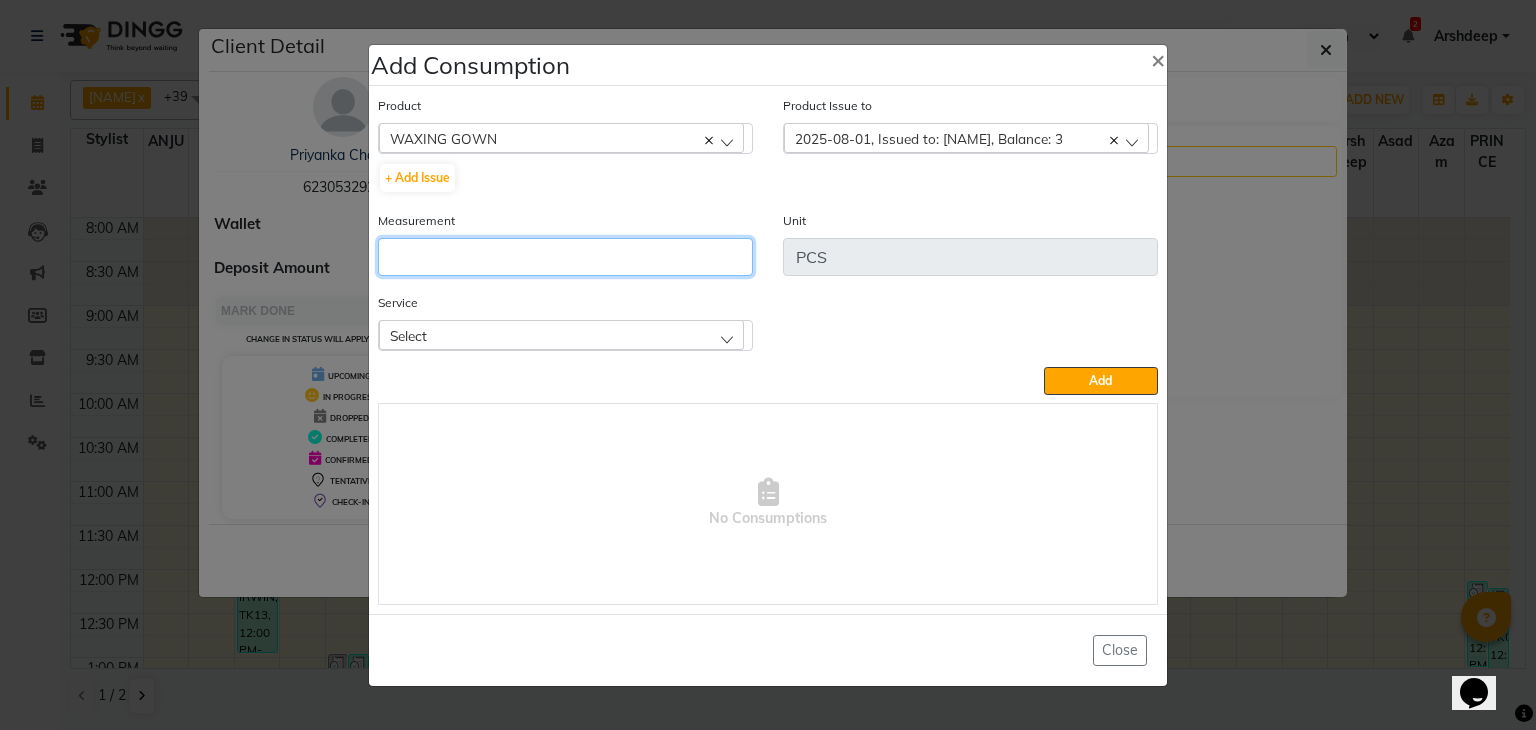 click 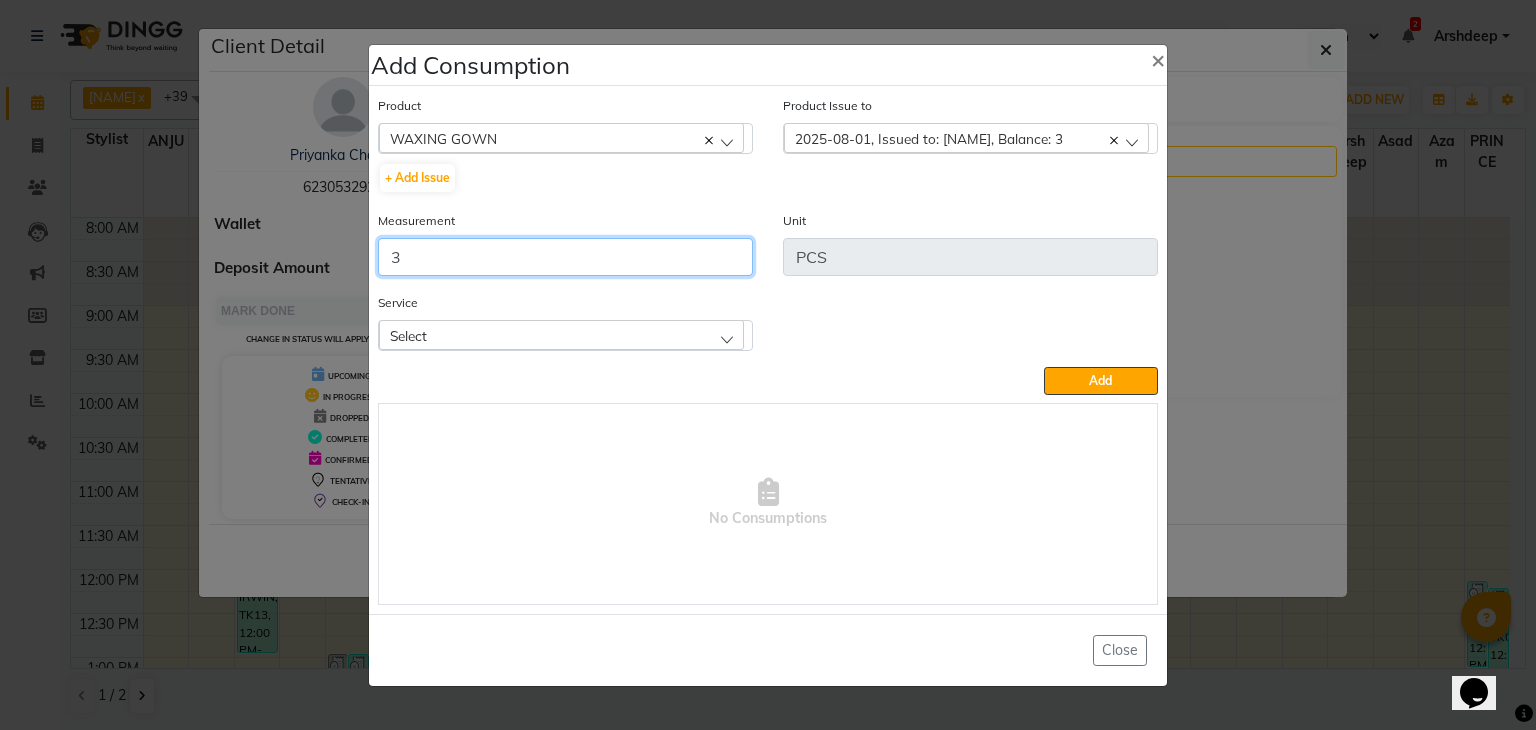 type on "3" 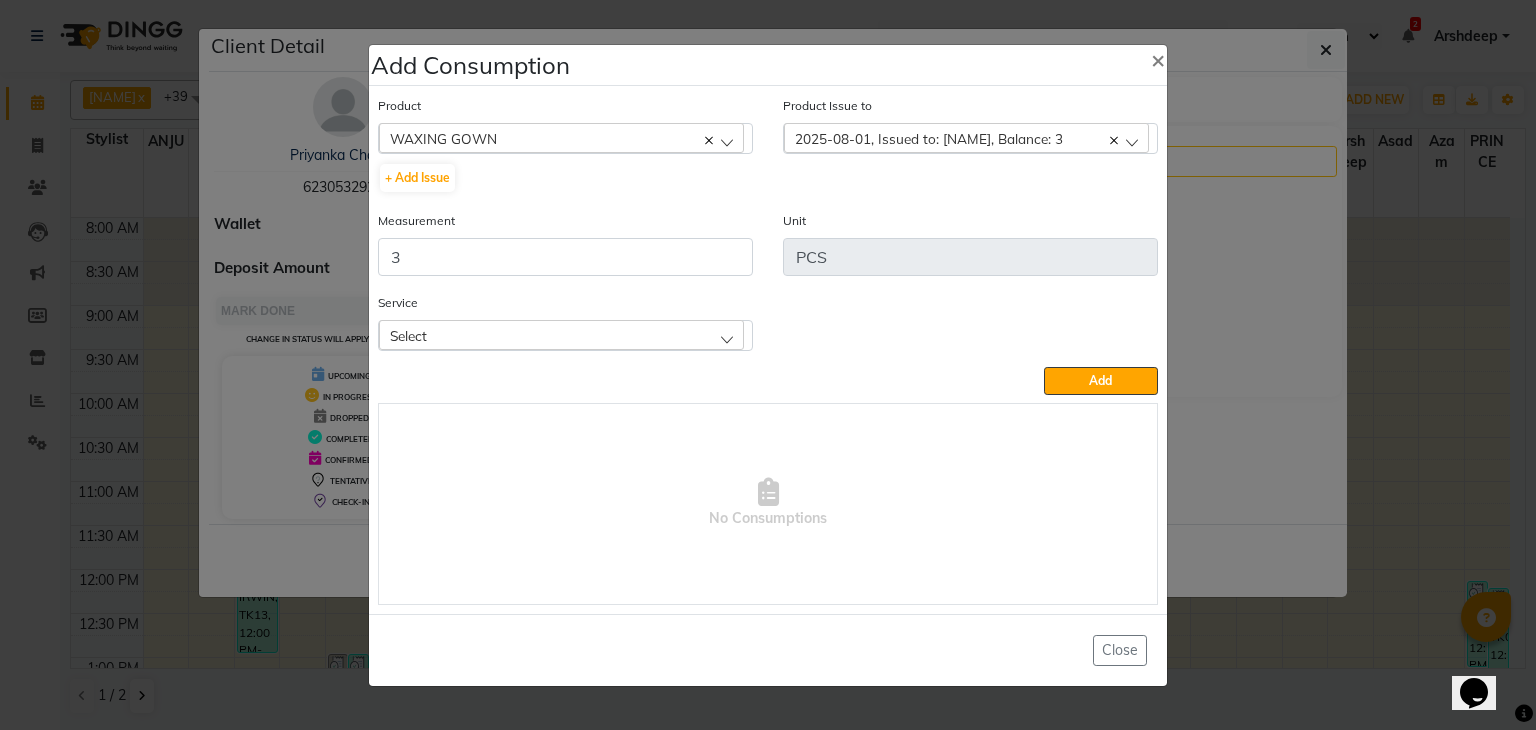 click on "Select" 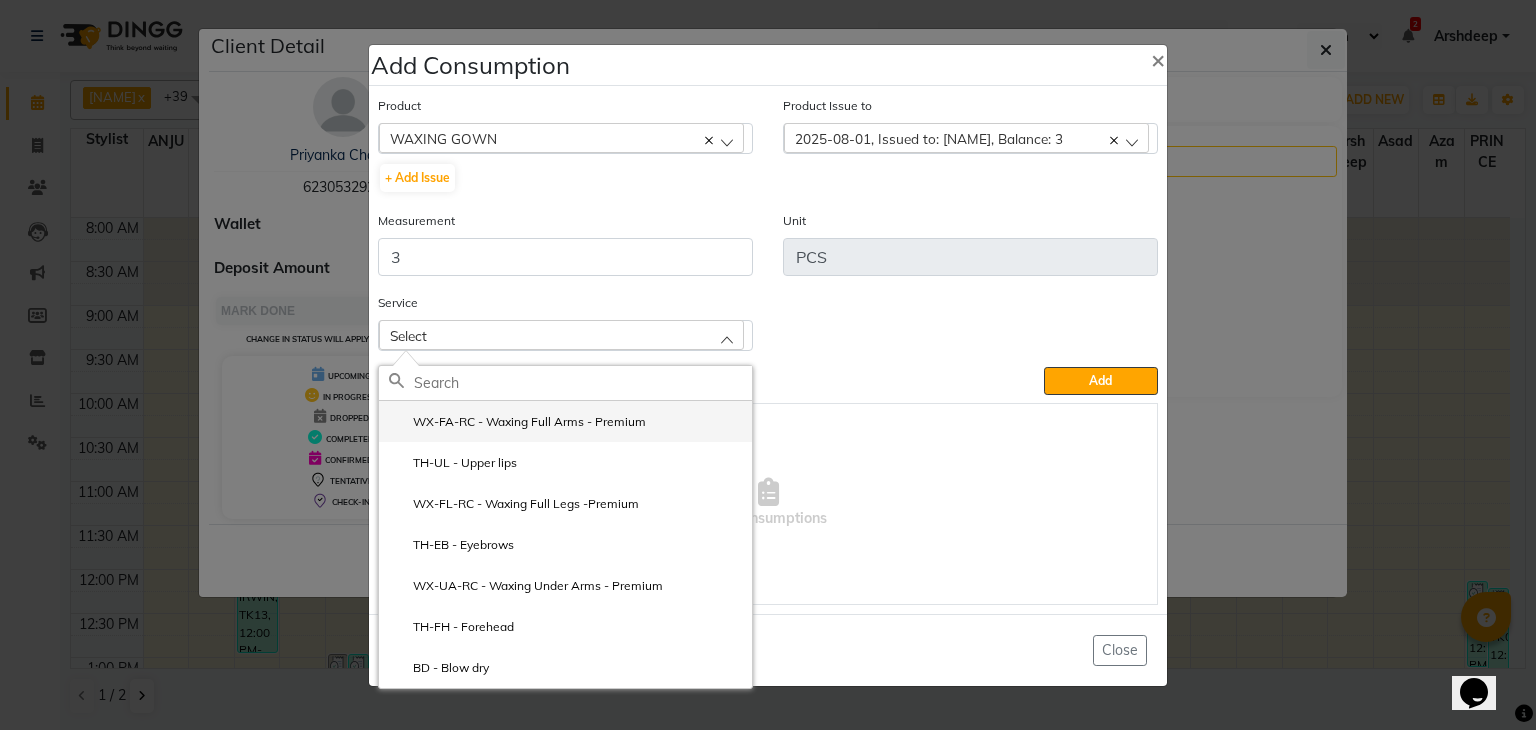 click on "WX-FA-RC - Waxing Full Arms - Premium" 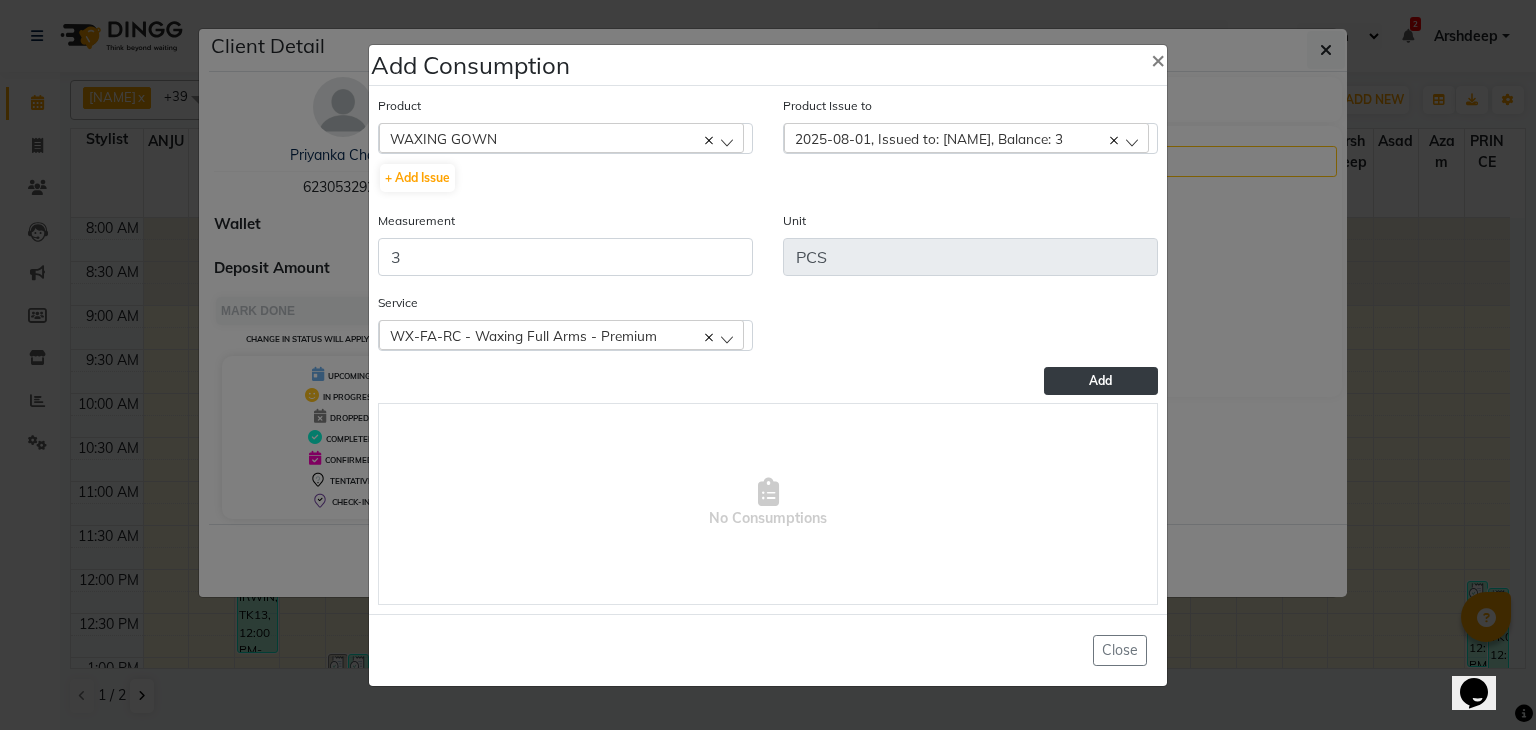 click on "Add" 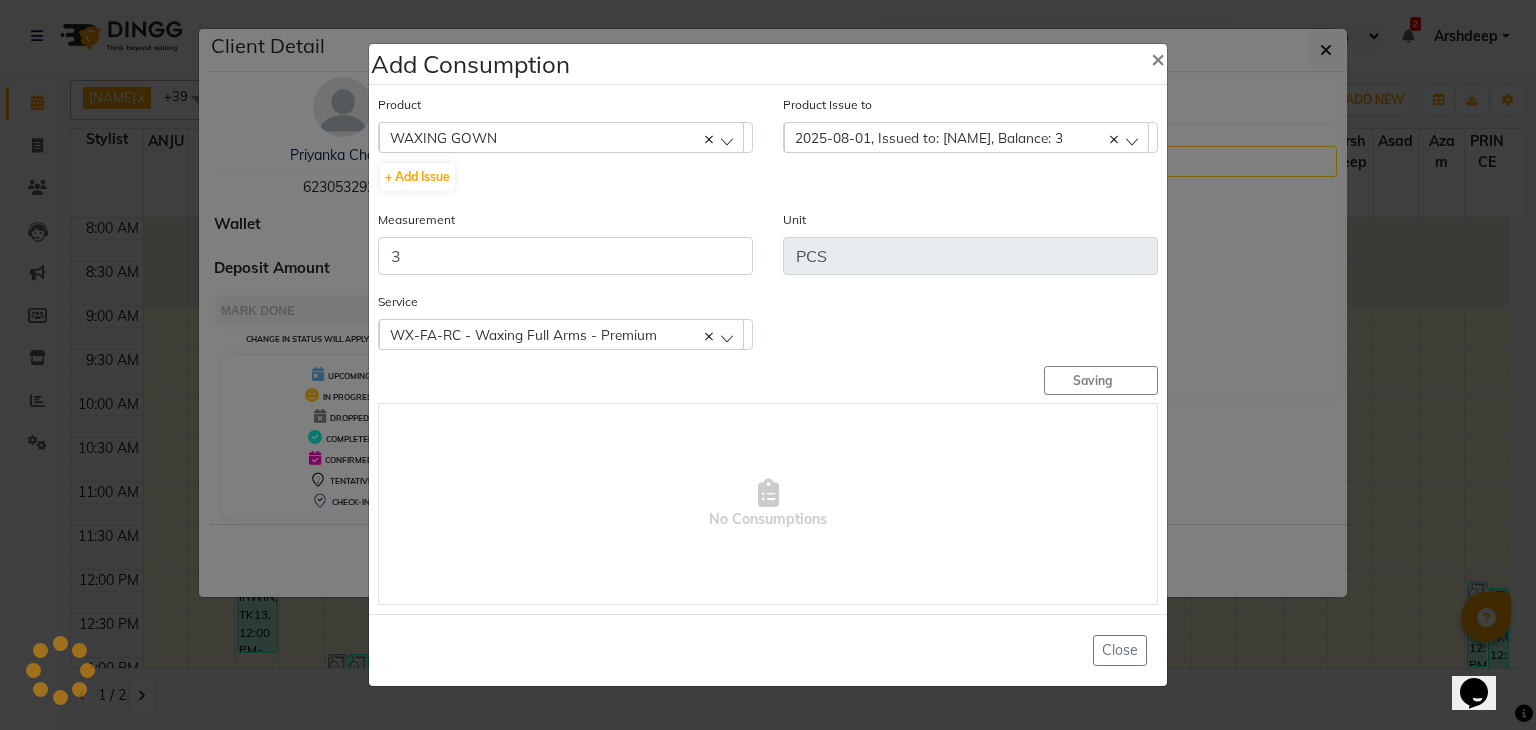 type 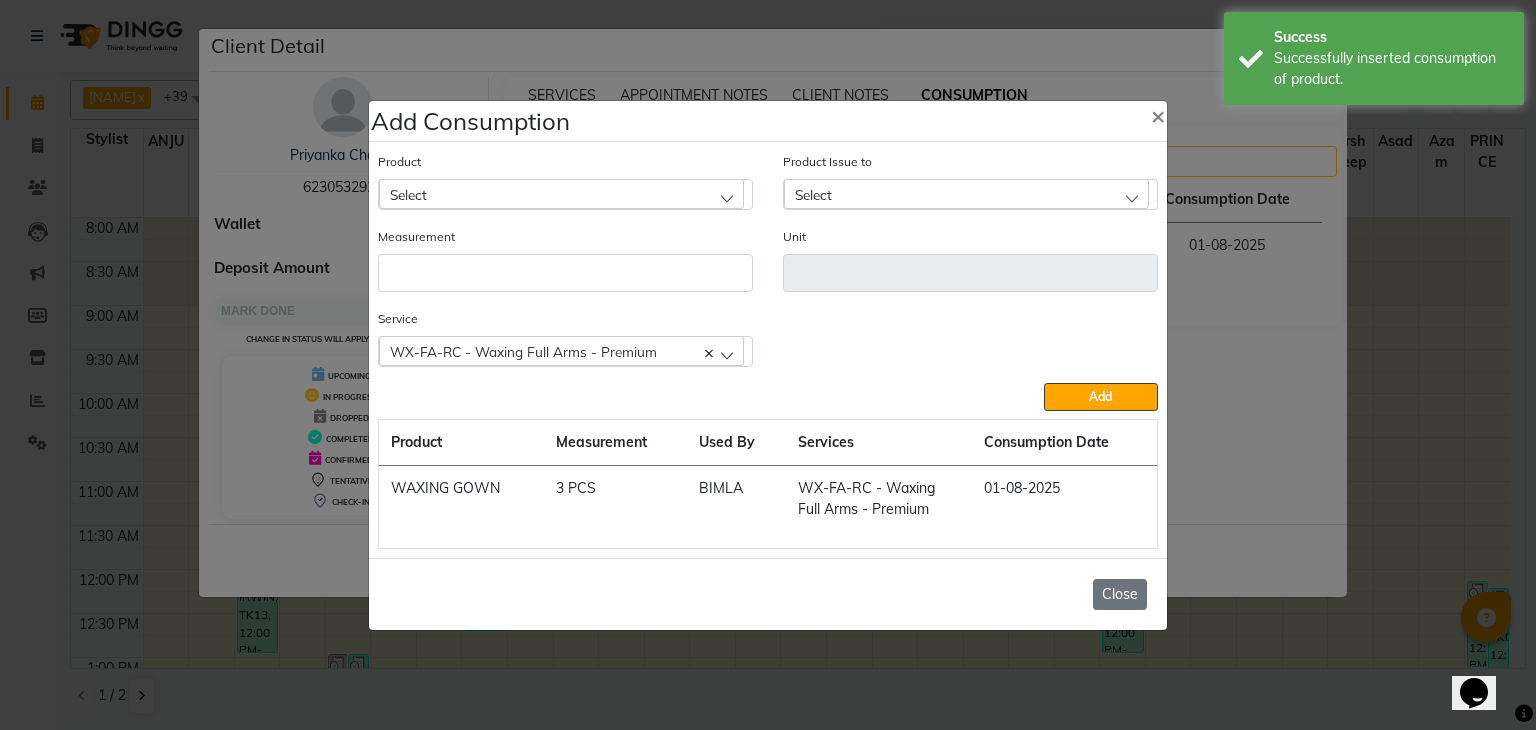 click on "Close" 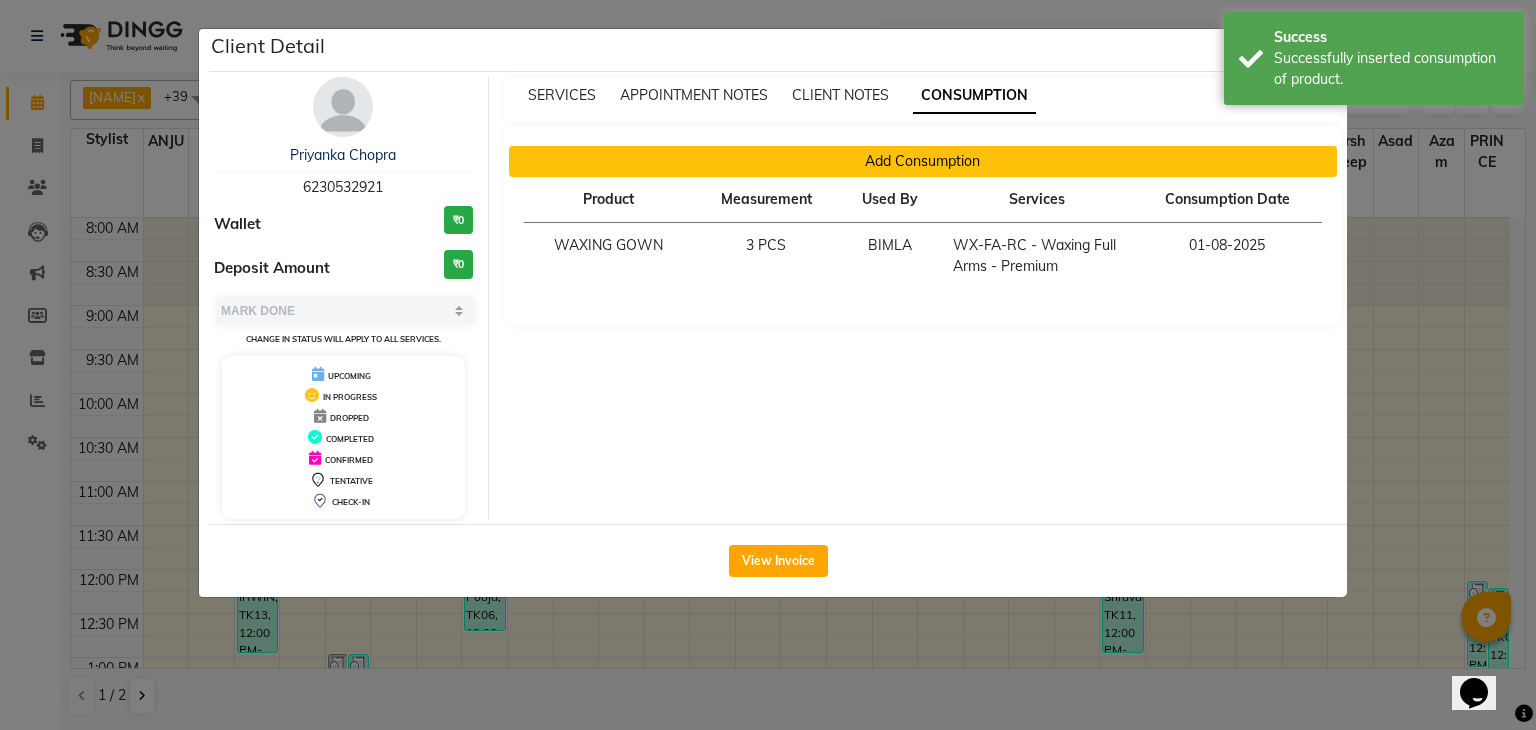 click on "Add Consumption" at bounding box center (923, 161) 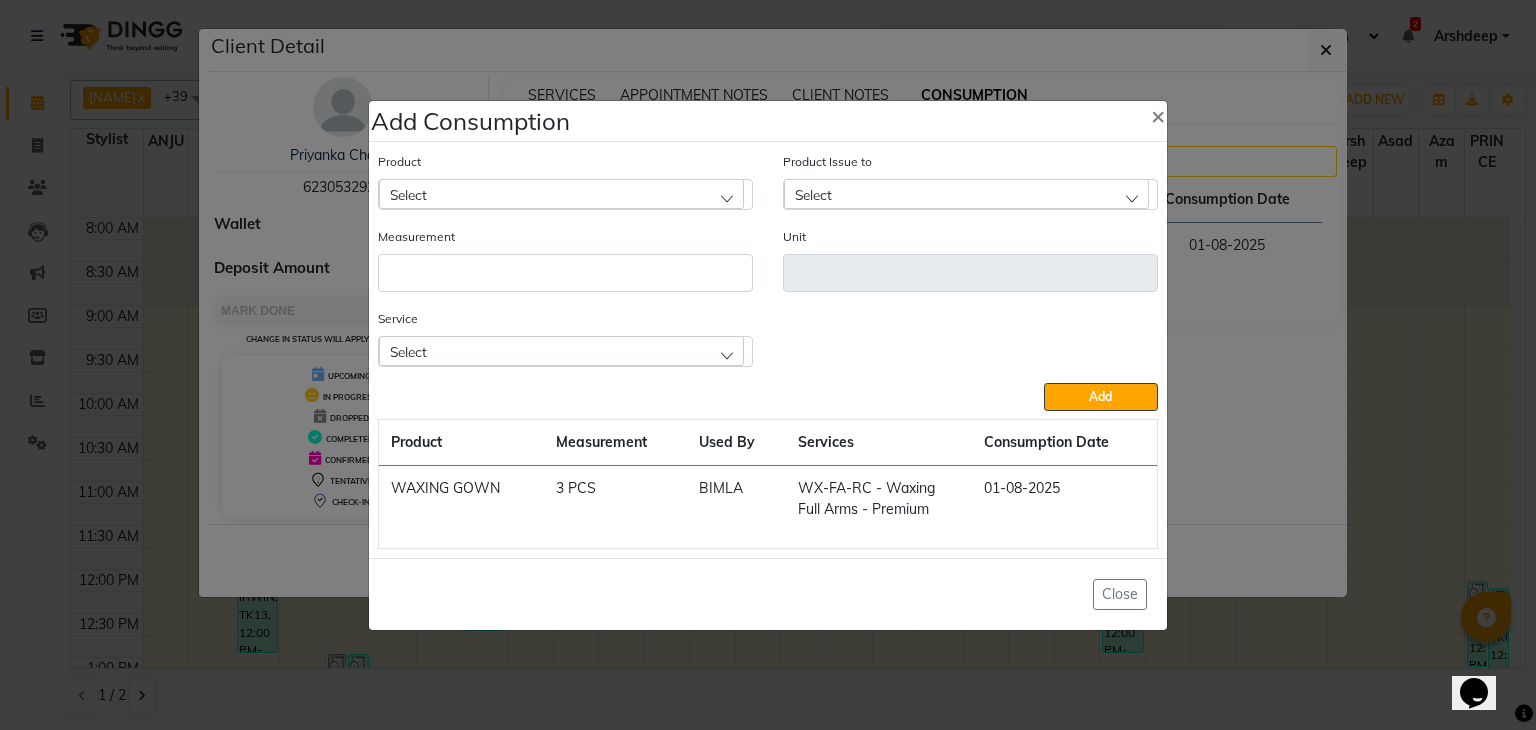 click on "Product Select" 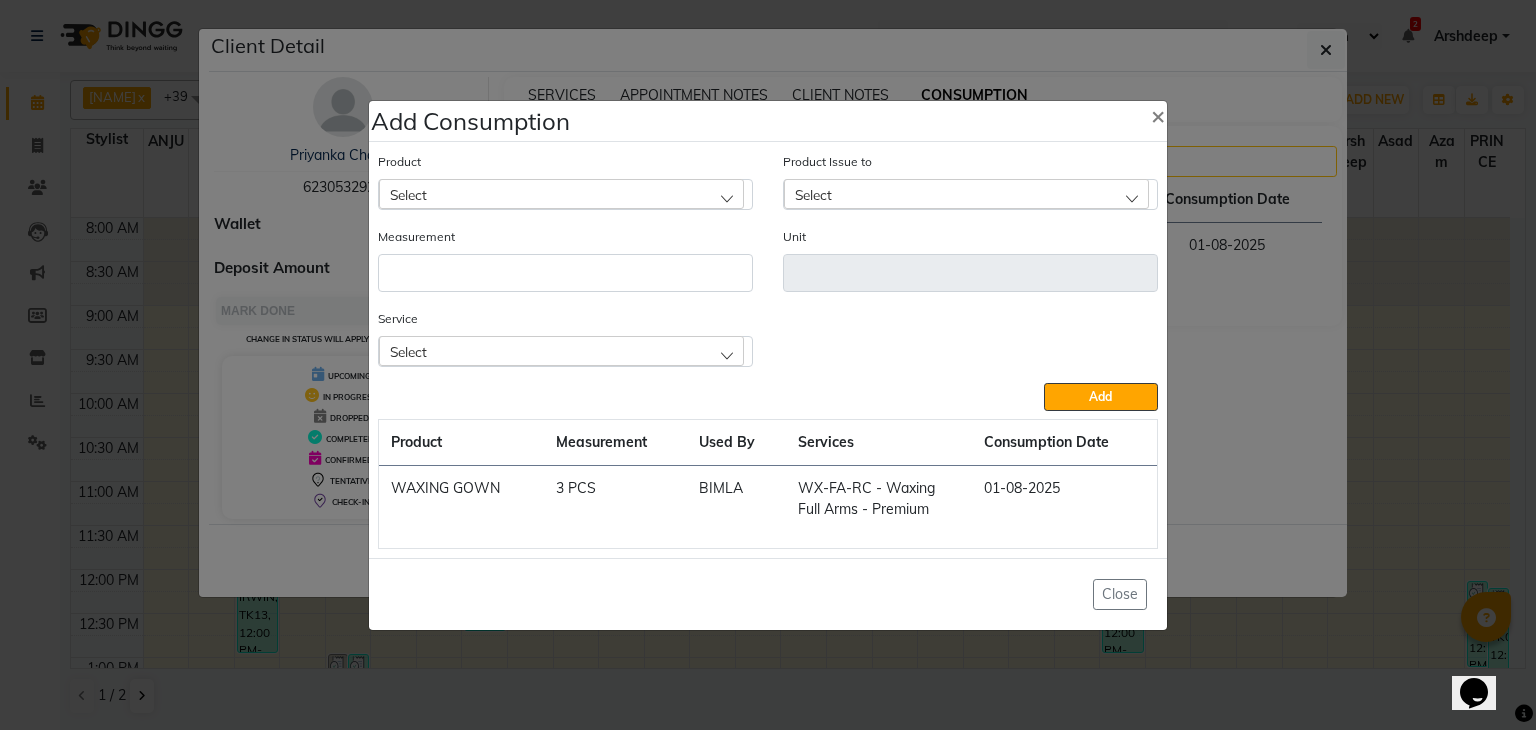 click on "Select" 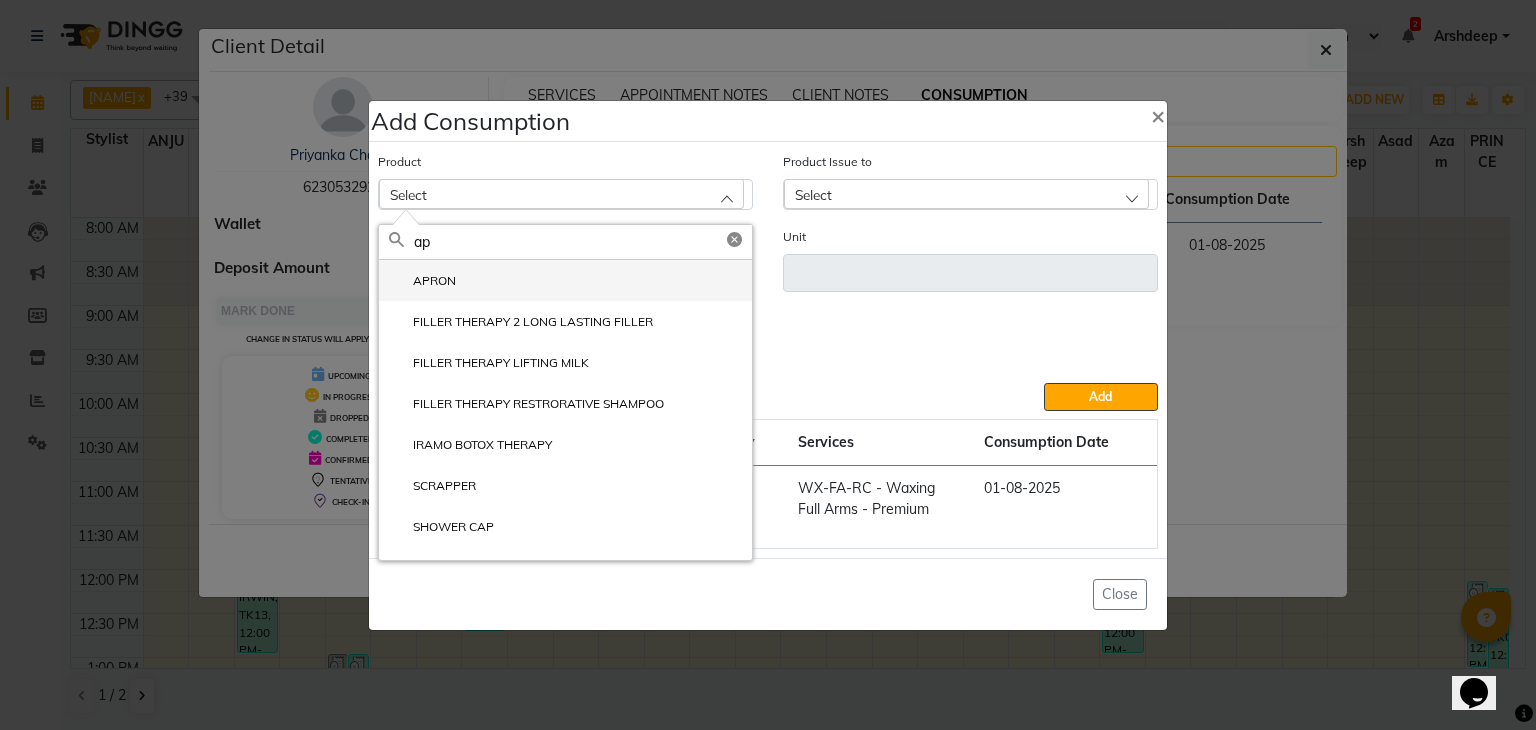 type on "ap" 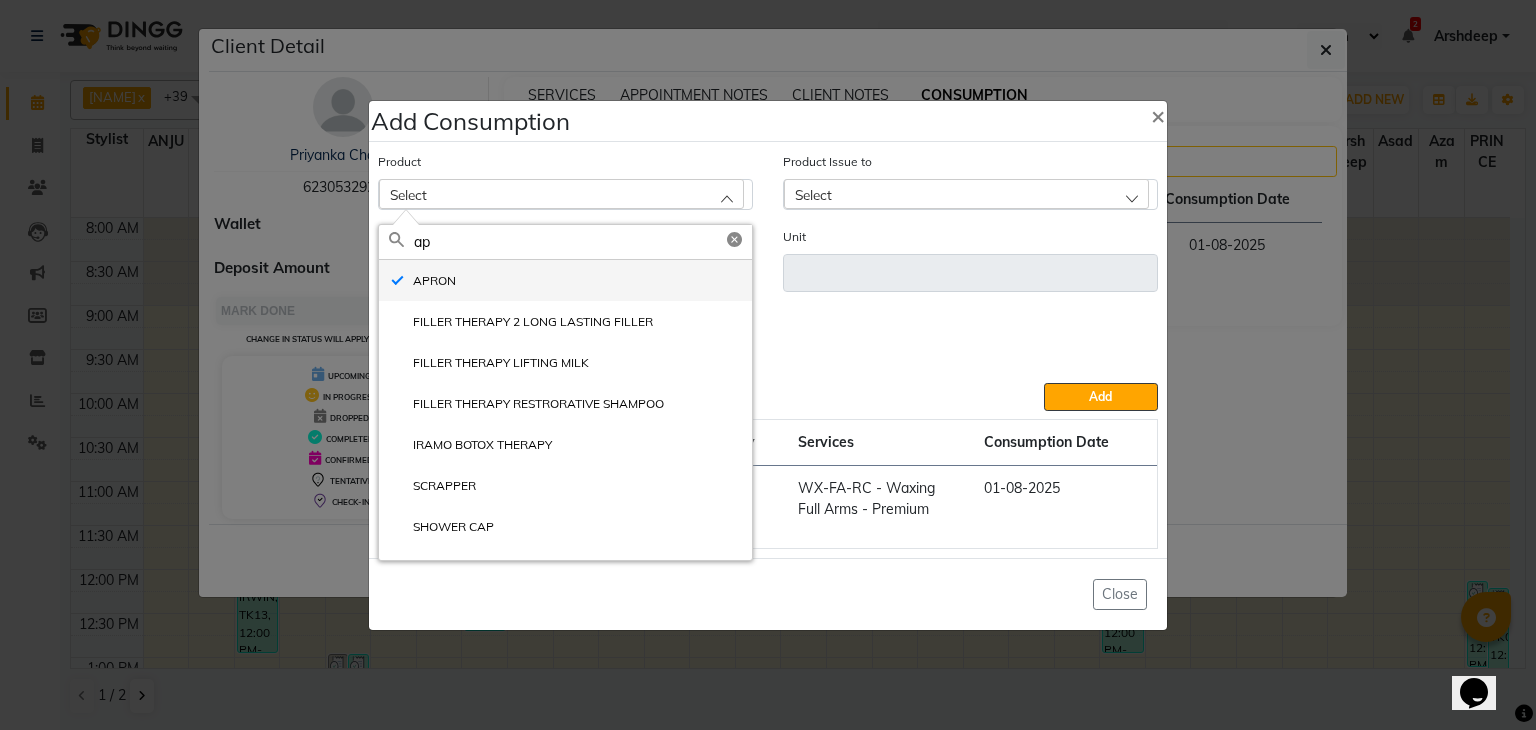 type on "PCS" 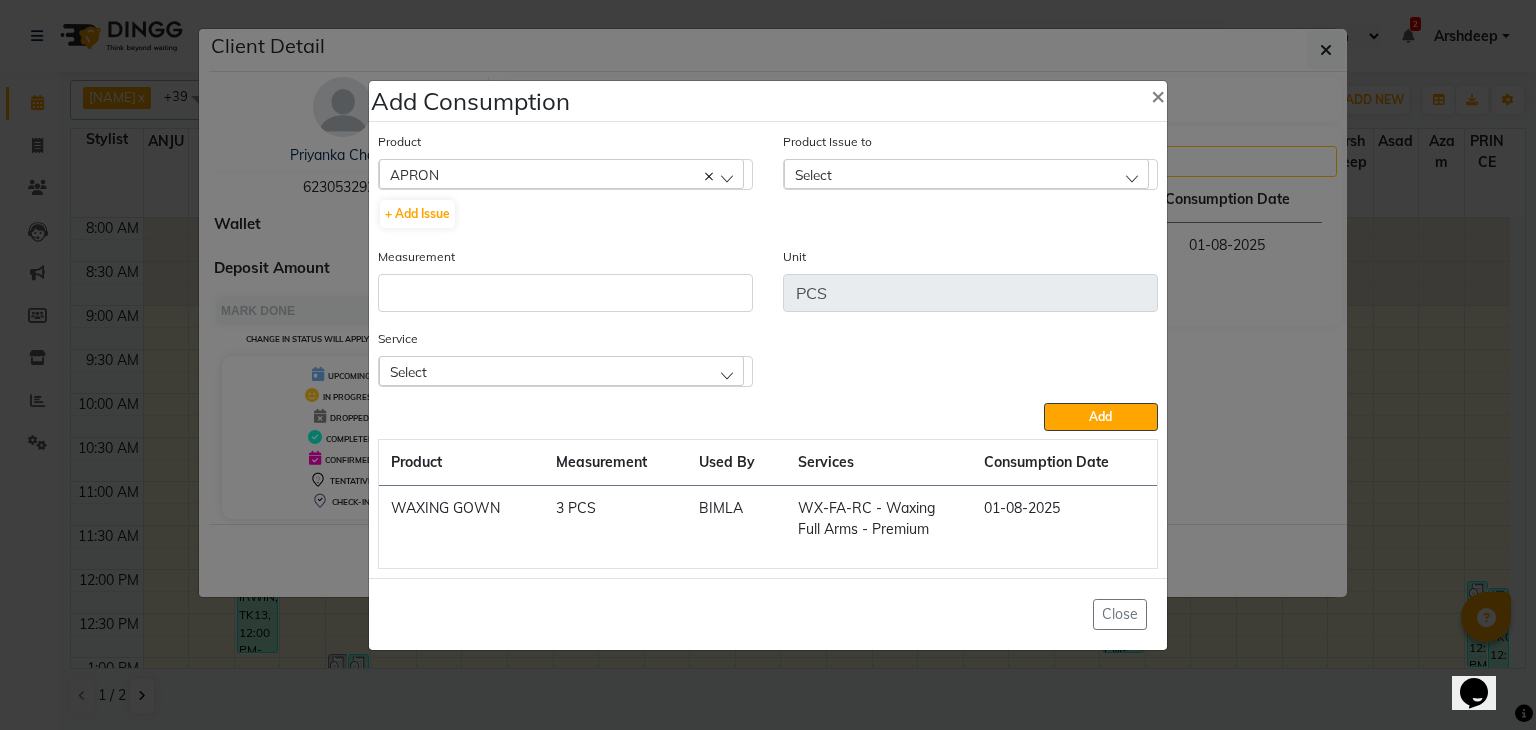 click on "Select" 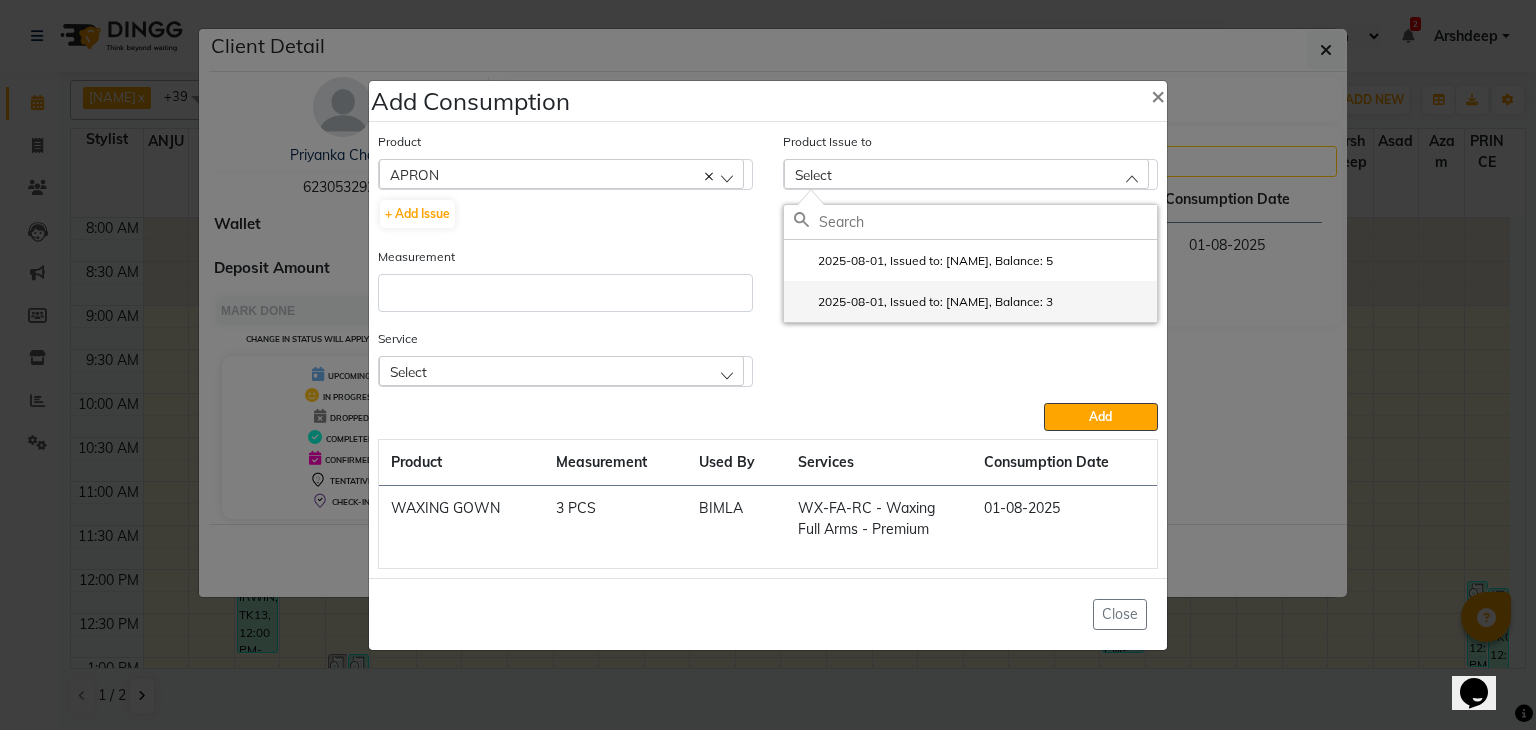 click on "2025-08-01, Issued to: BIMLA, Balance: 3" 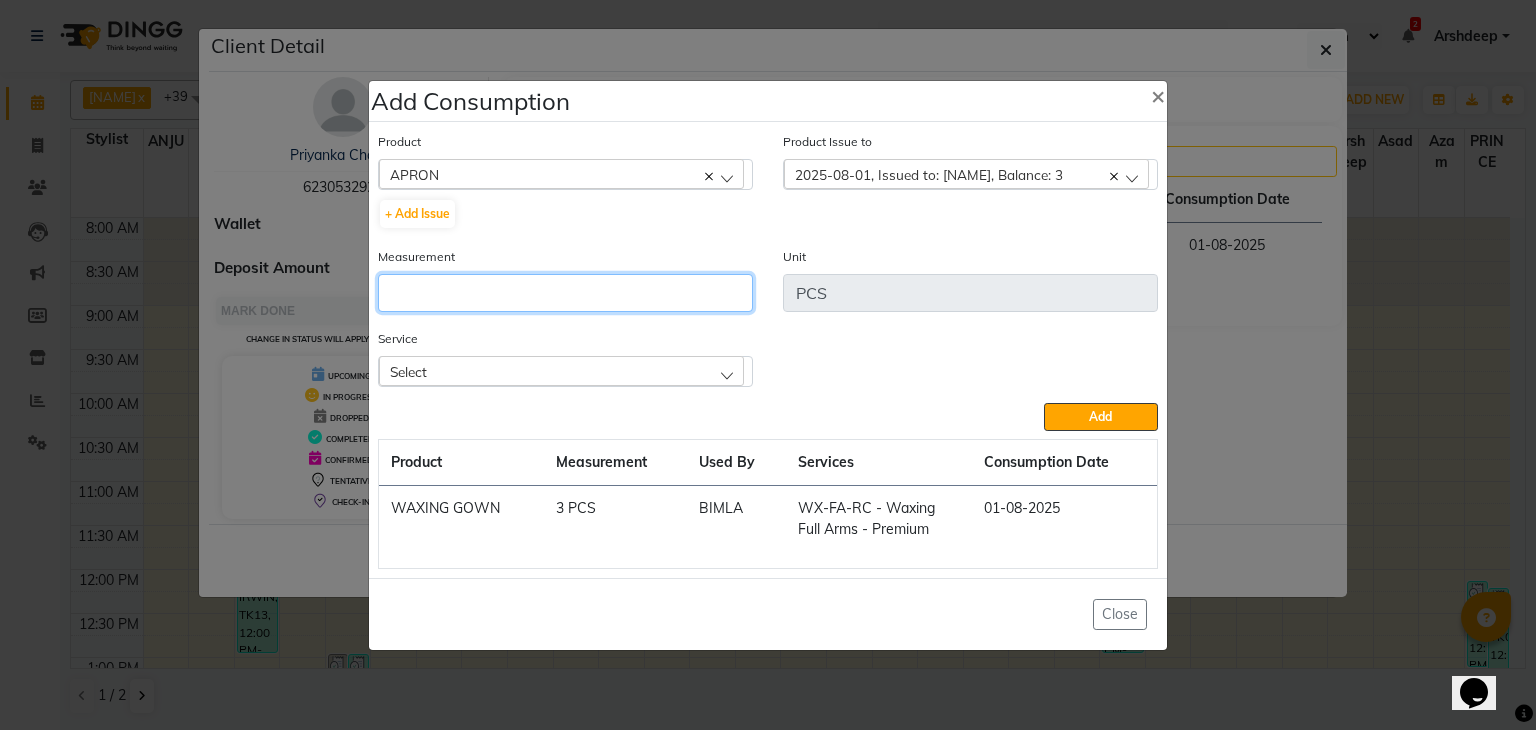 click 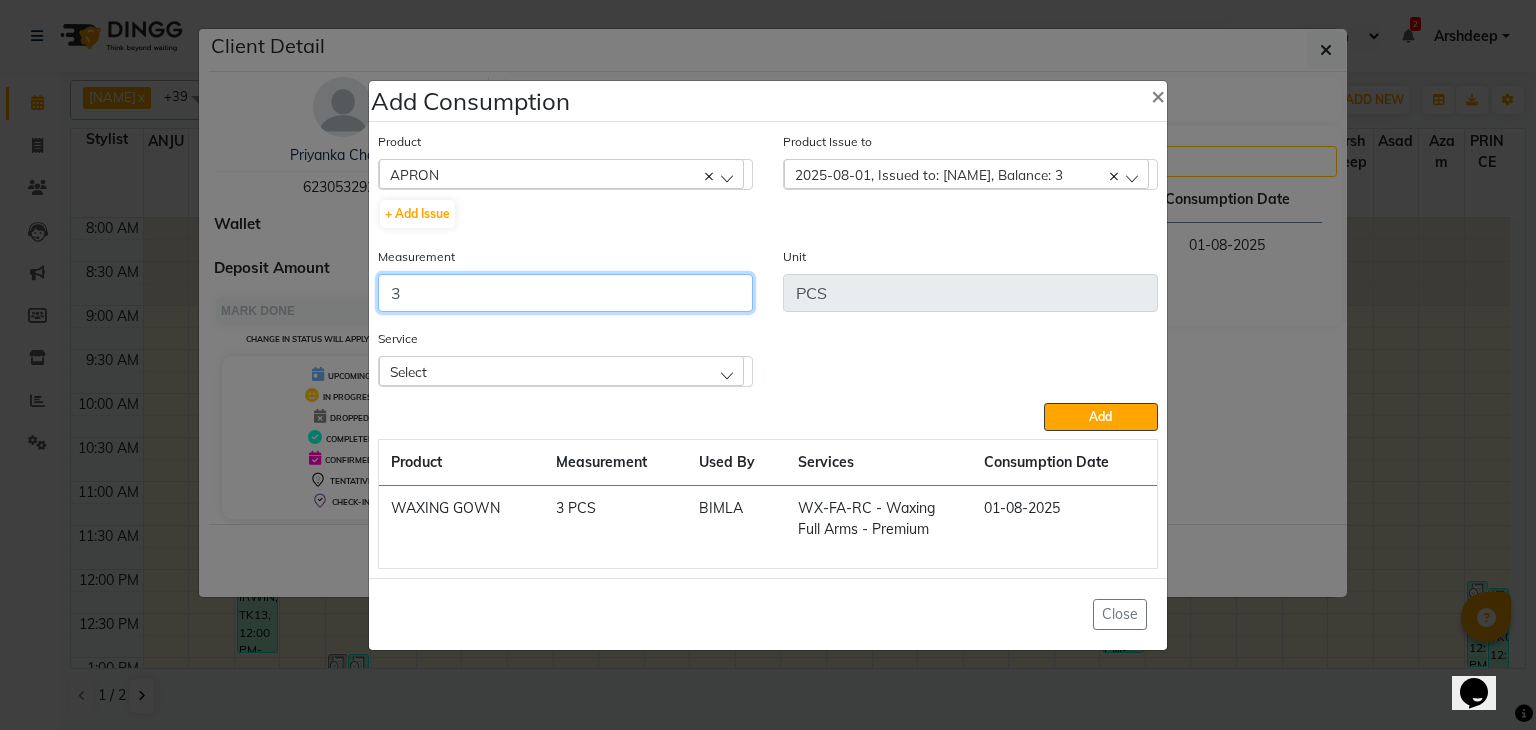type on "3" 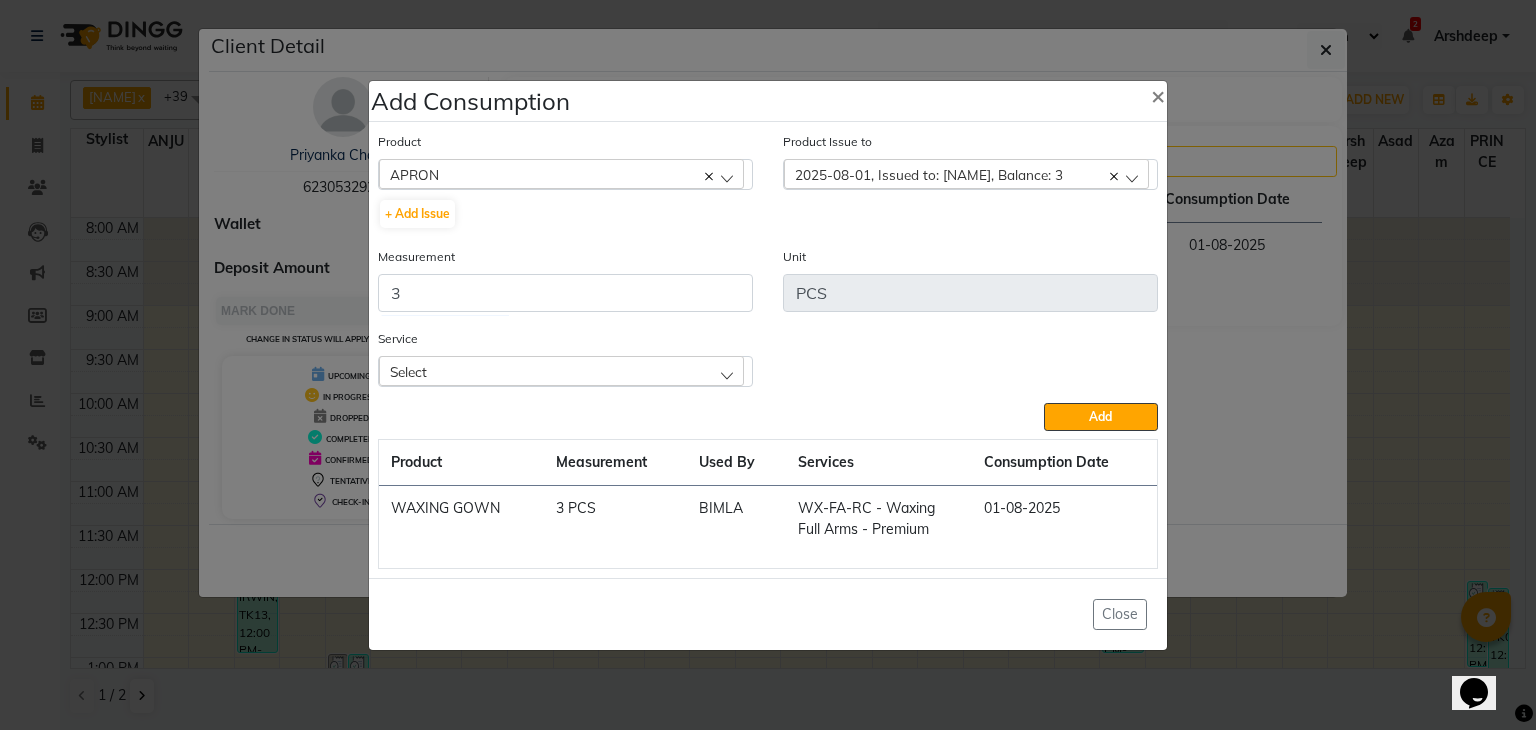 click on "Select" 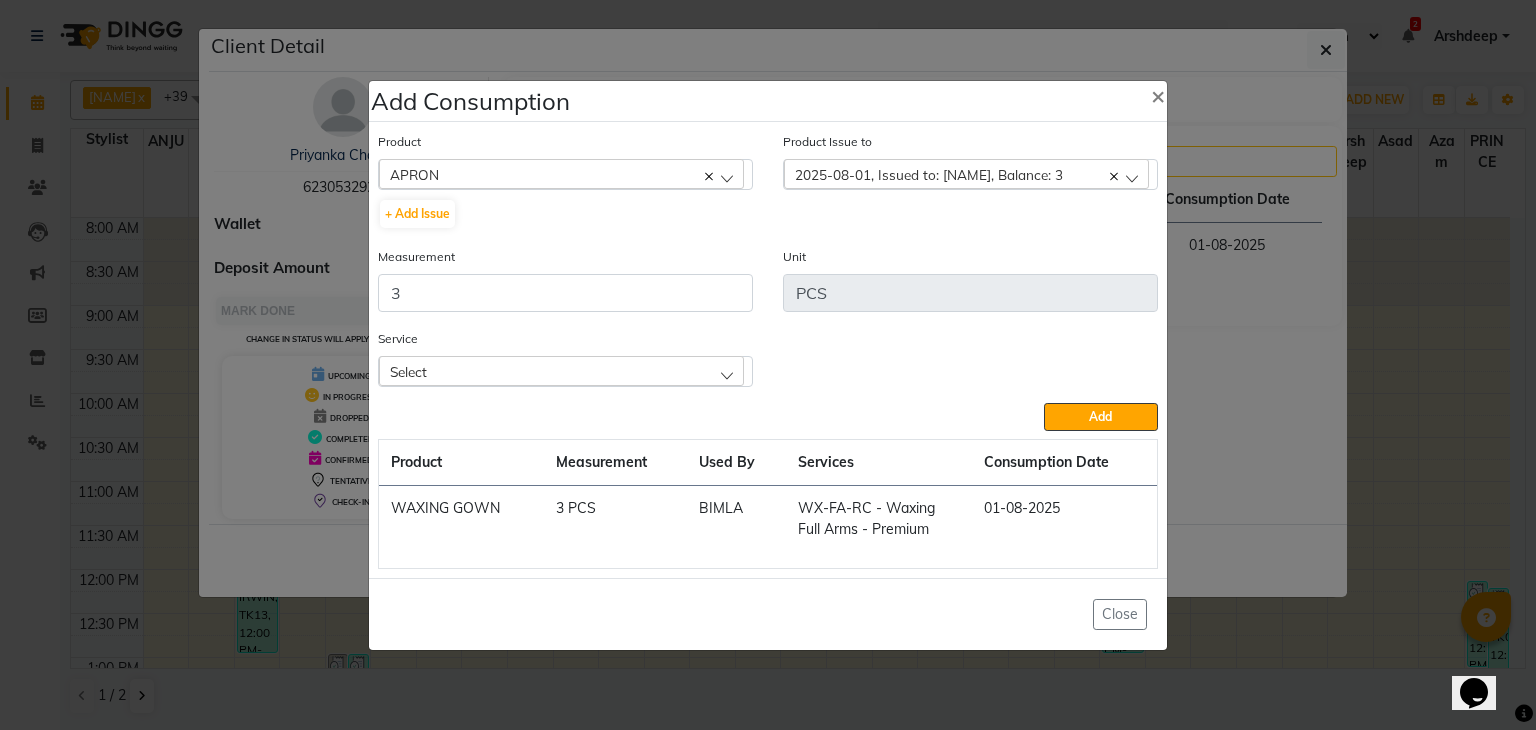 click on "Select" 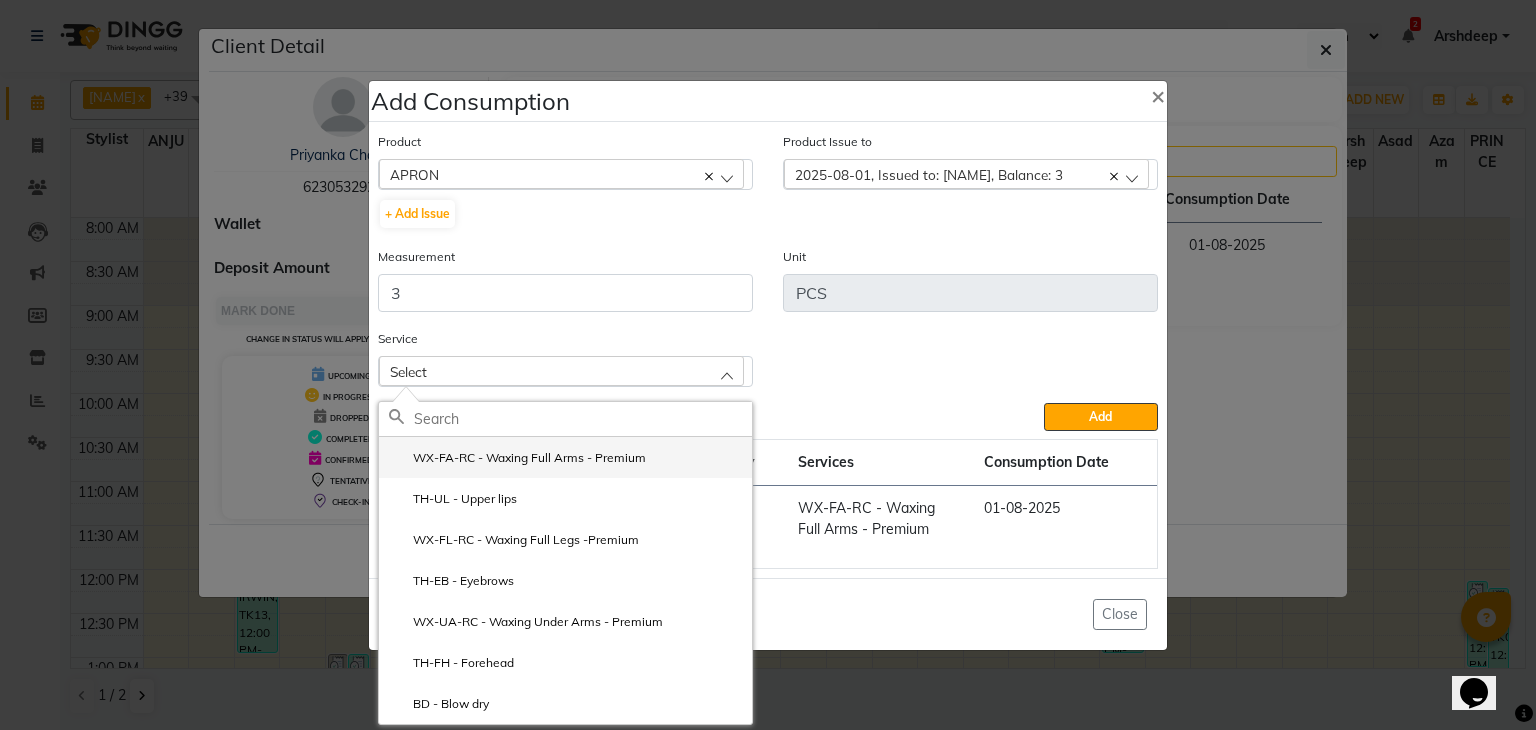 click on "WX-FA-RC - Waxing Full Arms - Premium" 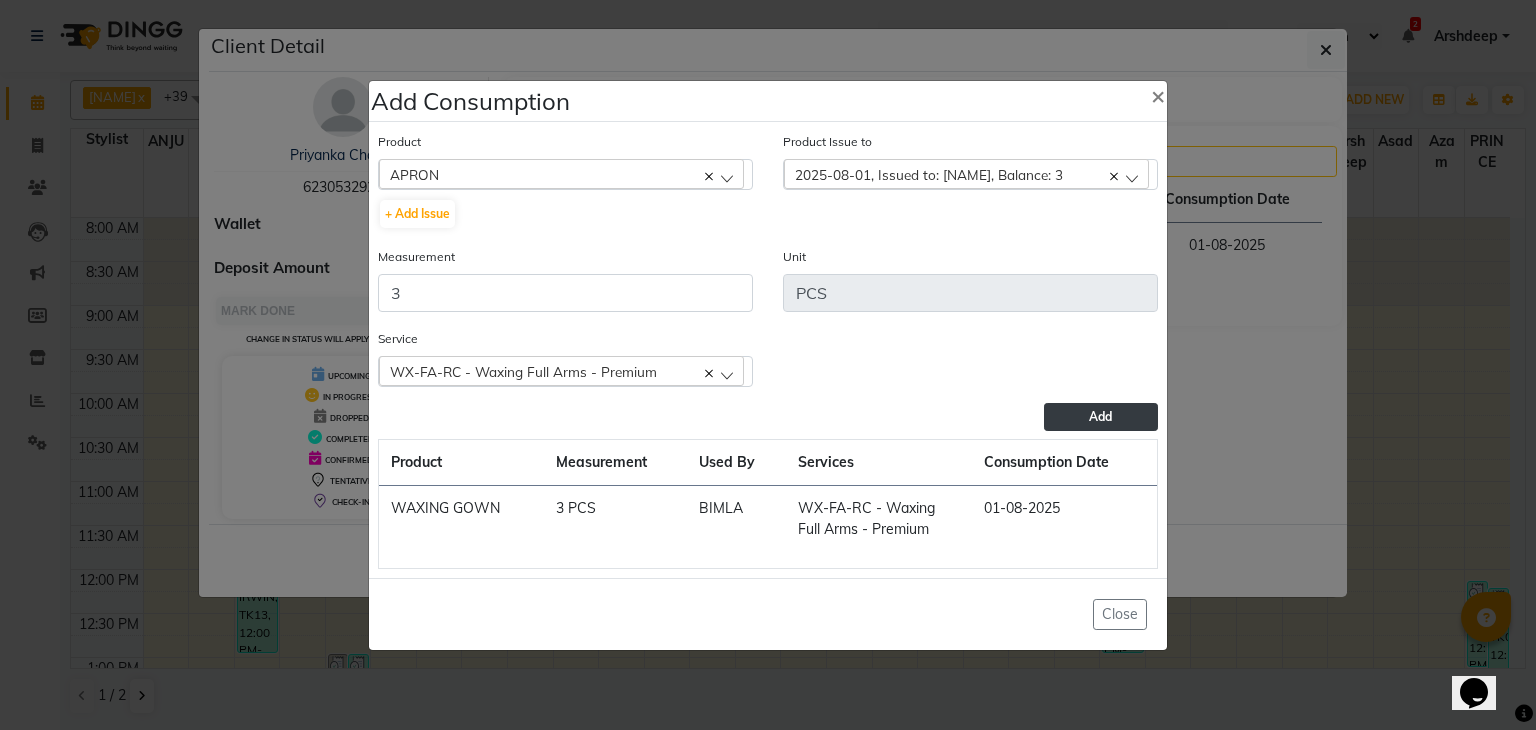 click on "Add" 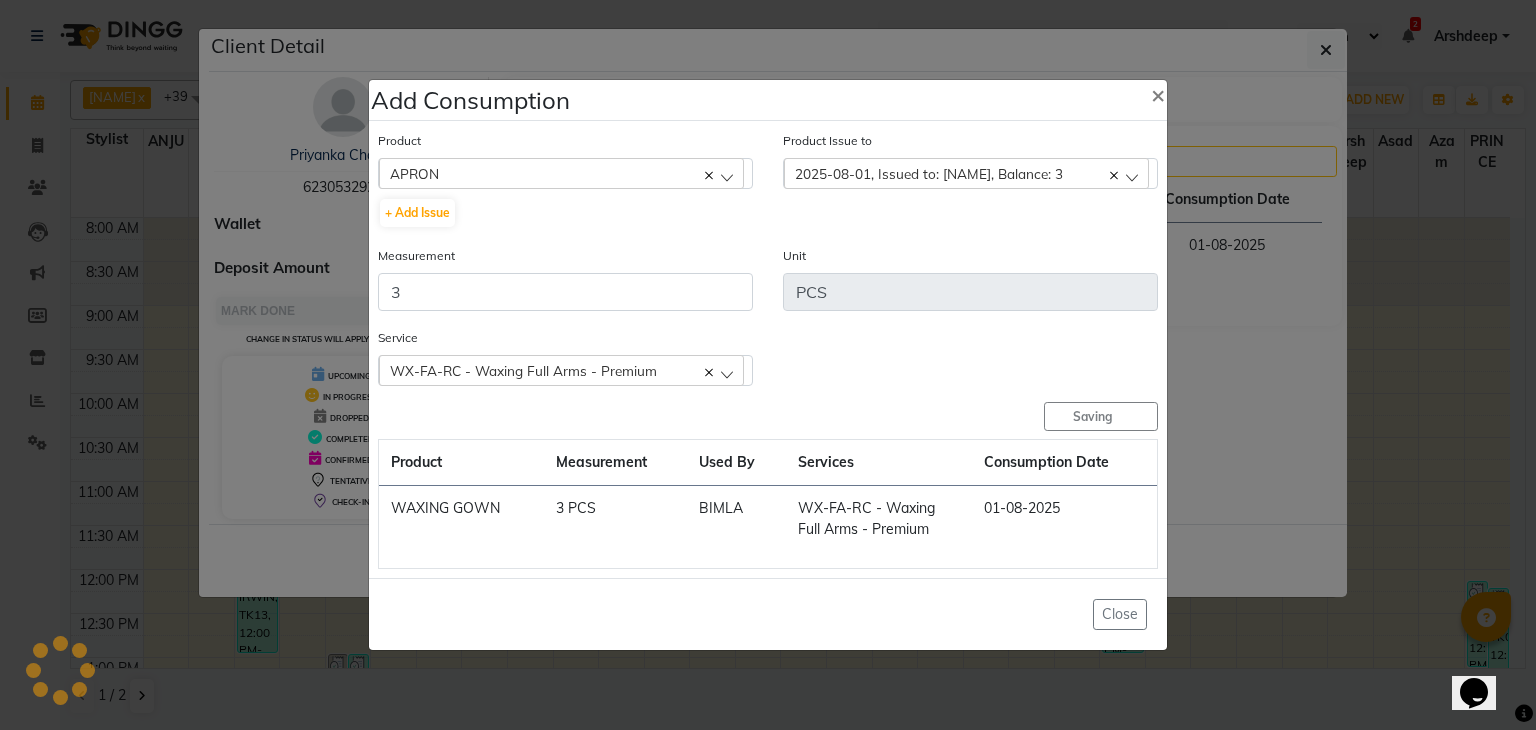 type 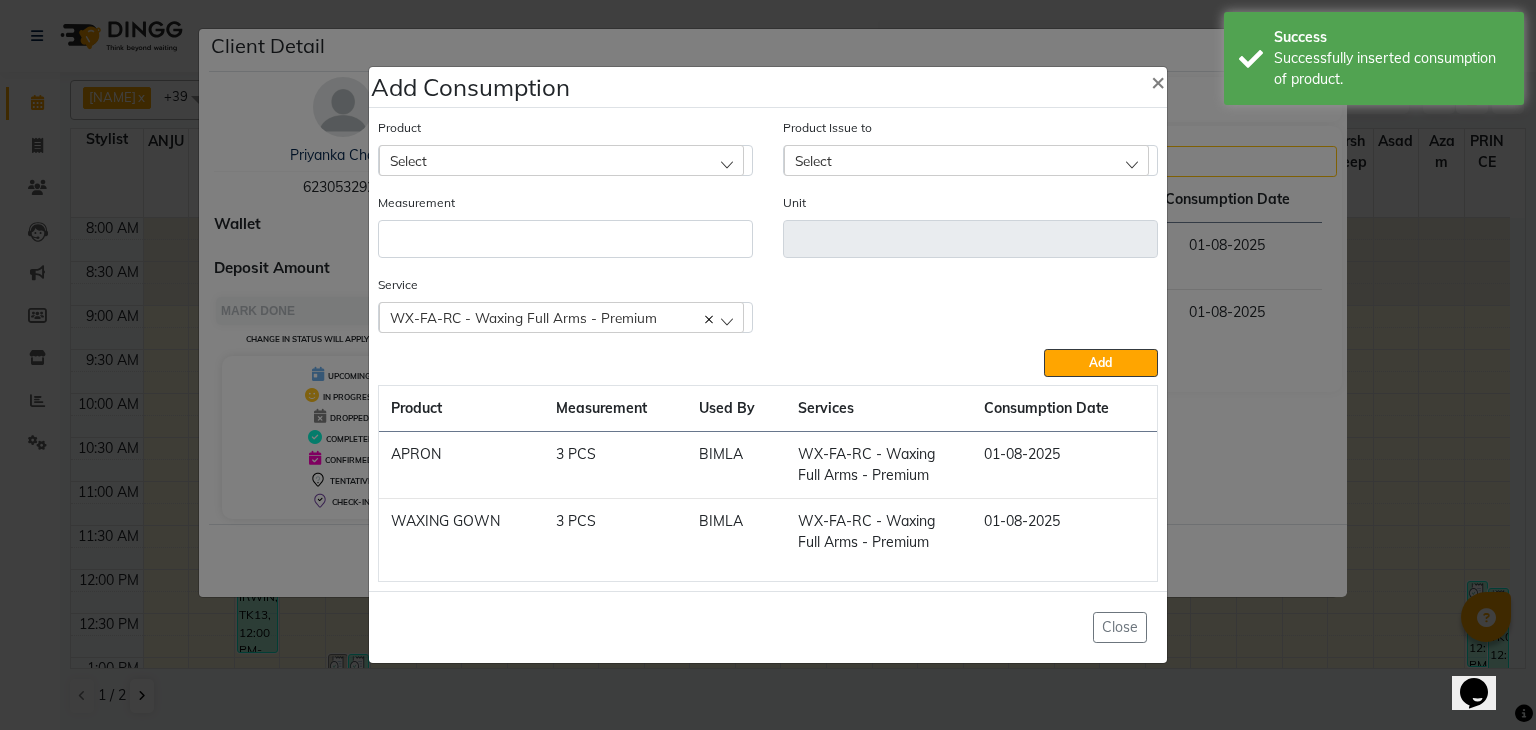 click on "Select" 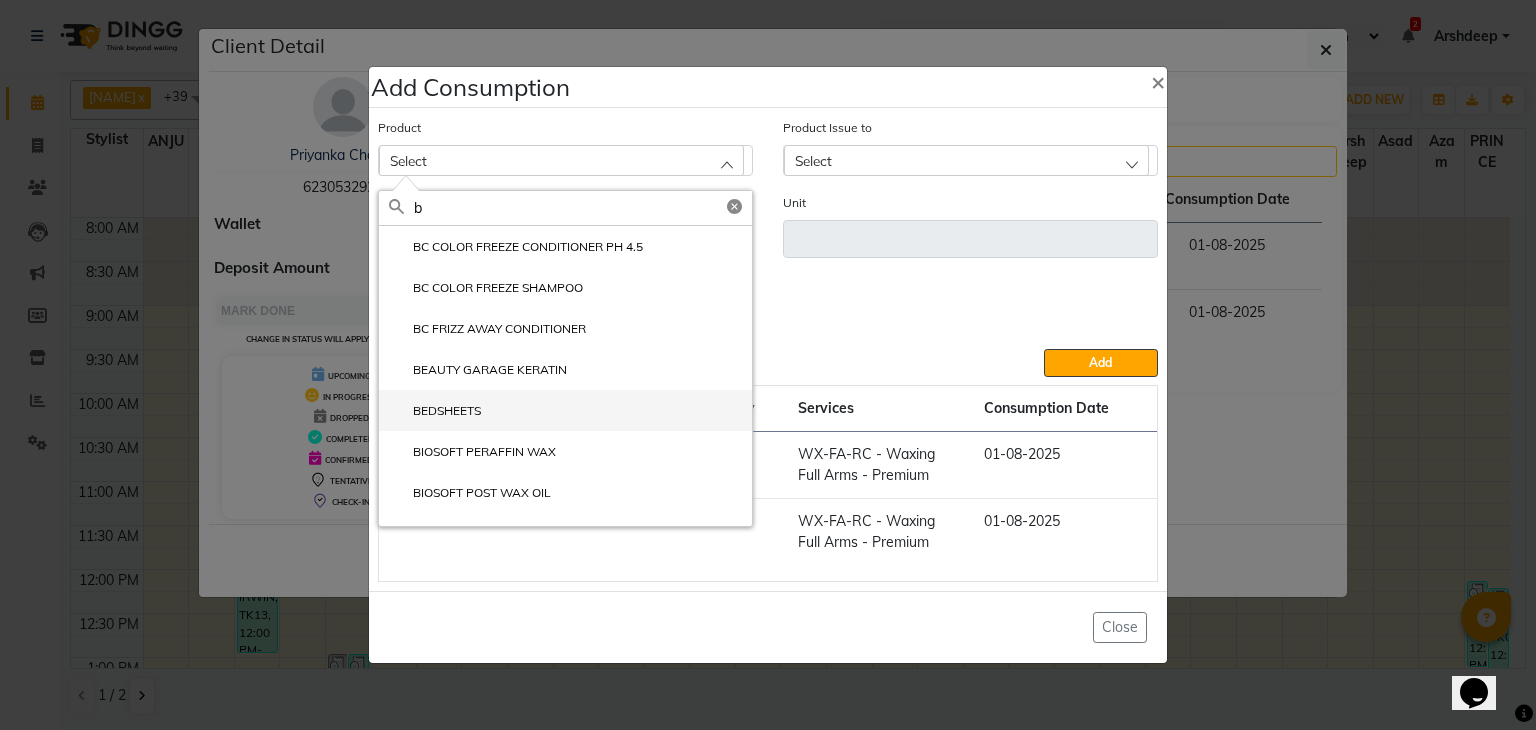 type on "b" 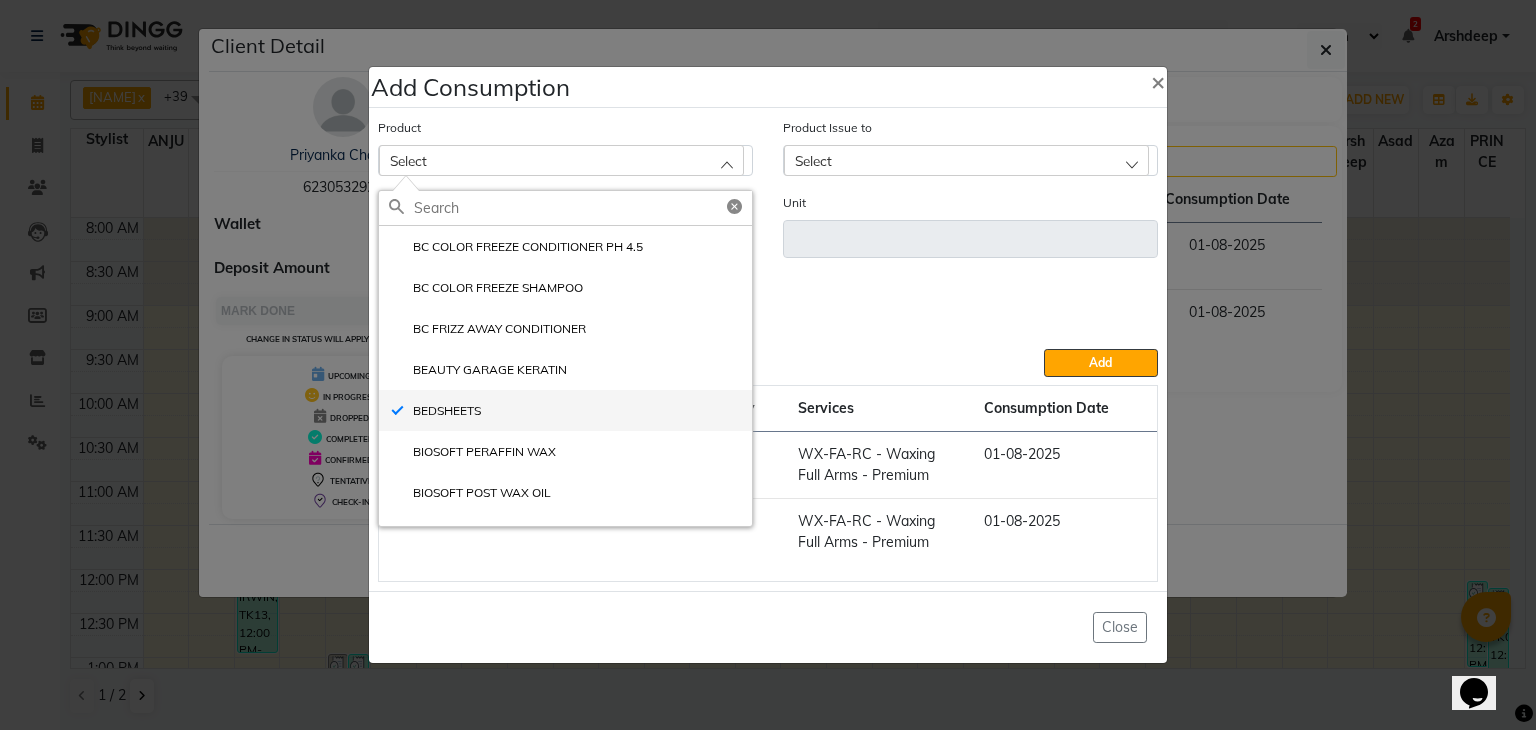 type on "PCS" 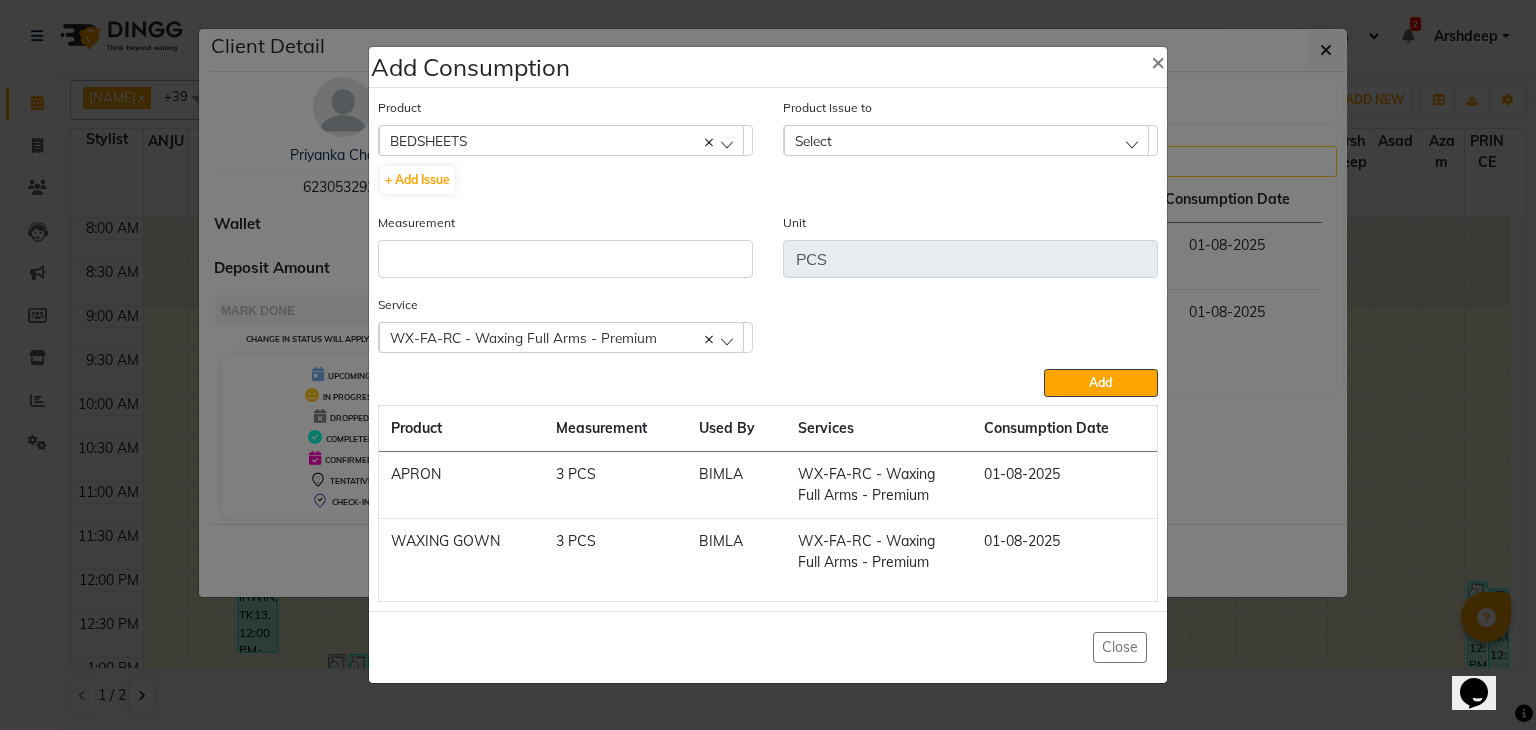 click on "Select" 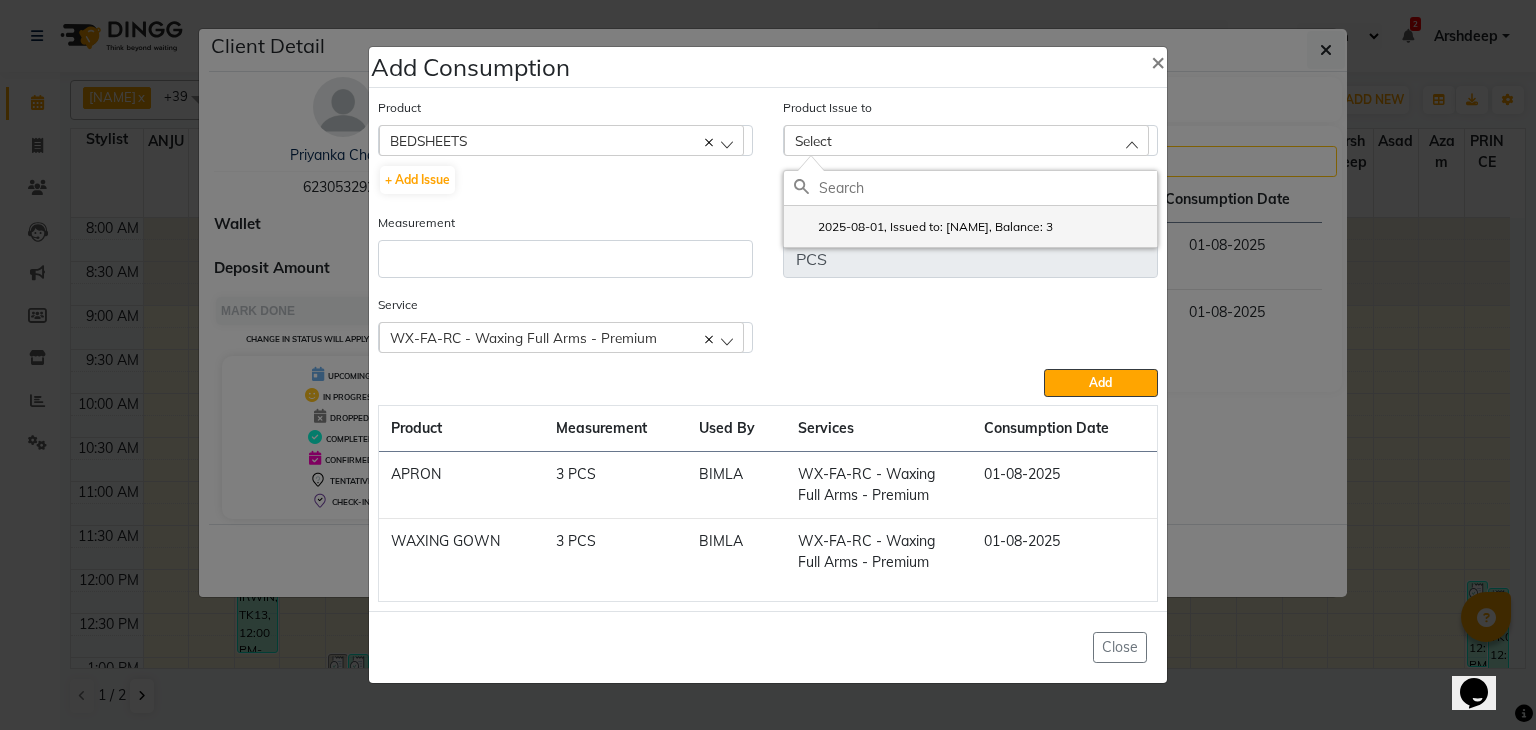 click on "2025-08-01, Issued to: BIMLA, Balance: 3" 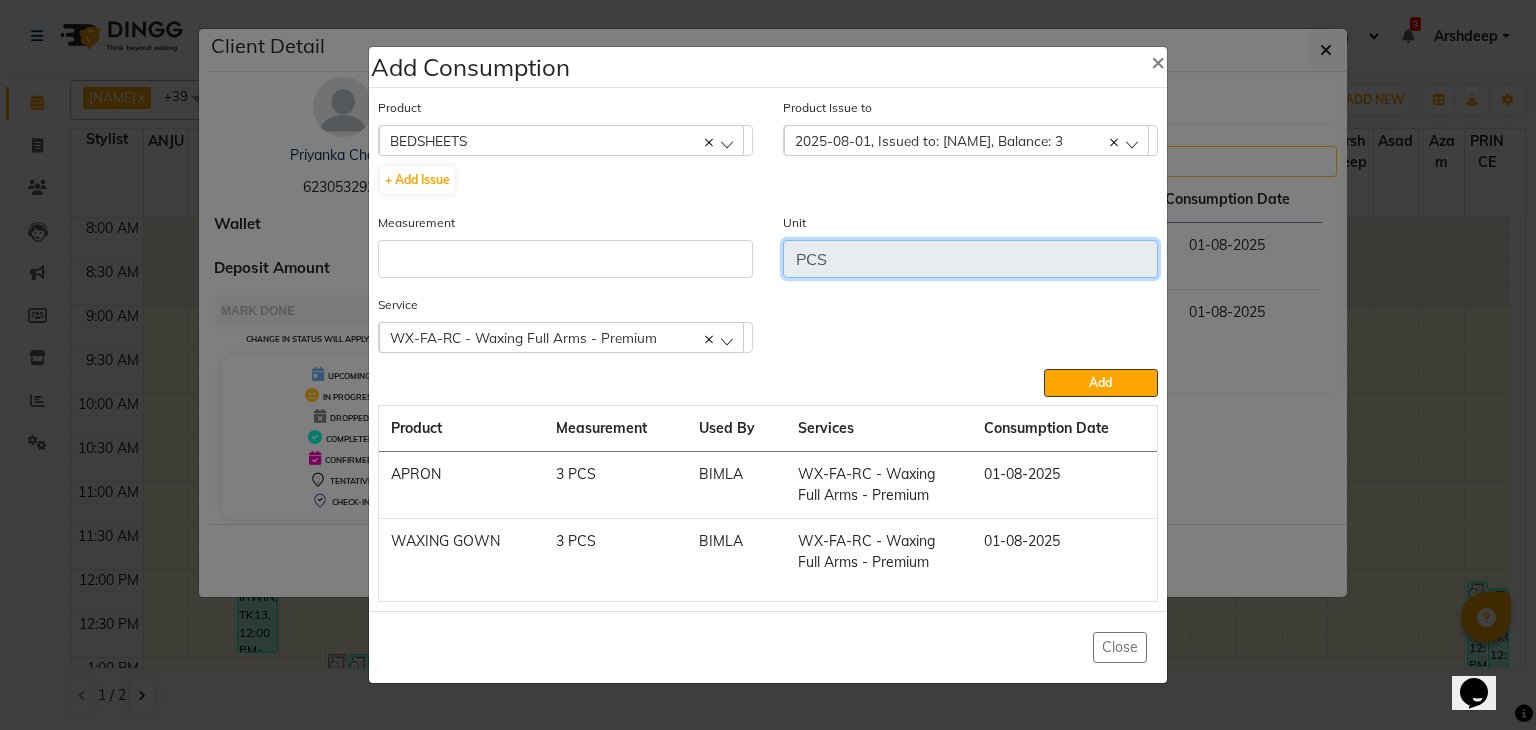 drag, startPoint x: 990, startPoint y: 242, endPoint x: 900, endPoint y: 260, distance: 91.78235 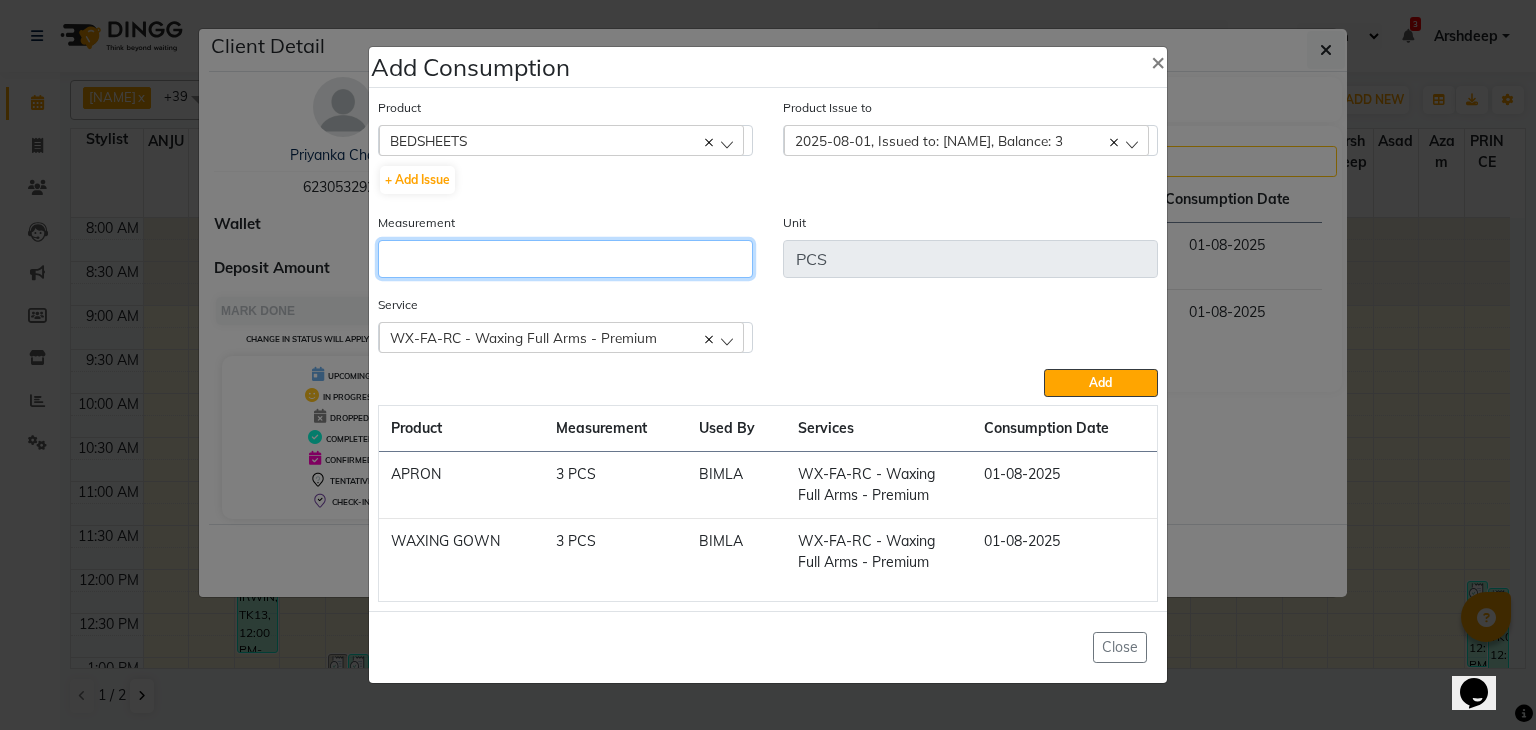 click 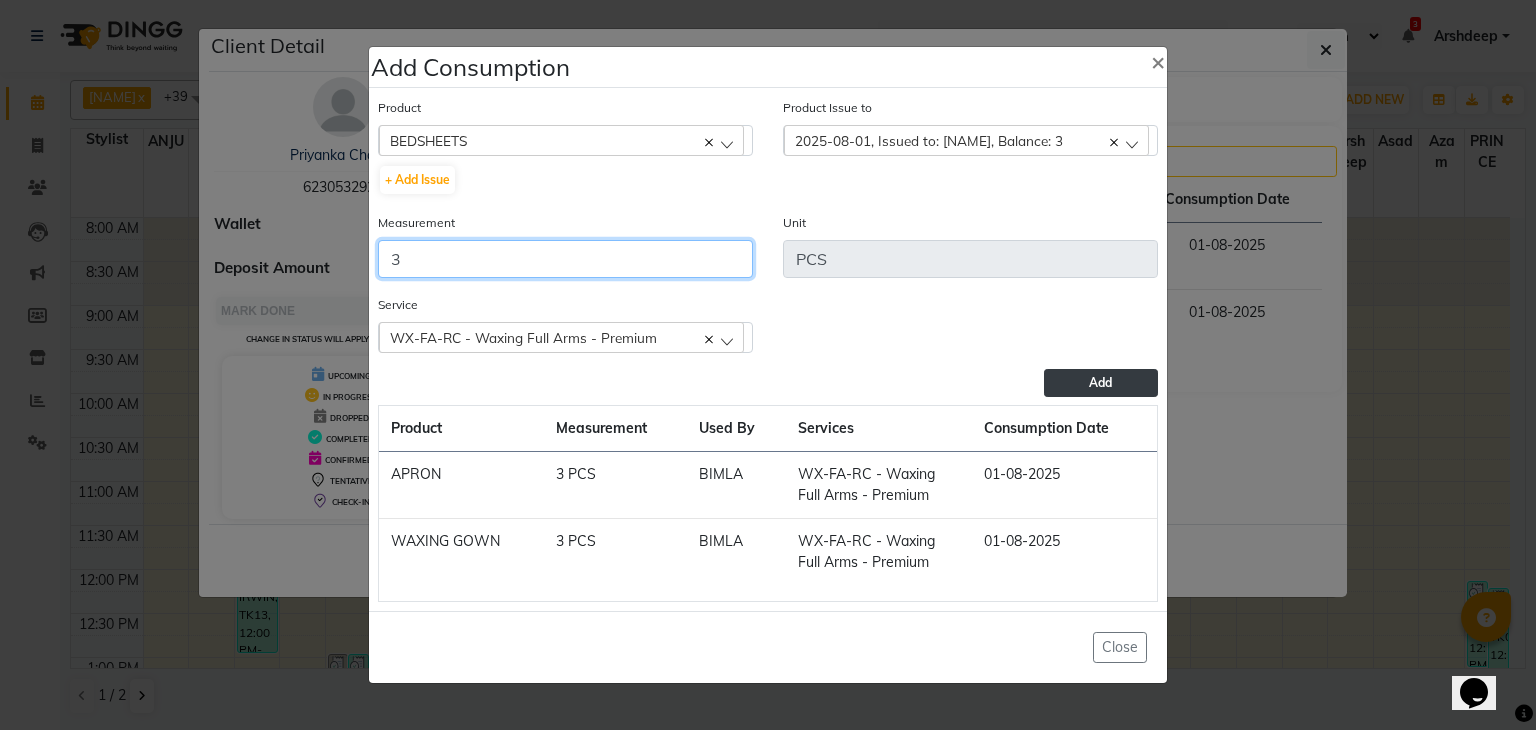 type on "3" 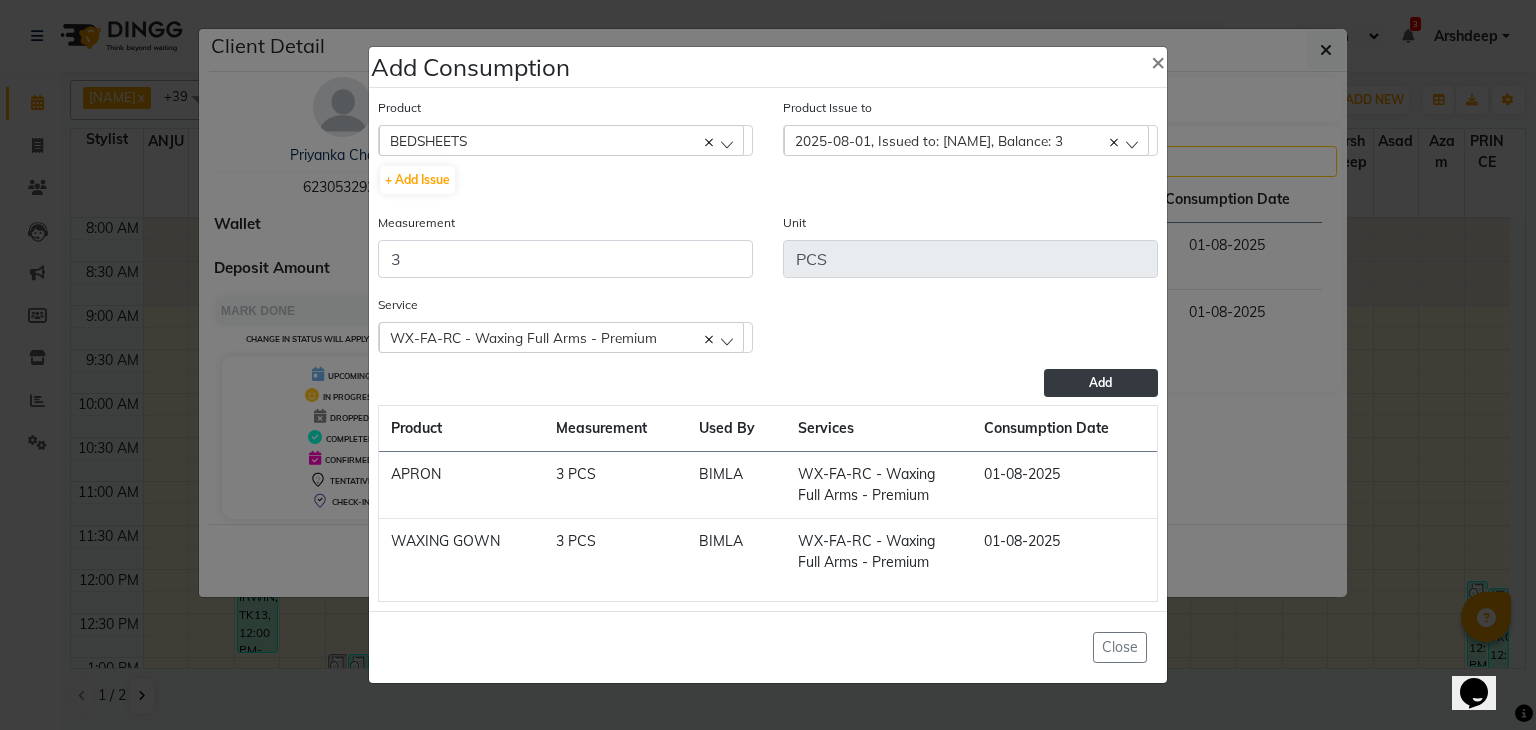 click on "Add" 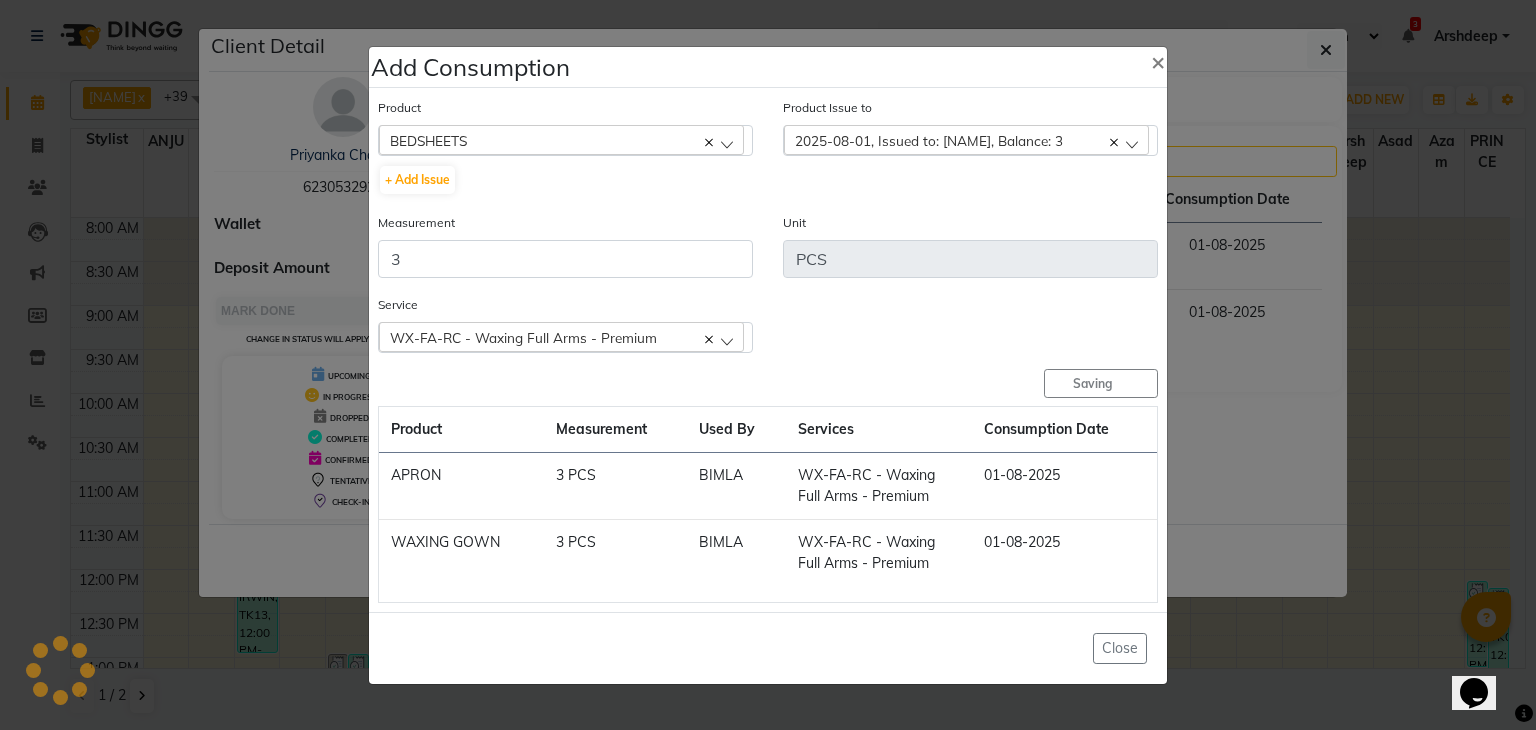 type 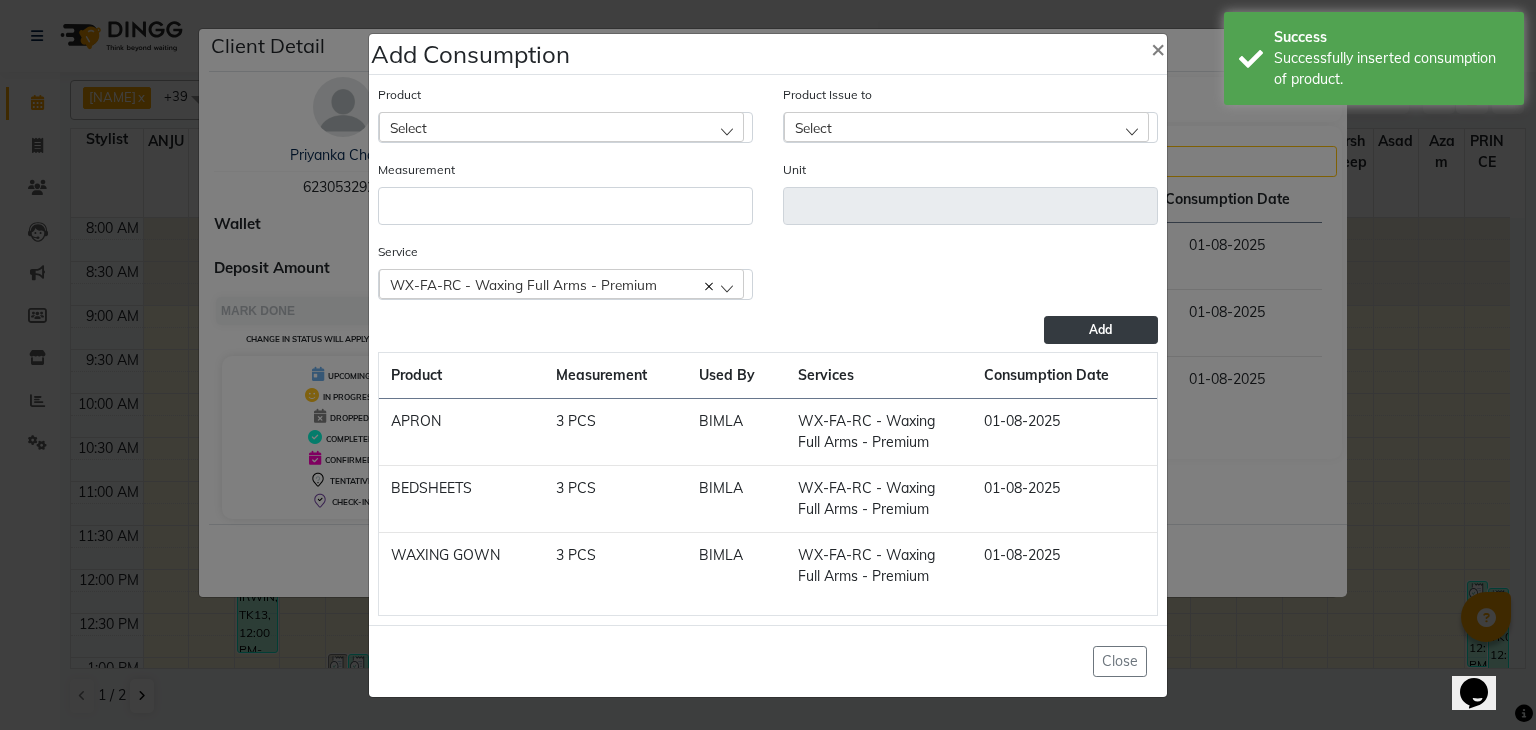 click on "Select" 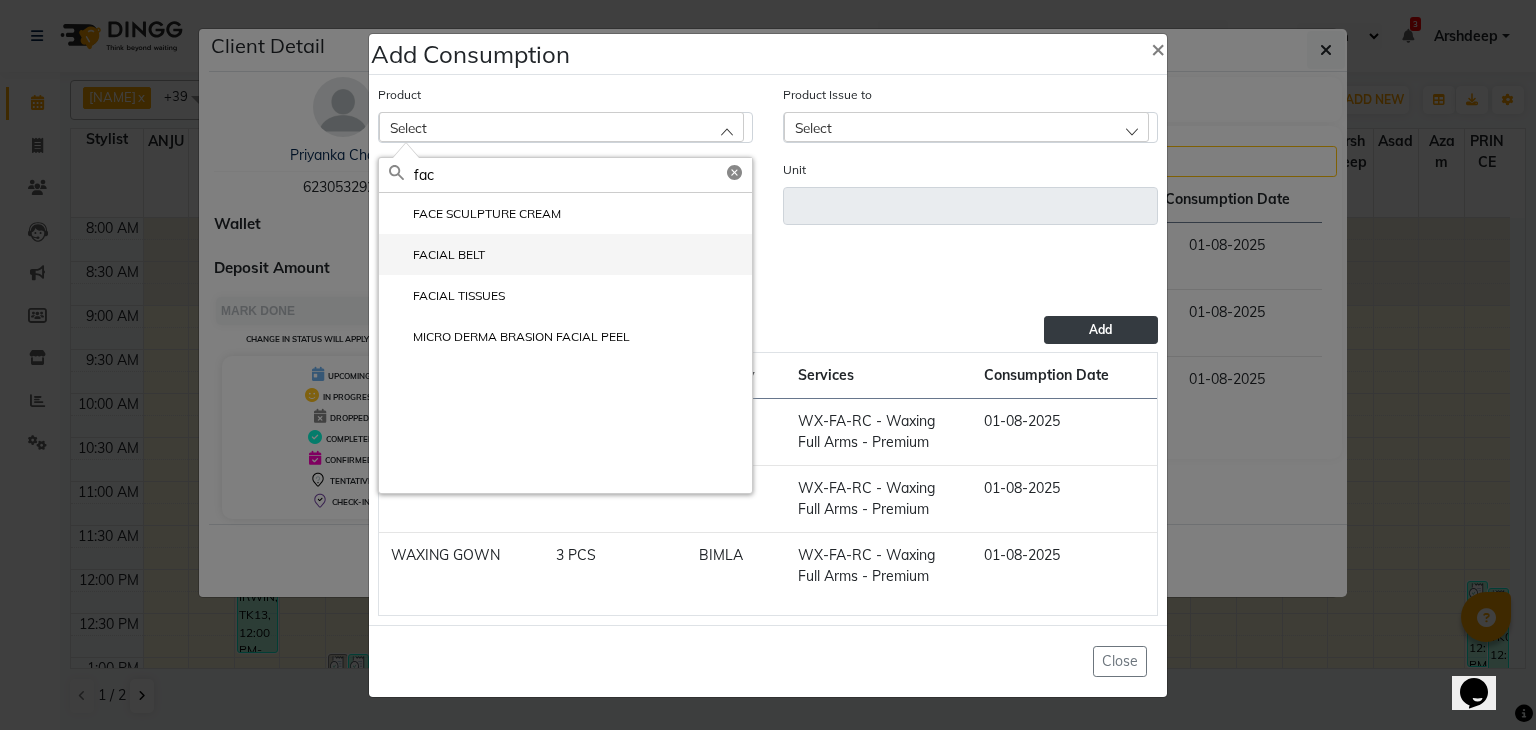type on "fac" 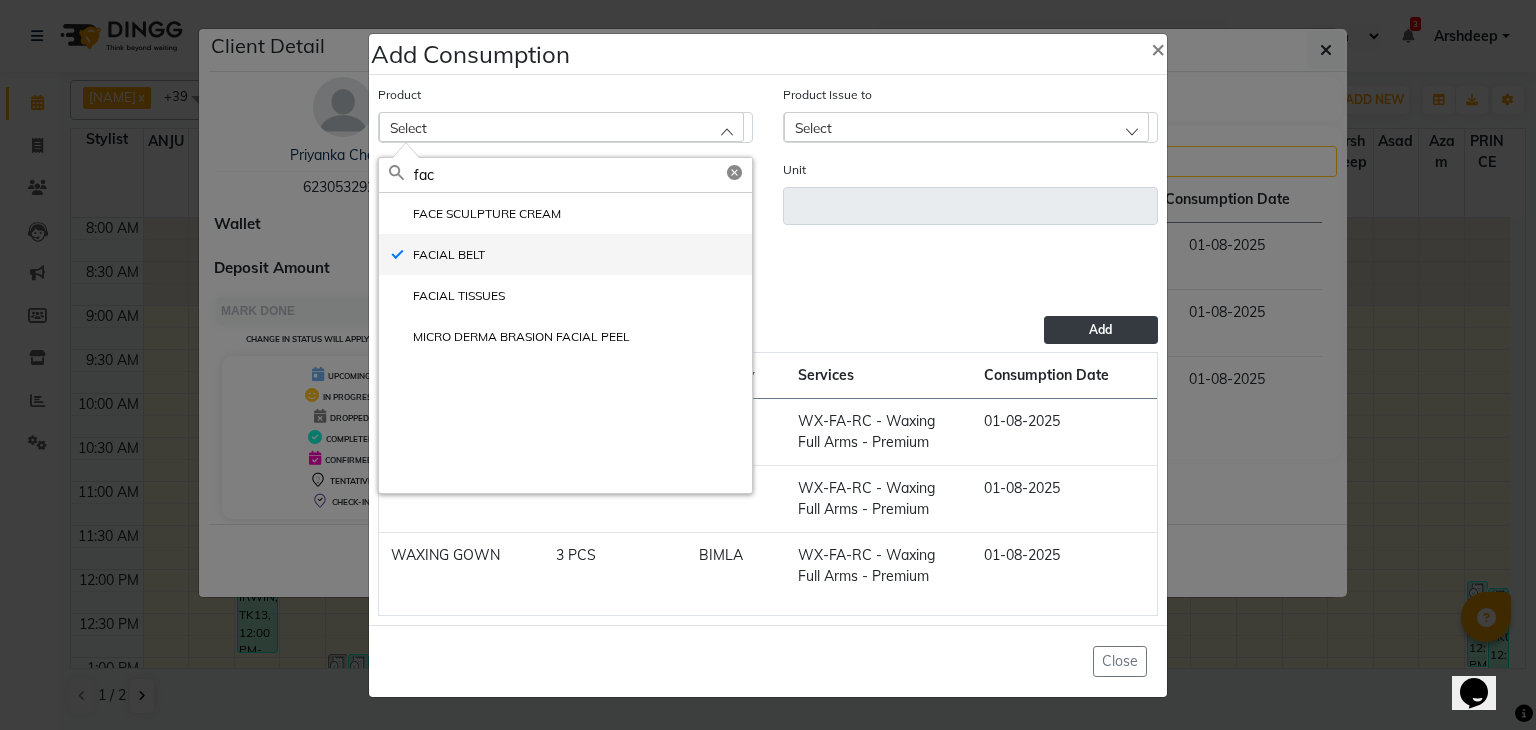 type on "PCS" 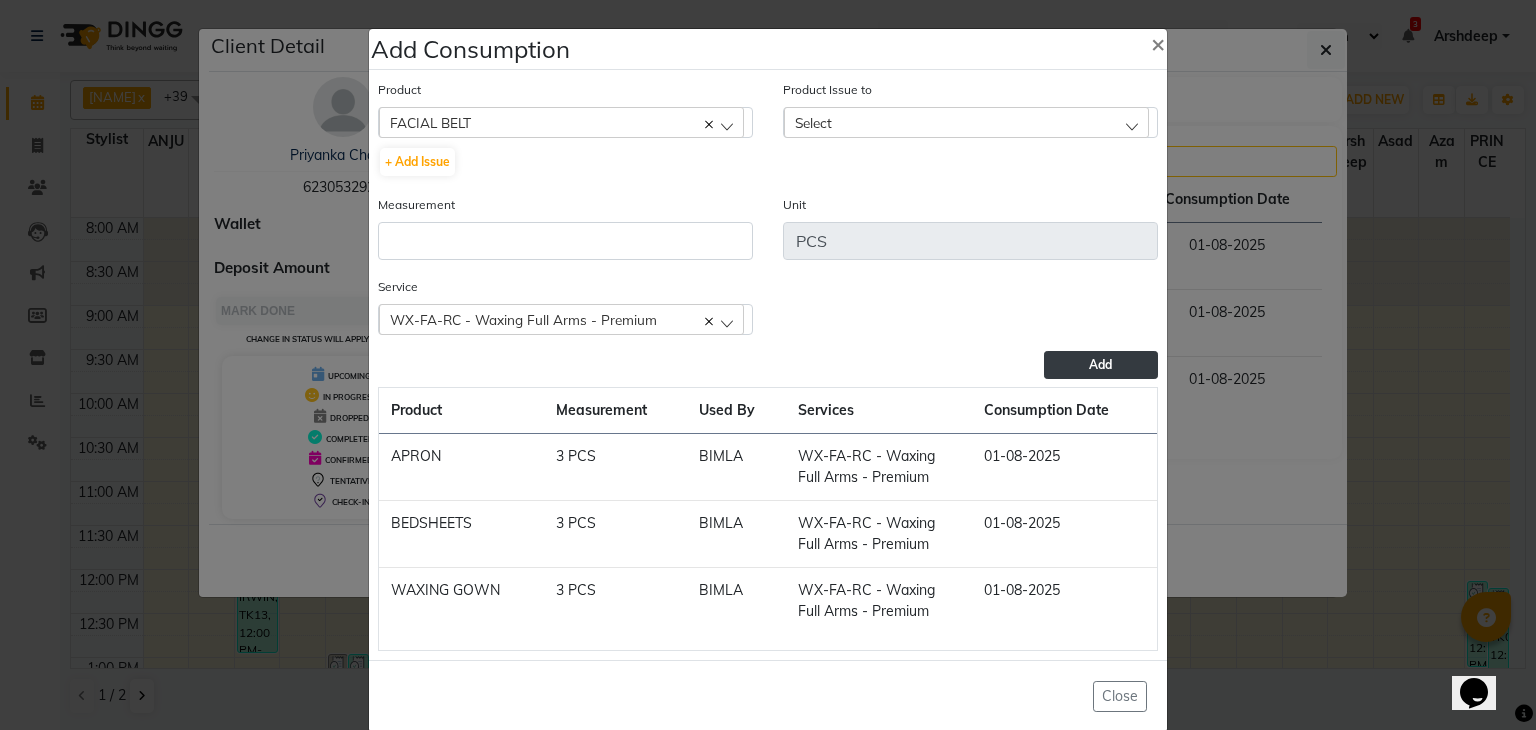 click on "Select" 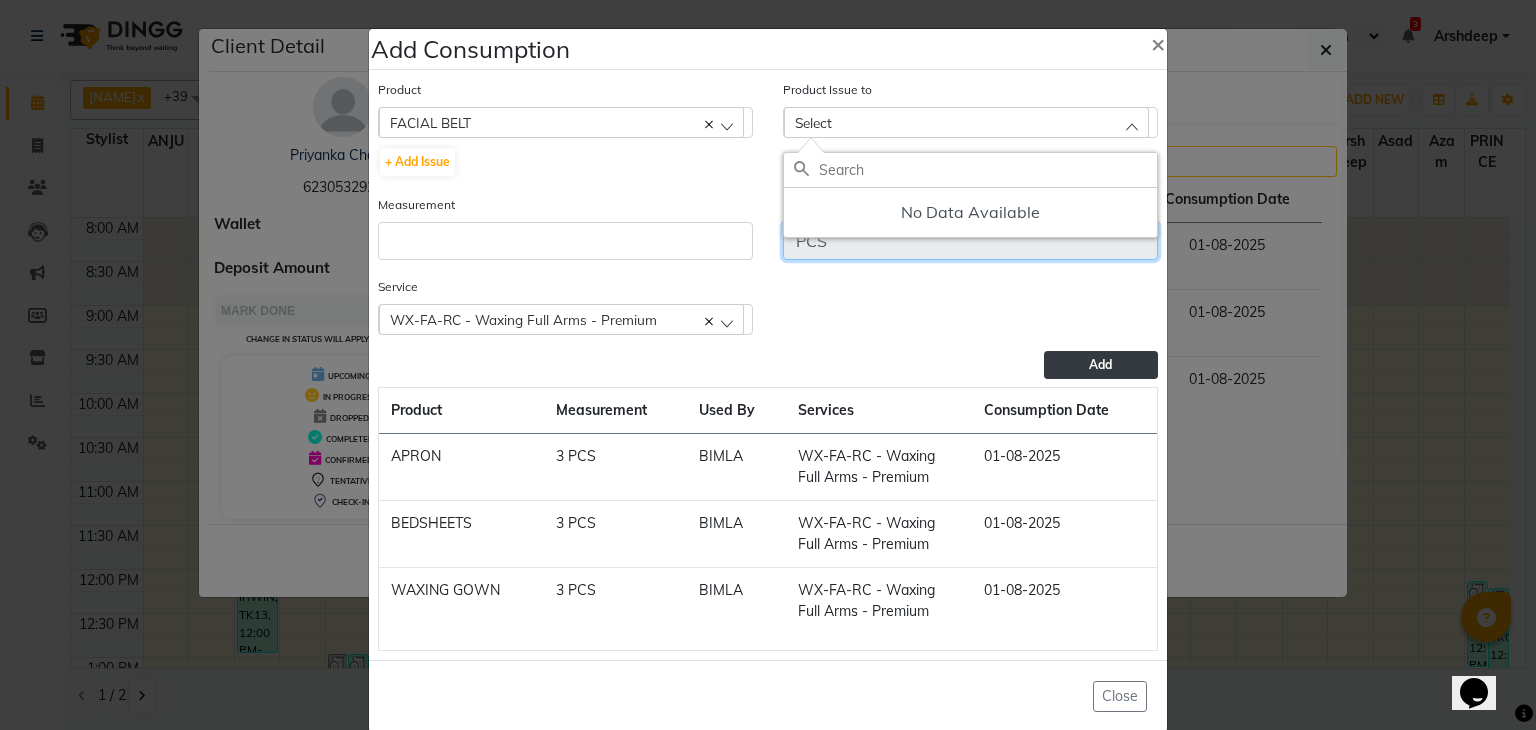 click on "PCS" 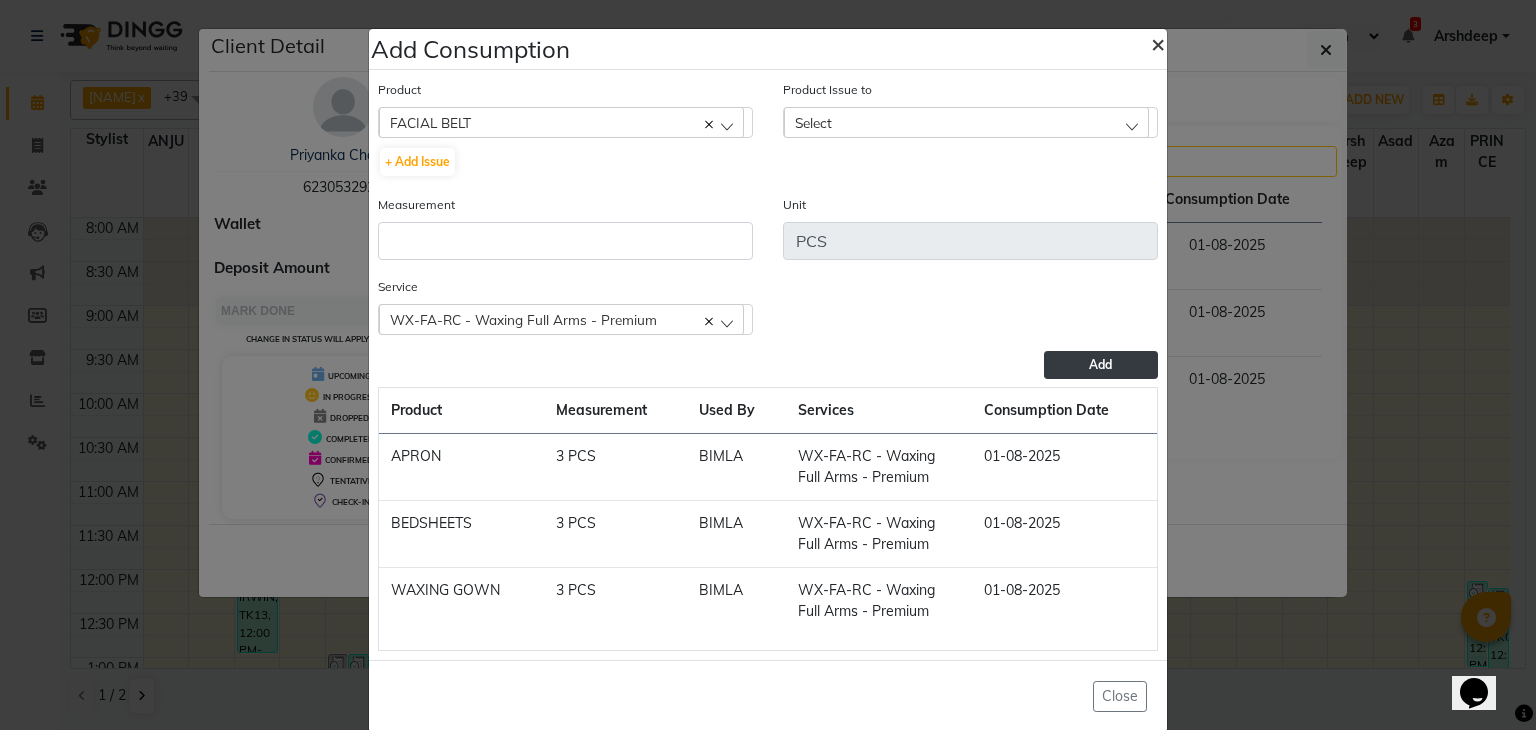 click on "×" 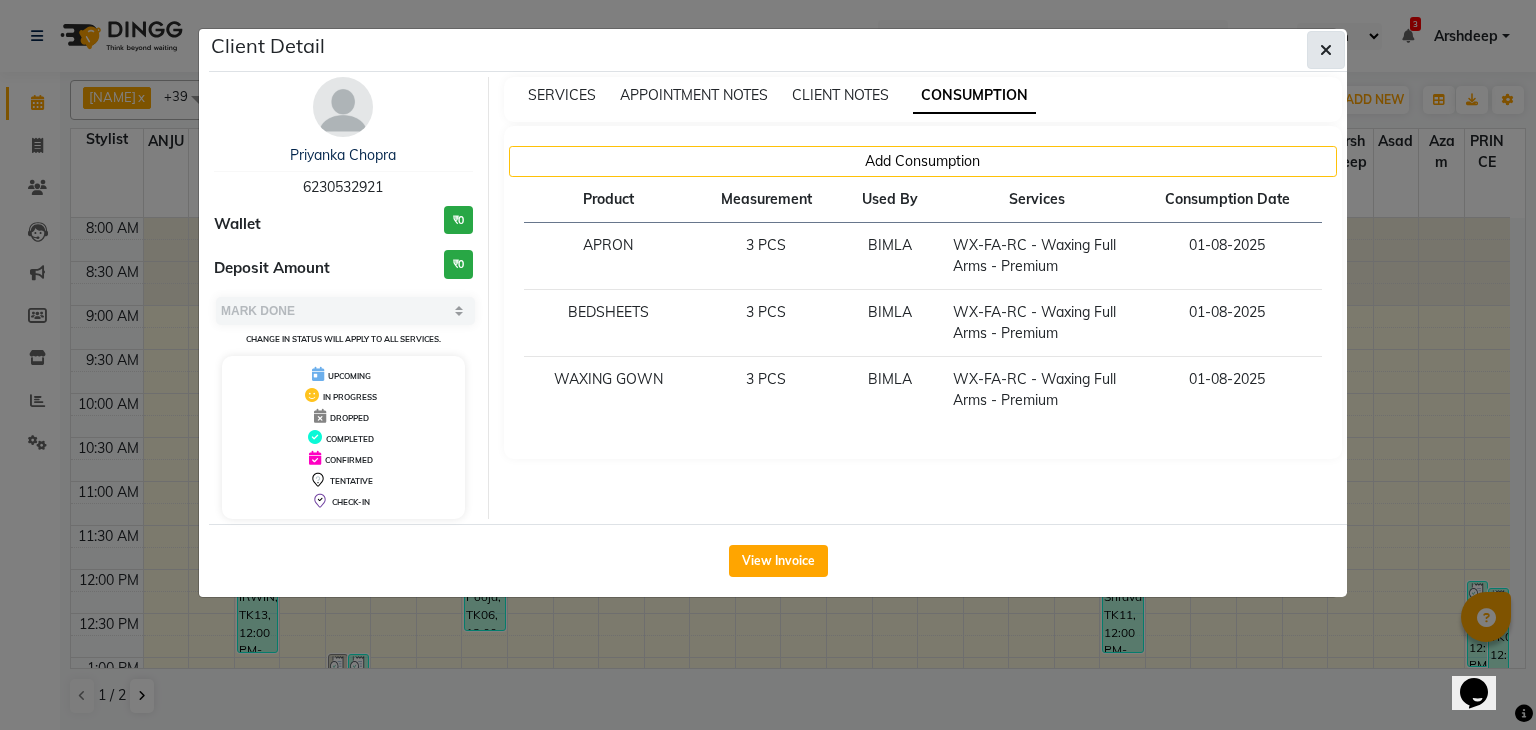 click 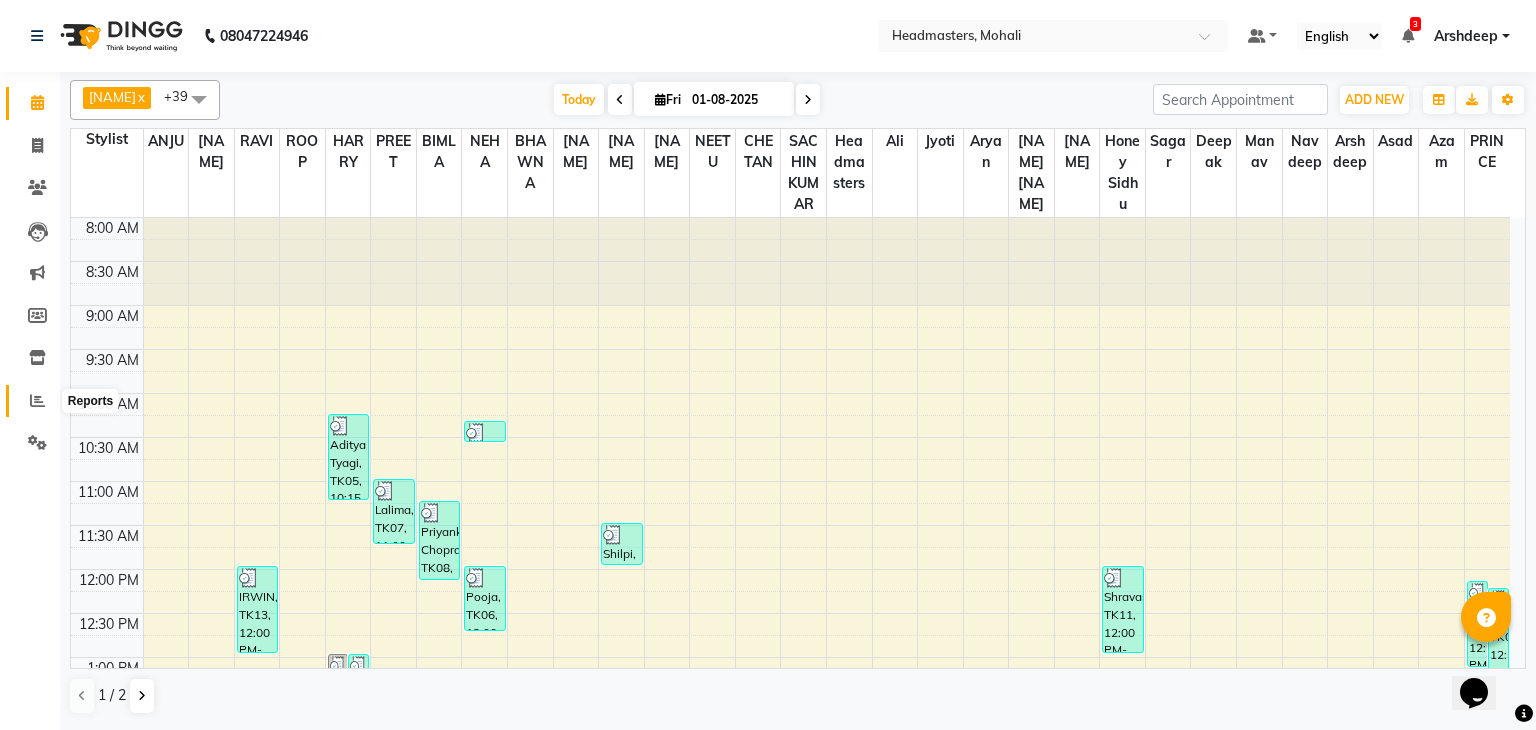 click 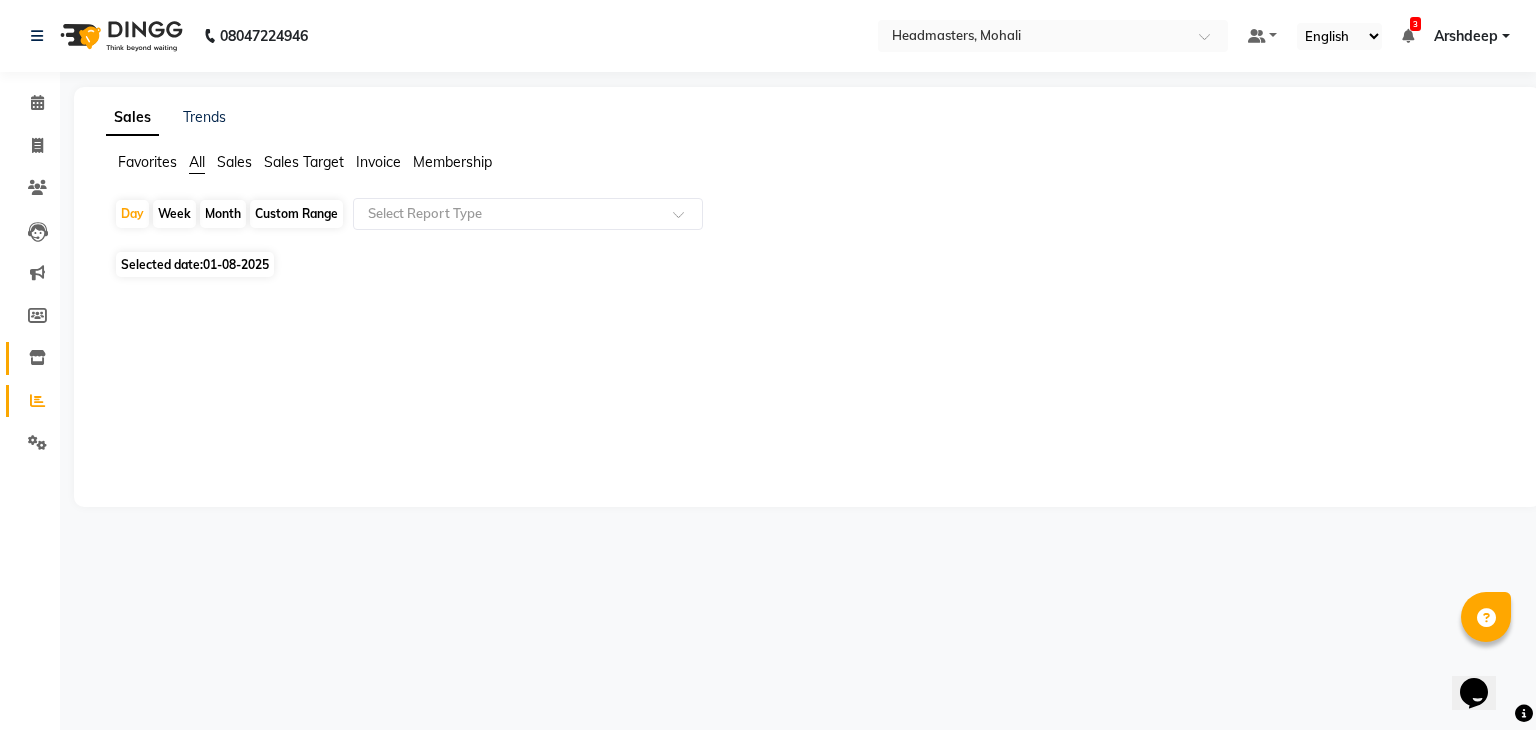 click on "Inventory" 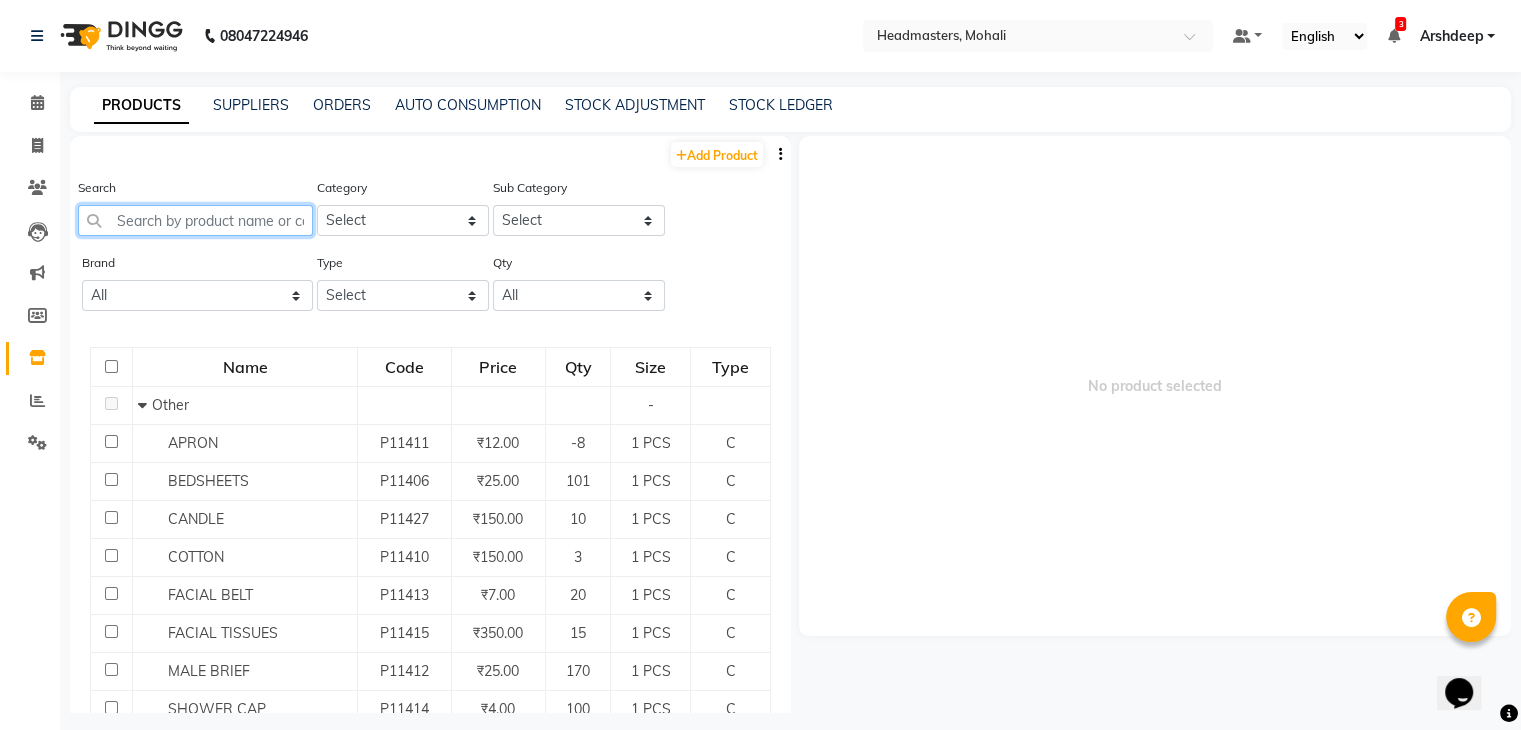 click 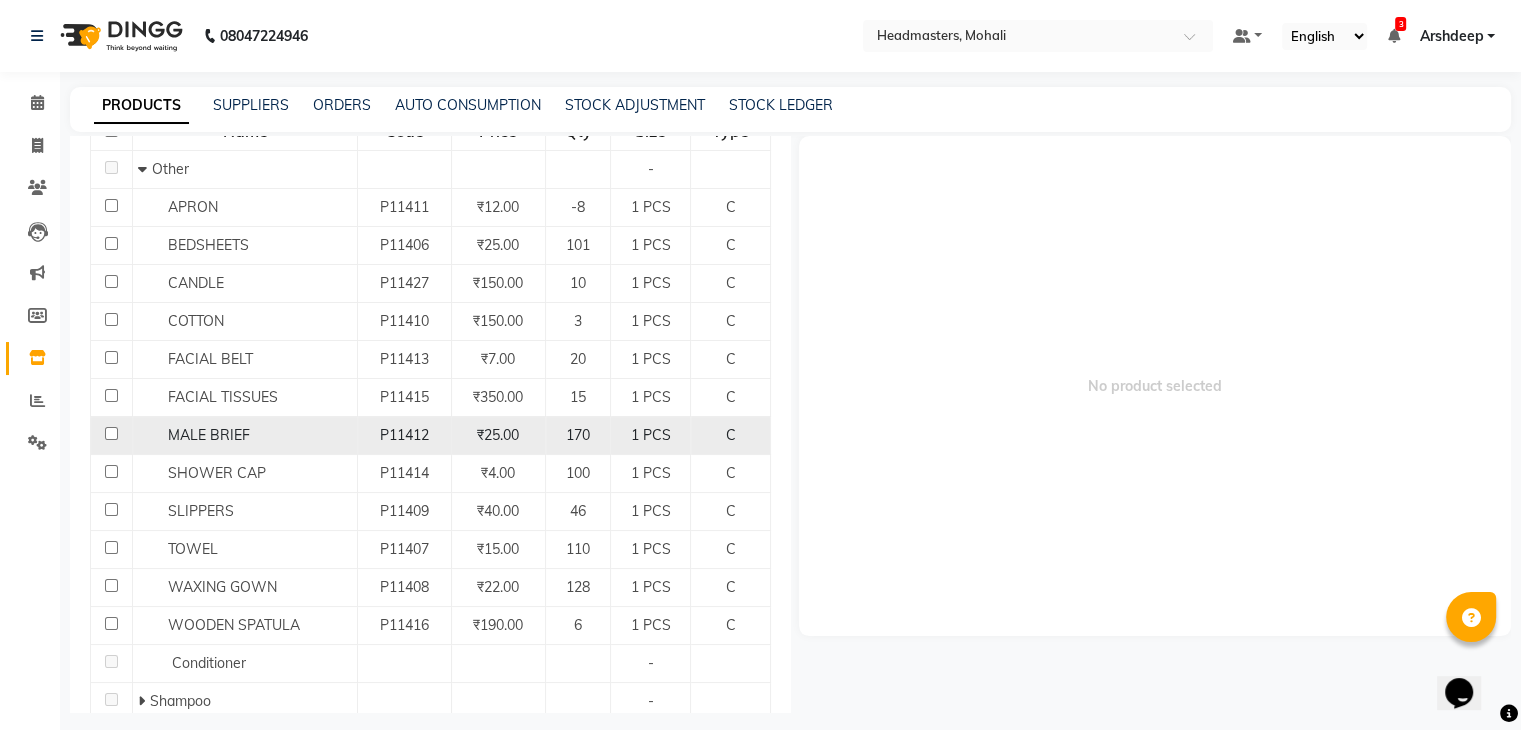 scroll, scrollTop: 240, scrollLeft: 0, axis: vertical 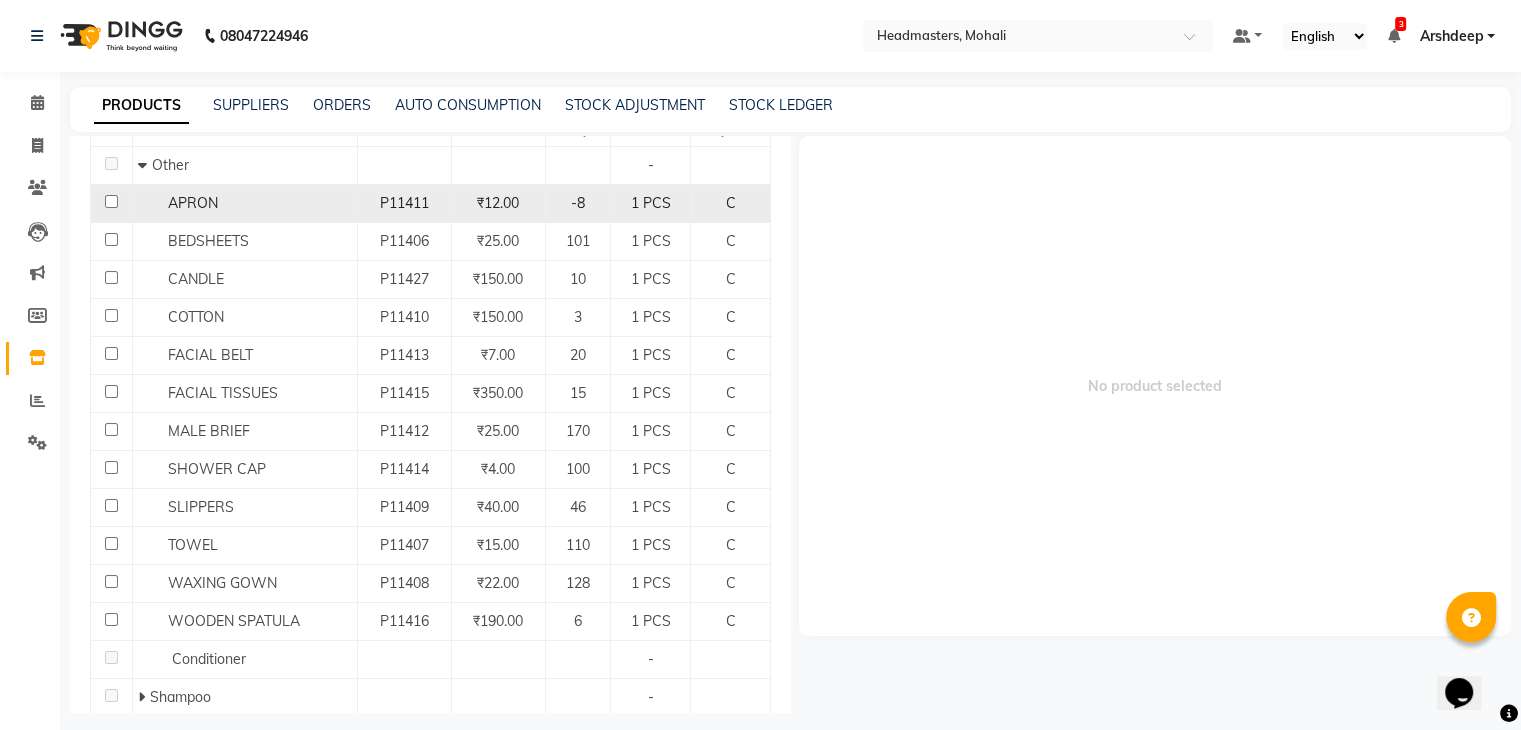 click on "-8" 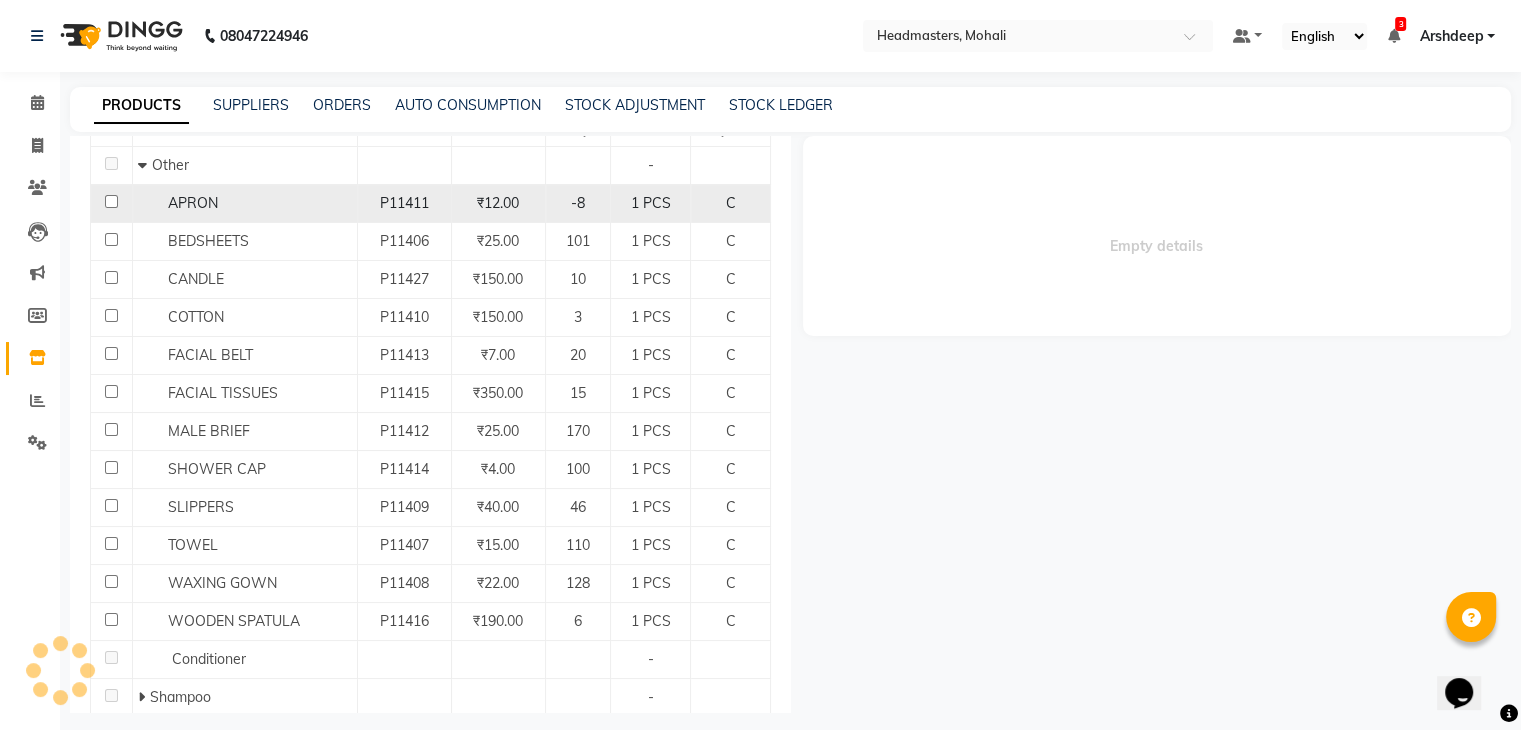 select 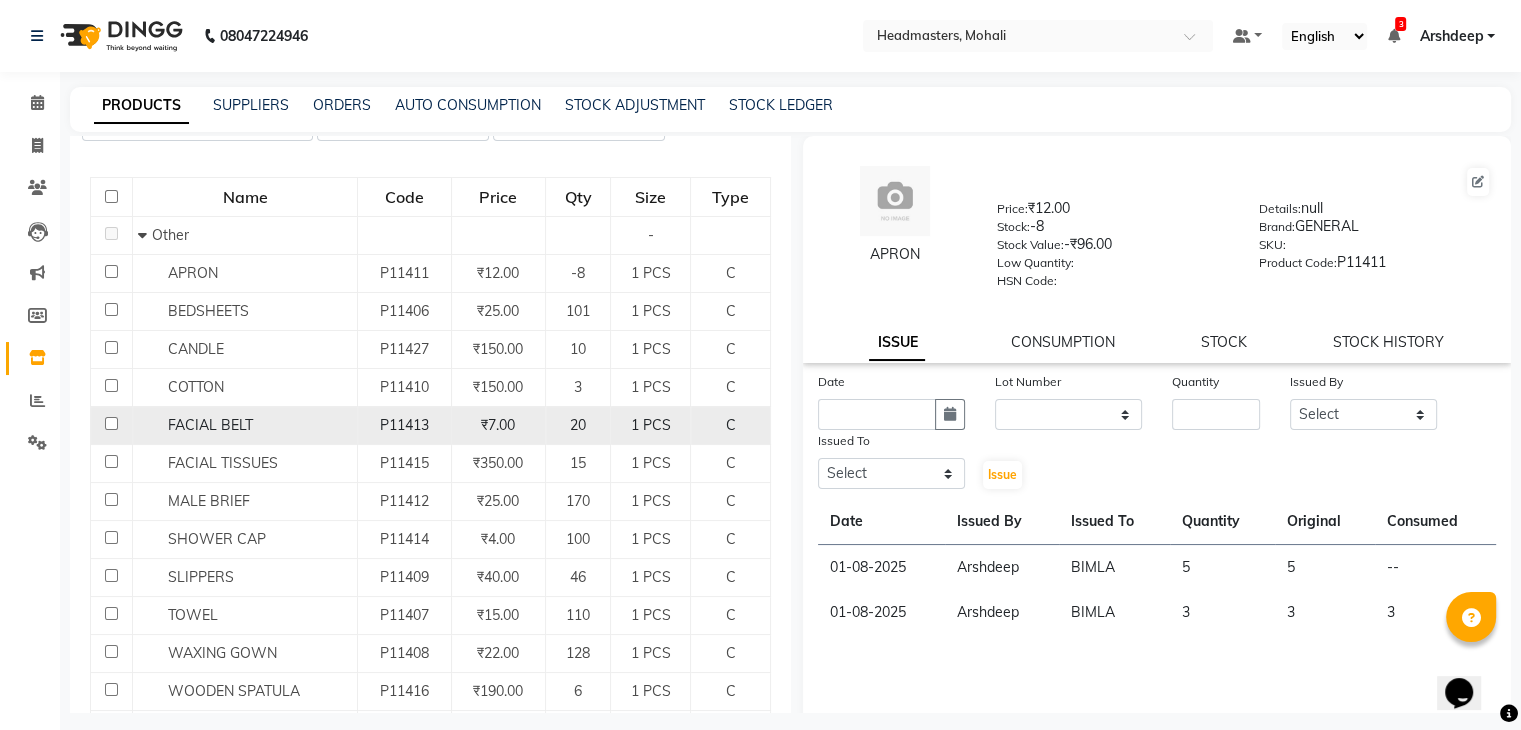 scroll, scrollTop: 168, scrollLeft: 0, axis: vertical 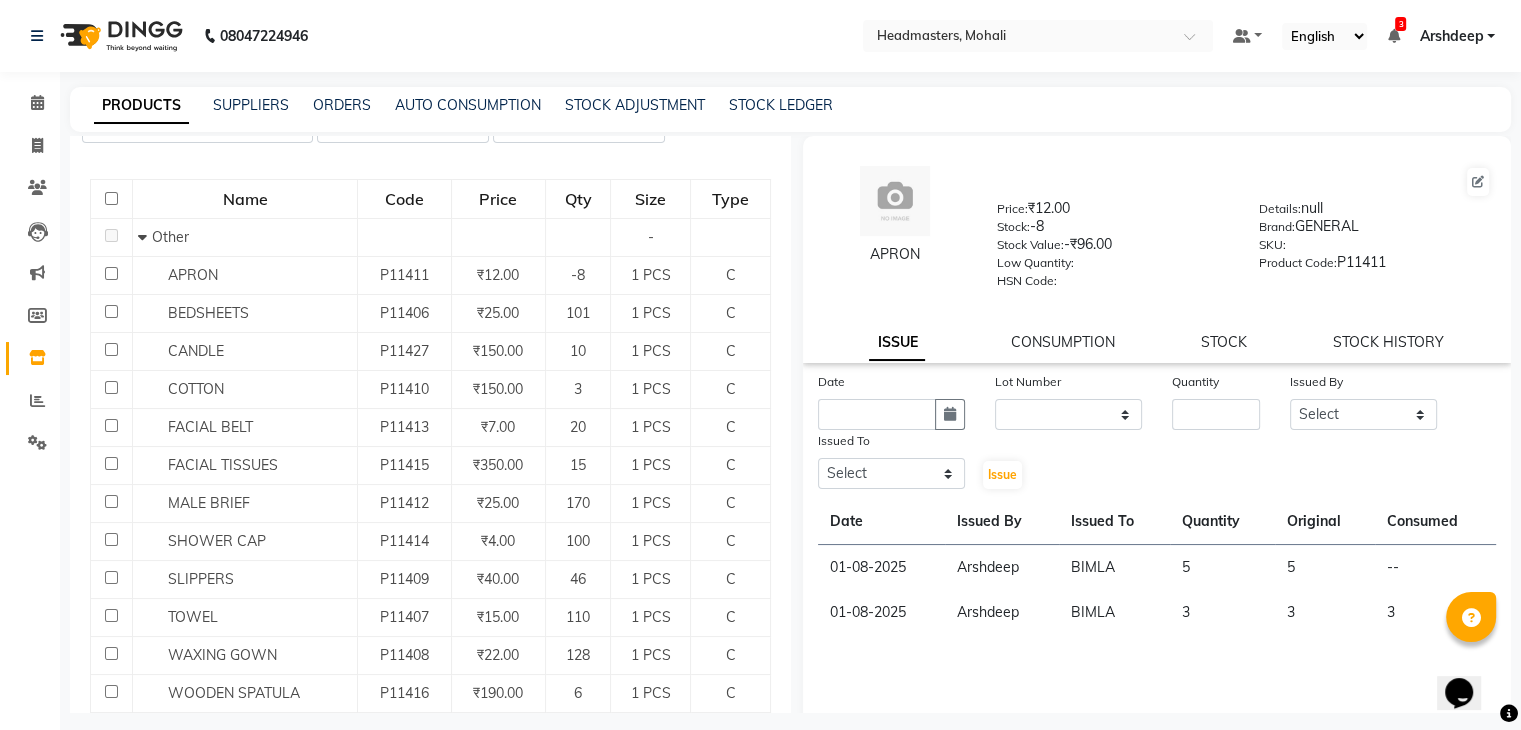 click on "Arshdeep" 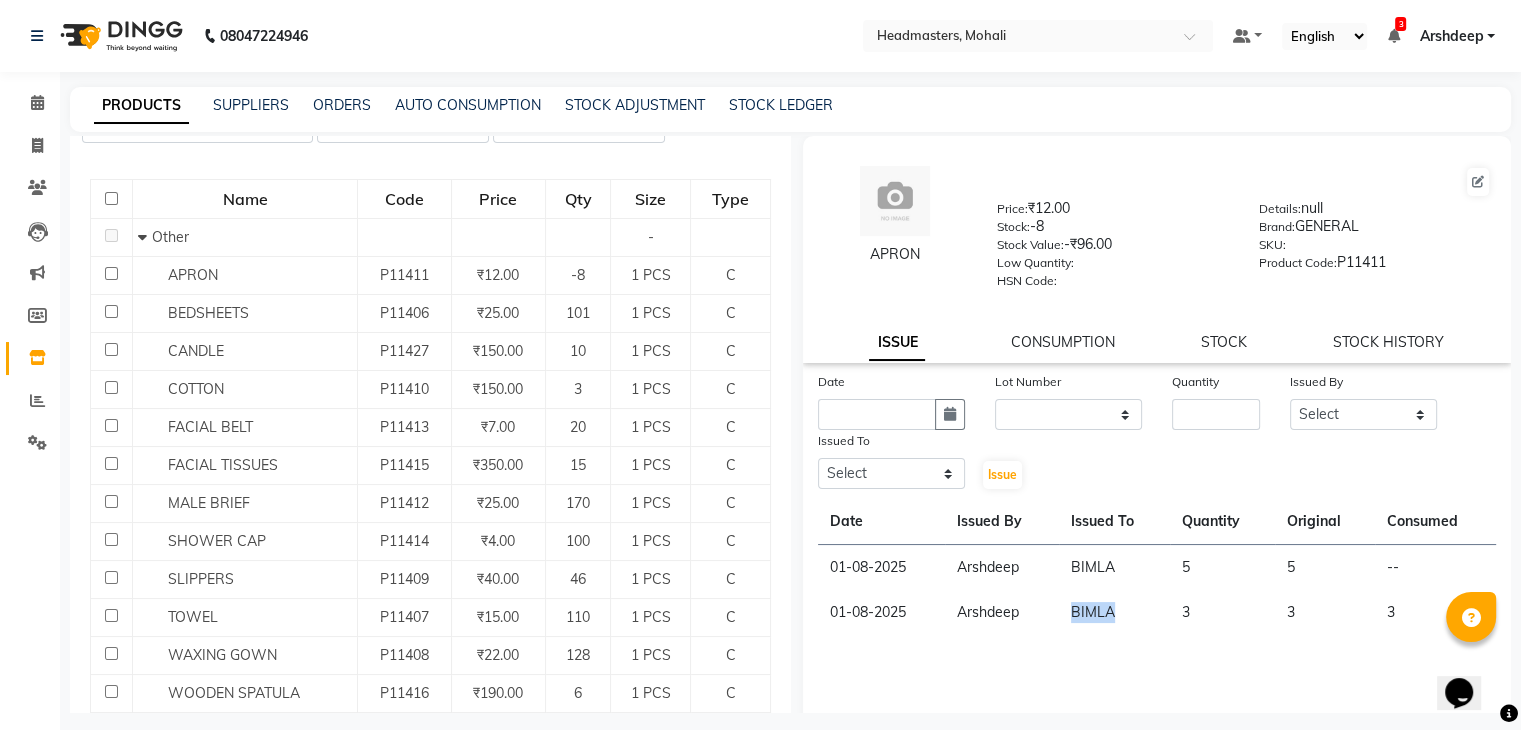 click on "BIMLA" 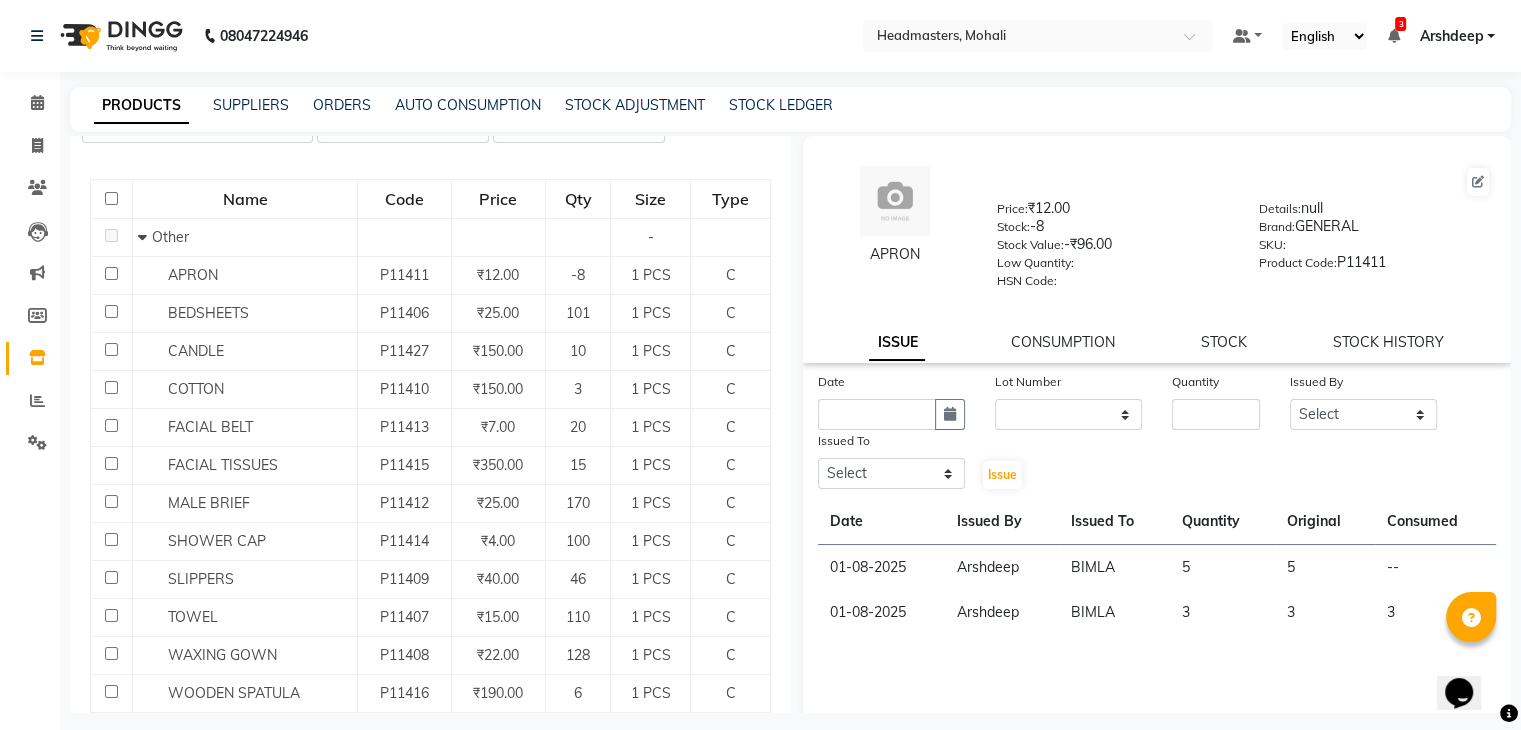click on "BIMLA" 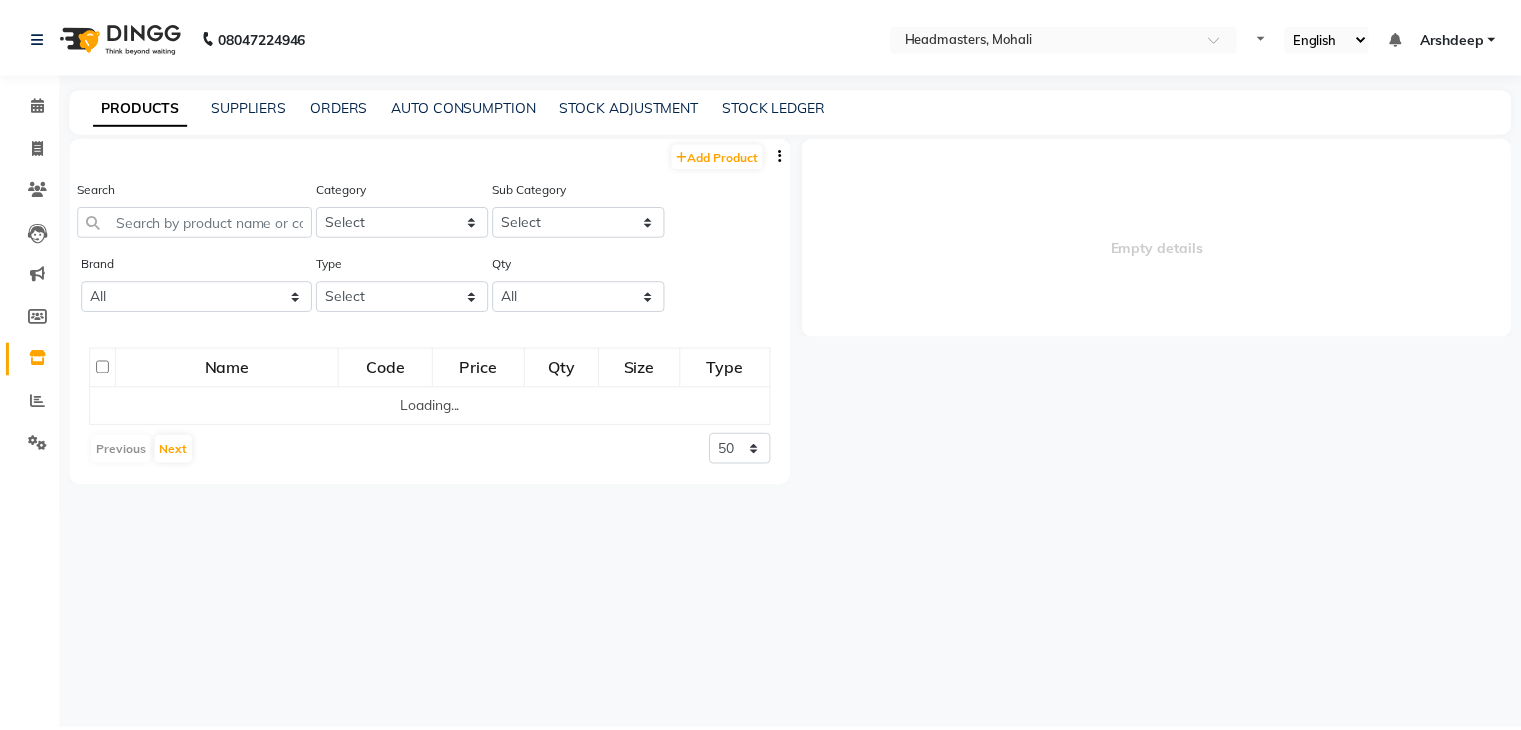 scroll, scrollTop: 0, scrollLeft: 0, axis: both 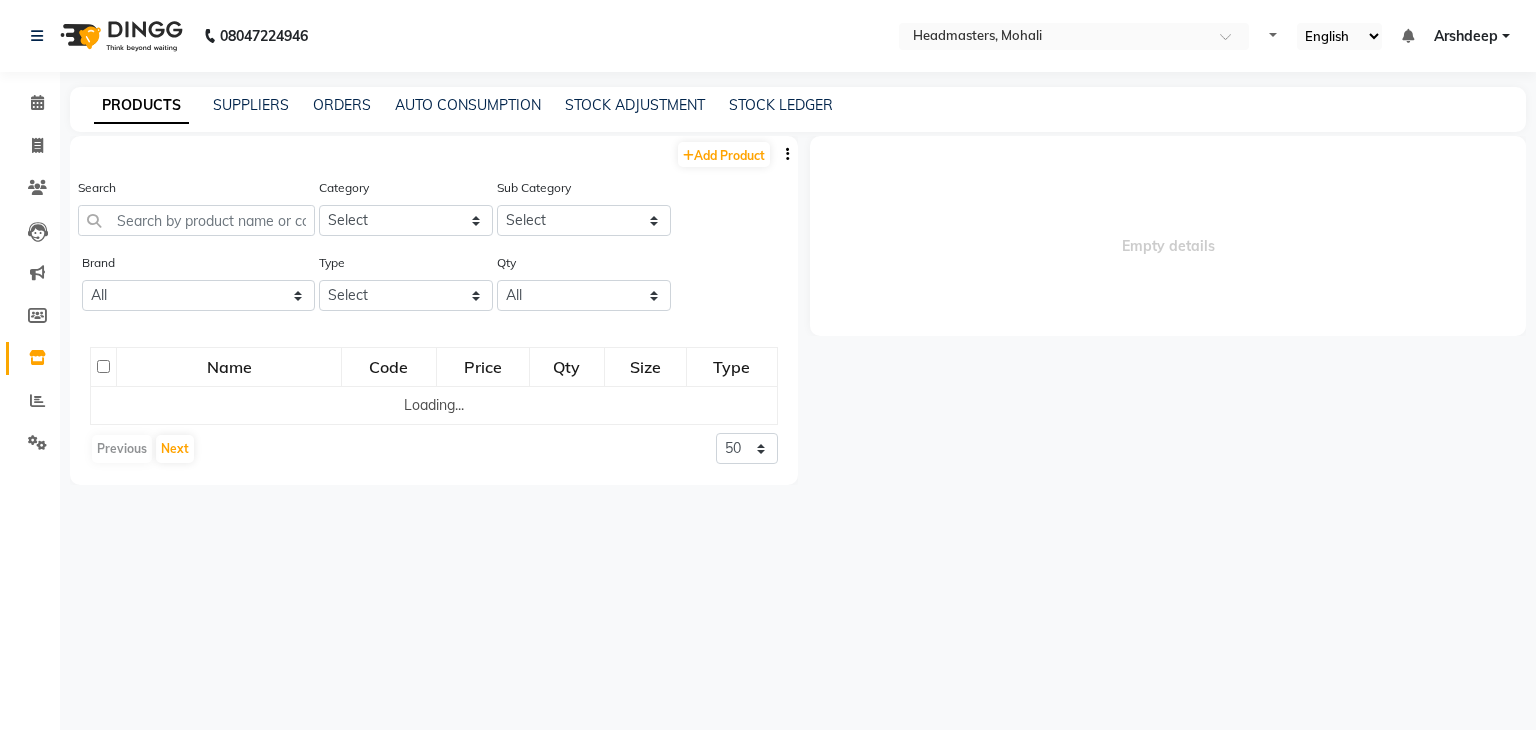 select 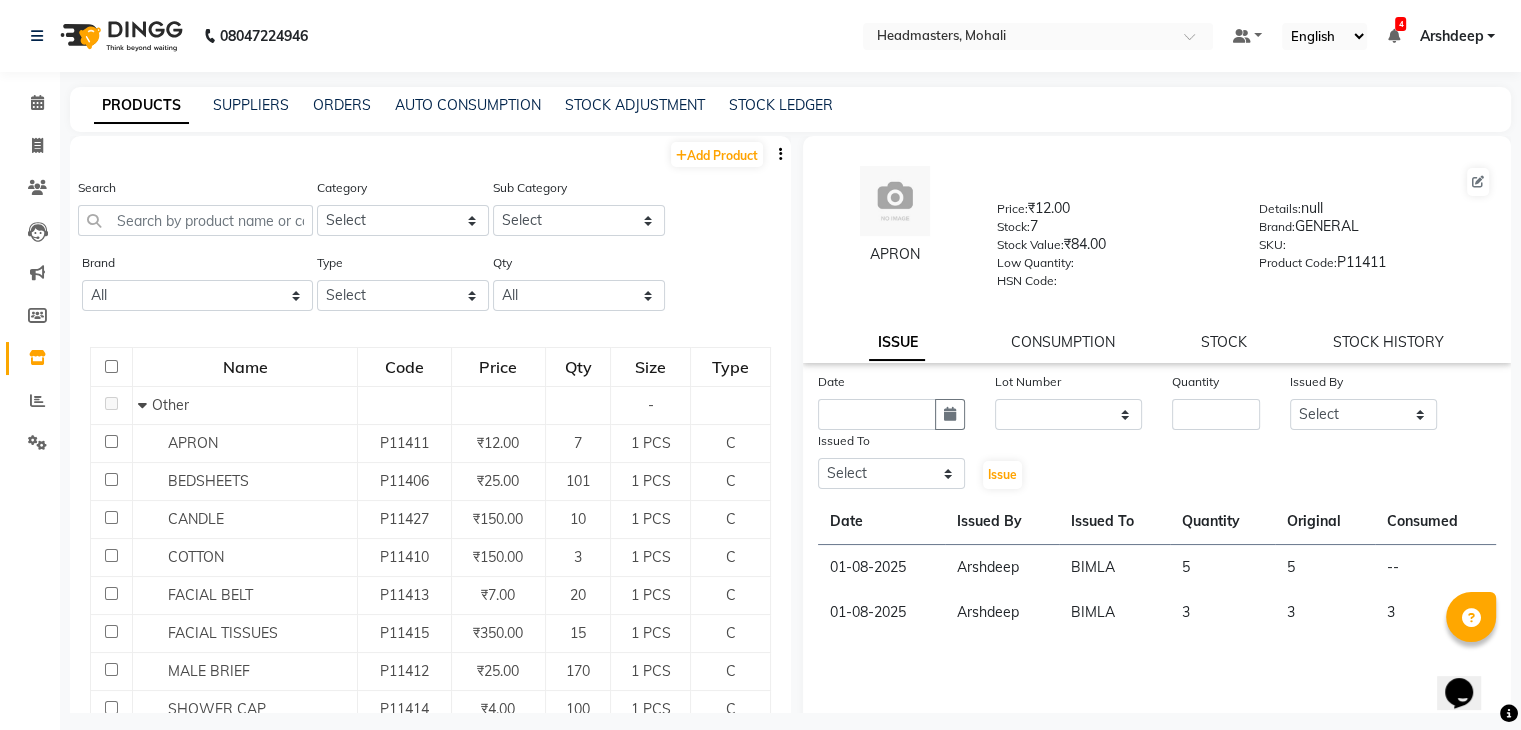 scroll, scrollTop: 0, scrollLeft: 0, axis: both 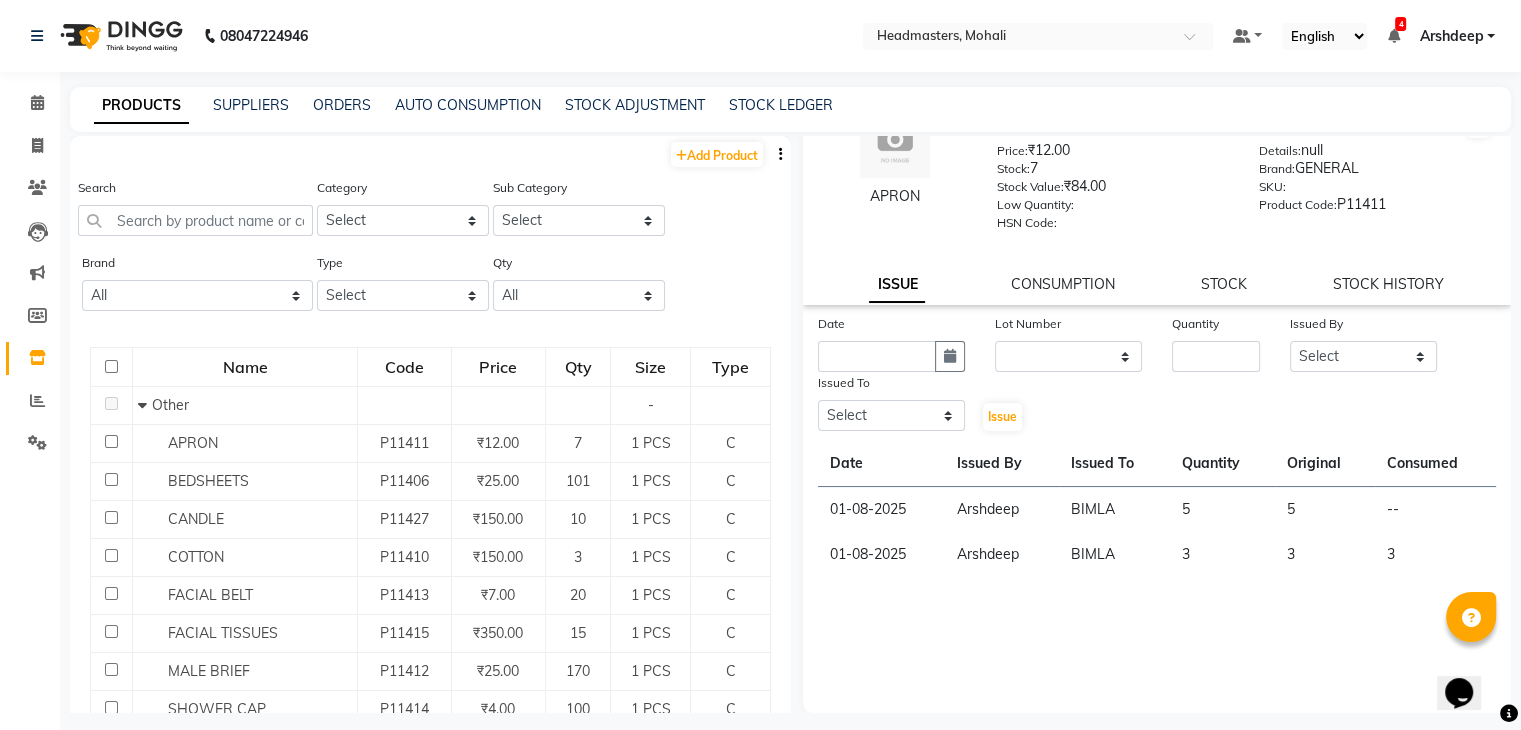 click on "BIMLA" 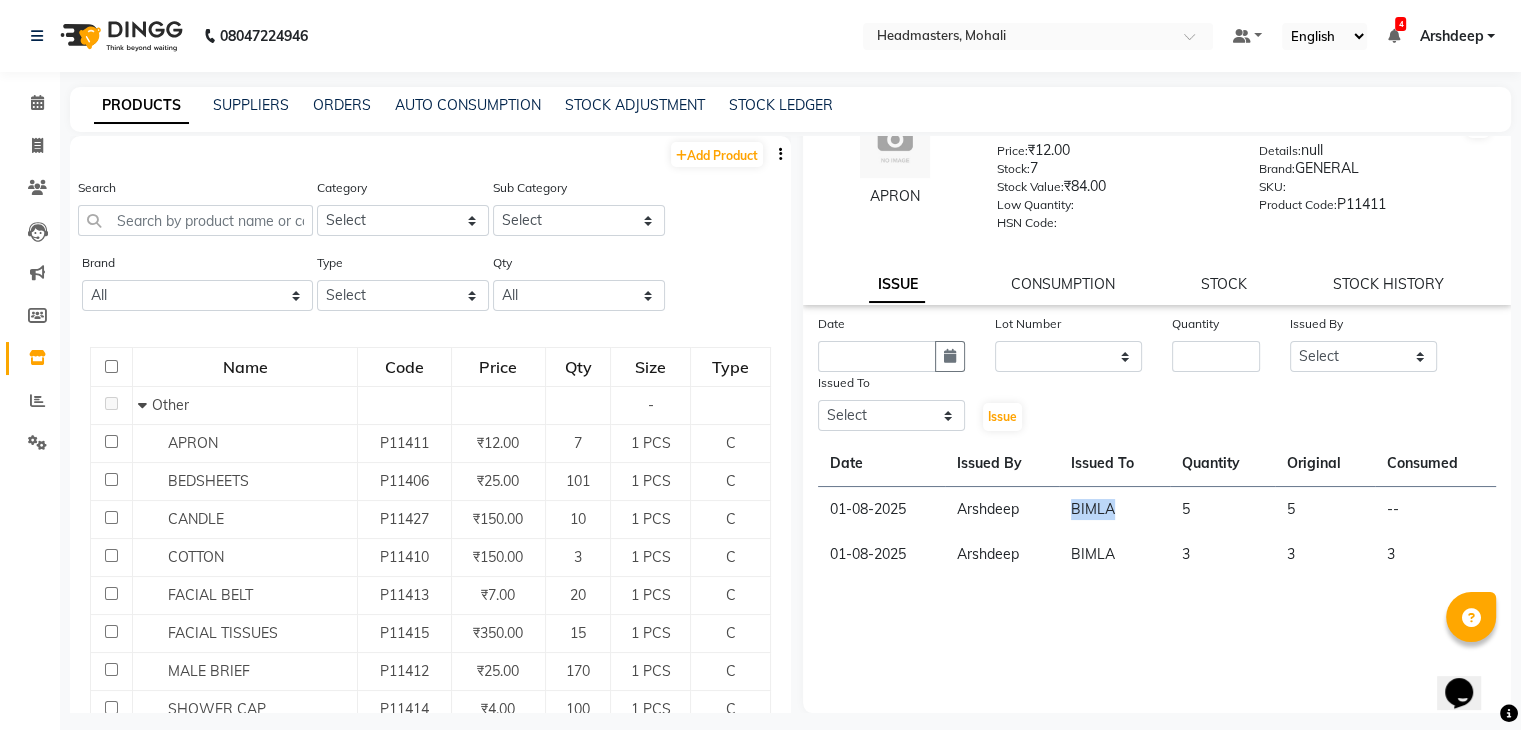 click on "BIMLA" 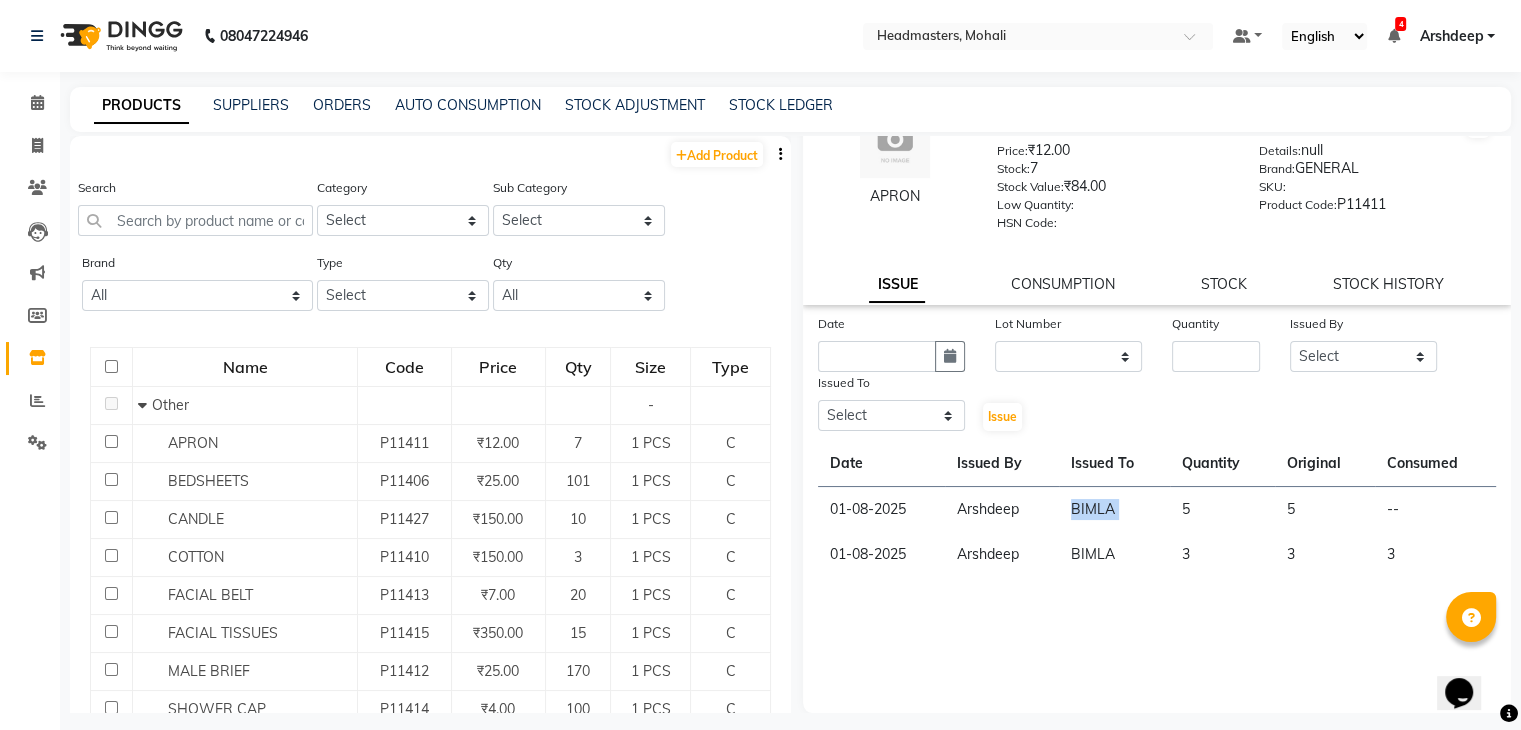 click on "BIMLA" 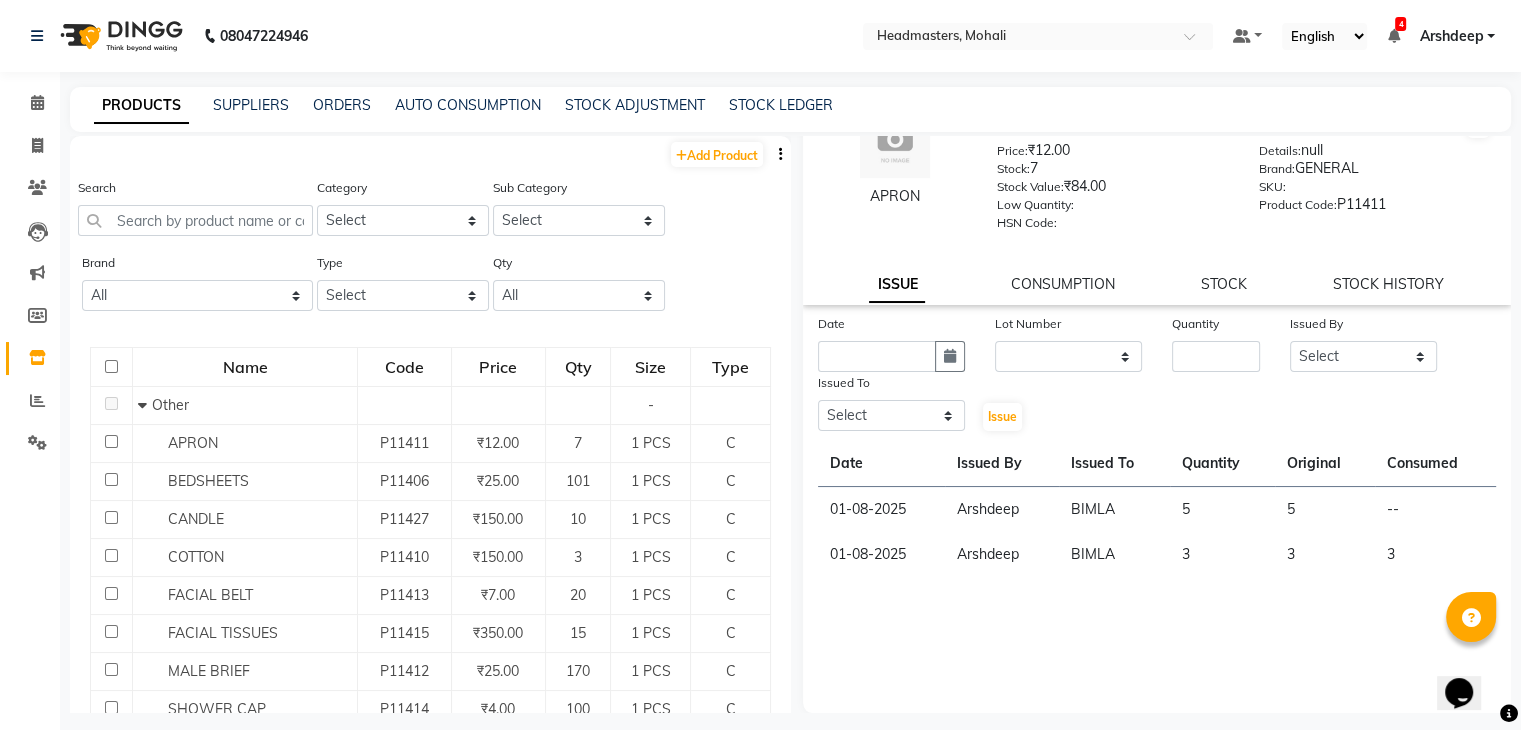 click on "BIMLA" 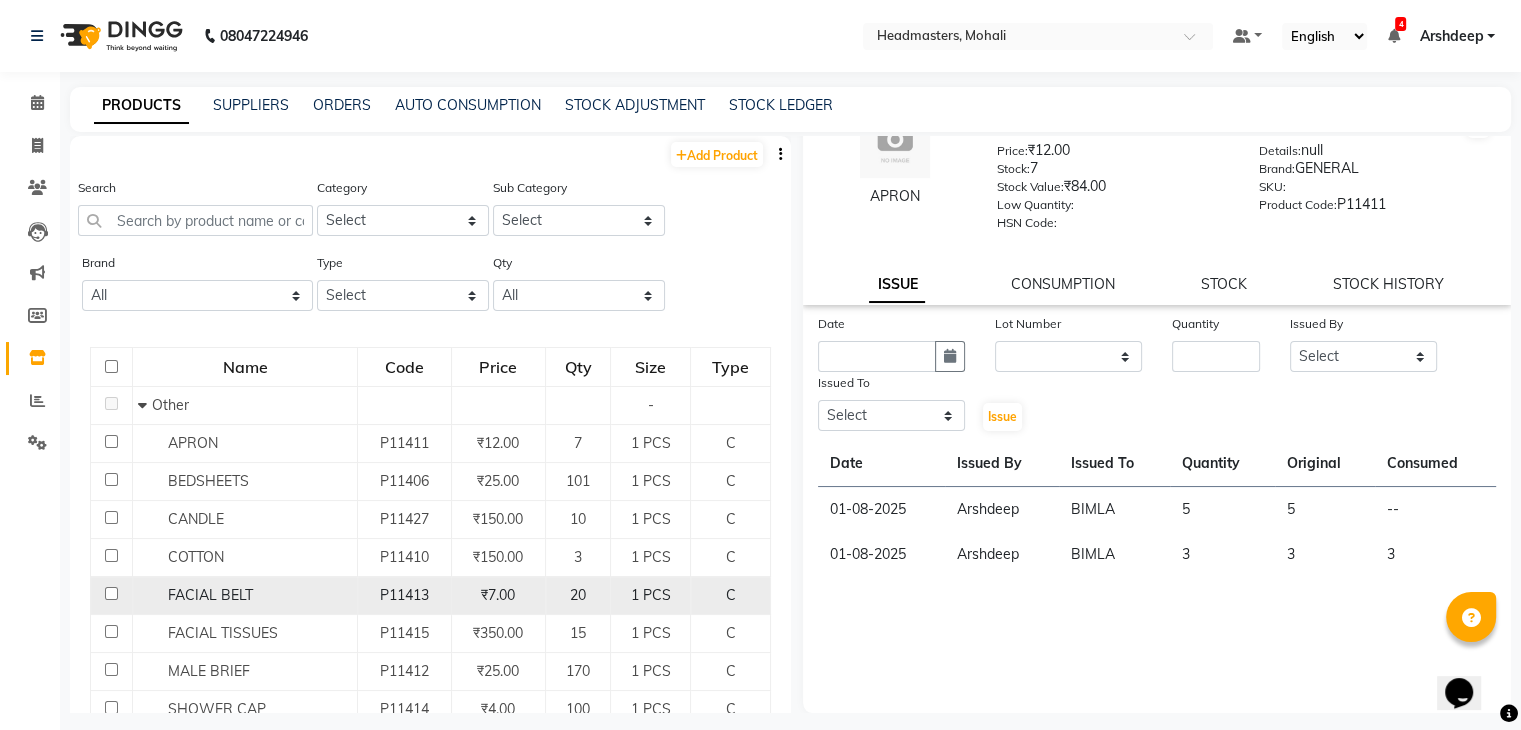 click on "20" 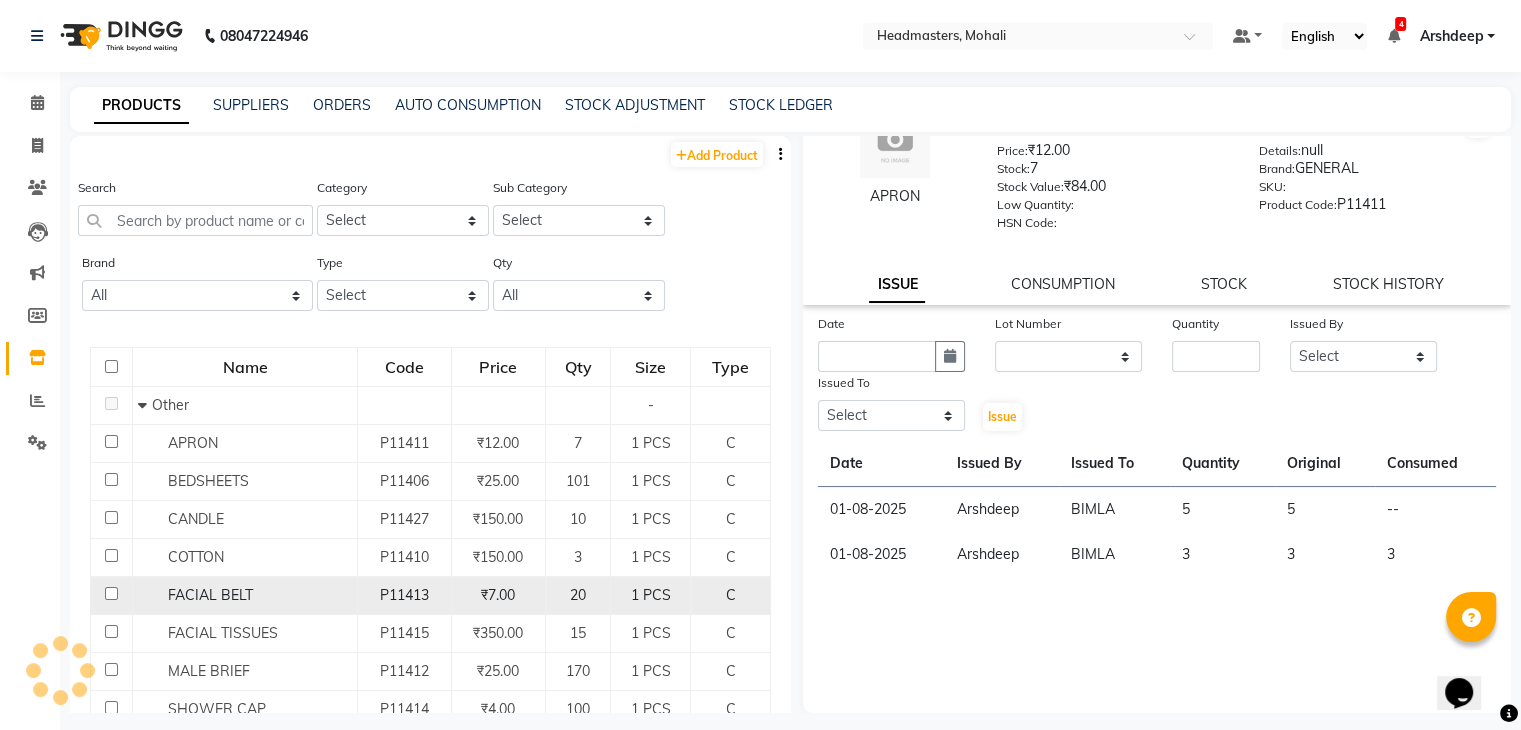 click on "20" 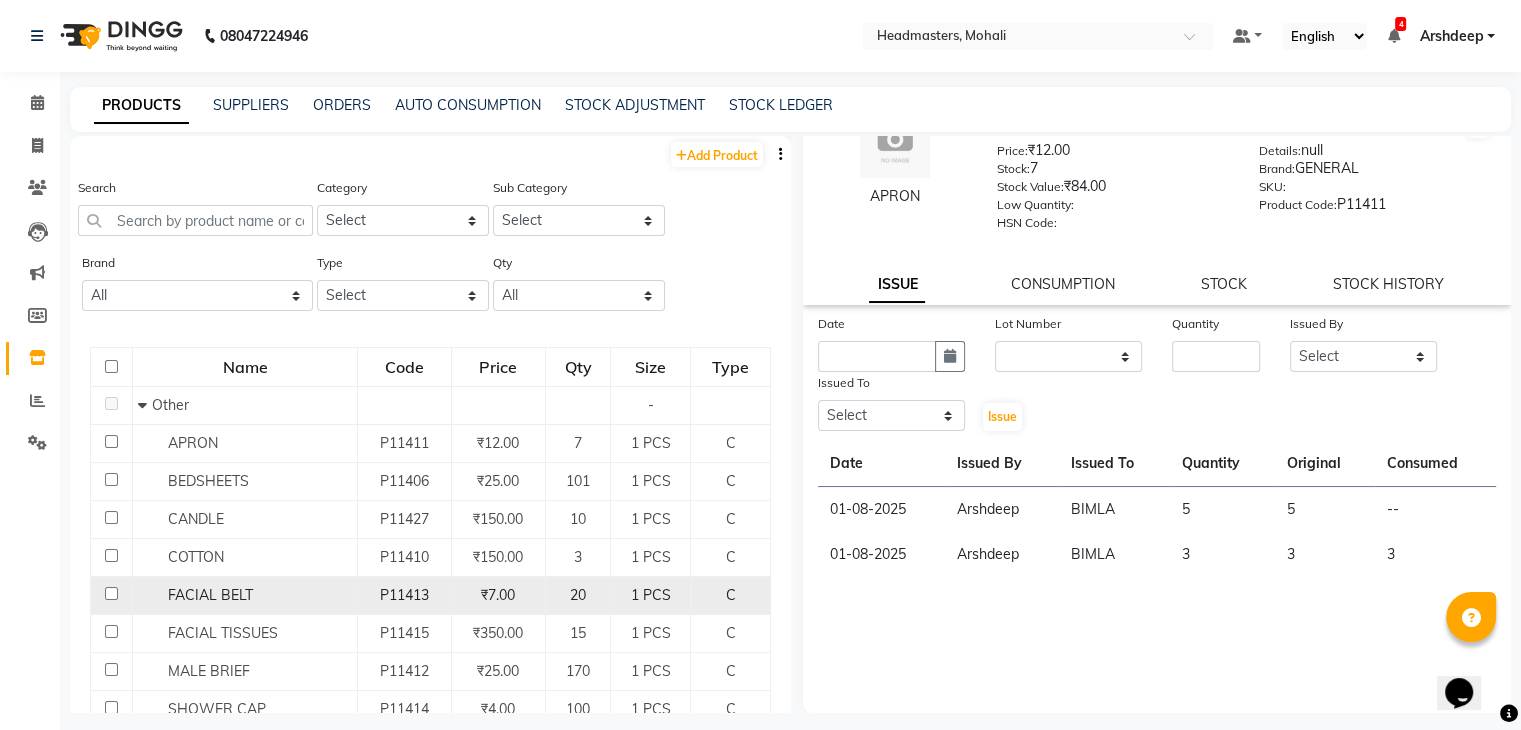 click on "1 PCS" 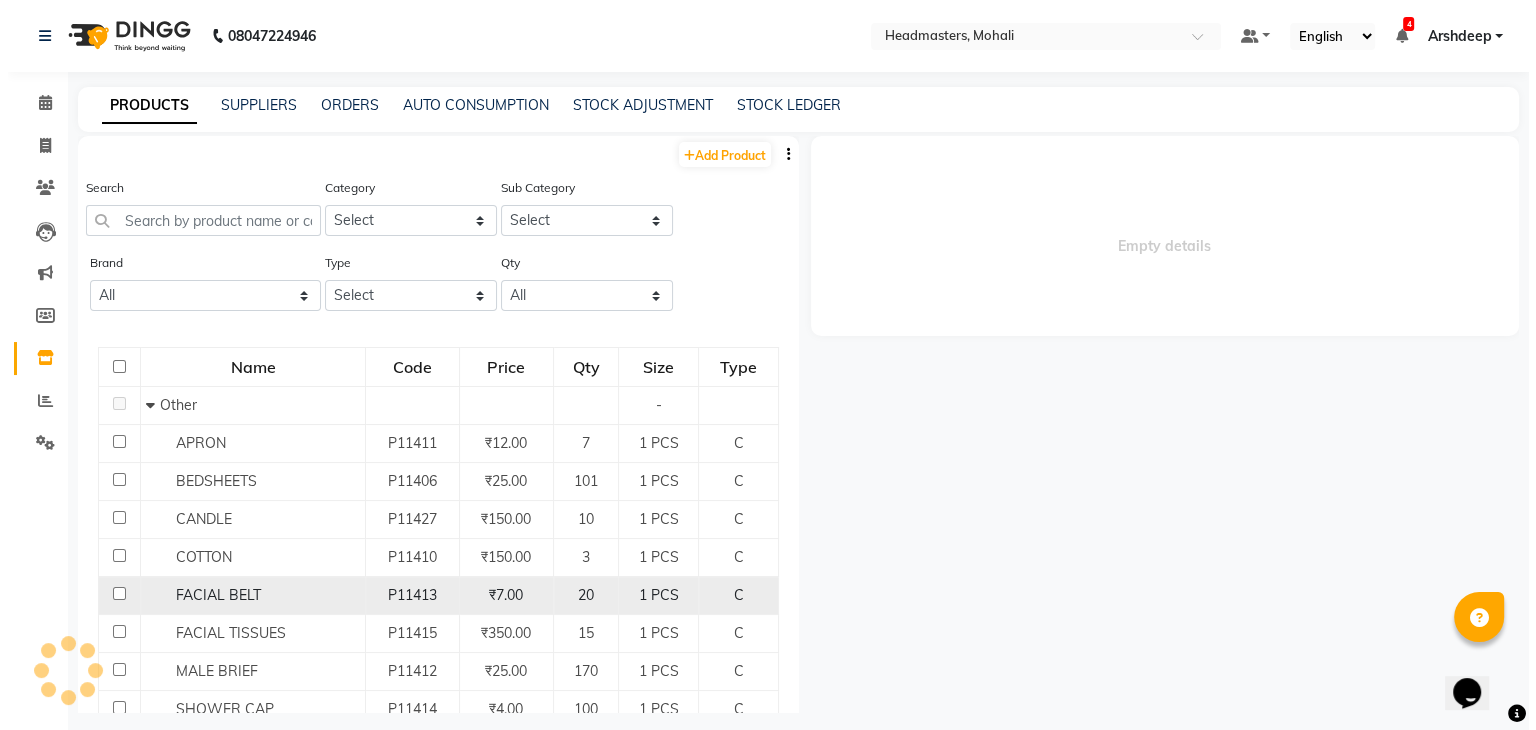 scroll, scrollTop: 0, scrollLeft: 0, axis: both 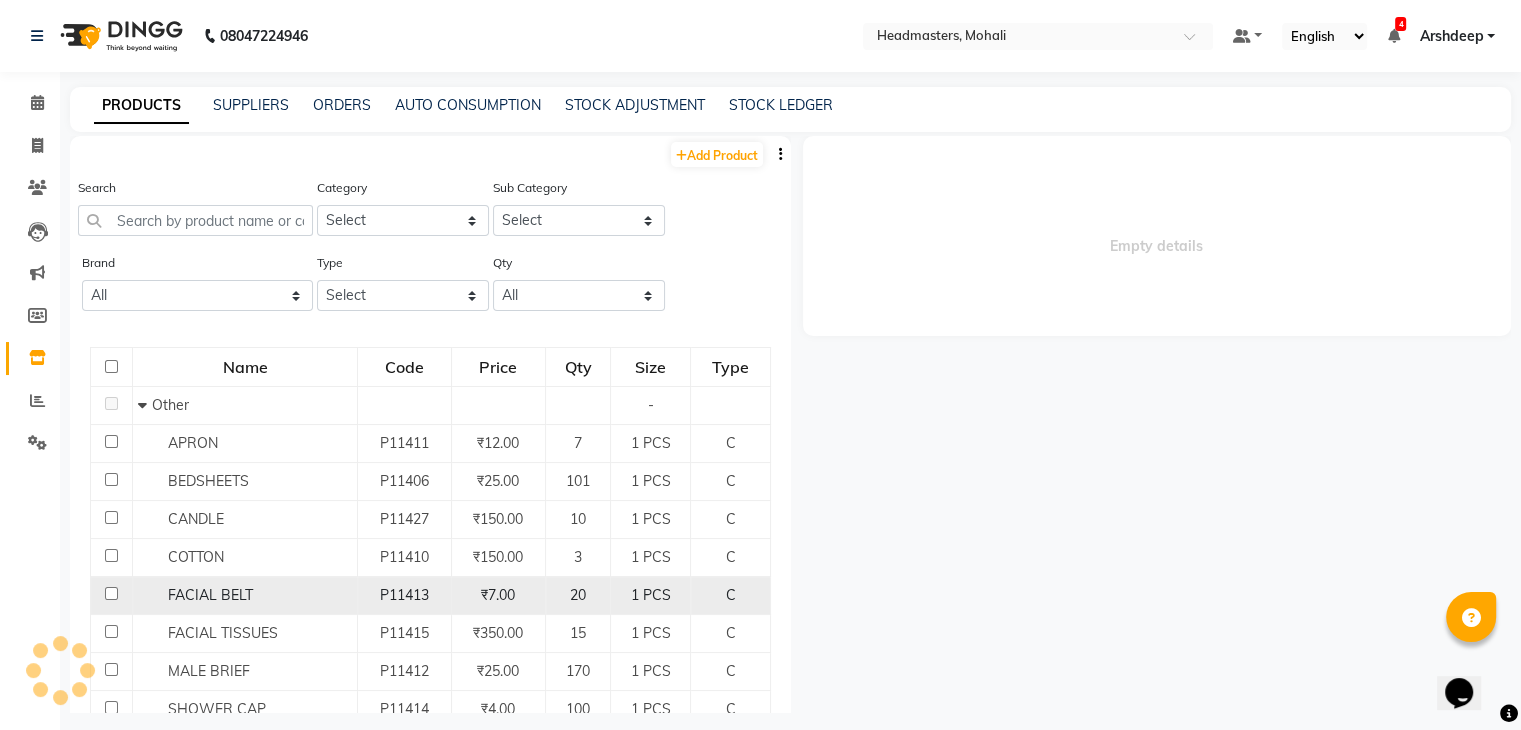 click on "1 PCS" 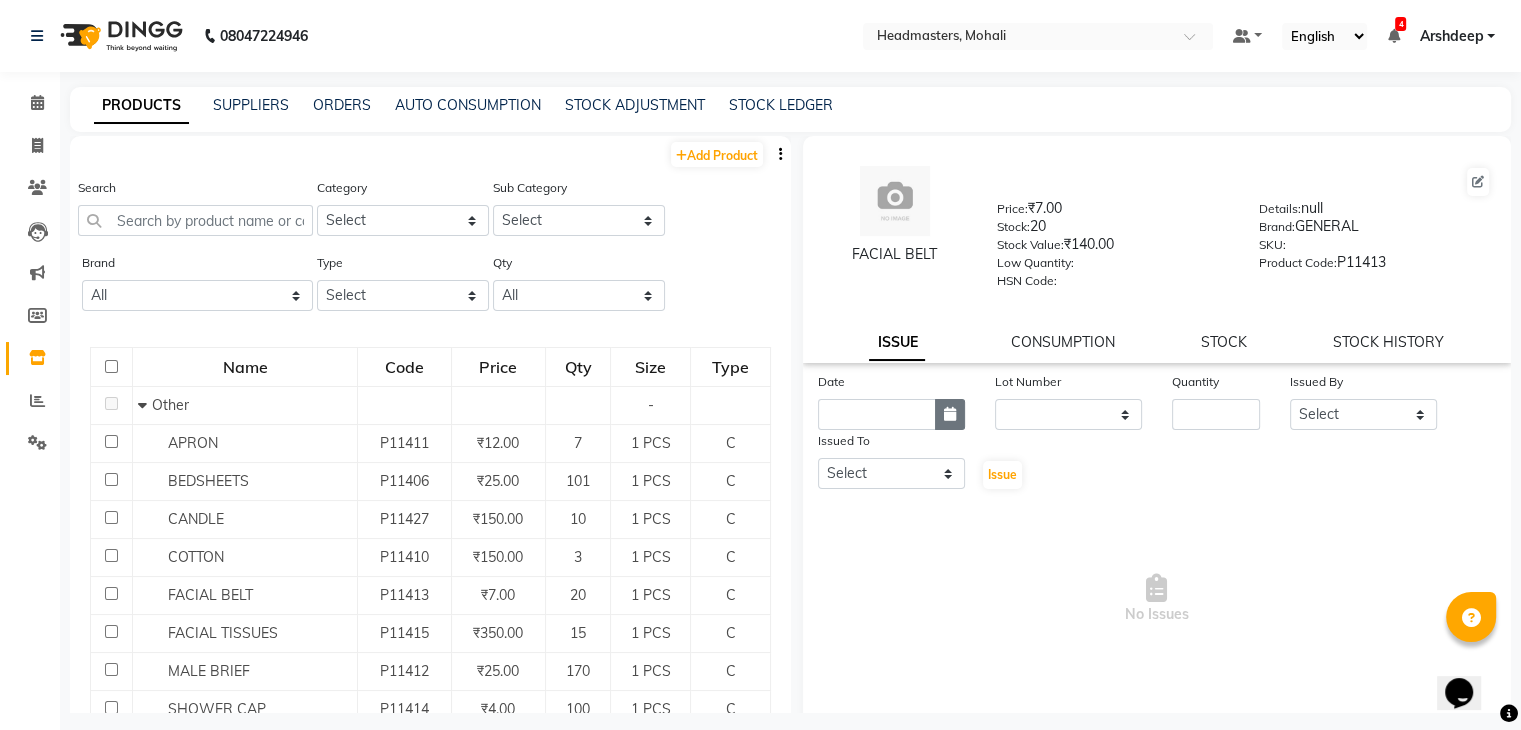 click 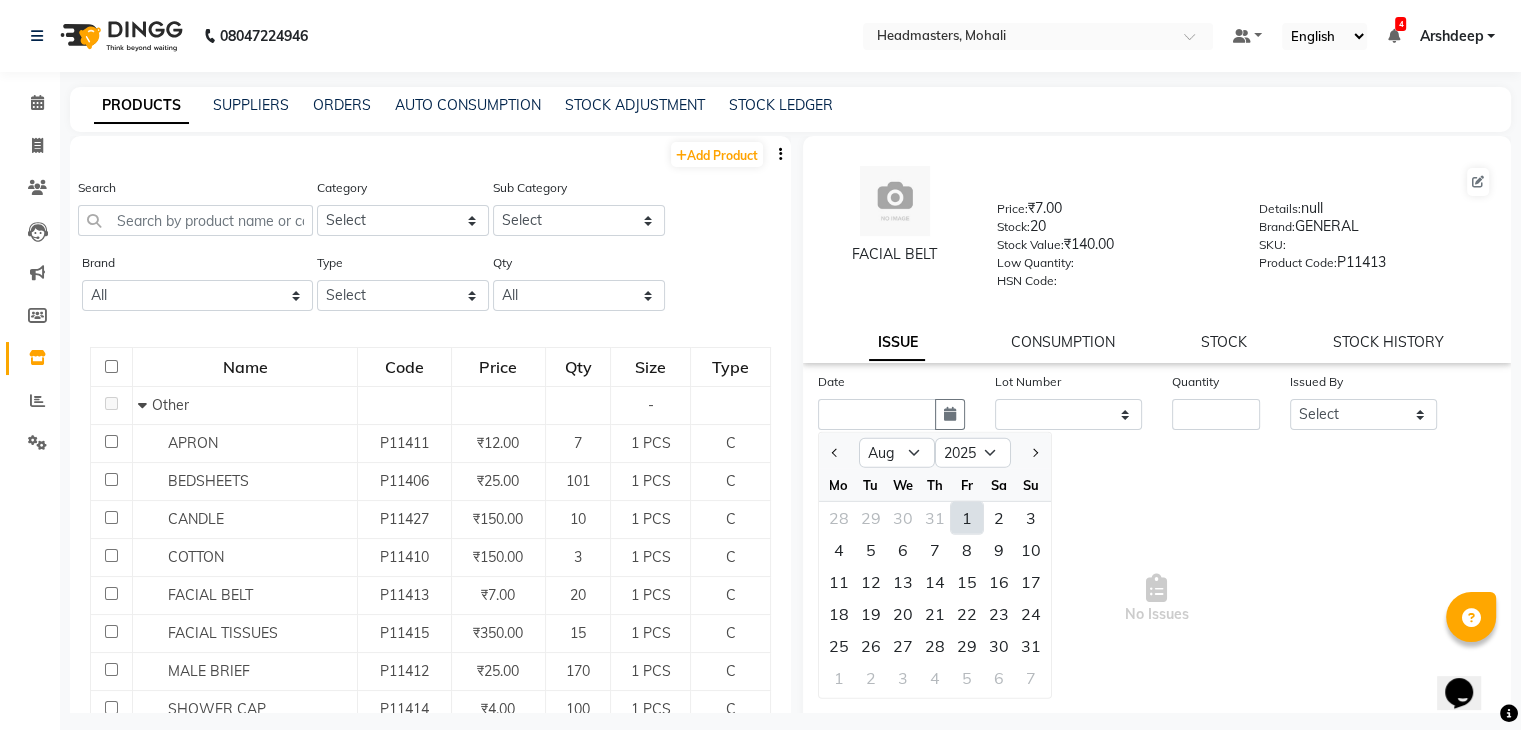 click on "1" 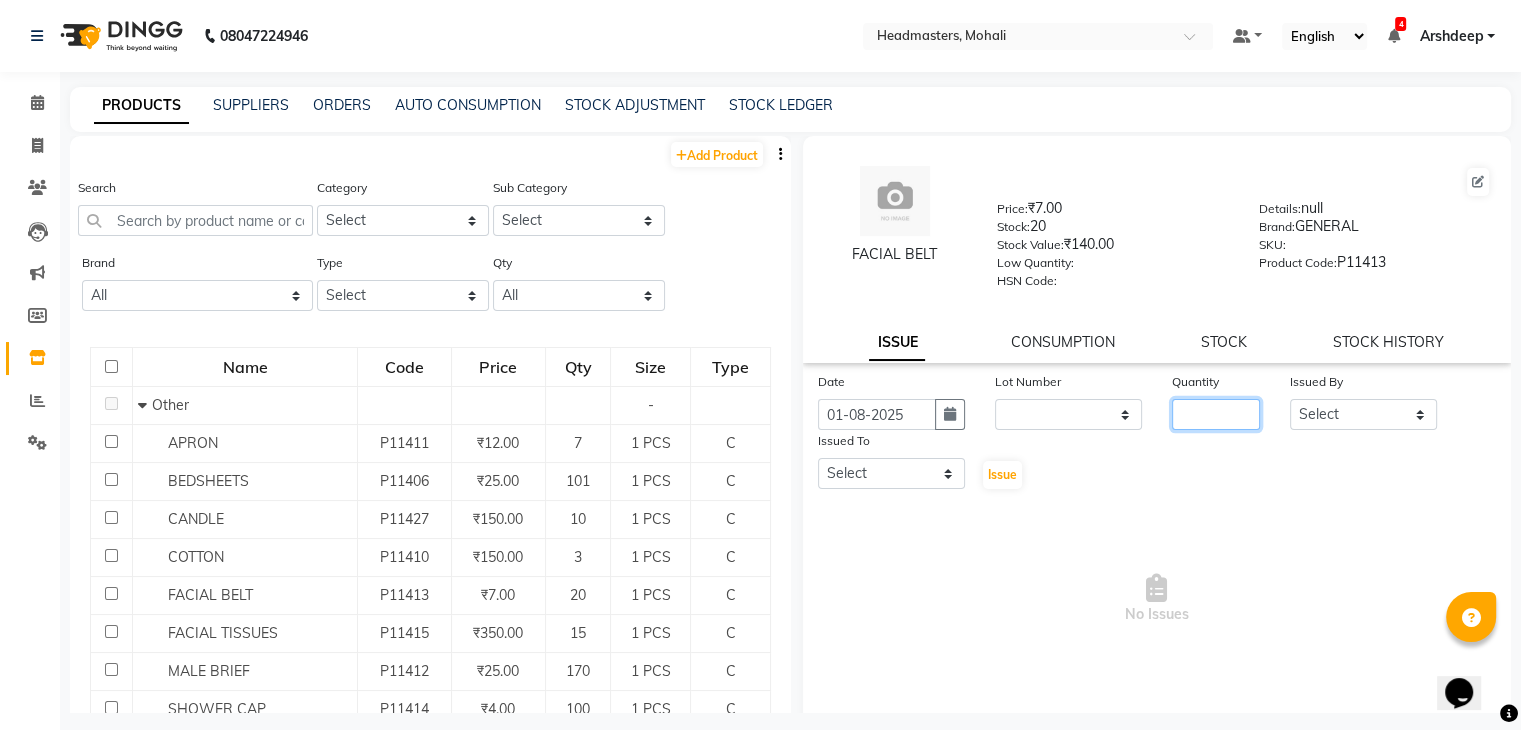 click 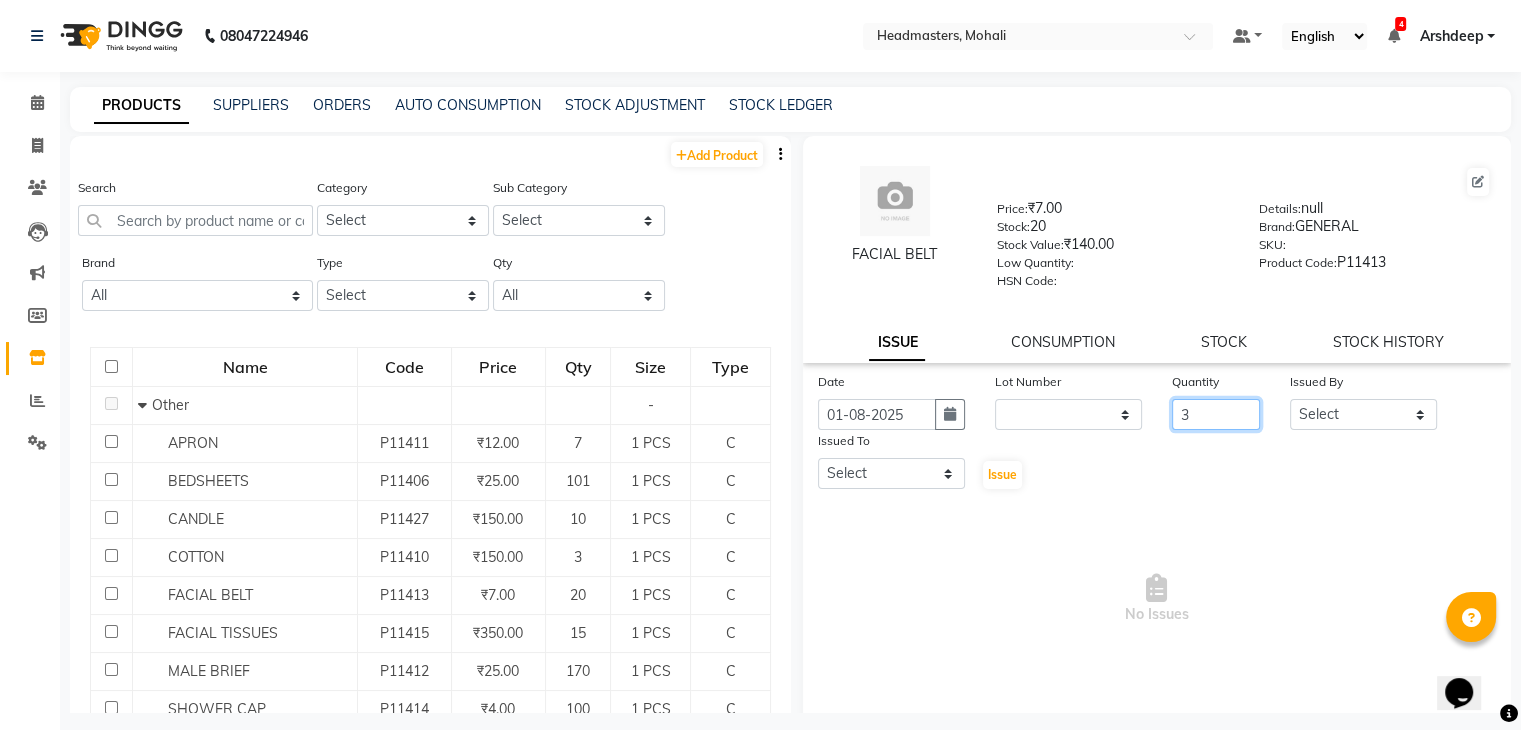 type on "3" 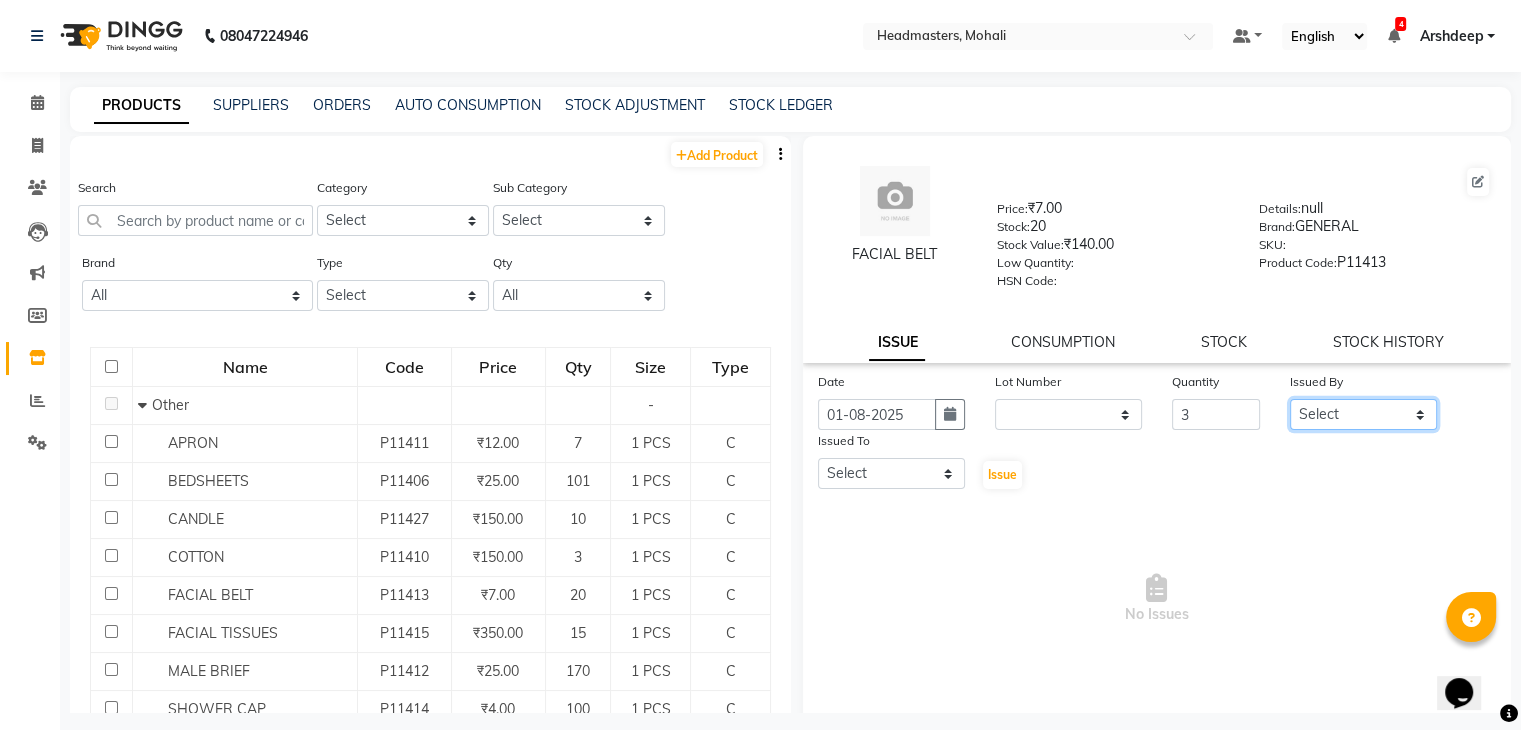 click on "Select AARIF [NAME] [LAST] Ali [NAME] [NAME] [NAME] [NAME] [NAME] [NAME] [NAME] [NAME] [NAME] [NAME] [NAME] [NAME] [NAME] [NAME] [NAME] [NAME] [NAME] [NAME] [NAME] [NAME] [NAME] [NAME] [NAME] [NAME] [NAME] [NAME] [NAME] [NAME] [NAME] [NAME] [NAME] [NAME] [NAME]" 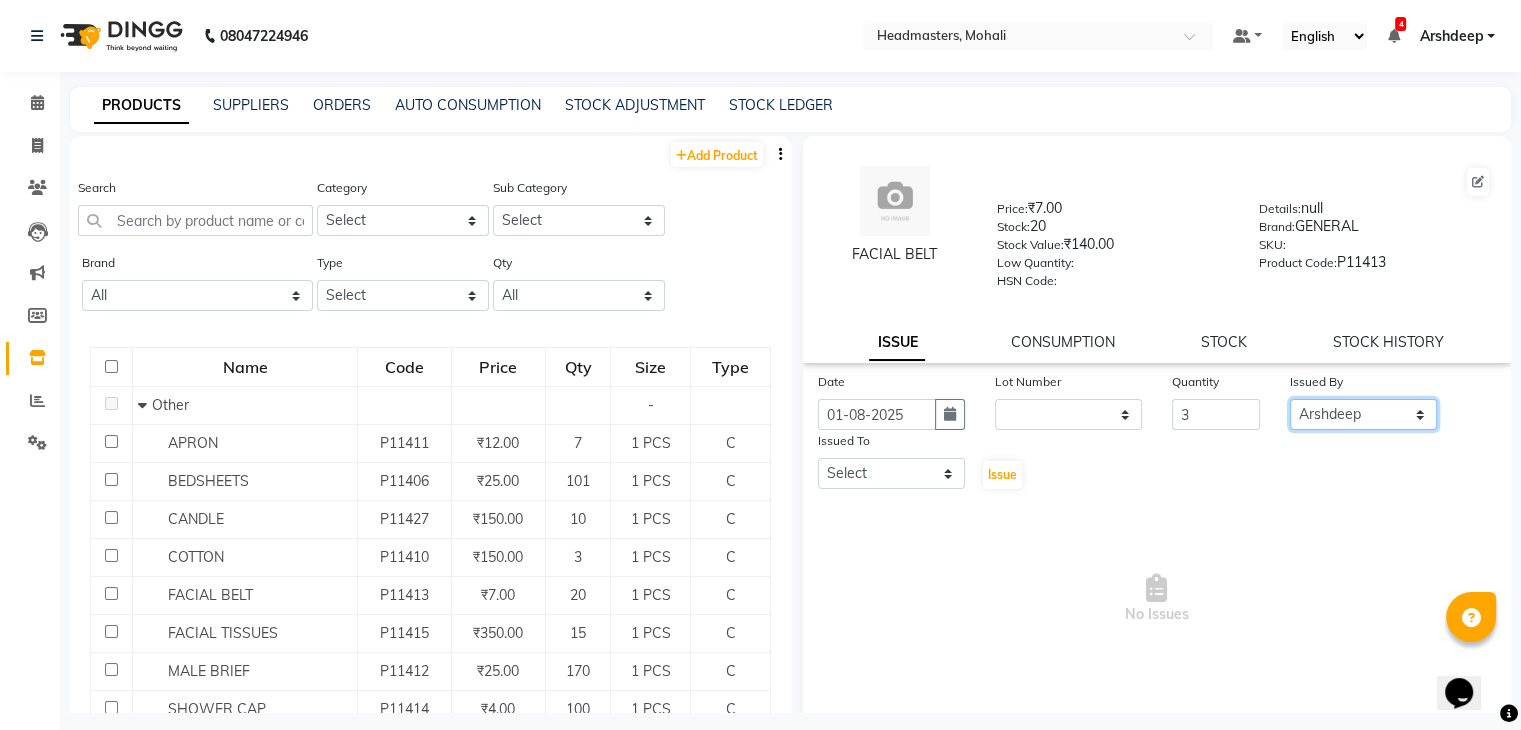 click on "Select AARIF [NAME] [LAST] Ali [NAME] [NAME] [NAME] [NAME] [NAME] [NAME] [NAME] [NAME] [NAME] [NAME] [NAME] [NAME] [NAME] [NAME] [NAME] [NAME] [NAME] [NAME] [NAME] [NAME] [NAME] [NAME] [NAME] [NAME] [NAME] [NAME] [NAME] [NAME] [NAME] [NAME] [NAME] [NAME] [NAME]" 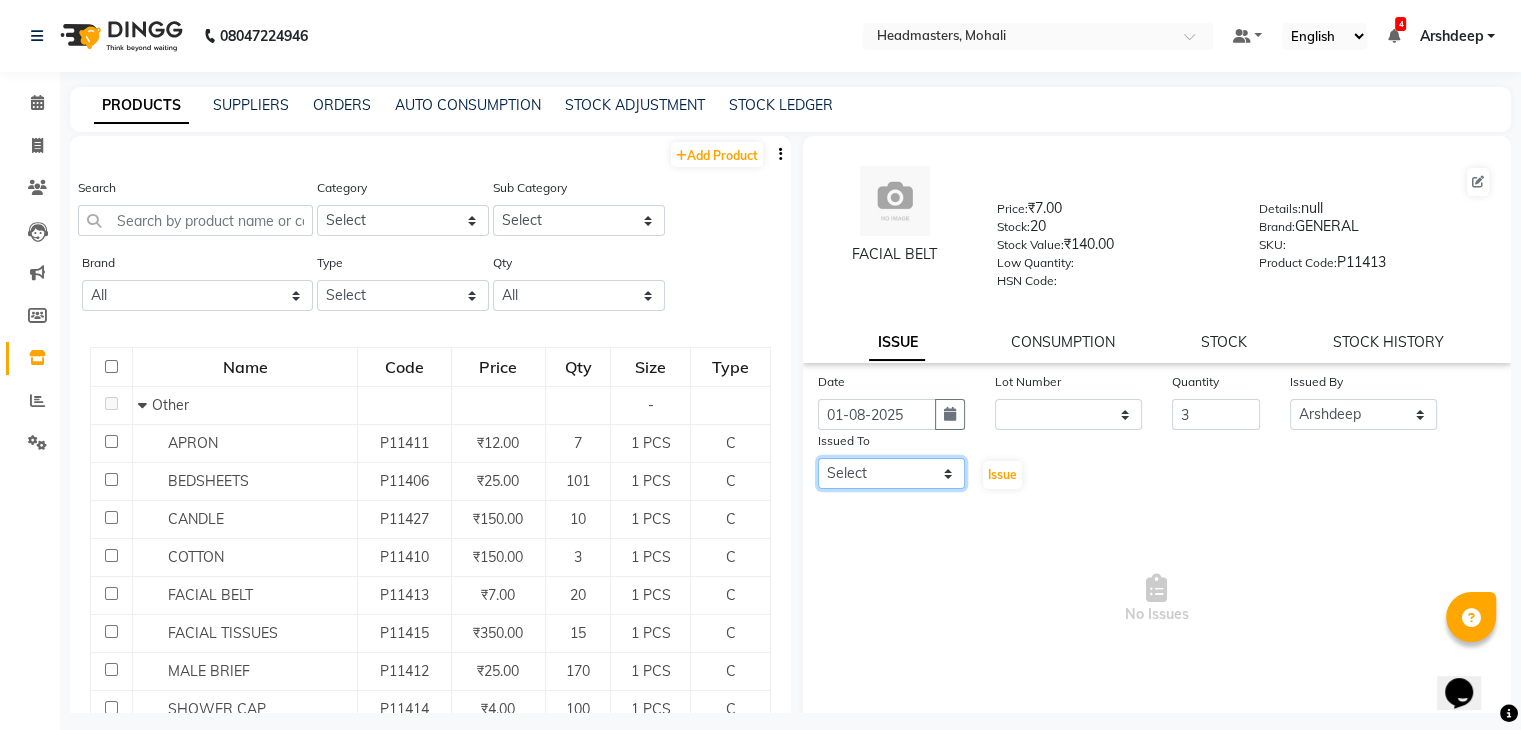 click on "Select AARIF [NAME] [LAST] Ali [NAME] [NAME] [NAME] [NAME] [NAME] [NAME] [NAME] [NAME] [NAME] [NAME] [NAME] [NAME] [NAME] [NAME] [NAME] [NAME] [NAME] [NAME] [NAME] [NAME] [NAME] [NAME] [NAME] [NAME] [NAME] [NAME] [NAME] [NAME] [NAME] [NAME] [NAME] [NAME] [NAME]" 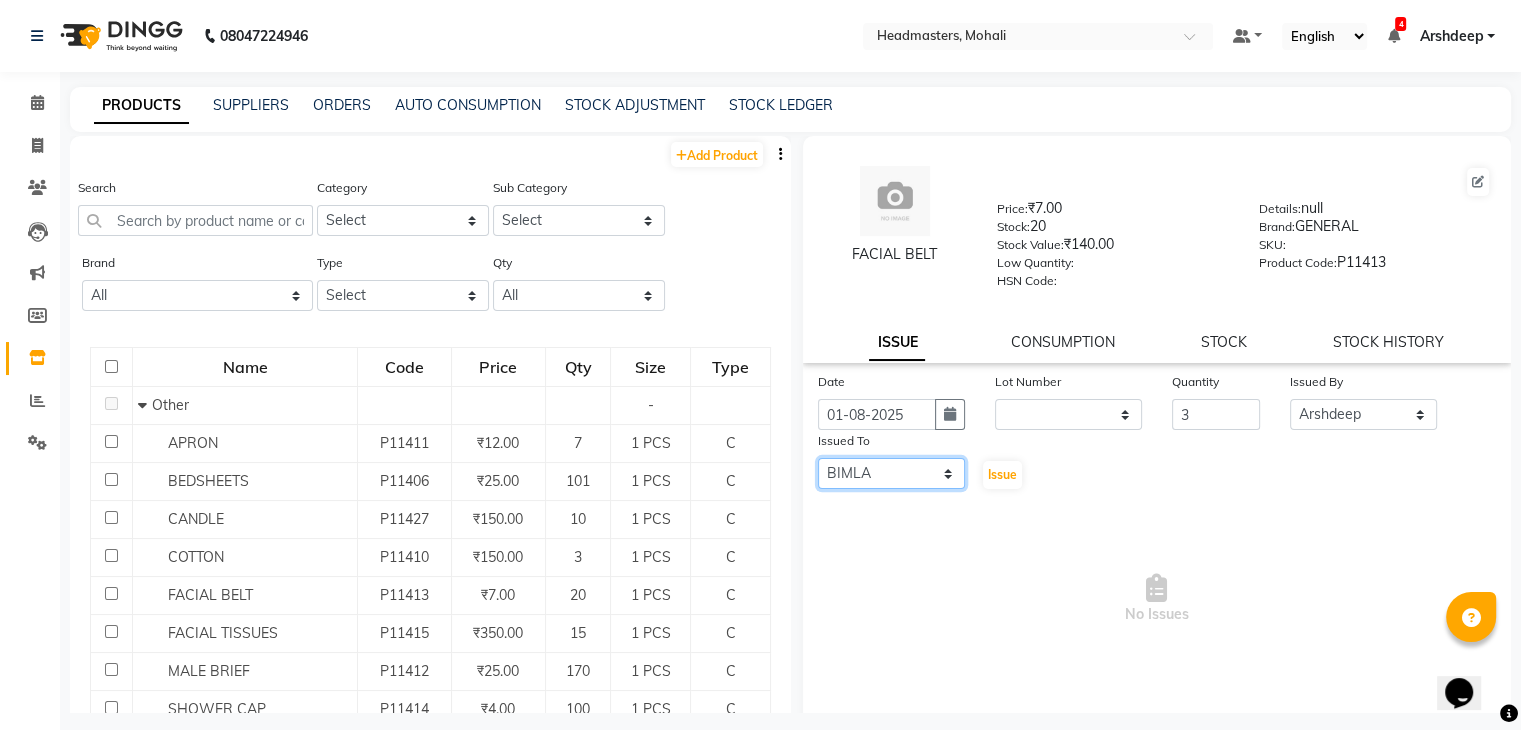 click on "Select AARIF [NAME] [LAST] Ali [NAME] [NAME] [NAME] [NAME] [NAME] [NAME] [NAME] [NAME] [NAME] [NAME] [NAME] [NAME] [NAME] [NAME] [NAME] [NAME] [NAME] [NAME] [NAME] [NAME] [NAME] [NAME] [NAME] [NAME] [NAME] [NAME] [NAME] [NAME] [NAME] [NAME] [NAME] [NAME] [NAME]" 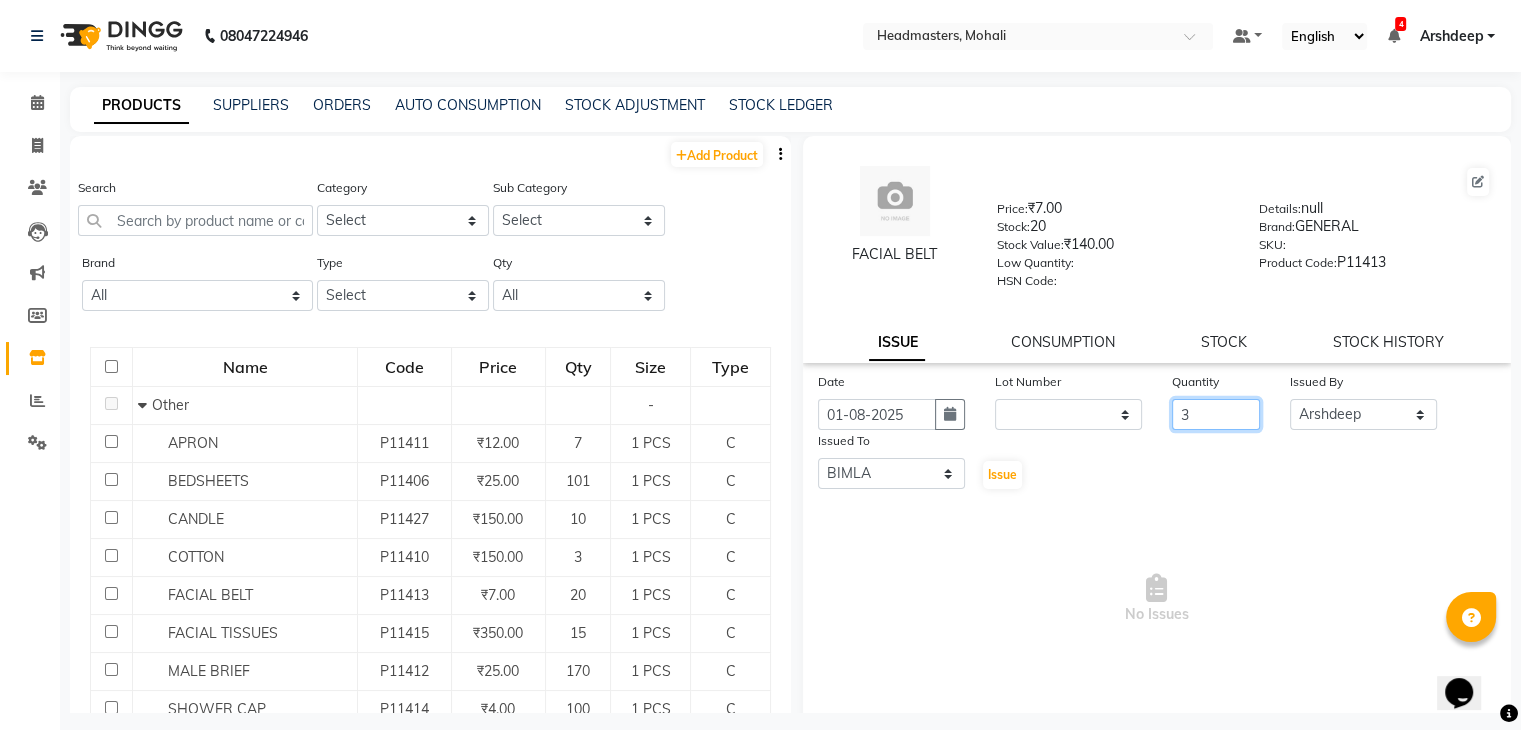 click on "3" 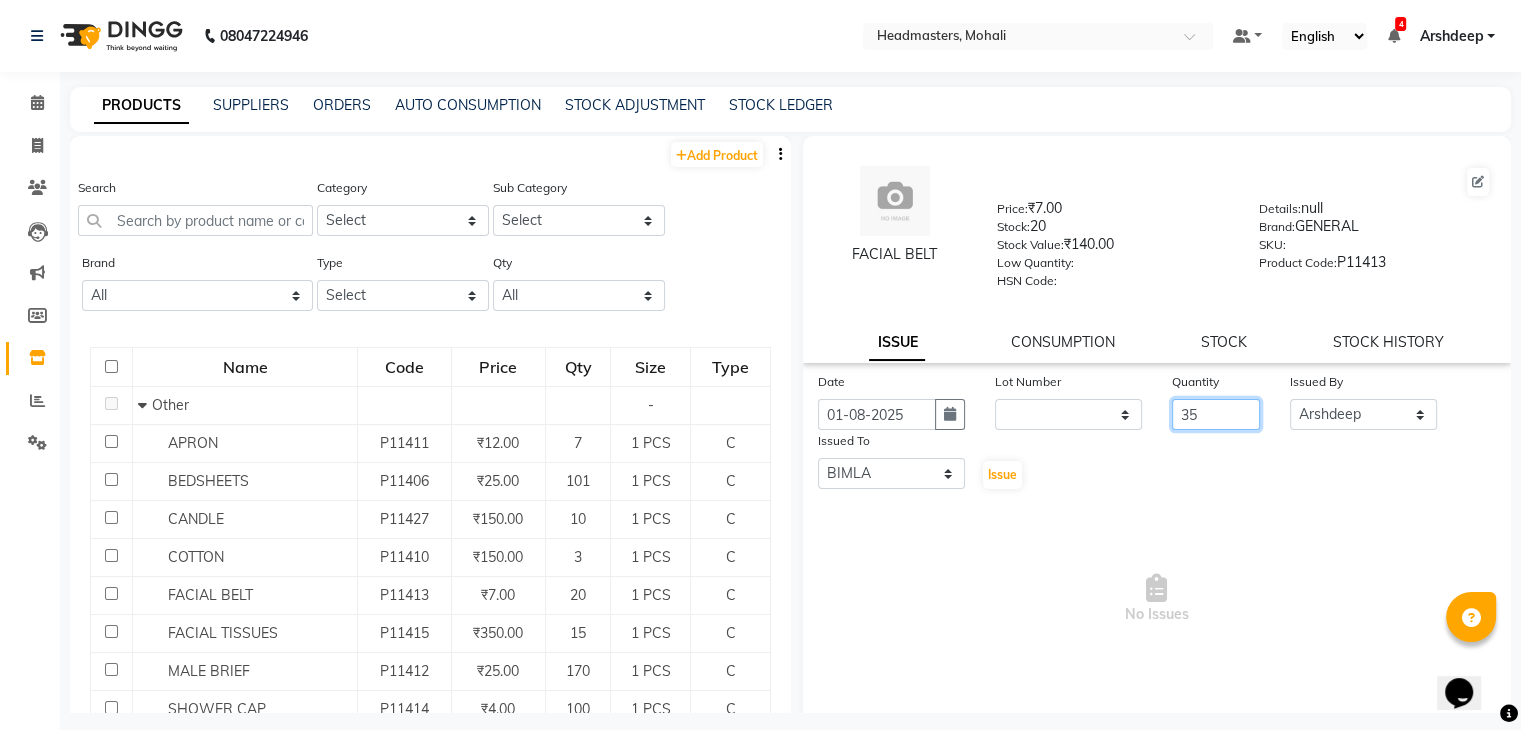 type on "3" 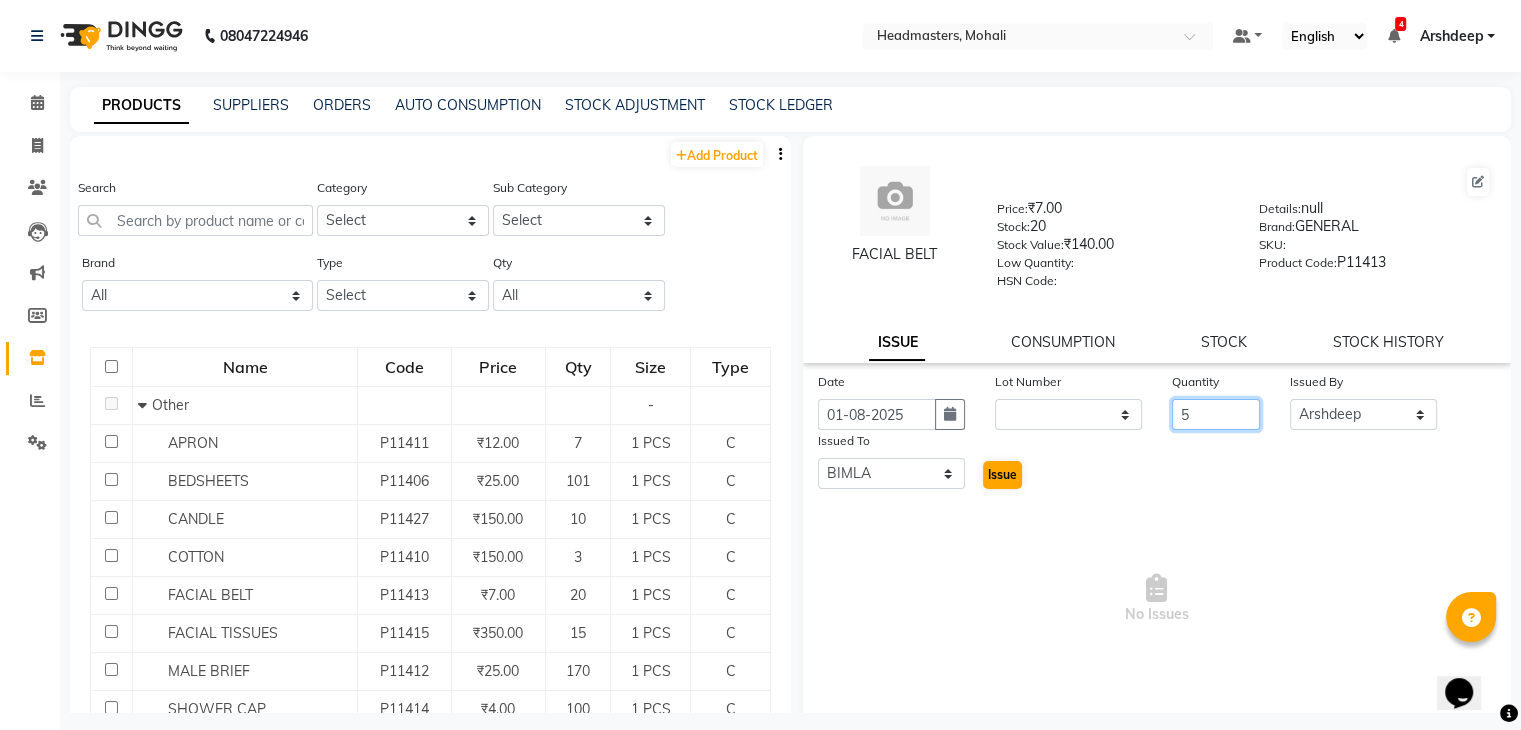 type on "5" 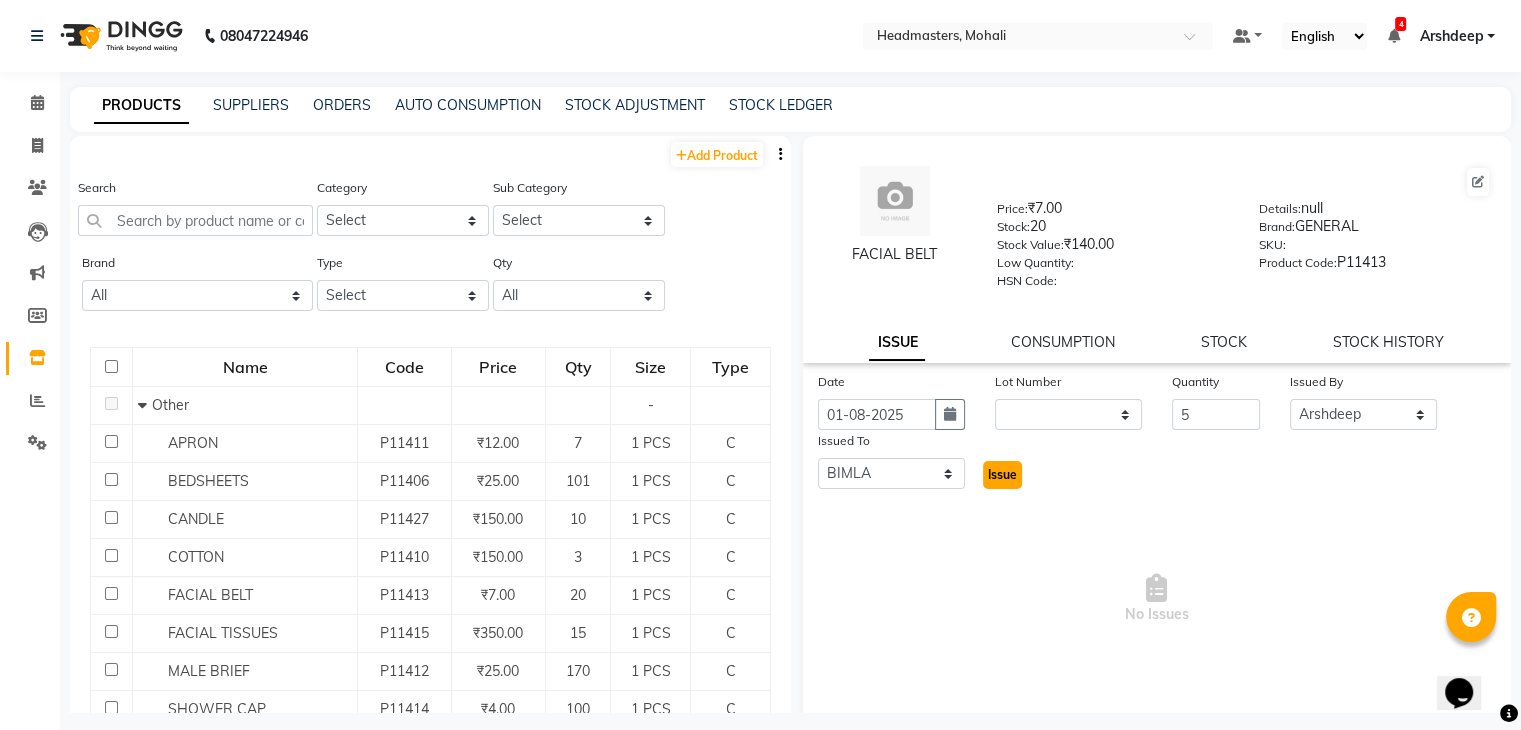 click on "Issue" 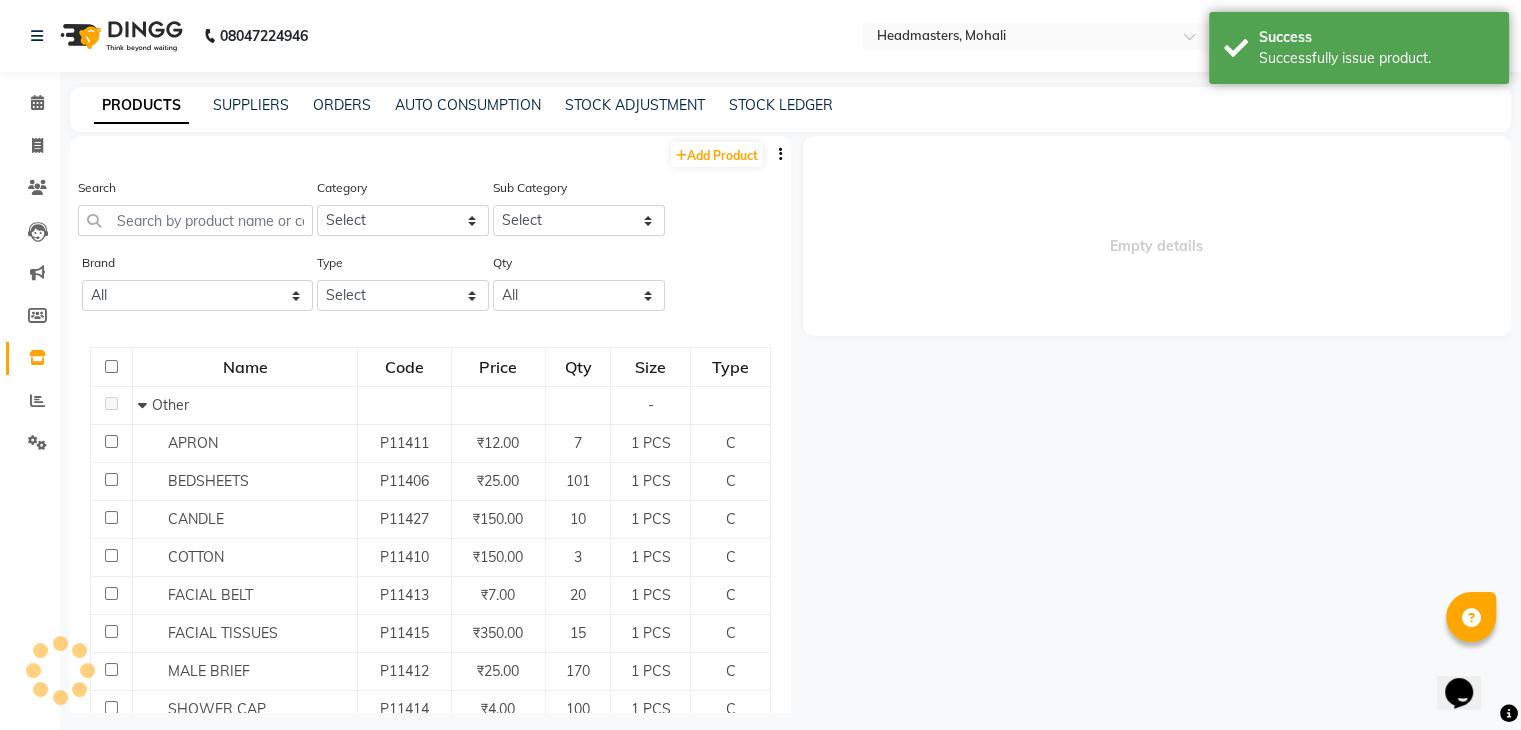 select 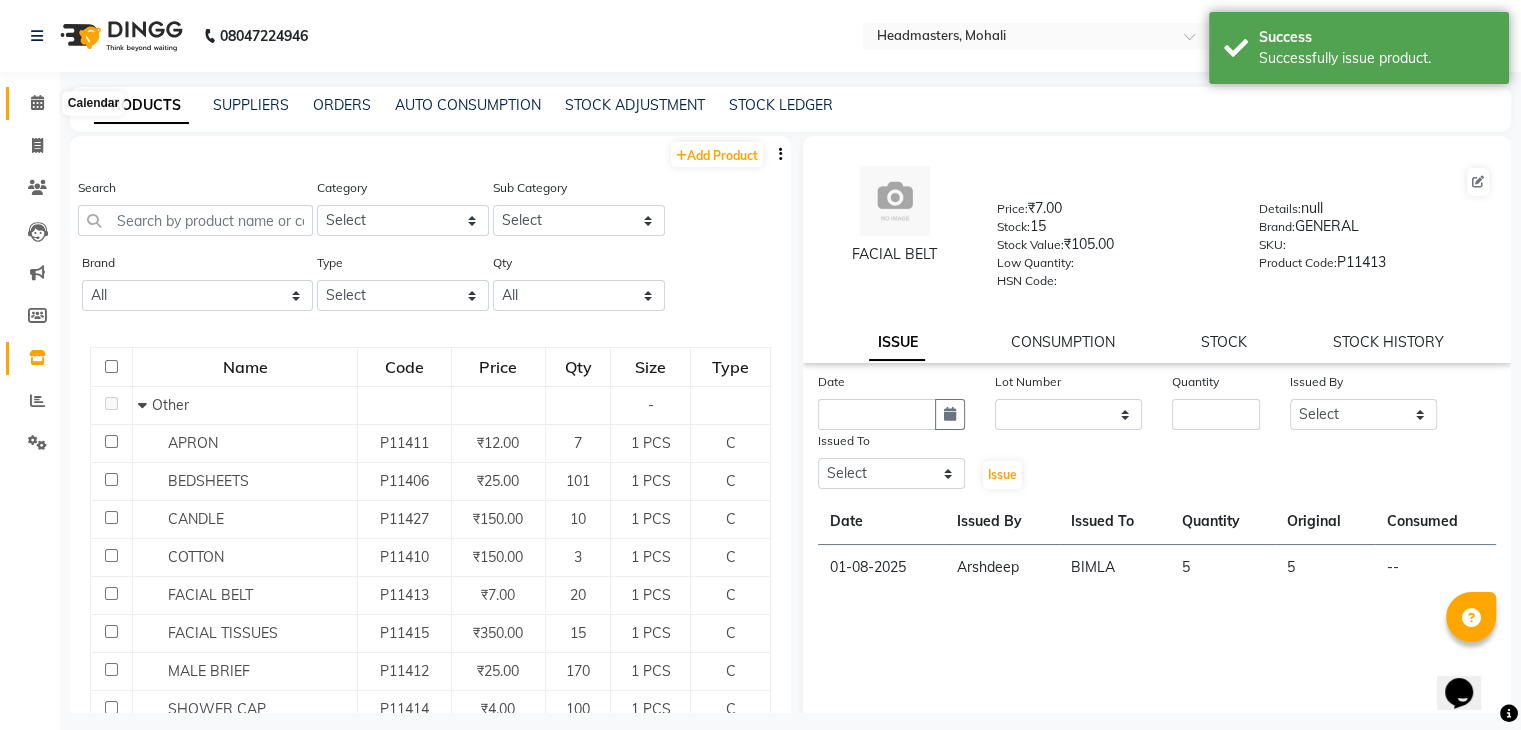 click 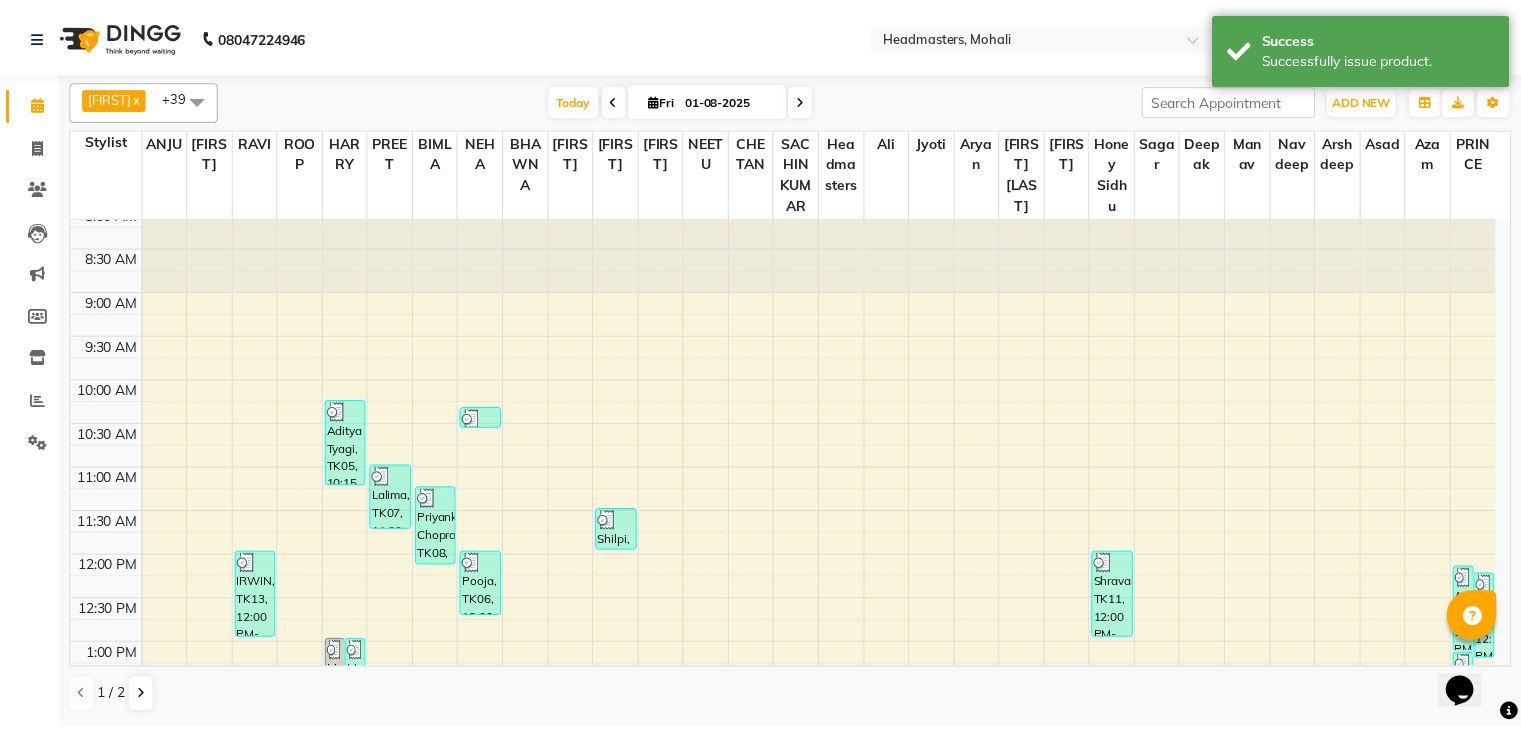 scroll, scrollTop: 0, scrollLeft: 0, axis: both 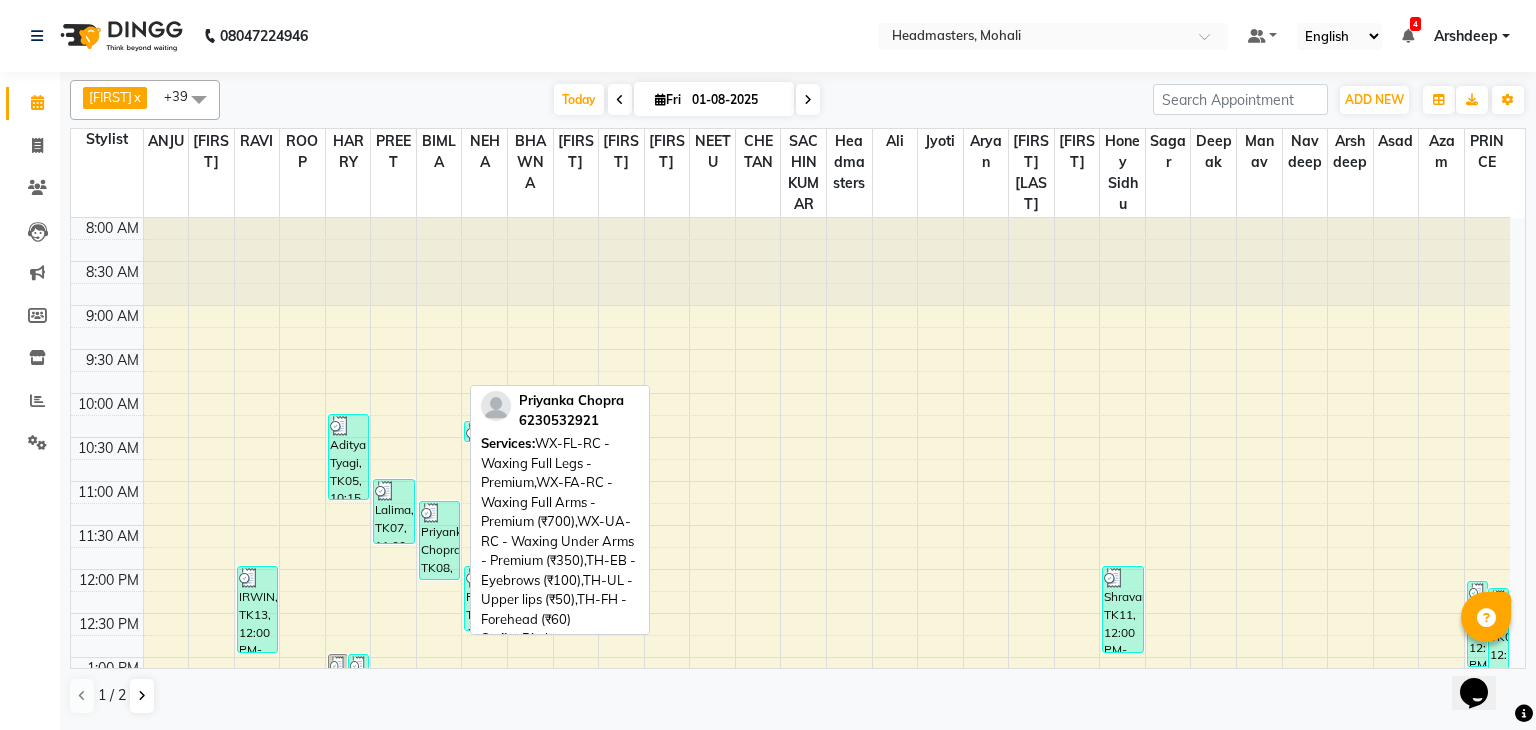 click on "Priyanka Chopra, TK08, 11:15 AM-12:10 PM, WX-FL-RC - Waxing Full Legs -Premium,WX-FA-RC - Waxing Full Arms - Premium (₹700),WX-UA-RC - Waxing Under Arms - Premium (₹350),TH-EB - Eyebrows (₹100),TH-UL - Upper lips (₹50),TH-FH - Forehead (₹60)" at bounding box center [439, 540] 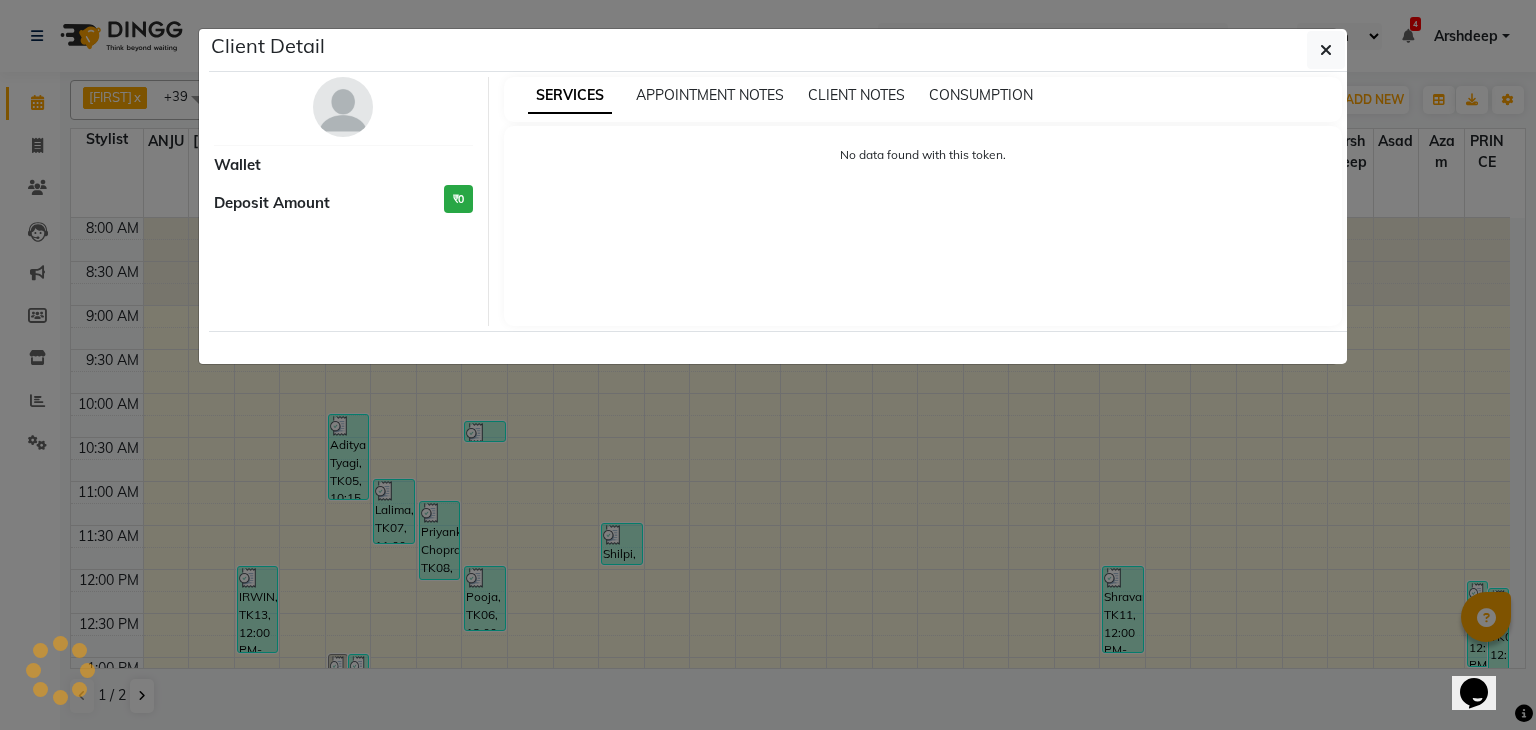 select on "3" 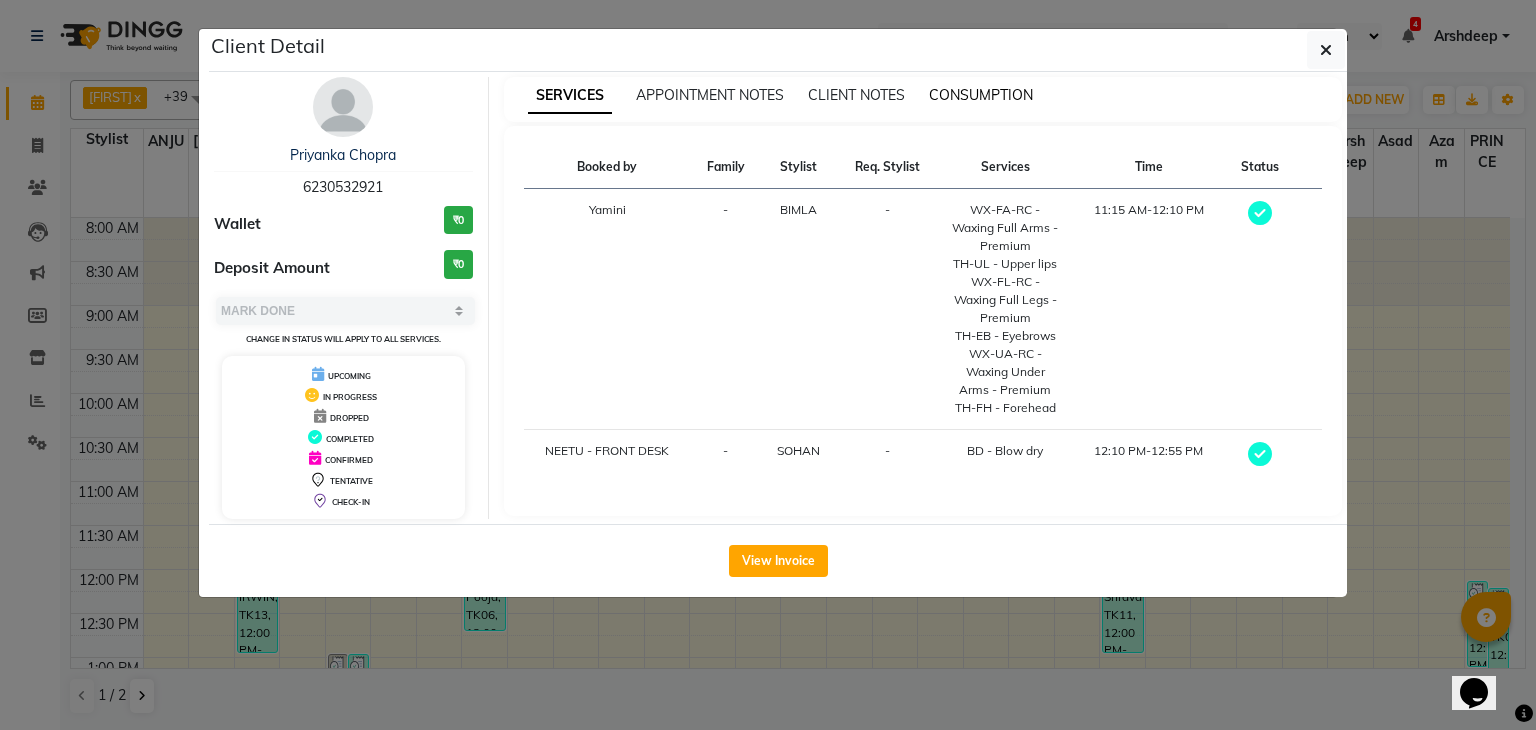 click on "CONSUMPTION" at bounding box center (981, 95) 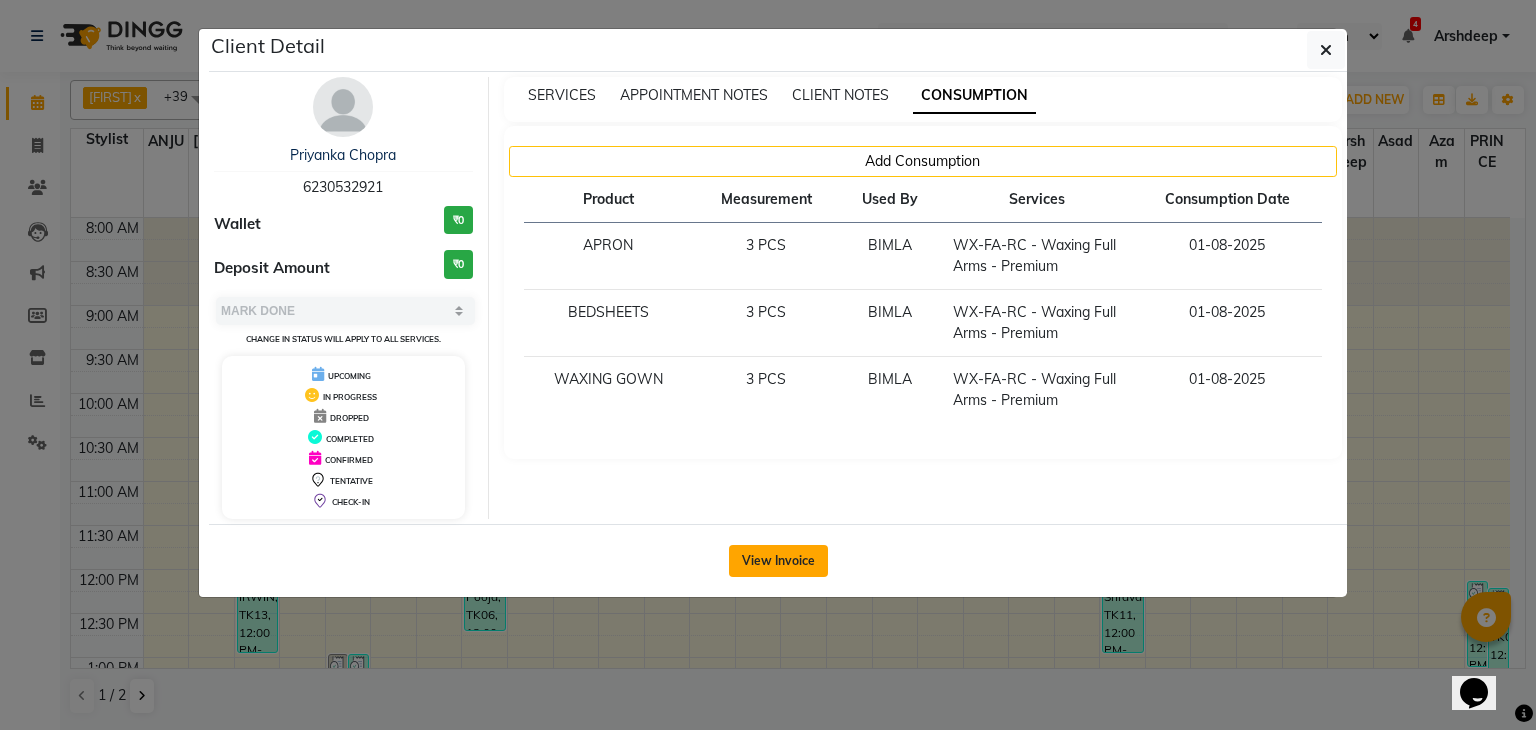 click on "View Invoice" 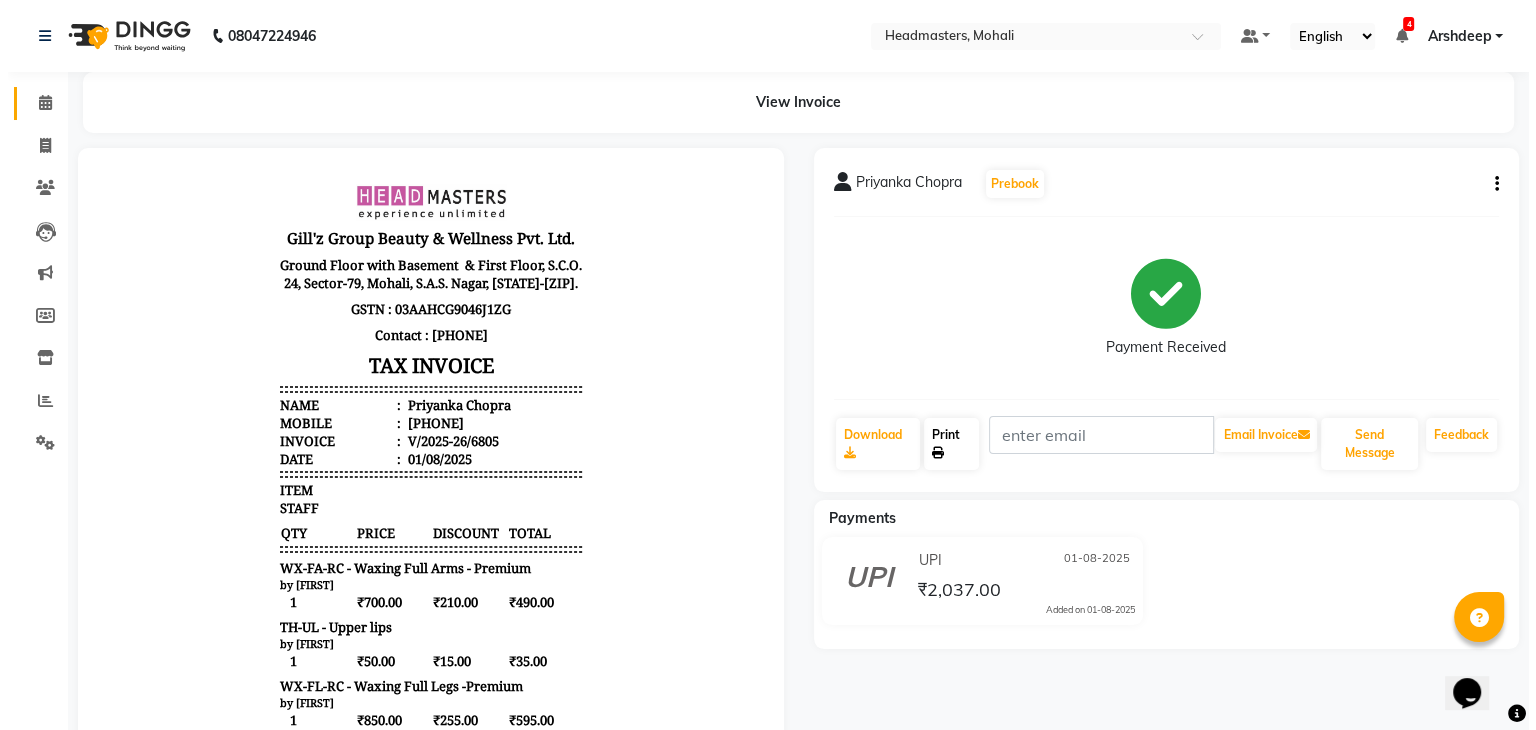 scroll, scrollTop: 0, scrollLeft: 0, axis: both 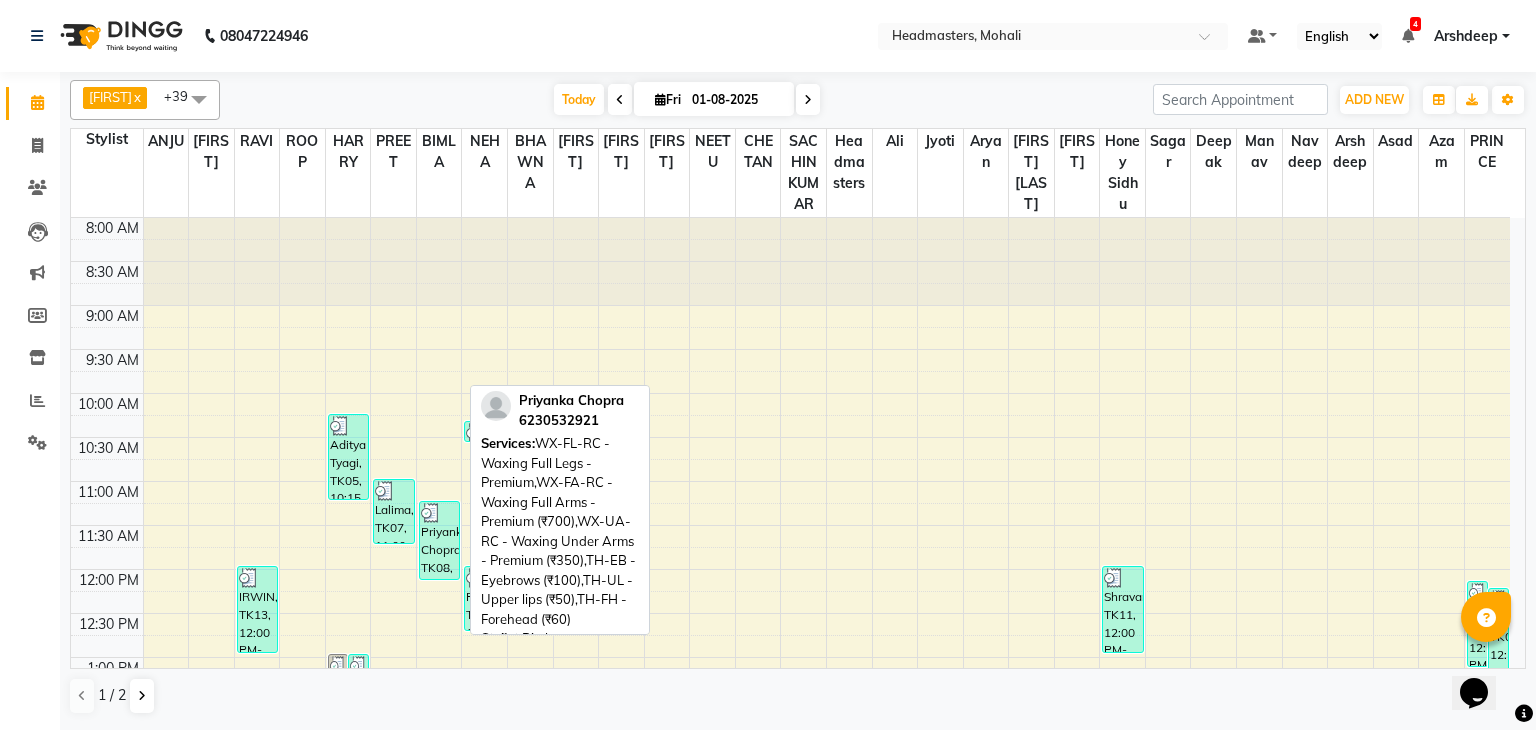 click on "Priyanka Chopra, TK08, 11:15 AM-12:10 PM, WX-FL-RC - Waxing Full Legs -Premium,WX-FA-RC - Waxing Full Arms - Premium (₹700),WX-UA-RC - Waxing Under Arms - Premium (₹350),TH-EB - Eyebrows (₹100),TH-UL - Upper lips (₹50),TH-FH - Forehead (₹60)" at bounding box center [439, 540] 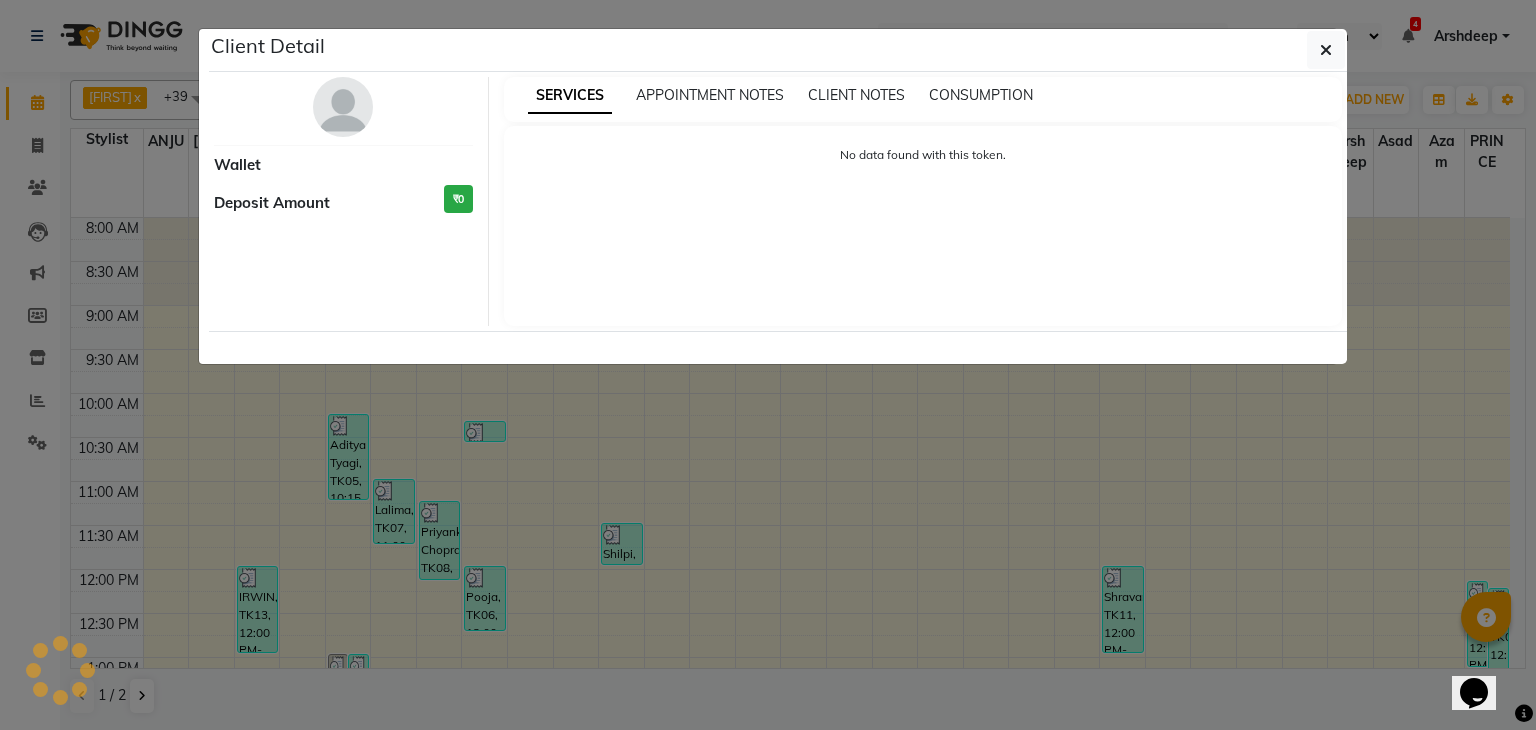 select on "3" 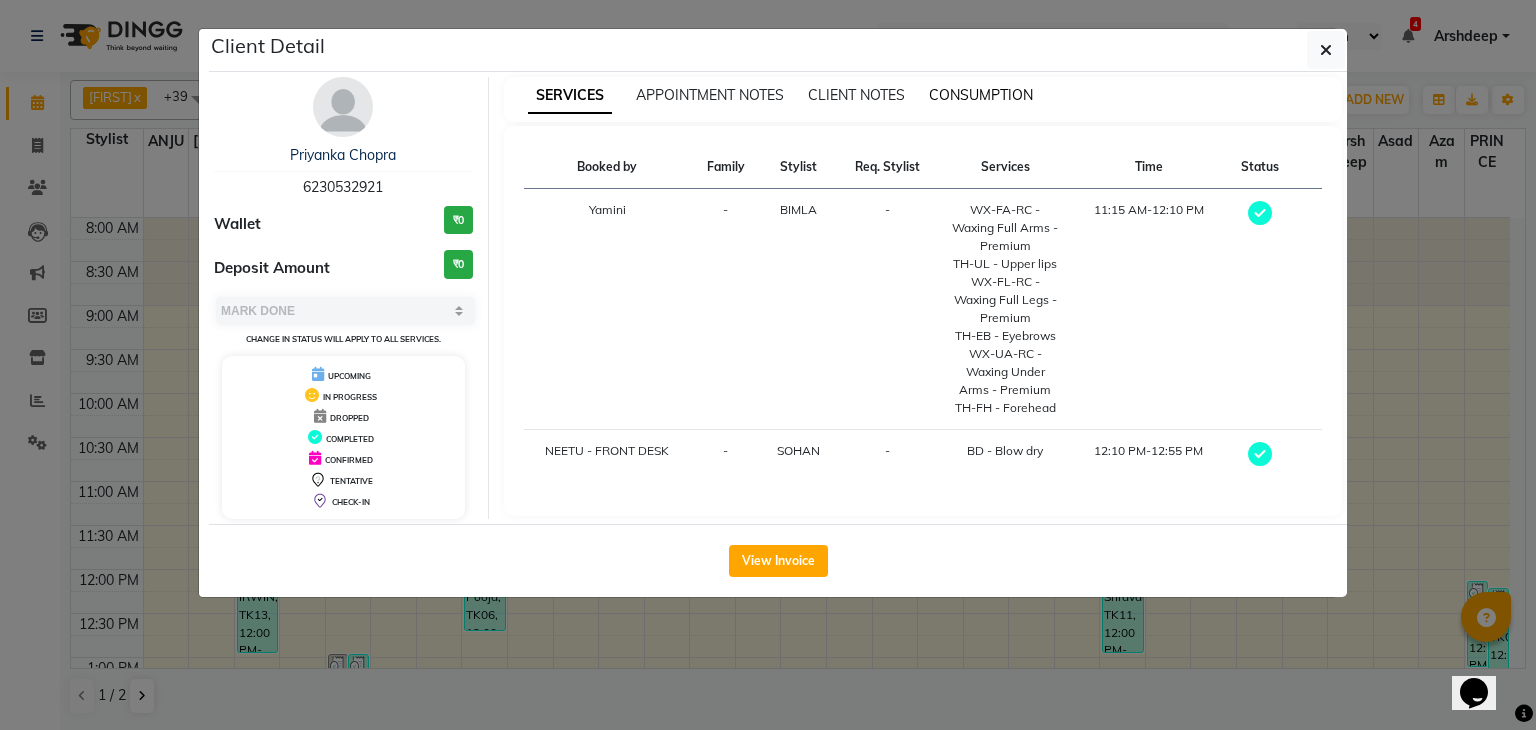 click on "CONSUMPTION" at bounding box center (981, 95) 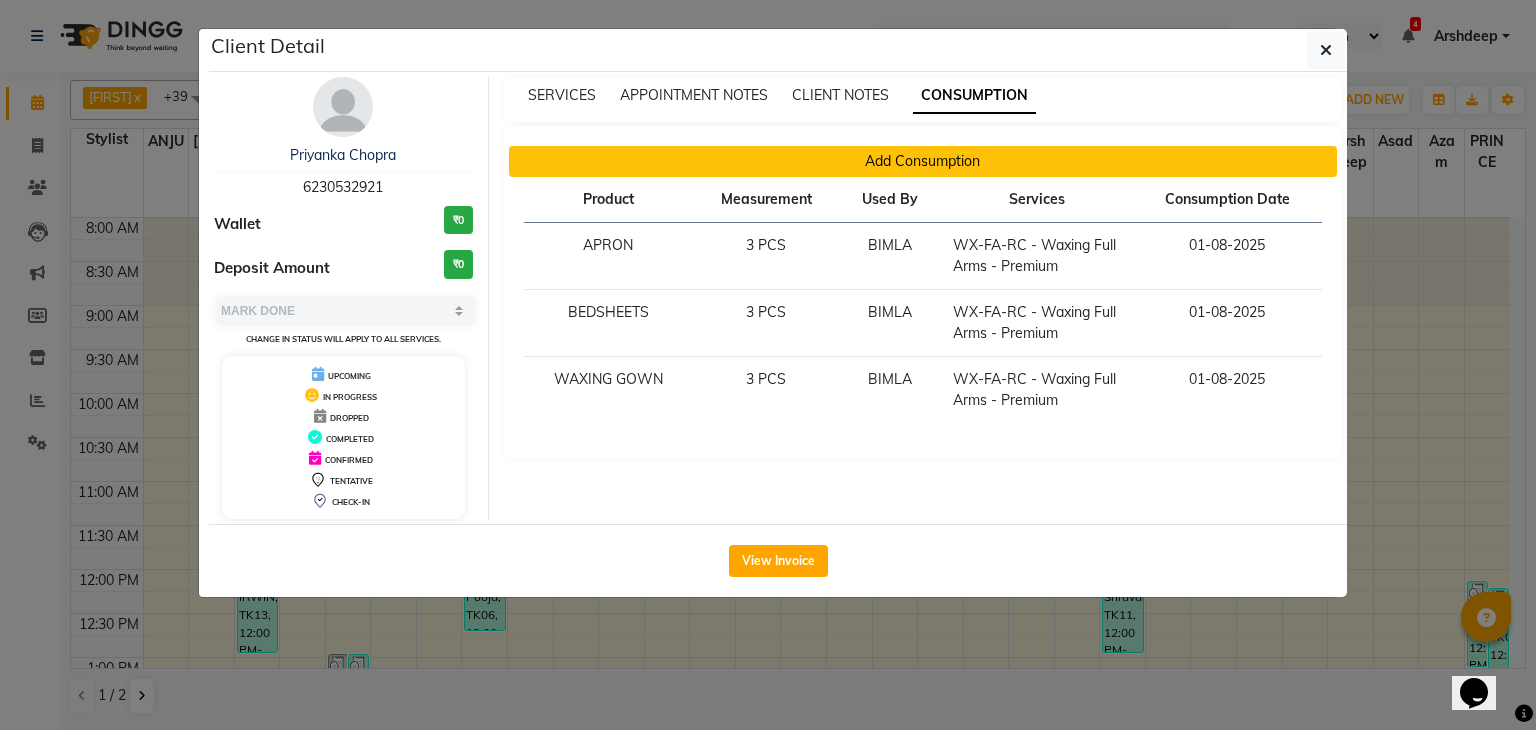 click on "Add Consumption" at bounding box center (923, 161) 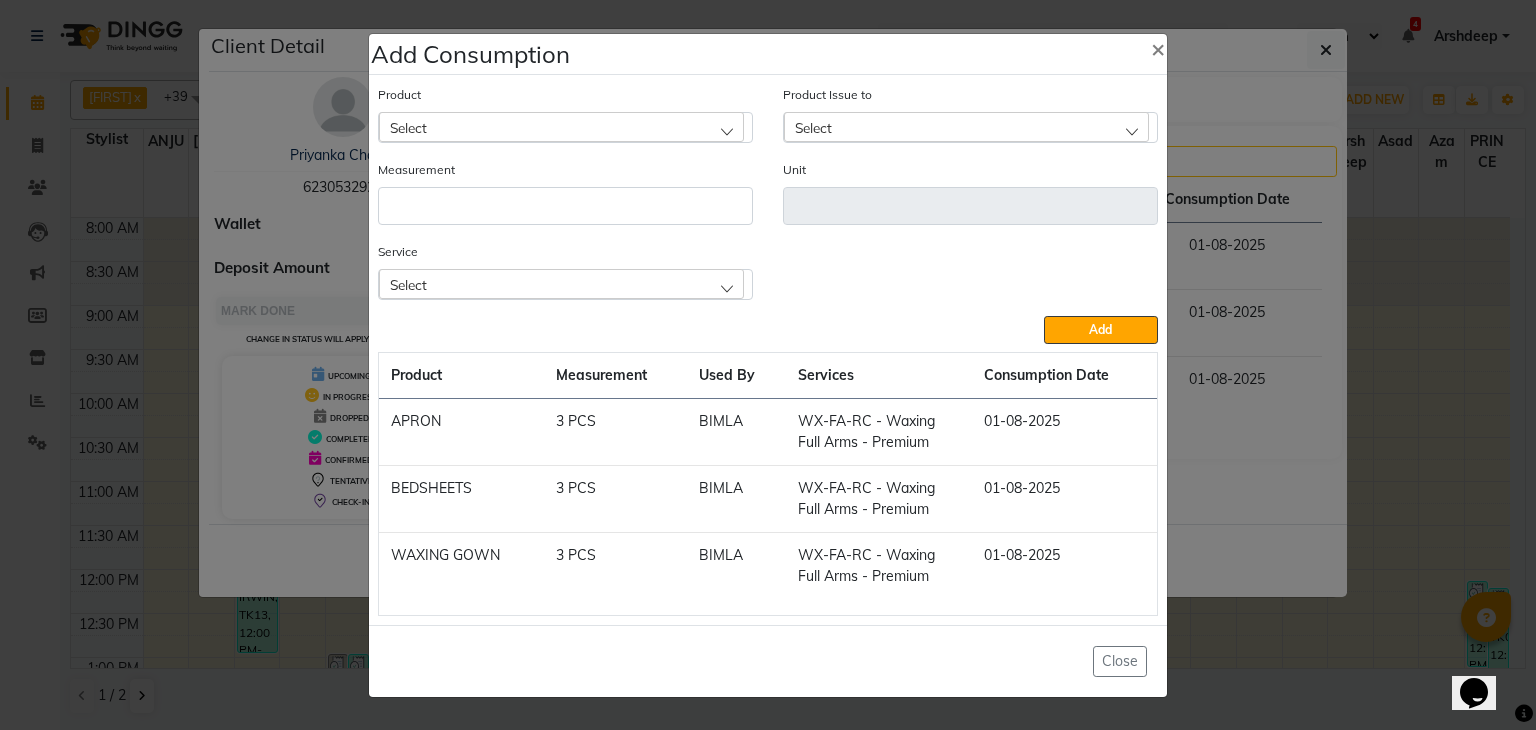 click on "Select" 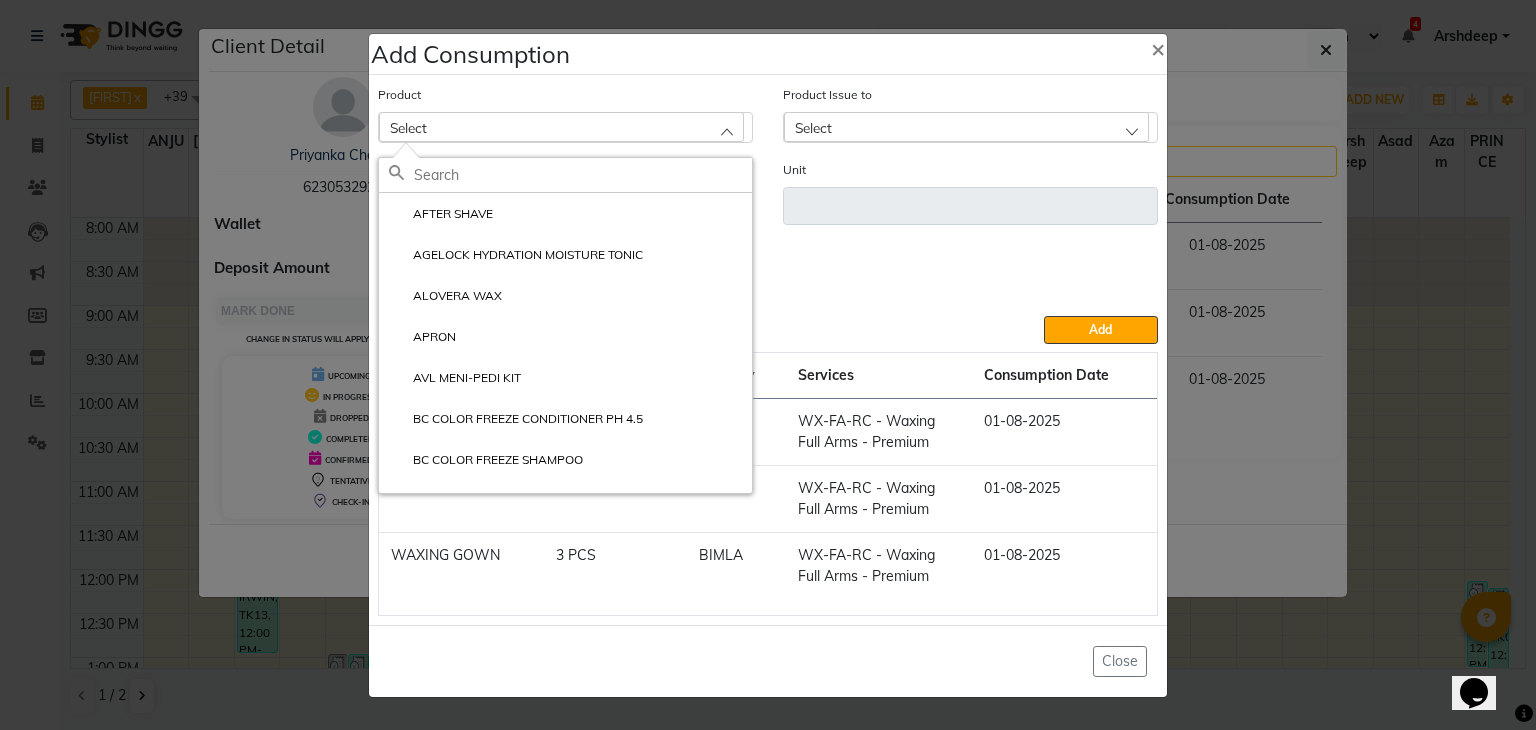click 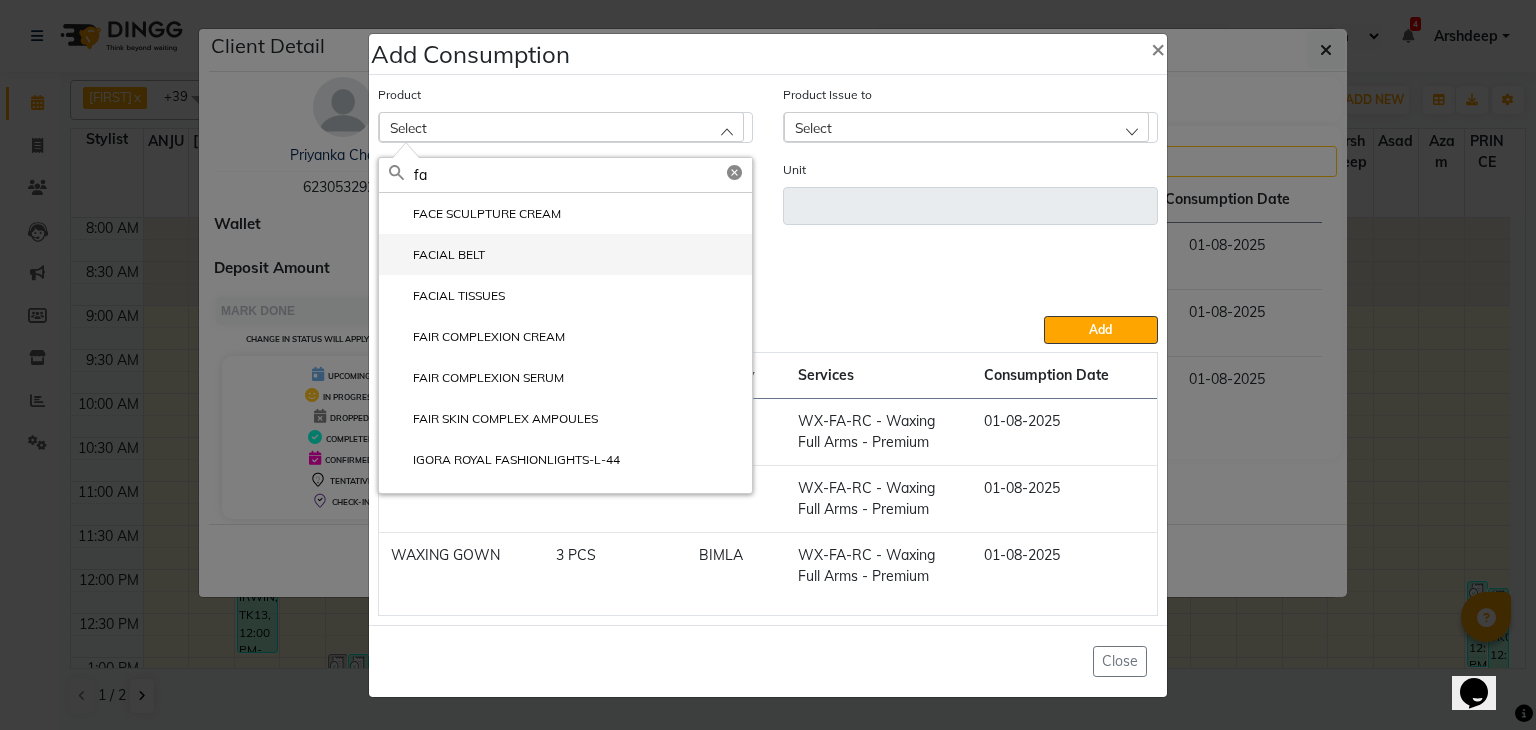 type on "fa" 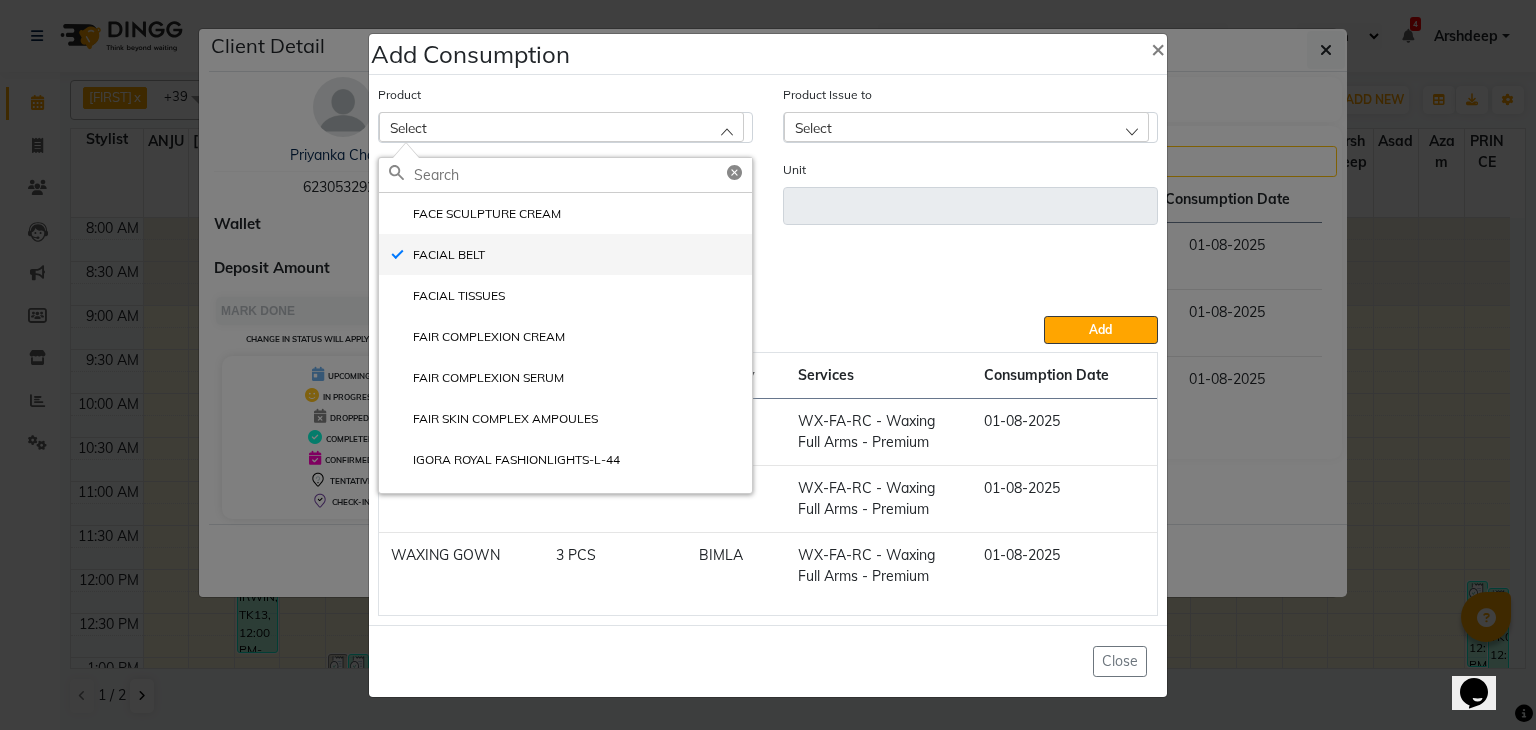 type on "PCS" 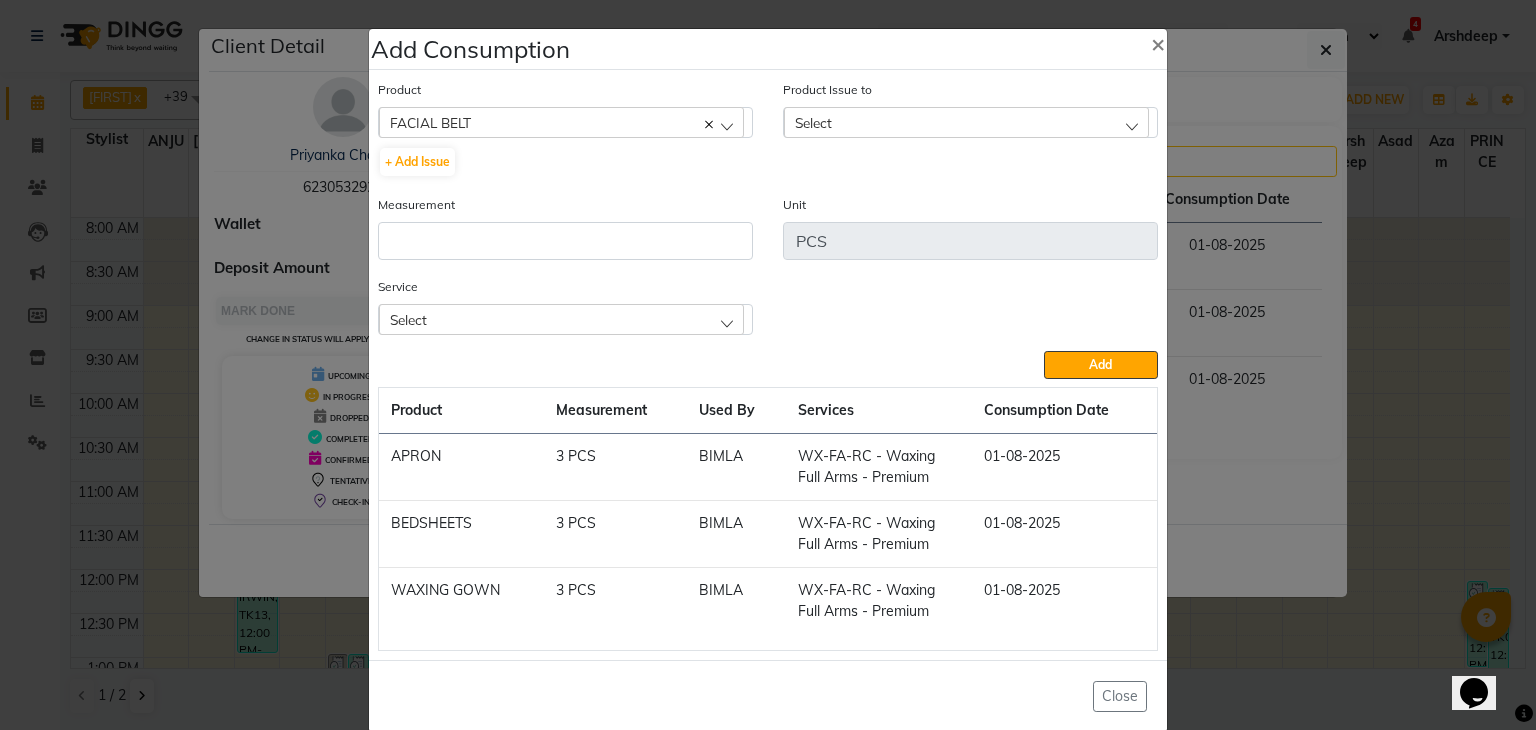 click on "Select" 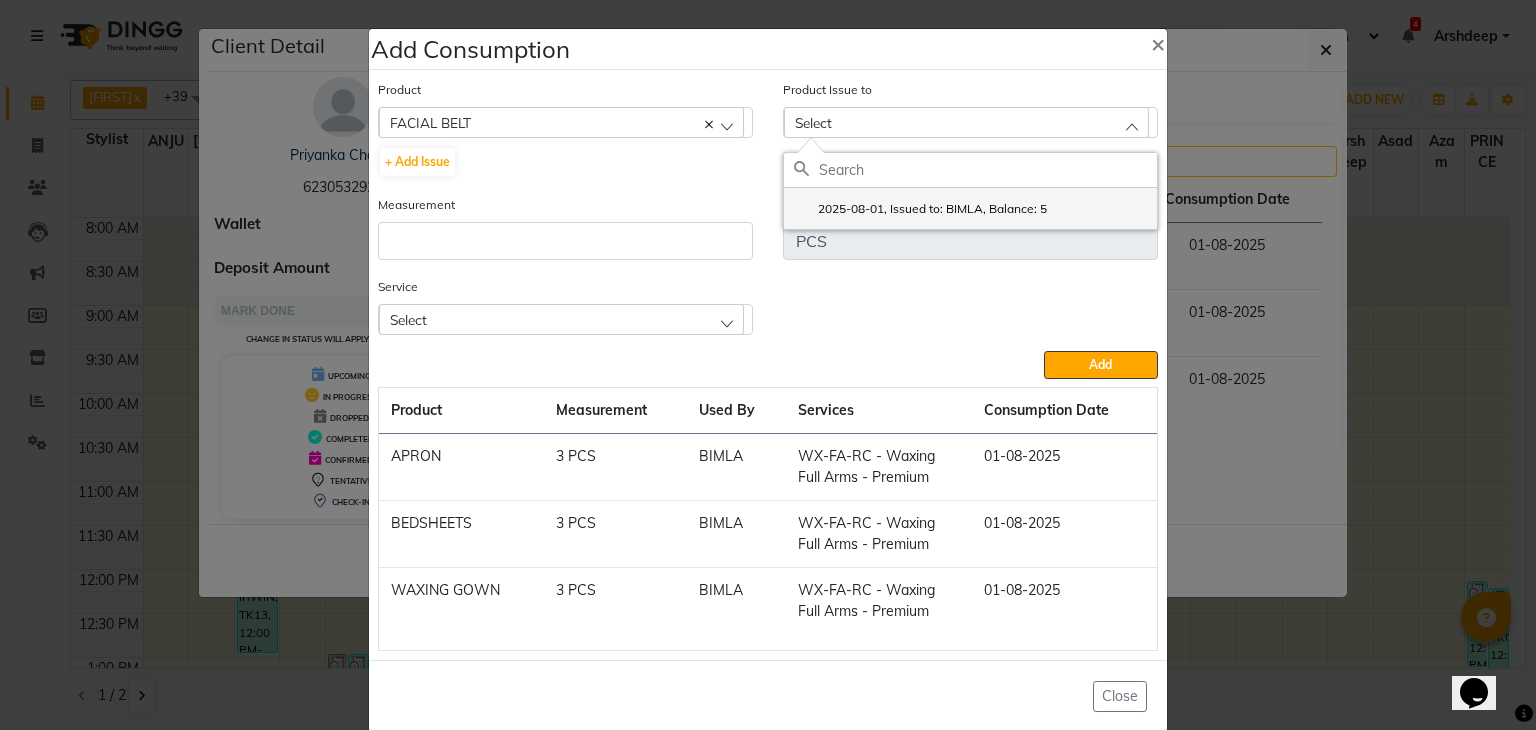 click on "2025-08-01, Issued to: BIMLA, Balance: 5" 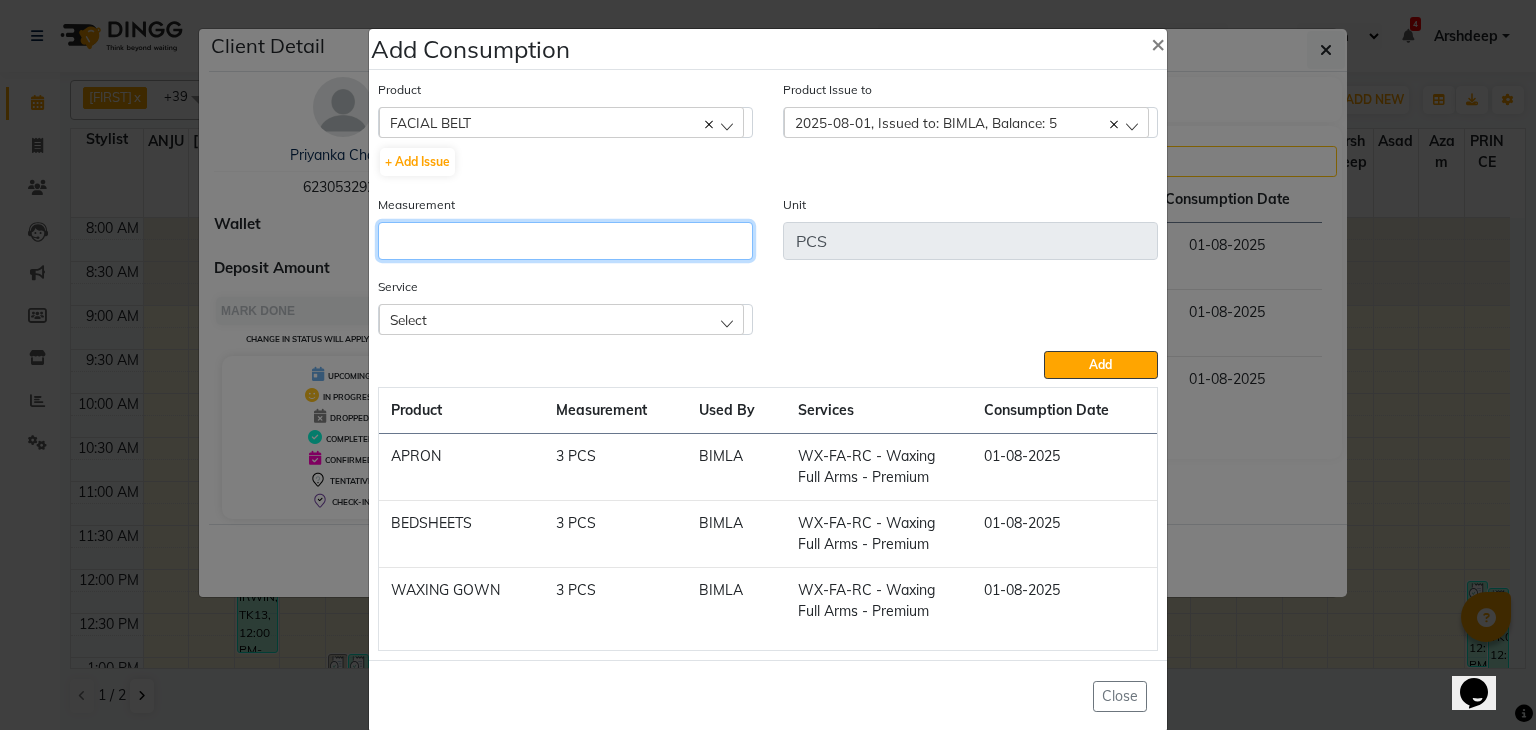 click 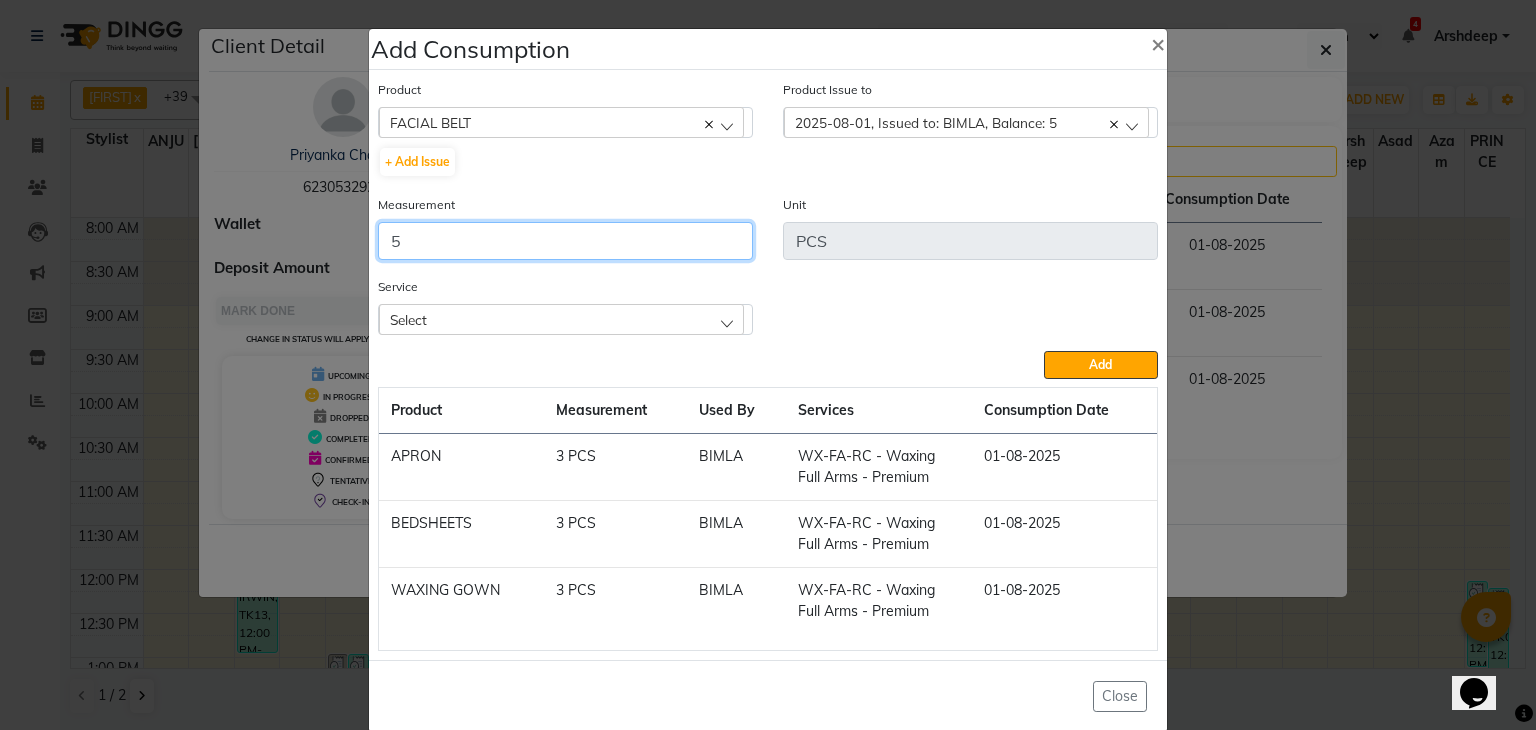 type on "5" 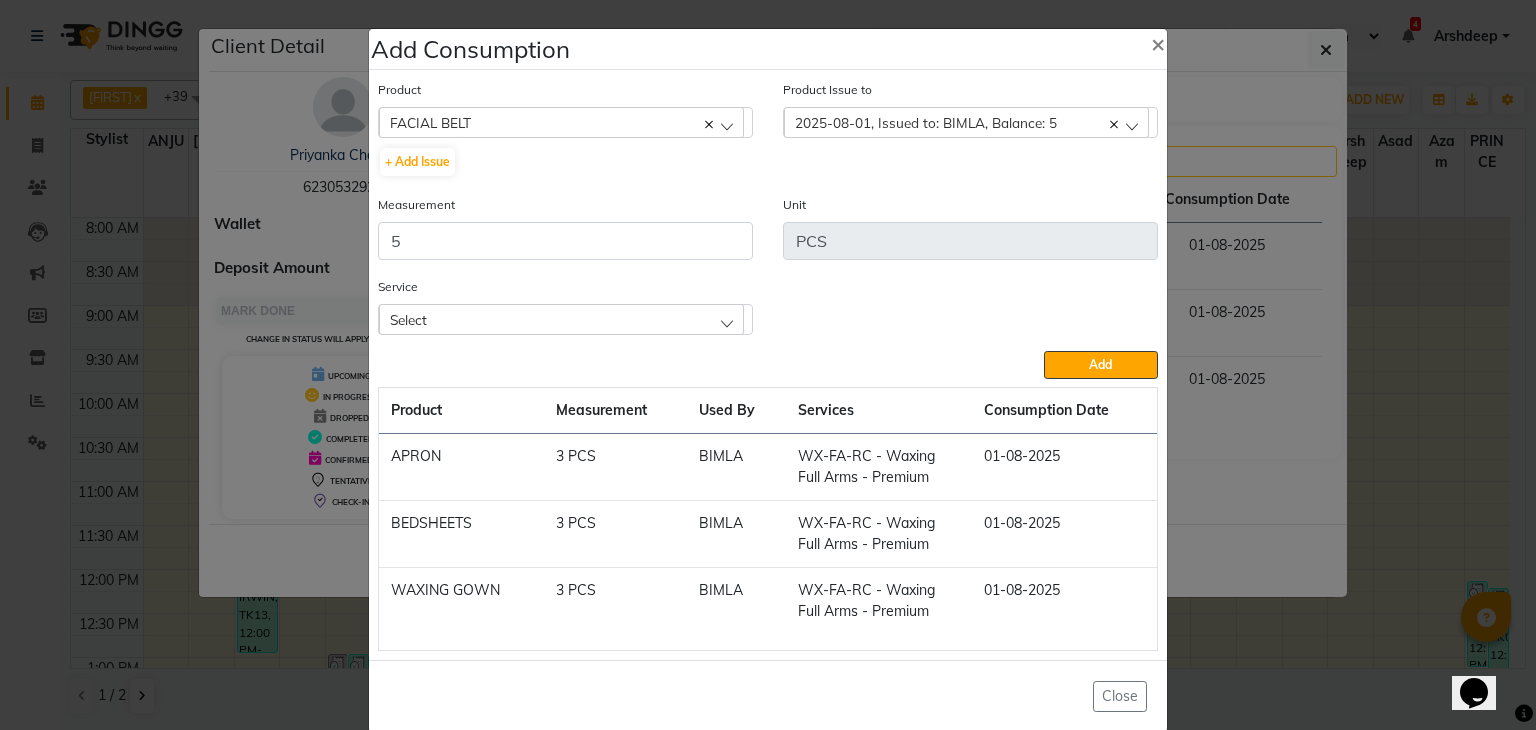 click on "Select" 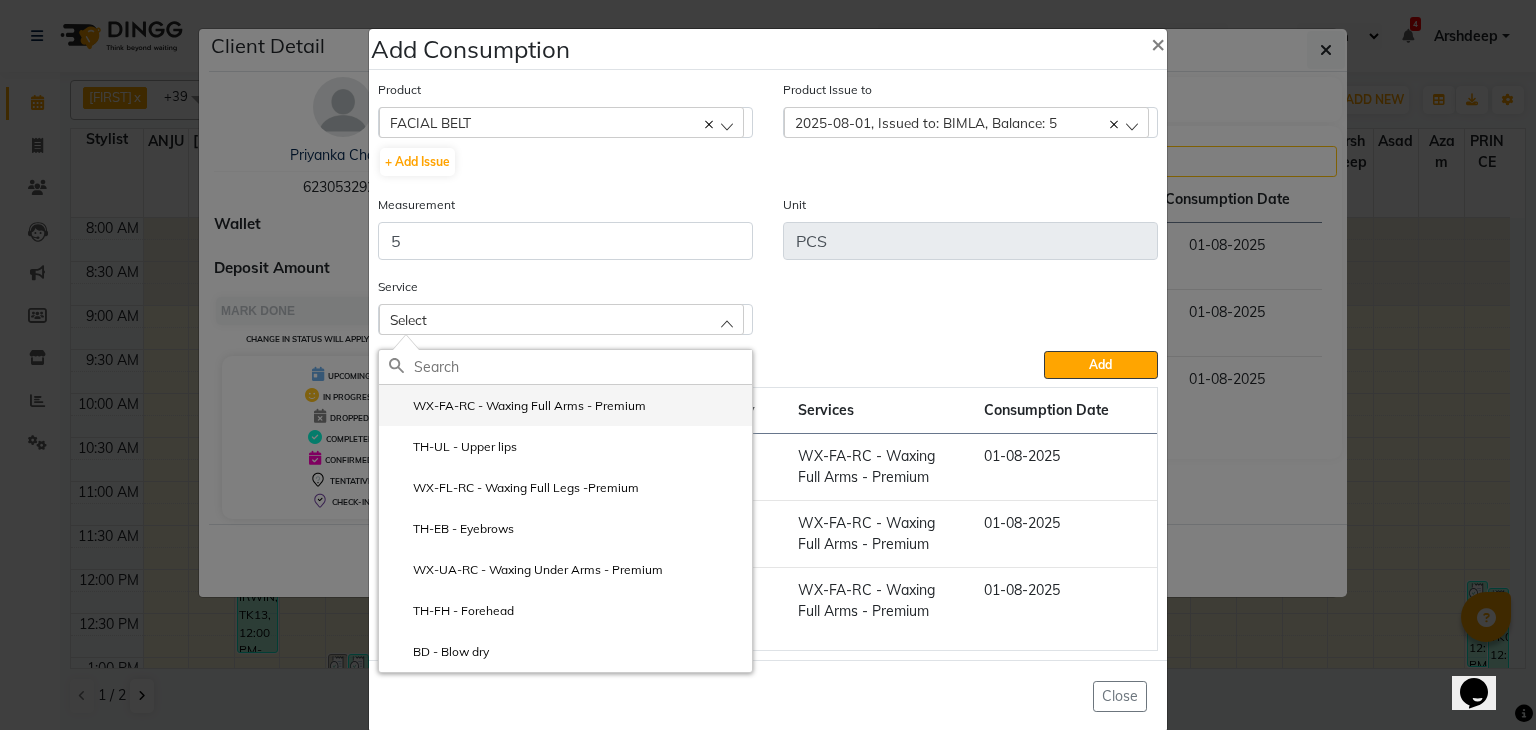 click on "WX-FA-RC - Waxing Full Arms - Premium" 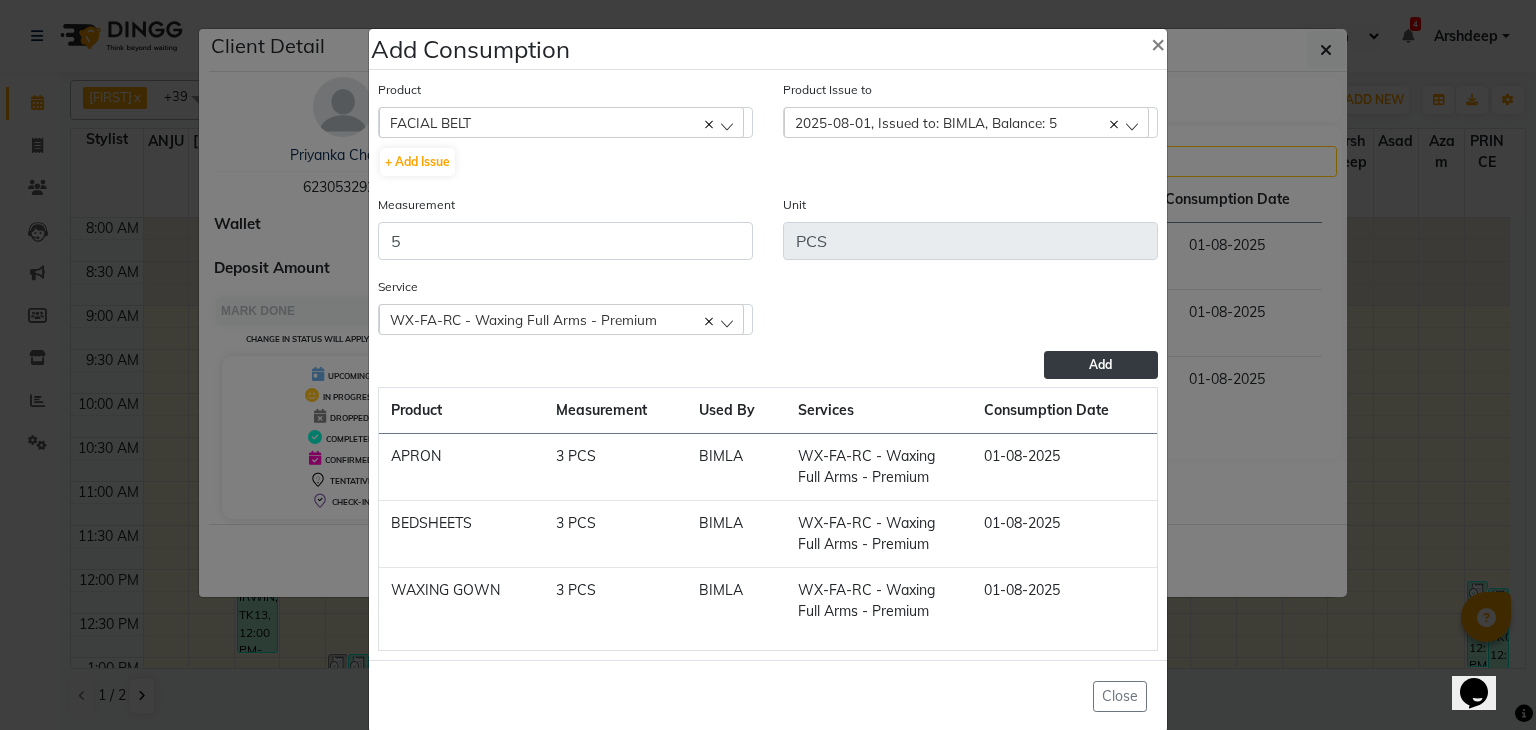 click on "Add" 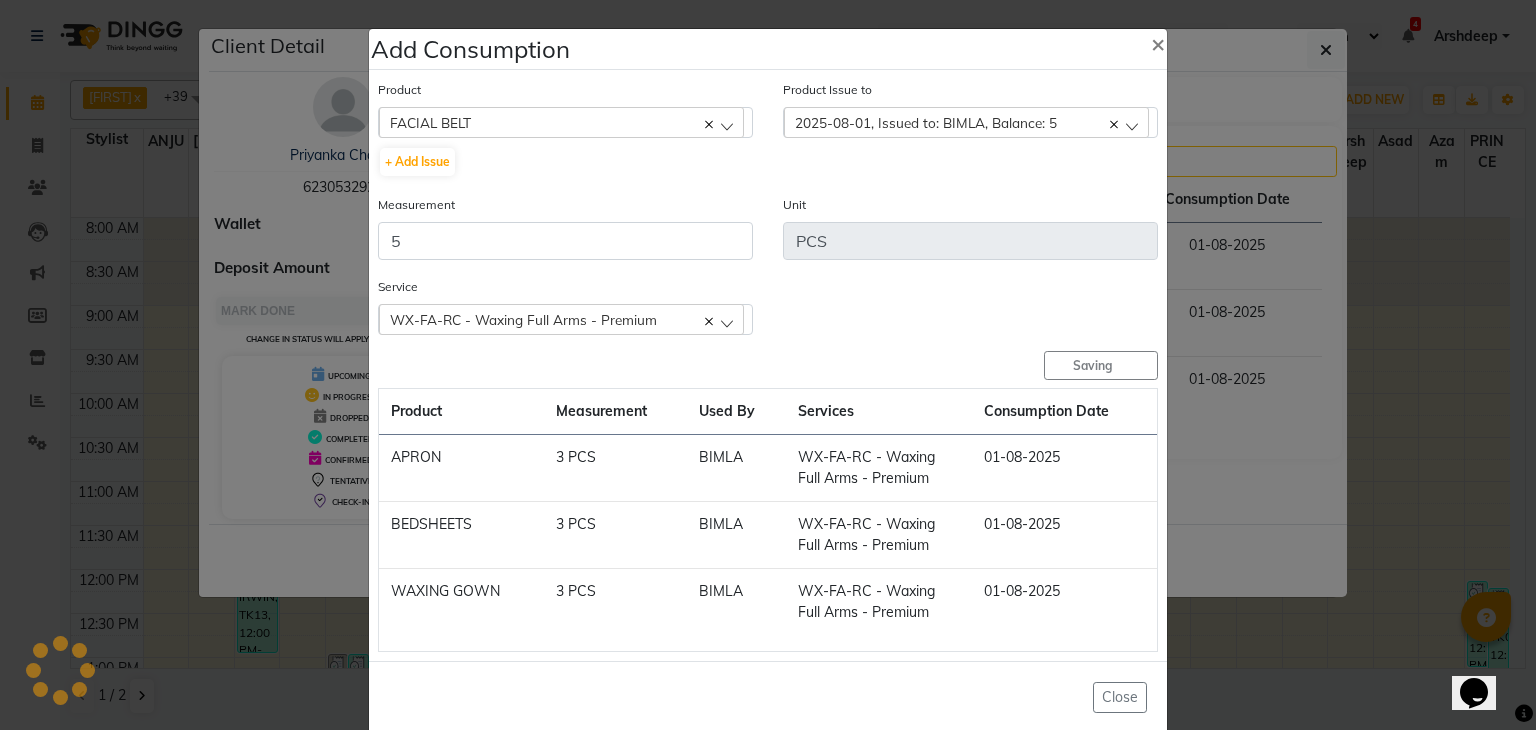type 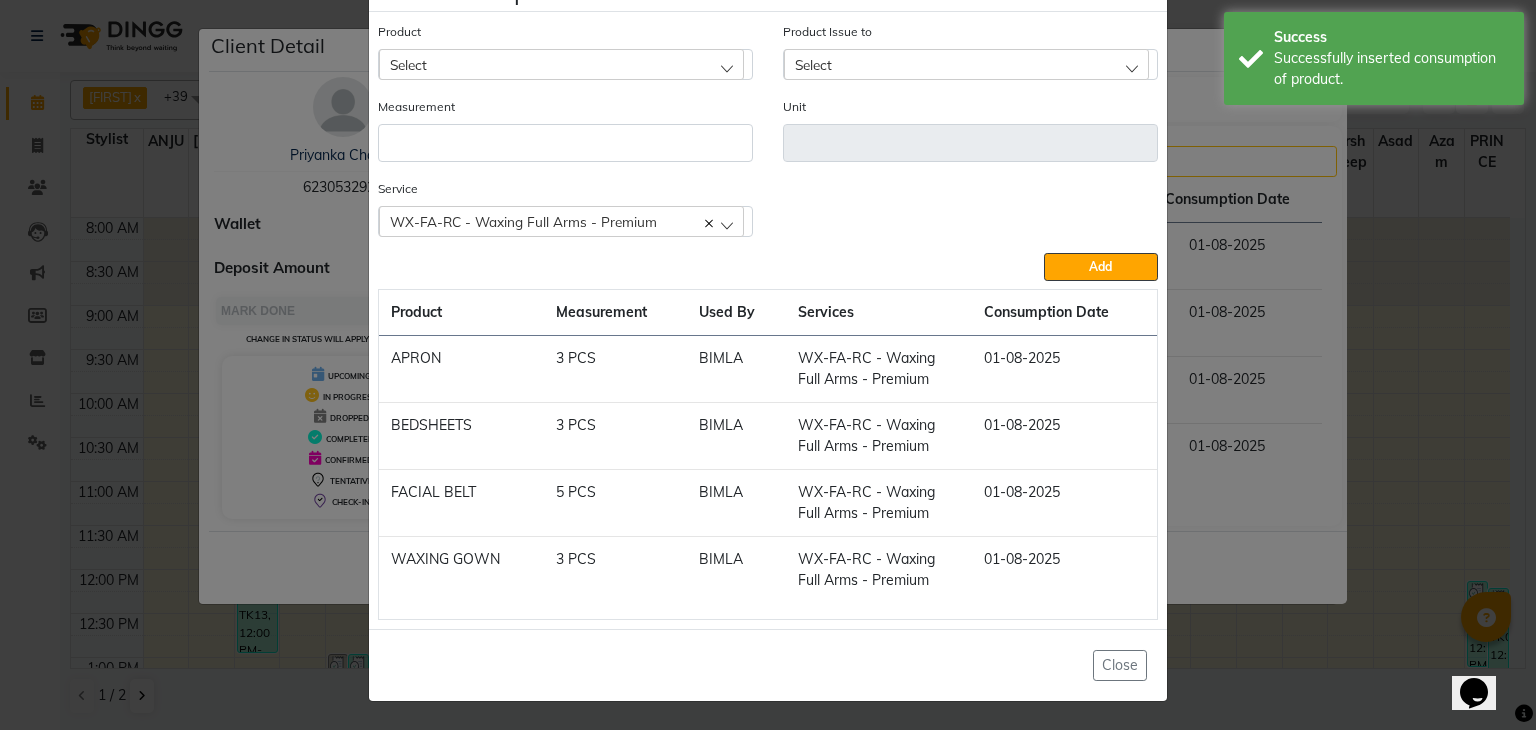 scroll, scrollTop: 0, scrollLeft: 0, axis: both 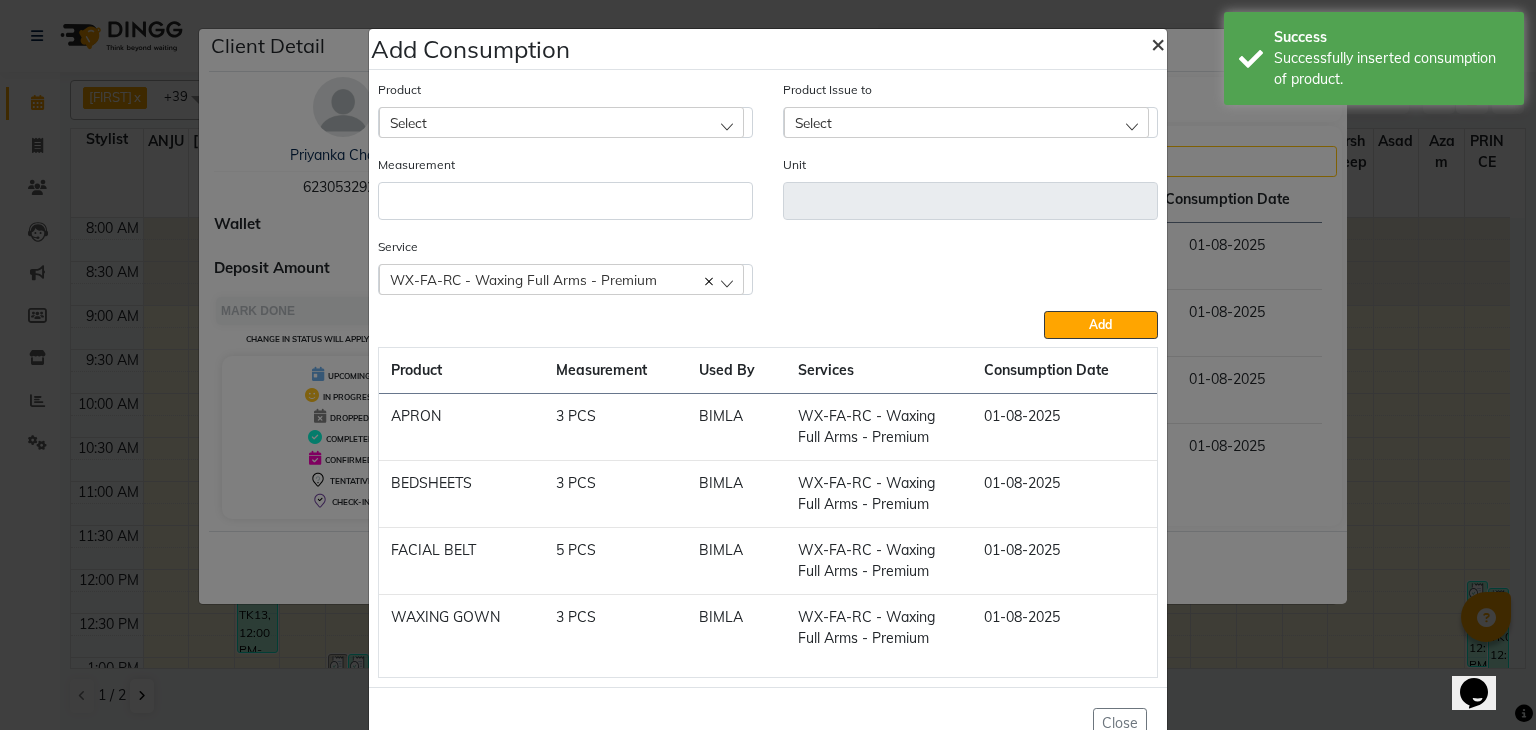 click on "×" 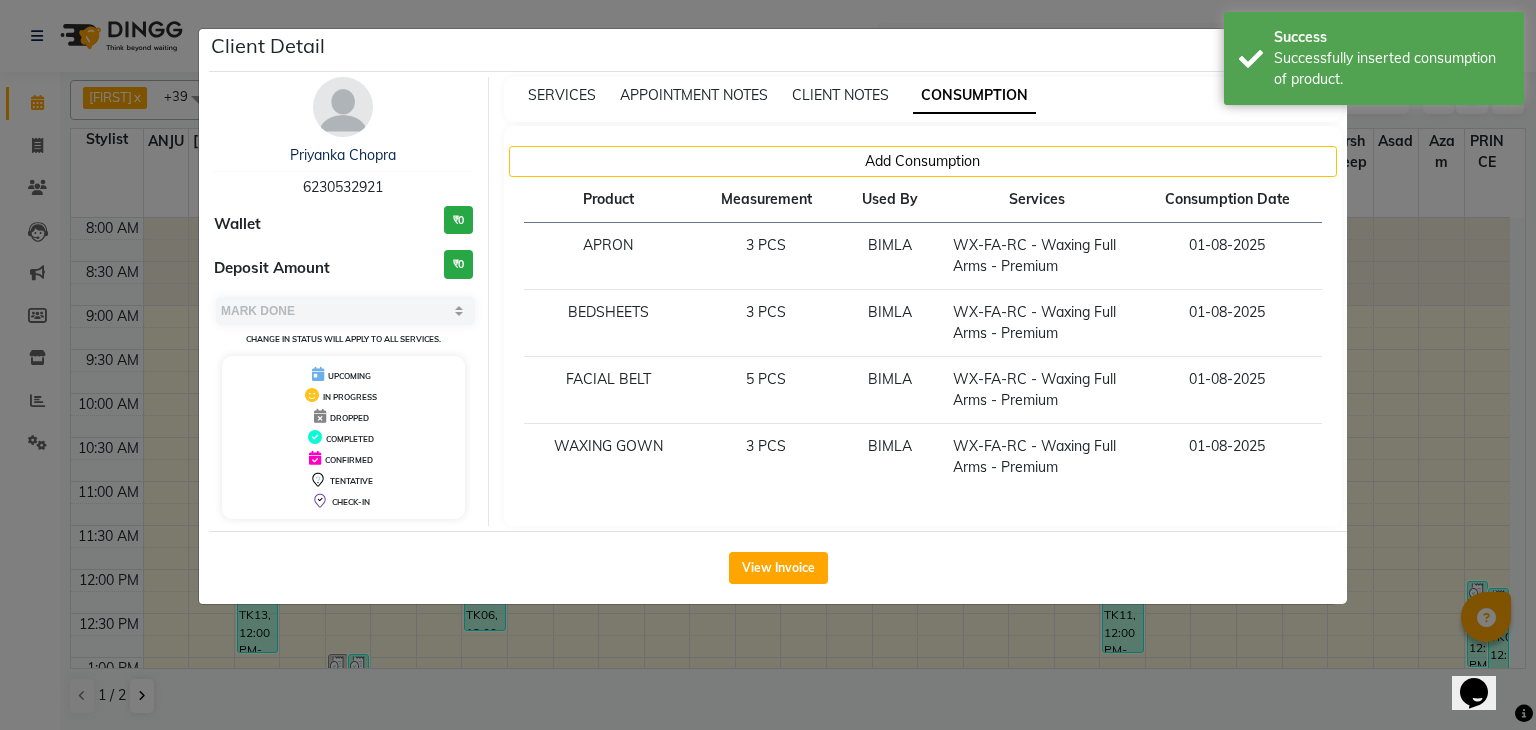 click on "Add Consumption Product Measurement Used By Services Consumption Date  APRON   3 PCS   BIMLA   WX-FA-RC - Waxing Full Arms - Premium   01-08-2025   BEDSHEETS   3 PCS   BIMLA   WX-FA-RC - Waxing Full Arms - Premium   01-08-2025   FACIAL BELT   5 PCS   BIMLA   WX-FA-RC - Waxing Full Arms - Premium   01-08-2025   WAXING GOWN   3 PCS   BIMLA   WX-FA-RC - Waxing Full Arms - Premium   01-08-2025" at bounding box center (923, 326) 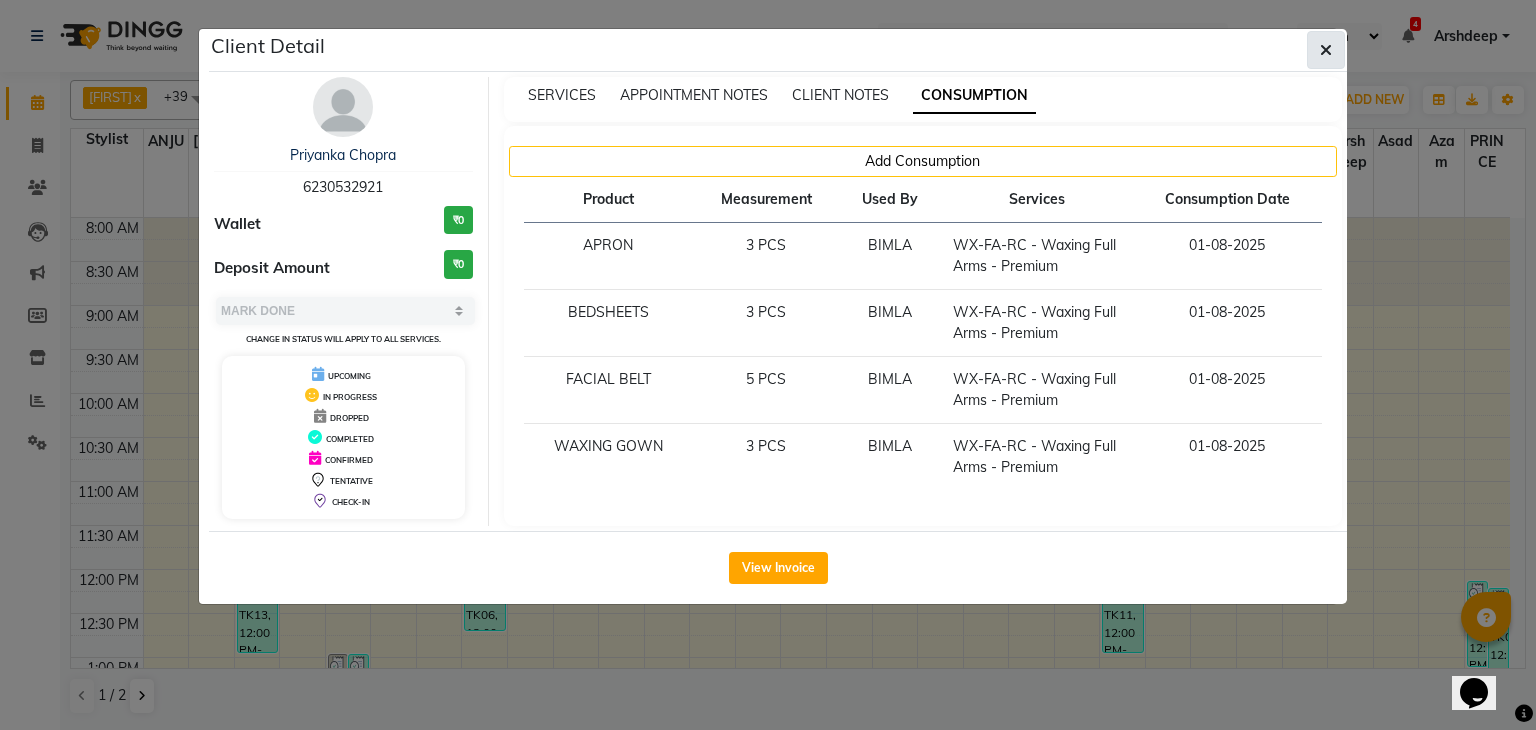 click 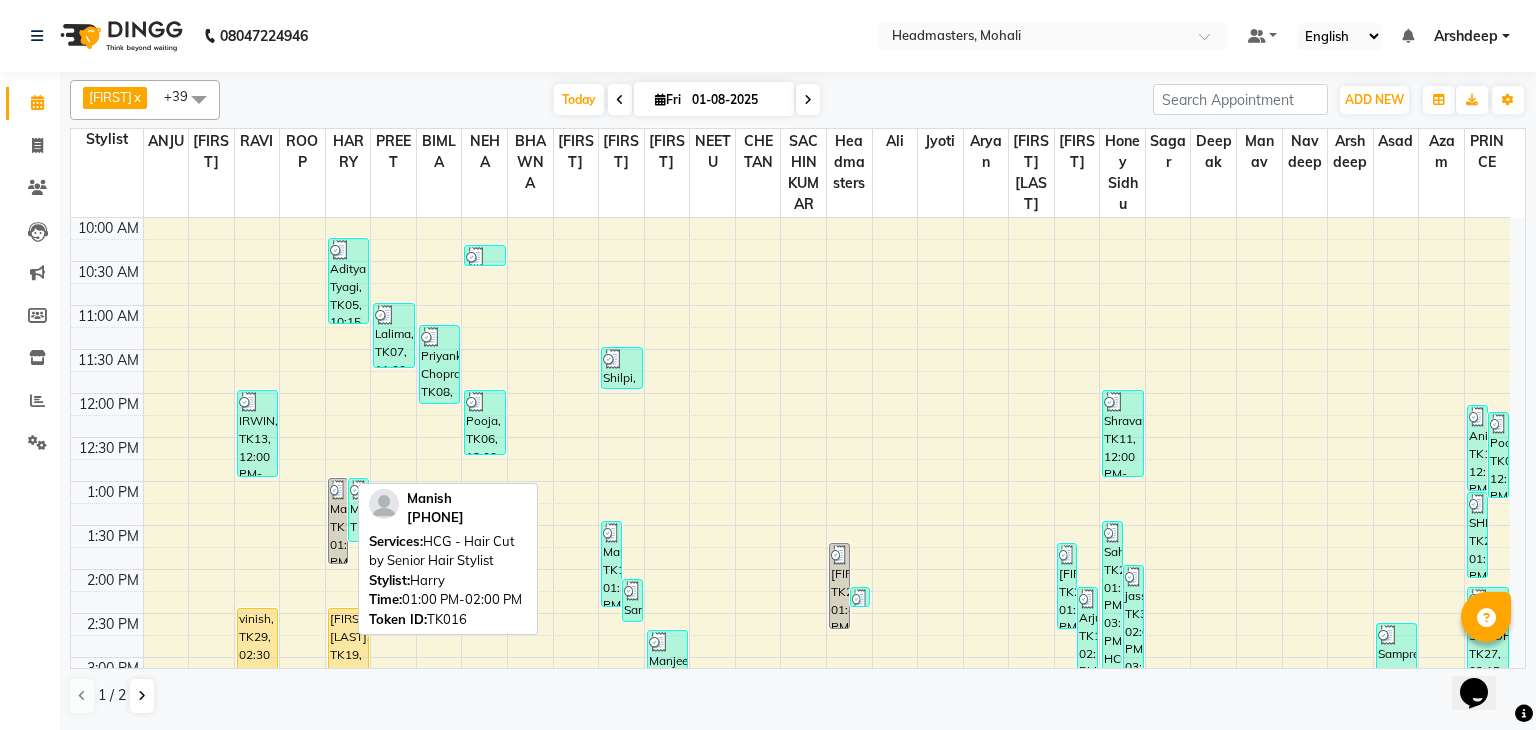 scroll, scrollTop: 212, scrollLeft: 0, axis: vertical 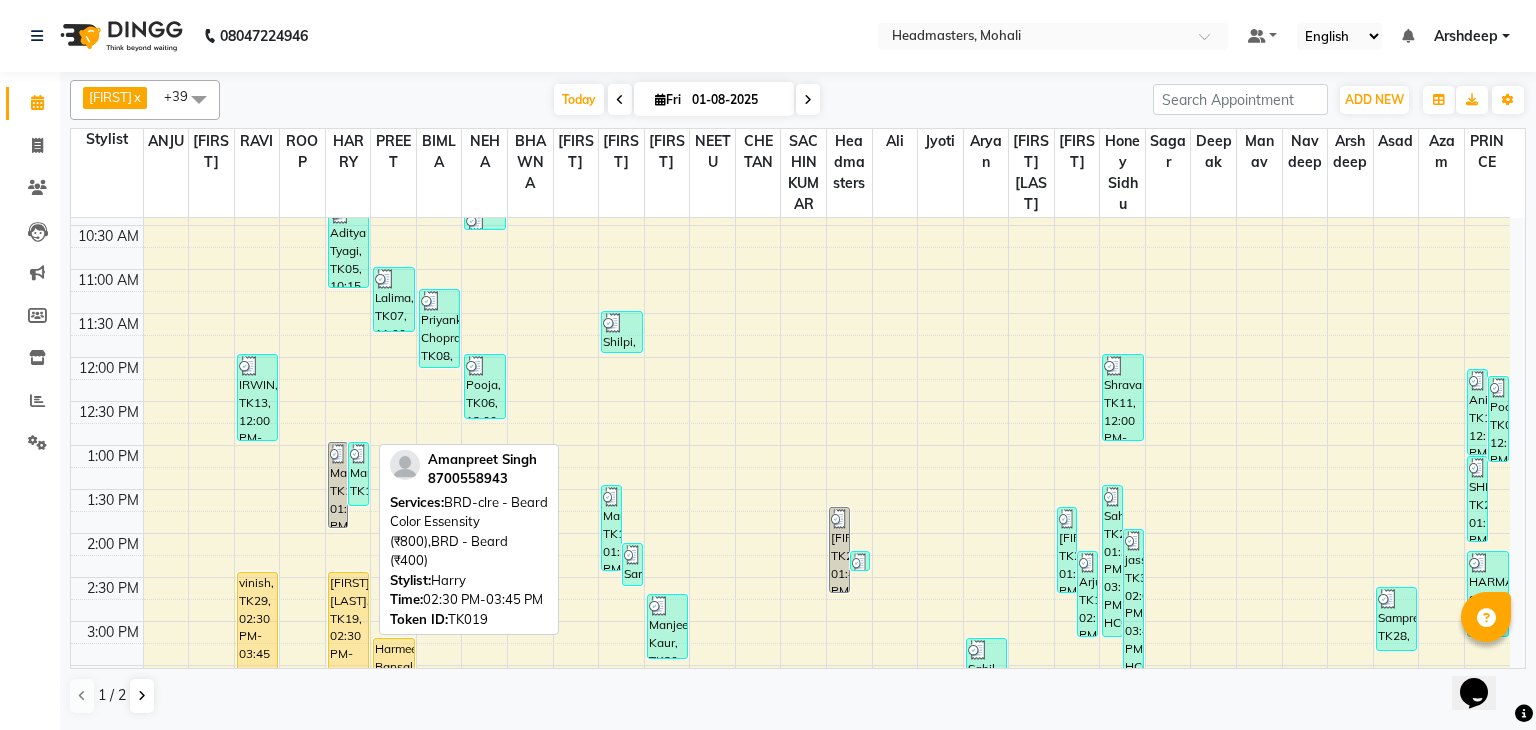 click on "Amanpreet Singh, TK19, 02:30 PM-03:45 PM, BRD-clre - Beard Color Essensity (₹800),BRD - Beard (₹400)" at bounding box center [348, 626] 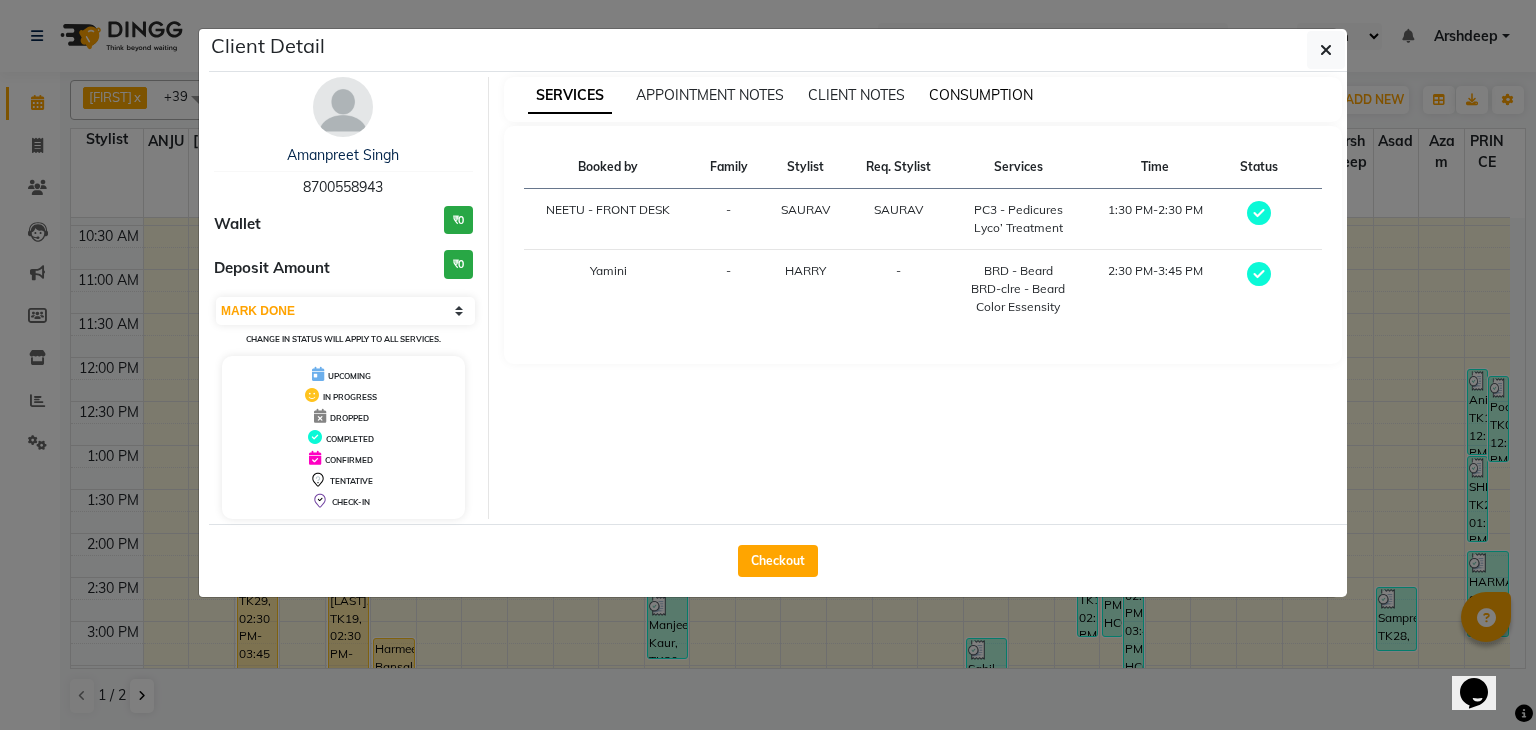 click on "CONSUMPTION" at bounding box center (981, 95) 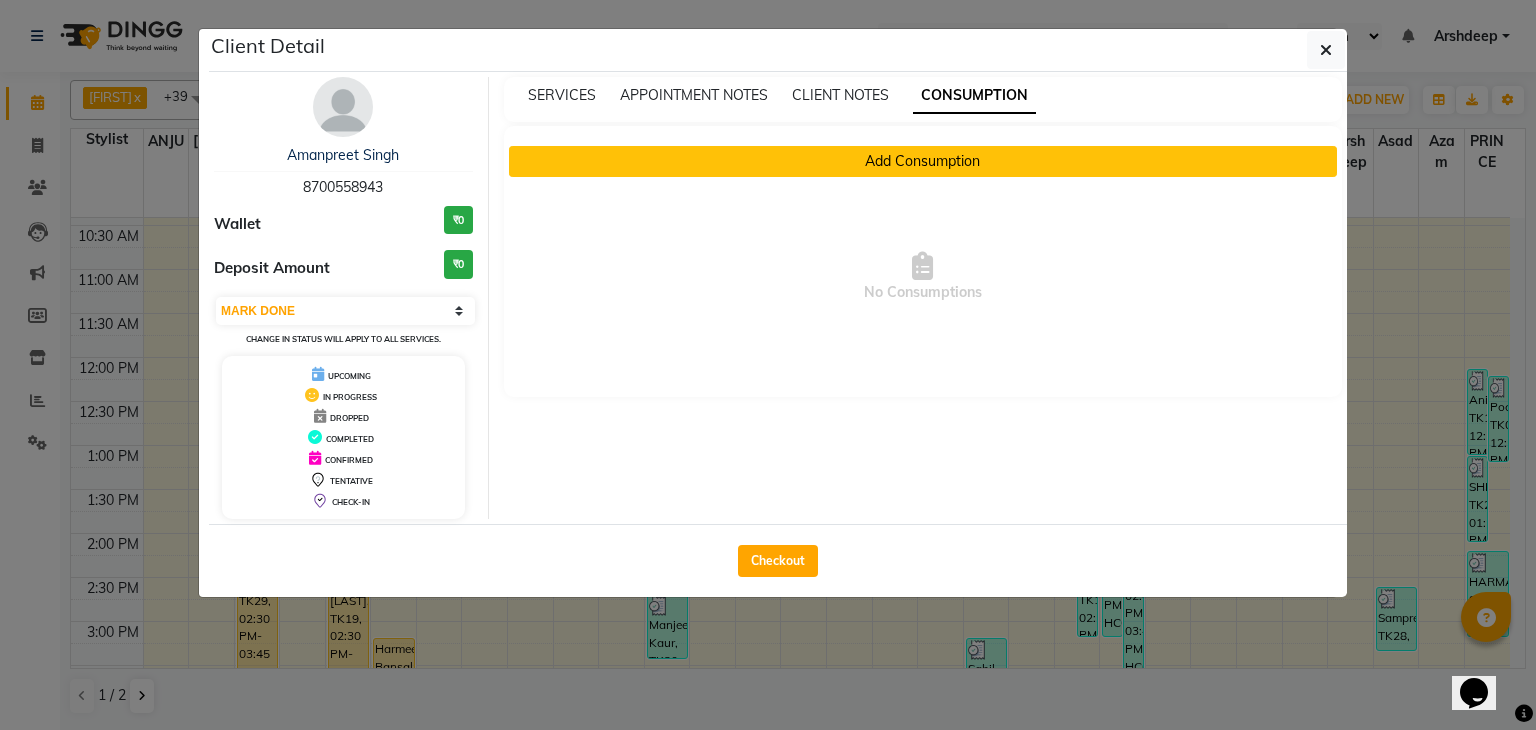 click on "Add Consumption" at bounding box center [923, 161] 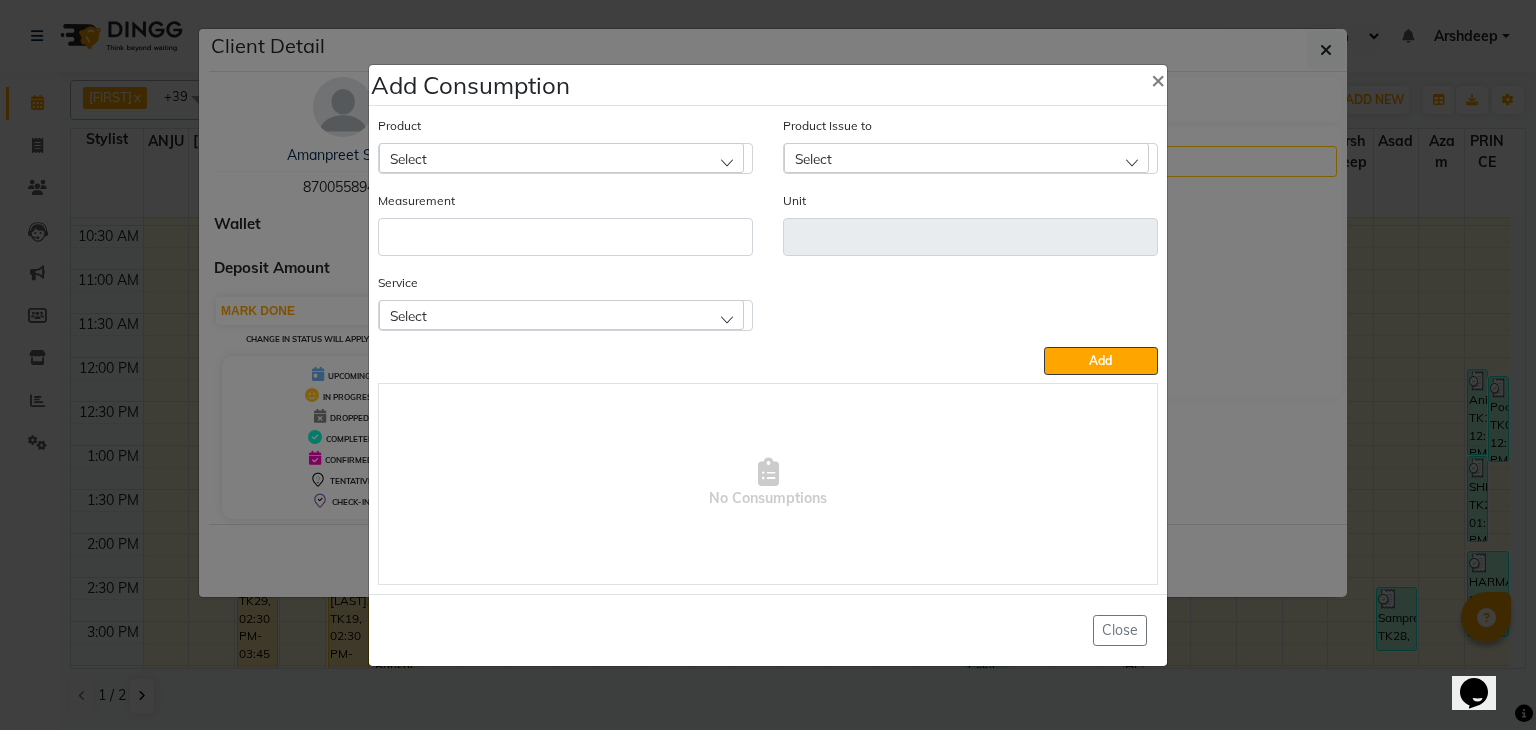 click on "Select" 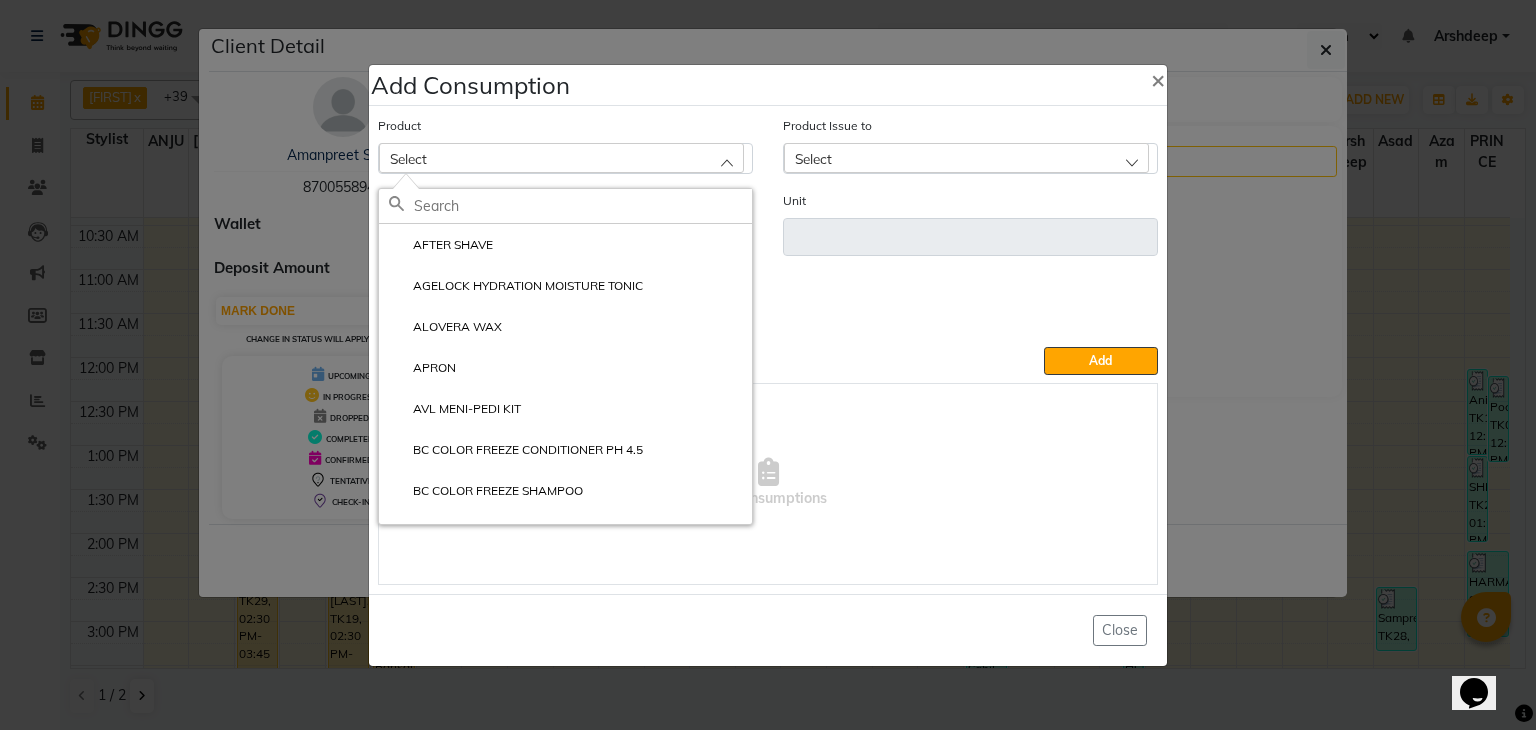click on "Select" 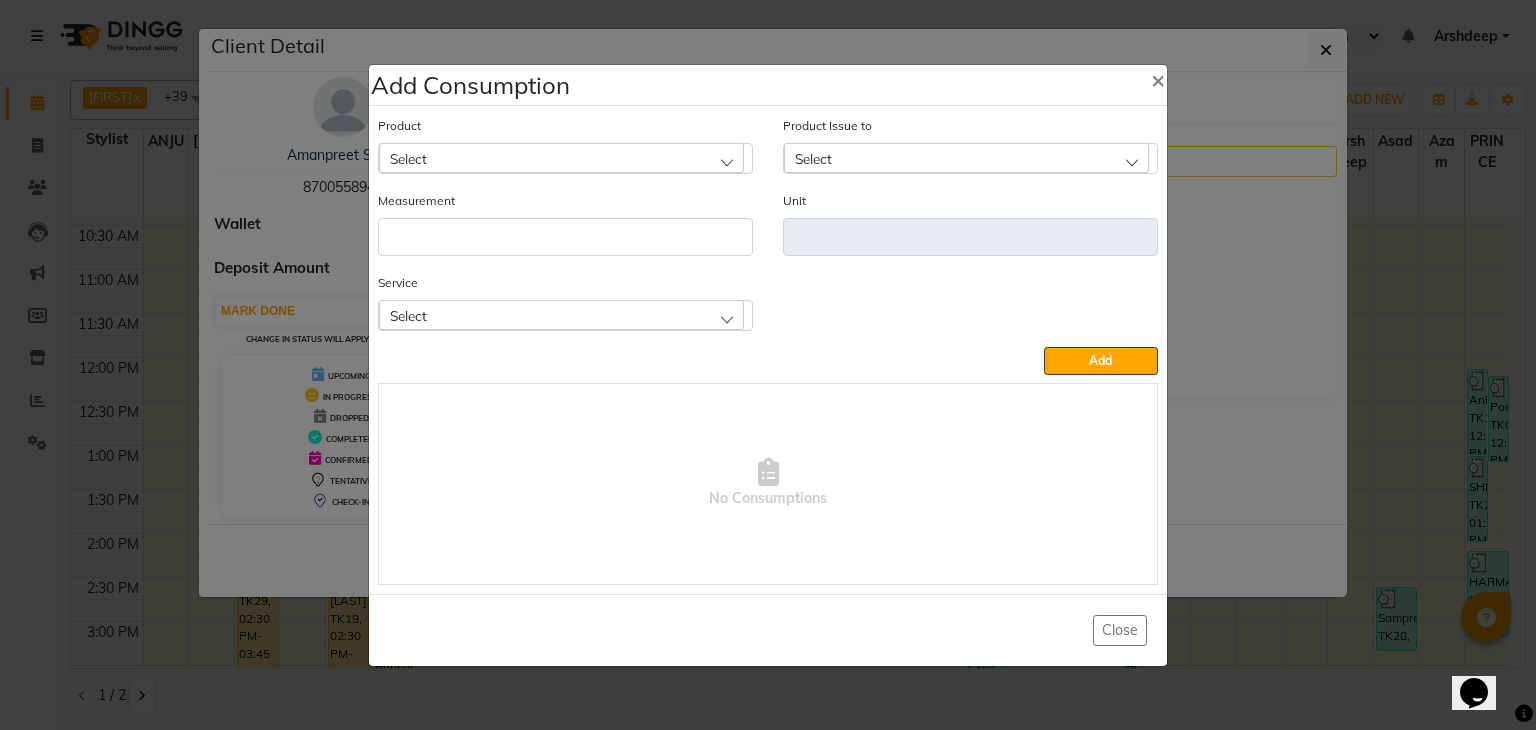 click on "Select" 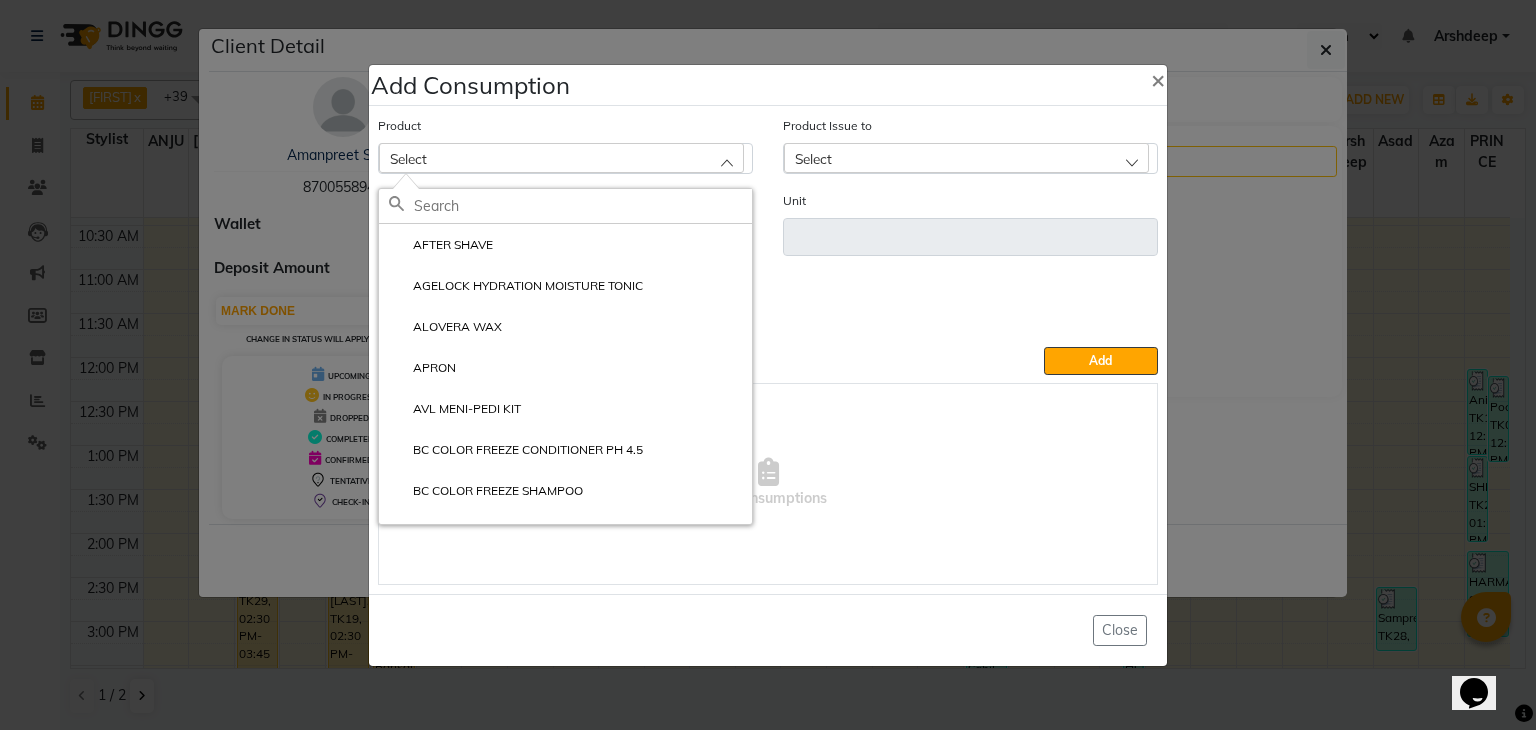 click on "Select" 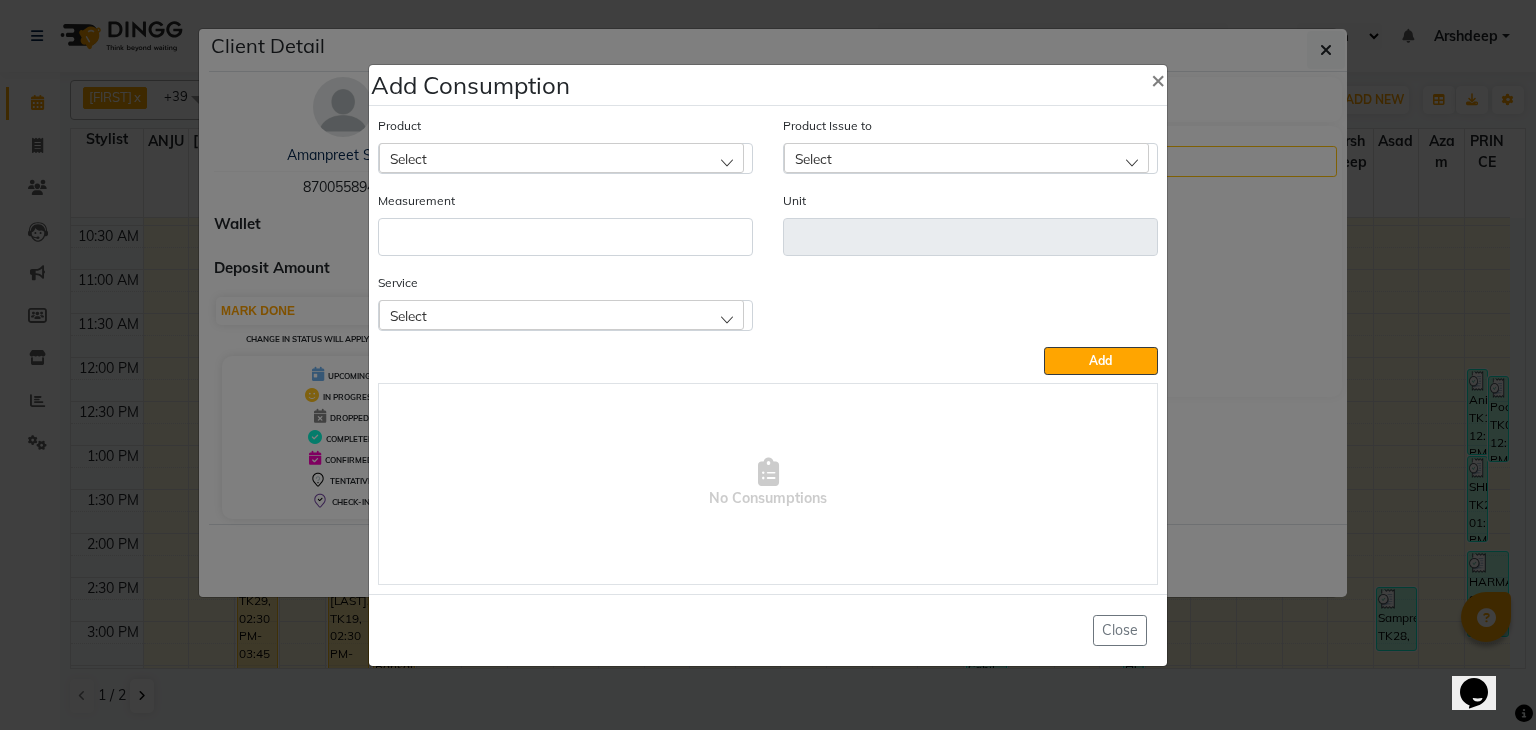 click on "Select" 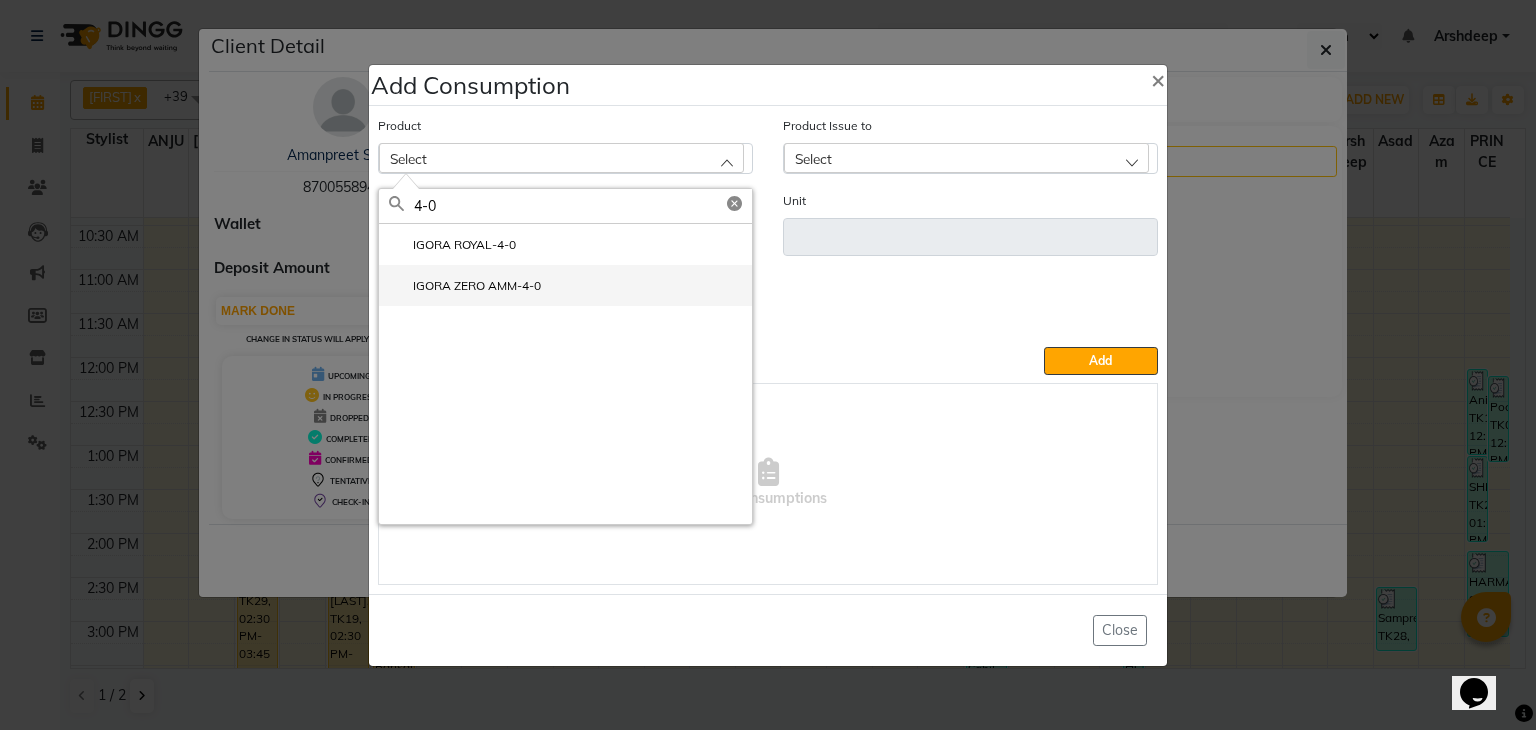 type on "4-0" 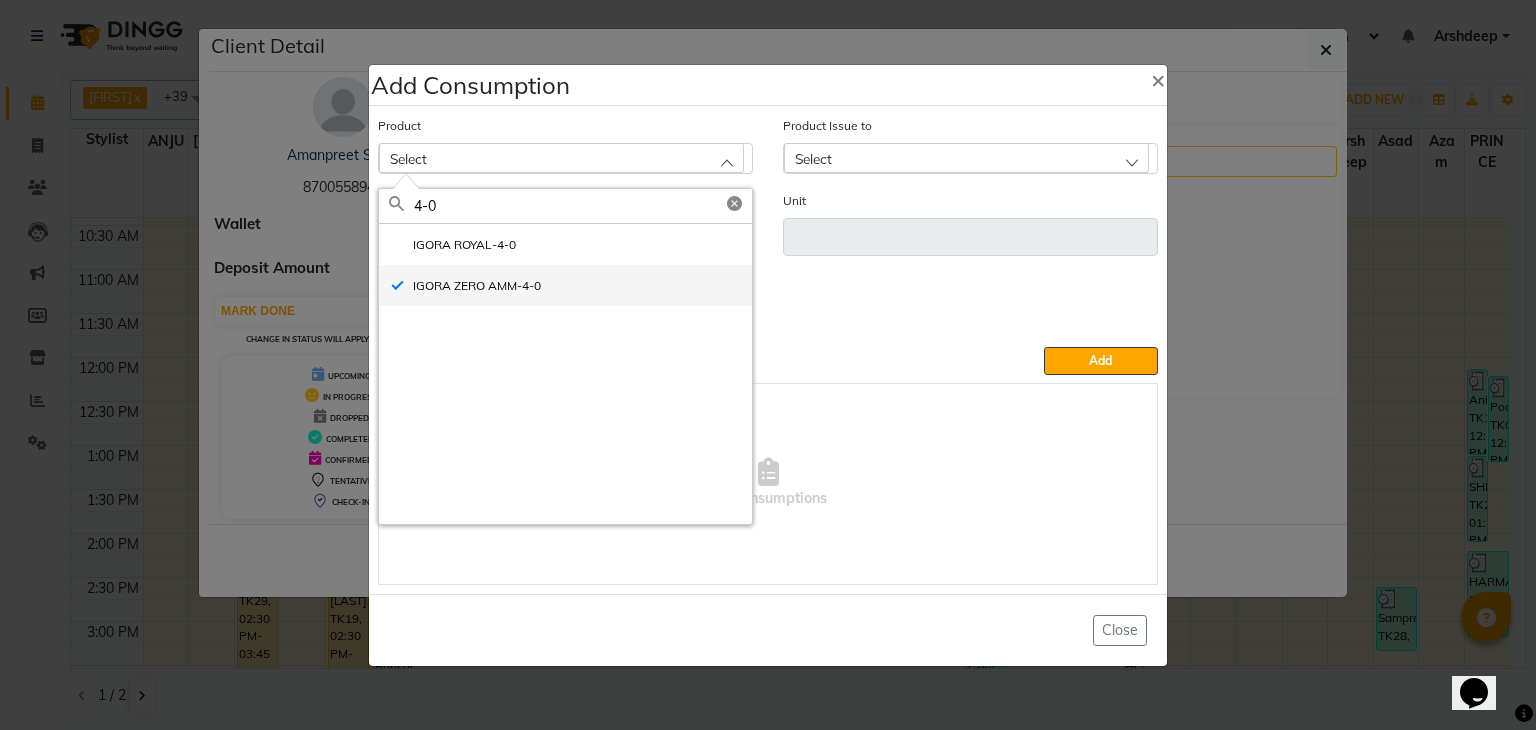 type on "GM" 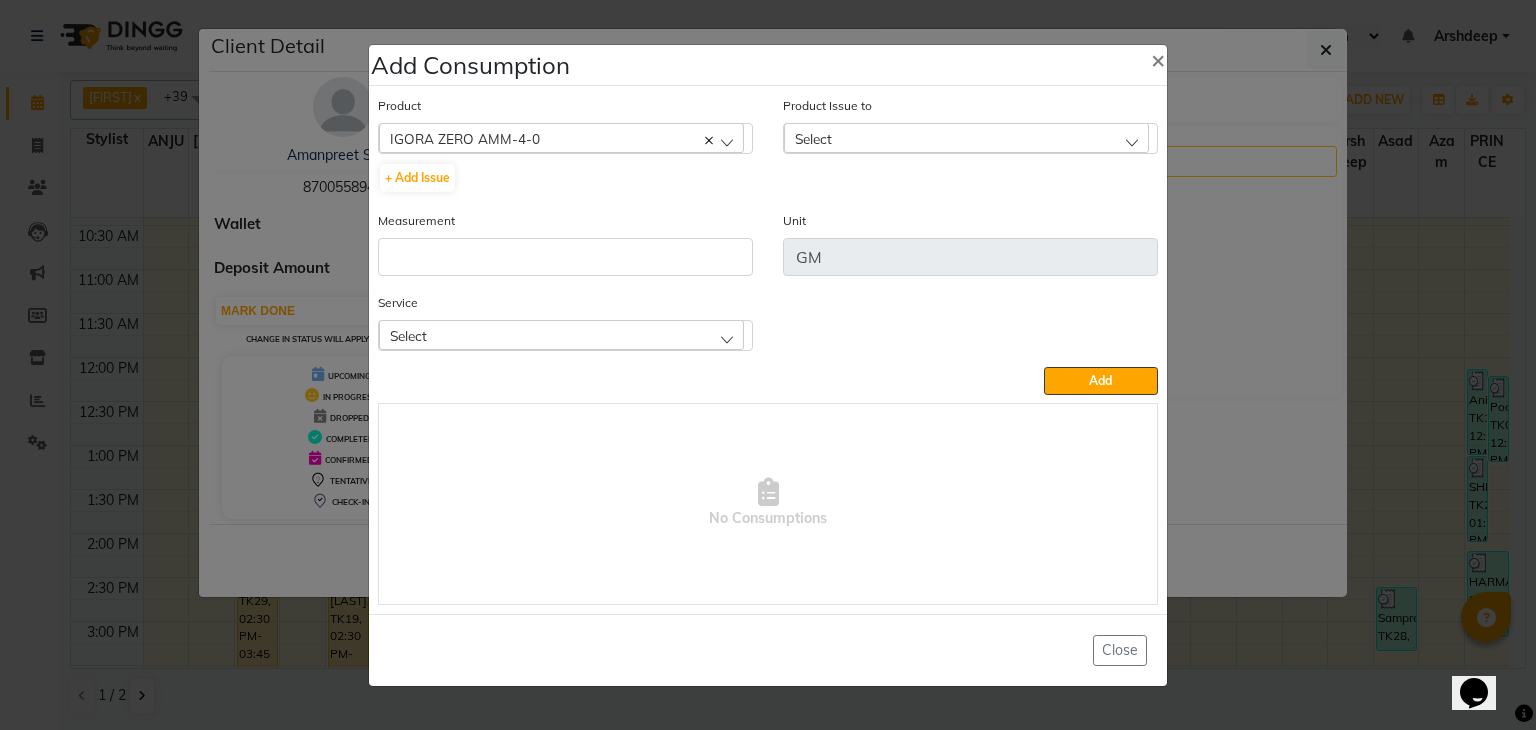 click on "Select" 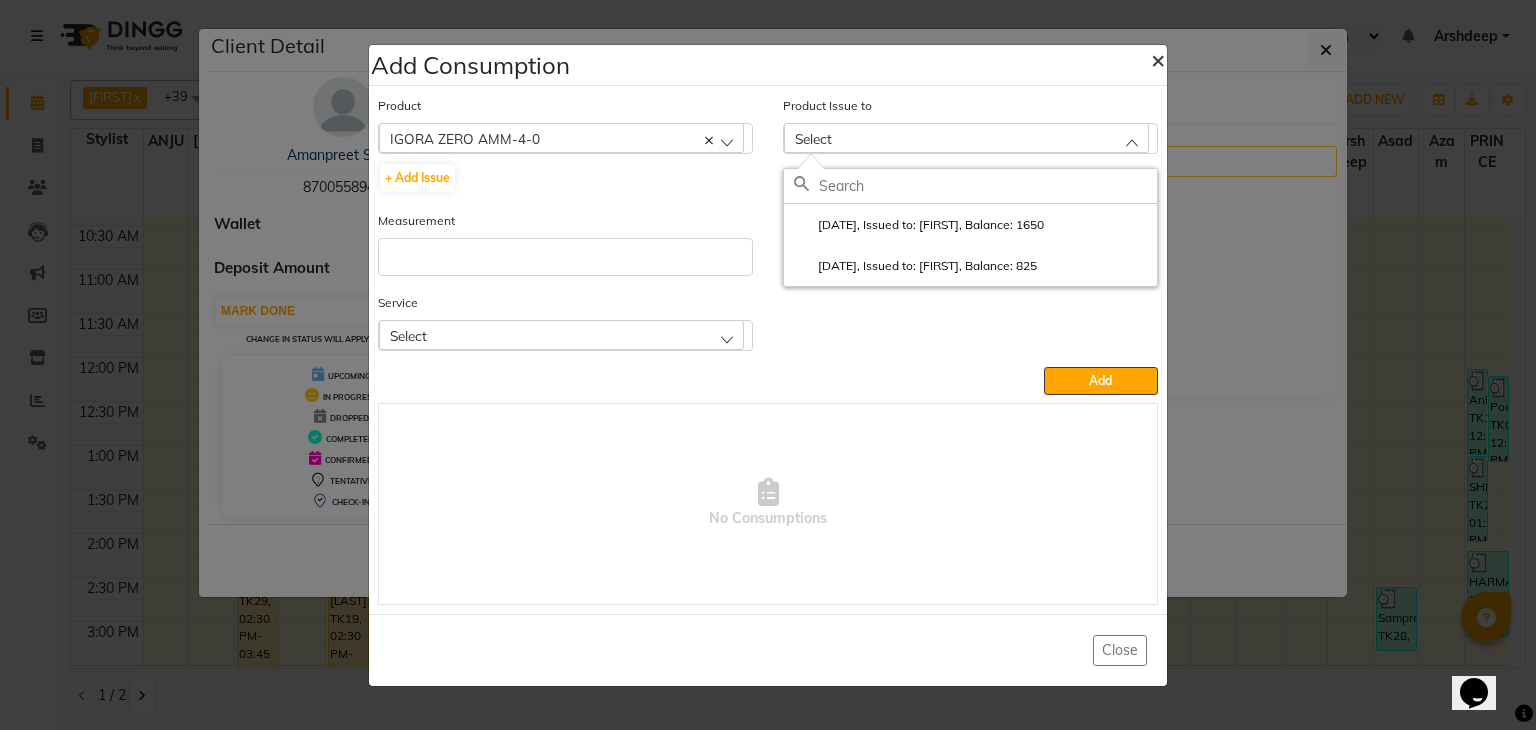 click on "×" 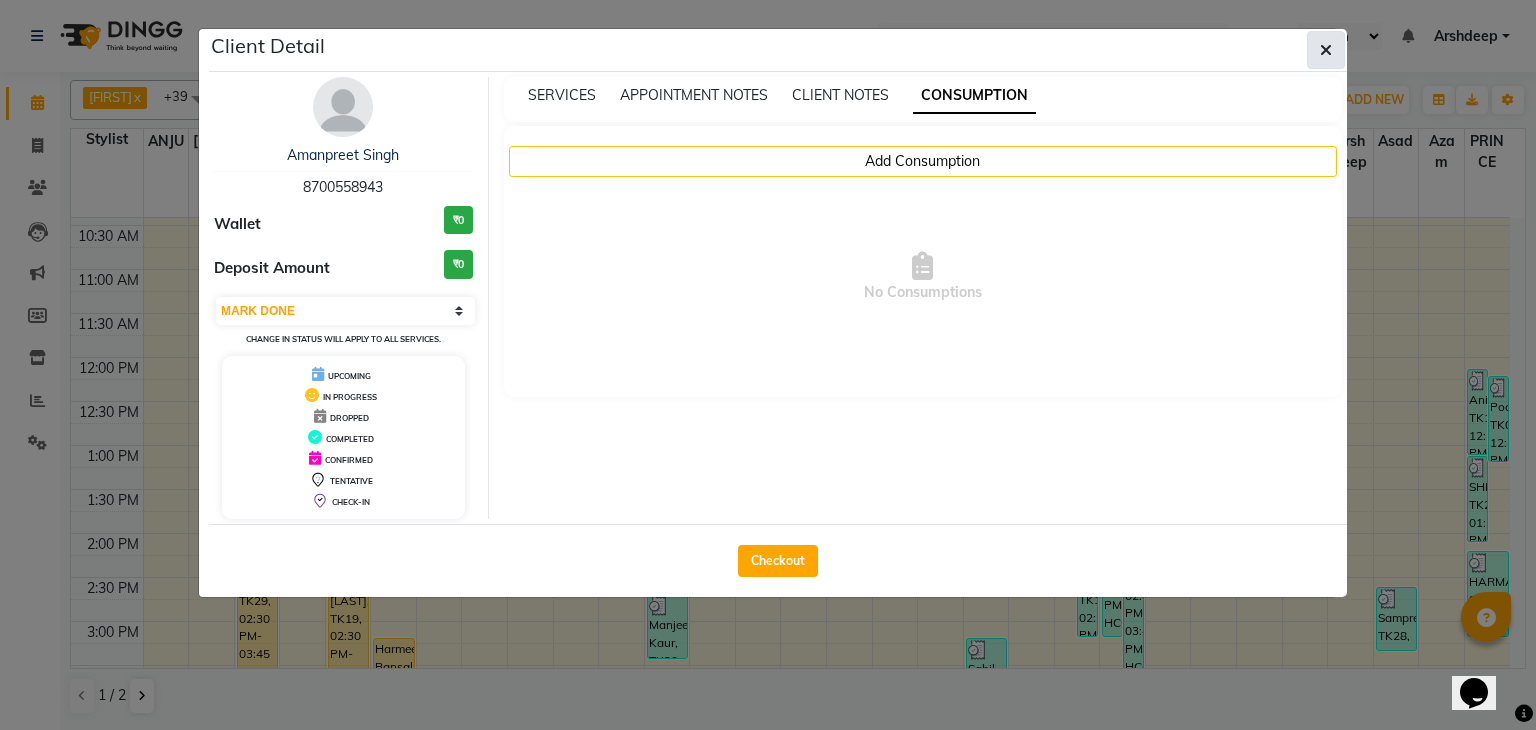 click 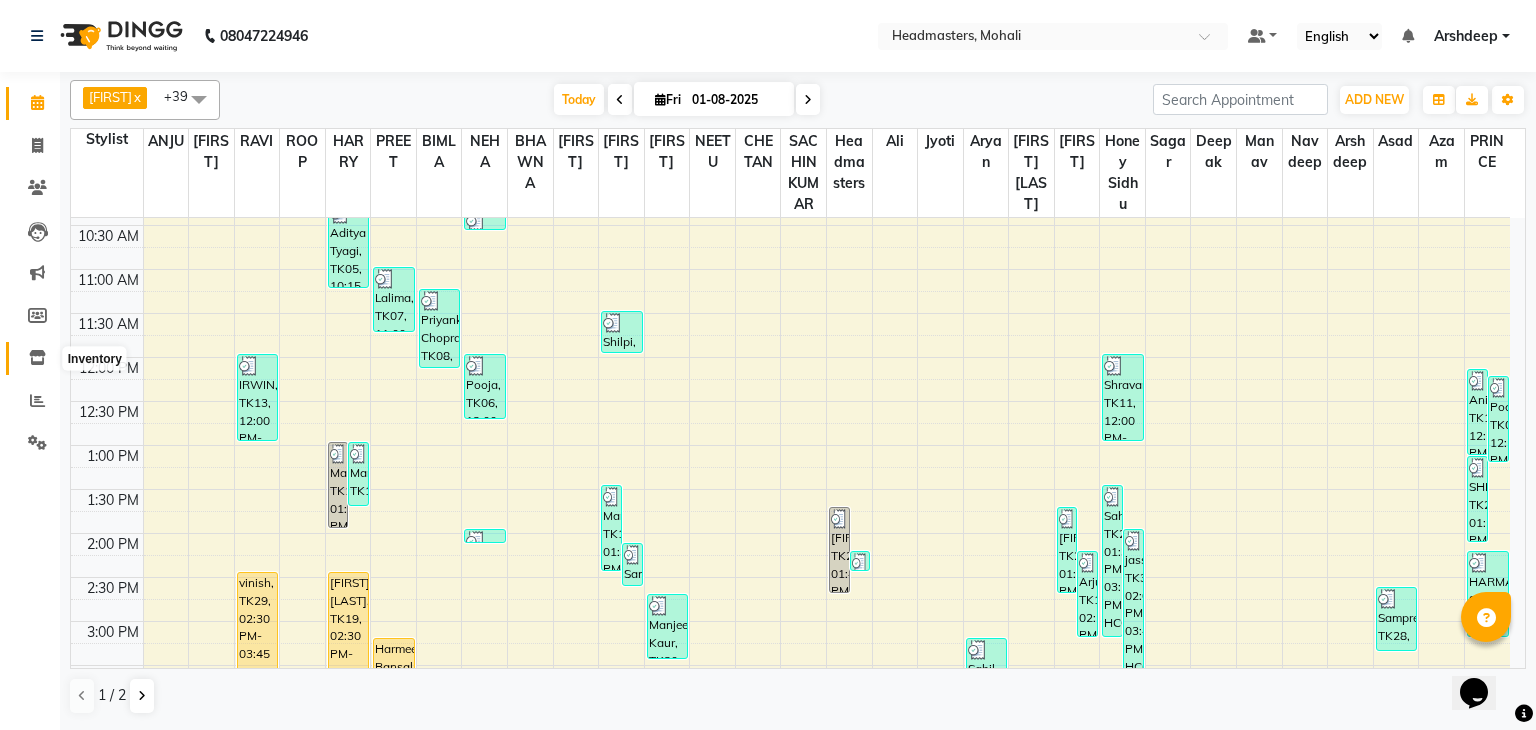 click 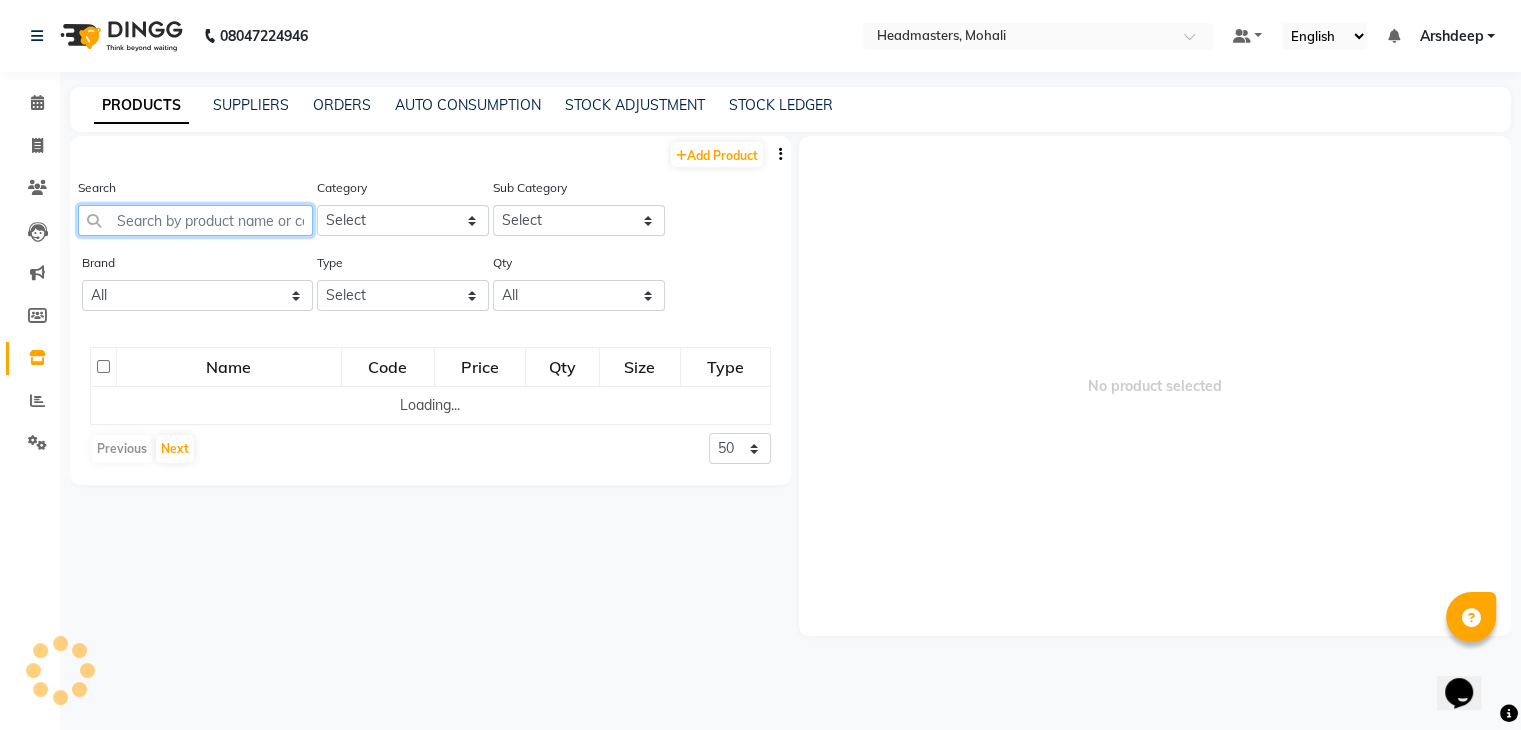 click 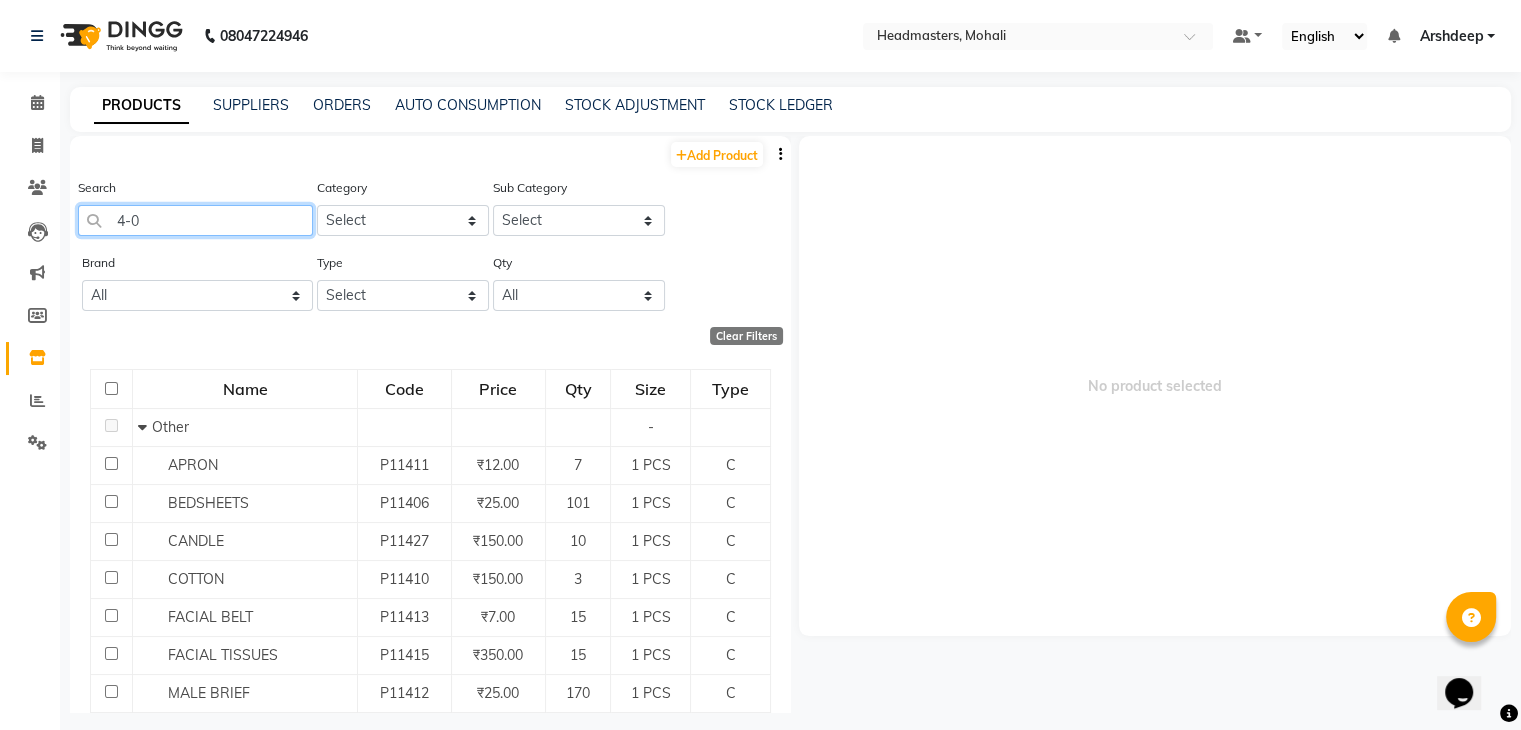 type on "4-0" 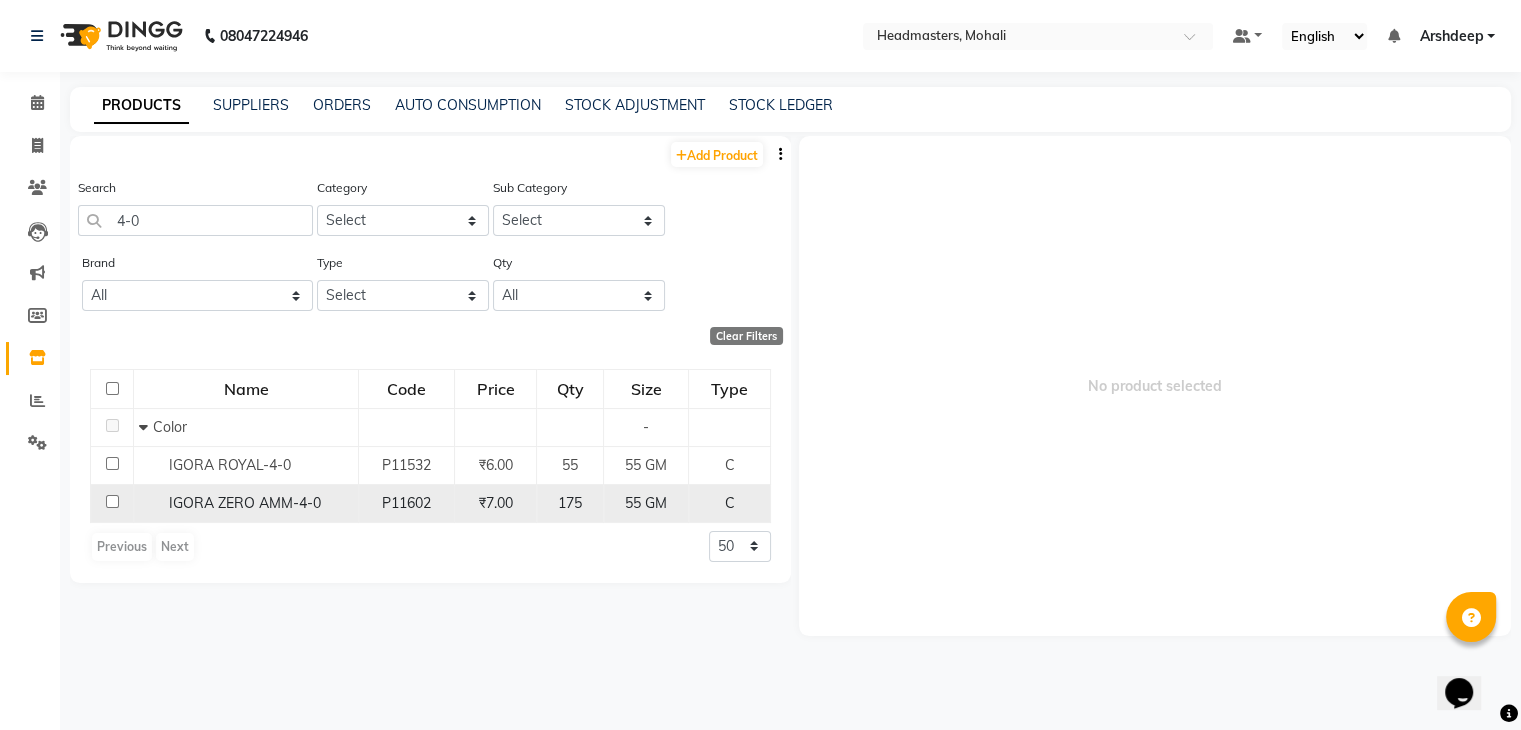 click on "175" 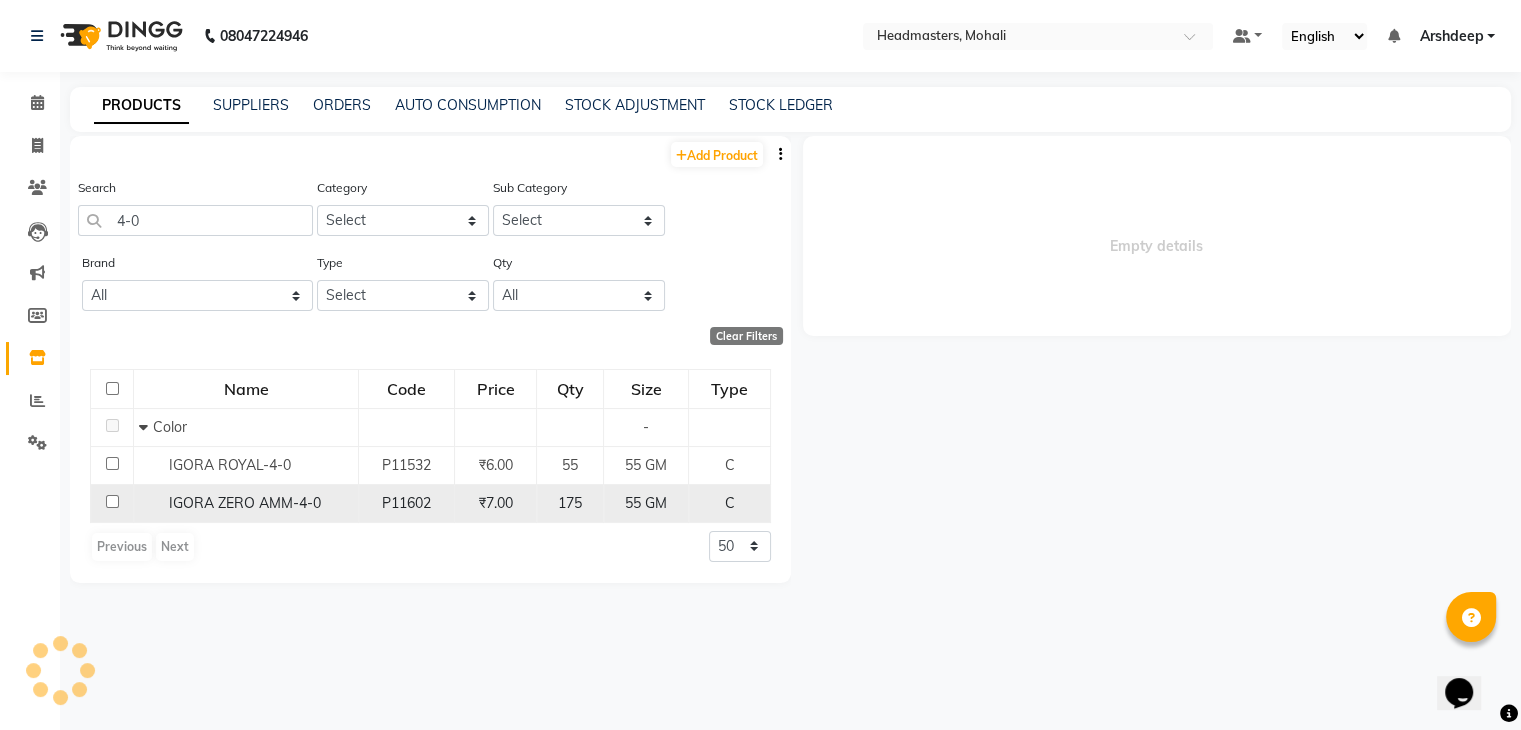 select 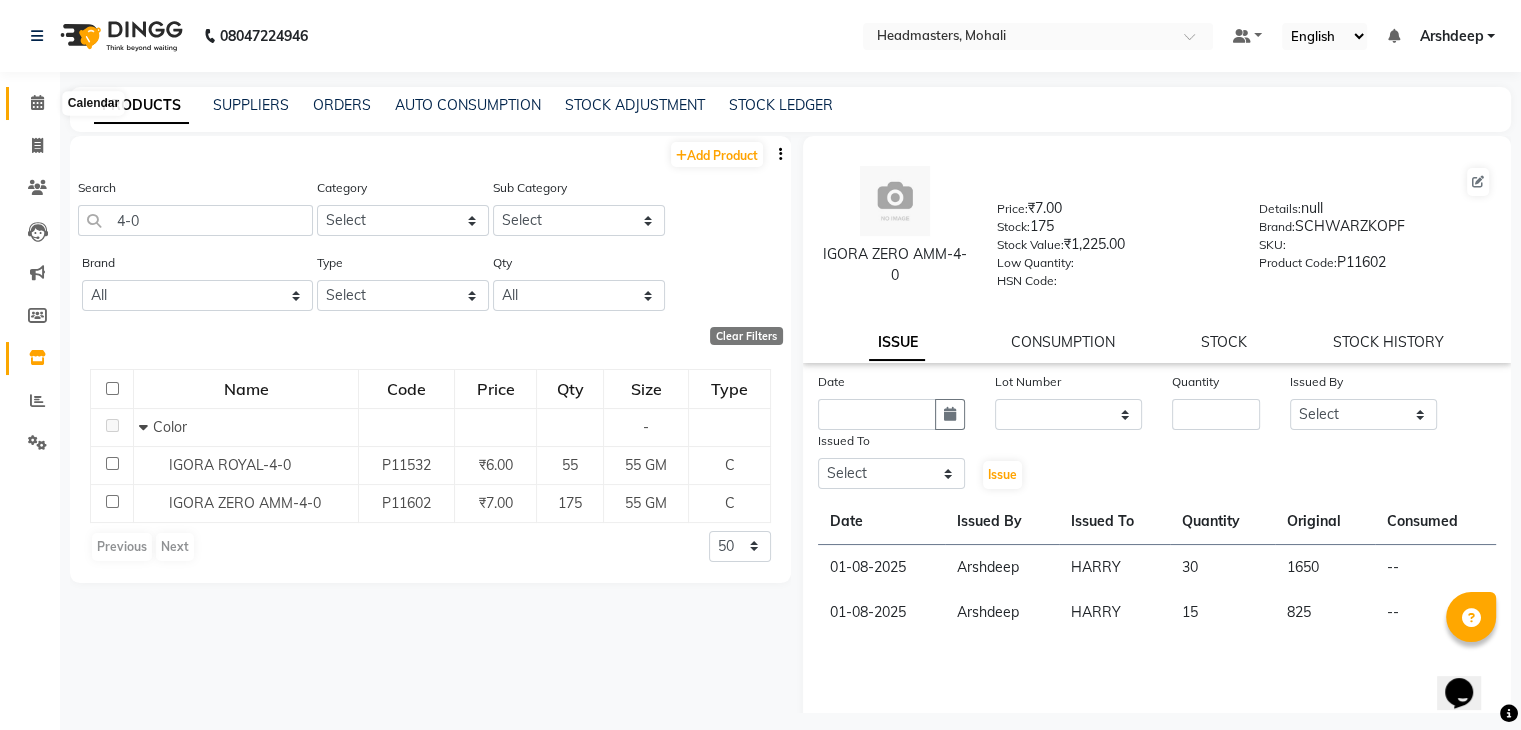 click 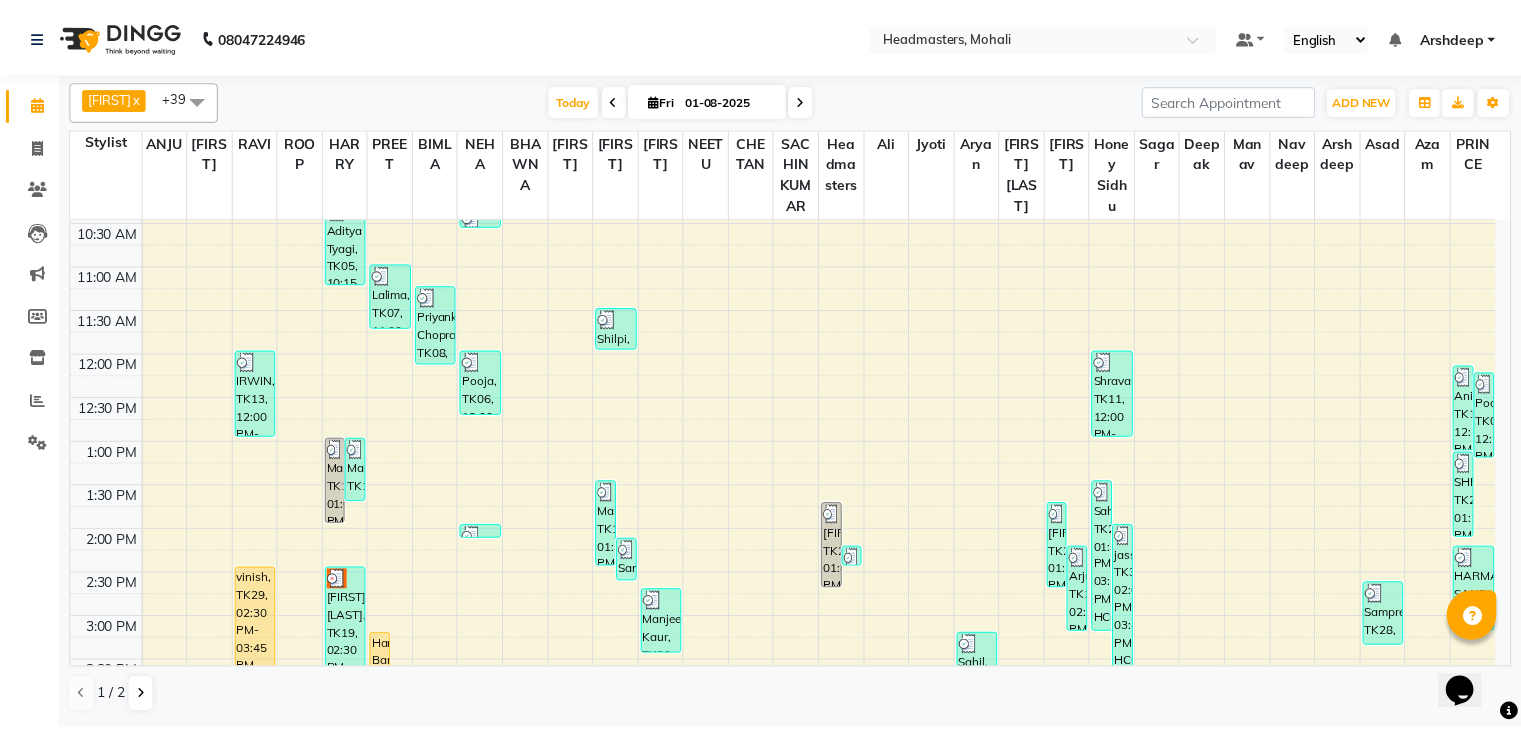 scroll, scrollTop: 222, scrollLeft: 0, axis: vertical 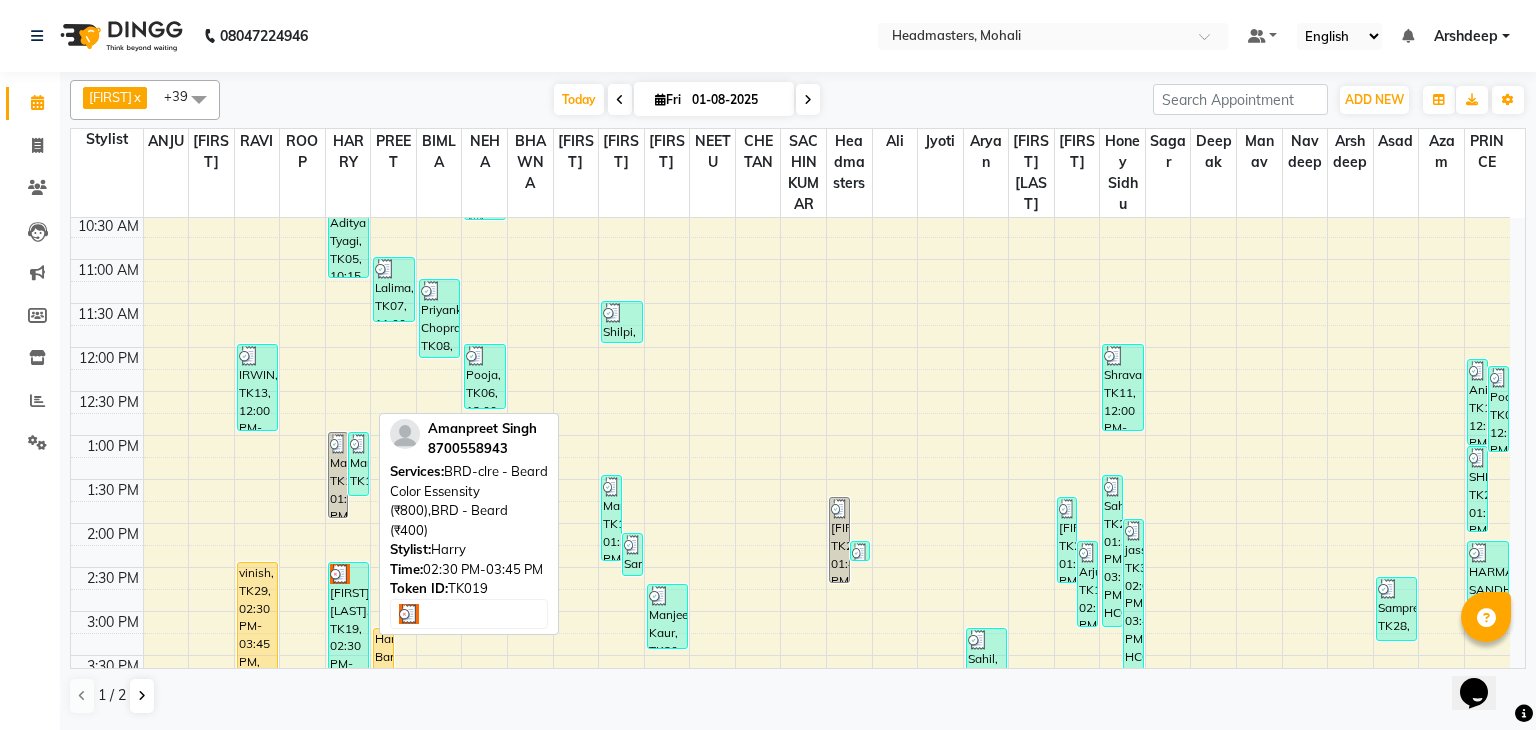 click on "Amanpreet Singh, TK19, 02:30 PM-03:45 PM, BRD-clre - Beard Color Essensity (₹800),BRD - Beard (₹400)" at bounding box center (348, 616) 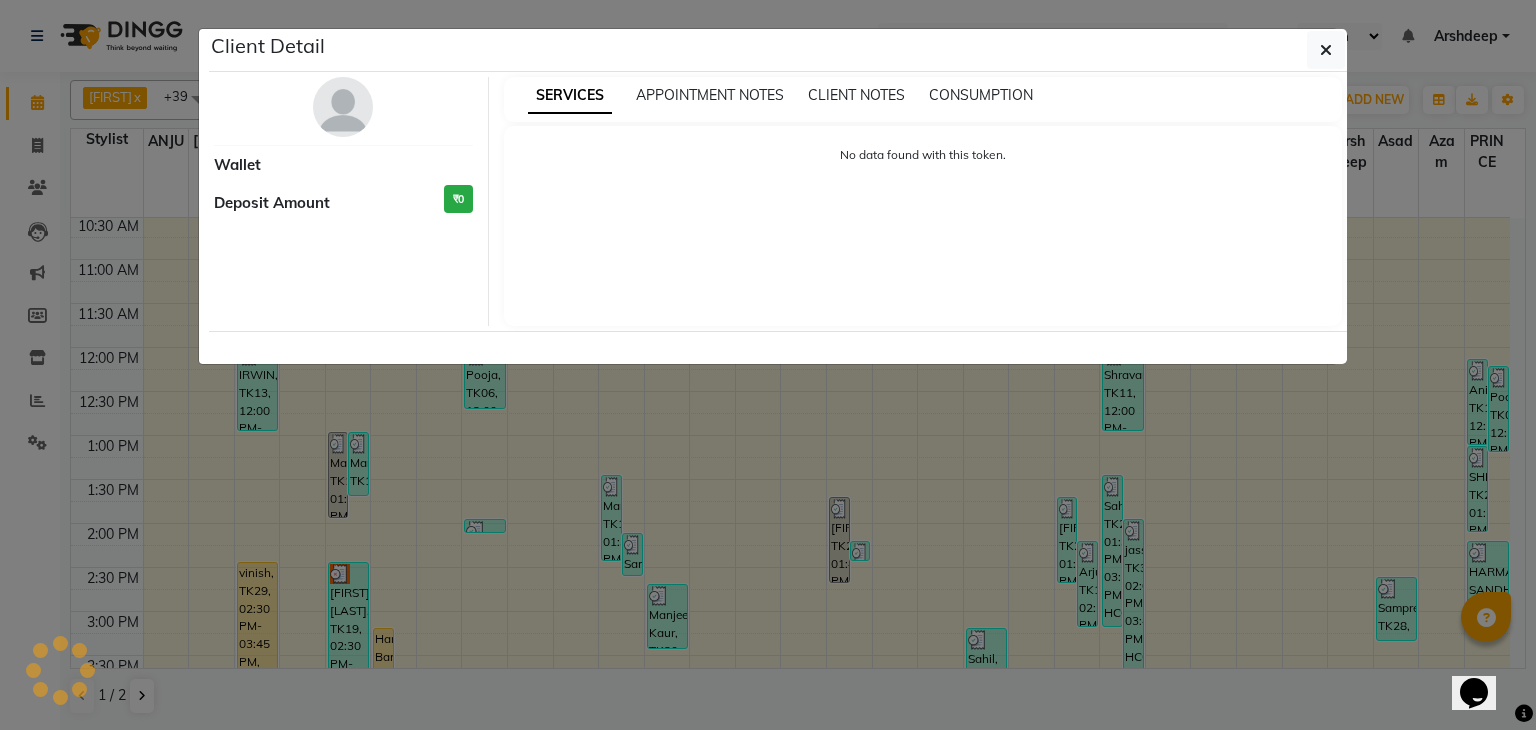 select on "3" 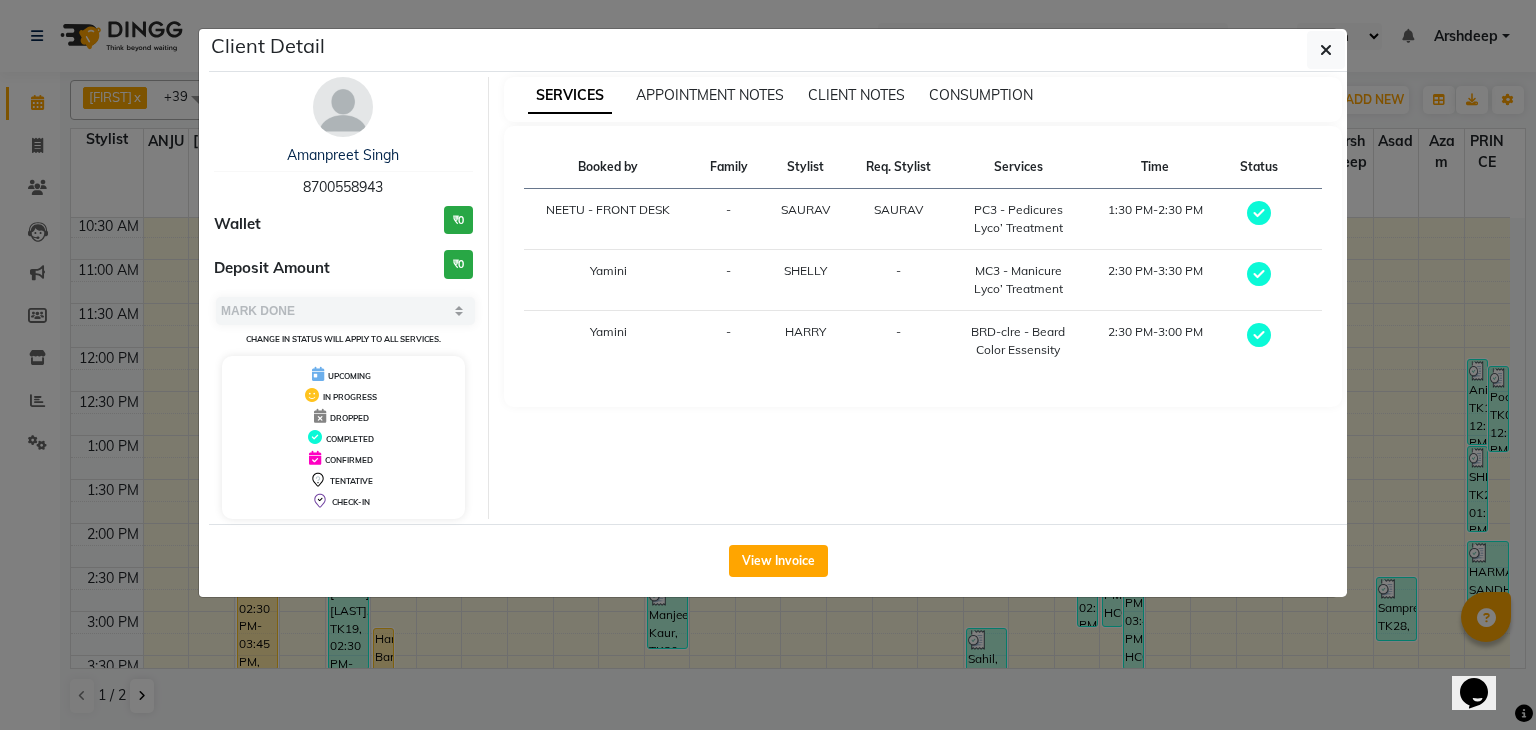 click on "CONSUMPTION" at bounding box center [981, 95] 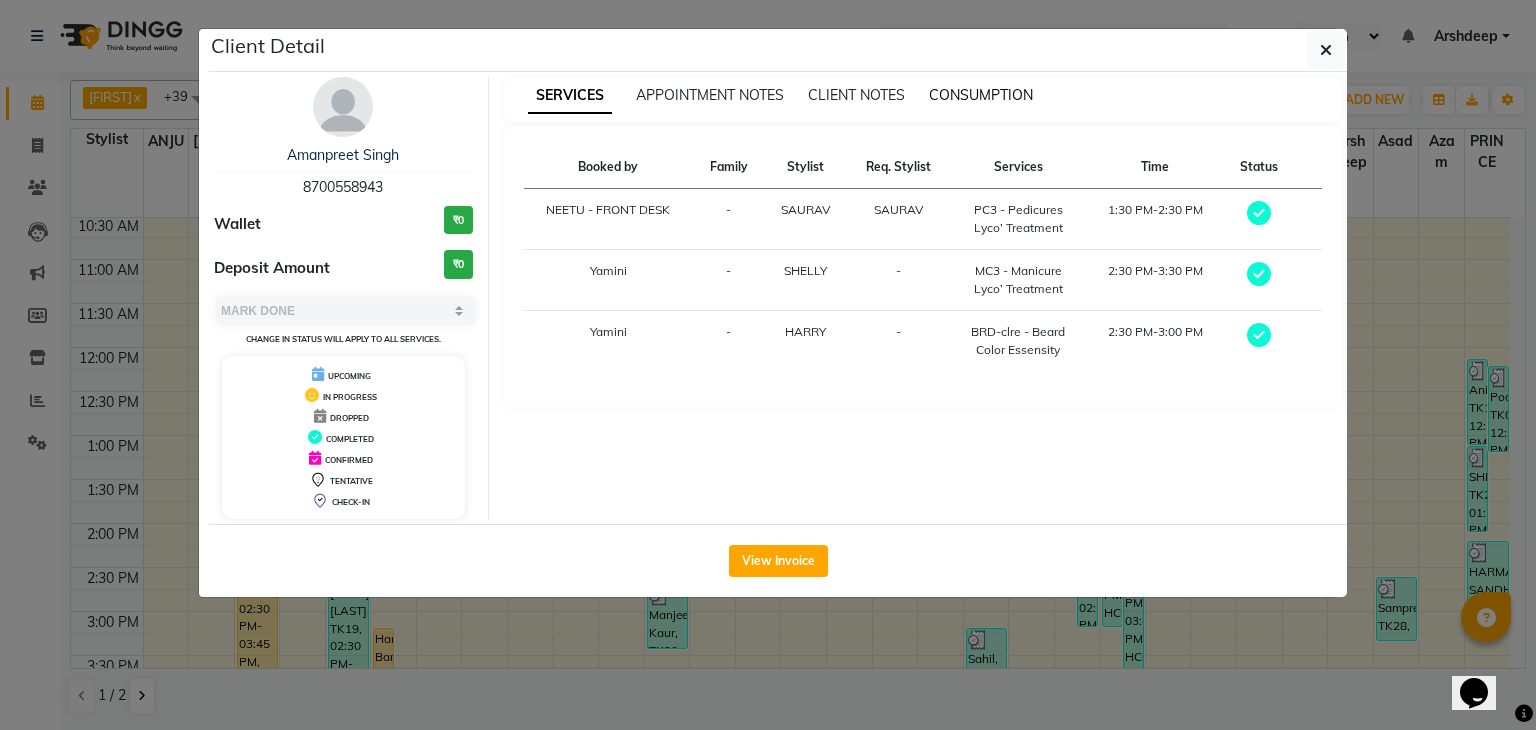click on "CONSUMPTION" at bounding box center (981, 95) 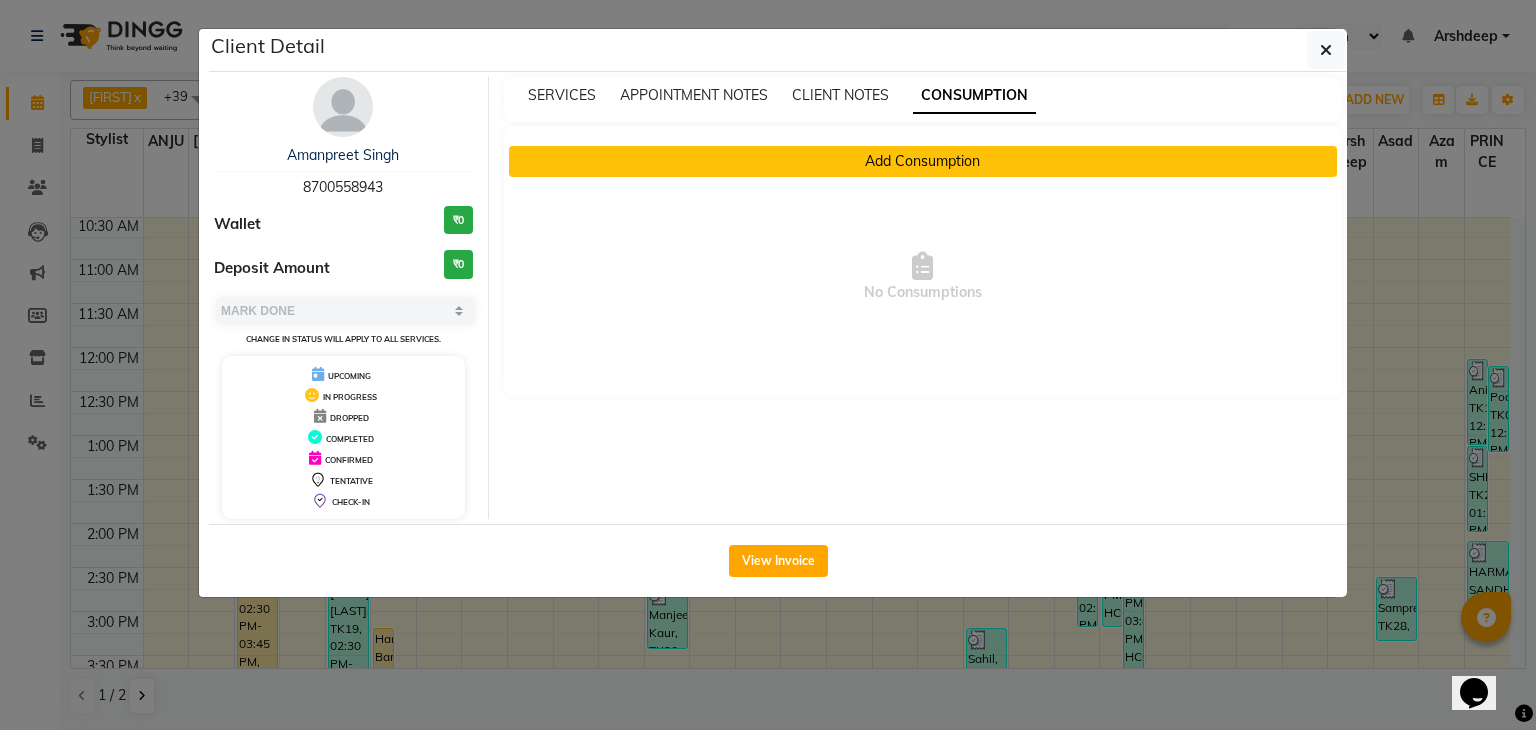 click on "Add Consumption" at bounding box center [923, 161] 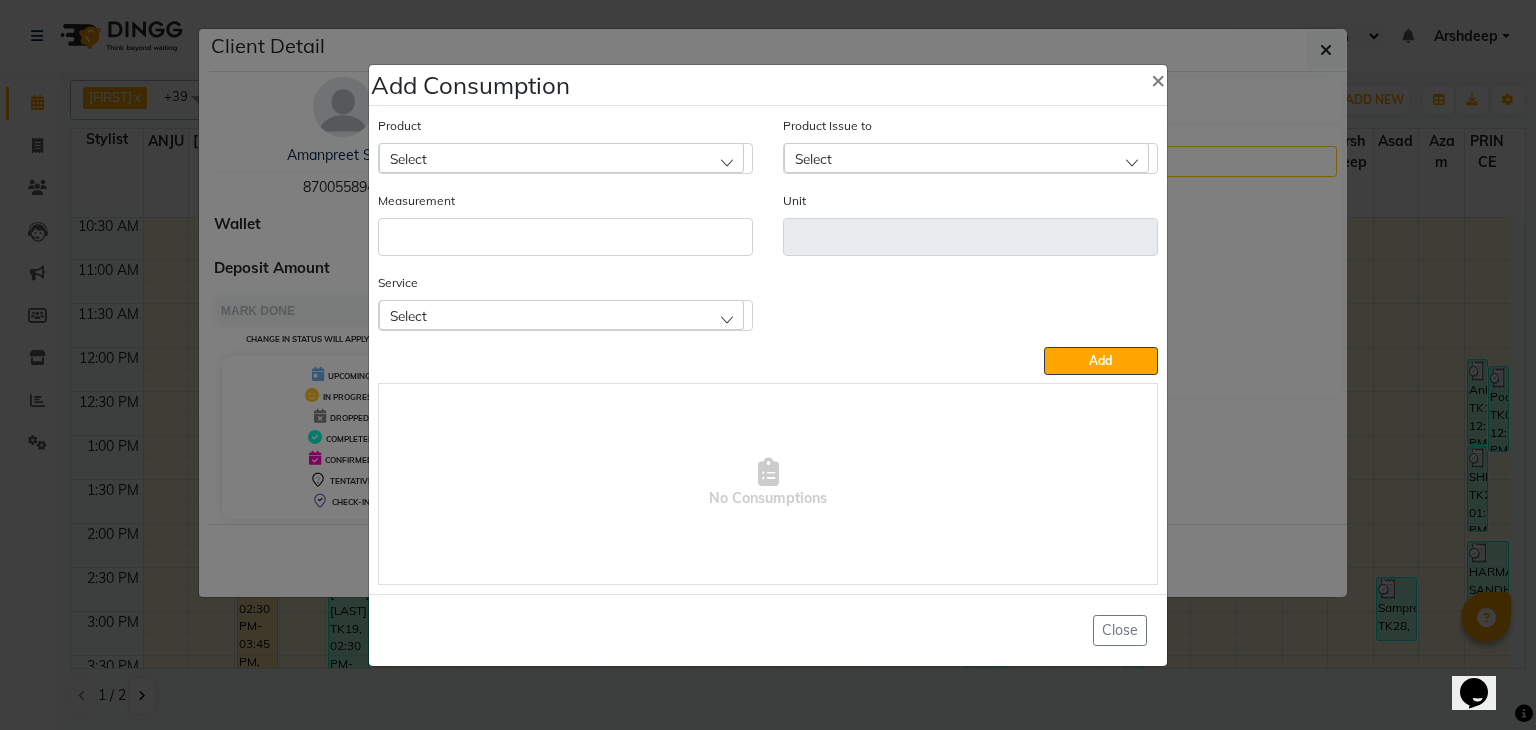 click on "Select" 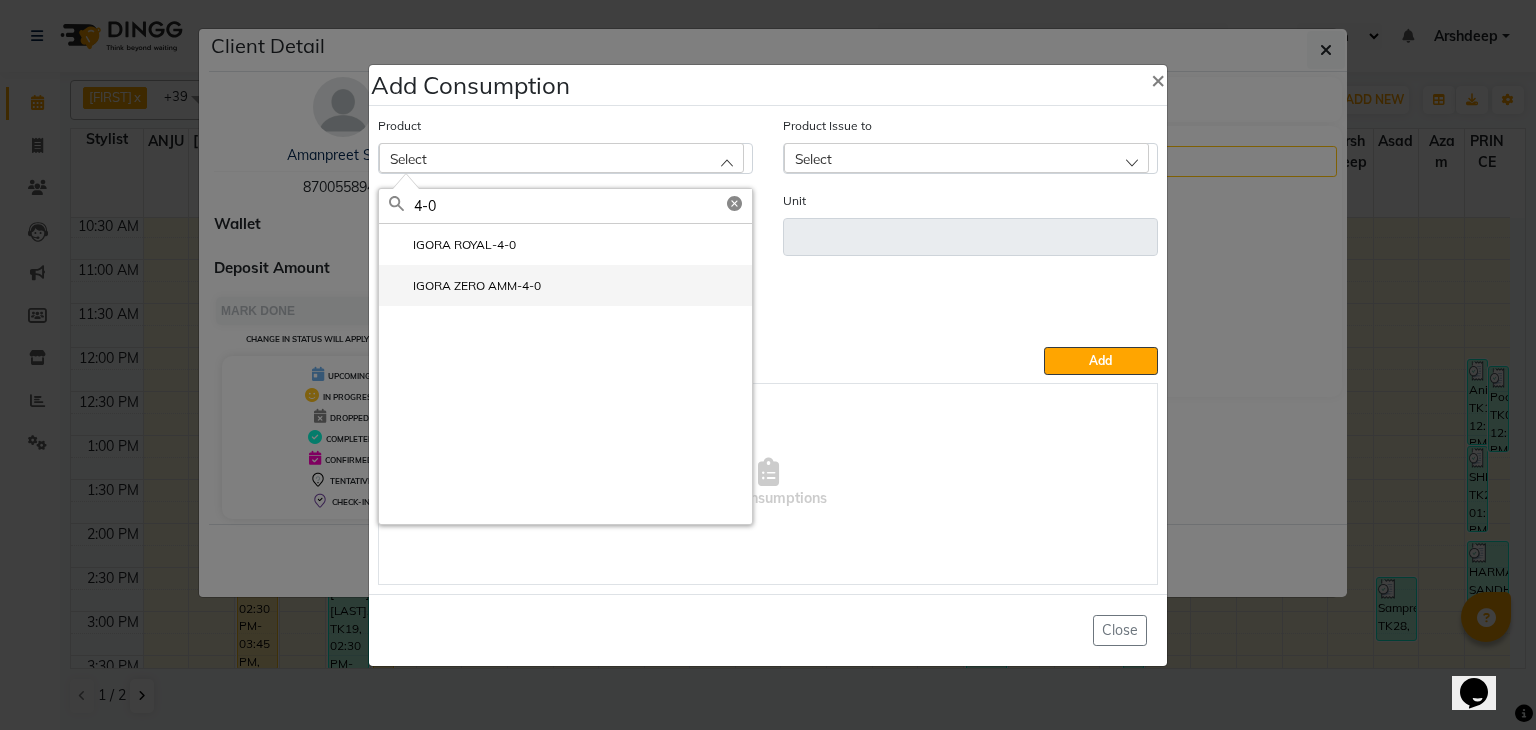 type on "4-0" 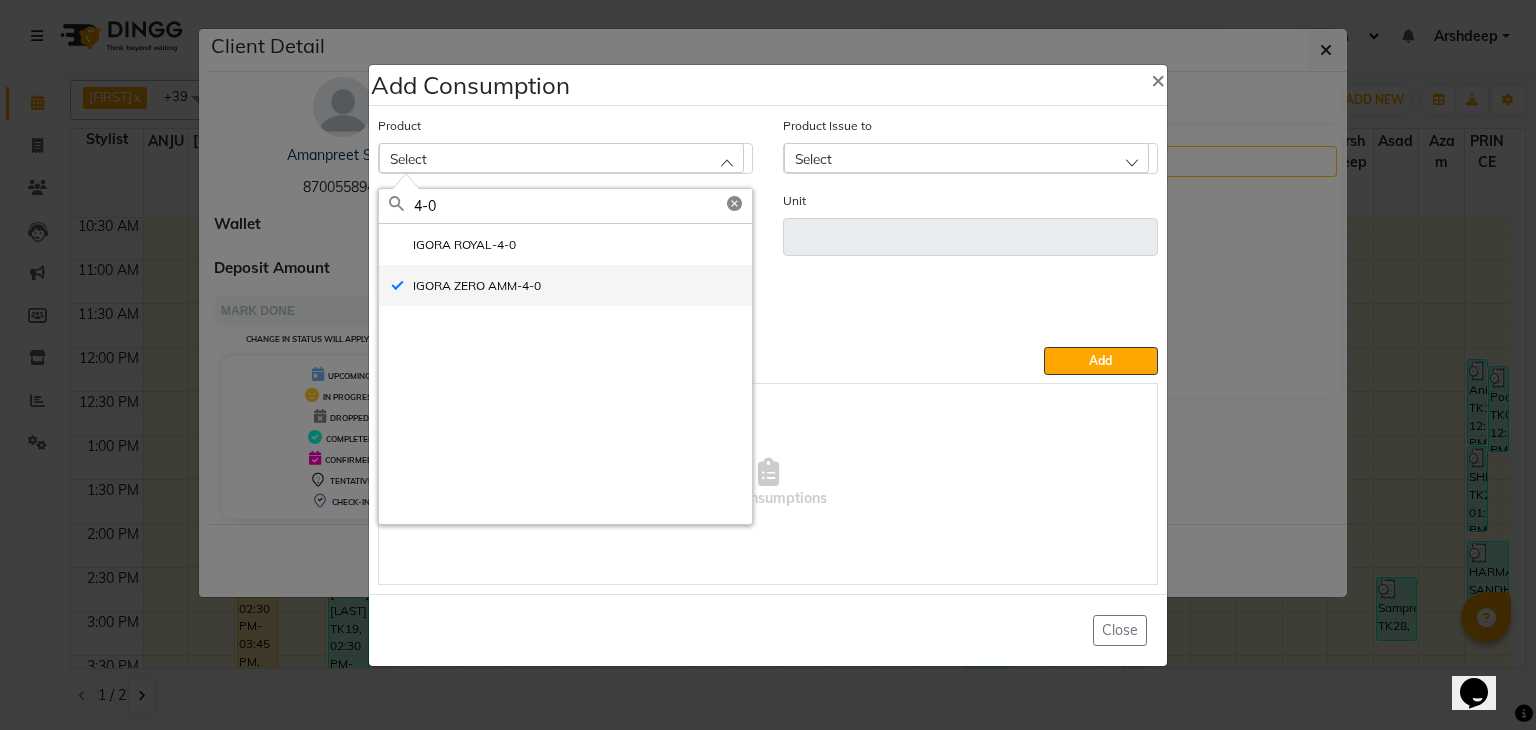 type on "GM" 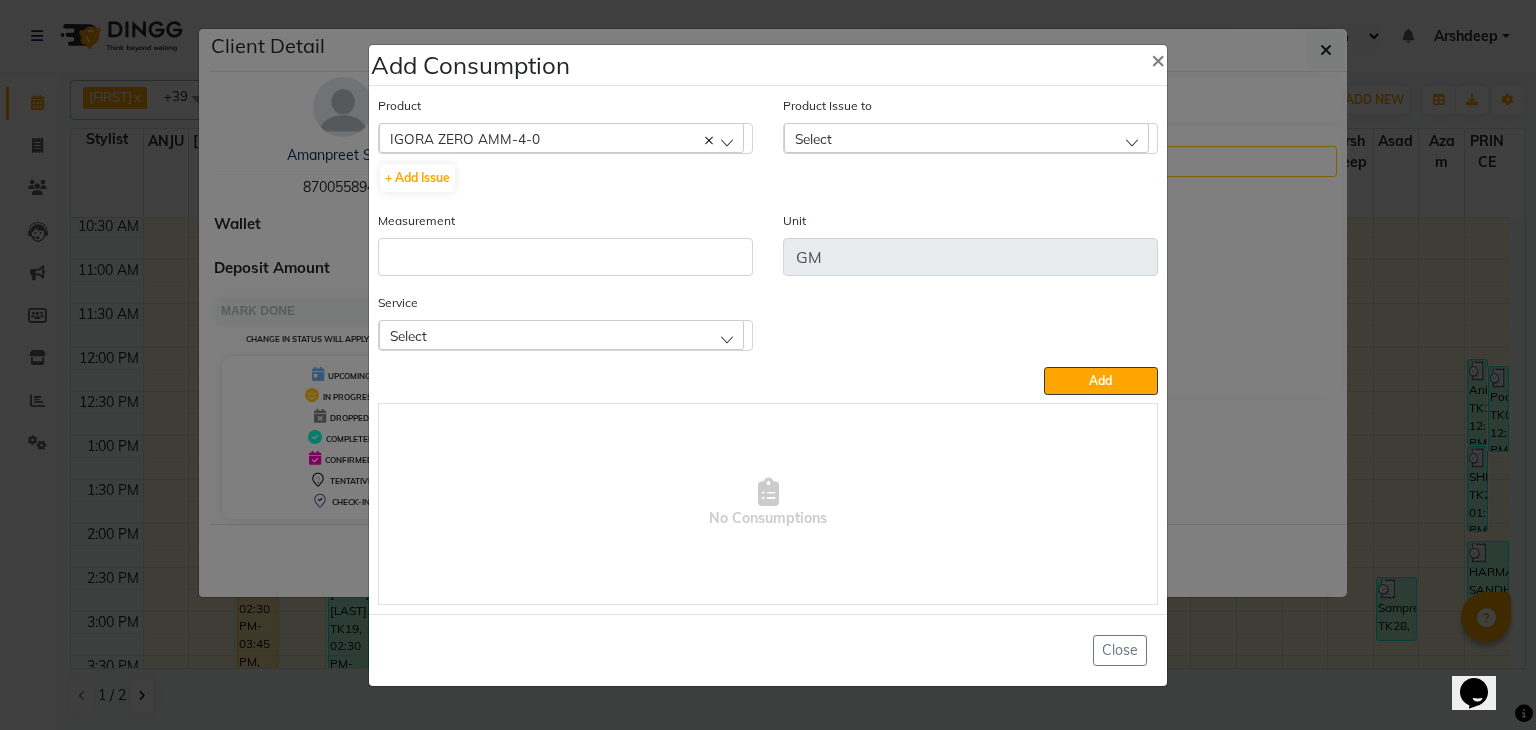 click on "Select" 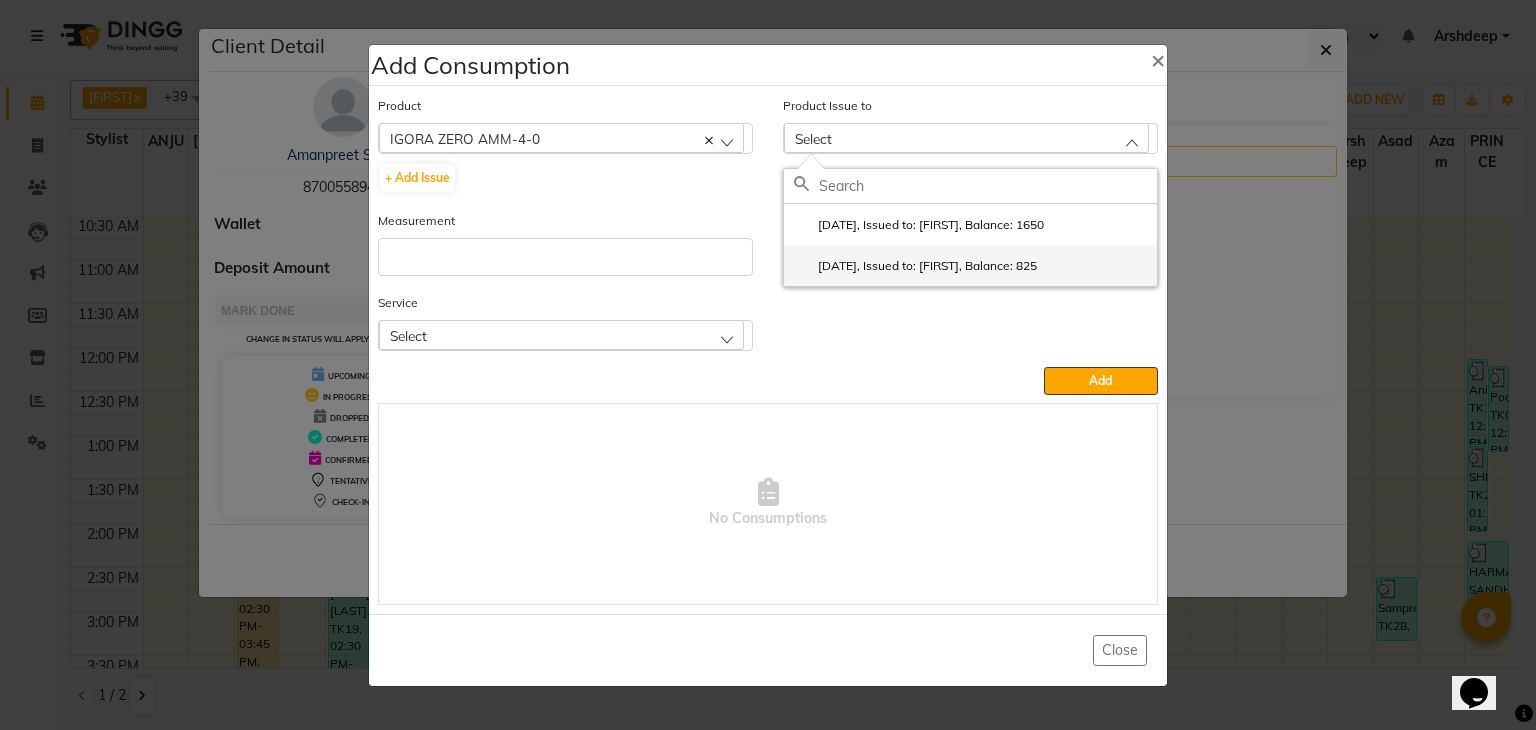 click on "2025-08-01, Issued to: HARRY, Balance: 825" 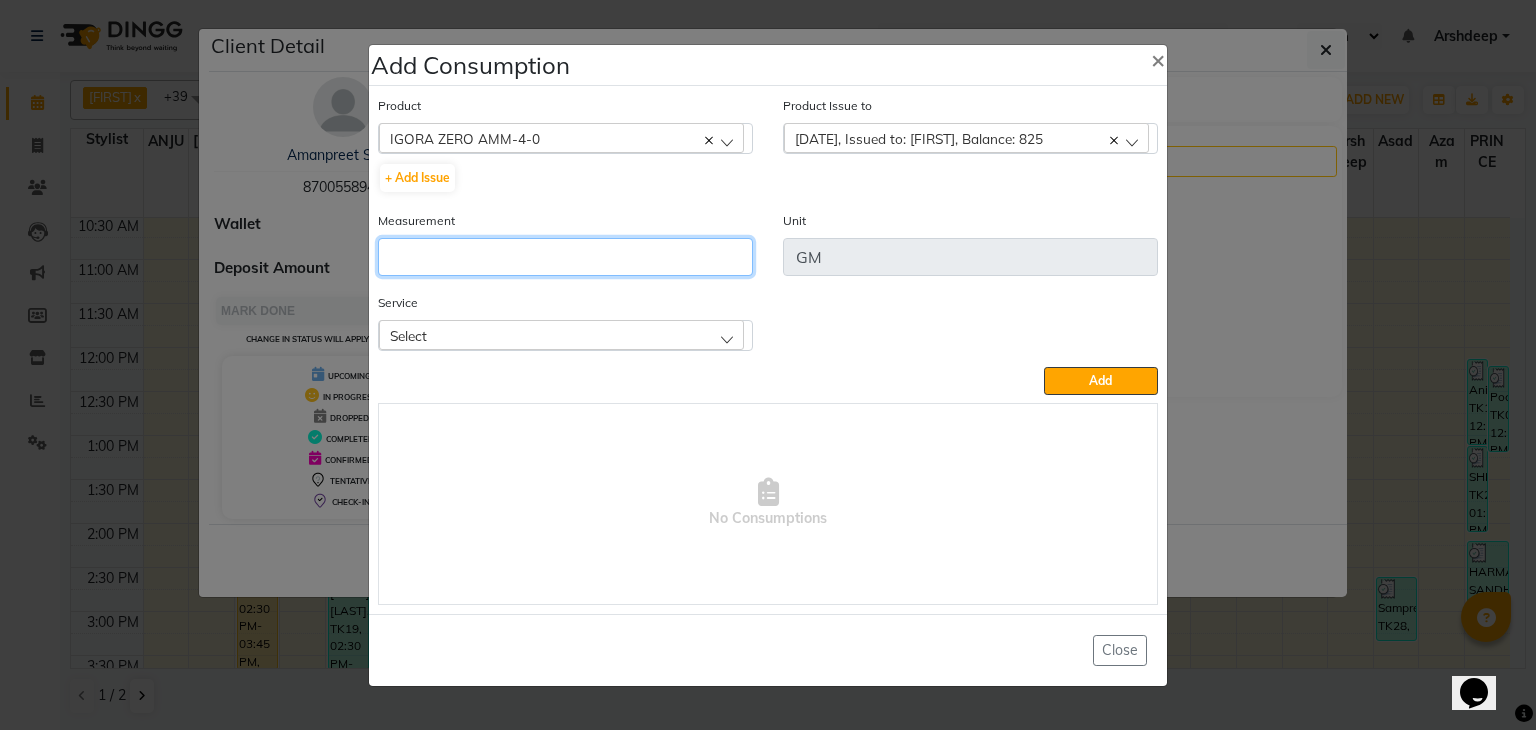click 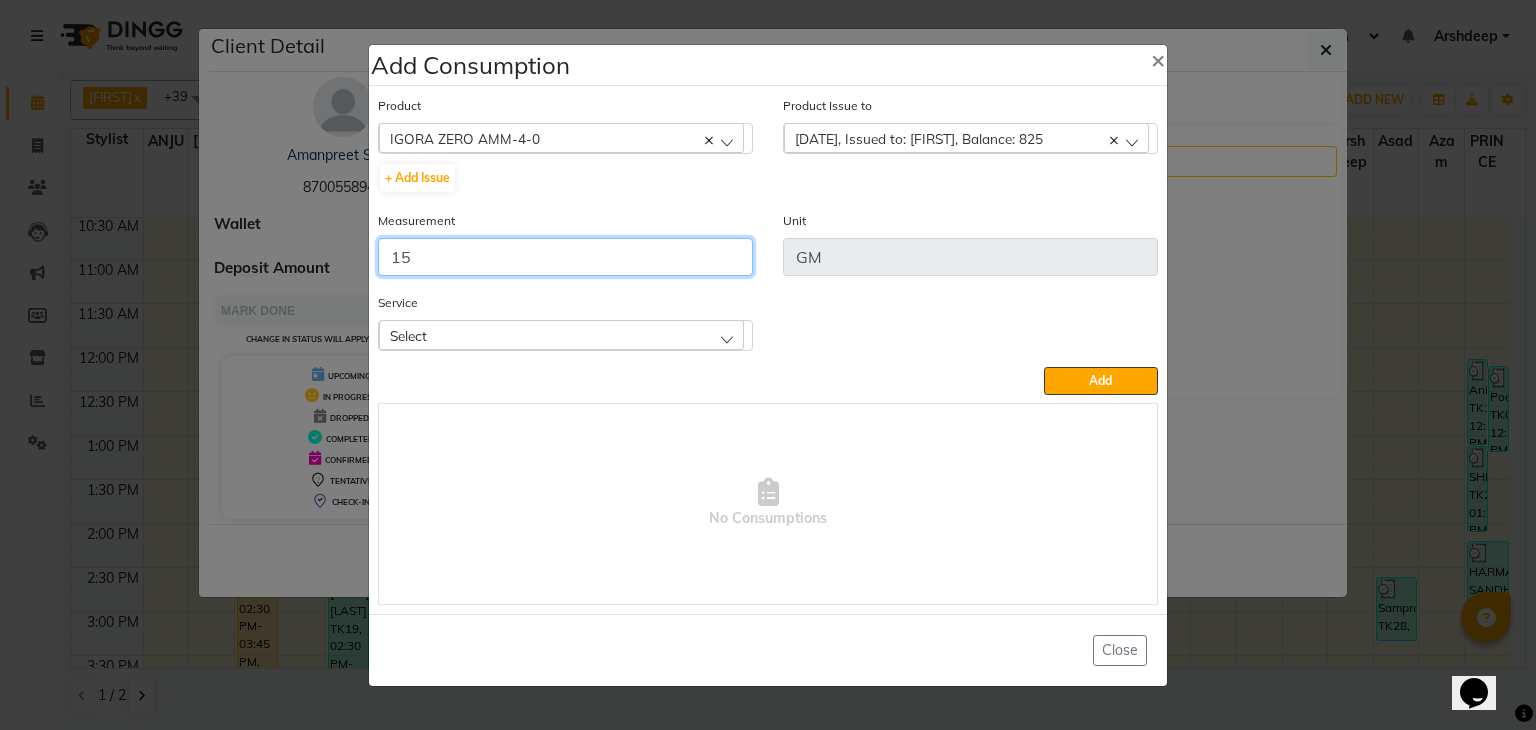 type on "15" 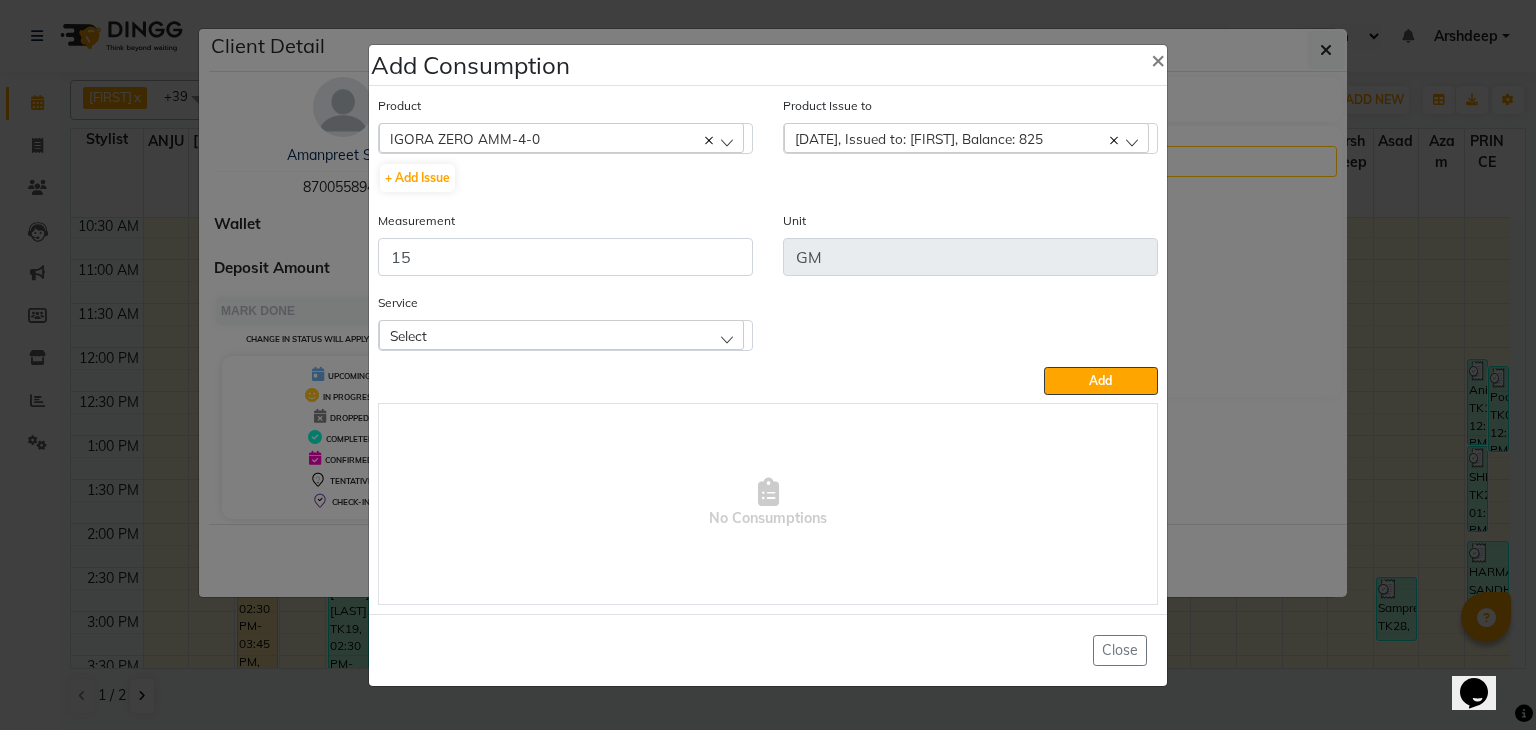 click on "Select" 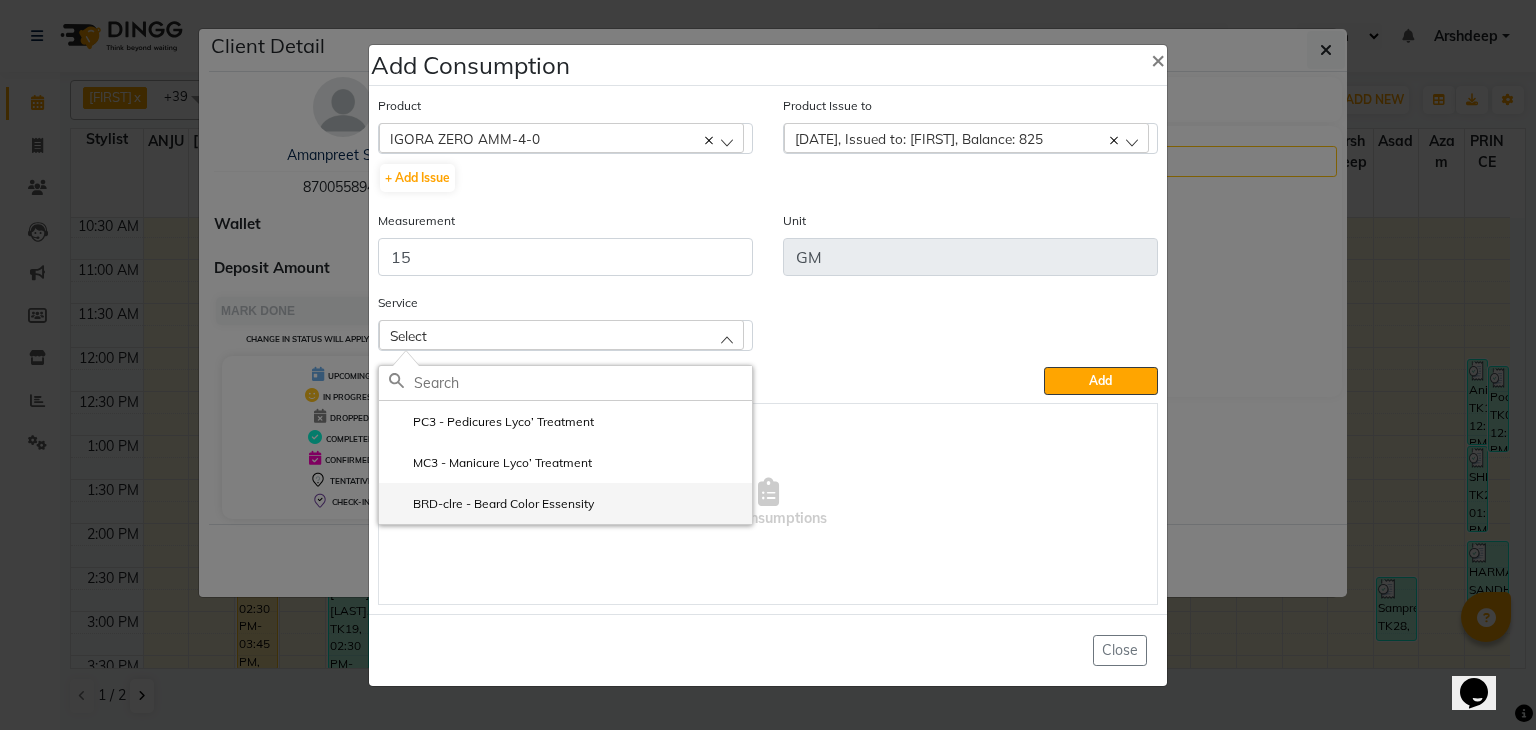 click on "BRD-clre - Beard Color Essensity" 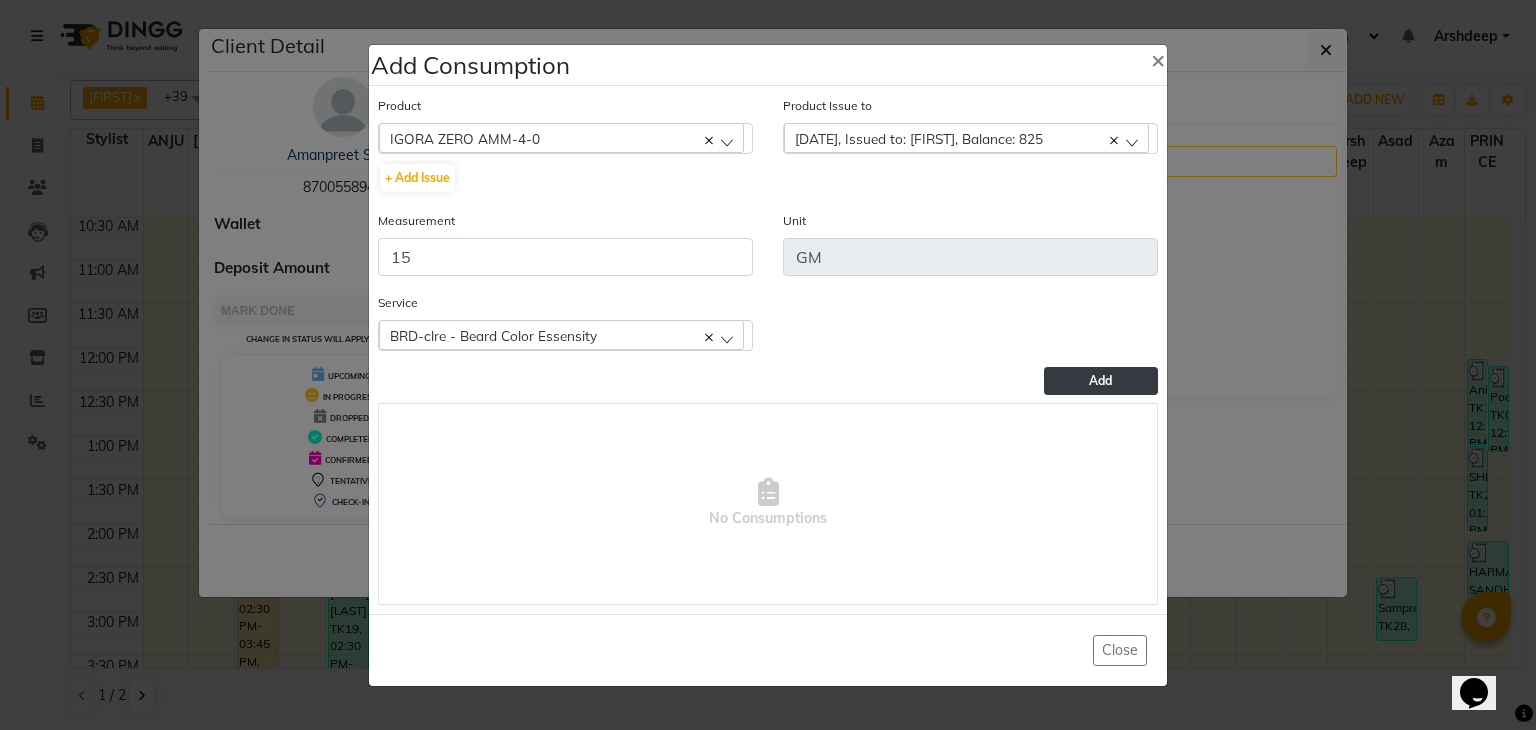 click on "Add" 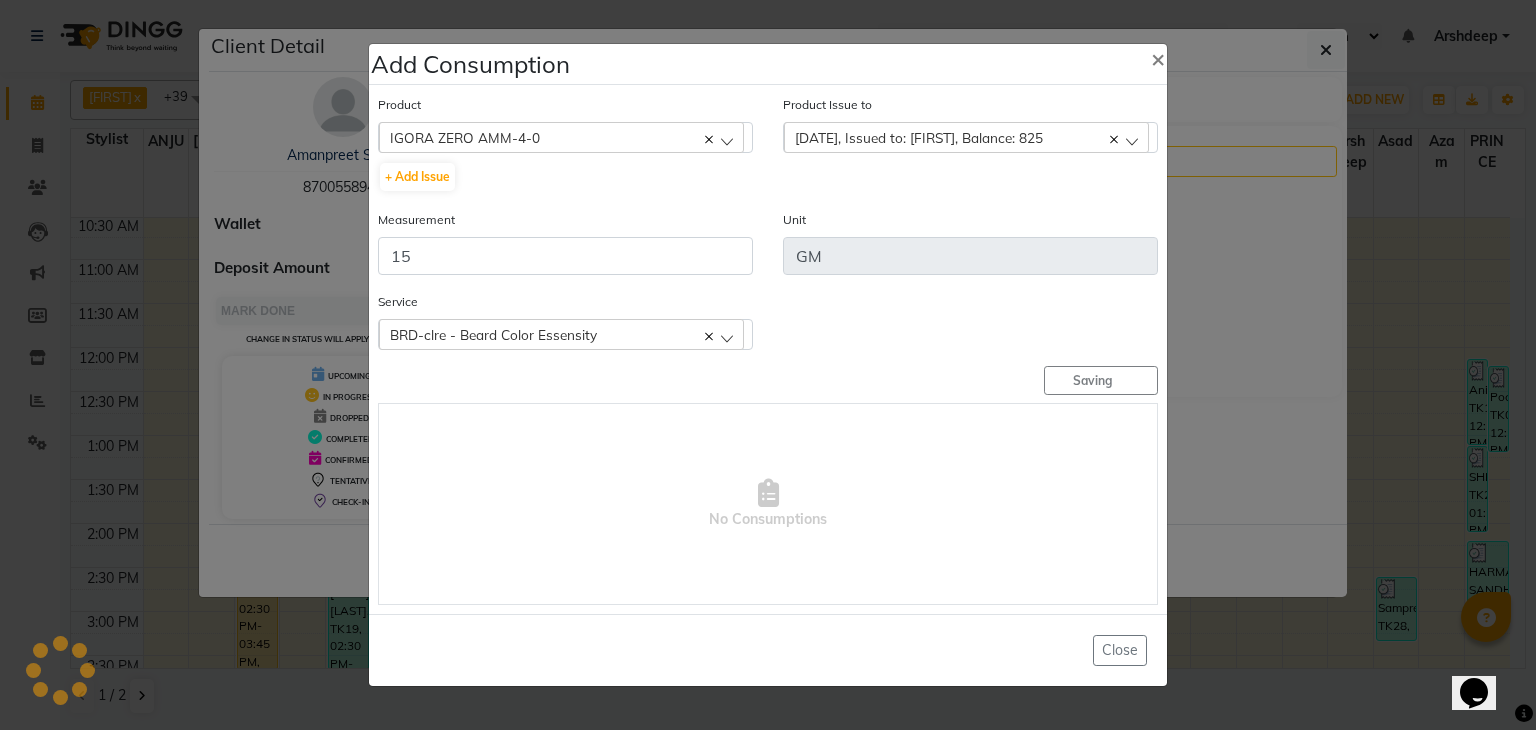 type 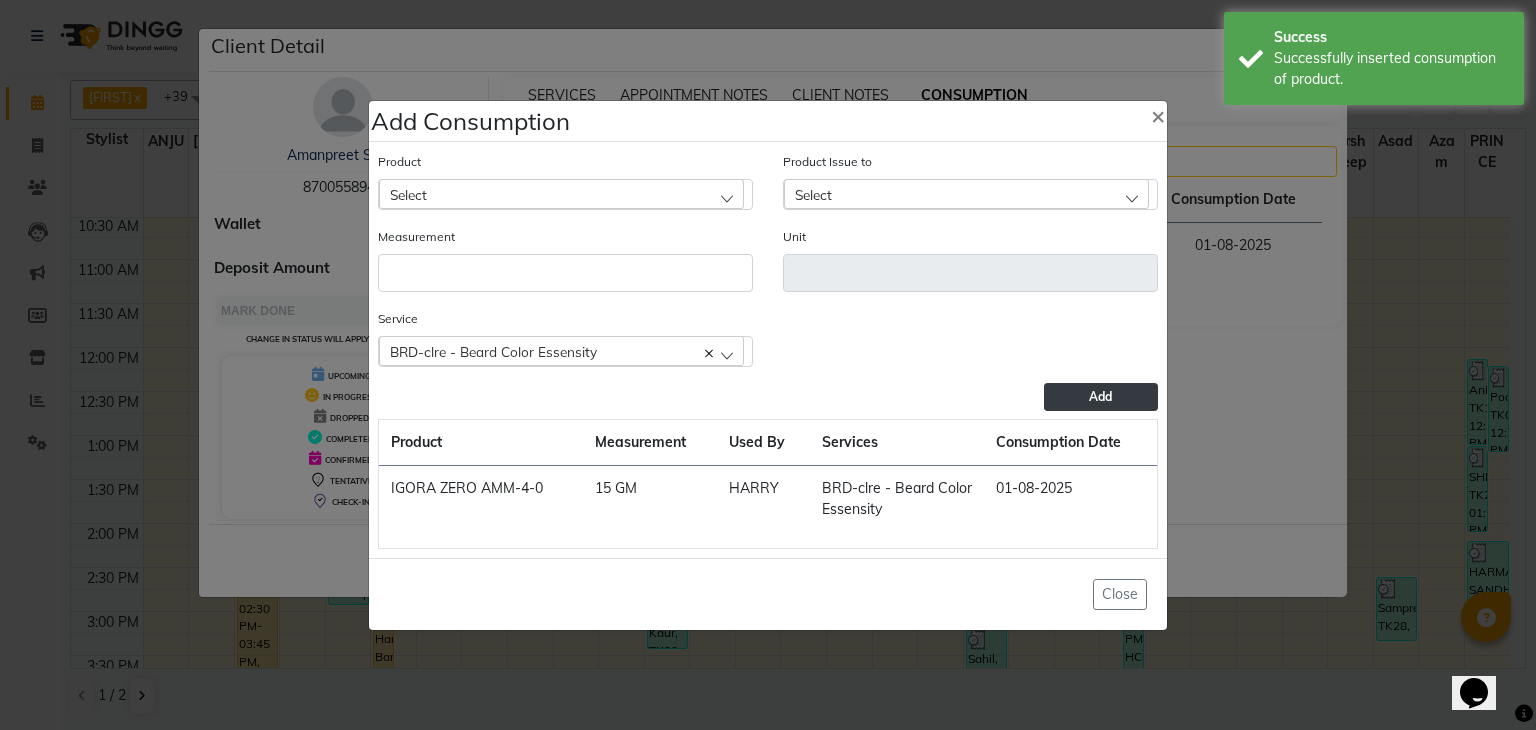 click on "Select" 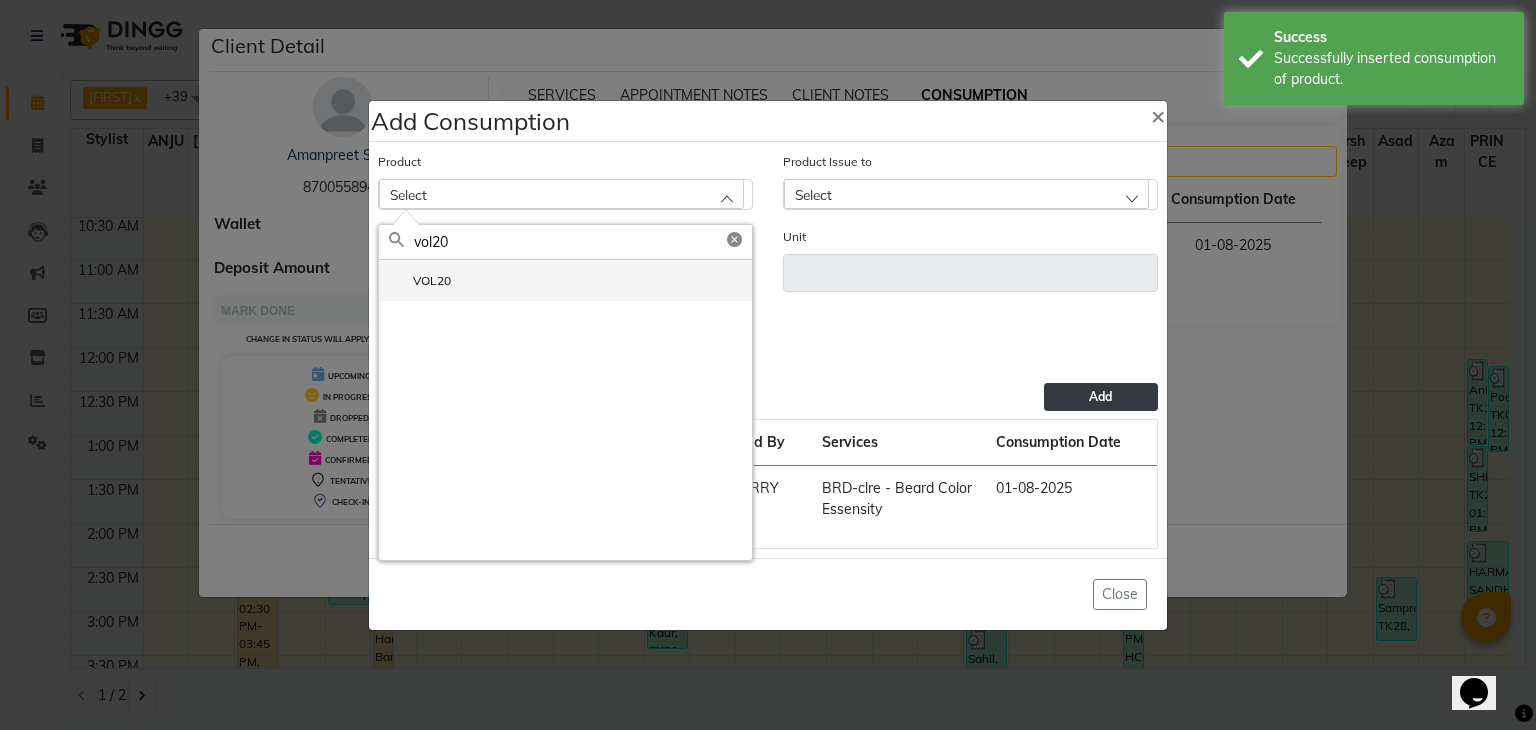 type on "vol20" 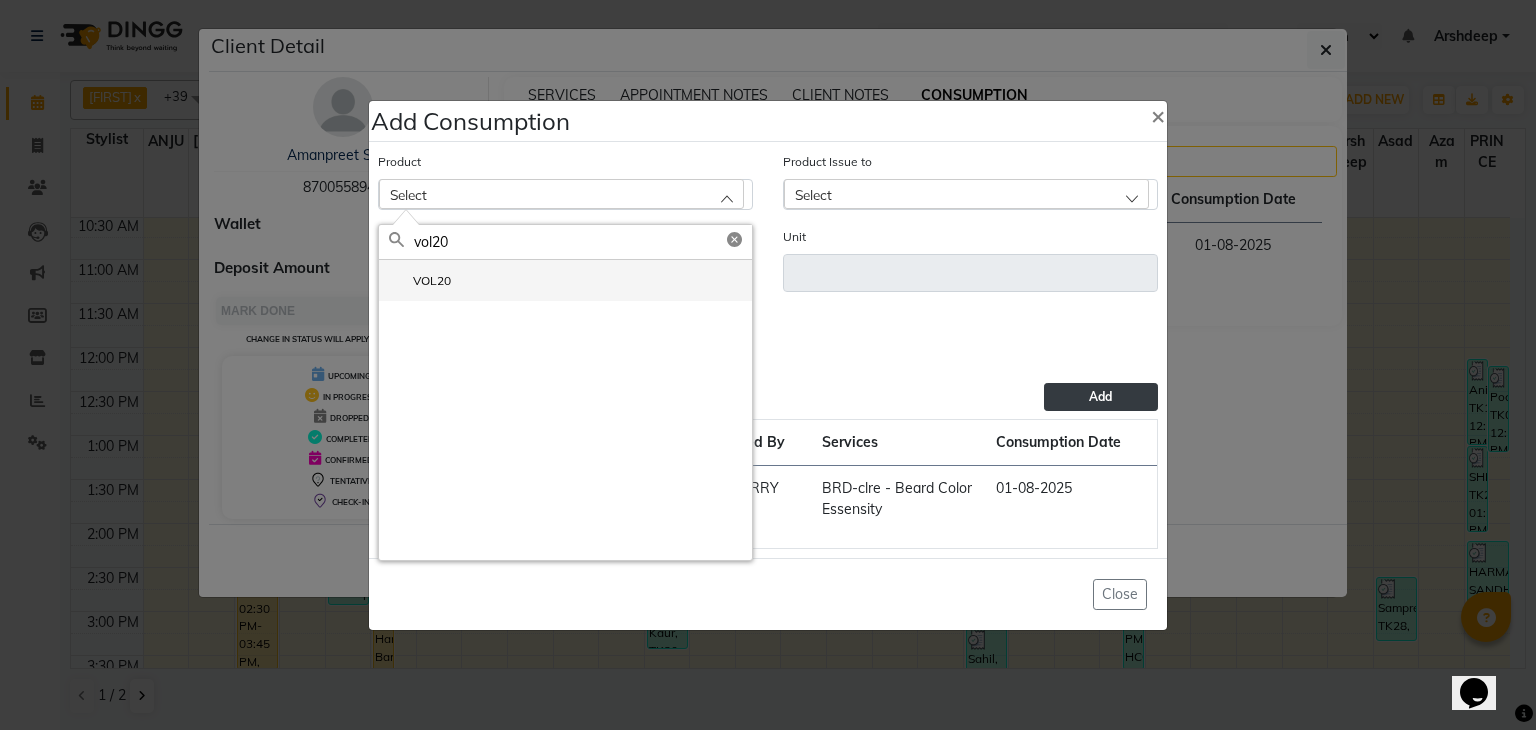 click on "VOL20" 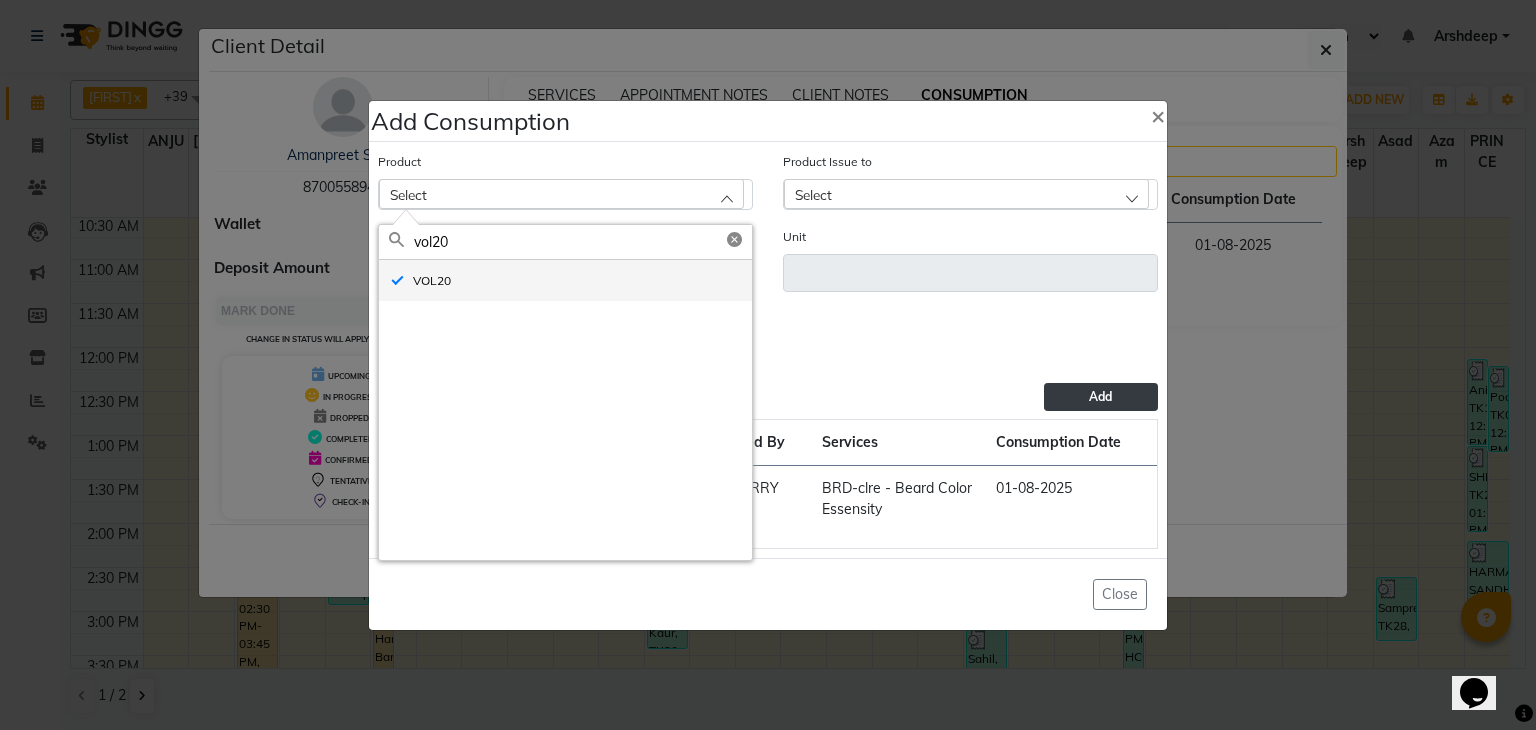 type on "GM" 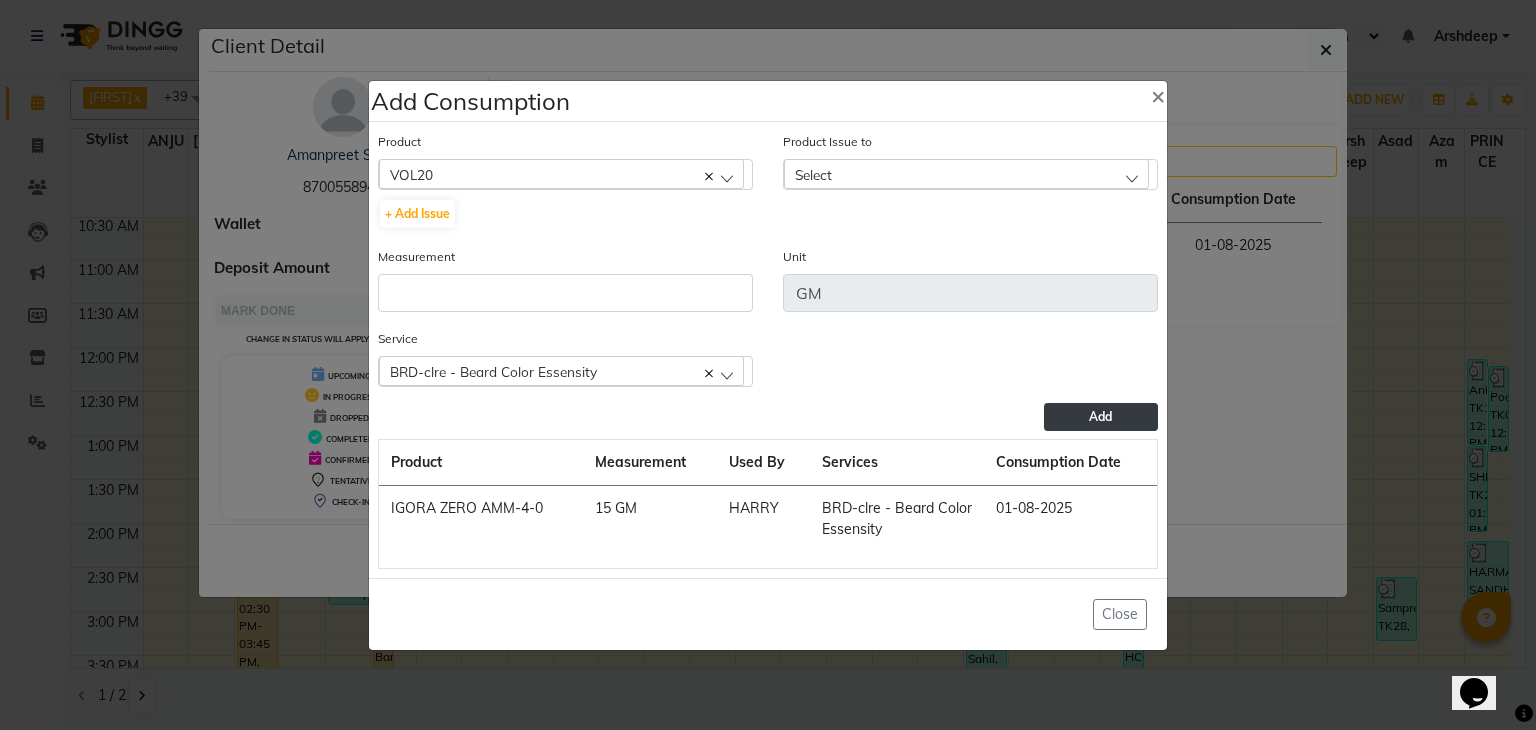 click on "Select" 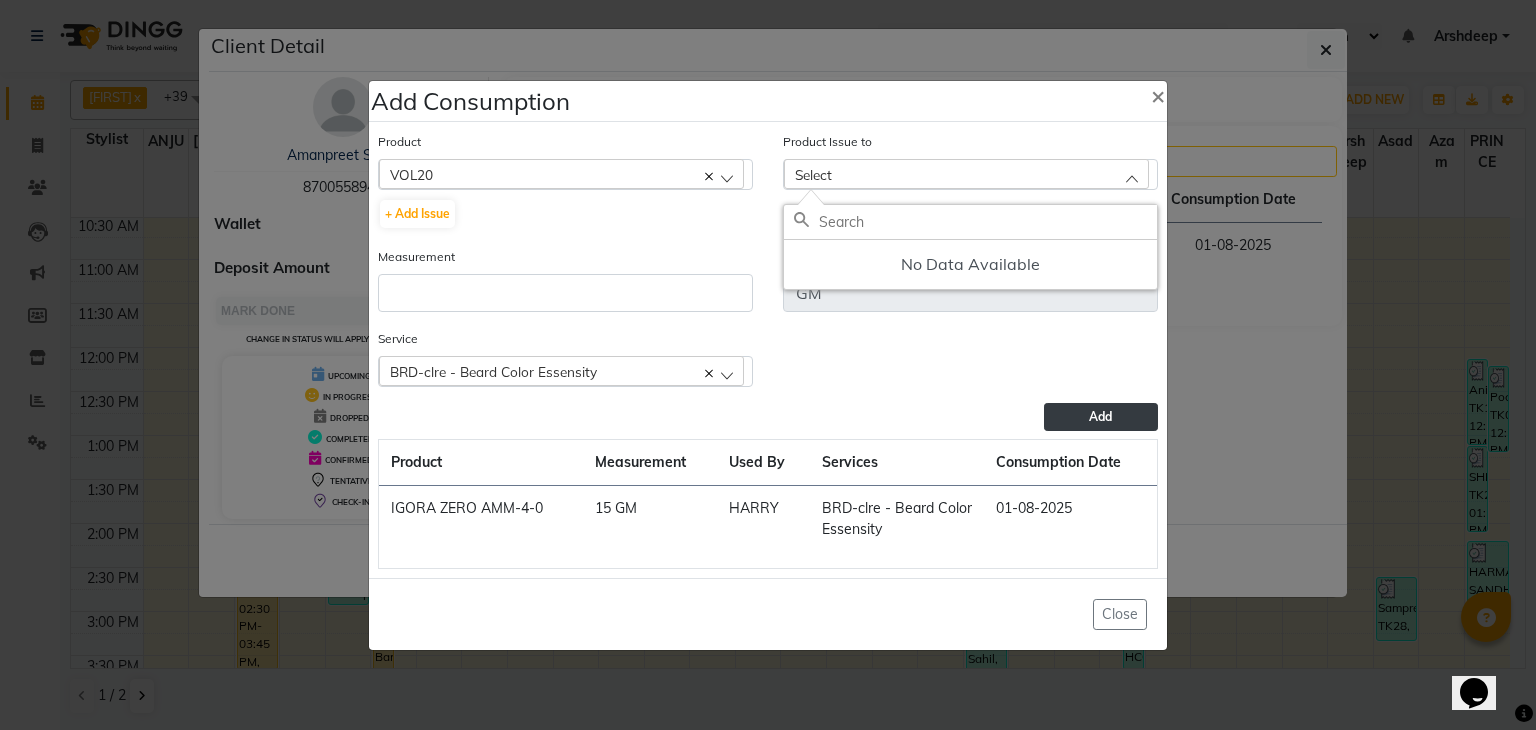 click on "VOL20" 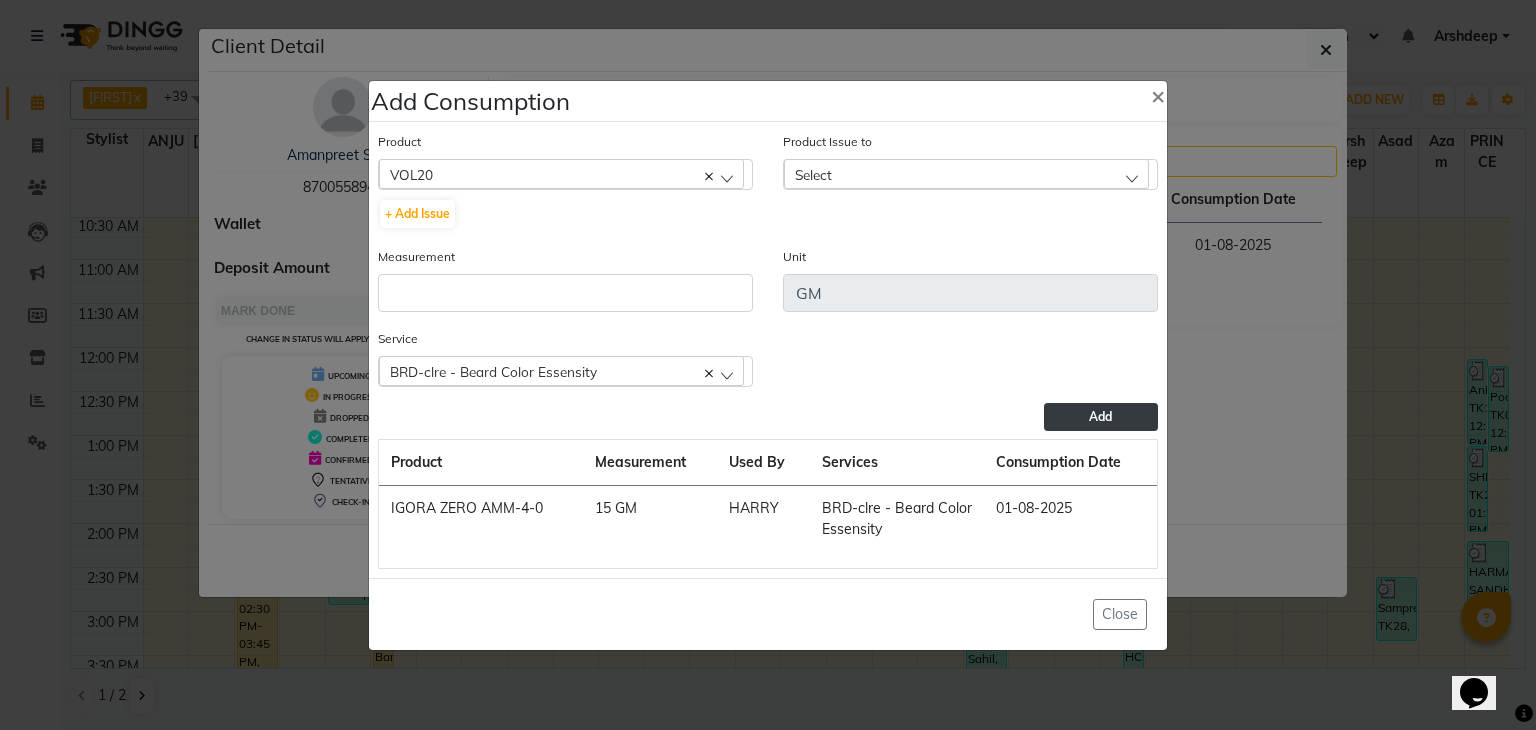 click on "VOL20" 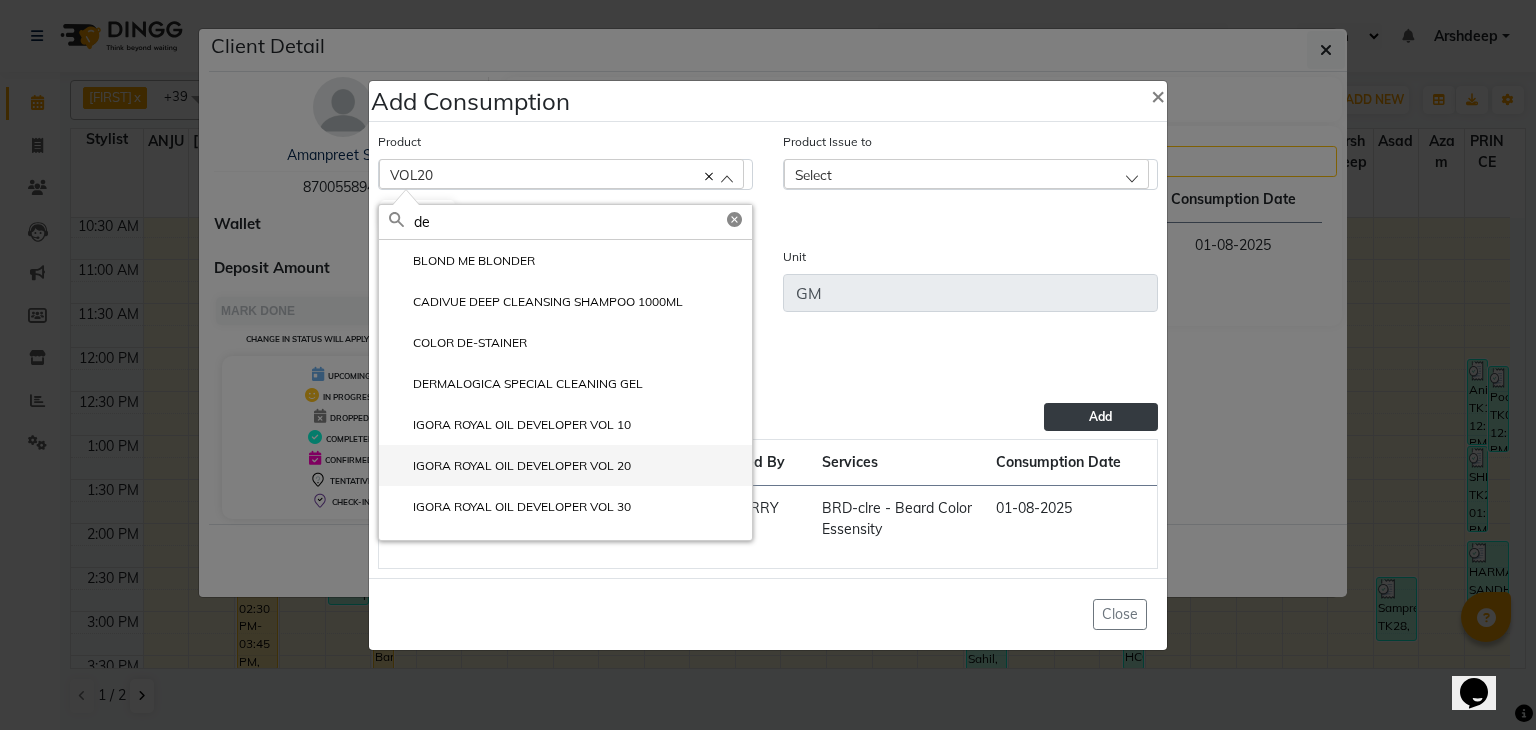 type on "de" 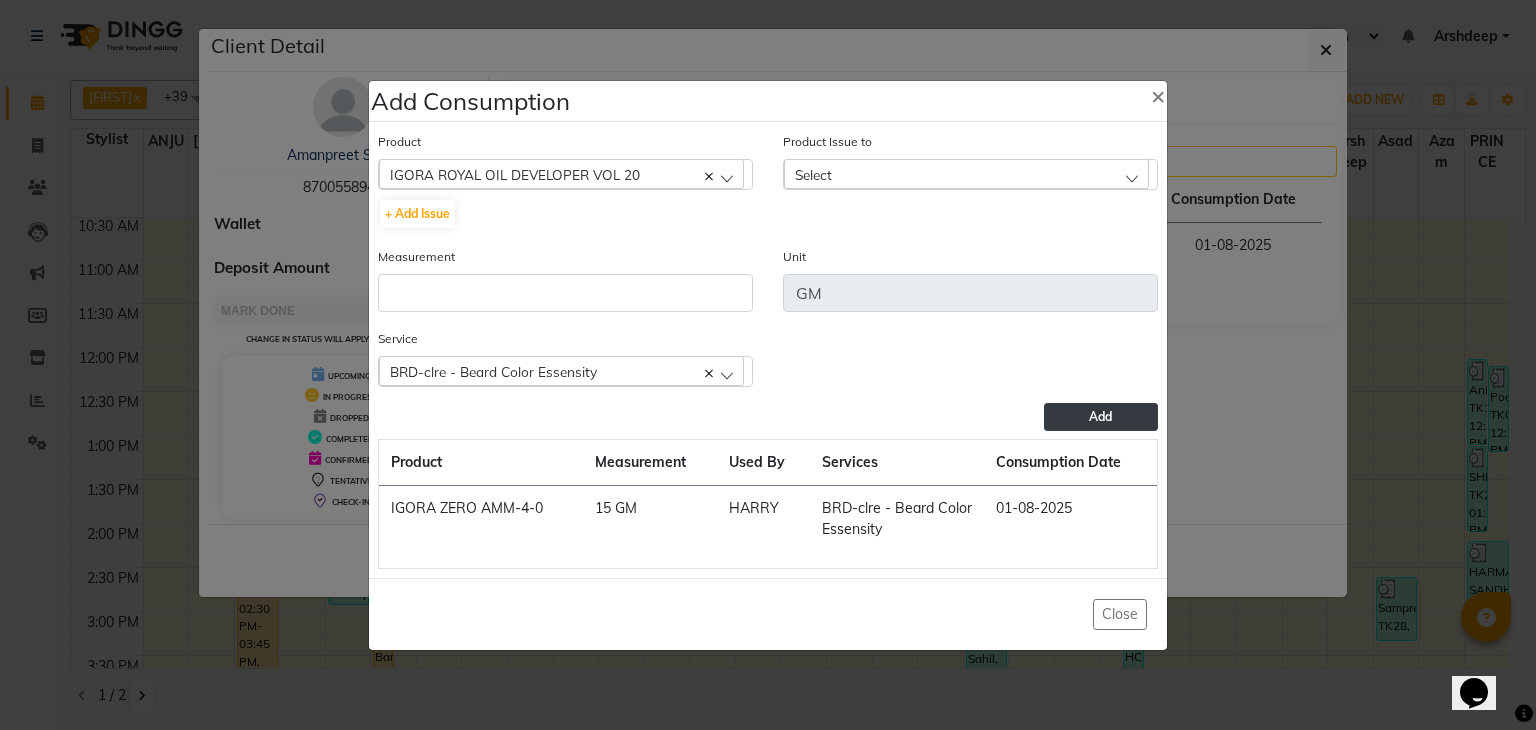 click on "Select" 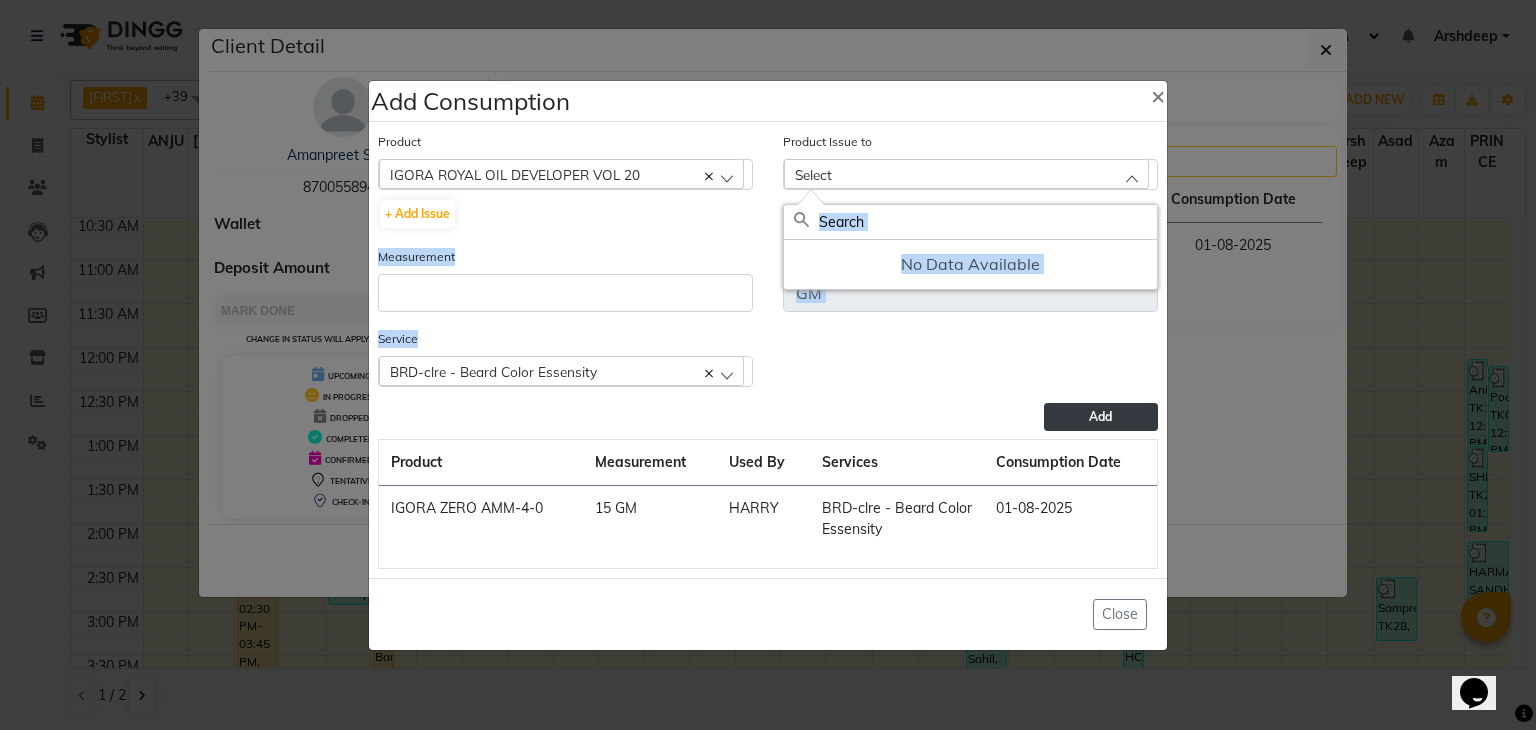 drag, startPoint x: 873, startPoint y: 349, endPoint x: 1046, endPoint y: 220, distance: 215.80083 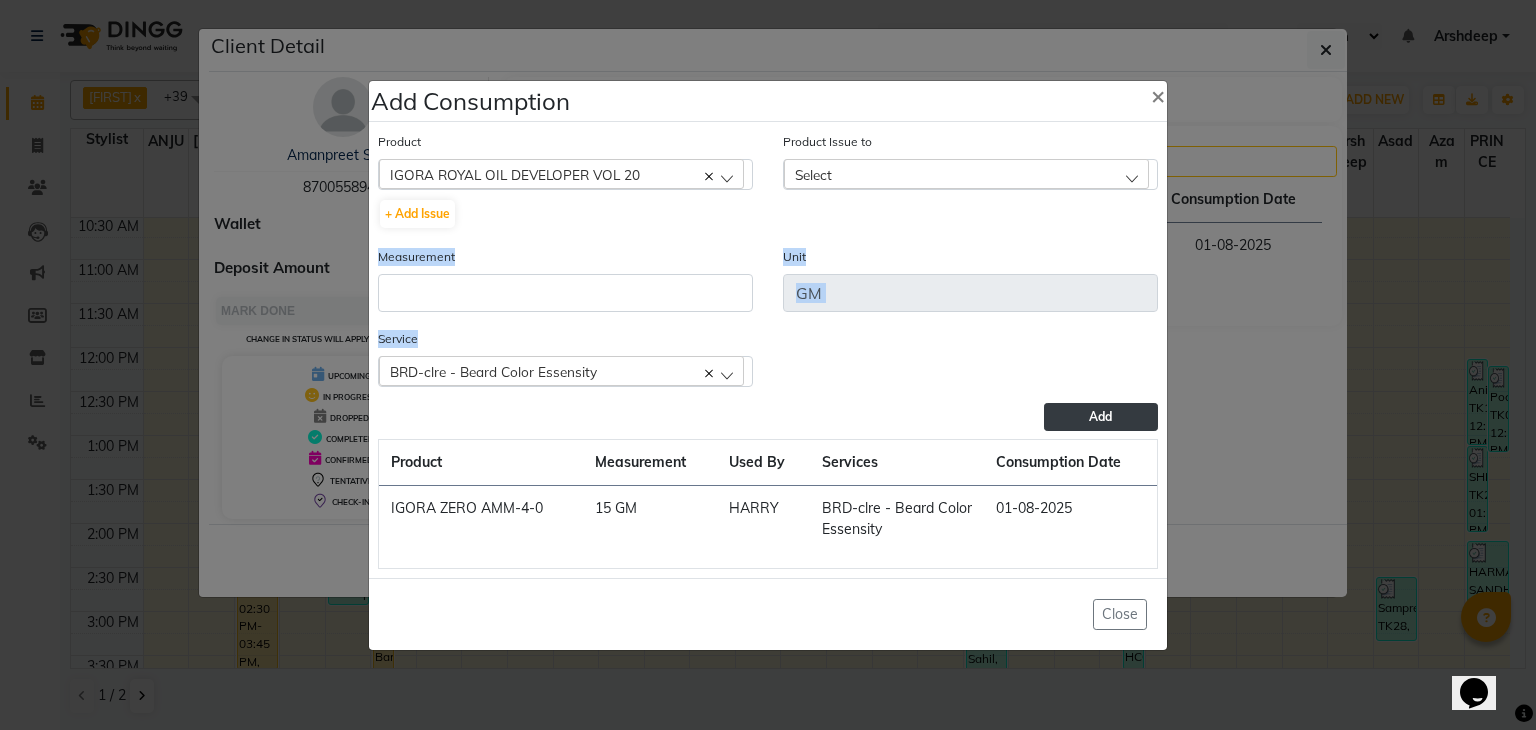 click on "Select" 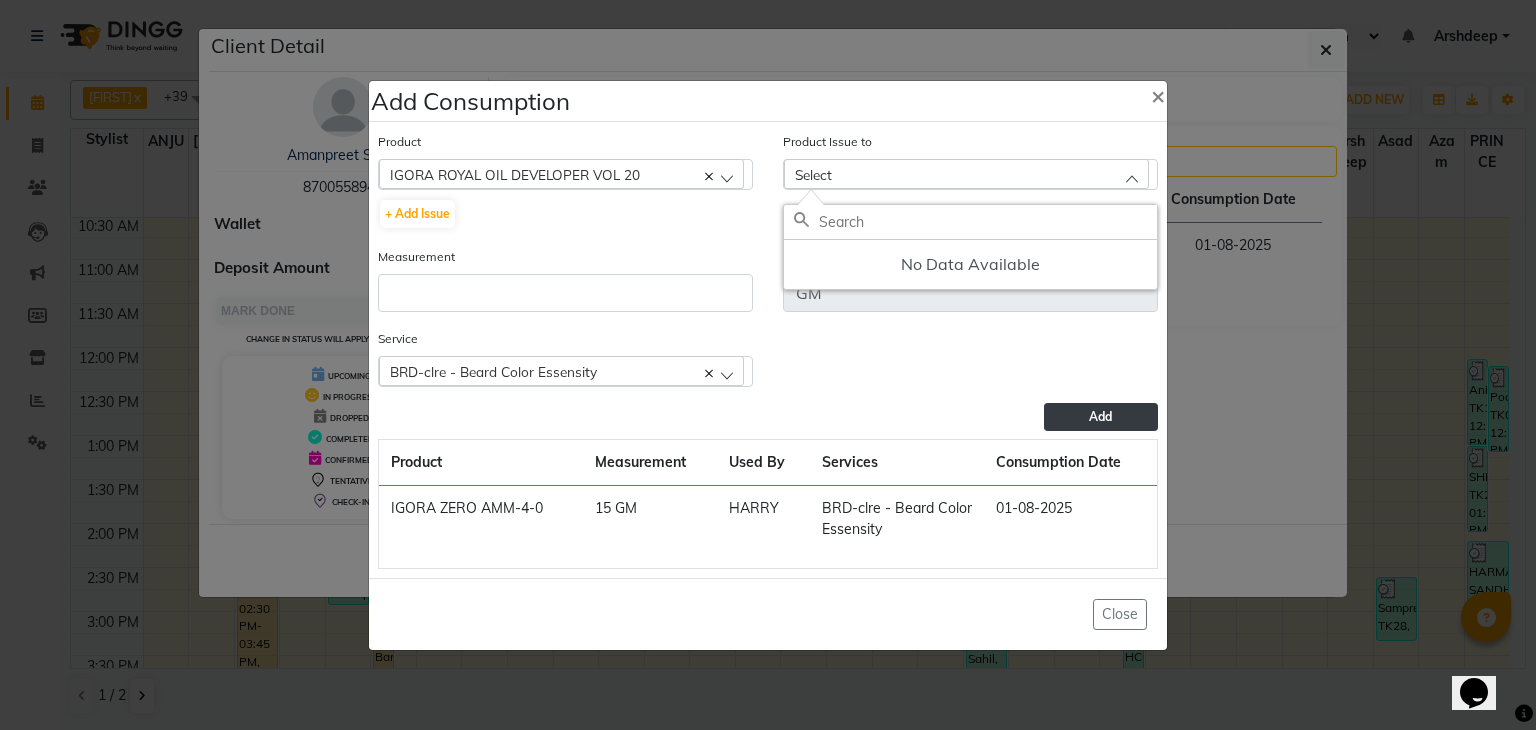 click on "IGORA ROYAL OIL DEVELOPER VOL 20" 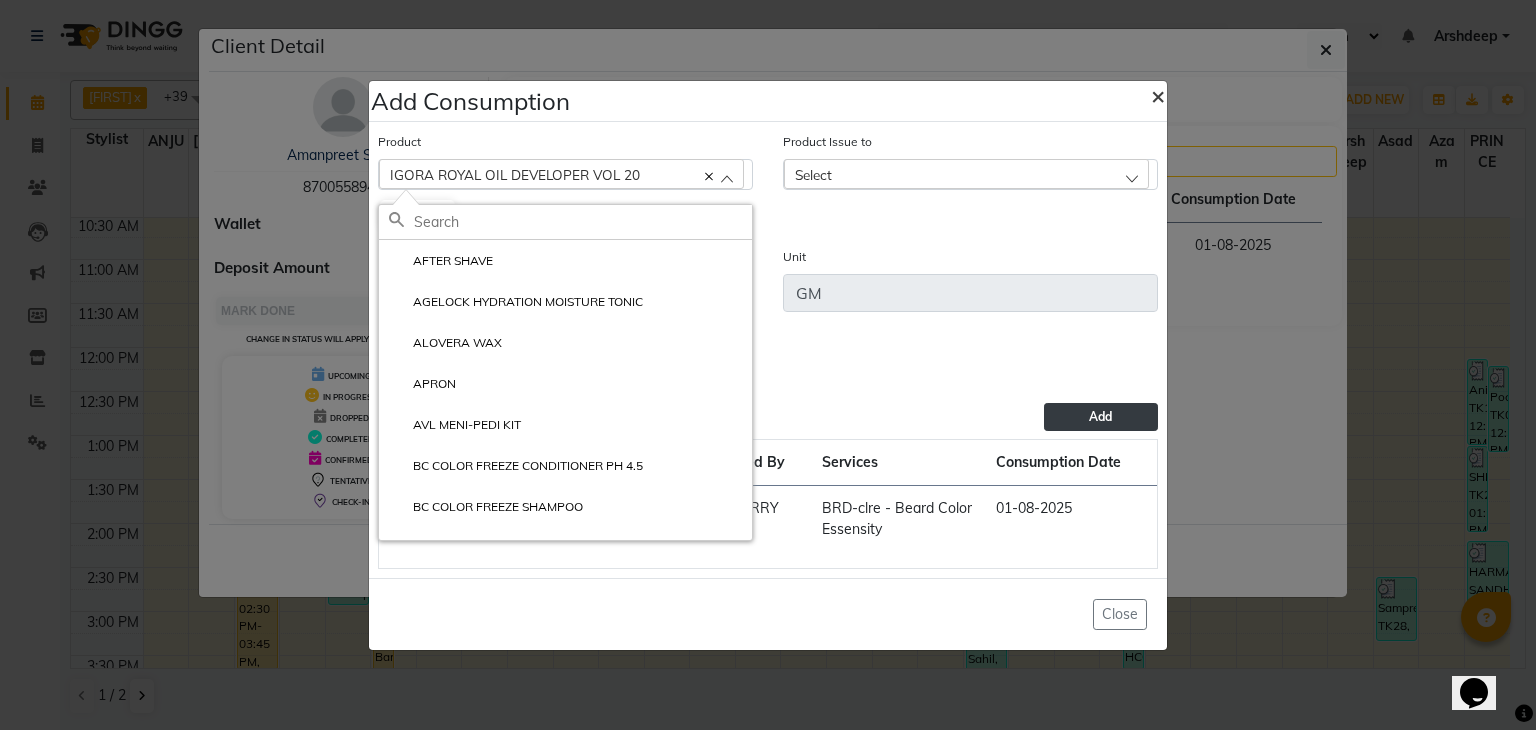 click on "×" 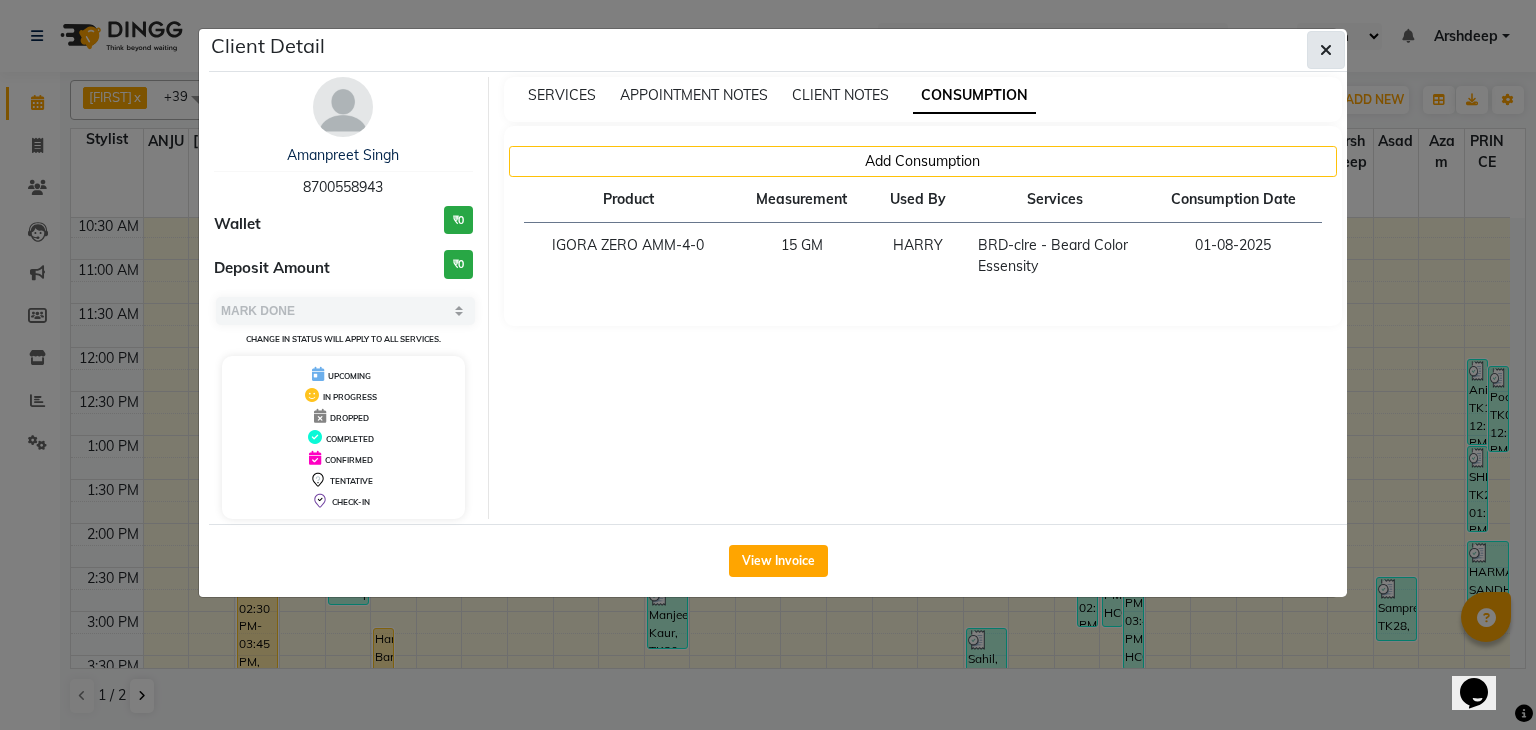 click 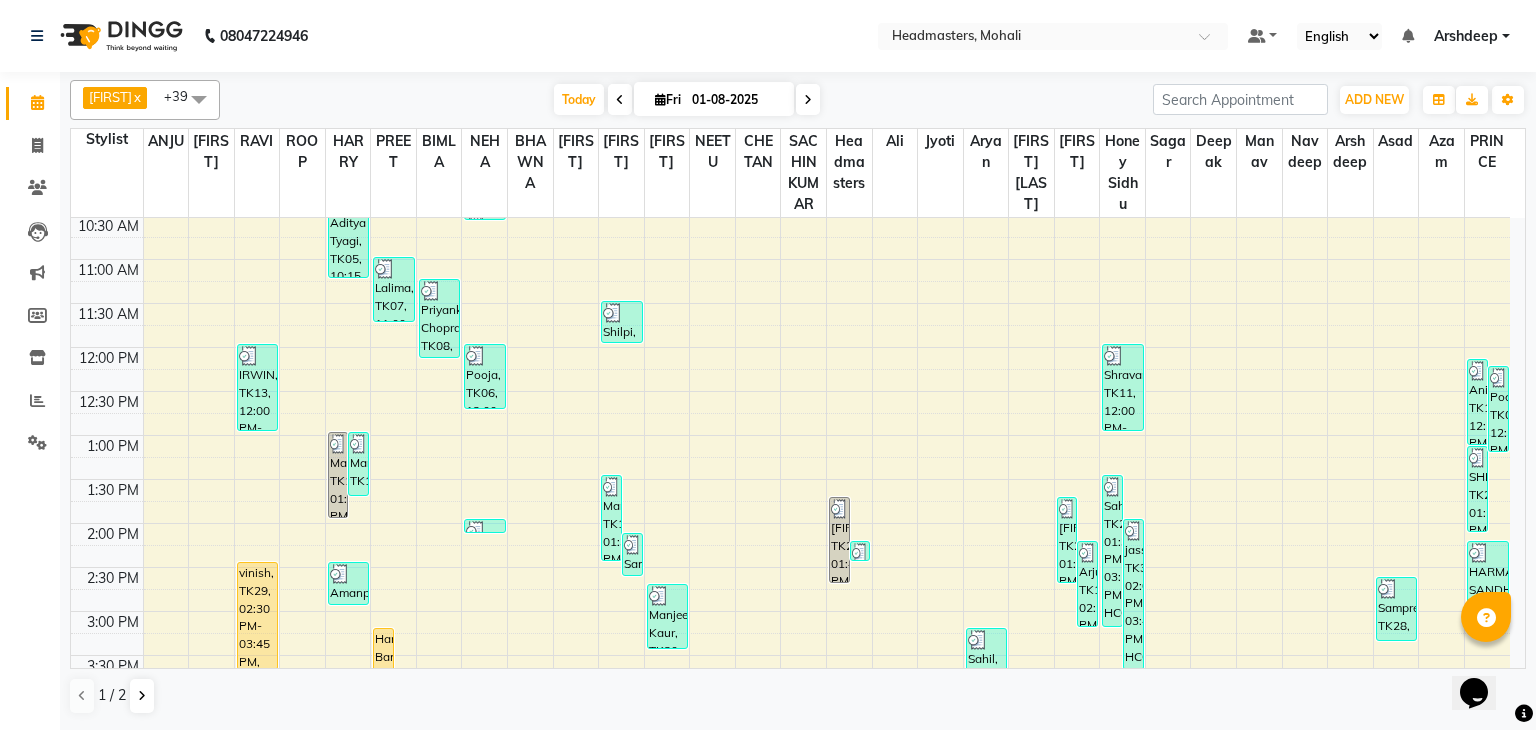 drag, startPoint x: 1328, startPoint y: 53, endPoint x: 624, endPoint y: 228, distance: 725.4247 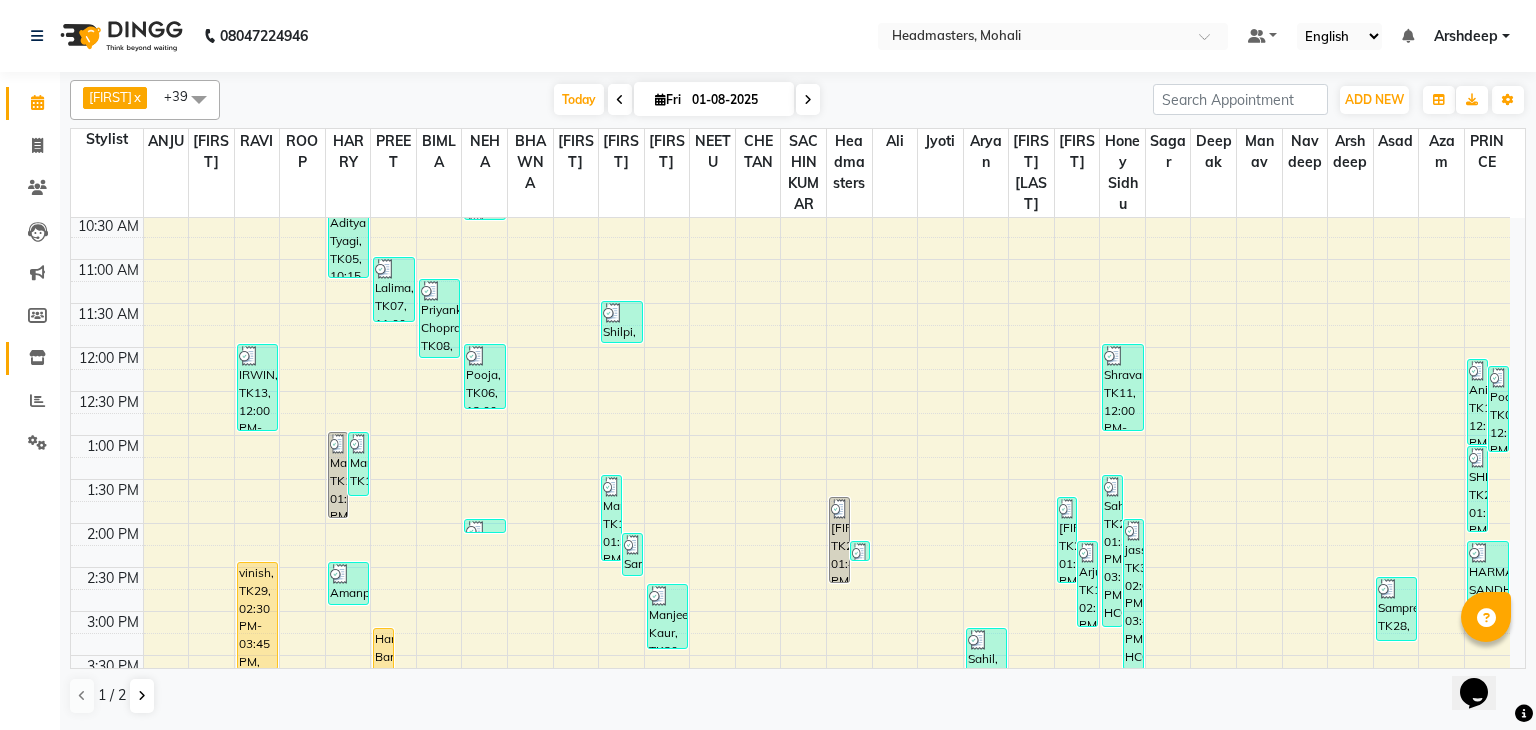 click on "Inventory" 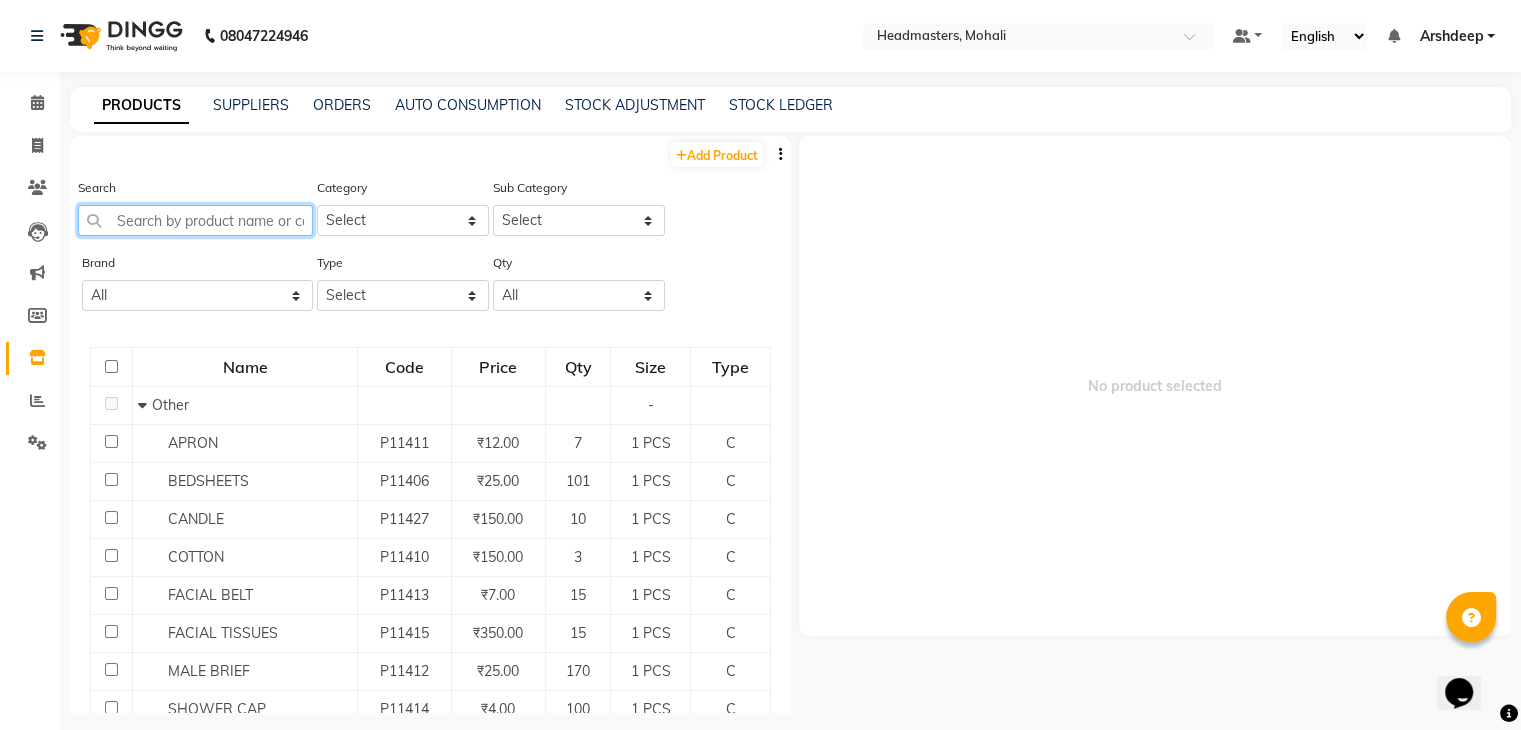 click 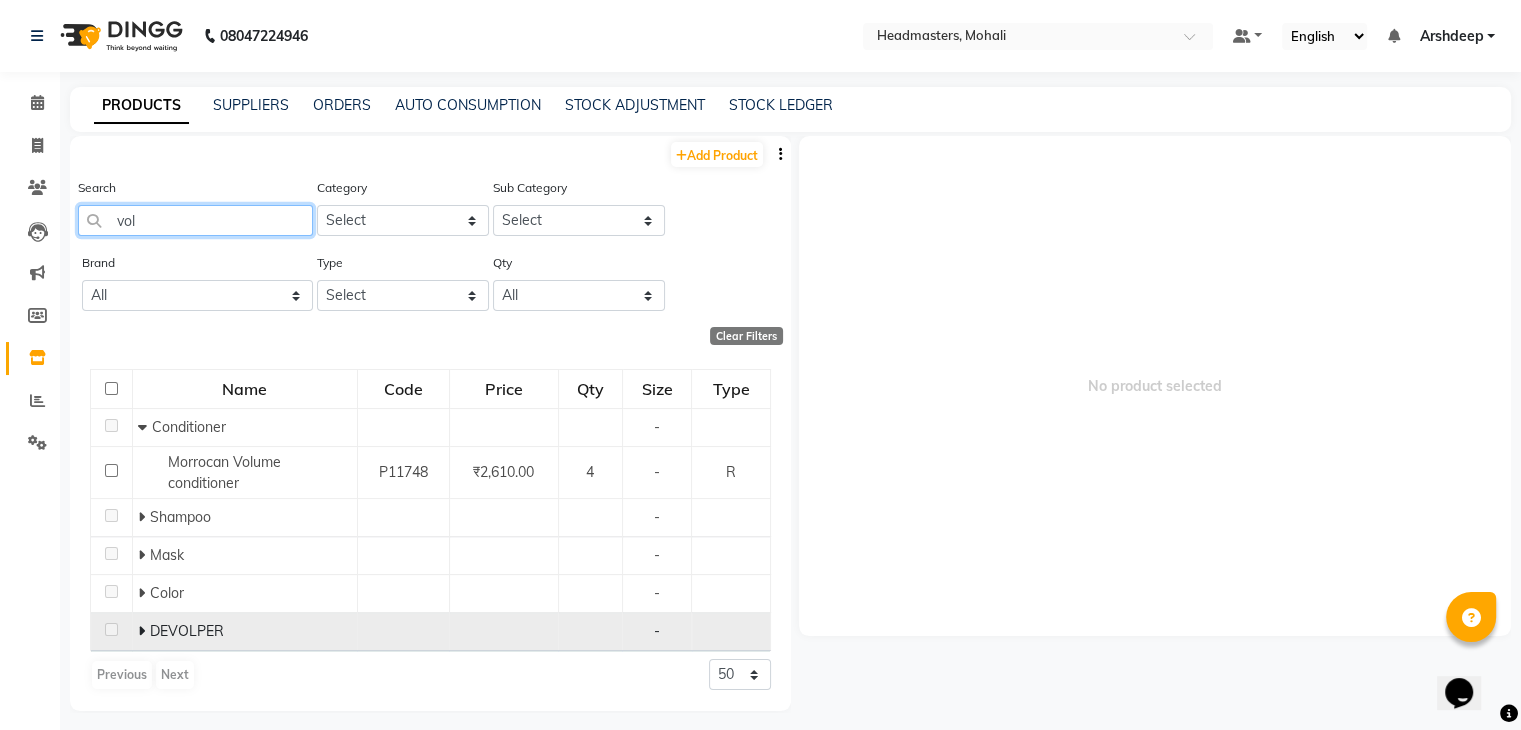 type on "vol" 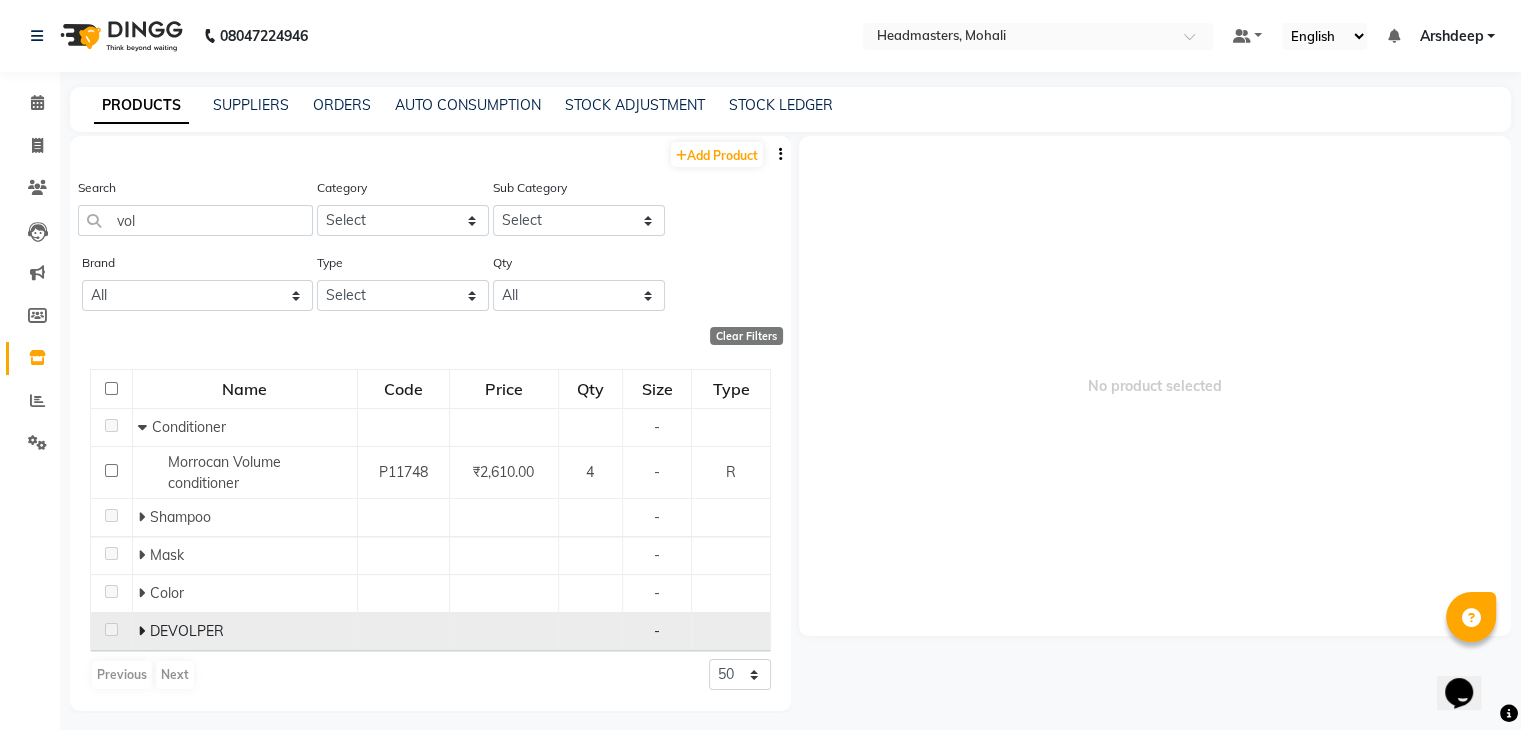 click on "DEVOLPER" 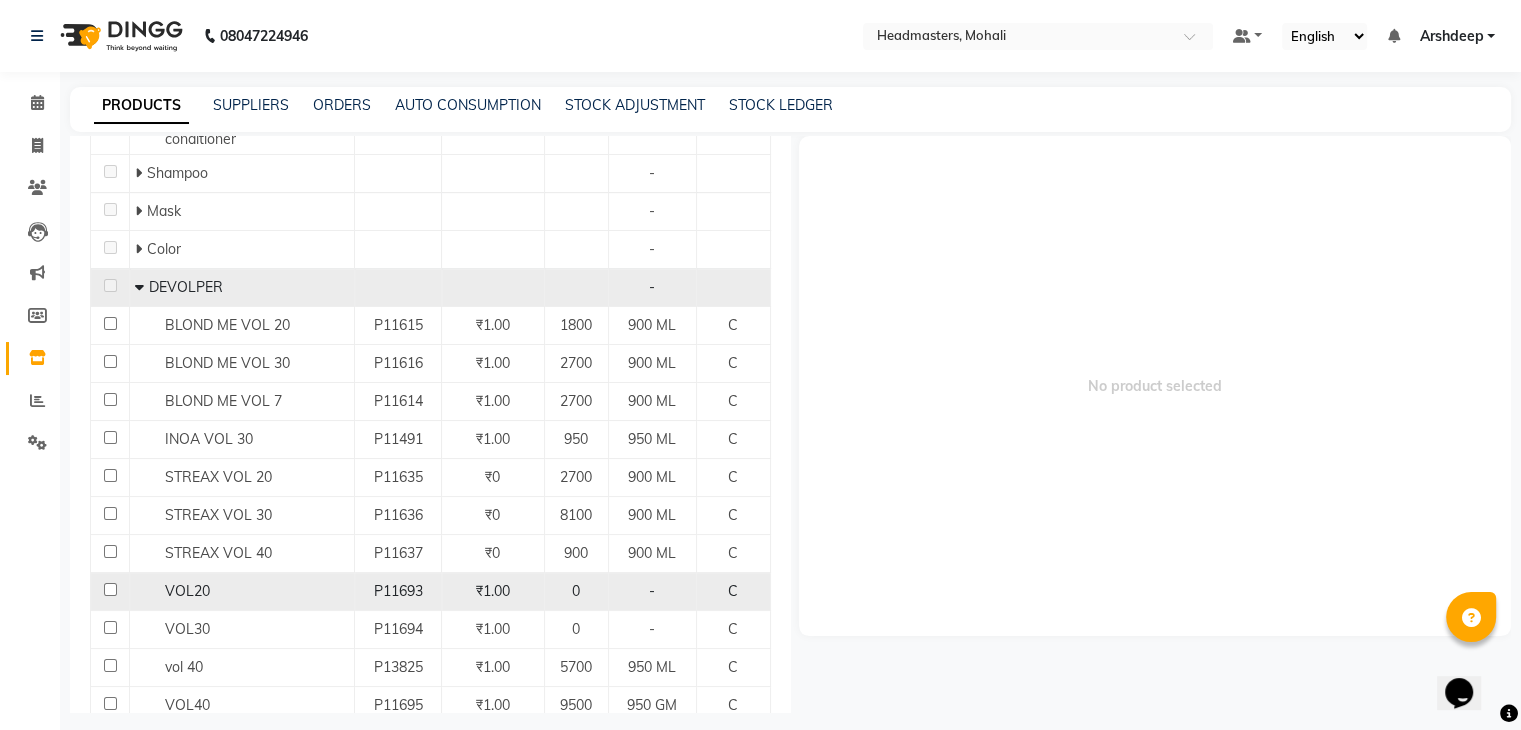 scroll, scrollTop: 415, scrollLeft: 0, axis: vertical 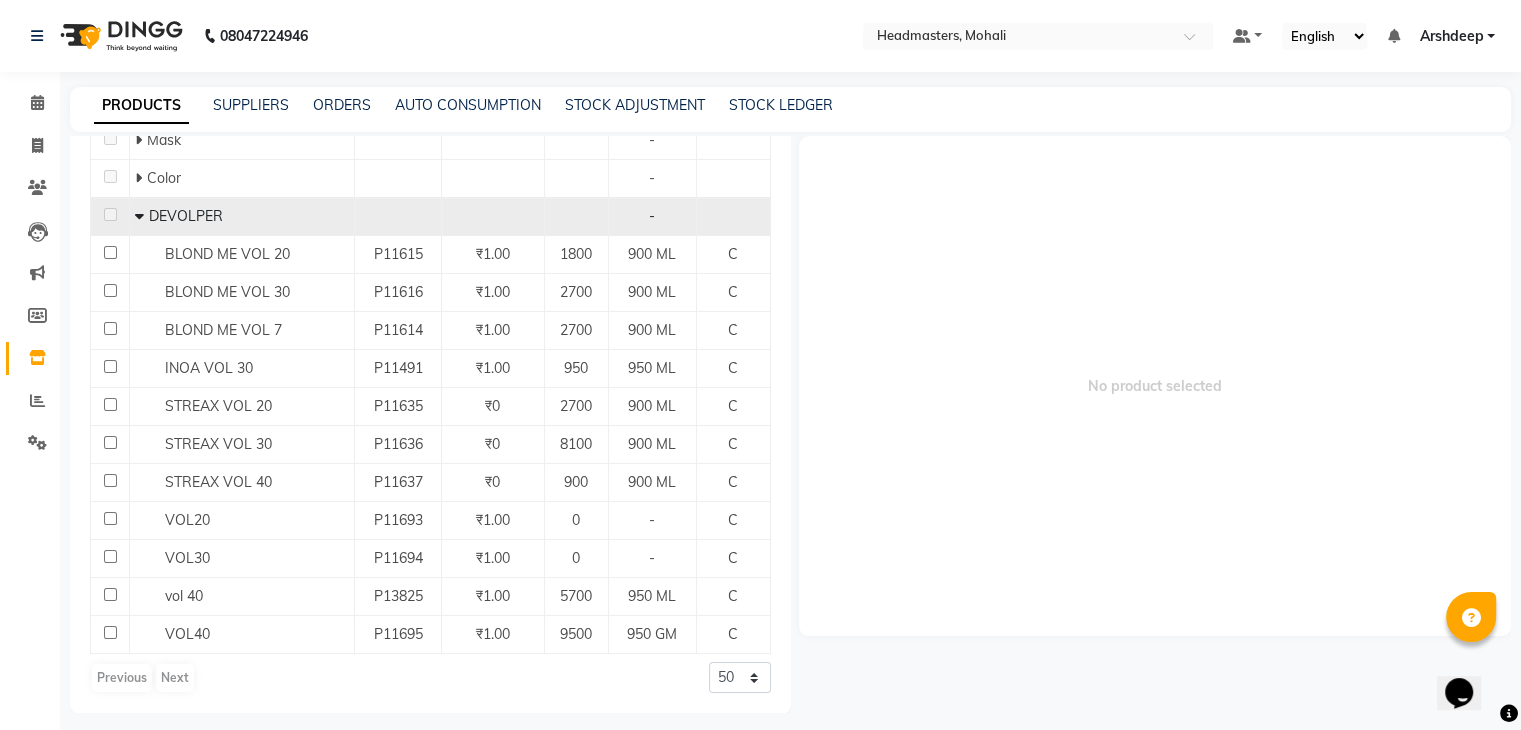 click on "Previous   Next" 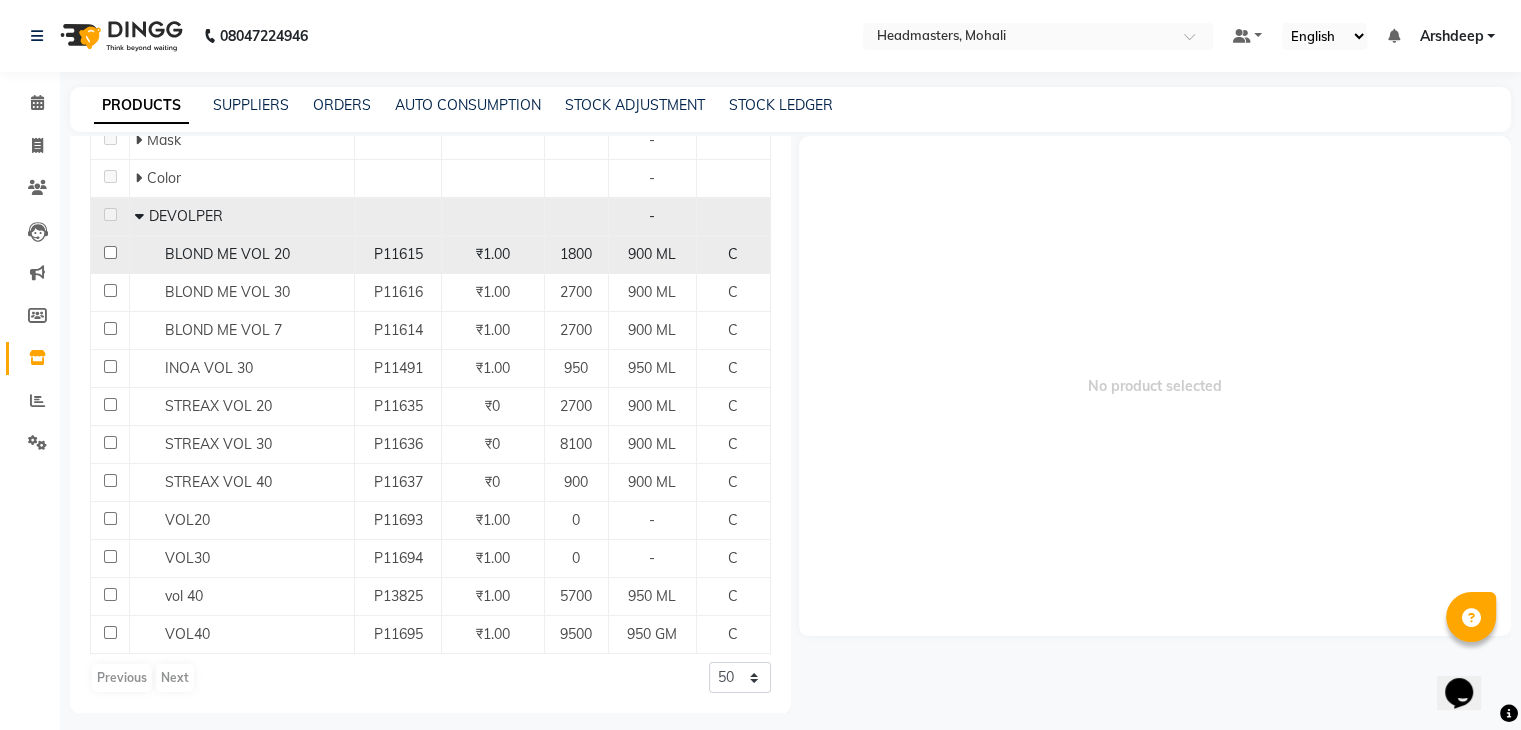 click on "P11615" 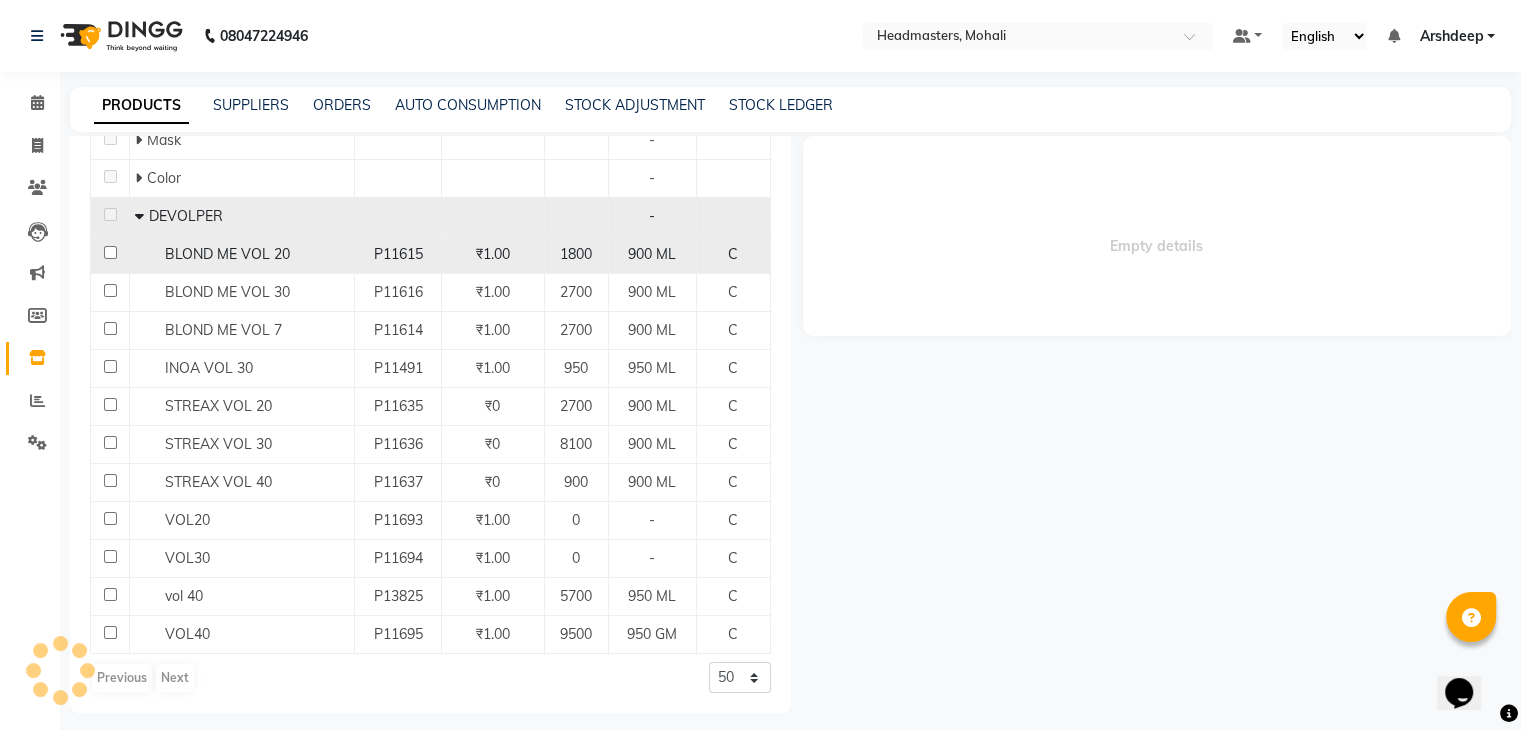 select 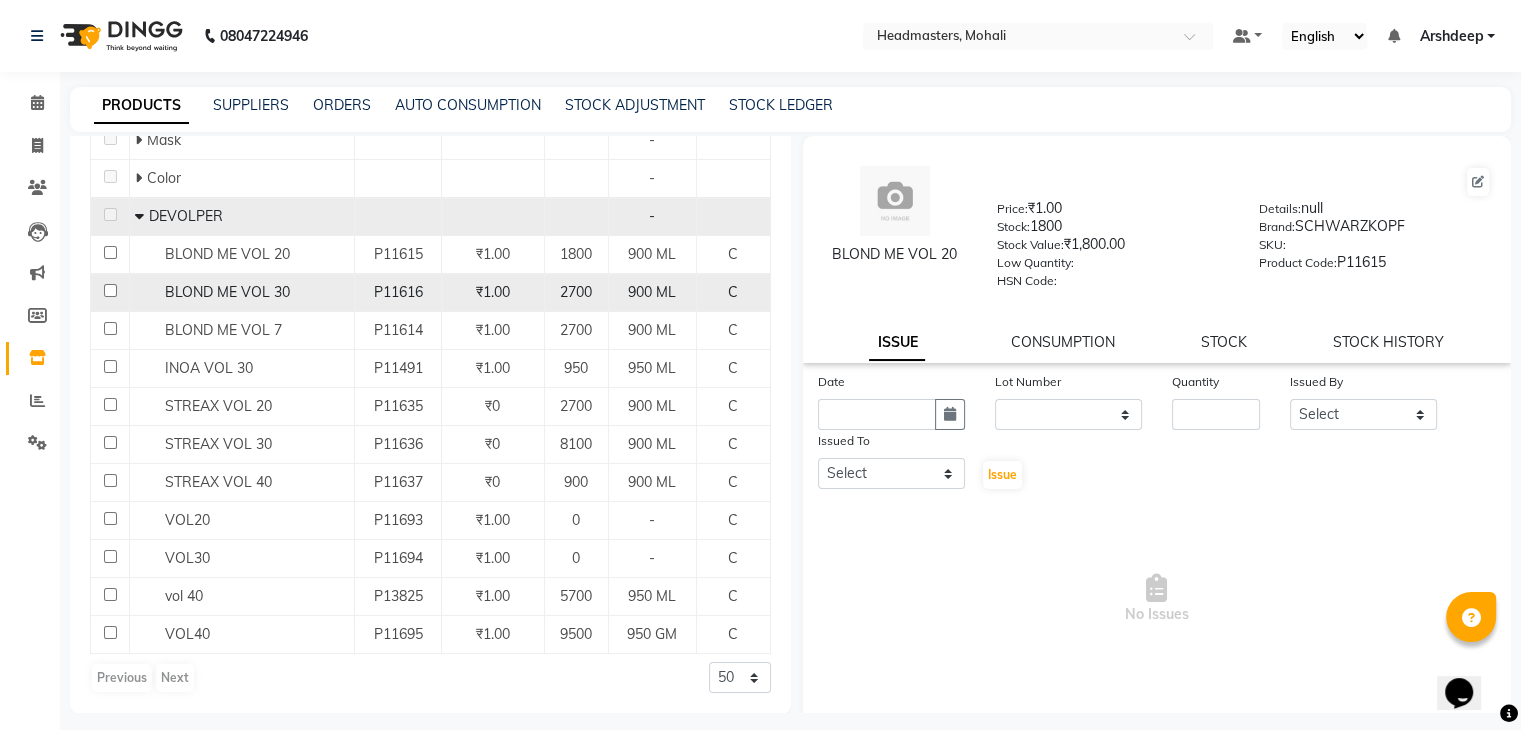 click on "900 ML" 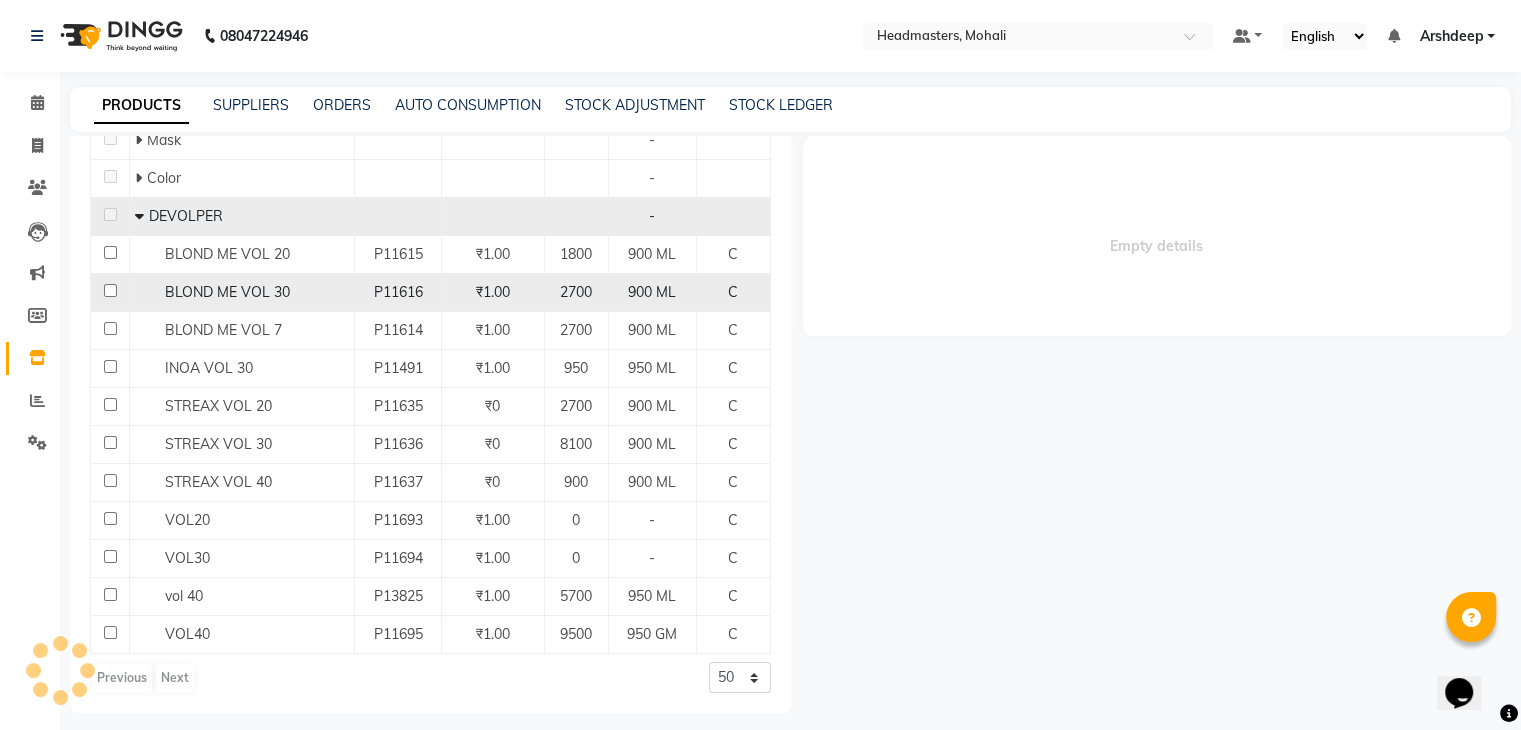select 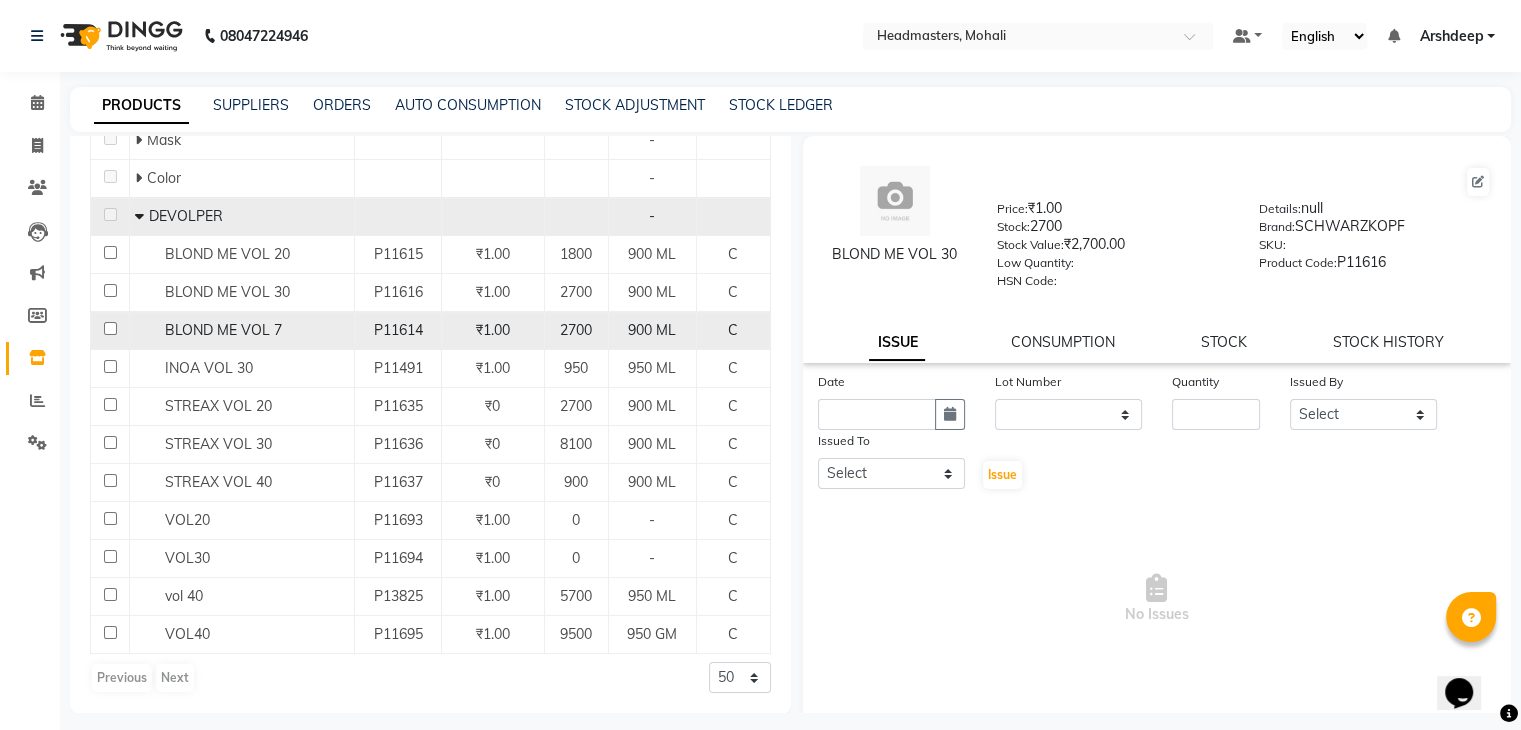 click on "2700" 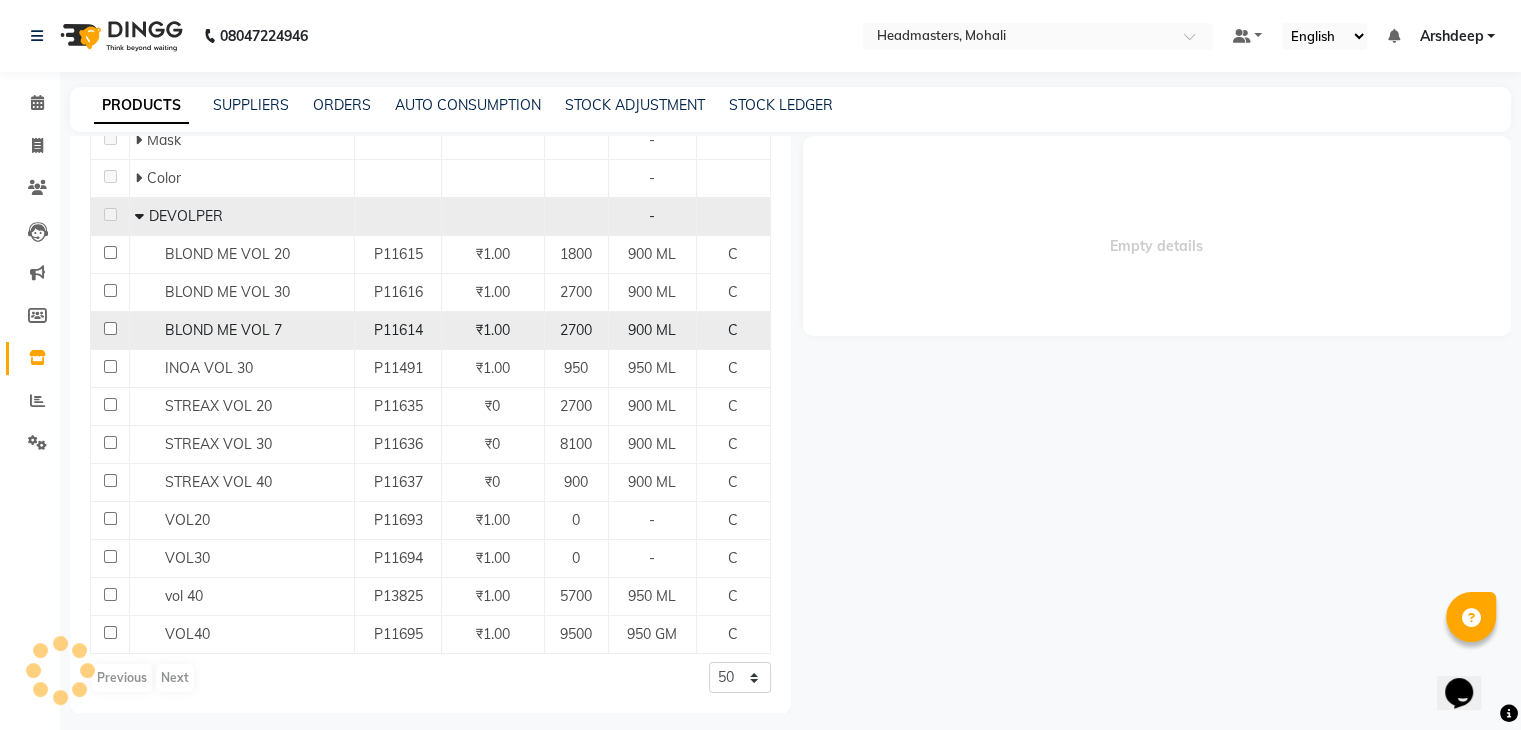 select 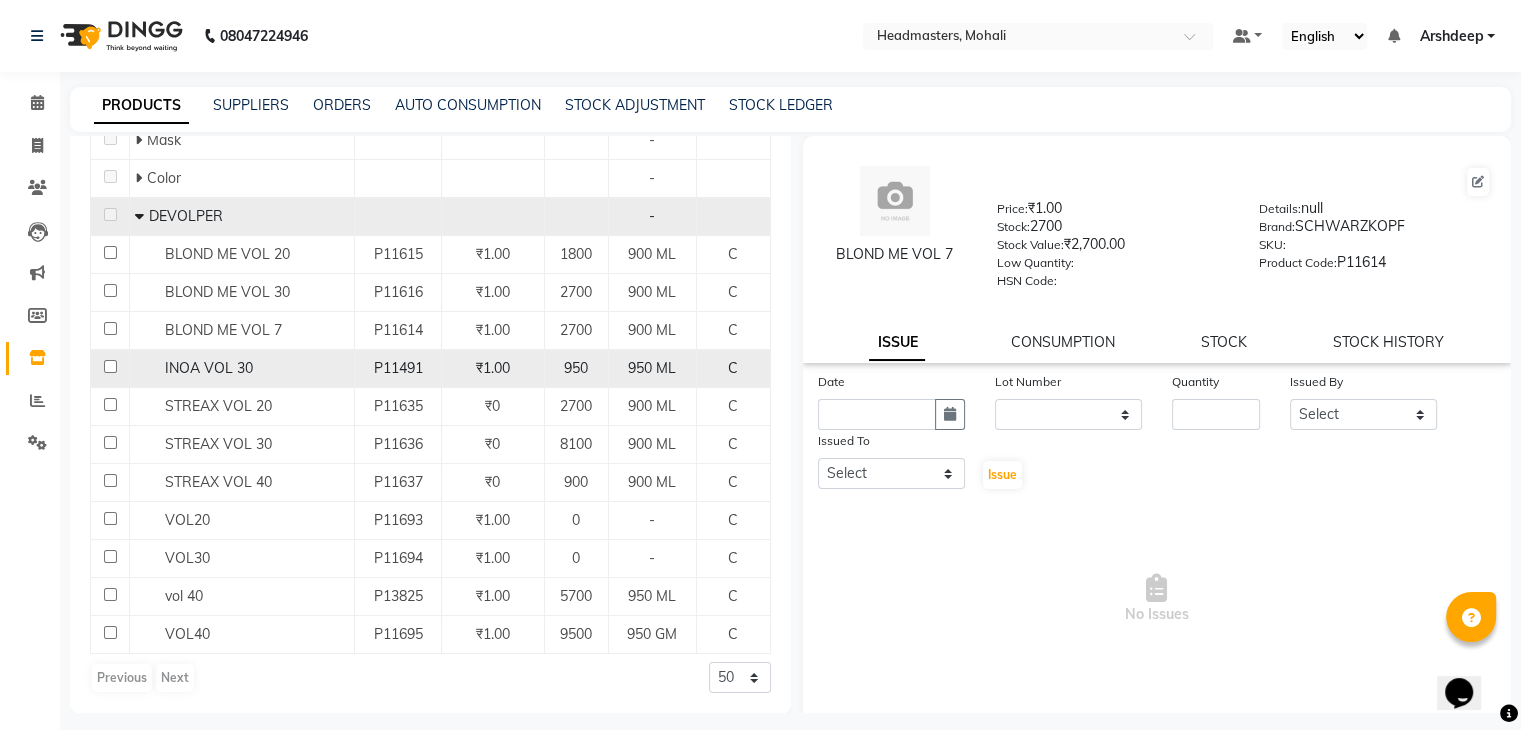click on "950 ML" 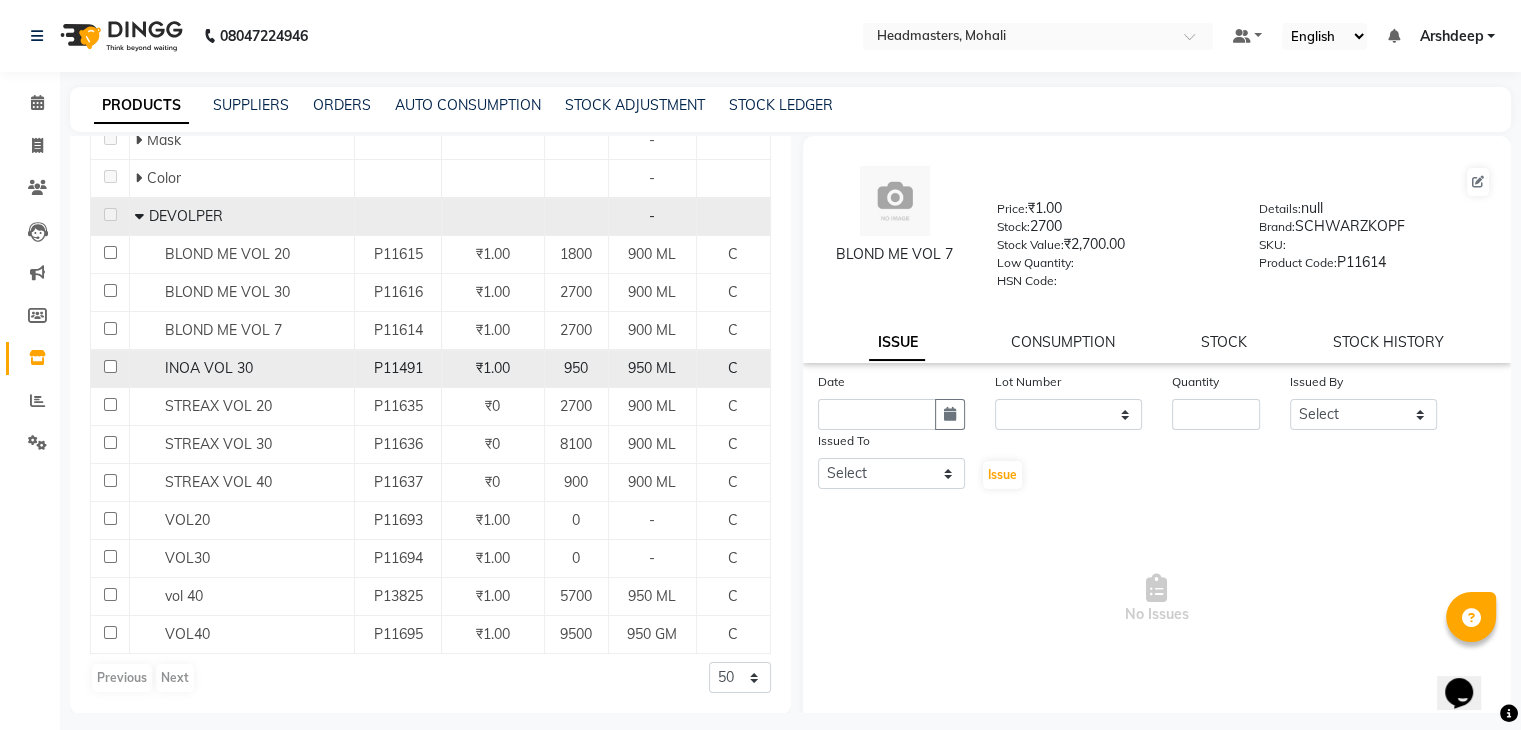 click on "950 ML" 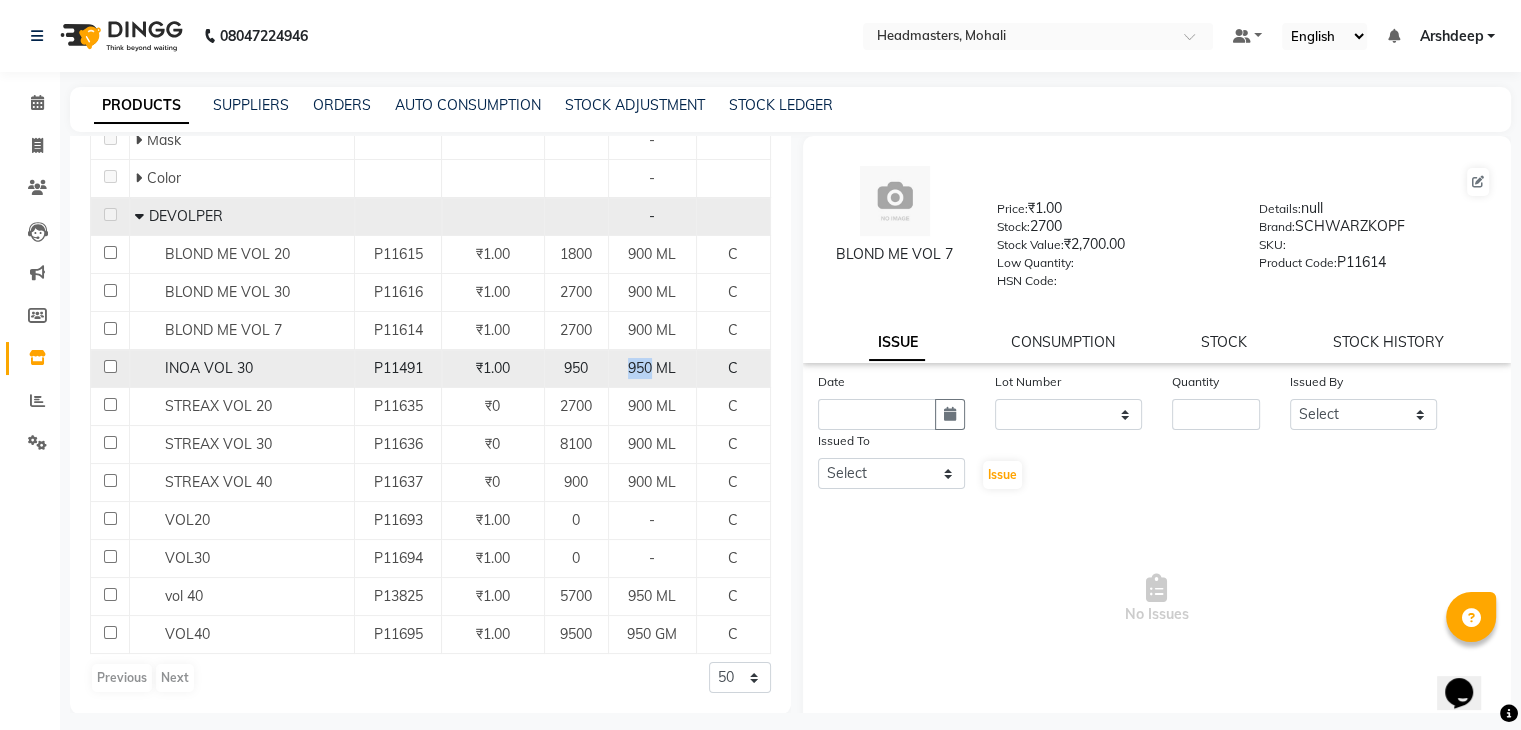 click on "950 ML" 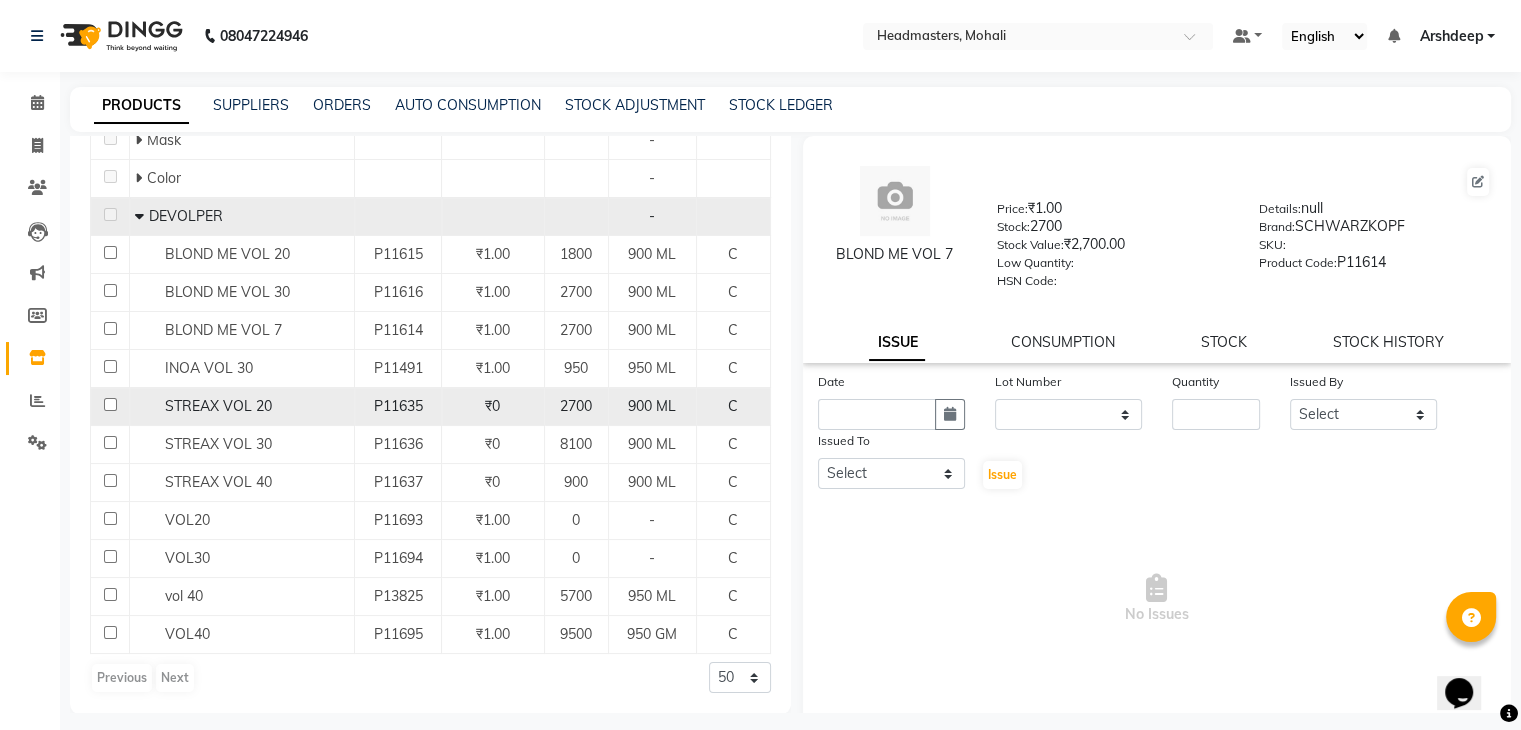 click on "2700" 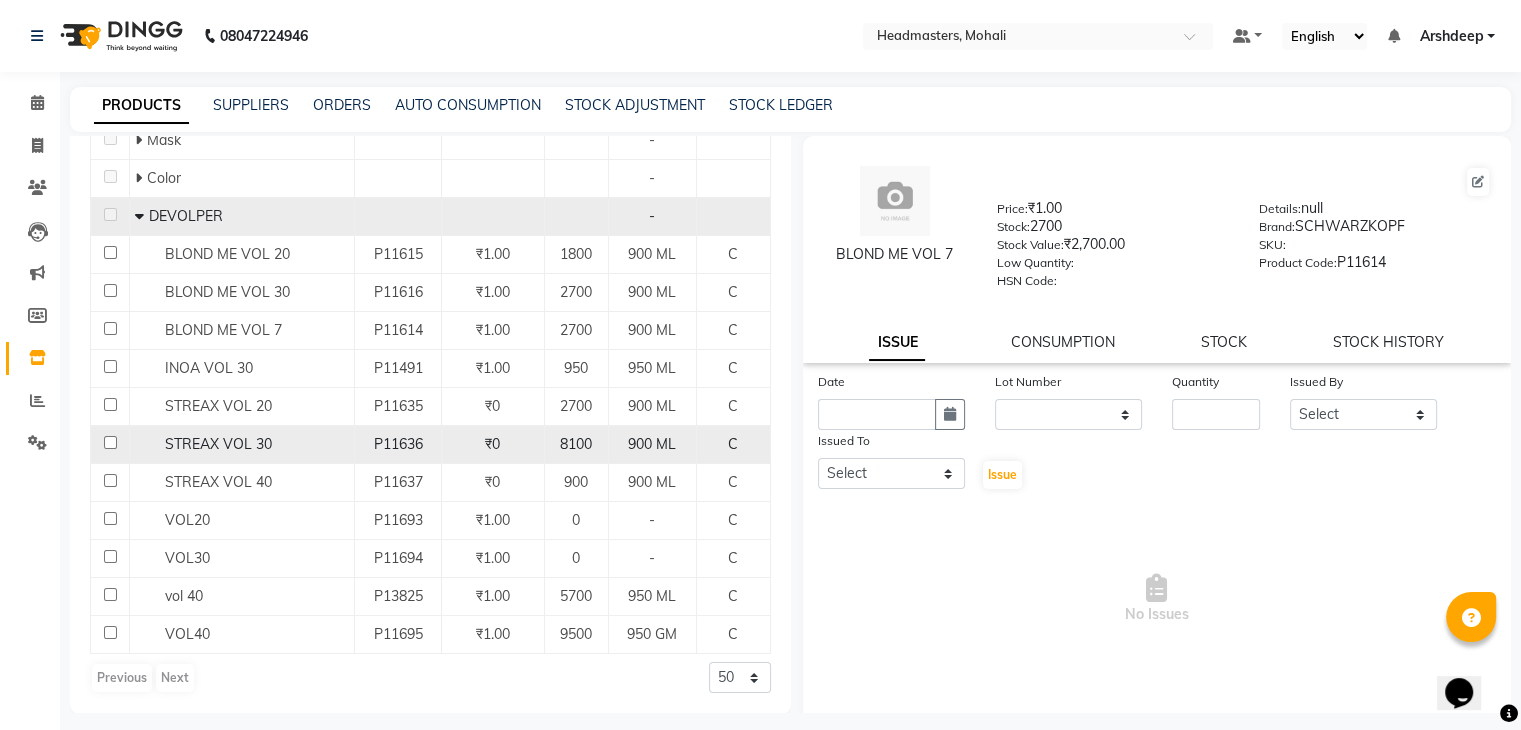 click on "8100" 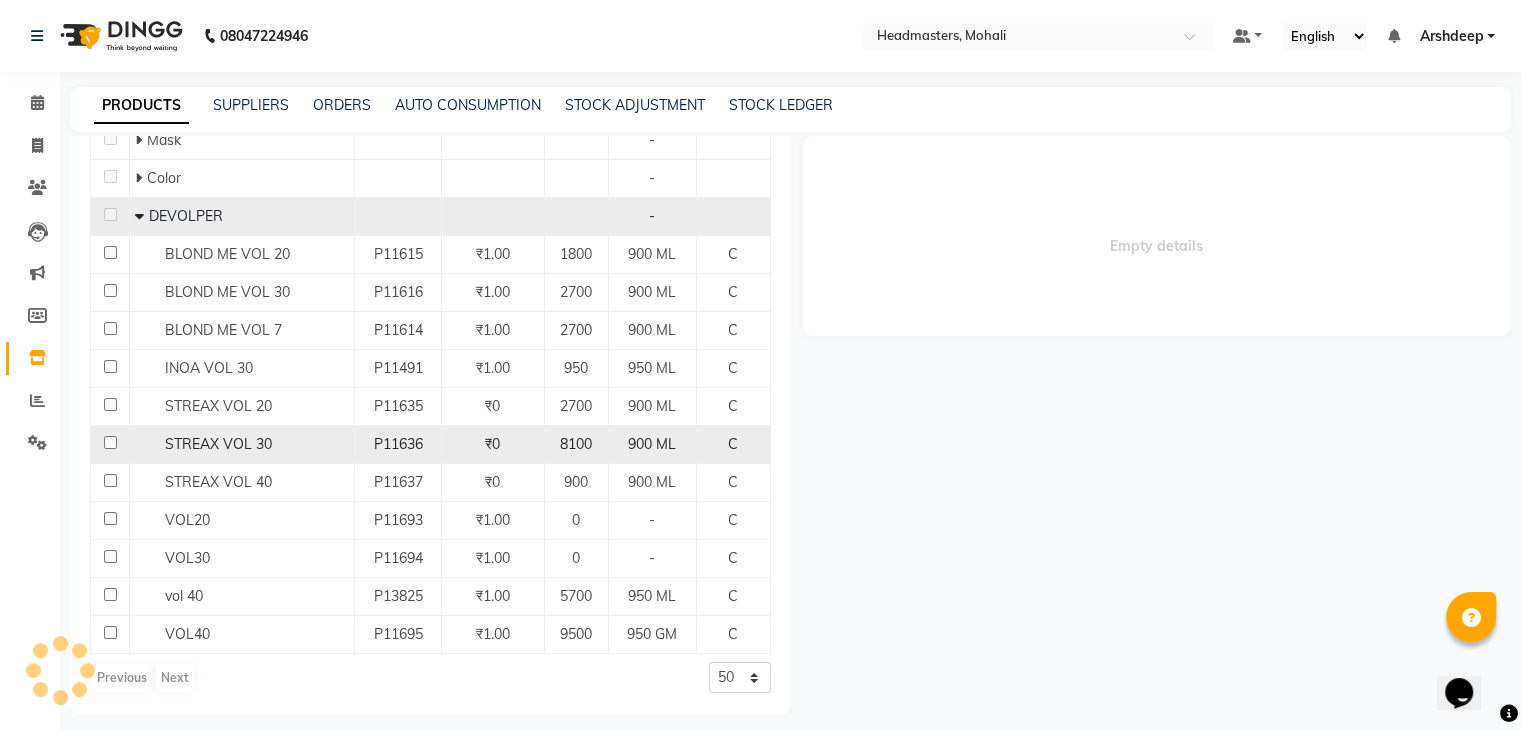 select 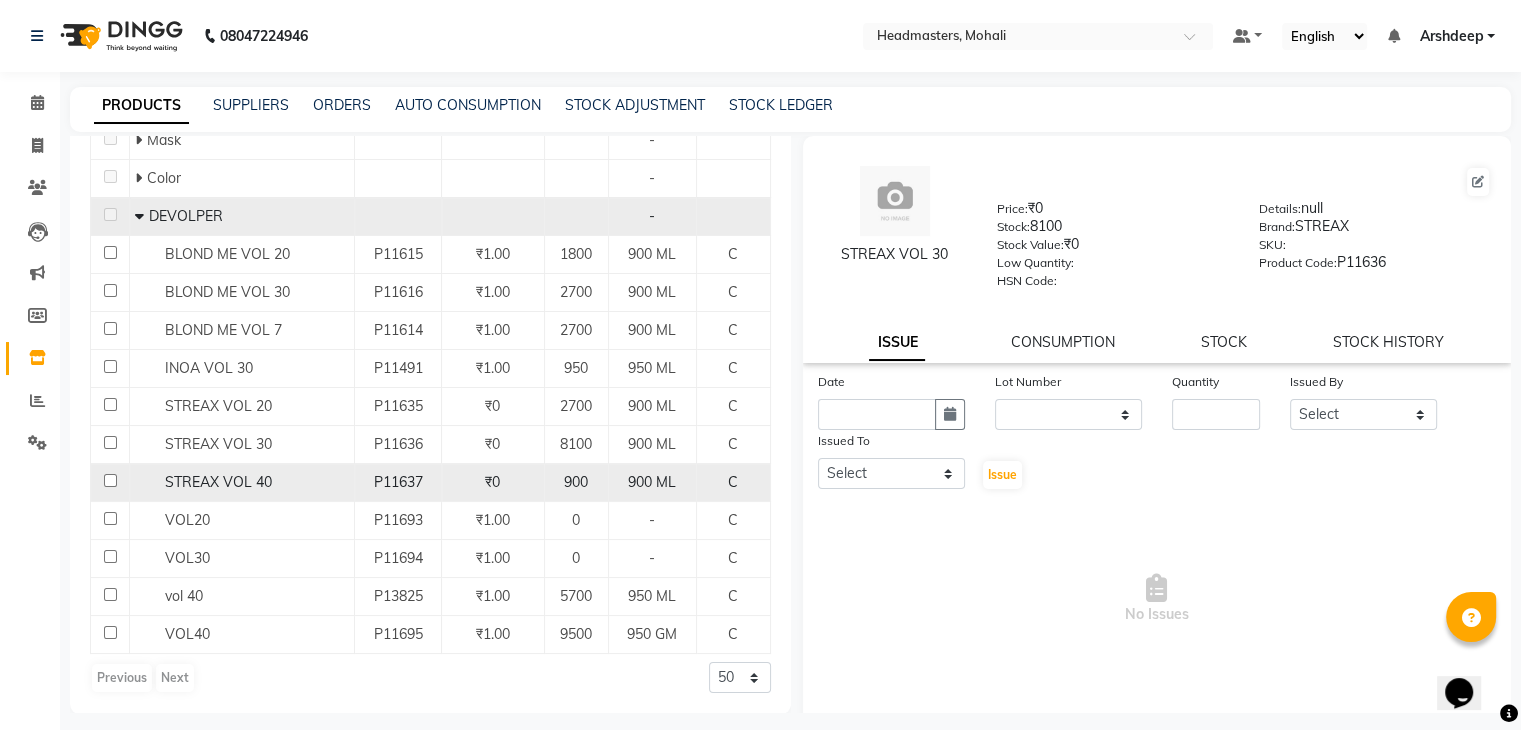 click on "900" 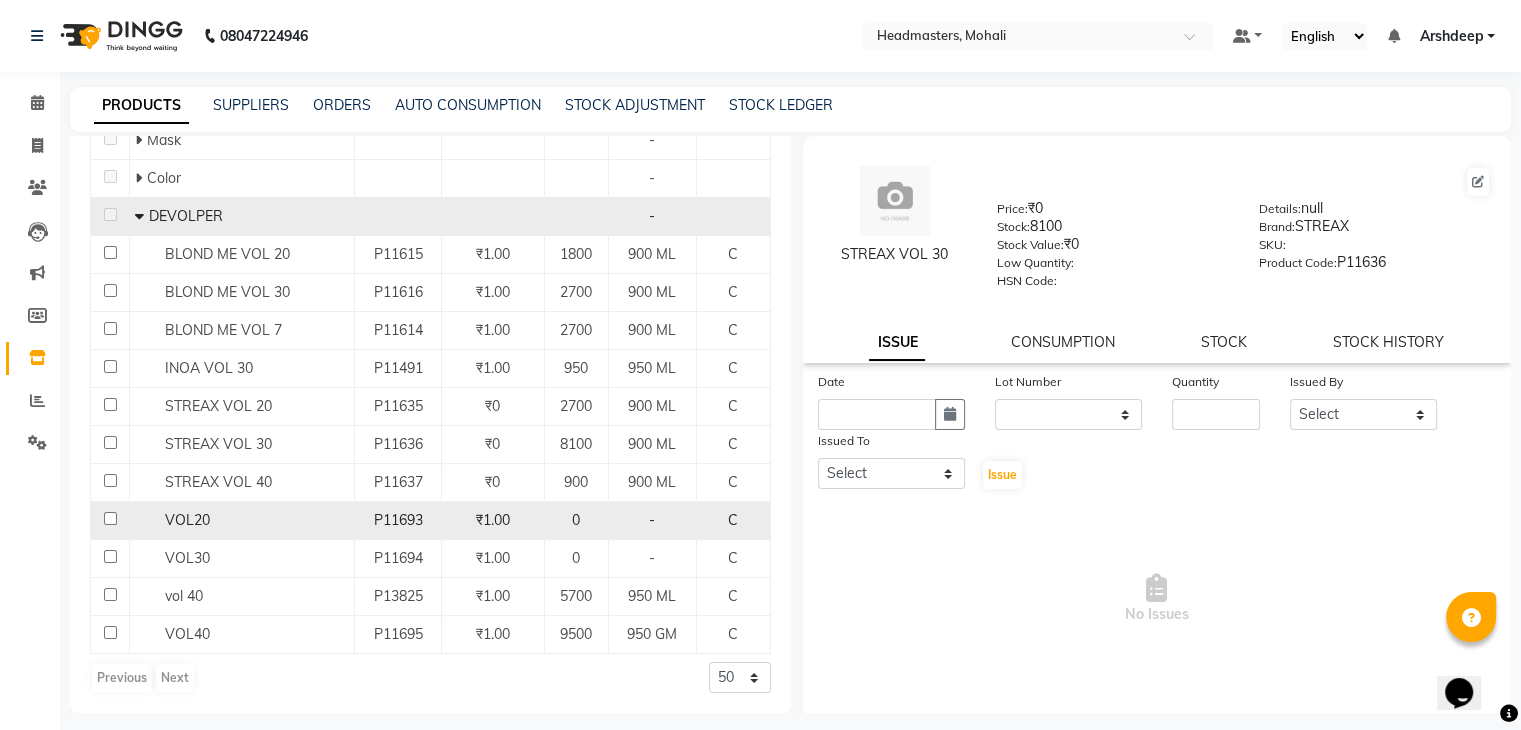 click on "0" 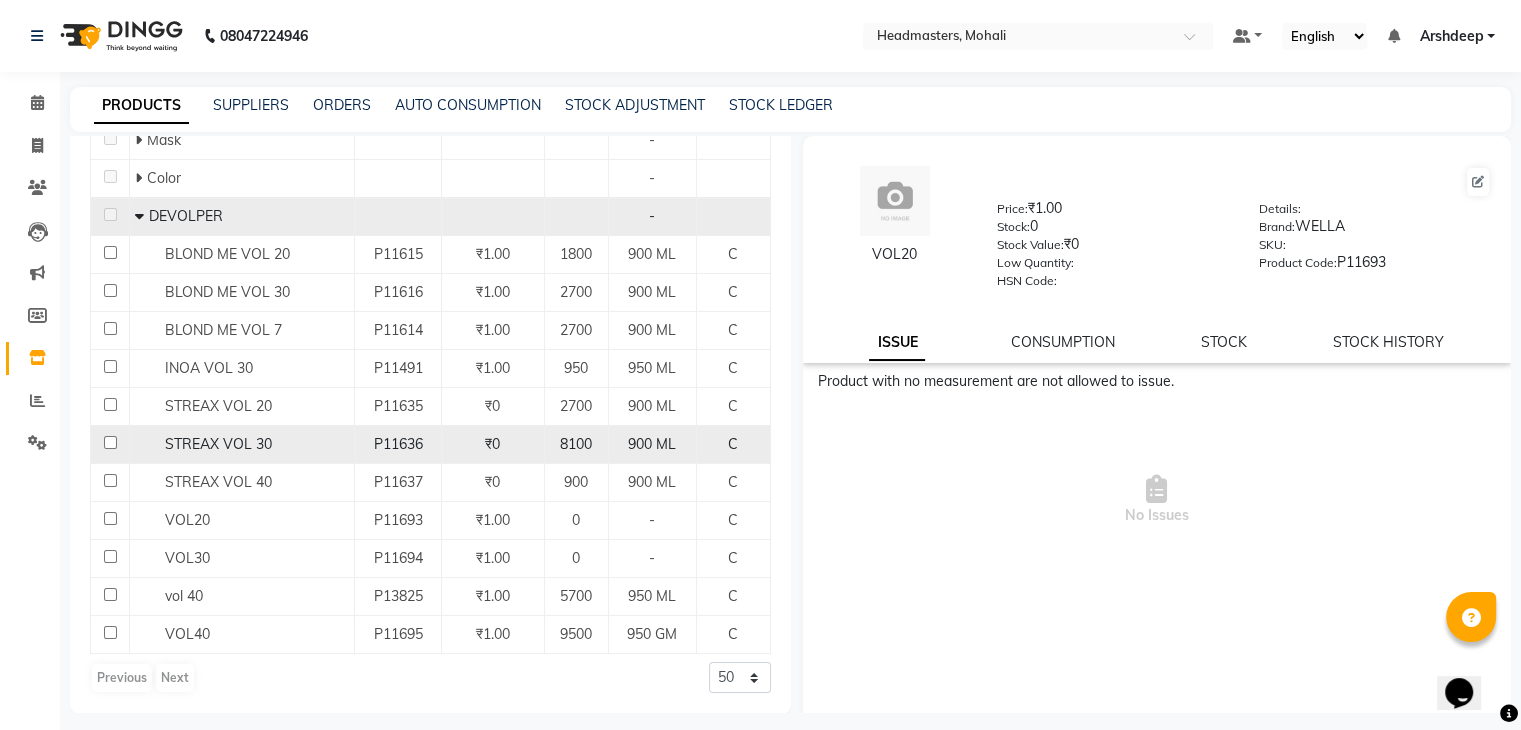 click on "900 ML" 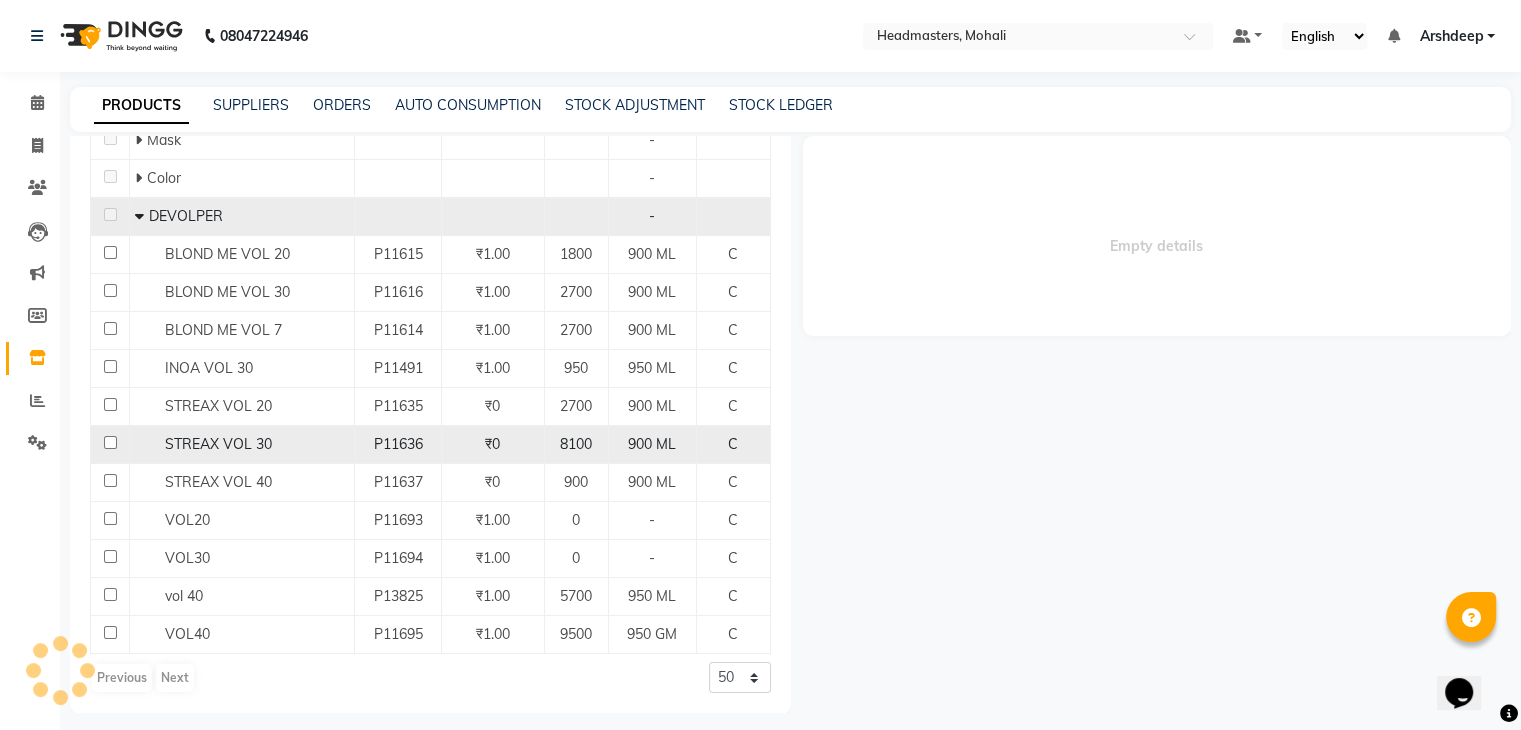 select 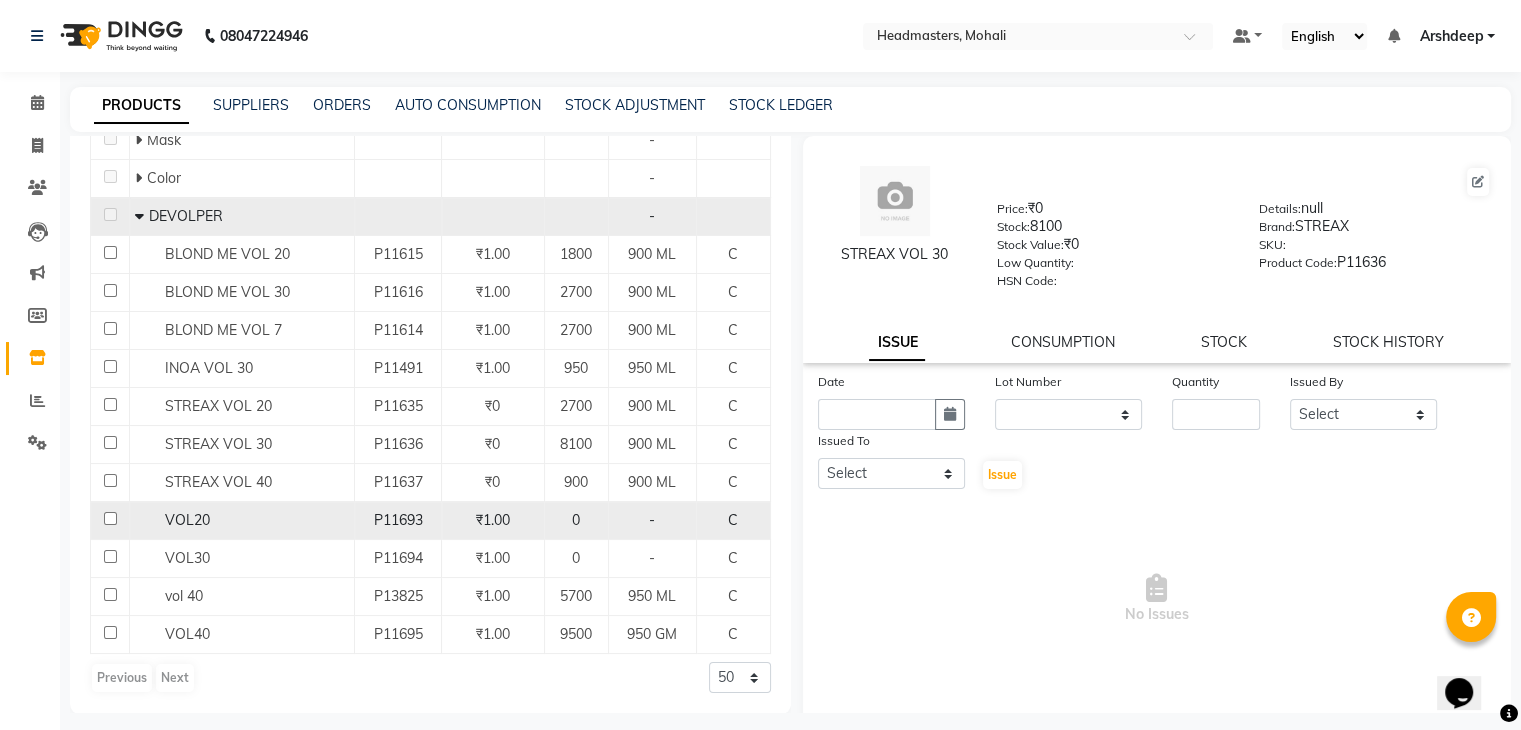 click on "0" 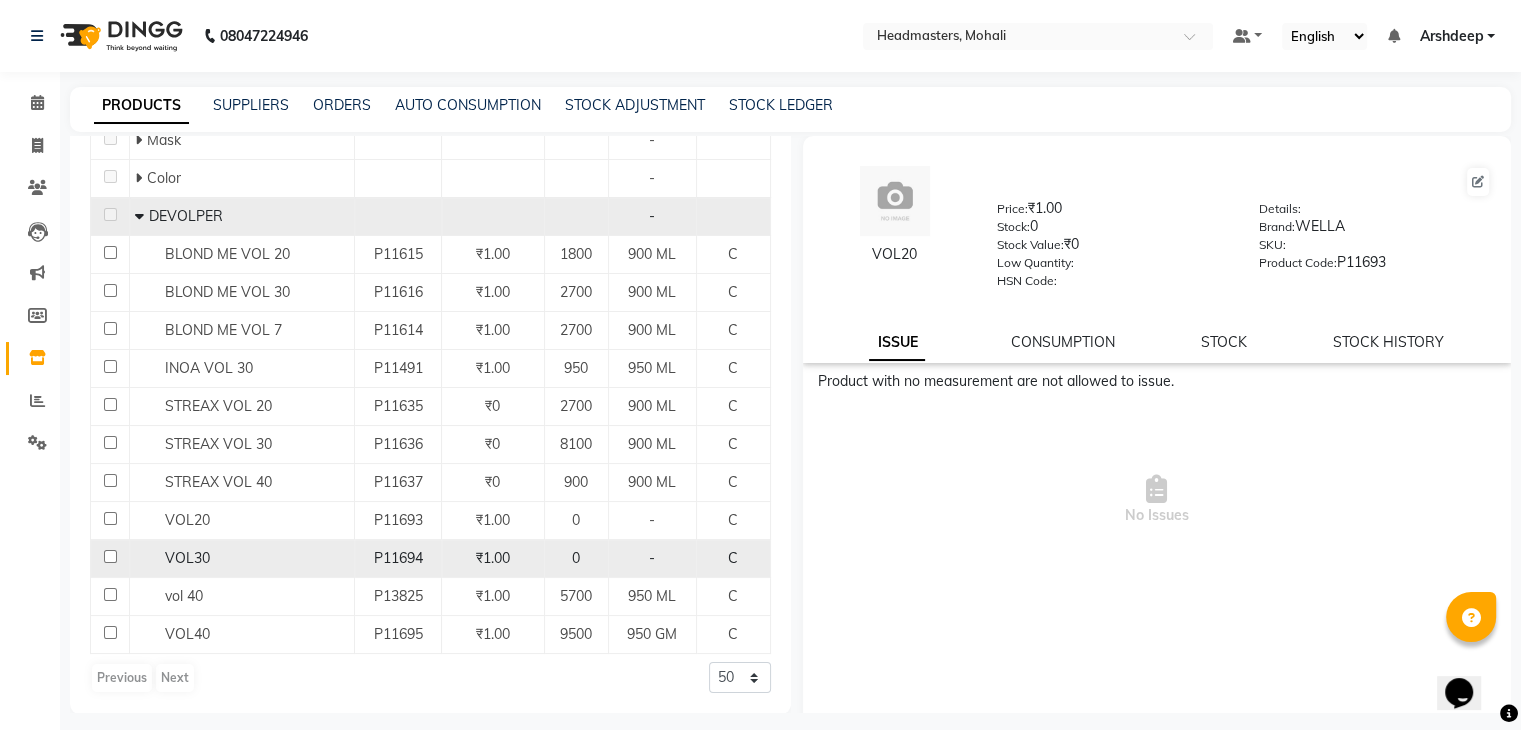 click on "0" 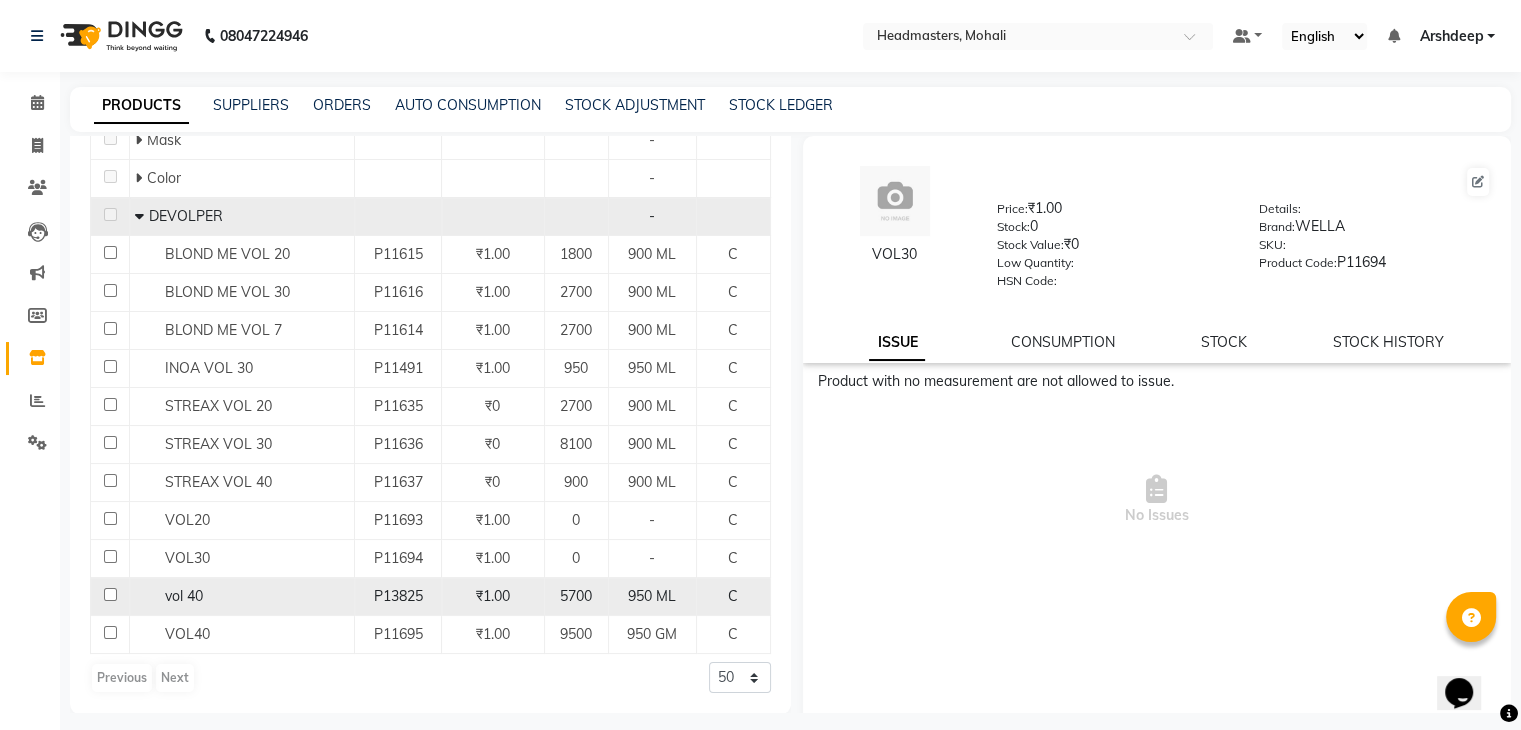click on "₹1.00" 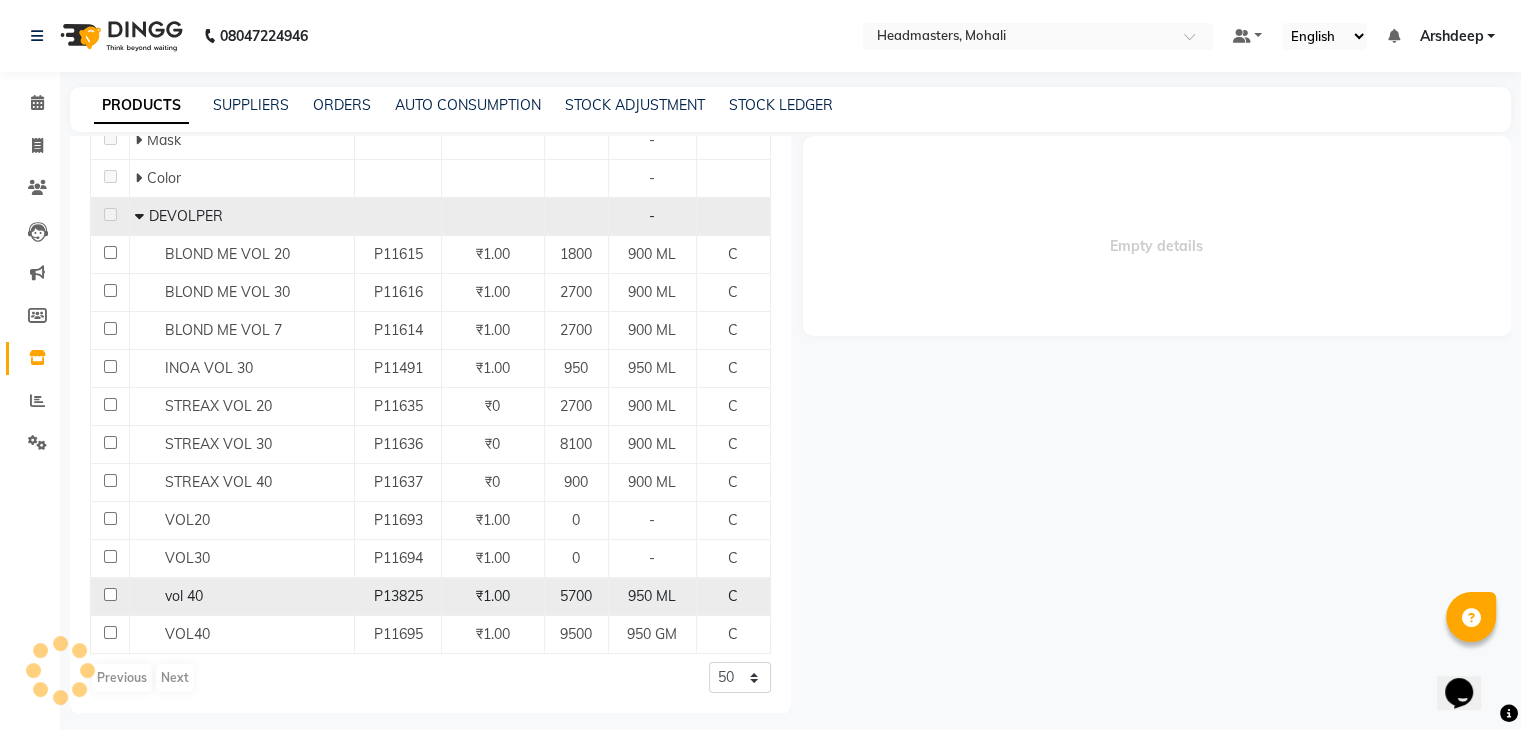 select 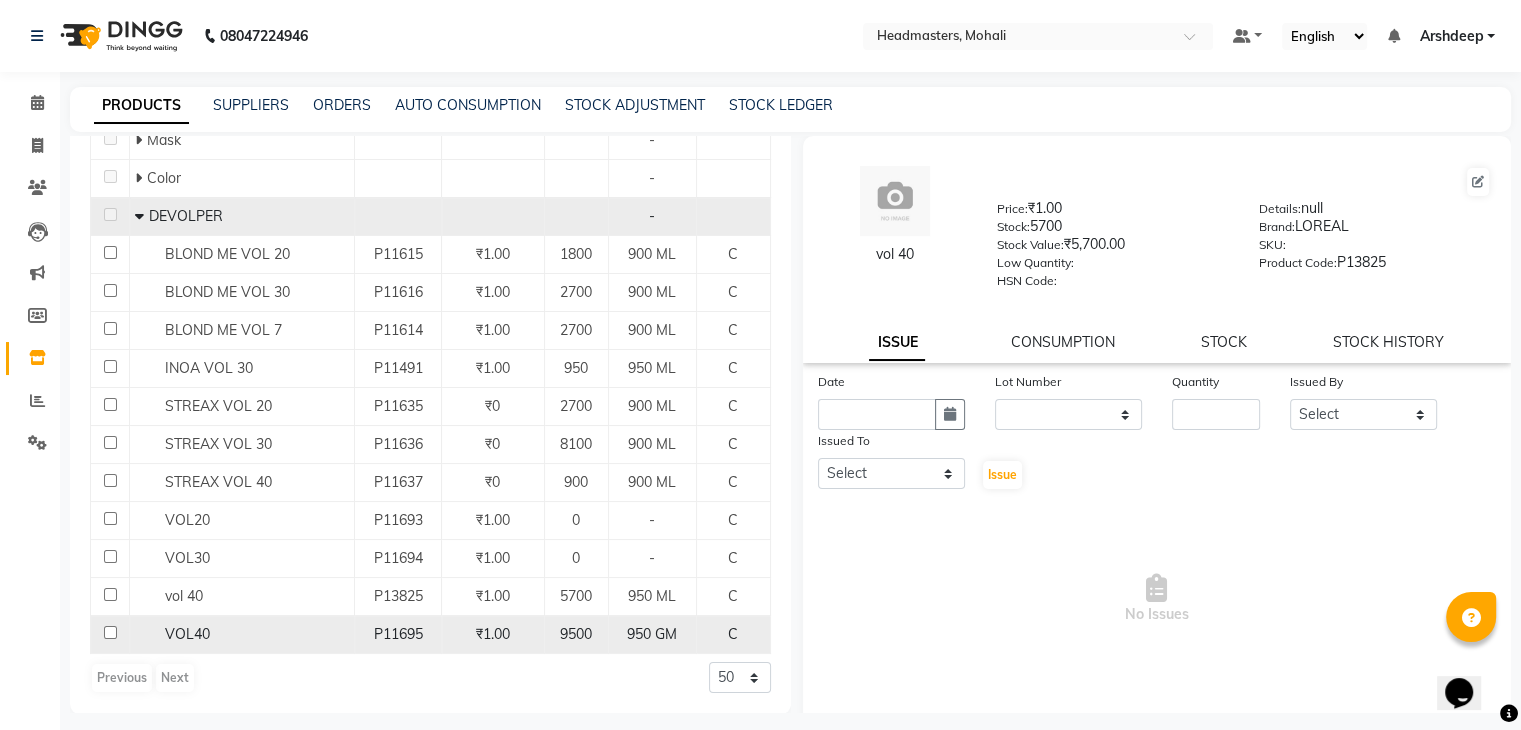 click on "₹1.00" 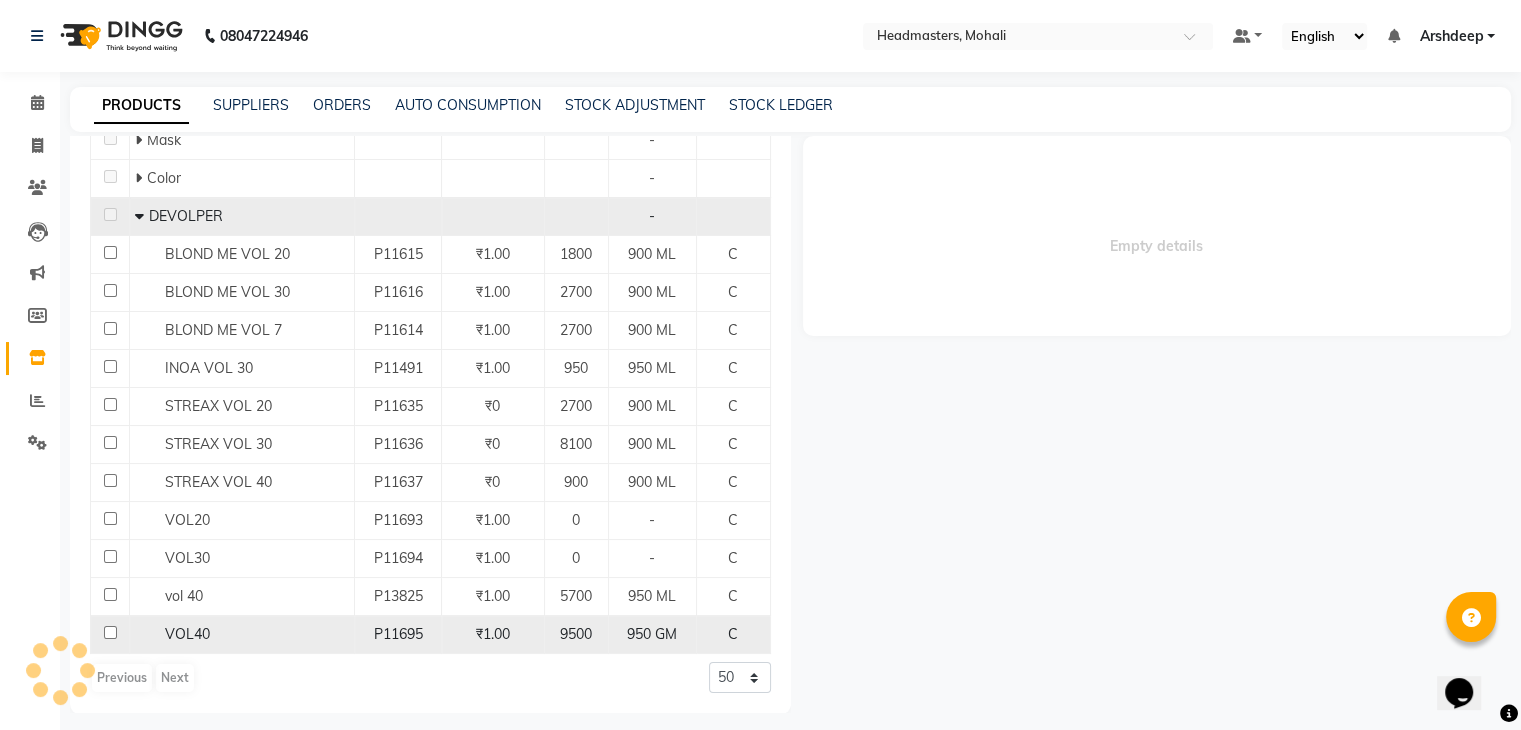 select 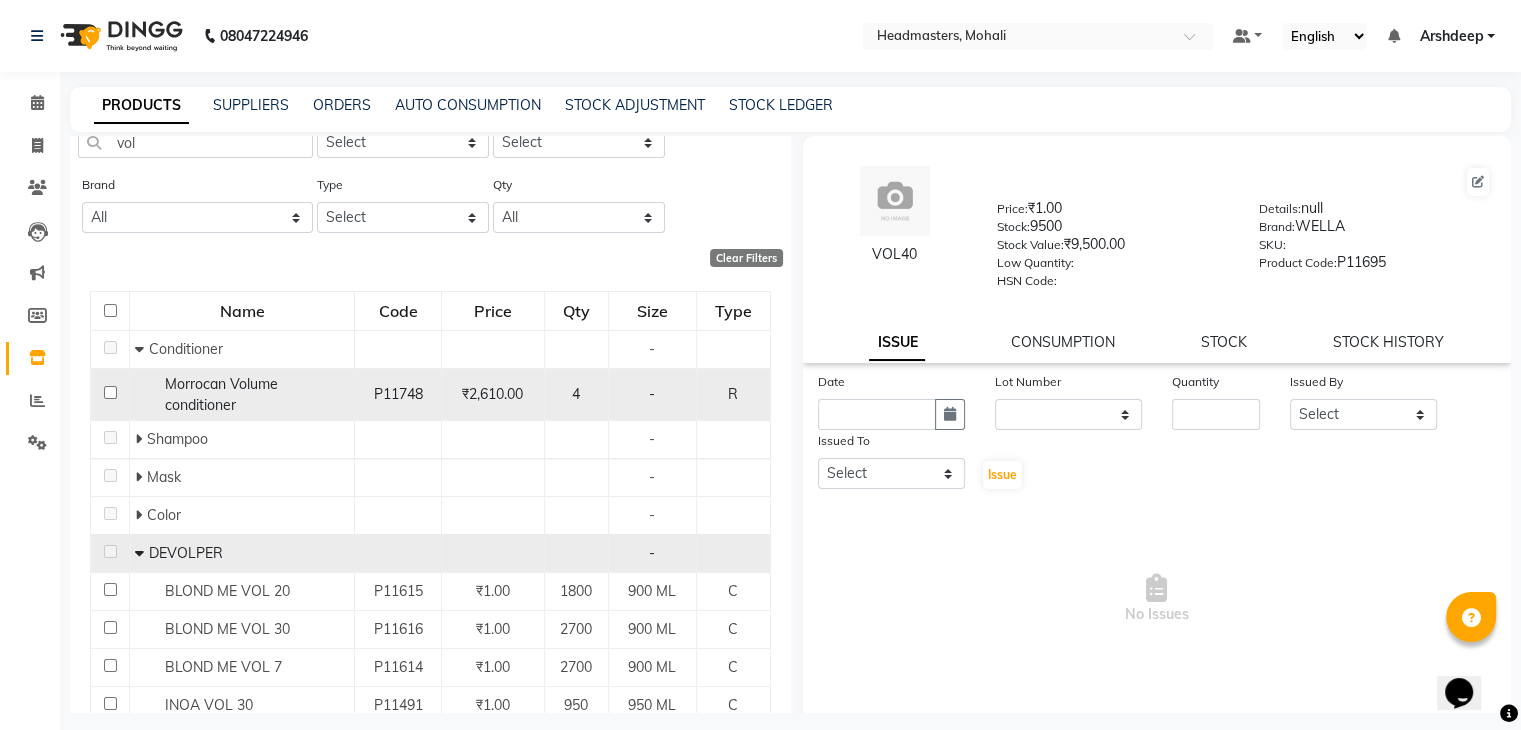 scroll, scrollTop: 0, scrollLeft: 0, axis: both 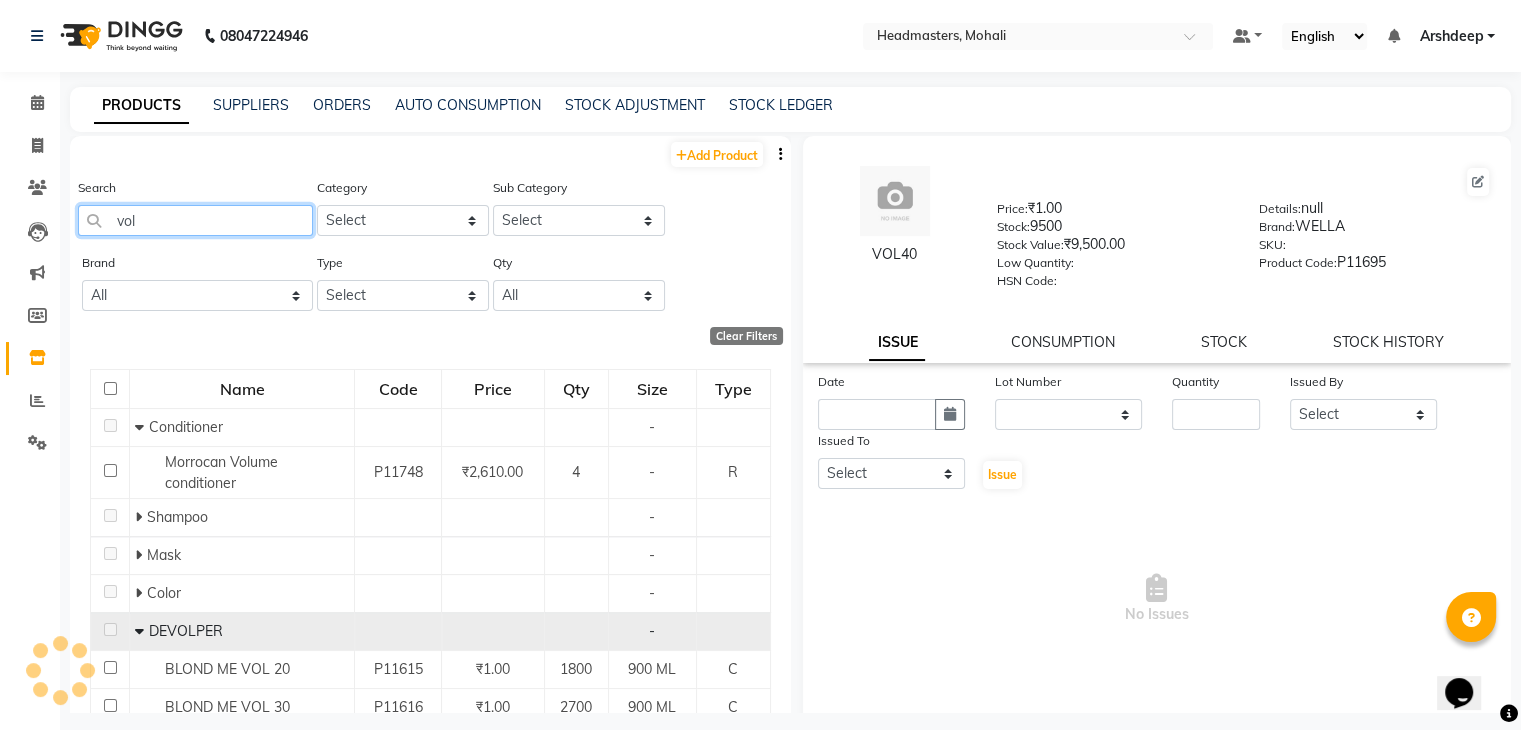 click on "vol" 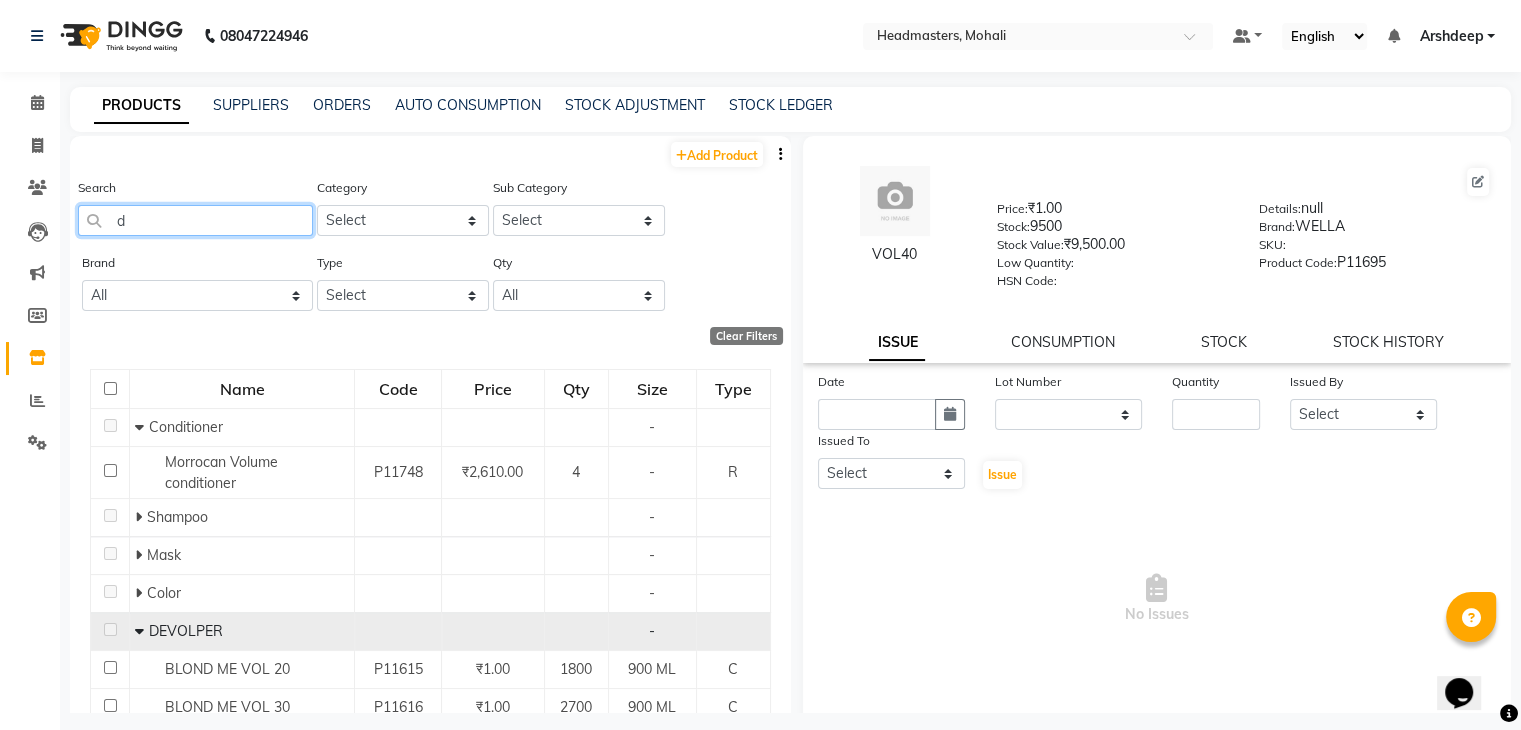 type on "de" 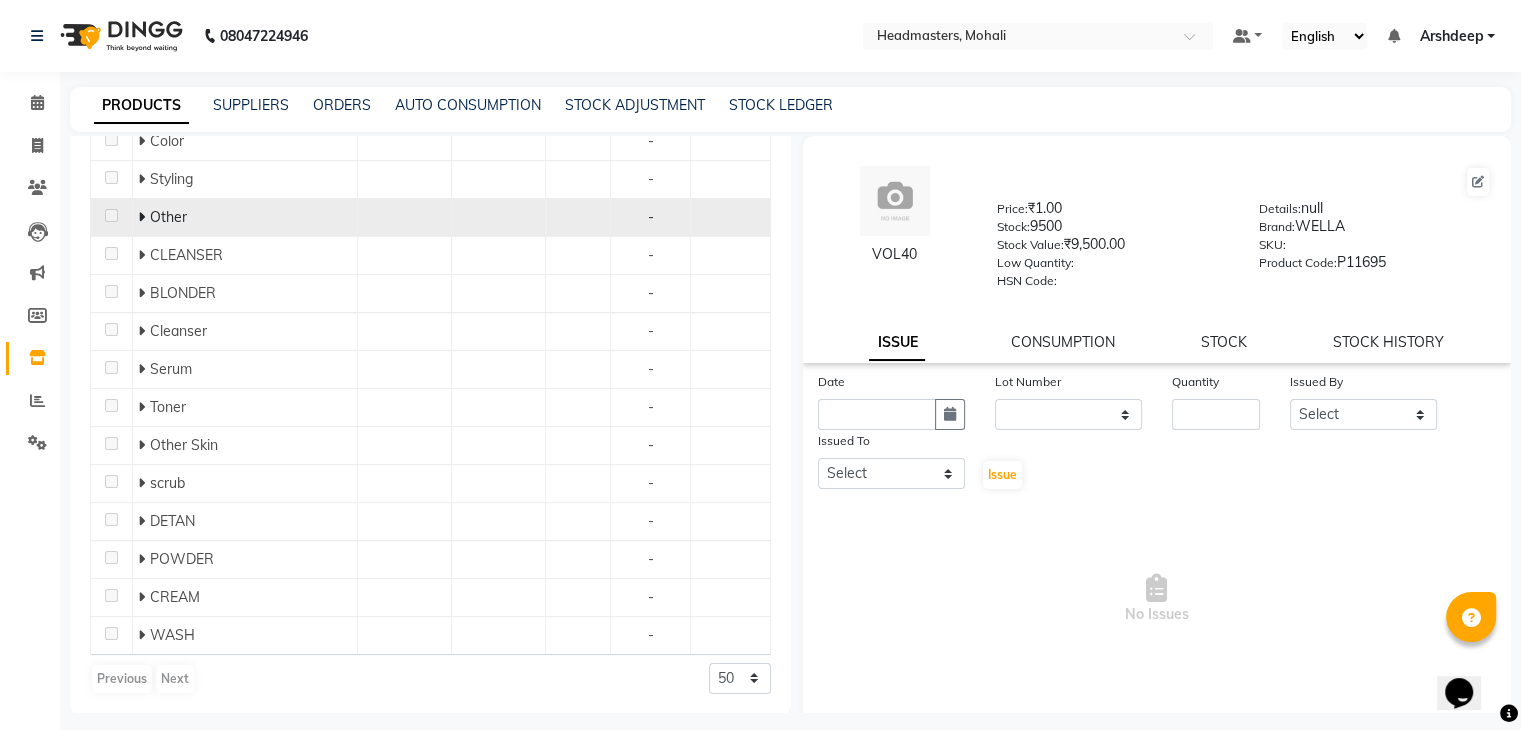 scroll, scrollTop: 0, scrollLeft: 0, axis: both 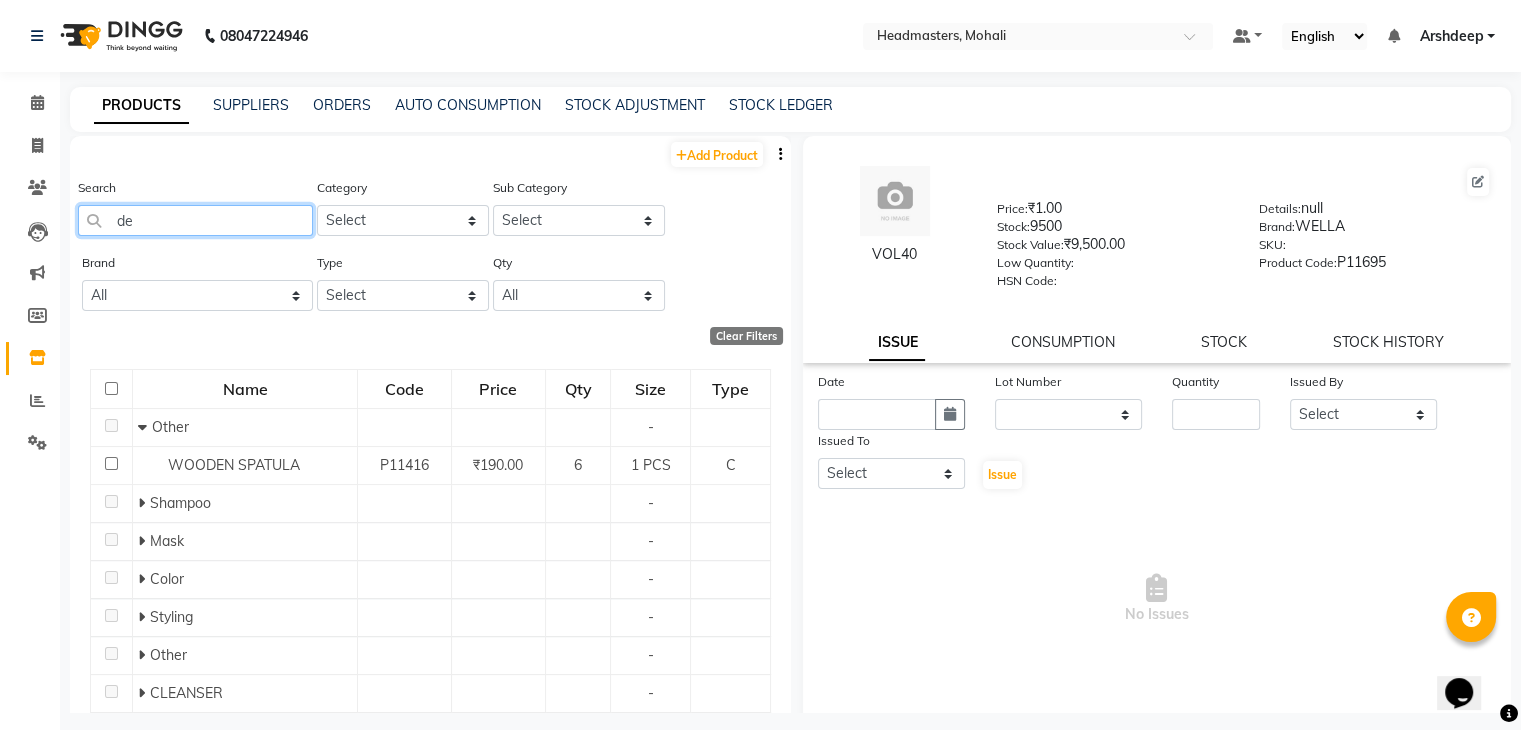click on "de" 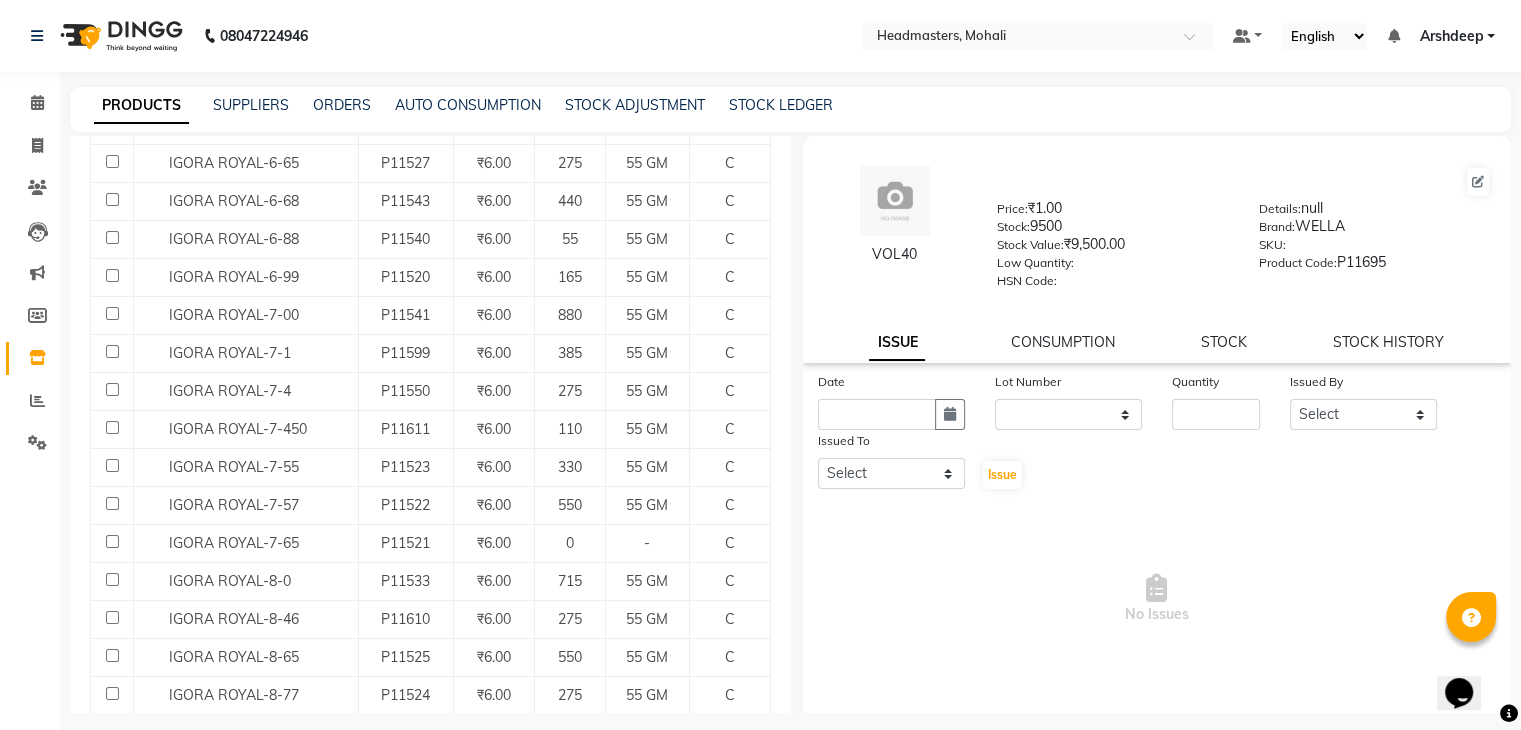scroll, scrollTop: 1662, scrollLeft: 0, axis: vertical 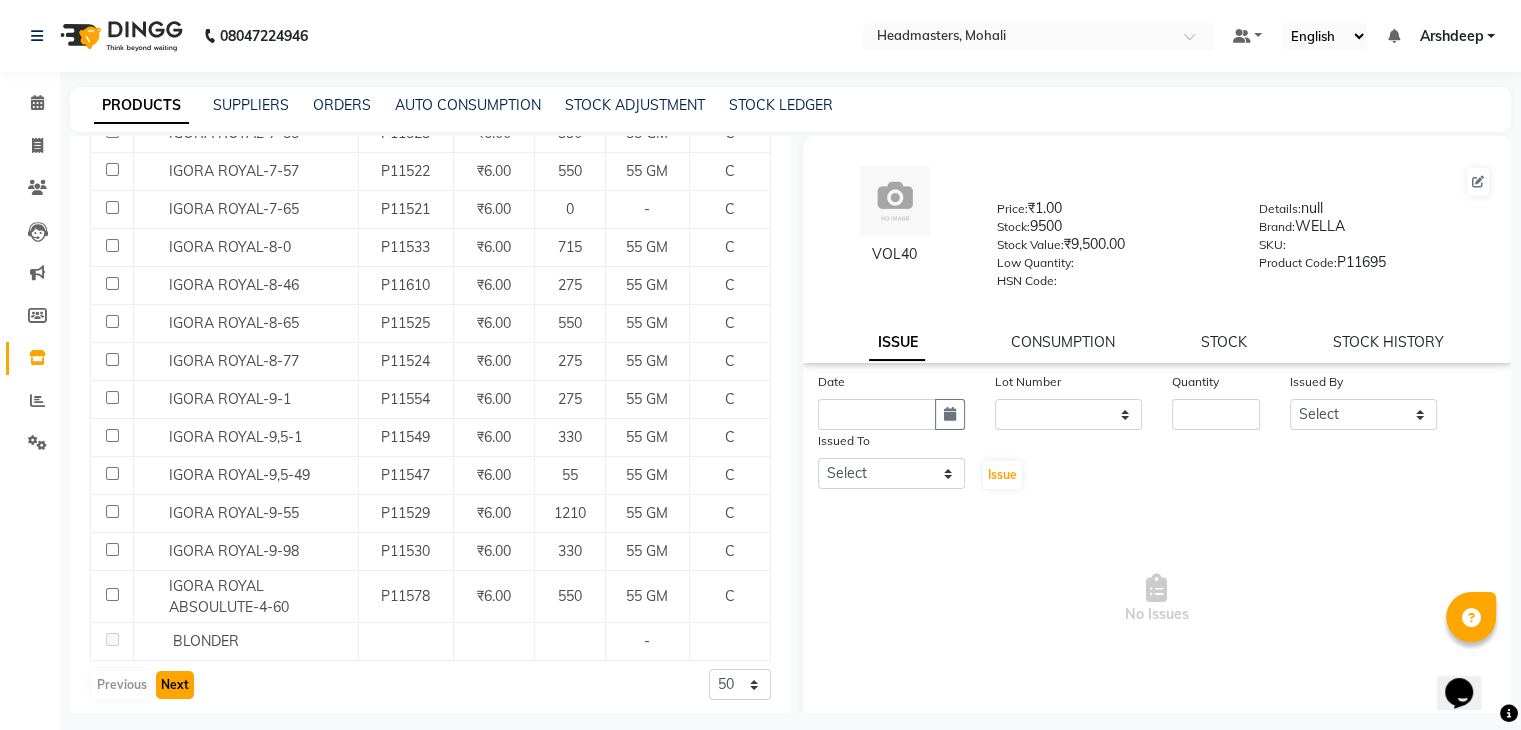 click on "Next" 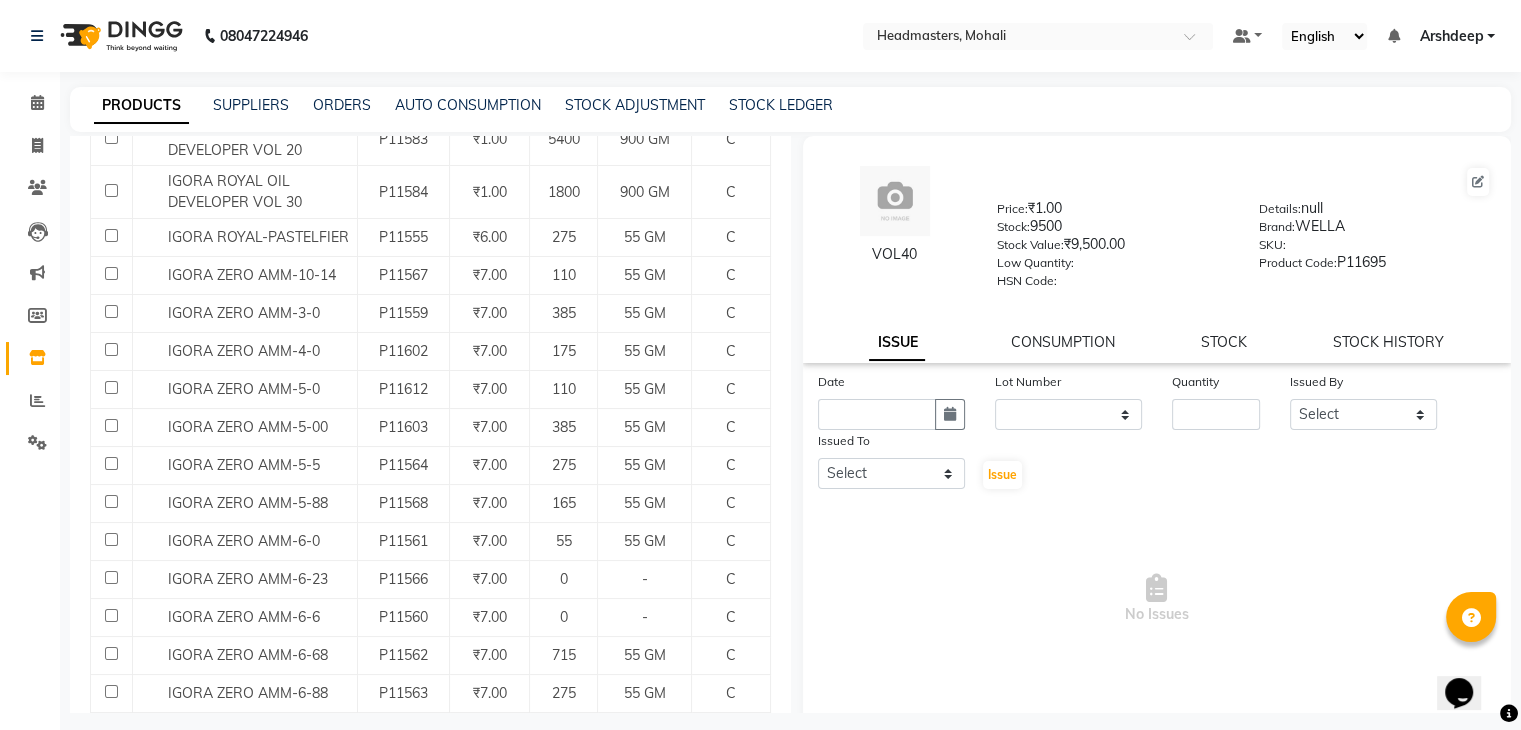 scroll, scrollTop: 1329, scrollLeft: 0, axis: vertical 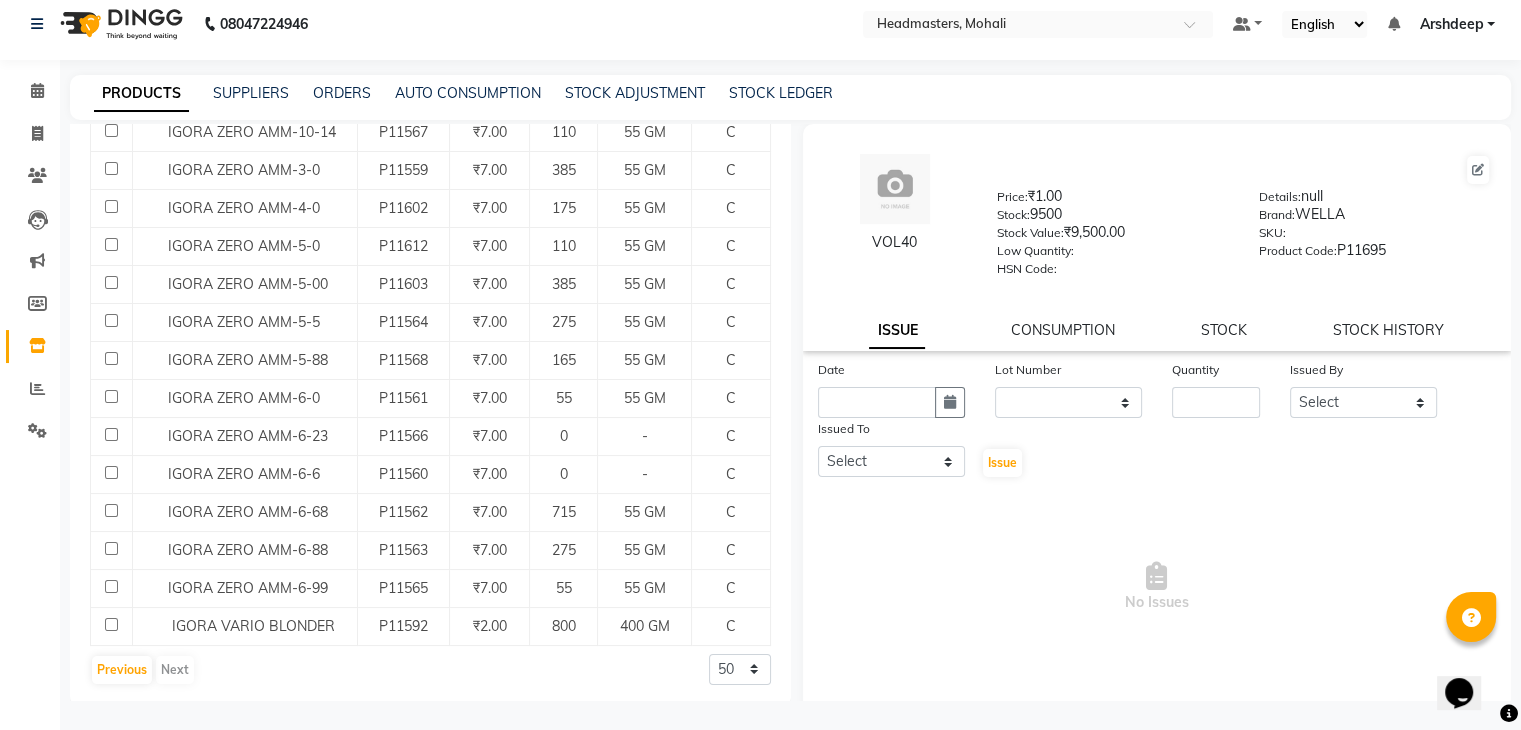 click on "Previous   Next" 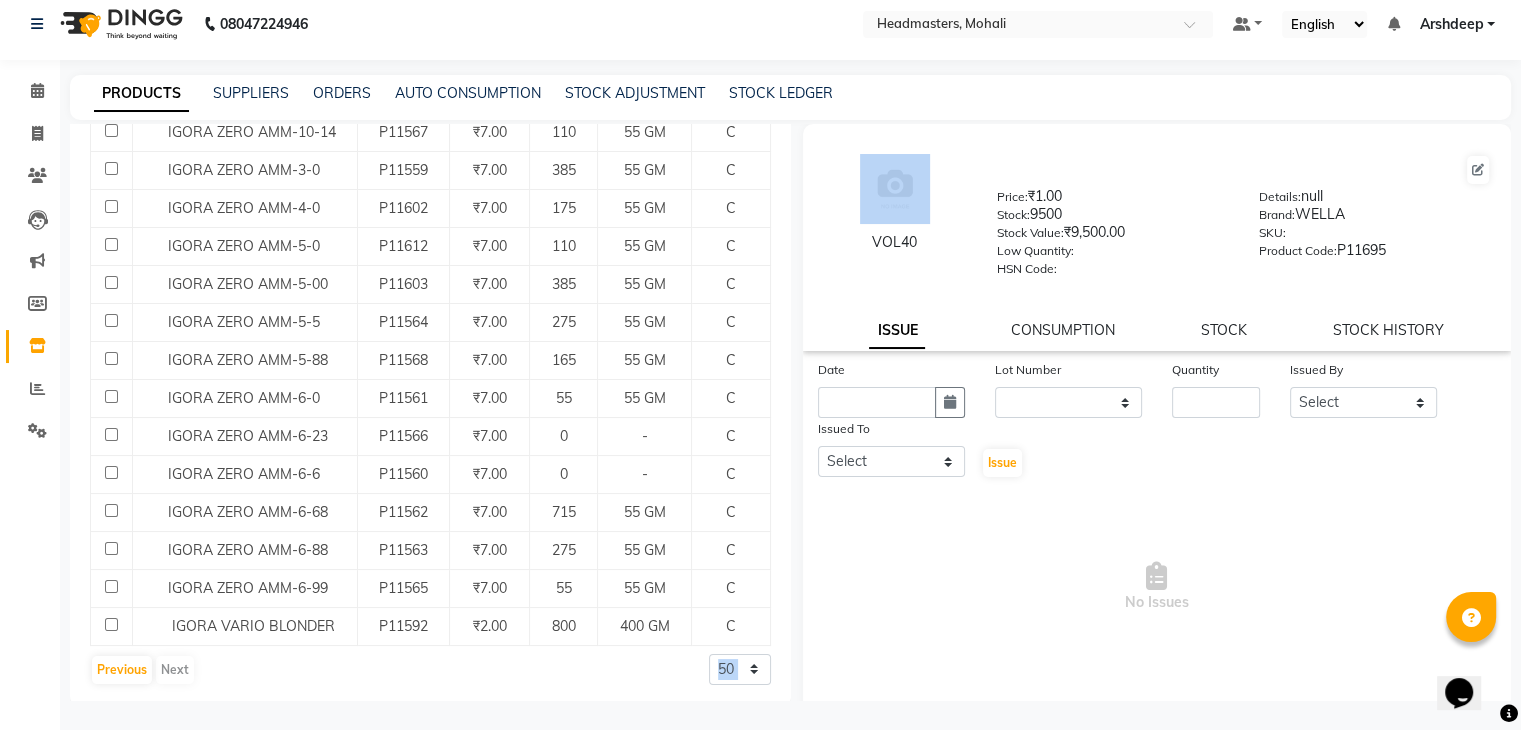 click on "Previous   Next" 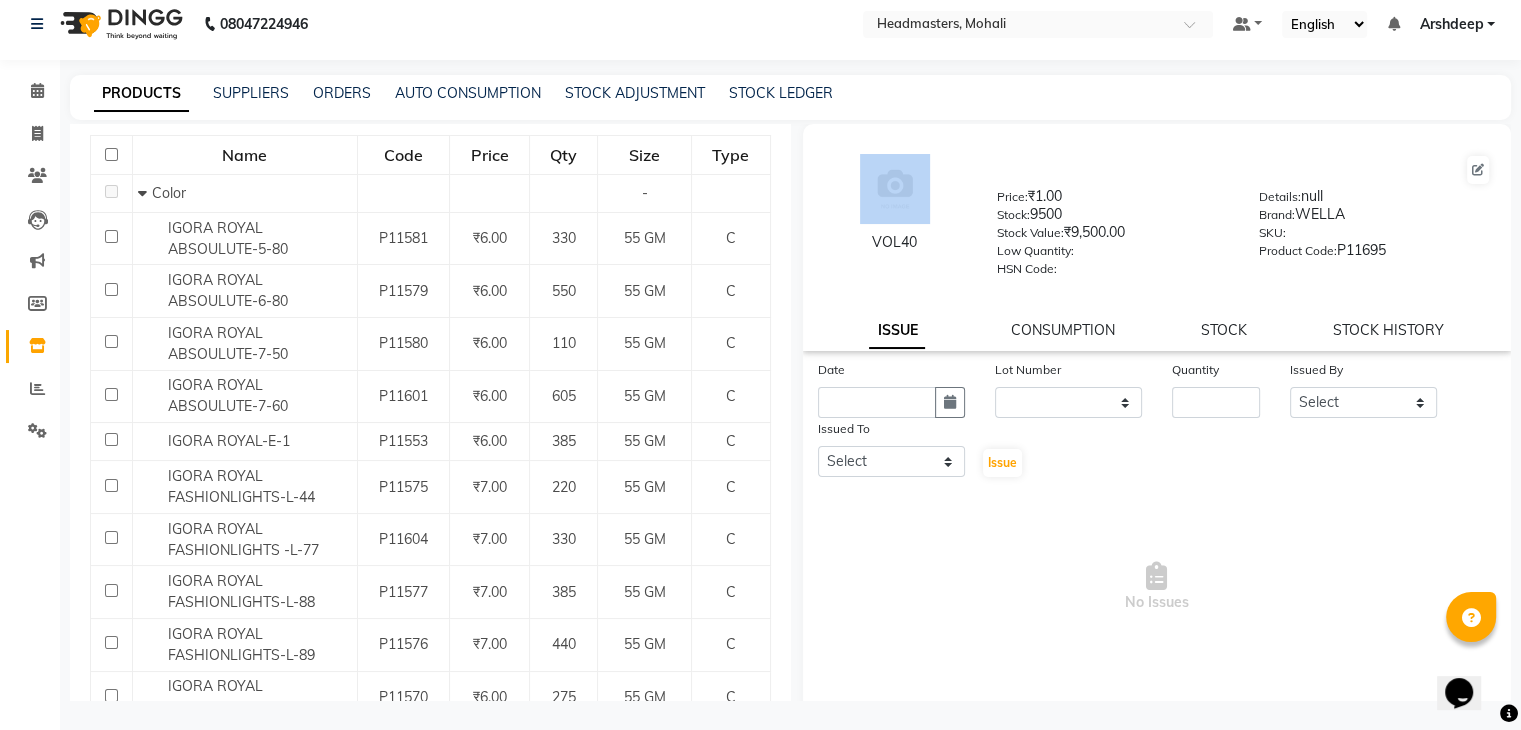scroll, scrollTop: 0, scrollLeft: 0, axis: both 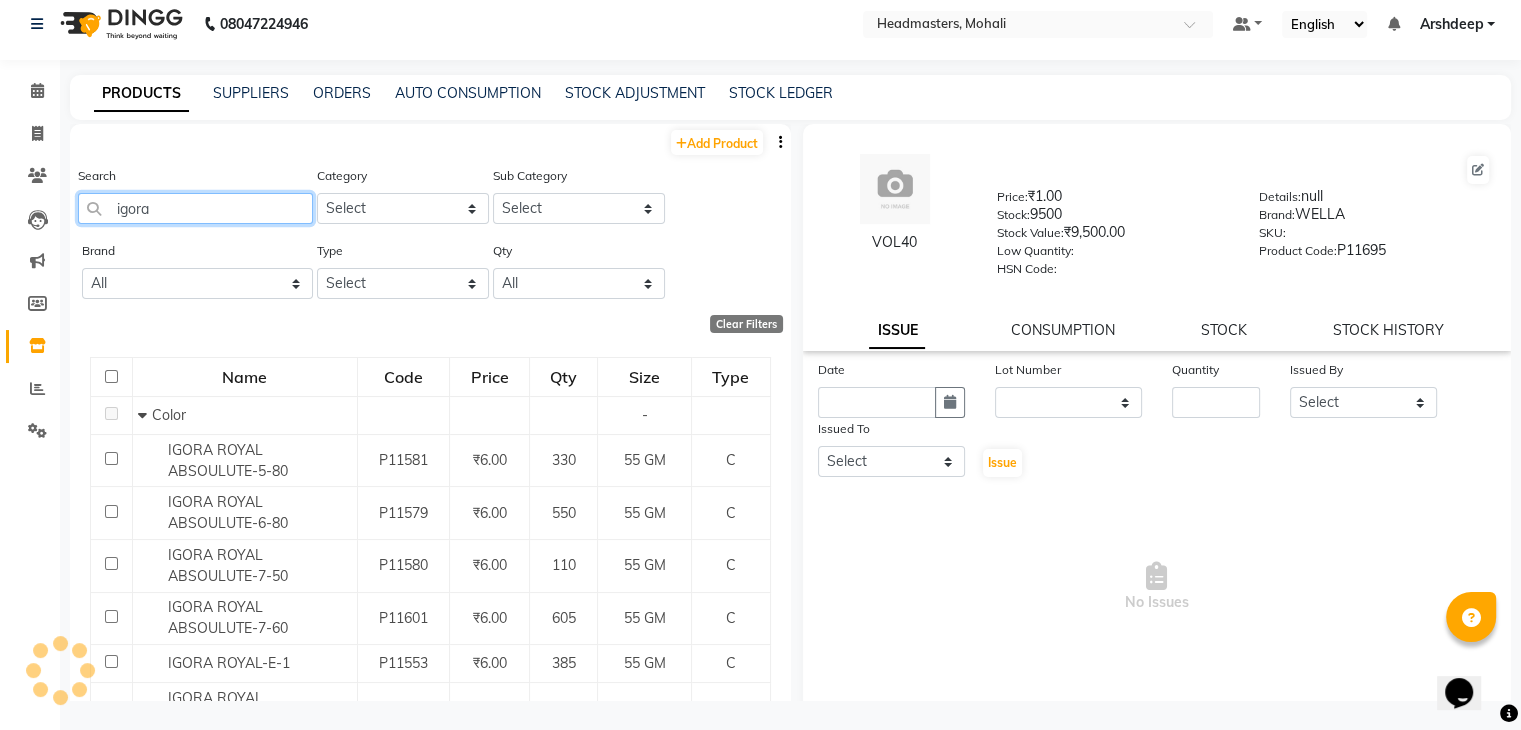 click on "igora" 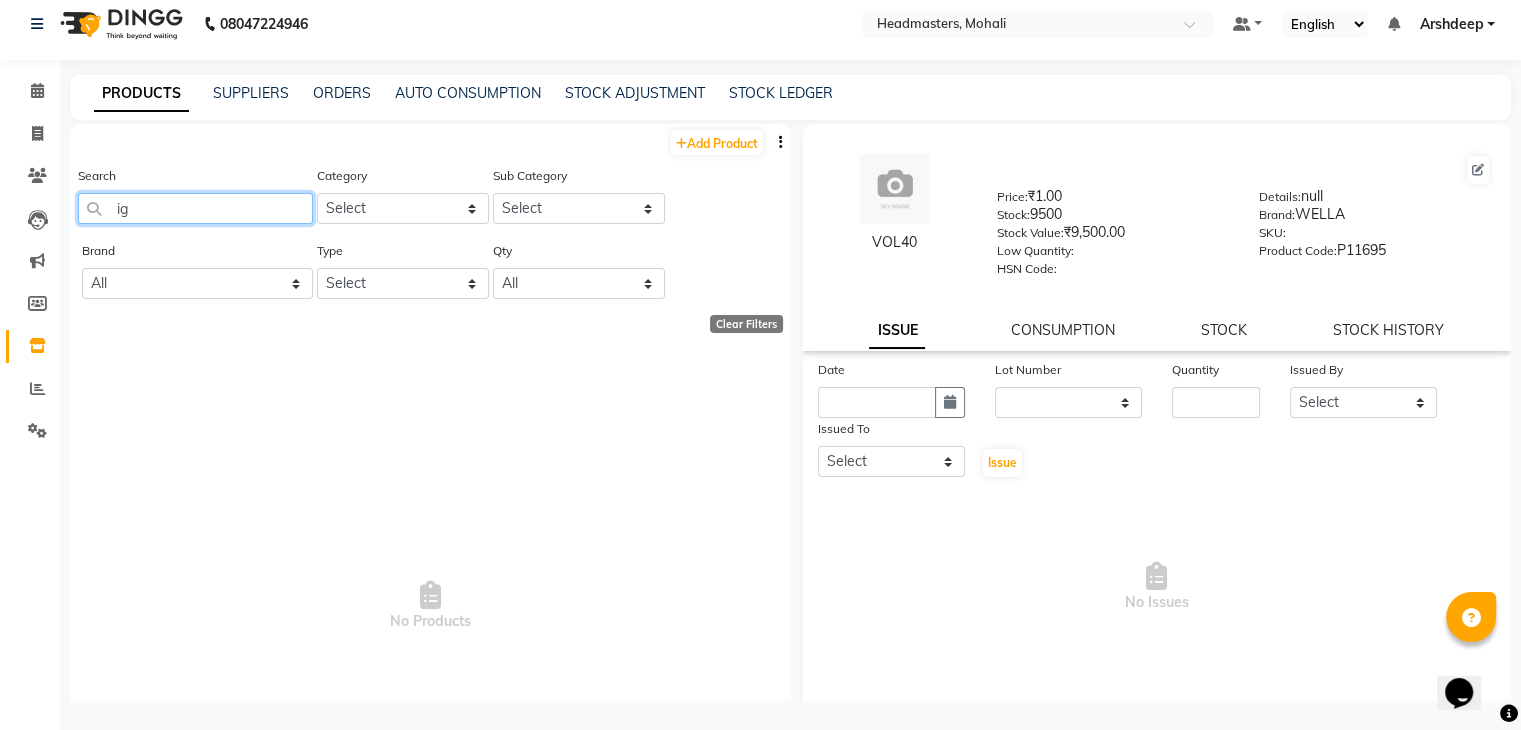type on "i" 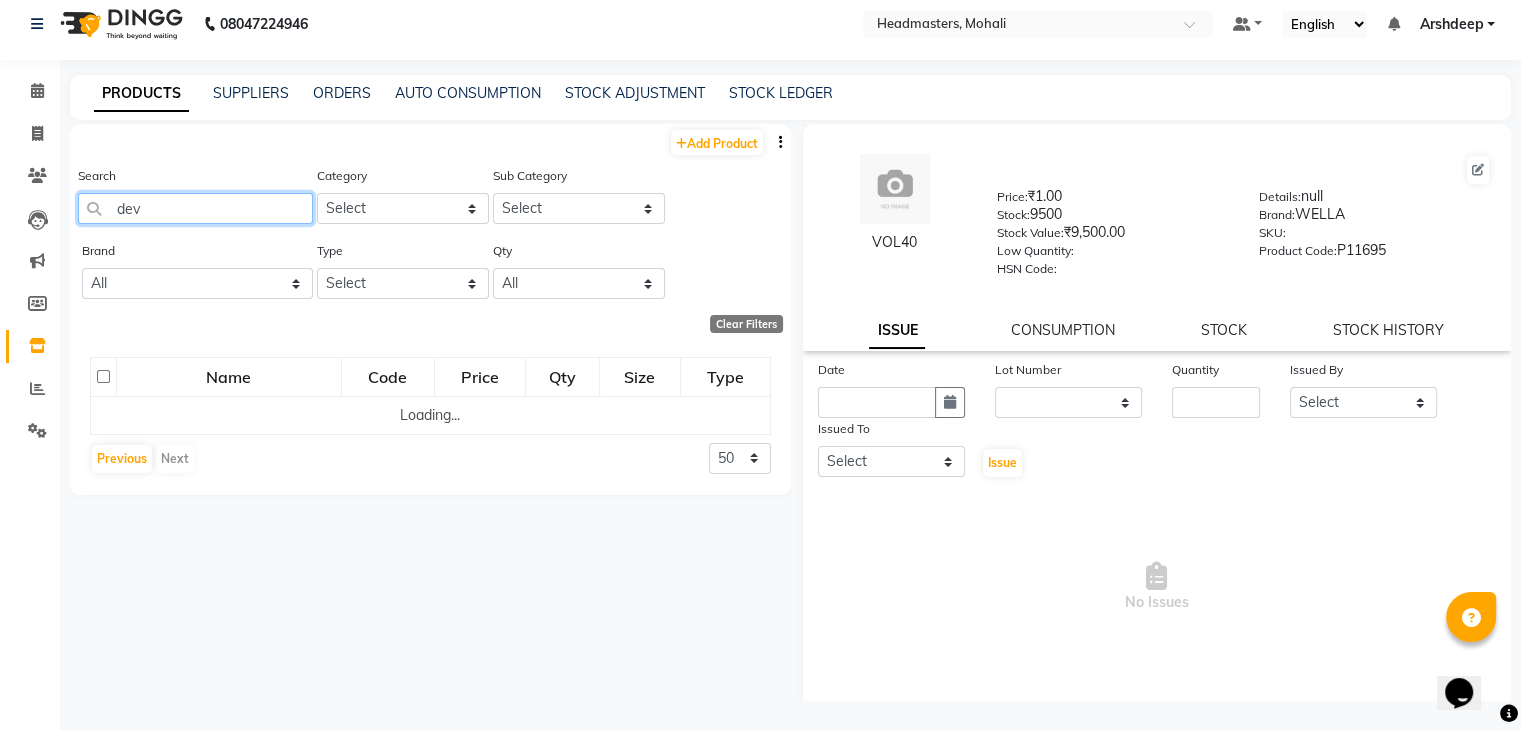 type on "deve" 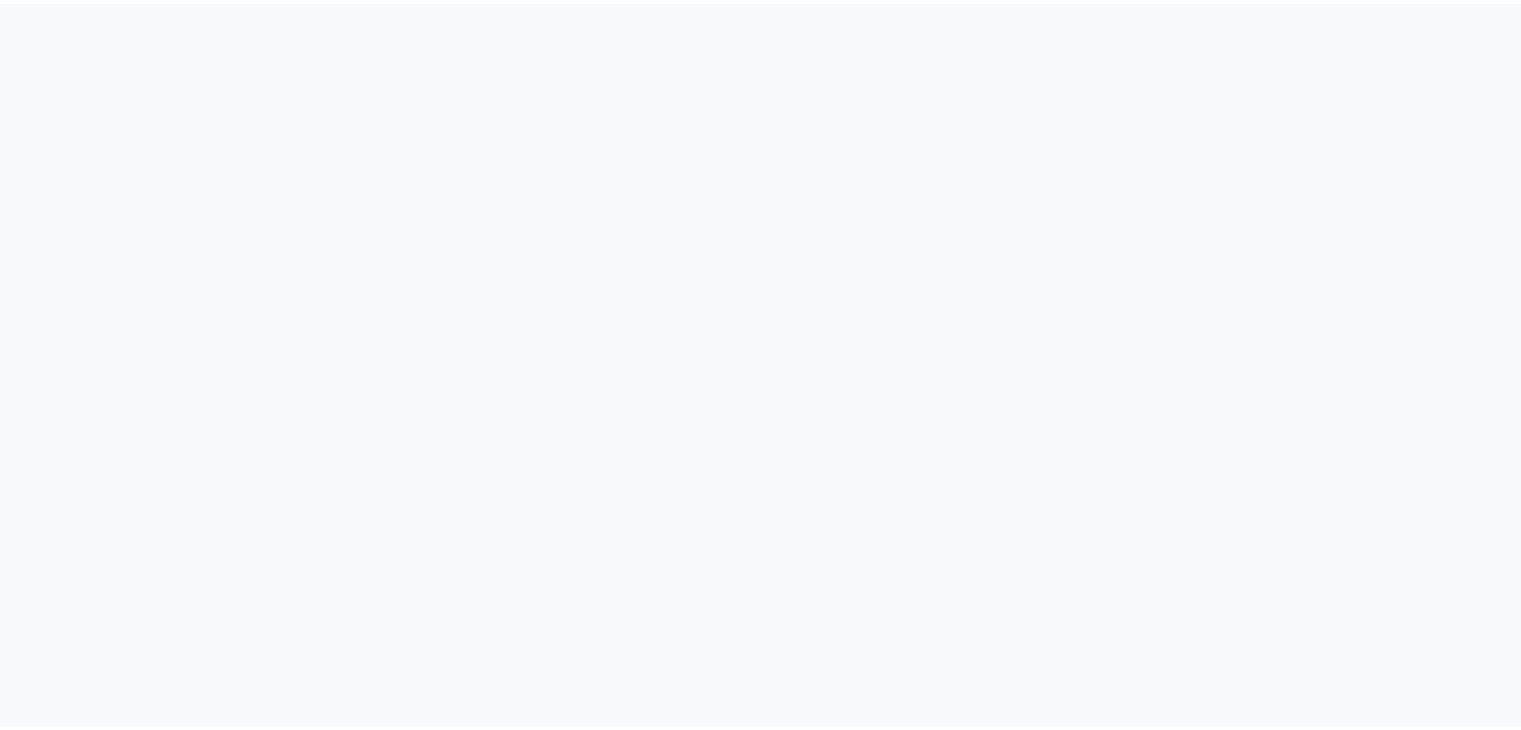 scroll, scrollTop: 0, scrollLeft: 0, axis: both 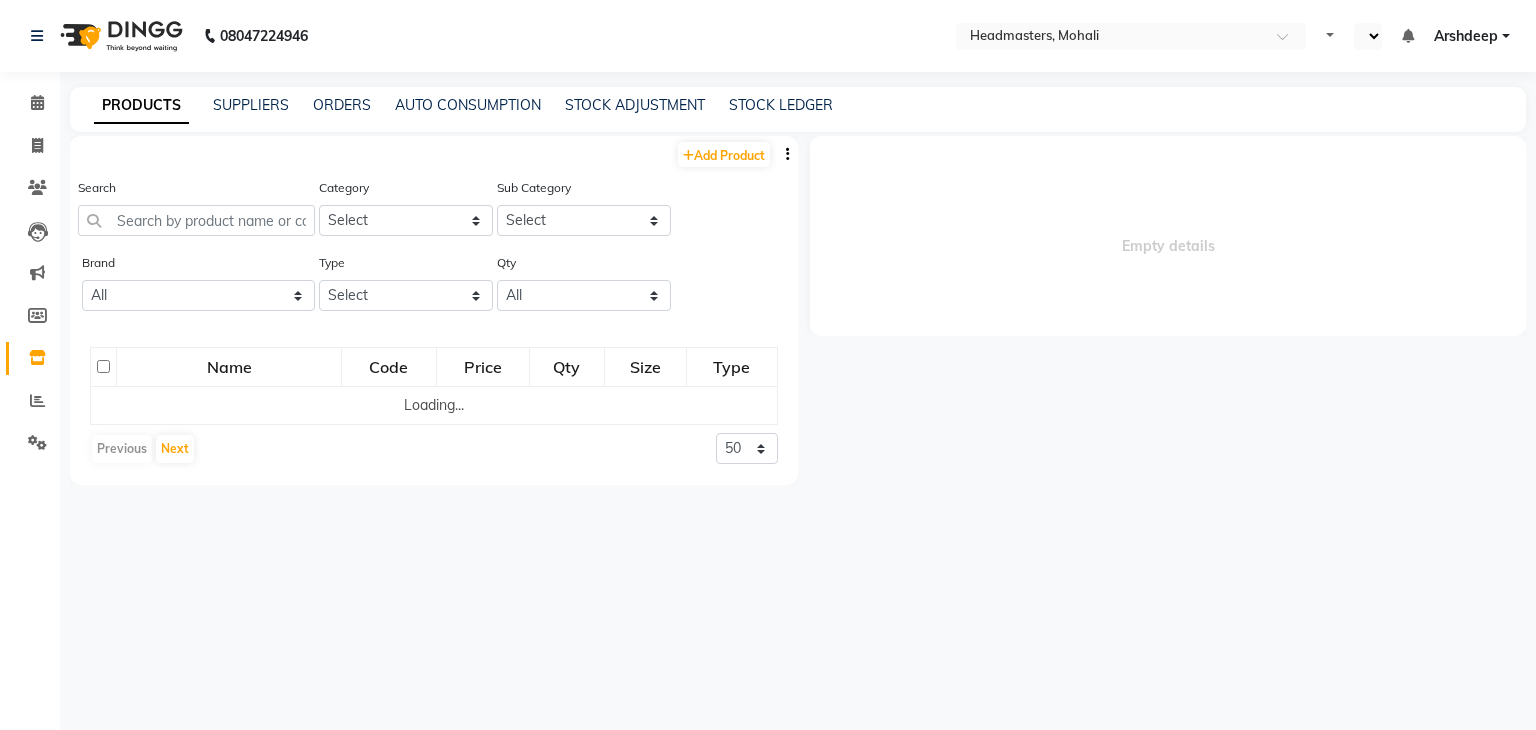 select on "en" 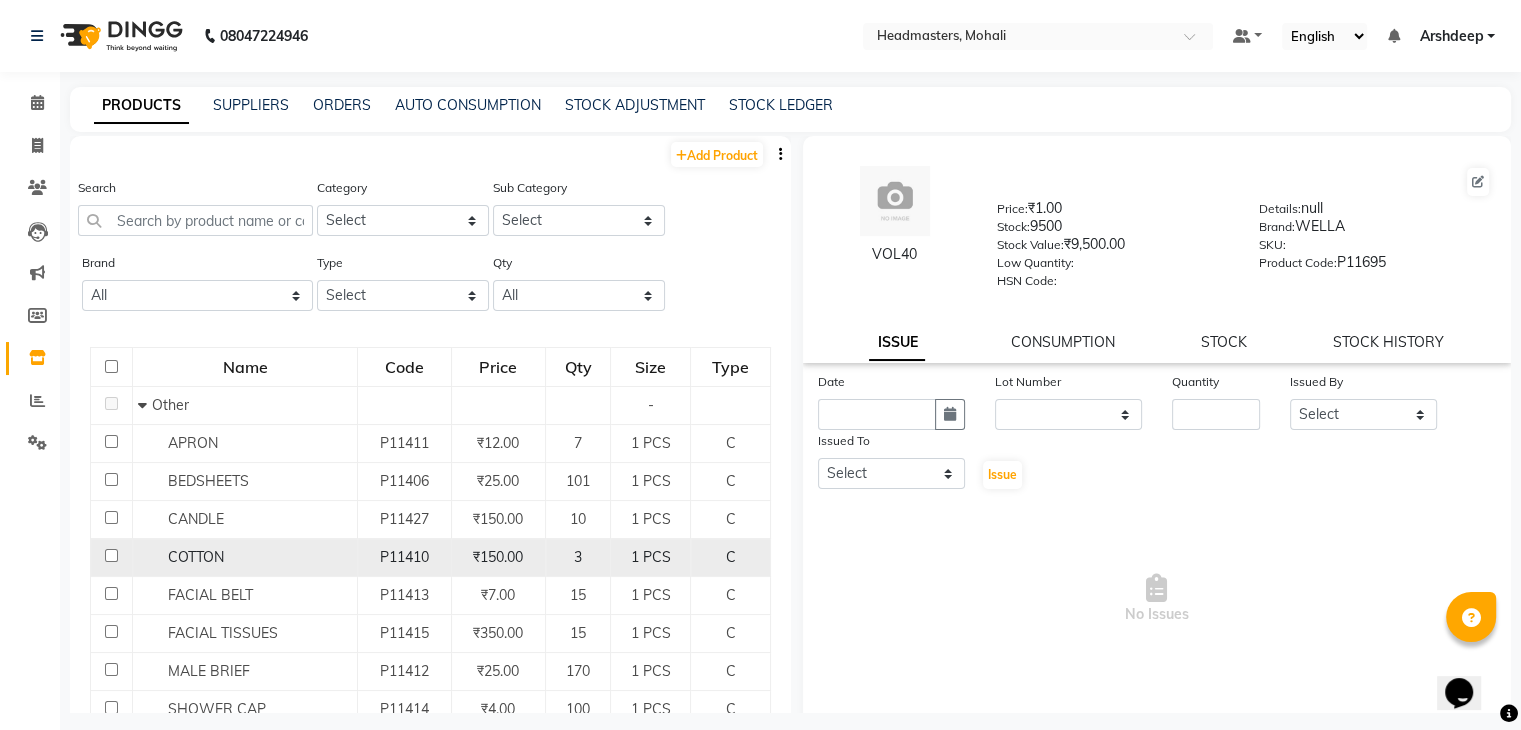 scroll, scrollTop: 0, scrollLeft: 0, axis: both 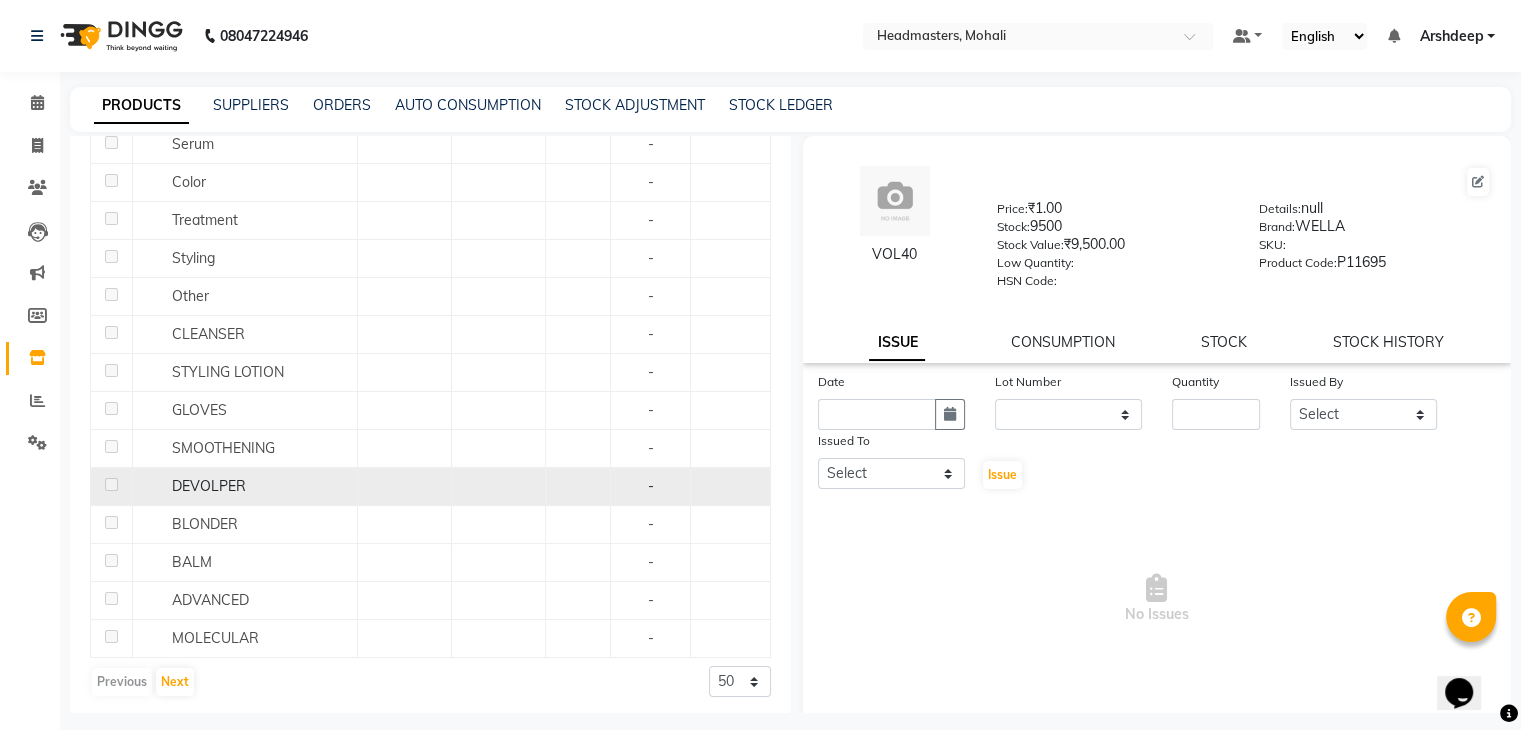 click on "DEVOLPER" 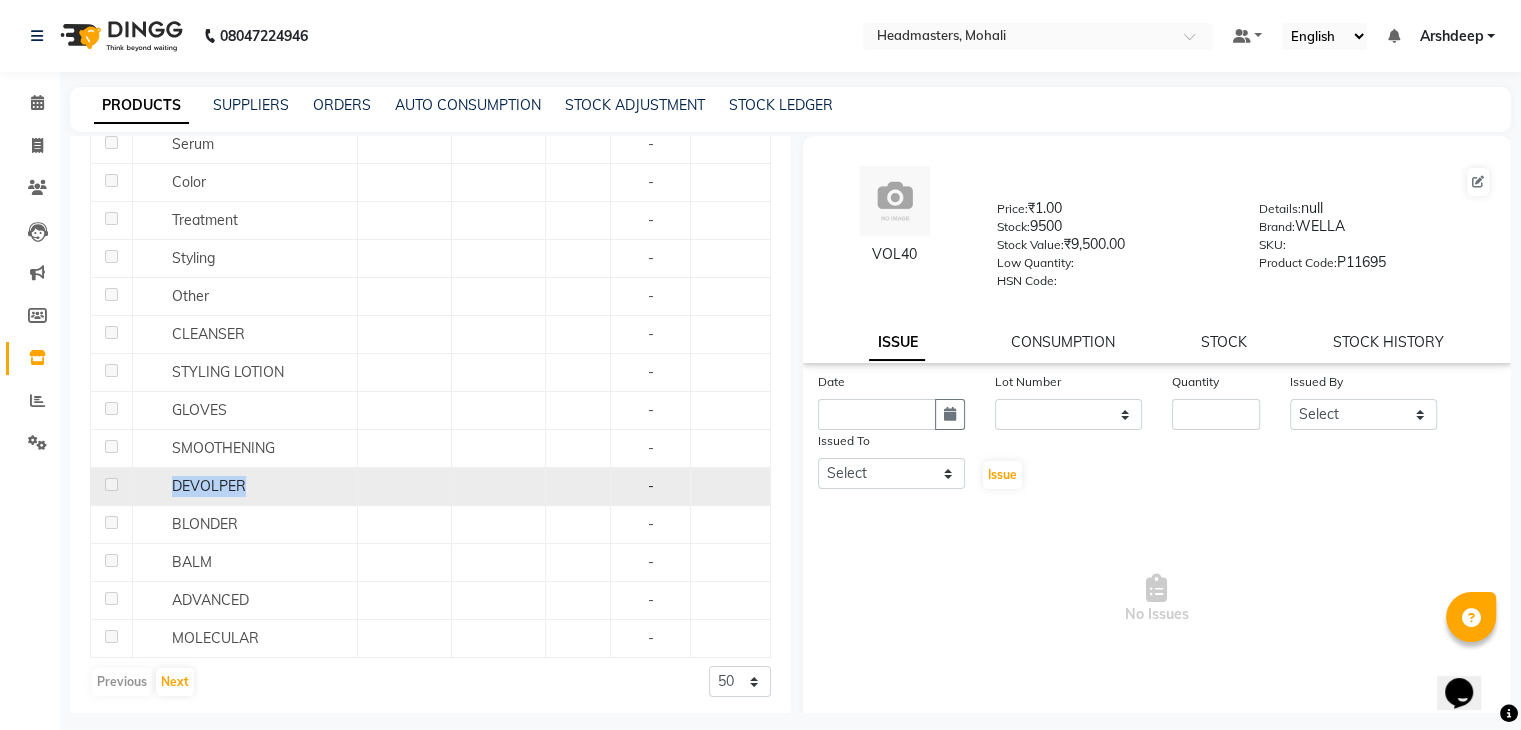 click on "DEVOLPER" 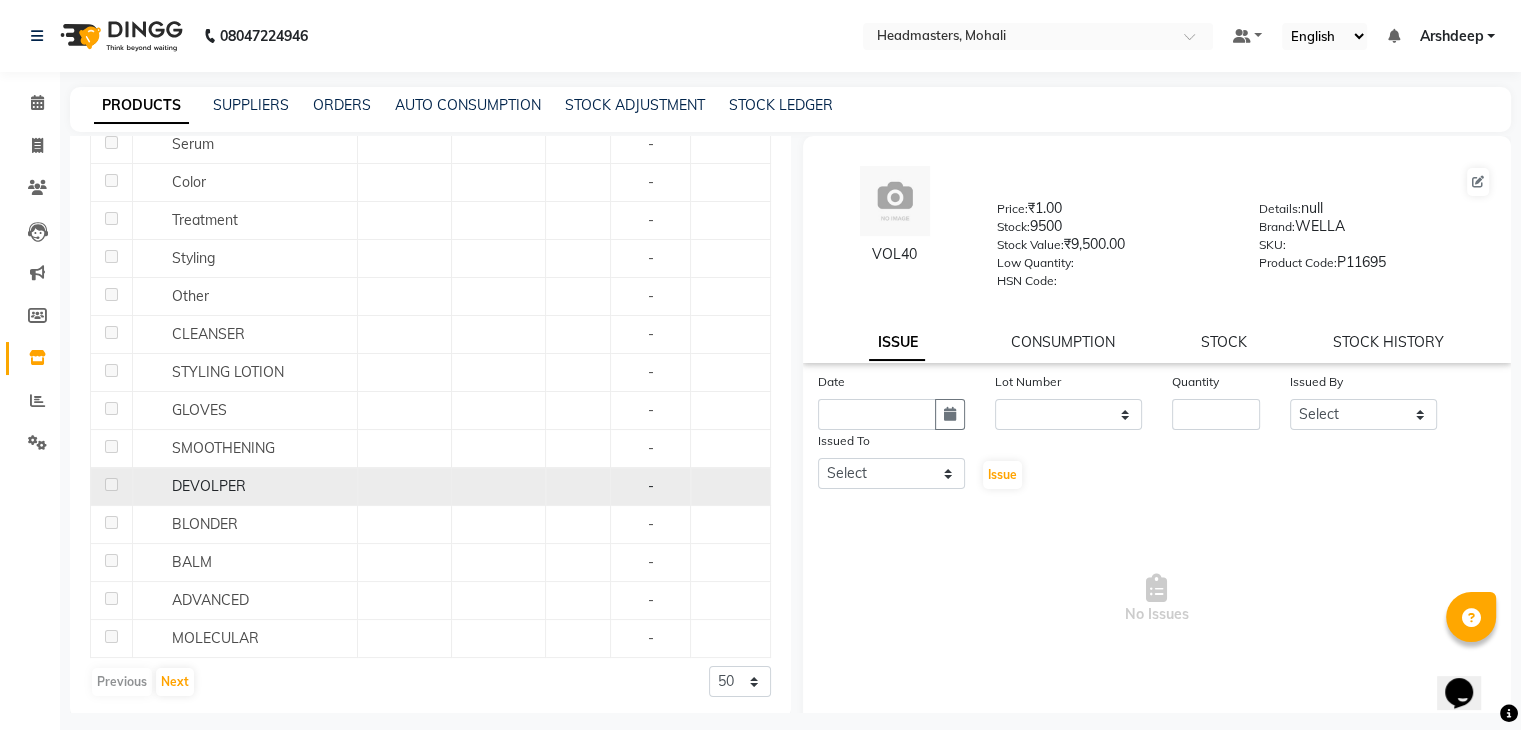 click on "DEVOLPER" 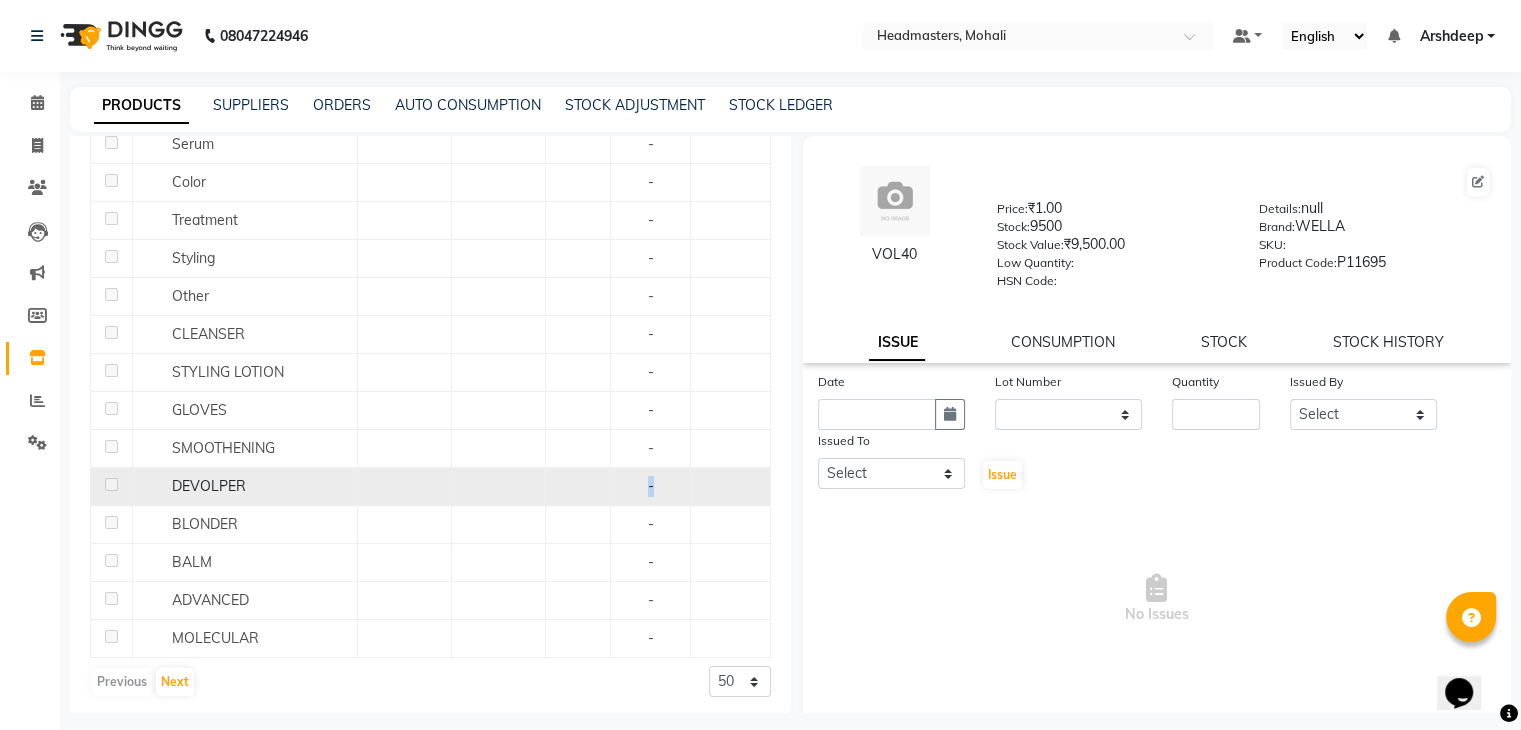 click on "-" 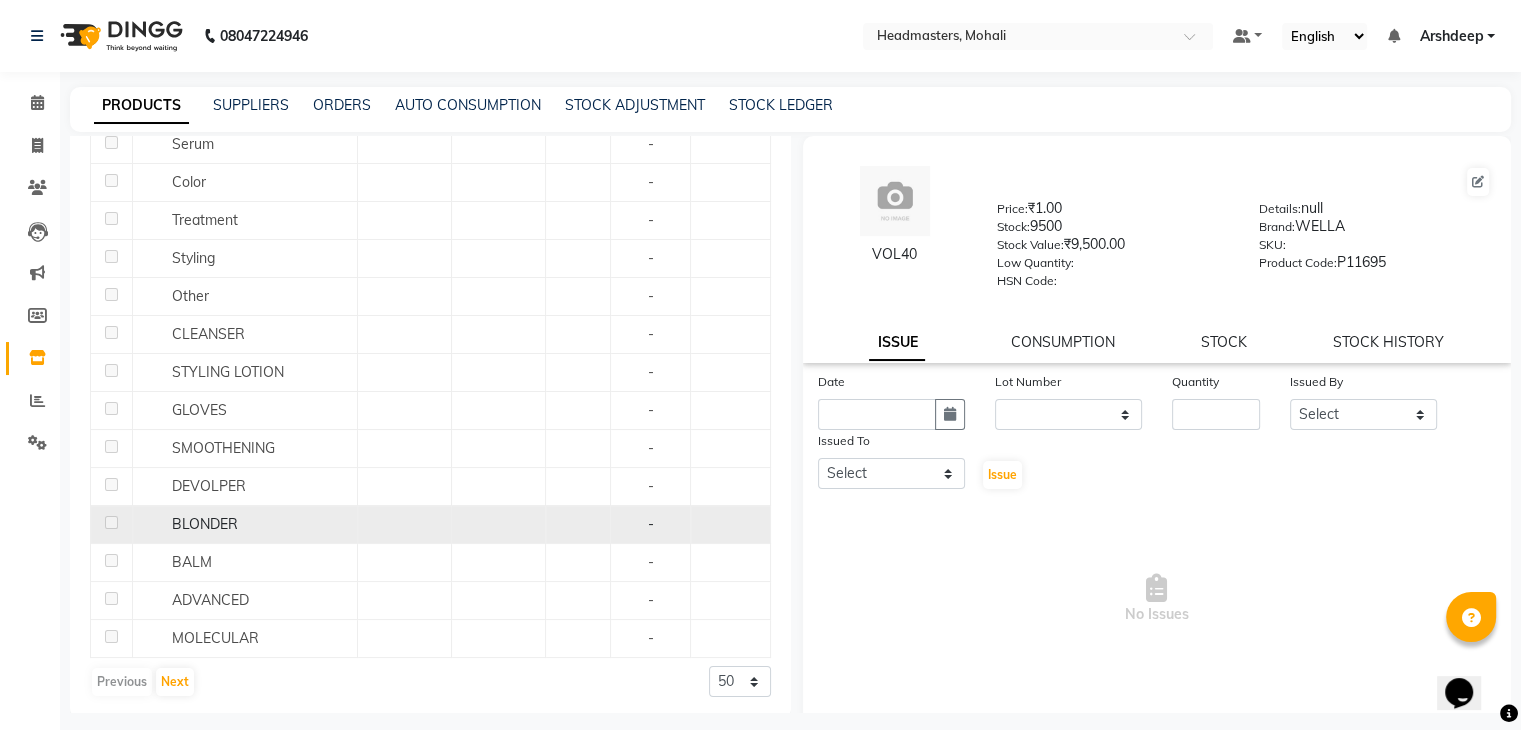 click 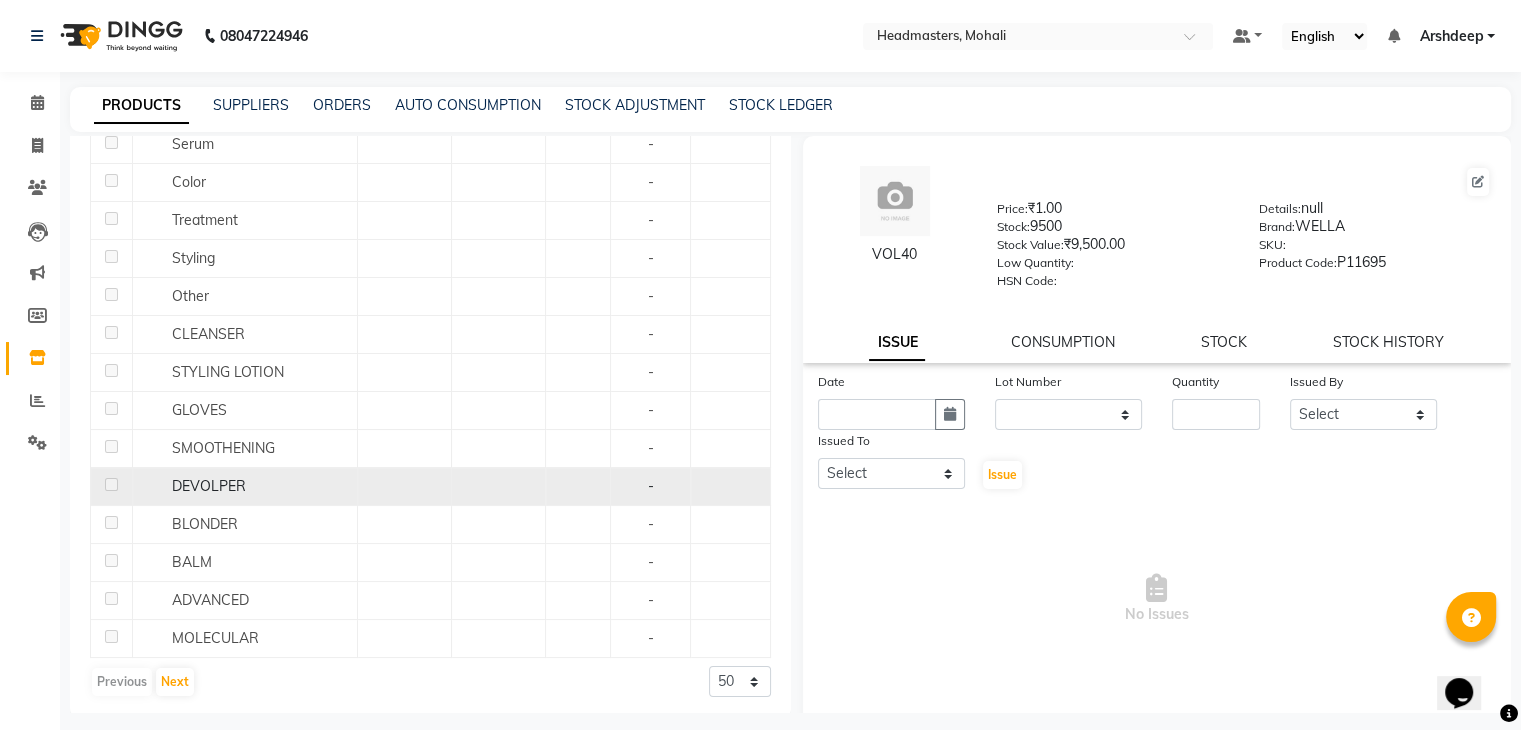 click on "DEVOLPER" 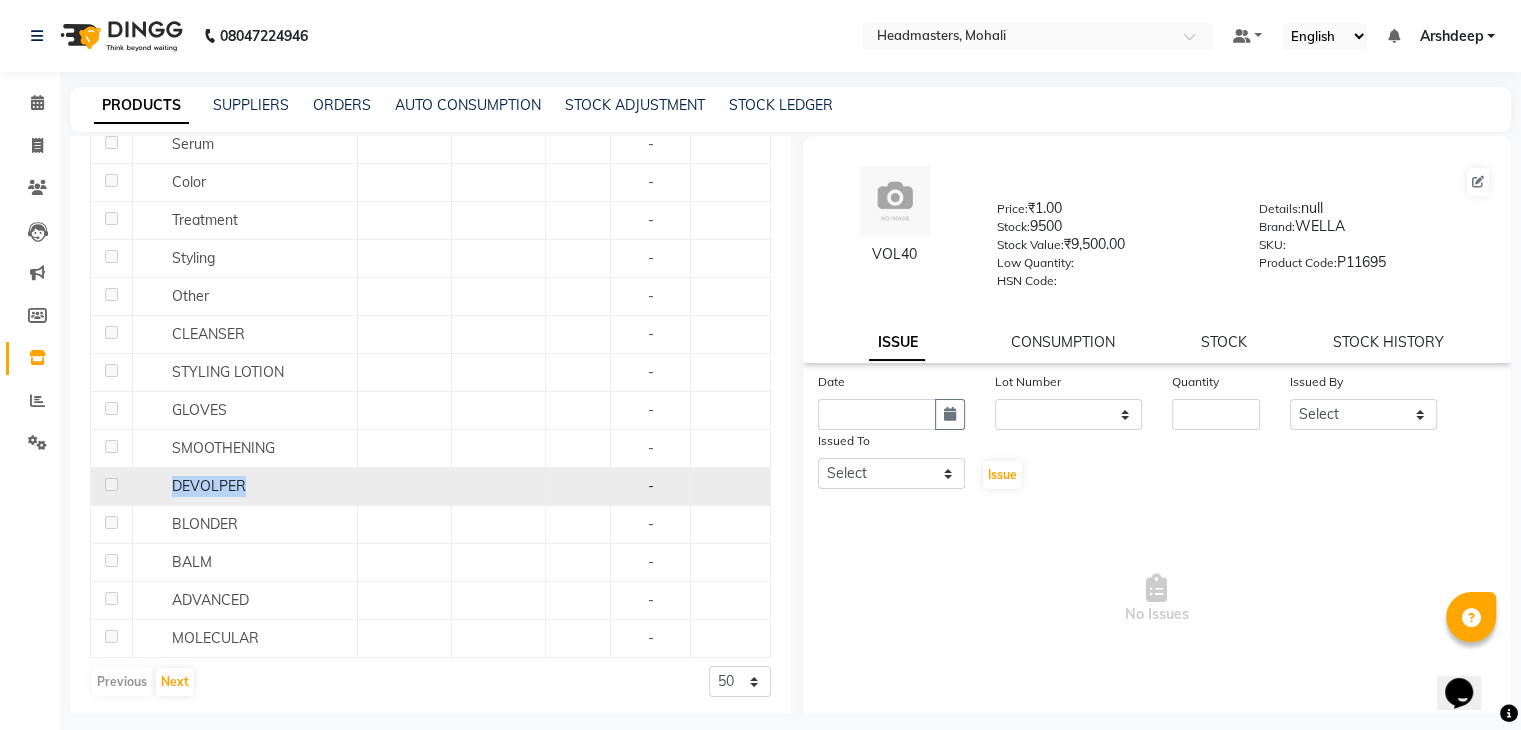 click on "DEVOLPER" 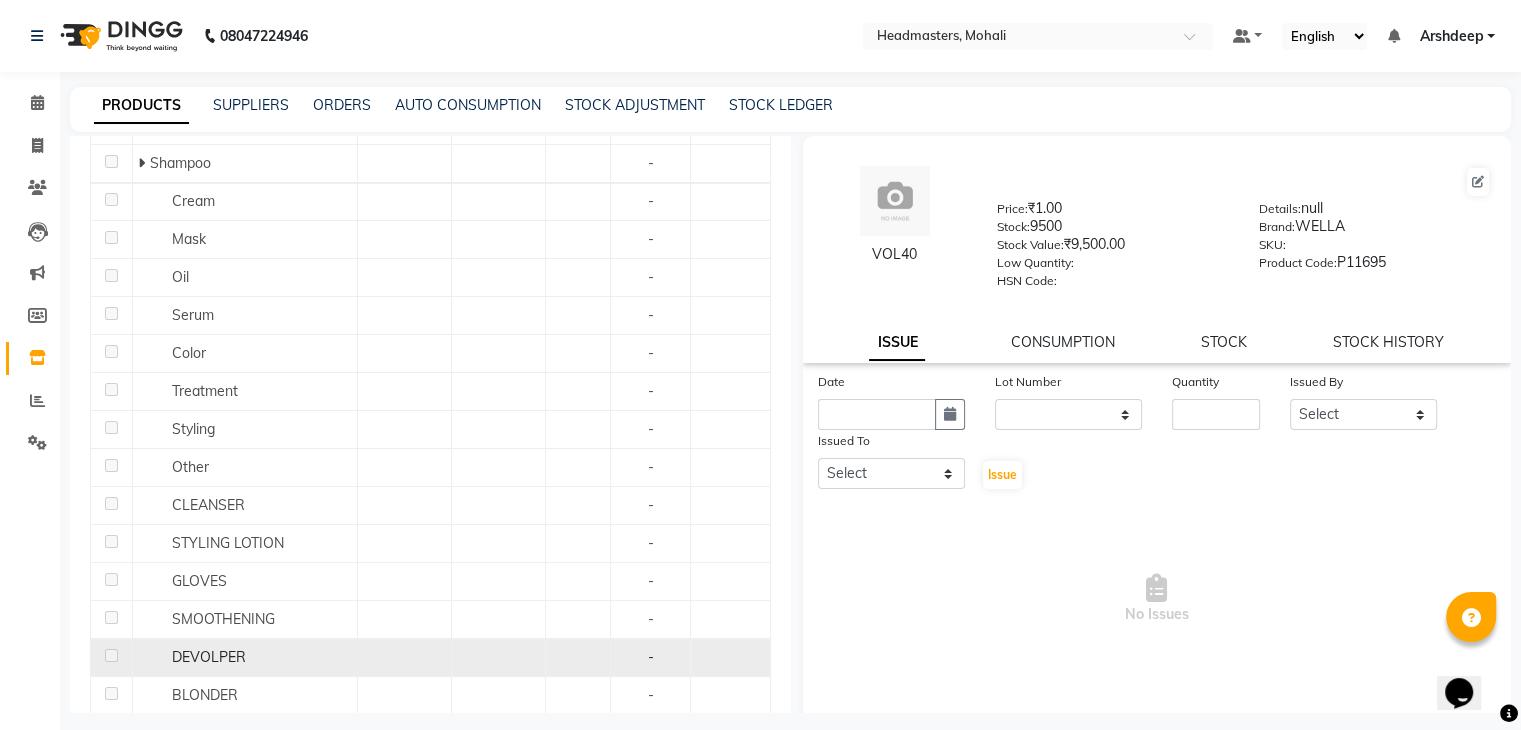 scroll, scrollTop: 776, scrollLeft: 0, axis: vertical 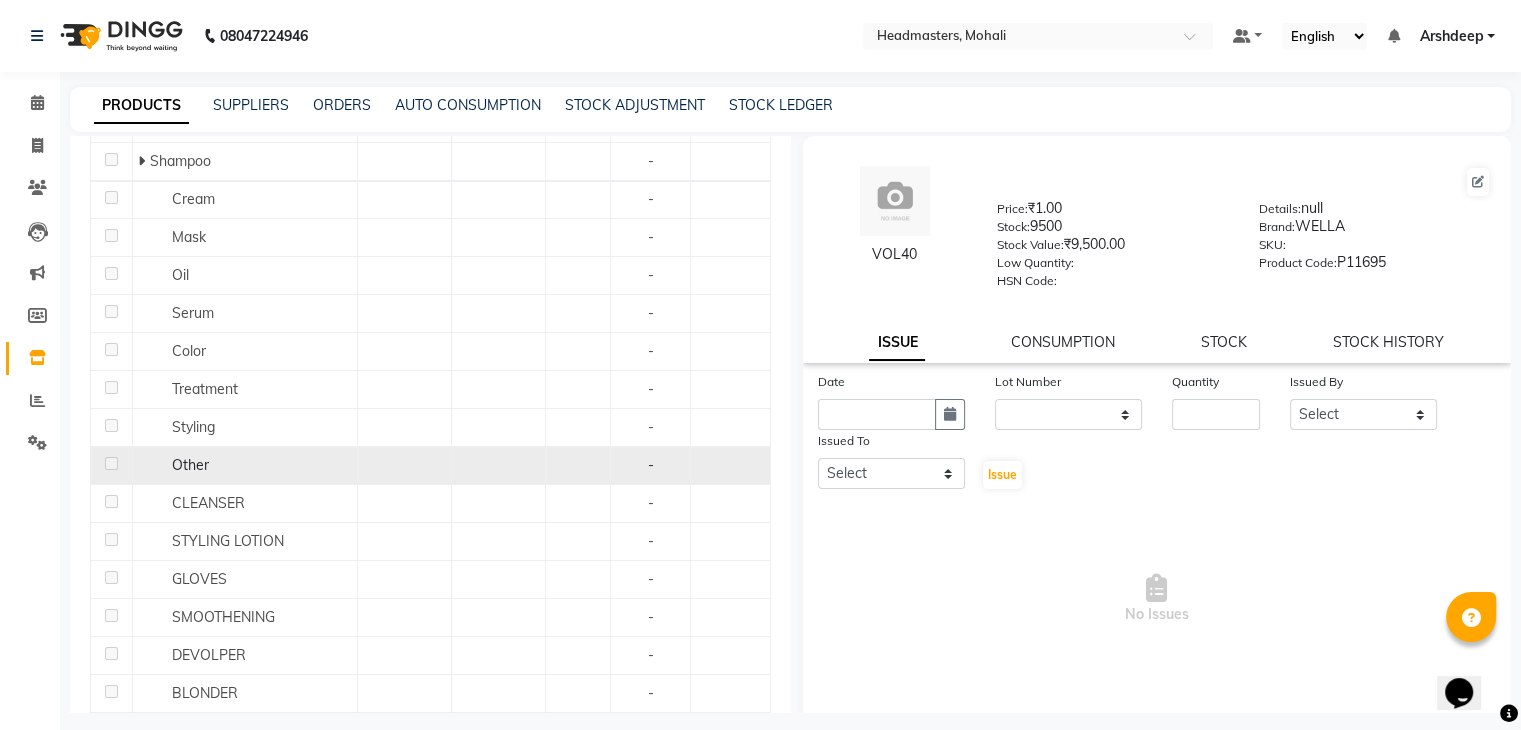 click 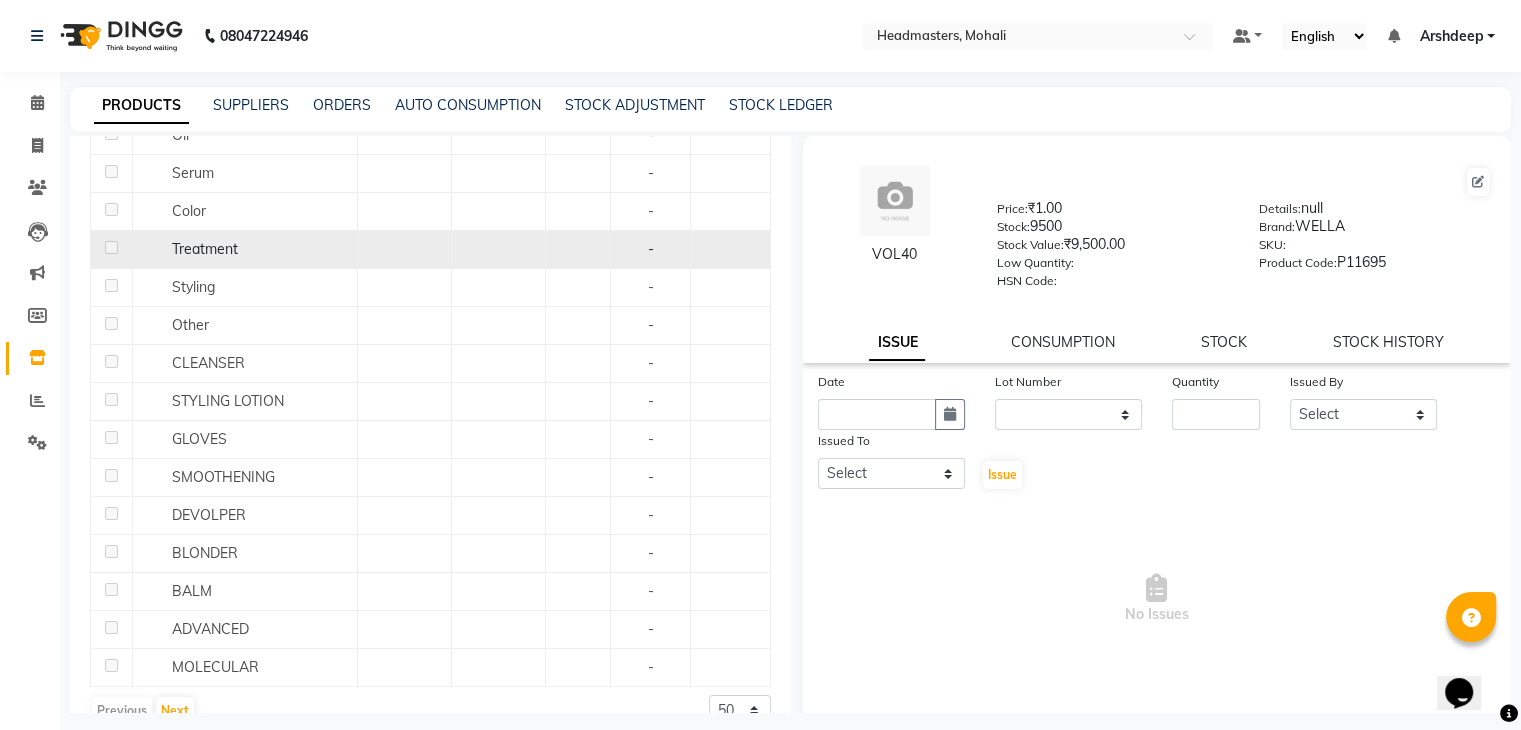 scroll, scrollTop: 945, scrollLeft: 0, axis: vertical 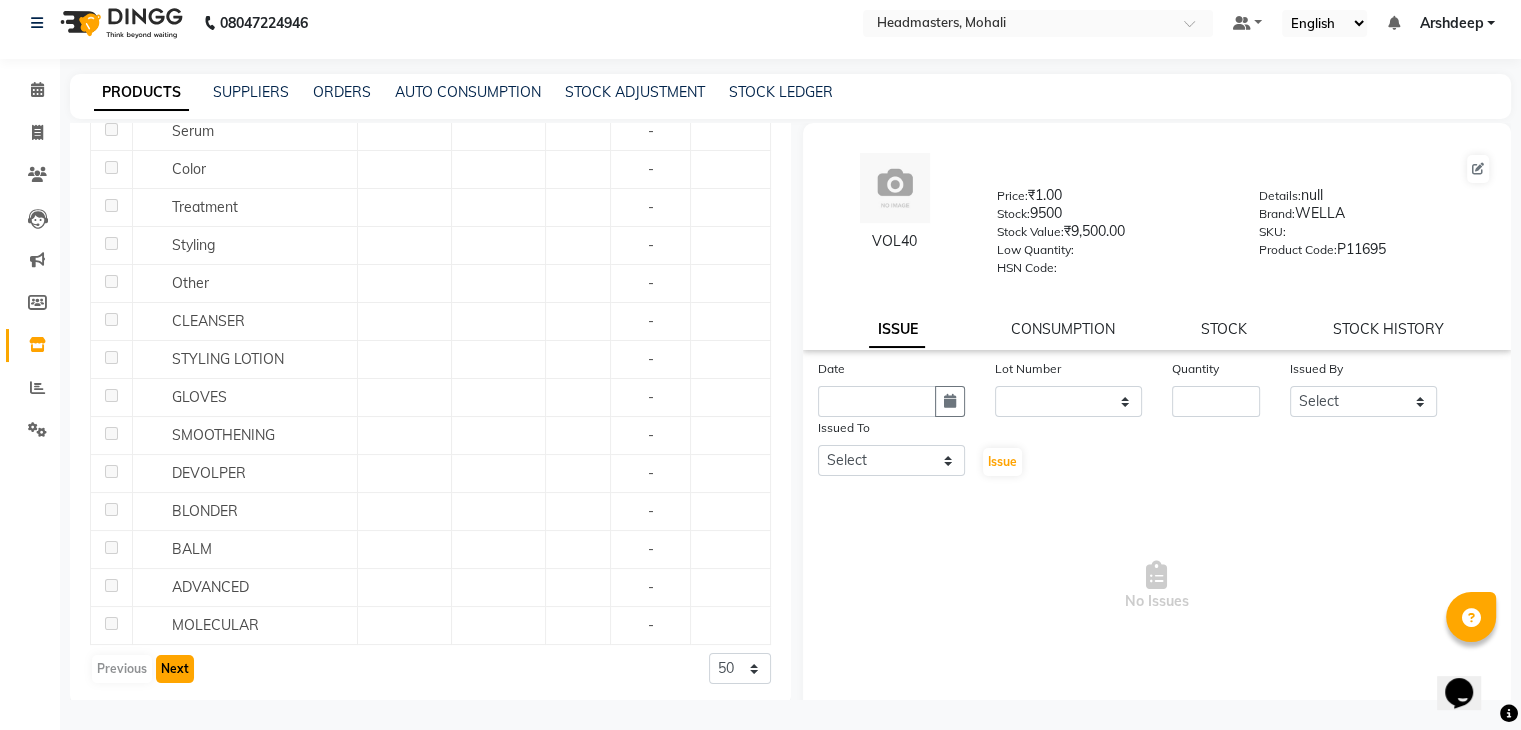 click on "Next" 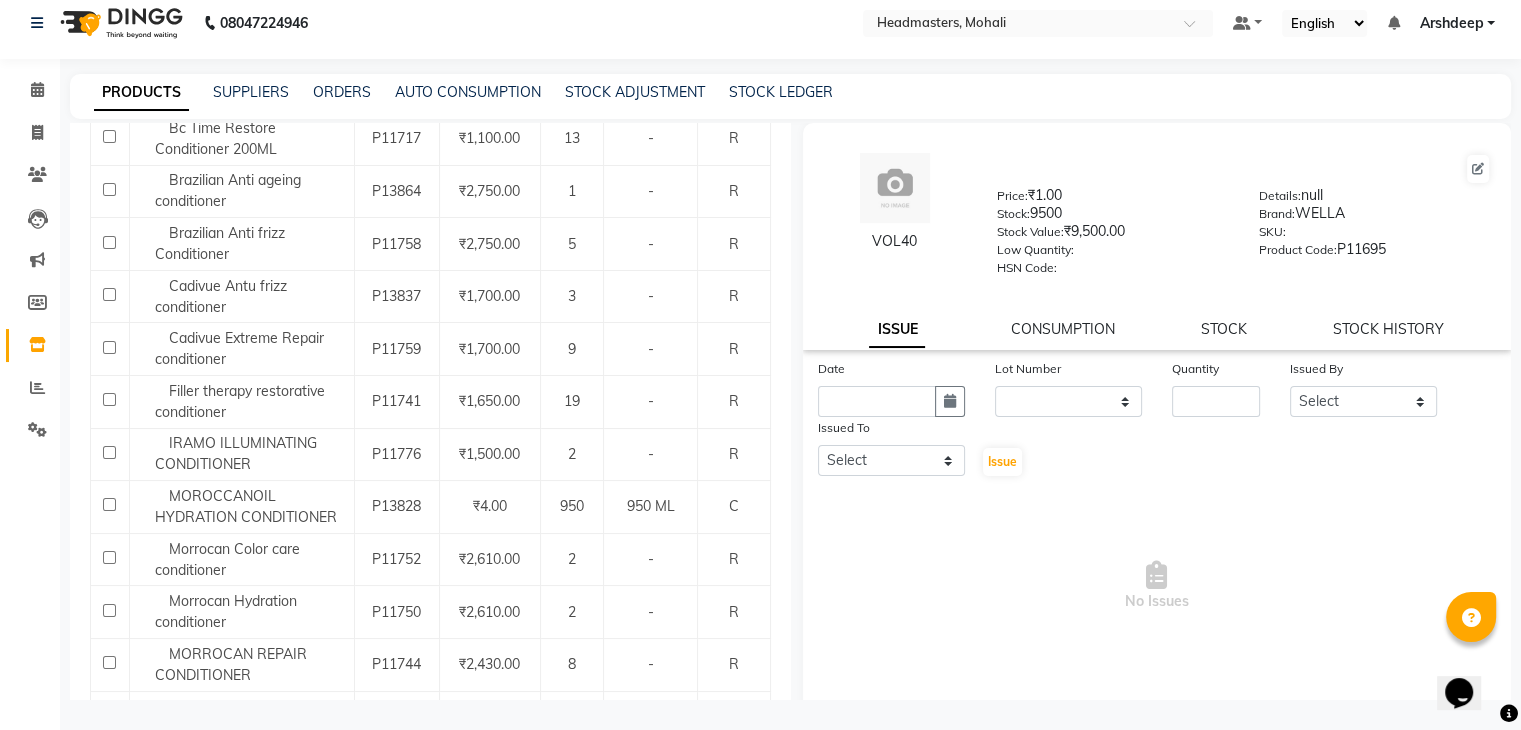 scroll, scrollTop: 2233, scrollLeft: 0, axis: vertical 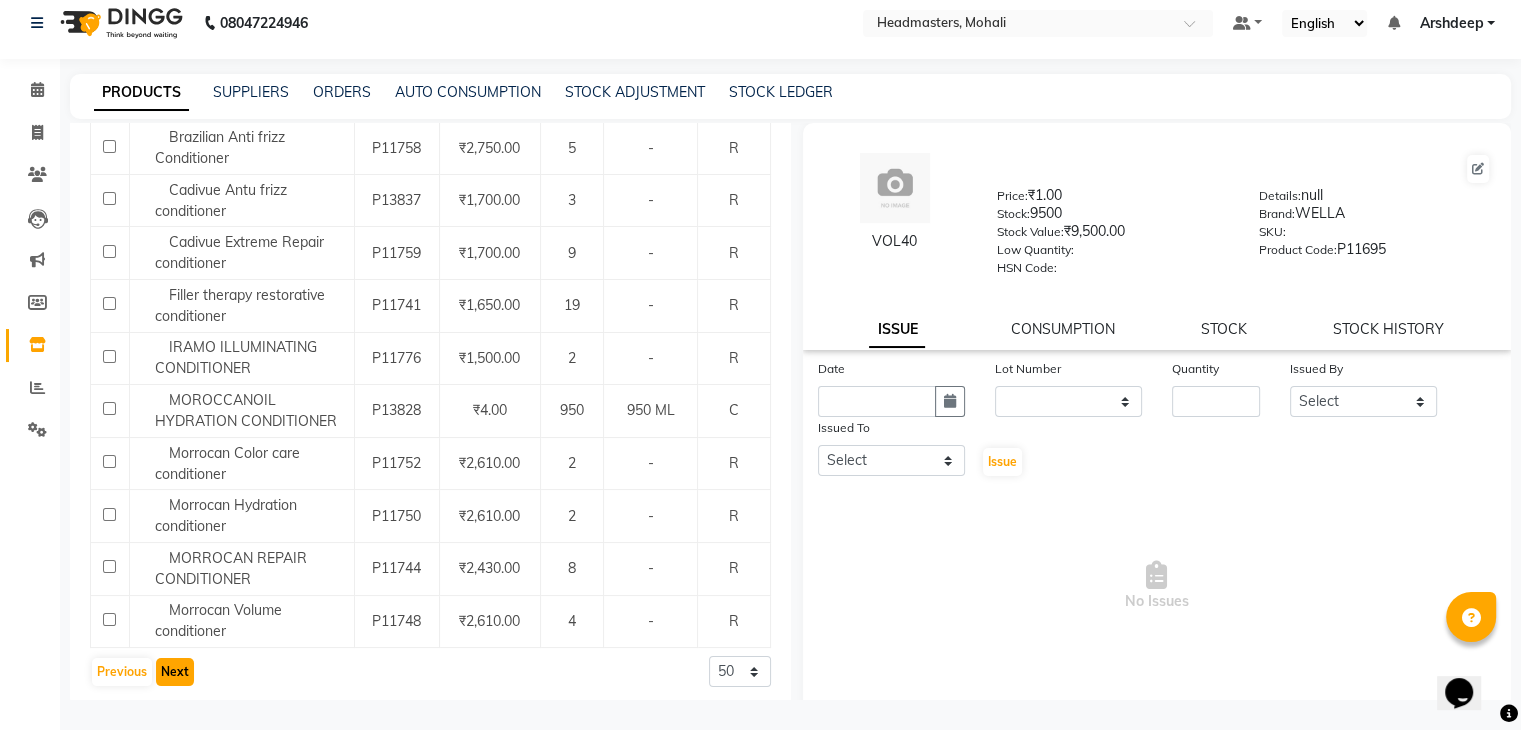 click on "Next" 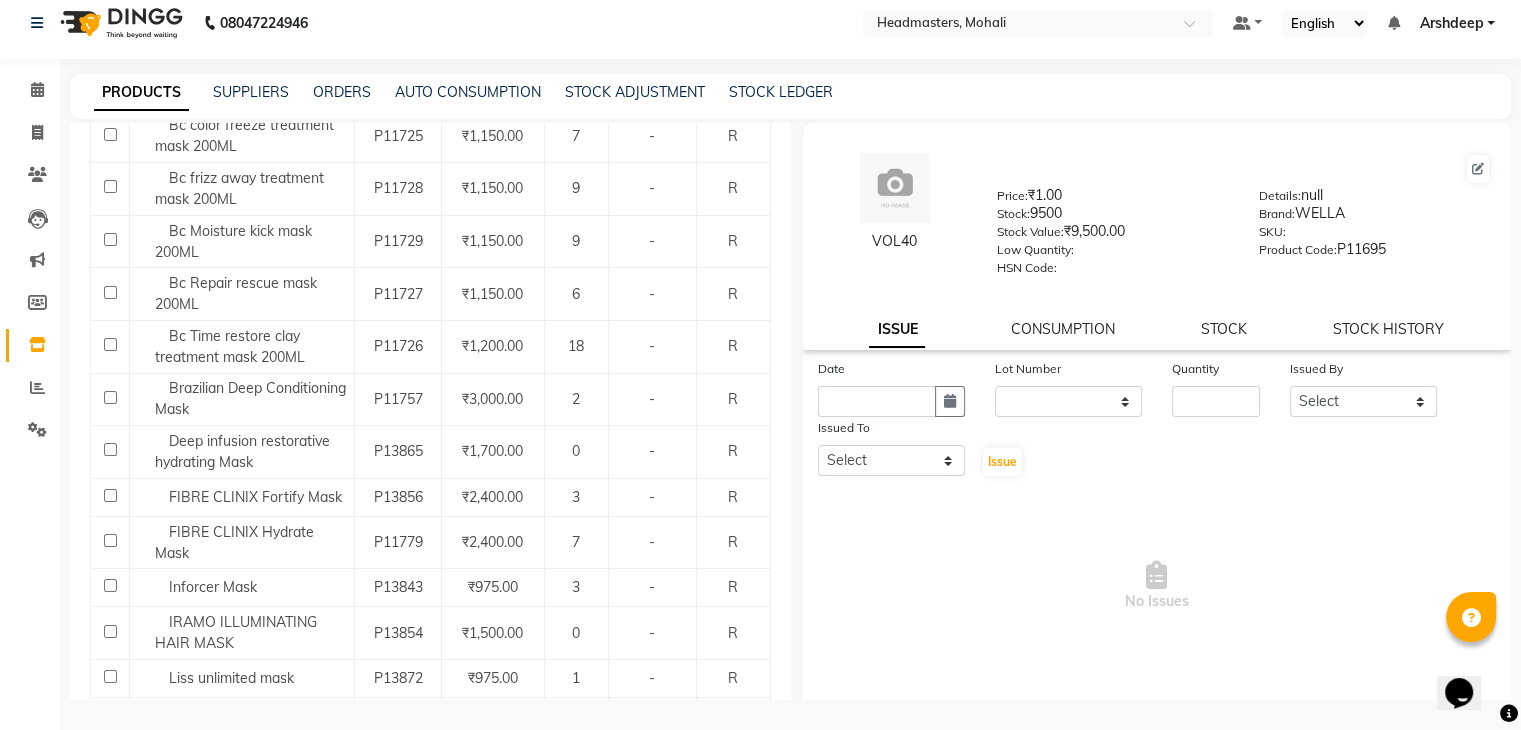 scroll, scrollTop: 0, scrollLeft: 0, axis: both 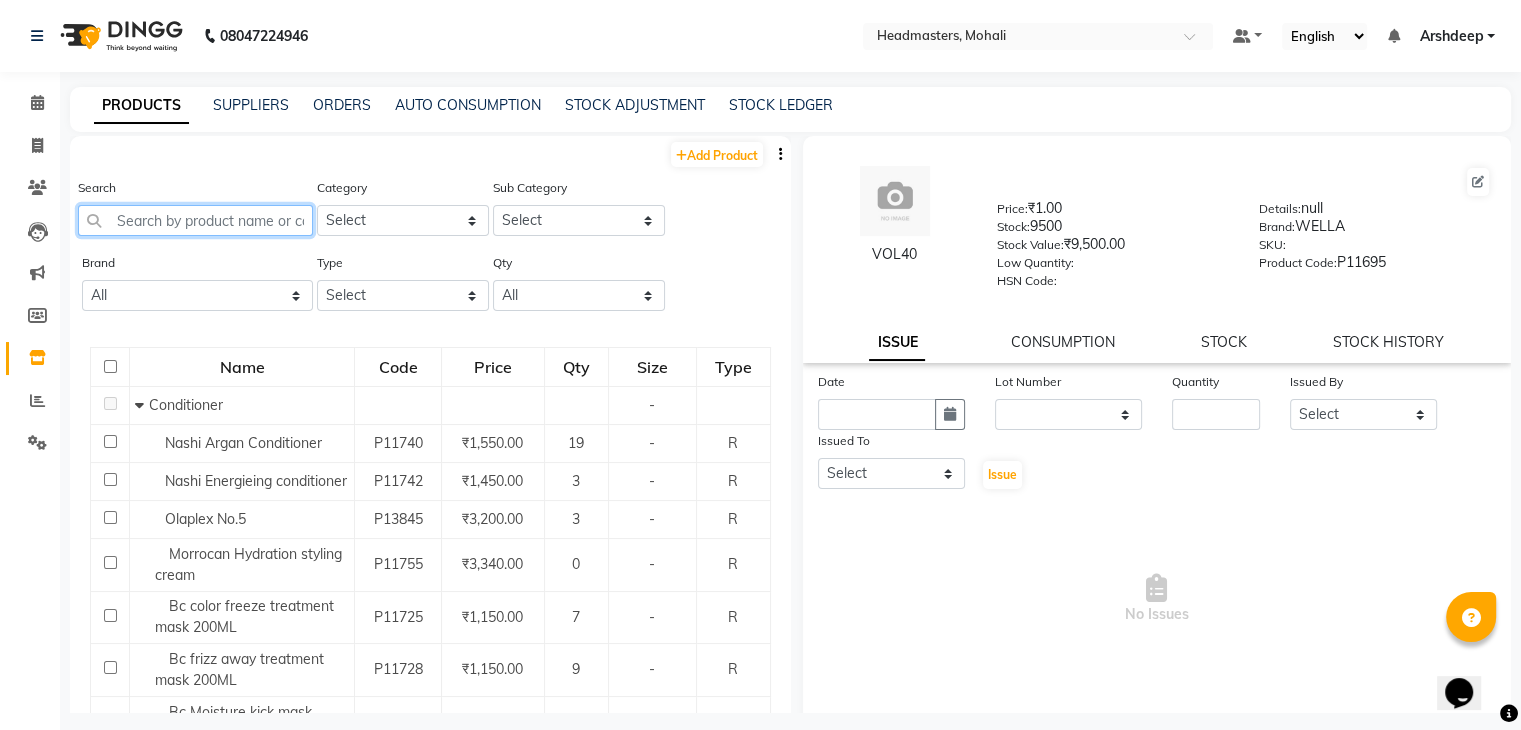 click 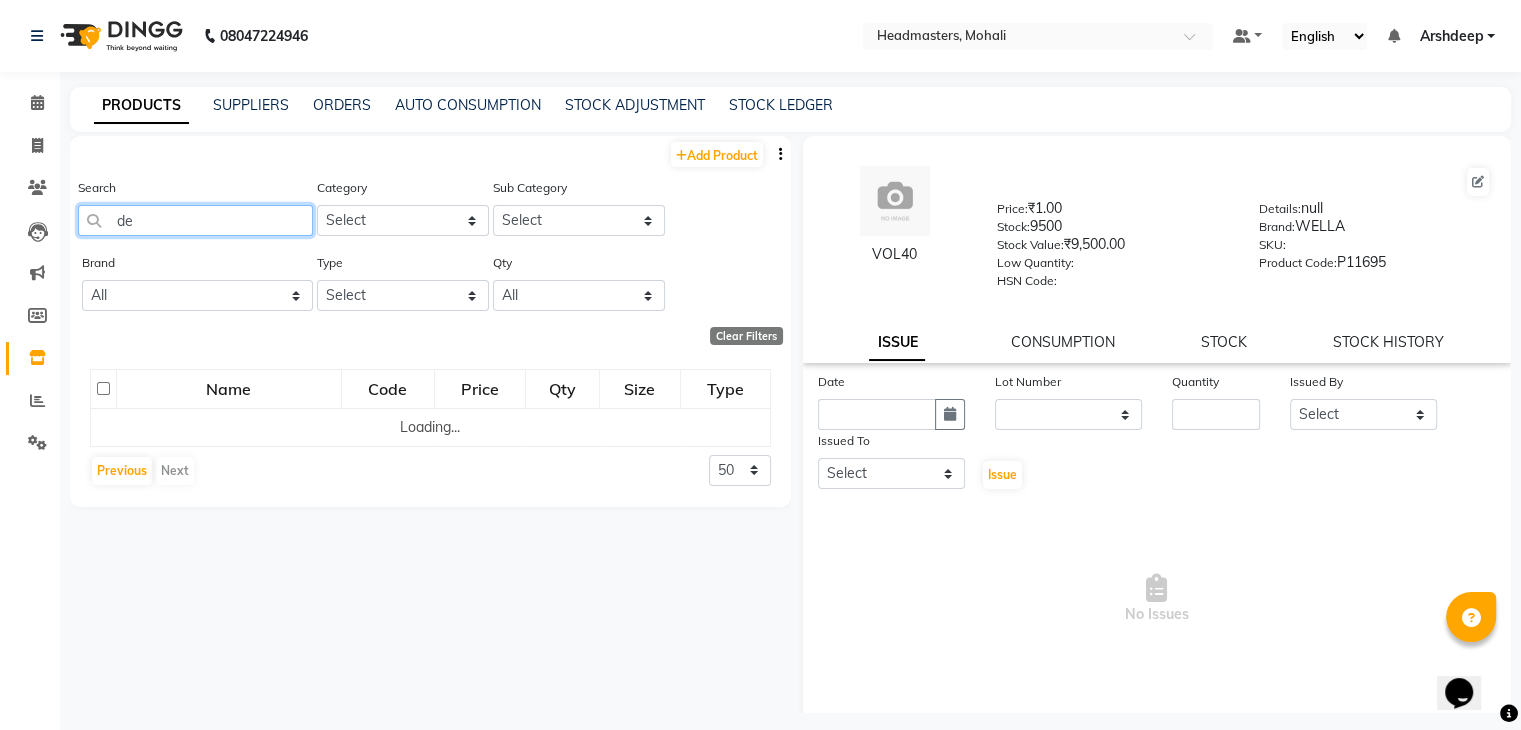 type on "d" 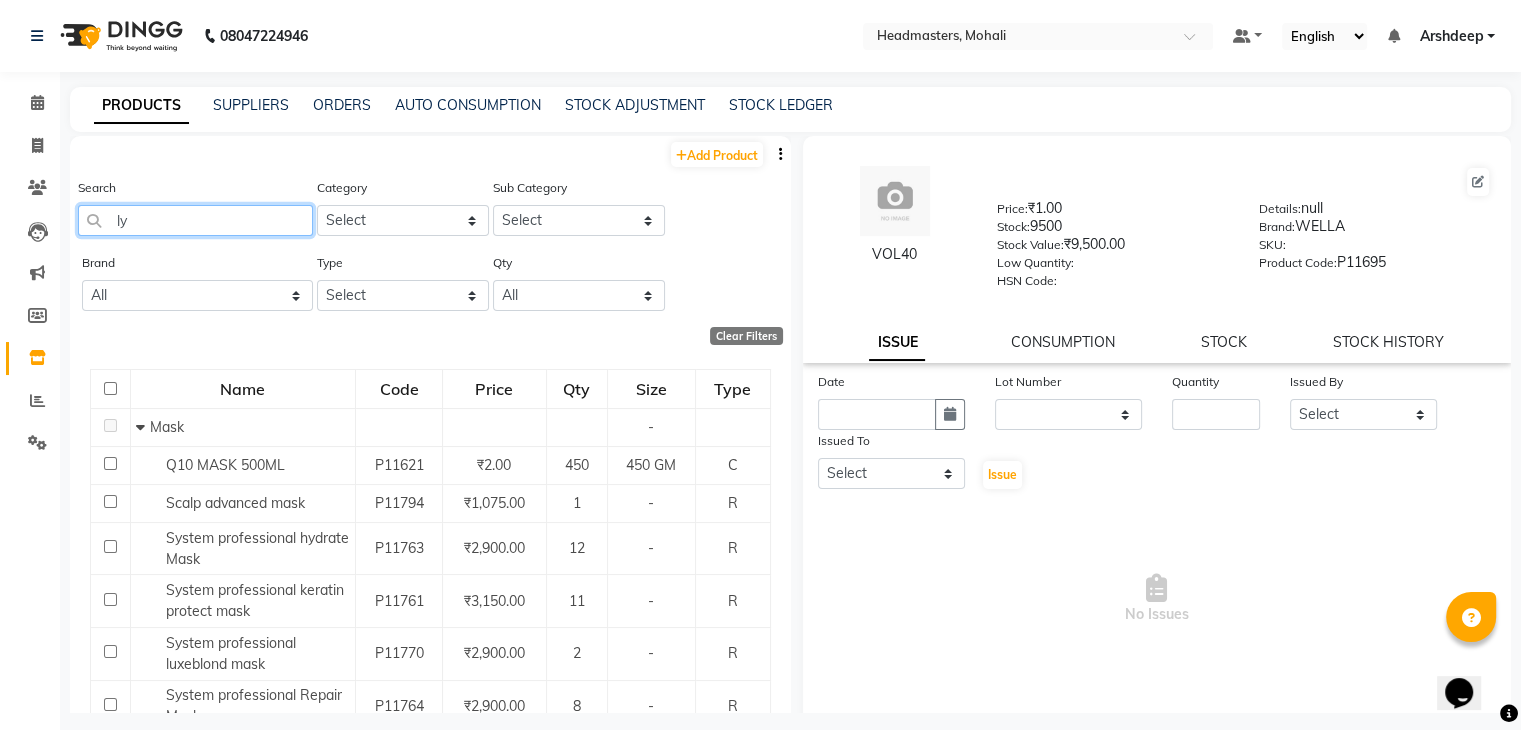 type on "lyc" 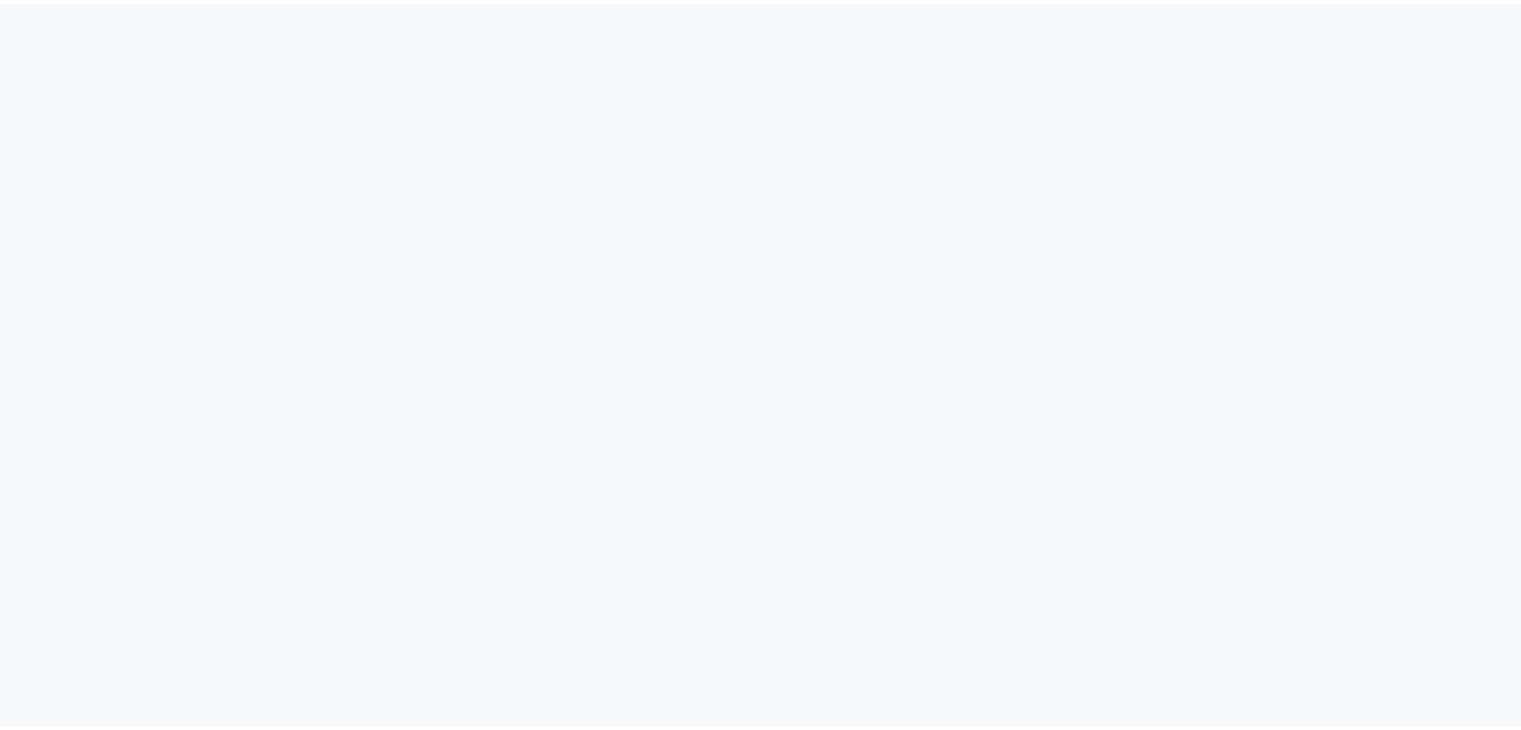 scroll, scrollTop: 0, scrollLeft: 0, axis: both 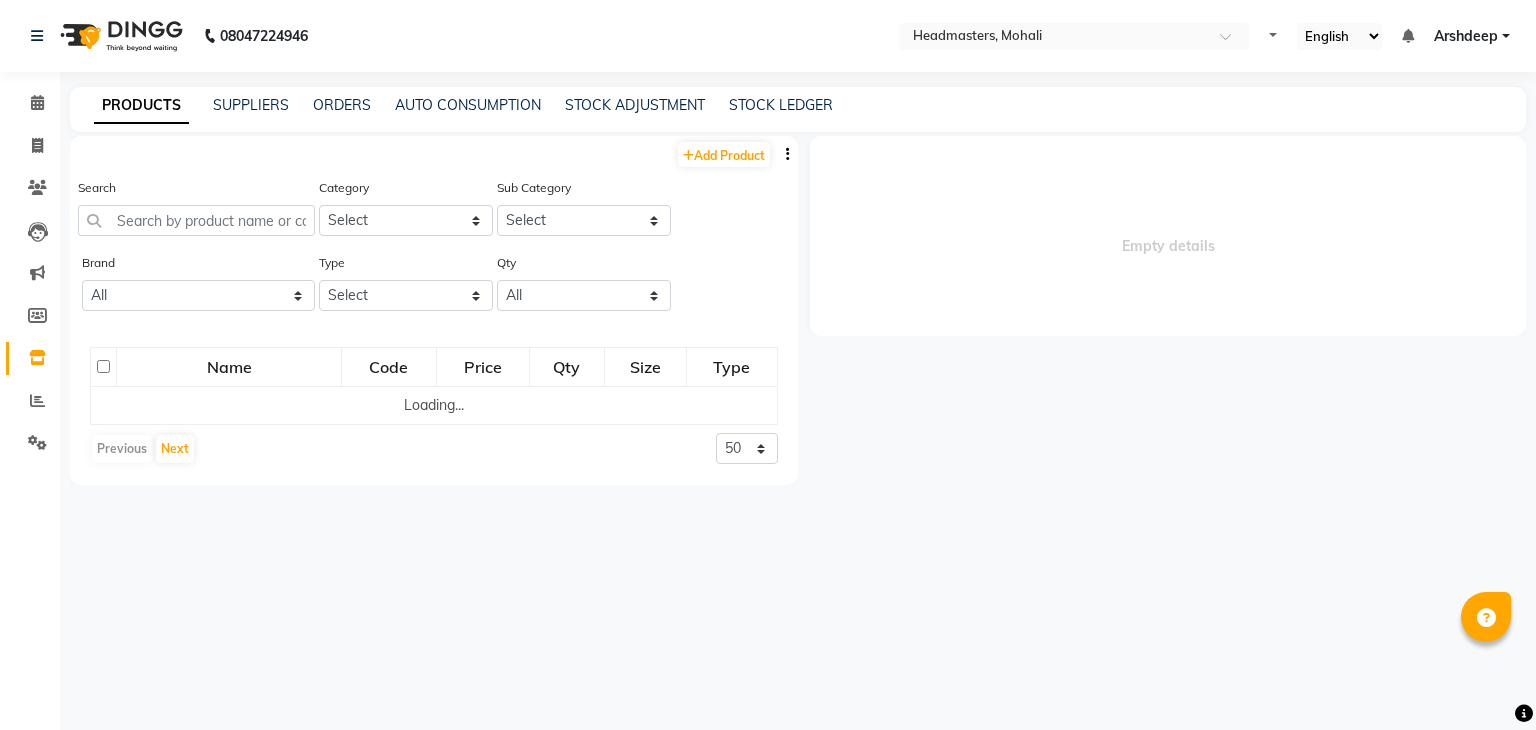 select on "en" 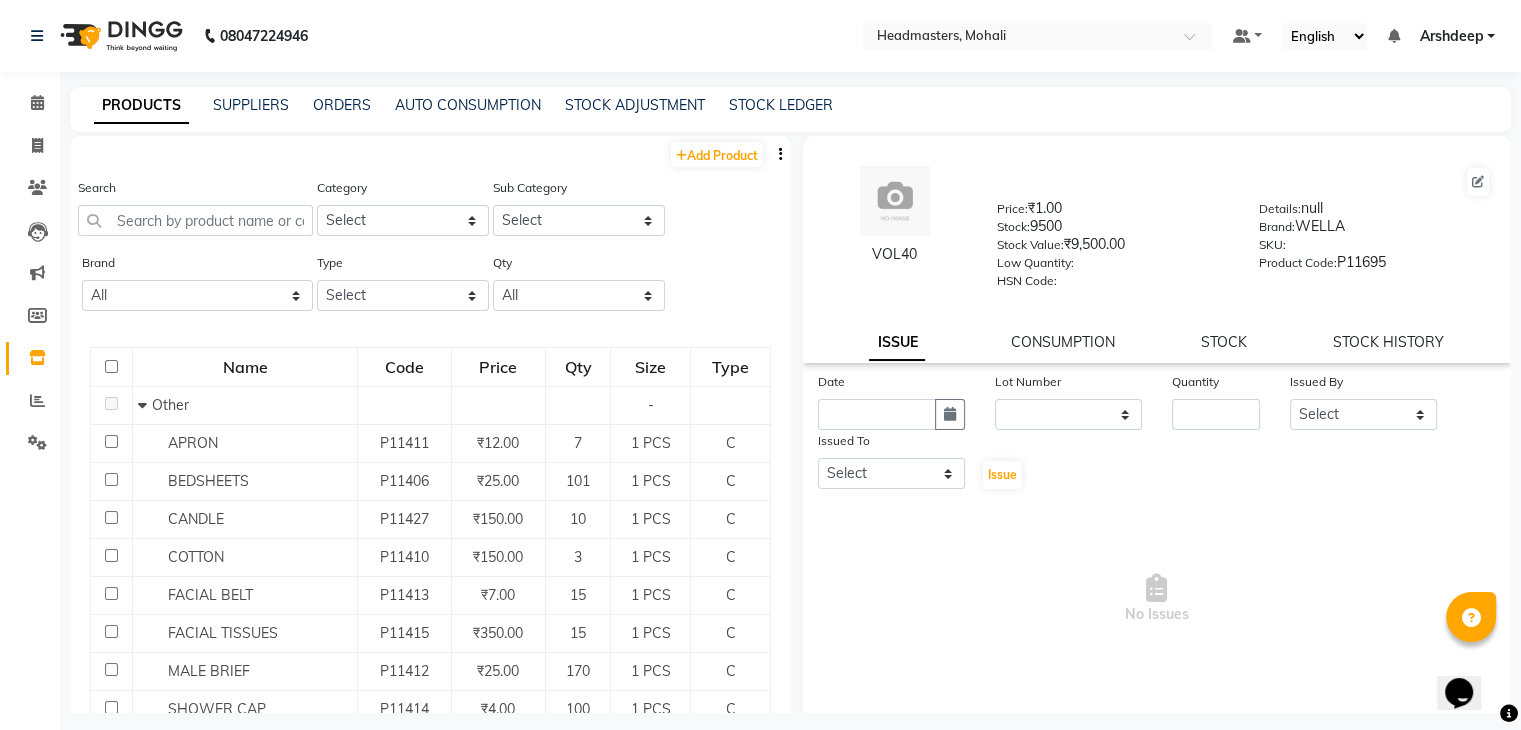 scroll, scrollTop: 0, scrollLeft: 0, axis: both 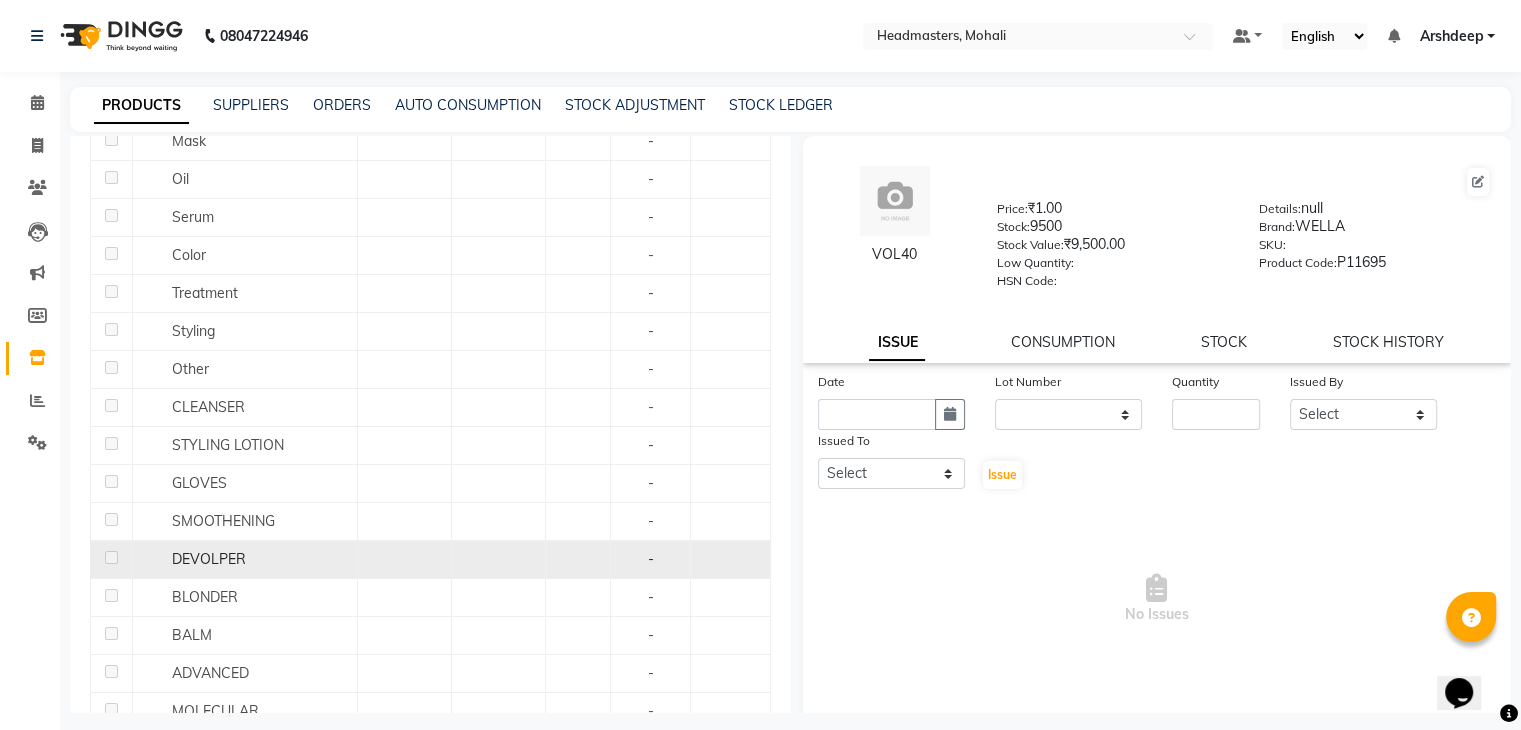 click 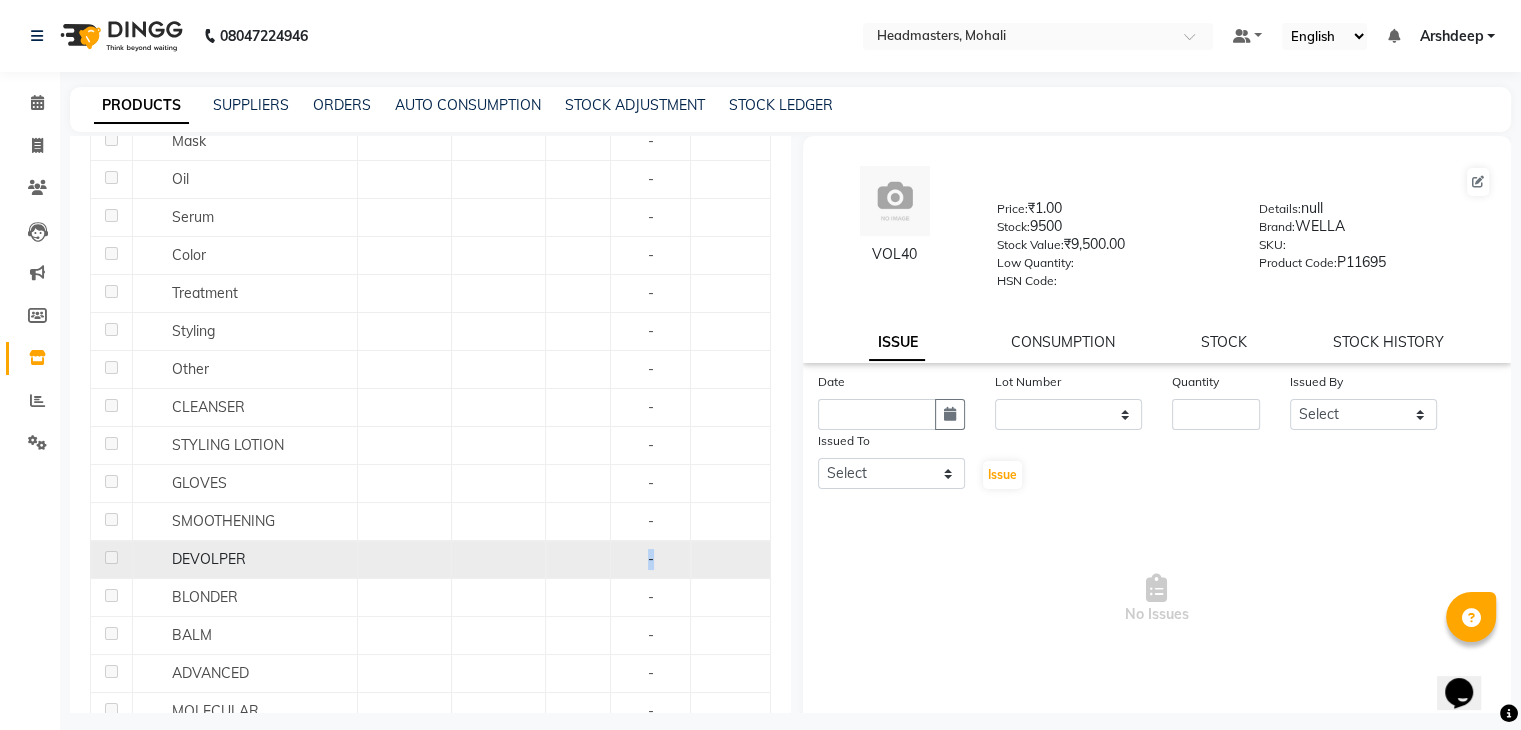 click 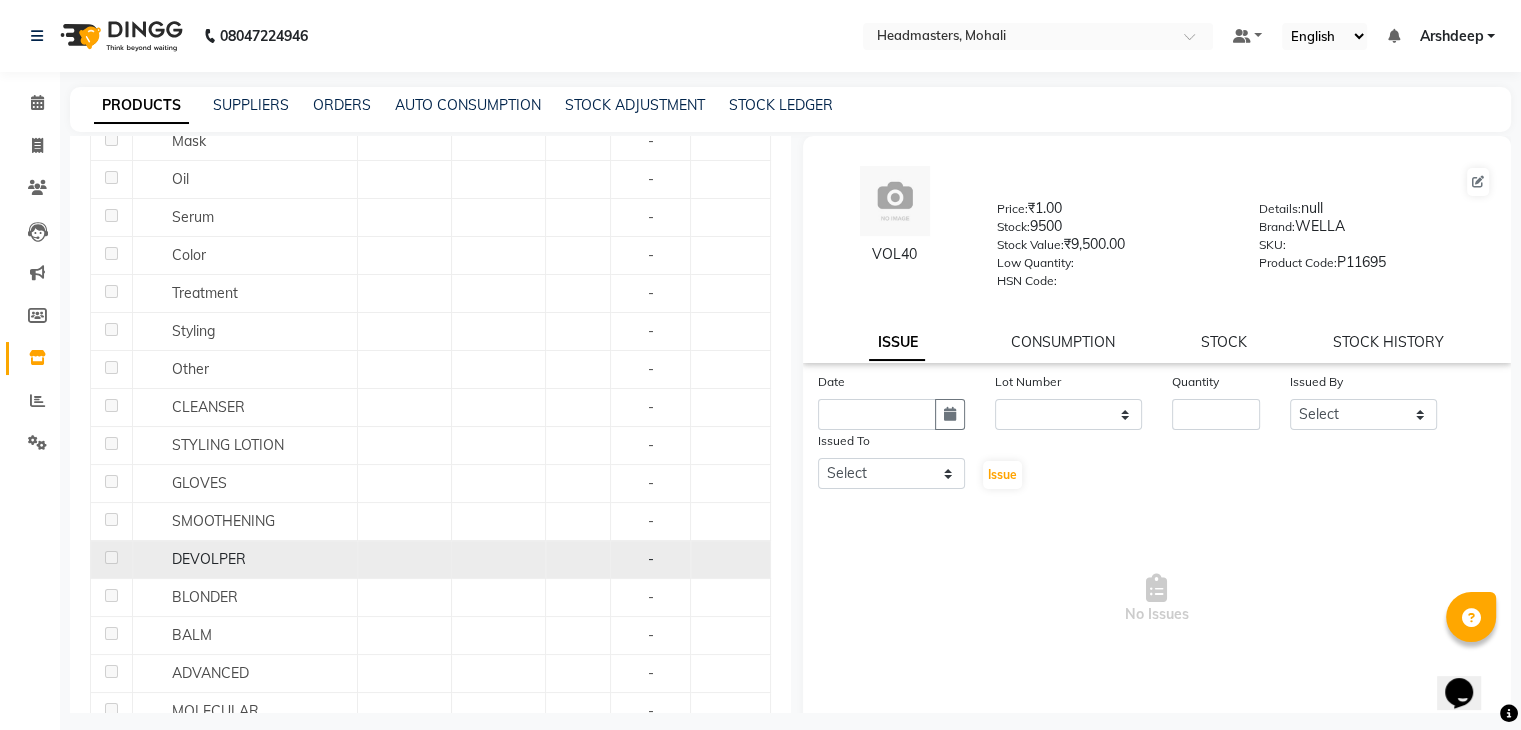 click 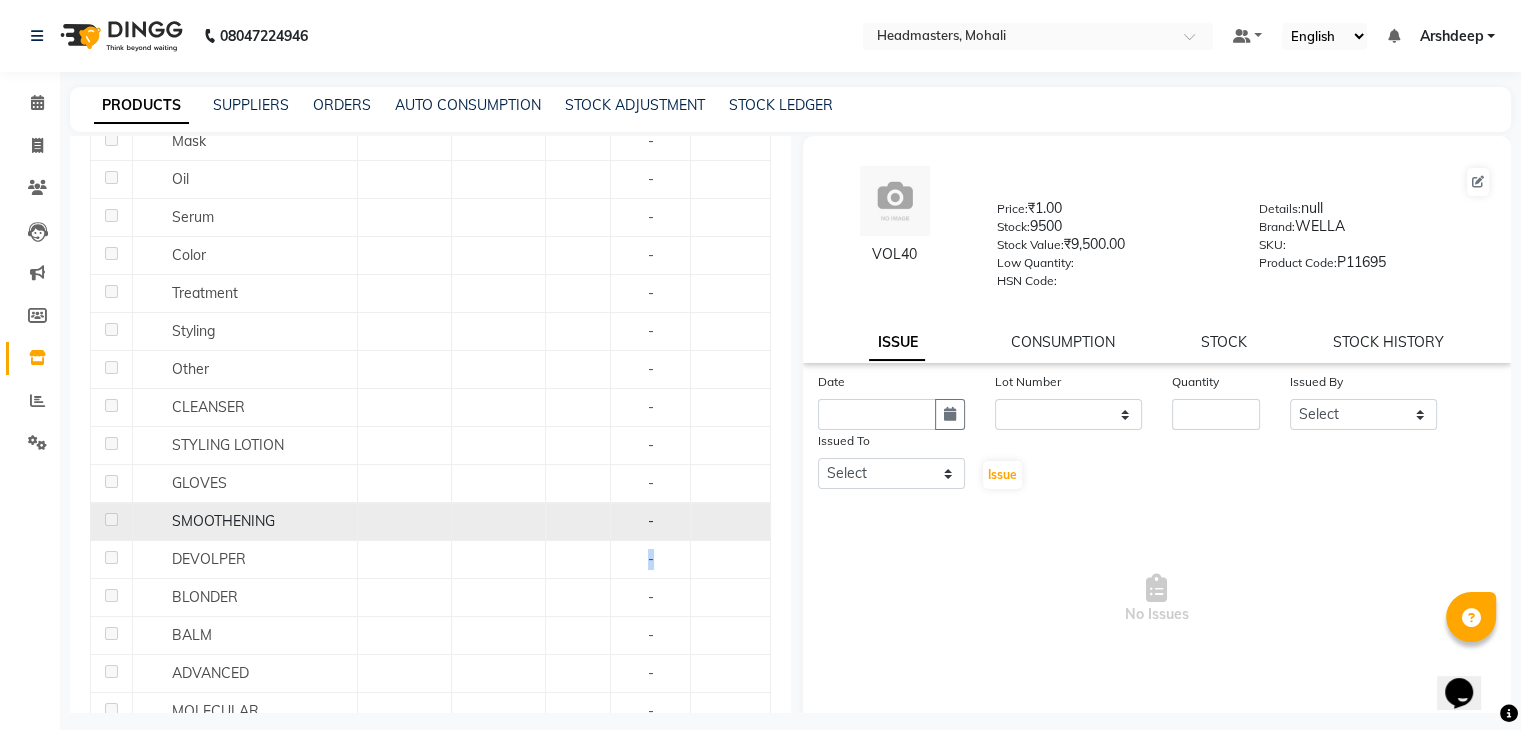 click on "Other - APRON P11411 ₹12.00 7 1 PCS C BEDSHEETS P11406 ₹25.00 101 1 PCS C CANDLE P11427 ₹150.00 10 1 PCS C COTTON P11410 ₹150.00 3 1 PCS C FACIAL BELT P11413 ₹7.00 15 1 PCS C FACIAL TISSUES P11415 ₹350.00 15 1 PCS C MALE BRIEF P11412 ₹25.00 170 1 PCS C SHOWER CAP P11414 ₹4.00 100 1 PCS C SLIPPERS P11409 ₹40.00 46 1 PCS C TOWEL P11407 ₹15.00 110 1 PCS C WAXING GOWN P11408 ₹22.00 128 1 PCS C WOODEN SPATULA P11416 ₹190.00 6 1 PCS C Conditioner -   Shampoo - Cream - Mask - Oil - Serum - Color - Treatment - Styling - Other - CLEANSER - STYLING LOTION - GLOVES - SMOOTHENING - DEVOLPER - BLONDER - BALM - ADVANCED - MOLECULAR -" 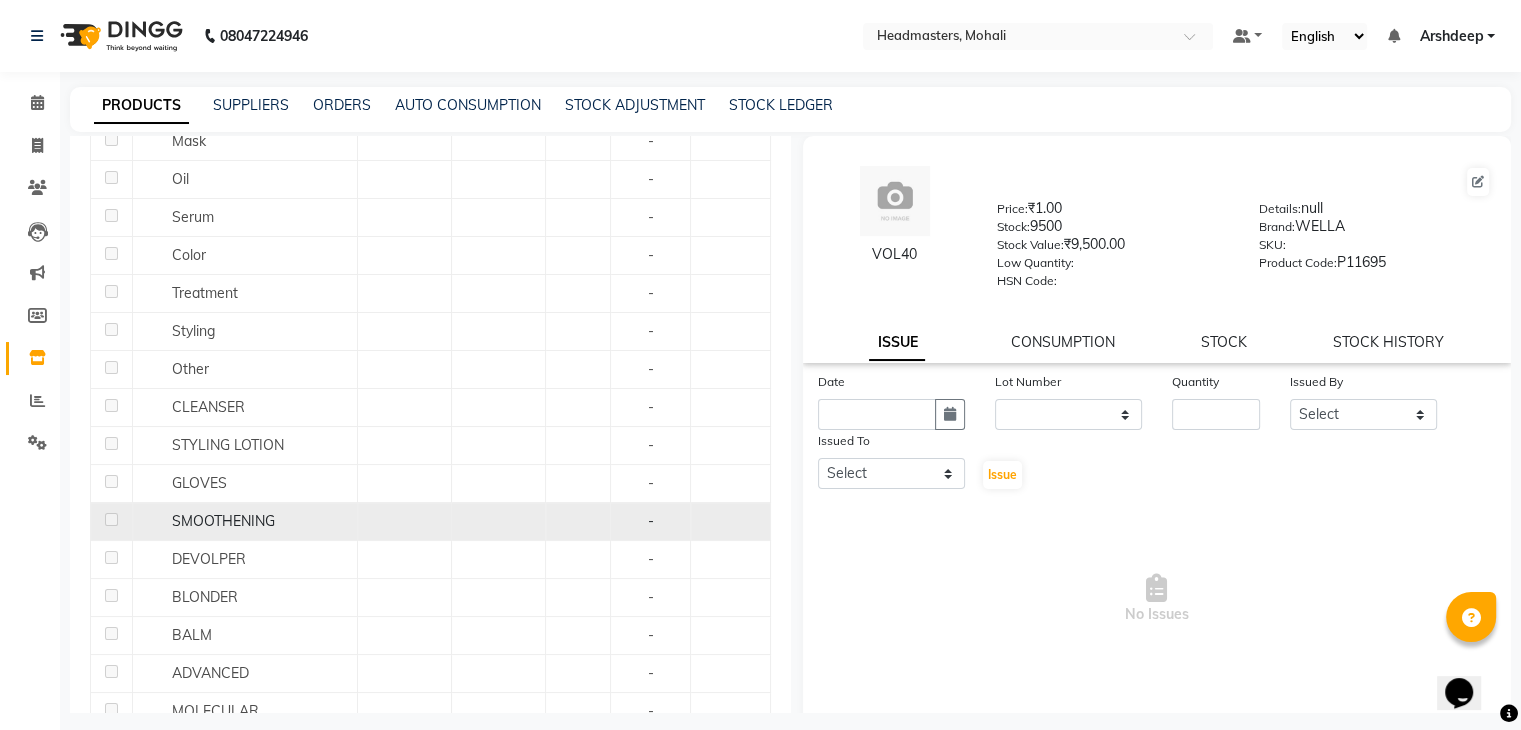 click 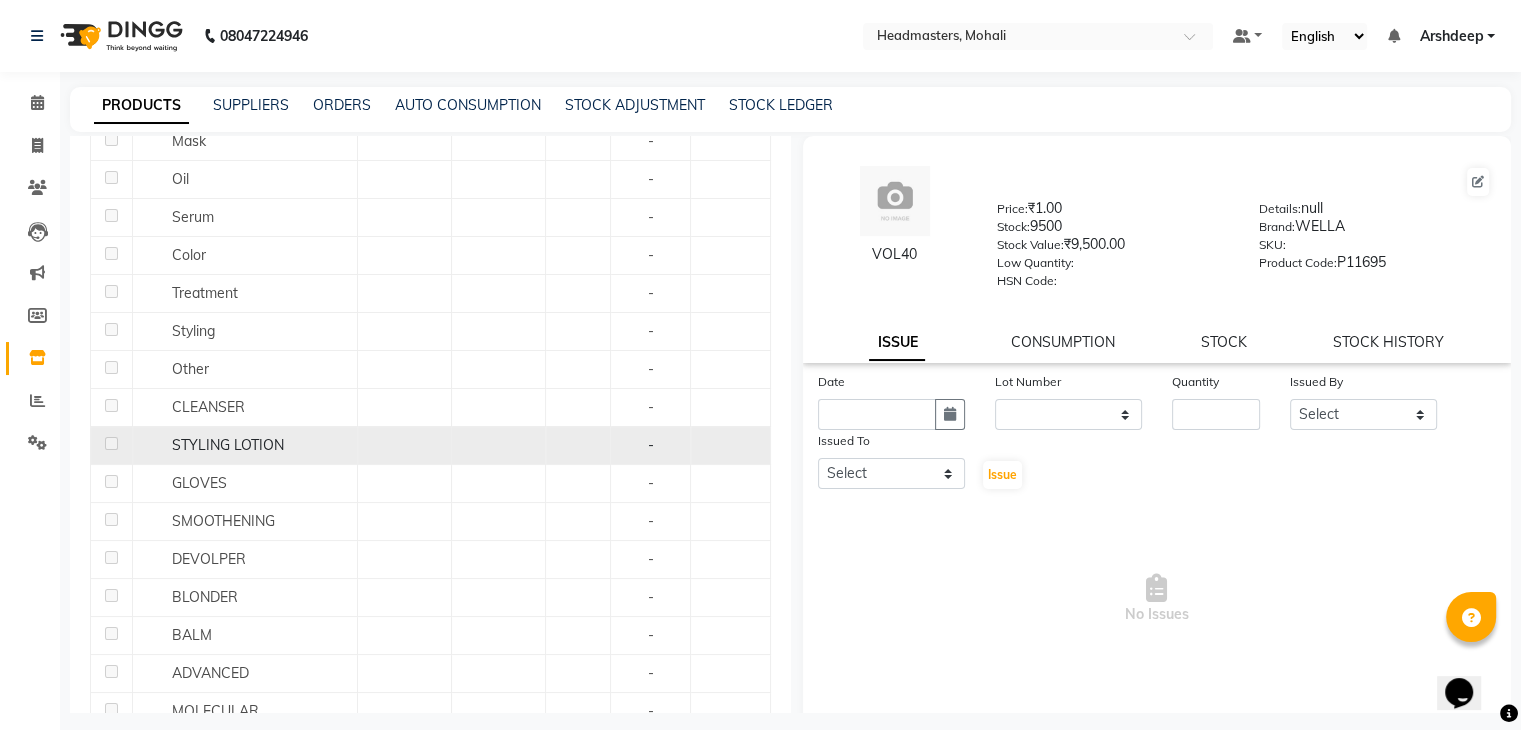 click 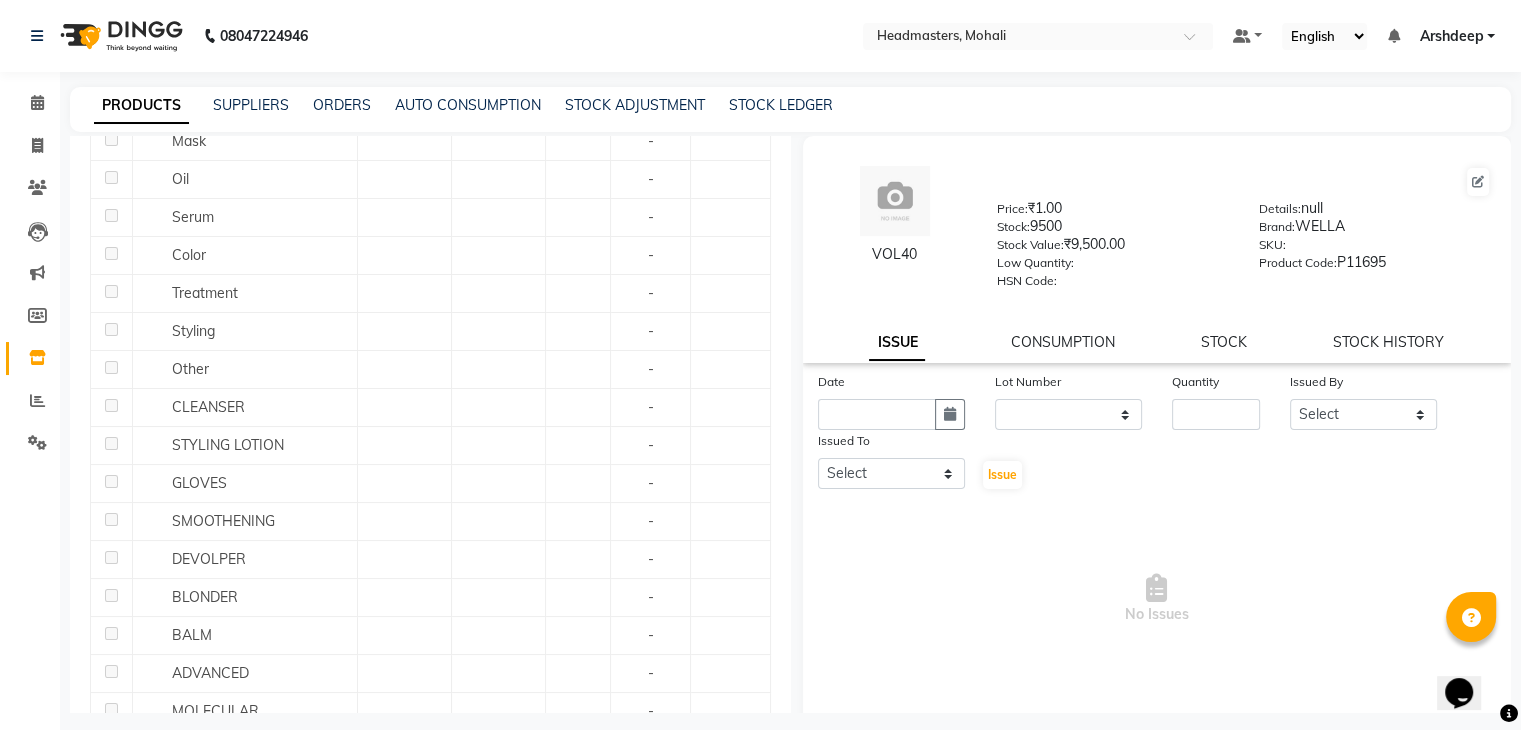 click on "Arshdeep" at bounding box center [1451, 36] 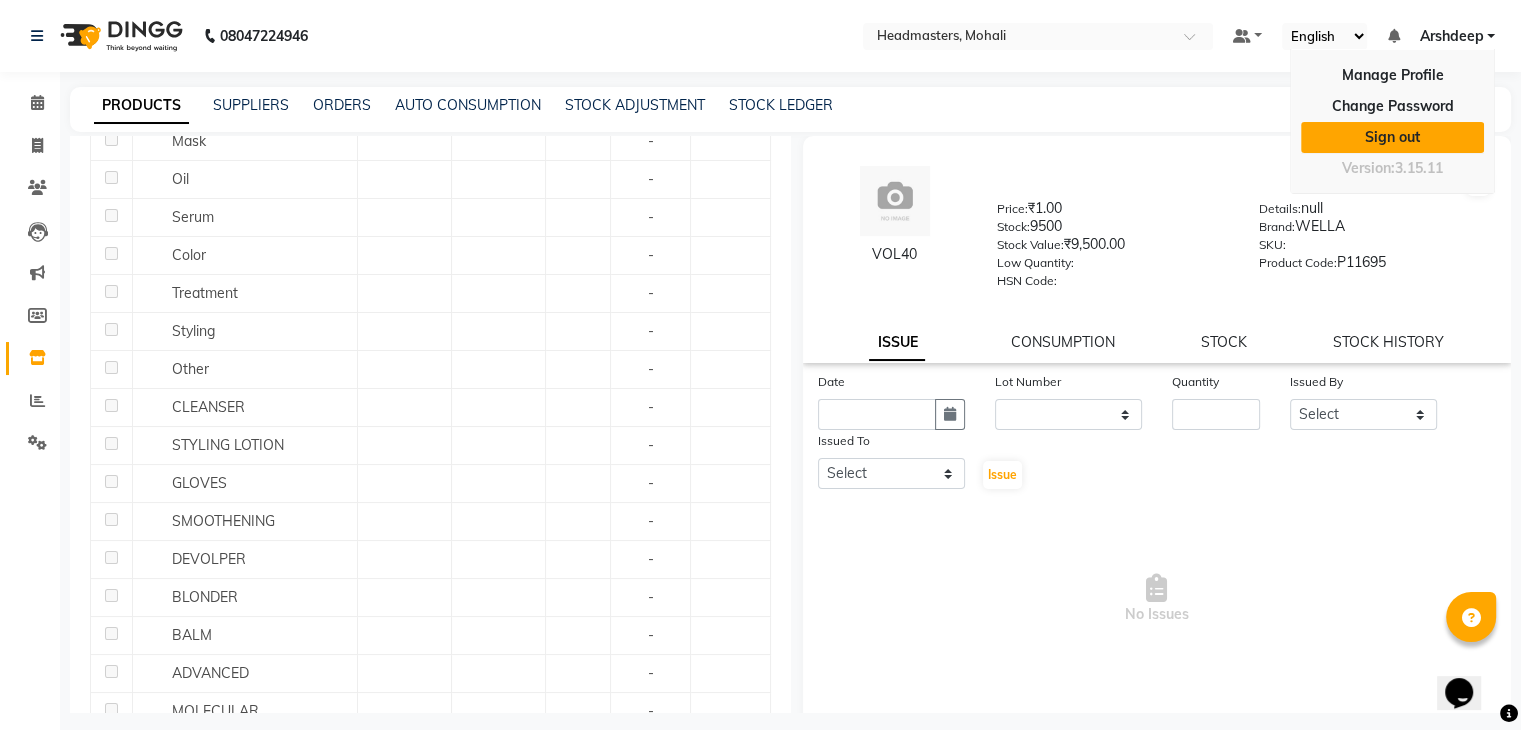 click on "Sign out" at bounding box center [1392, 137] 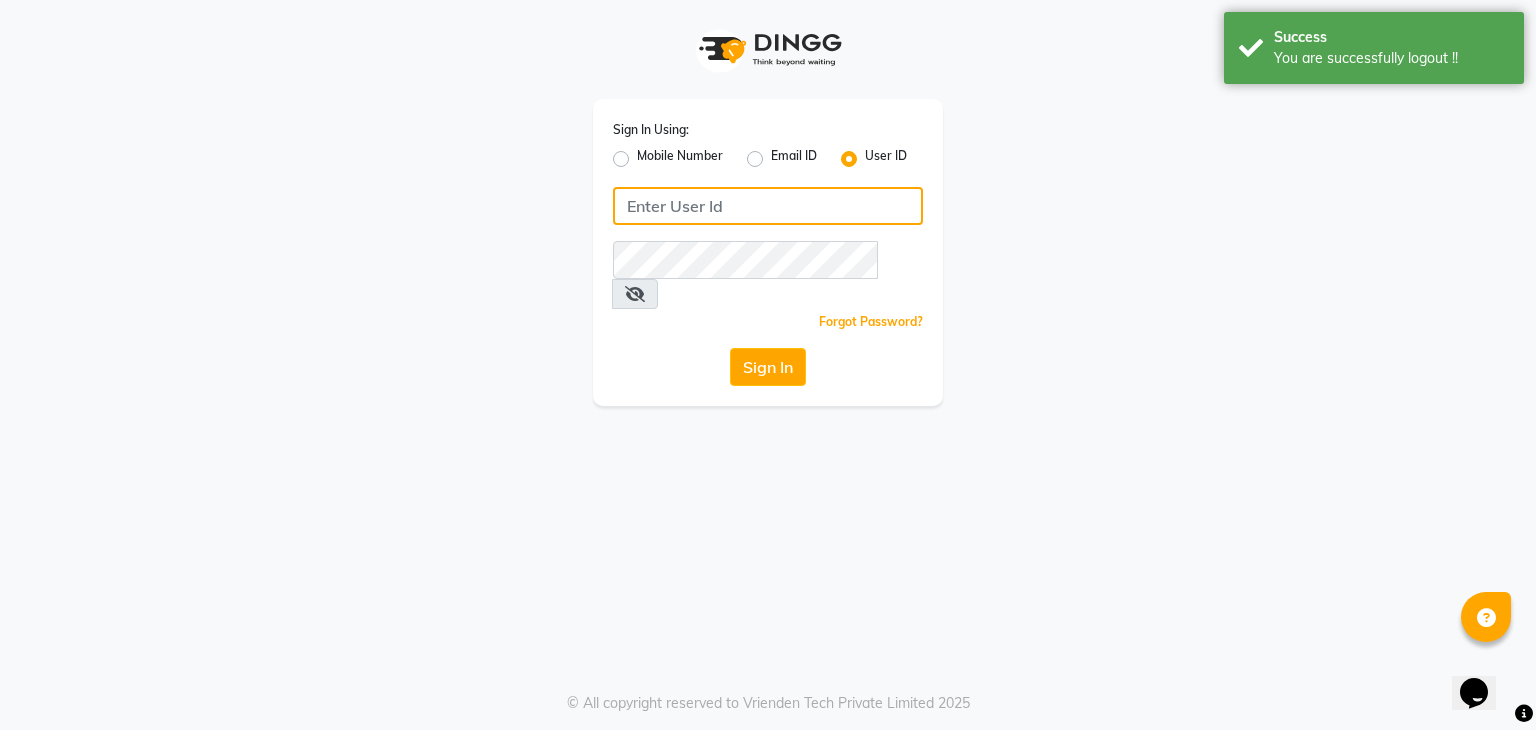 click 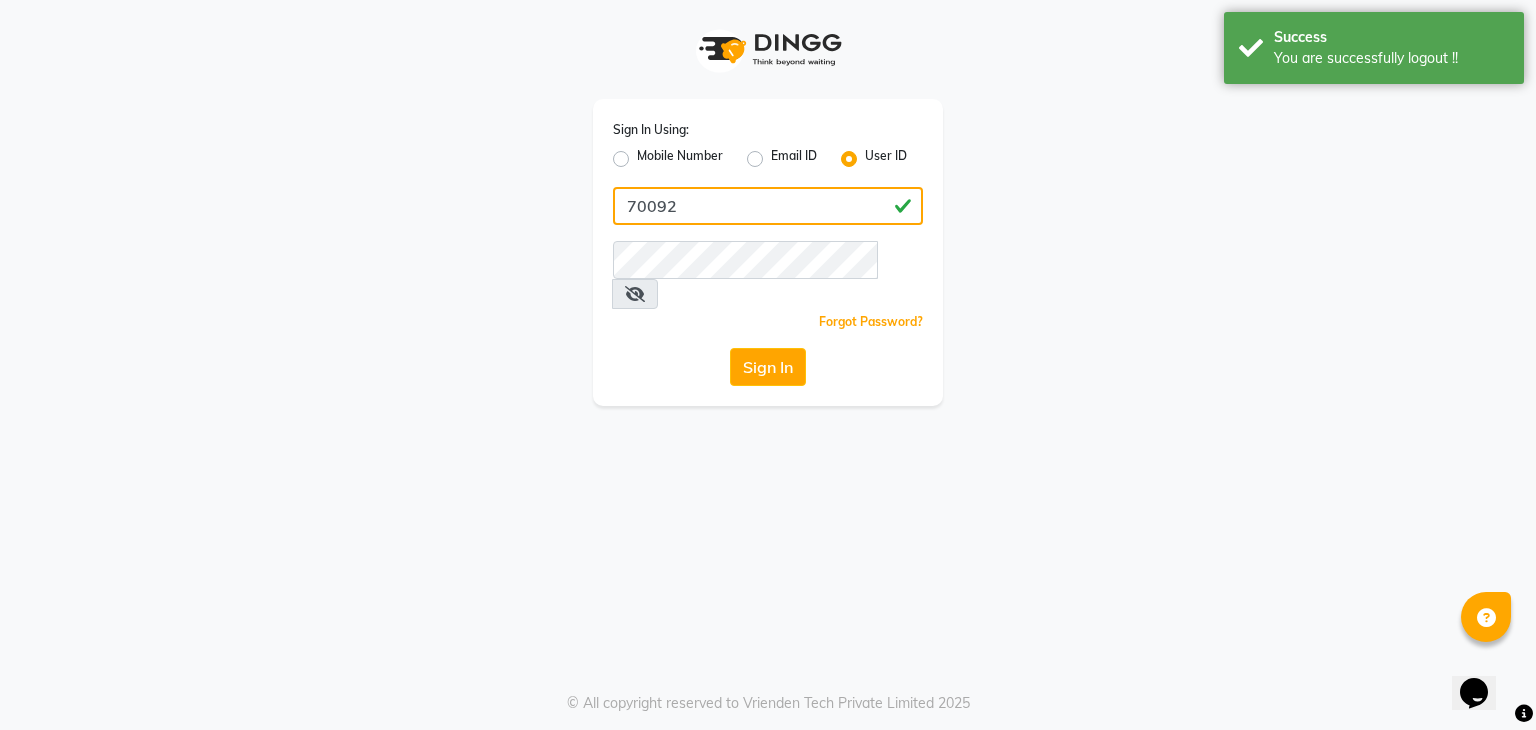 type on "70092" 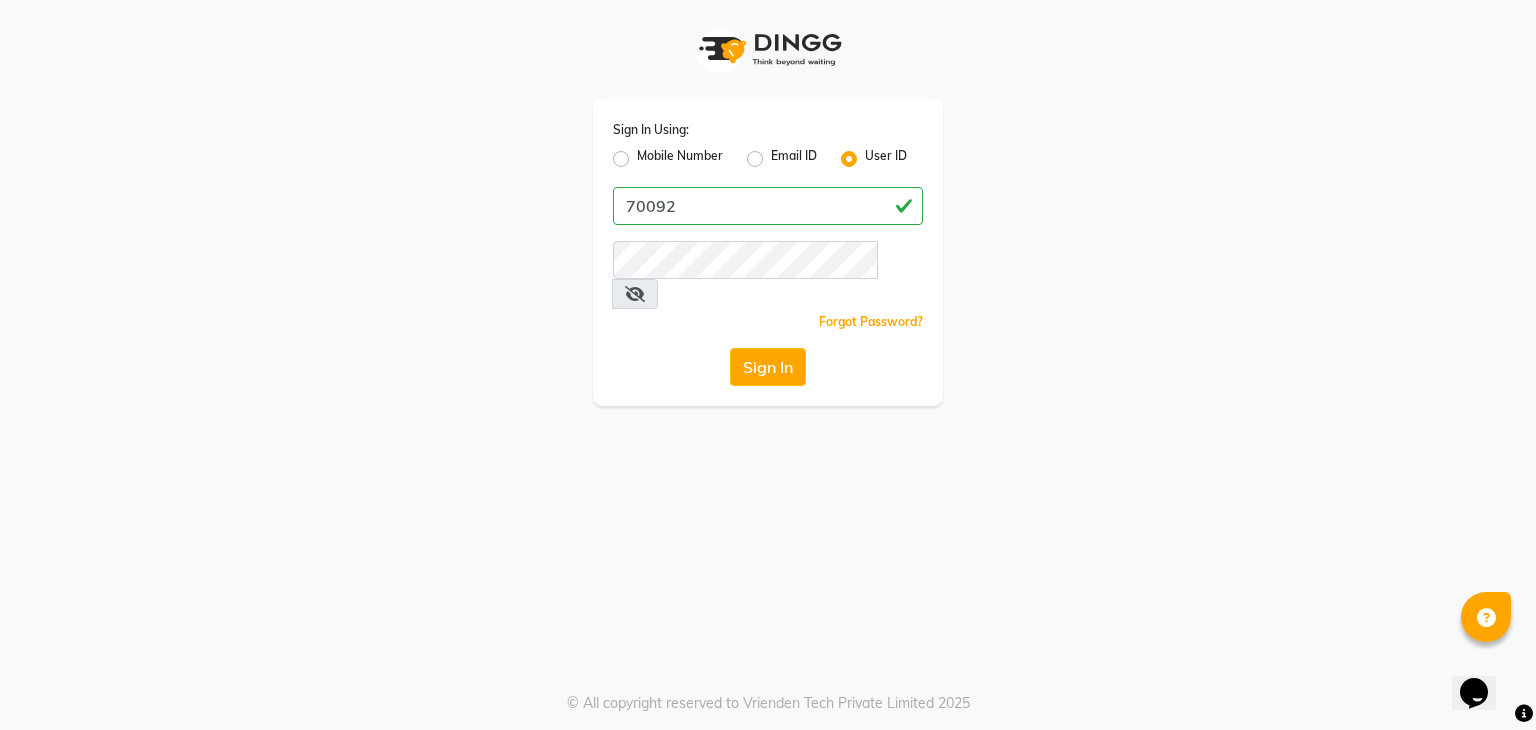 click on "Sign In Using: Mobile Number Email ID User ID" 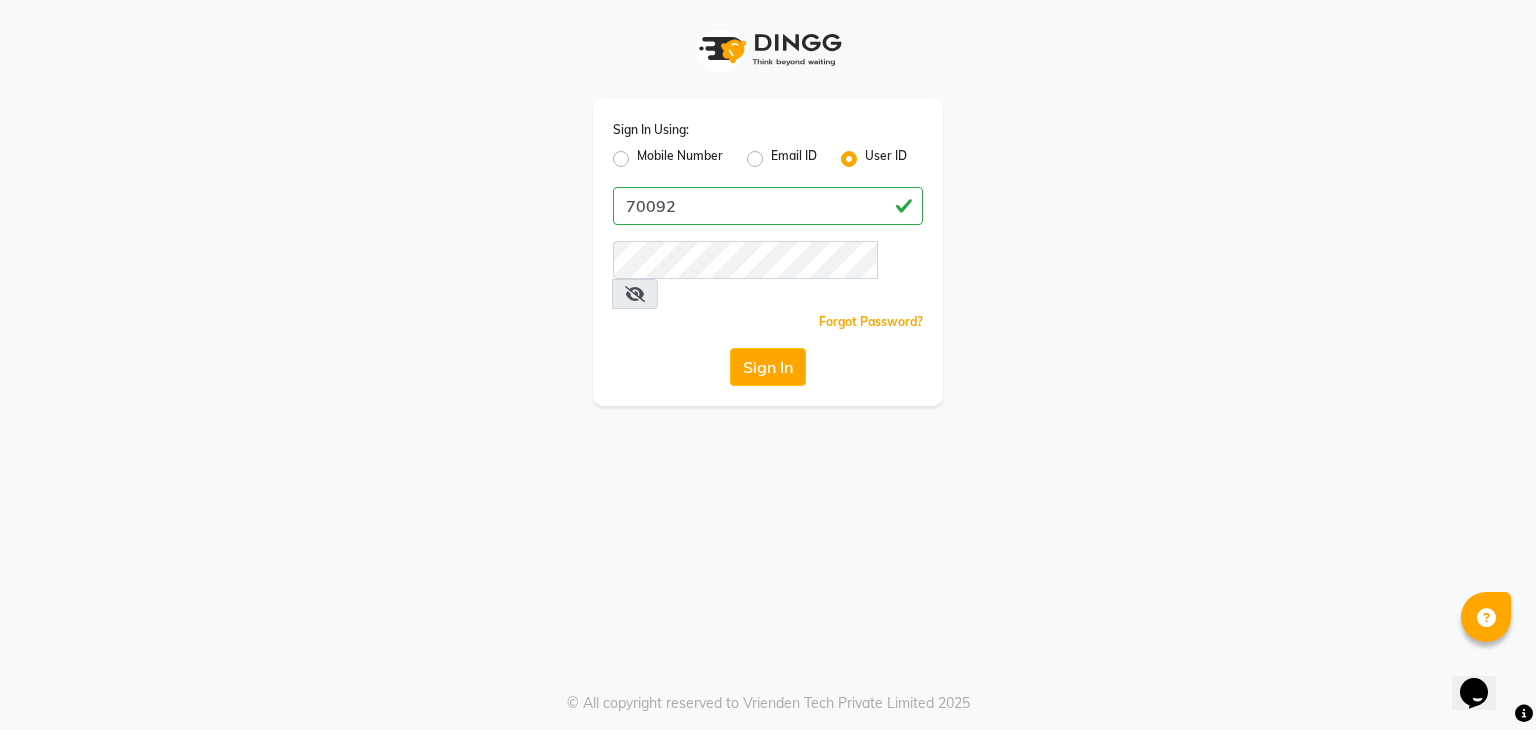 click on "Mobile Number" 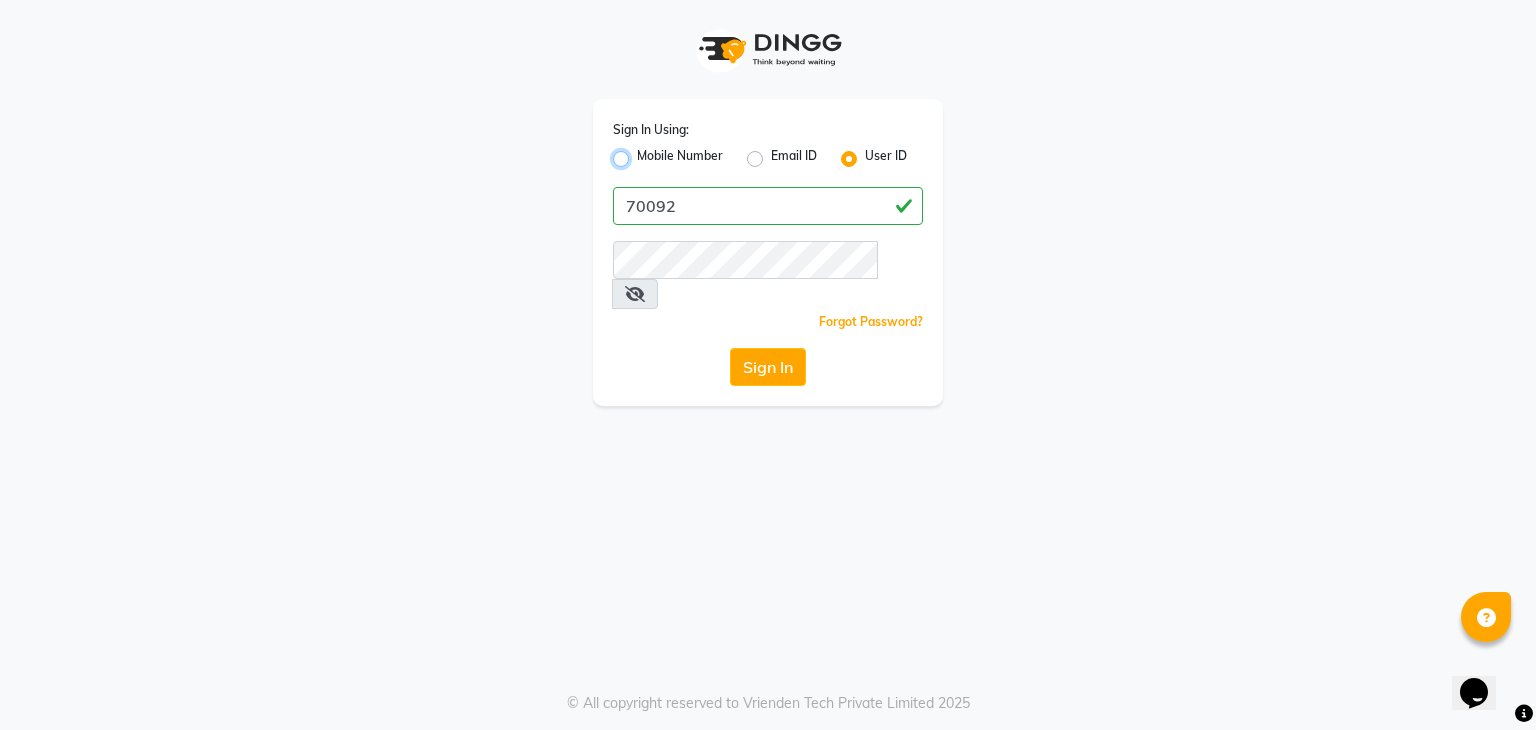 click on "Mobile Number" at bounding box center (643, 153) 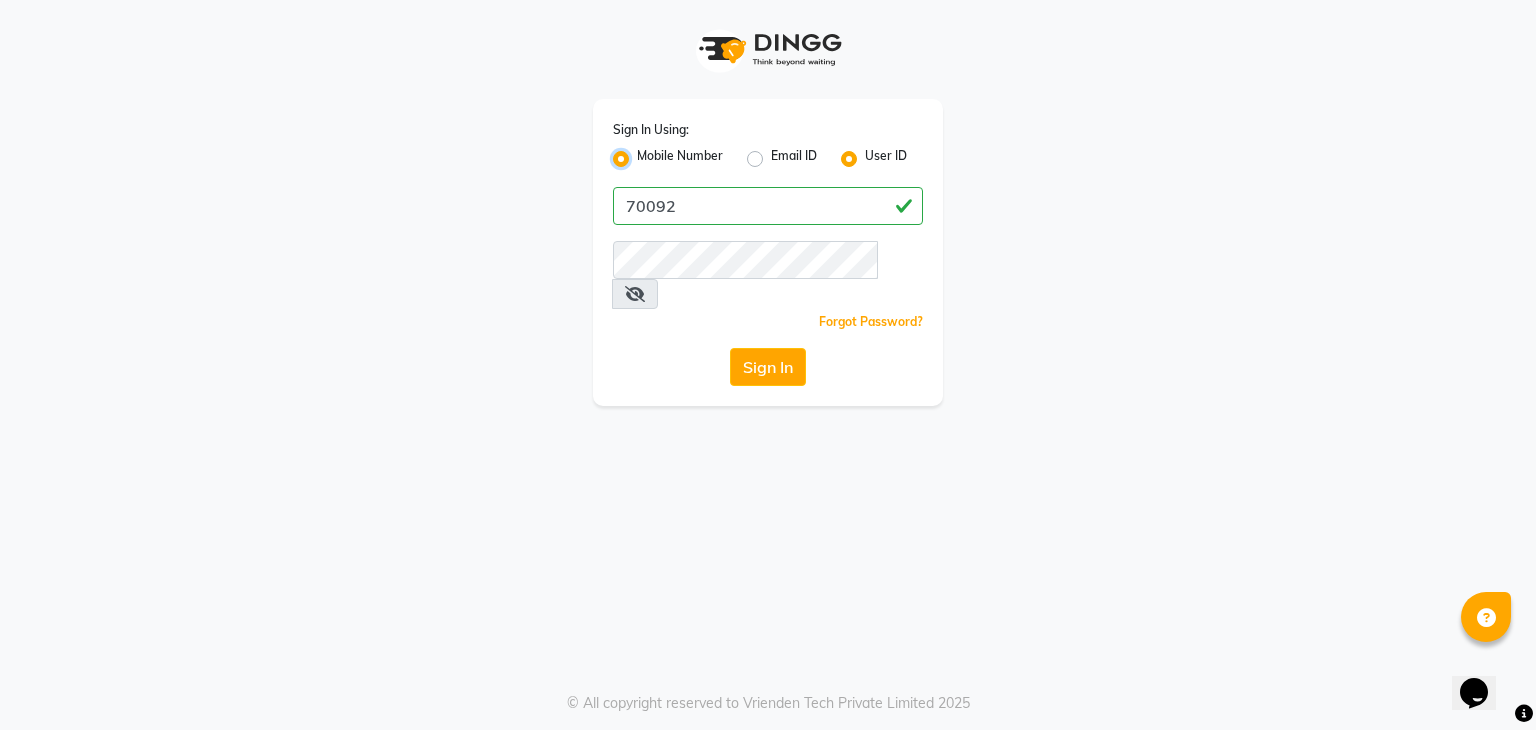 radio on "false" 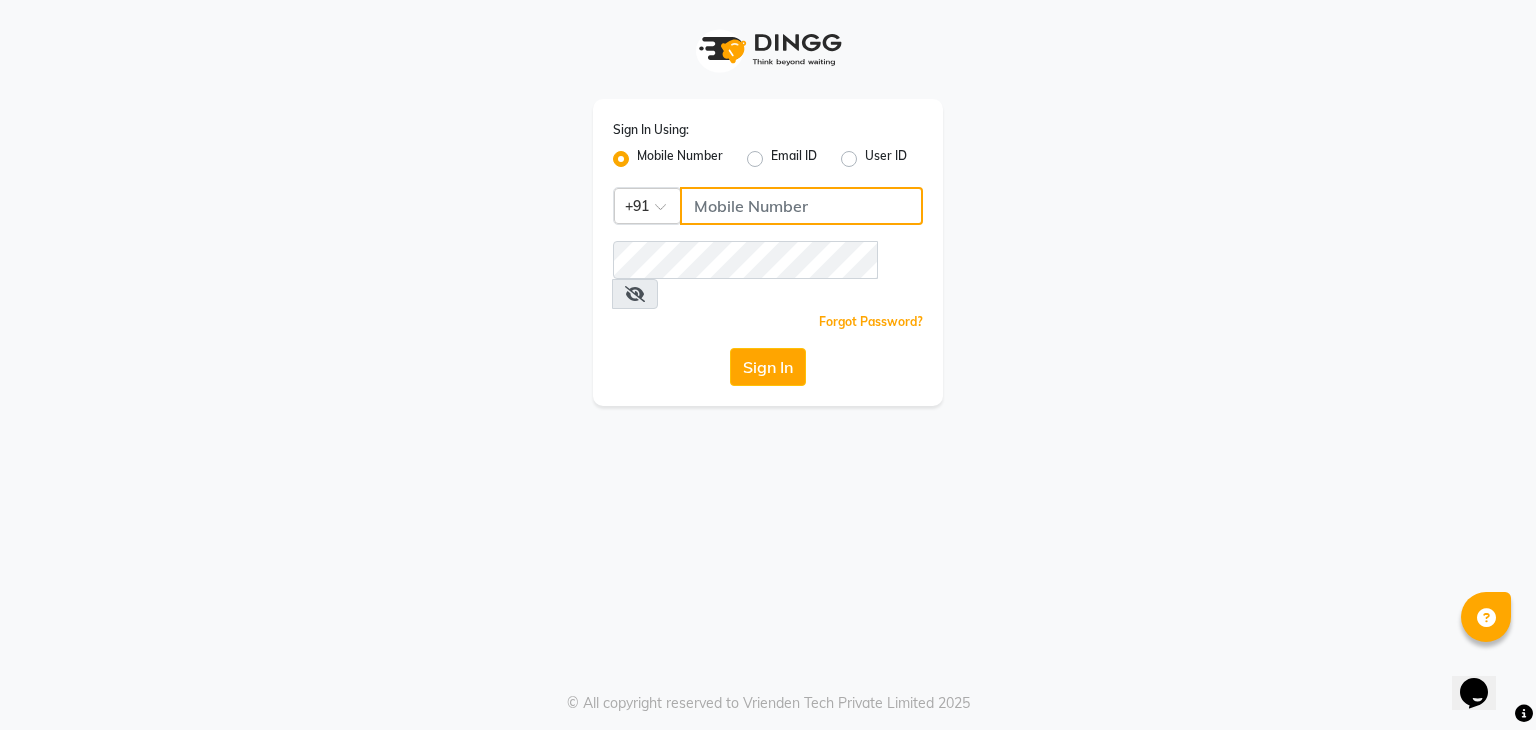 click 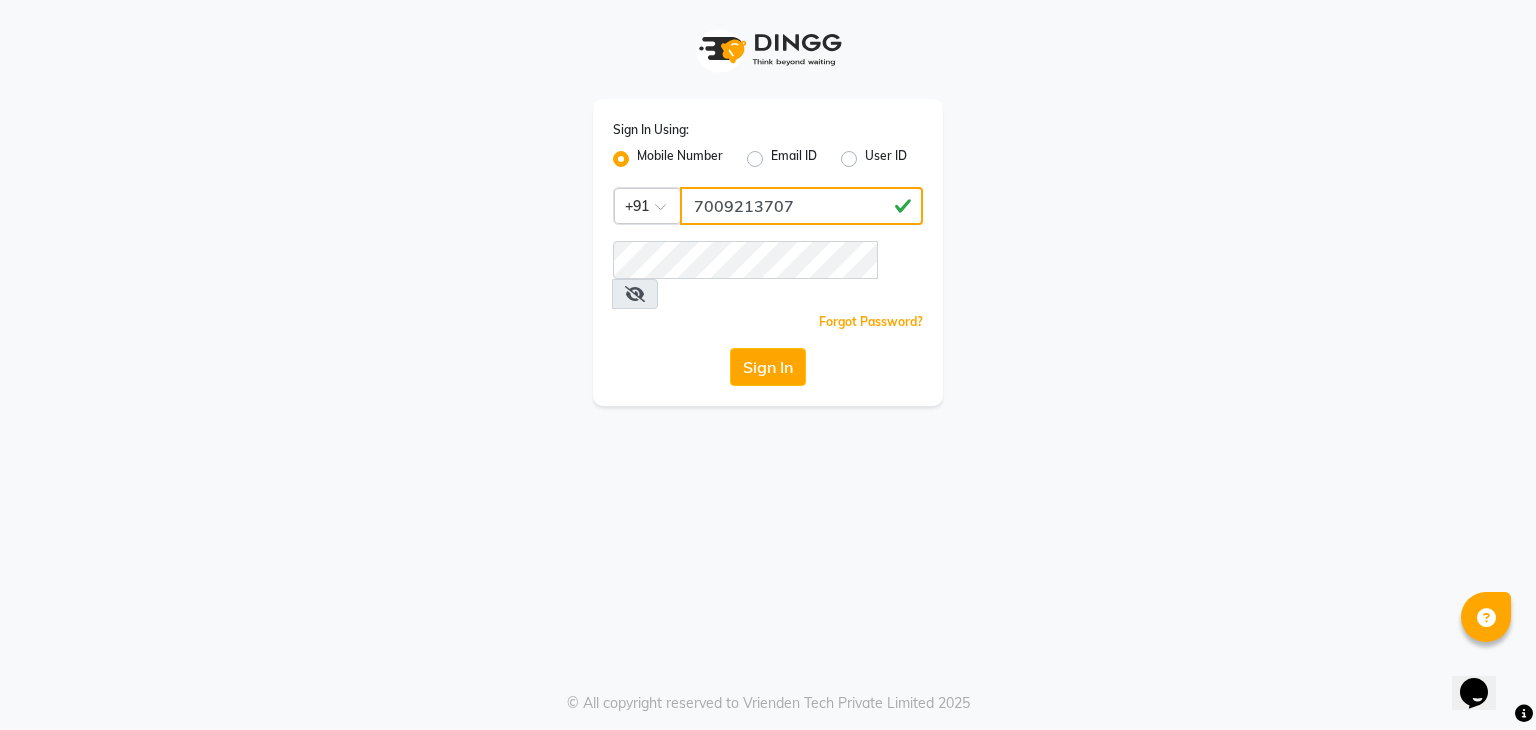 type on "7009213707" 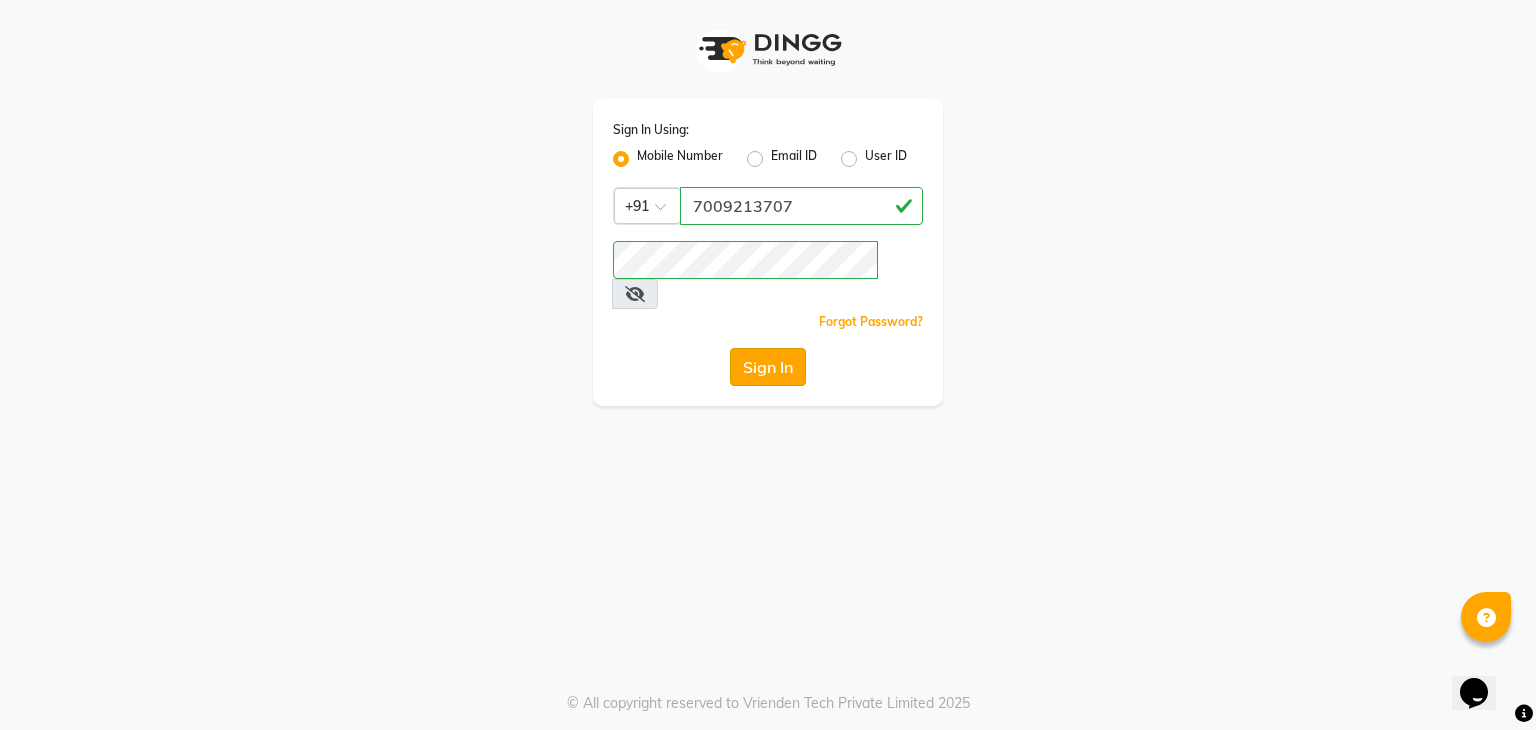 click on "Sign In" 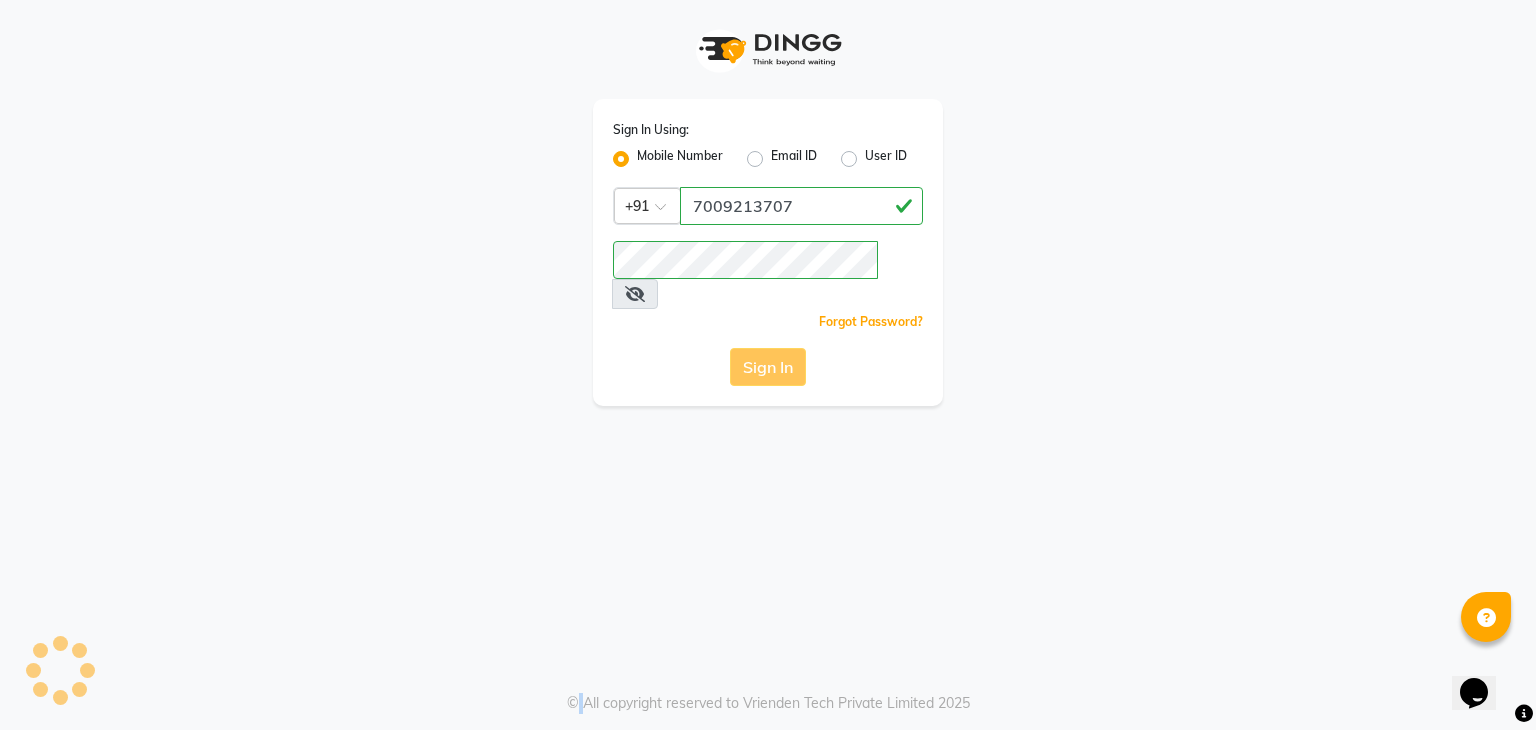 click on "Sign In" 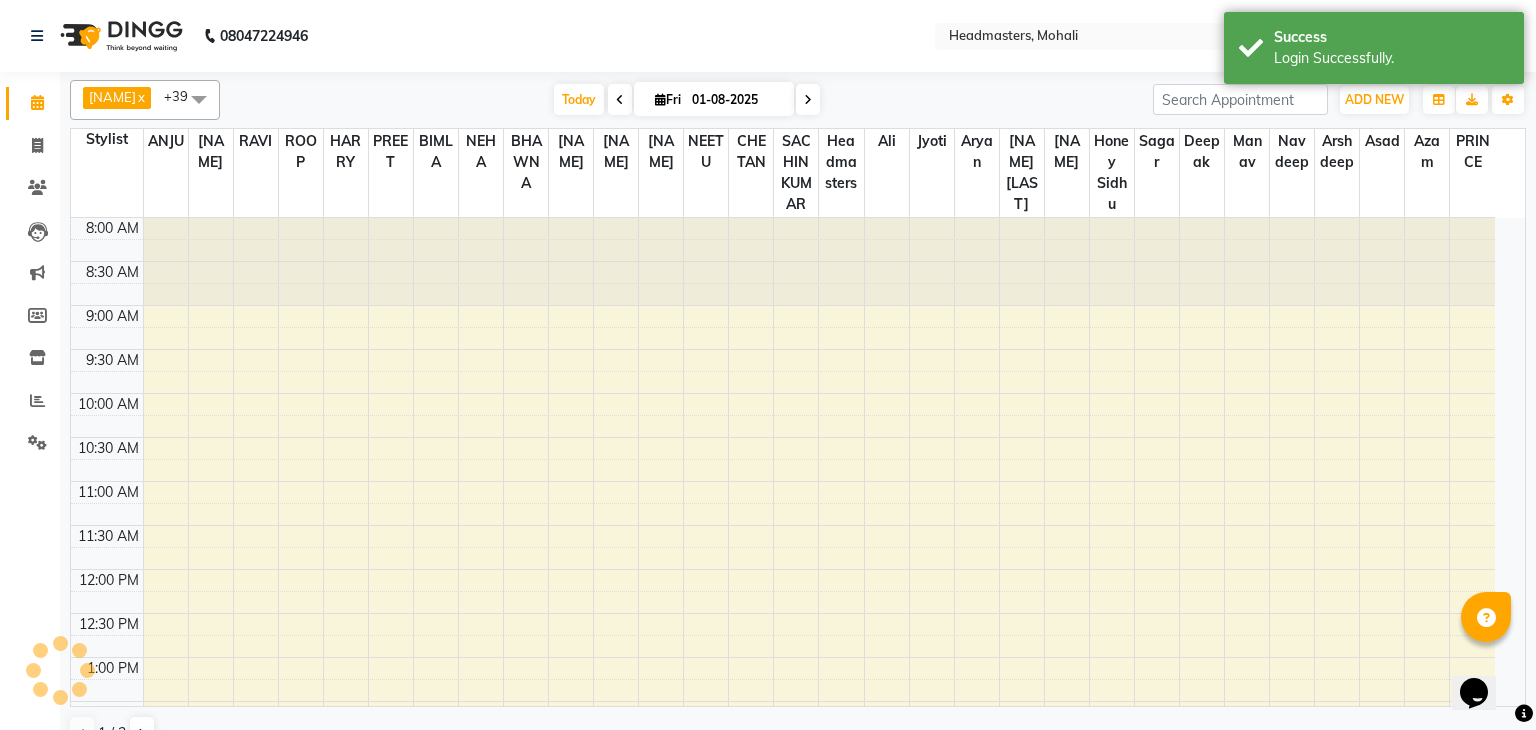 select on "en" 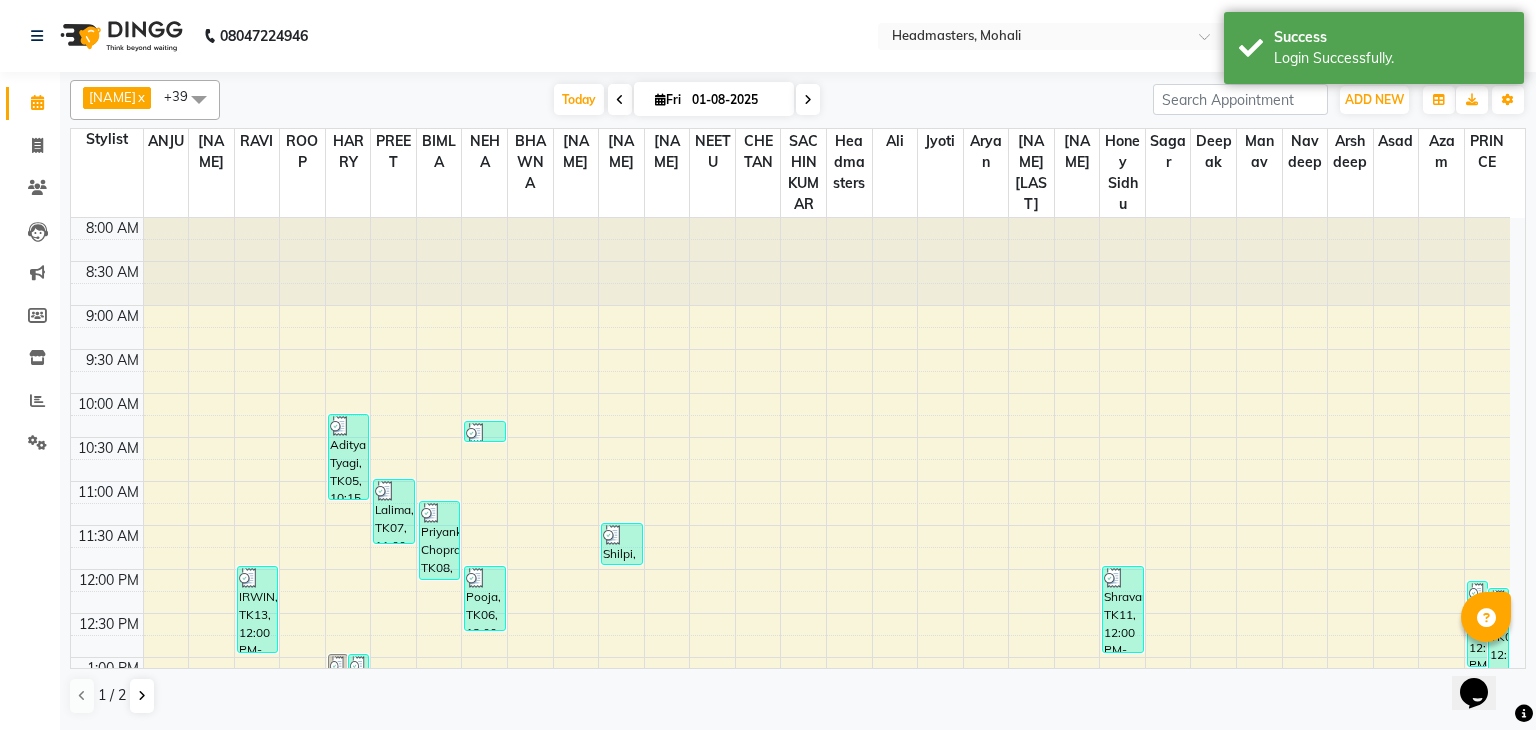 scroll, scrollTop: 0, scrollLeft: 0, axis: both 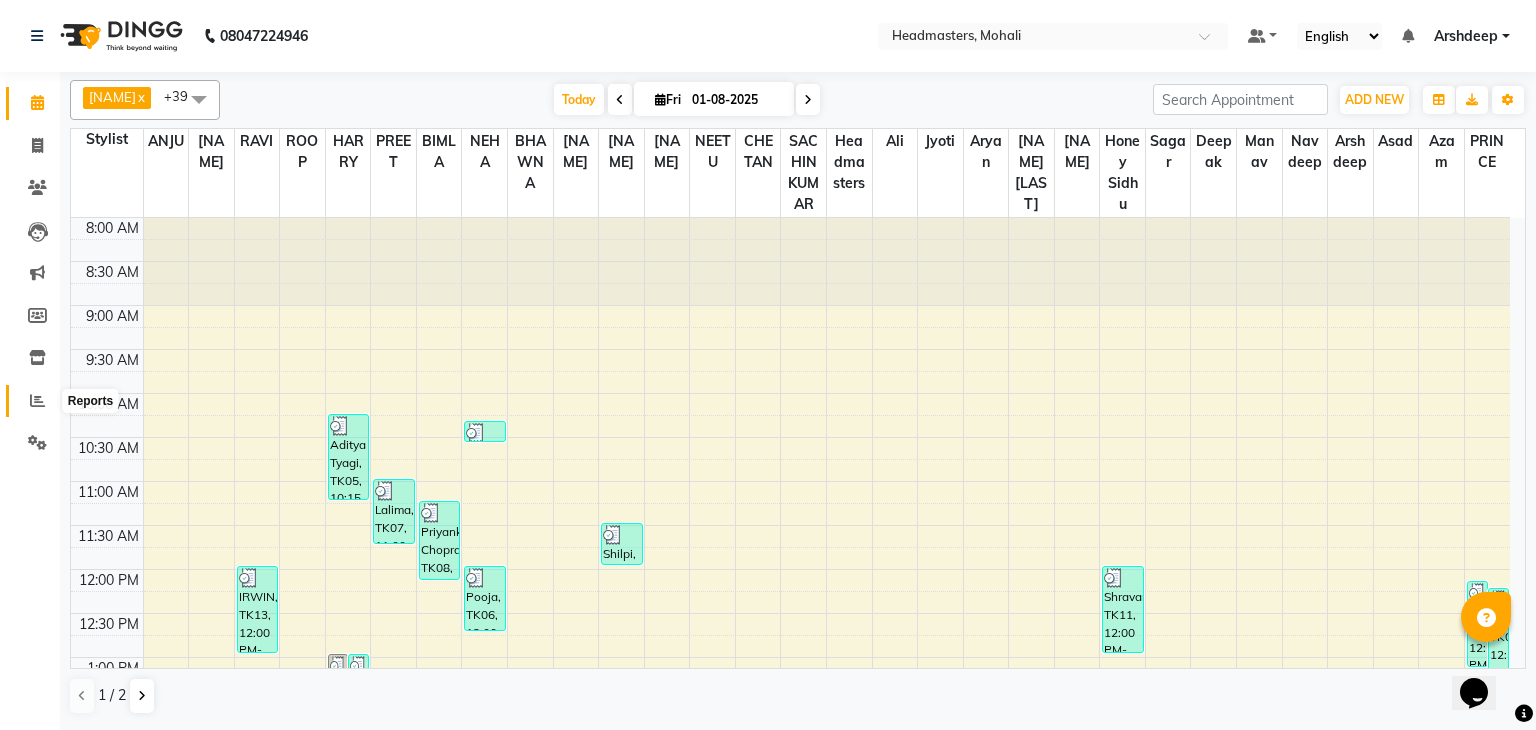 click 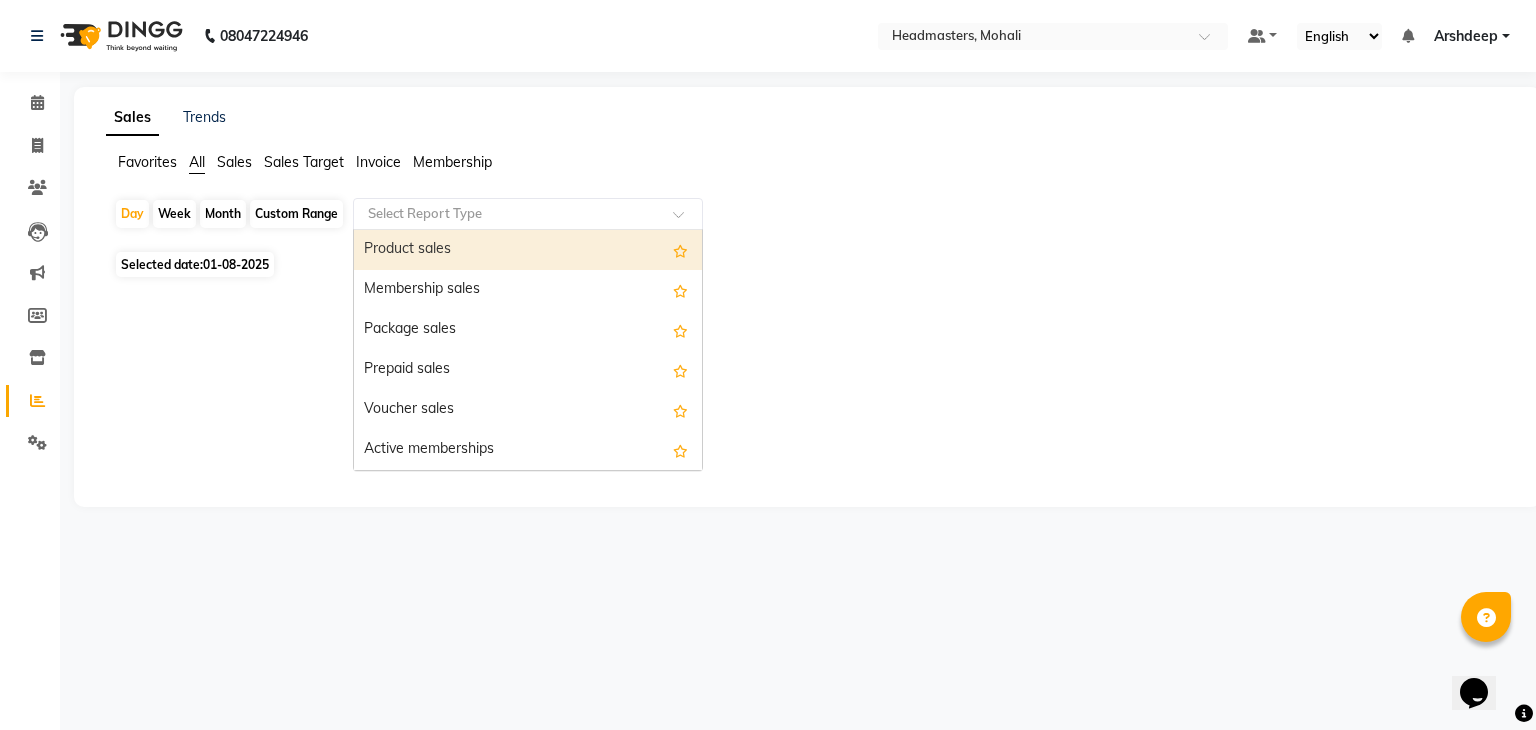 click 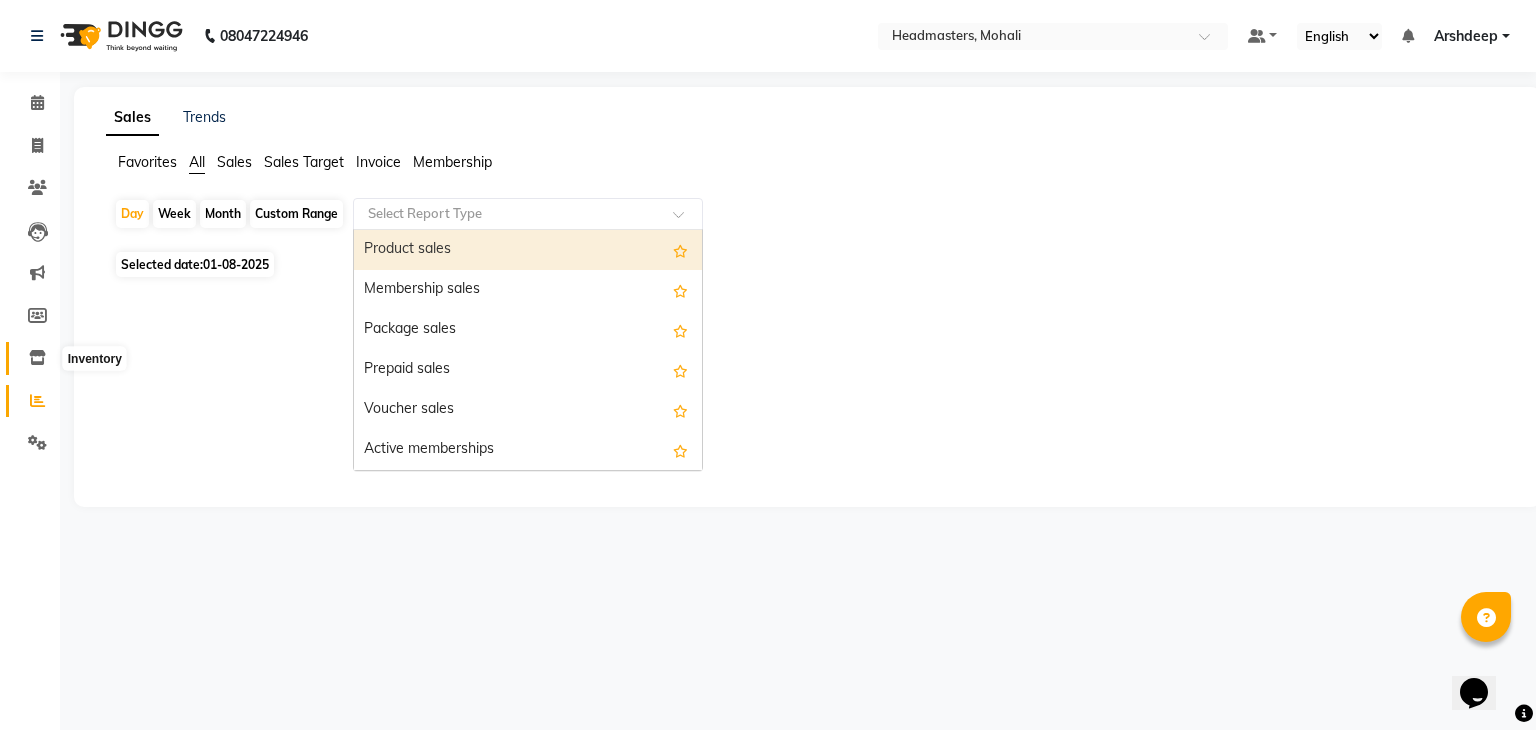 click 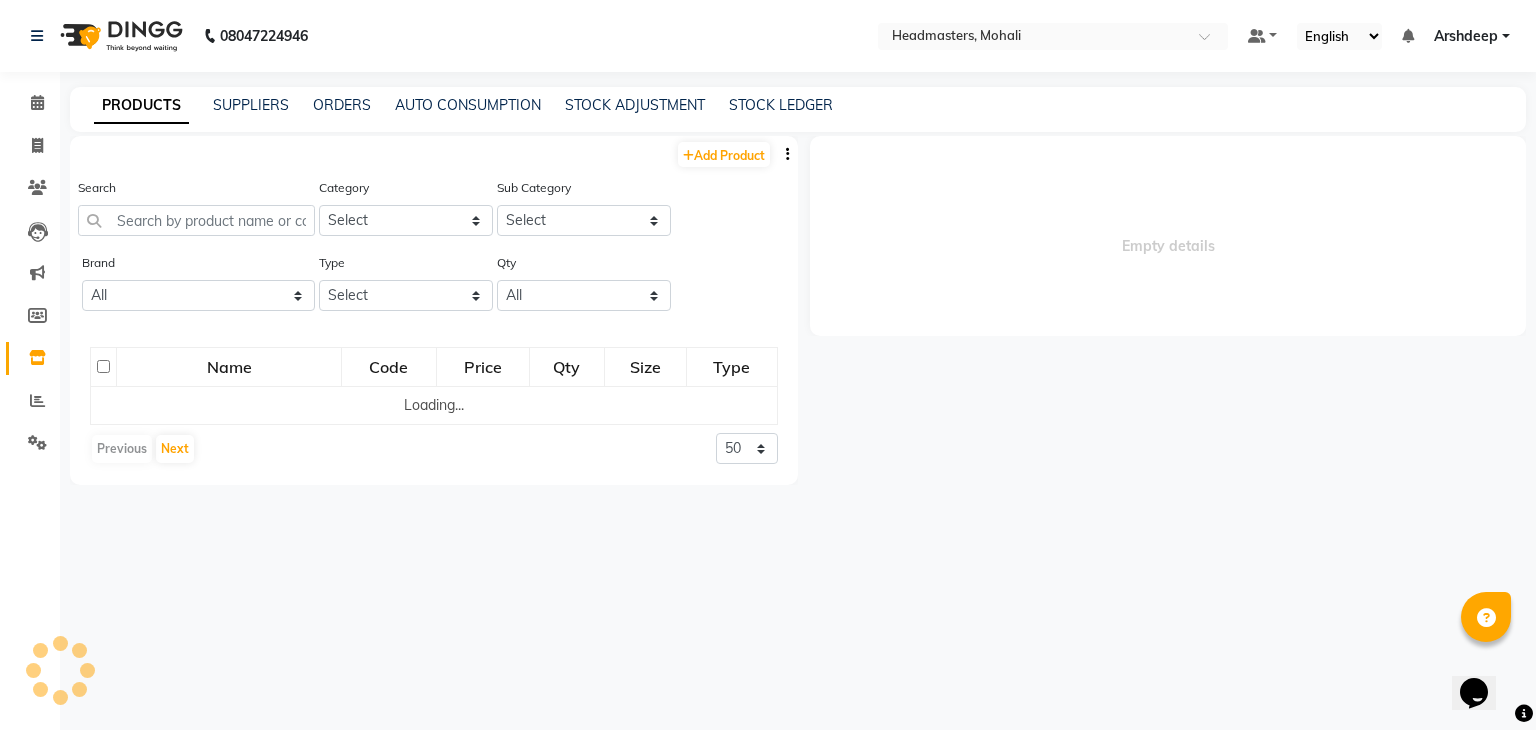 select 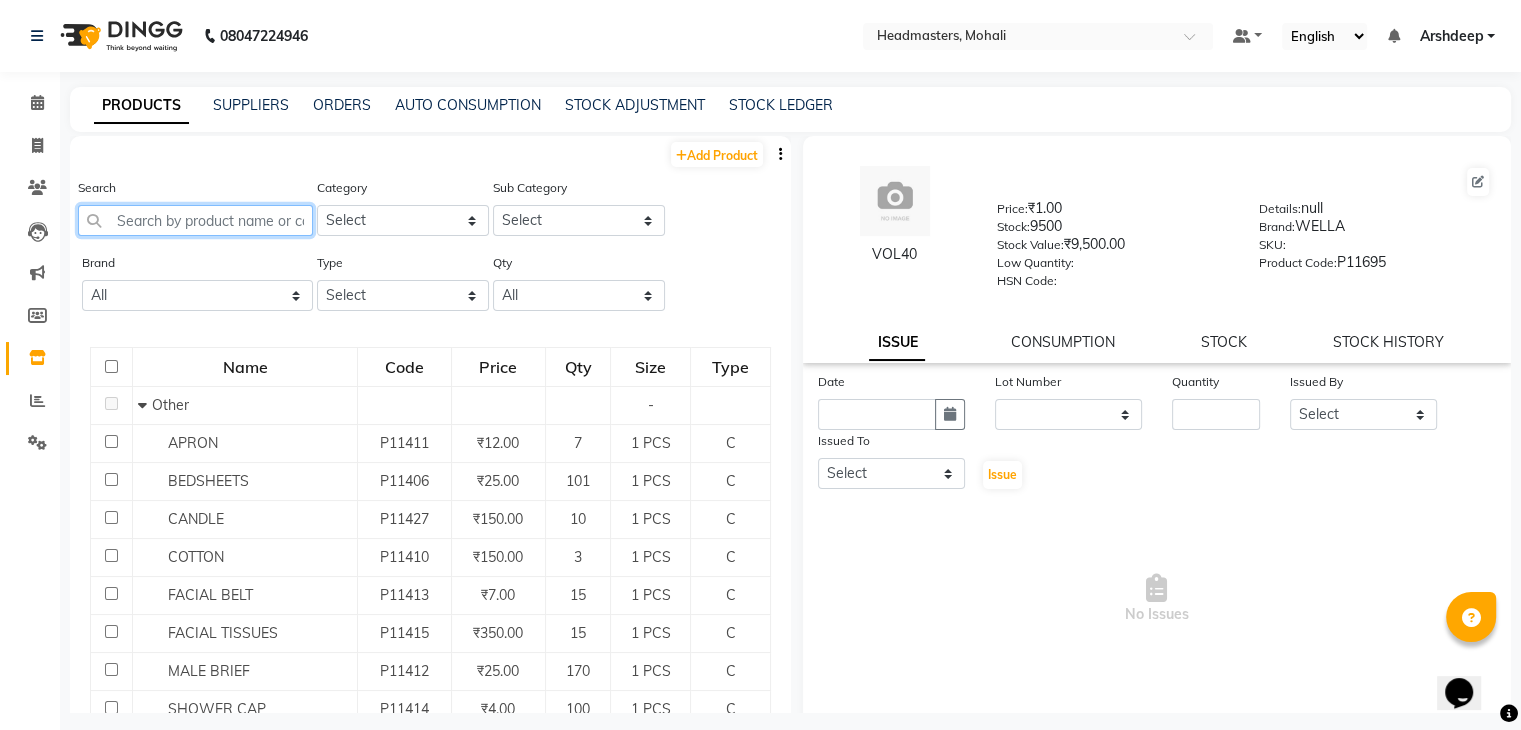 click 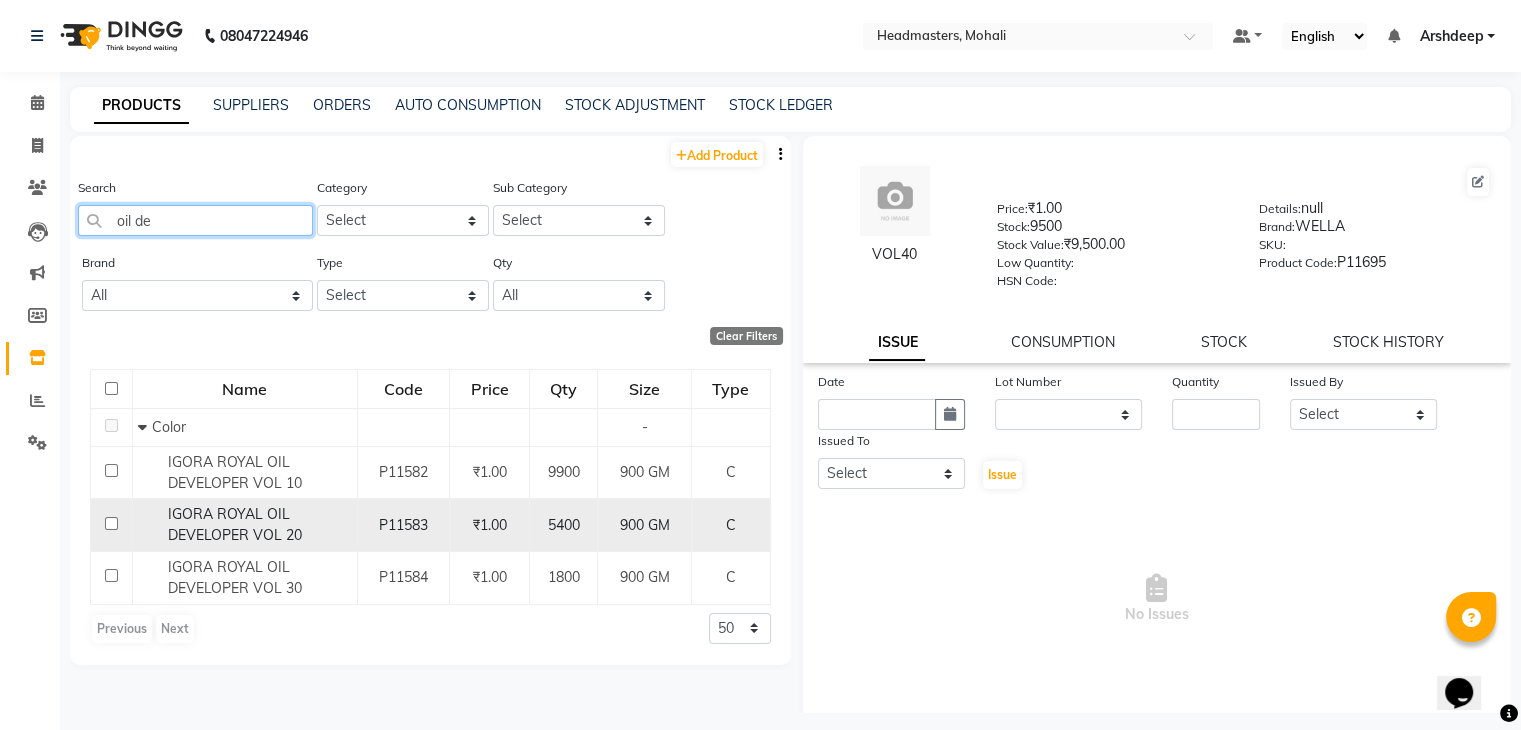 type on "oil de" 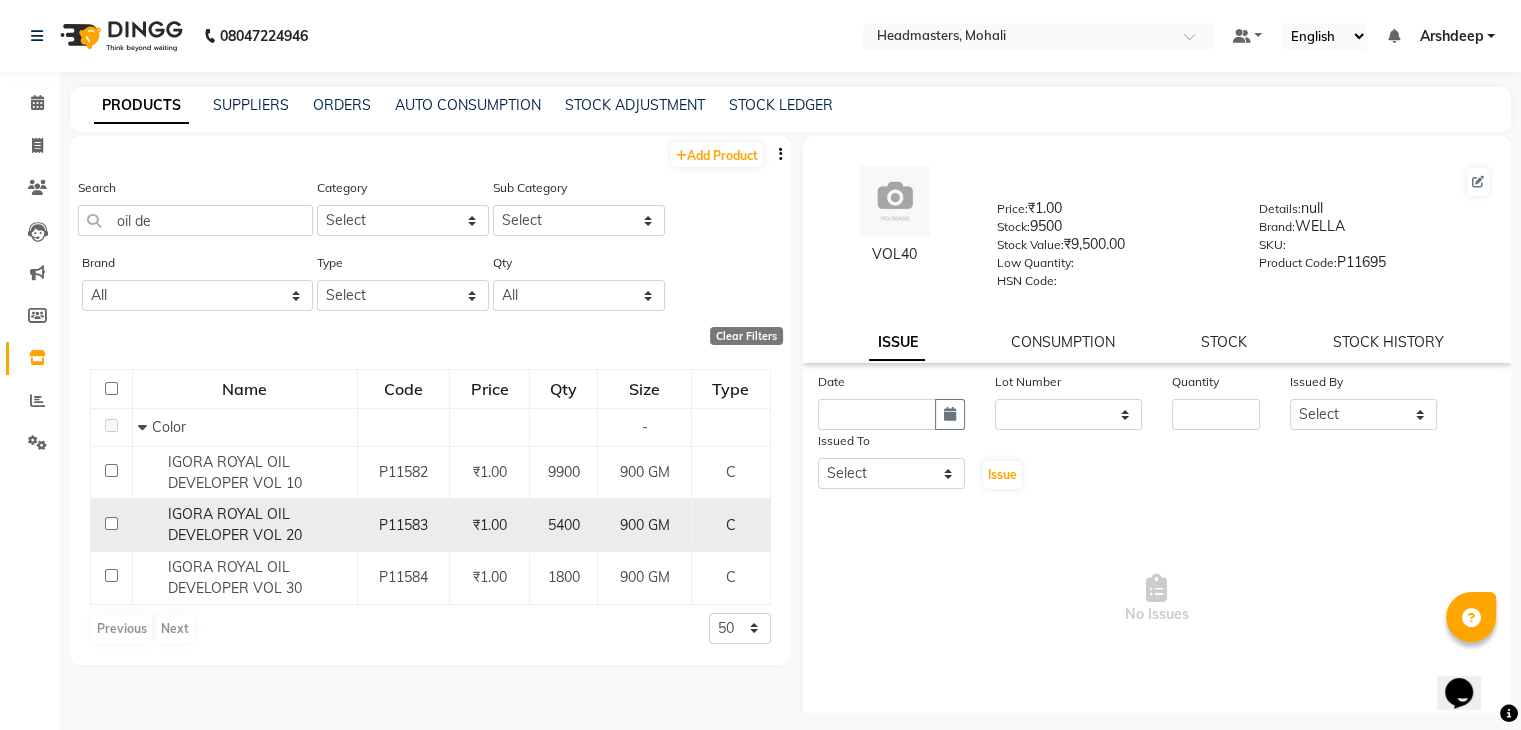click on "IGORA ROYAL OIL DEVELOPER VOL 20" 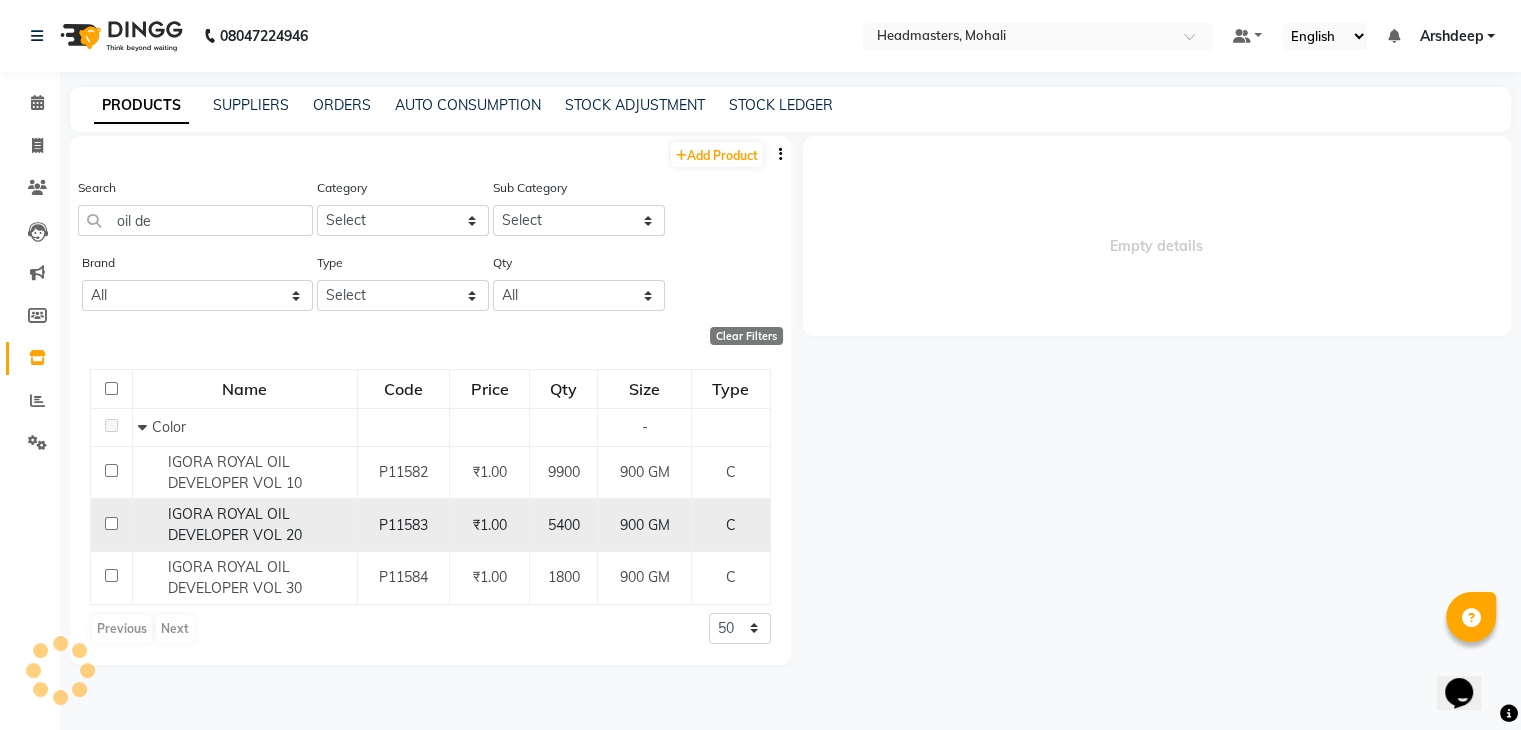 select 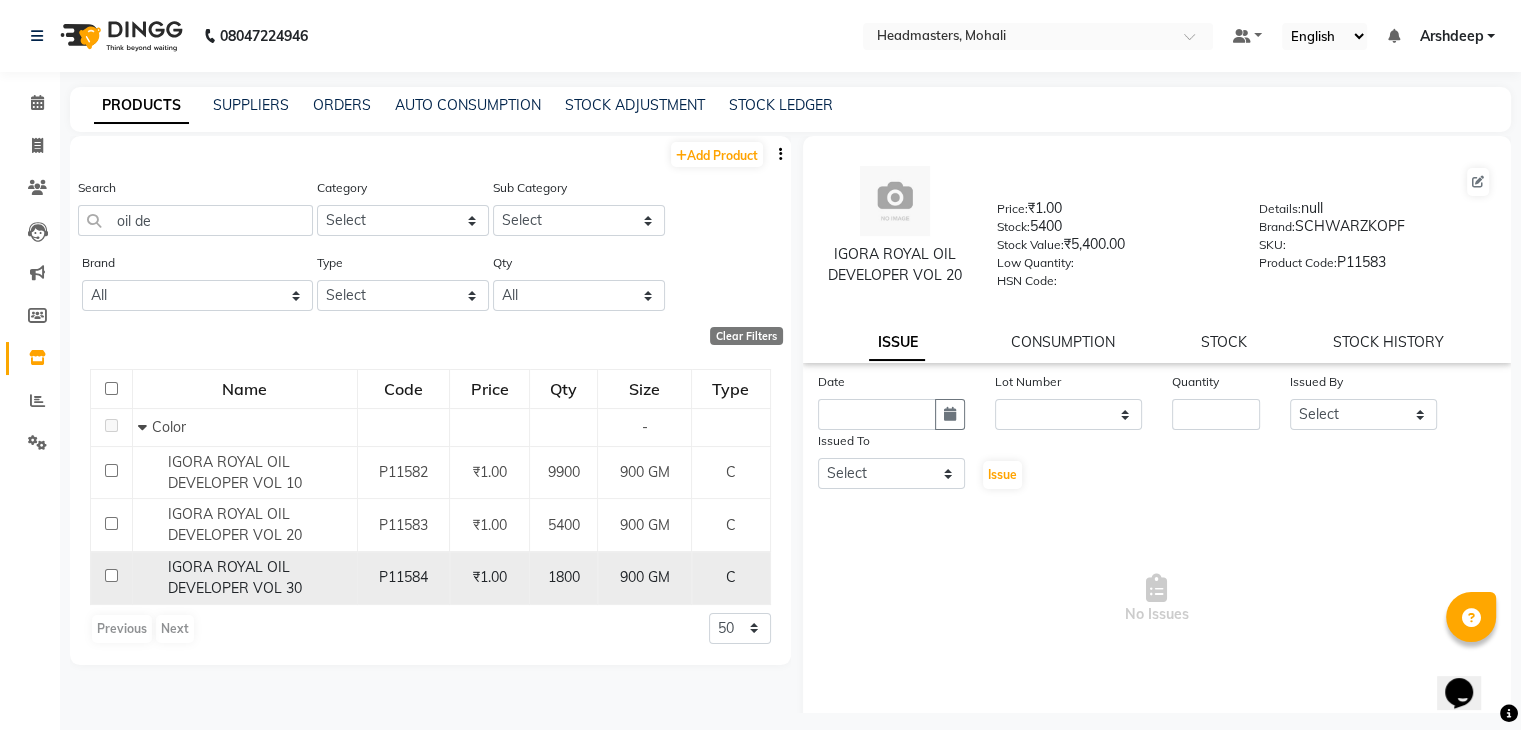 click on "900 GM" 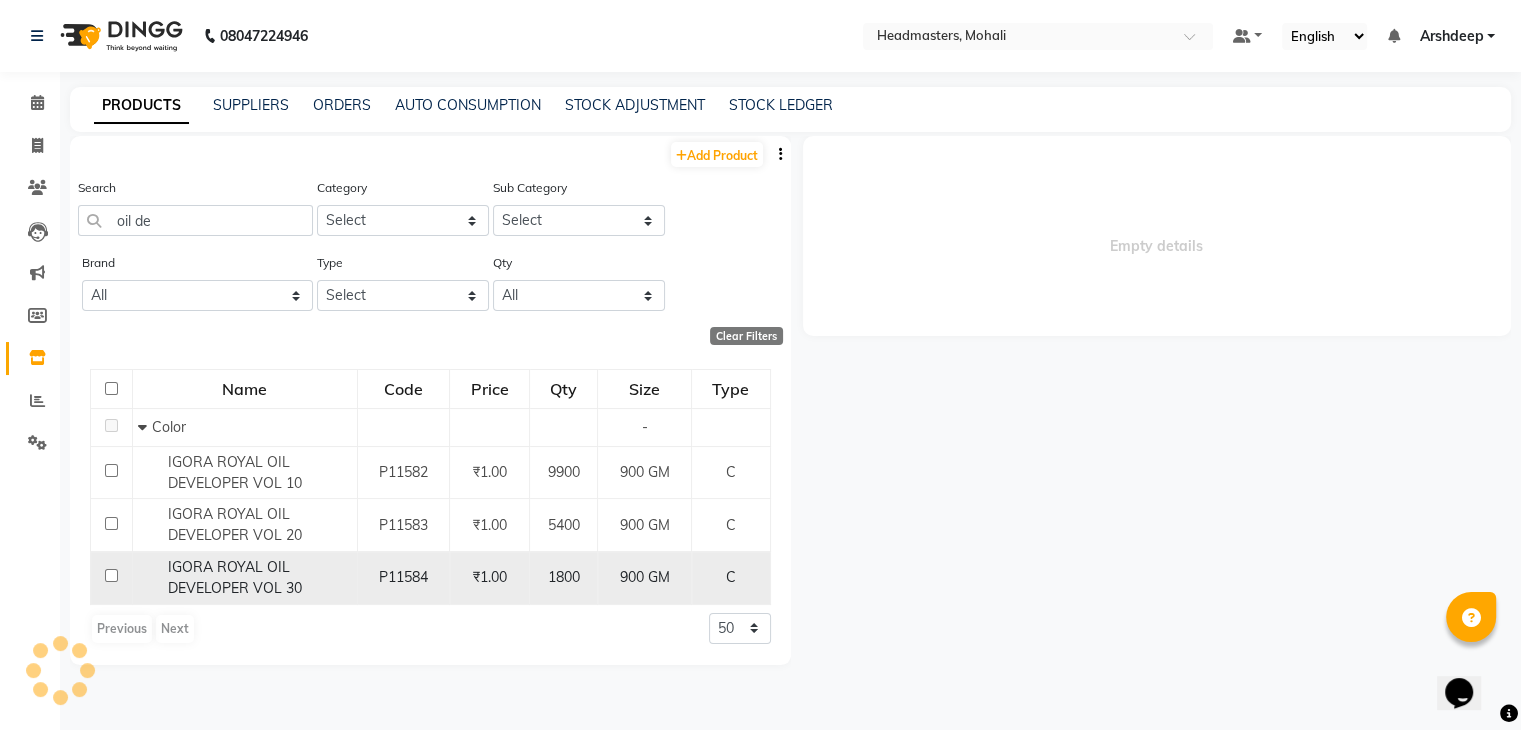 select 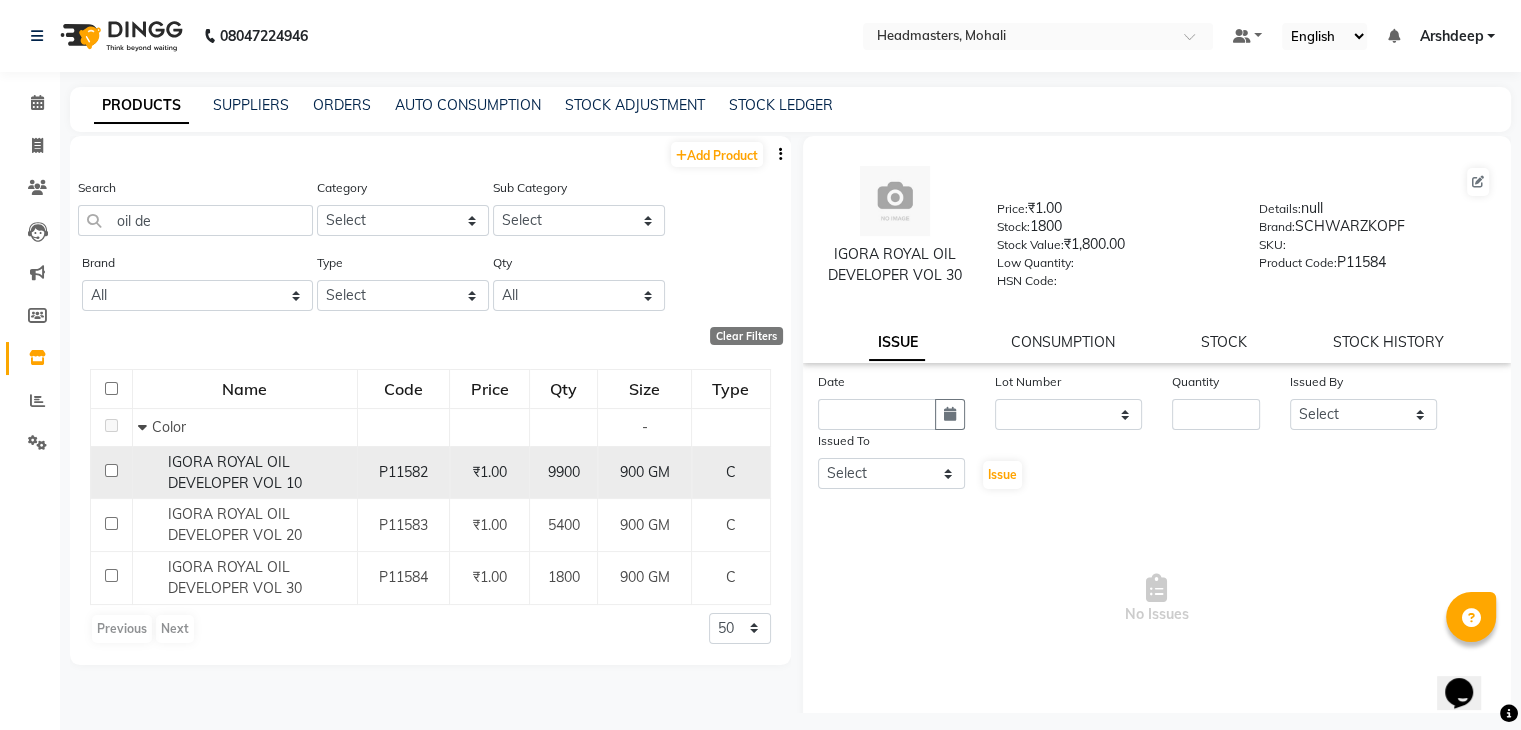 click on "900 GM" 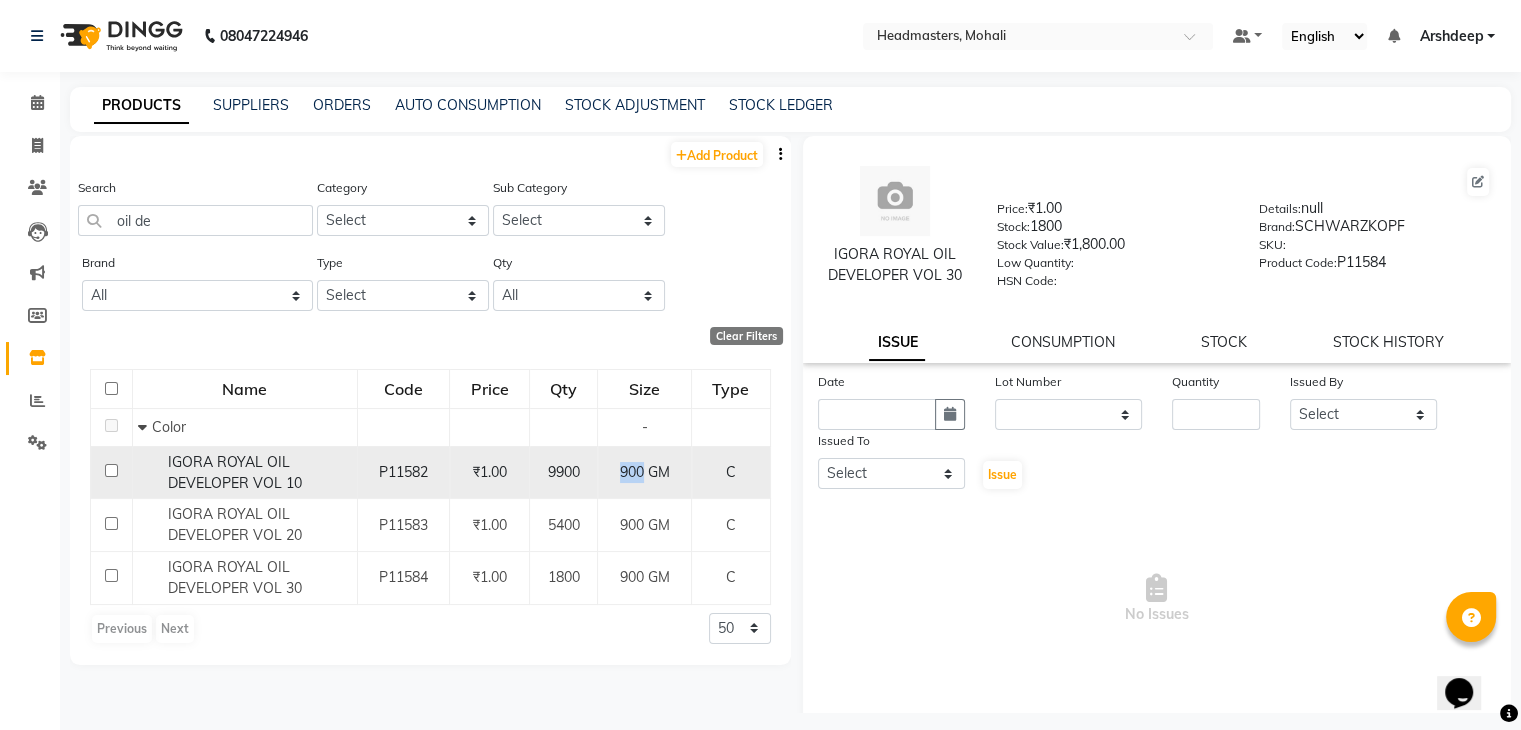 click on "900 GM" 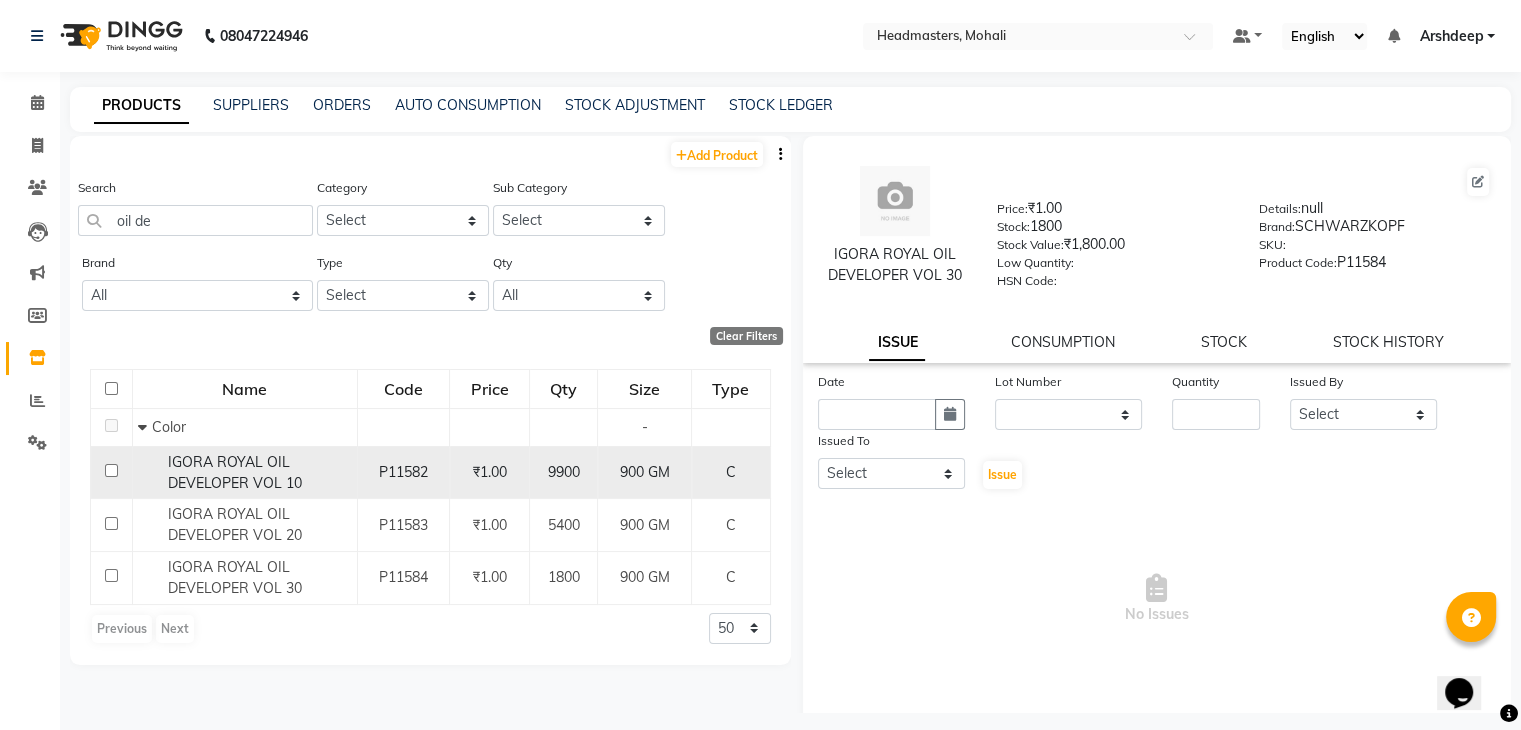 click on "9900" 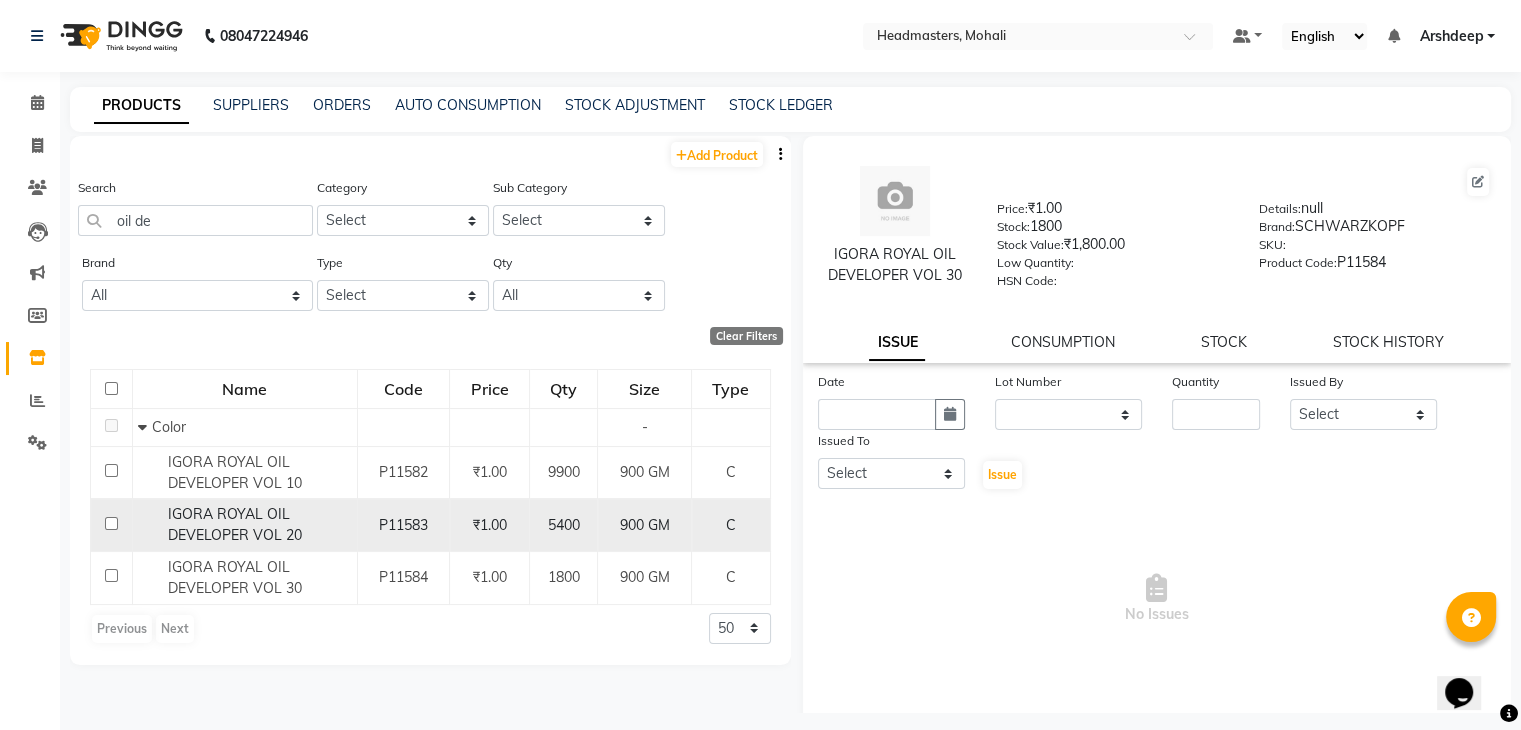 click on "5400" 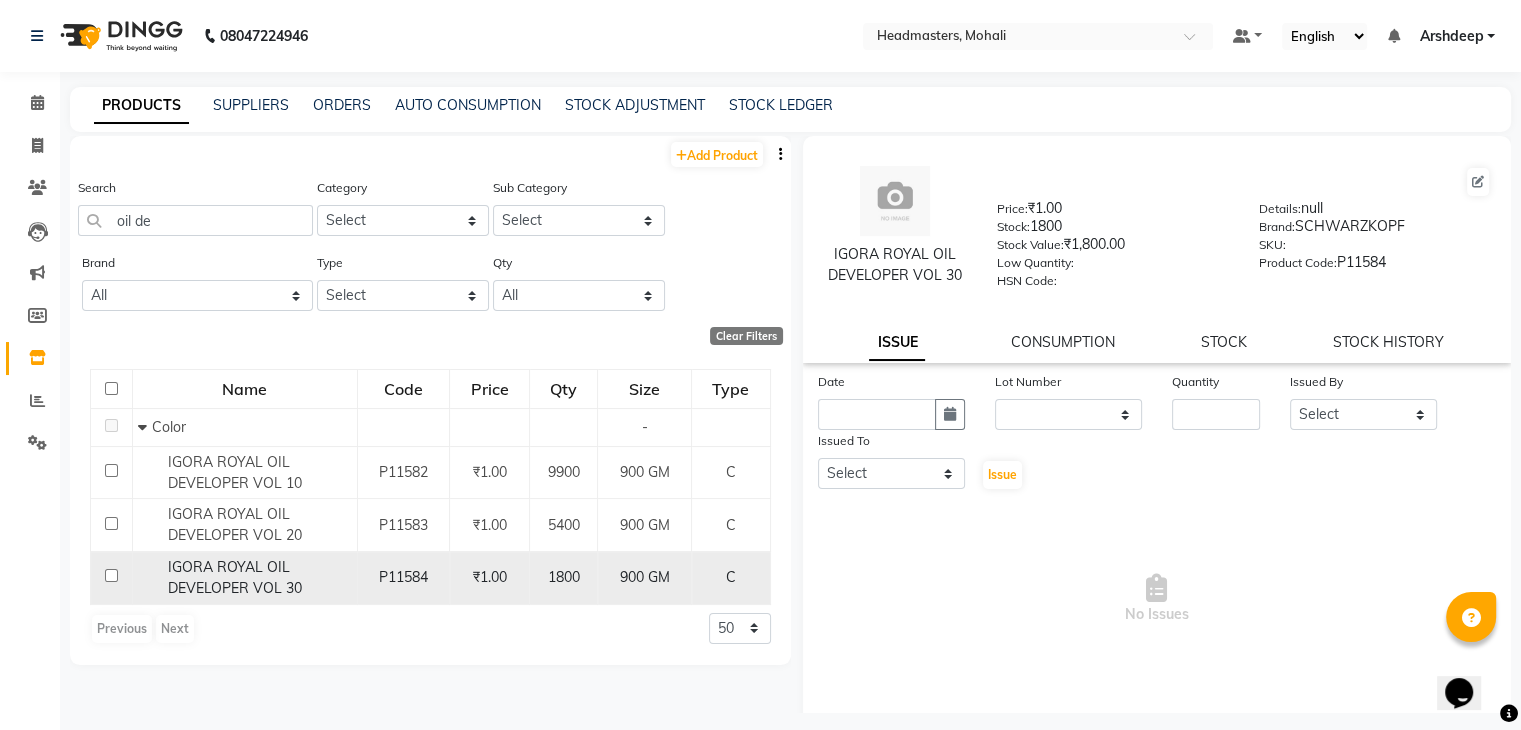 click on "1800" 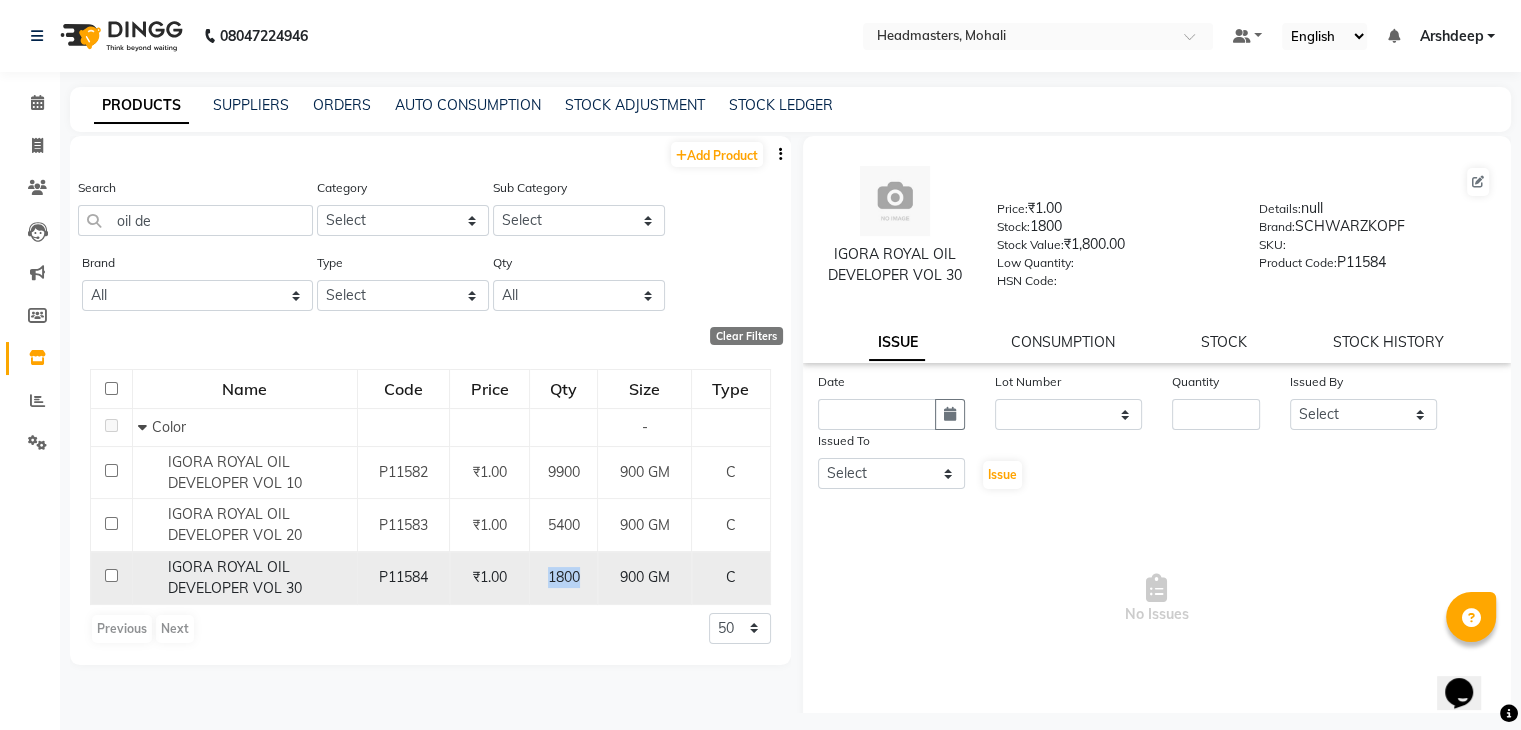 click on "1800" 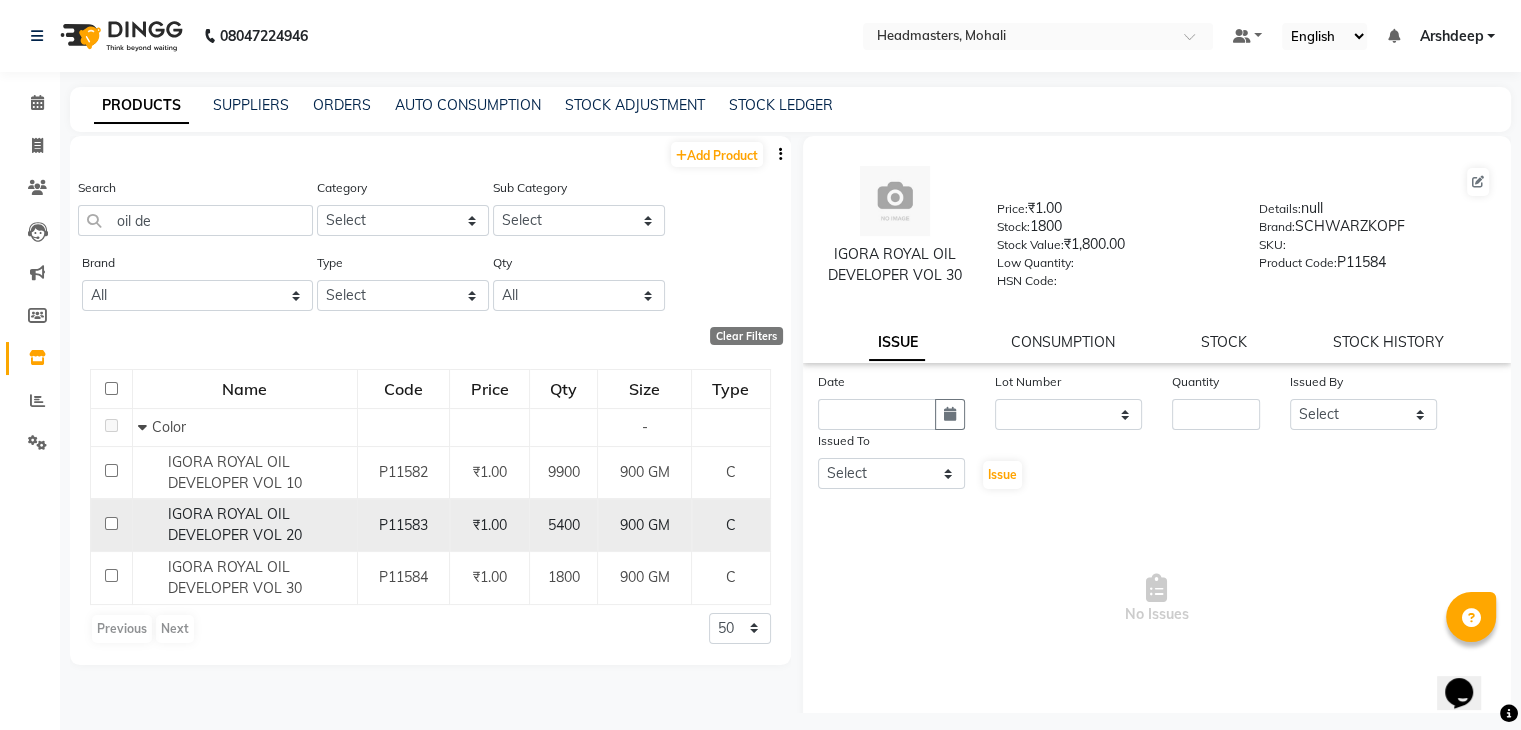 click on "5400" 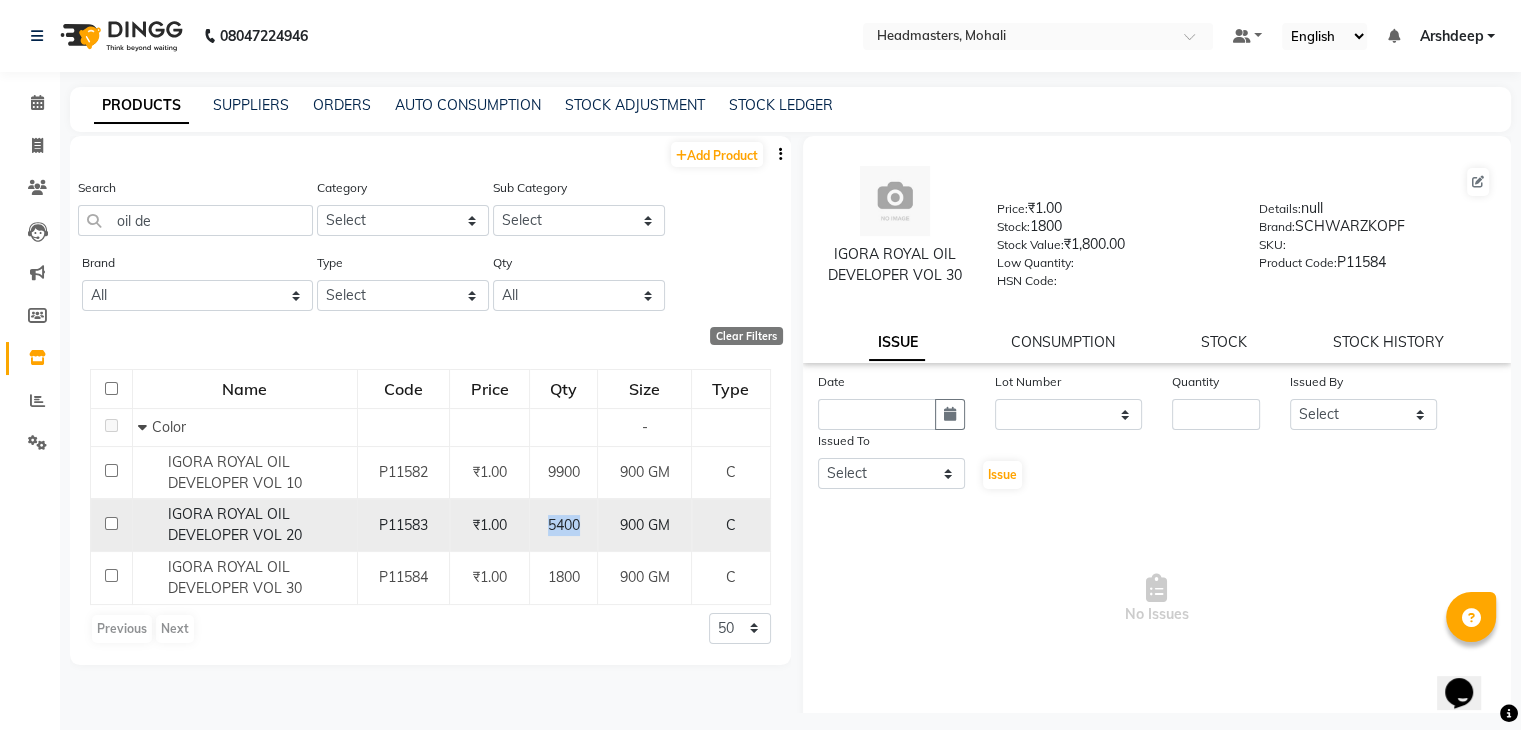 click on "5400" 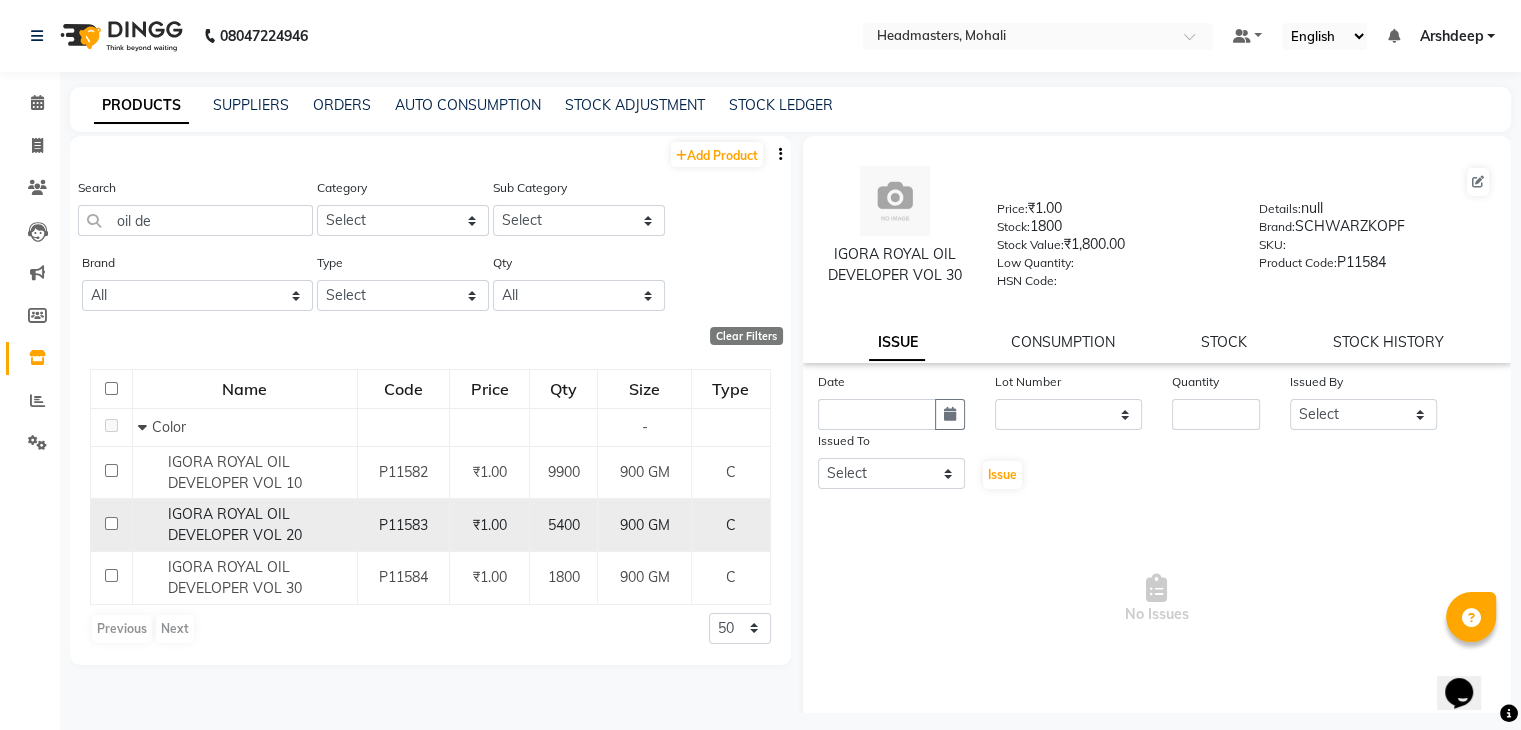 click on "₹1.00" 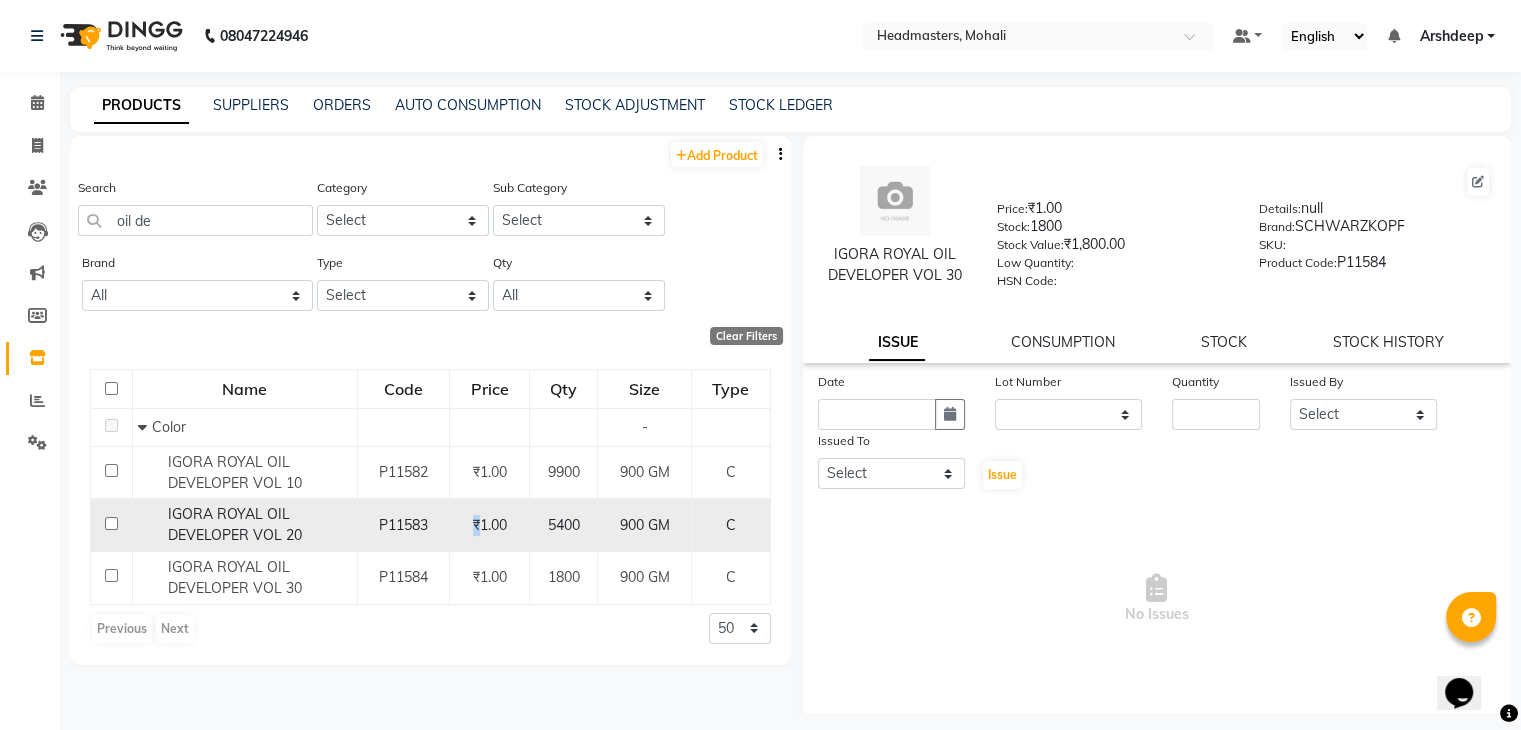 click on "₹1.00" 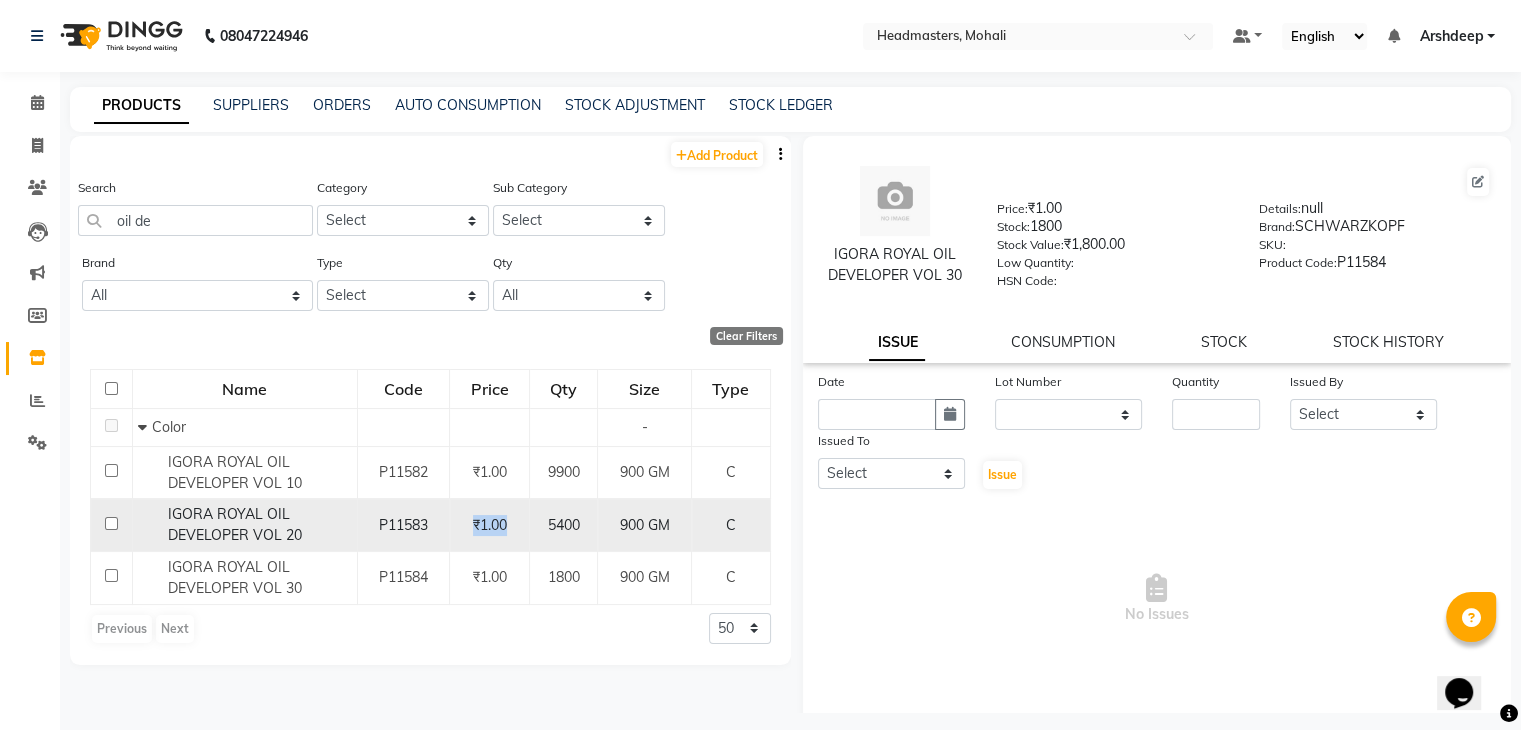 click on "₹1.00" 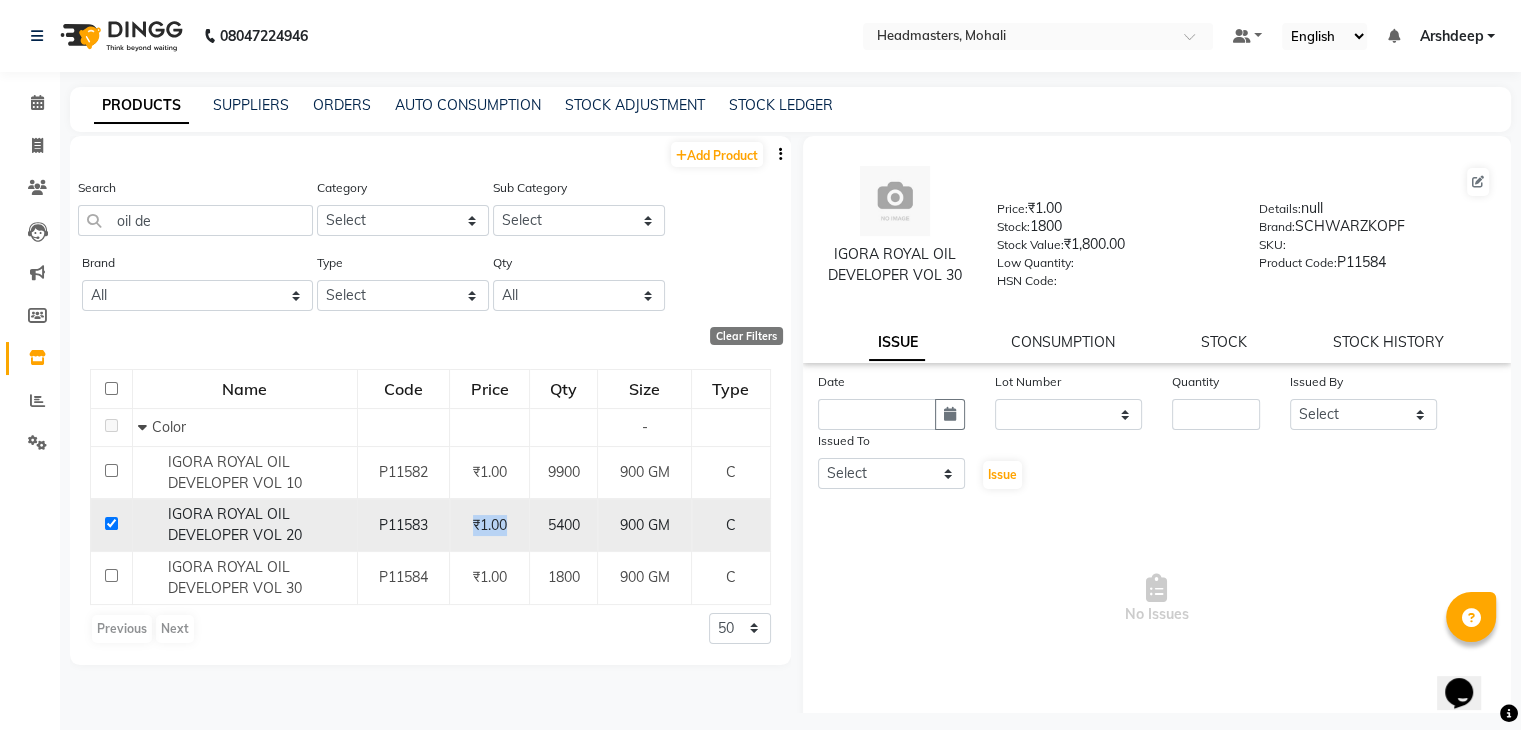 checkbox on "true" 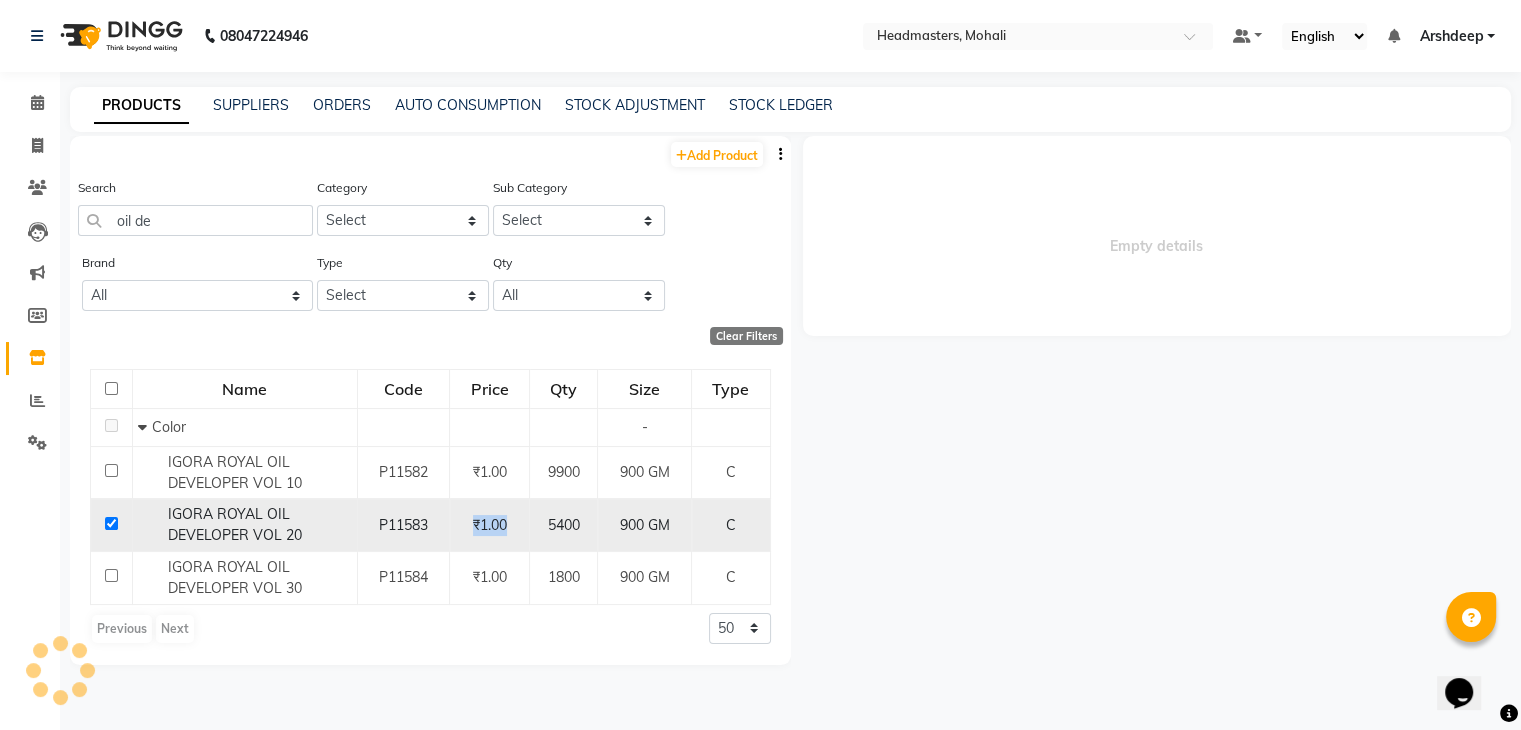 select 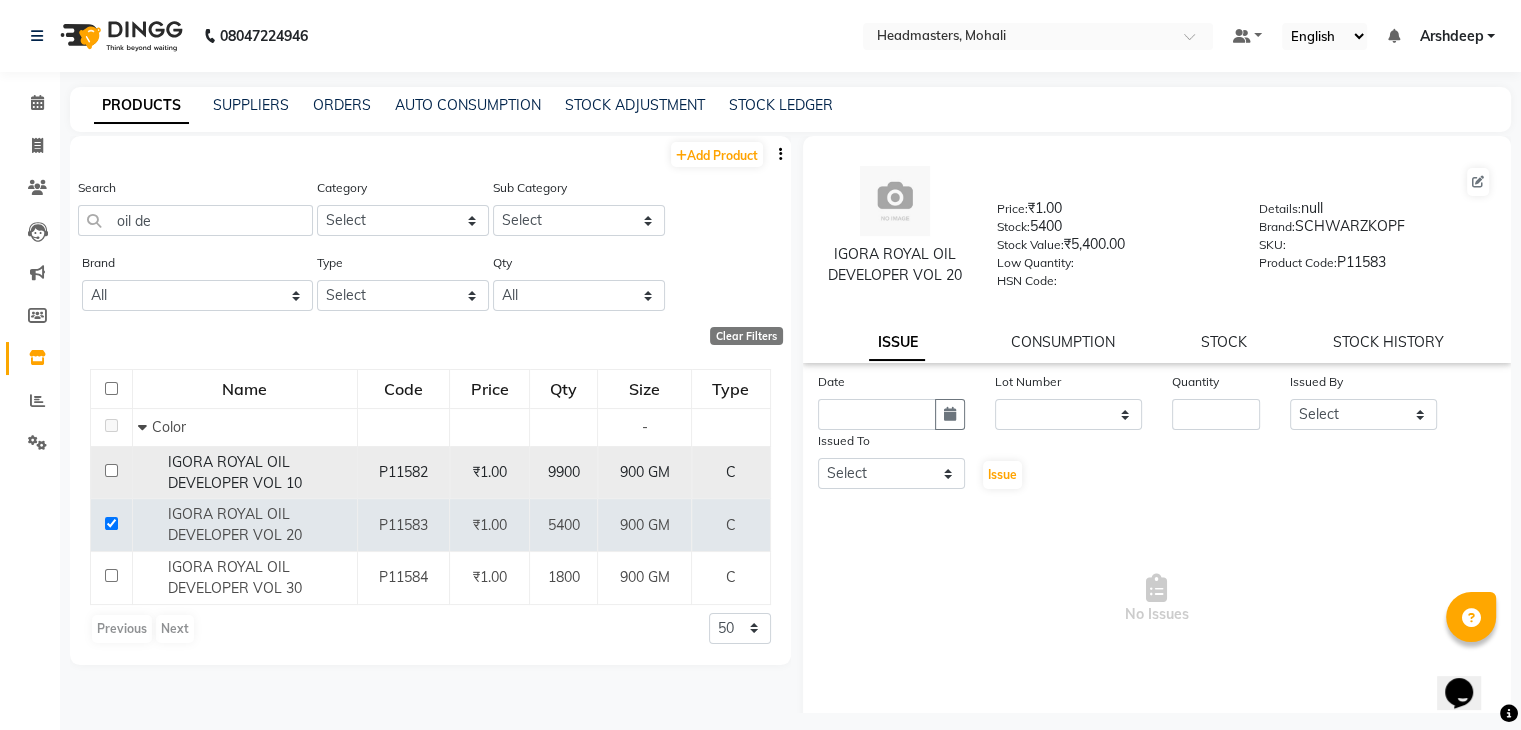 click on "P11582" 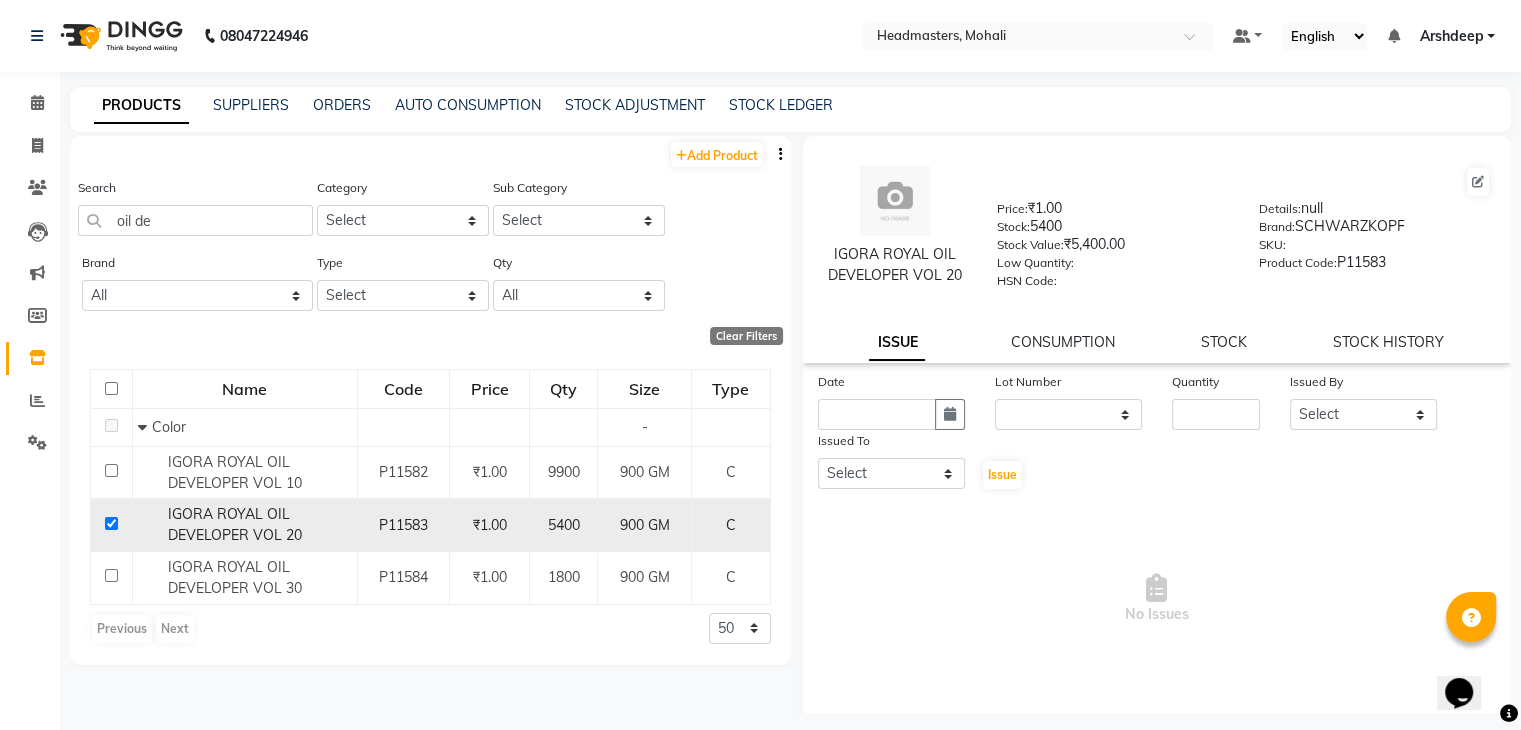 click on "P11583" 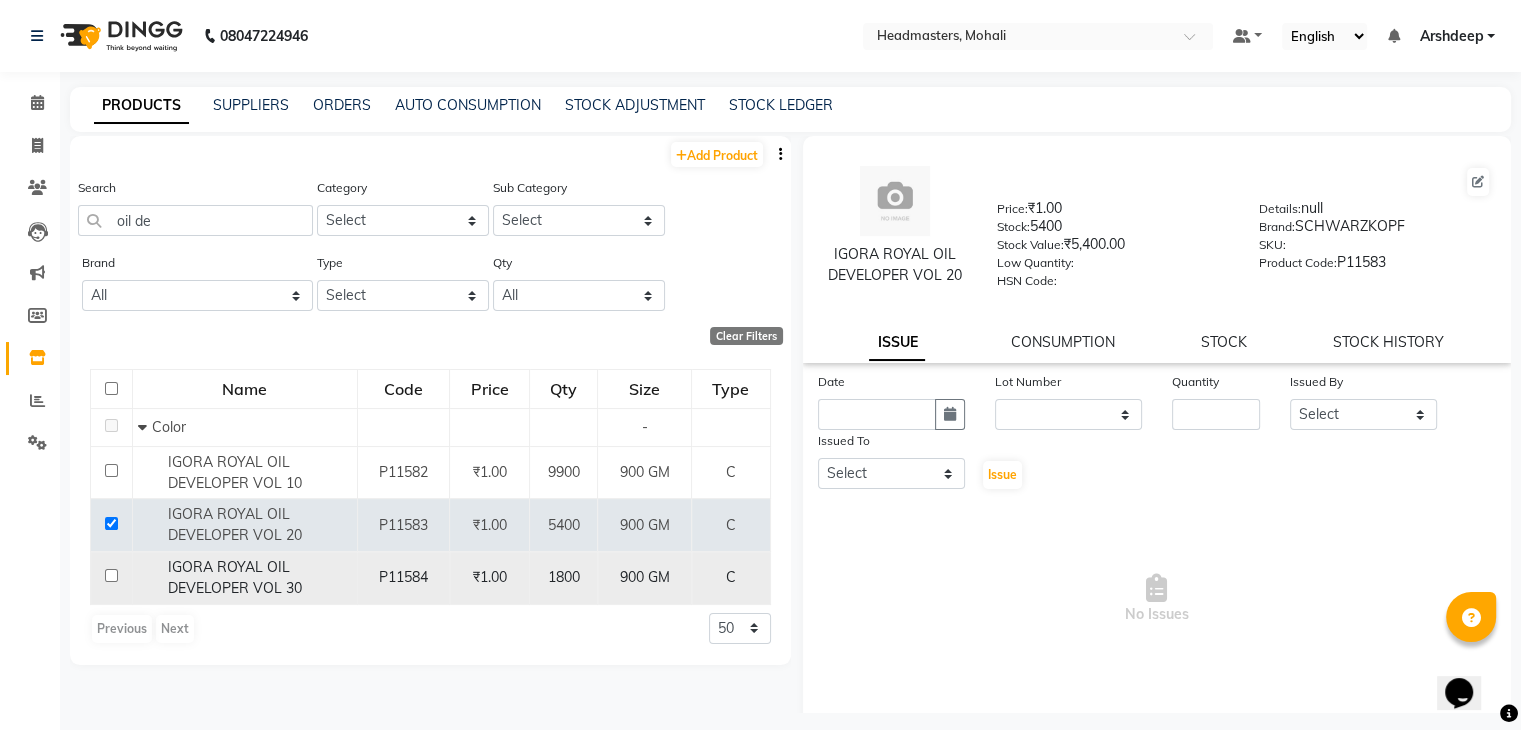 click on "P11584" 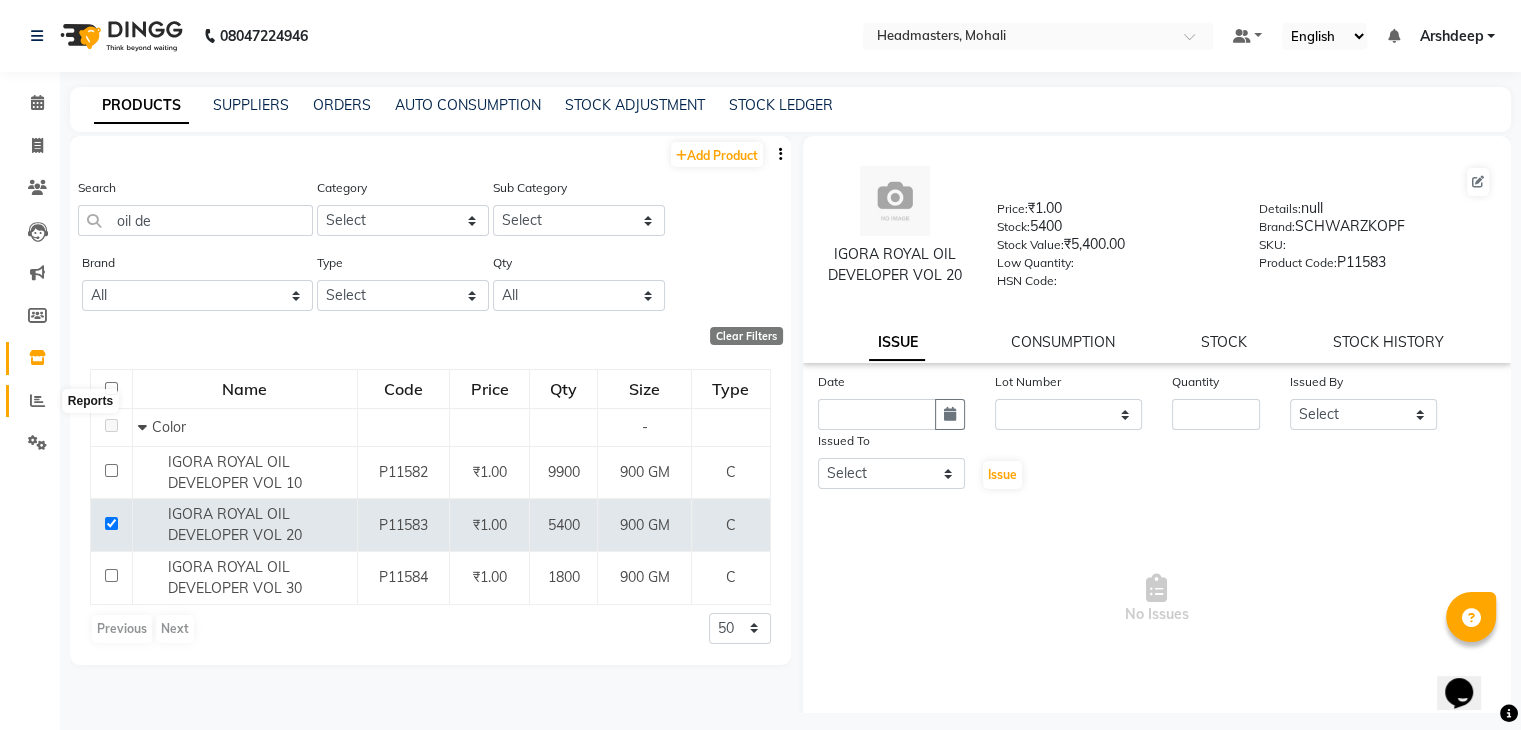 click 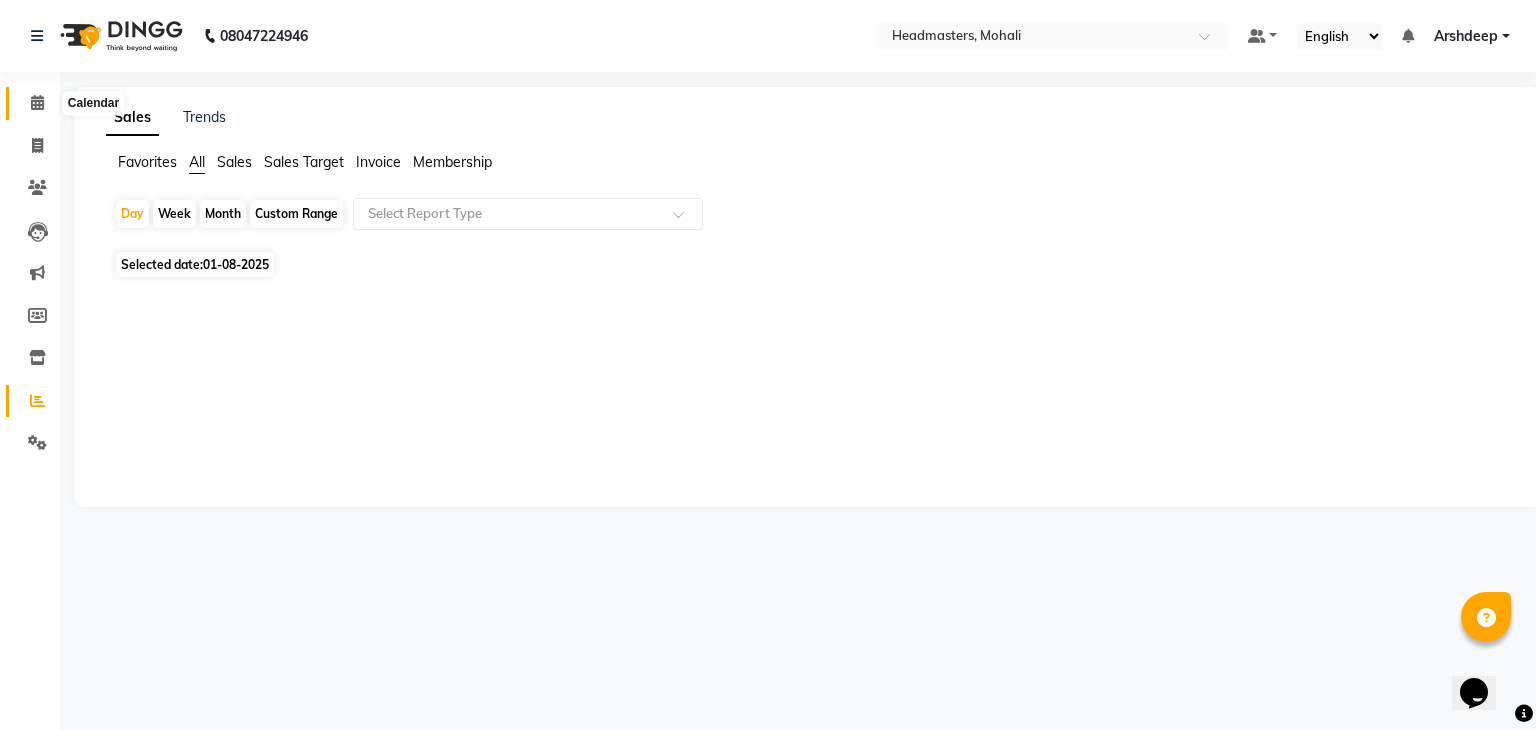click 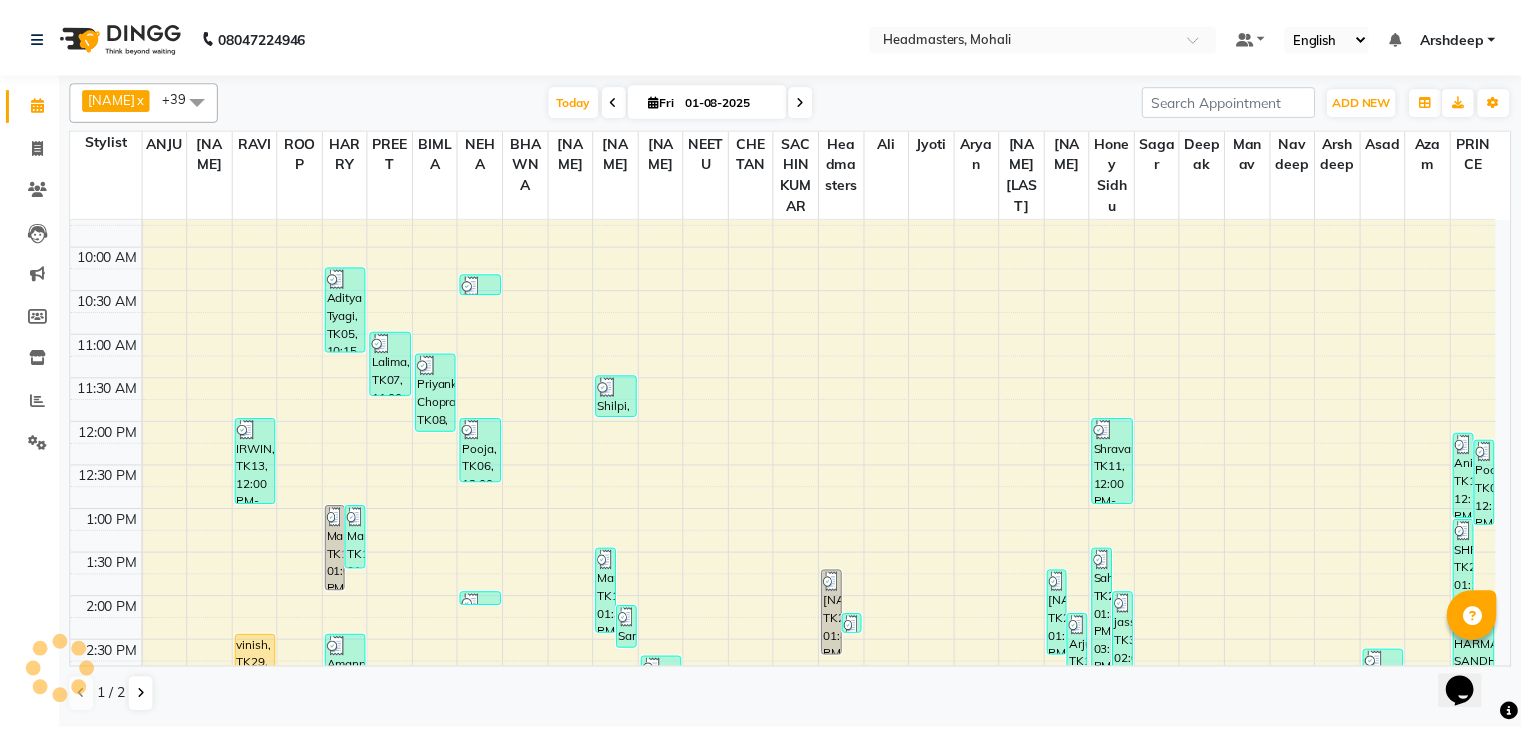 scroll, scrollTop: 152, scrollLeft: 0, axis: vertical 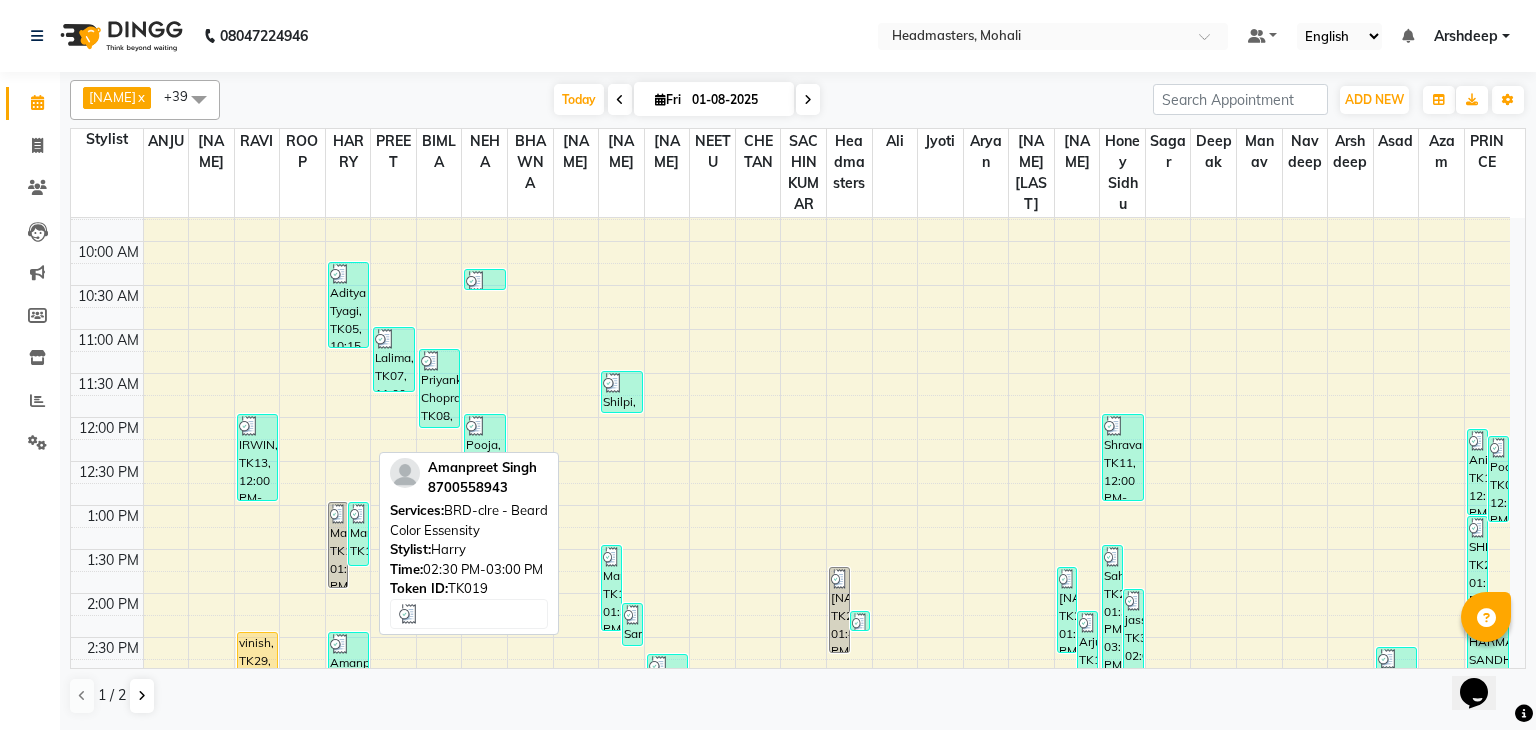 click on "Amanpreet Singh, TK19, 02:30 PM-03:00 PM, BRD-clre - Beard Color Essensity" at bounding box center [348, 653] 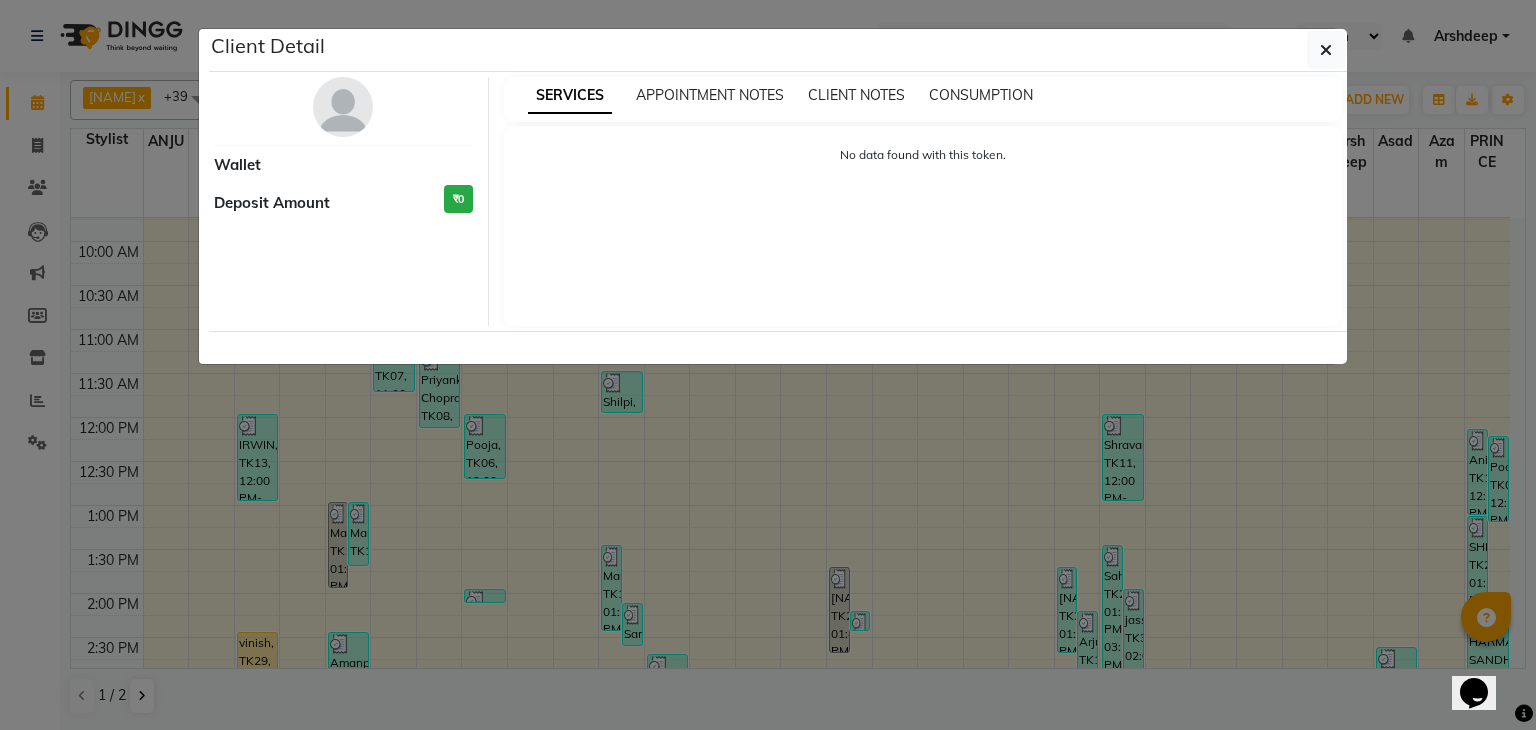 select on "3" 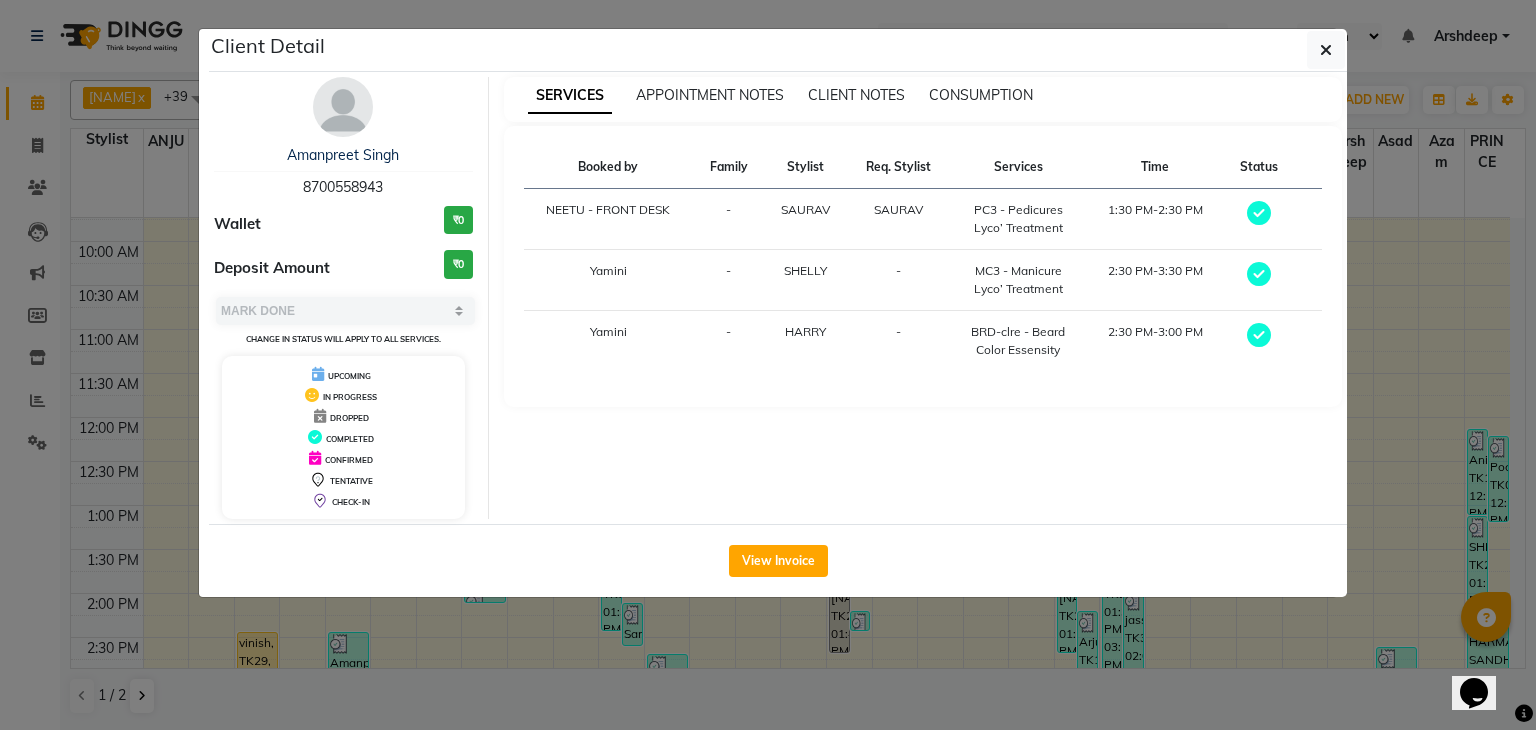 click on "SERVICES APPOINTMENT NOTES CLIENT NOTES CONSUMPTION" at bounding box center (923, 99) 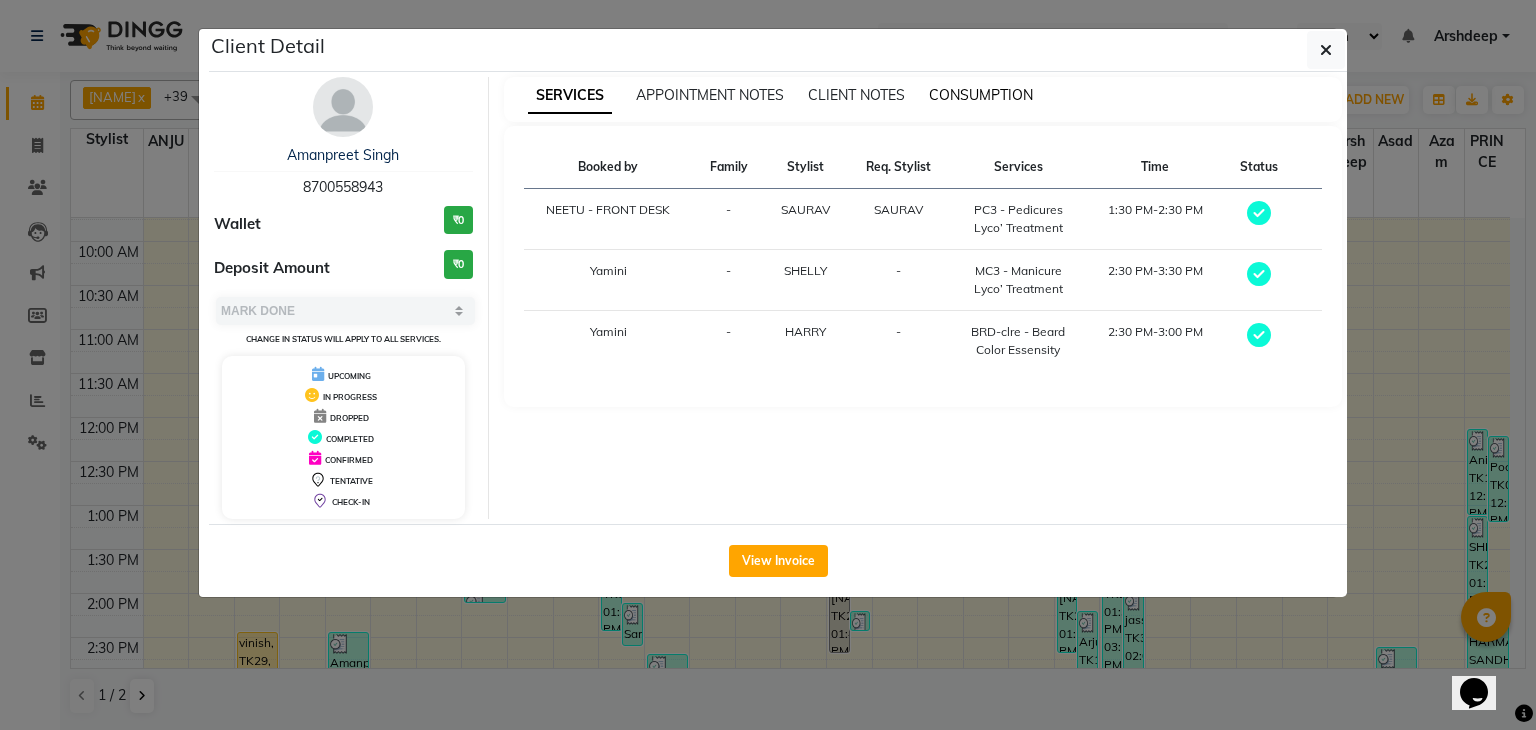 click on "CONSUMPTION" at bounding box center (981, 95) 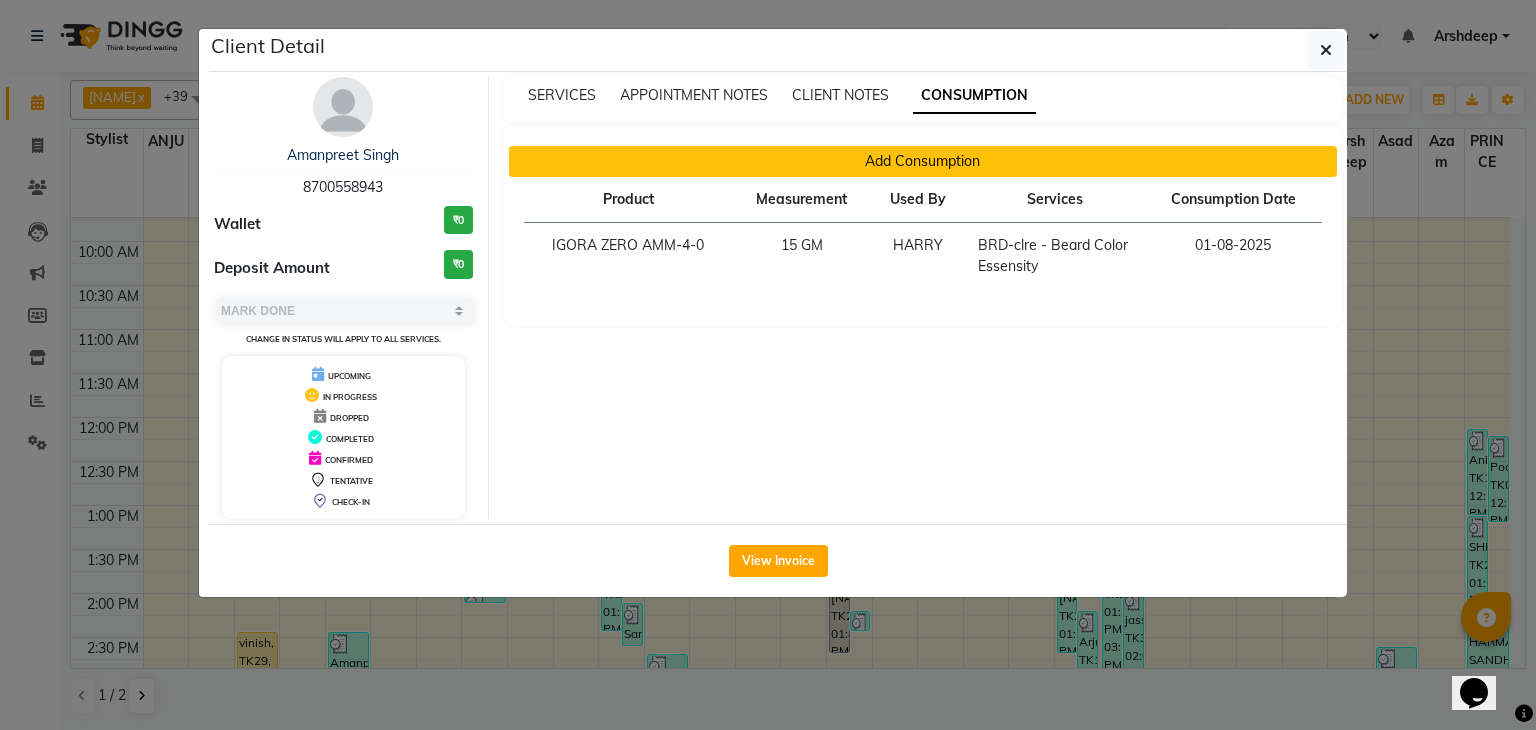 click on "Add Consumption" at bounding box center (923, 161) 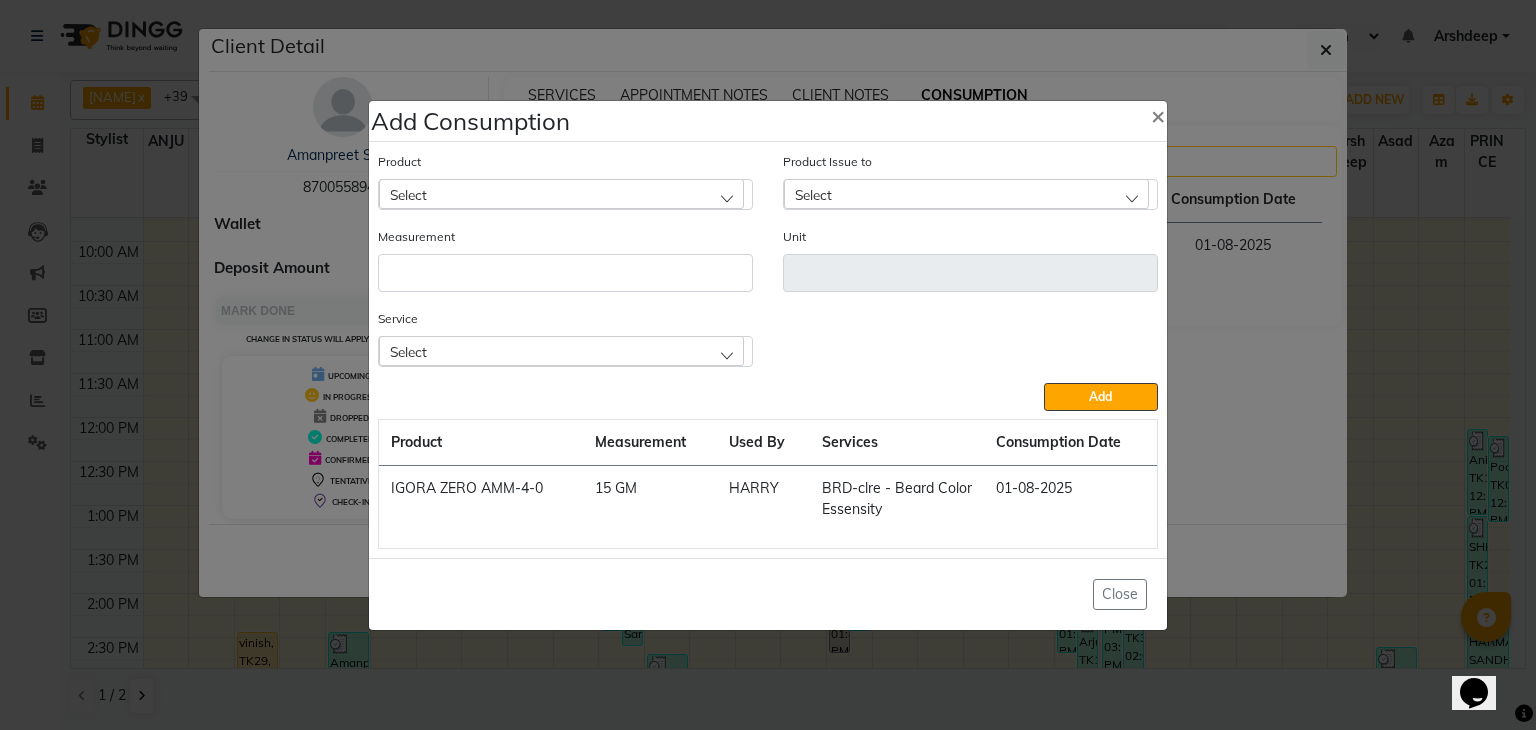 click on "Select" 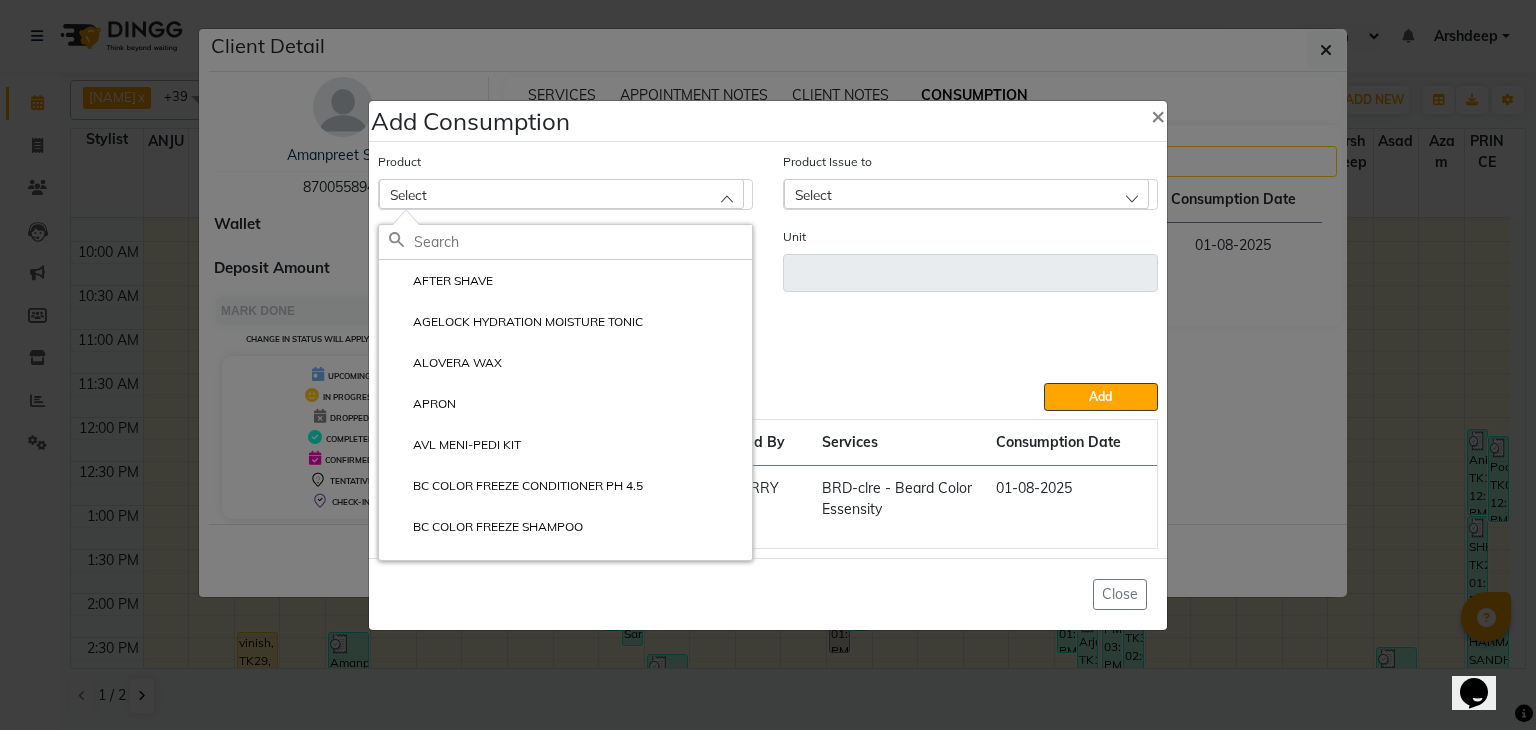 click 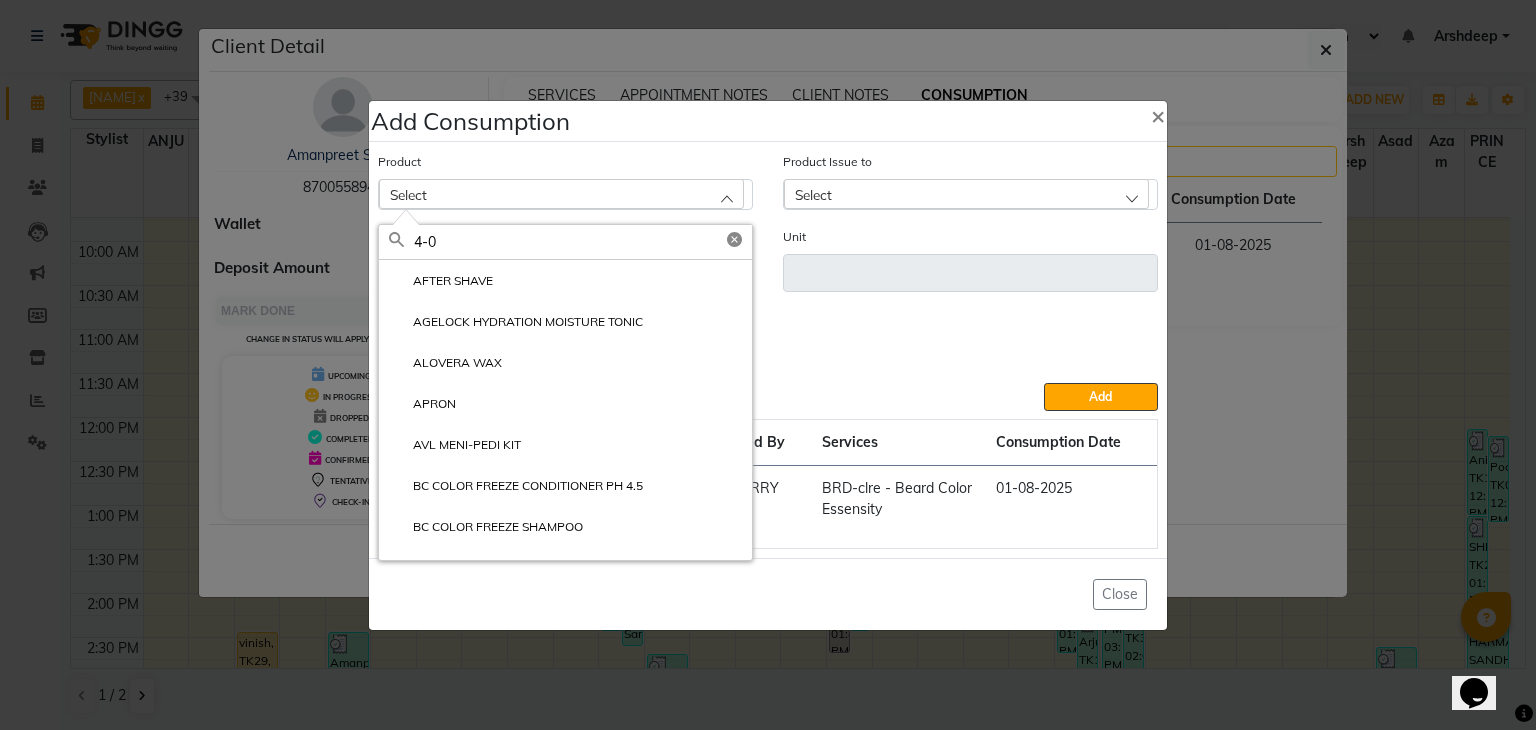 click on "Add" 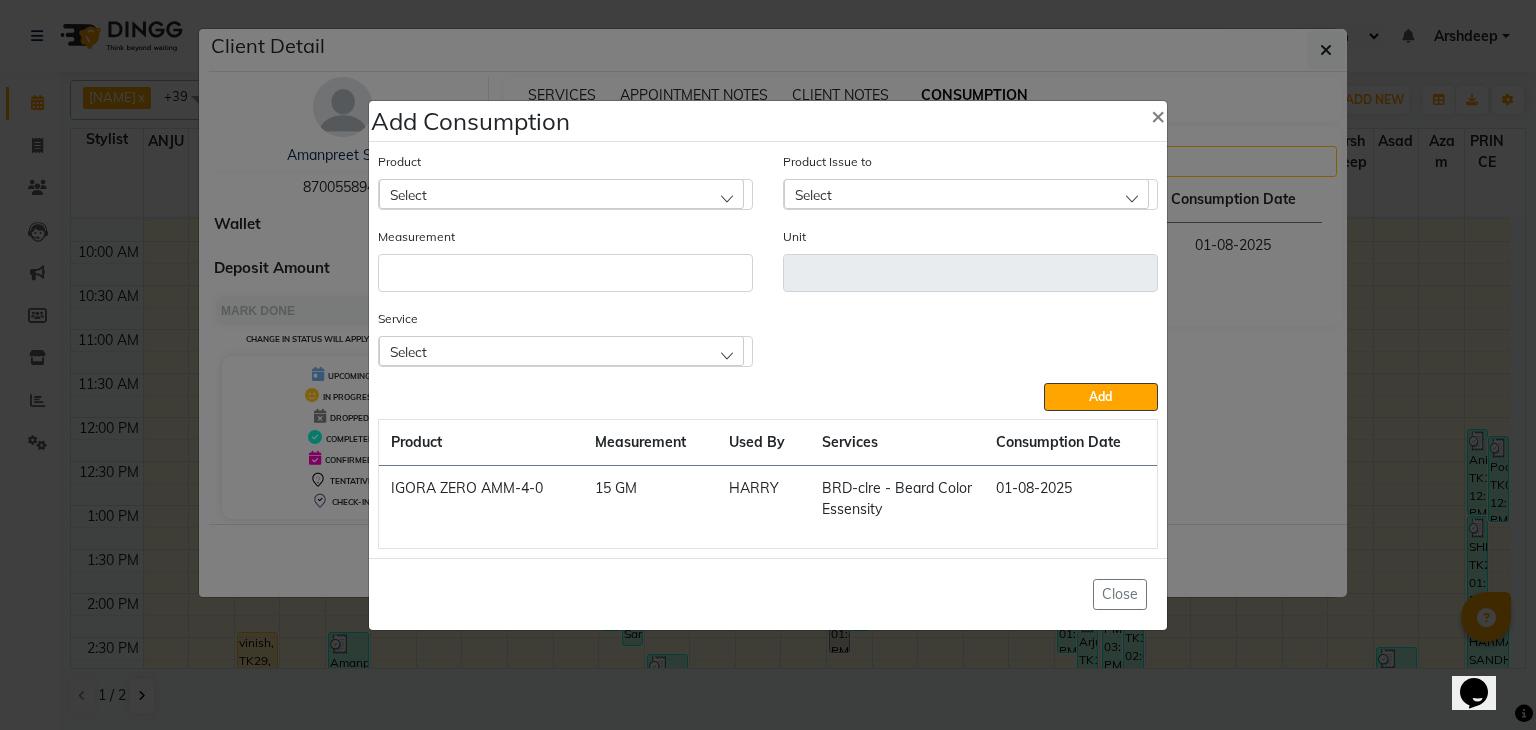 click on "Select" 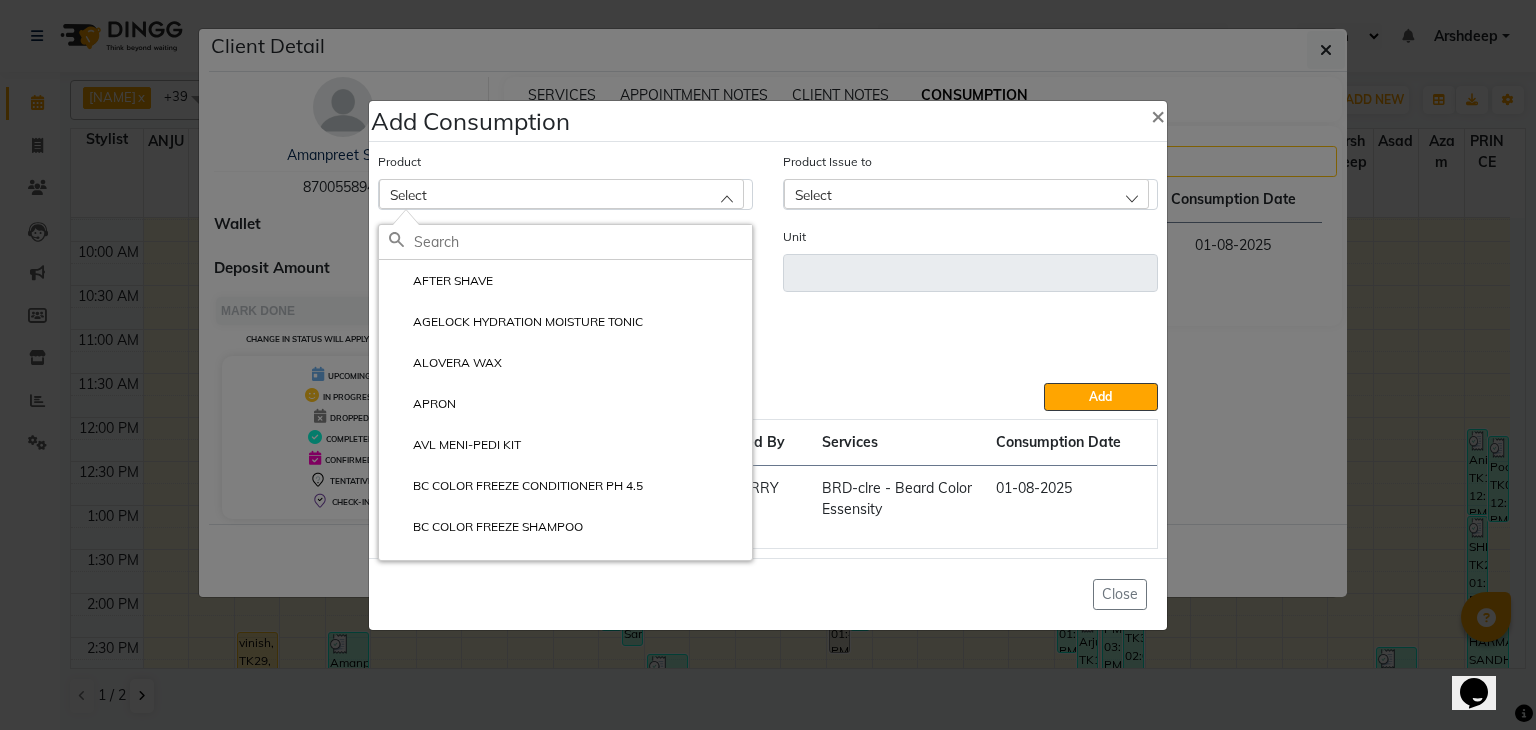 click 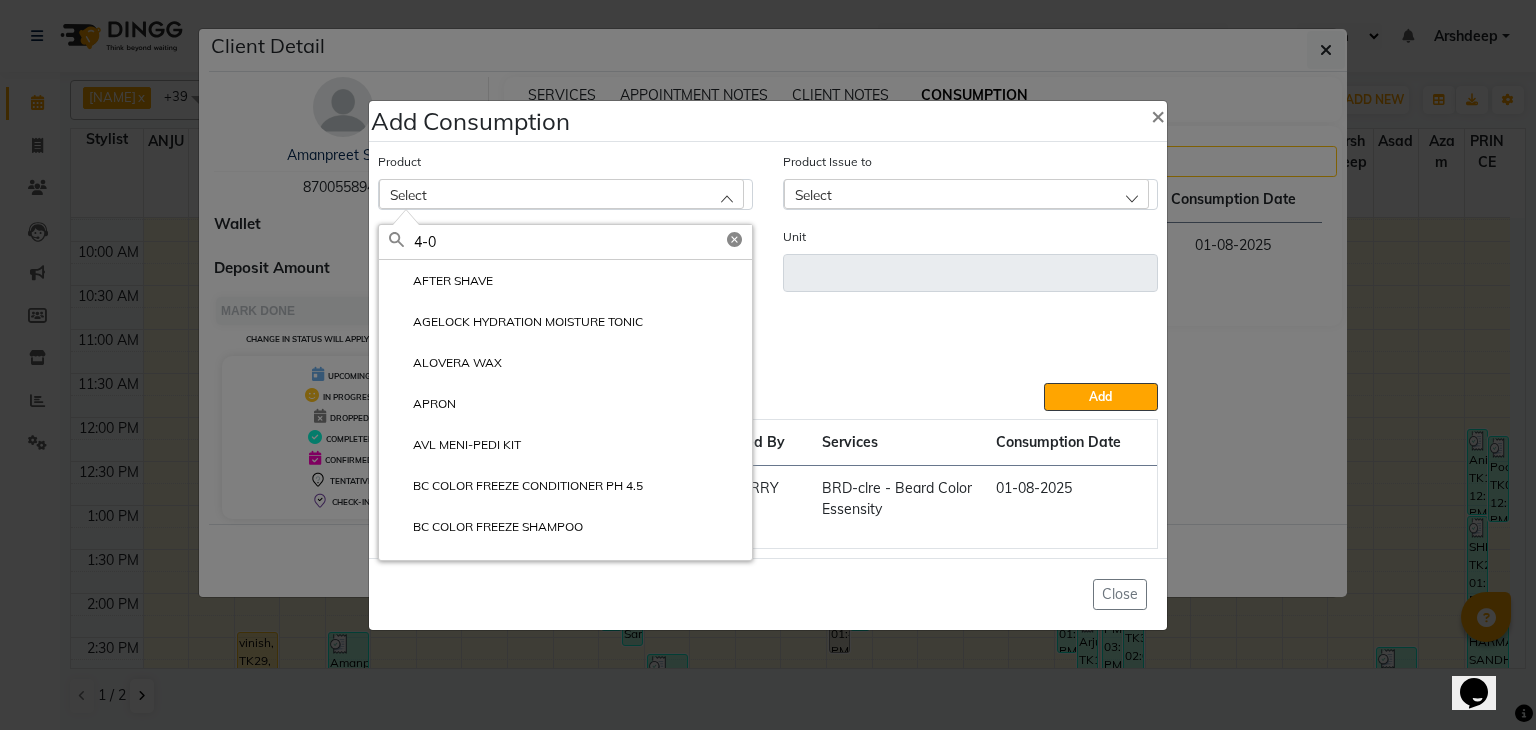 type on "4-0" 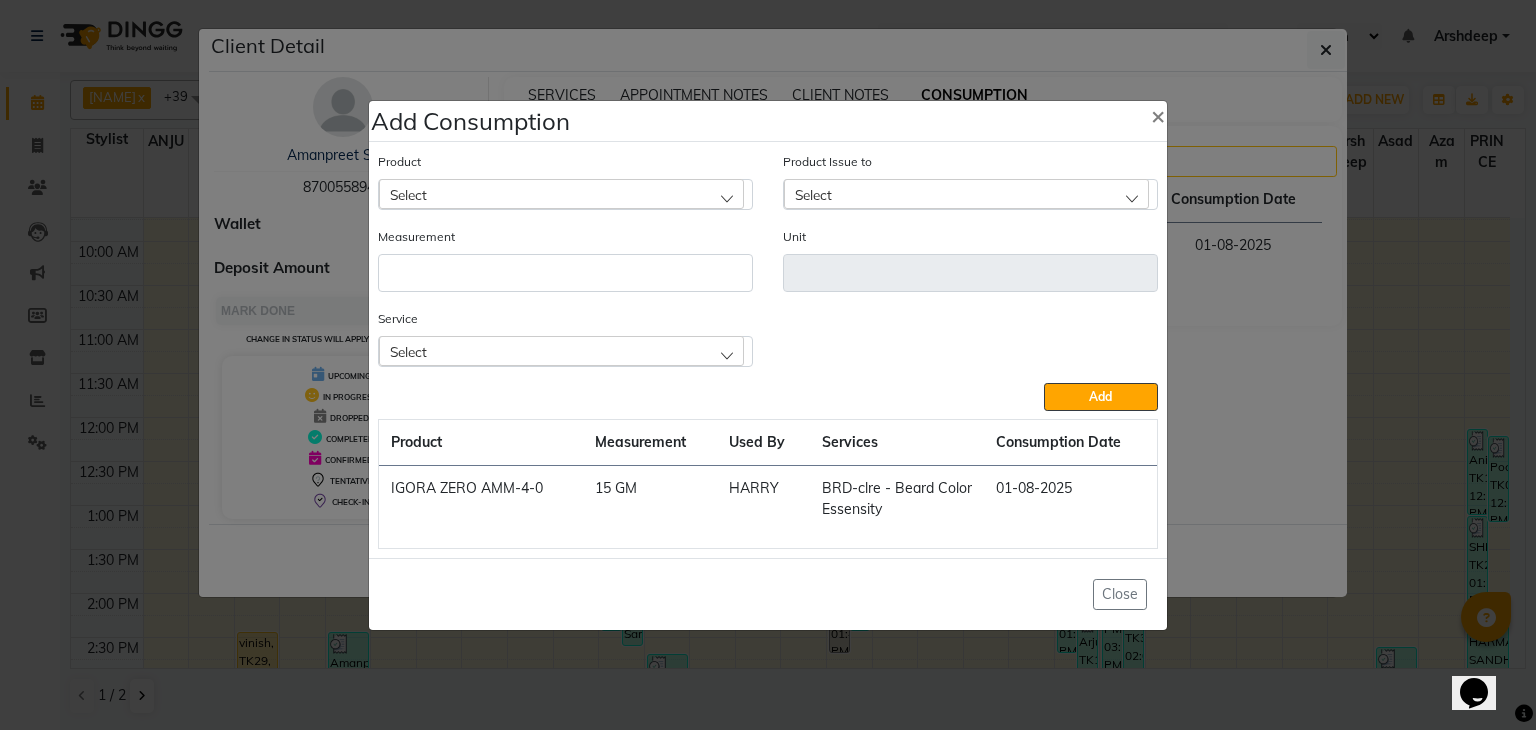 click on "Select" 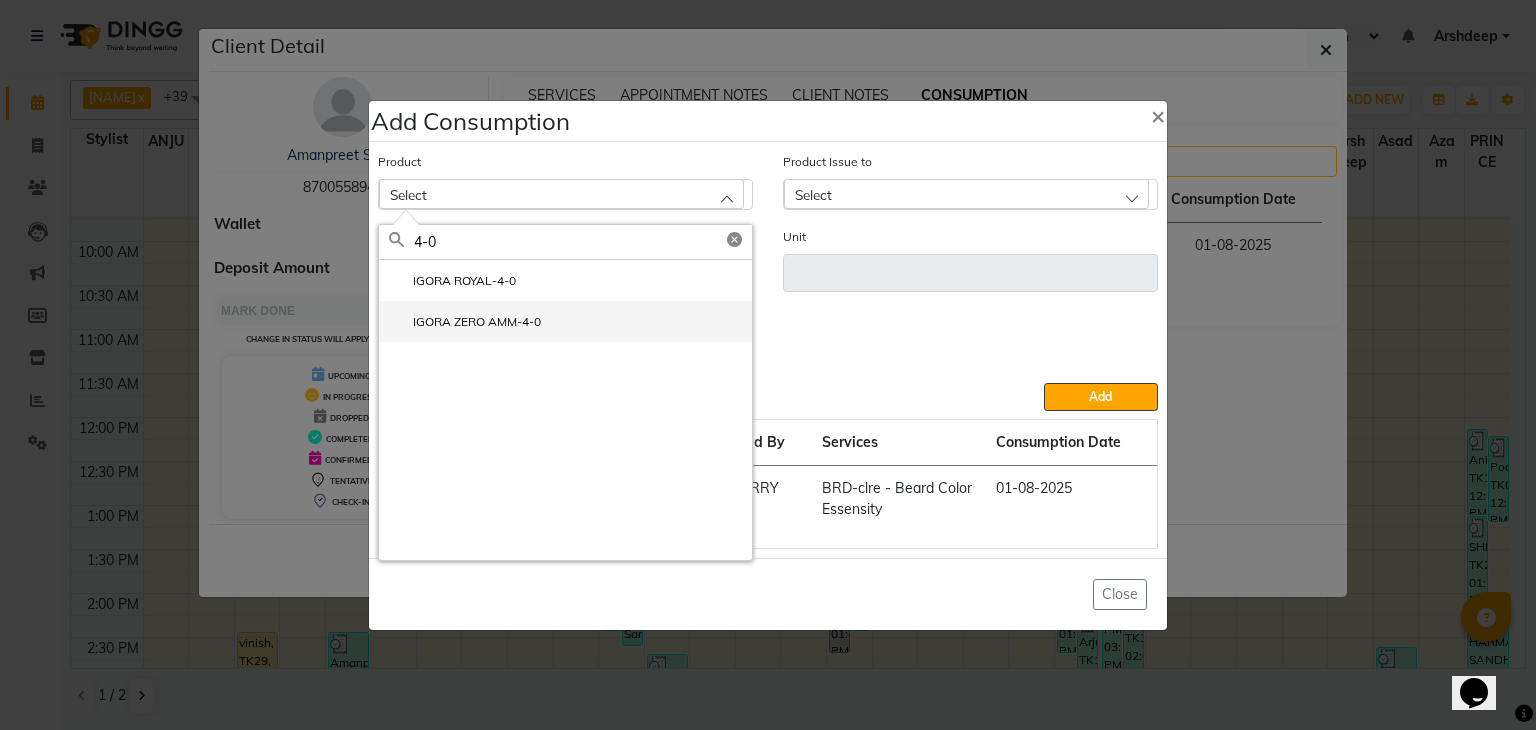 type on "4-0" 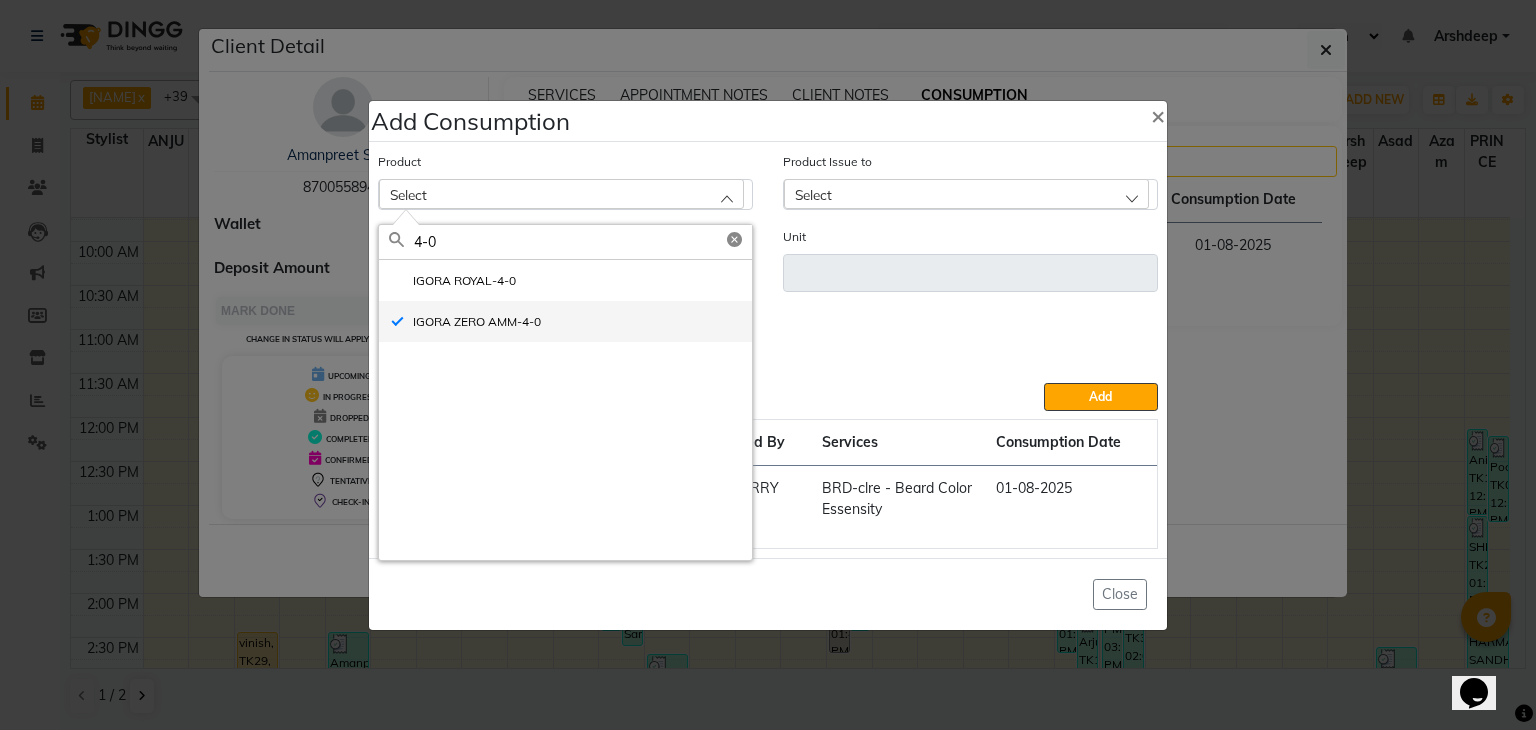 type on "GM" 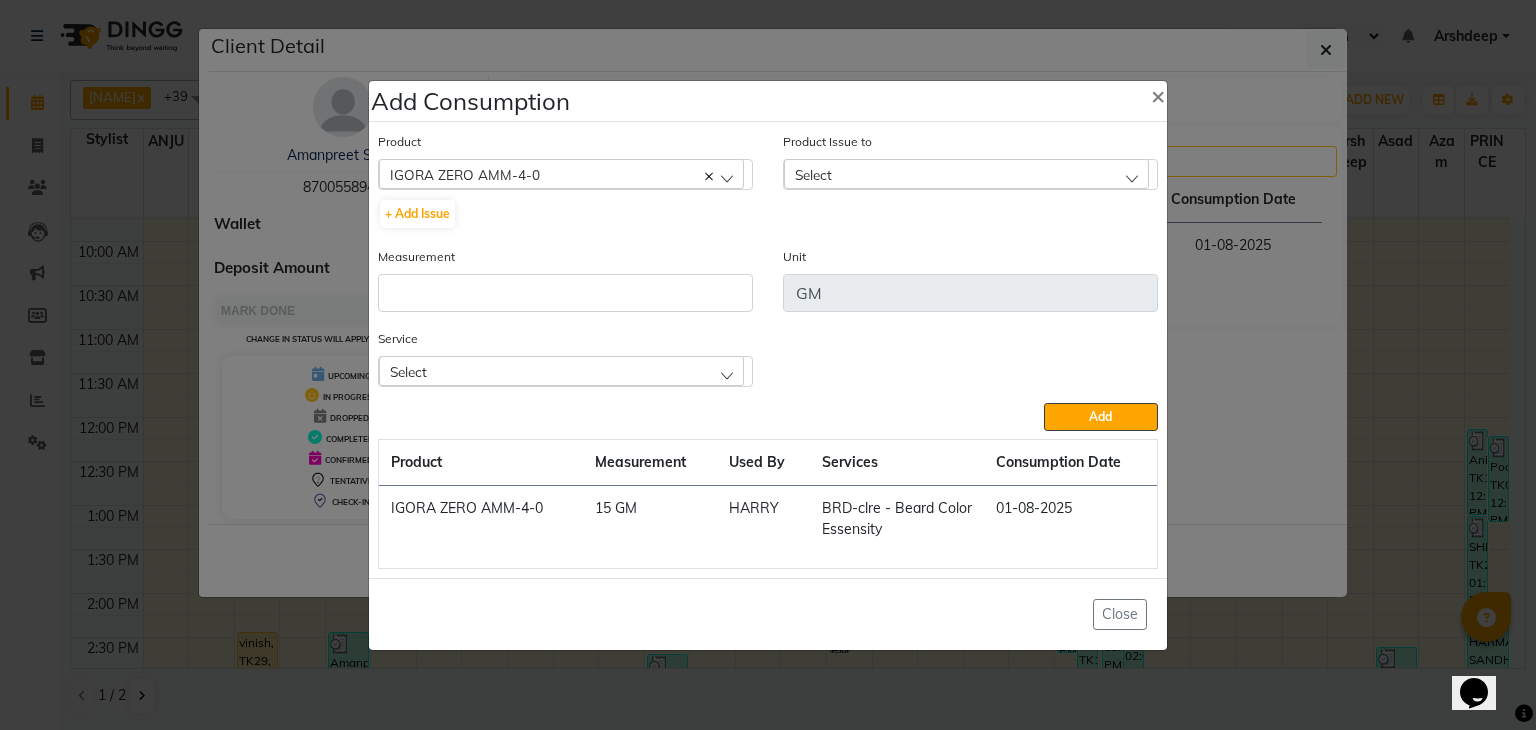 click on "Select" 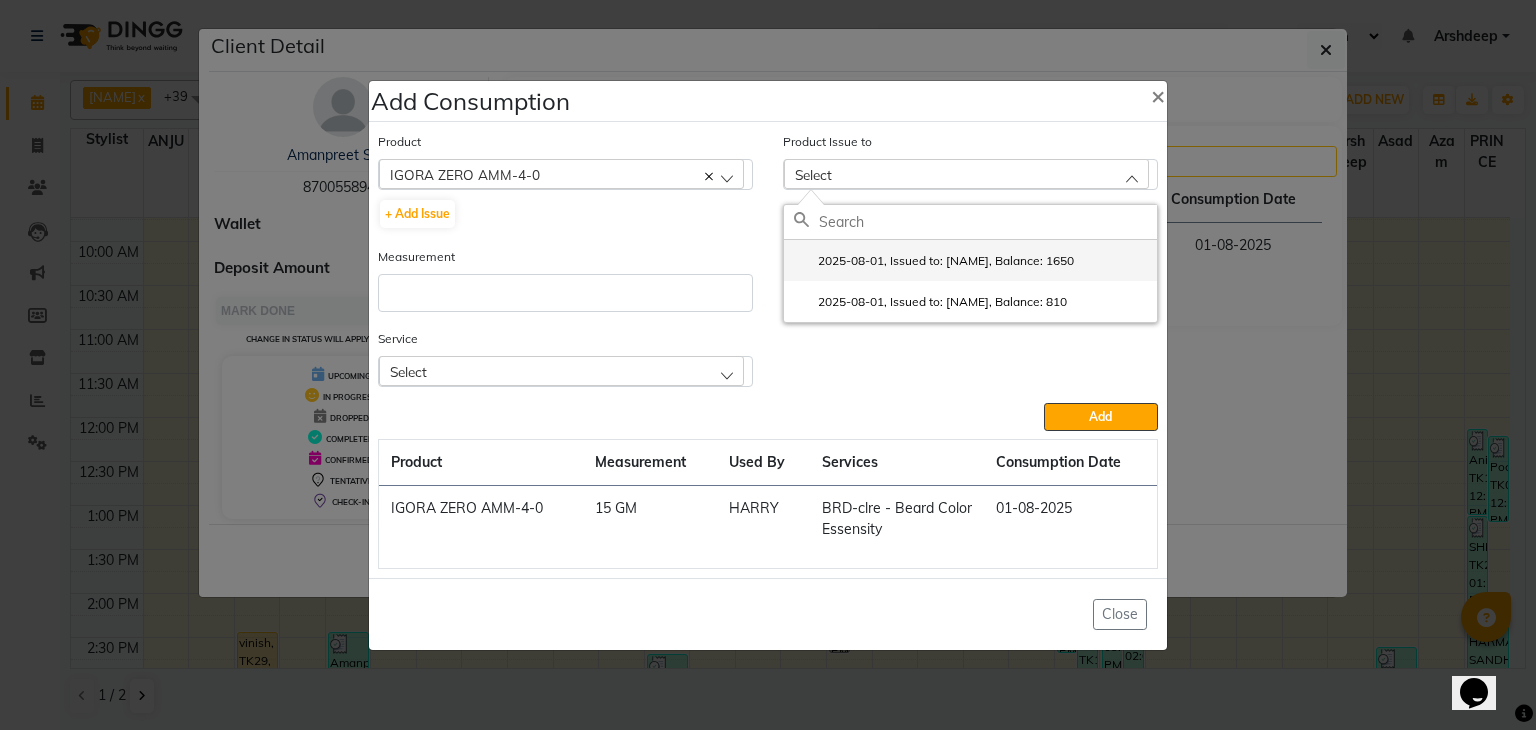 click on "2025-08-01, Issued to: HARRY, Balance: 1650" 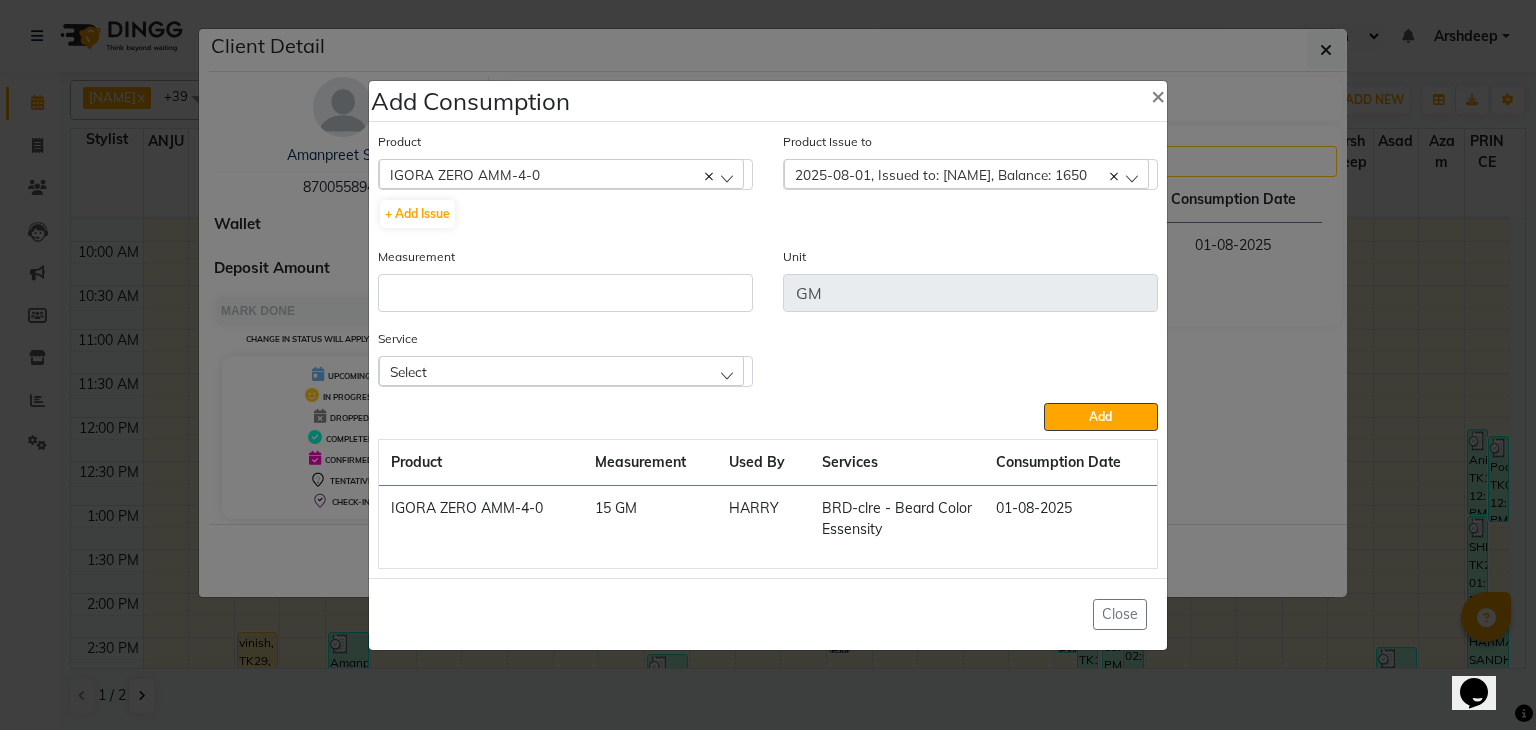 click 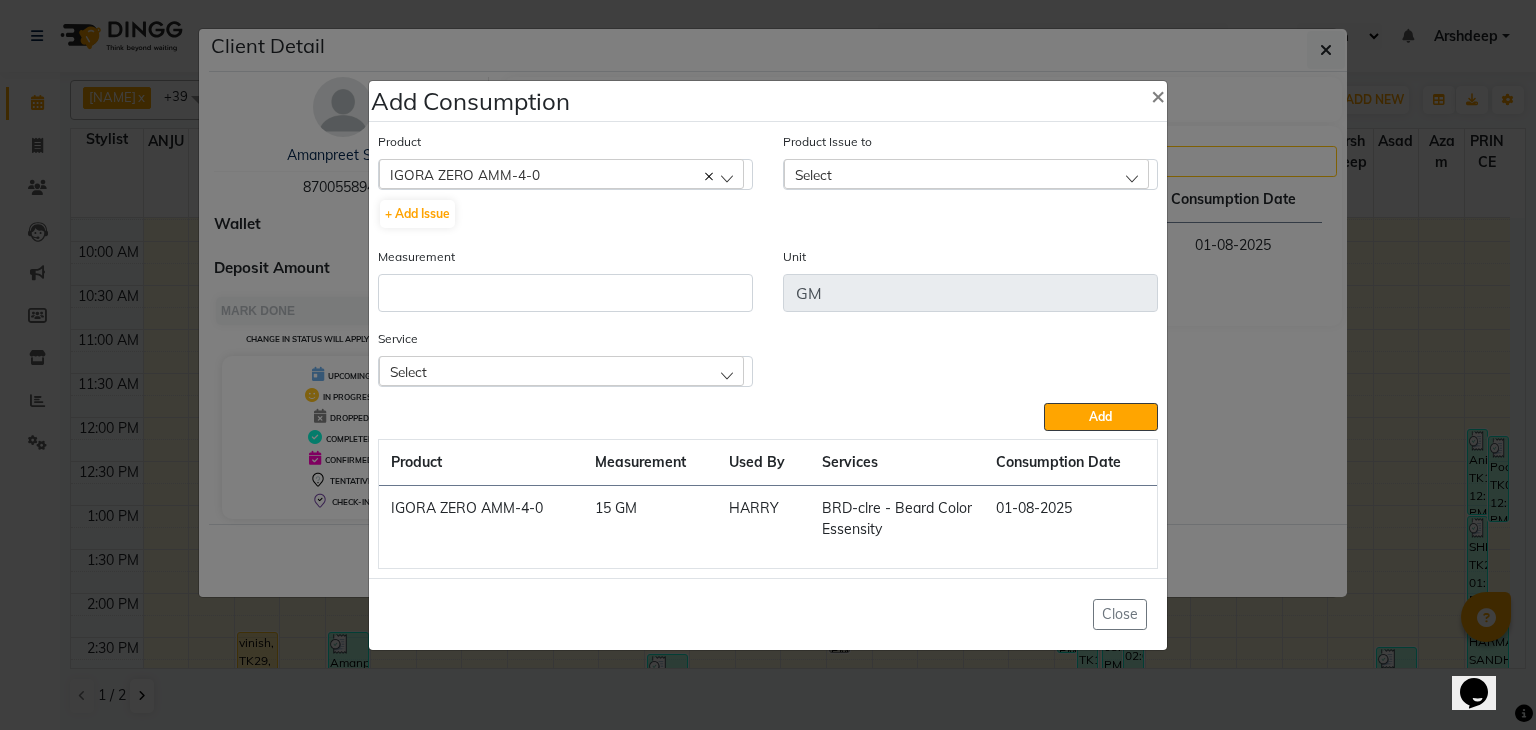 click 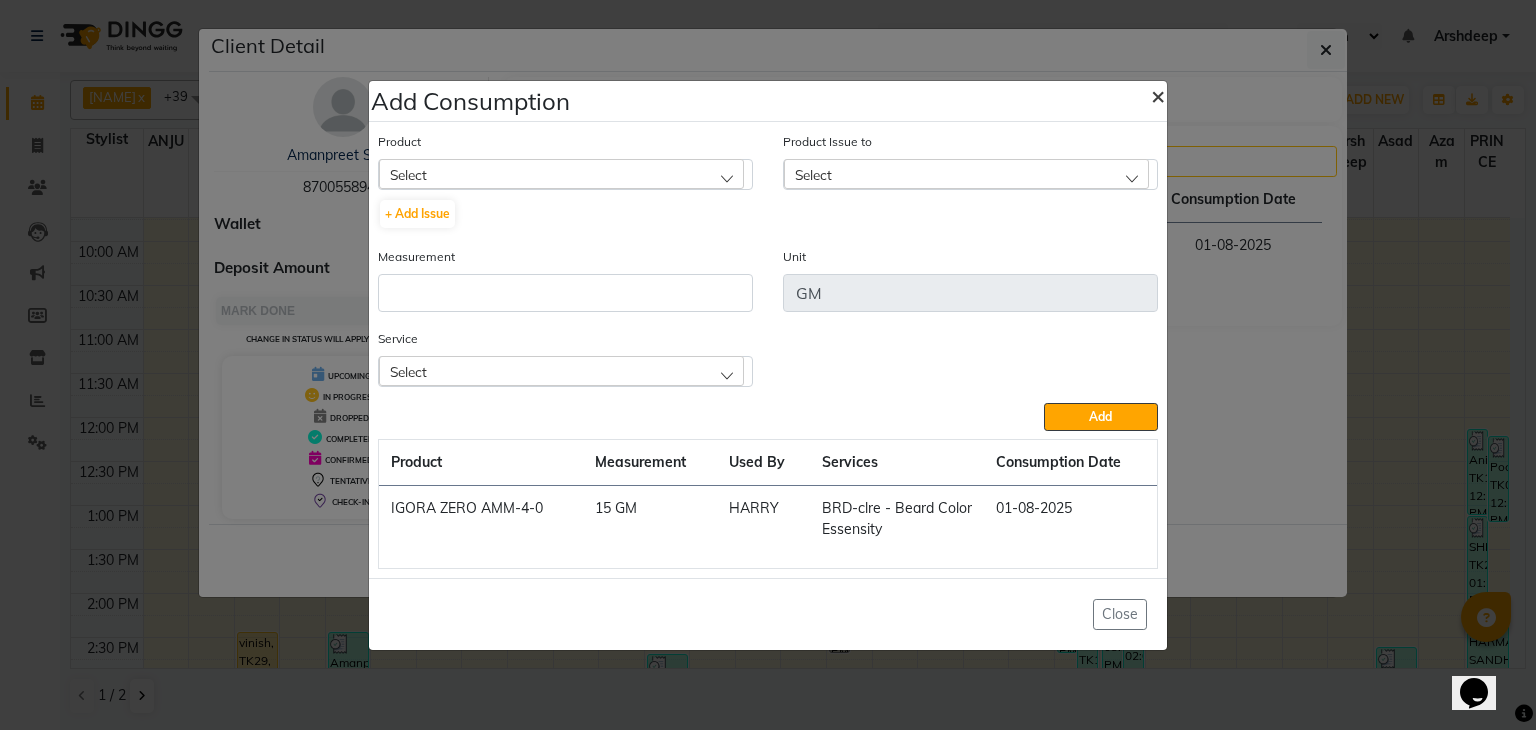 click on "×" 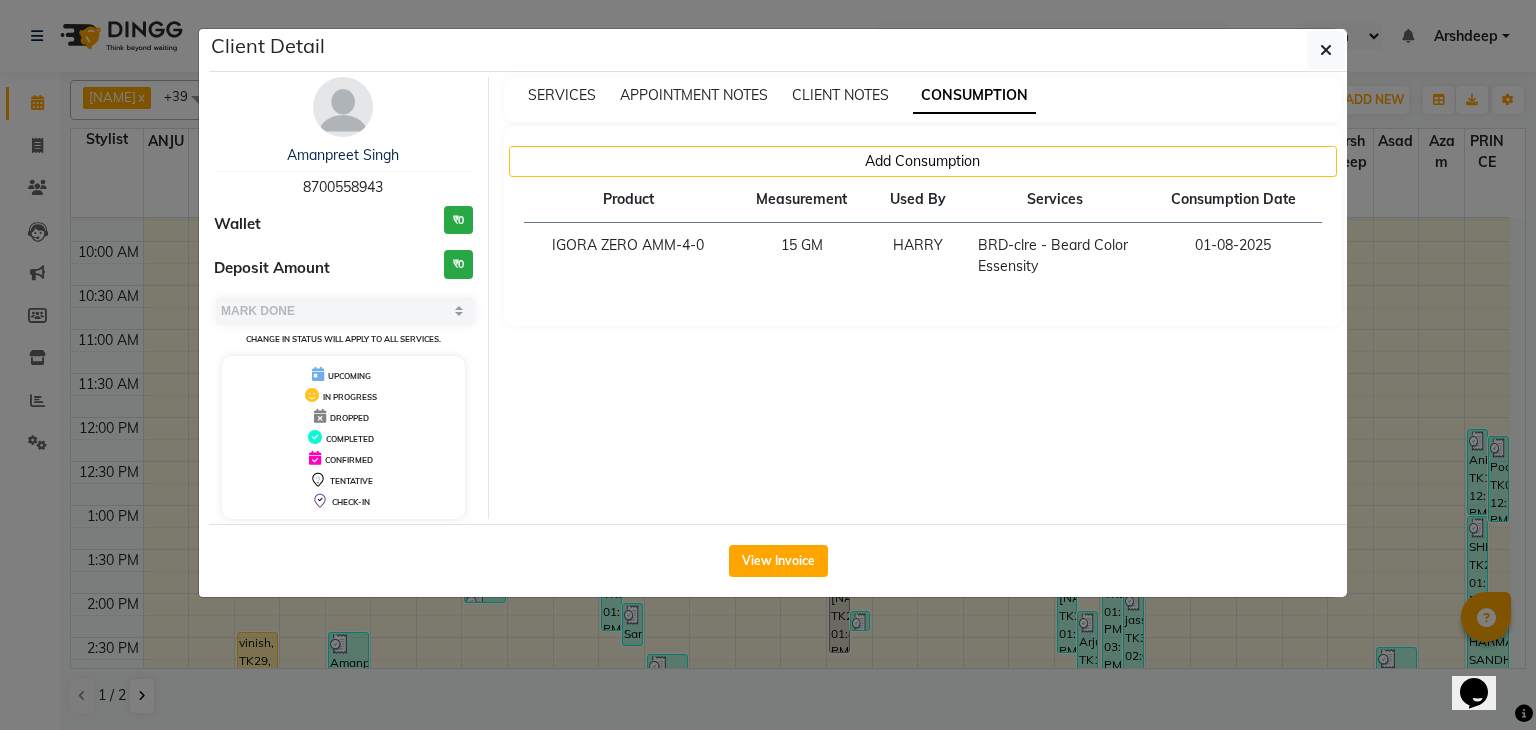 click on "×" 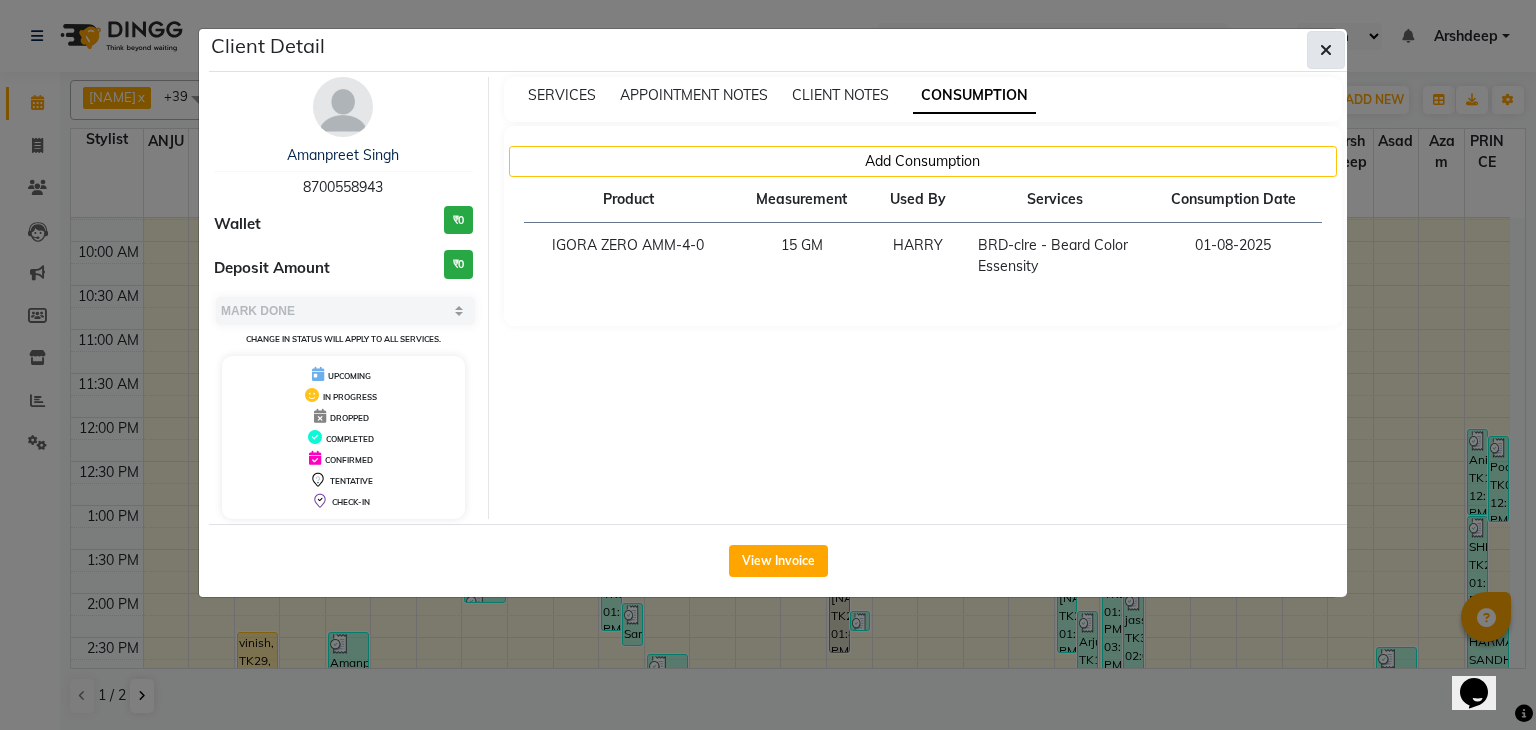click 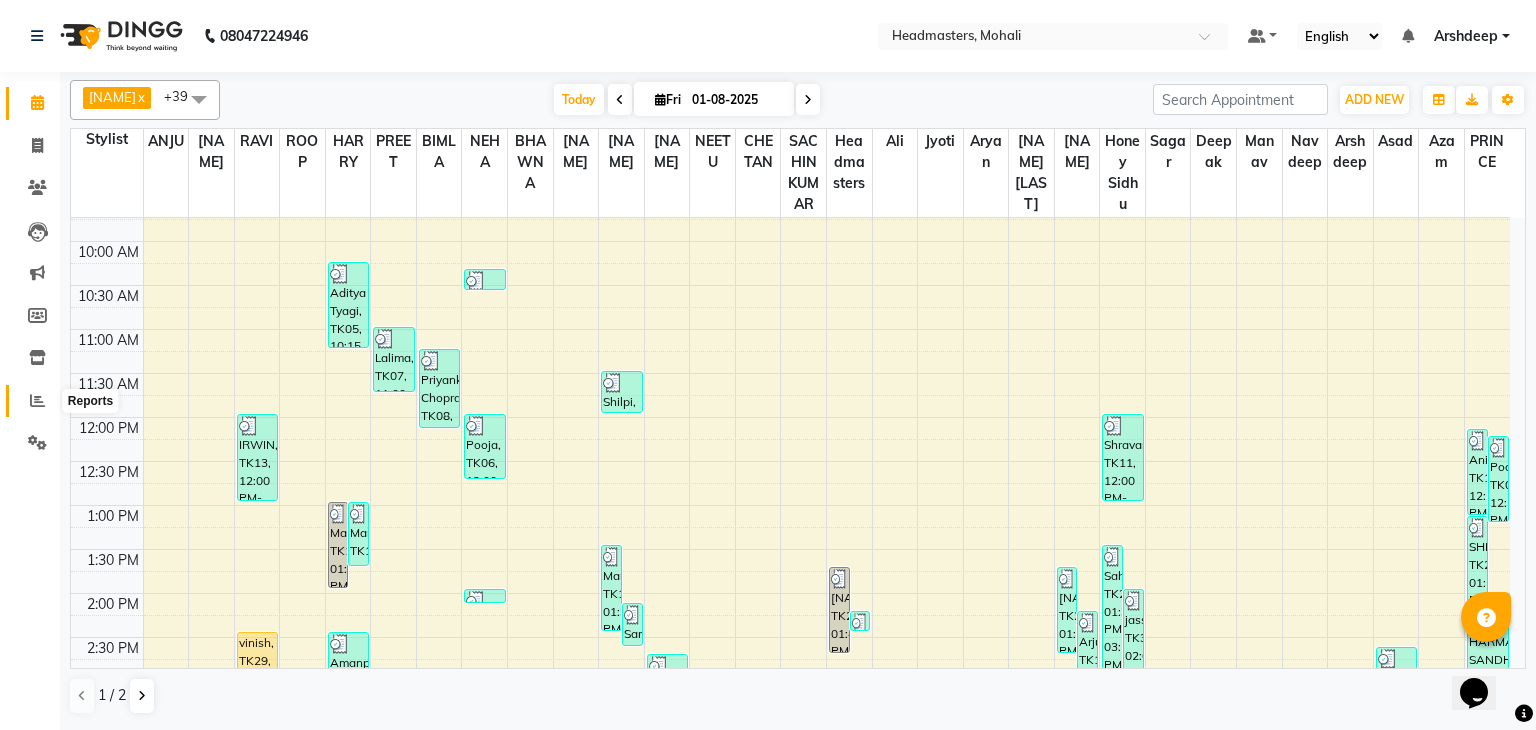 click 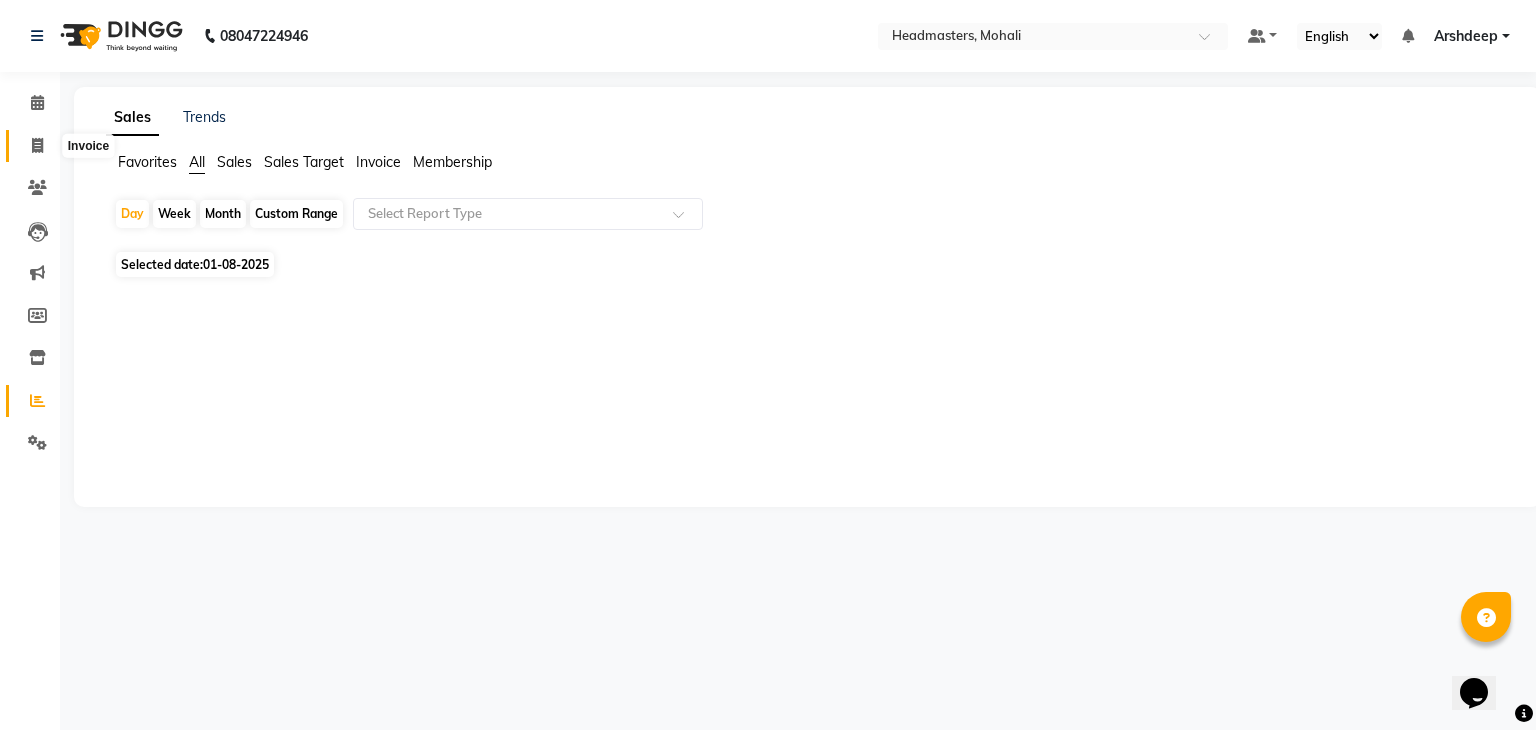 click 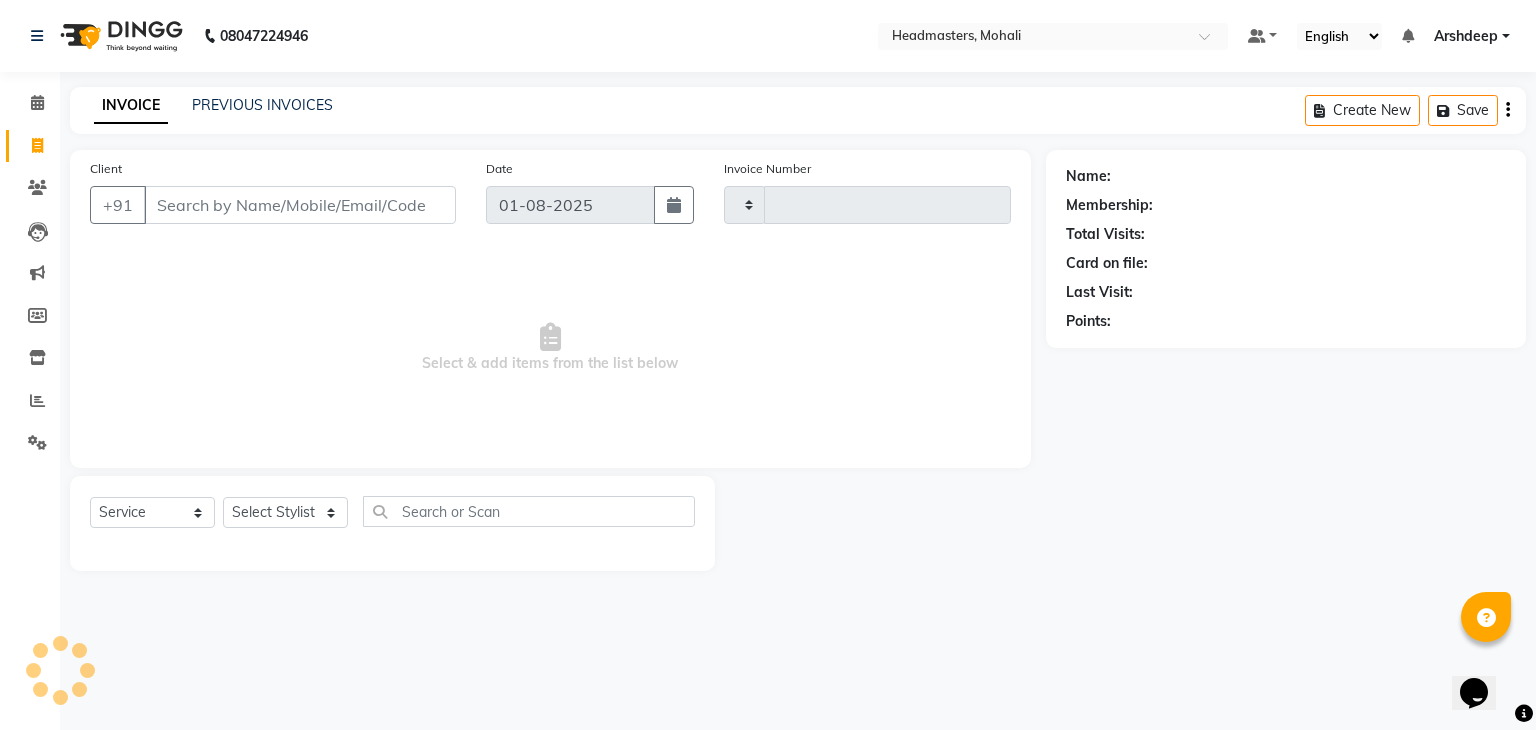 type on "6819" 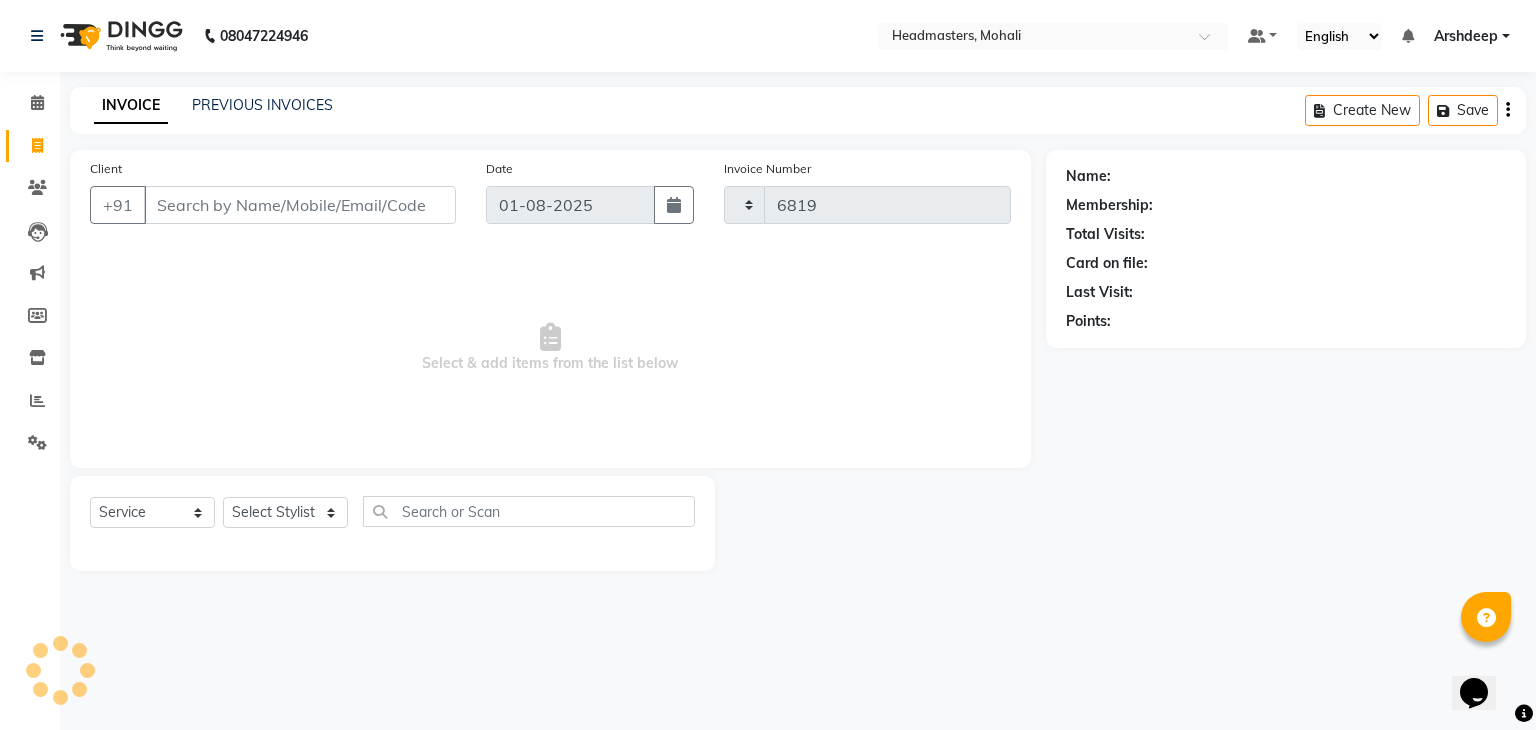 select on "6604" 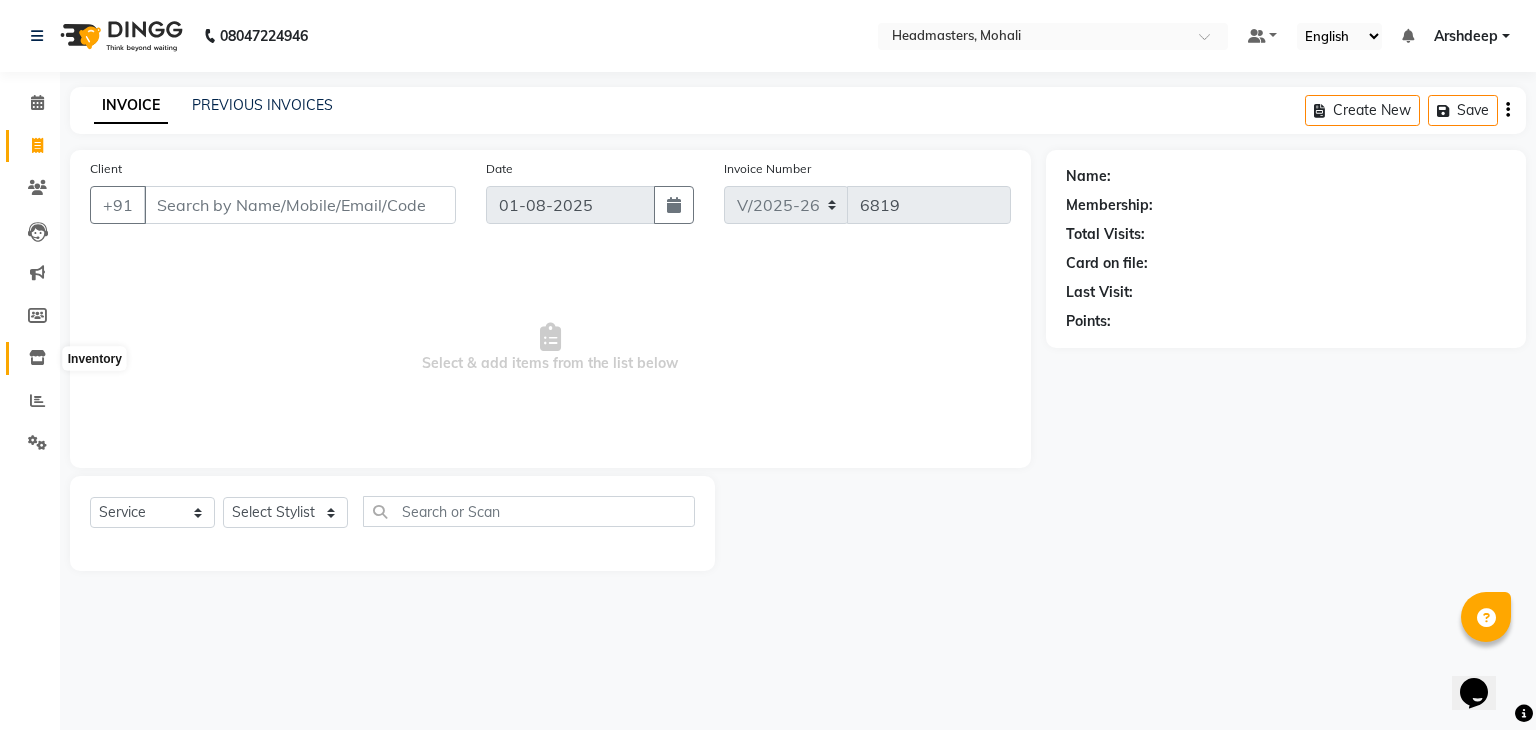 click 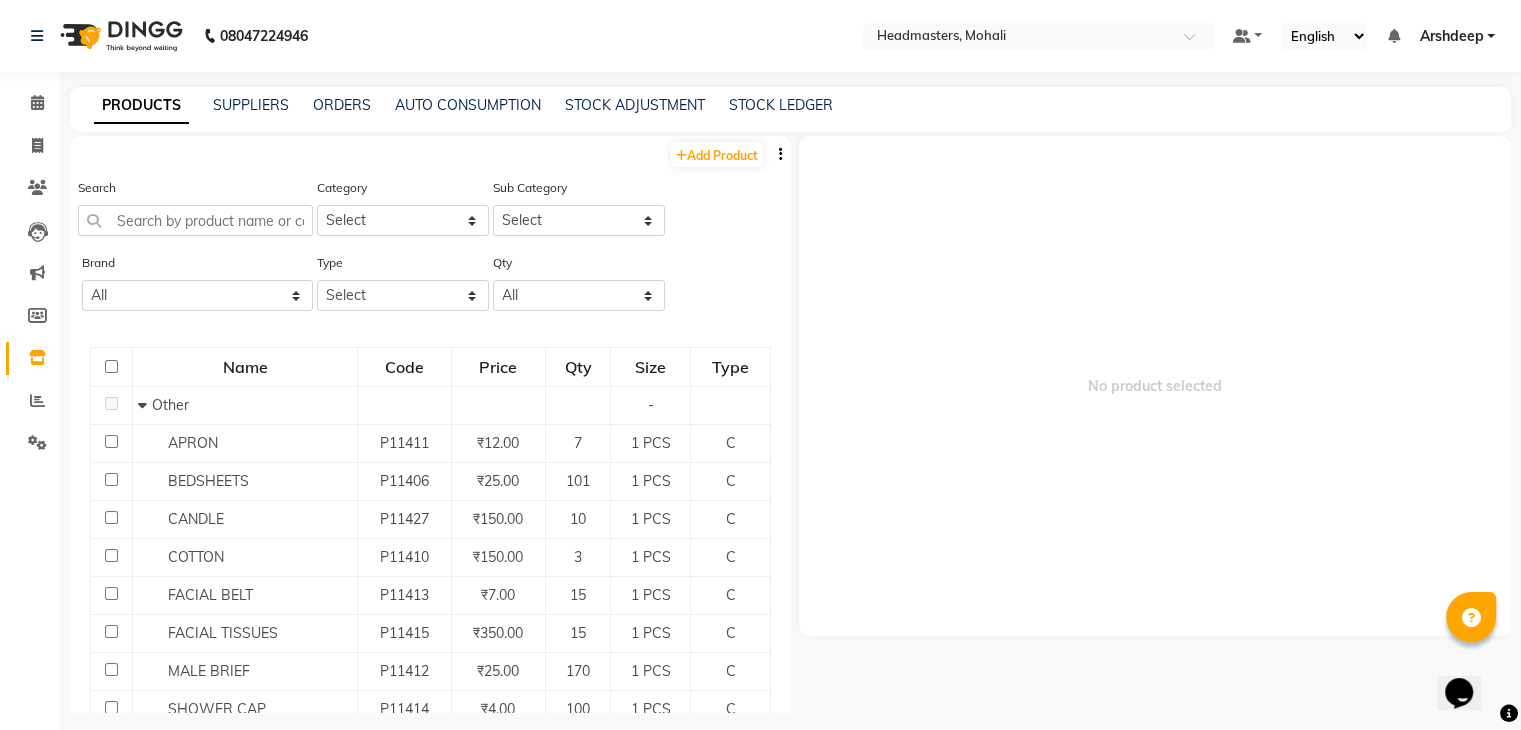 click 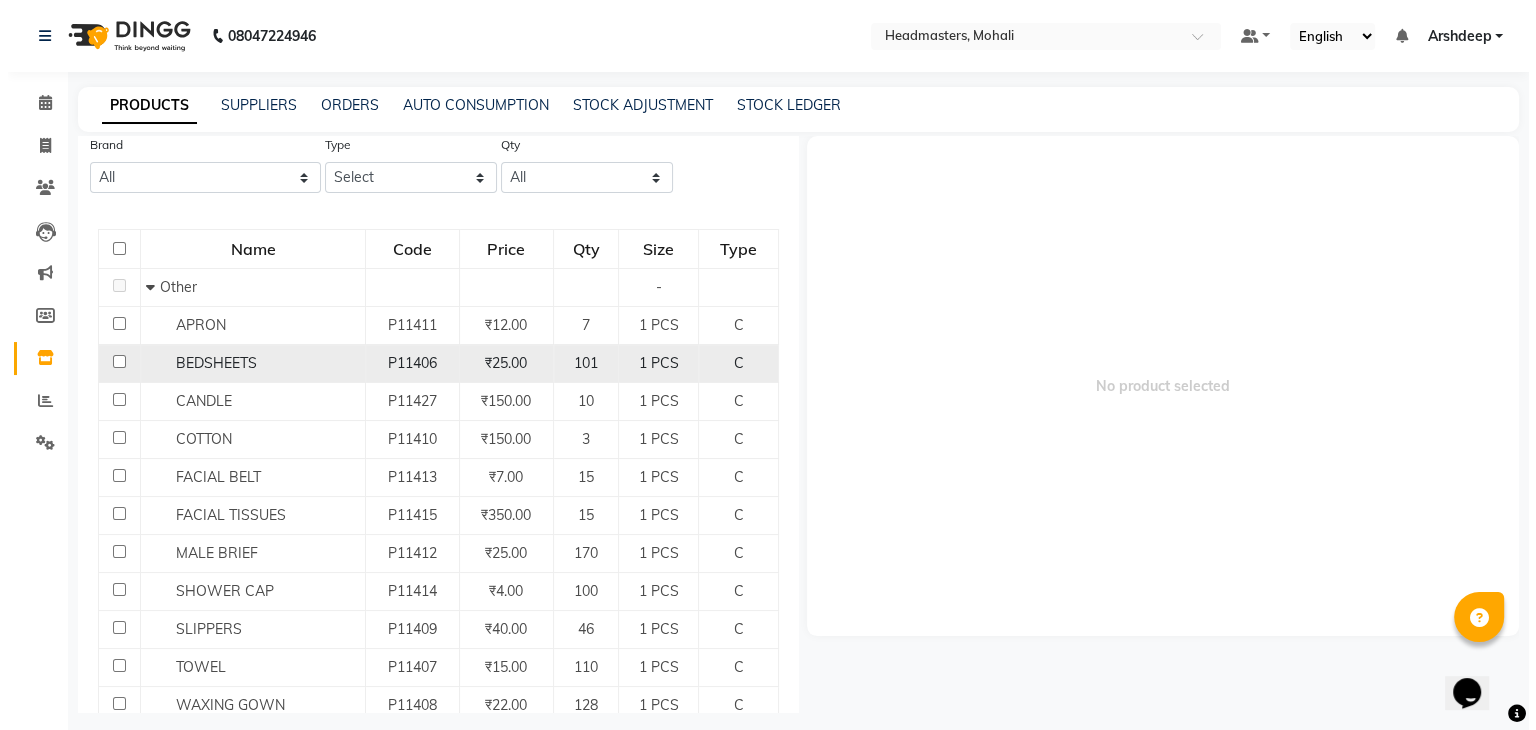 scroll, scrollTop: 0, scrollLeft: 0, axis: both 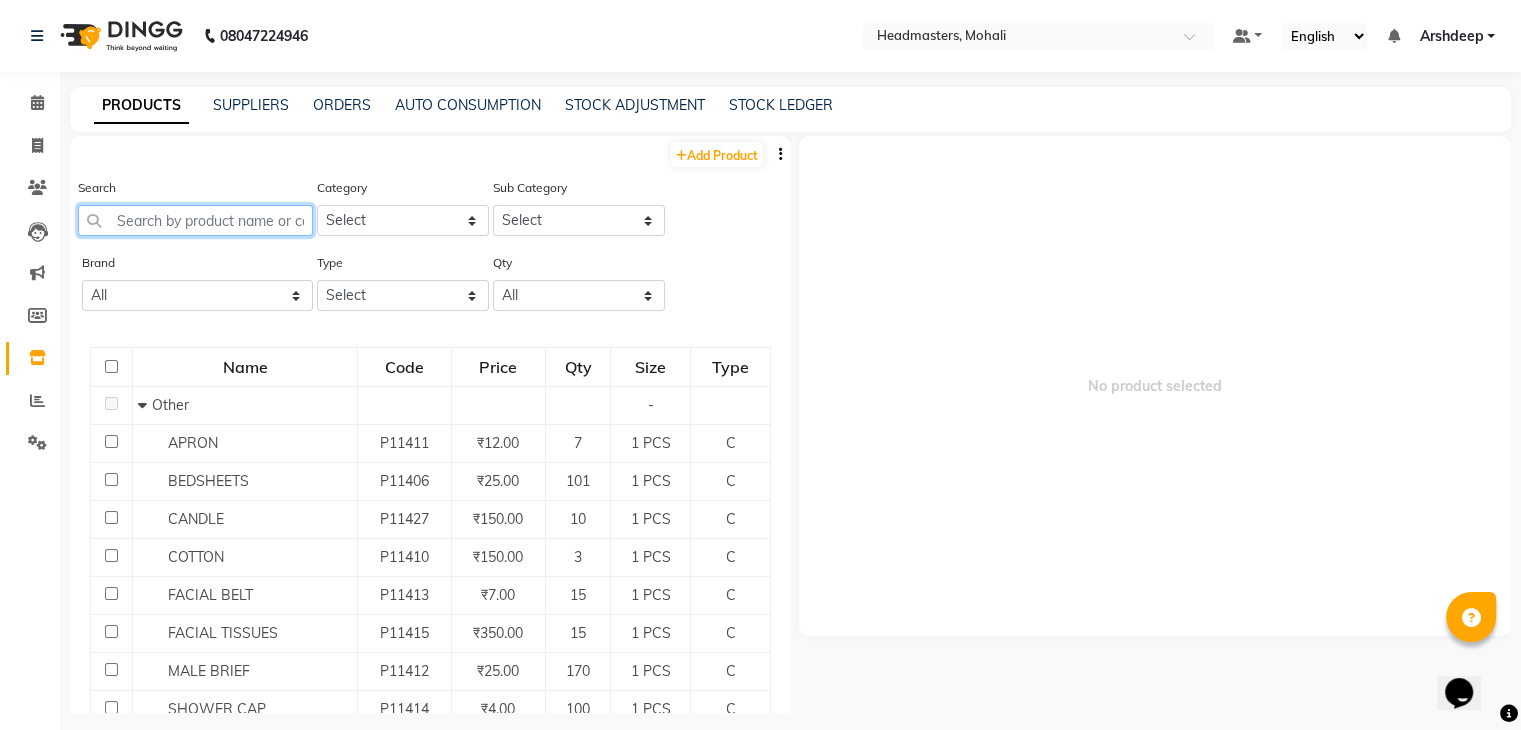 click 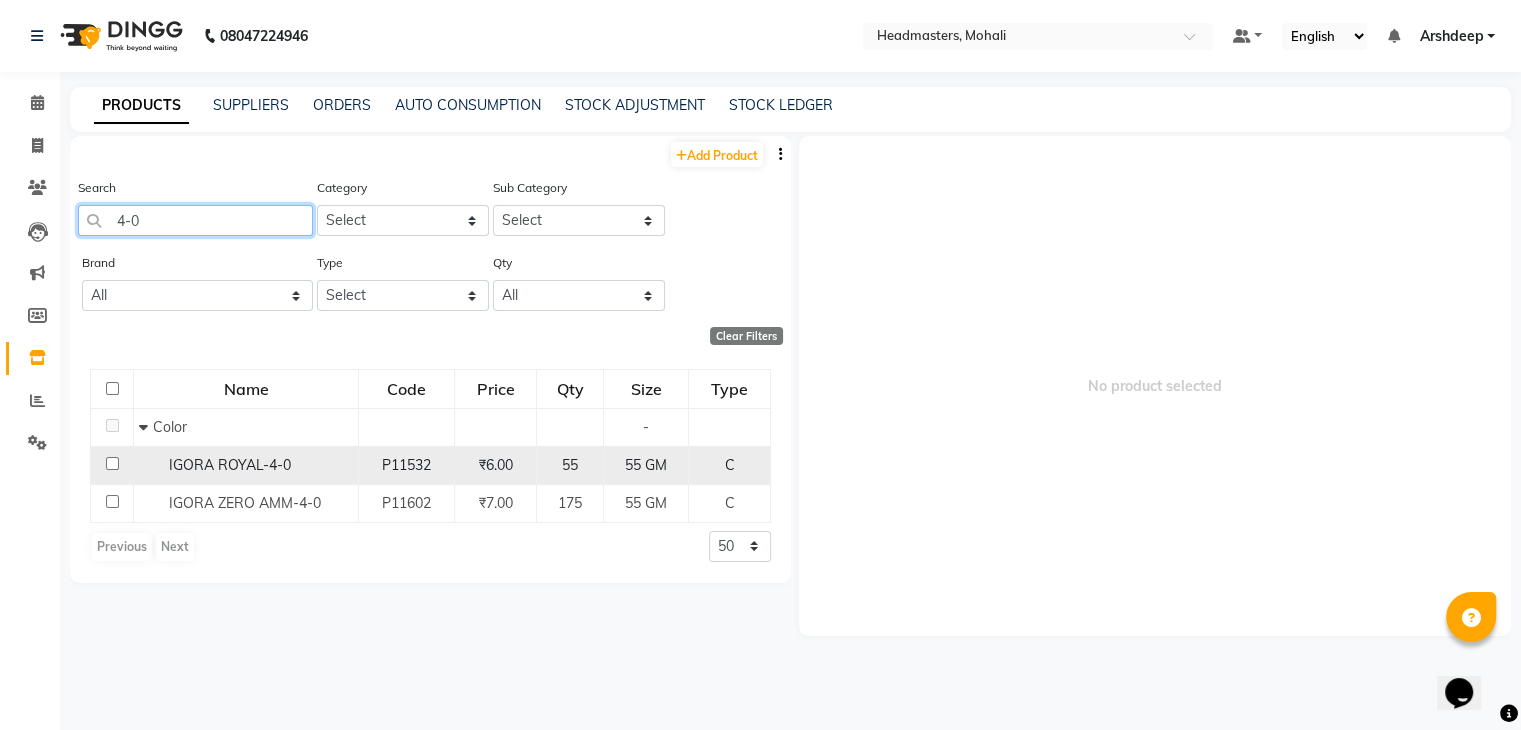 type on "4-0" 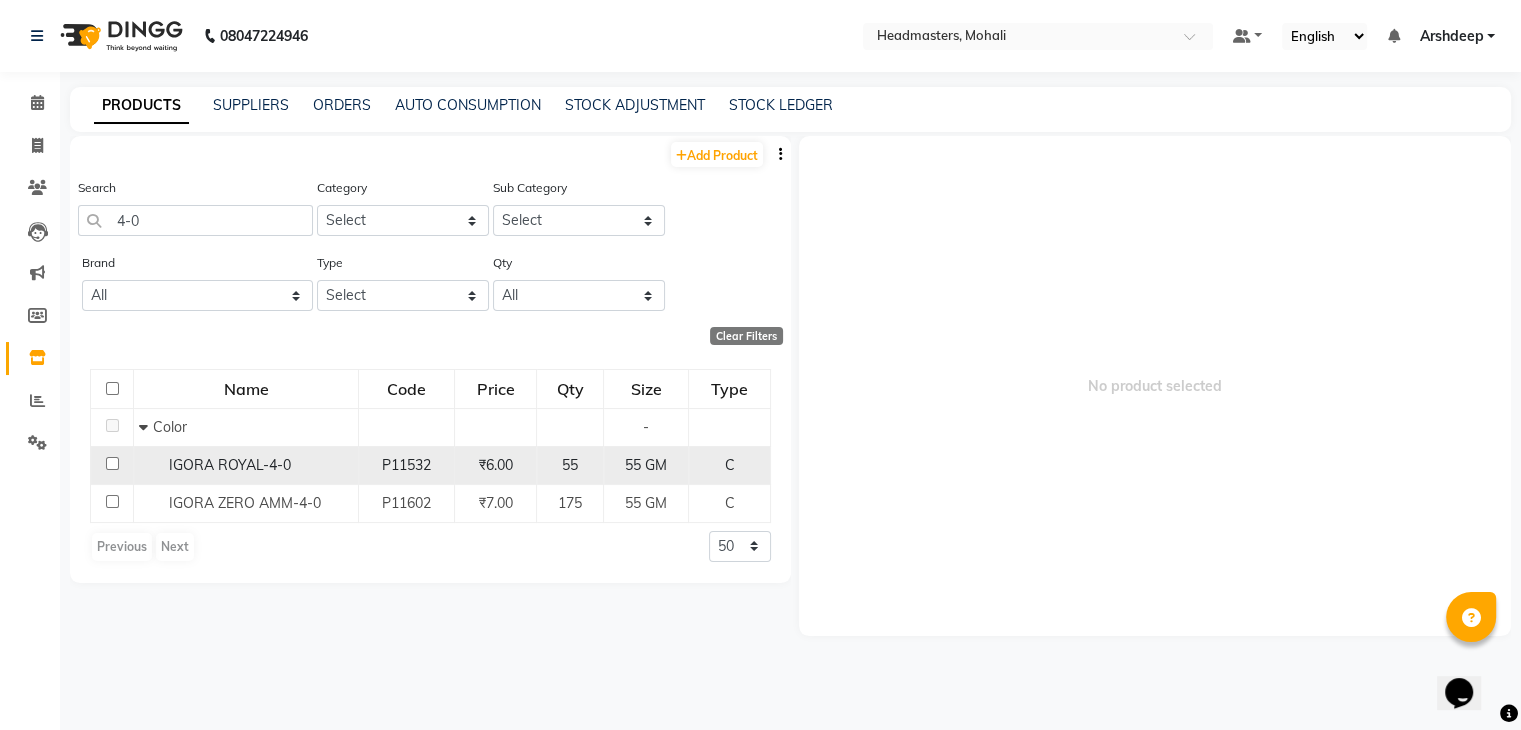 click on "₹6.00" 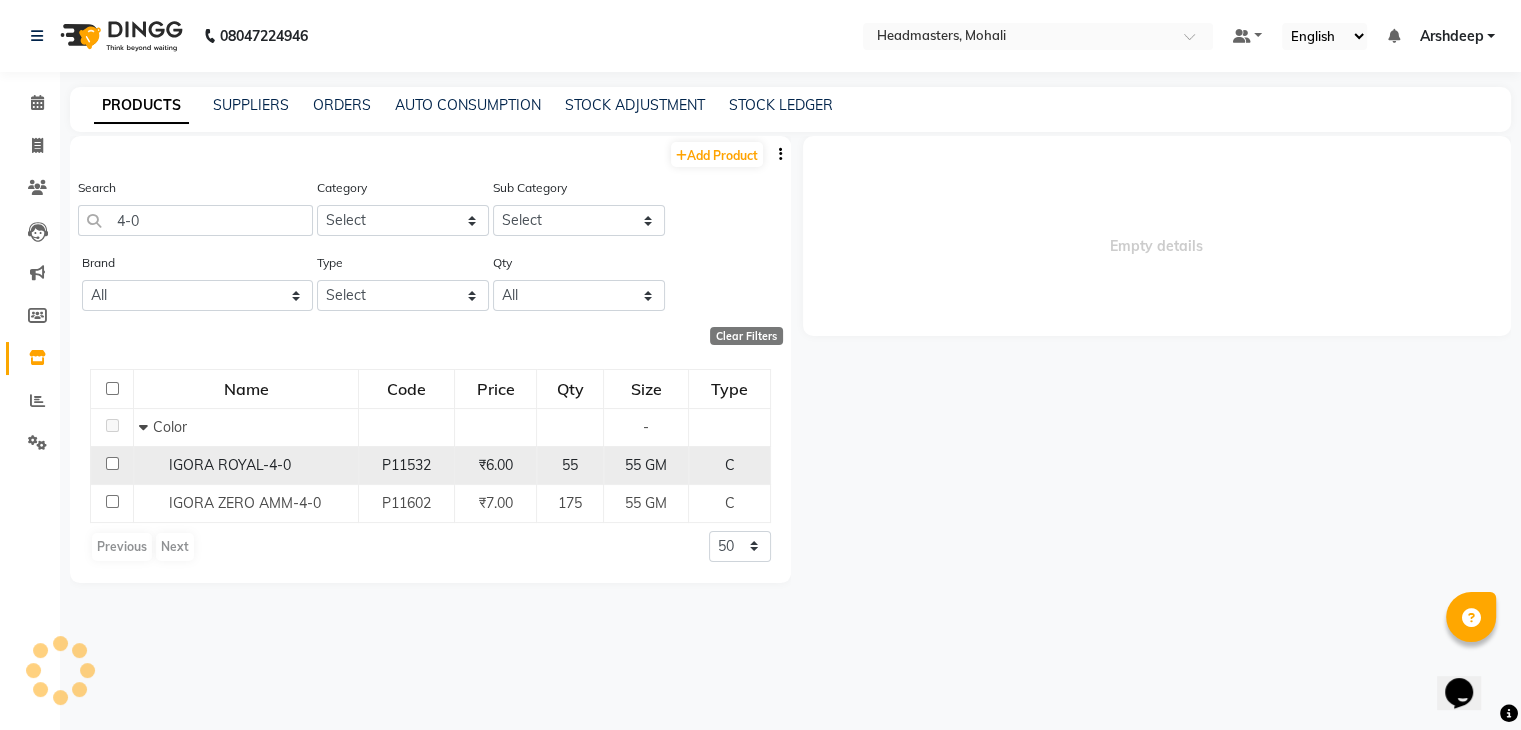 select 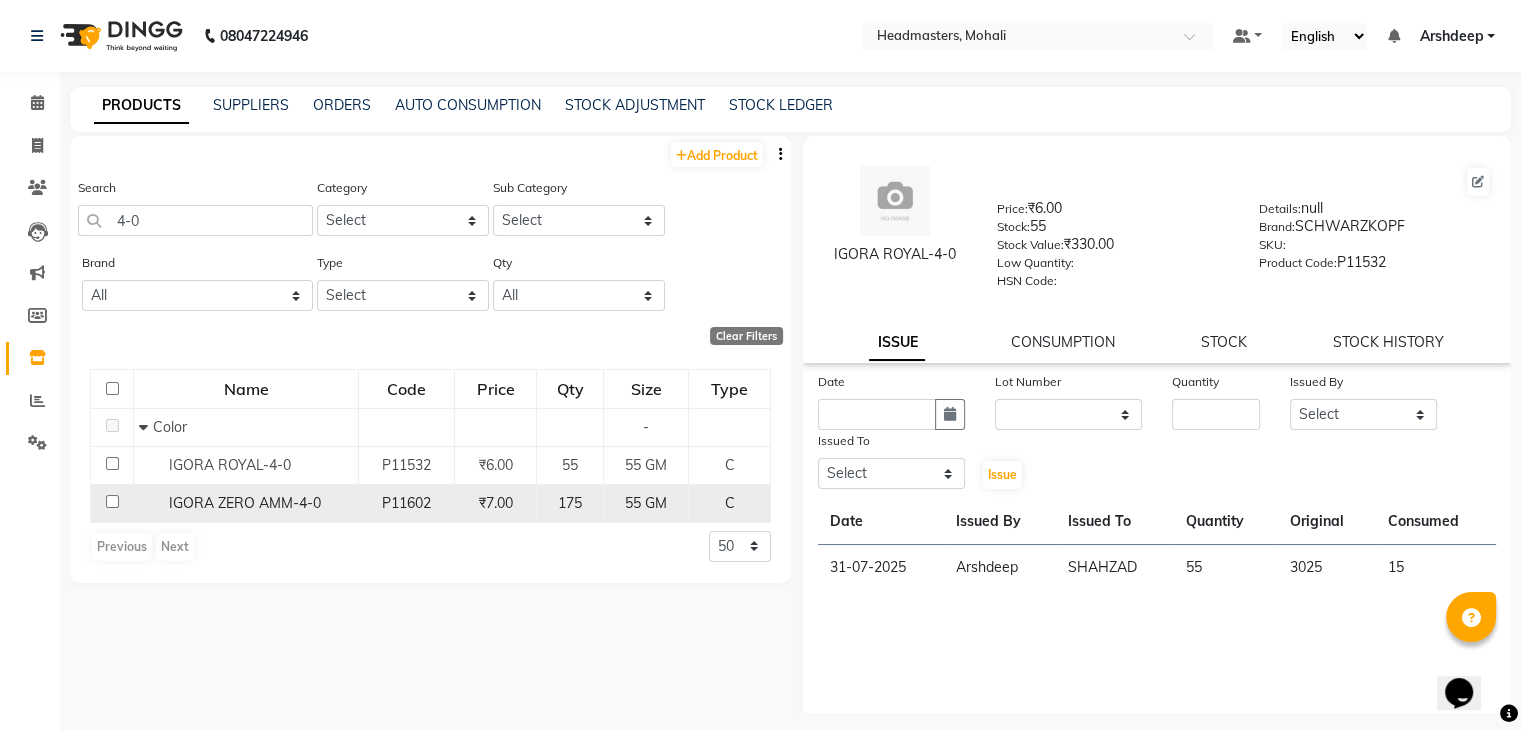click on "₹7.00" 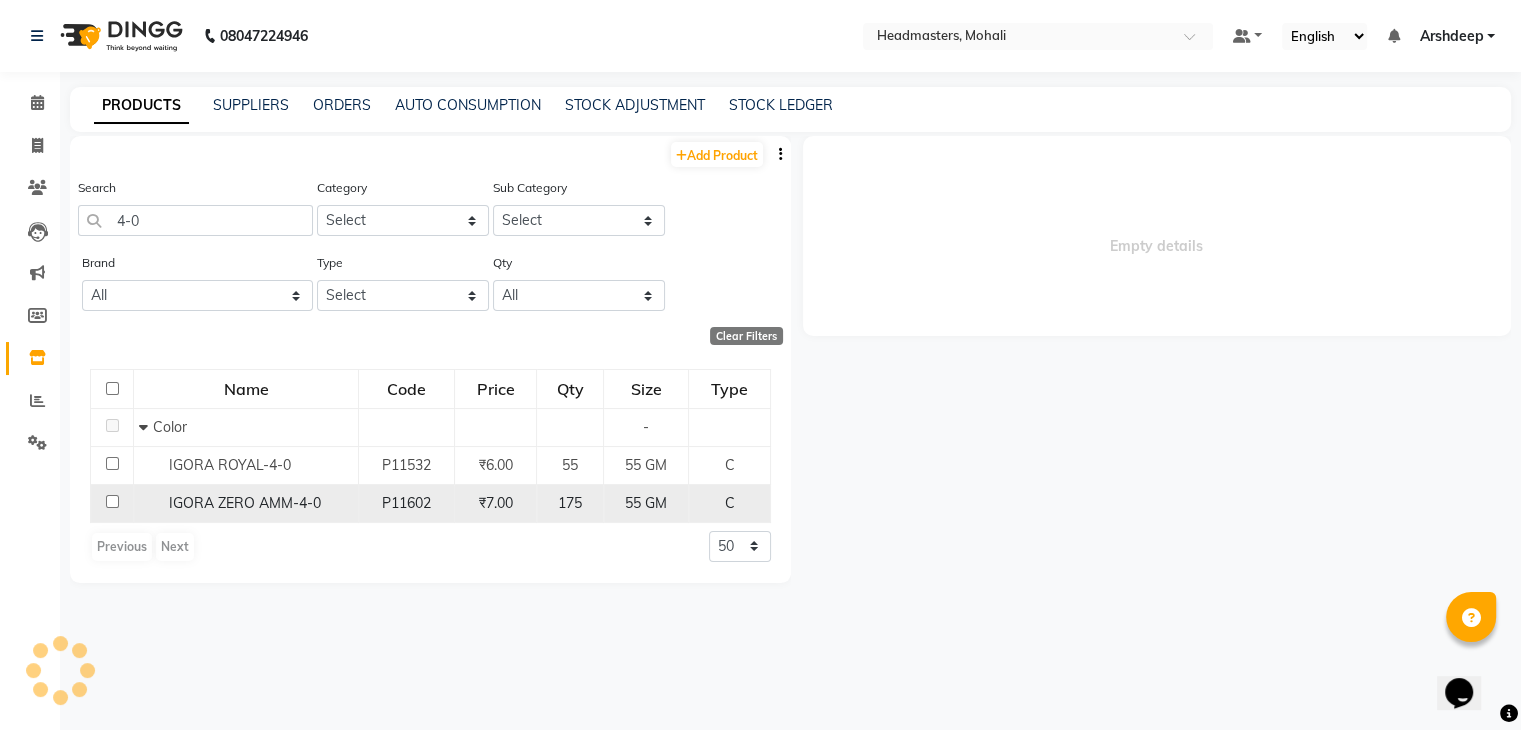 select 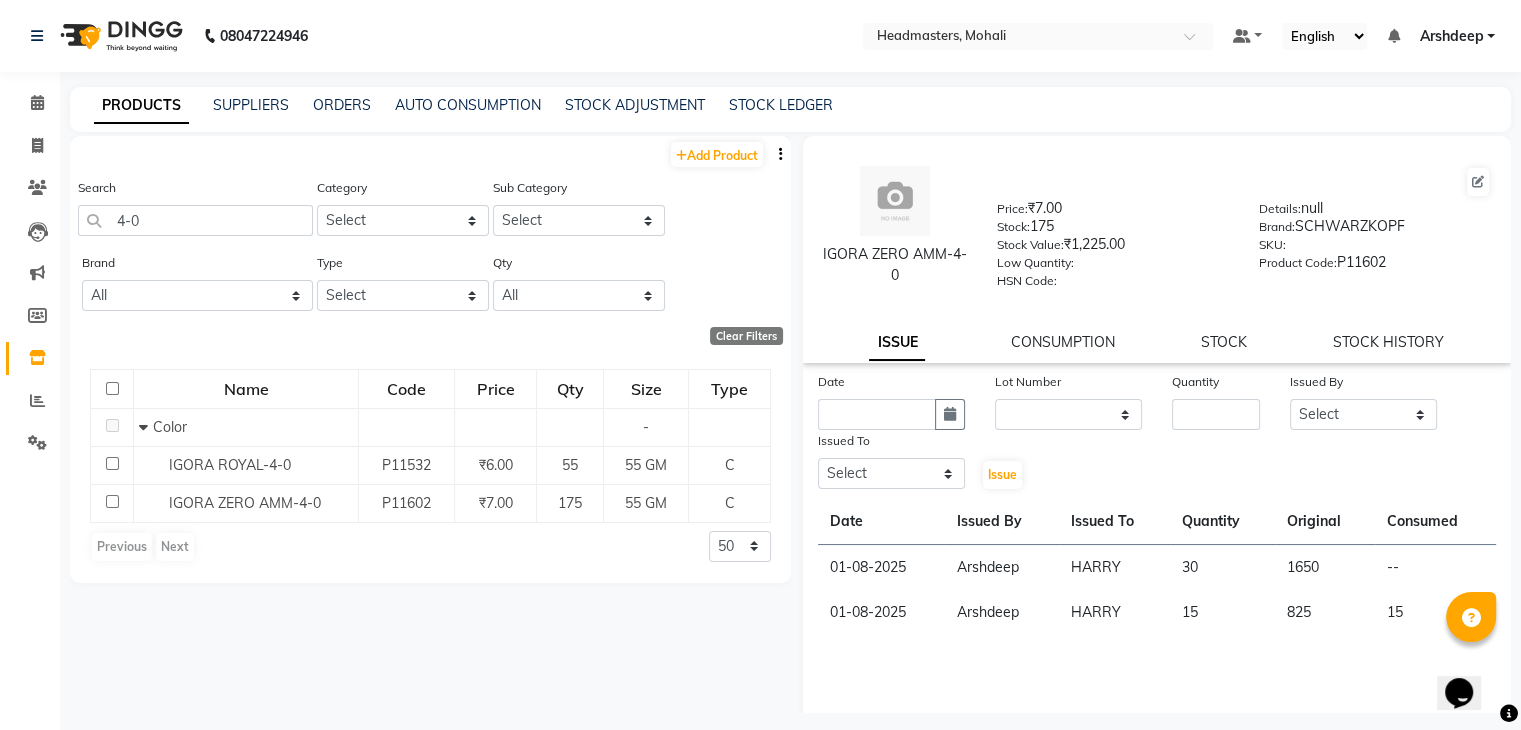 click on "HARRY" 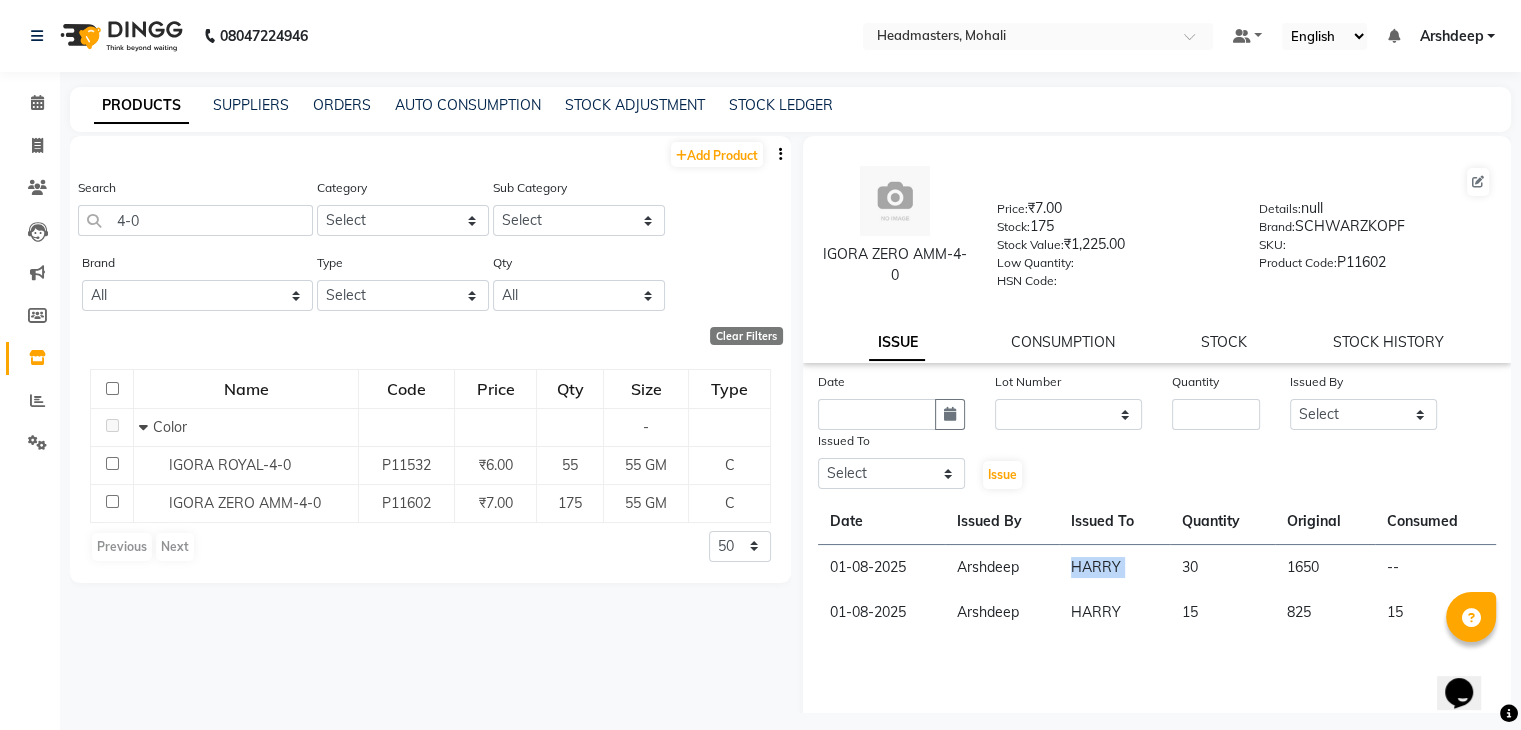 click on "HARRY" 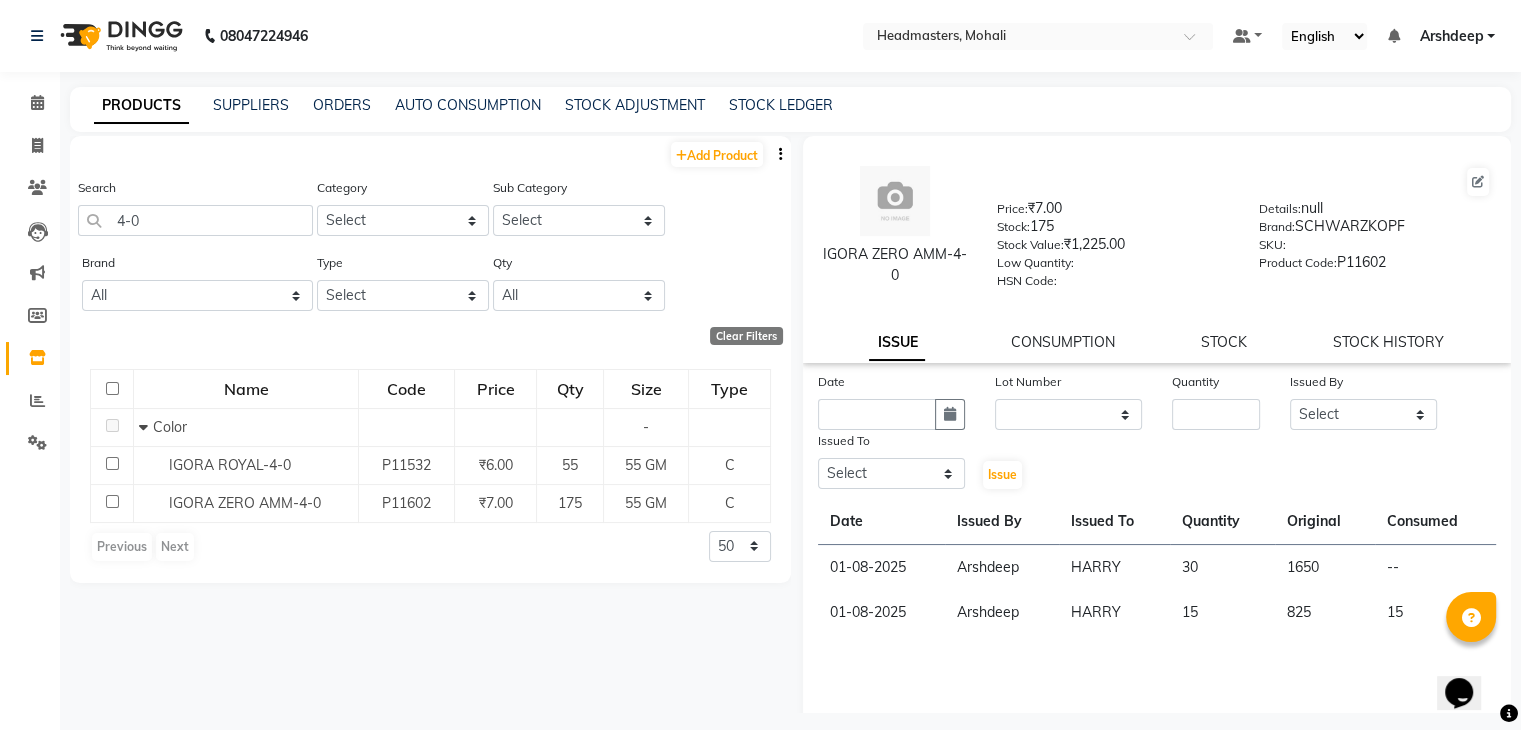 click on "Date Lot Number None Quantity Issued By Select AARIF Aarif Ansari Ali ANJANA ANJU Arshdeep Aryan Asad  Azam BALWINDER BHAWNA BIMLA CHETAN Deepak  HARRY Headmasters Honey Sidhu Jyoti karamdeep Manav MICHAEL Navdeep NEETU NEETU -  FRONT DESK  NEHA PREET PRINCE RAVI ROOP SACHIN KUMAR Sagar SAIF SARJU SAURAV SHAHZAD SHARAN SHARDA SHELLY SHUBHAM  SOHAIL SOHAN  VICkY Yamini Issued To Select AARIF Aarif Ansari Ali ANJANA ANJU Arshdeep Aryan Asad  Azam BALWINDER BHAWNA BIMLA CHETAN Deepak  HARRY Headmasters Honey Sidhu Jyoti karamdeep Manav MICHAEL Navdeep NEETU NEETU -  FRONT DESK  NEHA PREET PRINCE RAVI ROOP SACHIN KUMAR Sagar SAIF SARJU SAURAV SHAHZAD SHARAN SHARDA SHELLY SHUBHAM  SOHAIL SOHAN  VICkY Yamini  Issue  Date Issued By Issued To Quantity Original Consumed 01-08-2025 Arshdeep HARRY 30  1650  -- 01-08-2025 Arshdeep HARRY 15  825  15" 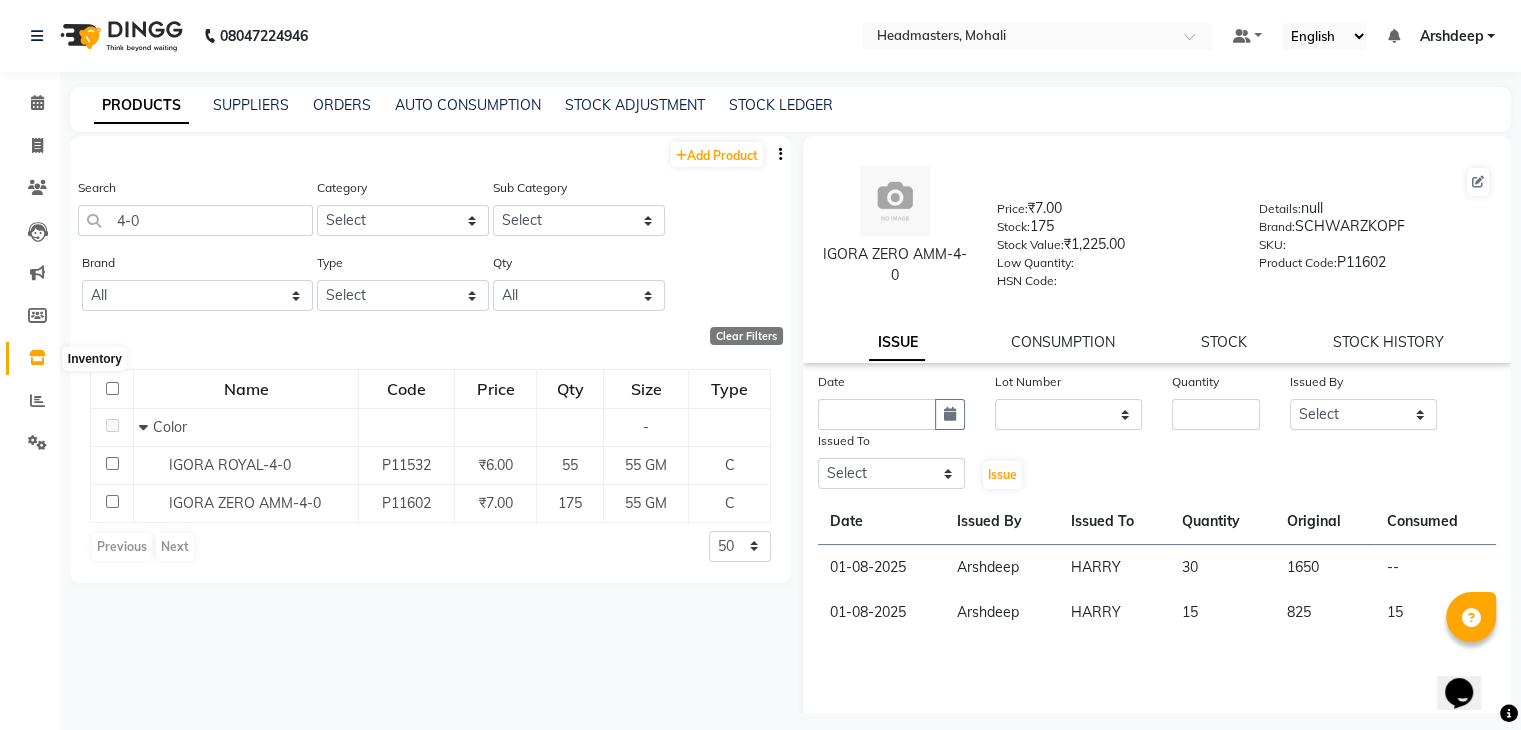 click 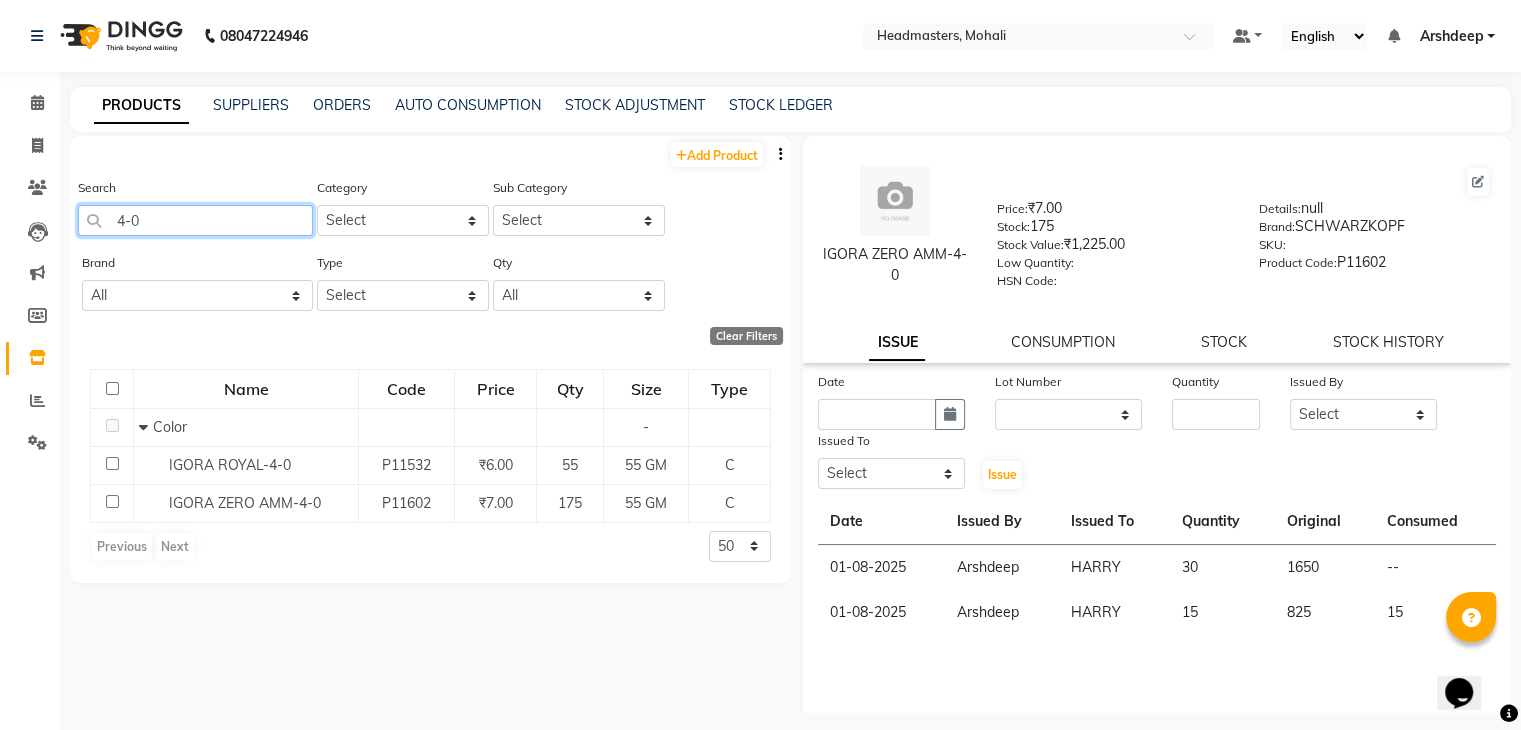click on "4-0" 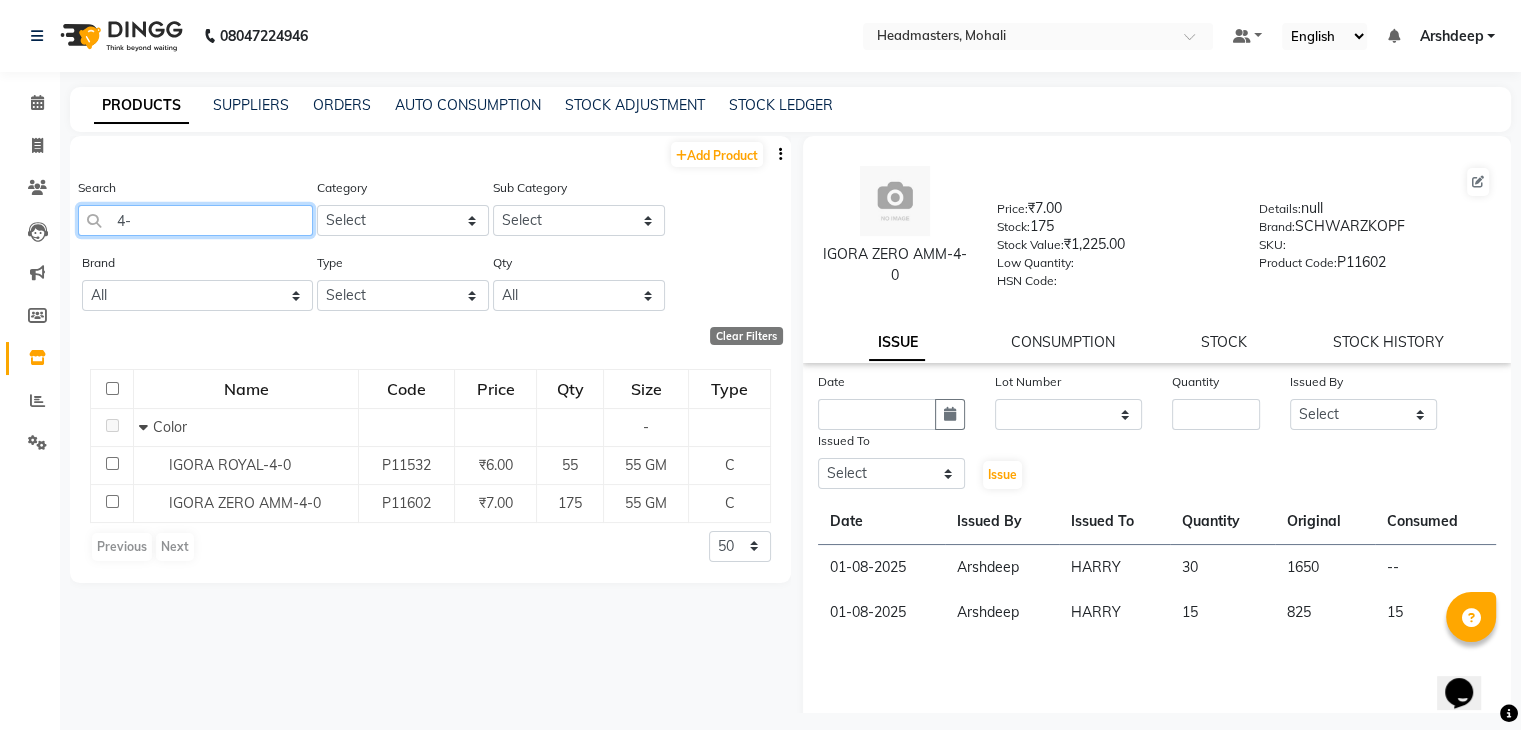 type on "4" 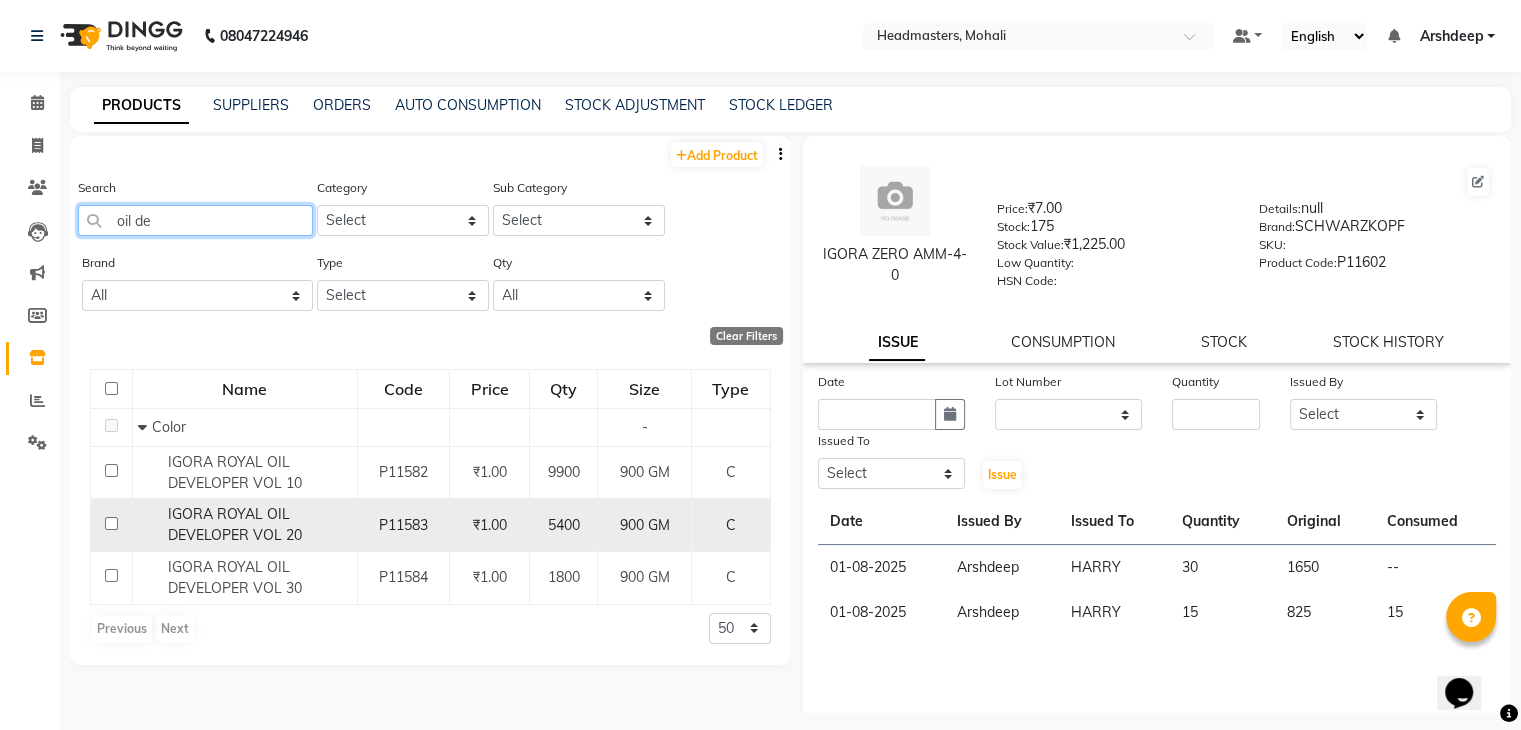 type on "oil de" 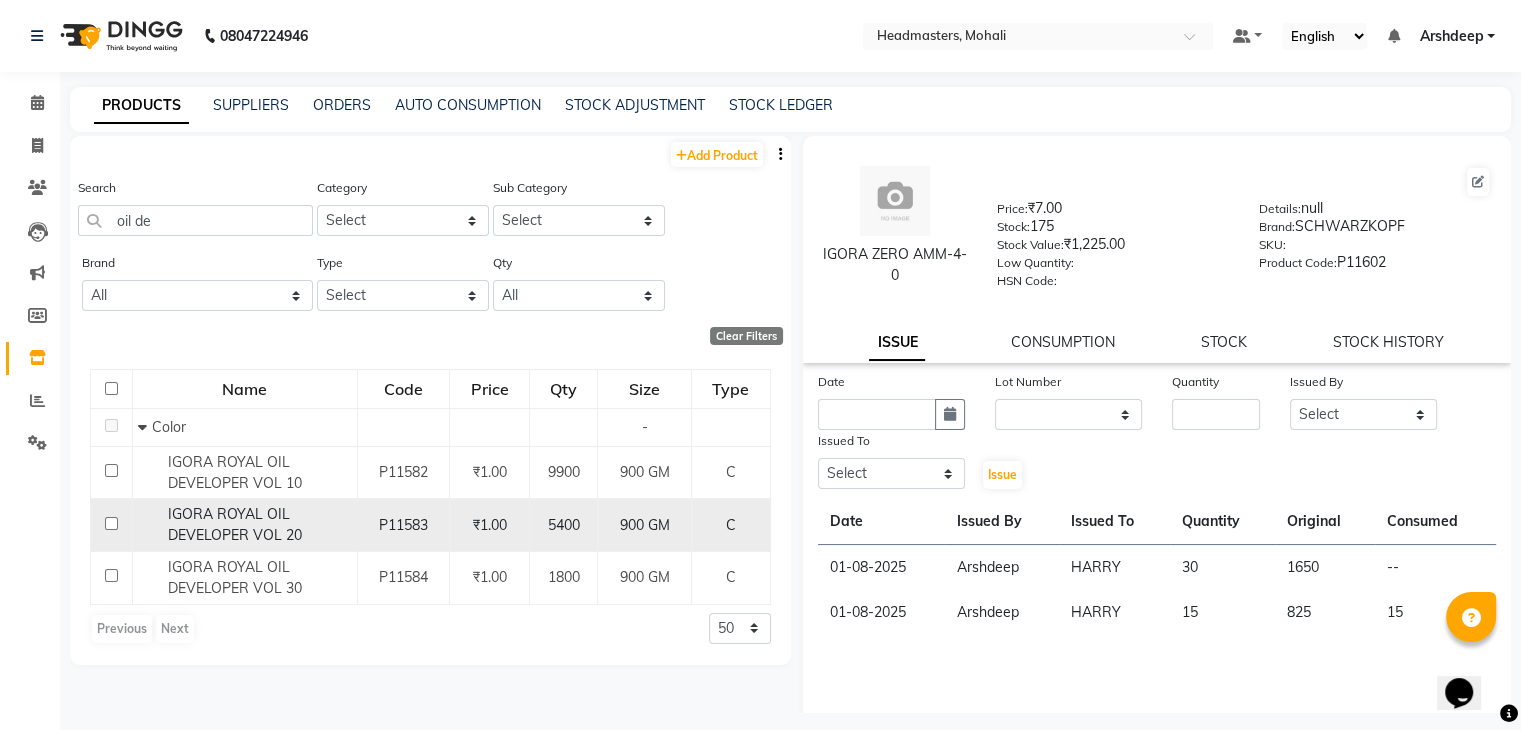 click on "P11583" 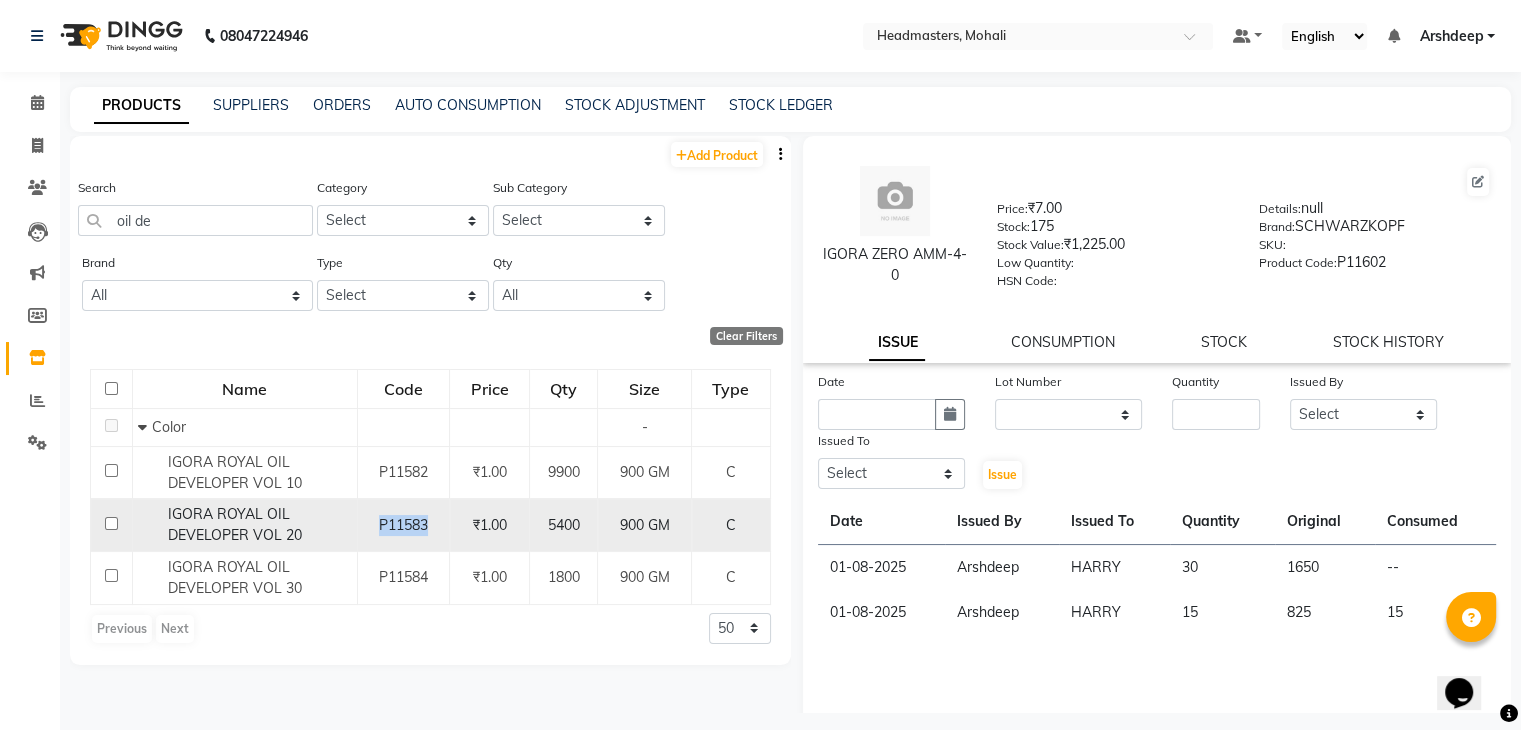 click on "P11583" 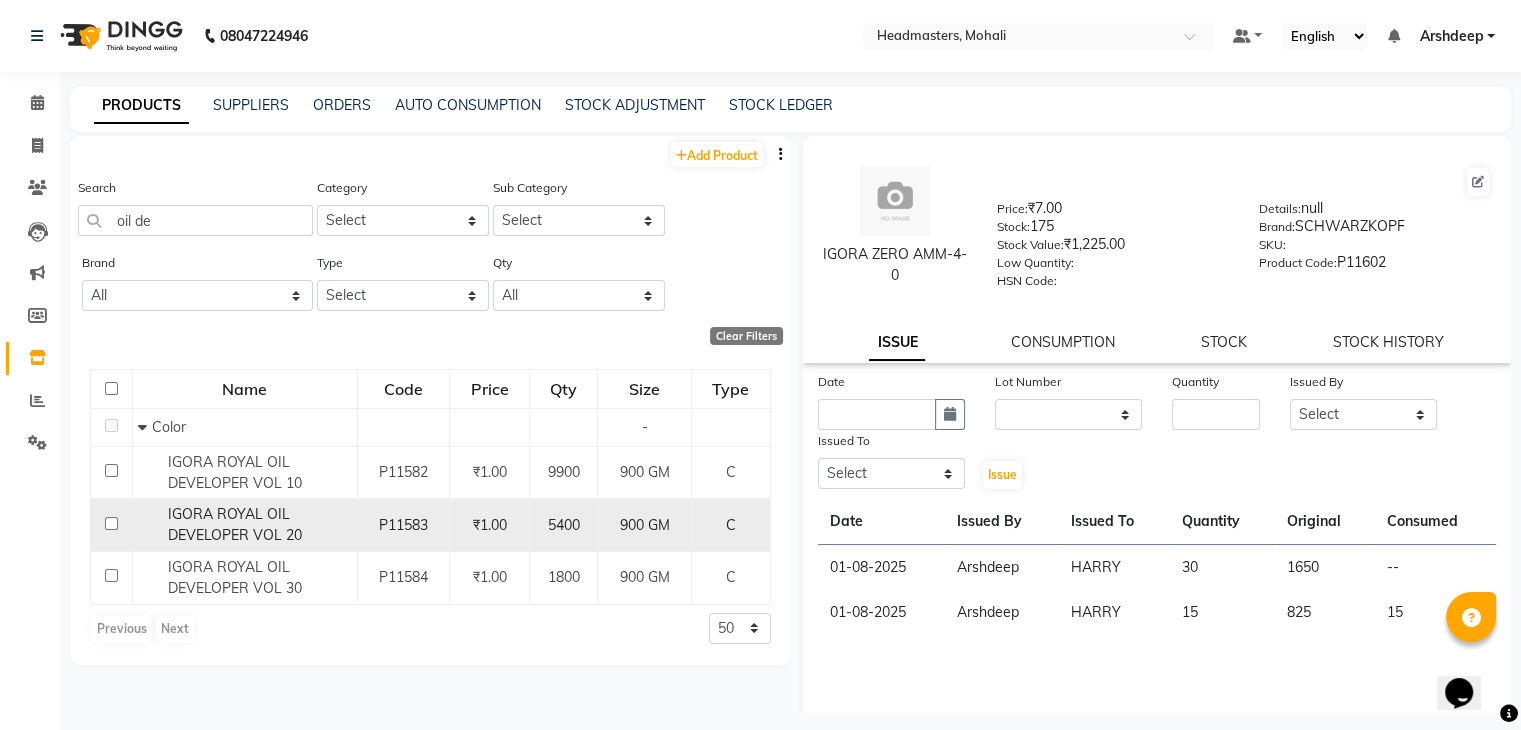 click on "IGORA ROYAL OIL DEVELOPER VOL 20" 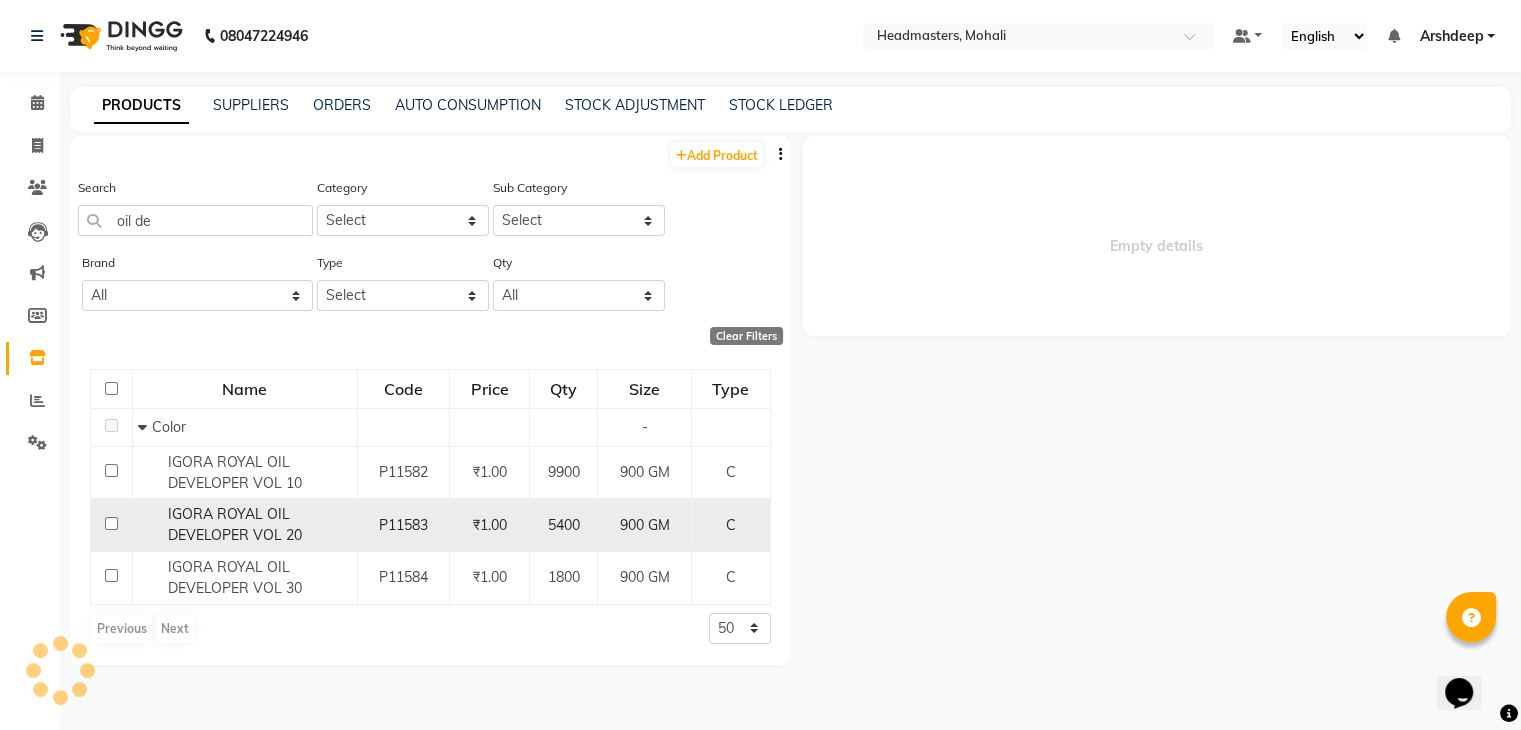 click on "IGORA ROYAL OIL DEVELOPER VOL 20" 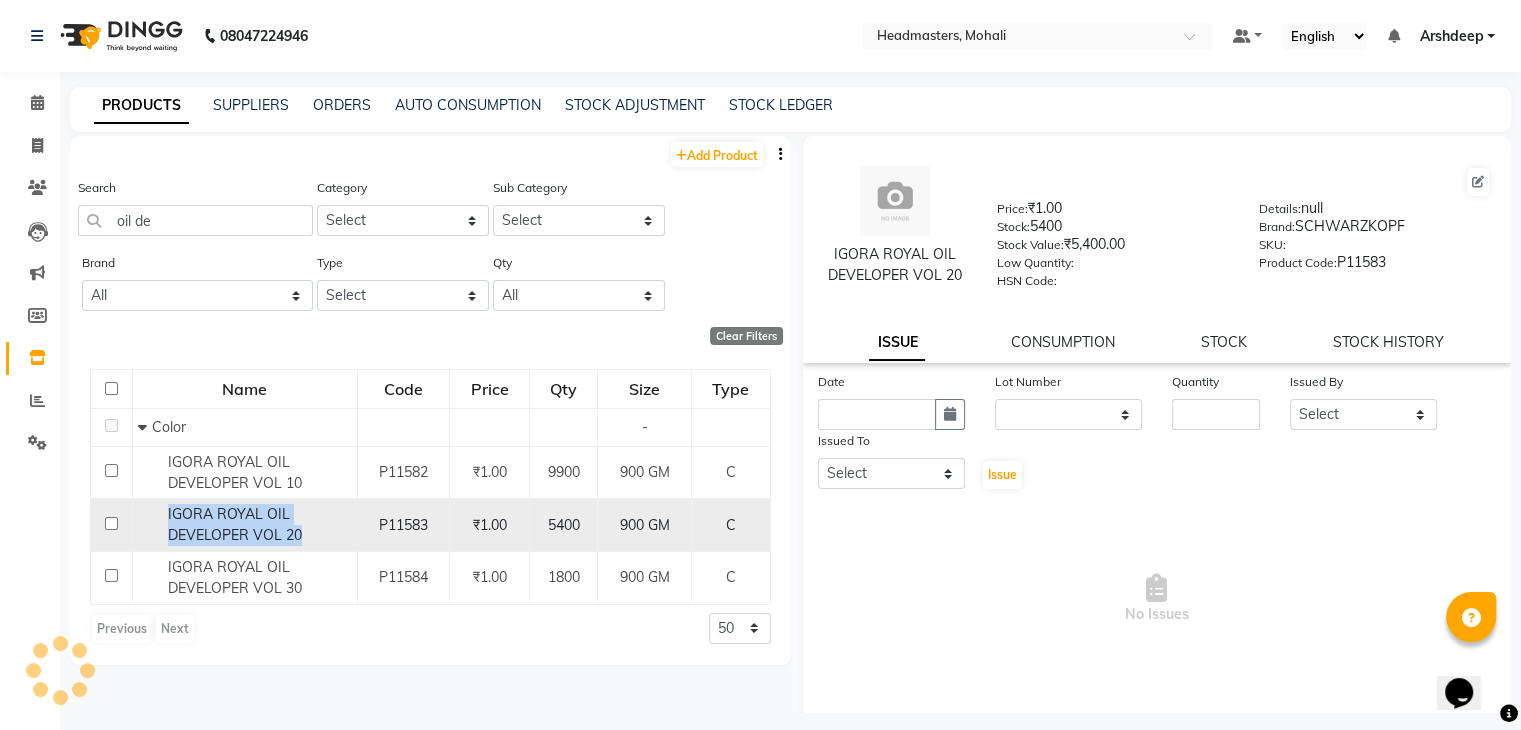 click on "IGORA ROYAL OIL DEVELOPER VOL 20" 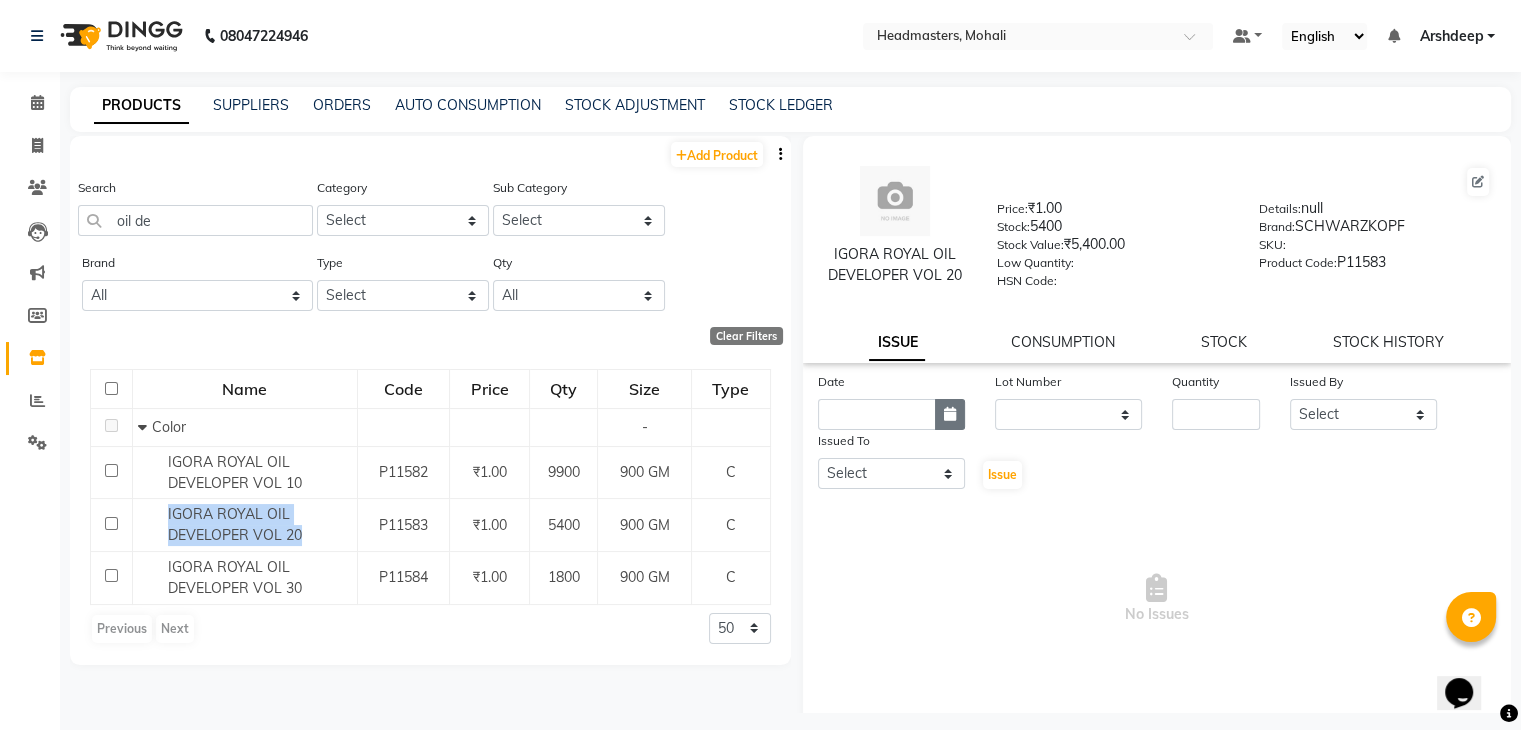 click 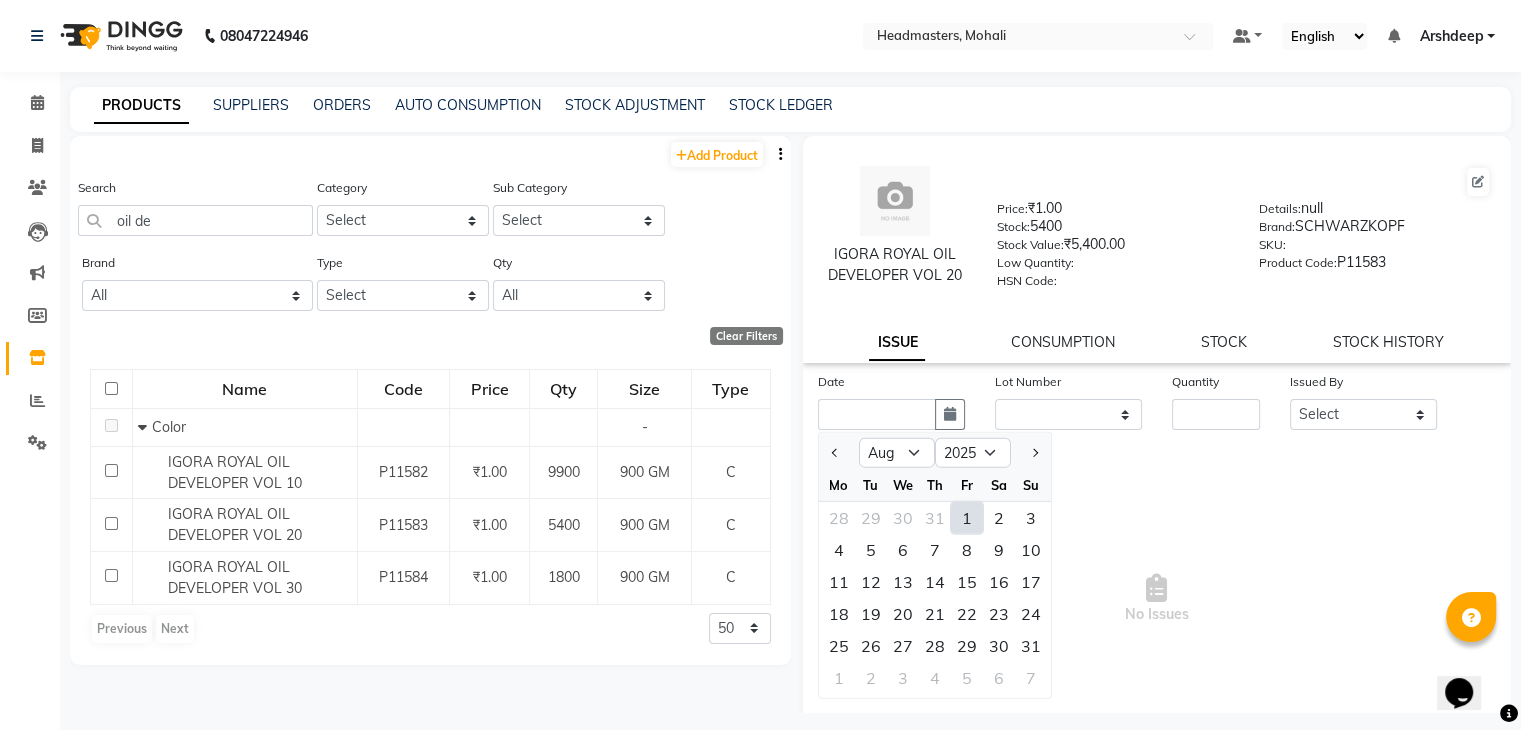 click on "1" 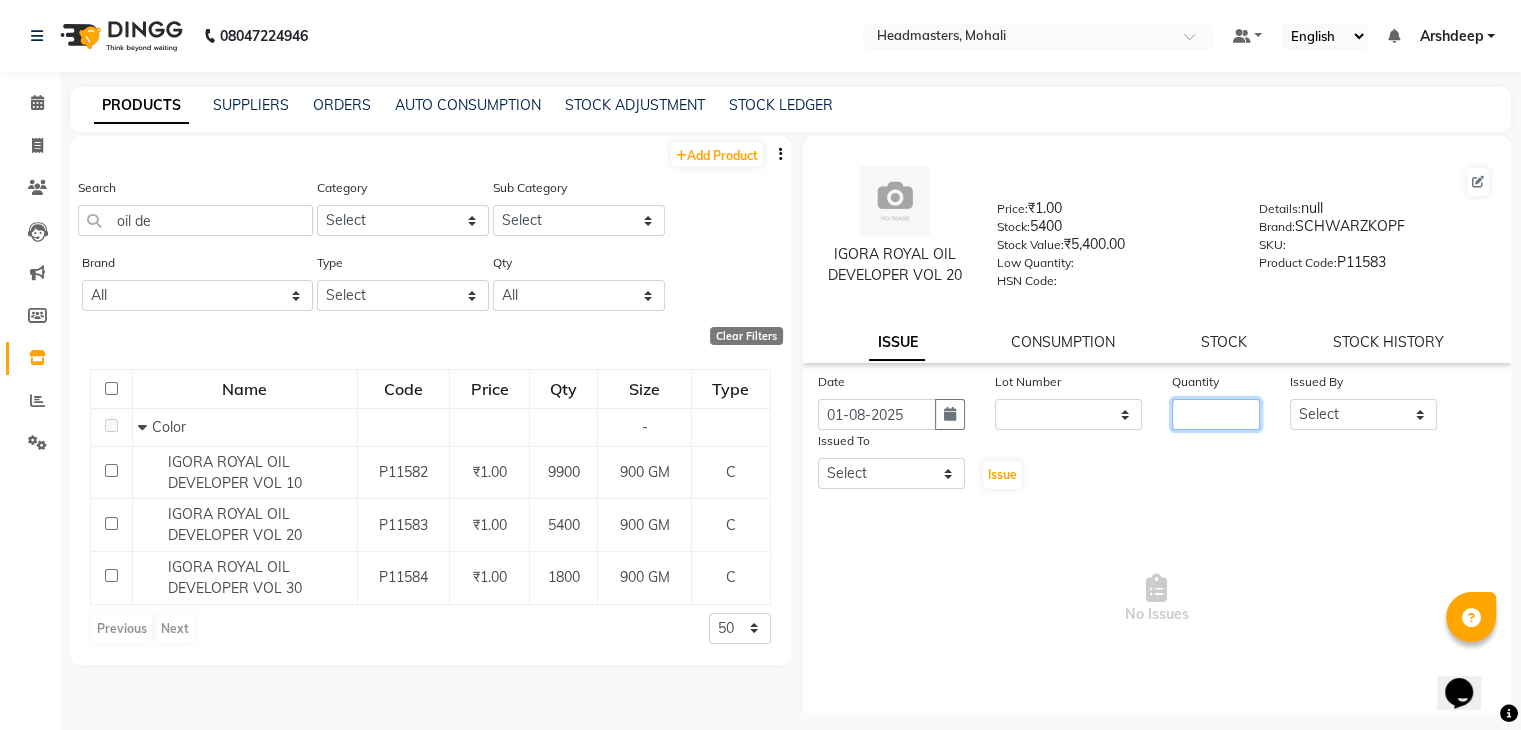 click 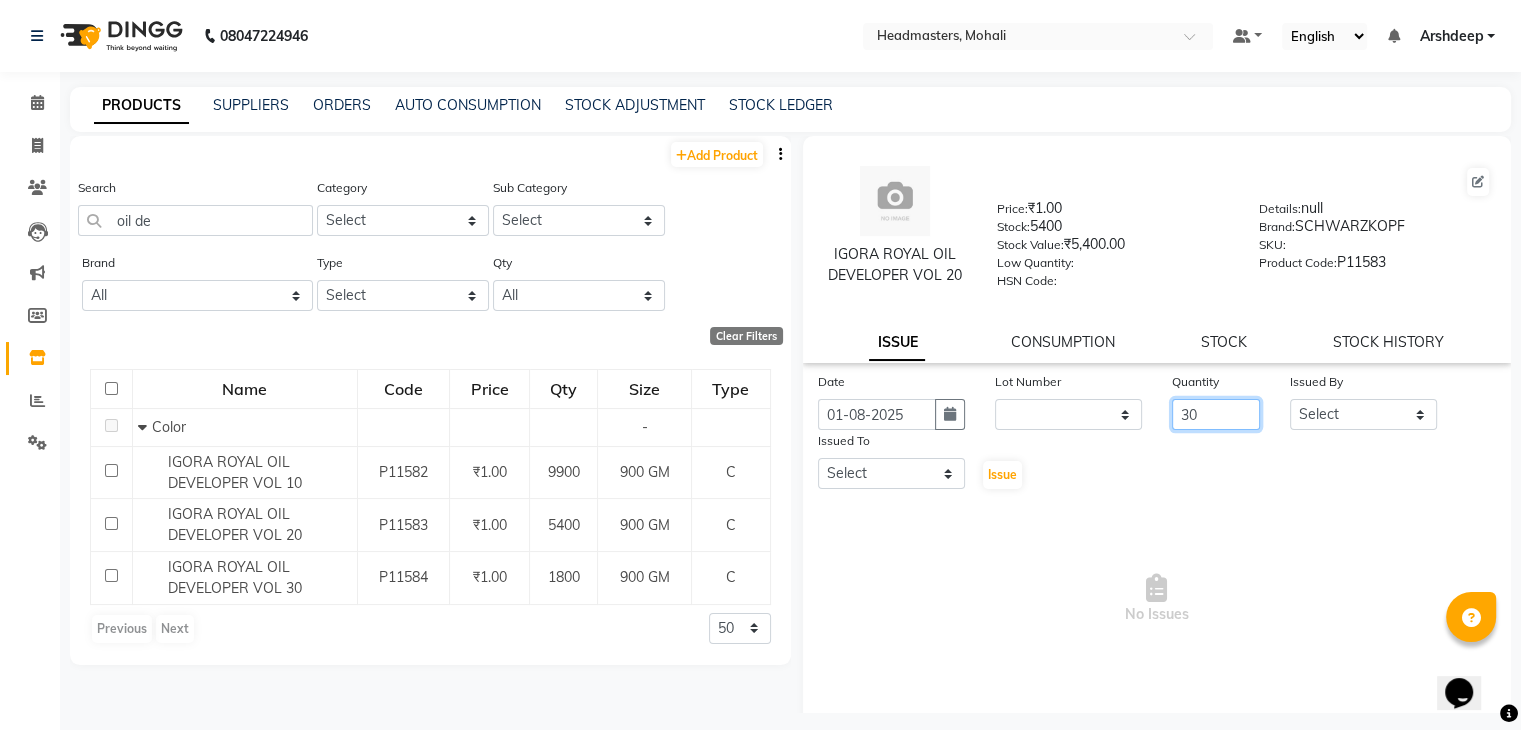 type on "30" 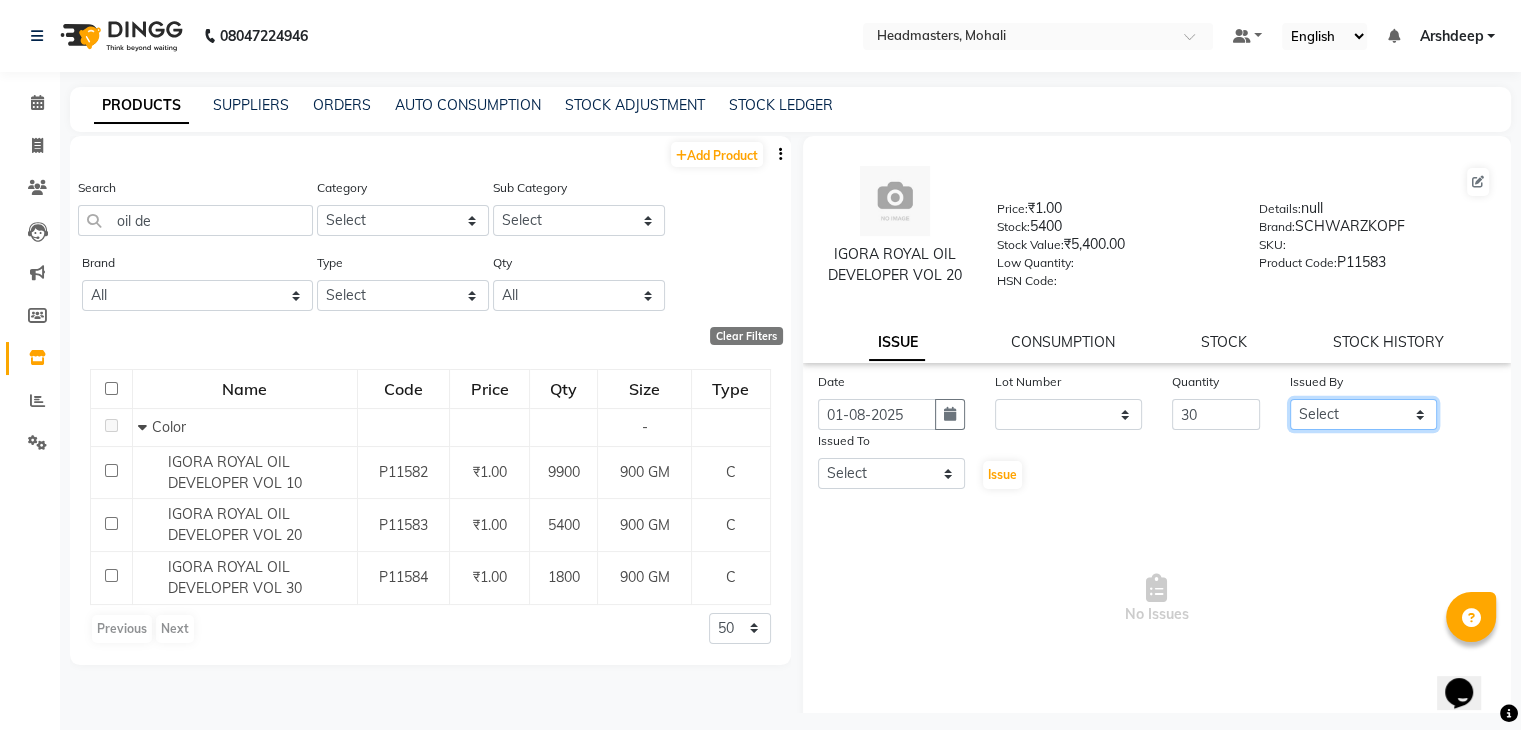 click on "Select AARIF Aarif Ansari Ali ANJANA ANJU Arshdeep Aryan Asad  Azam BALWINDER BHAWNA BIMLA CHETAN Deepak  HARRY Headmasters Honey Sidhu Jyoti karamdeep Manav MICHAEL Navdeep NEETU NEETU -  FRONT DESK  NEHA PREET PRINCE RAVI ROOP SACHIN KUMAR Sagar SAIF SARJU SAURAV SHAHZAD SHARAN SHARDA SHELLY SHUBHAM  SOHAIL SOHAN  VICkY Yamini" 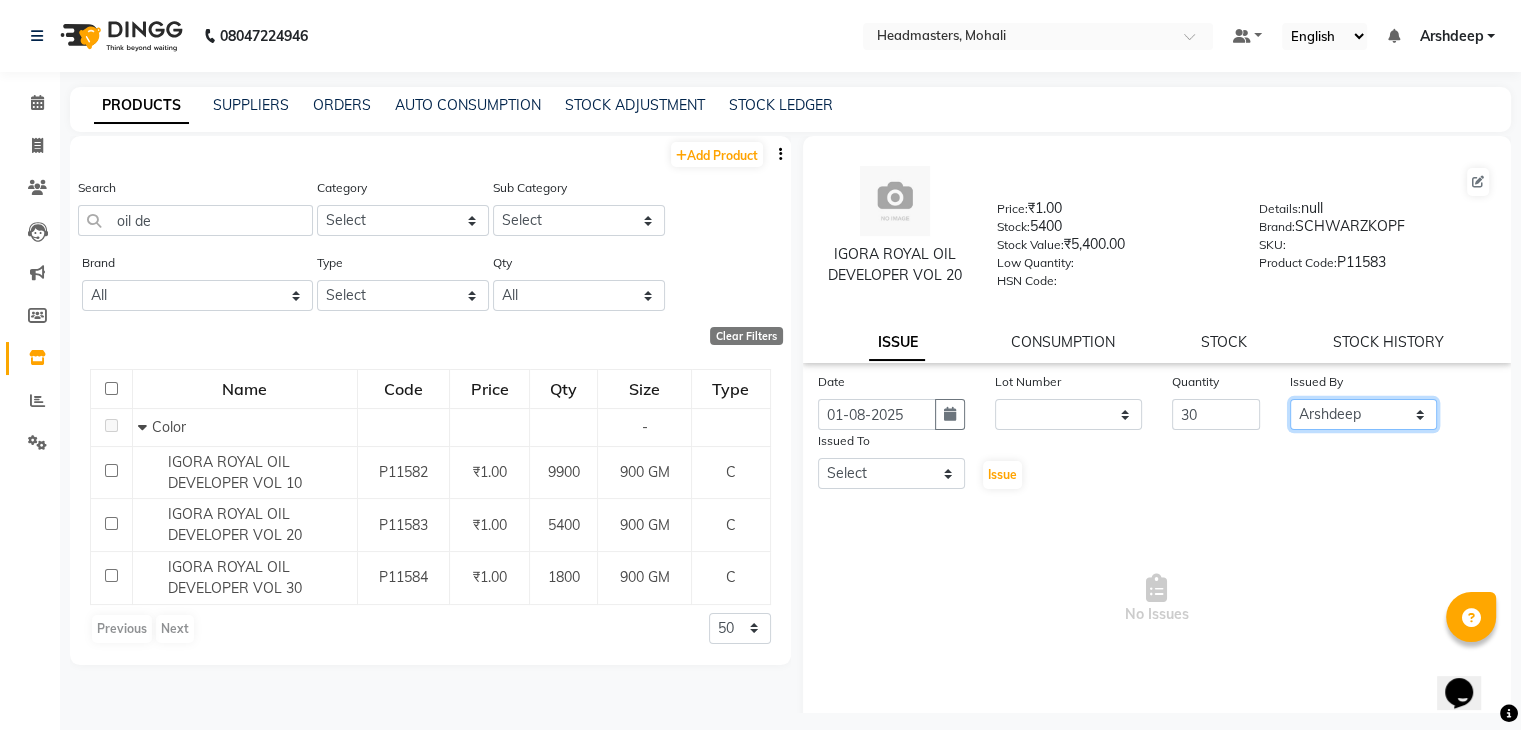 click on "Select AARIF Aarif Ansari Ali ANJANA ANJU Arshdeep Aryan Asad  Azam BALWINDER BHAWNA BIMLA CHETAN Deepak  HARRY Headmasters Honey Sidhu Jyoti karamdeep Manav MICHAEL Navdeep NEETU NEETU -  FRONT DESK  NEHA PREET PRINCE RAVI ROOP SACHIN KUMAR Sagar SAIF SARJU SAURAV SHAHZAD SHARAN SHARDA SHELLY SHUBHAM  SOHAIL SOHAN  VICkY Yamini" 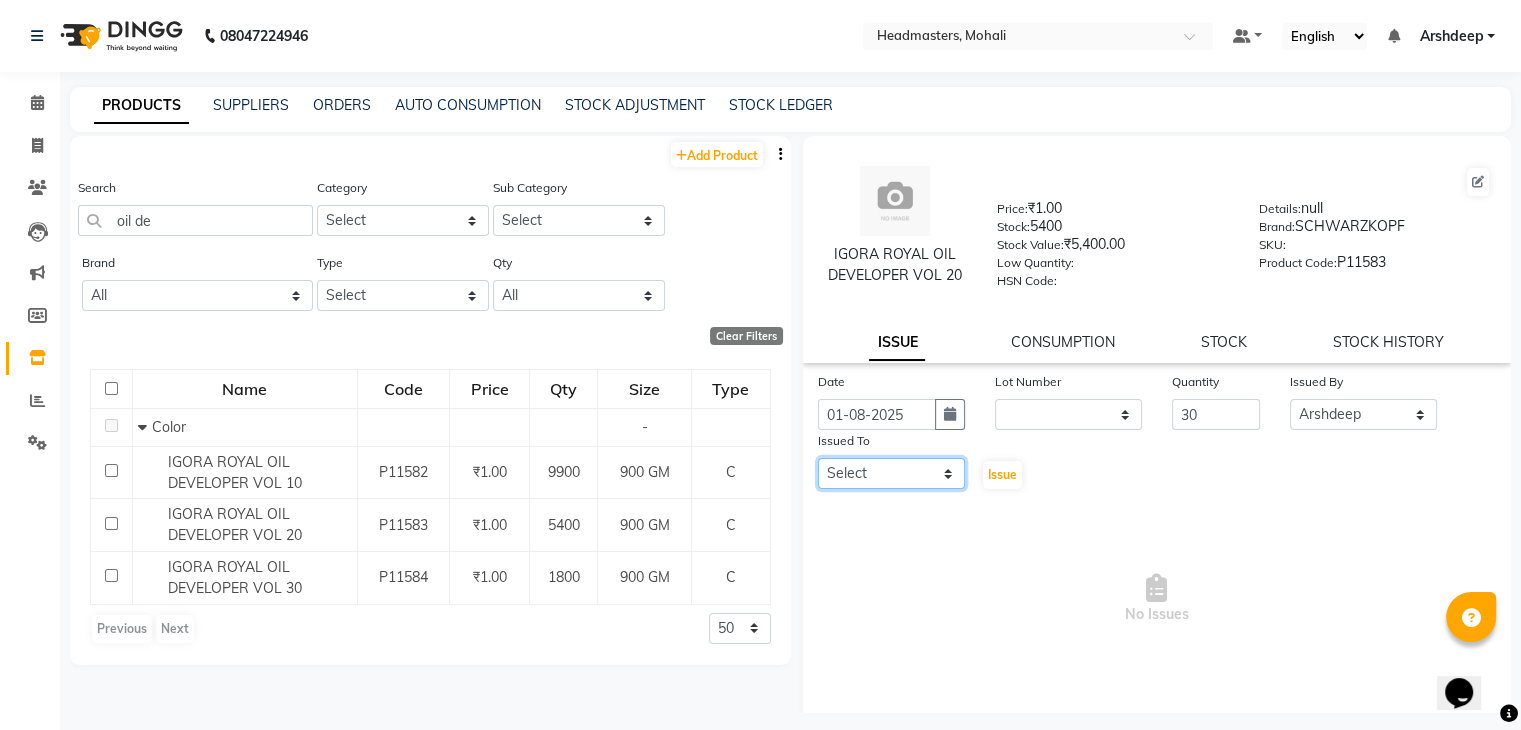 click on "Select AARIF Aarif Ansari Ali ANJANA ANJU Arshdeep Aryan Asad  Azam BALWINDER BHAWNA BIMLA CHETAN Deepak  HARRY Headmasters Honey Sidhu Jyoti karamdeep Manav MICHAEL Navdeep NEETU NEETU -  FRONT DESK  NEHA PREET PRINCE RAVI ROOP SACHIN KUMAR Sagar SAIF SARJU SAURAV SHAHZAD SHARAN SHARDA SHELLY SHUBHAM  SOHAIL SOHAN  VICkY Yamini" 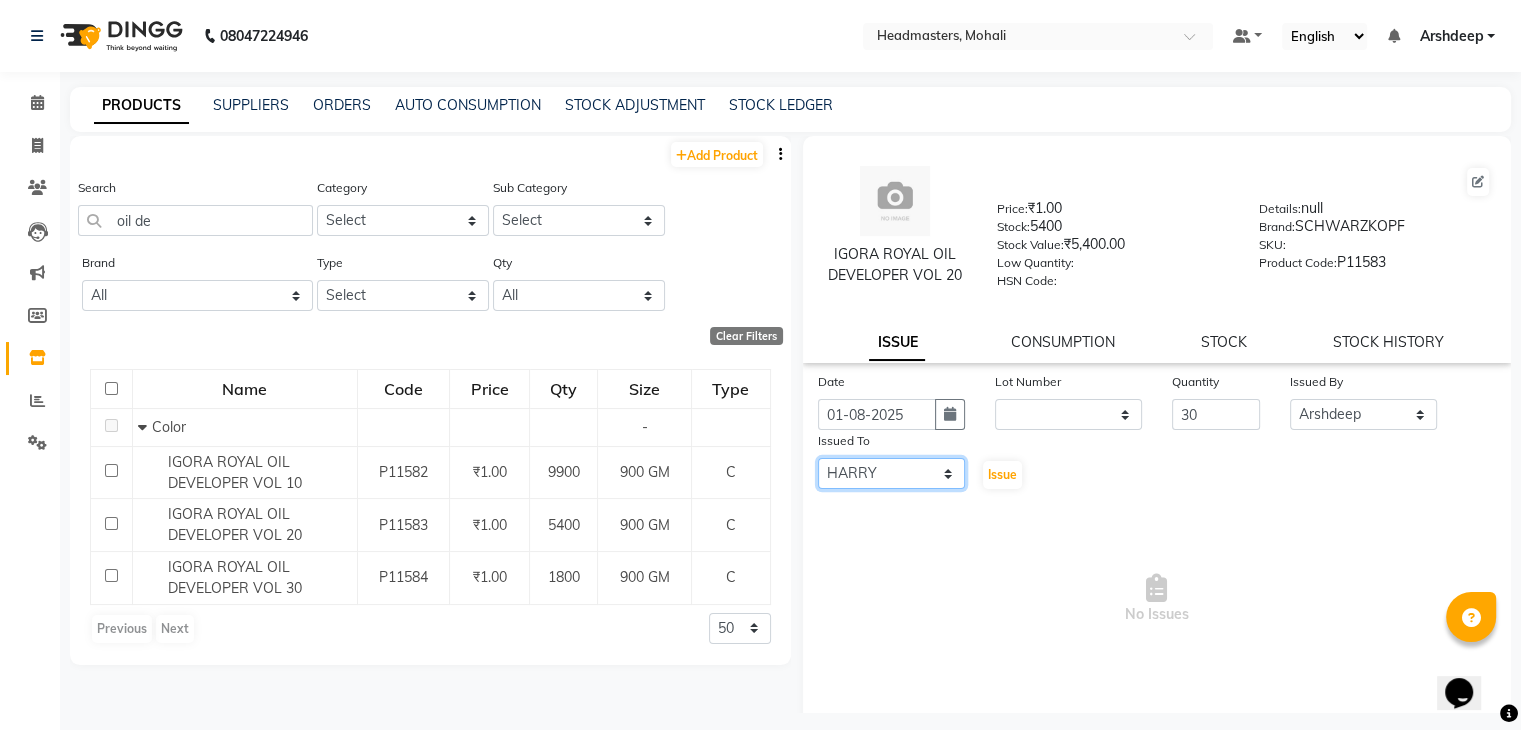 click on "Select AARIF Aarif Ansari Ali ANJANA ANJU Arshdeep Aryan Asad  Azam BALWINDER BHAWNA BIMLA CHETAN Deepak  HARRY Headmasters Honey Sidhu Jyoti karamdeep Manav MICHAEL Navdeep NEETU NEETU -  FRONT DESK  NEHA PREET PRINCE RAVI ROOP SACHIN KUMAR Sagar SAIF SARJU SAURAV SHAHZAD SHARAN SHARDA SHELLY SHUBHAM  SOHAIL SOHAN  VICkY Yamini" 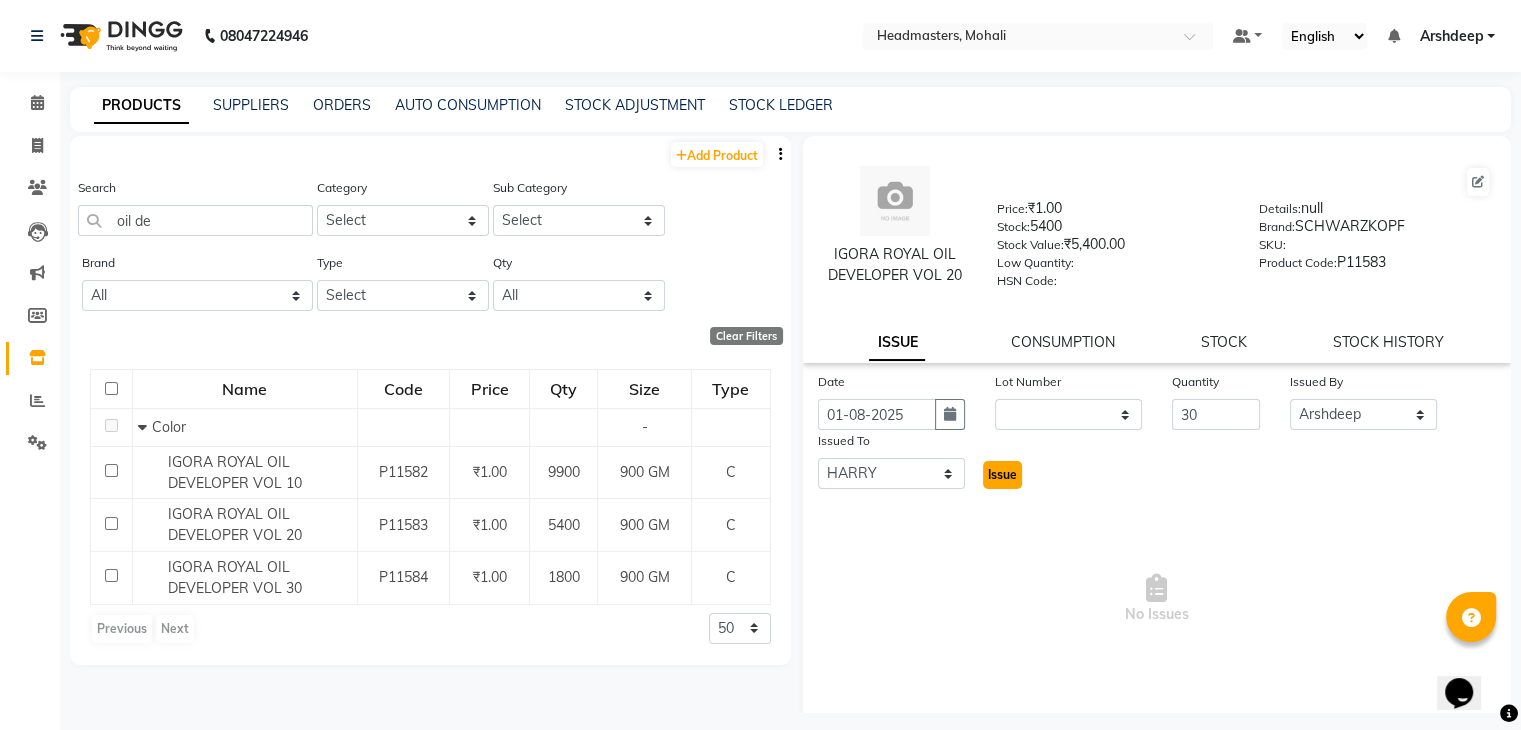 click on "Issue" 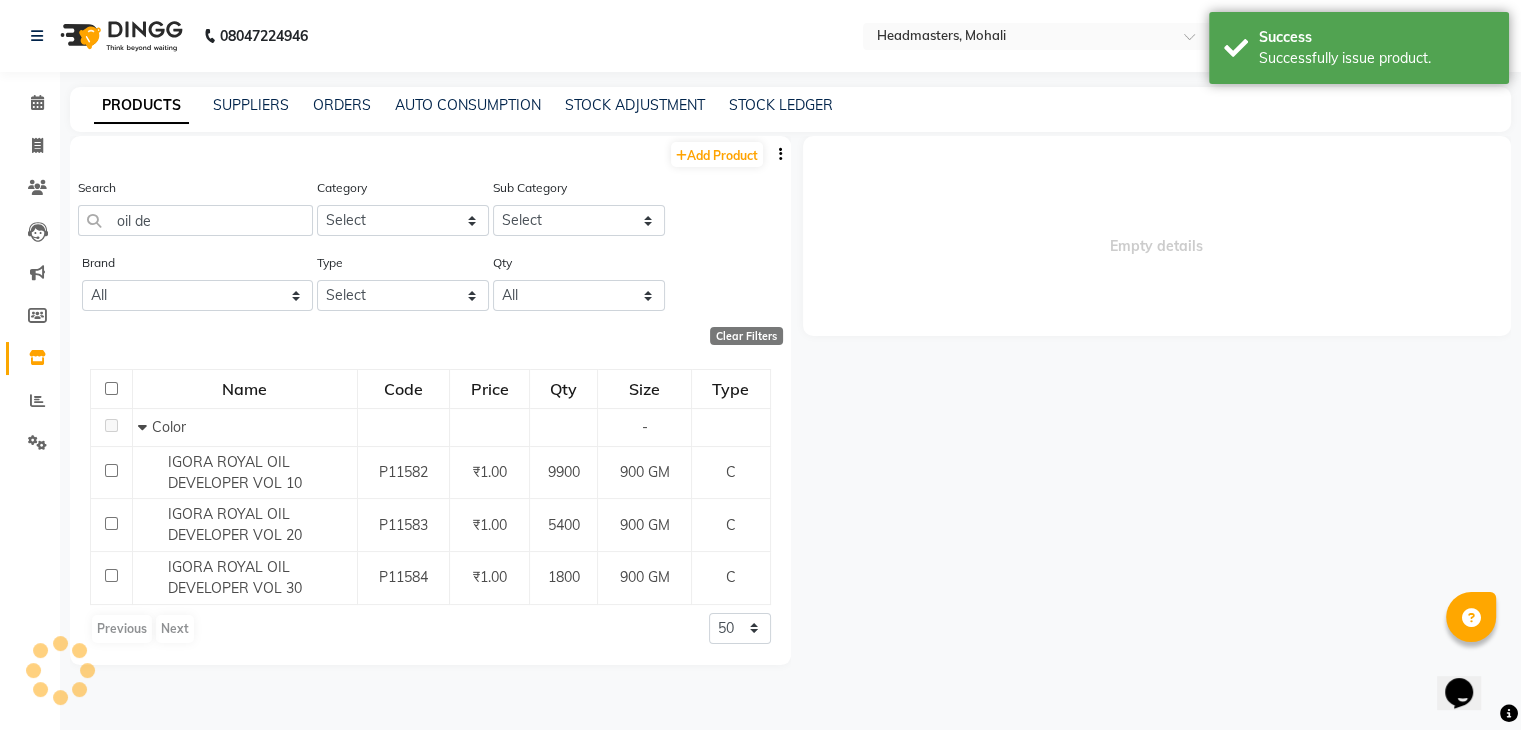 select 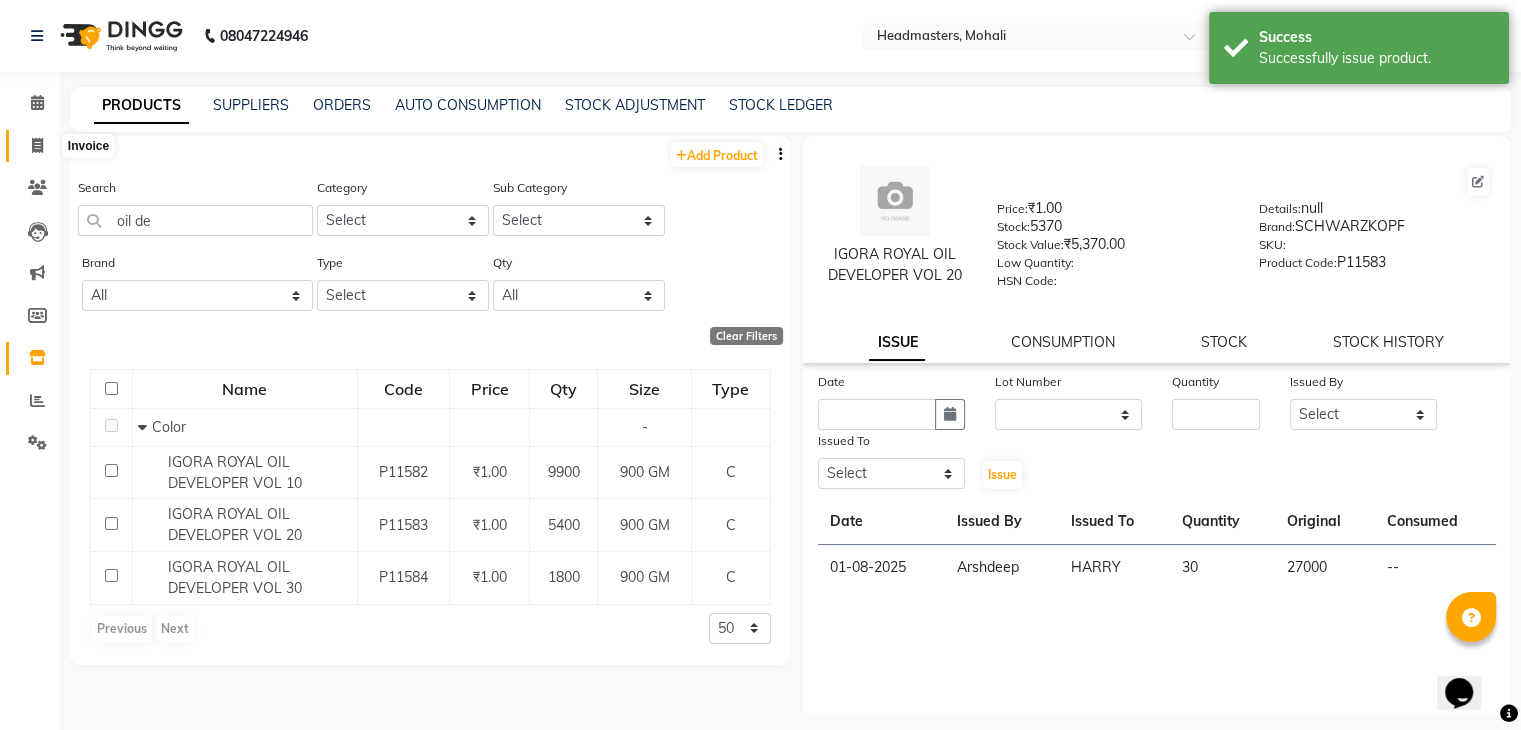click 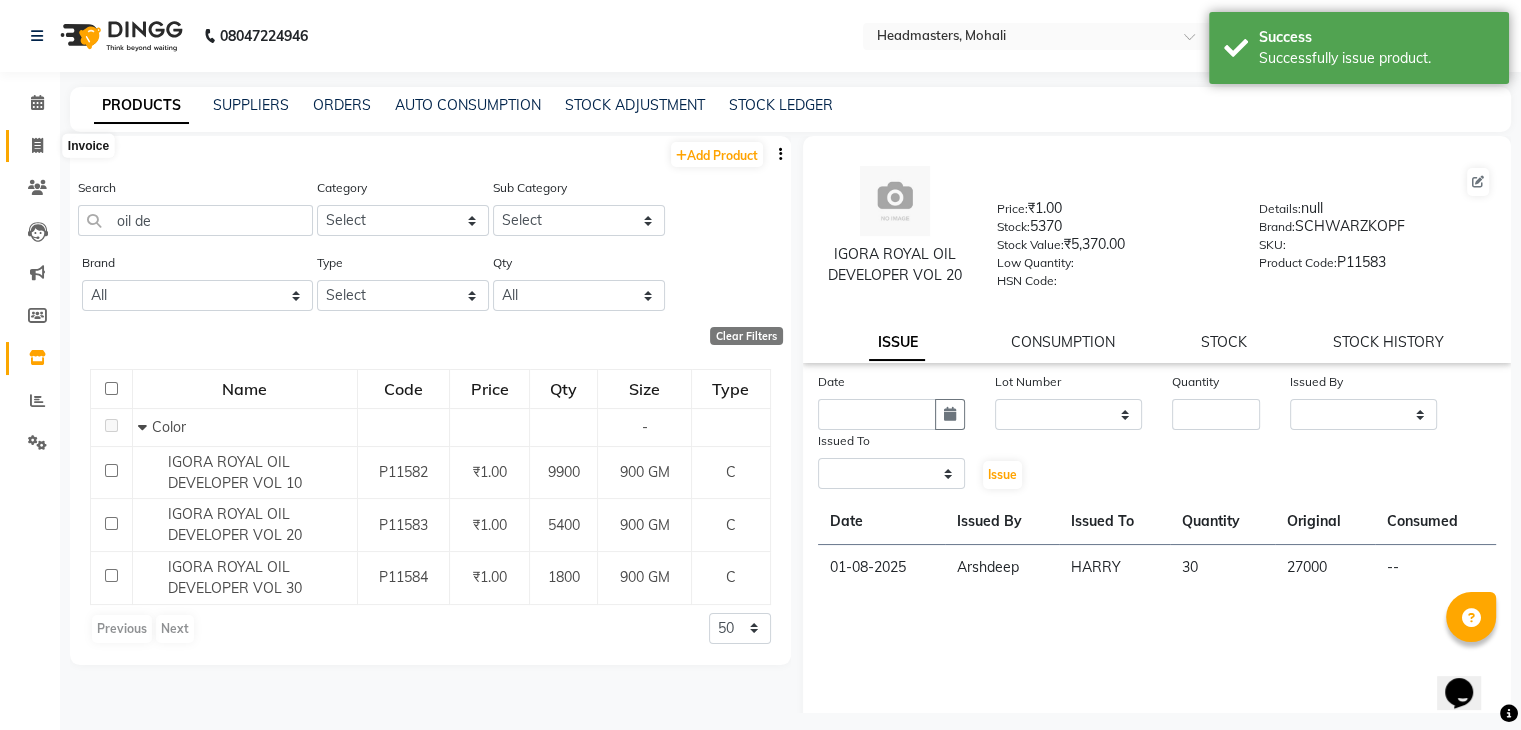 select on "service" 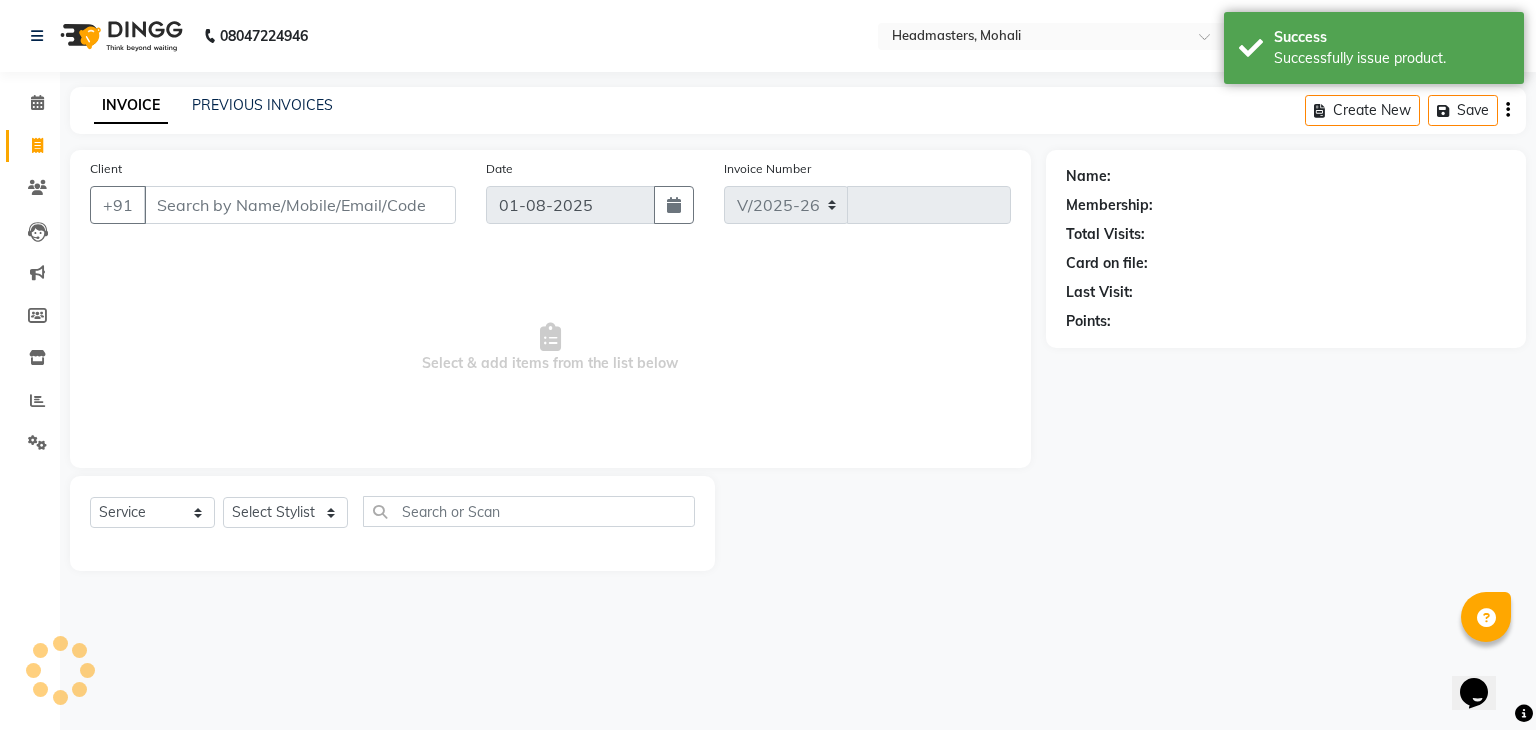 select on "6604" 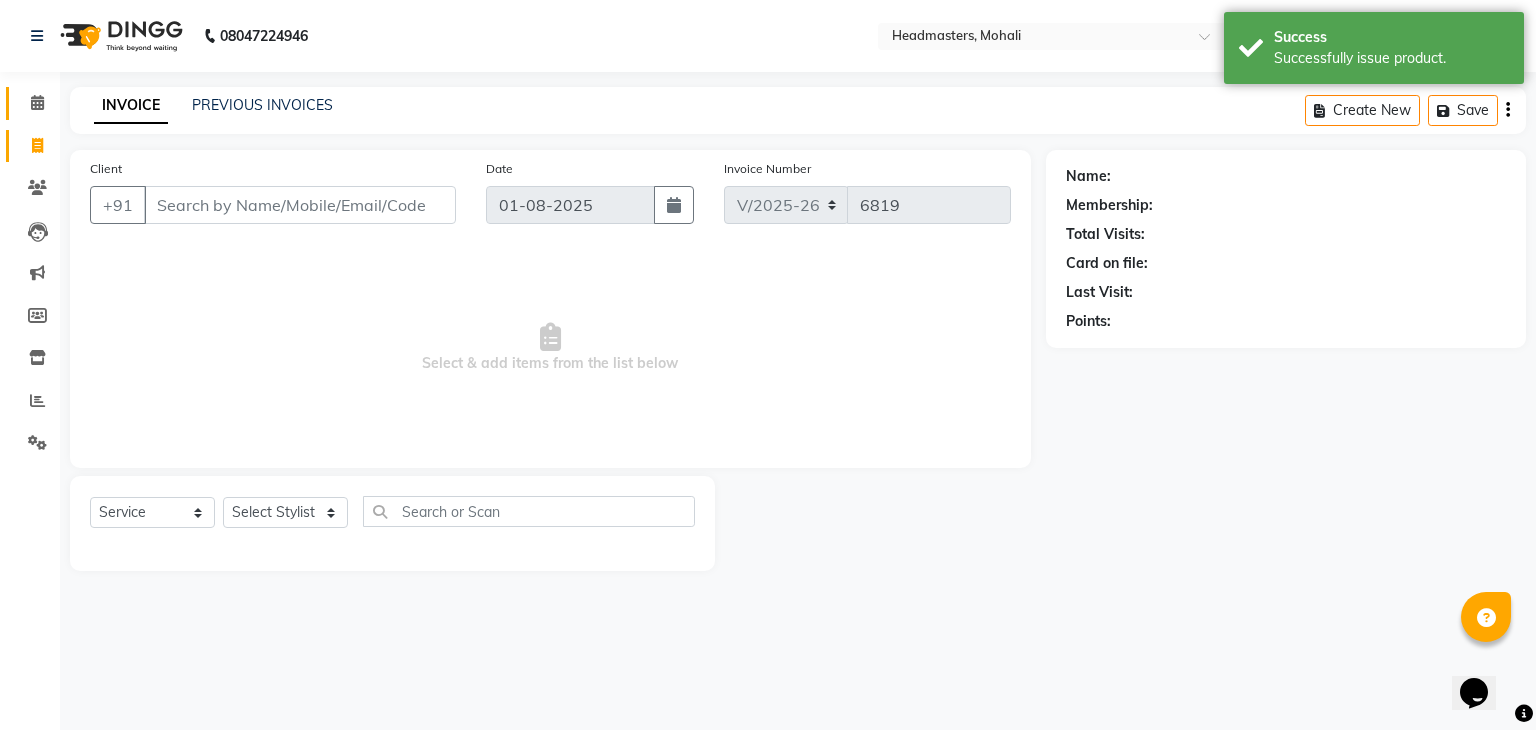 click on "Calendar" 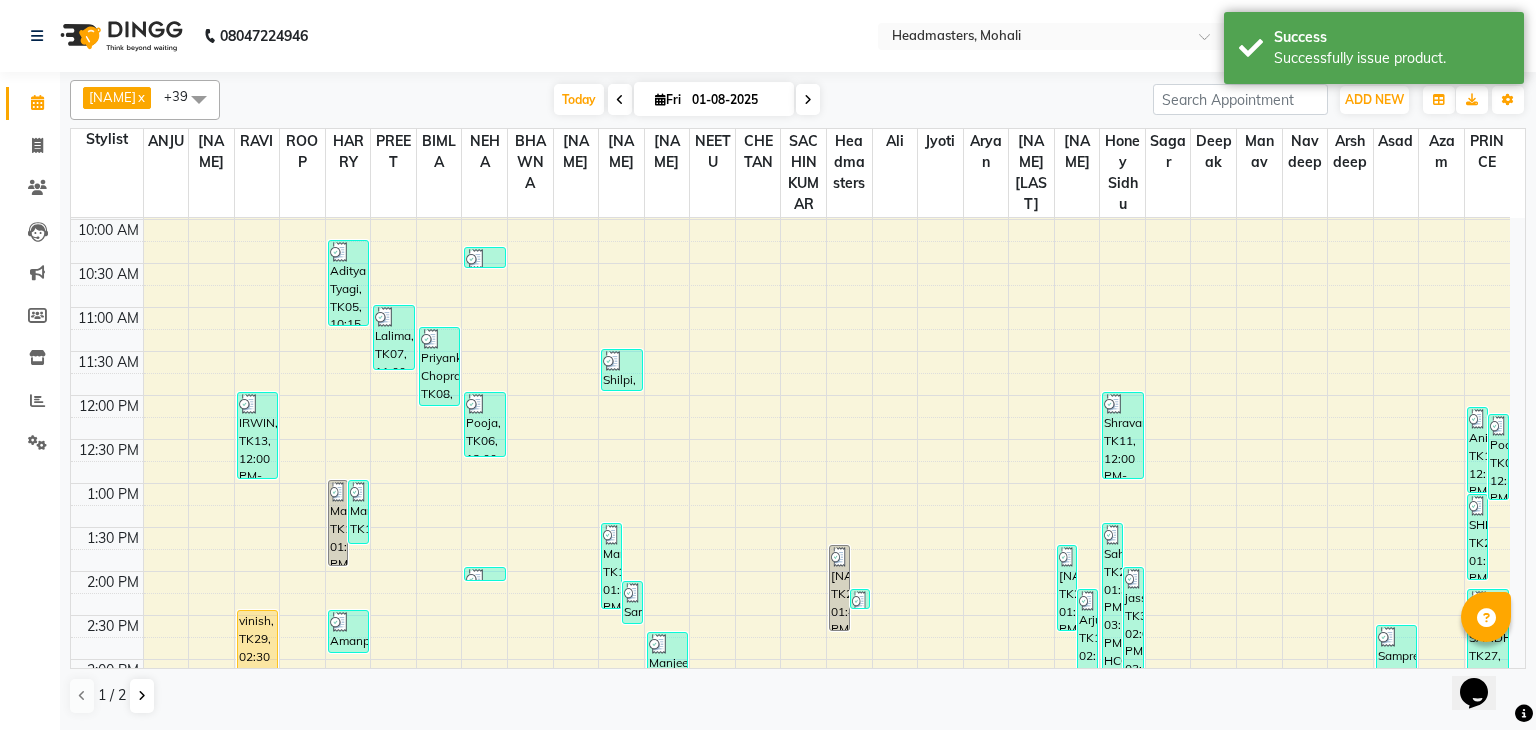 scroll, scrollTop: 176, scrollLeft: 0, axis: vertical 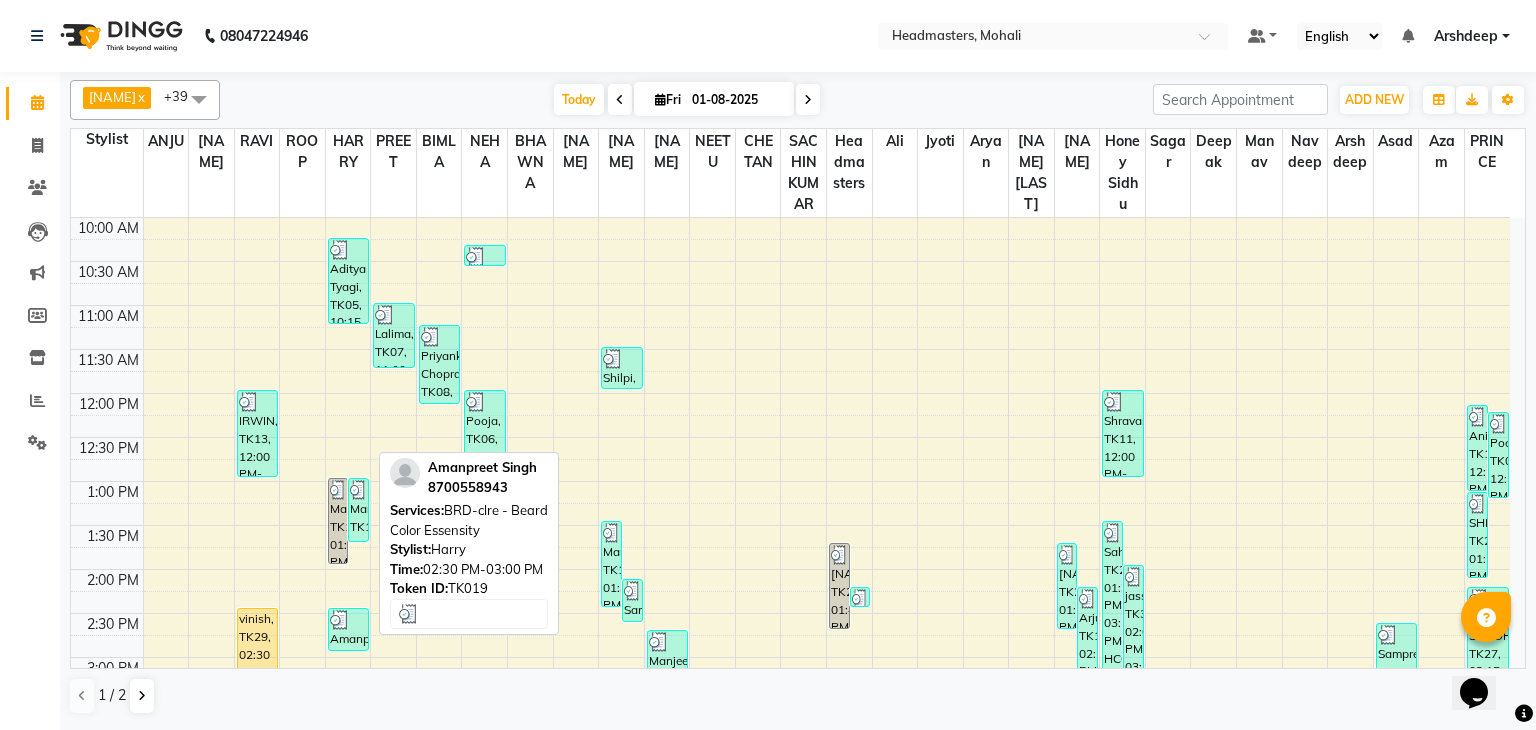 click at bounding box center (348, 620) 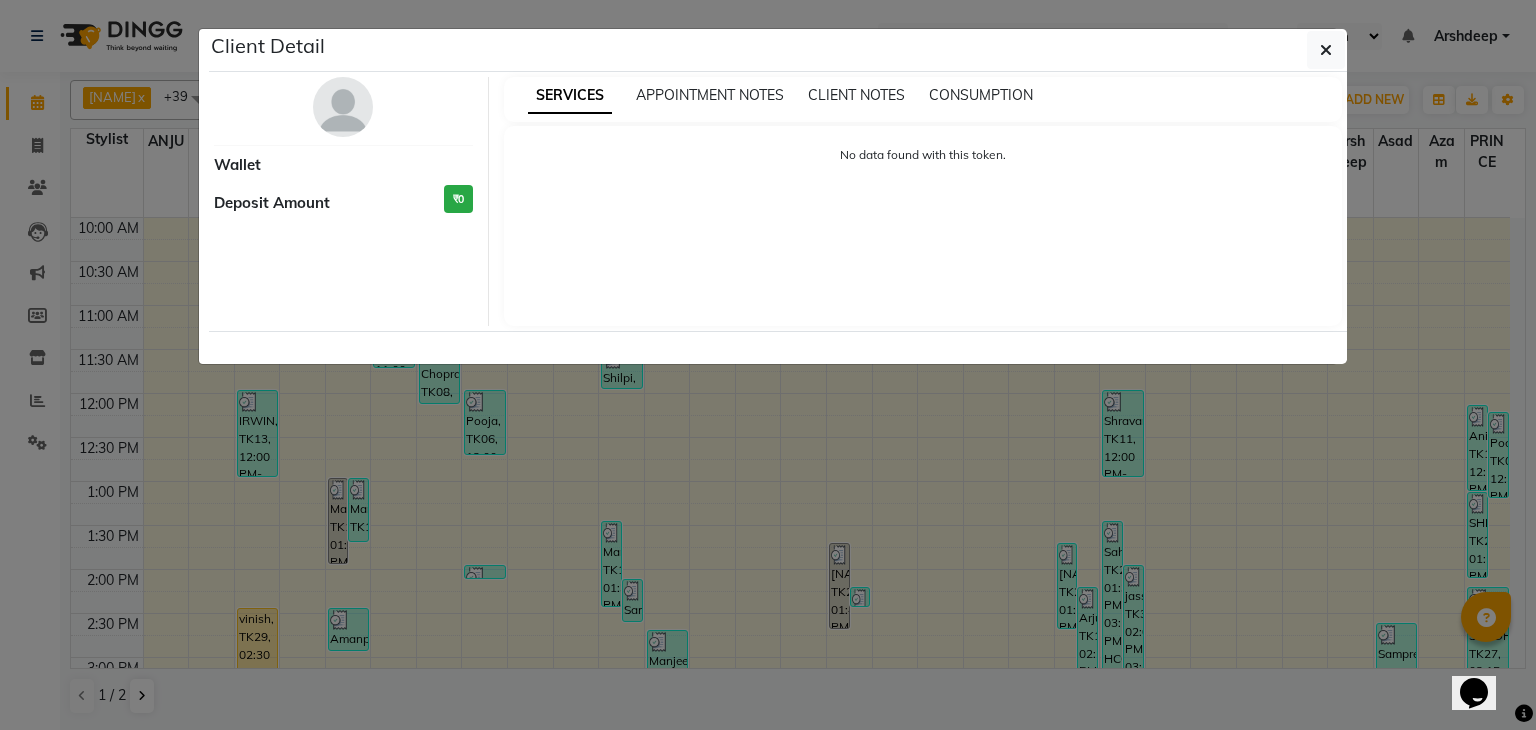 select on "3" 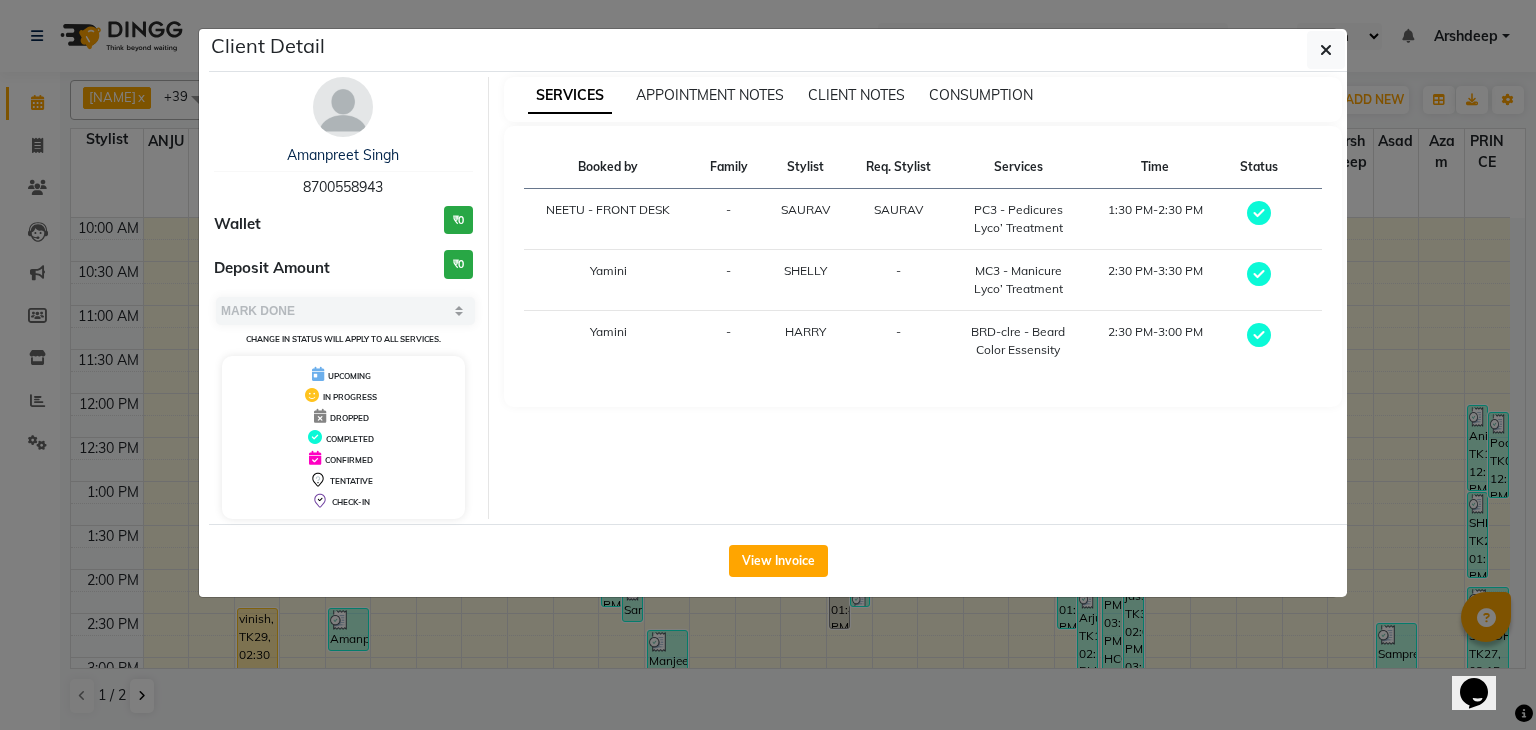 click on "SERVICES APPOINTMENT NOTES CLIENT NOTES CONSUMPTION" at bounding box center (923, 99) 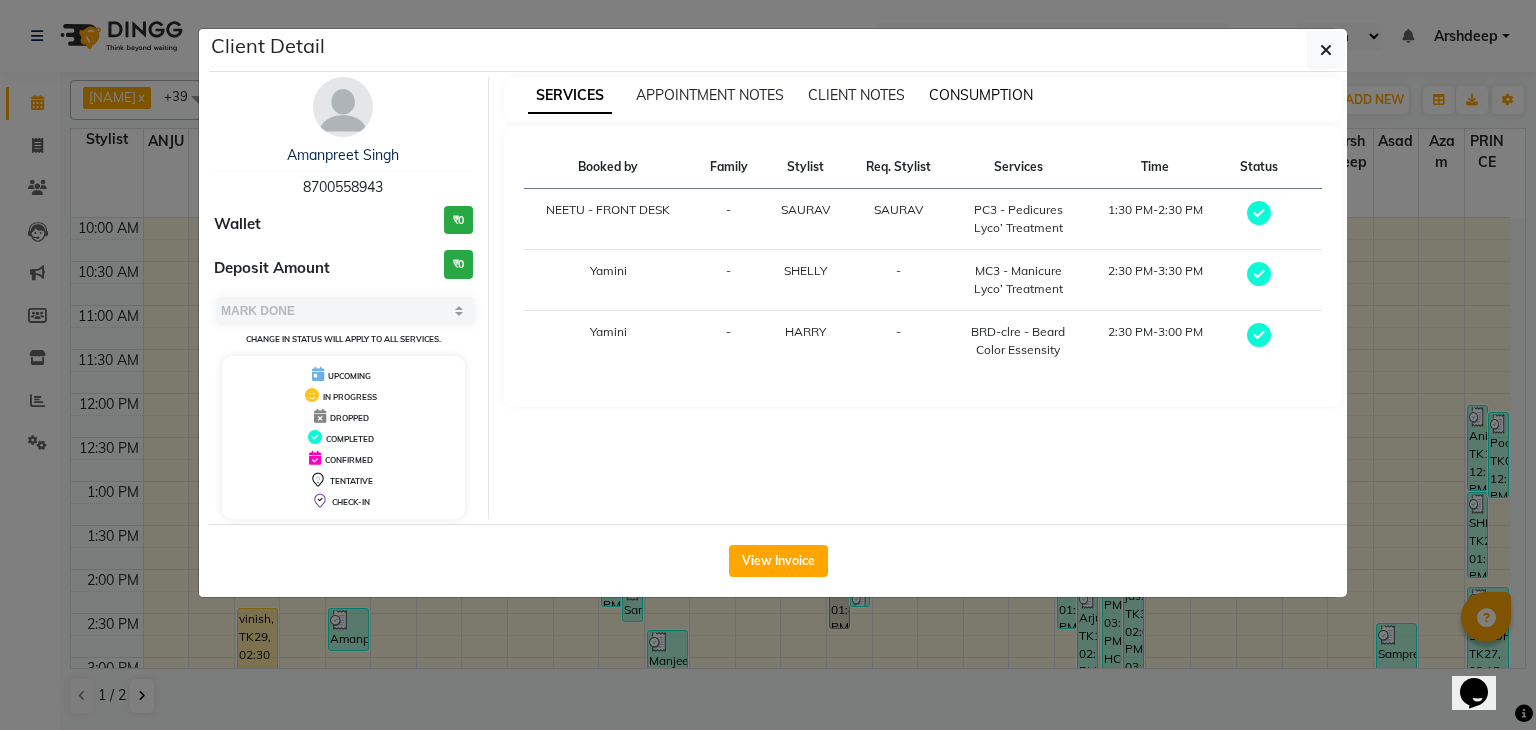 click on "CONSUMPTION" at bounding box center [981, 95] 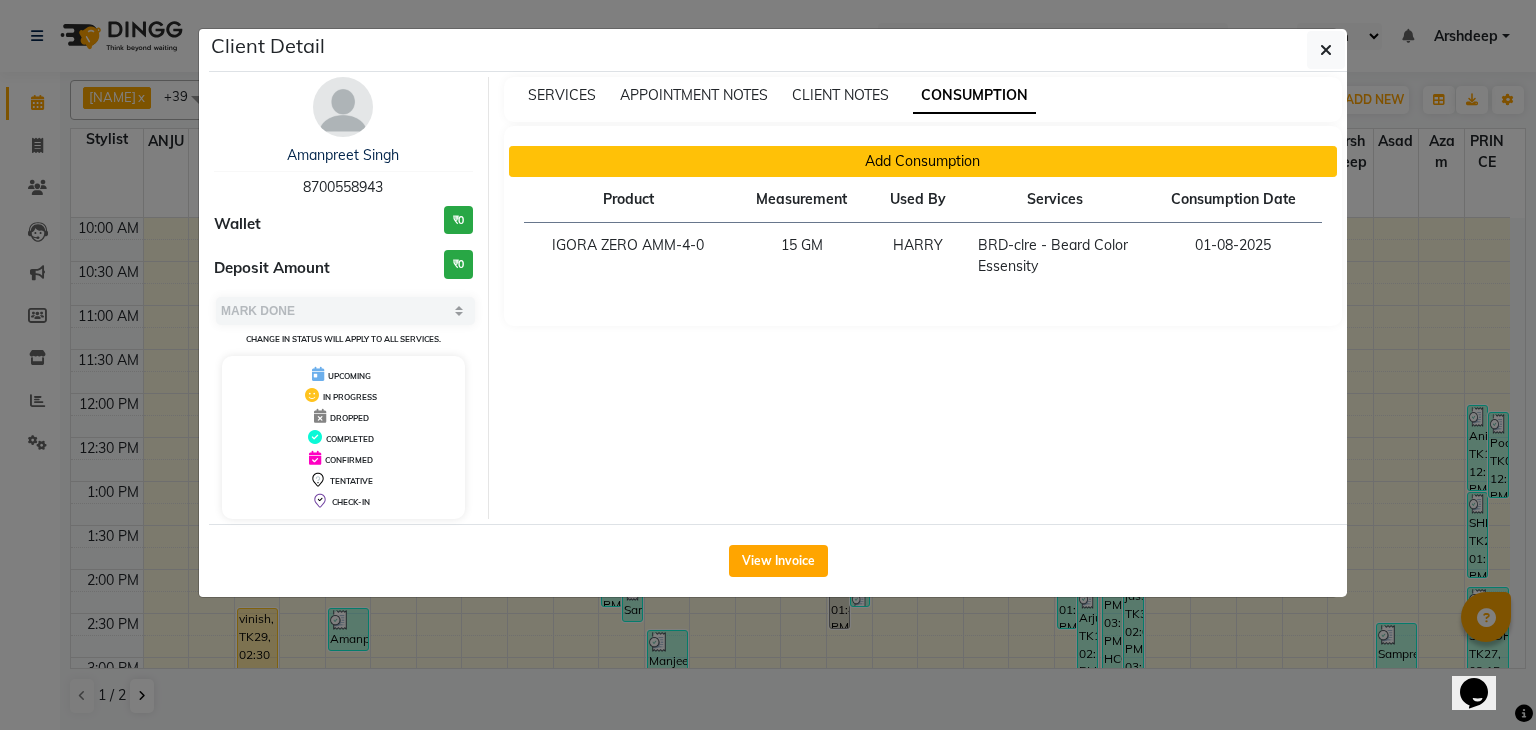 click on "Add Consumption" at bounding box center (923, 161) 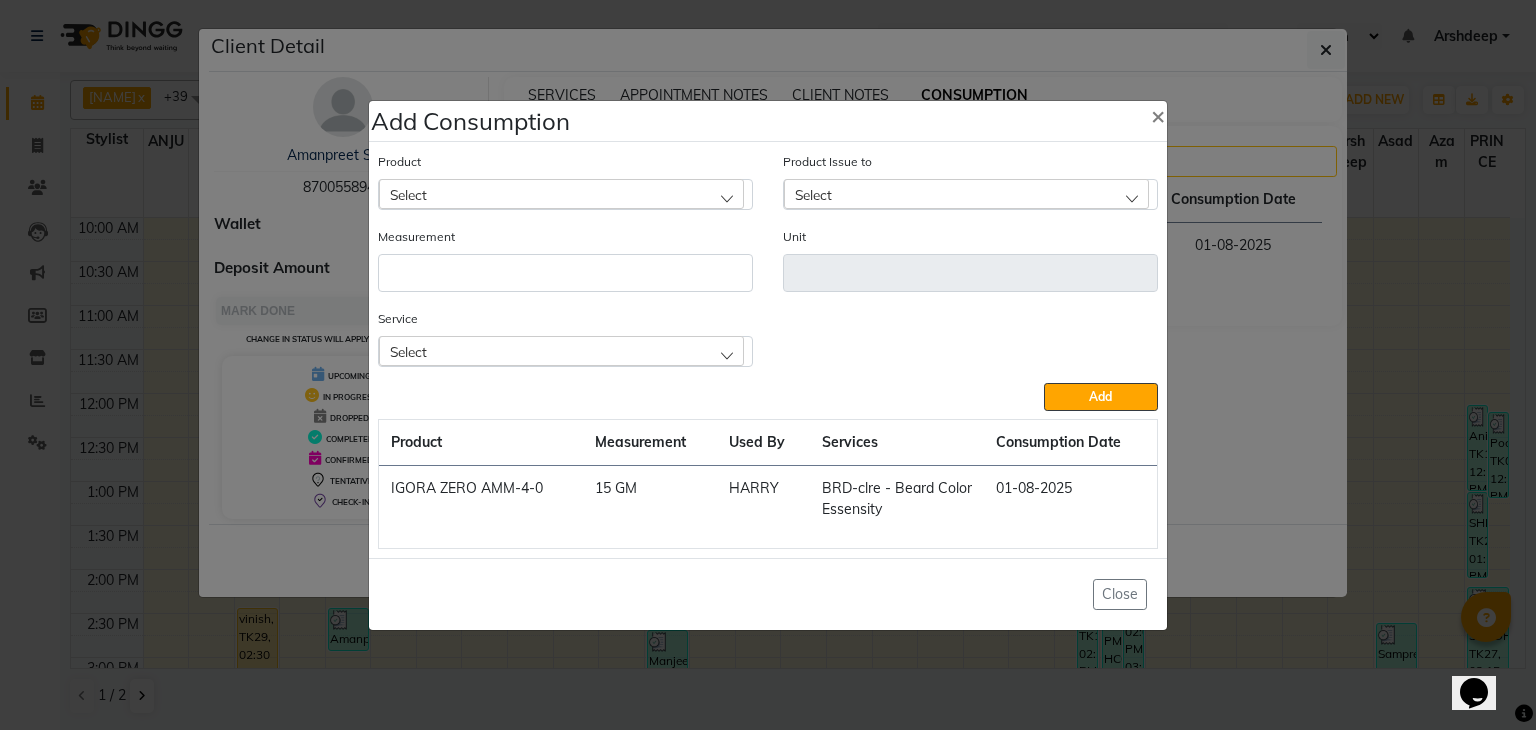 click on "Select" 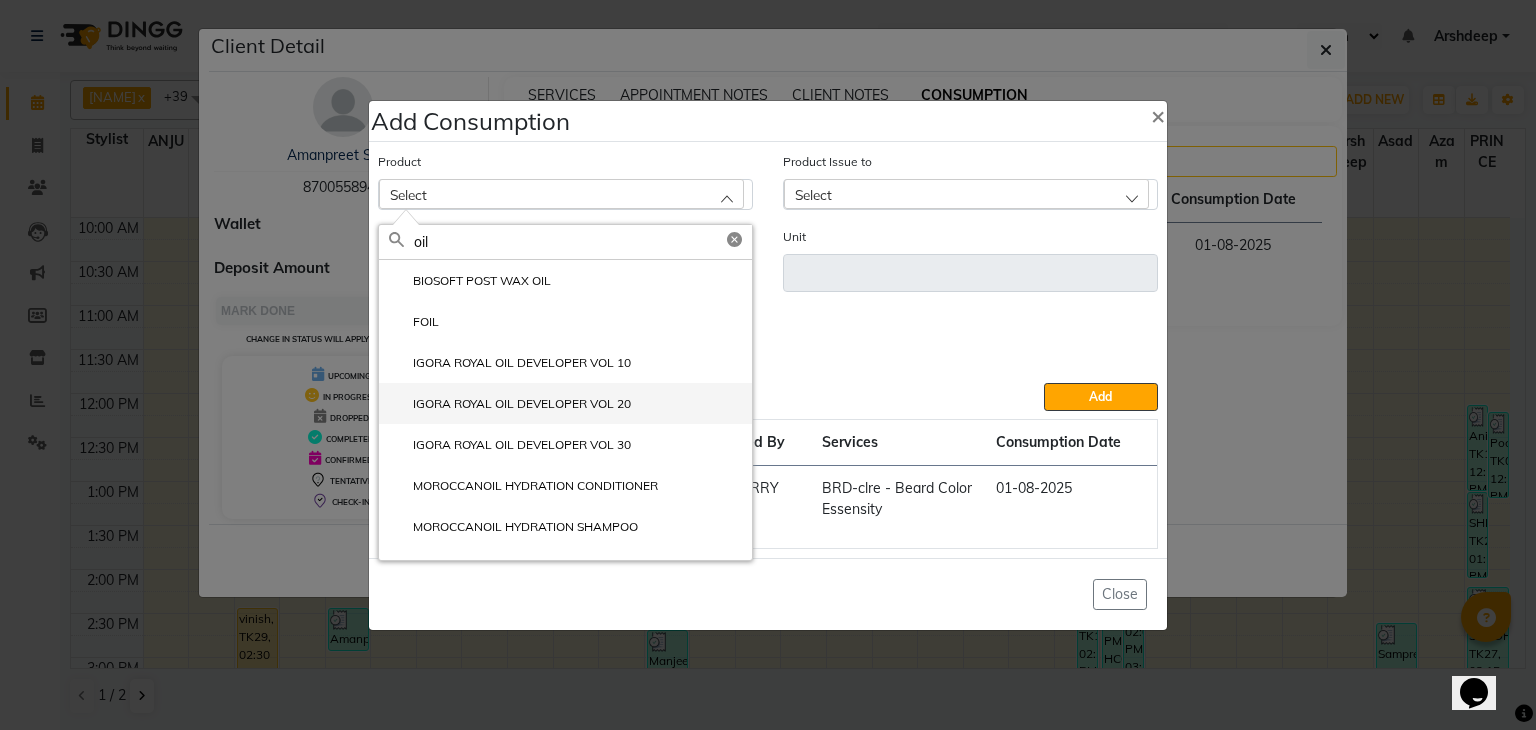 type on "oil" 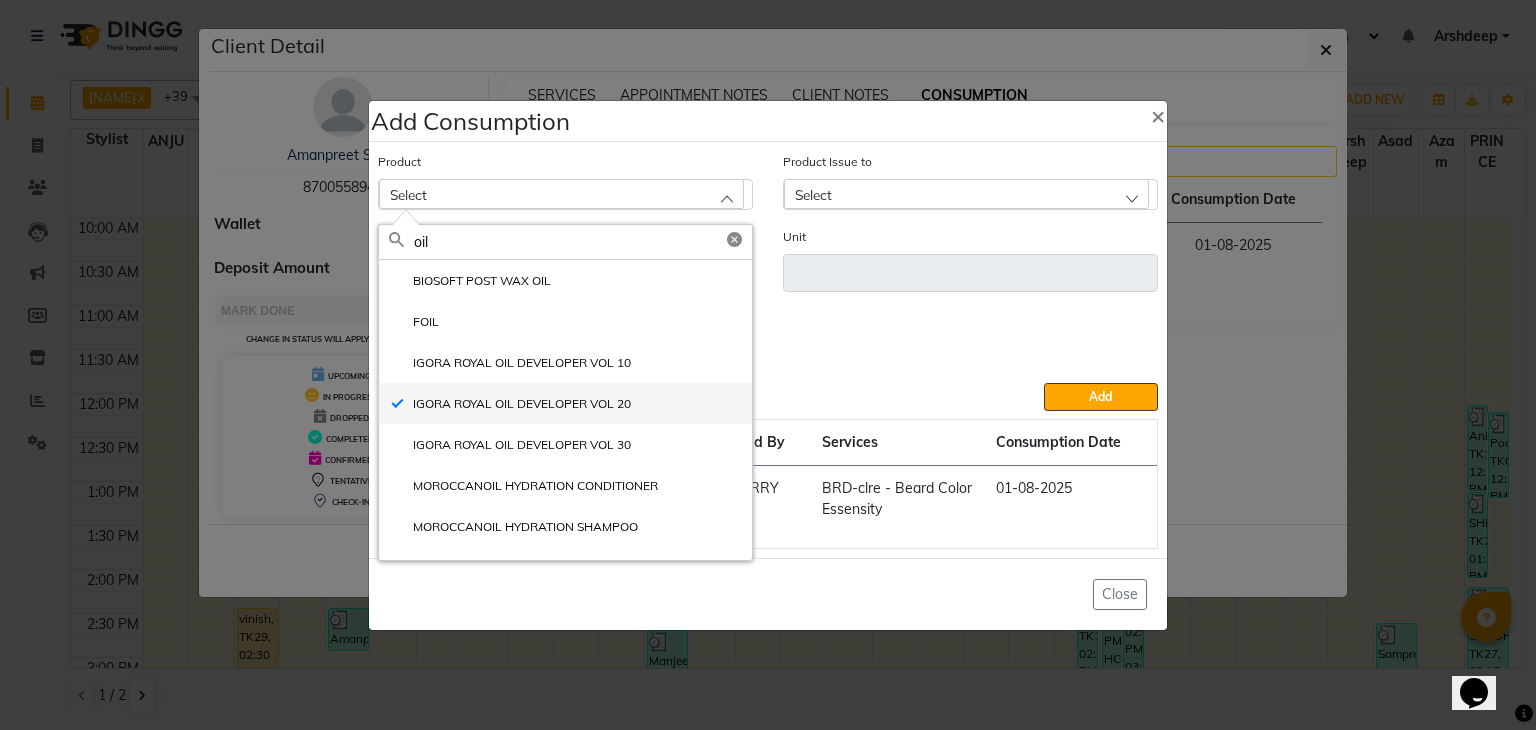type on "GM" 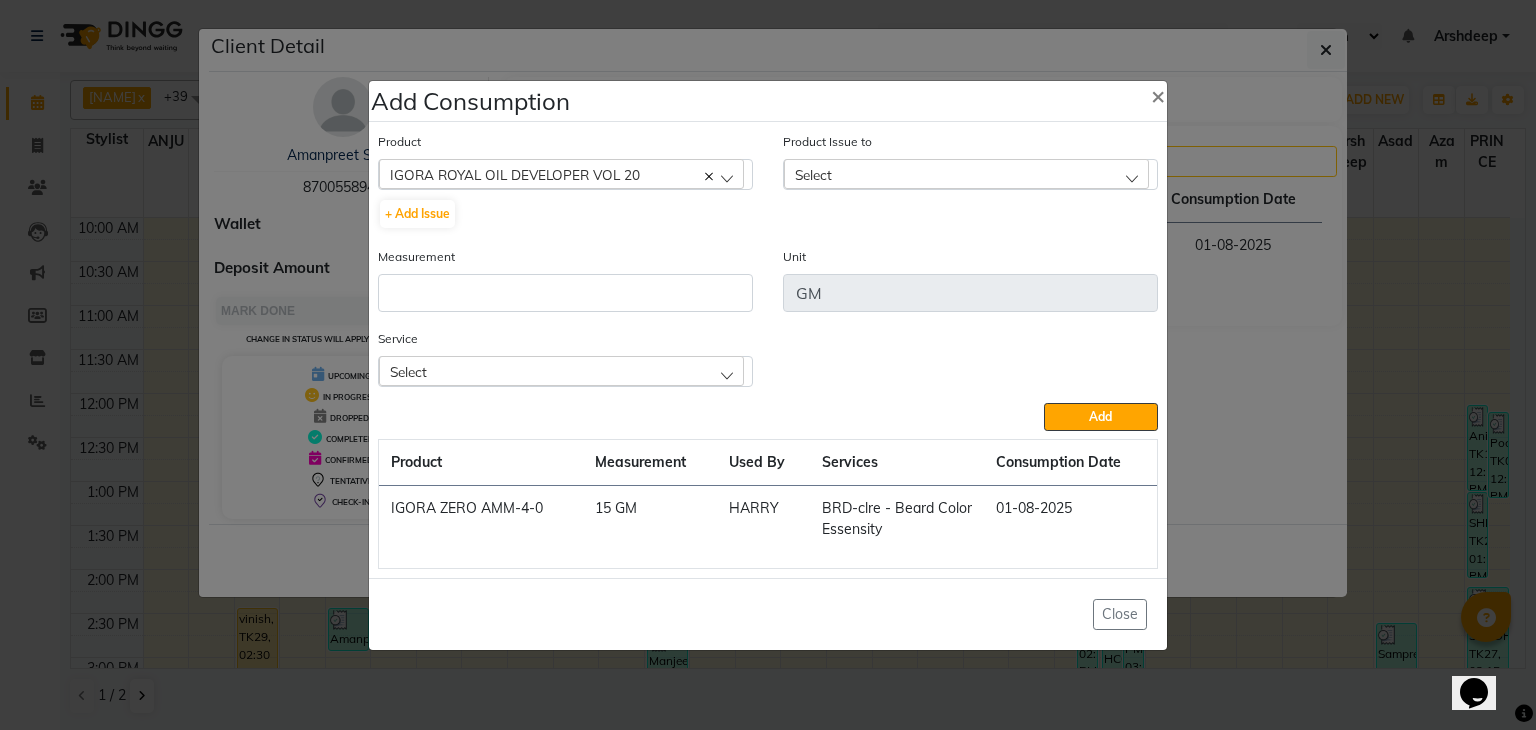 click on "Select" 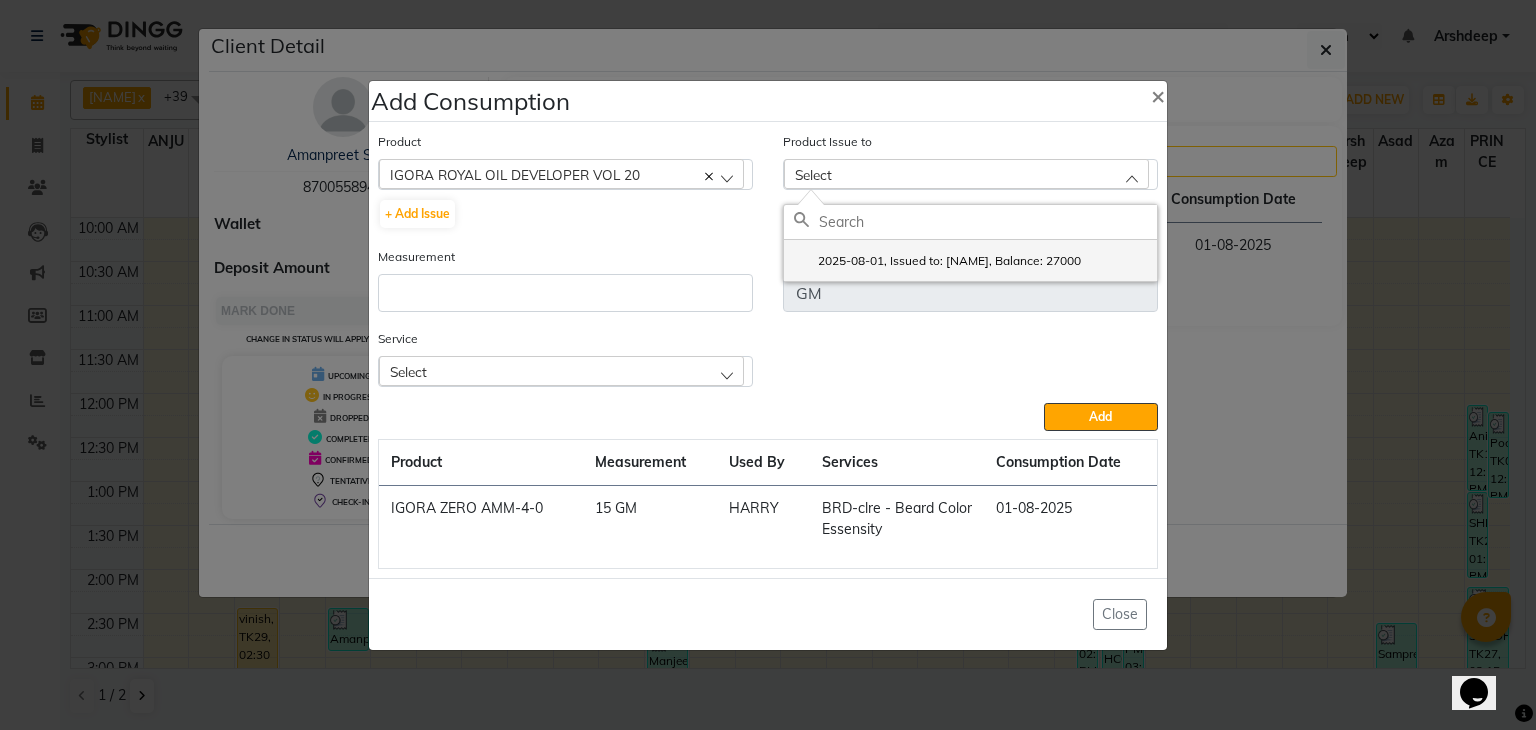 click on "2025-08-01, Issued to: HARRY, Balance: 27000" 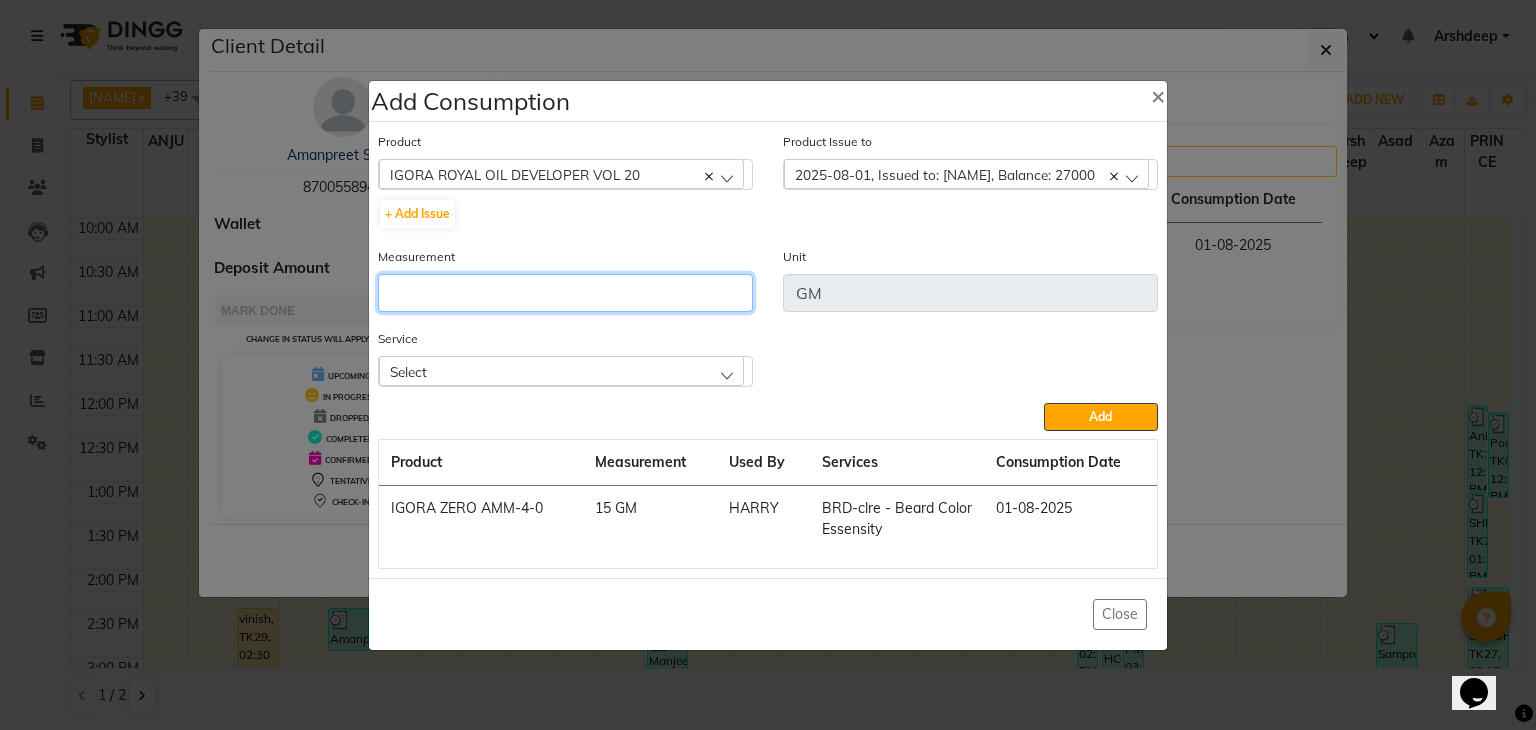 click 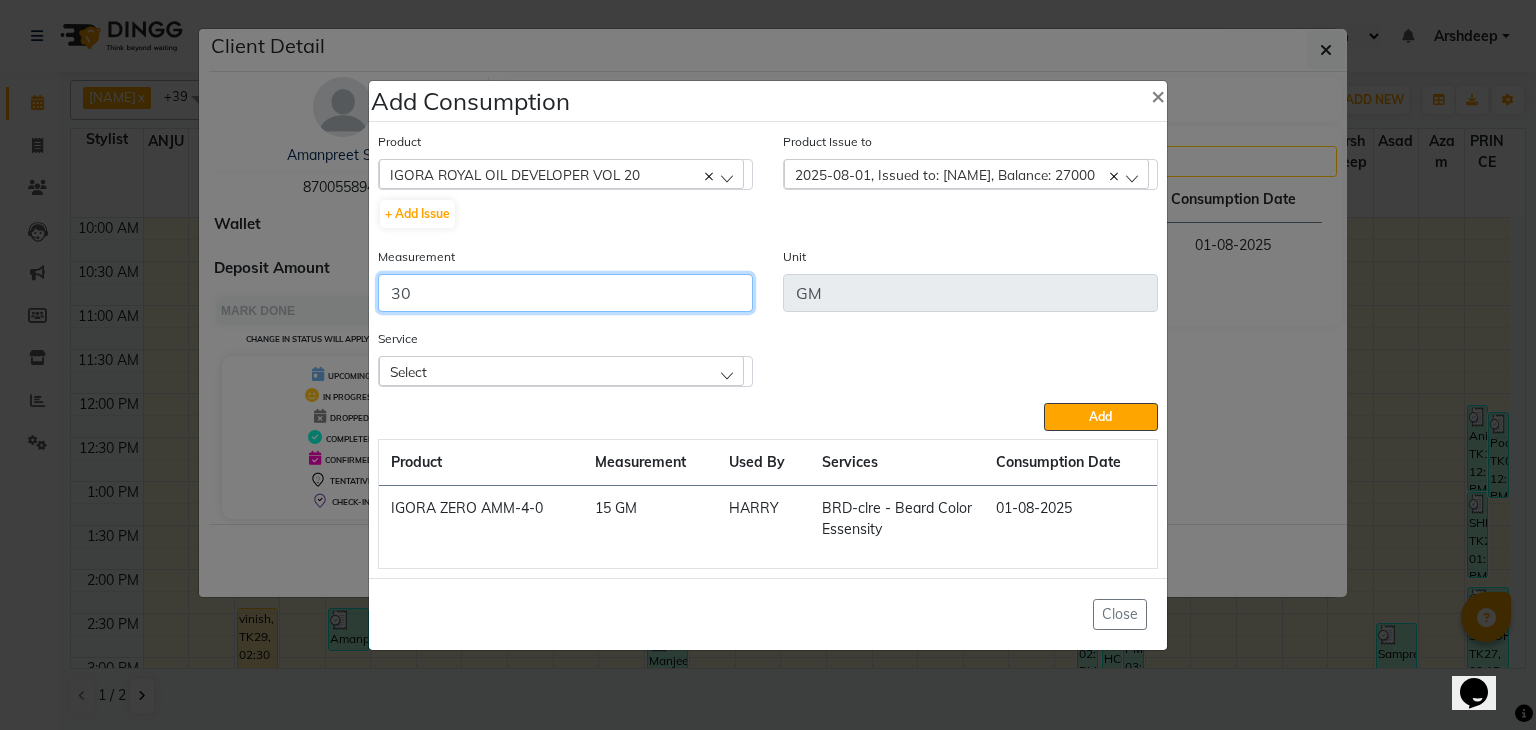 type on "30" 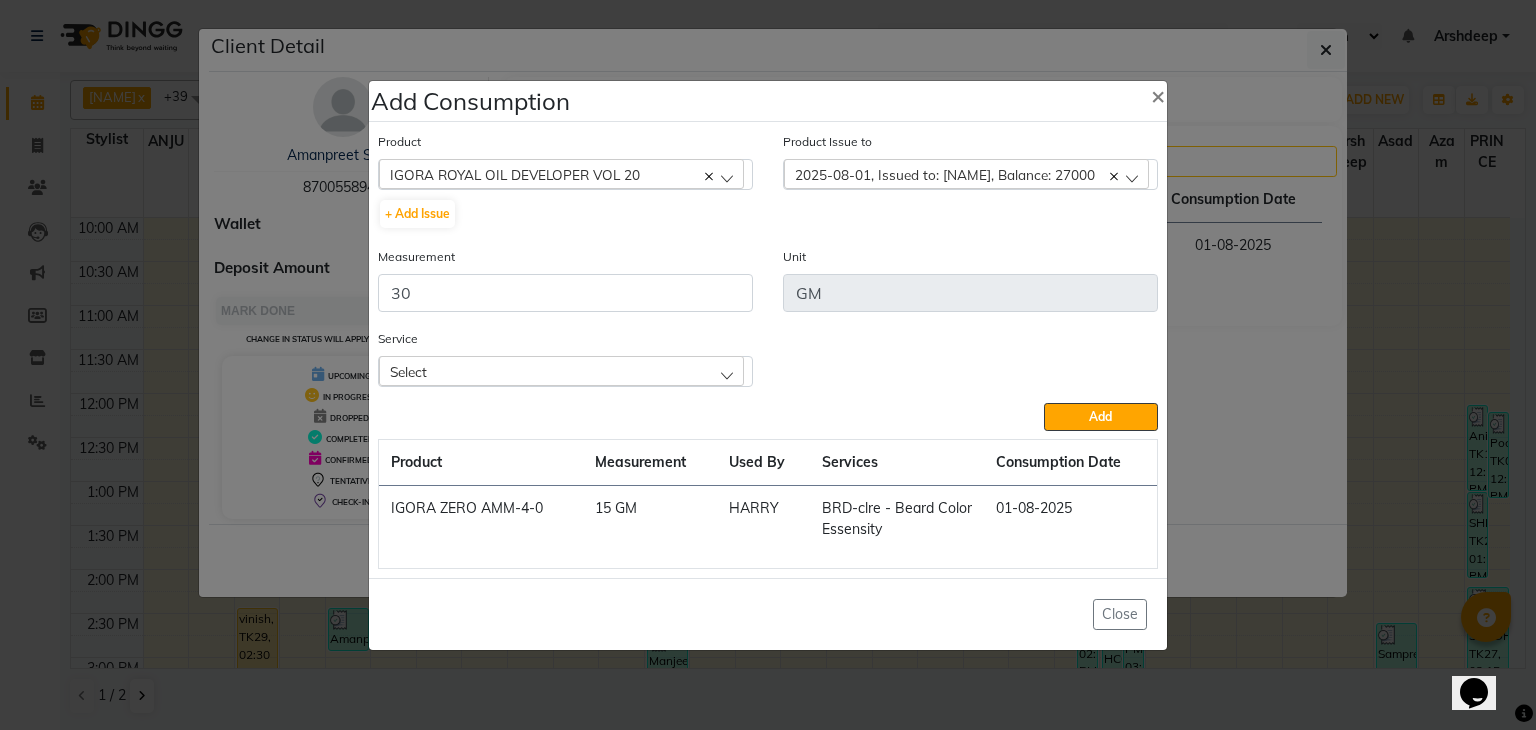 click on "Select" 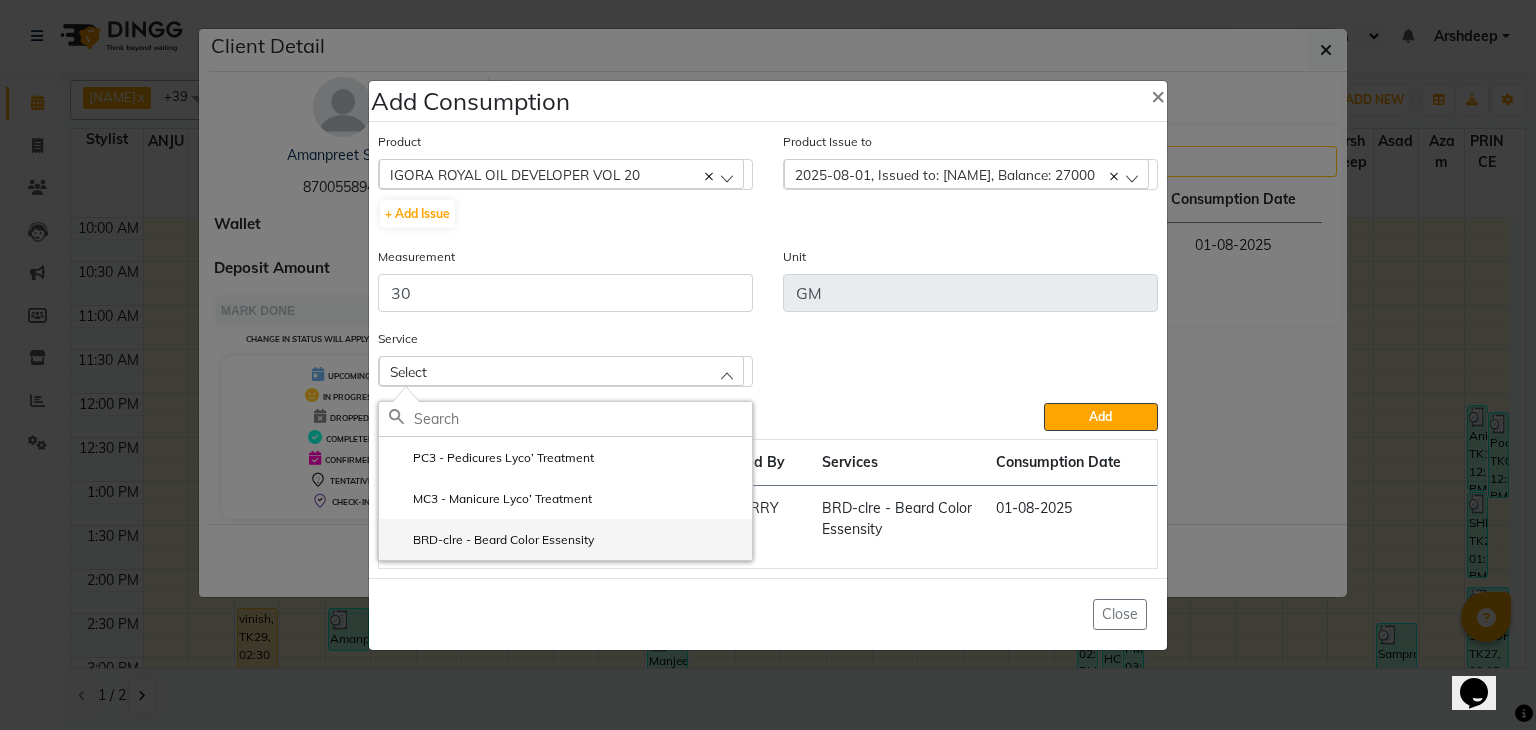 click on "BRD-clre - Beard Color Essensity" 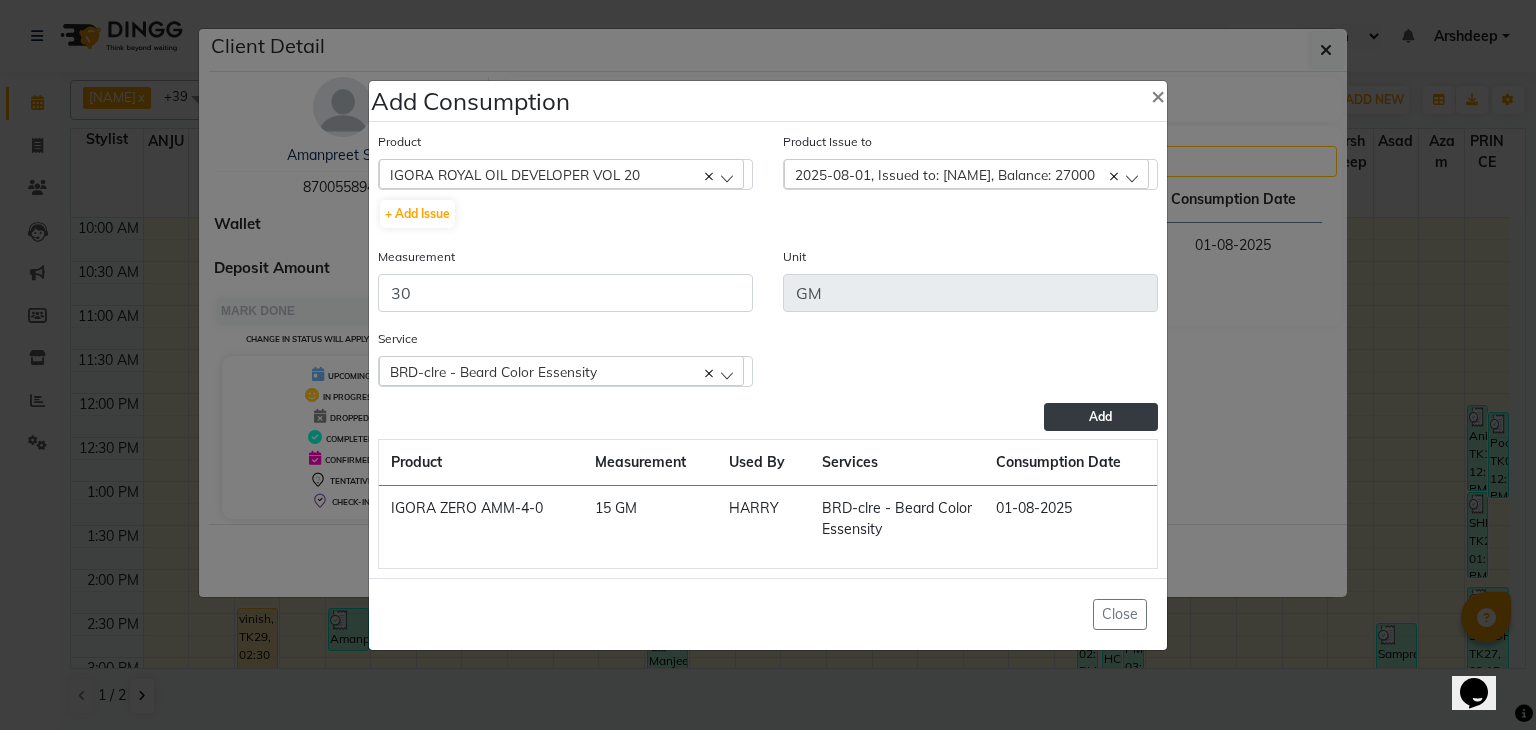 click on "Add" 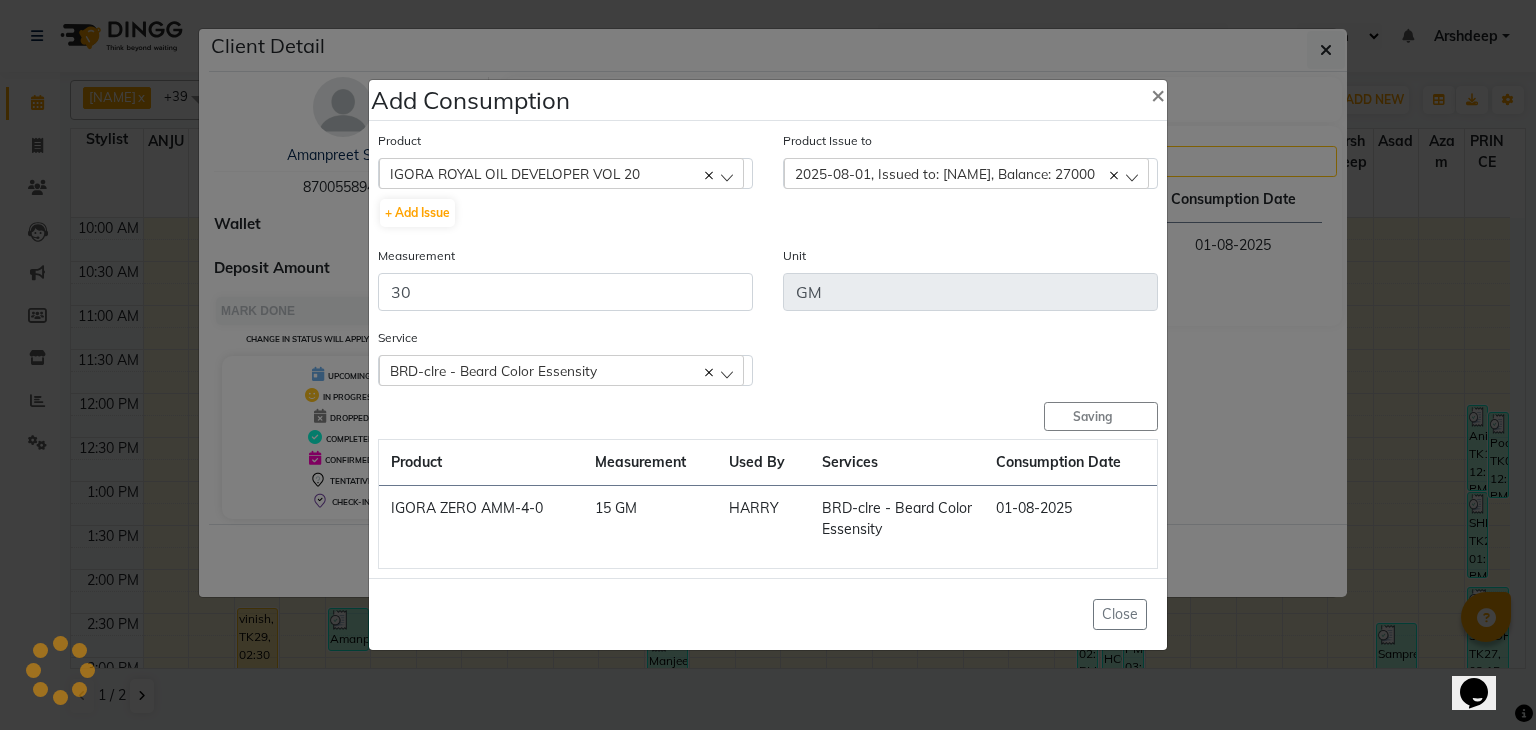 type 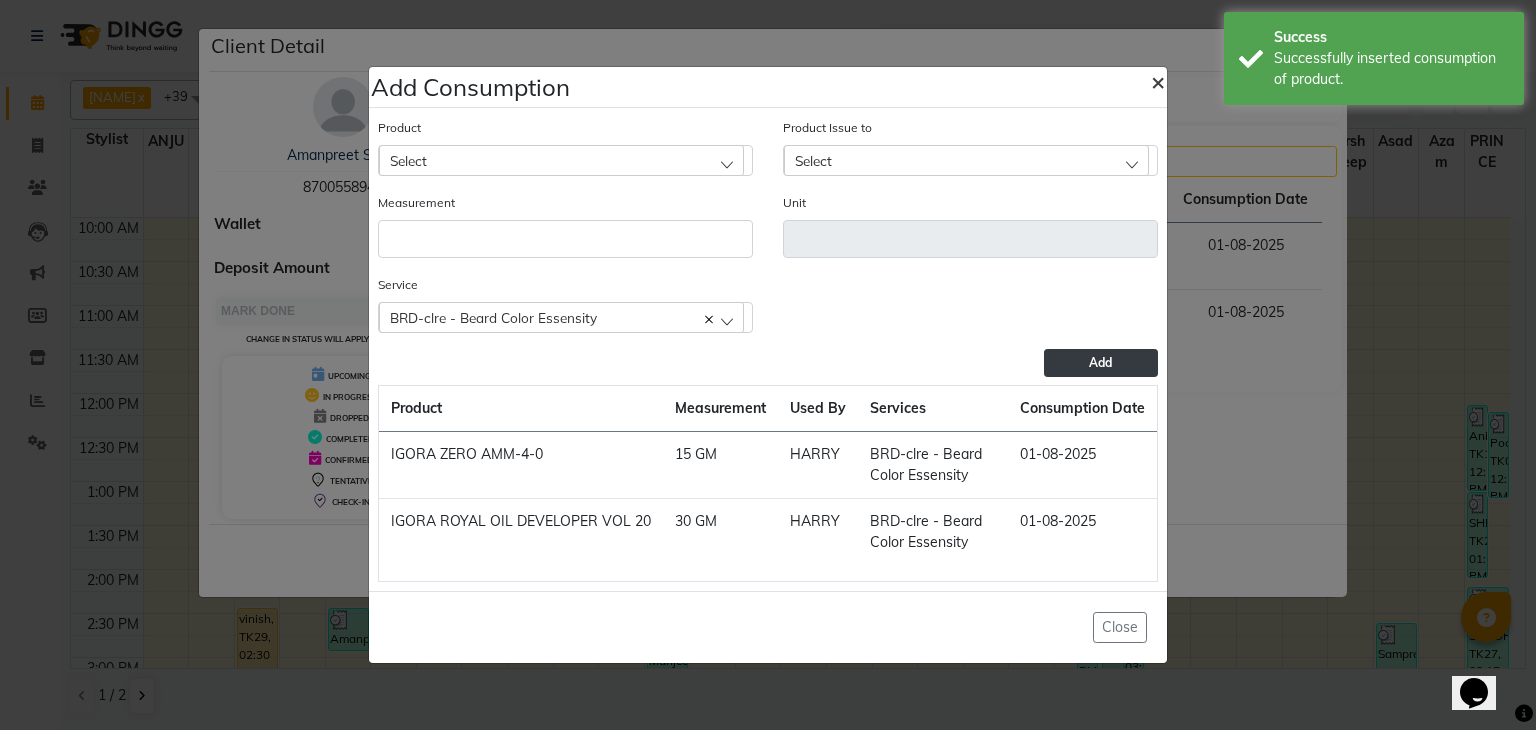 click on "×" 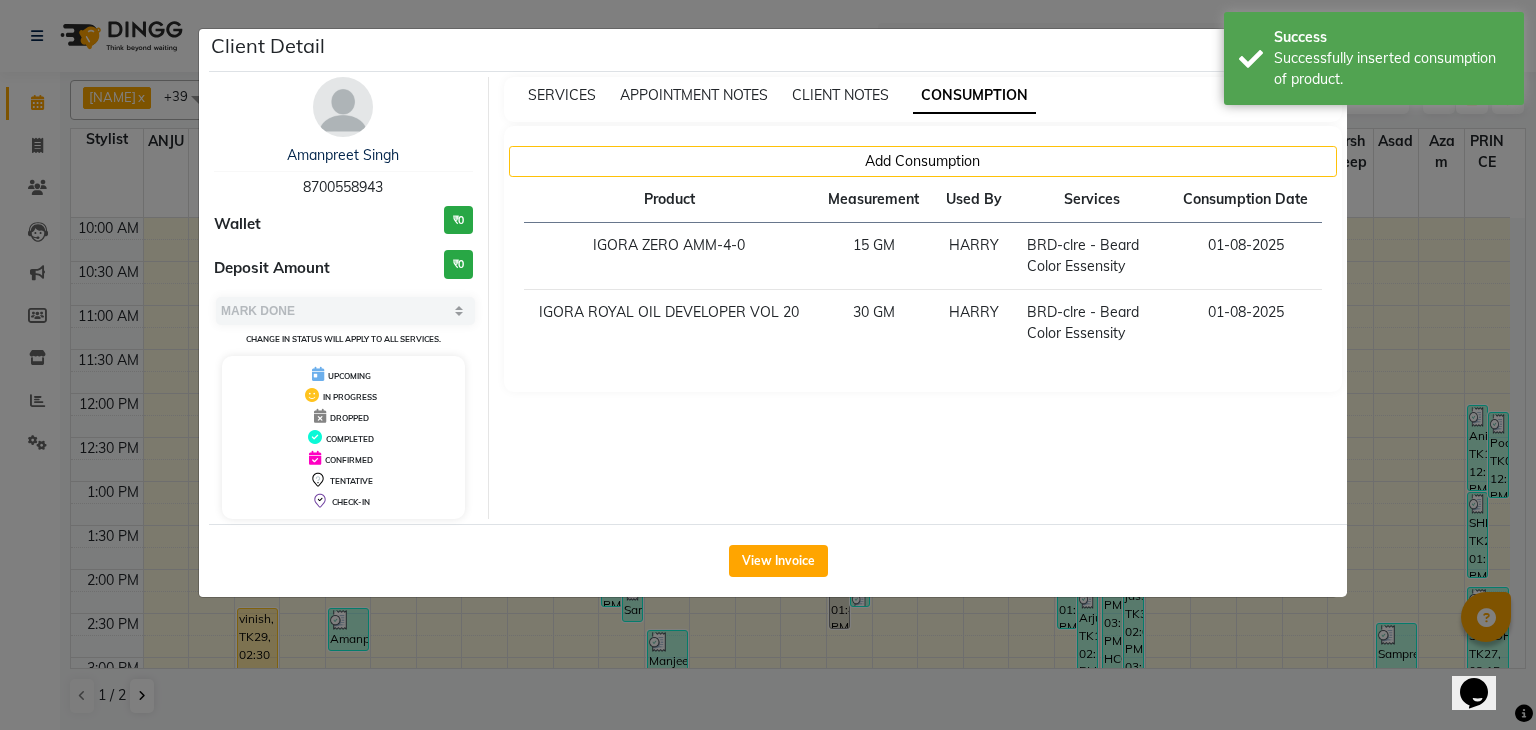 click on "Client Detail  Amanpreet Singh   8700558943 Wallet ₹0 Deposit Amount  ₹0  Select MARK DONE UPCOMING Change in status will apply to all services. UPCOMING IN PROGRESS DROPPED COMPLETED CONFIRMED TENTATIVE CHECK-IN SERVICES APPOINTMENT NOTES CLIENT NOTES CONSUMPTION Add Consumption Product Measurement Used By Services Consumption Date  IGORA ZERO AMM-4-0   15 GM   HARRY    BRD-clre - Beard Color Essensity   01-08-2025   IGORA ROYAL OIL DEVELOPER VOL 20   30 GM   HARRY    BRD-clre - Beard Color Essensity   01-08-2025   View Invoice" 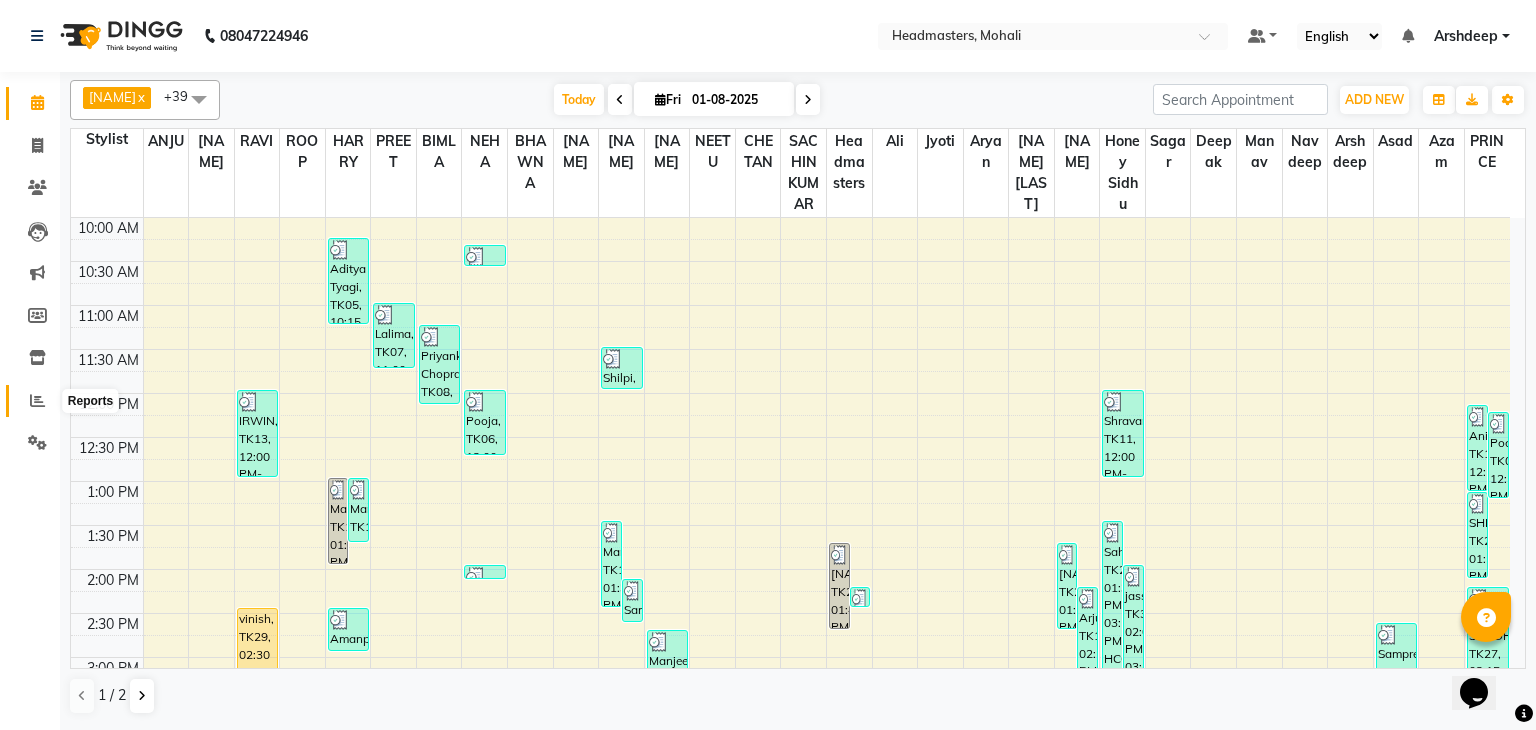 click 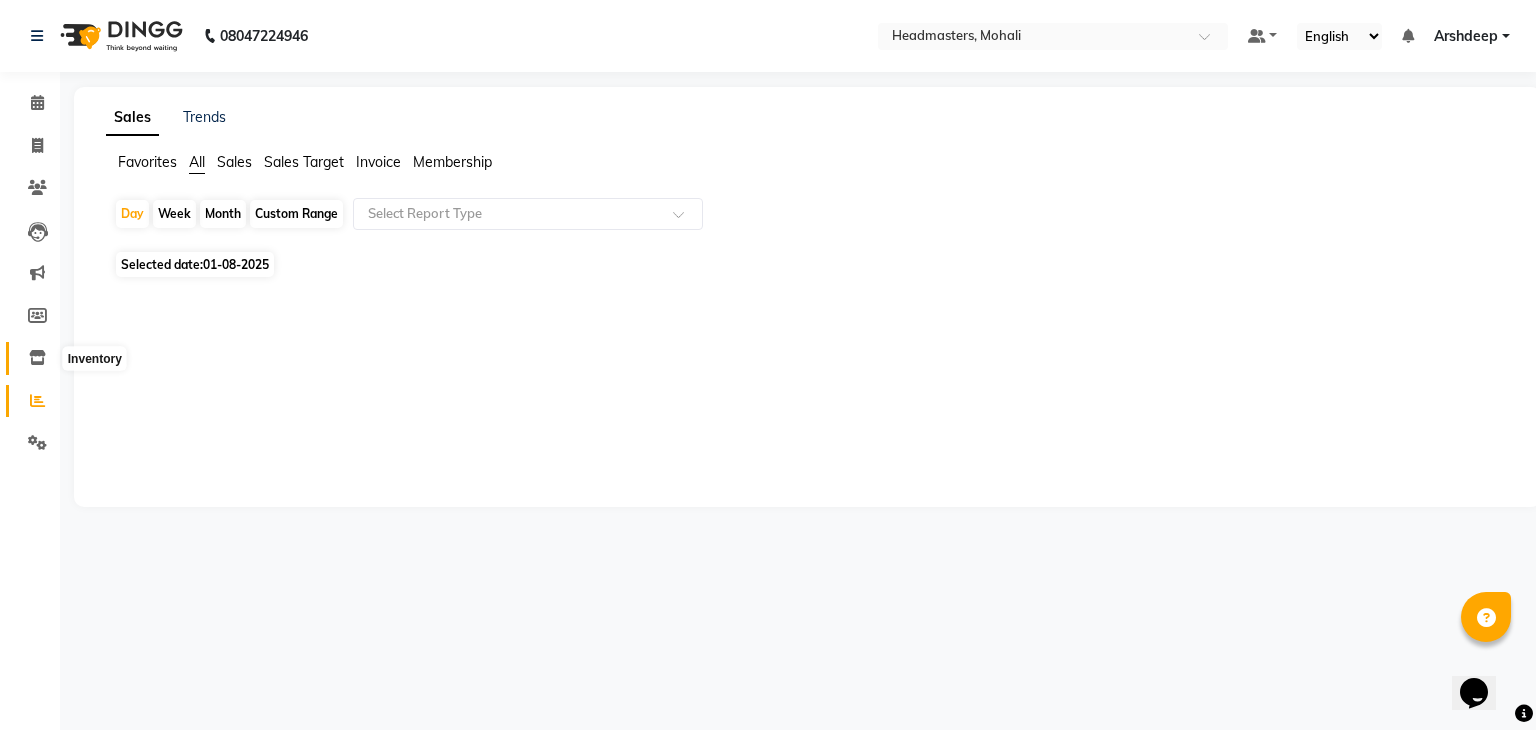 click 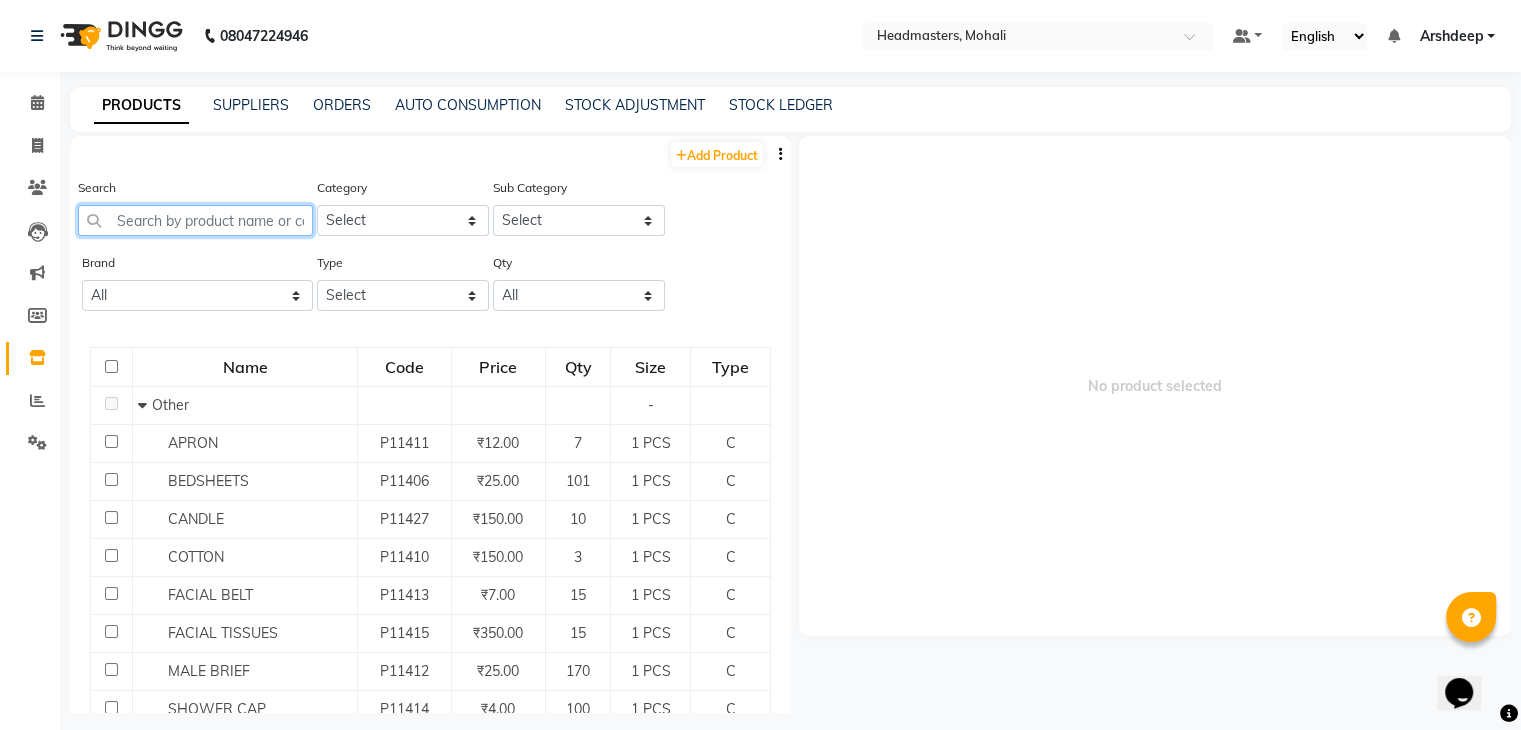 click 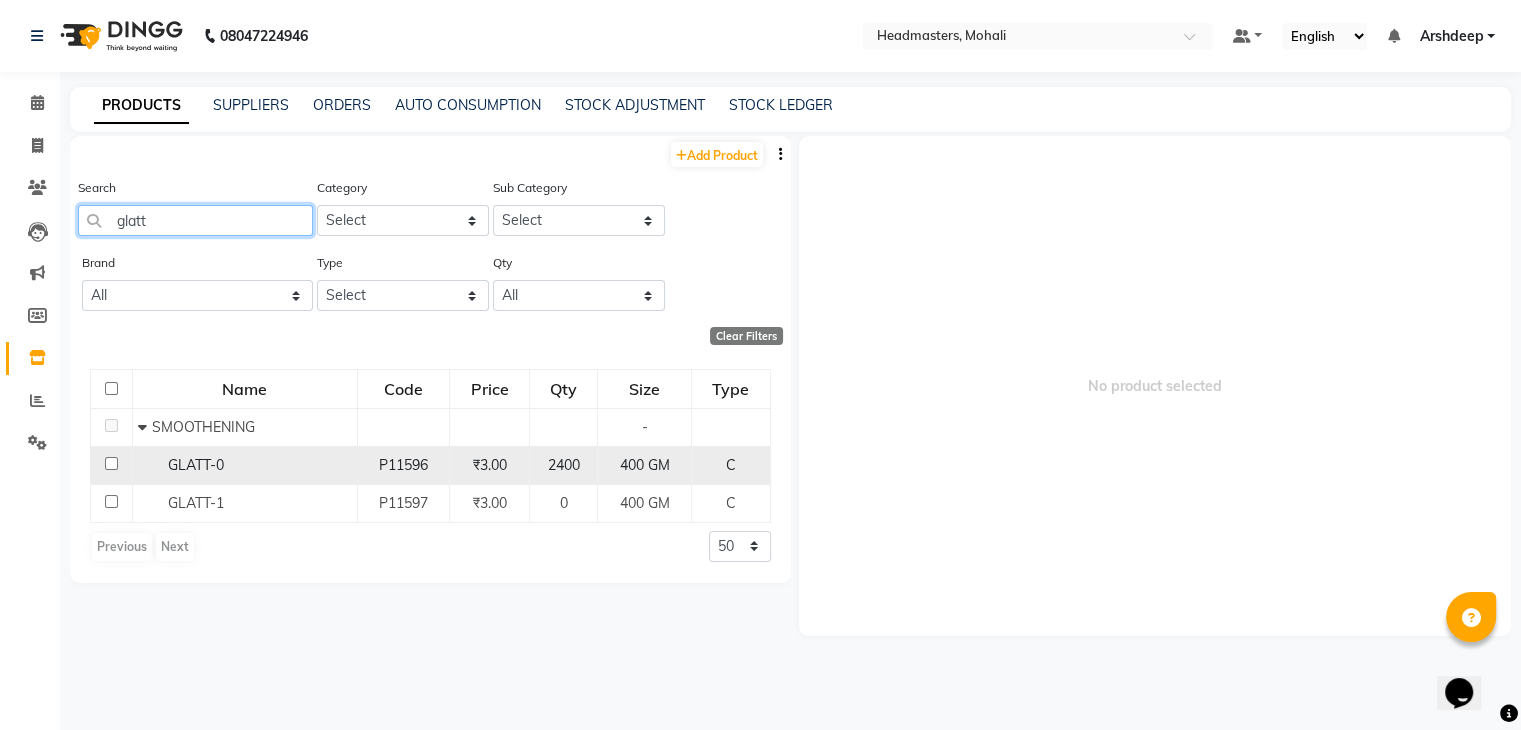 type on "glatt" 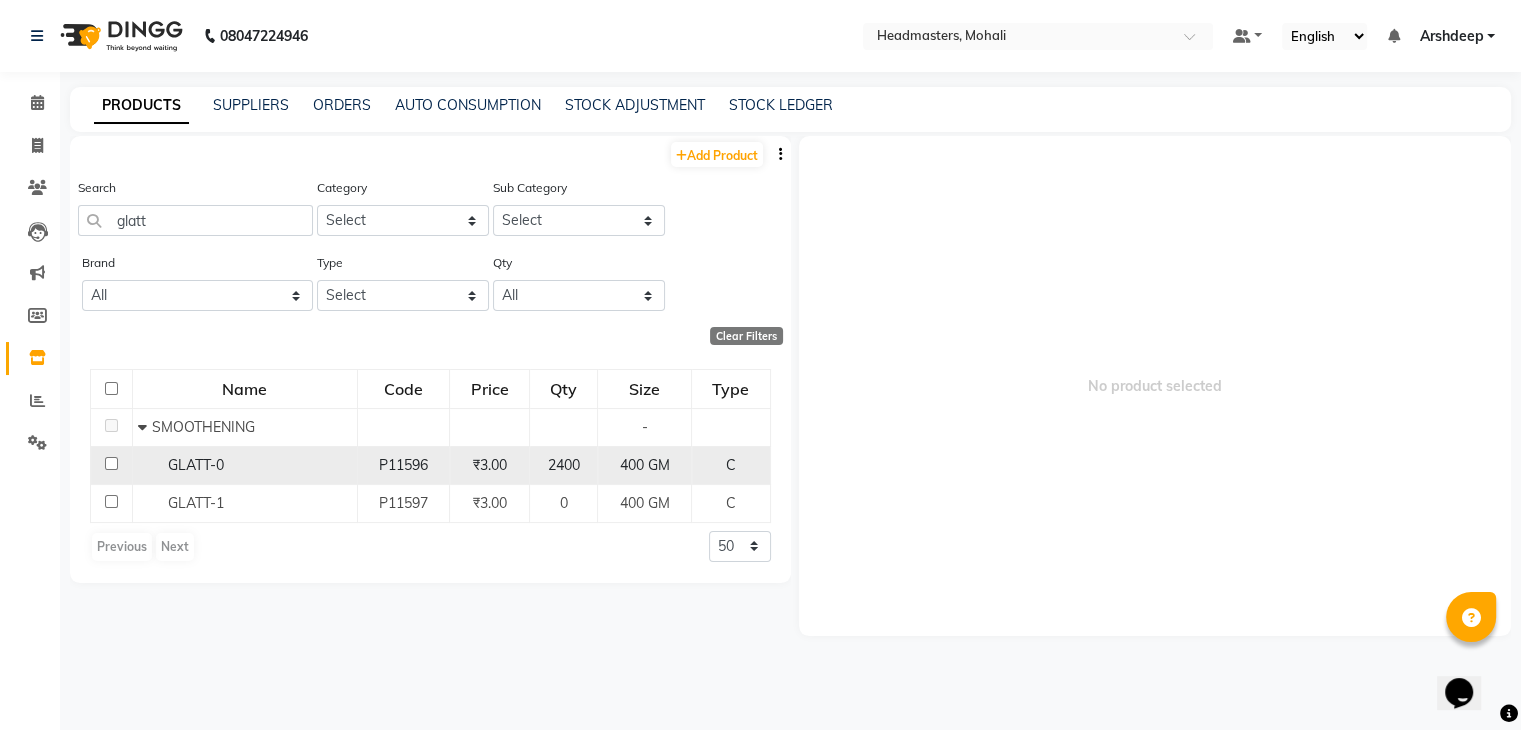 click on "GLATT-0" 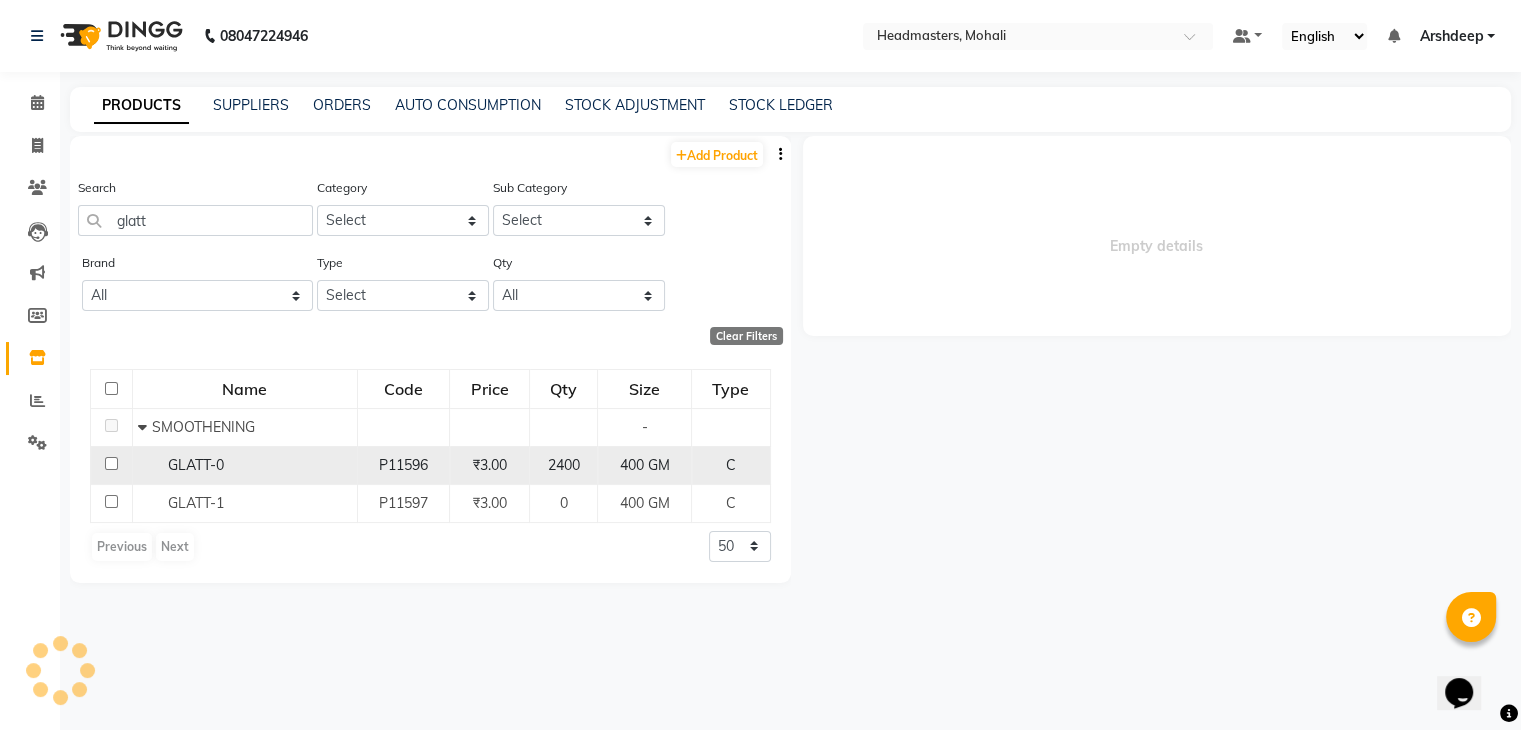 select 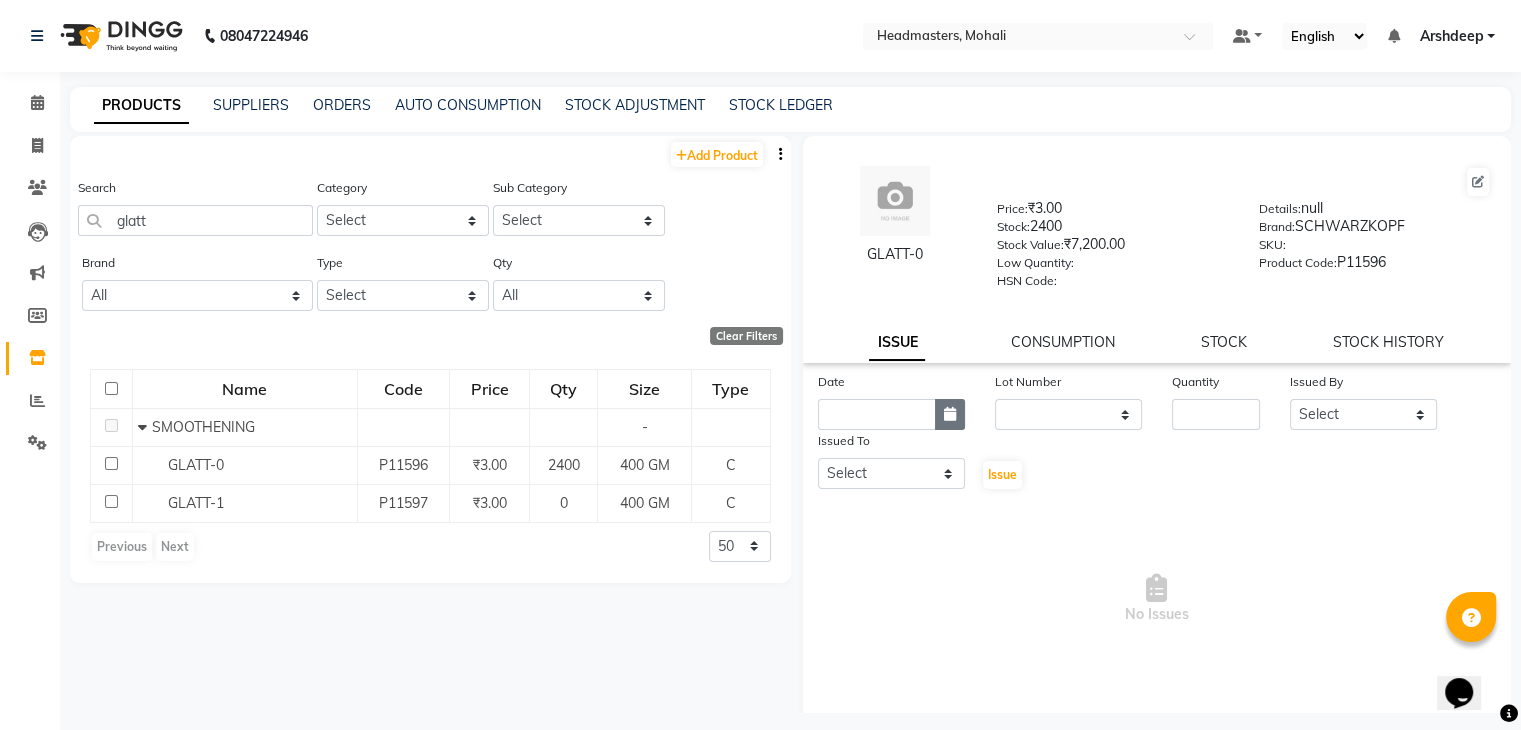 click 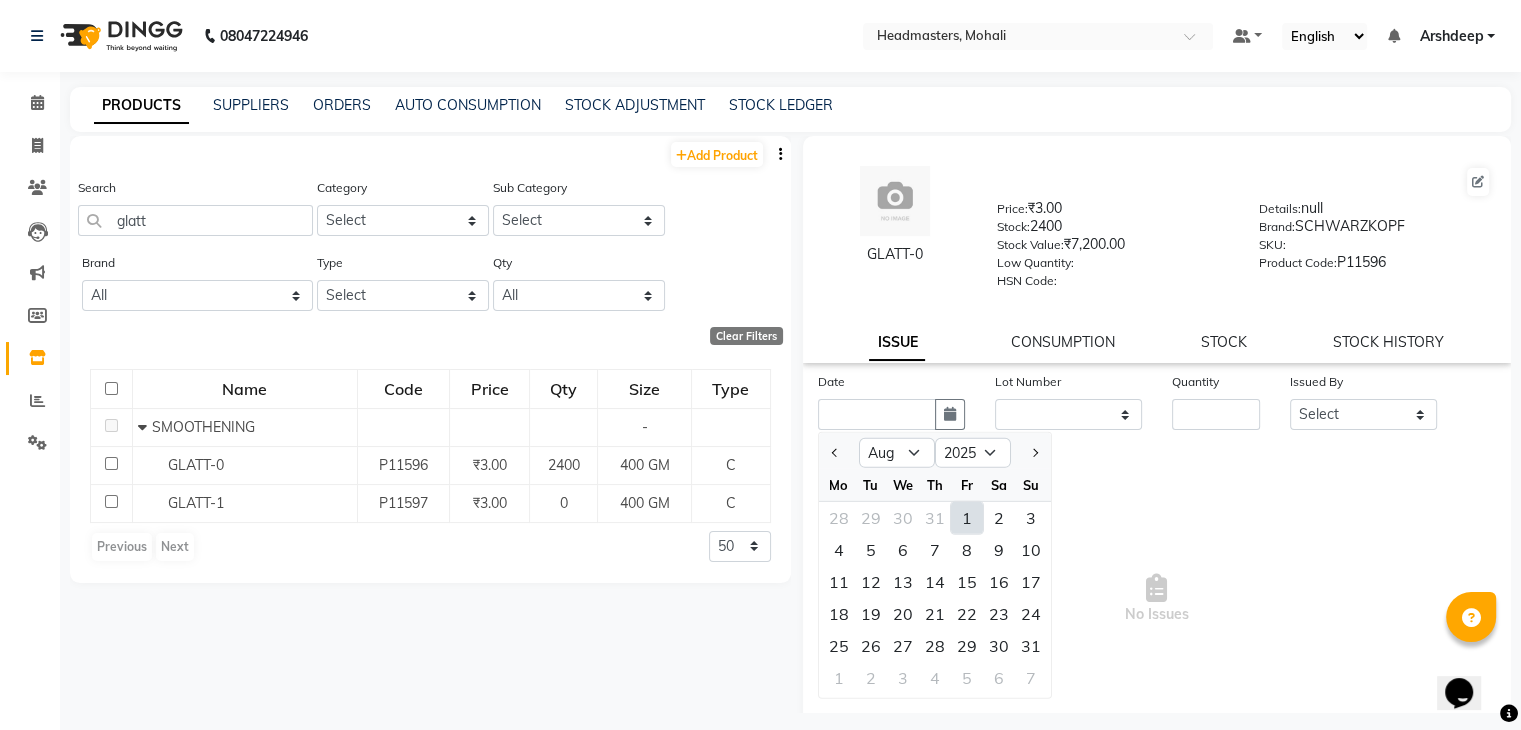 click on "1" 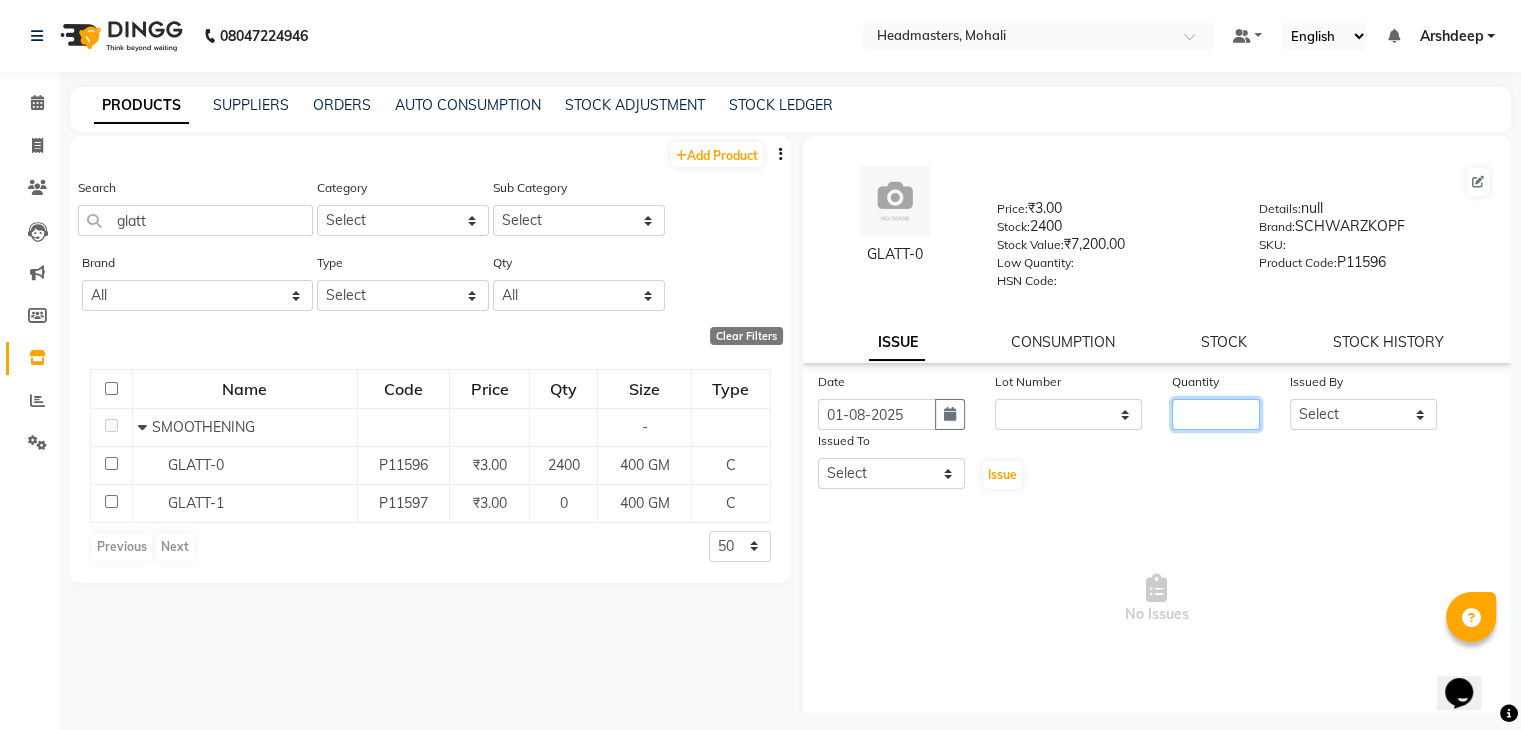 click 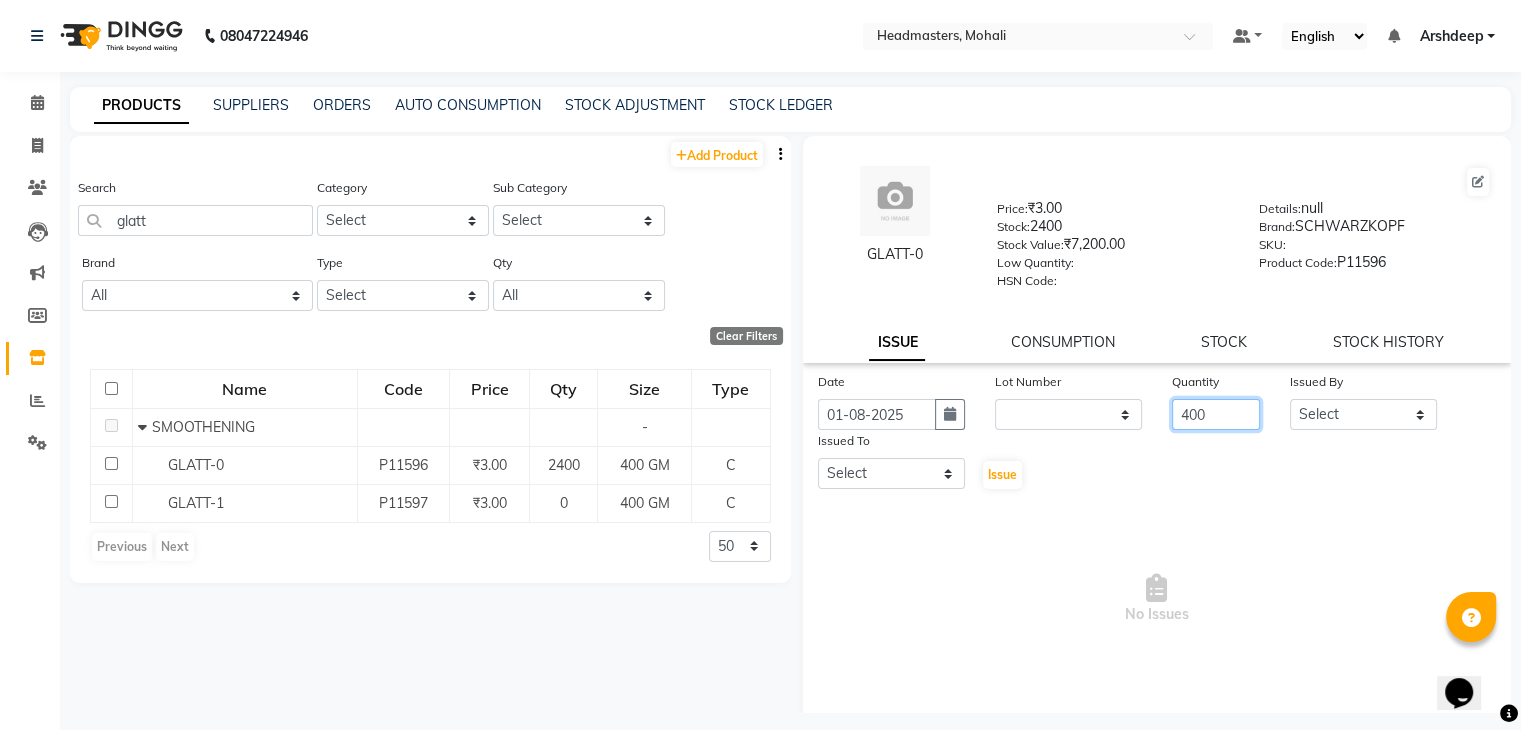type on "400" 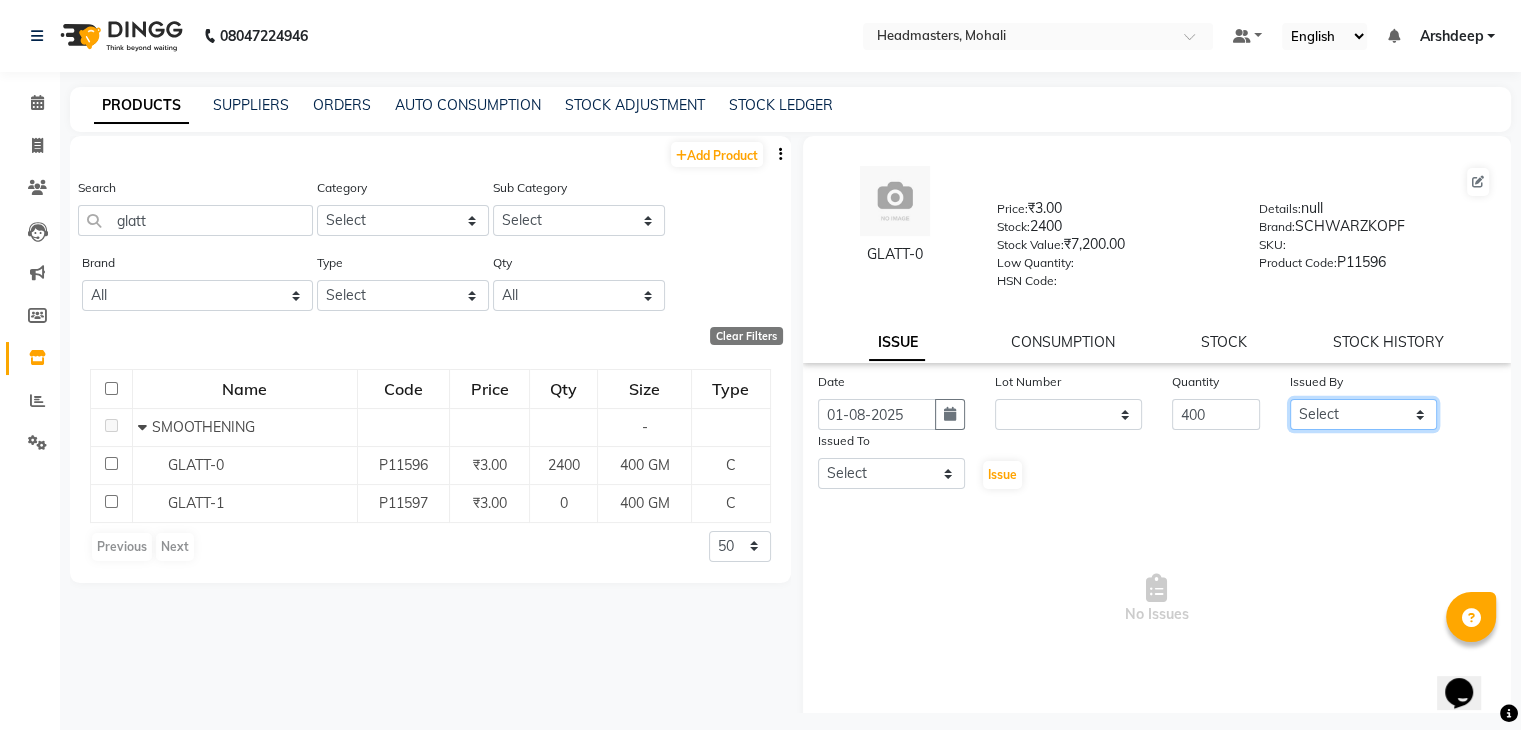 click on "Select AARIF Aarif Ansari Ali ANJANA ANJU Arshdeep Aryan Asad  Azam BALWINDER BHAWNA BIMLA CHETAN Deepak  HARRY Headmasters Honey Sidhu Jyoti karamdeep Manav MICHAEL Navdeep NEETU NEETU -  FRONT DESK  NEHA PREET PRINCE RAVI ROOP SACHIN KUMAR Sagar SAIF SARJU SAURAV SHAHZAD SHARAN SHARDA SHELLY SHUBHAM  SOHAIL SOHAN  VICkY Yamini" 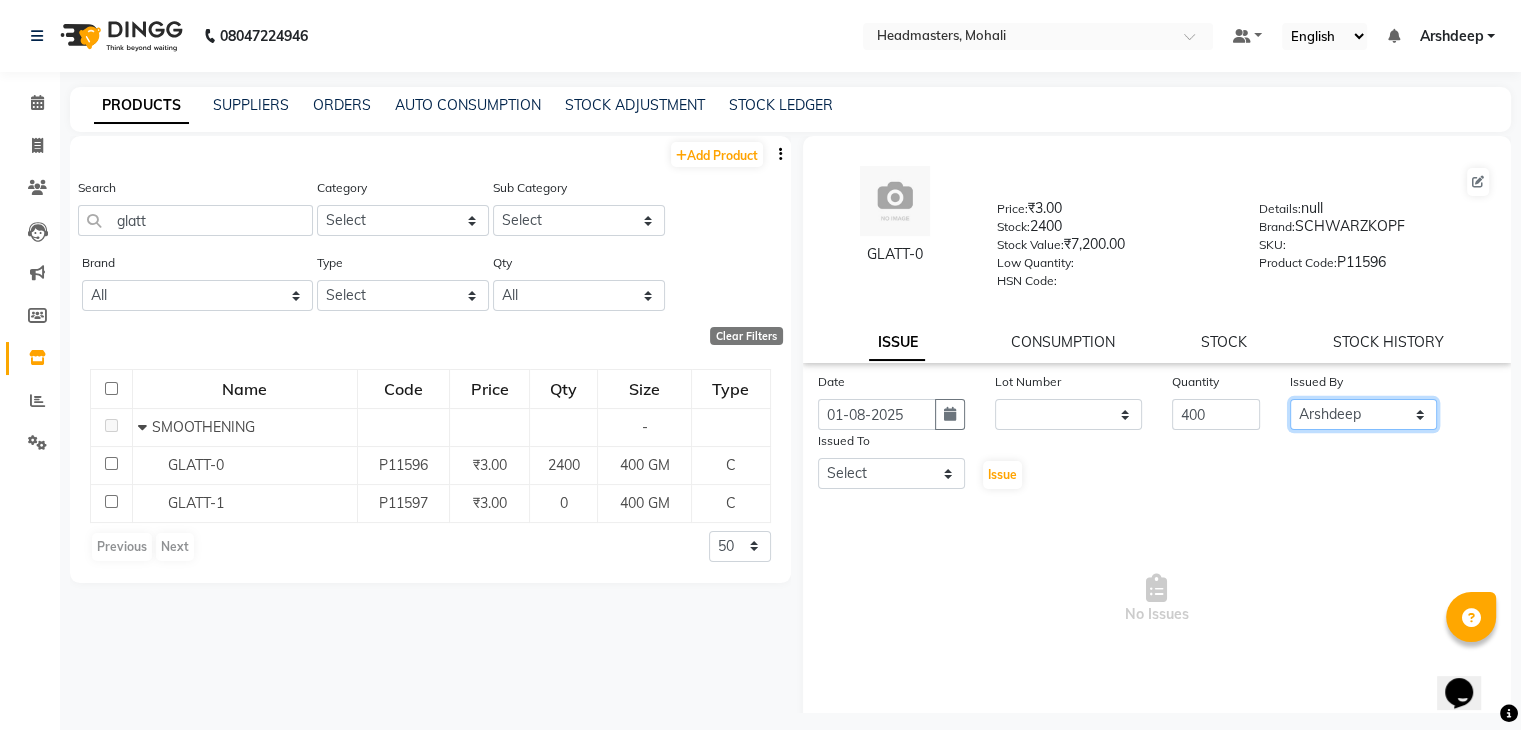 click on "Select AARIF Aarif Ansari Ali ANJANA ANJU Arshdeep Aryan Asad  Azam BALWINDER BHAWNA BIMLA CHETAN Deepak  HARRY Headmasters Honey Sidhu Jyoti karamdeep Manav MICHAEL Navdeep NEETU NEETU -  FRONT DESK  NEHA PREET PRINCE RAVI ROOP SACHIN KUMAR Sagar SAIF SARJU SAURAV SHAHZAD SHARAN SHARDA SHELLY SHUBHAM  SOHAIL SOHAN  VICkY Yamini" 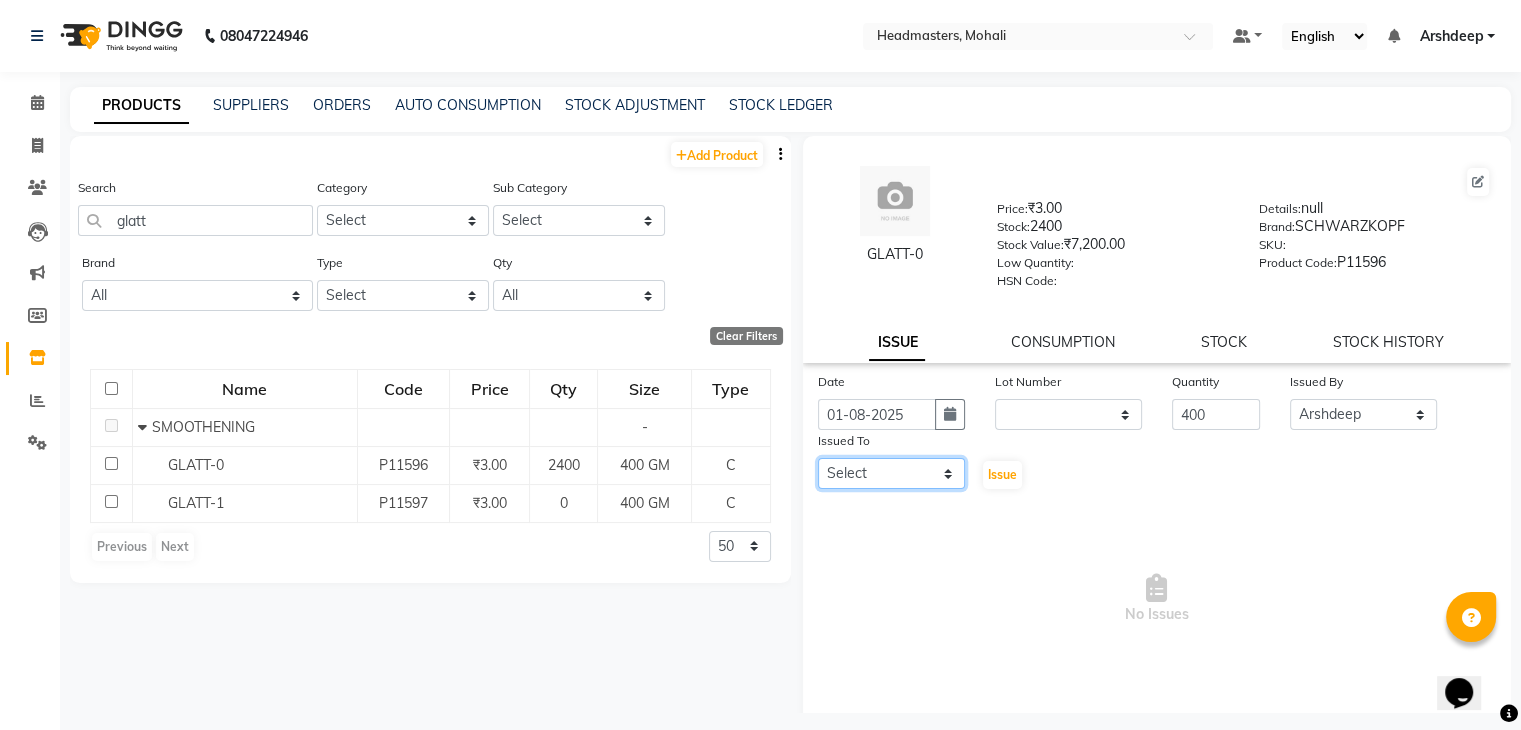 click on "Select AARIF Aarif Ansari Ali ANJANA ANJU Arshdeep Aryan Asad  Azam BALWINDER BHAWNA BIMLA CHETAN Deepak  HARRY Headmasters Honey Sidhu Jyoti karamdeep Manav MICHAEL Navdeep NEETU NEETU -  FRONT DESK  NEHA PREET PRINCE RAVI ROOP SACHIN KUMAR Sagar SAIF SARJU SAURAV SHAHZAD SHARAN SHARDA SHELLY SHUBHAM  SOHAIL SOHAN  VICkY Yamini" 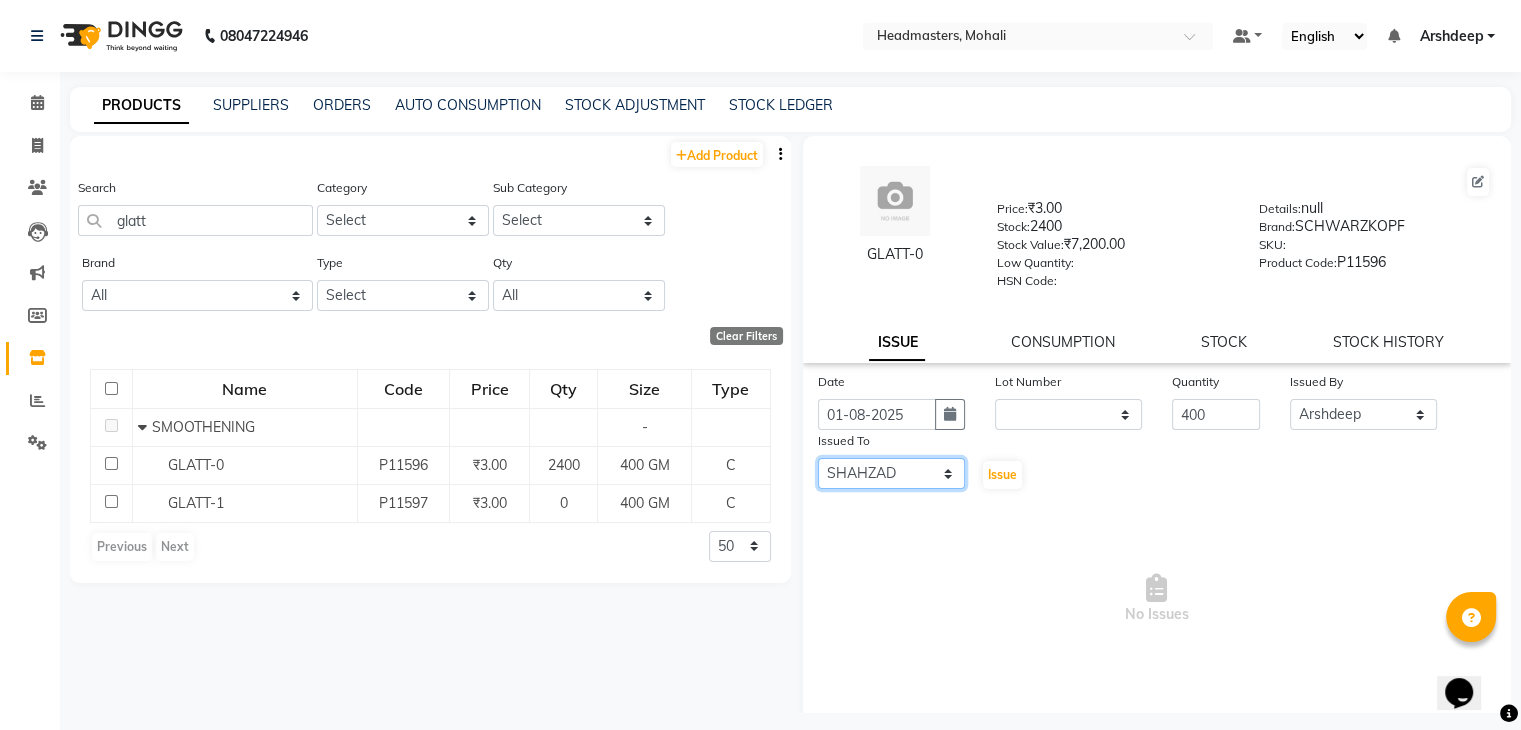 click on "Select AARIF Aarif Ansari Ali ANJANA ANJU Arshdeep Aryan Asad  Azam BALWINDER BHAWNA BIMLA CHETAN Deepak  HARRY Headmasters Honey Sidhu Jyoti karamdeep Manav MICHAEL Navdeep NEETU NEETU -  FRONT DESK  NEHA PREET PRINCE RAVI ROOP SACHIN KUMAR Sagar SAIF SARJU SAURAV SHAHZAD SHARAN SHARDA SHELLY SHUBHAM  SOHAIL SOHAN  VICkY Yamini" 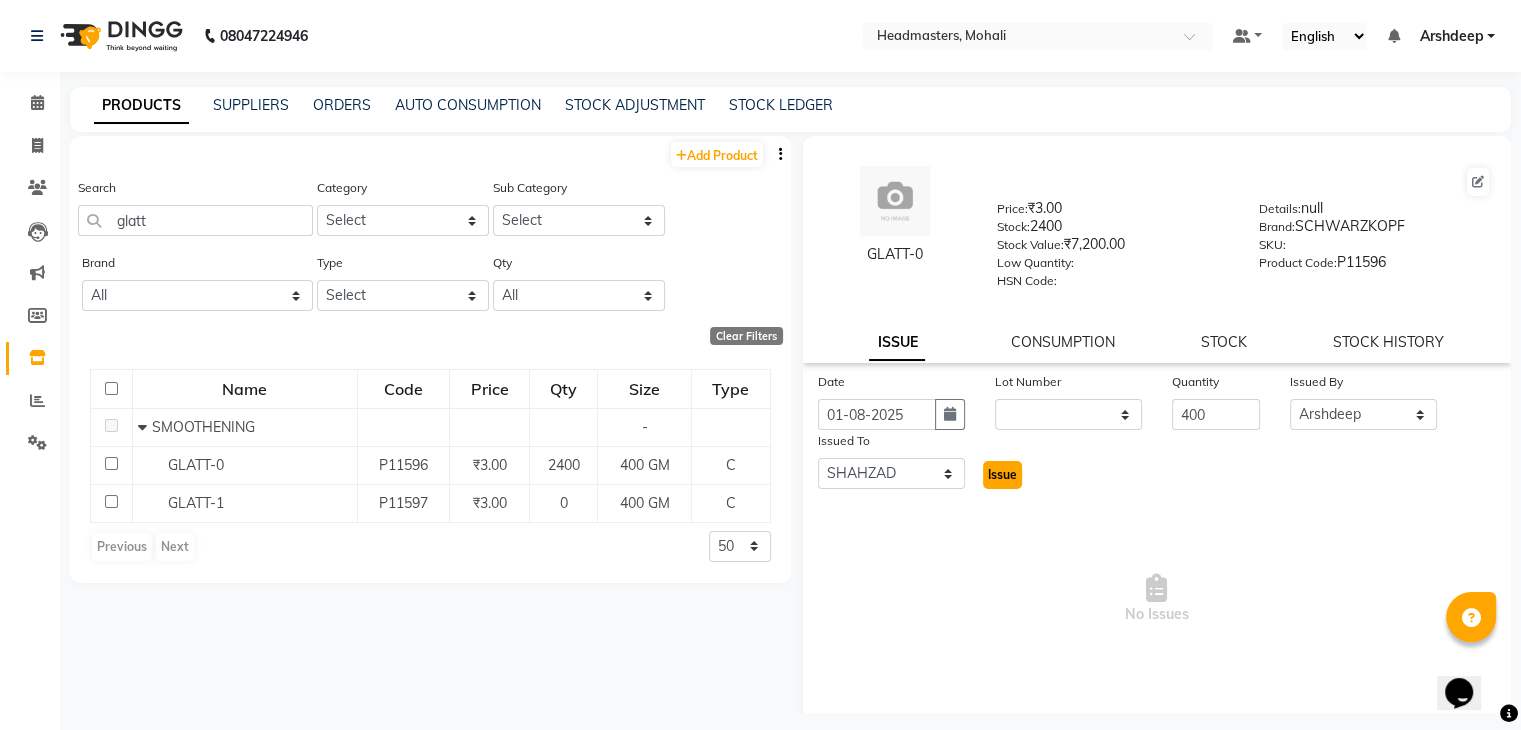 click on "Issue" 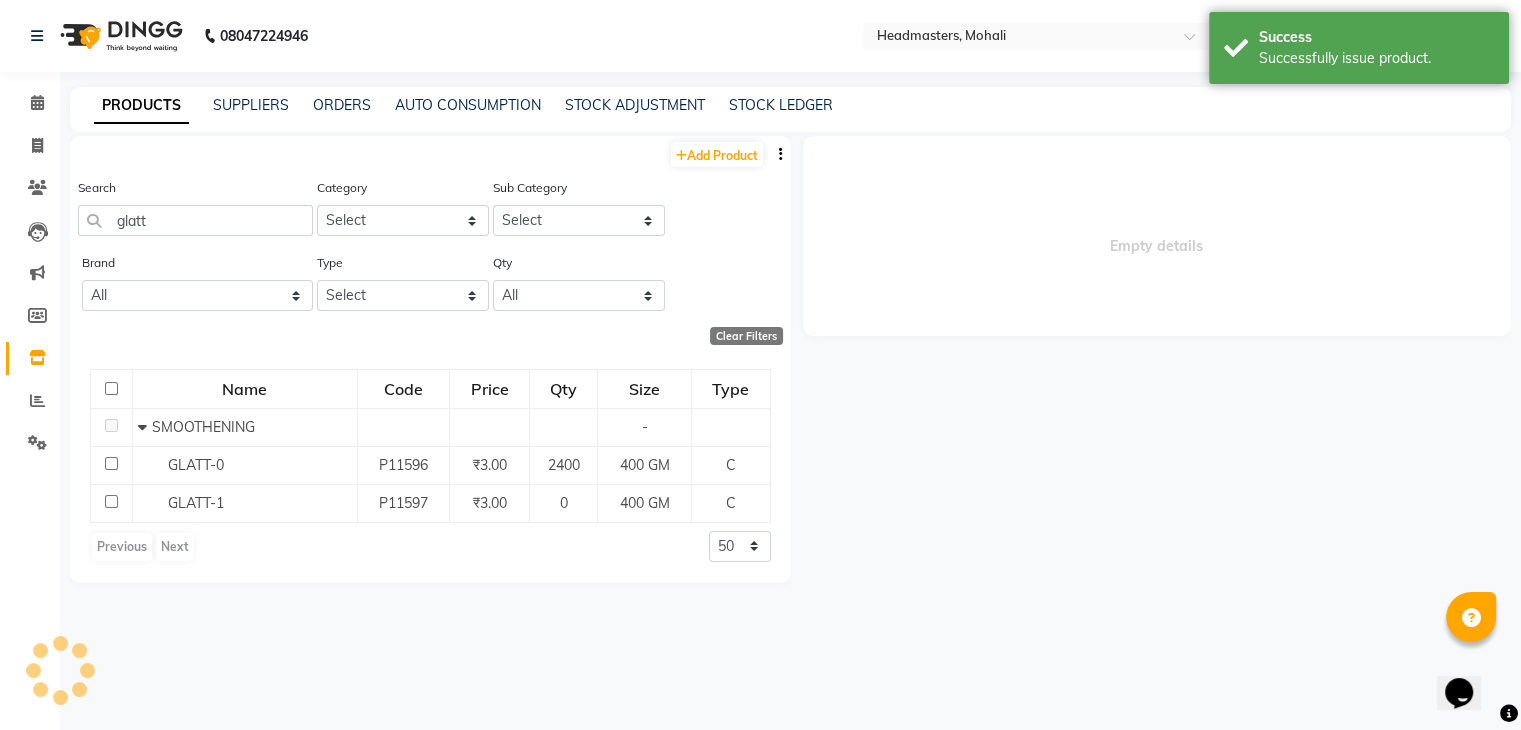 select 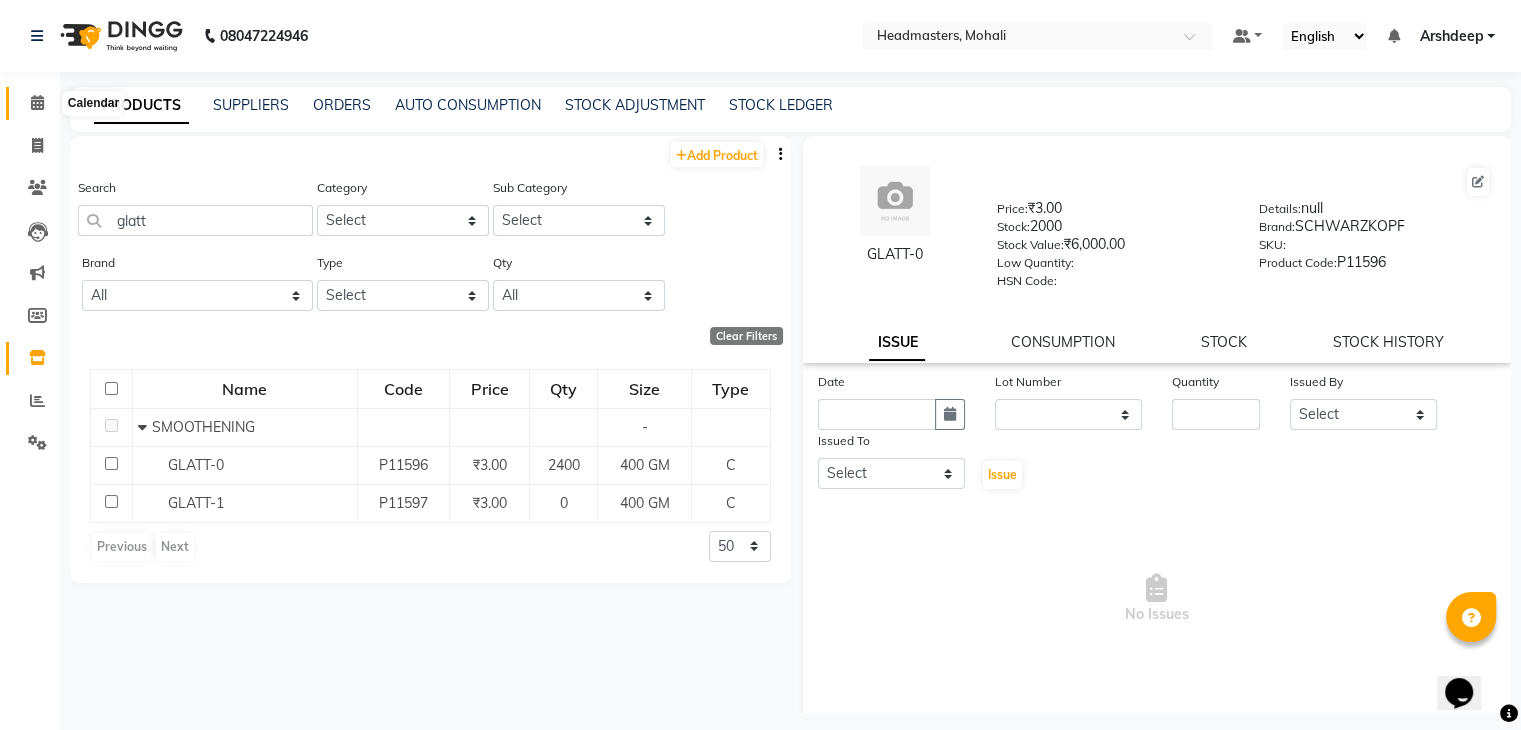 click 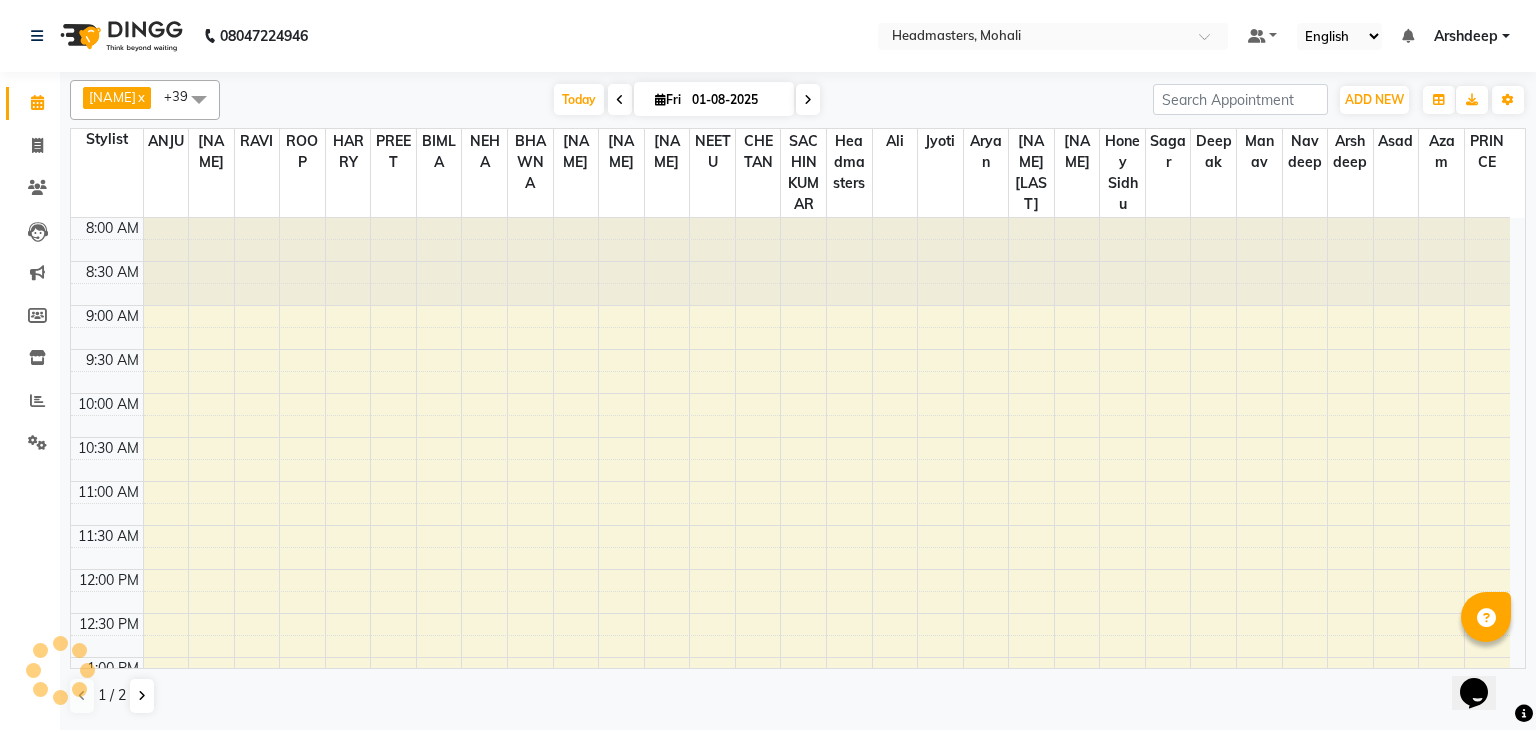 scroll, scrollTop: 0, scrollLeft: 0, axis: both 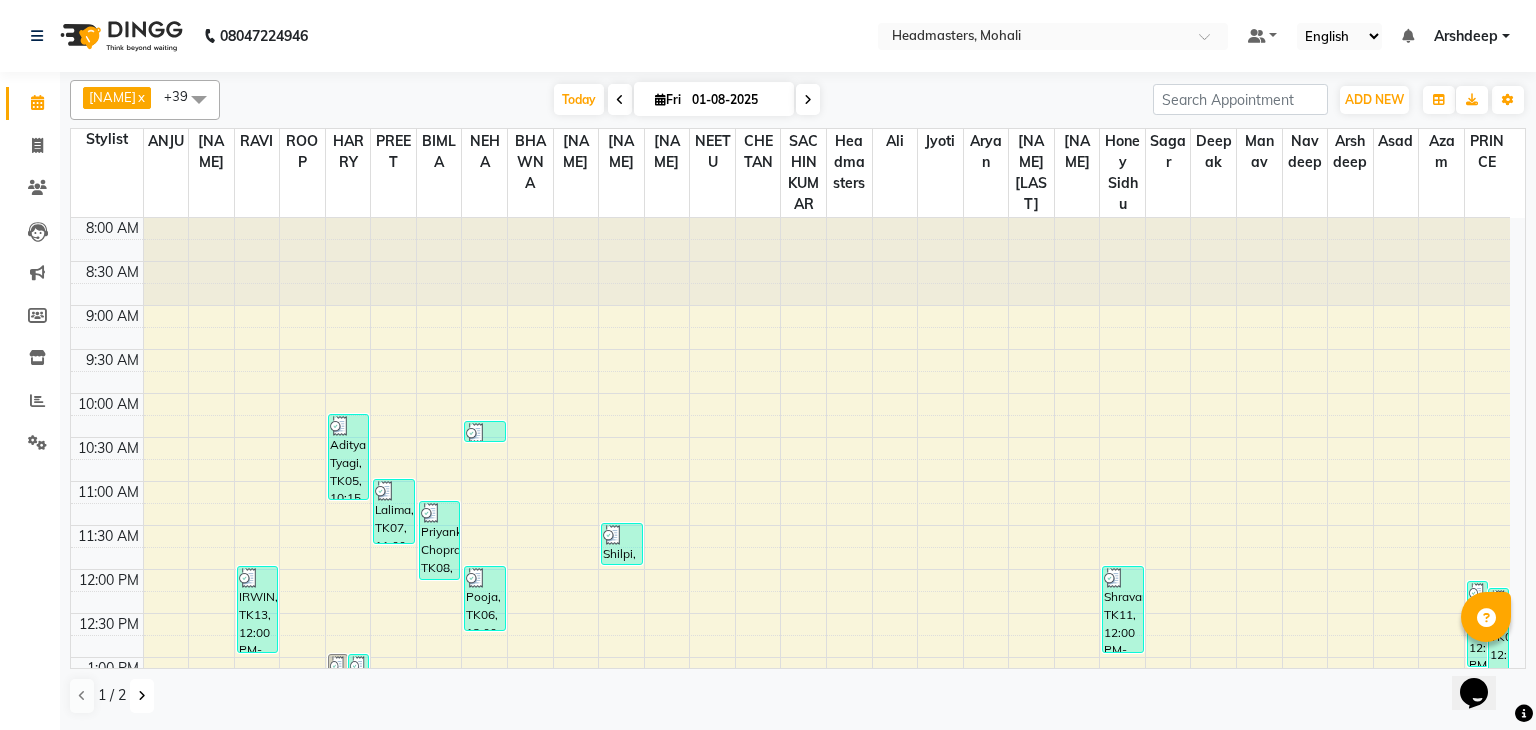 drag, startPoint x: 140, startPoint y: 711, endPoint x: 139, endPoint y: 693, distance: 18.027756 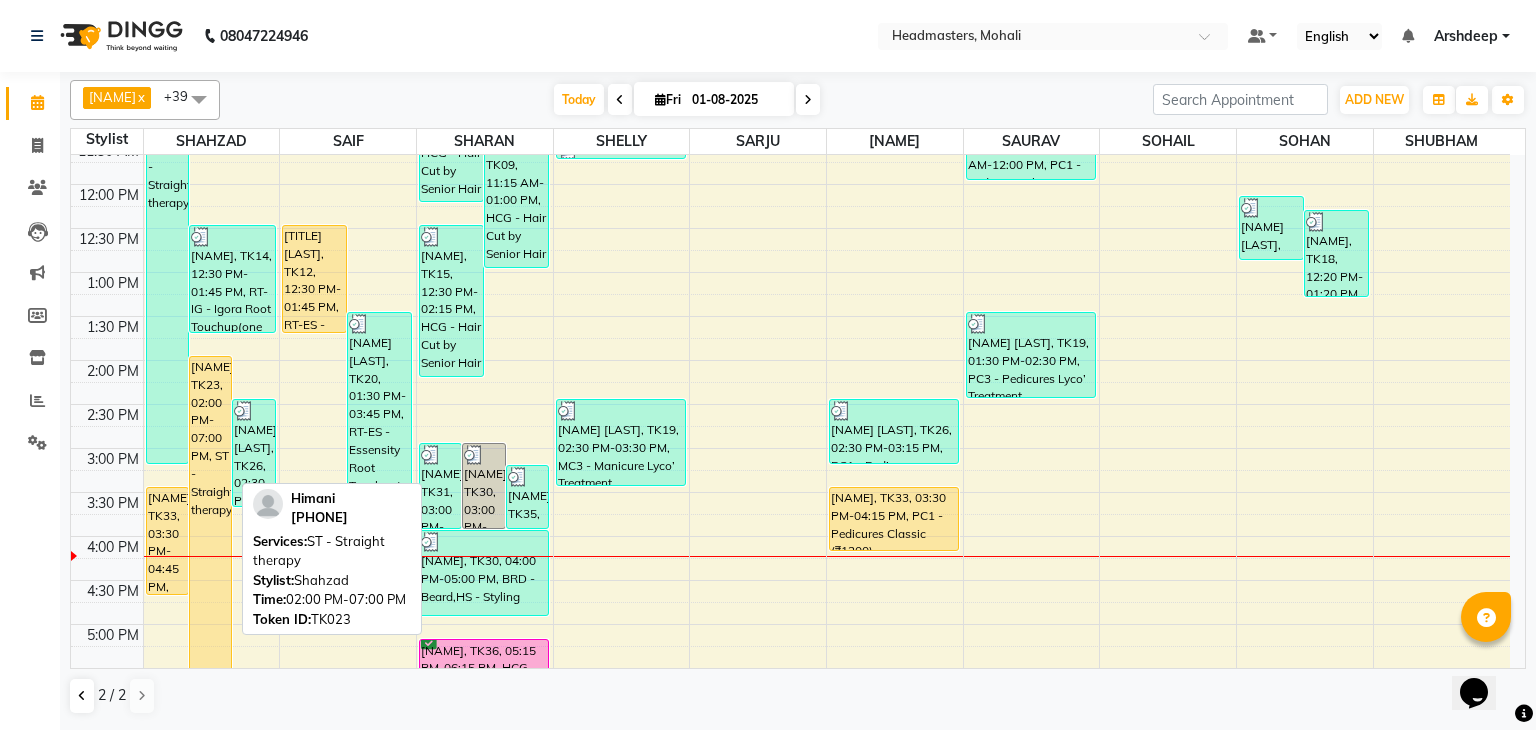 scroll, scrollTop: 326, scrollLeft: 0, axis: vertical 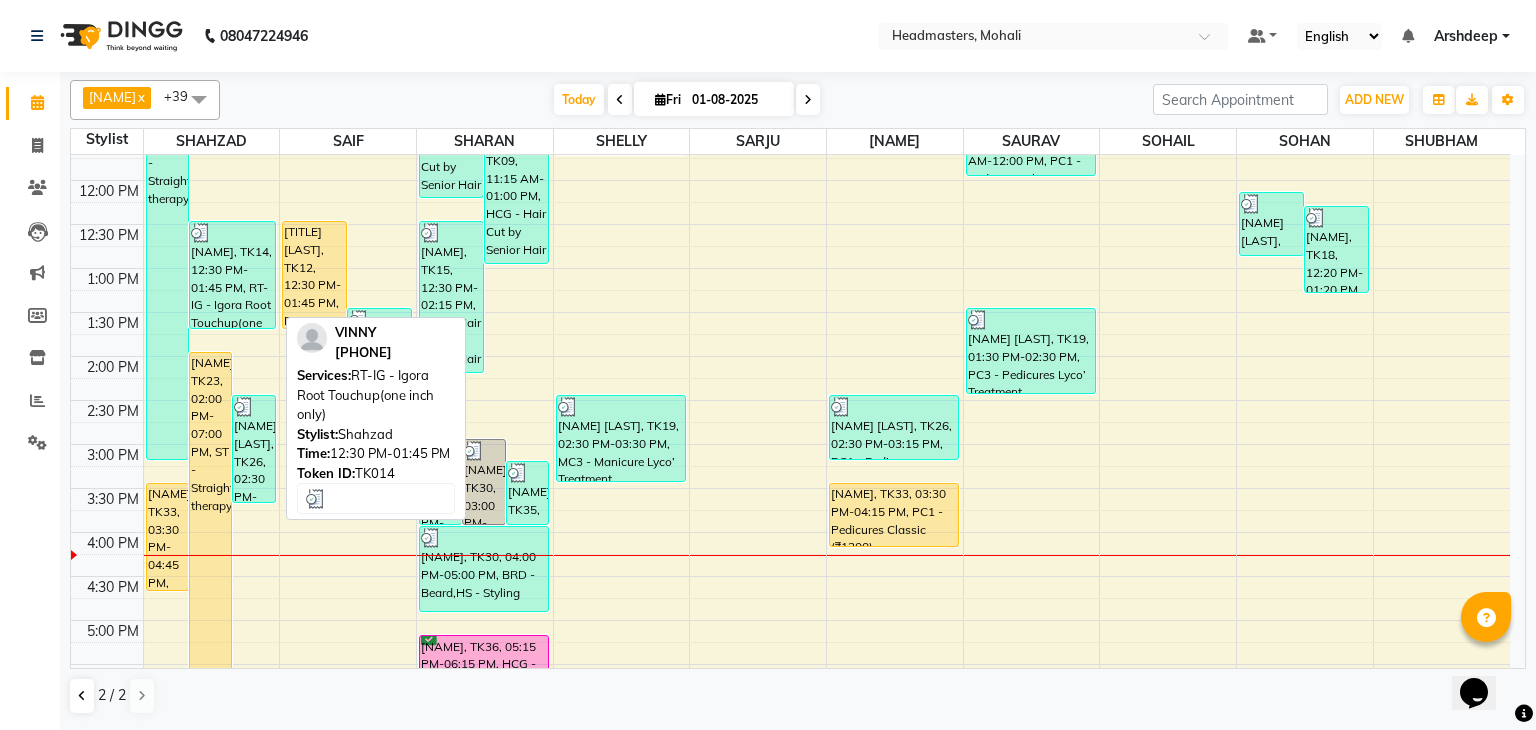 click on "VINNY, TK14, 12:30 PM-01:45 PM, RT-IG - Igora Root Touchup(one inch only)" at bounding box center (232, 275) 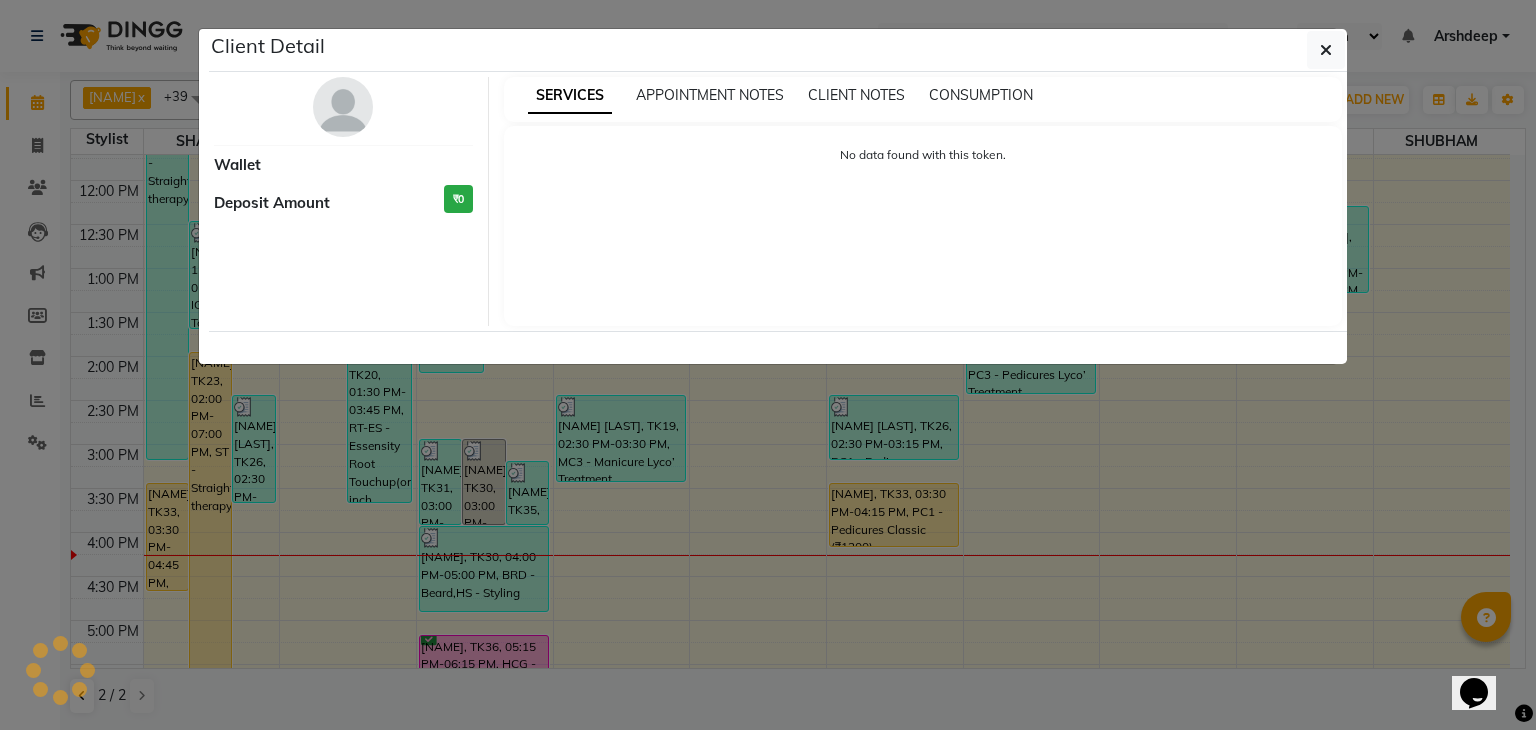 select on "3" 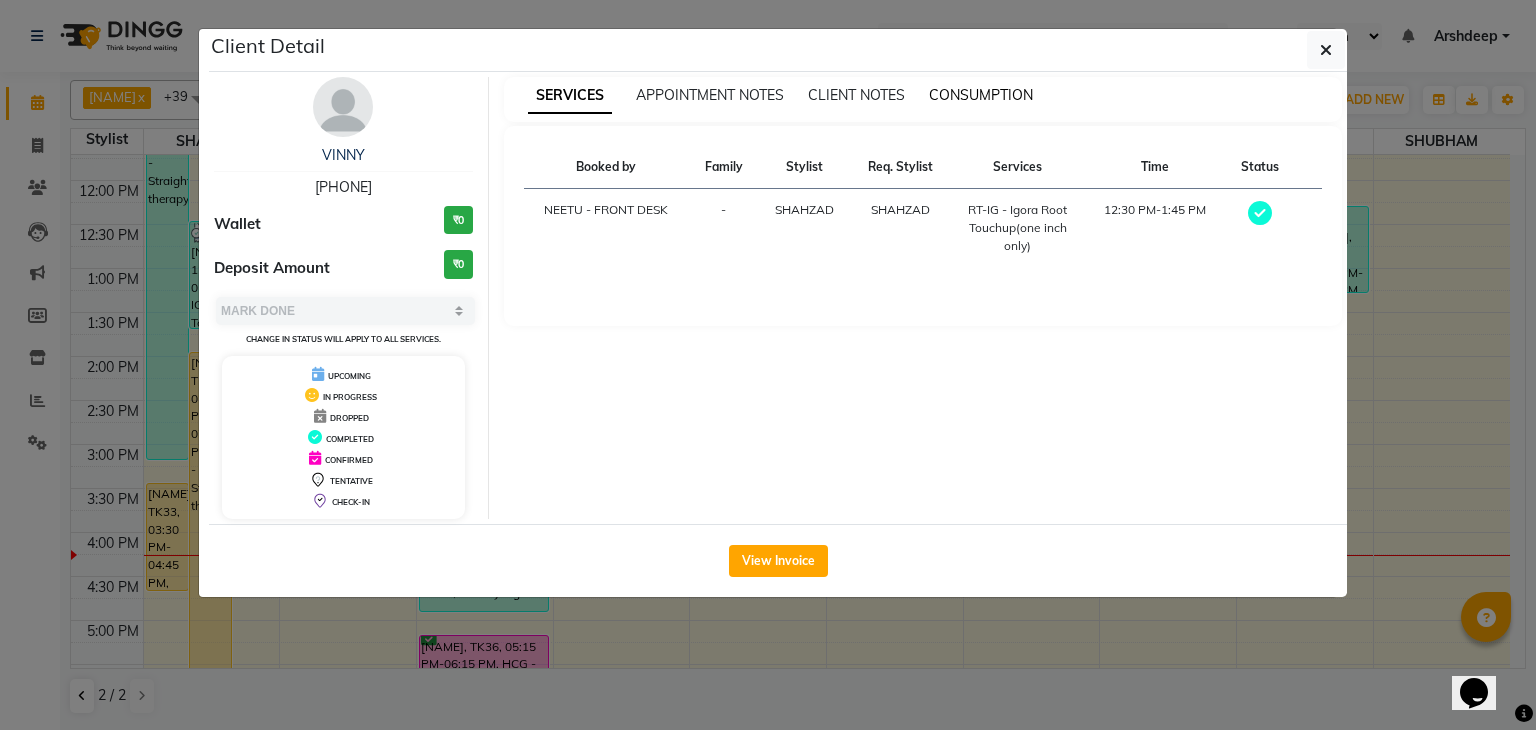 click on "CONSUMPTION" at bounding box center (981, 95) 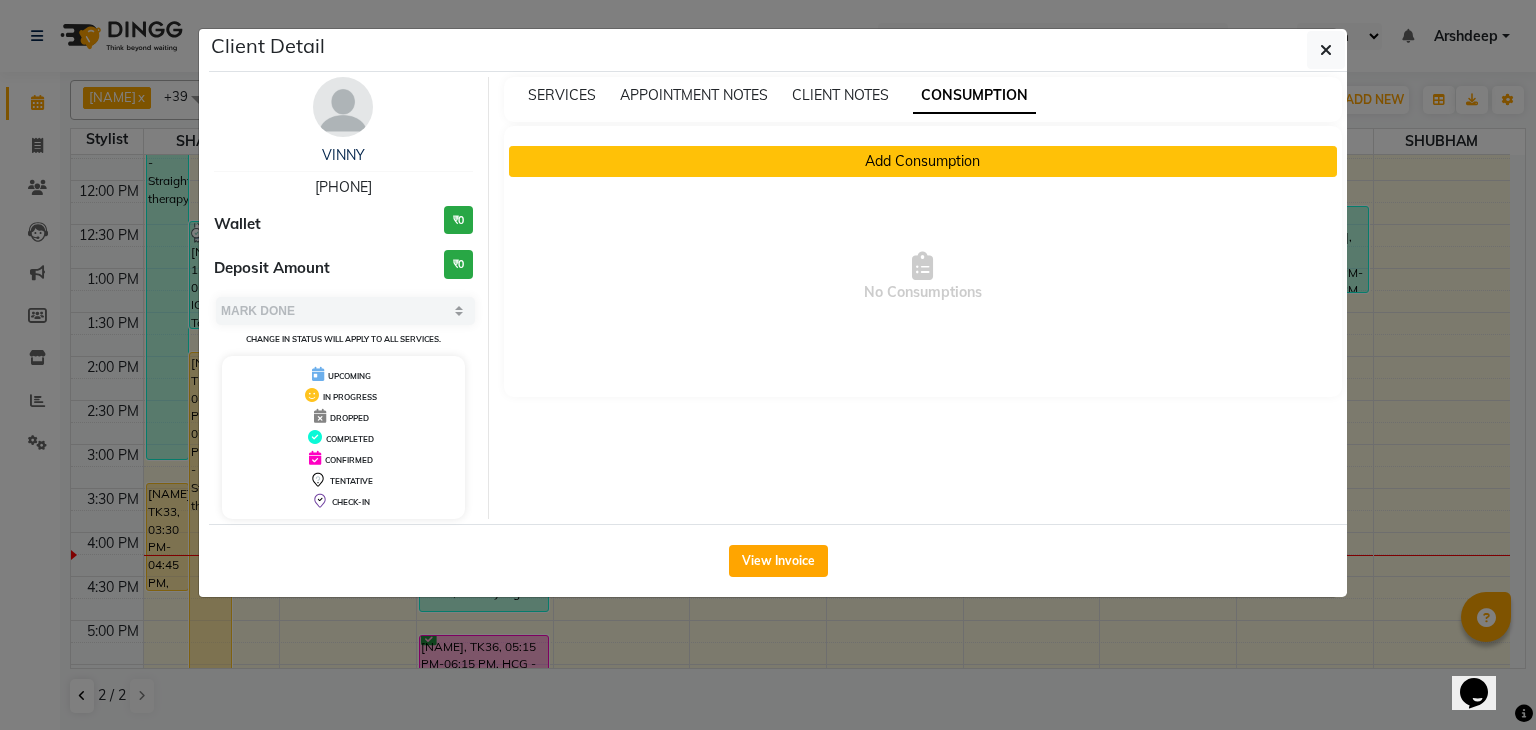 click on "Add Consumption" at bounding box center [923, 161] 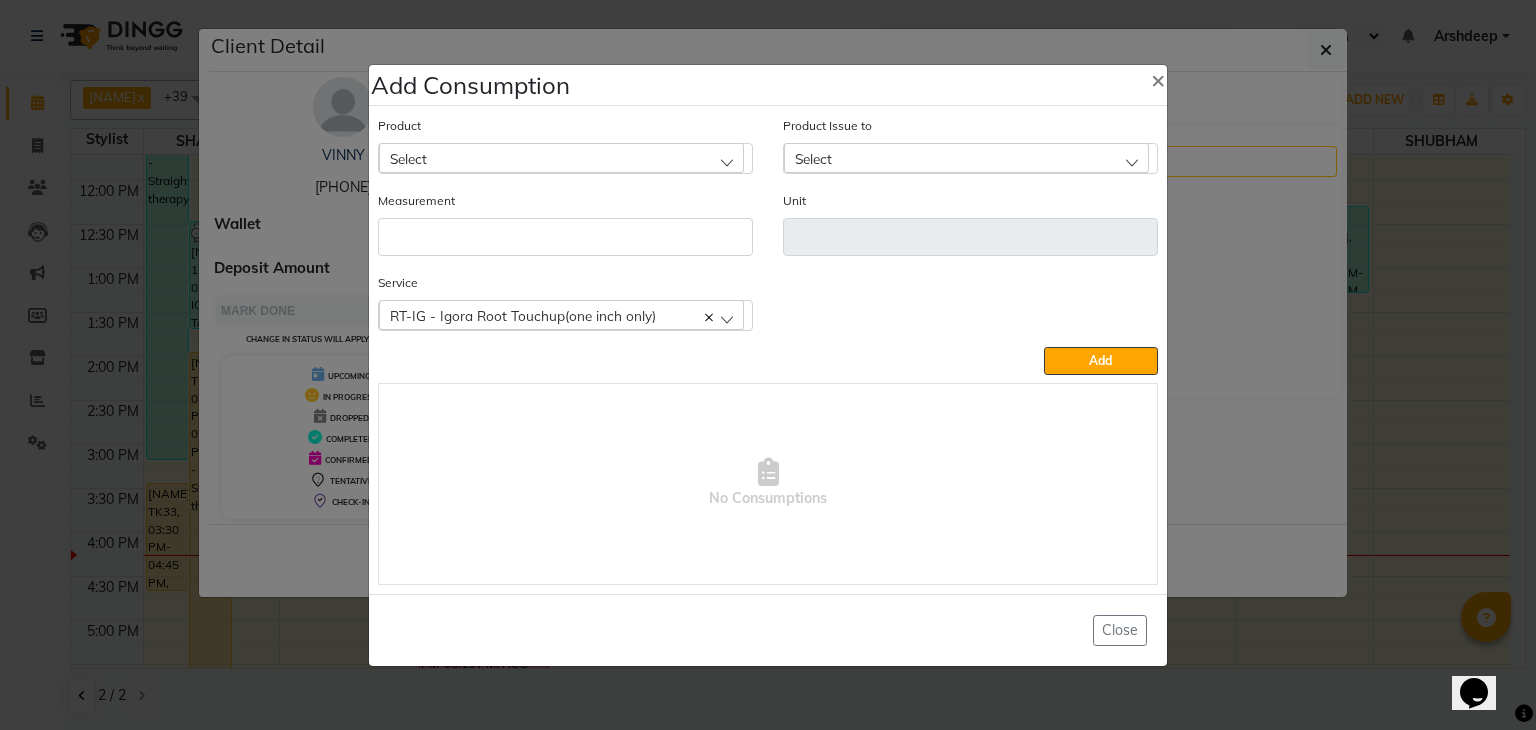 click on "Select" 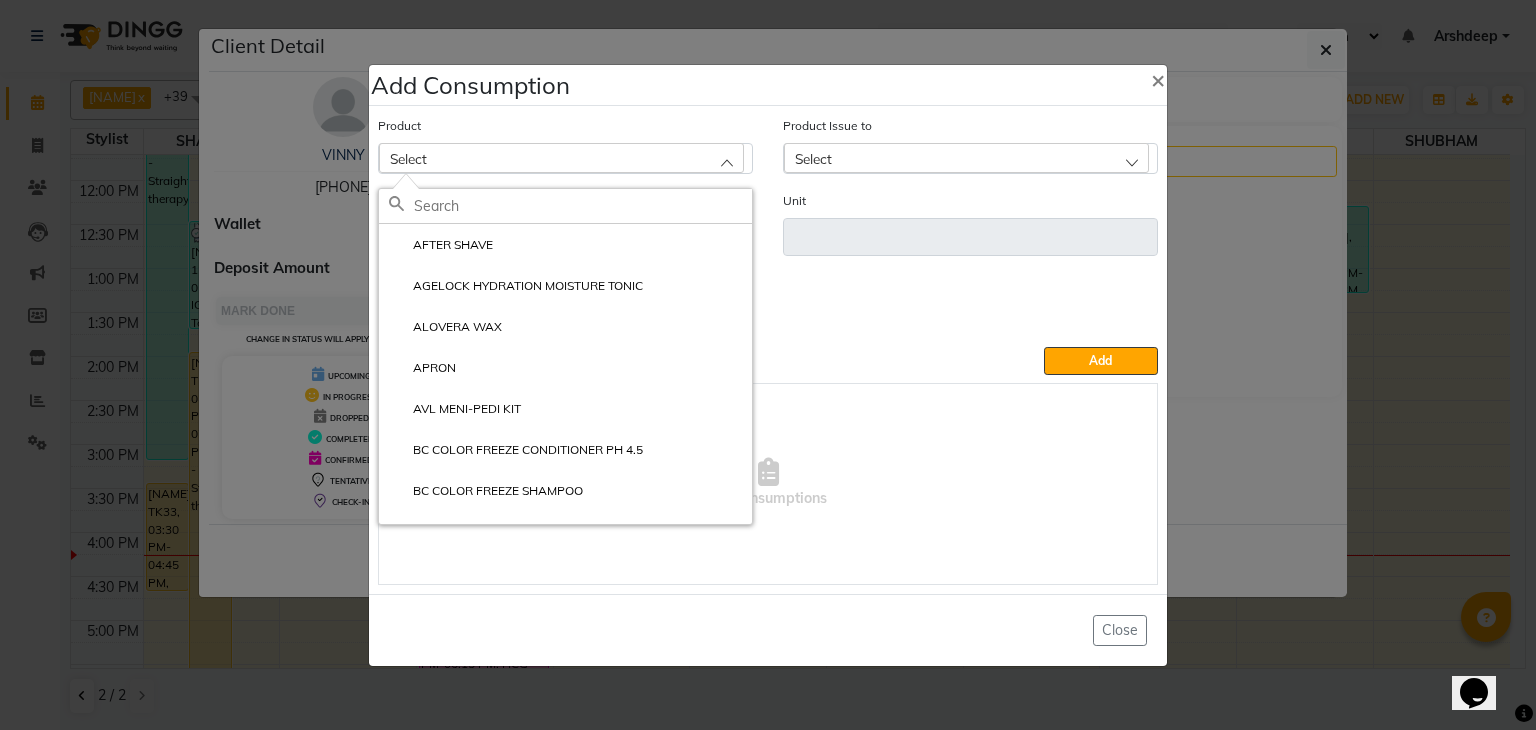 click 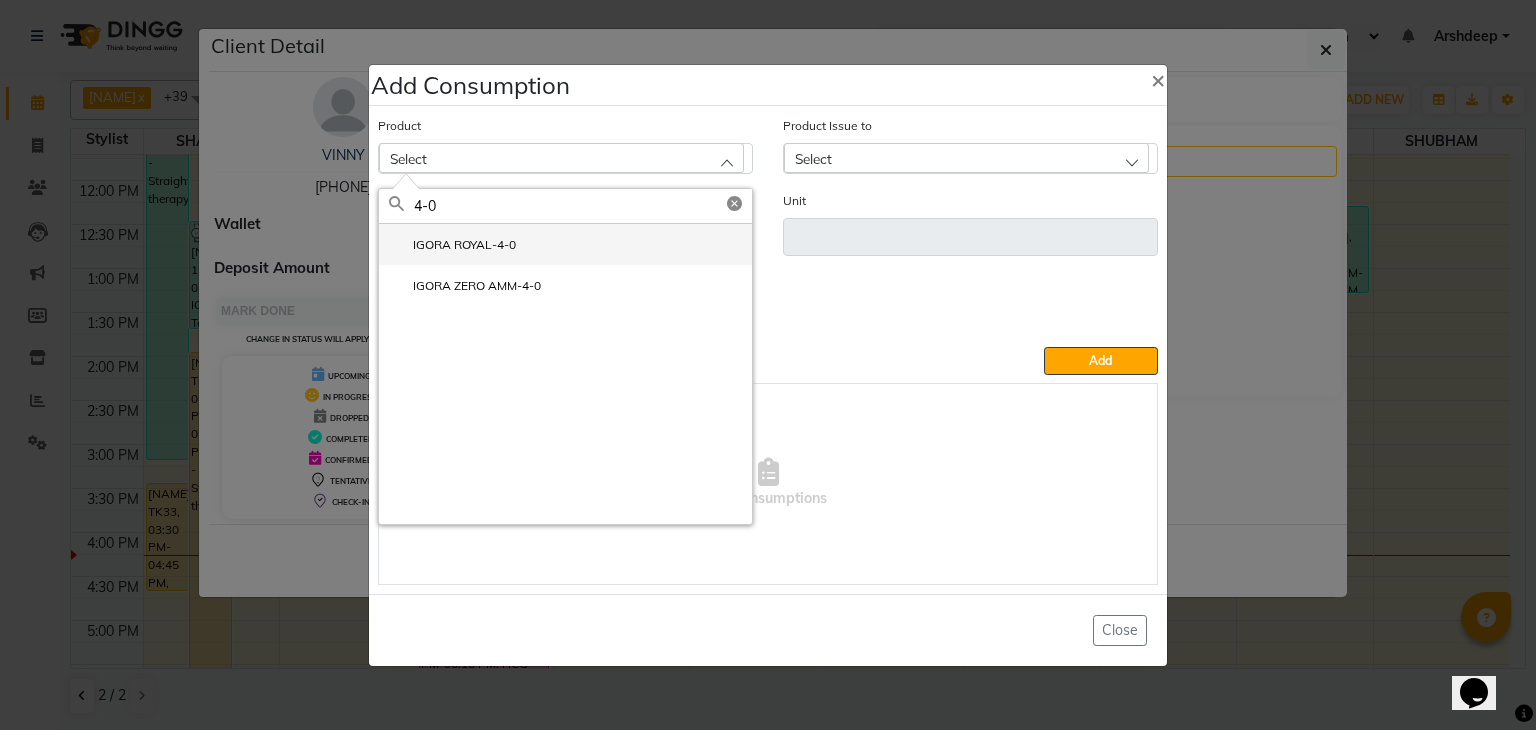 type on "4-0" 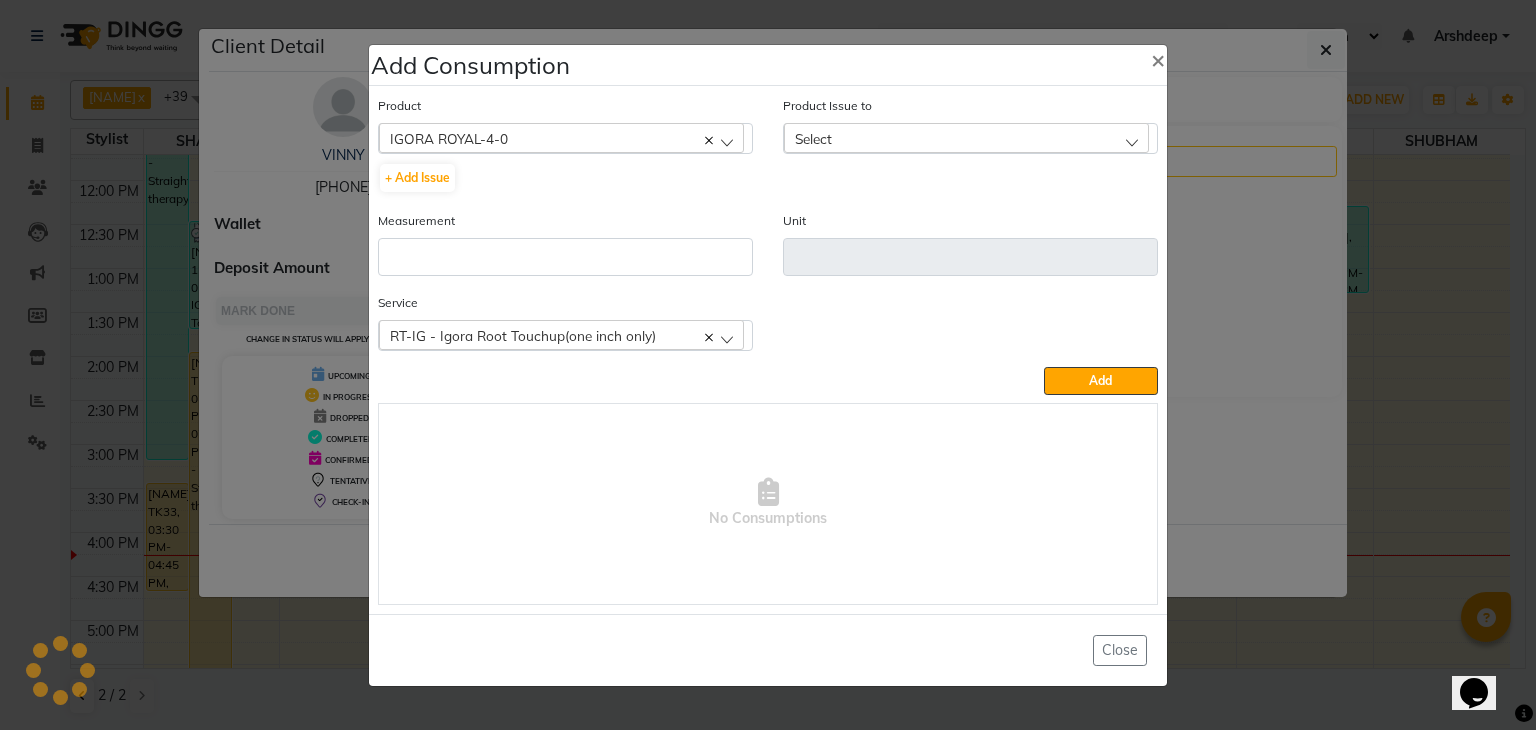 type on "GM" 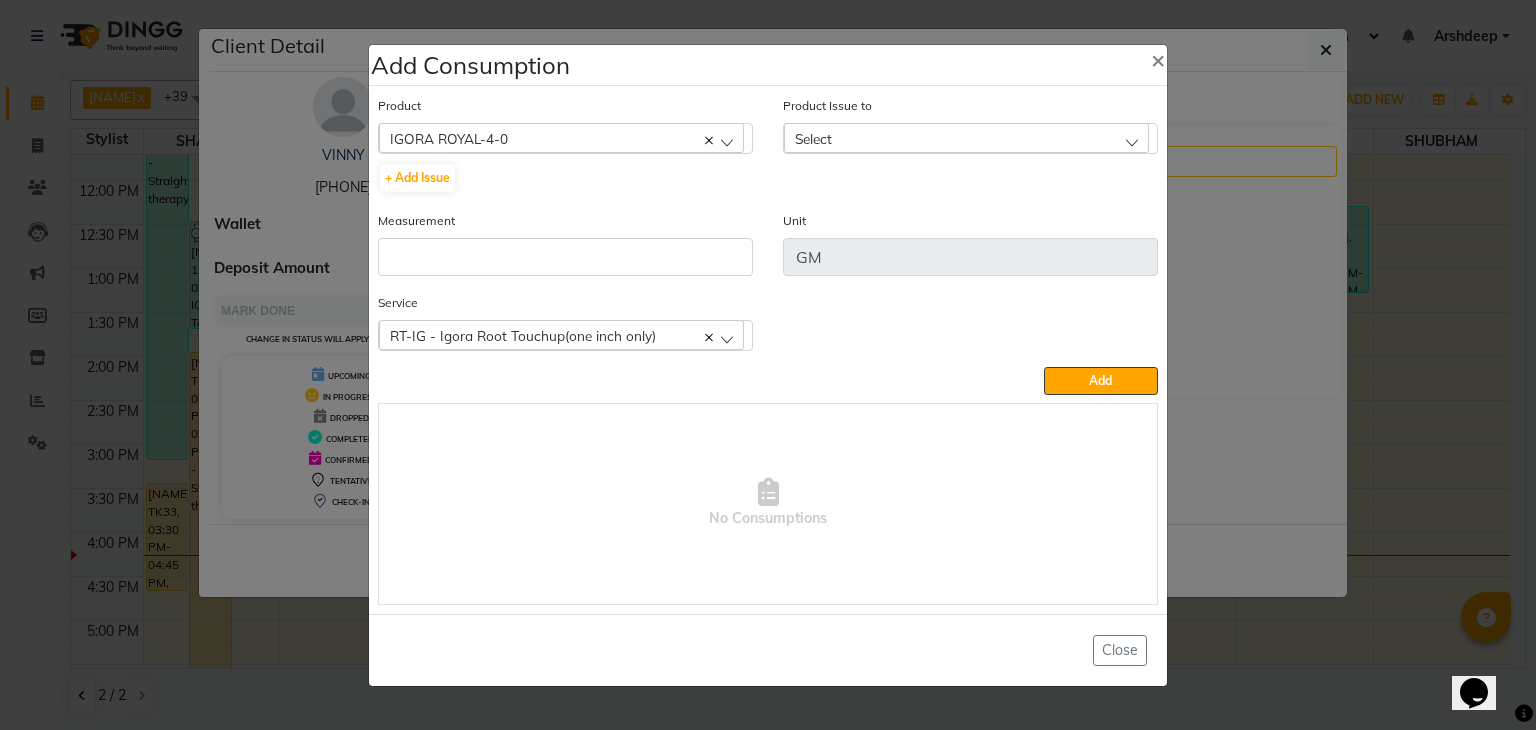 click on "Select" 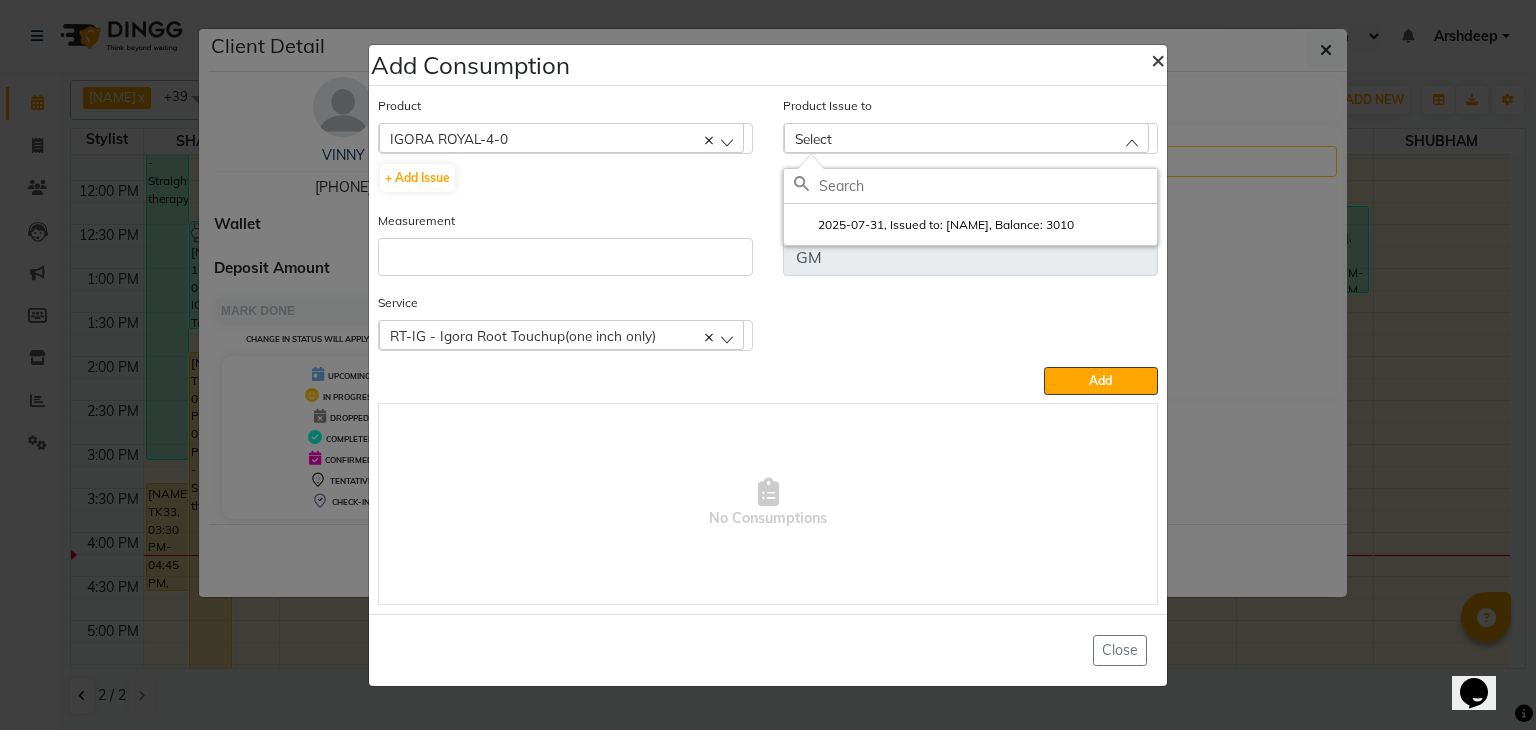 click on "×" 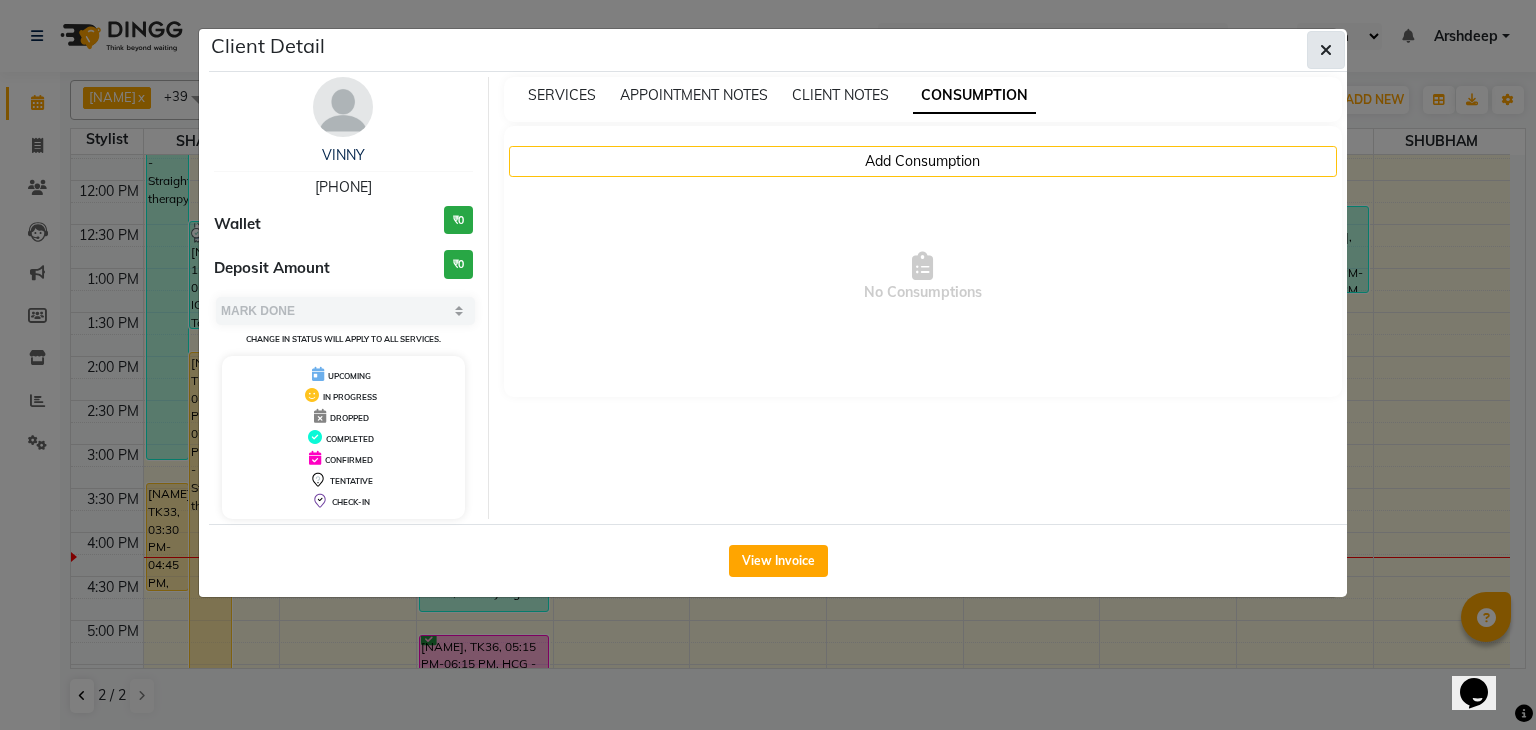 click 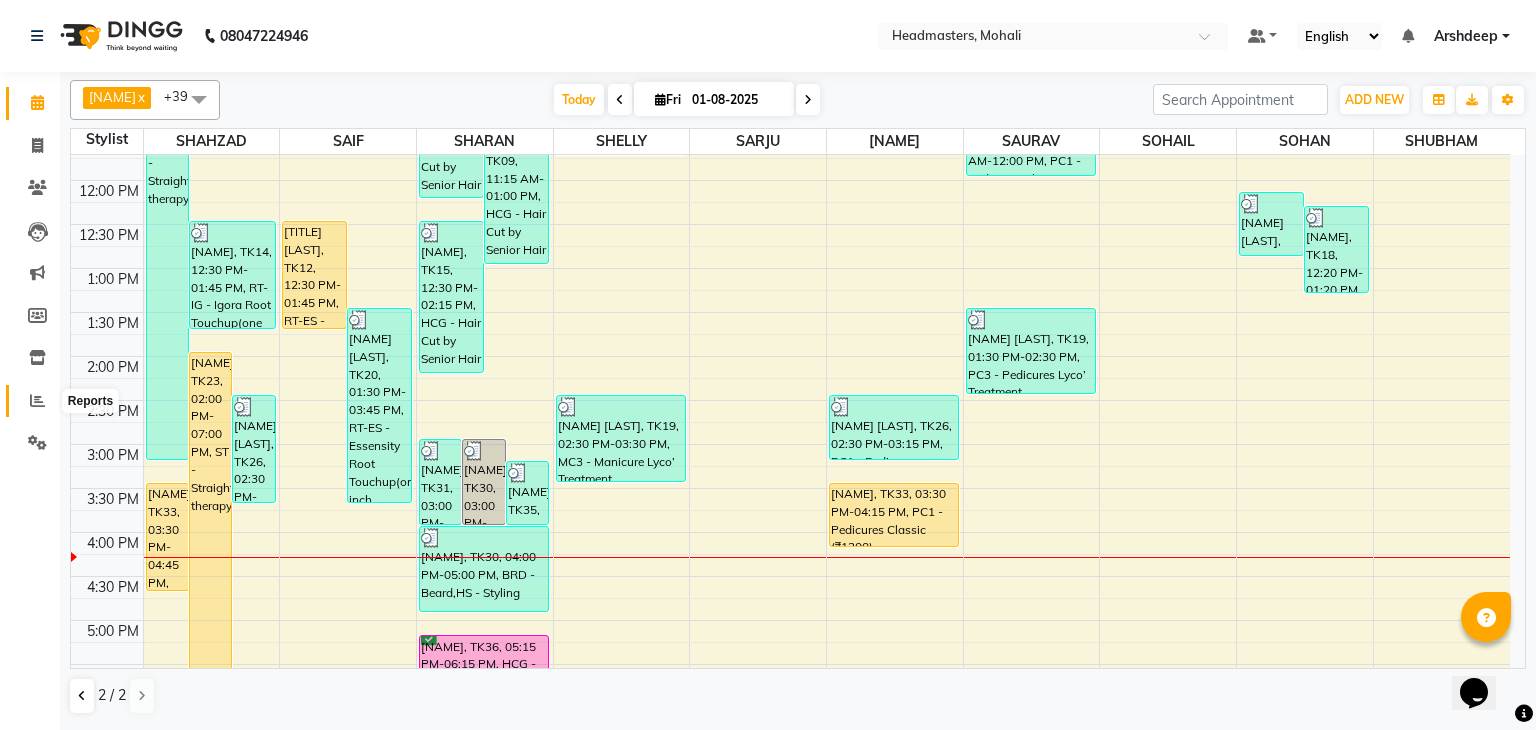 click 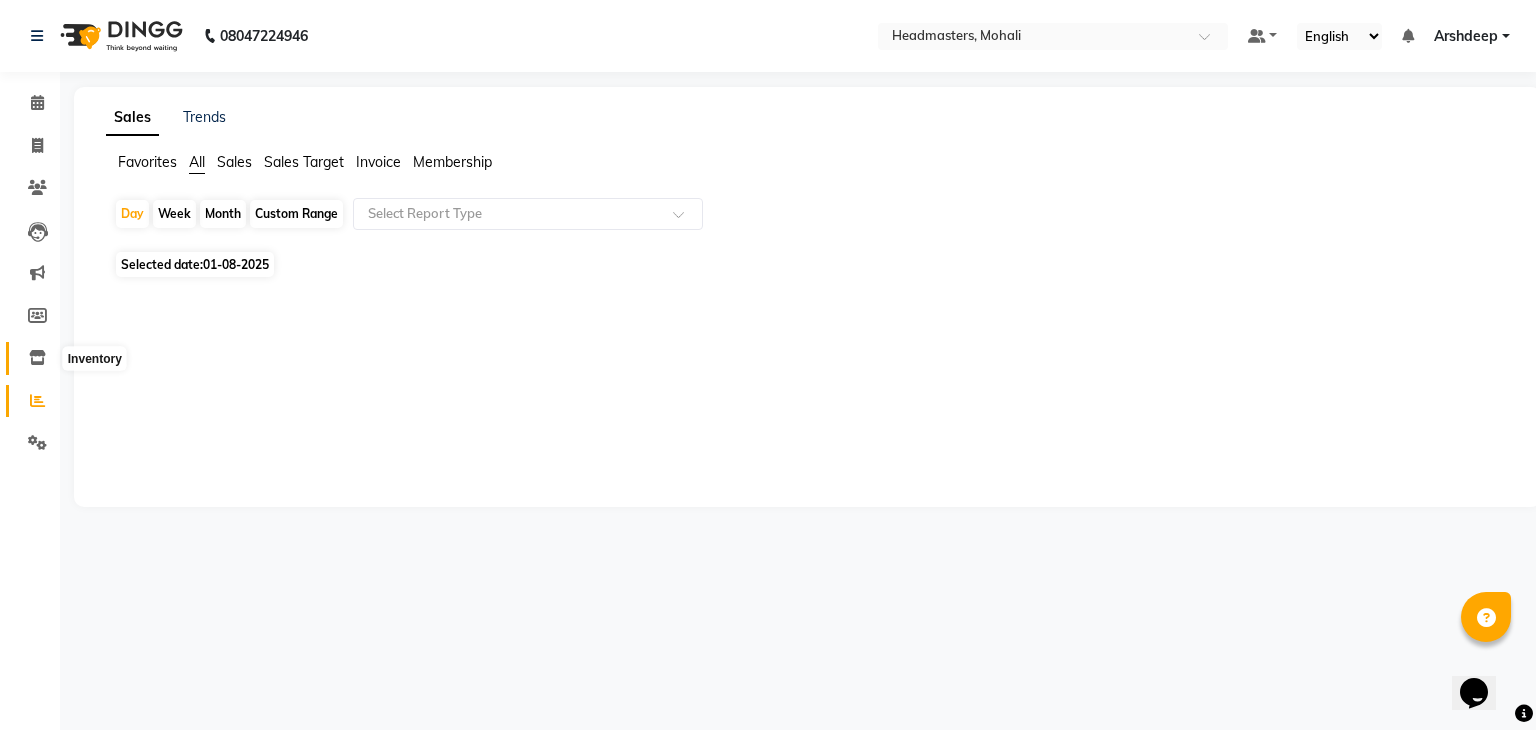 click 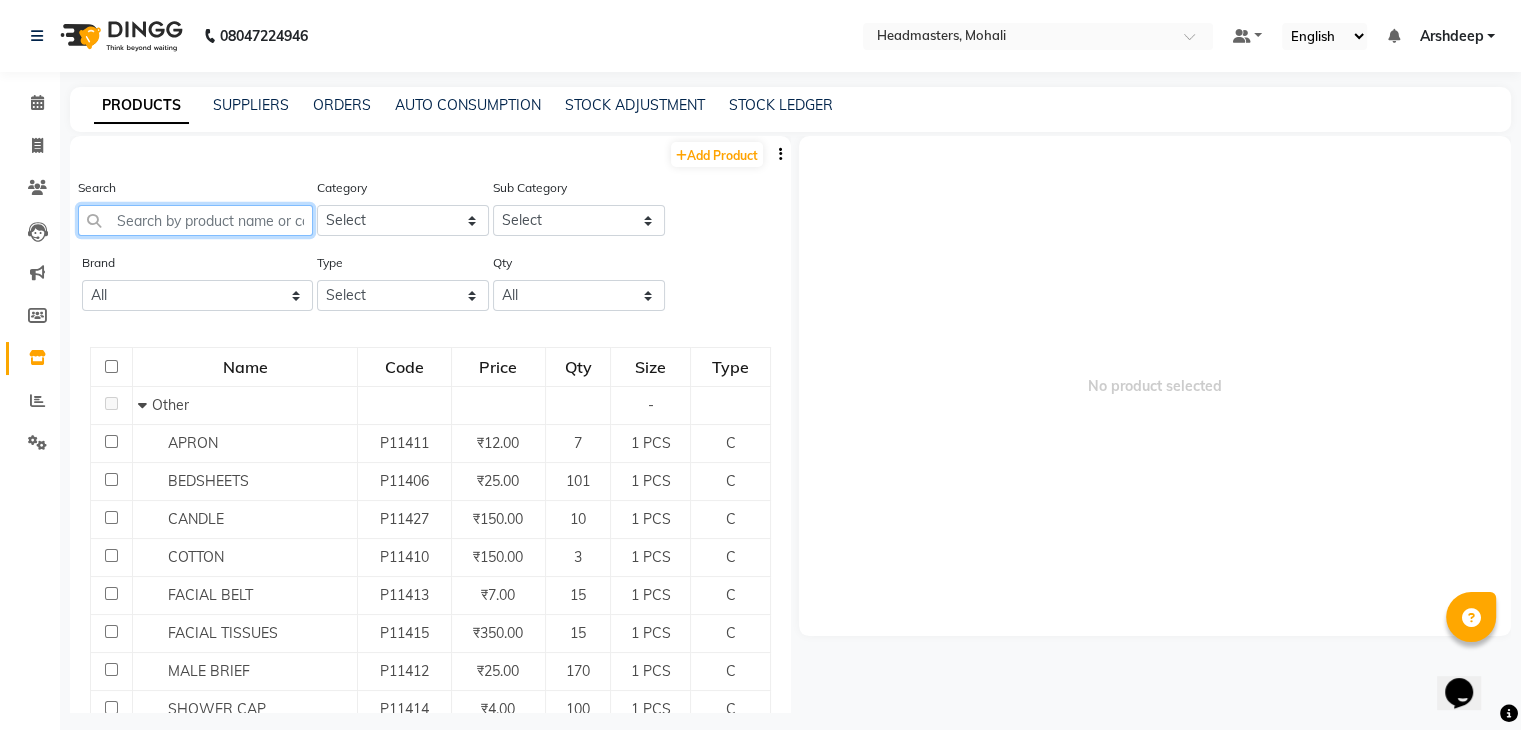 click 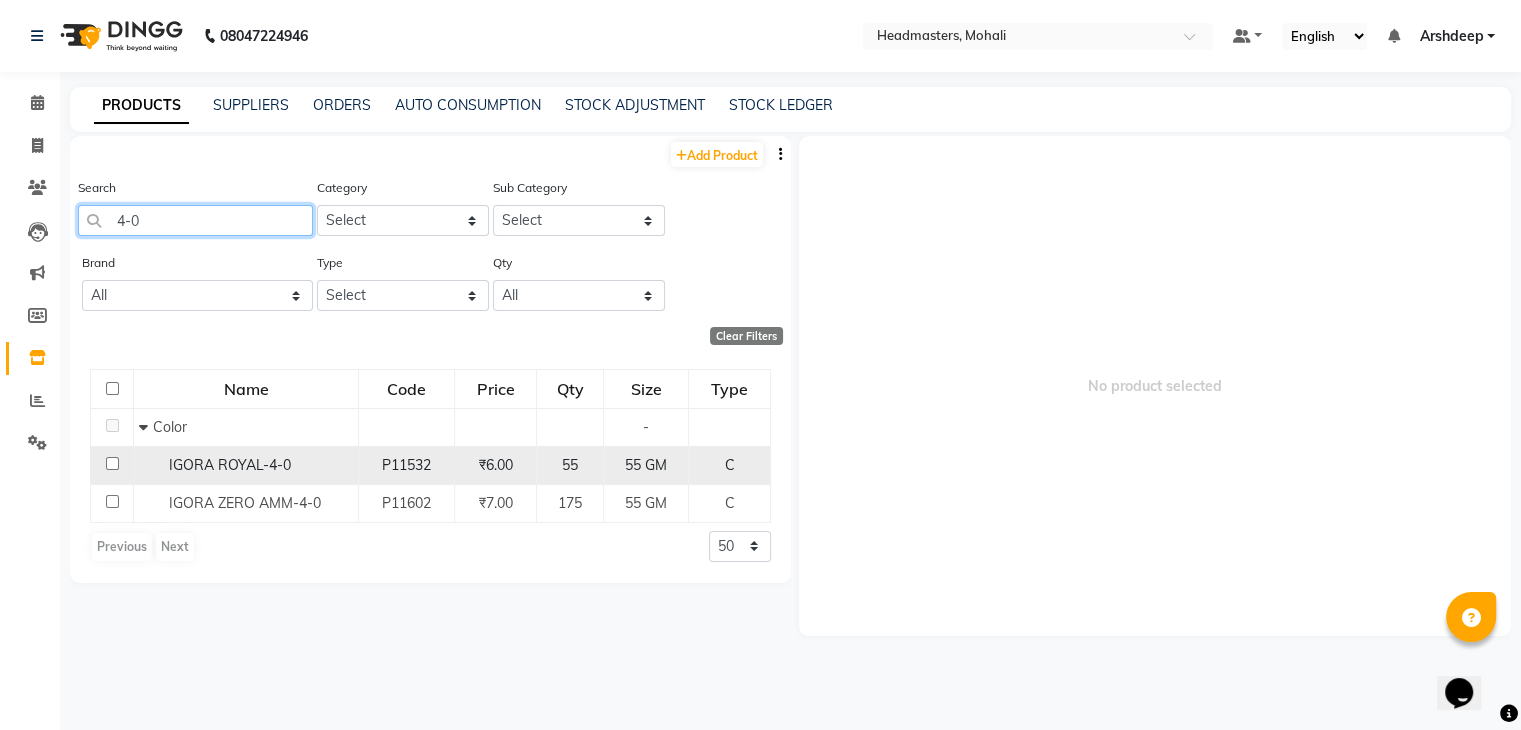 type on "4-0" 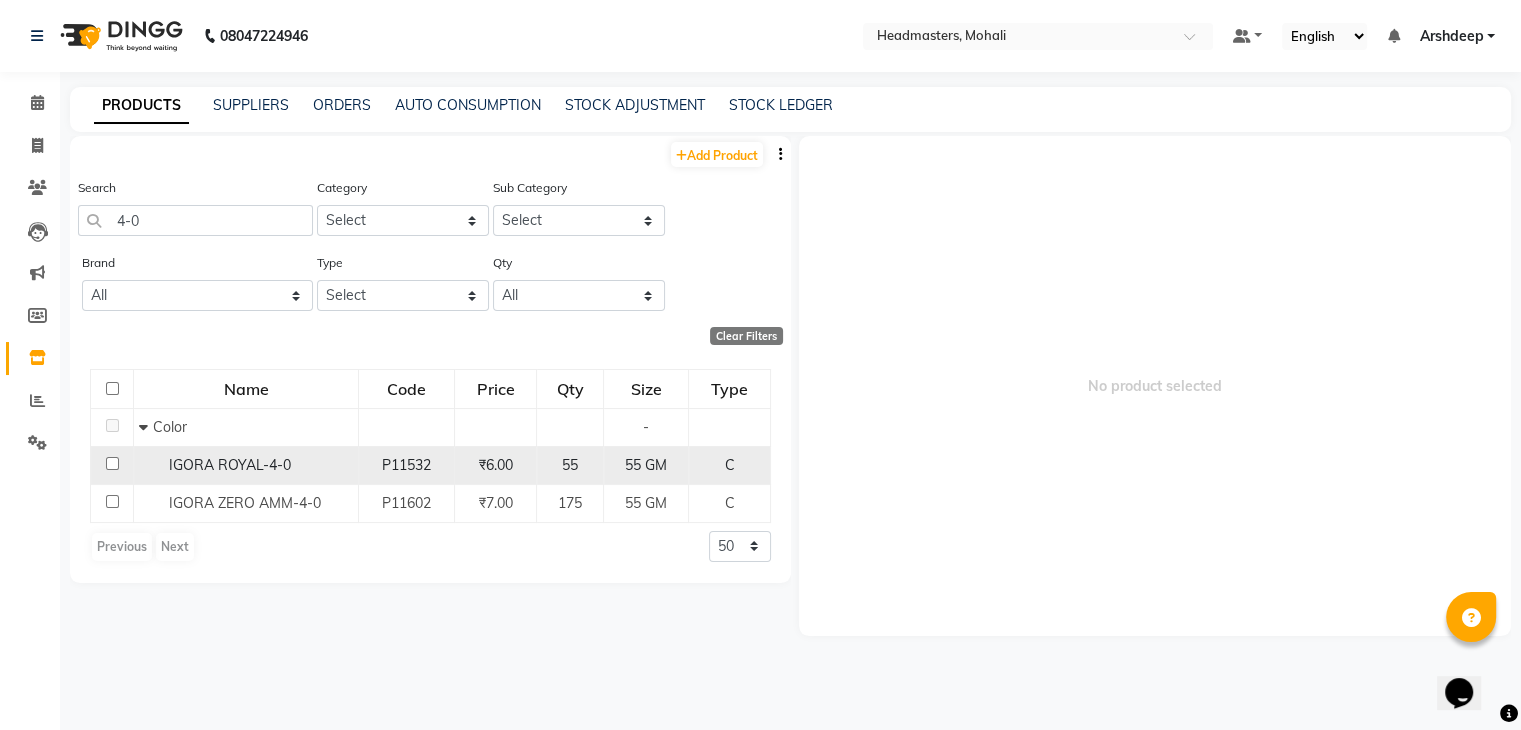 click on "IGORA ROYAL-4-0" 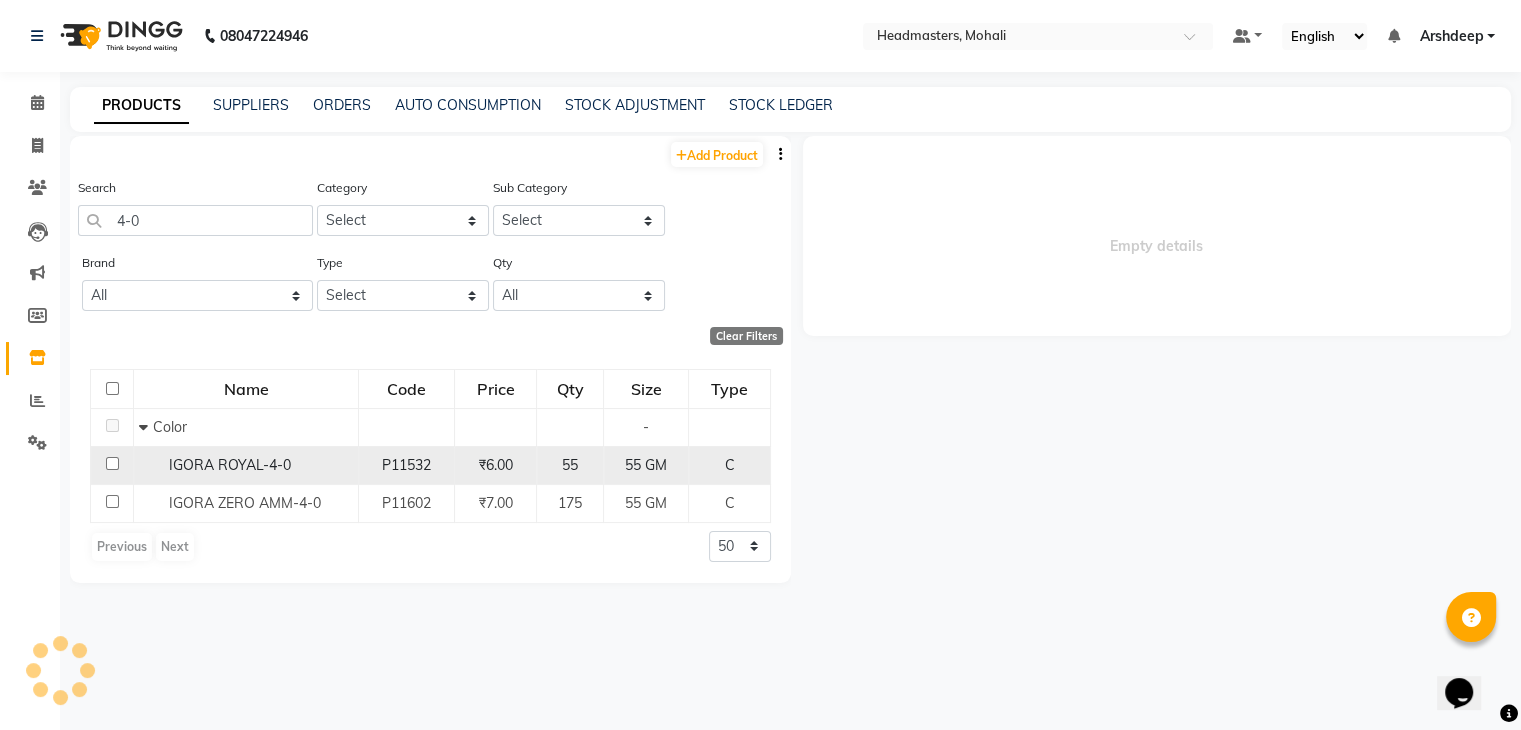 select 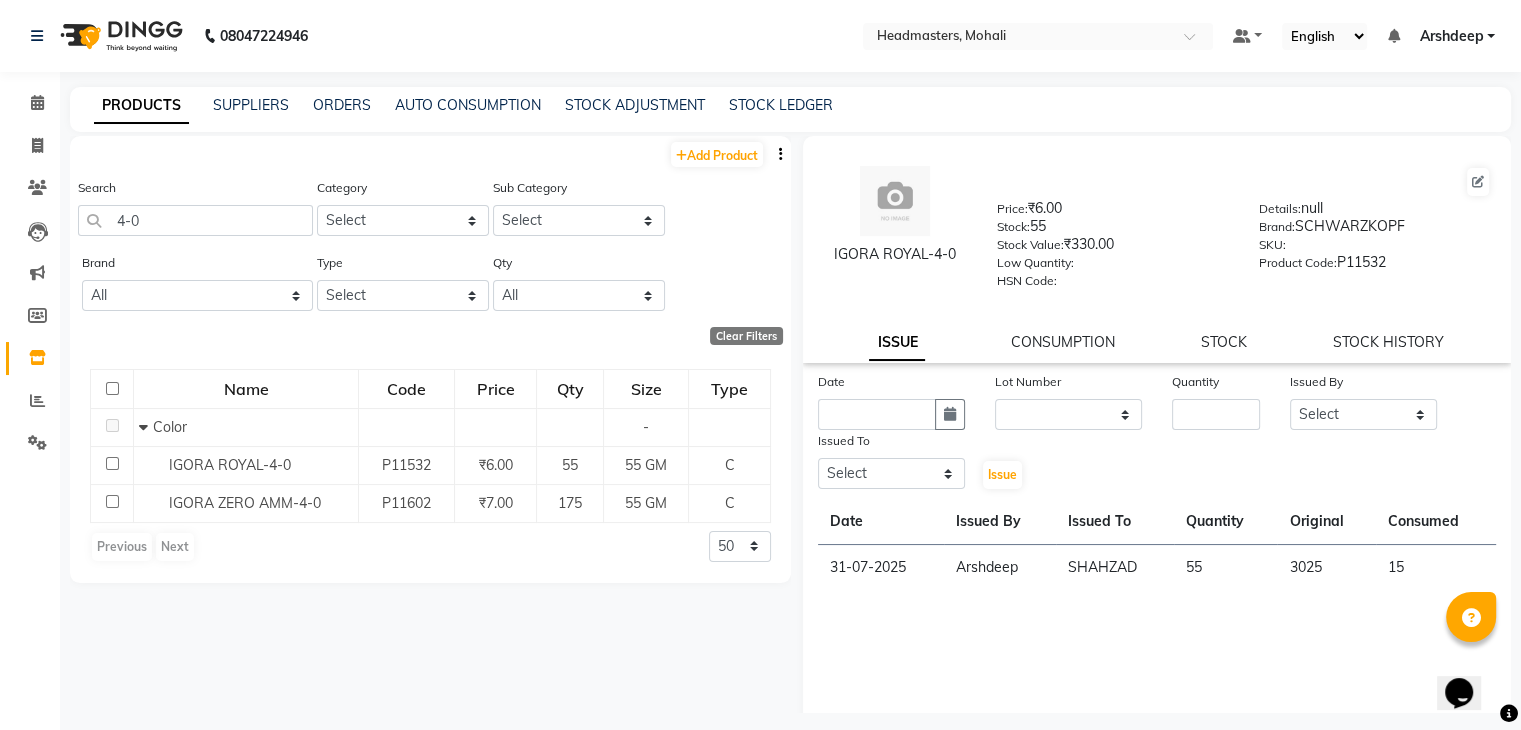click on "55" 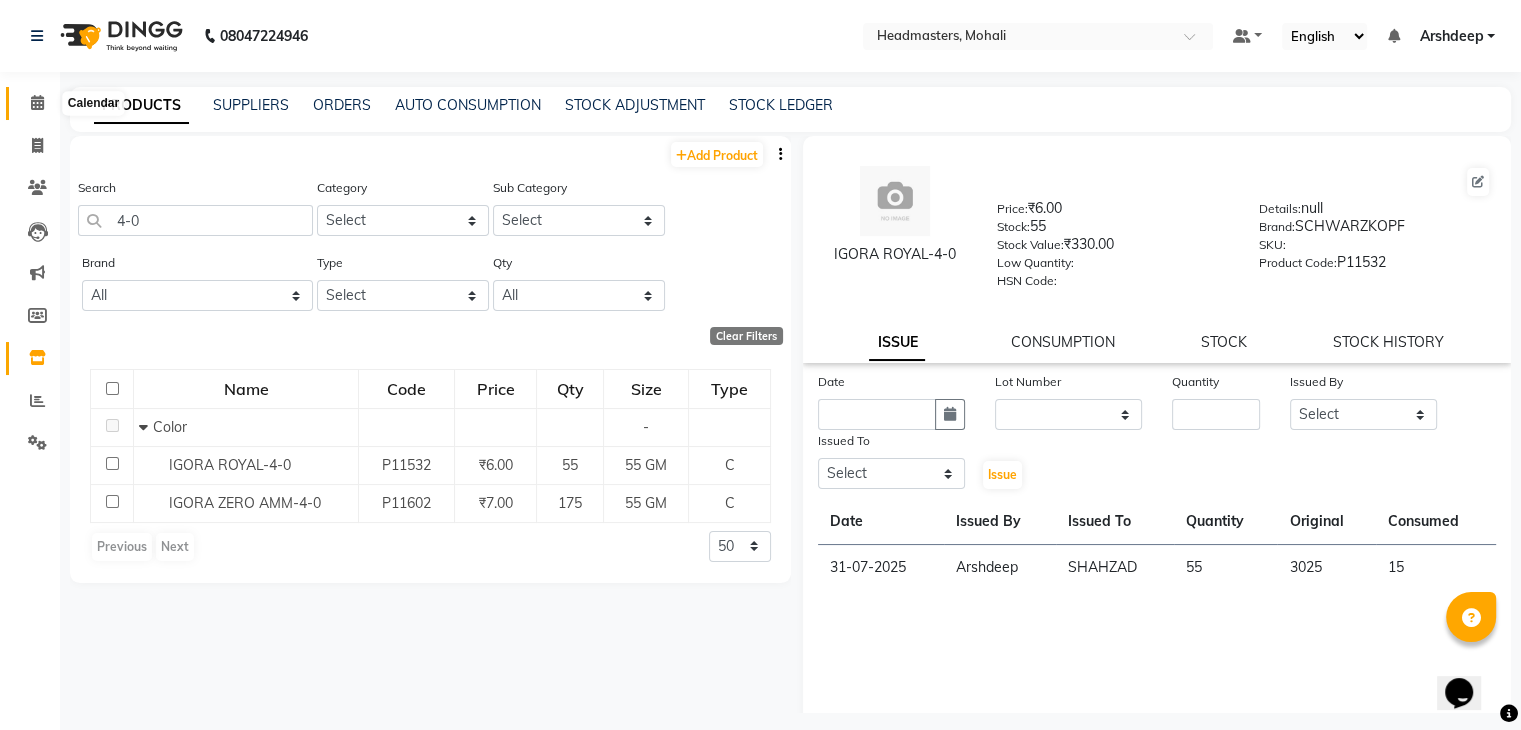 click 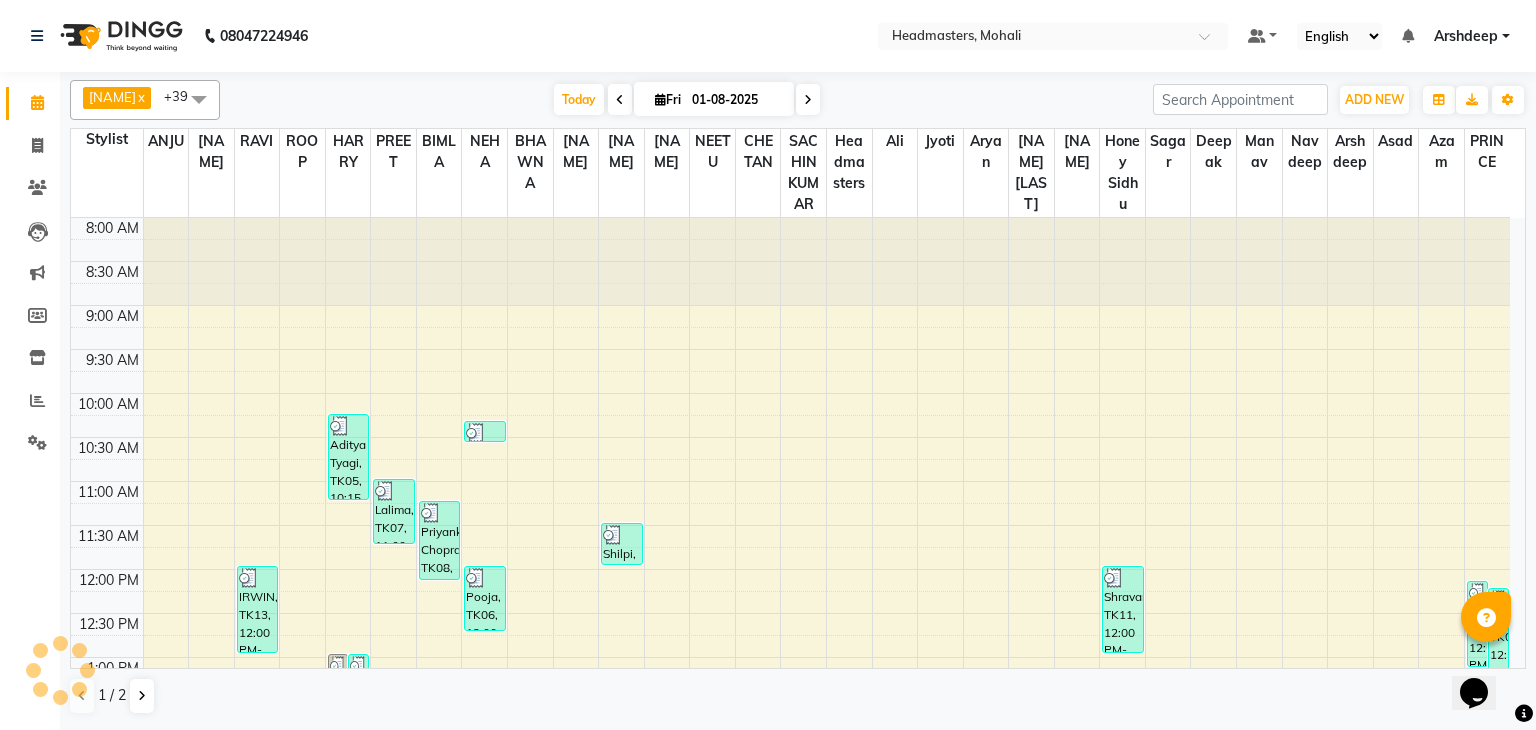 scroll, scrollTop: 0, scrollLeft: 0, axis: both 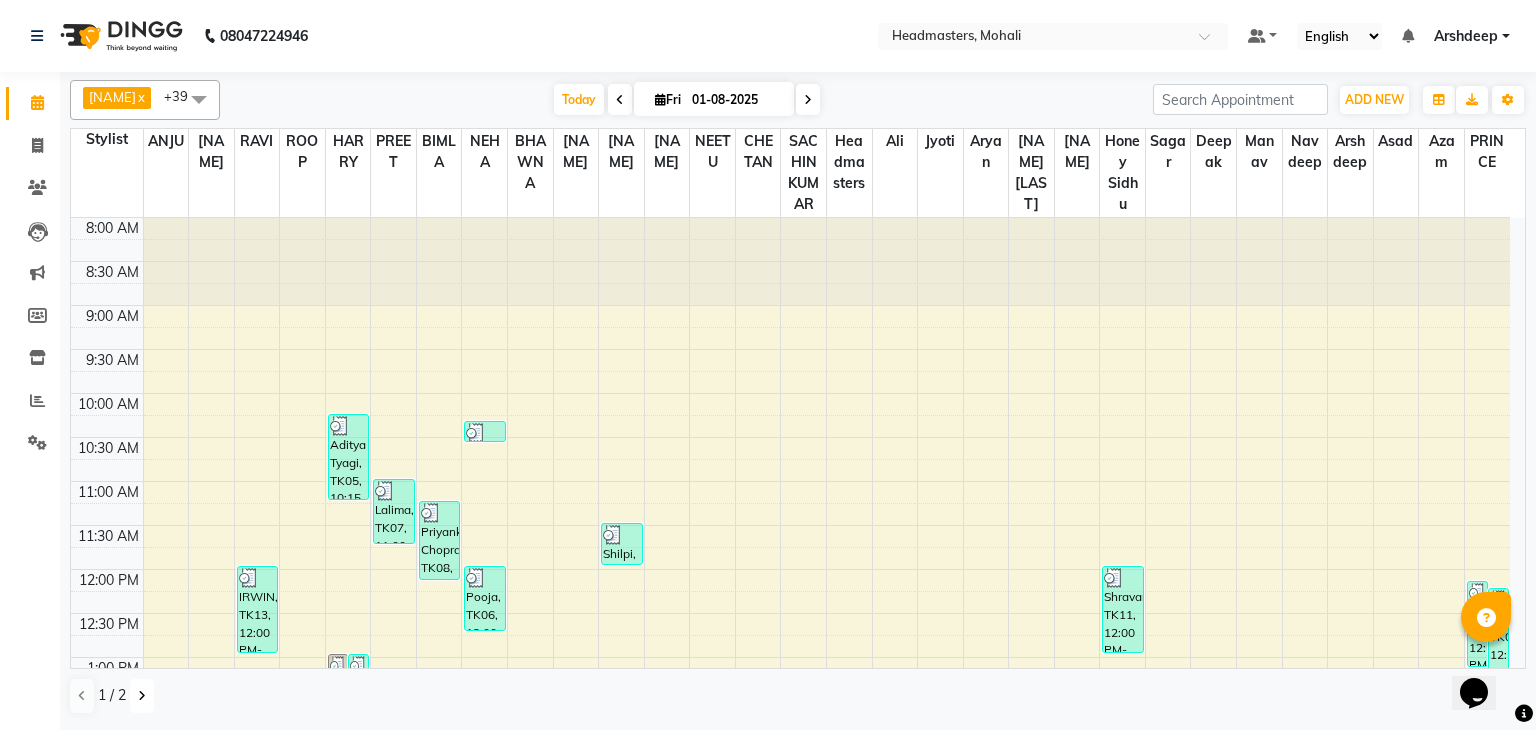 click at bounding box center (142, 696) 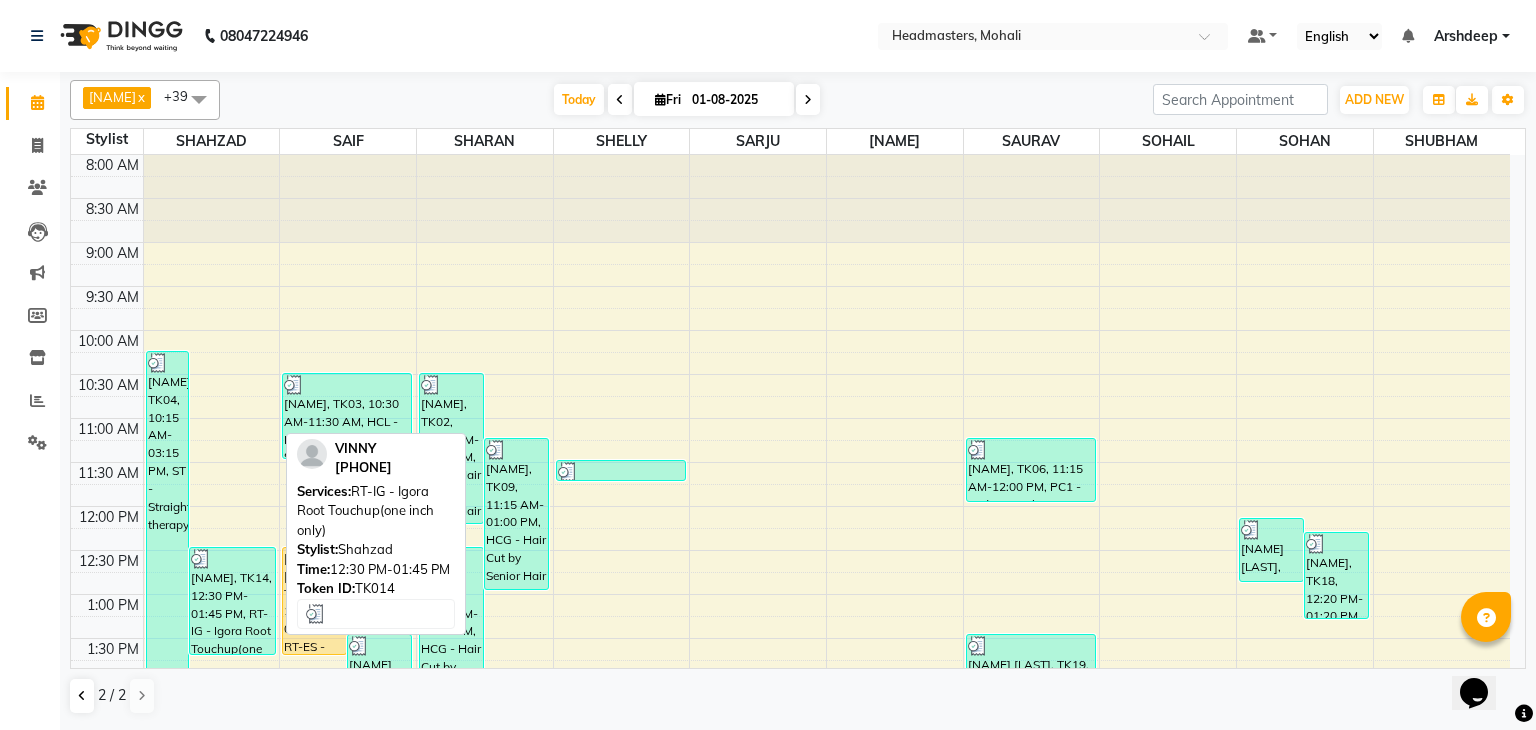 click on "VINNY, TK14, 12:30 PM-01:45 PM, RT-IG - Igora Root Touchup(one inch only)" at bounding box center [232, 601] 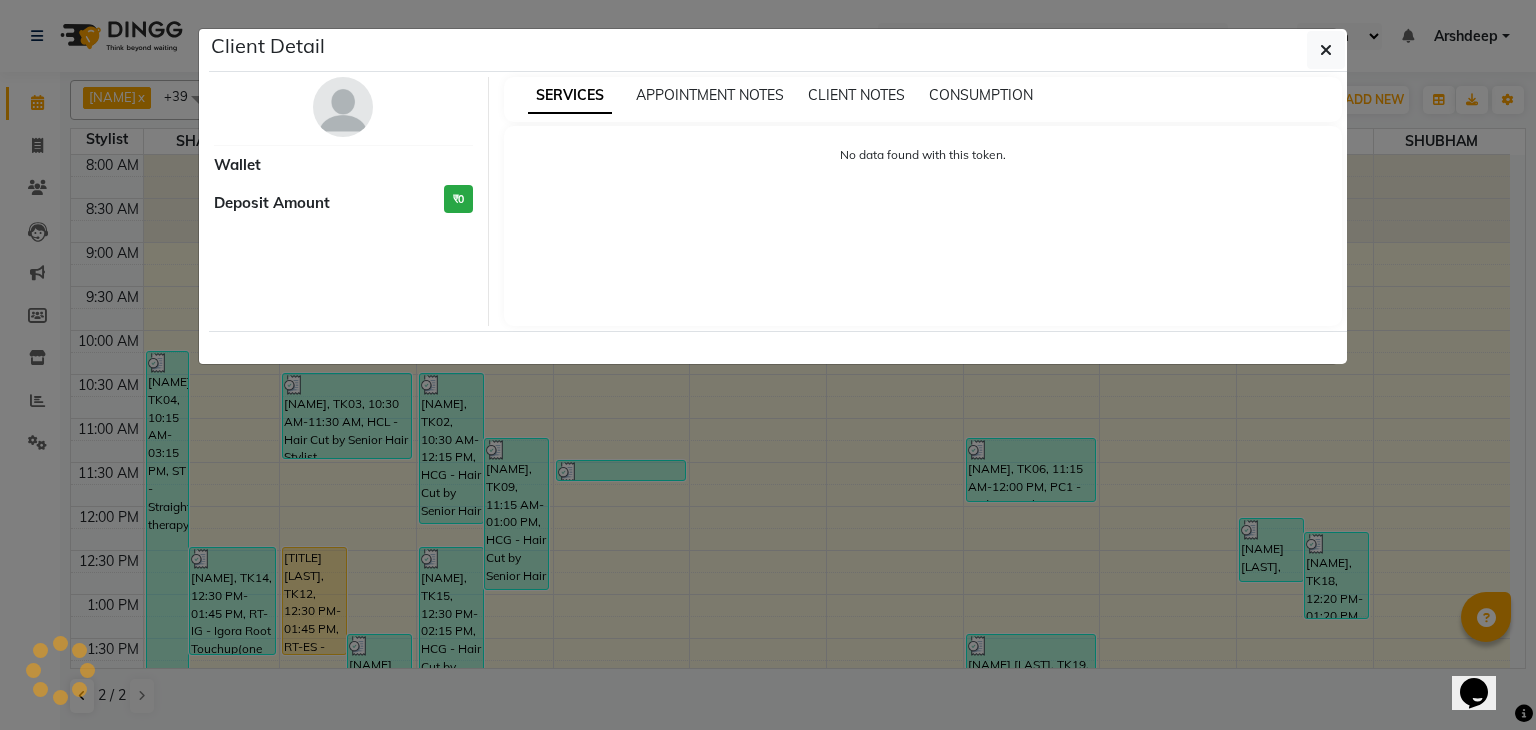 select on "3" 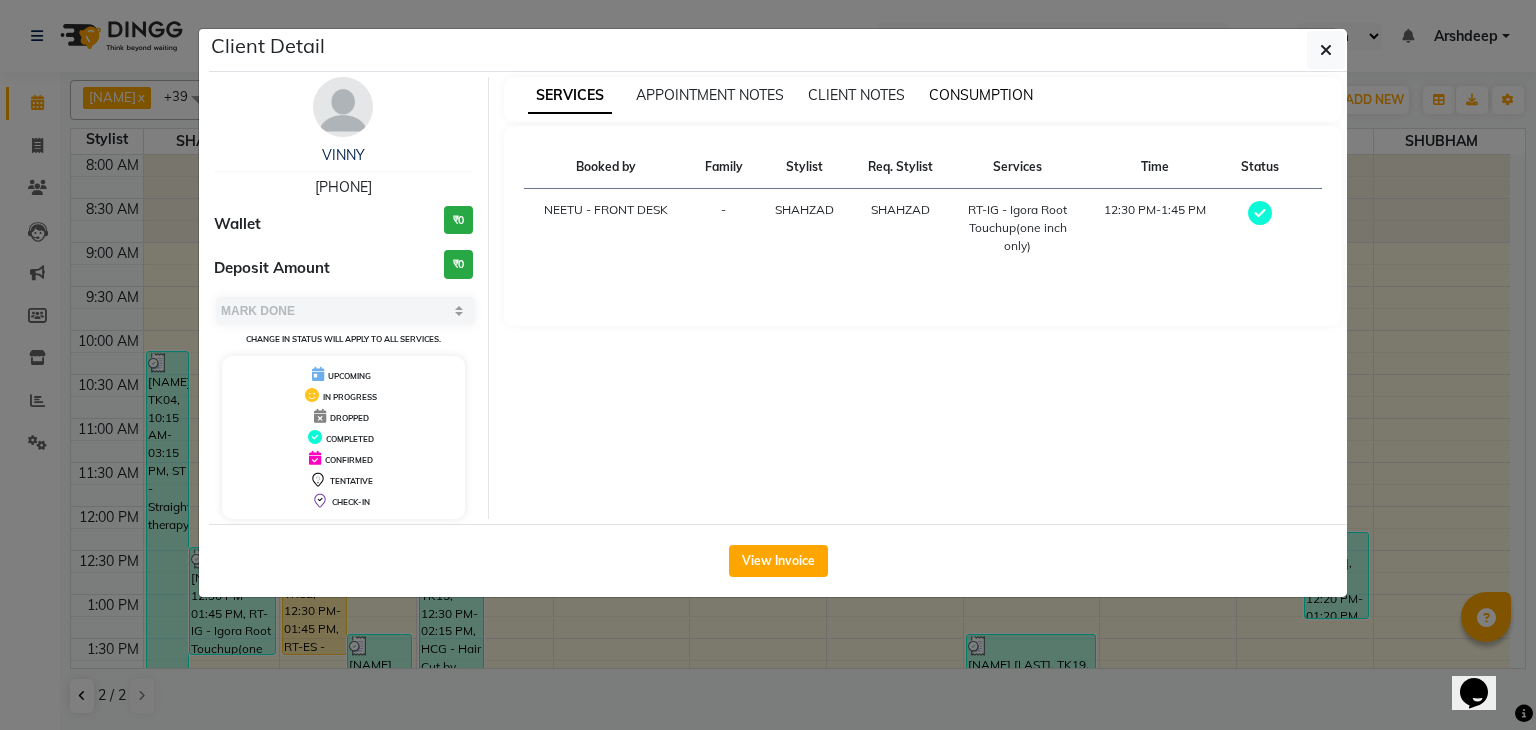 click on "CONSUMPTION" at bounding box center [981, 95] 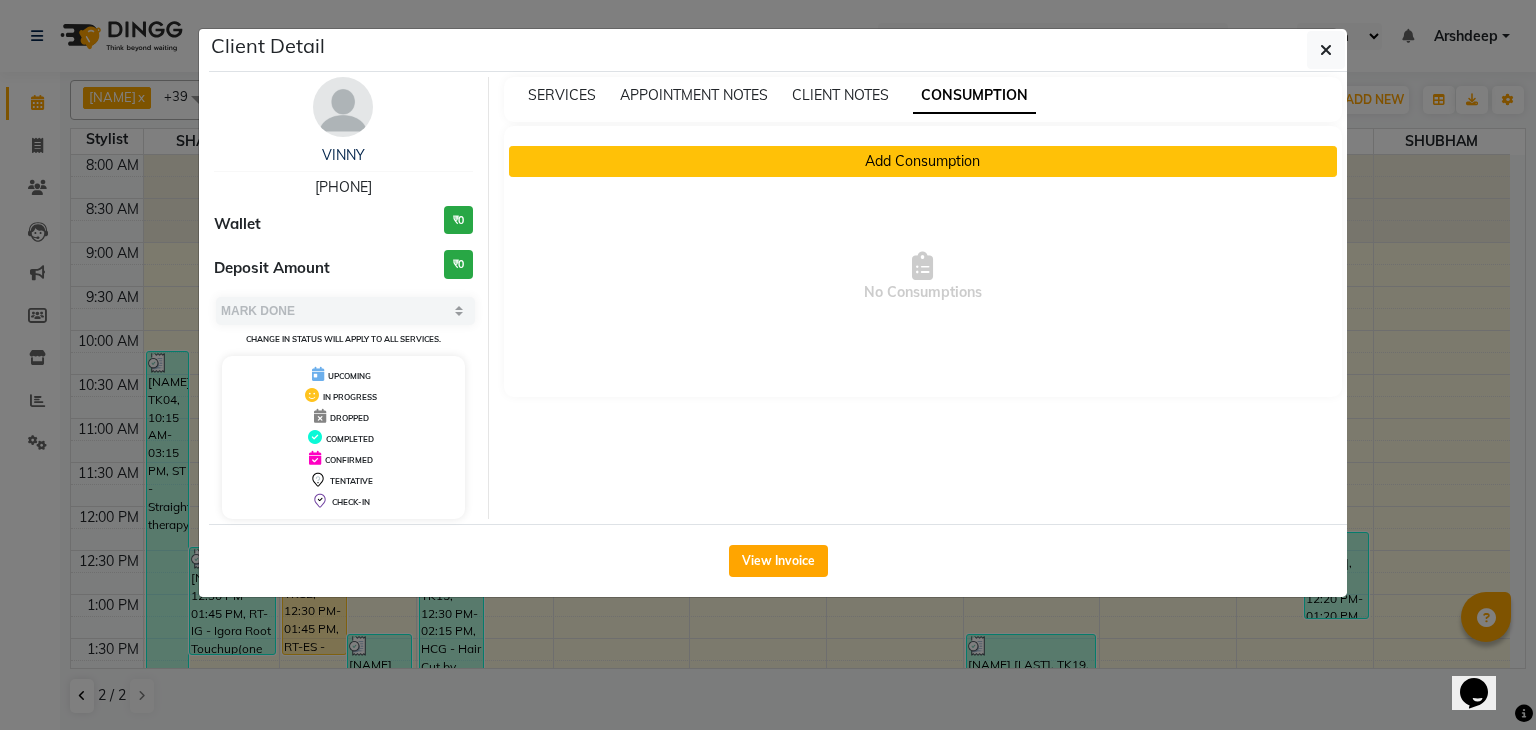 click on "Add Consumption" at bounding box center [923, 161] 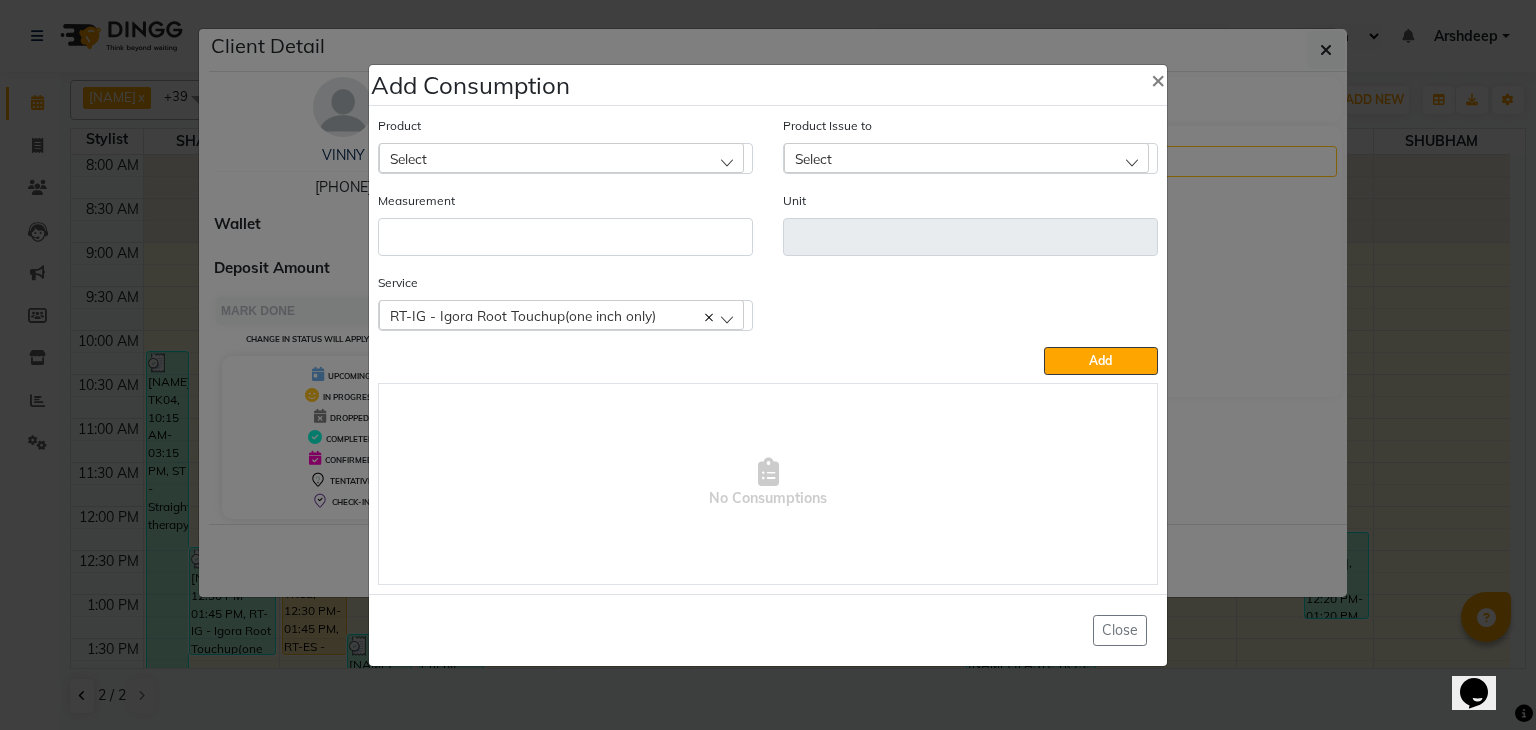 click on "Select" 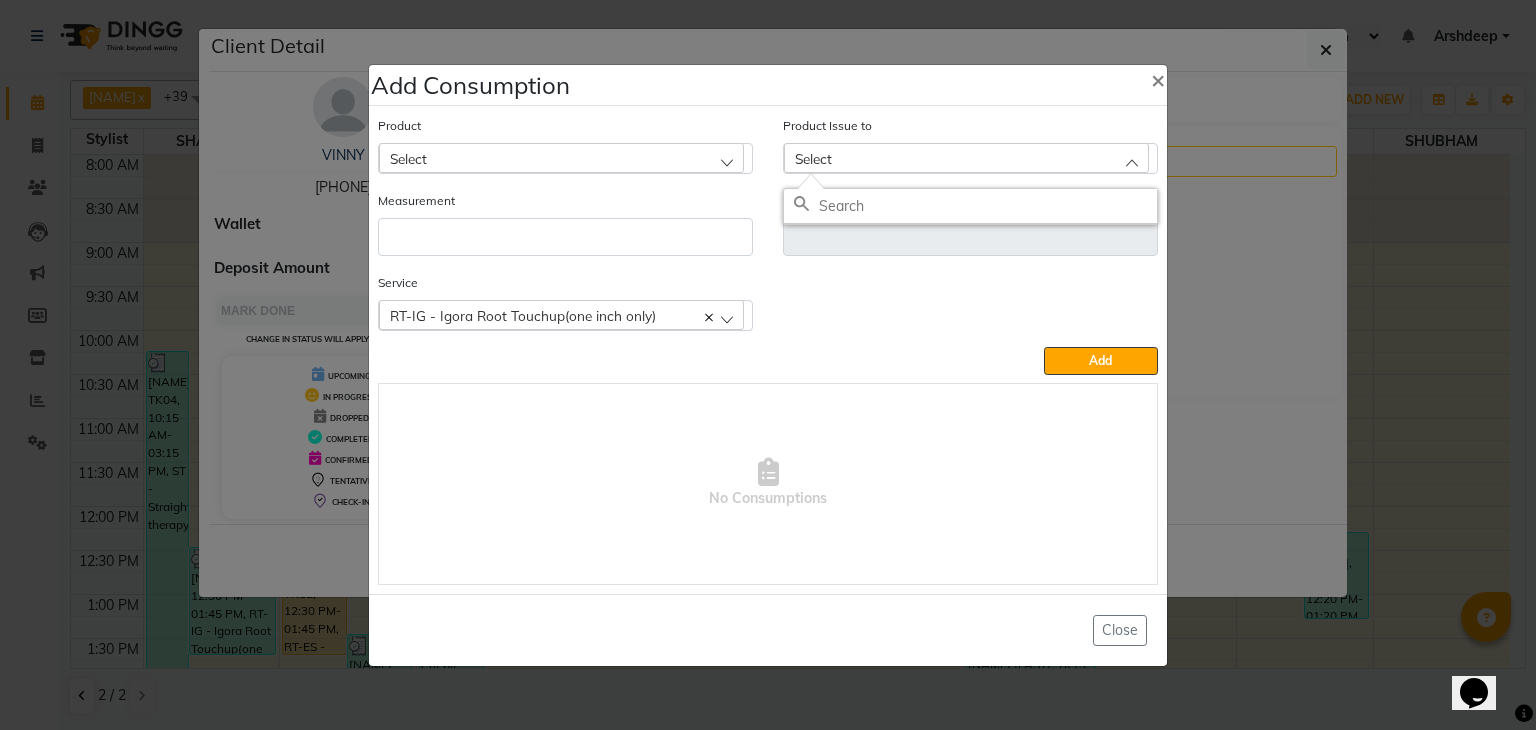 click on "Select" 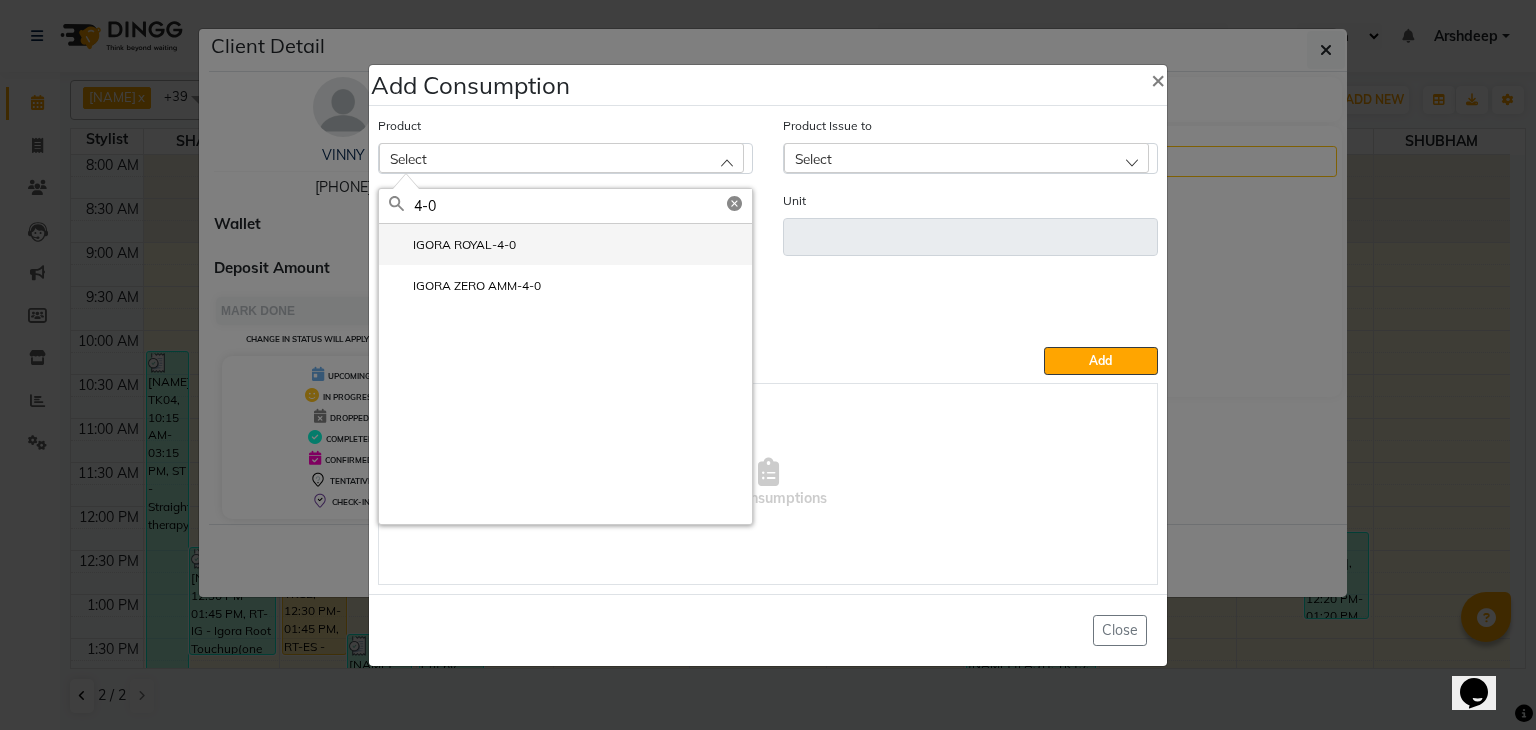 type on "4-0" 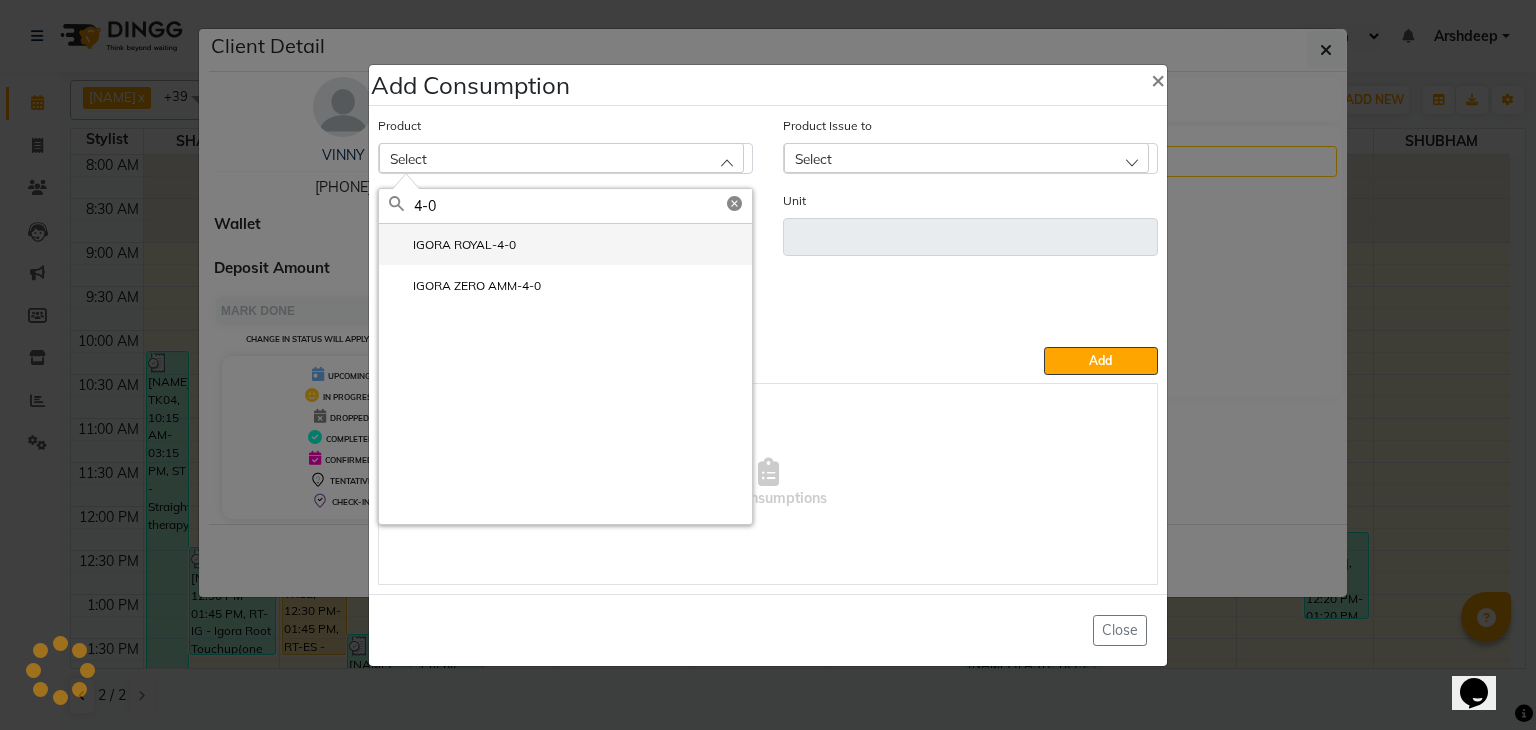 click on "IGORA ROYAL-4-0" 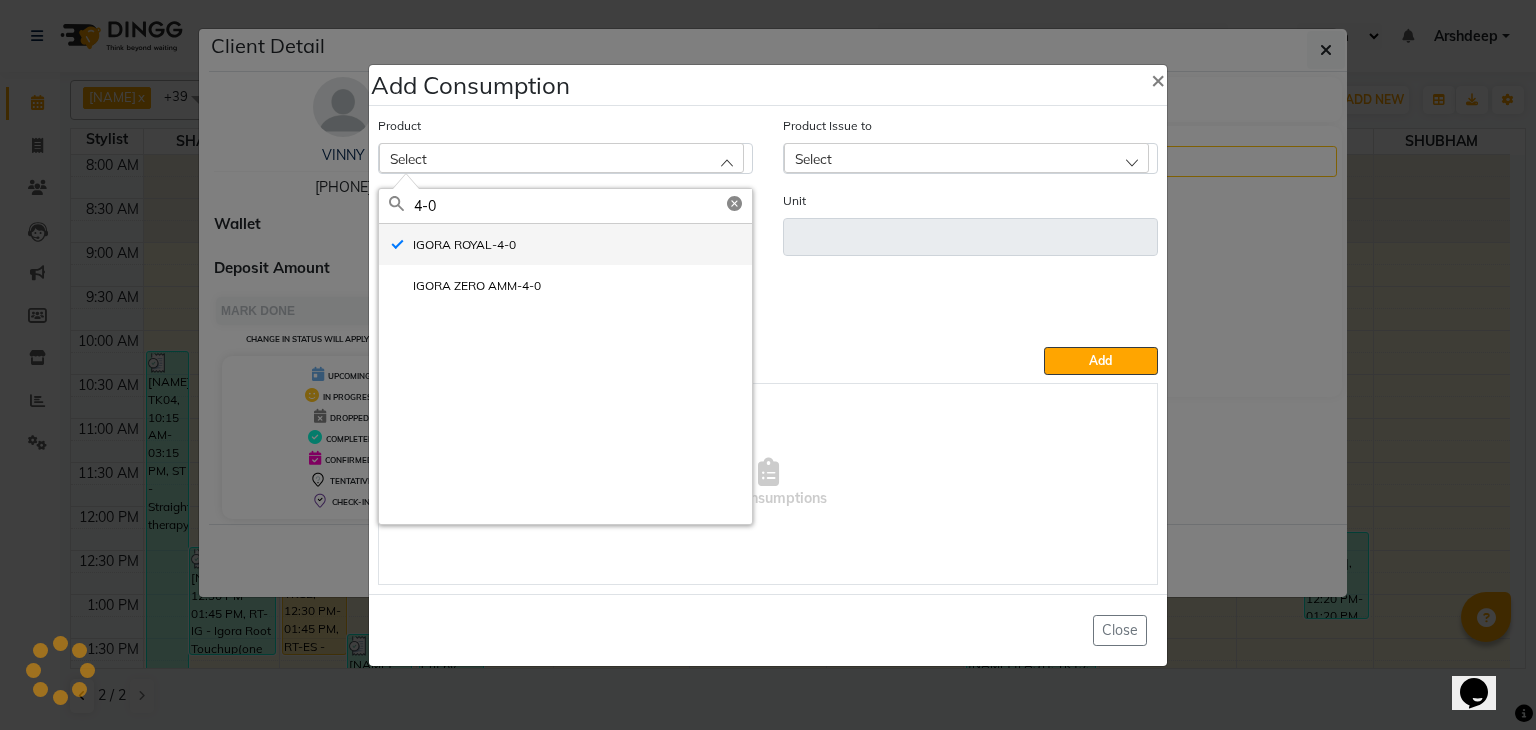 type on "GM" 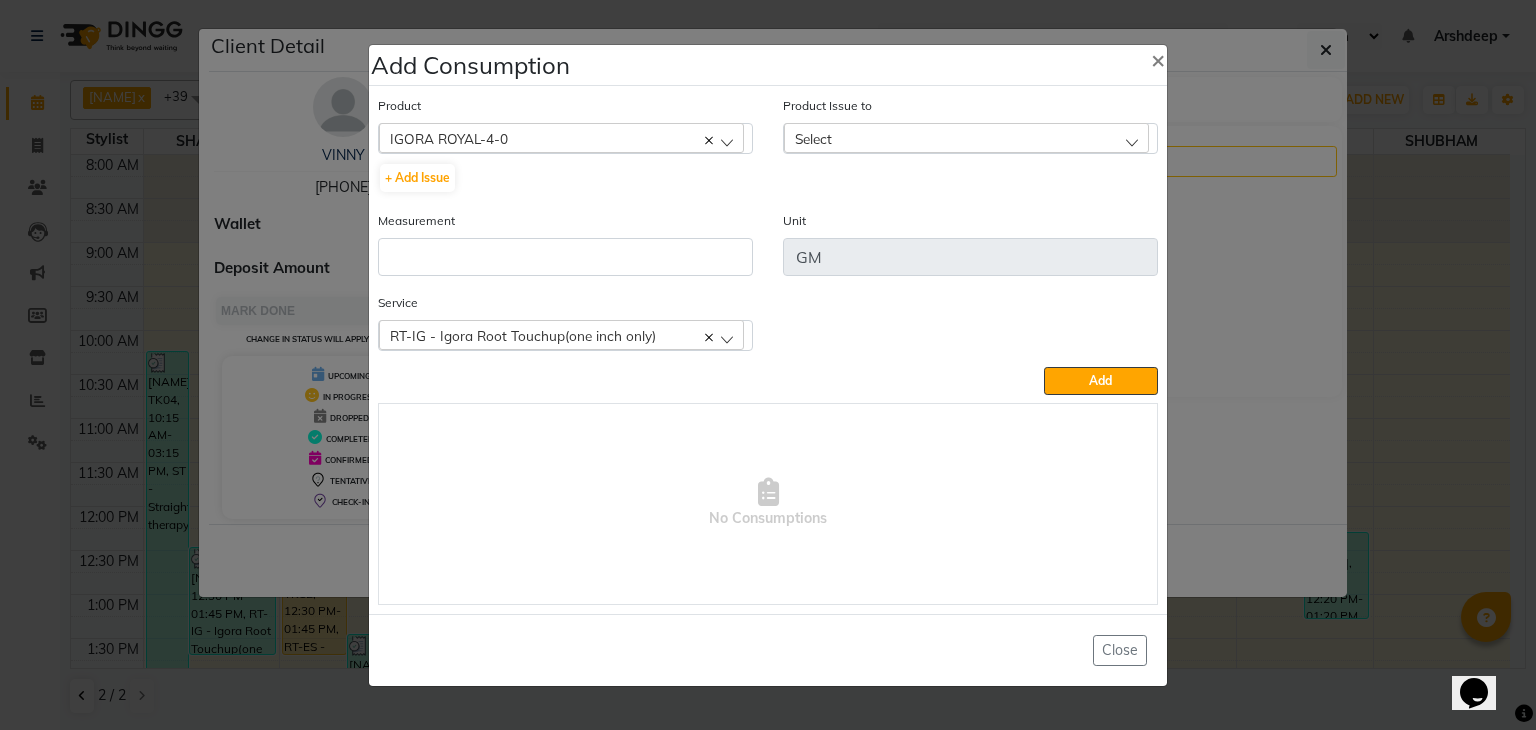 click on "Select" 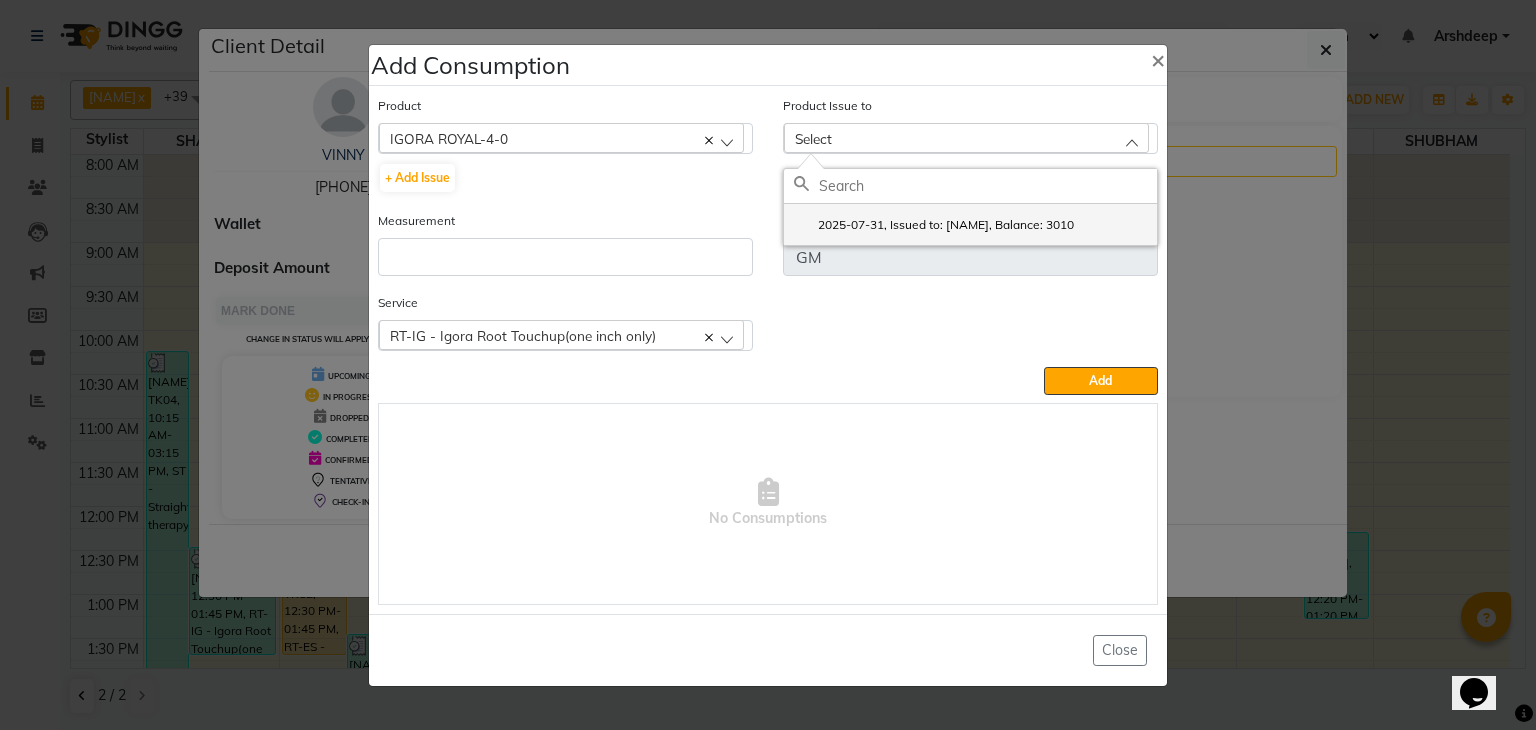click on "2025-07-31, Issued to: SHAHZAD, Balance: 3010" 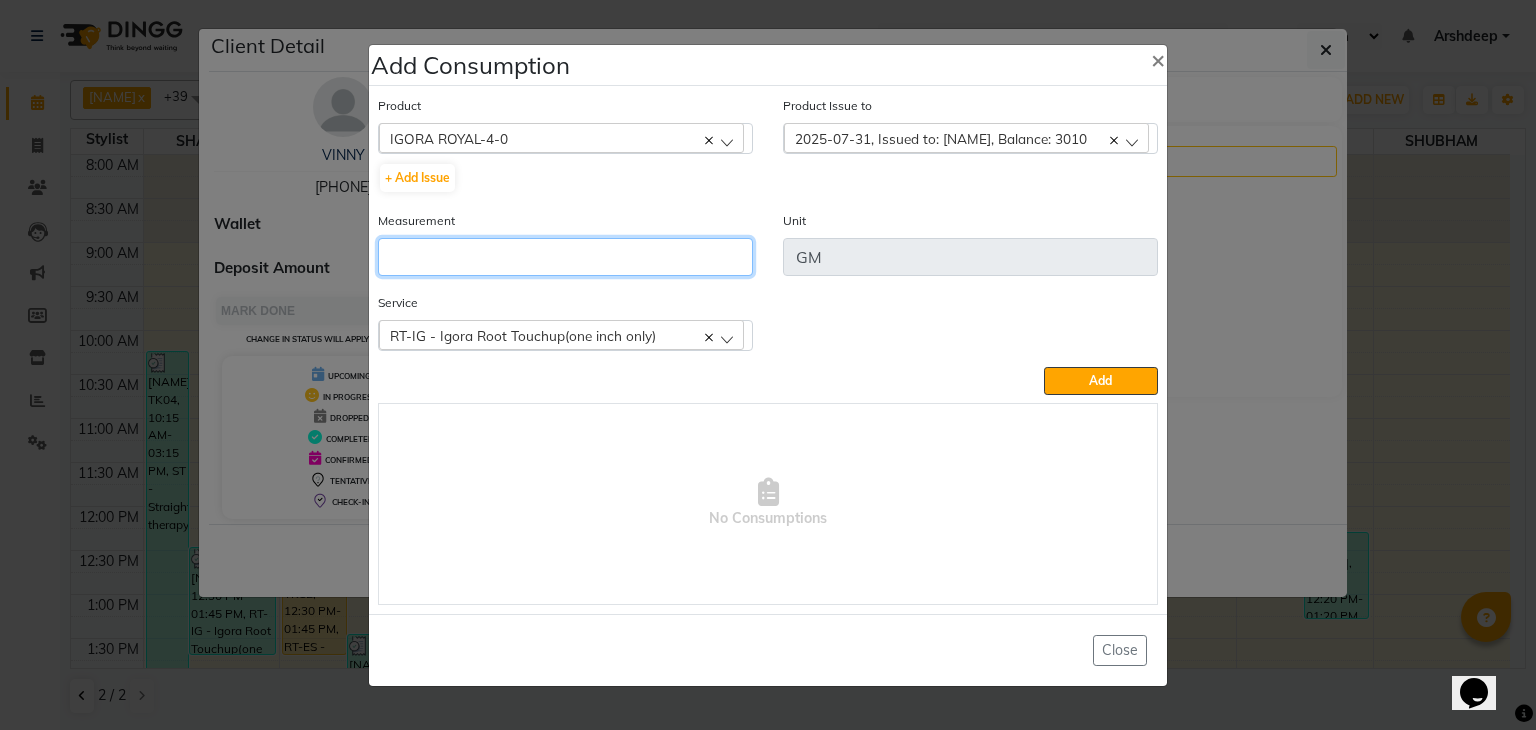 click 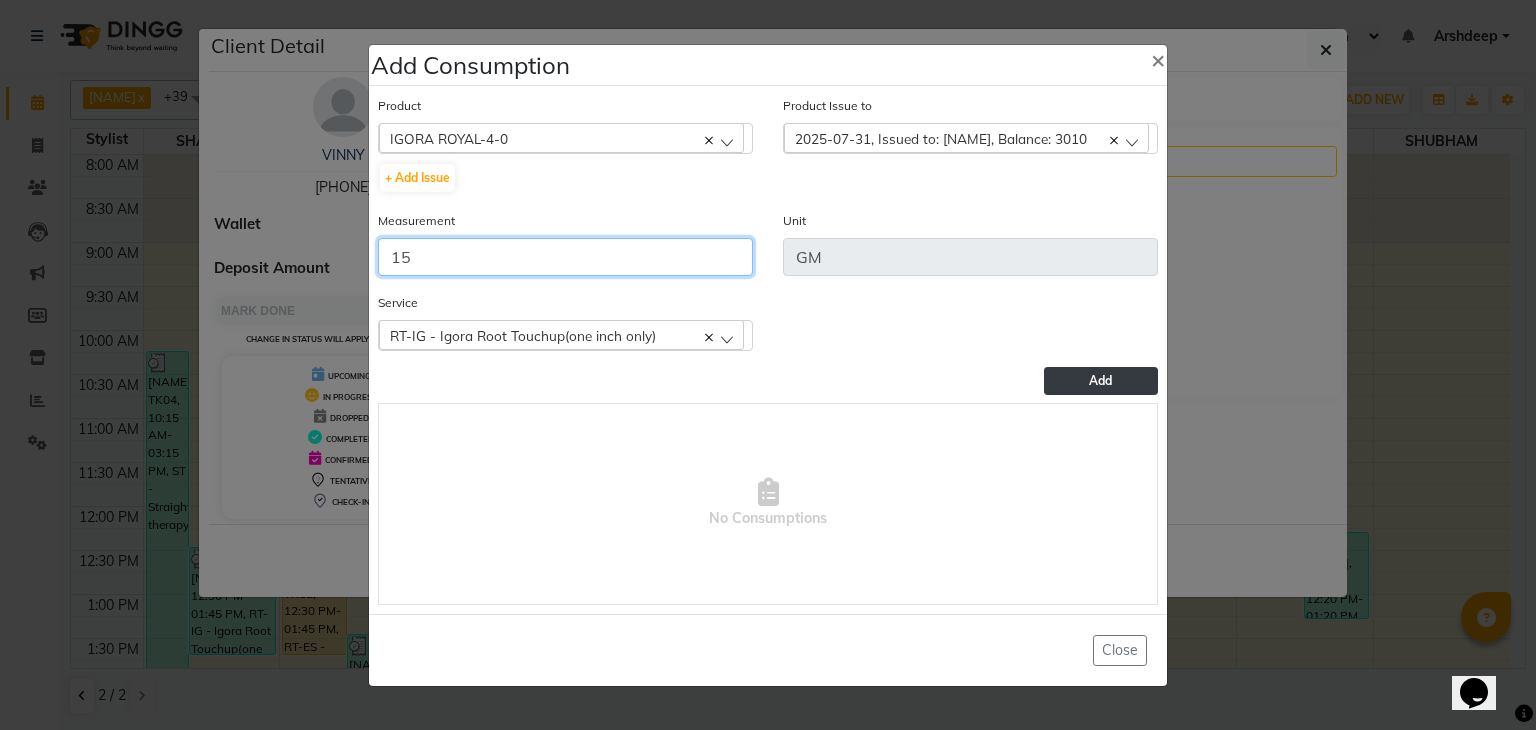 type on "15" 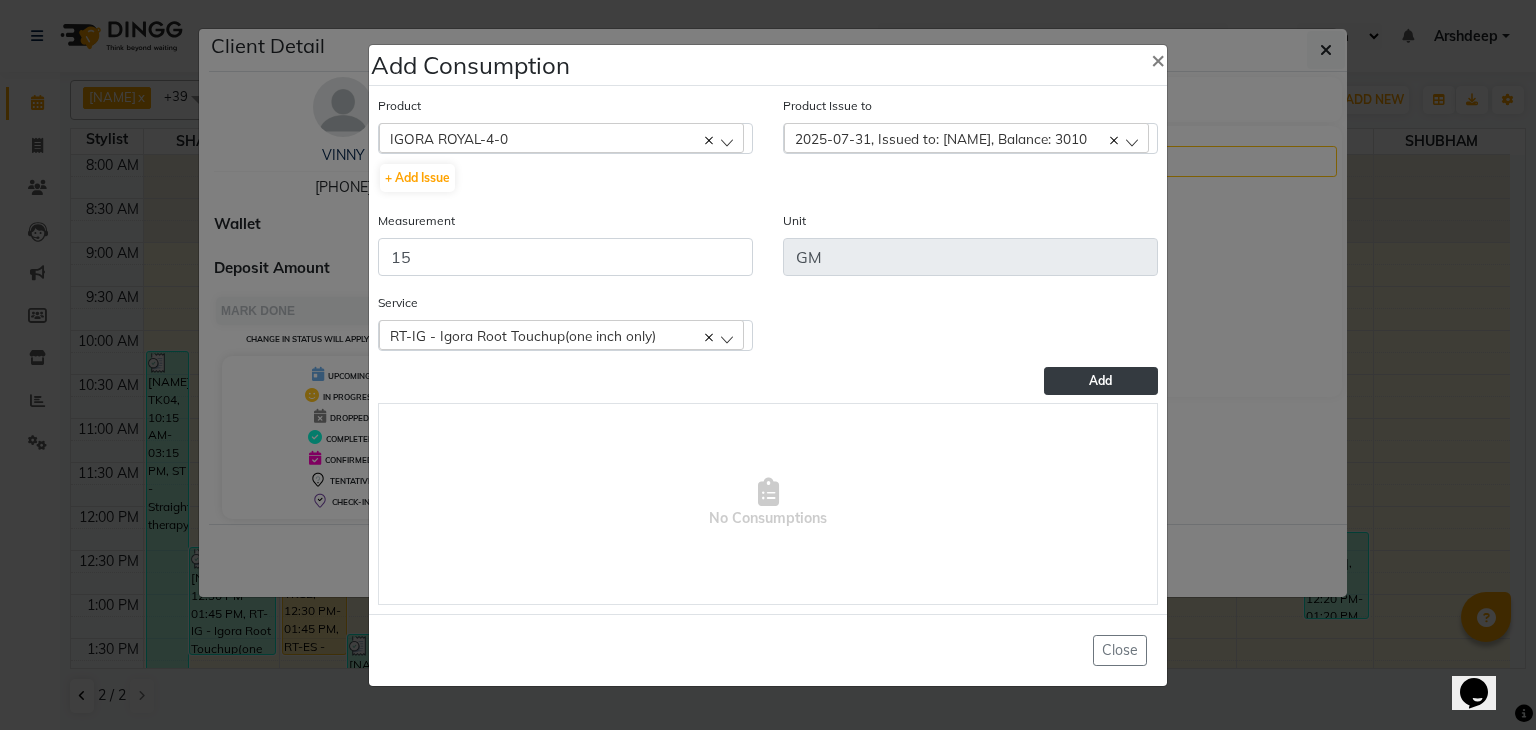 click on "Add" 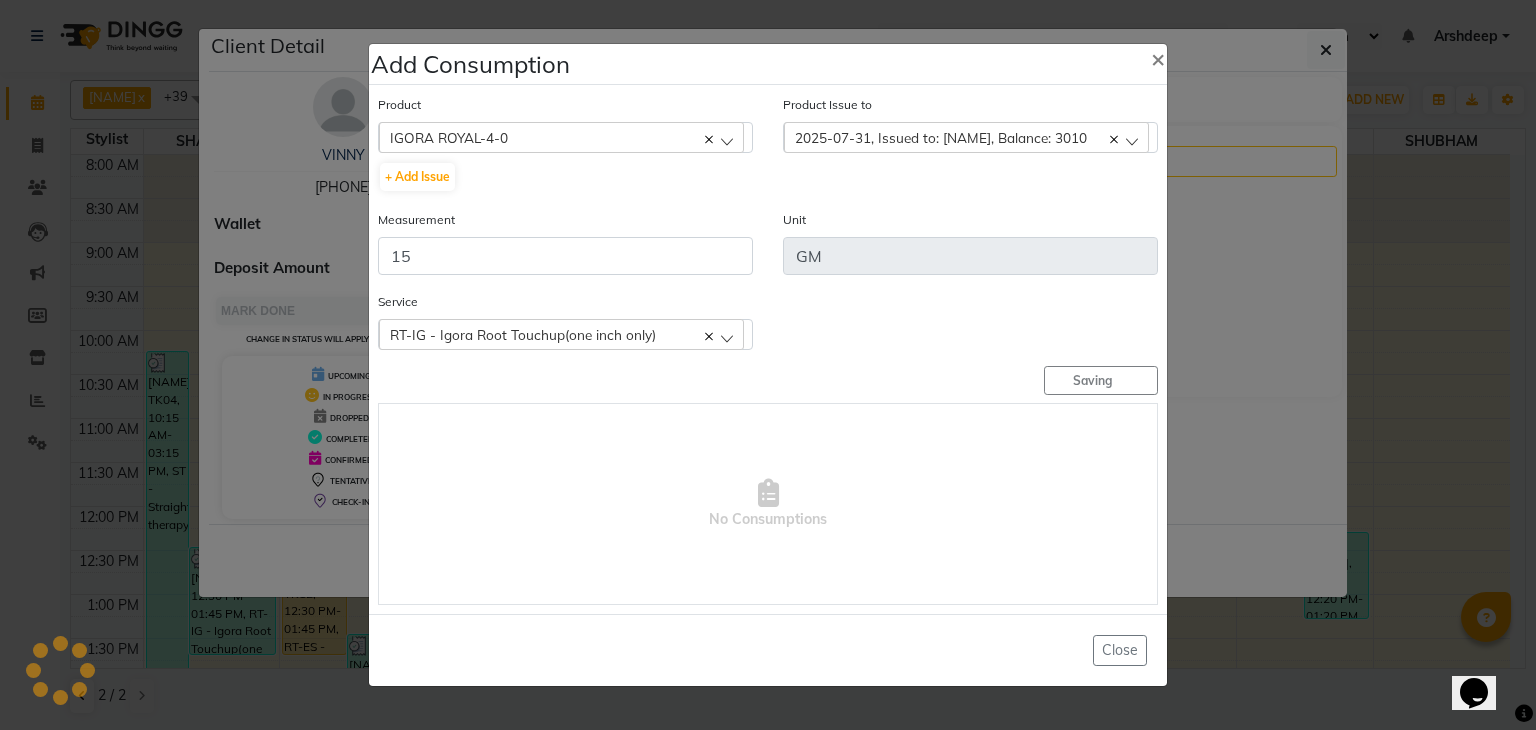 type 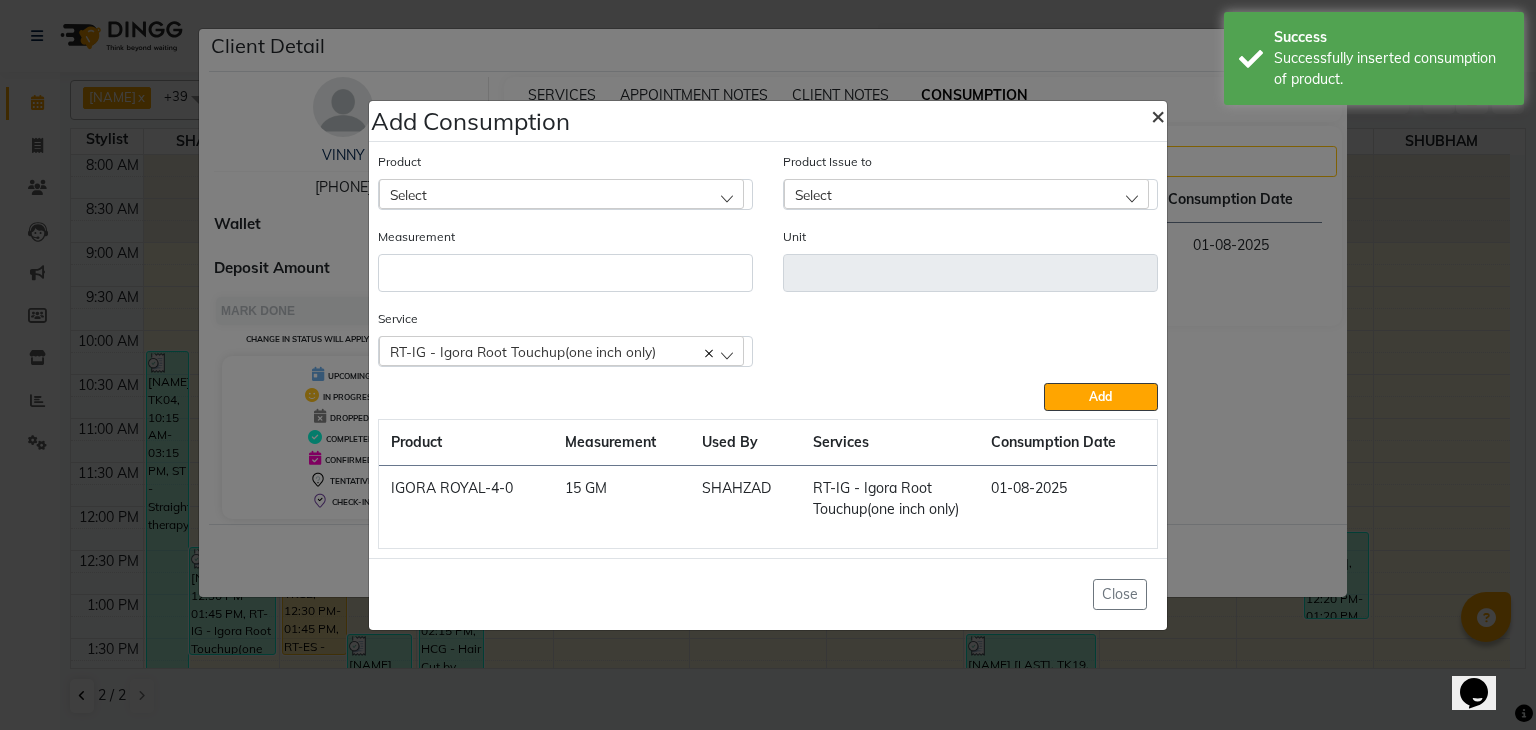 click on "×" 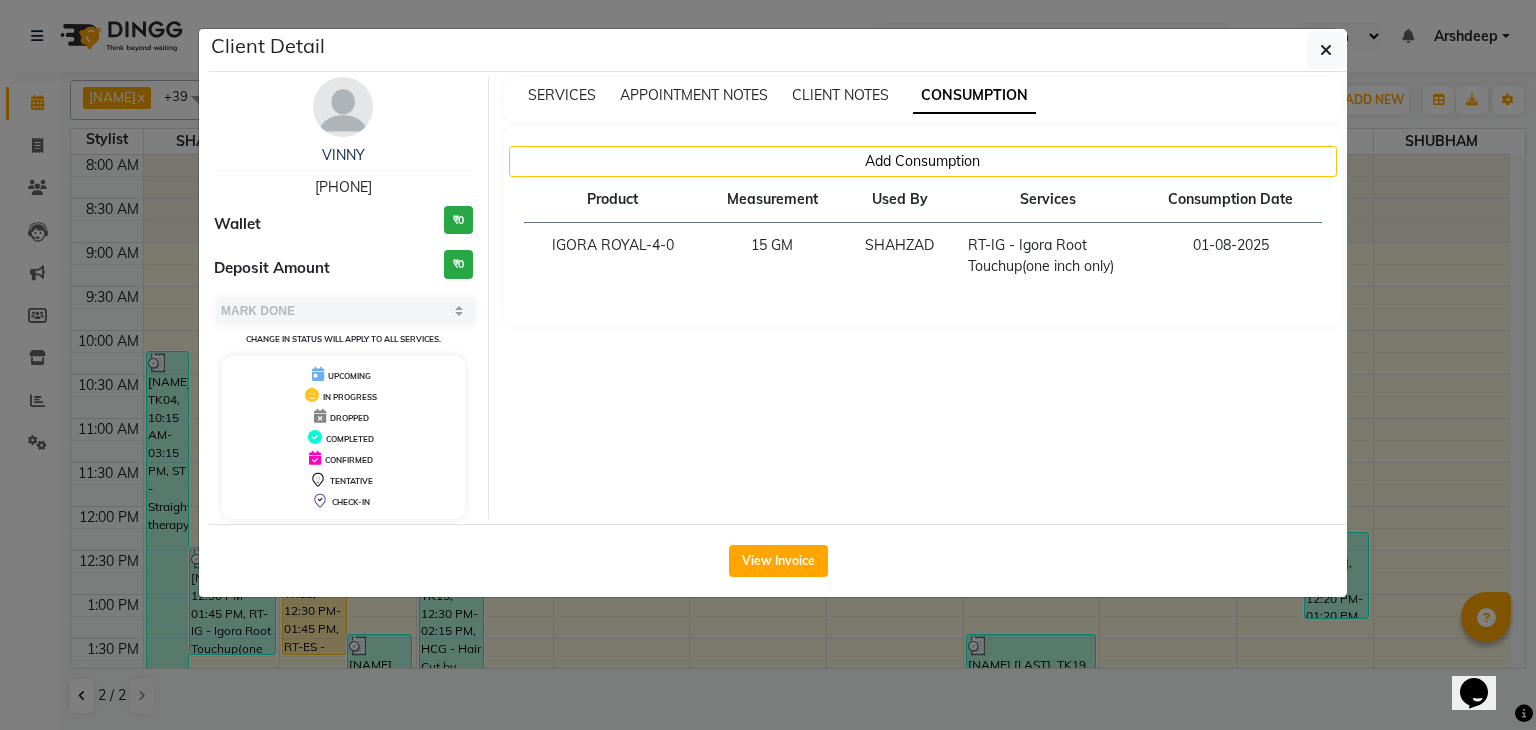 click on "Client Detail  VINNY    9501038380 Wallet ₹0 Deposit Amount  ₹0  Select MARK DONE UPCOMING Change in status will apply to all services. UPCOMING IN PROGRESS DROPPED COMPLETED CONFIRMED TENTATIVE CHECK-IN SERVICES APPOINTMENT NOTES CLIENT NOTES CONSUMPTION Add Consumption Product Measurement Used By Services Consumption Date  IGORA ROYAL-4-0   15 GM   SHAHZAD   RT-IG - Igora Root Touchup(one inch only)   01-08-2025   View Invoice" 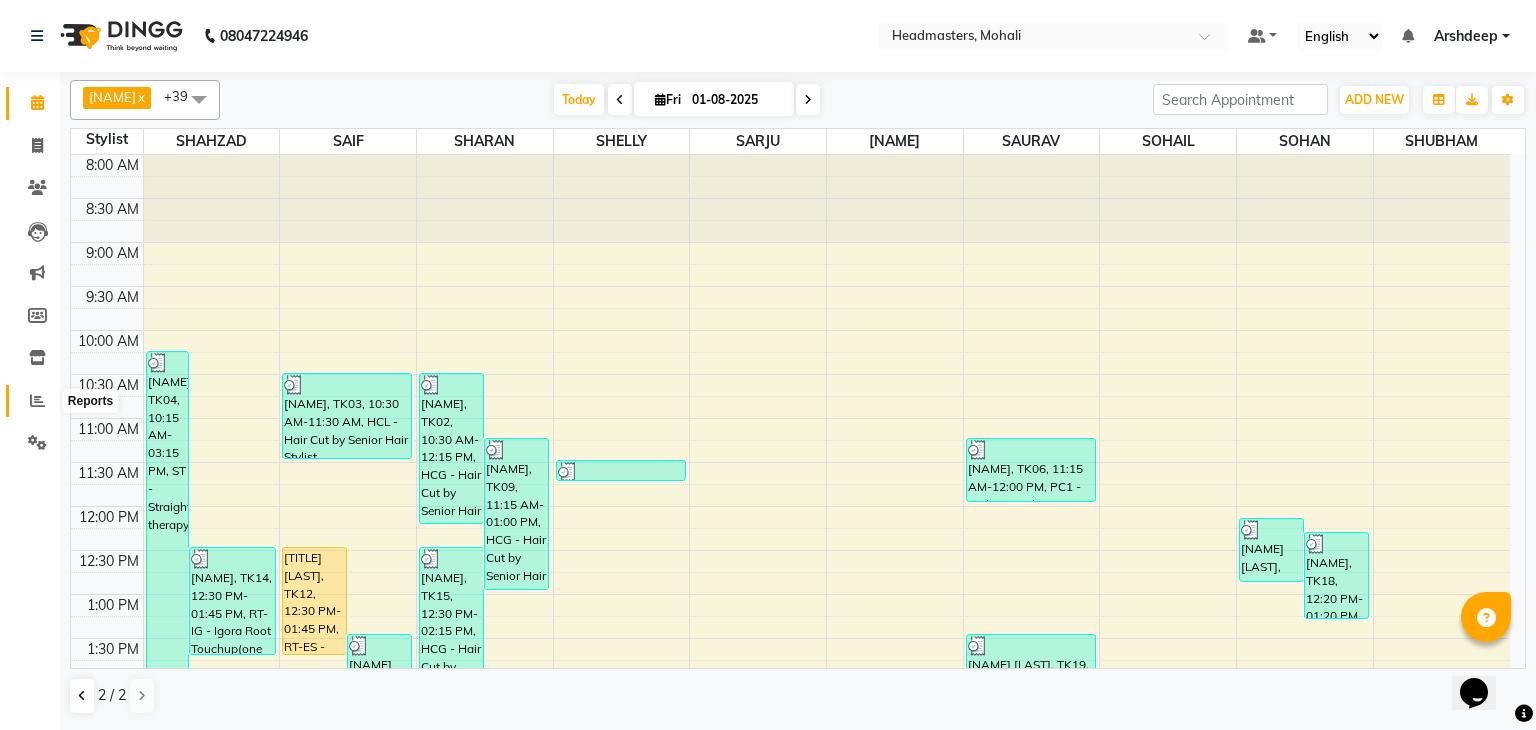 click 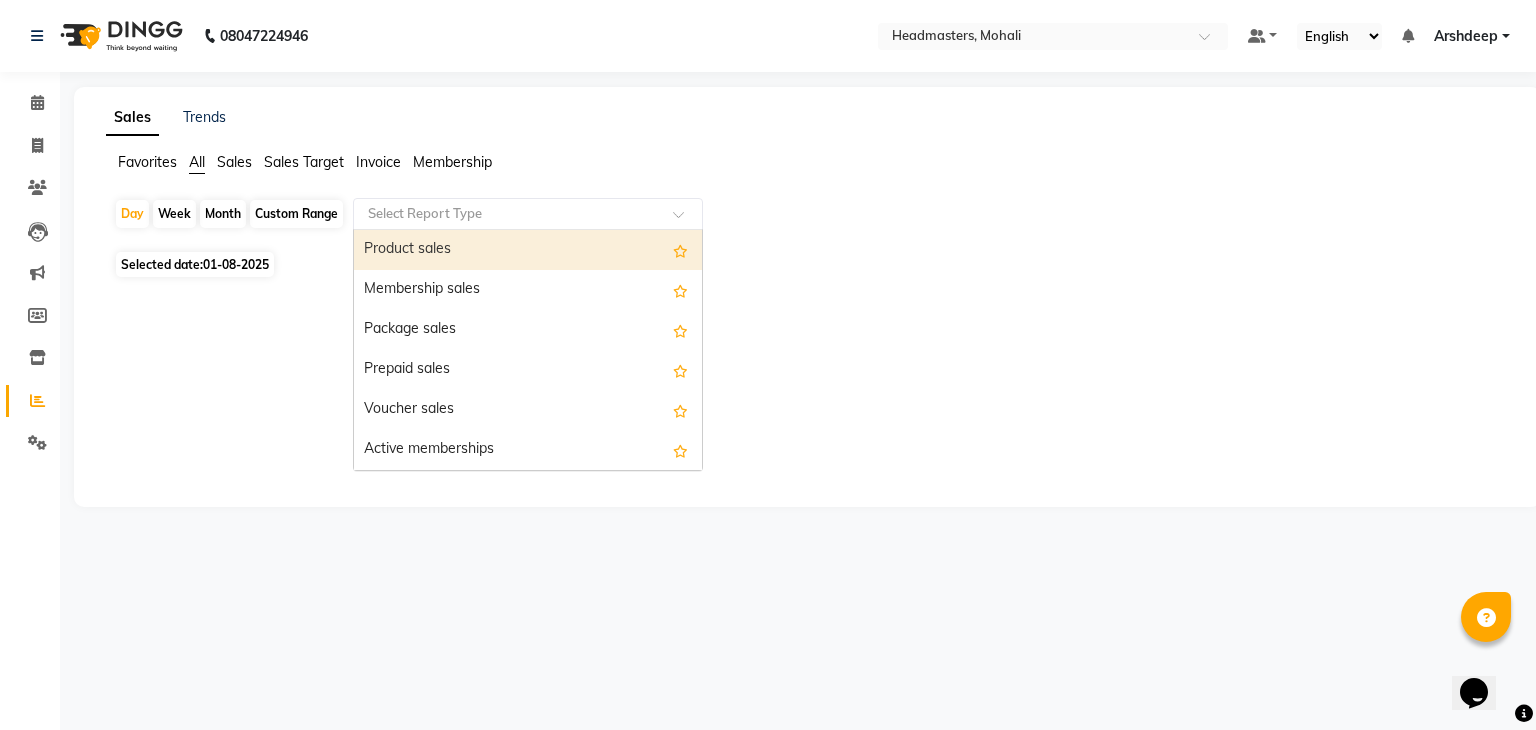 click 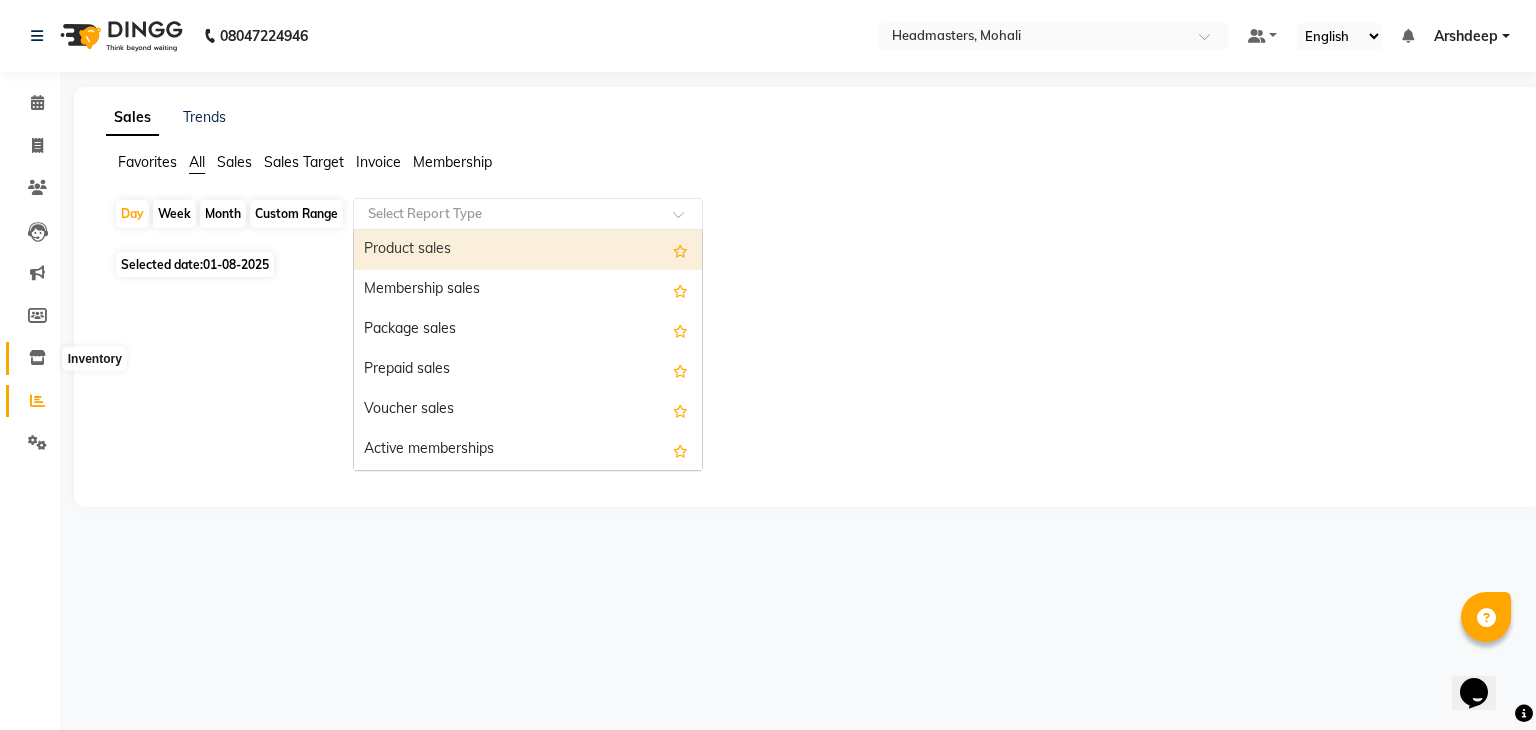 click 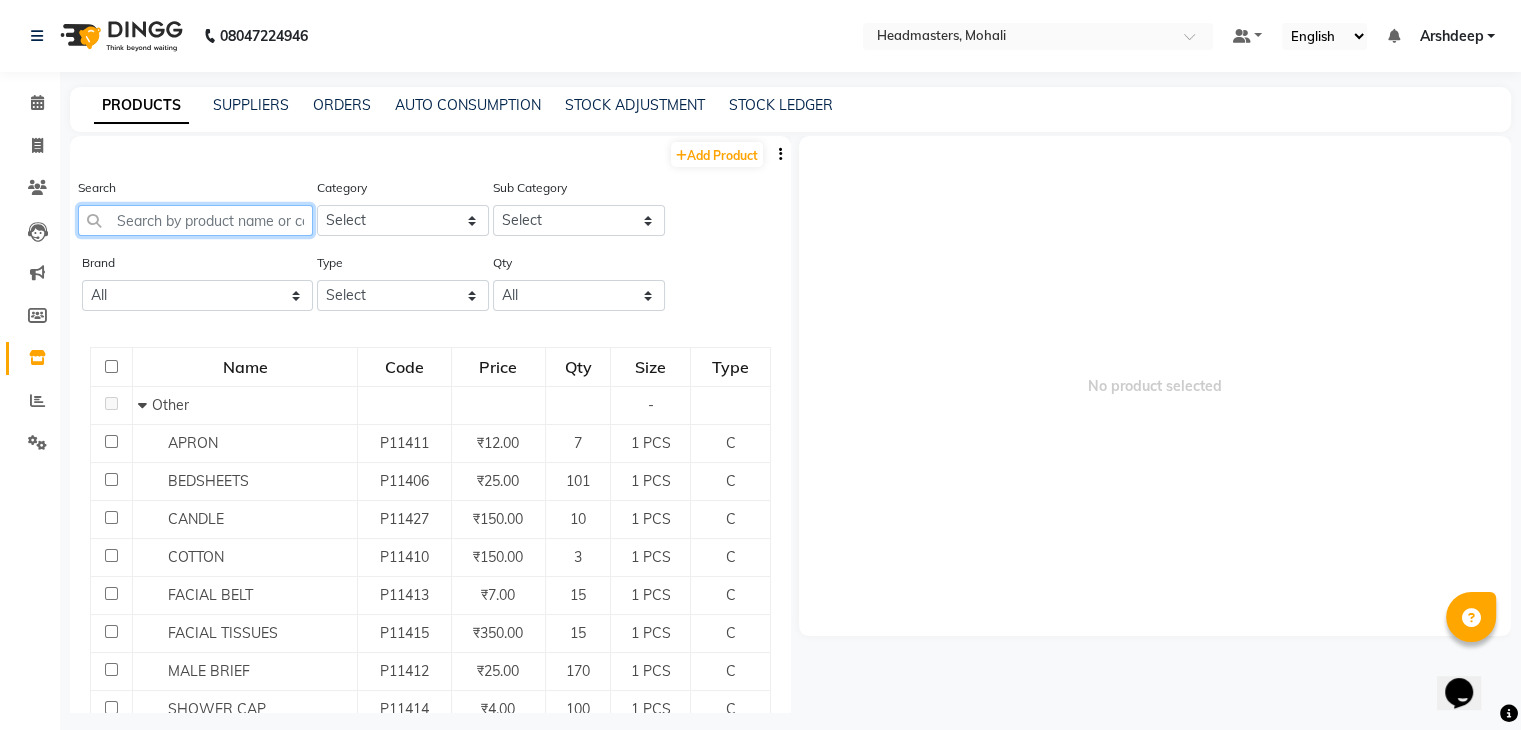 click 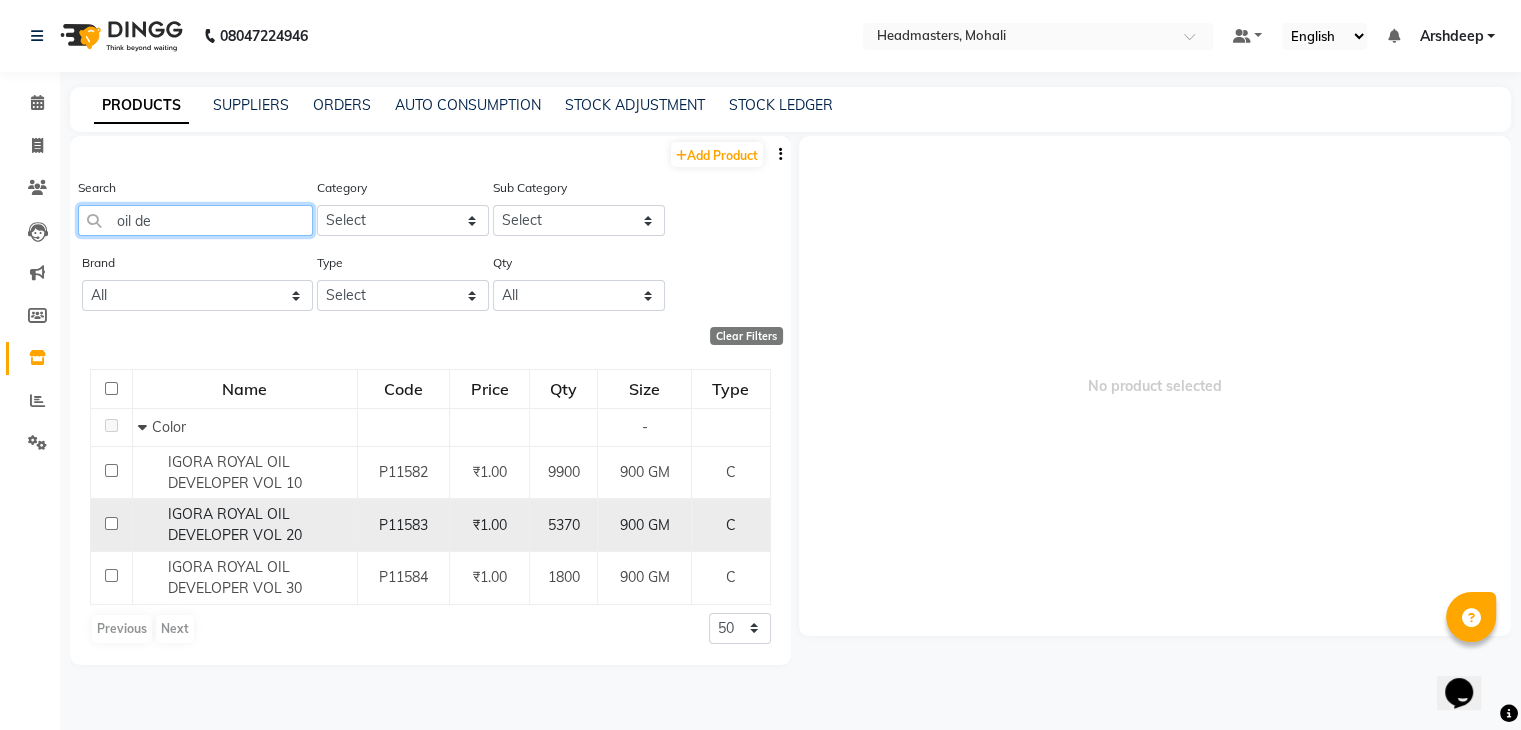 type on "oil de" 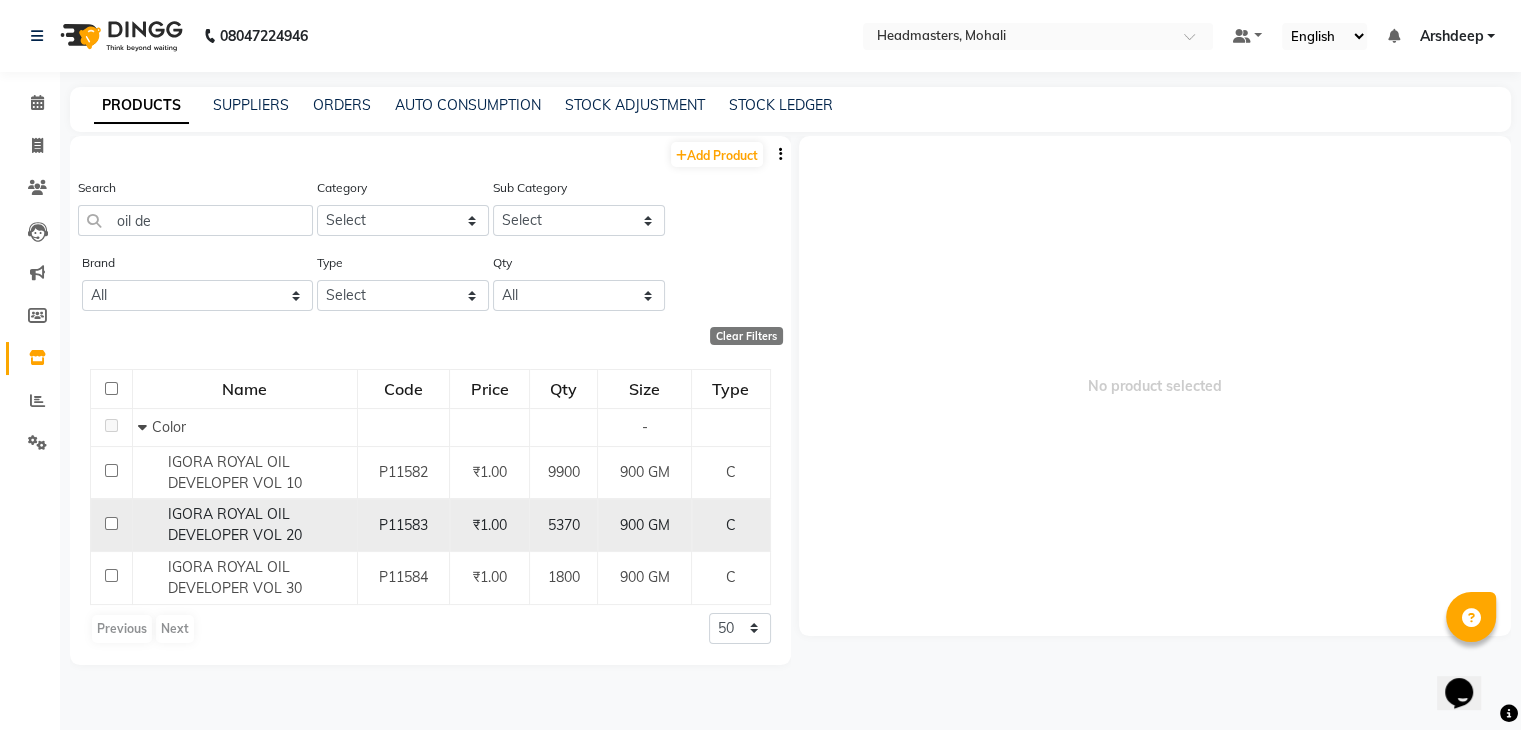 click on "P11583" 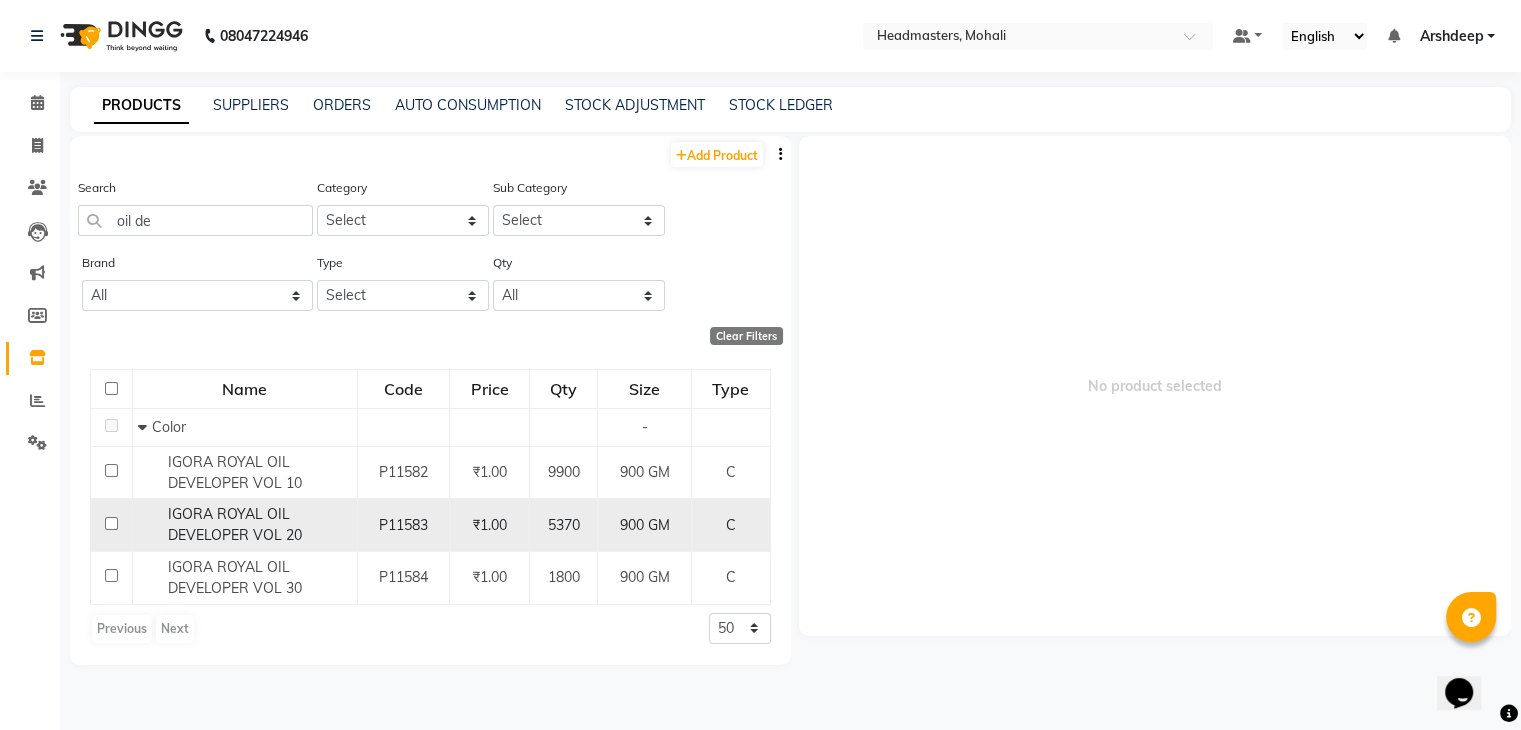 click on "C" 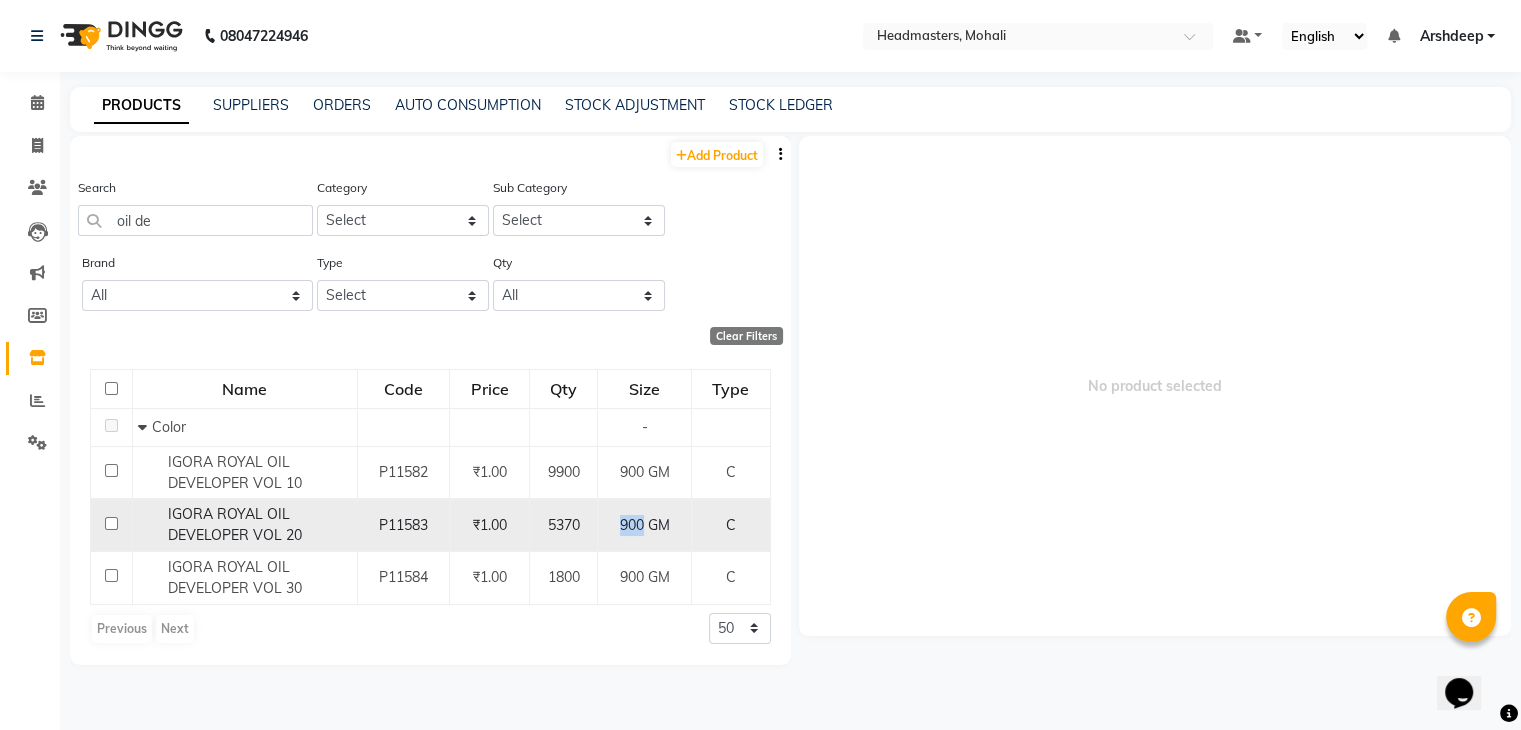 click on "900 GM" 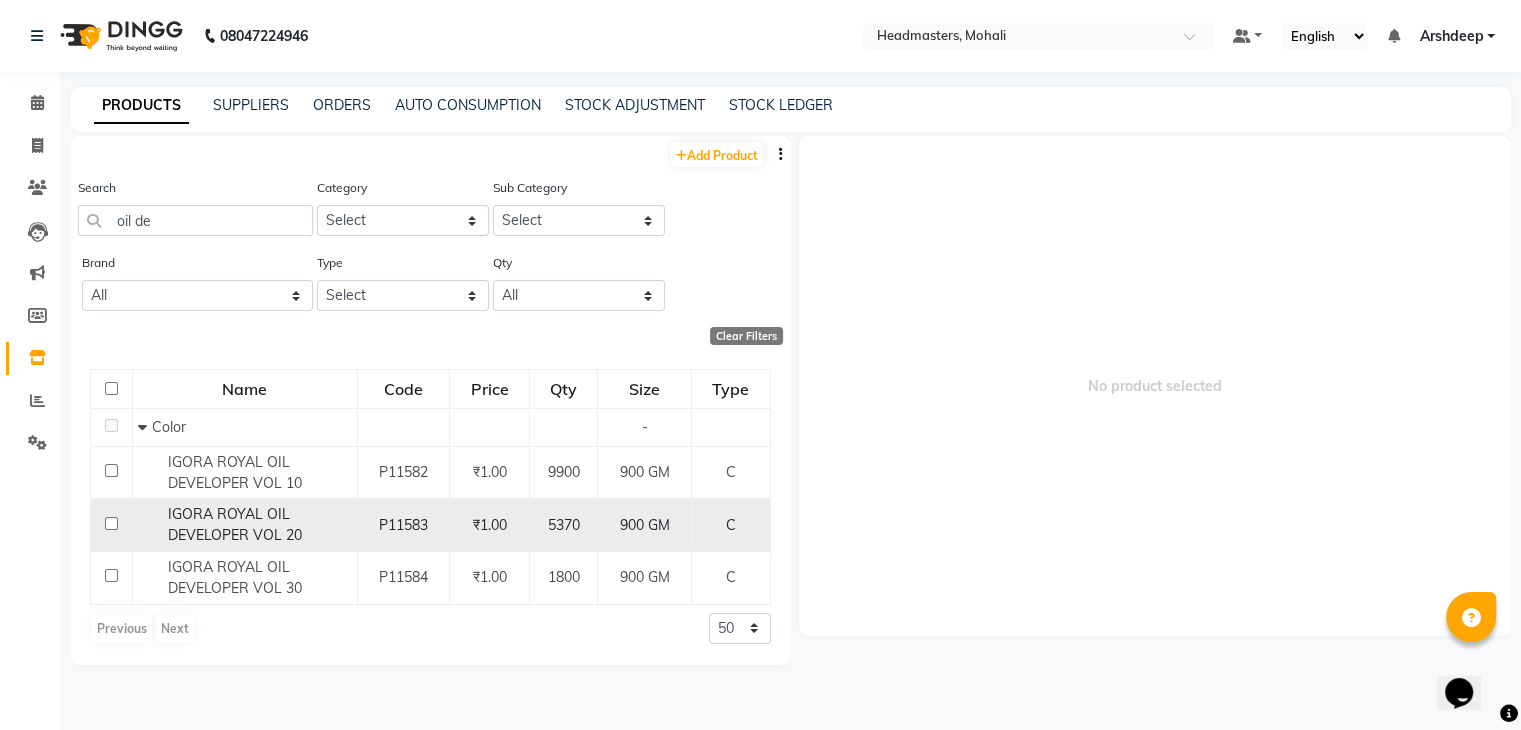 click on "5370" 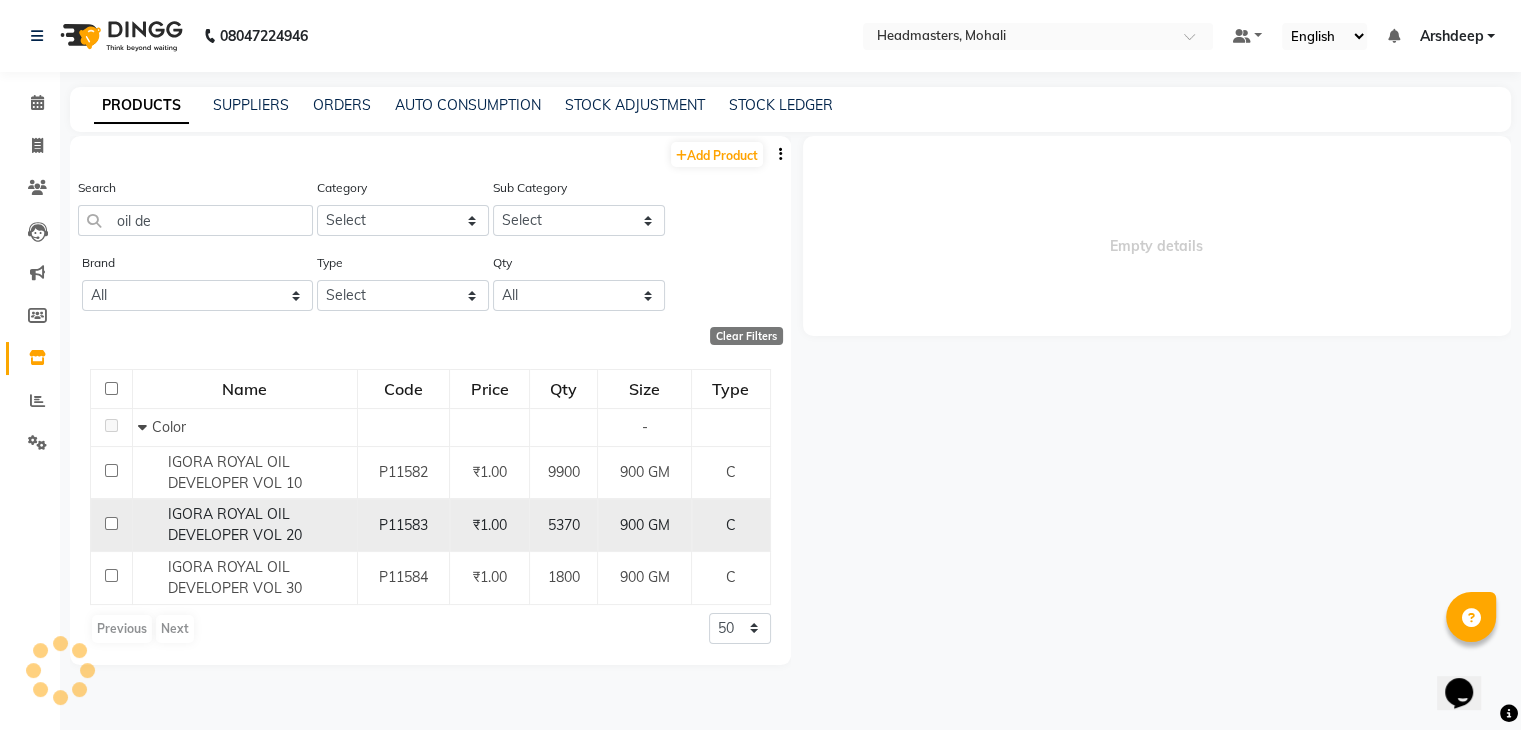 click on "5370" 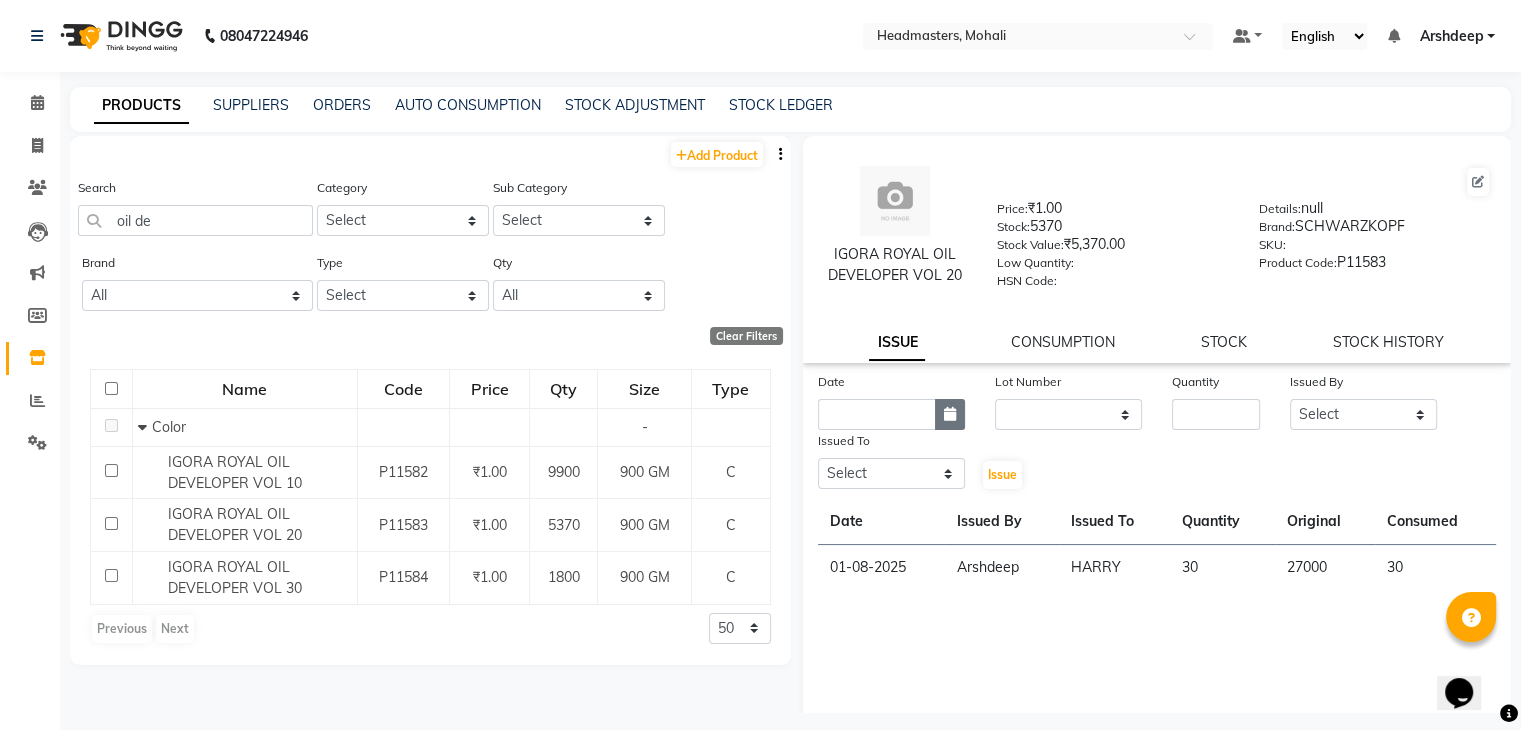 click 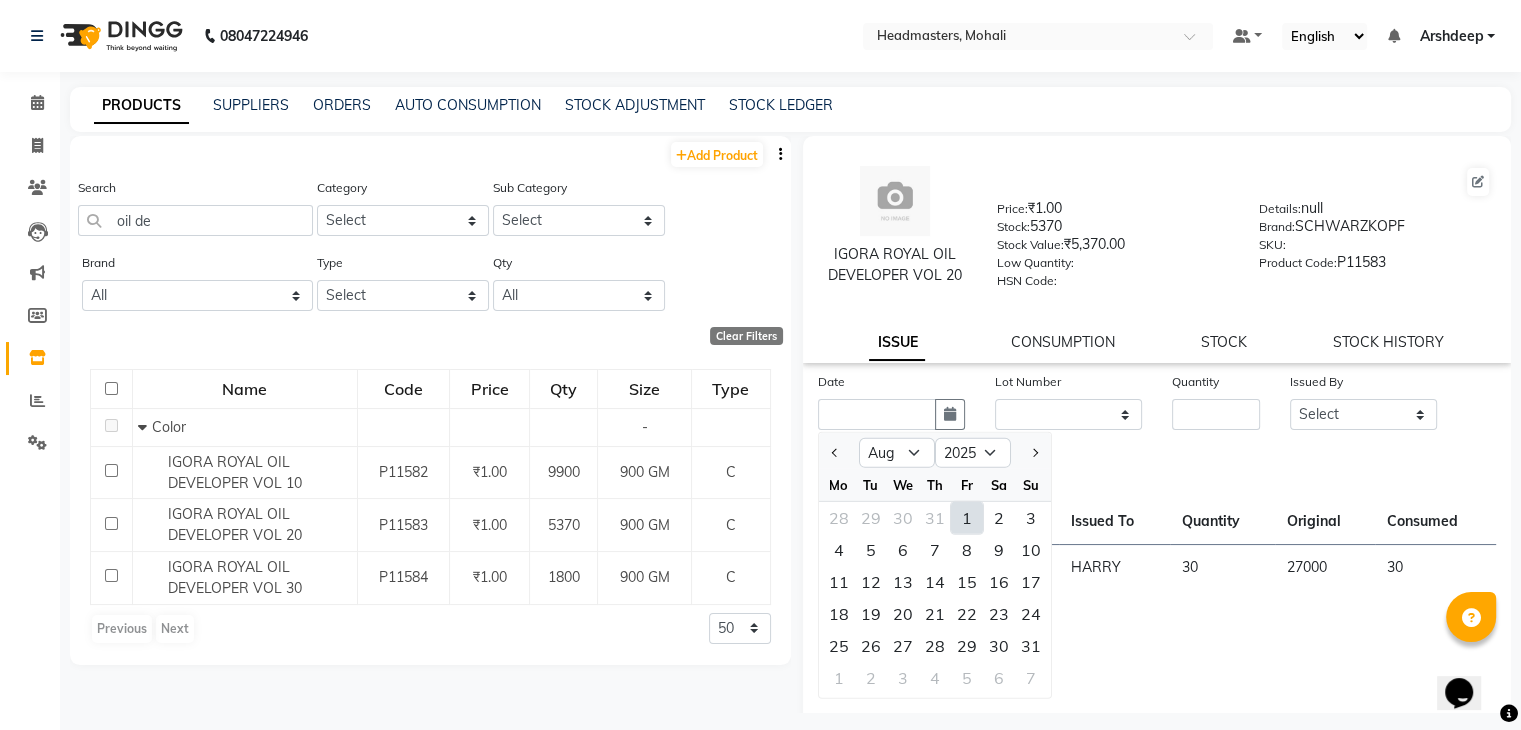 click on "1" 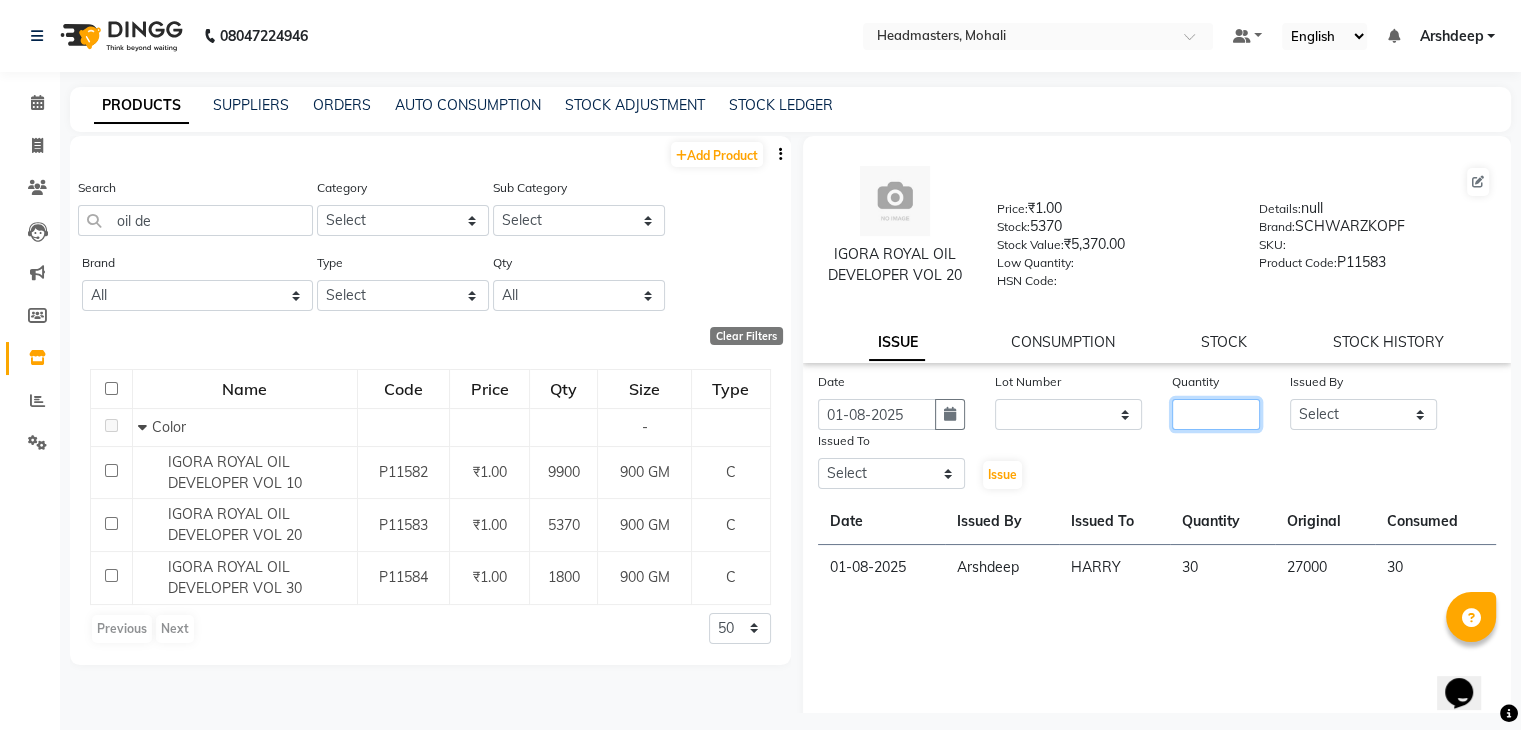 click 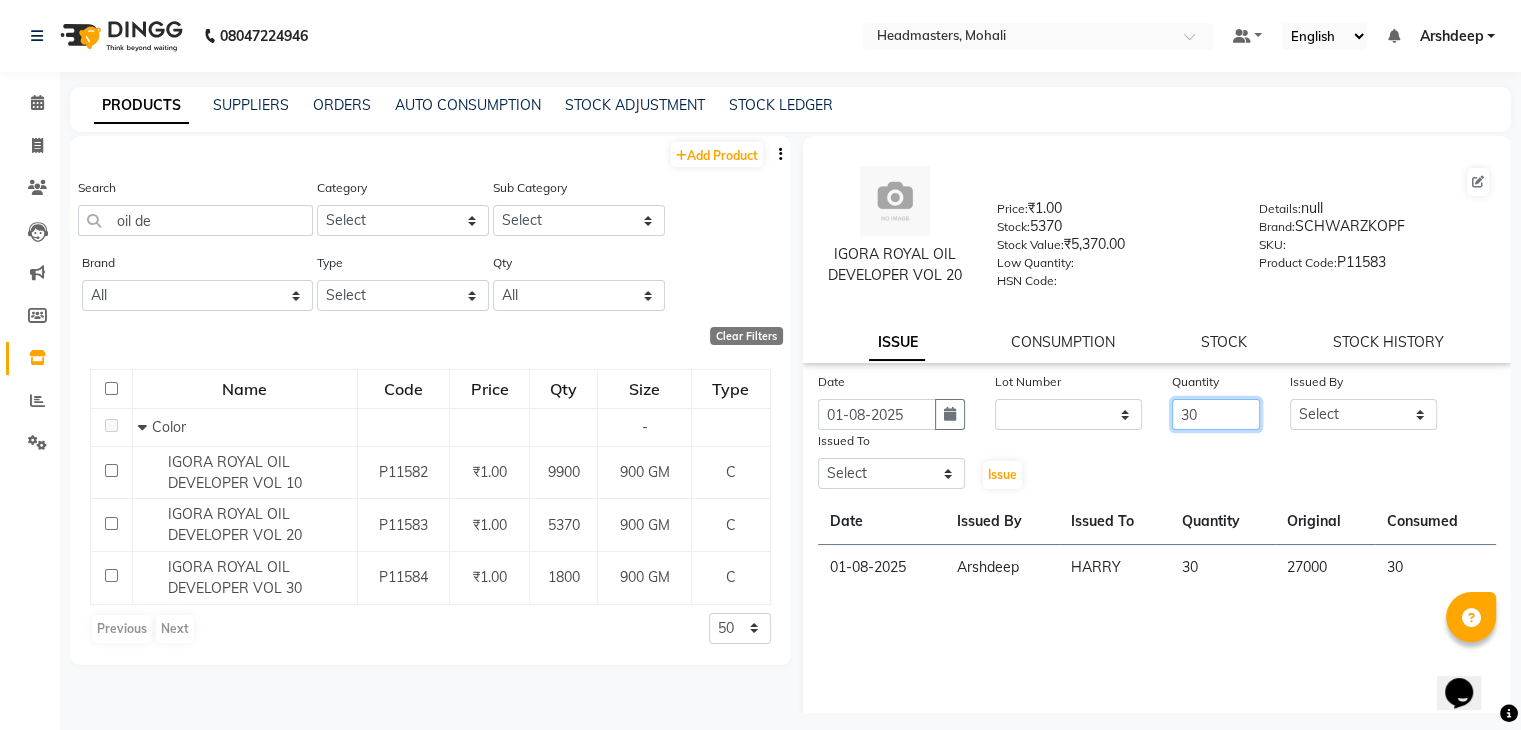 type on "30" 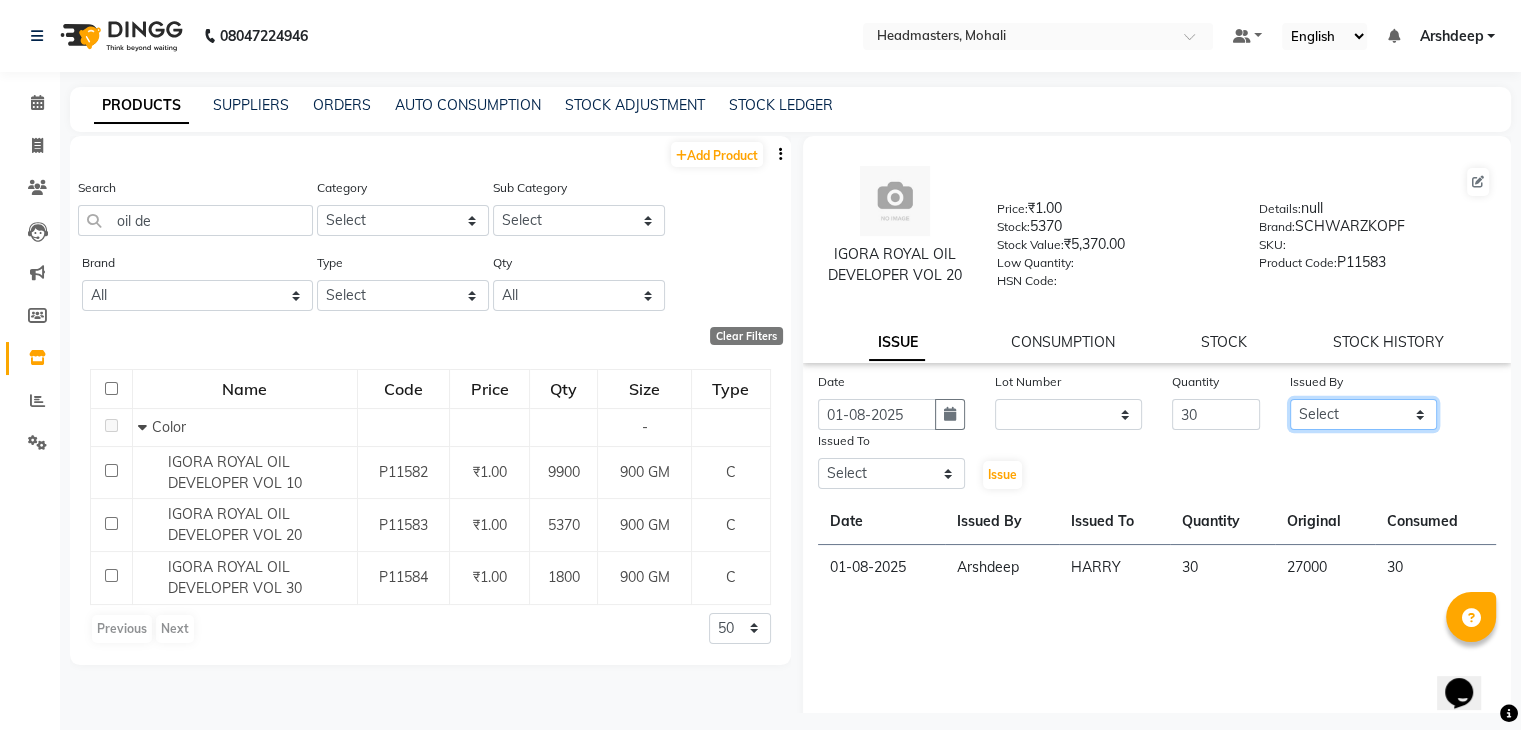 click on "Select AARIF Aarif Ansari Ali ANJANA ANJU Arshdeep Aryan Asad  Azam BALWINDER BHAWNA BIMLA CHETAN Deepak  HARRY Headmasters Honey Sidhu Jyoti karamdeep Manav MICHAEL Navdeep NEETU NEETU -  FRONT DESK  NEHA PREET PRINCE RAVI ROOP SACHIN KUMAR Sagar SAIF SARJU SAURAV SHAHZAD SHARAN SHARDA SHELLY SHUBHAM  SOHAIL SOHAN  VICkY Yamini" 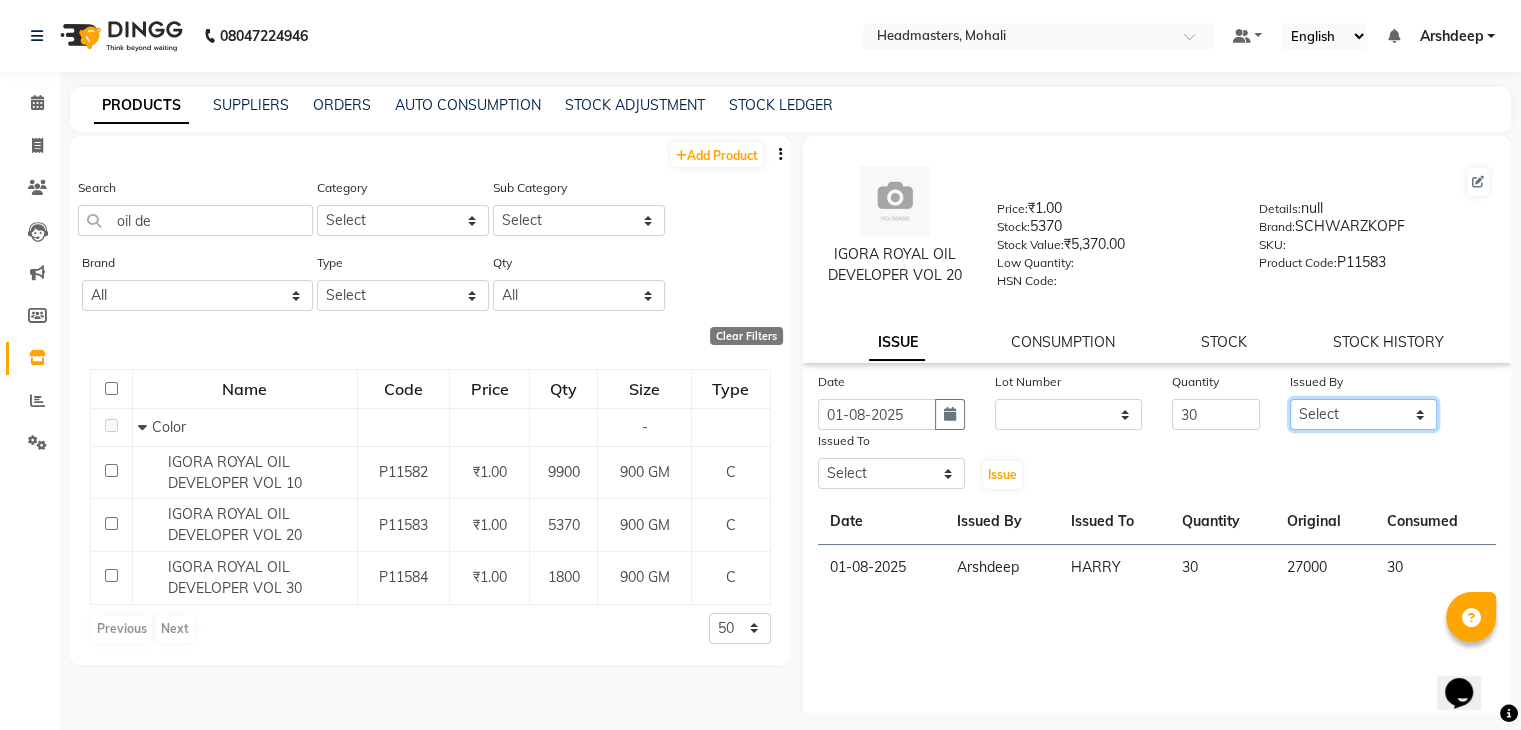 select on "84970" 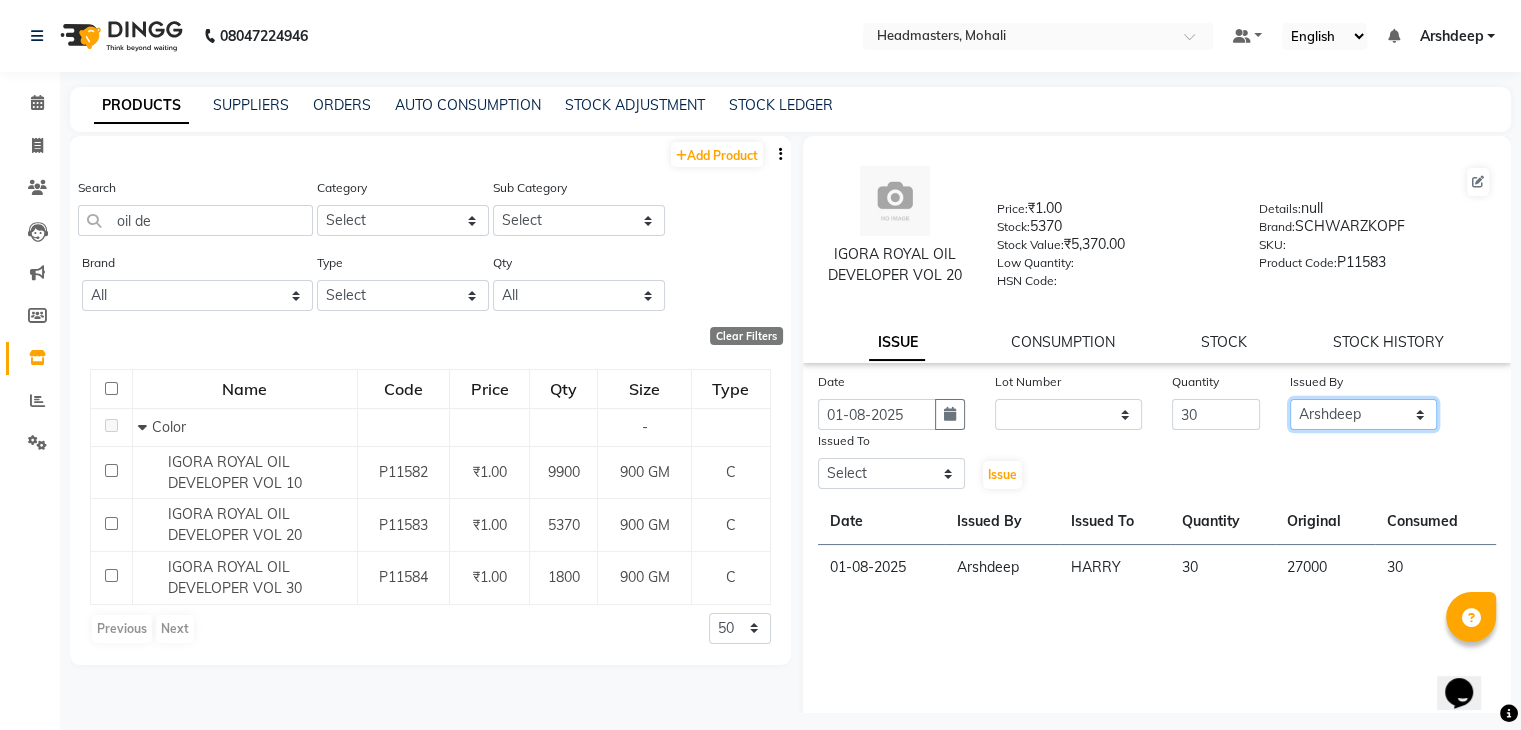 click on "Select AARIF Aarif Ansari Ali ANJANA ANJU Arshdeep Aryan Asad  Azam BALWINDER BHAWNA BIMLA CHETAN Deepak  HARRY Headmasters Honey Sidhu Jyoti karamdeep Manav MICHAEL Navdeep NEETU NEETU -  FRONT DESK  NEHA PREET PRINCE RAVI ROOP SACHIN KUMAR Sagar SAIF SARJU SAURAV SHAHZAD SHARAN SHARDA SHELLY SHUBHAM  SOHAIL SOHAN  VICkY Yamini" 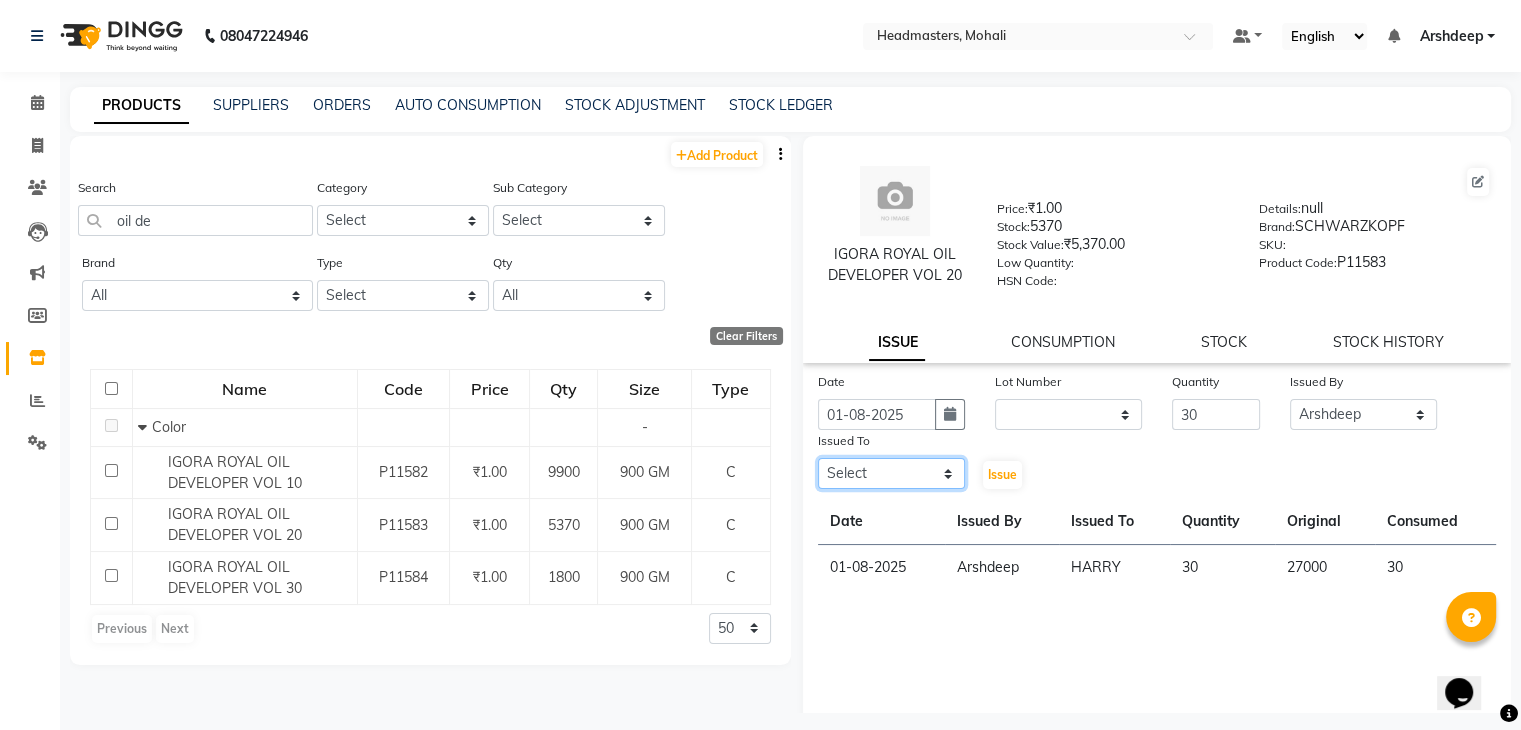 click on "Select AARIF Aarif Ansari Ali ANJANA ANJU Arshdeep Aryan Asad  Azam BALWINDER BHAWNA BIMLA CHETAN Deepak  HARRY Headmasters Honey Sidhu Jyoti karamdeep Manav MICHAEL Navdeep NEETU NEETU -  FRONT DESK  NEHA PREET PRINCE RAVI ROOP SACHIN KUMAR Sagar SAIF SARJU SAURAV SHAHZAD SHARAN SHARDA SHELLY SHUBHAM  SOHAIL SOHAN  VICkY Yamini" 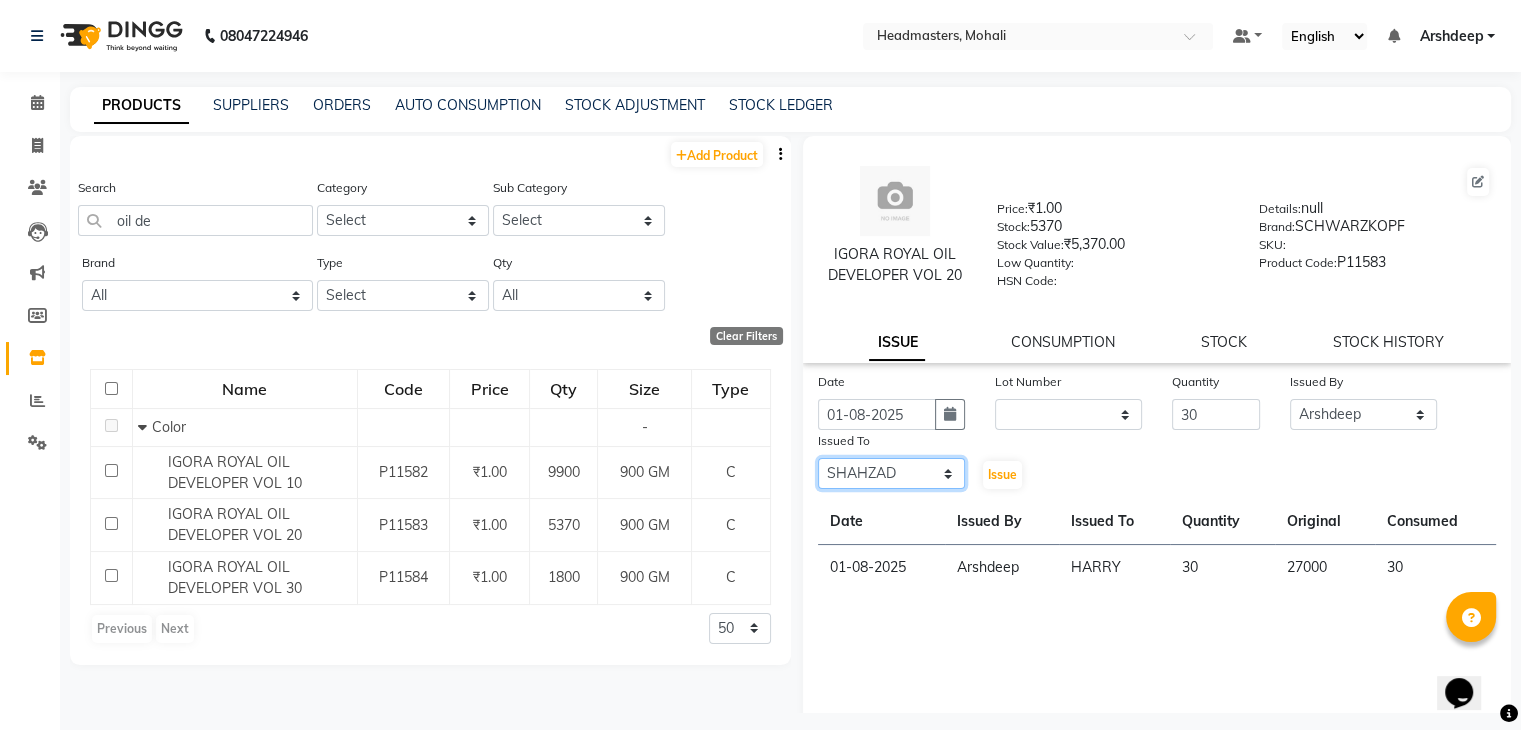 click on "Select AARIF Aarif Ansari Ali ANJANA ANJU Arshdeep Aryan Asad  Azam BALWINDER BHAWNA BIMLA CHETAN Deepak  HARRY Headmasters Honey Sidhu Jyoti karamdeep Manav MICHAEL Navdeep NEETU NEETU -  FRONT DESK  NEHA PREET PRINCE RAVI ROOP SACHIN KUMAR Sagar SAIF SARJU SAURAV SHAHZAD SHARAN SHARDA SHELLY SHUBHAM  SOHAIL SOHAN  VICkY Yamini" 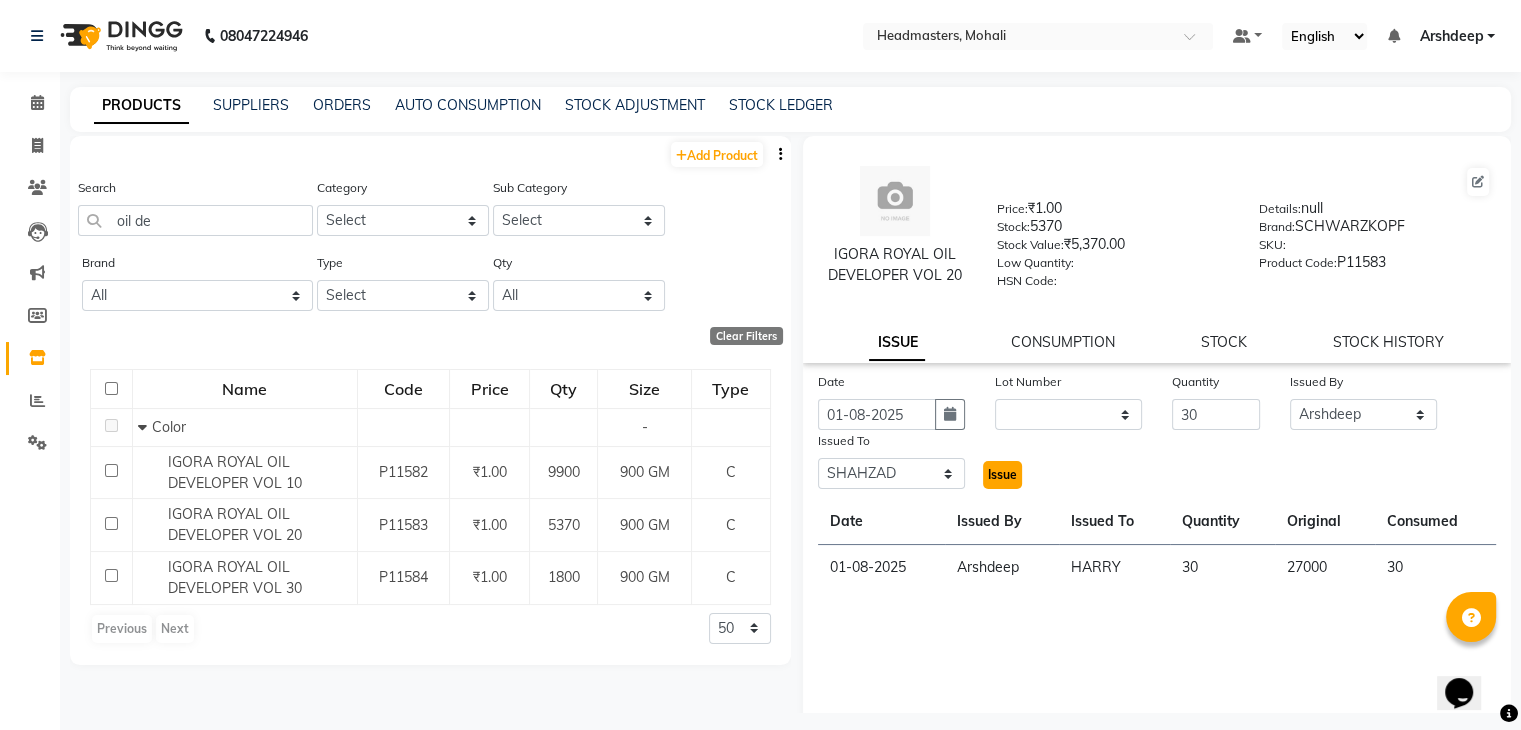 click on "Issue" 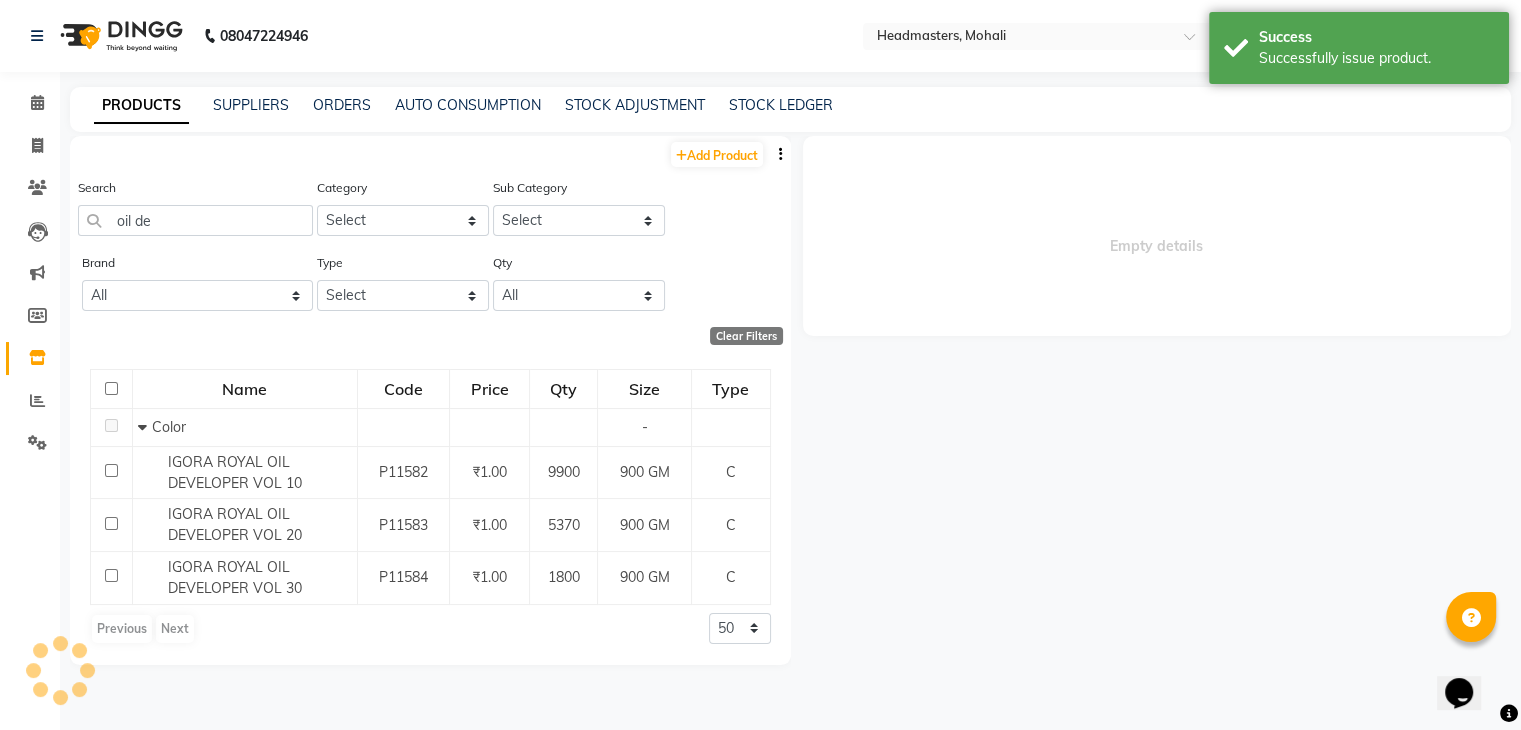 select 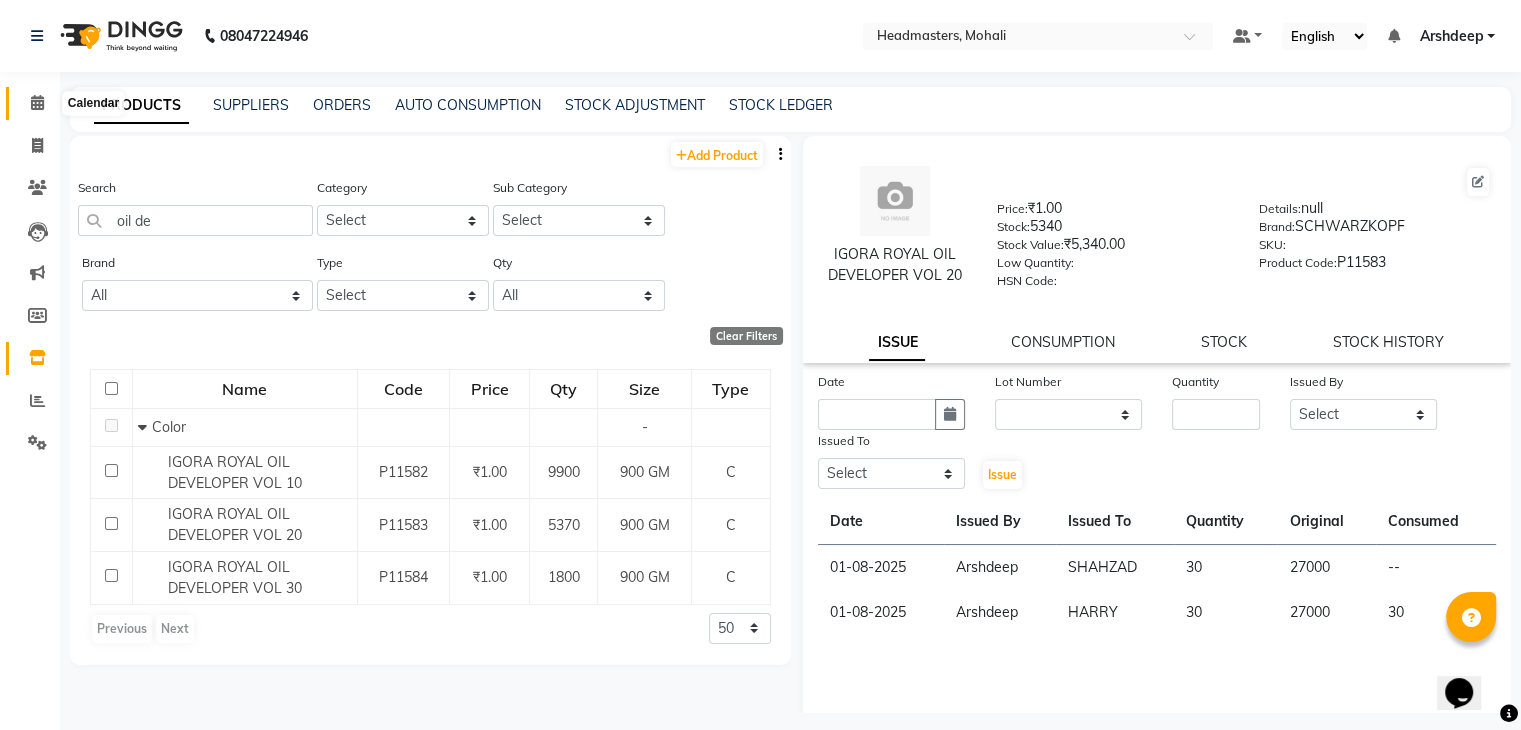 click 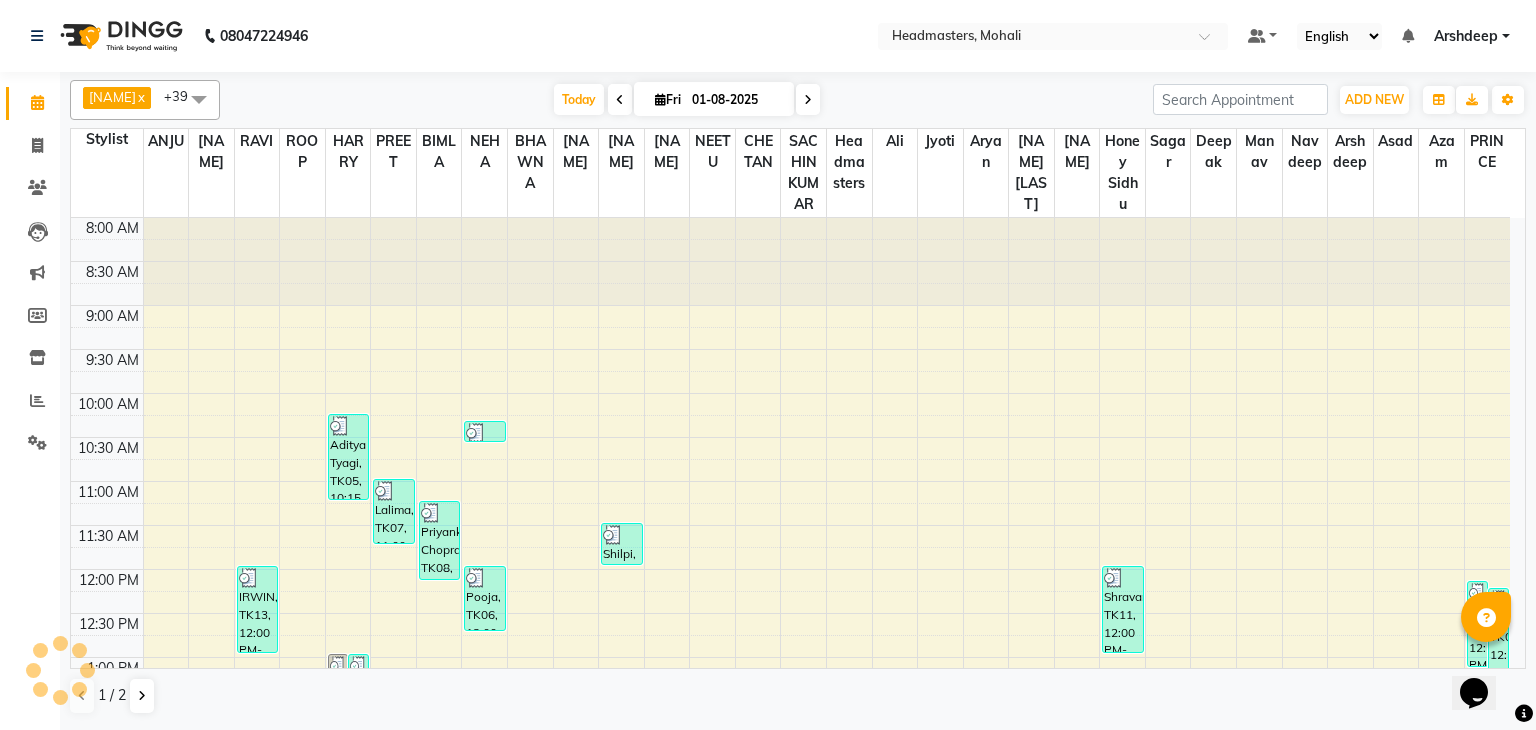 scroll, scrollTop: 0, scrollLeft: 0, axis: both 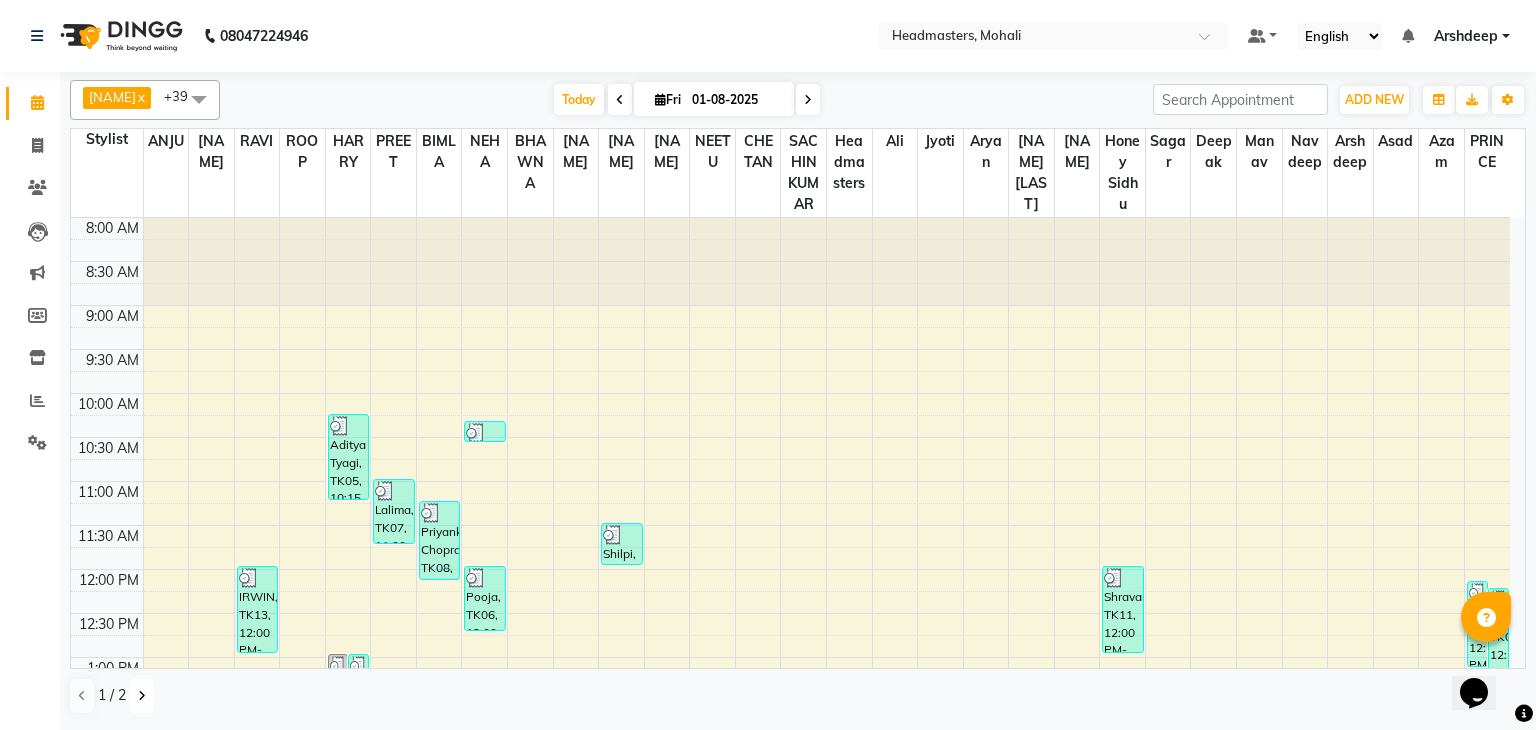 click at bounding box center (142, 696) 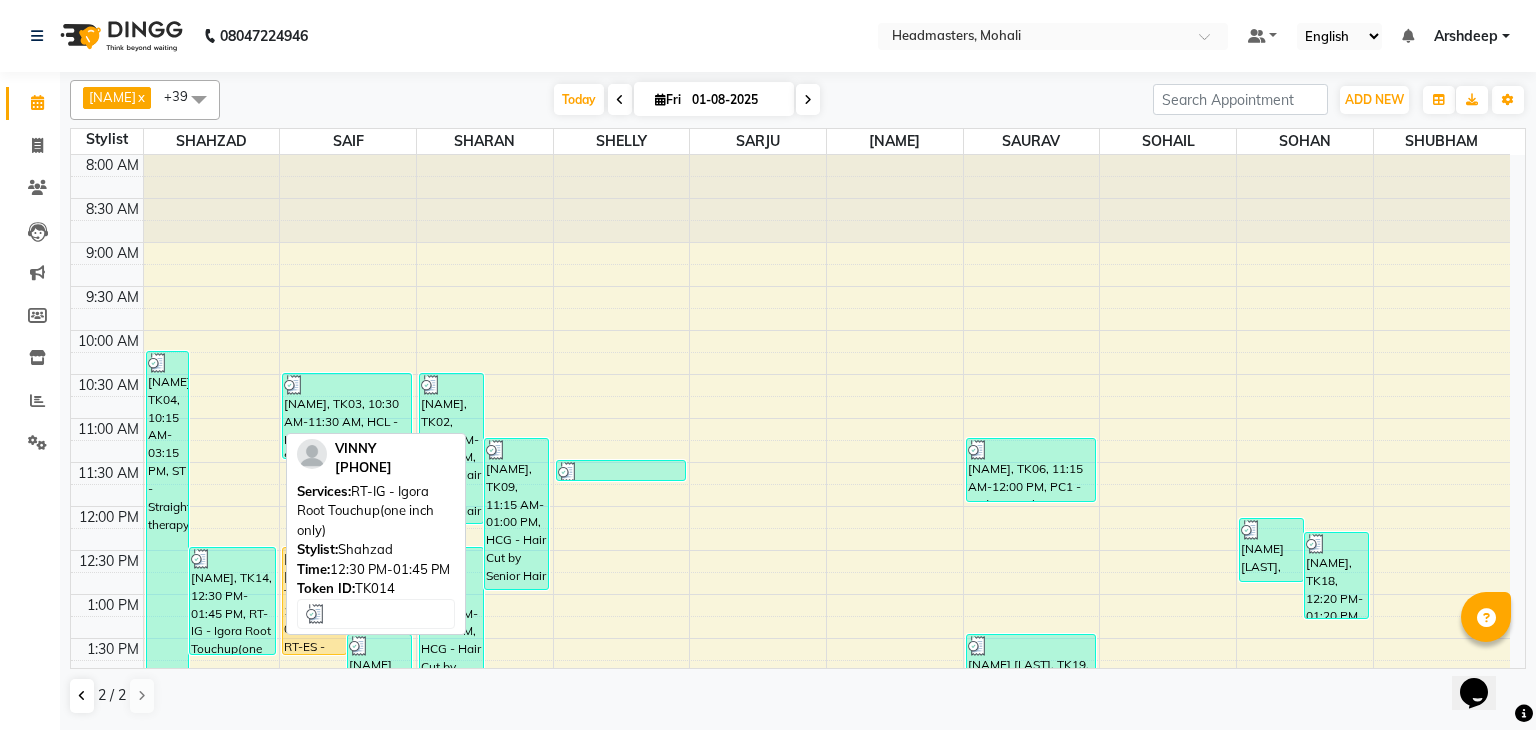 click on "VINNY, TK14, 12:30 PM-01:45 PM, RT-IG - Igora Root Touchup(one inch only)" at bounding box center [232, 601] 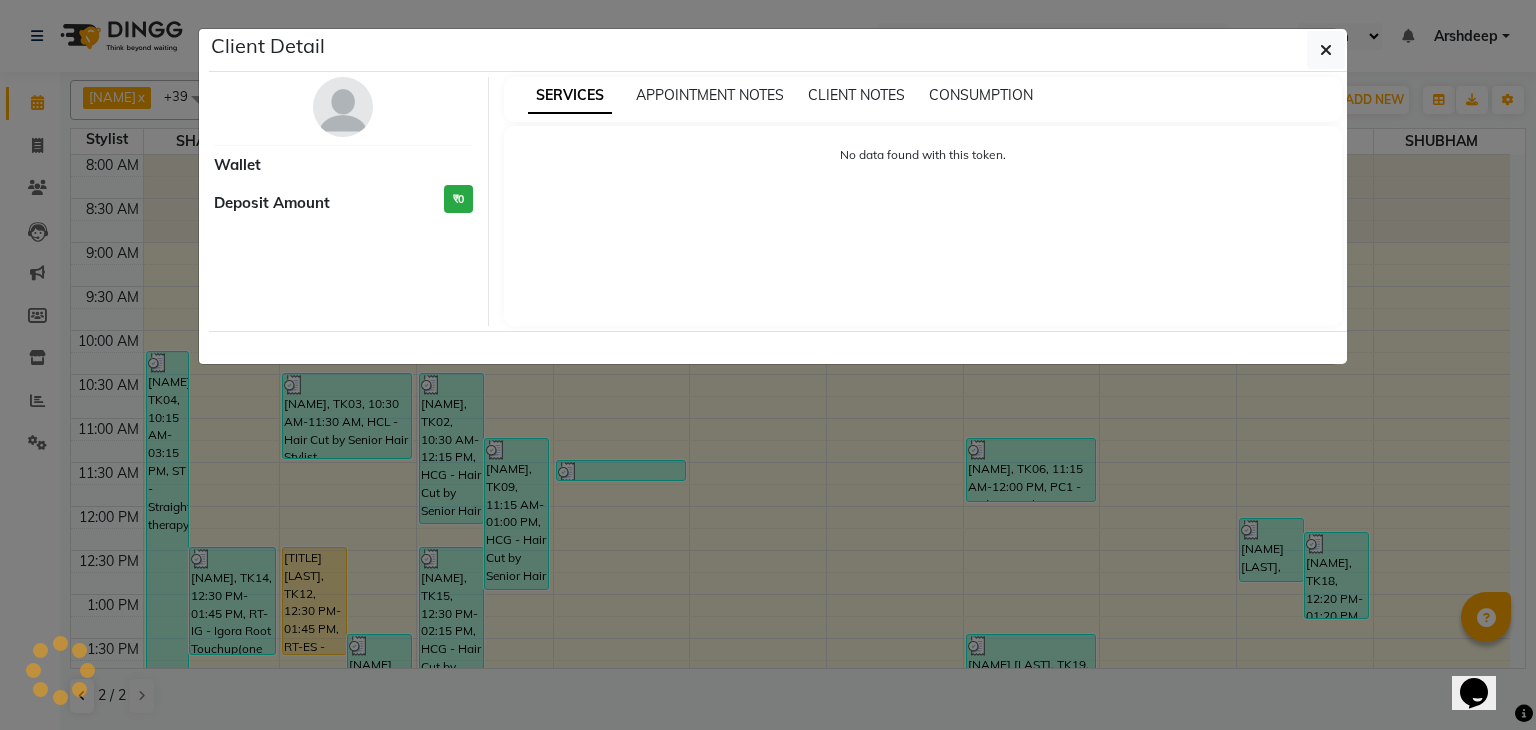 select on "3" 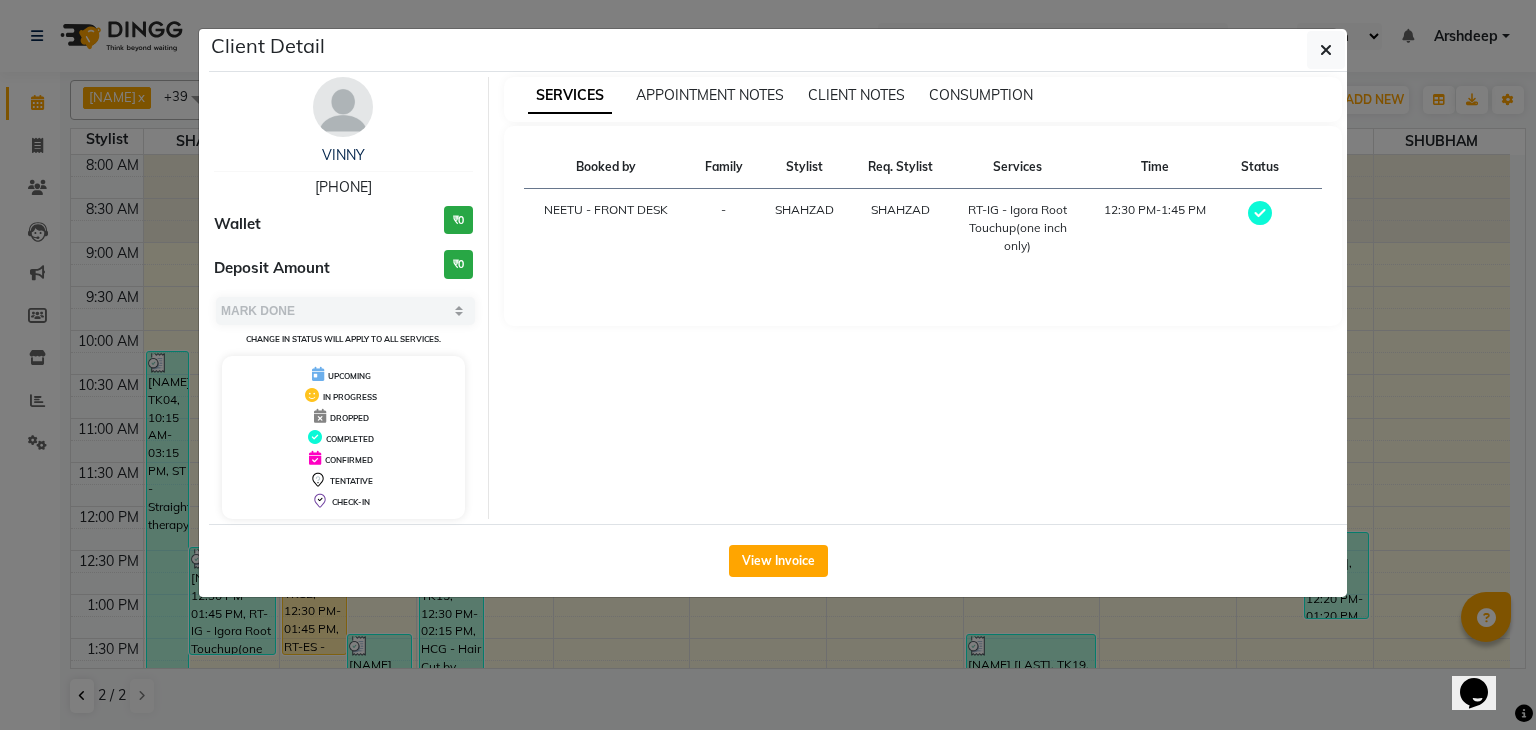 click on "SERVICES APPOINTMENT NOTES CLIENT NOTES CONSUMPTION" at bounding box center (923, 99) 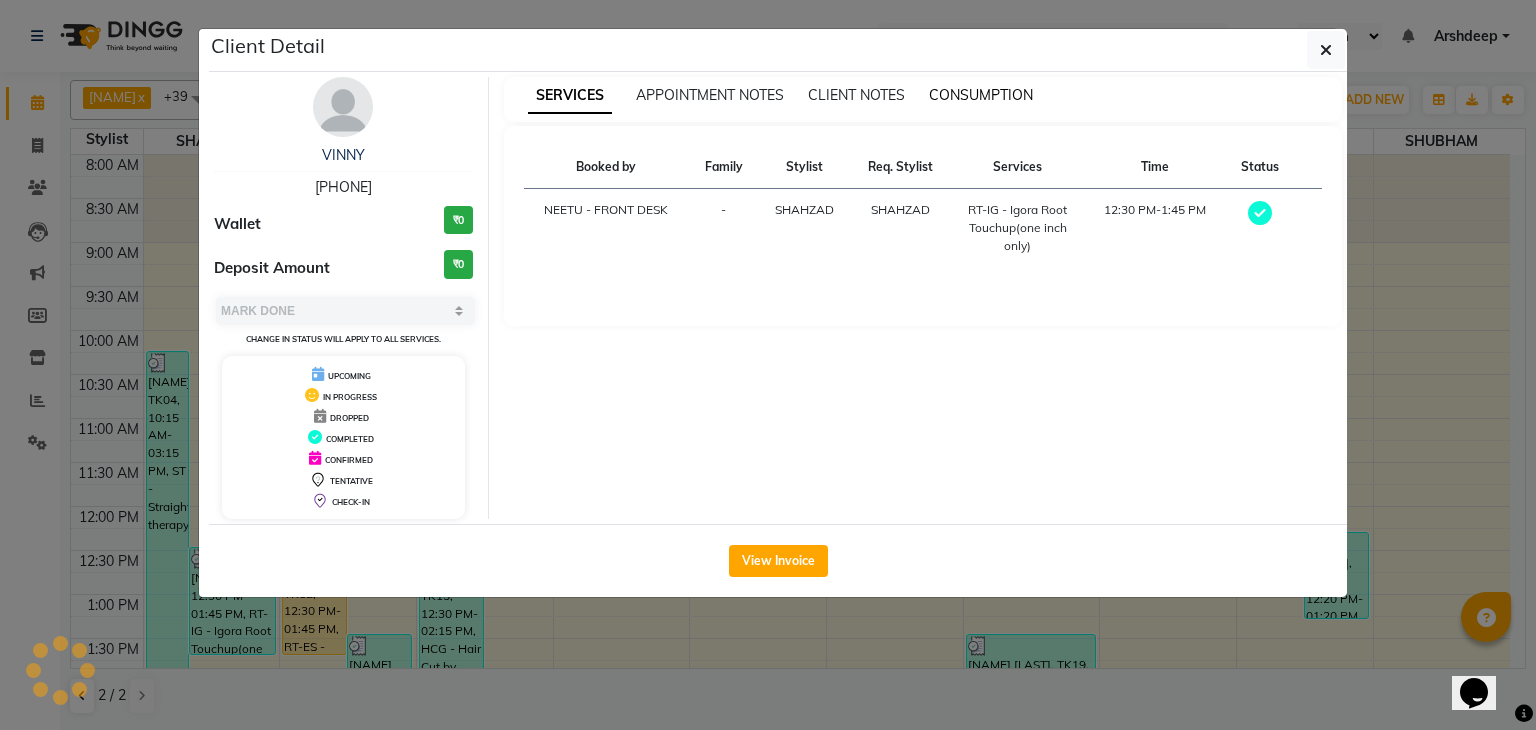 click on "CONSUMPTION" at bounding box center (981, 95) 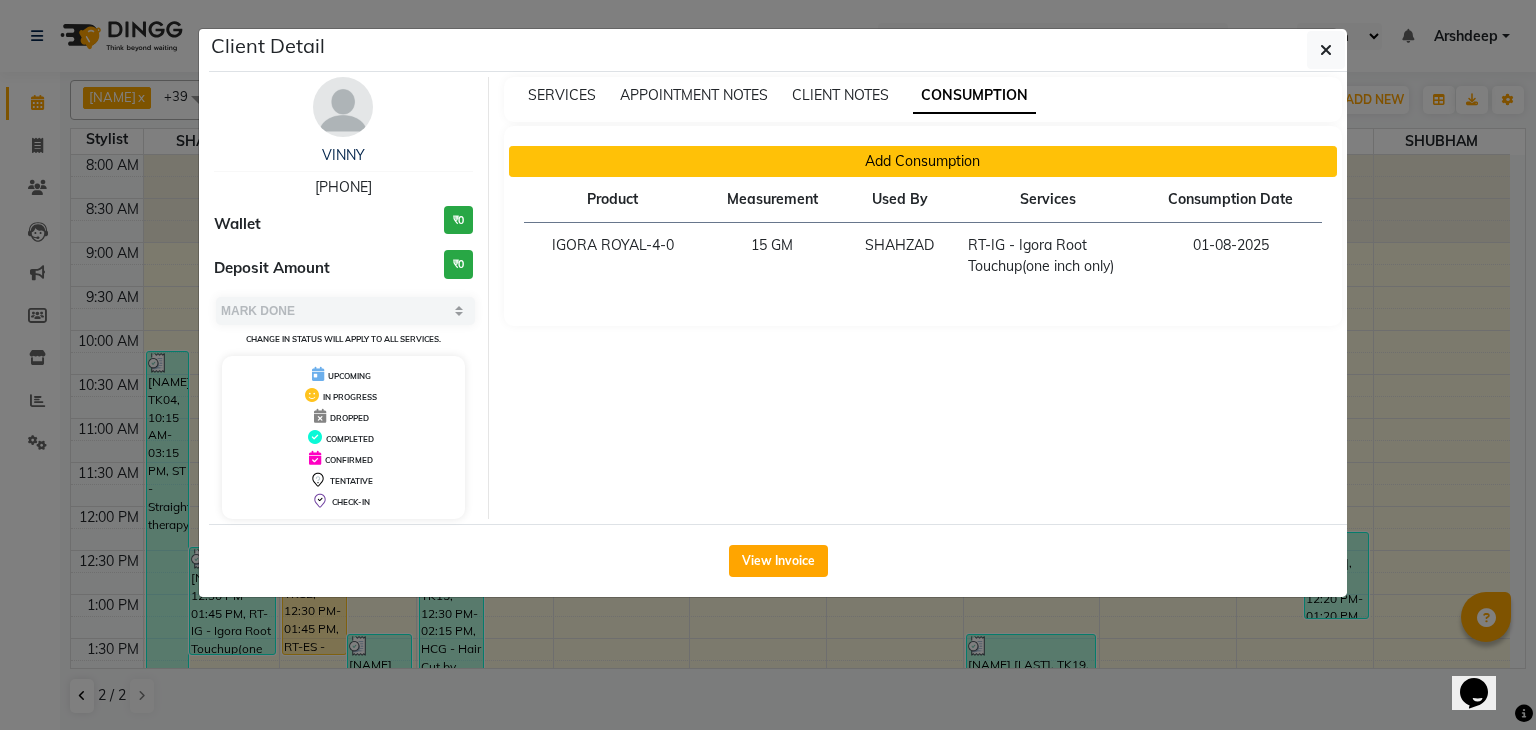 click on "Add Consumption" at bounding box center (923, 161) 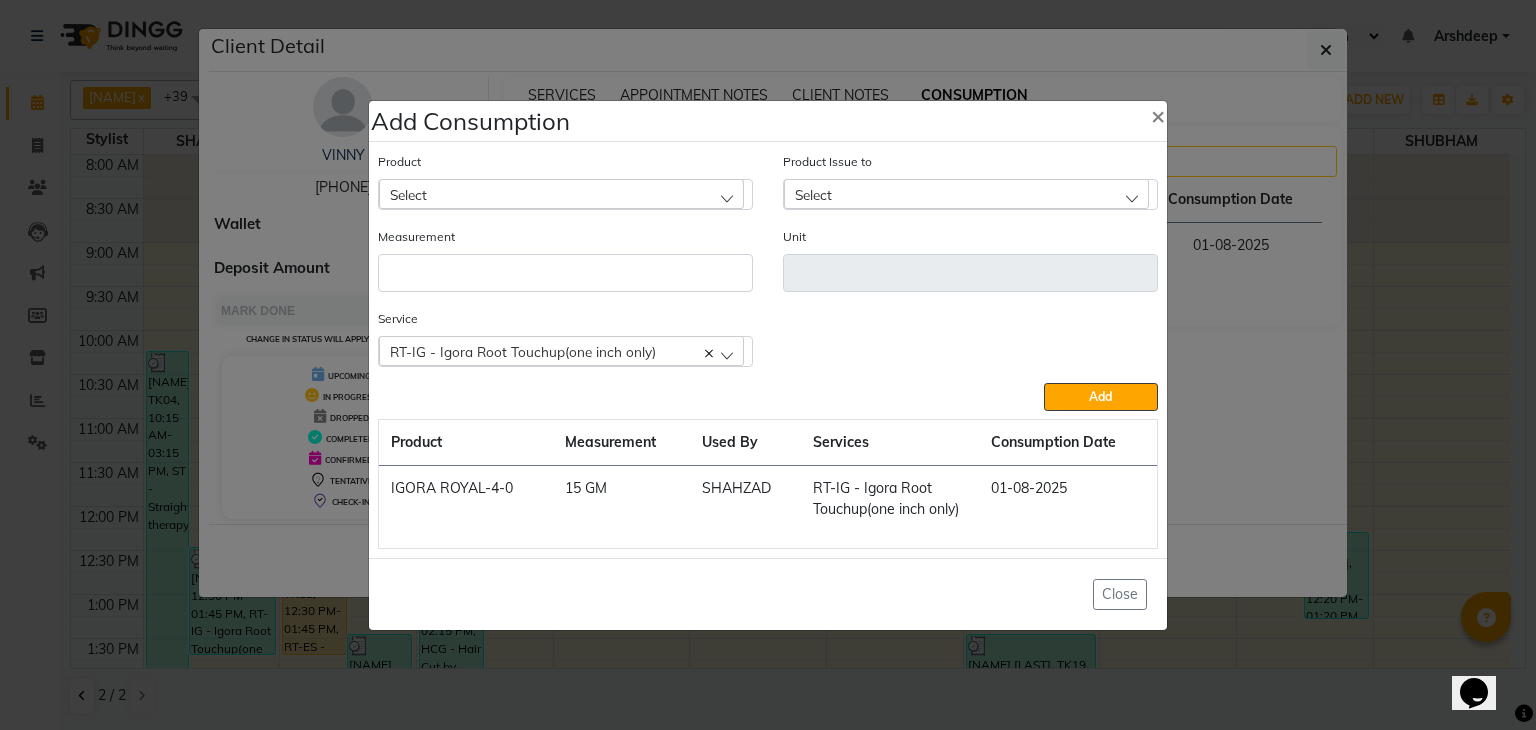 click on "Select" 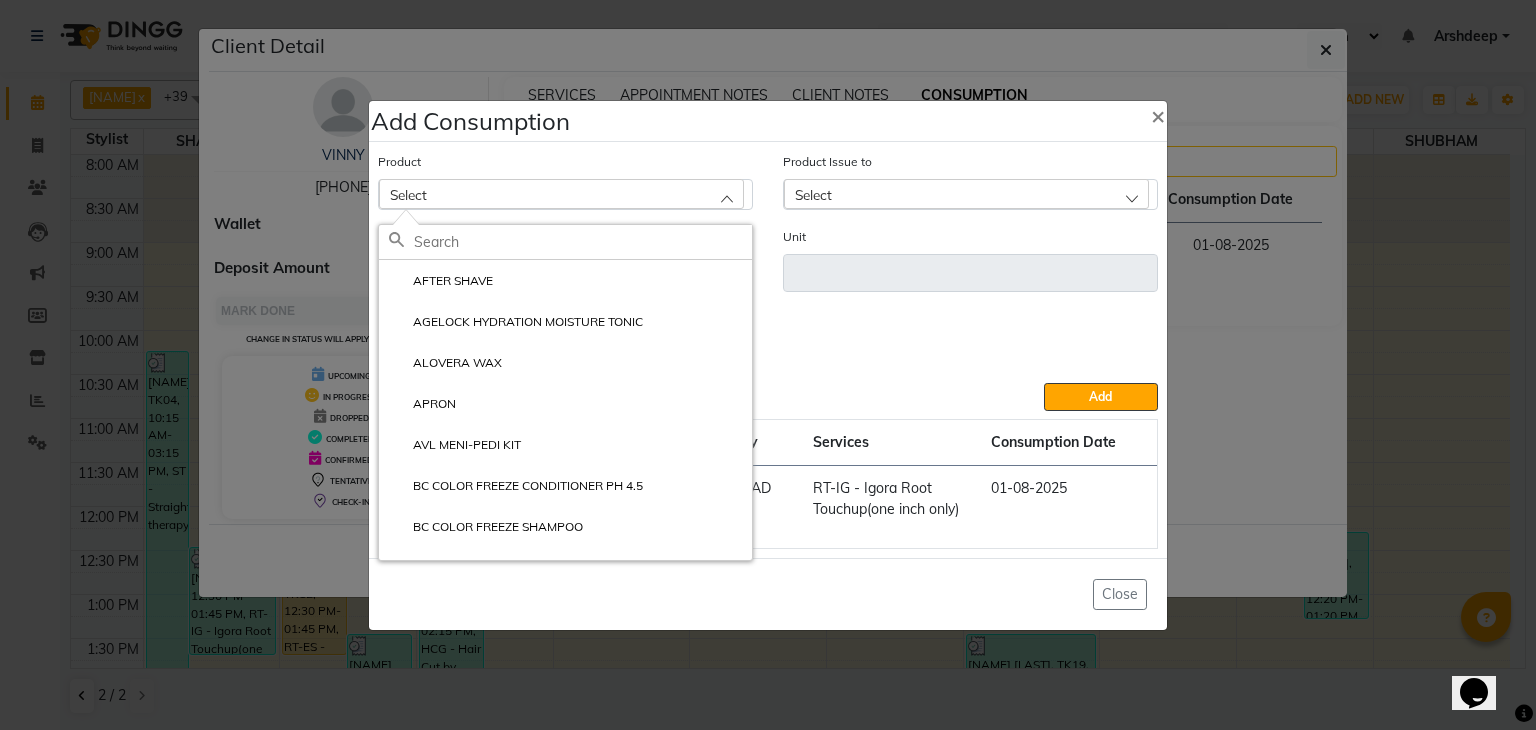 click 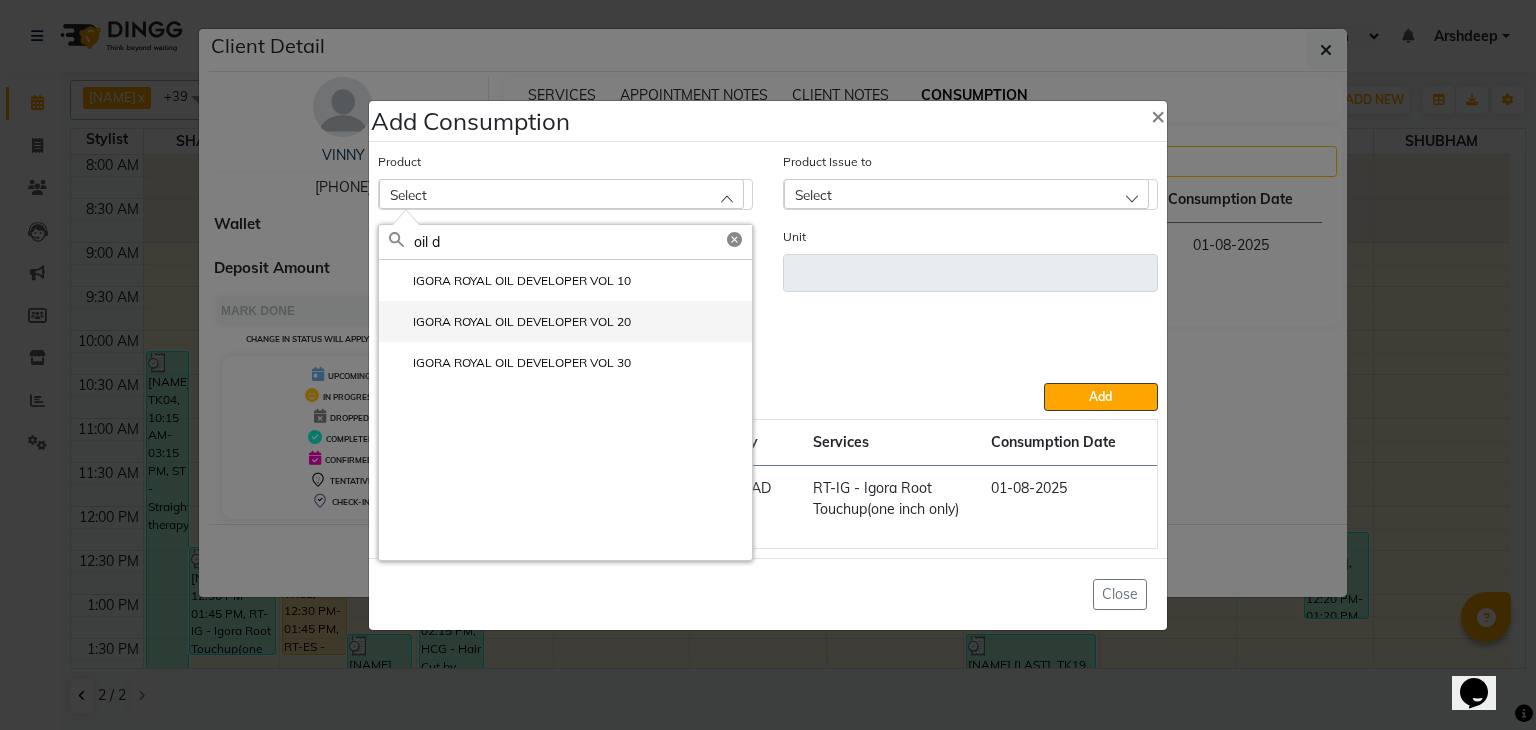 type on "oil d" 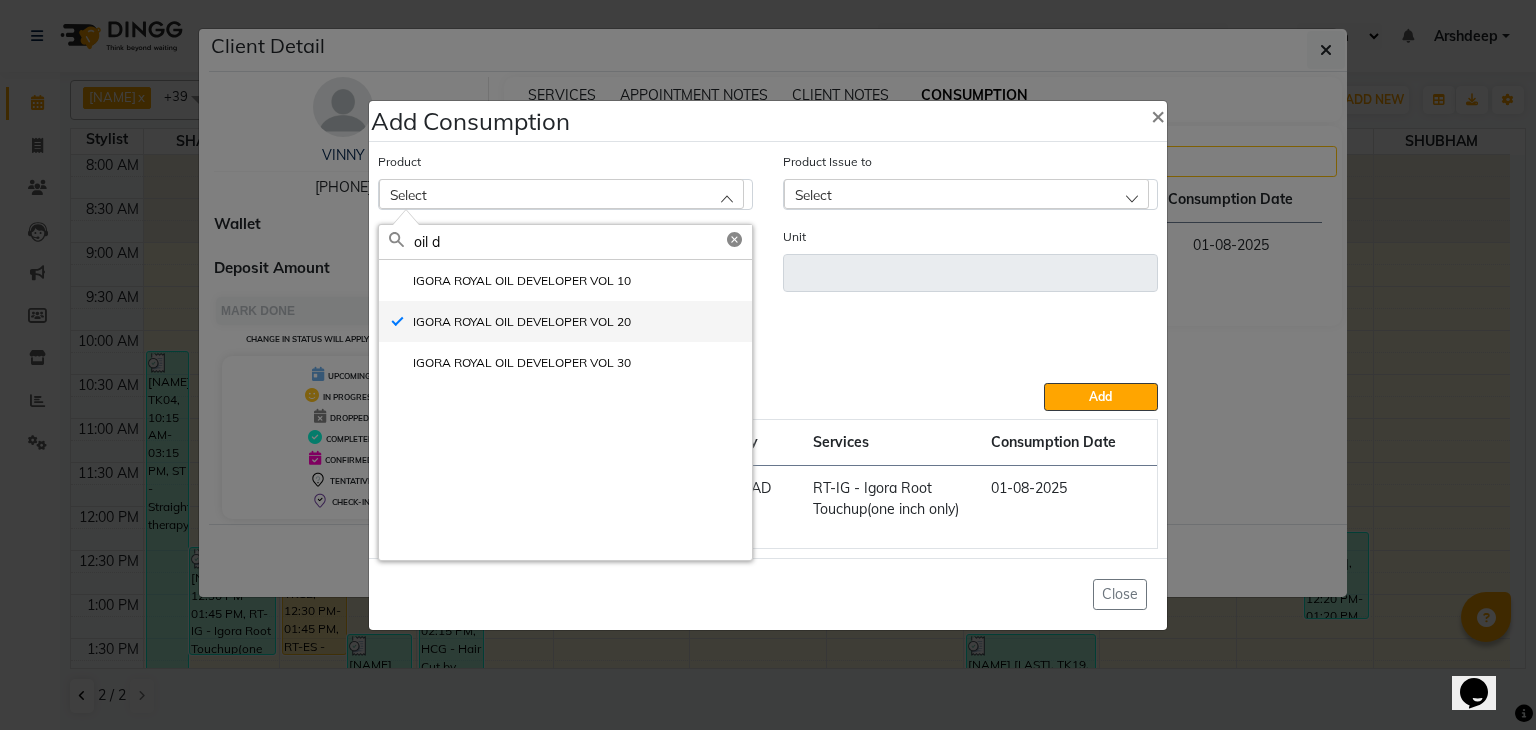 type on "GM" 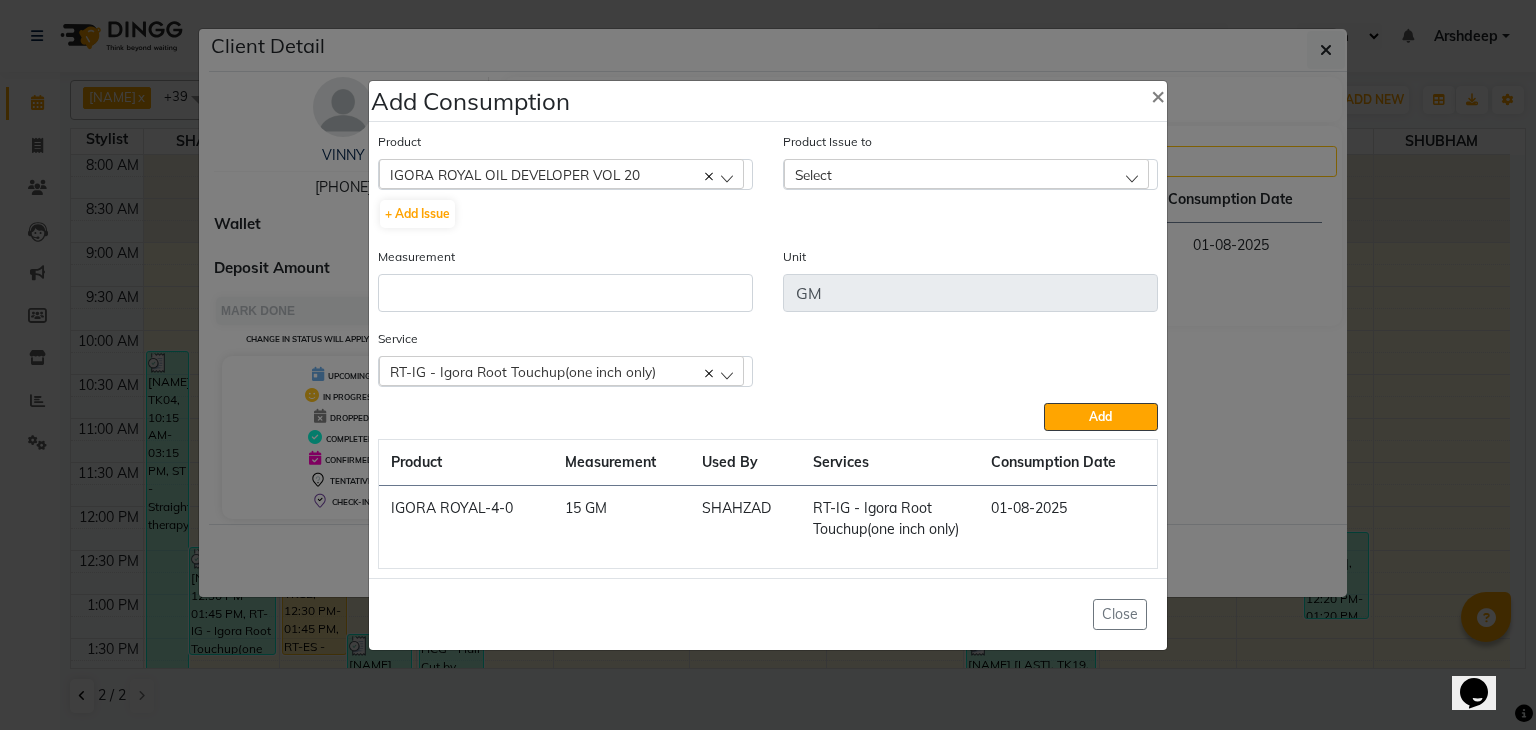 click on "Select" 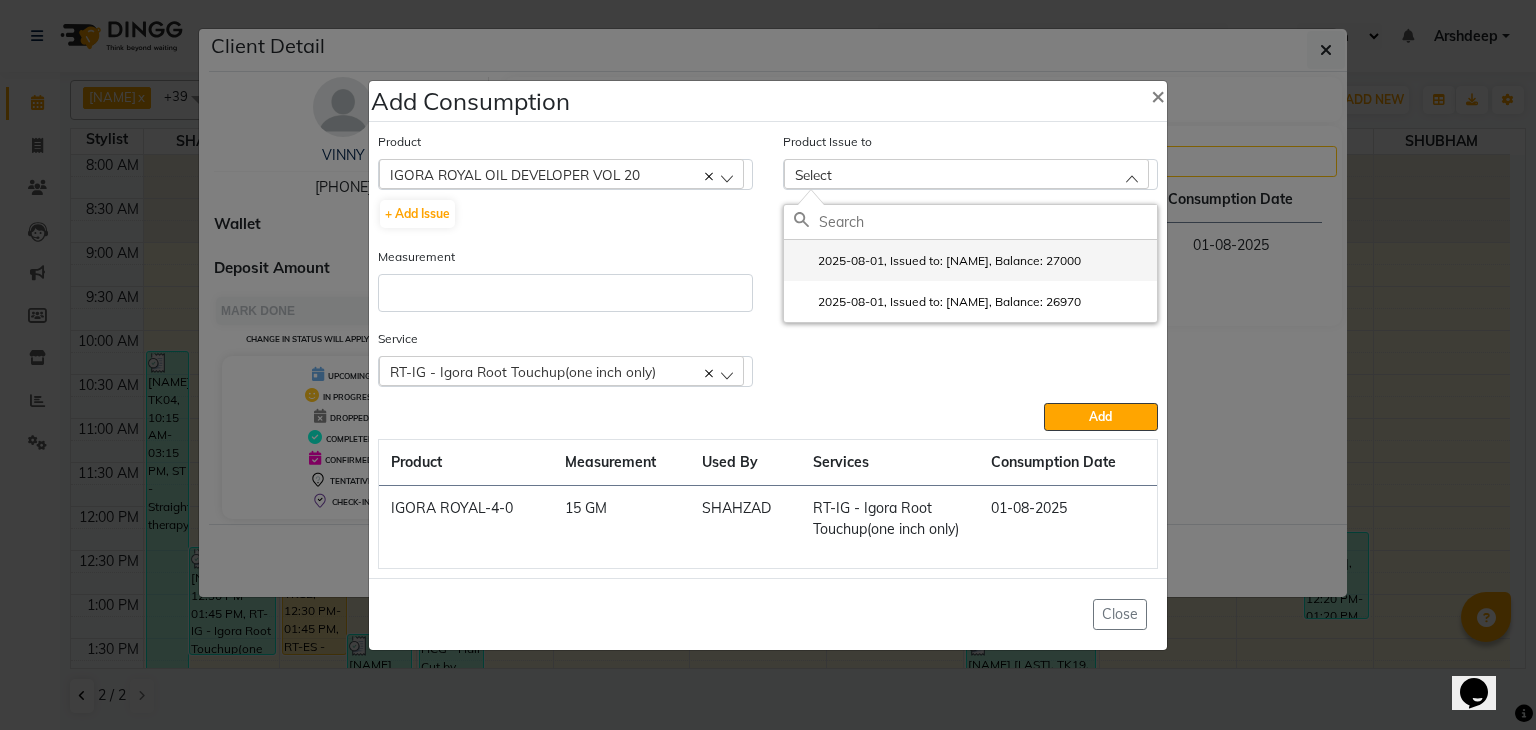 click on "2025-08-01, Issued to: SHAHZAD, Balance: 27000" 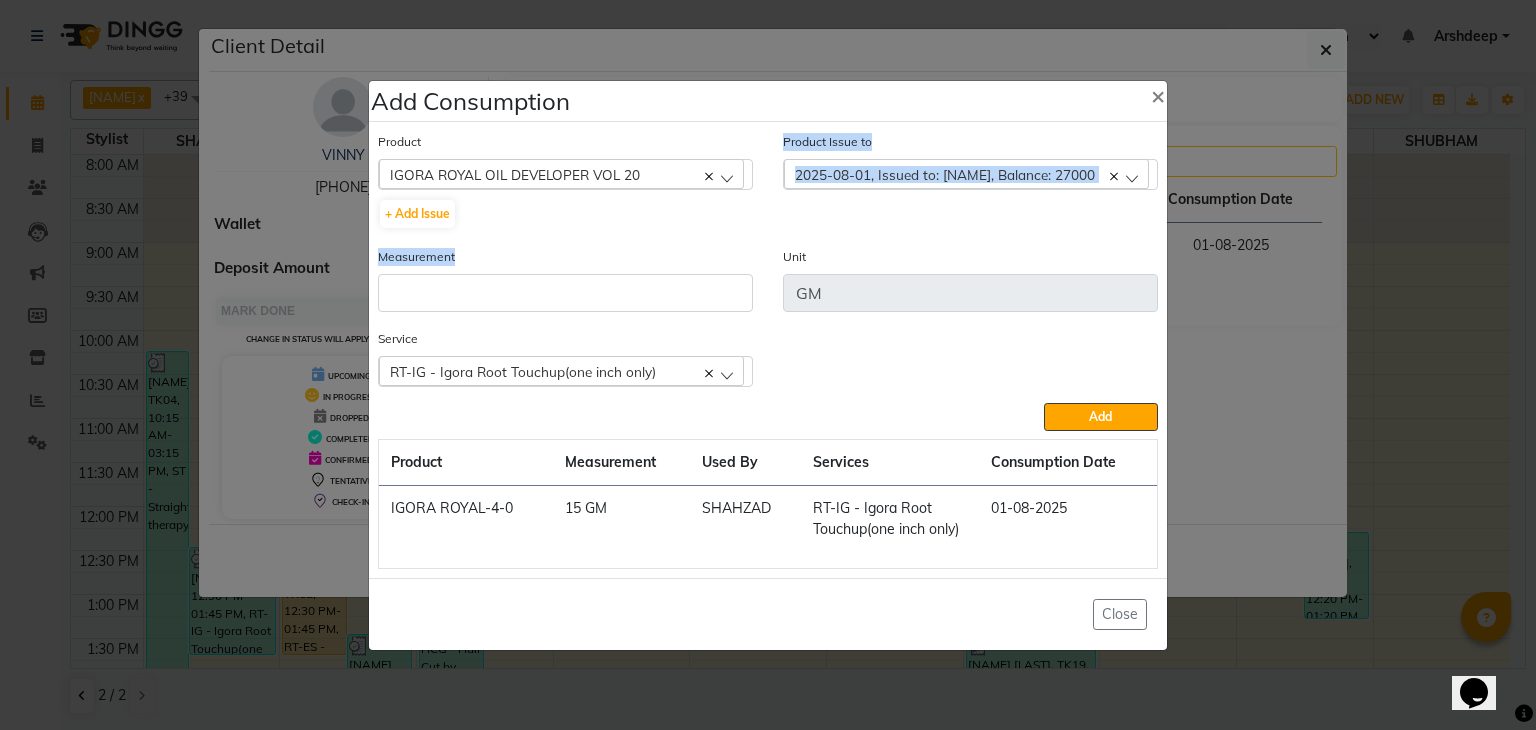 drag, startPoint x: 952, startPoint y: 249, endPoint x: 684, endPoint y: 226, distance: 268.98514 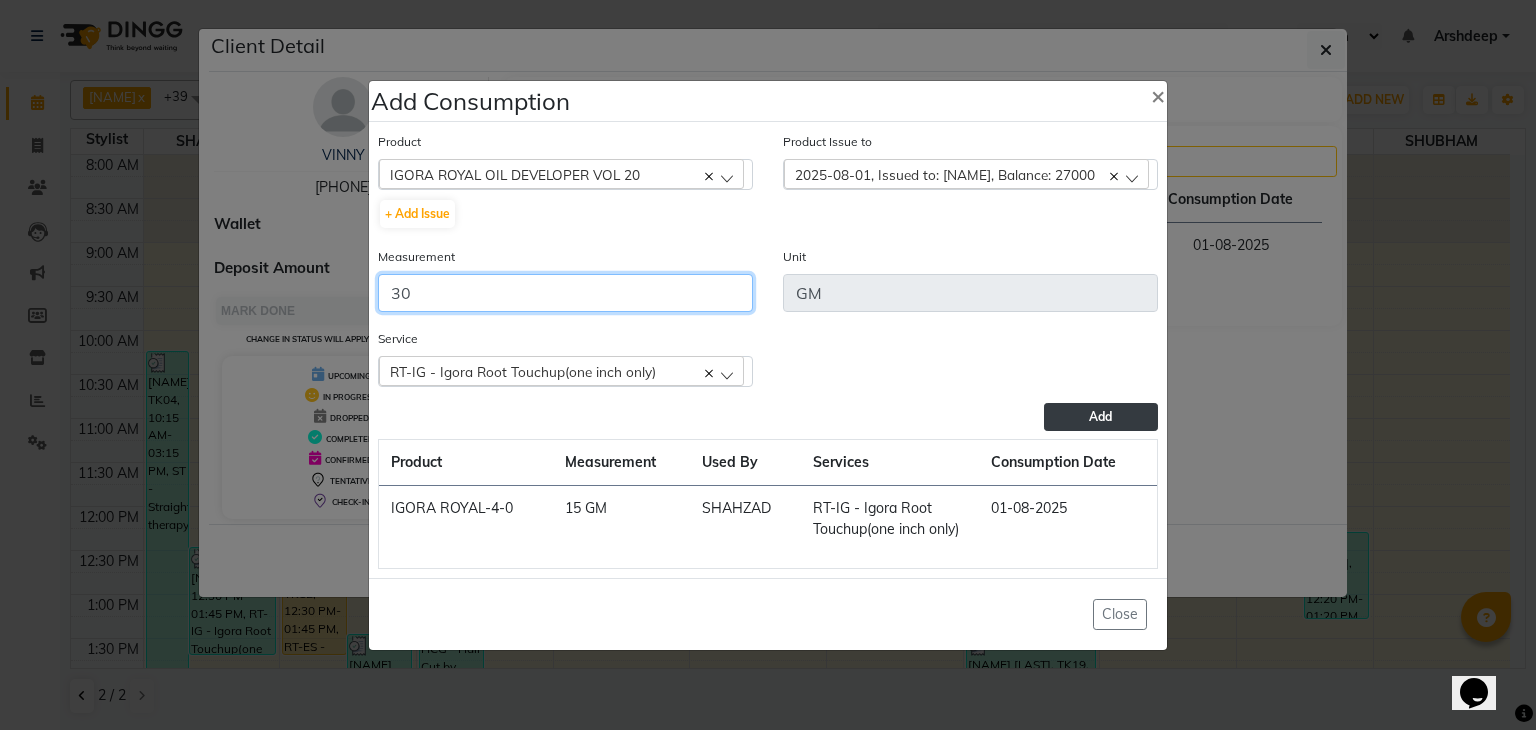 type on "30" 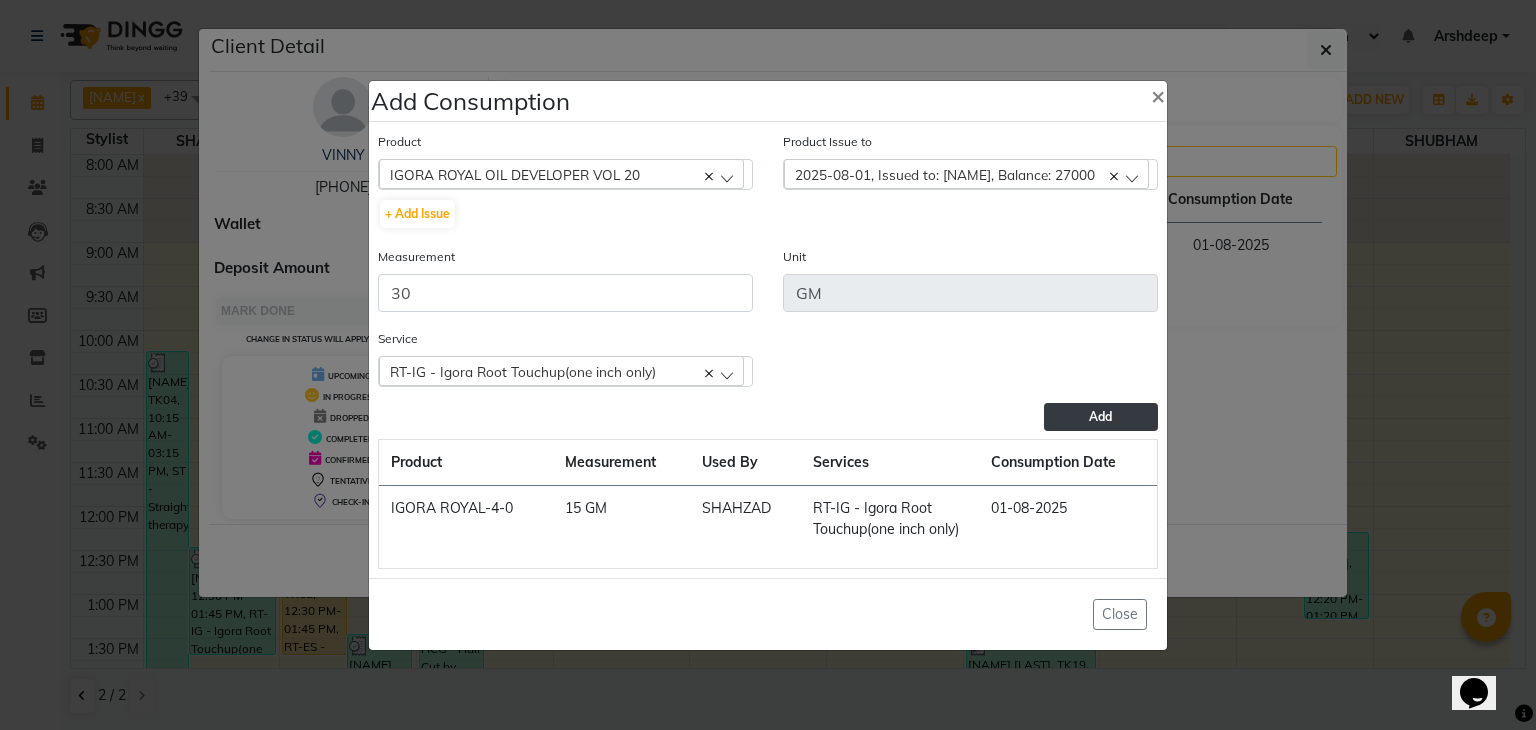 click on "Add" 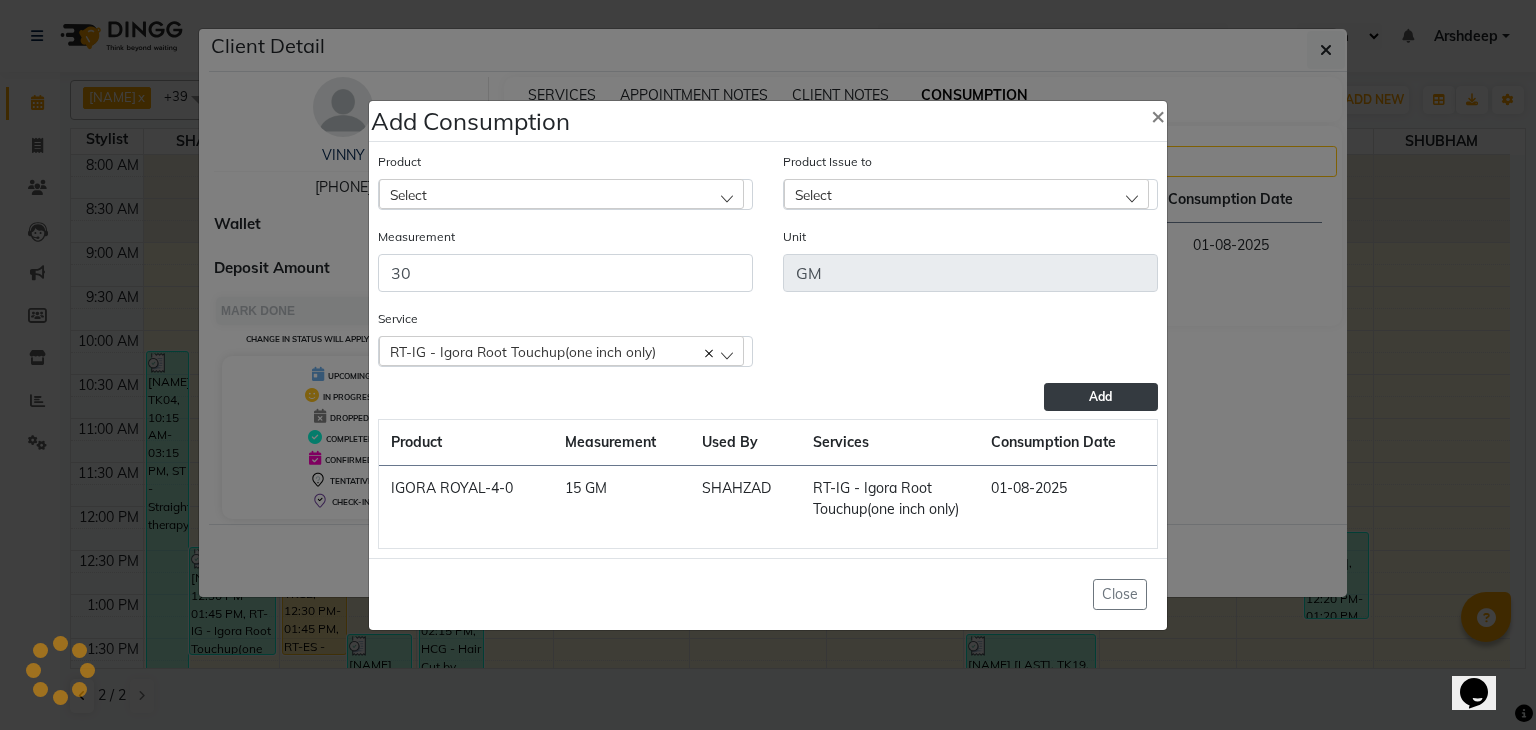 type 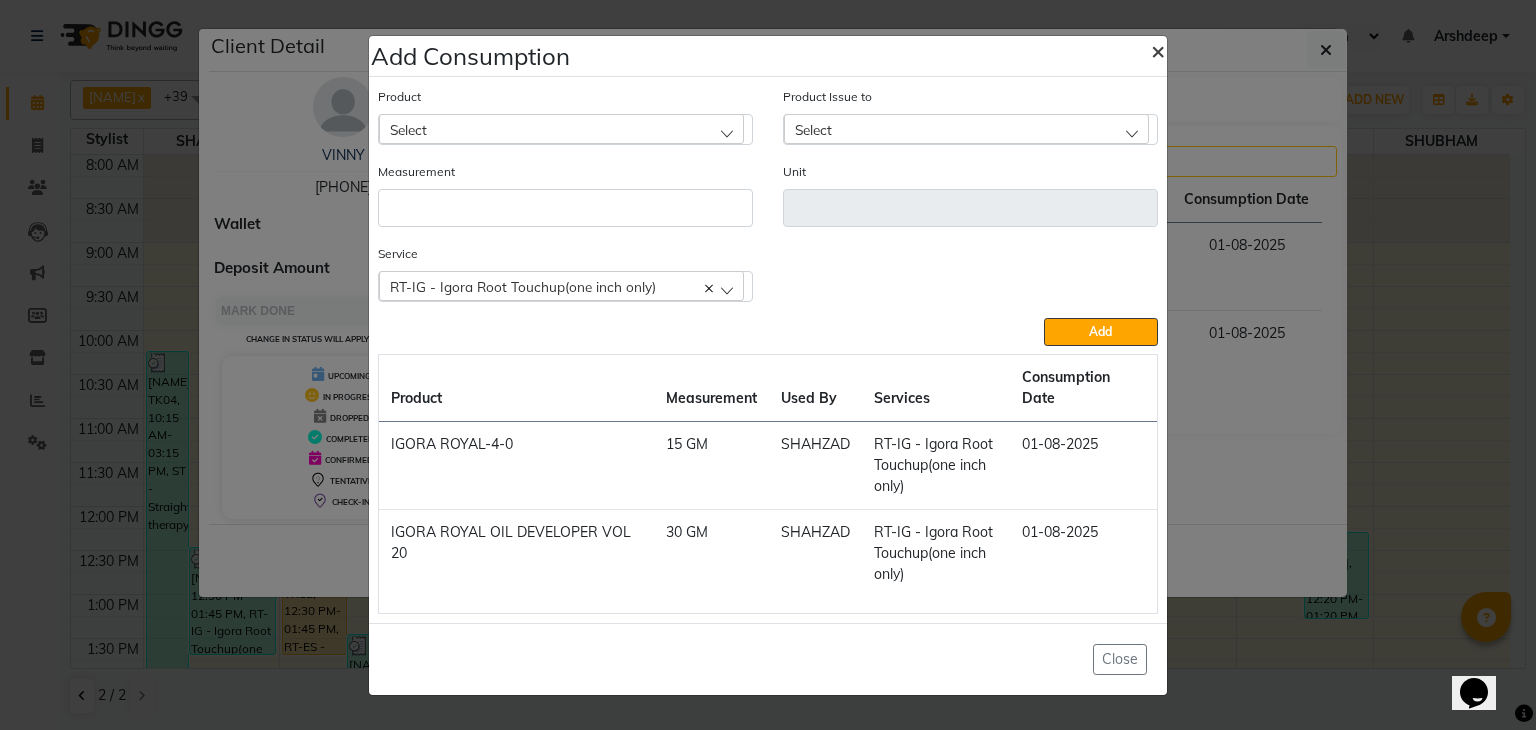 click on "×" 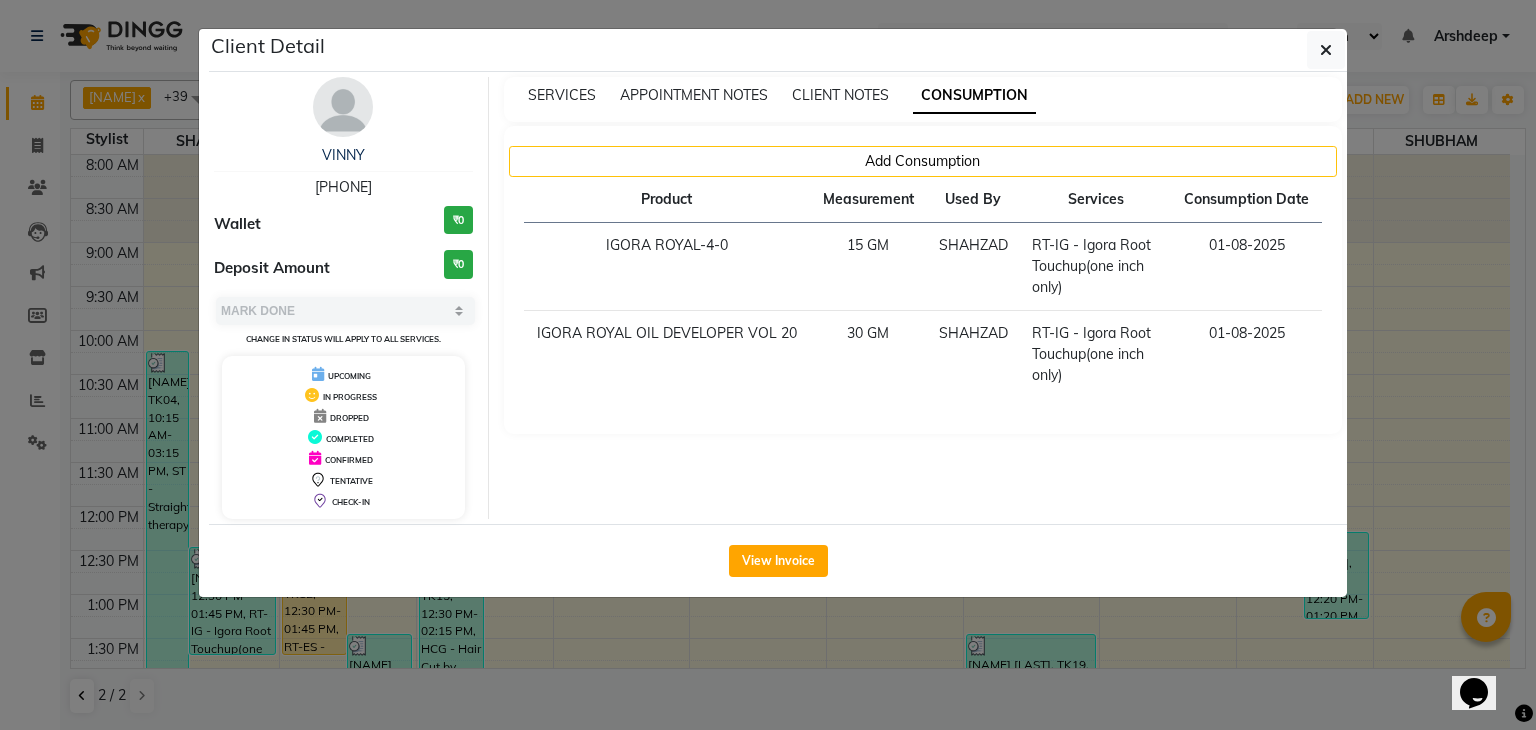 type 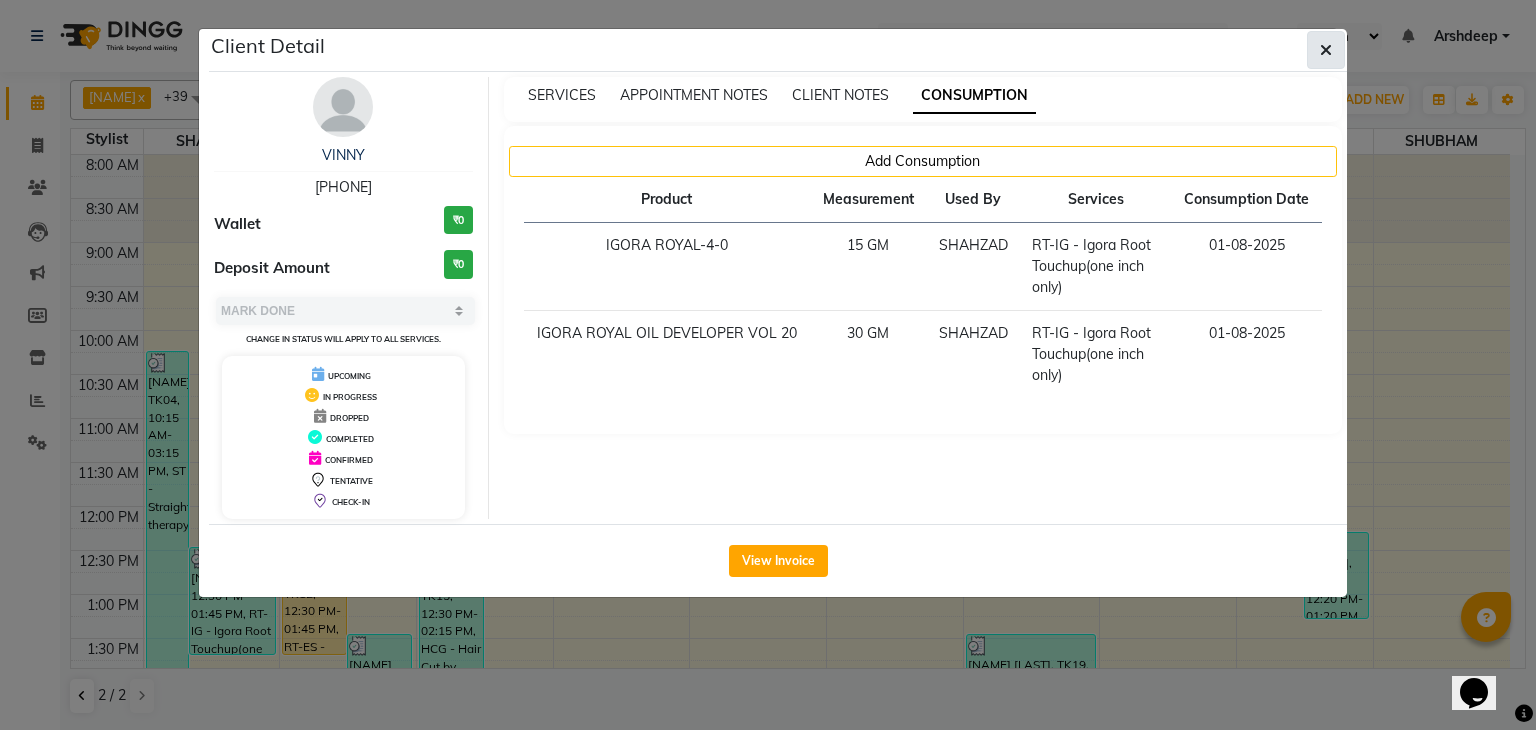 click 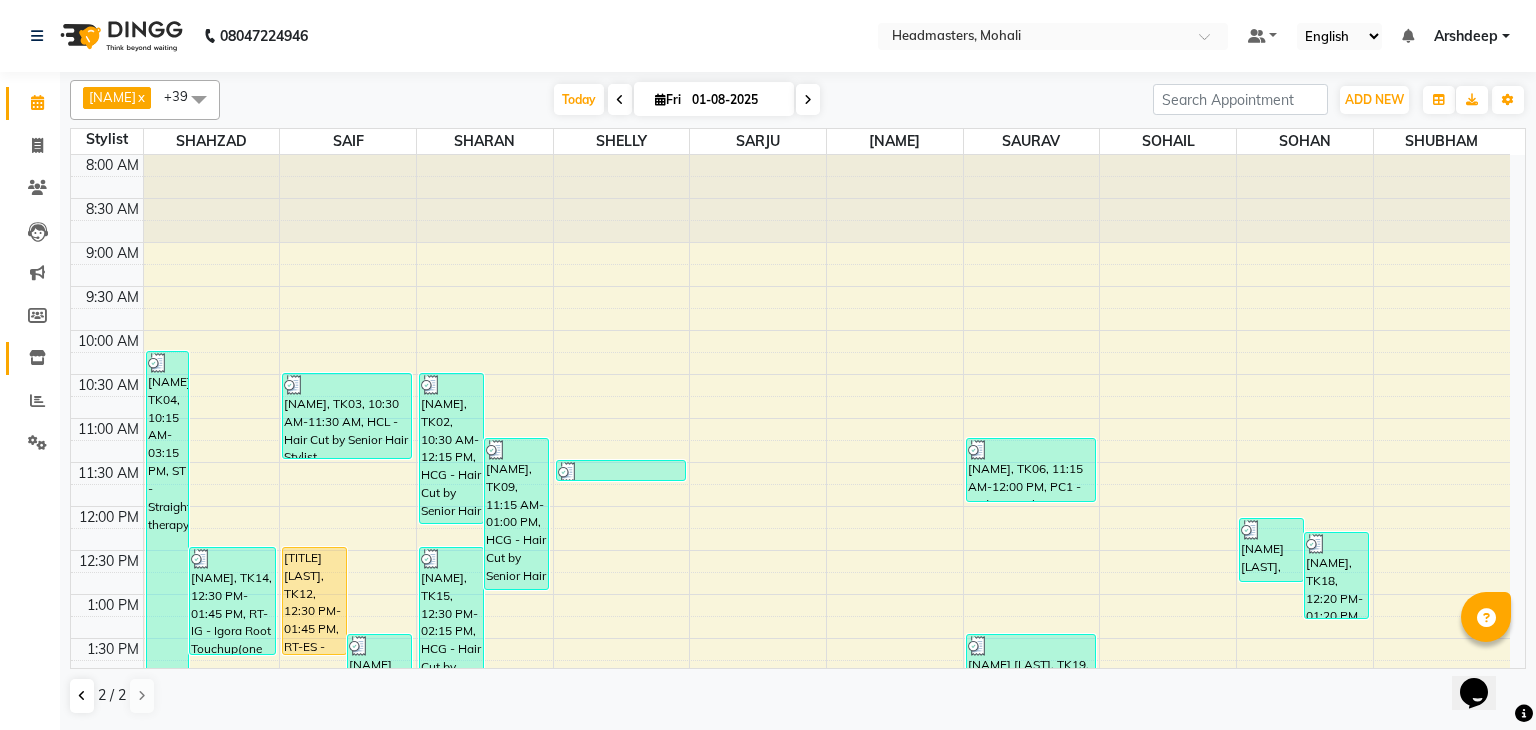 click on "Inventory" 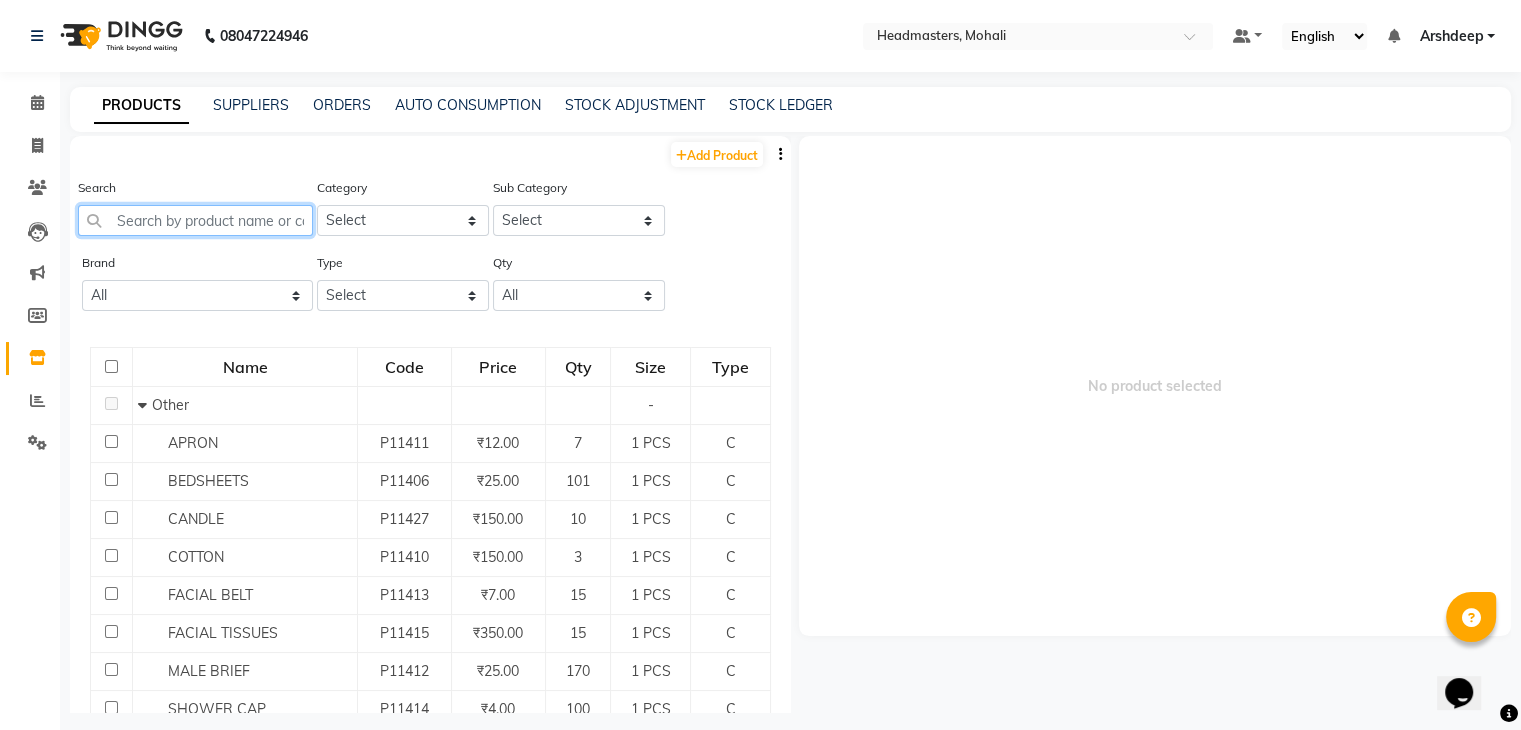 click 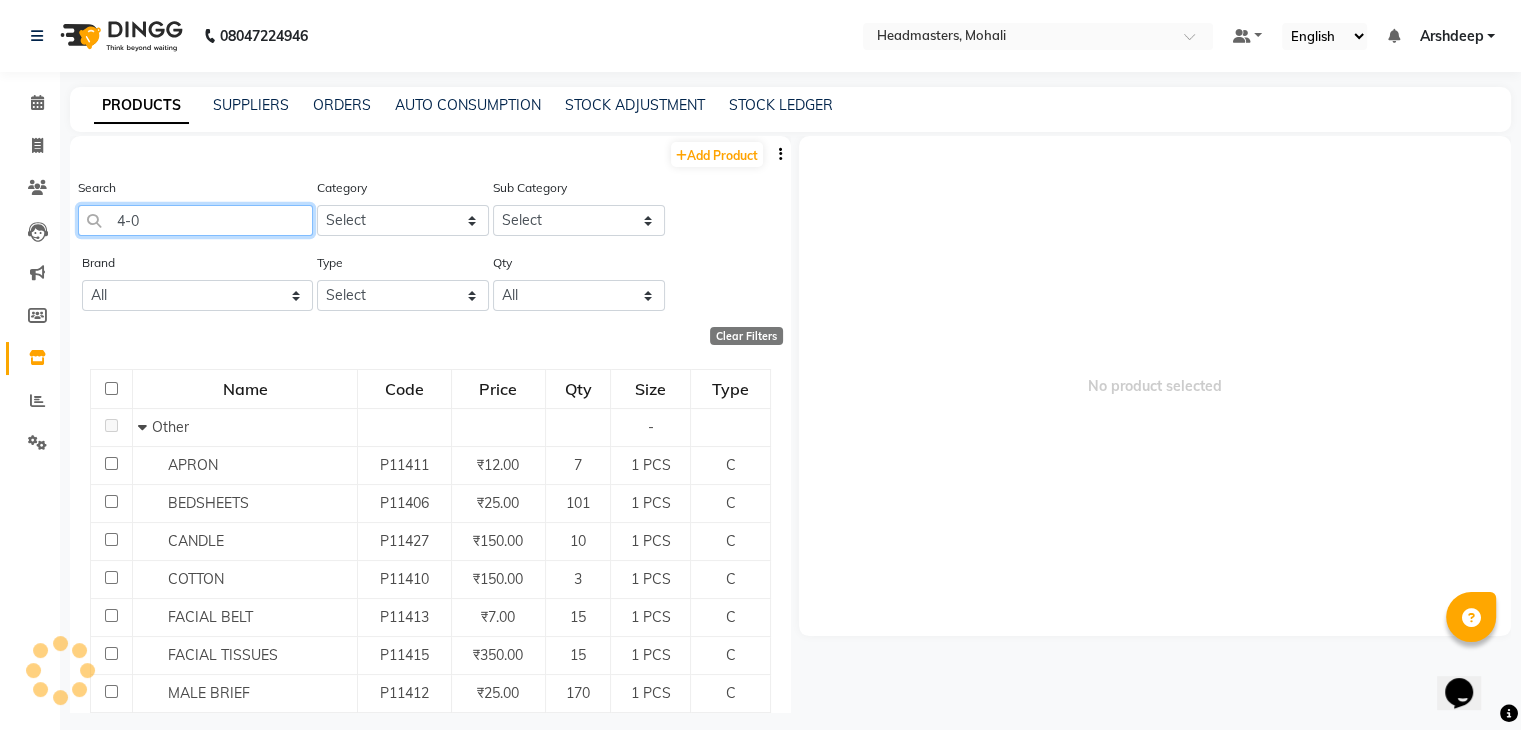 drag, startPoint x: 222, startPoint y: 212, endPoint x: 232, endPoint y: 239, distance: 28.79236 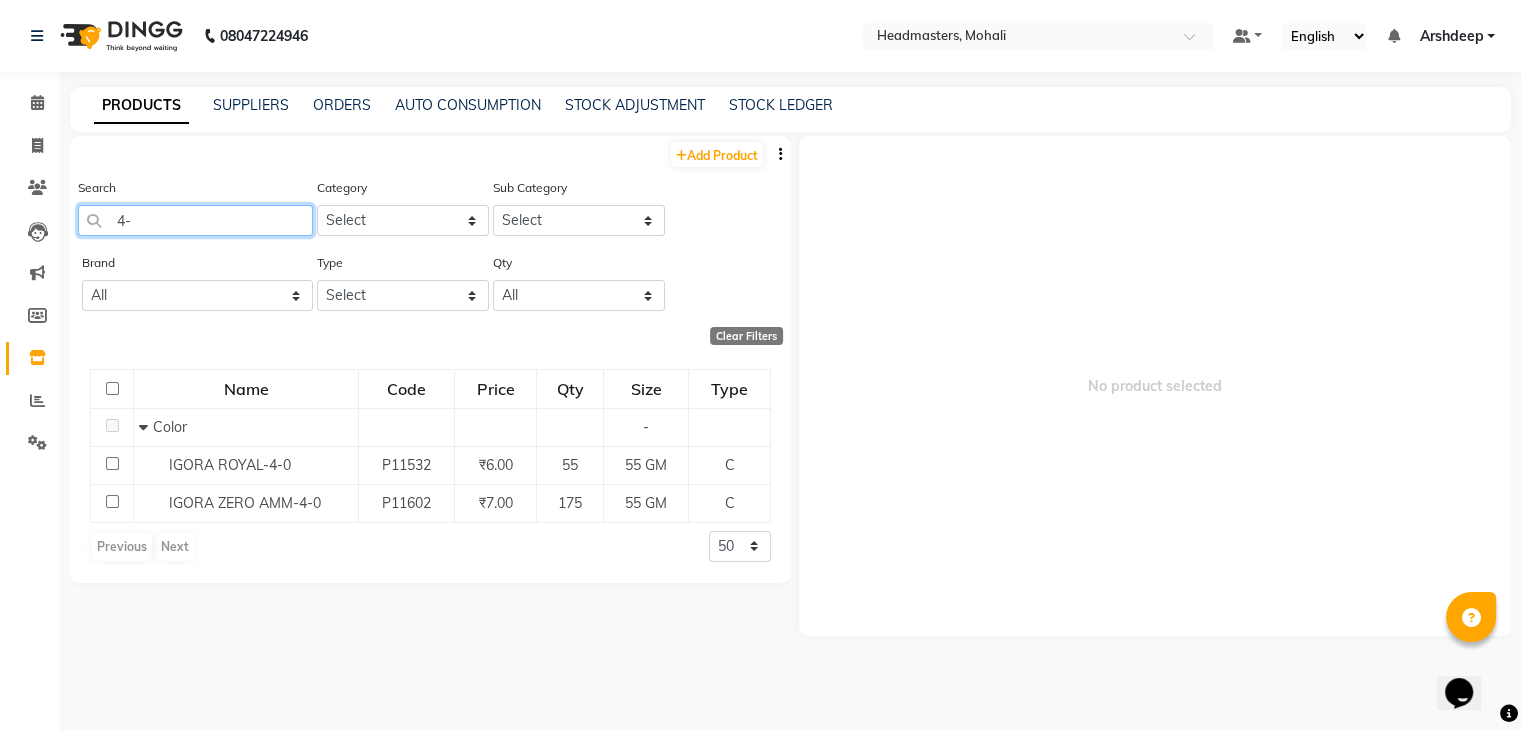 type on "4" 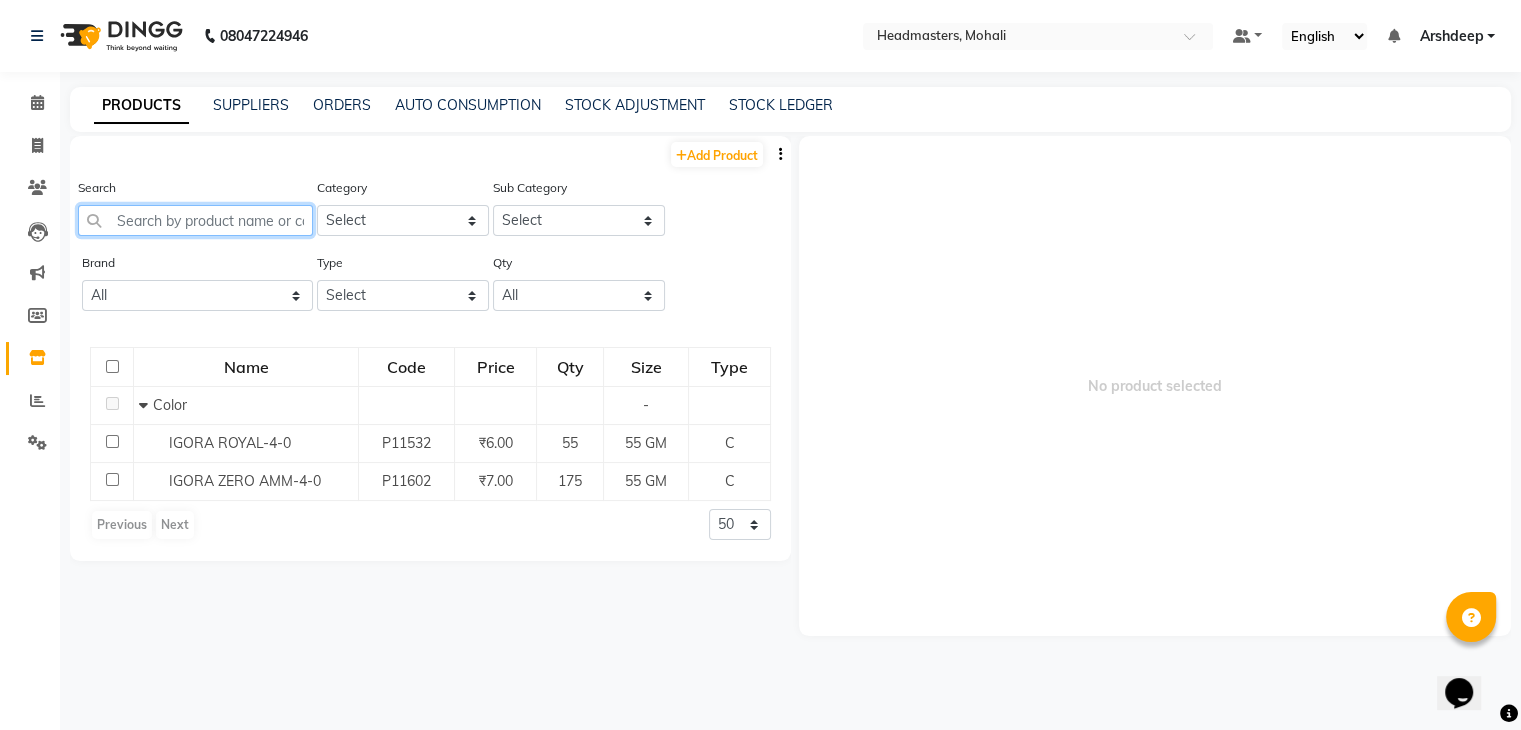 type on "5" 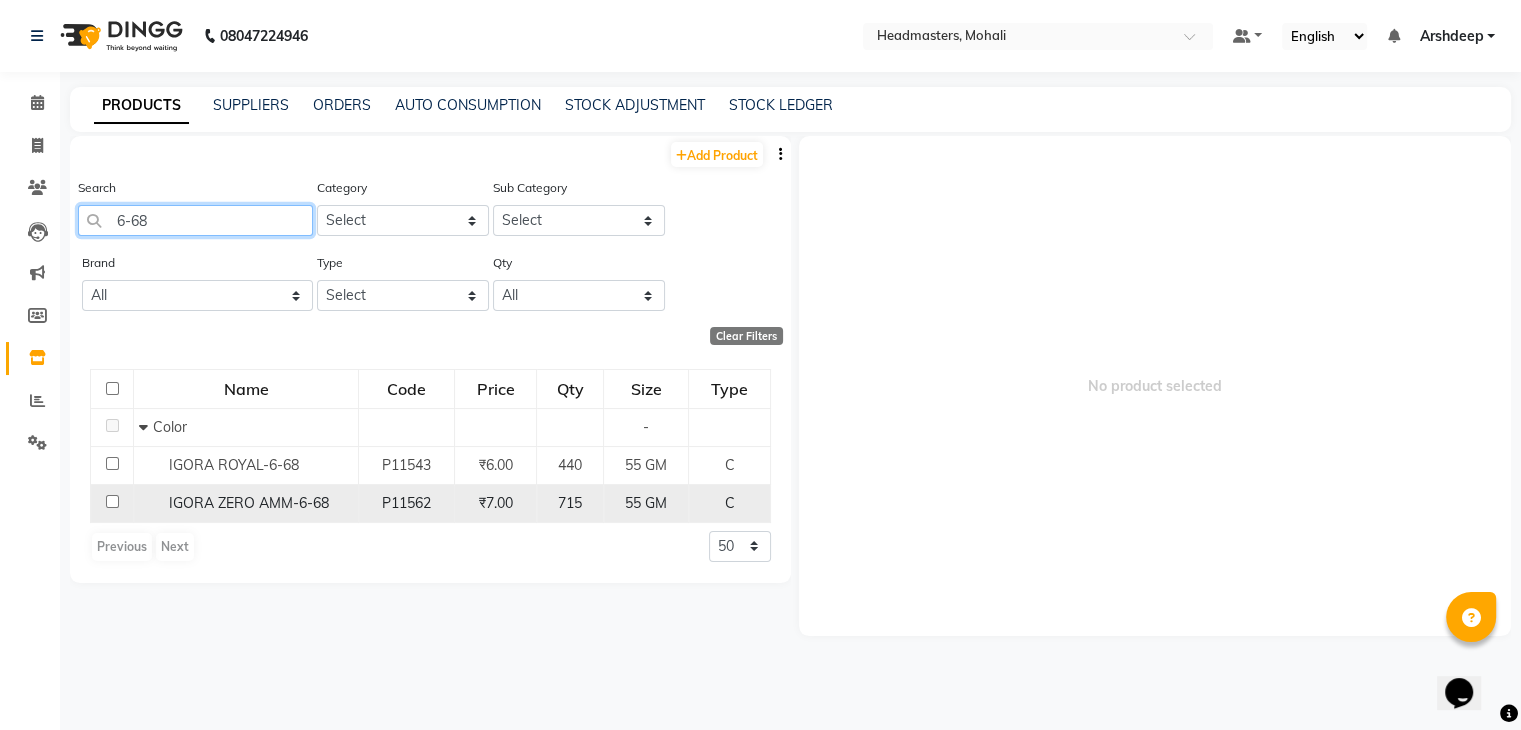 type on "6-68" 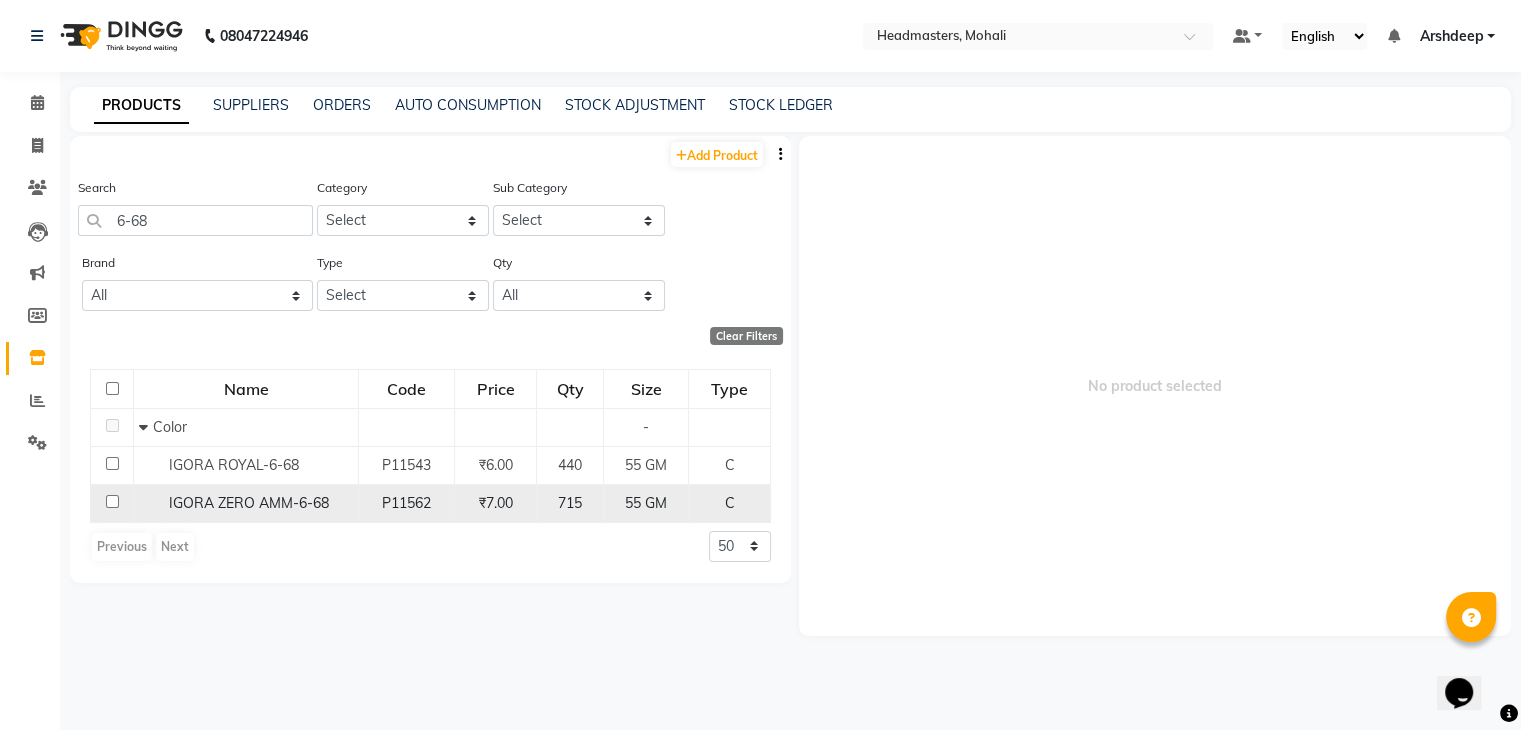 click on "P11562" 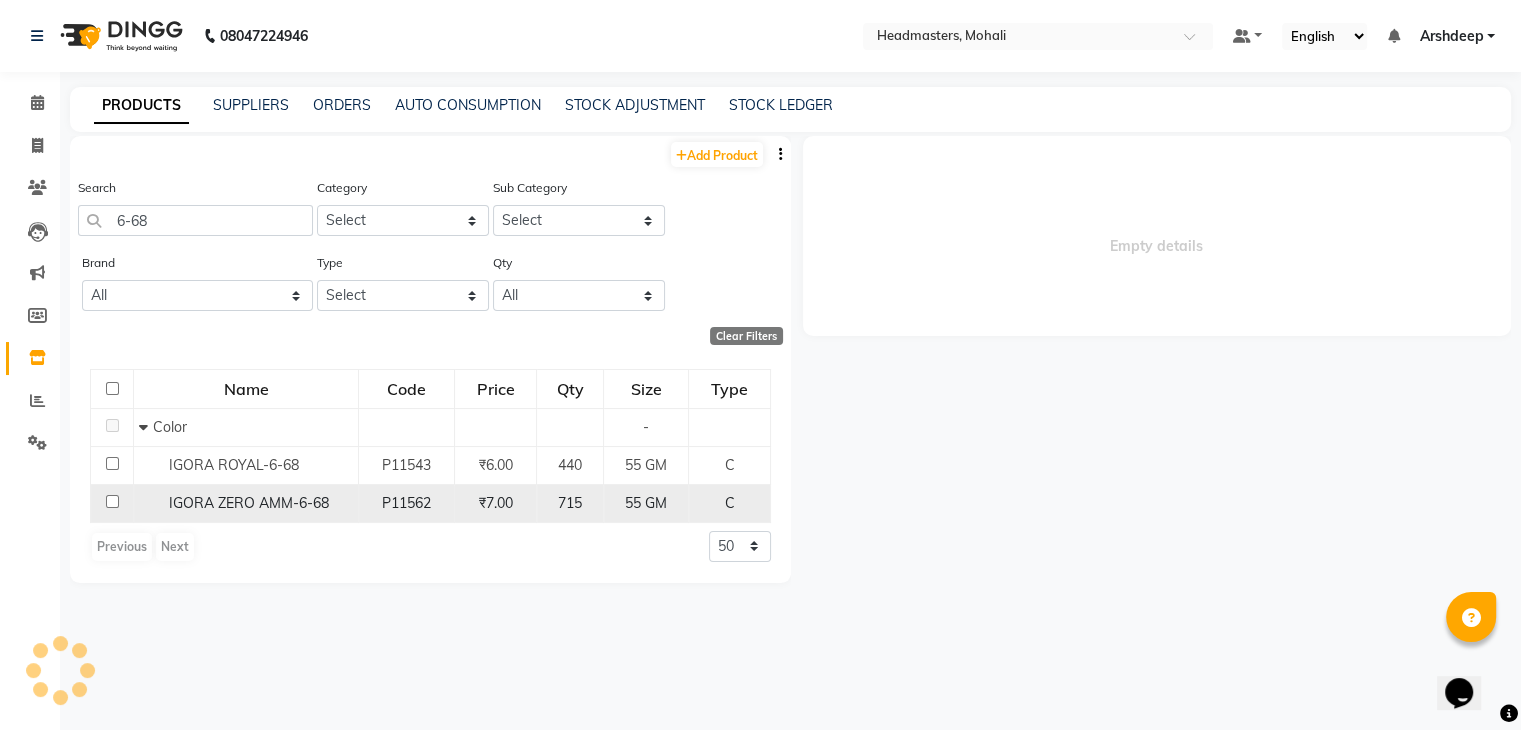 select 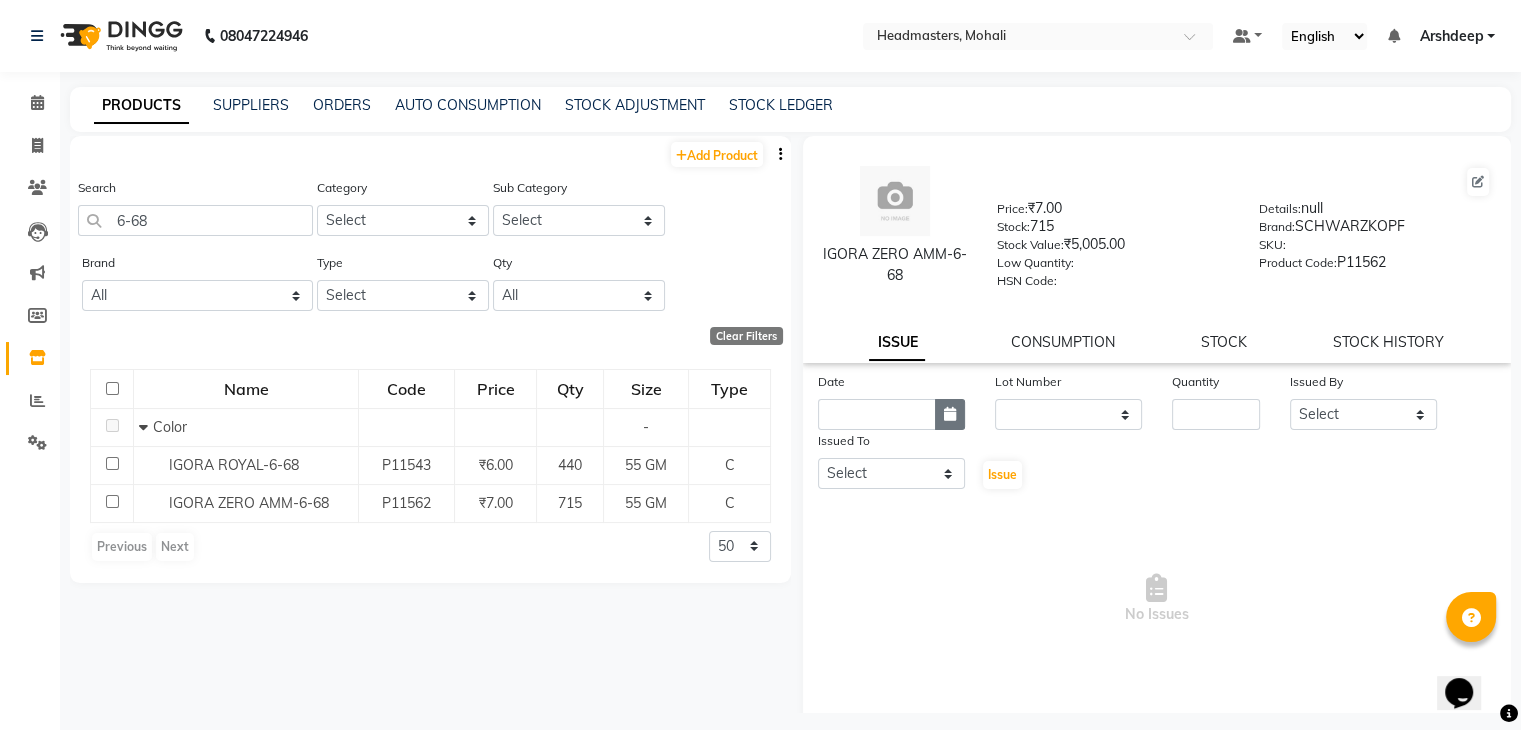 click 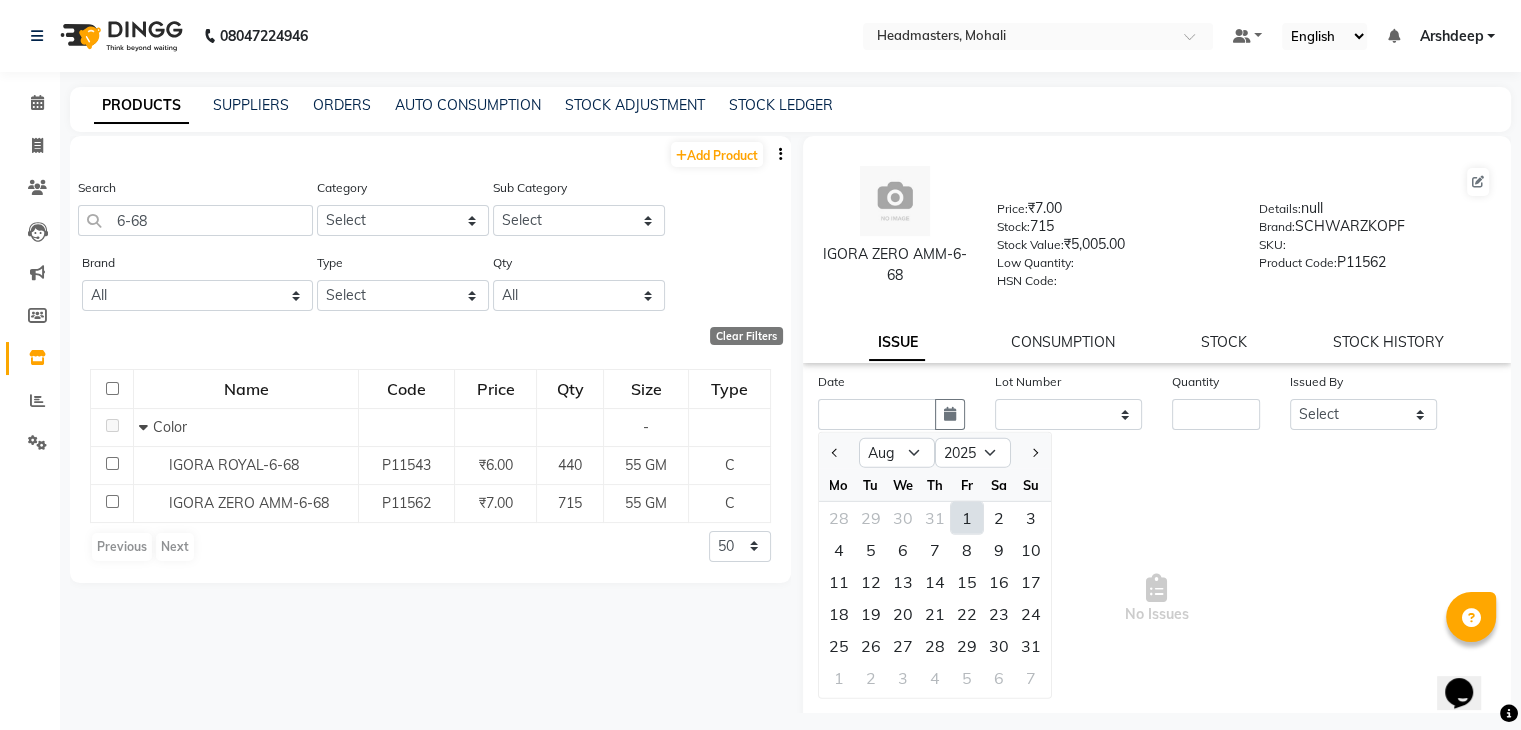 click on "1" 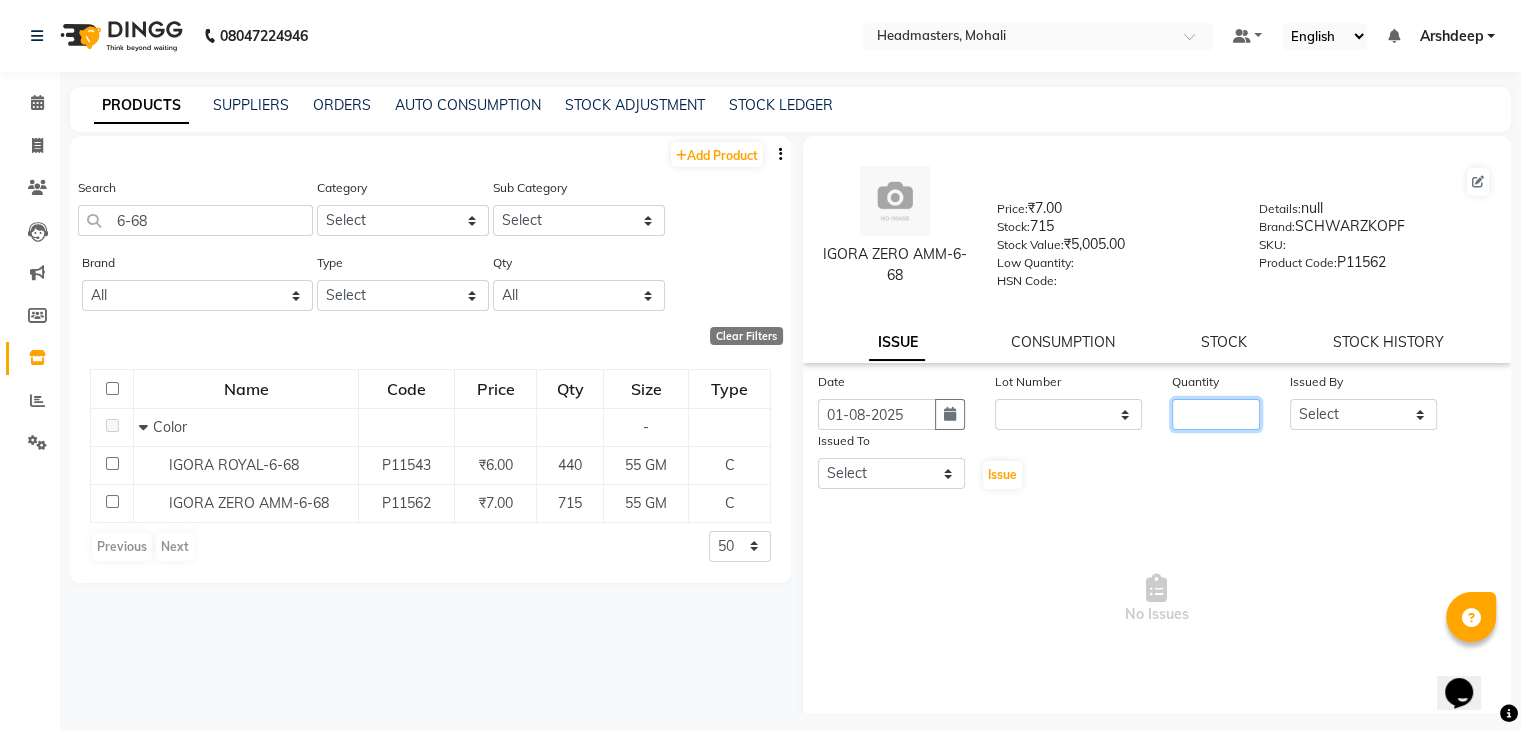 click 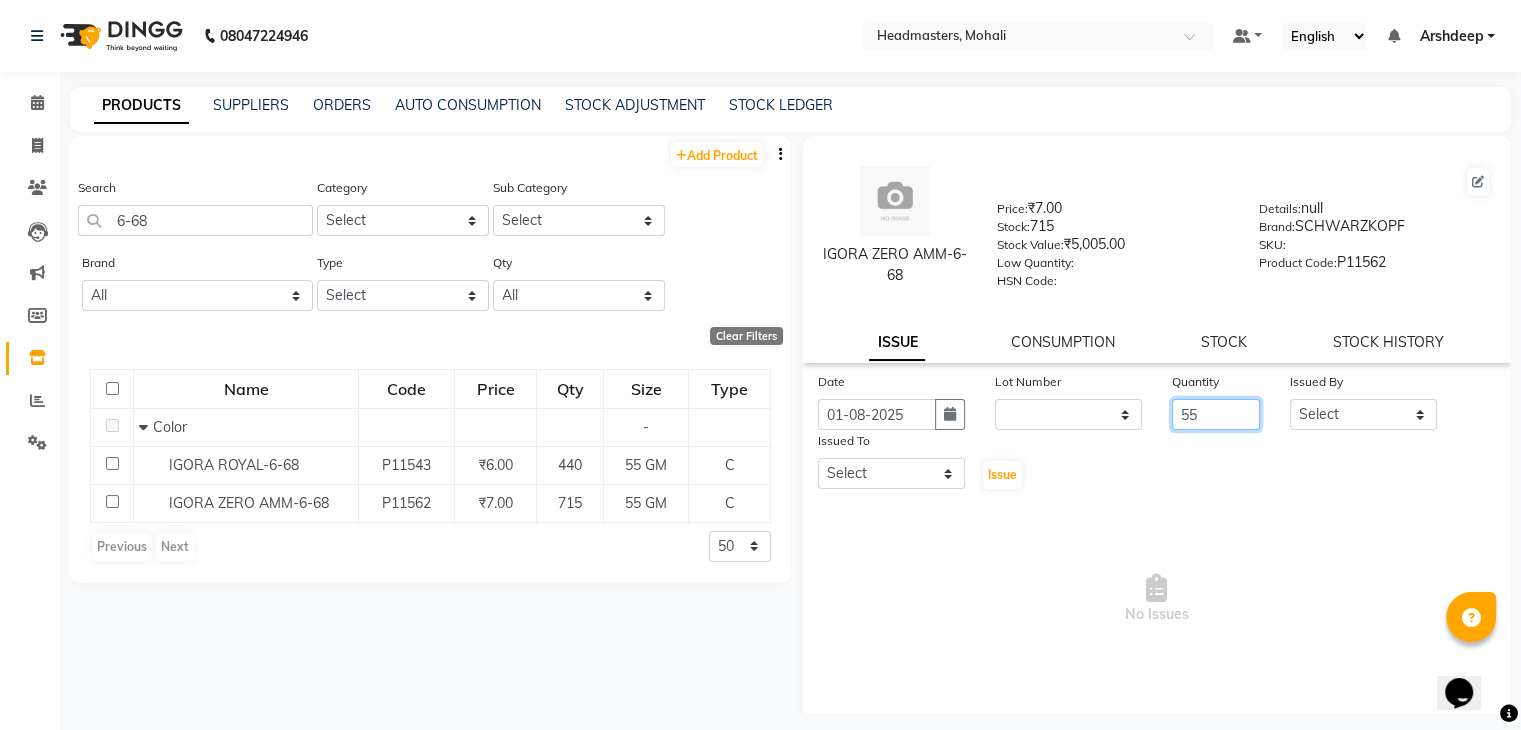 type on "55" 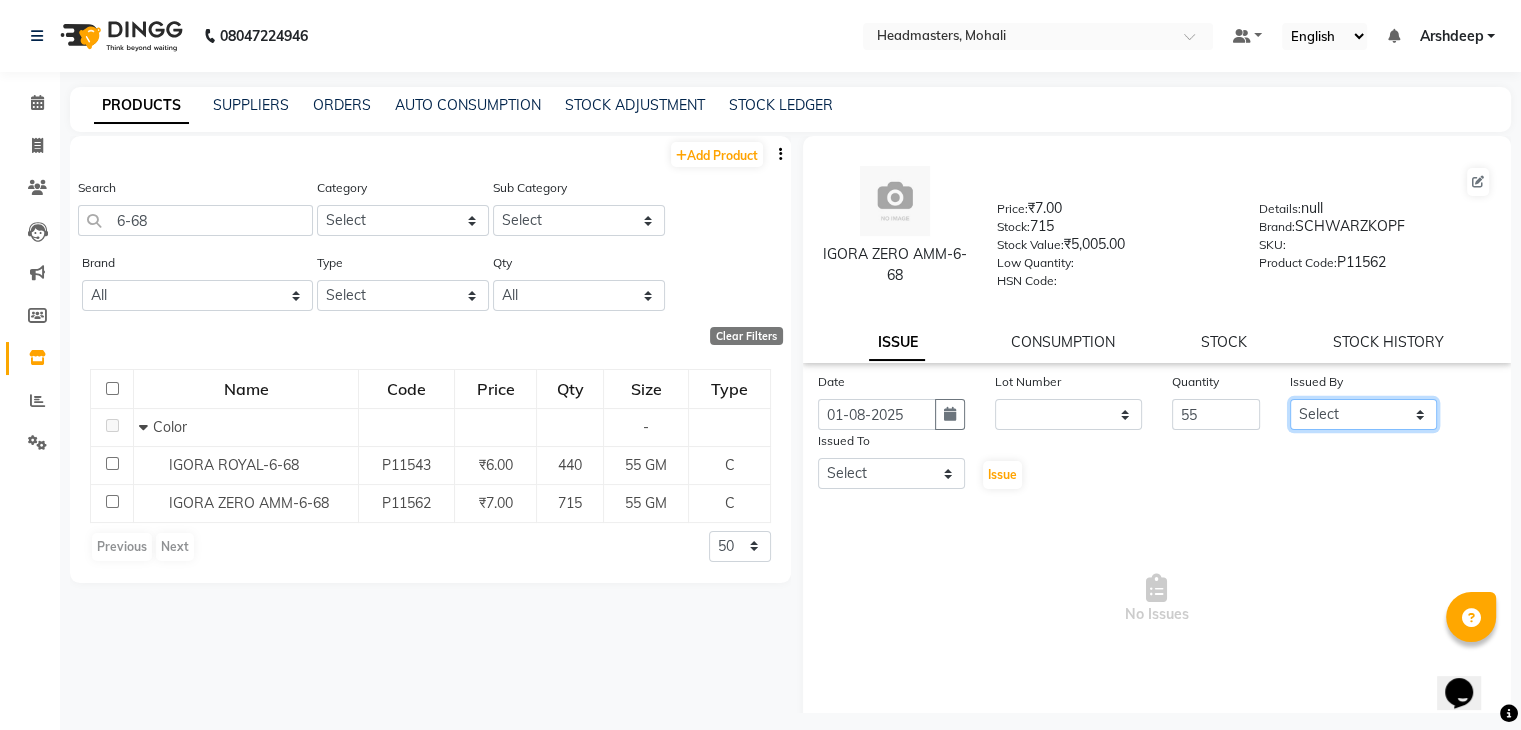 click on "Select AARIF Aarif Ansari Ali ANJANA ANJU Arshdeep Aryan Asad  Azam BALWINDER BHAWNA BIMLA CHETAN Deepak  HARRY Headmasters Honey Sidhu Jyoti karamdeep Manav MICHAEL Navdeep NEETU NEETU -  FRONT DESK  NEHA PREET PRINCE RAVI ROOP SACHIN KUMAR Sagar SAIF SARJU SAURAV SHAHZAD SHARAN SHARDA SHELLY SHUBHAM  SOHAIL SOHAN  VICkY Yamini" 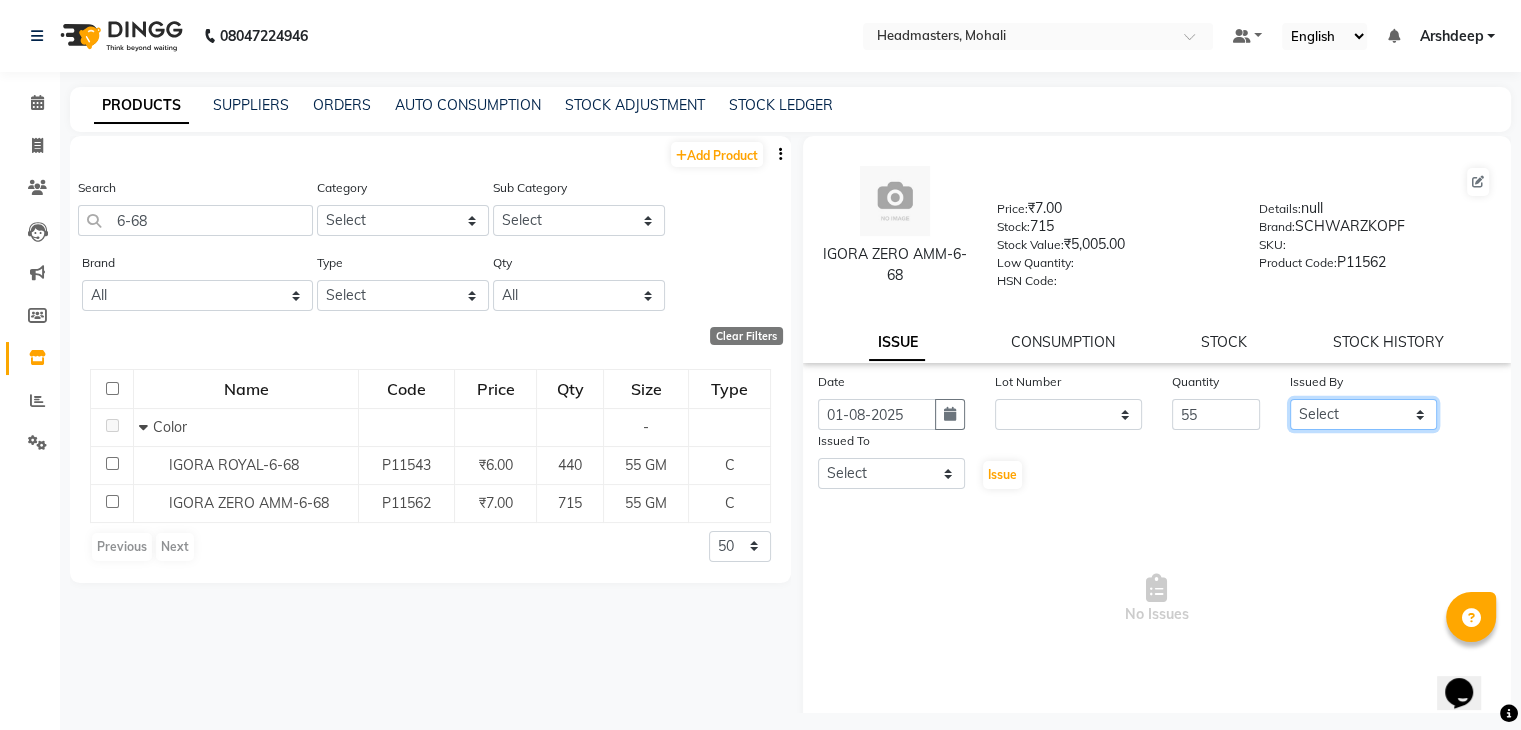select on "84970" 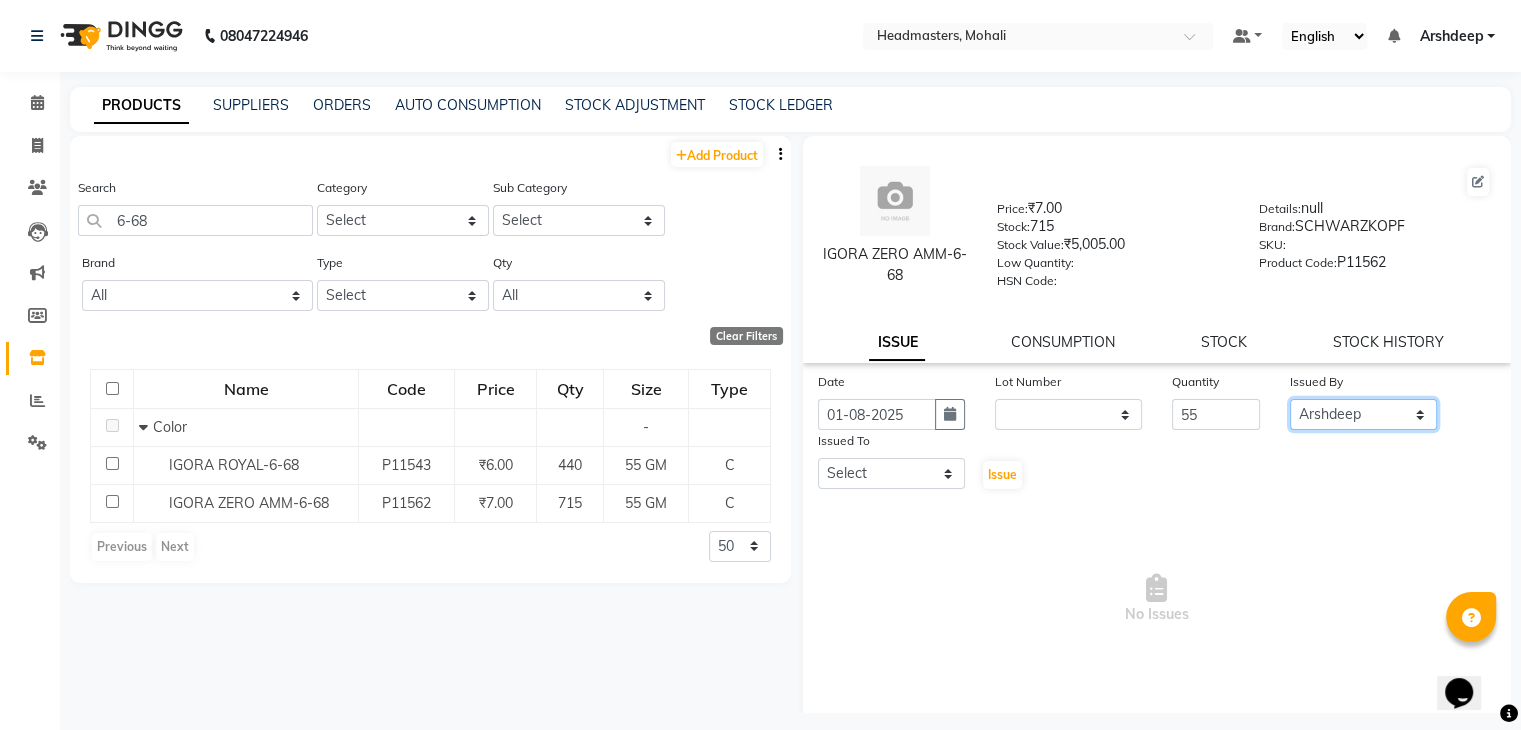 click on "Select AARIF Aarif Ansari Ali ANJANA ANJU Arshdeep Aryan Asad  Azam BALWINDER BHAWNA BIMLA CHETAN Deepak  HARRY Headmasters Honey Sidhu Jyoti karamdeep Manav MICHAEL Navdeep NEETU NEETU -  FRONT DESK  NEHA PREET PRINCE RAVI ROOP SACHIN KUMAR Sagar SAIF SARJU SAURAV SHAHZAD SHARAN SHARDA SHELLY SHUBHAM  SOHAIL SOHAN  VICkY Yamini" 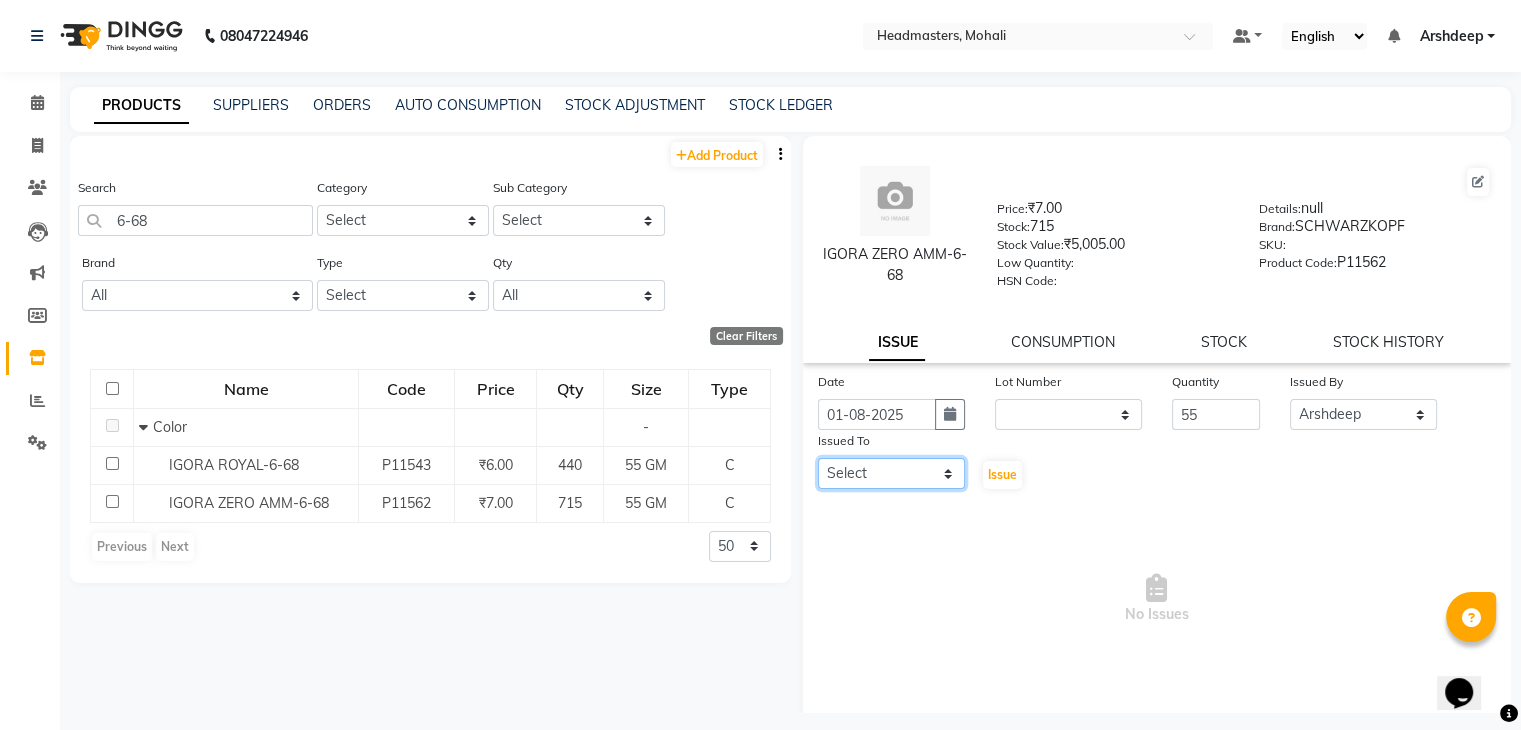 click on "Select AARIF Aarif Ansari Ali ANJANA ANJU Arshdeep Aryan Asad  Azam BALWINDER BHAWNA BIMLA CHETAN Deepak  HARRY Headmasters Honey Sidhu Jyoti karamdeep Manav MICHAEL Navdeep NEETU NEETU -  FRONT DESK  NEHA PREET PRINCE RAVI ROOP SACHIN KUMAR Sagar SAIF SARJU SAURAV SHAHZAD SHARAN SHARDA SHELLY SHUBHAM  SOHAIL SOHAN  VICkY Yamini" 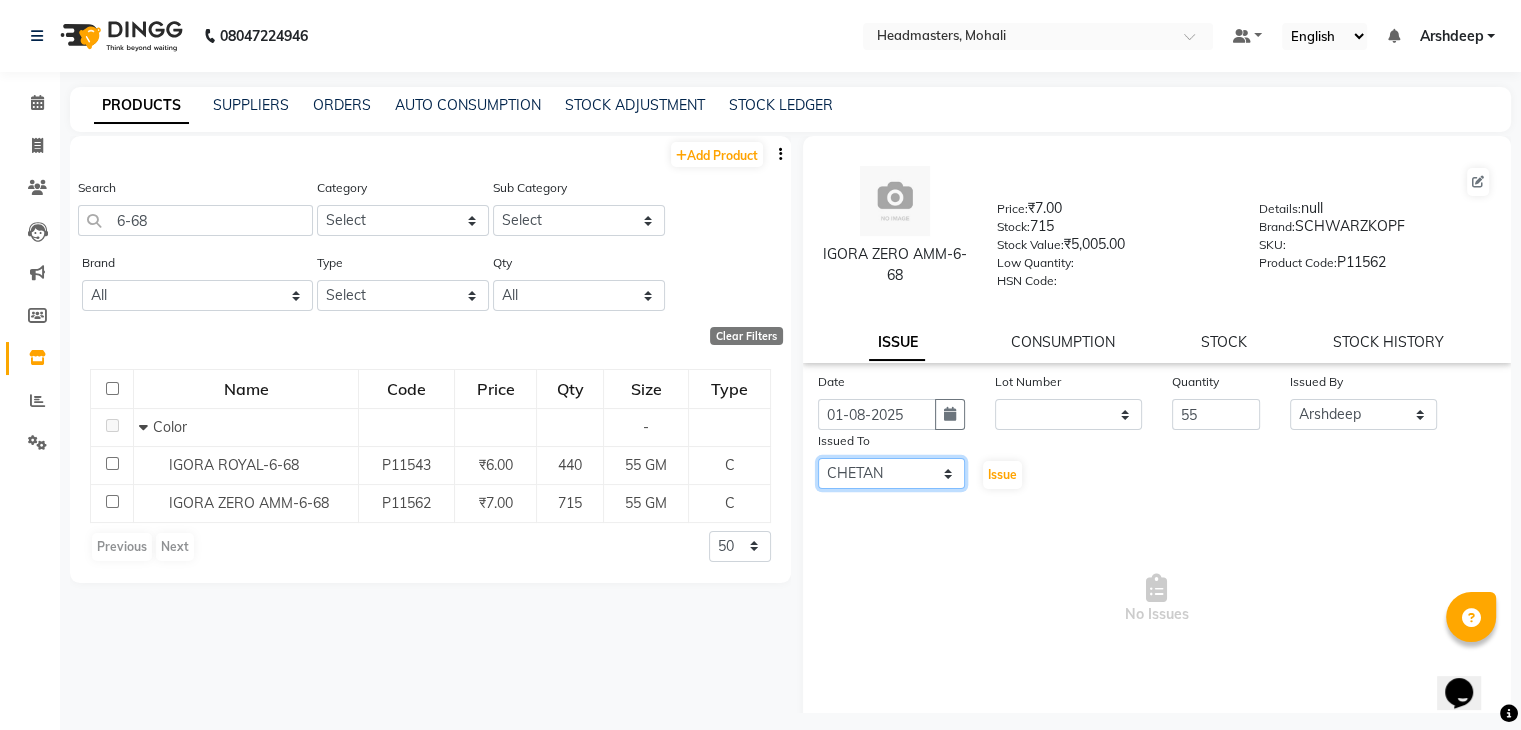 click on "Select AARIF Aarif Ansari Ali ANJANA ANJU Arshdeep Aryan Asad  Azam BALWINDER BHAWNA BIMLA CHETAN Deepak  HARRY Headmasters Honey Sidhu Jyoti karamdeep Manav MICHAEL Navdeep NEETU NEETU -  FRONT DESK  NEHA PREET PRINCE RAVI ROOP SACHIN KUMAR Sagar SAIF SARJU SAURAV SHAHZAD SHARAN SHARDA SHELLY SHUBHAM  SOHAIL SOHAN  VICkY Yamini" 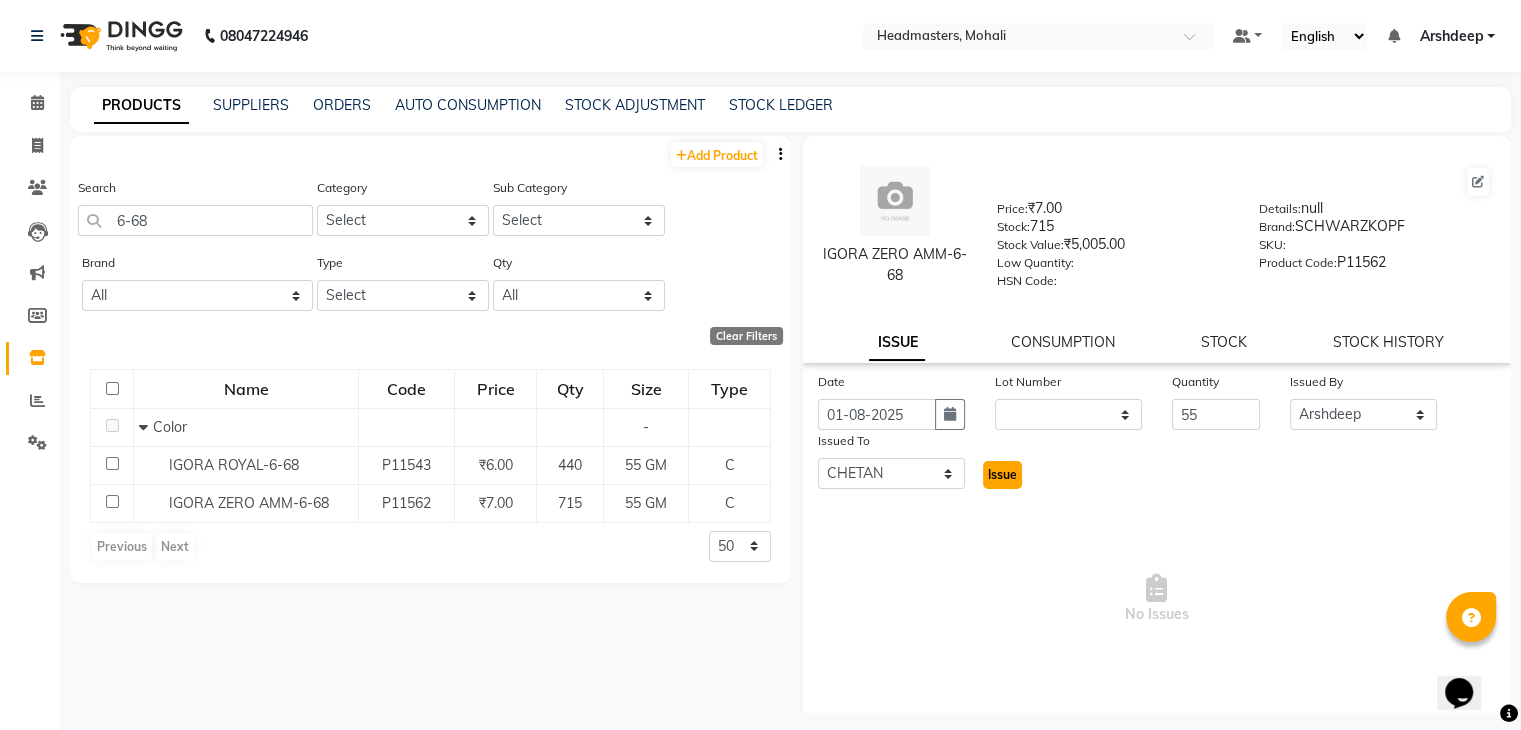 click on "Issue" 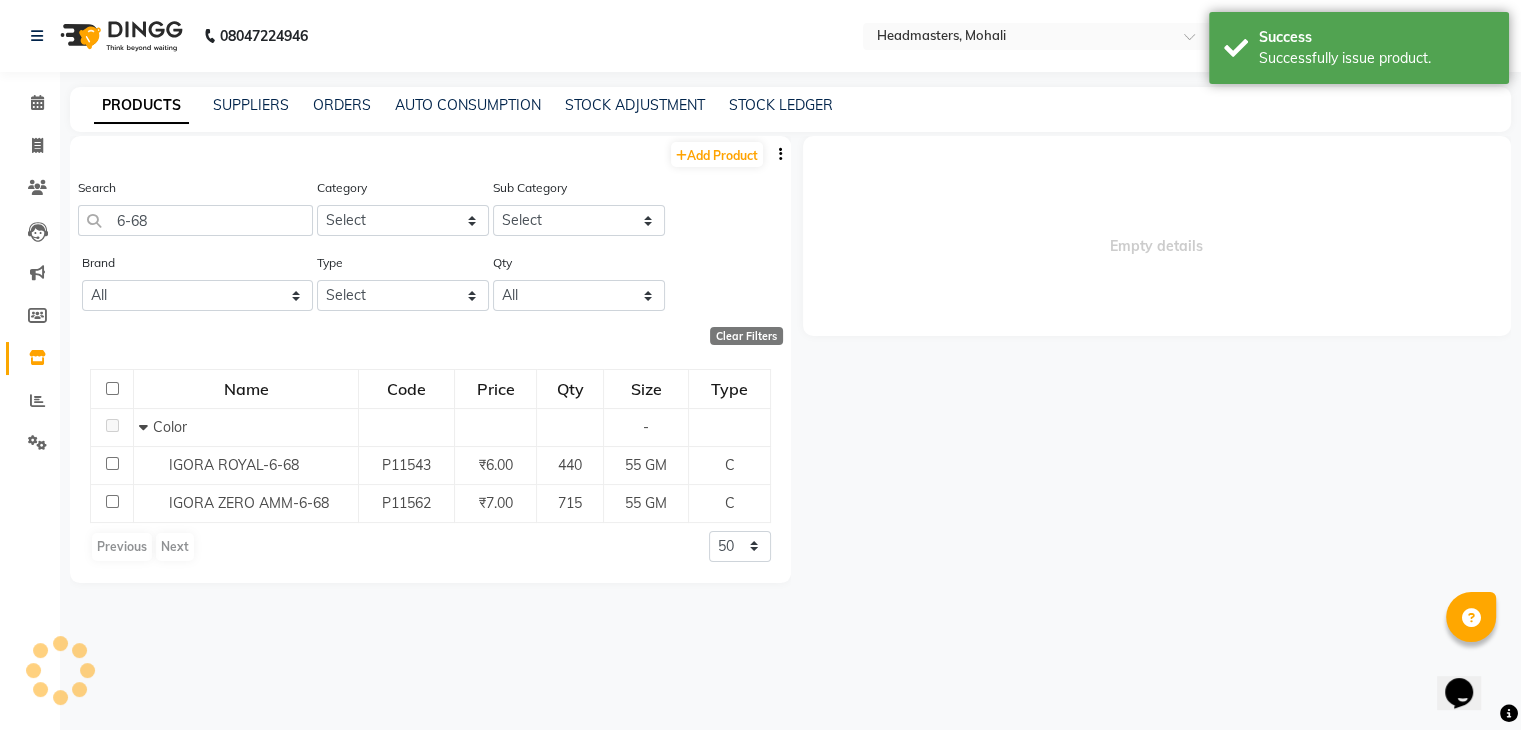 select 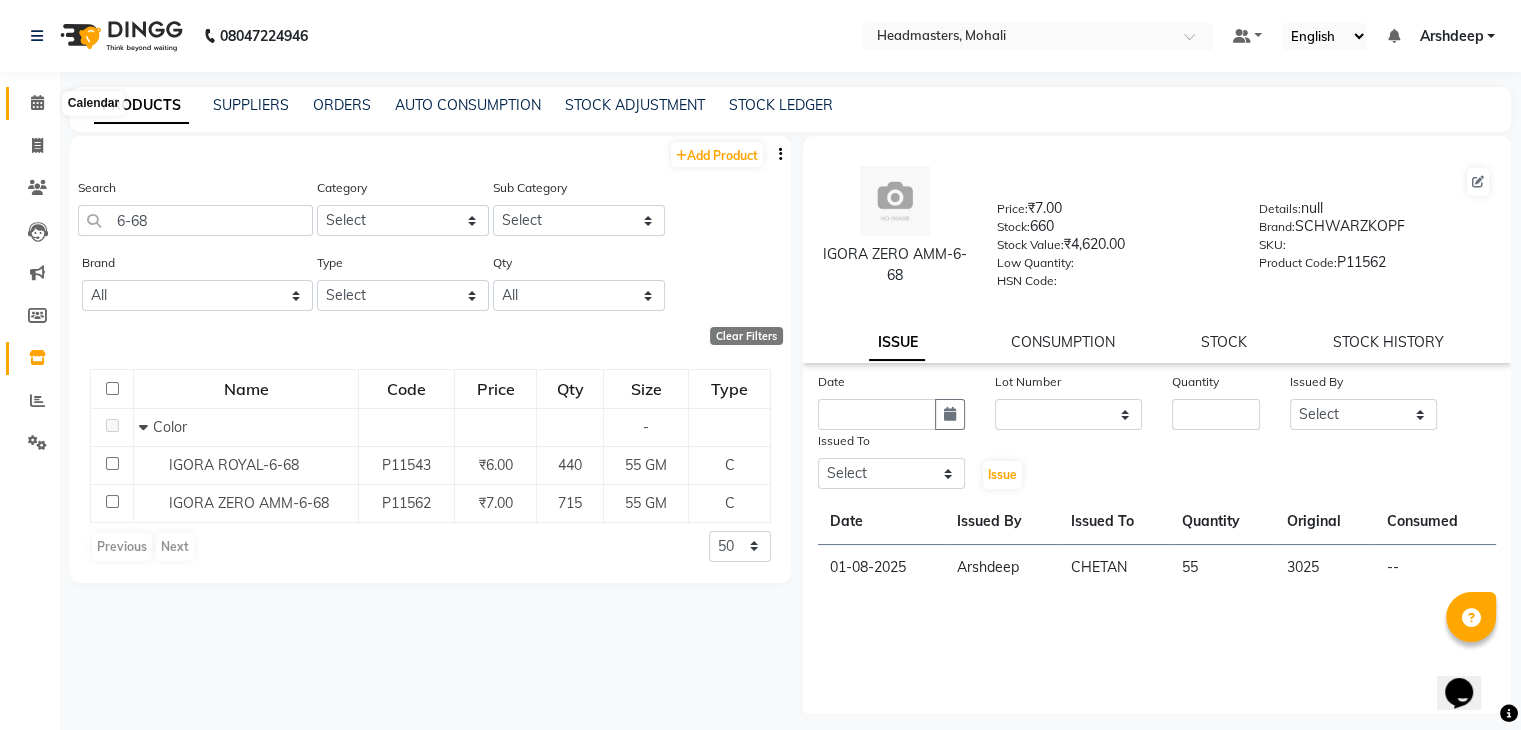 click 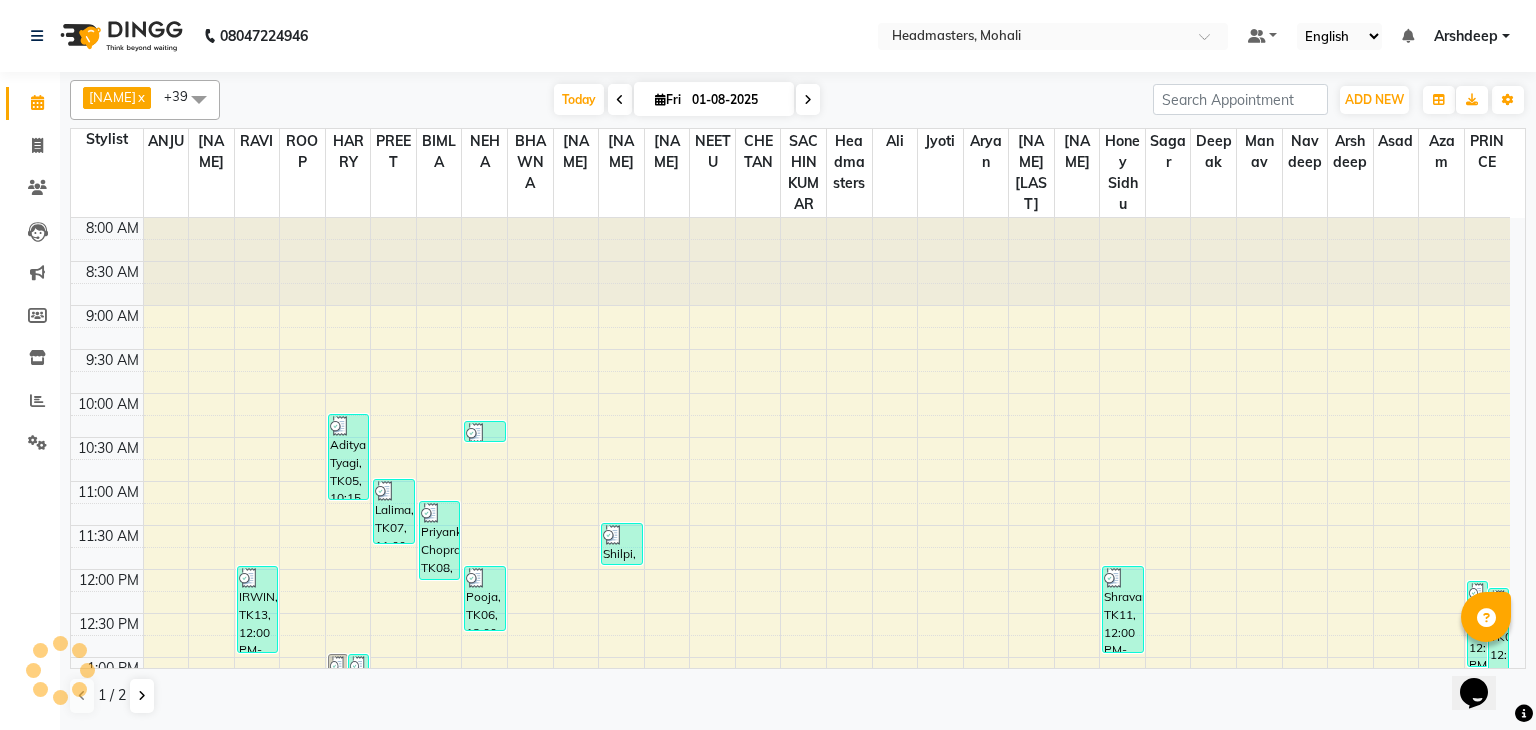scroll, scrollTop: 0, scrollLeft: 0, axis: both 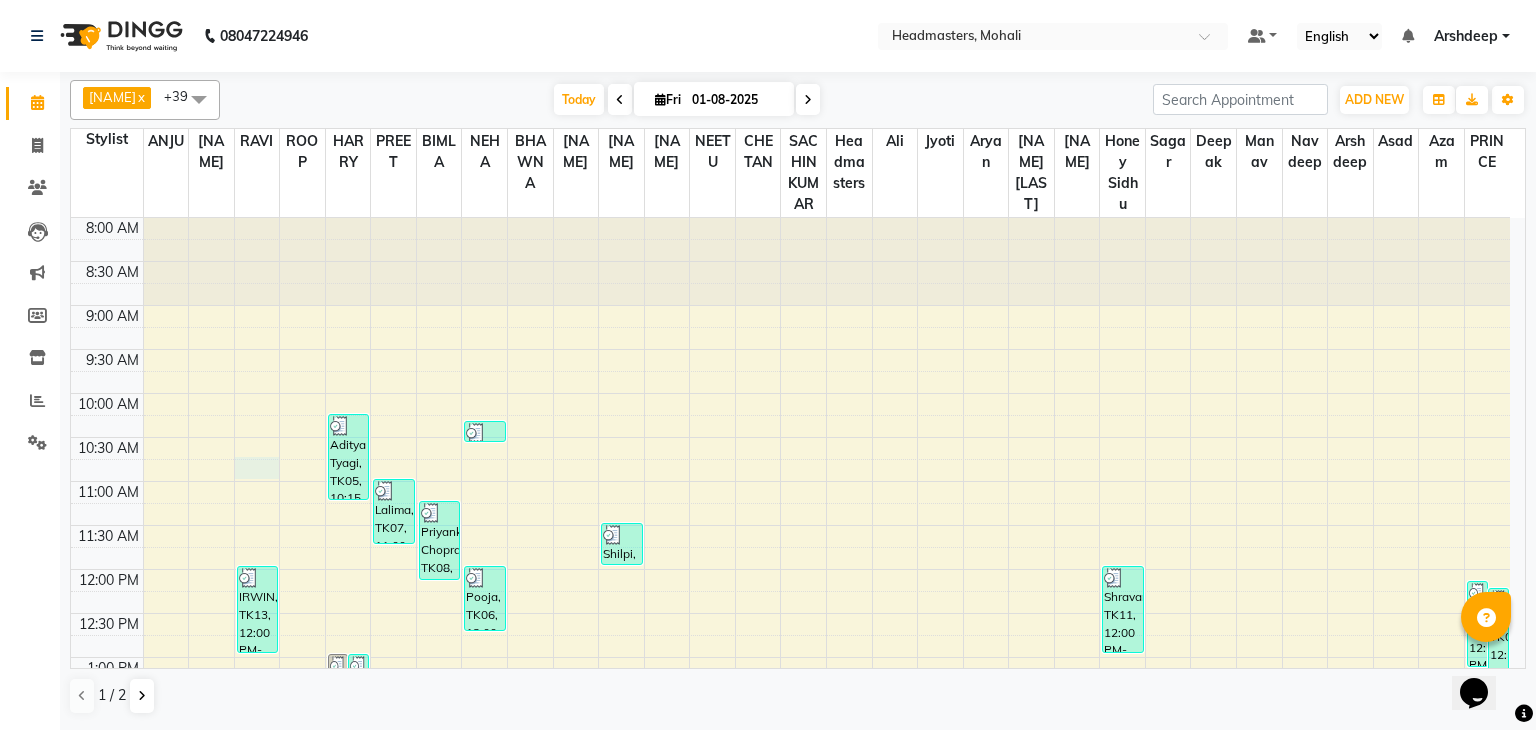 click on "8:00 AM 8:30 AM 9:00 AM 9:30 AM 10:00 AM 10:30 AM 11:00 AM 11:30 AM 12:00 PM 12:30 PM 1:00 PM 1:30 PM 2:00 PM 2:30 PM 3:00 PM 3:30 PM 4:00 PM 4:30 PM 5:00 PM 5:30 PM 6:00 PM 6:30 PM 7:00 PM 7:30 PM 8:00 PM 8:30 PM 9:00 PM 9:30 PM     Gurinder, TK34, 03:45 PM-05:00 PM, RT-ES - Essensity Root Touchup(one inch only)     IRWIN, TK13, 12:00 PM-01:00 PM, HCLD - Hair Cut by Creative Director    vinish, TK29, 02:30 PM-03:45 PM, RT-ES - Essensity Root Touchup(one inch only)     Manish, TK16, 01:00 PM-02:00 PM, HCG - Hair Cut by Senior Hair Stylist     Manish, TK16, 01:00 PM-01:45 PM, BRD - Beard     Aditya Tyagi, TK05, 10:15 AM-11:15 AM, HS - Styling,BRD - Beard     Amanpreet Singh, TK19, 02:30 PM-03:00 PM, BRD-clre - Beard Color Essensity     Harmeet Bansal, TK26, 03:15 PM-04:00 PM, MC1 - Manicure Classic (₹1000)     Gurinder, TK34, 03:45 PM-04:00 PM, TH-EB - Eyebrows     Lalima, TK07, 11:00 AM-11:45 AM, DERMA-CLN-OILY - Cleanups - Bright Cleanup (Oily To Combination)" at bounding box center [790, 833] 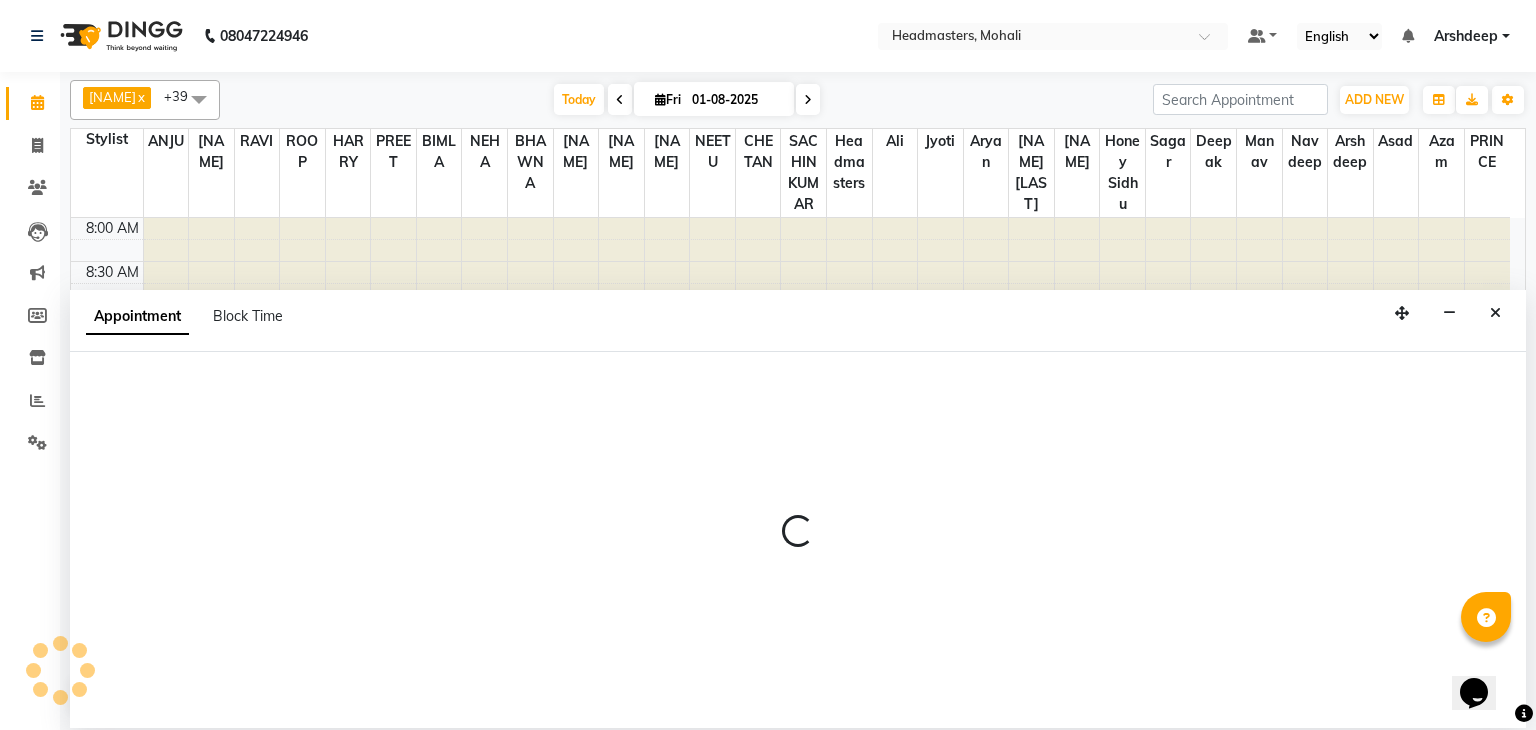 select on "51119" 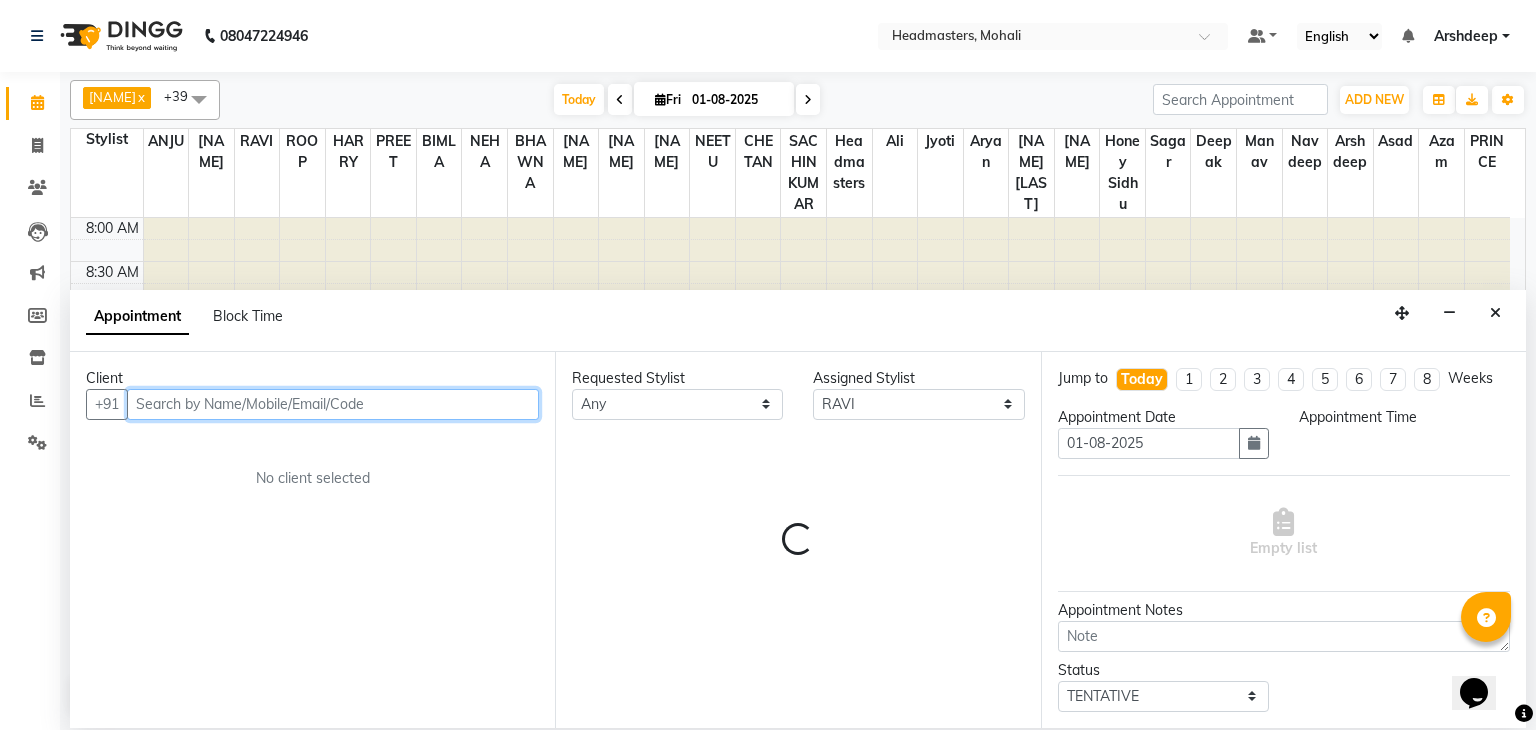 select on "645" 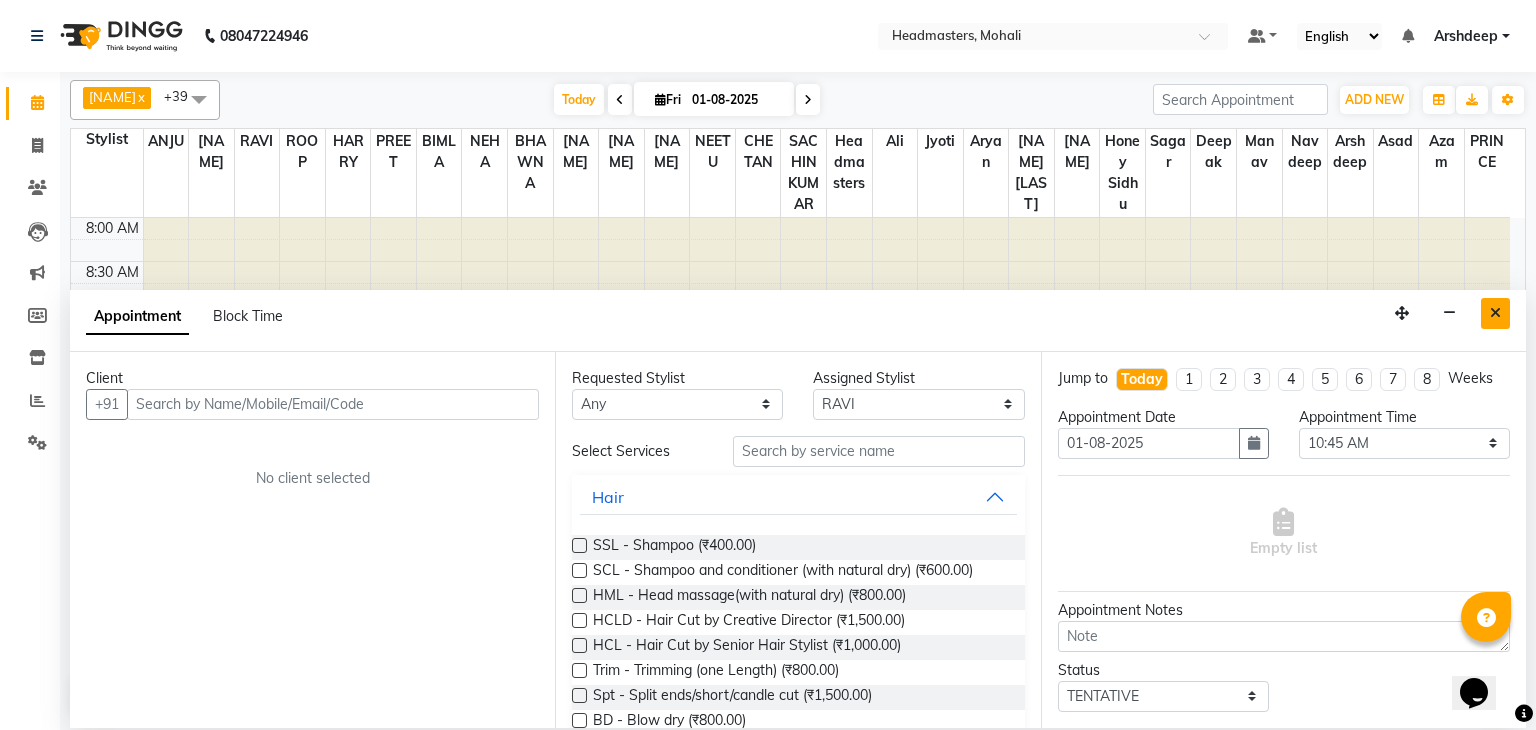 click at bounding box center (1495, 313) 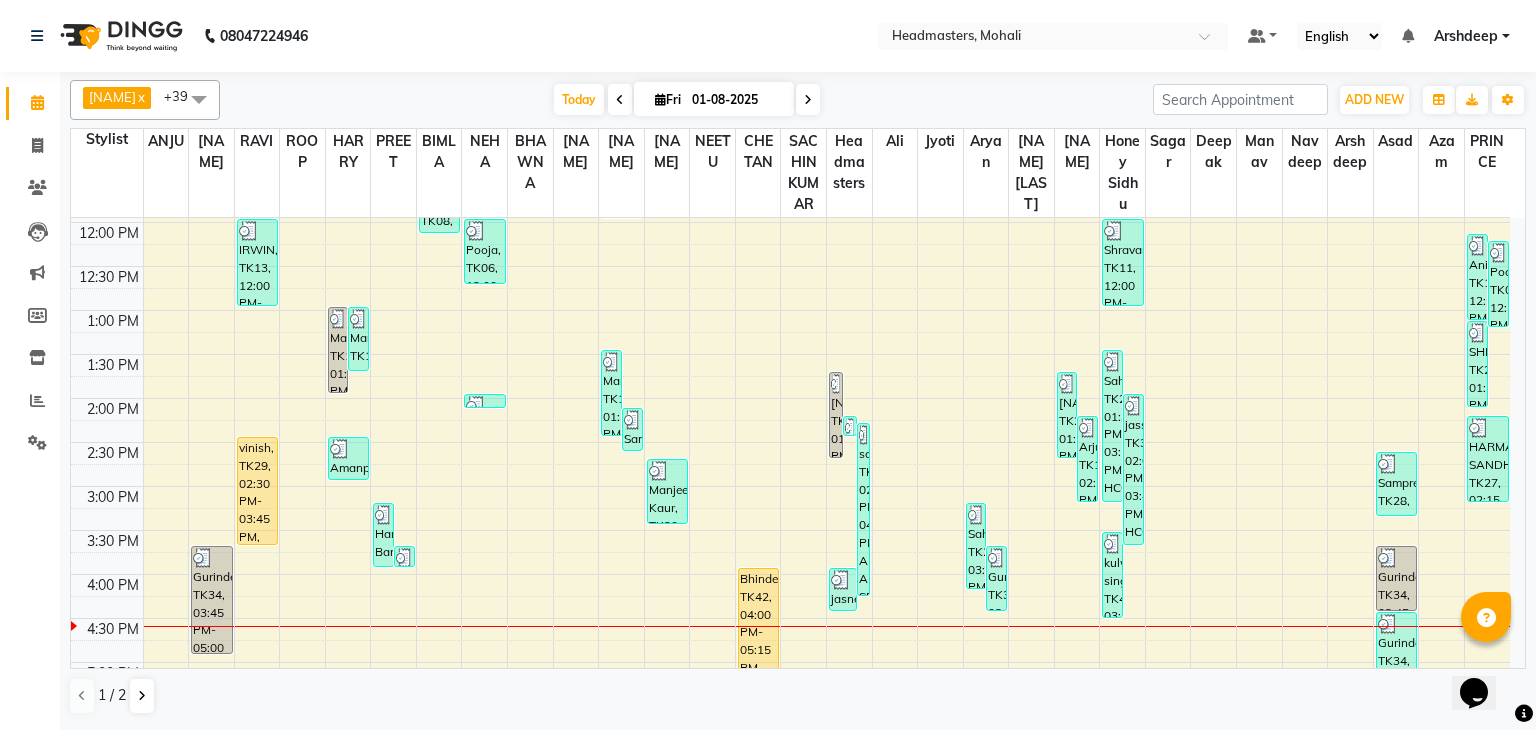 scroll, scrollTop: 356, scrollLeft: 0, axis: vertical 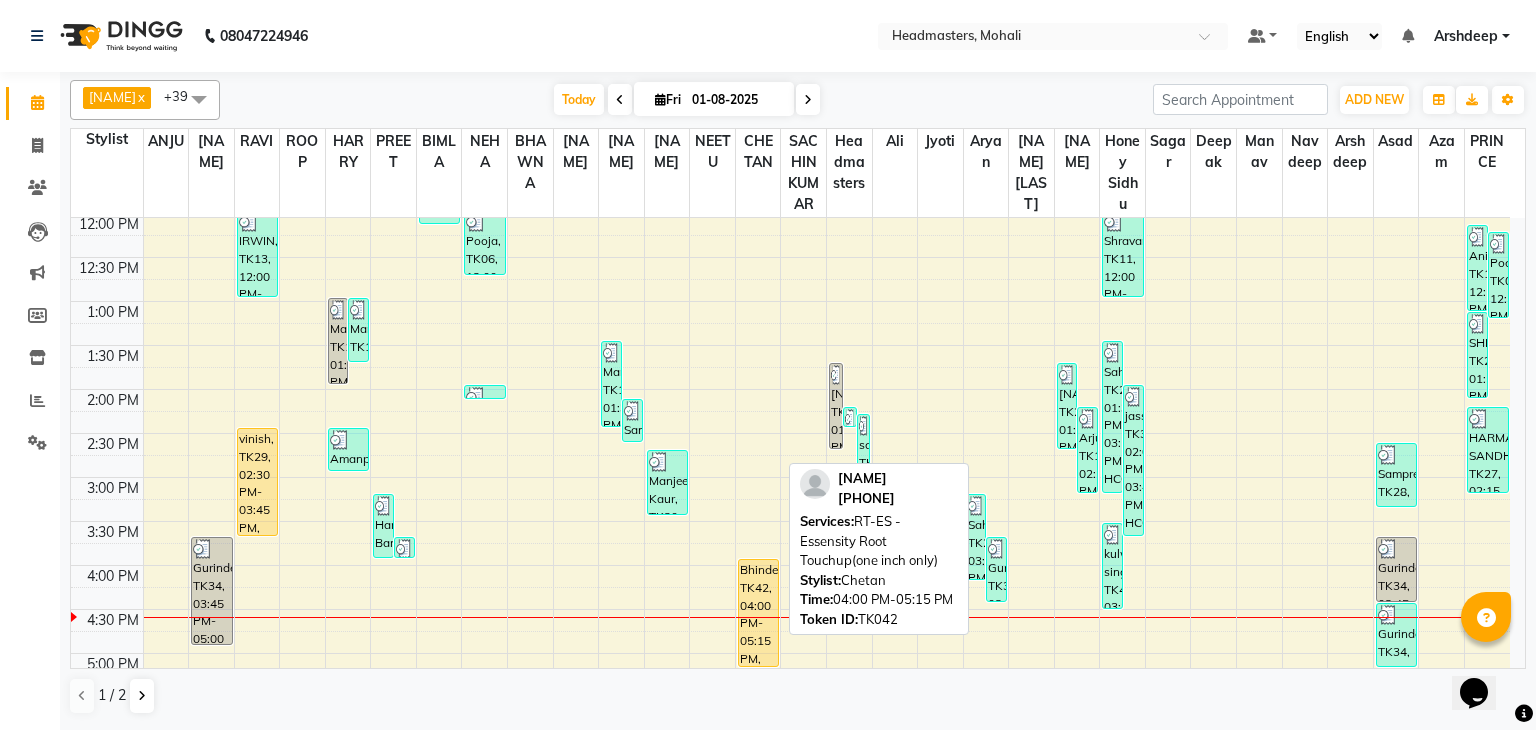 click on "Bhinder, TK42, 04:00 PM-05:15 PM, RT-ES - Essensity Root Touchup(one inch only)" at bounding box center (758, 613) 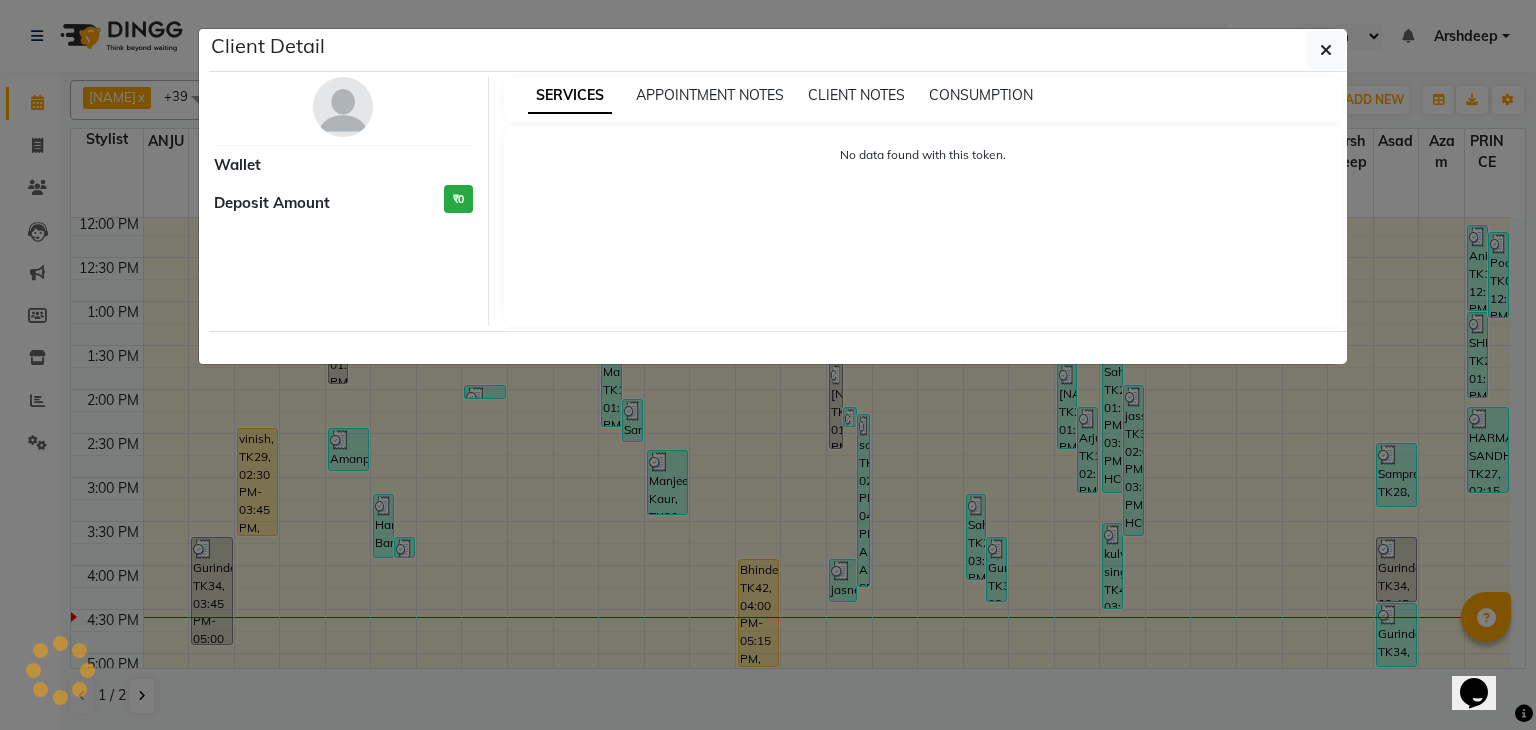 select on "1" 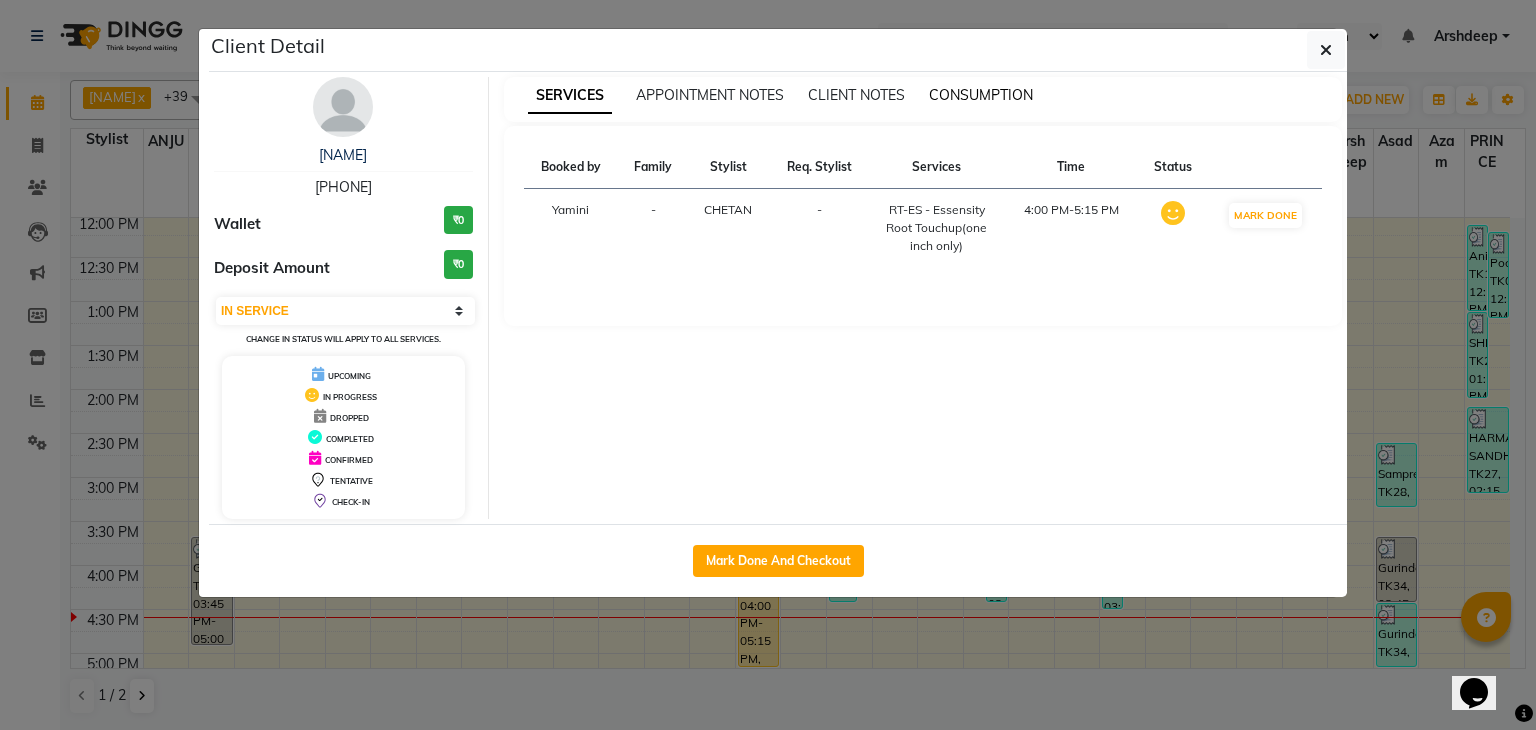 click on "CONSUMPTION" at bounding box center [981, 95] 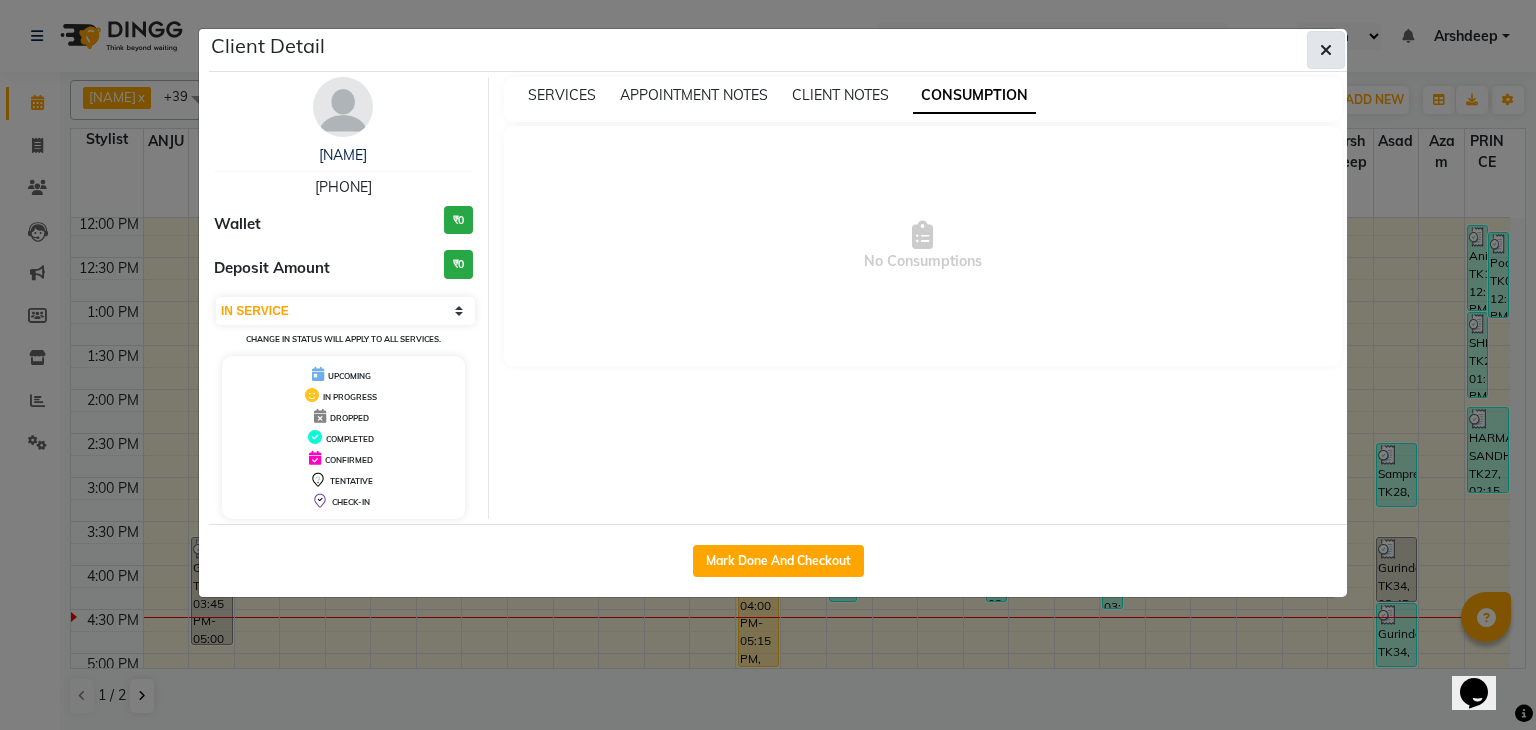 click 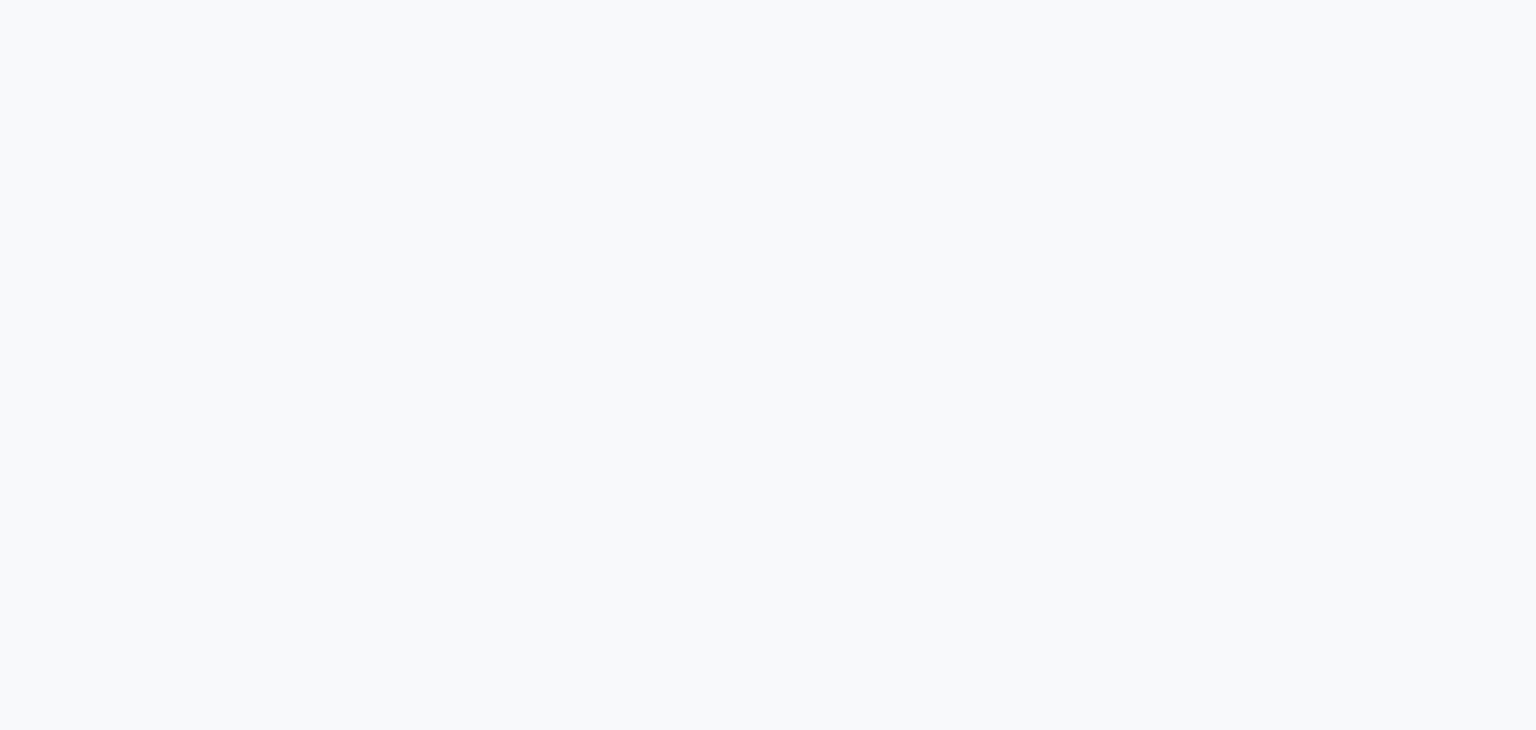 scroll, scrollTop: 0, scrollLeft: 0, axis: both 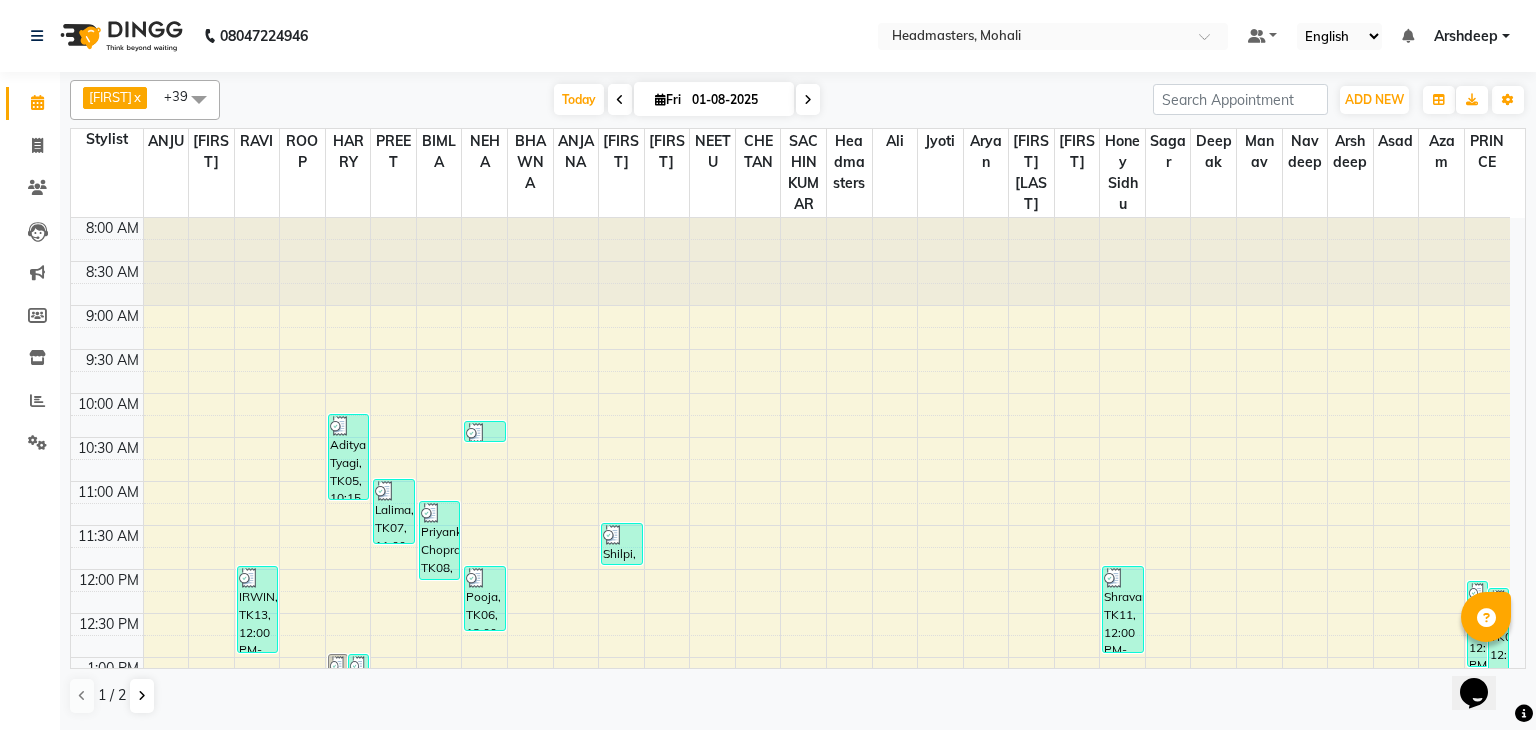 drag, startPoint x: 0, startPoint y: 0, endPoint x: 1021, endPoint y: 390, distance: 1092.9506 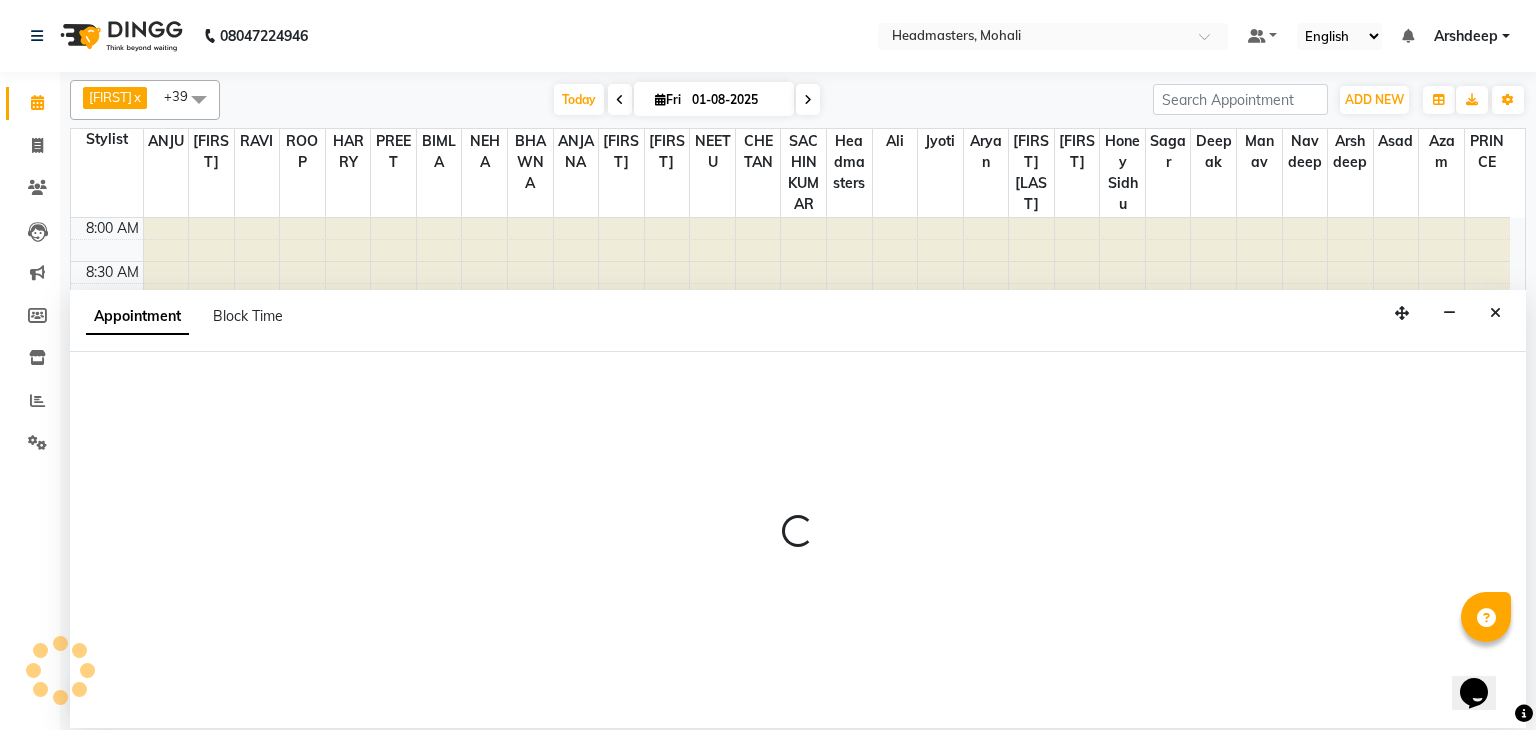 click at bounding box center (798, 540) 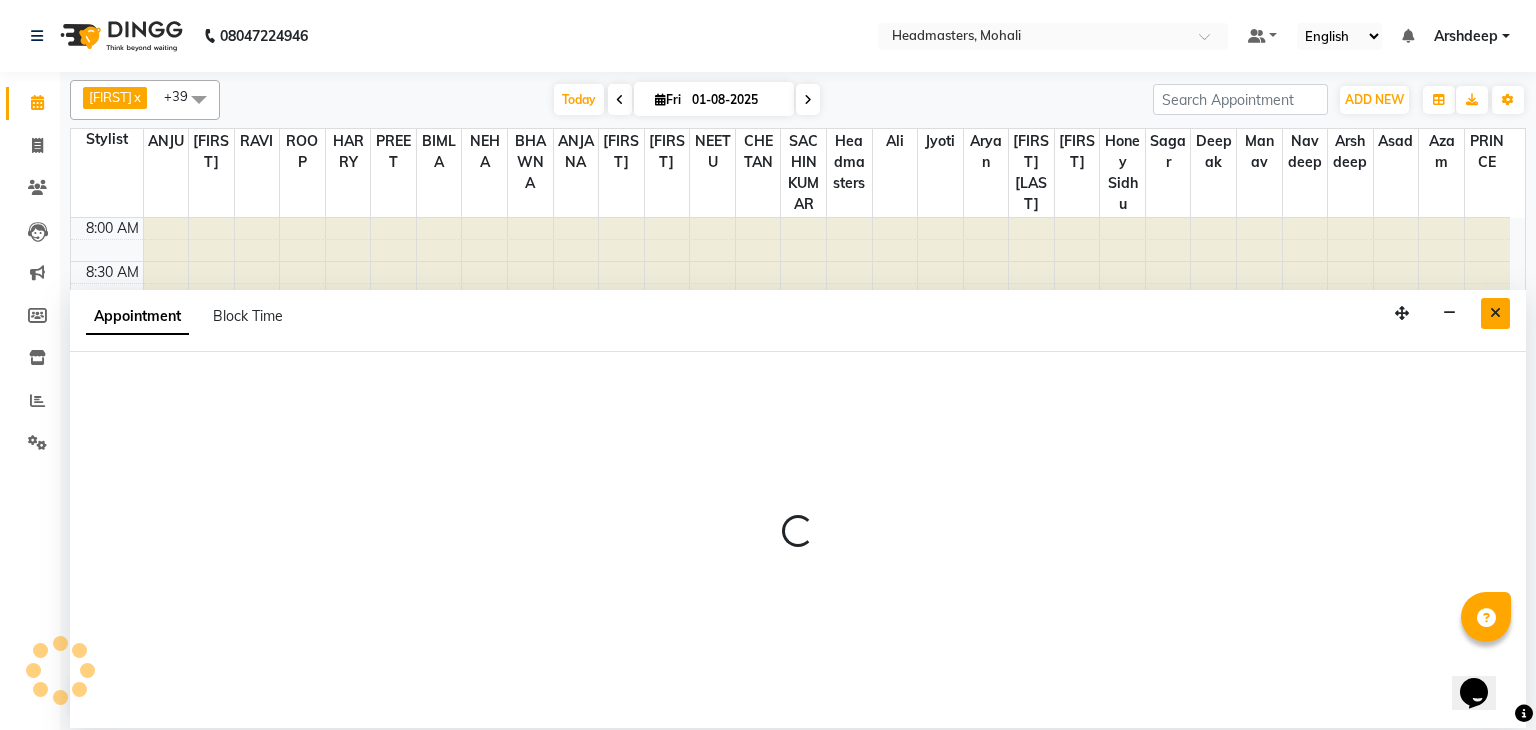 click at bounding box center (1495, 313) 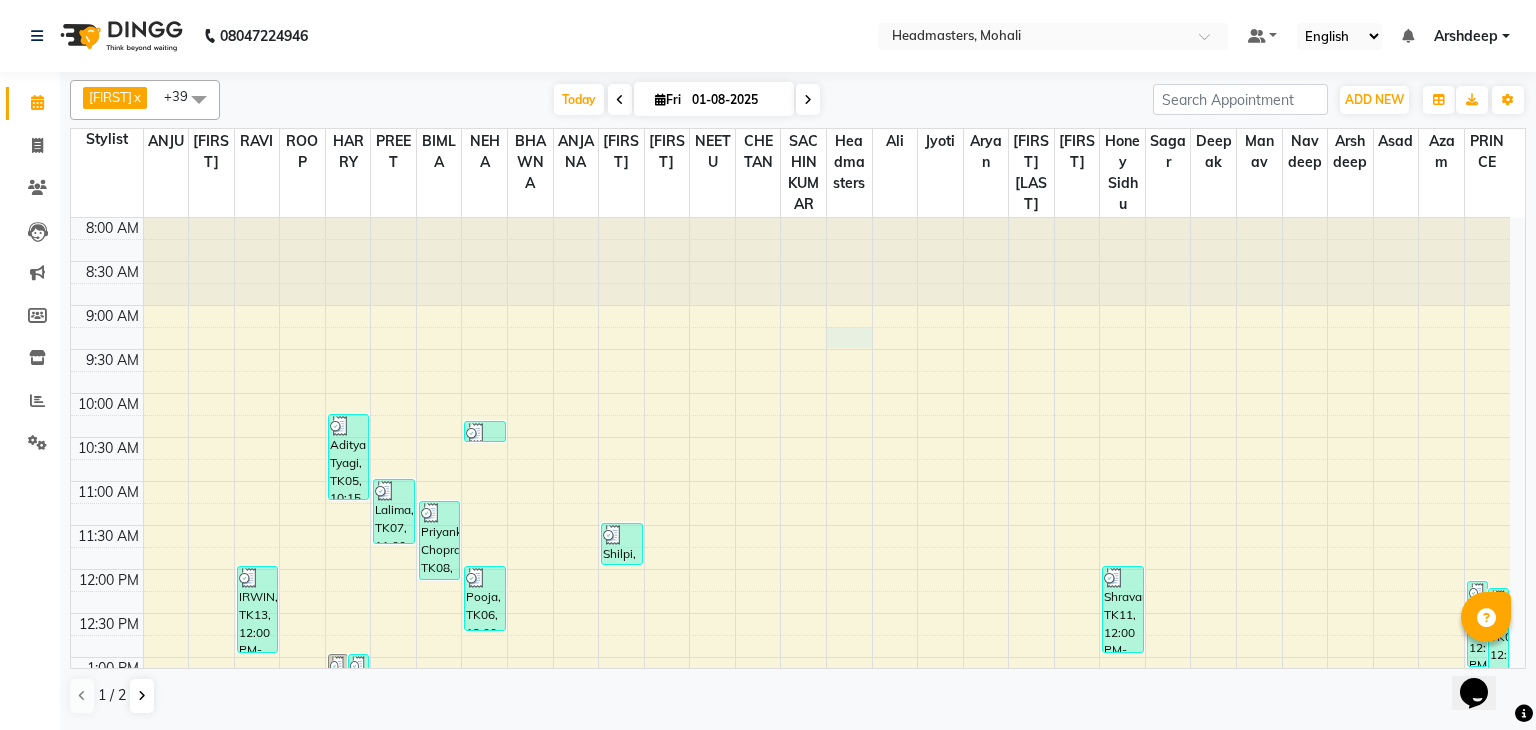 click on "8:00 AM 8:30 AM 9:00 AM 9:30 AM 10:00 AM 10:30 AM 11:00 AM 11:30 AM 12:00 PM 12:30 PM 1:00 PM 1:30 PM 2:00 PM 2:30 PM 3:00 PM 3:30 PM 4:00 PM 4:30 PM 5:00 PM 5:30 PM 6:00 PM 6:30 PM 7:00 PM 7:30 PM 8:00 PM 8:30 PM 9:00 PM 9:30 PM Gurinder, TK34, 03:45 PM-05:00 PM, RT-ES - Essensity Root Touchup(one inch only) IRWIN, TK13, 12:00 PM-01:00 PM, HCLD - Hair Cut by Creative Director vinish, TK29, 02:30 PM-03:45 PM, RT-ES - Essensity Root Touchup(one inch only) Manish, TK16, 01:00 PM-02:00 PM, HCG - Hair Cut by Senior Hair Stylist Manish, TK16, 01:00 PM-01:45 PM, BRD - Beard Aditya Tyagi, TK05, 10:15 AM-11:15 AM, HS - Styling,BRD - Beard Amanpreet Singh, TK19, 02:30 PM-03:00 PM, BRD-clre - Beard Color Essensity Harmeet Bansal, TK26, 03:15 PM-04:00 PM, MC1 - Manicure Classic (₹1000) Gurinder, TK34, 03:45 PM-04:00 PM, TH-EB - Eyebrows Lalima, TK07, 11:00 AM-11:45 AM, DERMA-CLN-OILY - Cleanups - Bright Cleanup (Oily To Combination)" at bounding box center [790, 833] 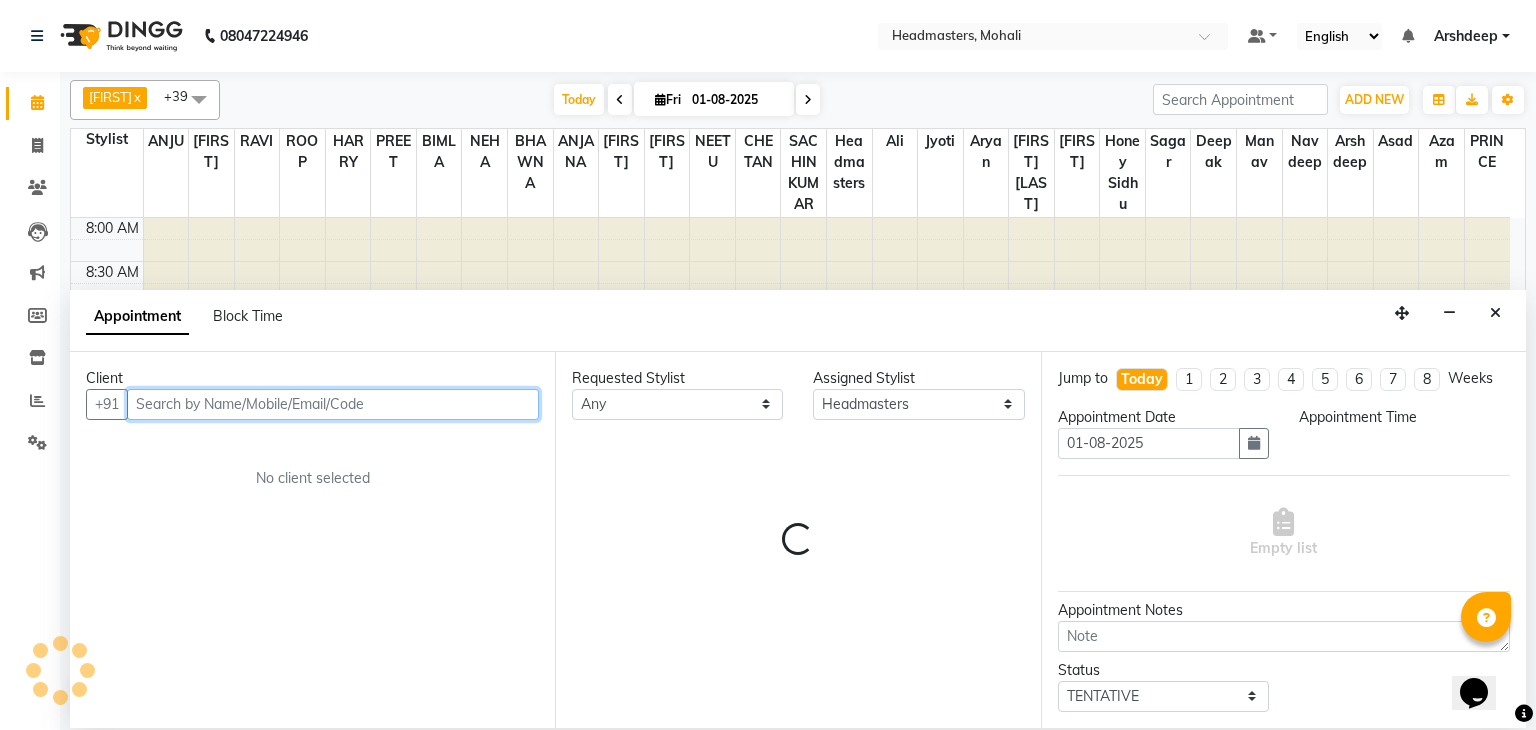select on "555" 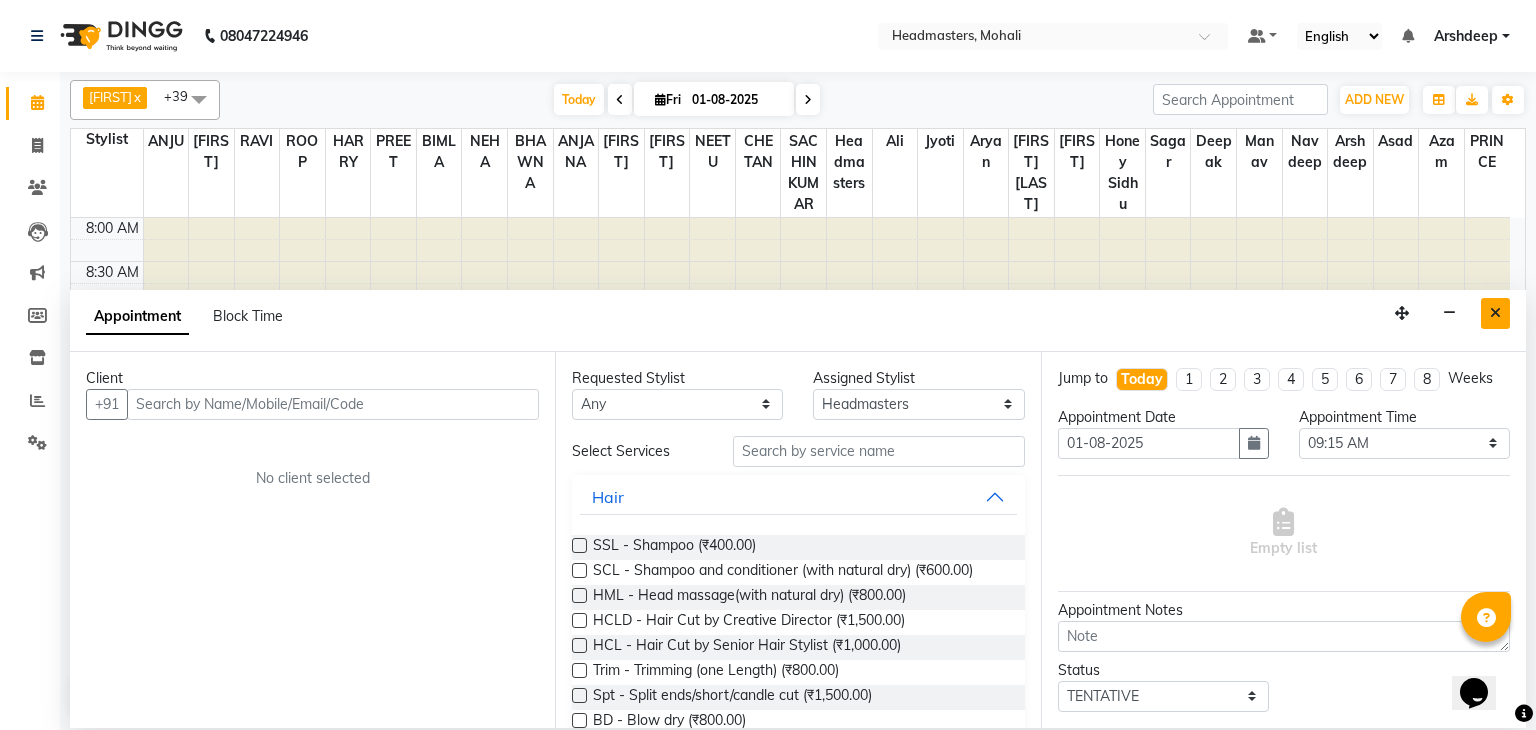 click at bounding box center (1495, 313) 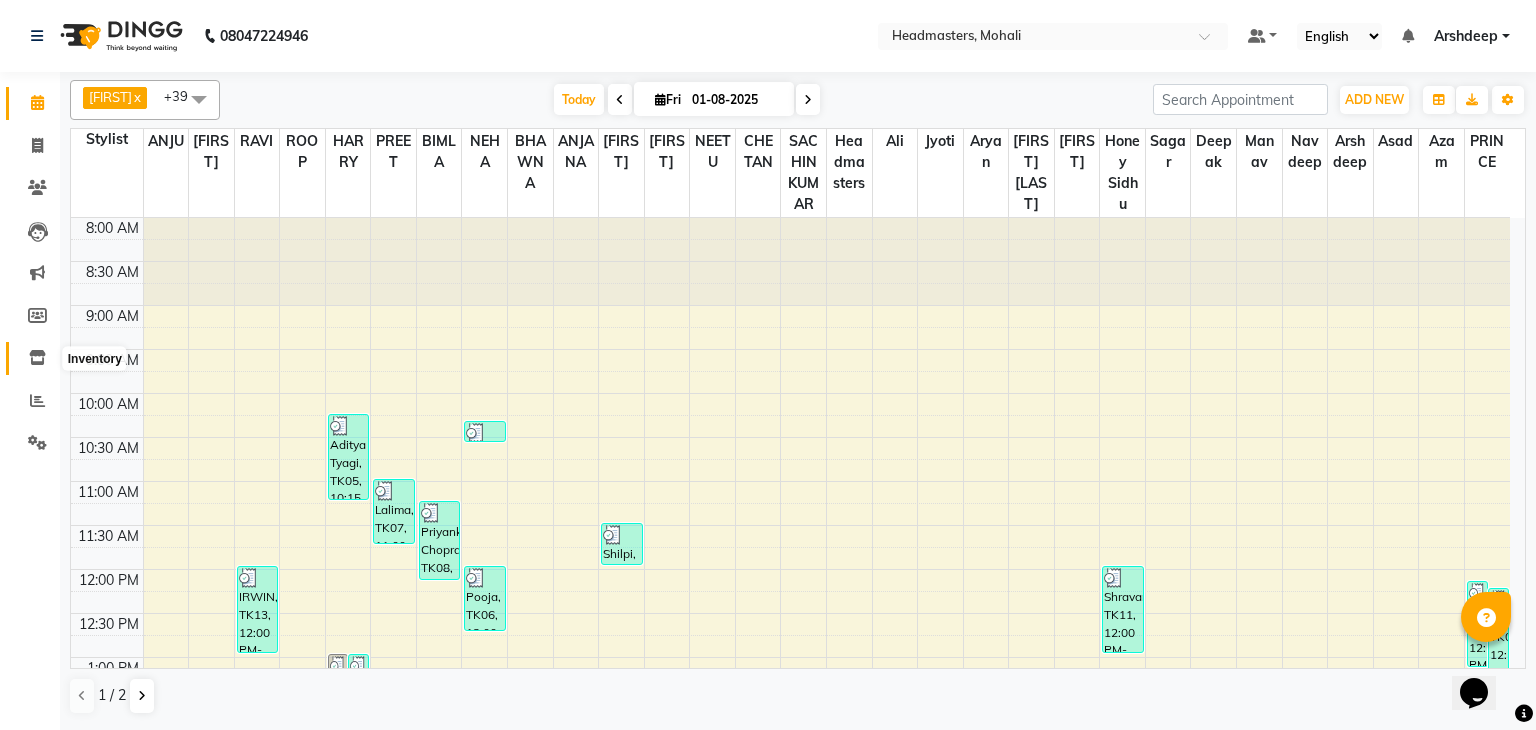 click 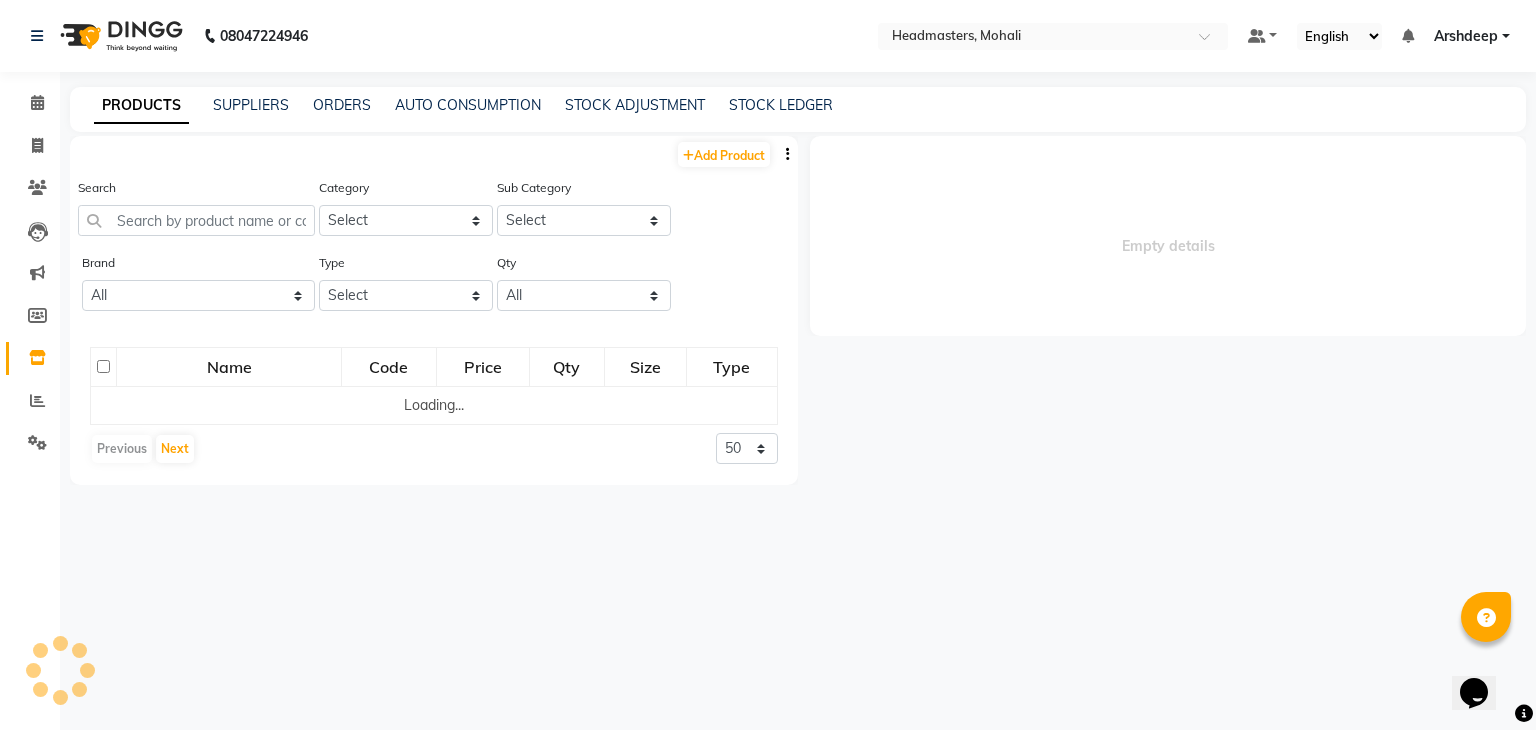 select 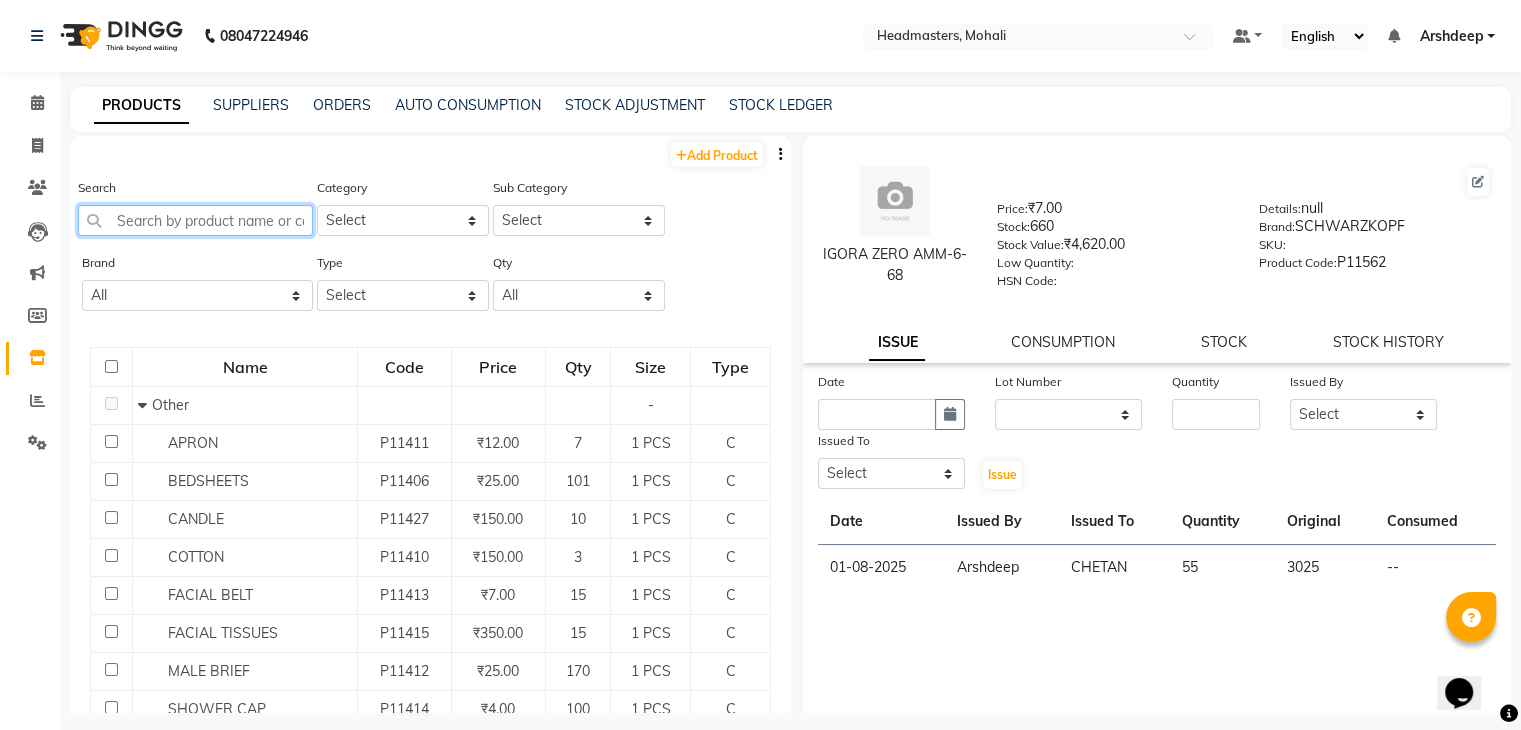 click 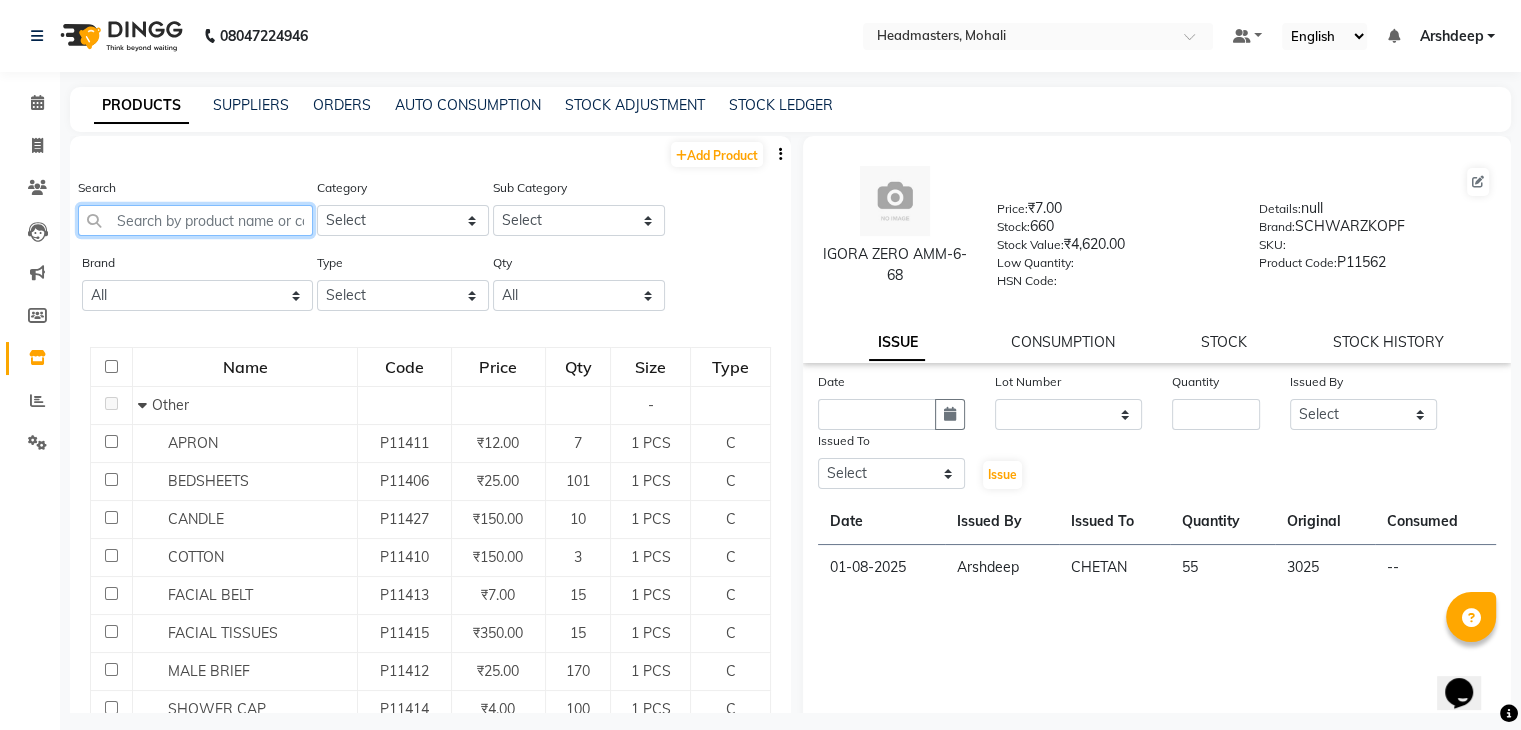 click 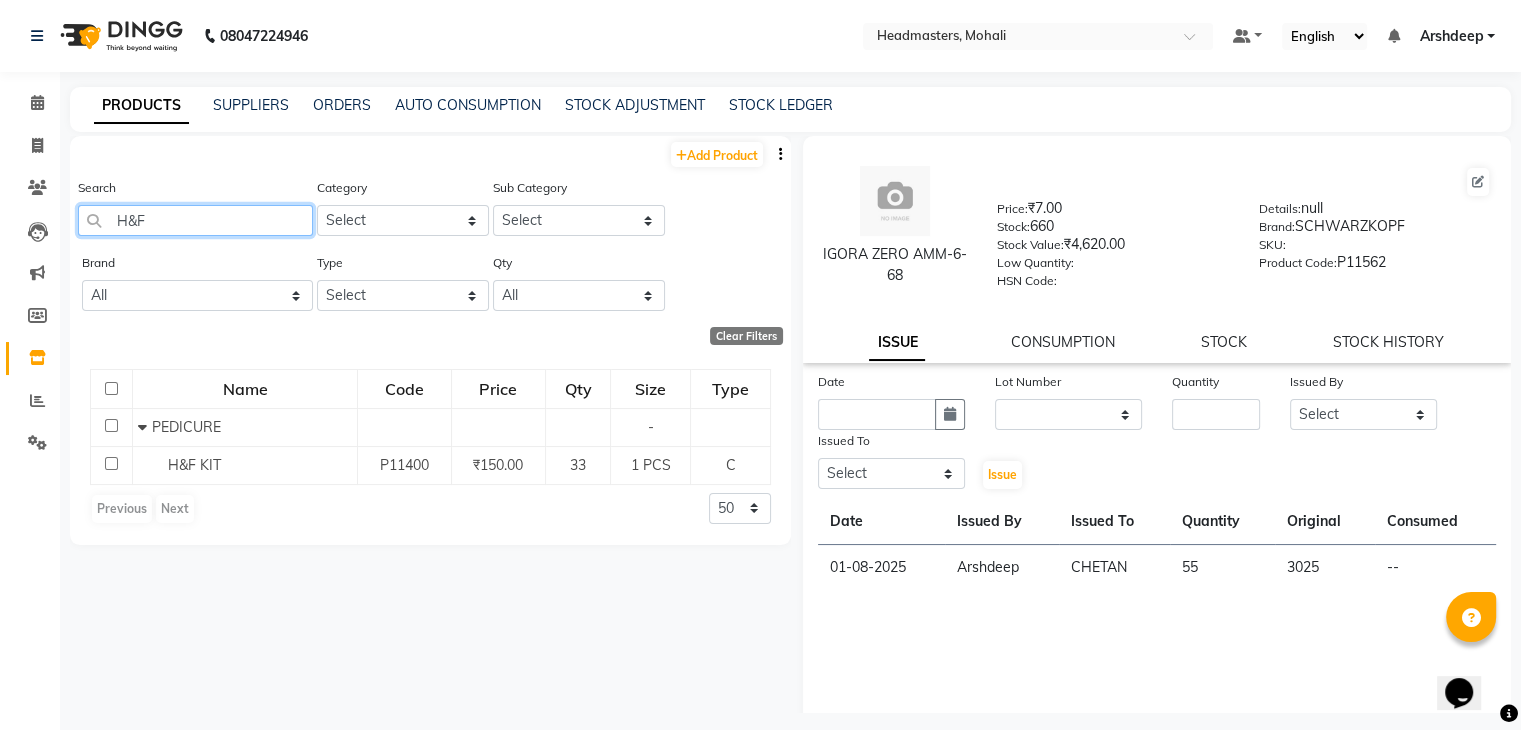 type on "H&F" 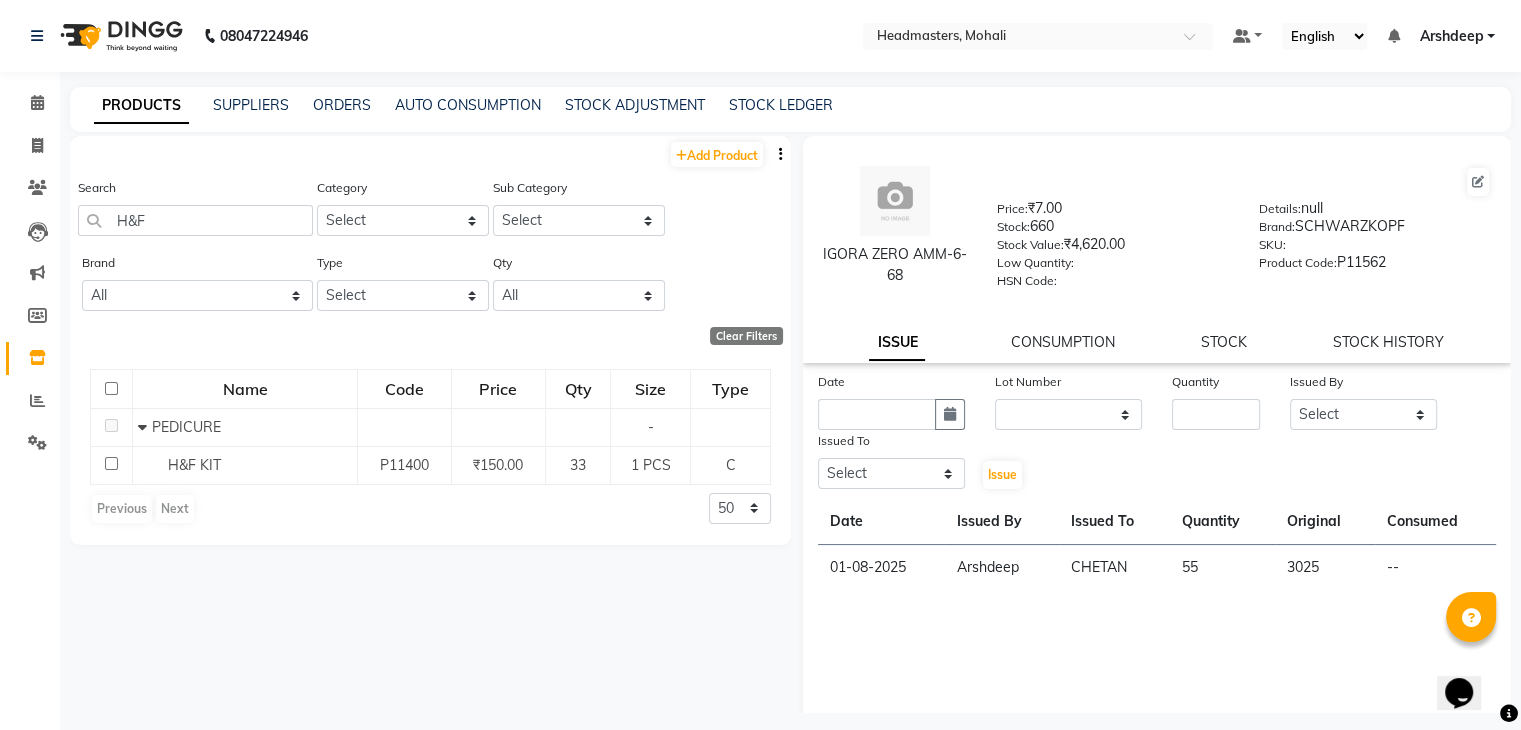 click on "H&F KIT" 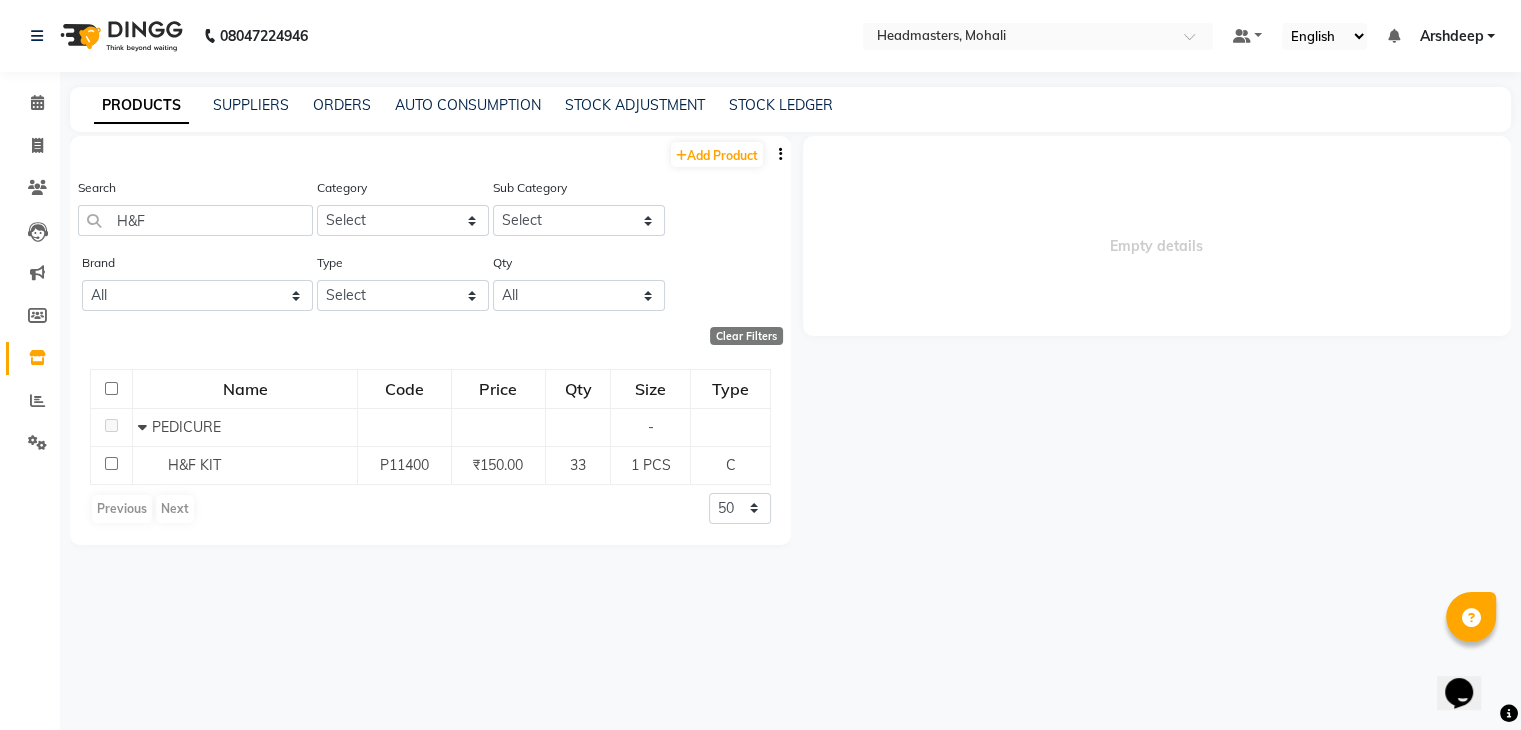 select 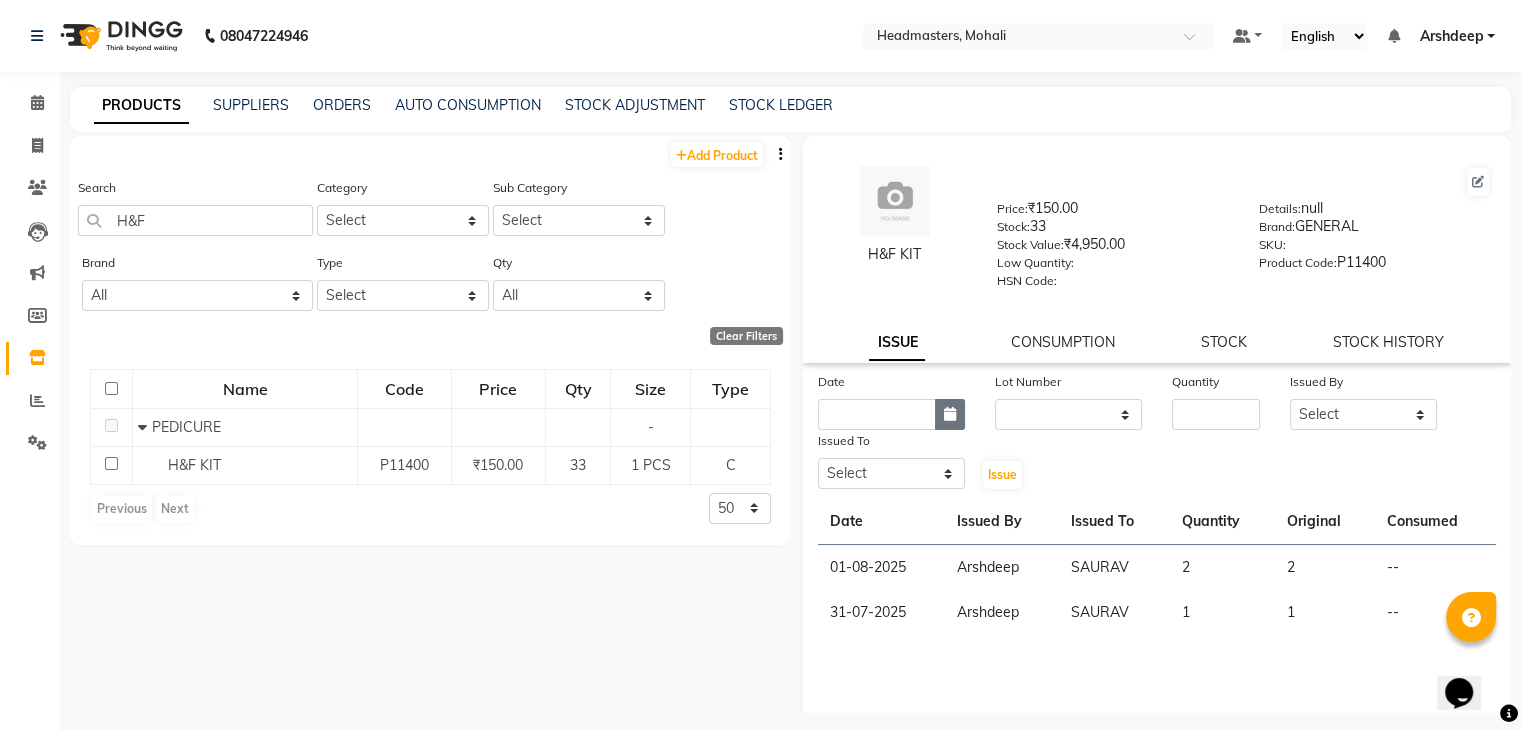 click 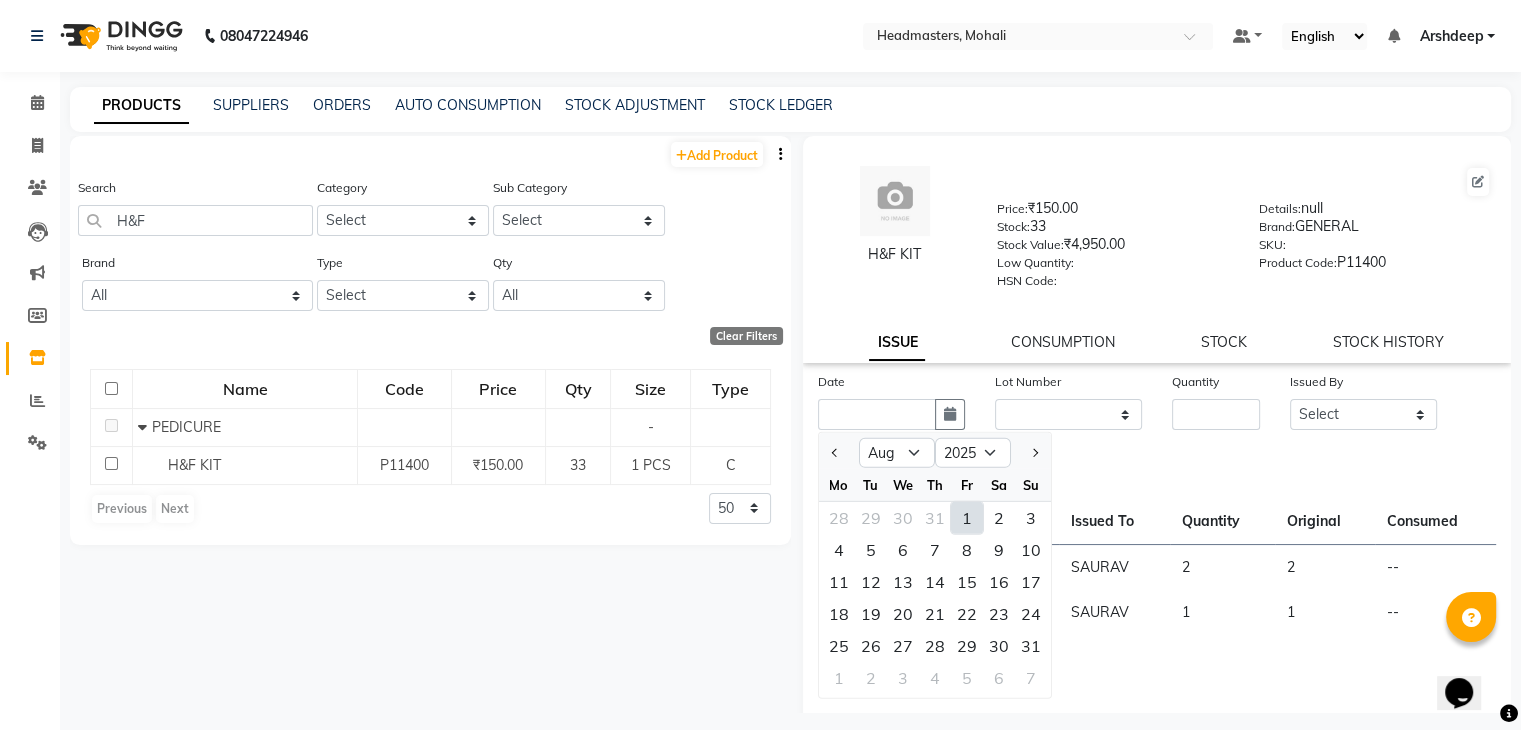 click on "1" 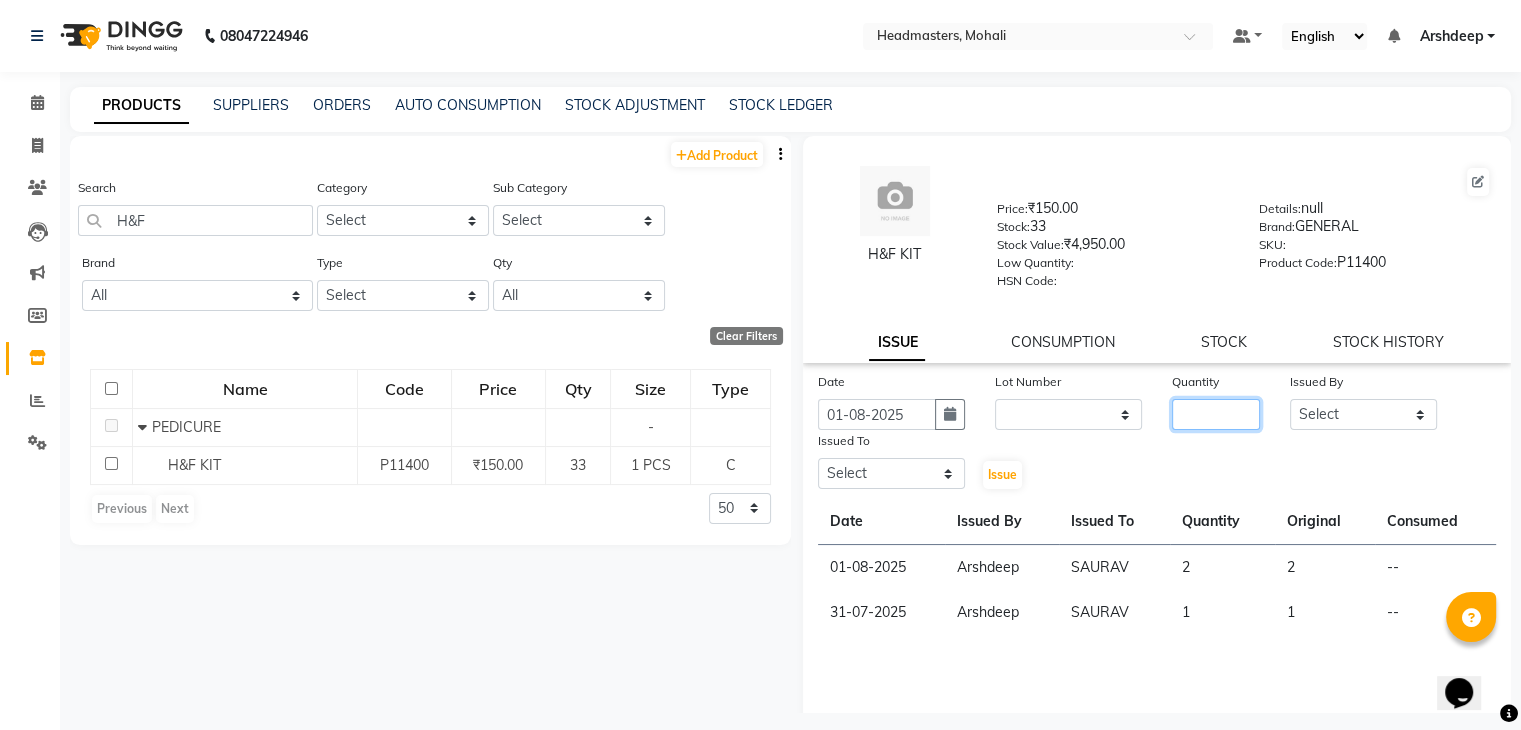 click 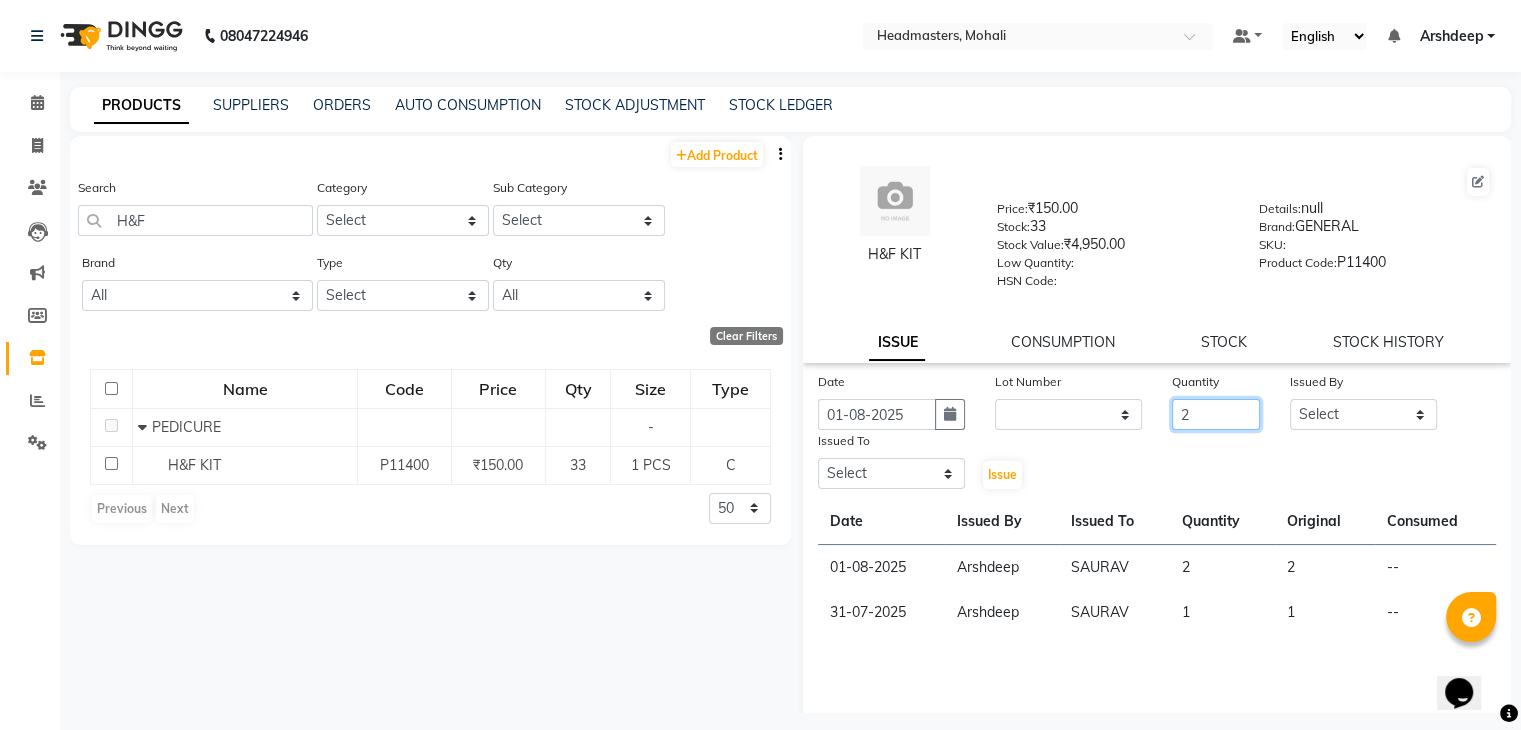 type on "2" 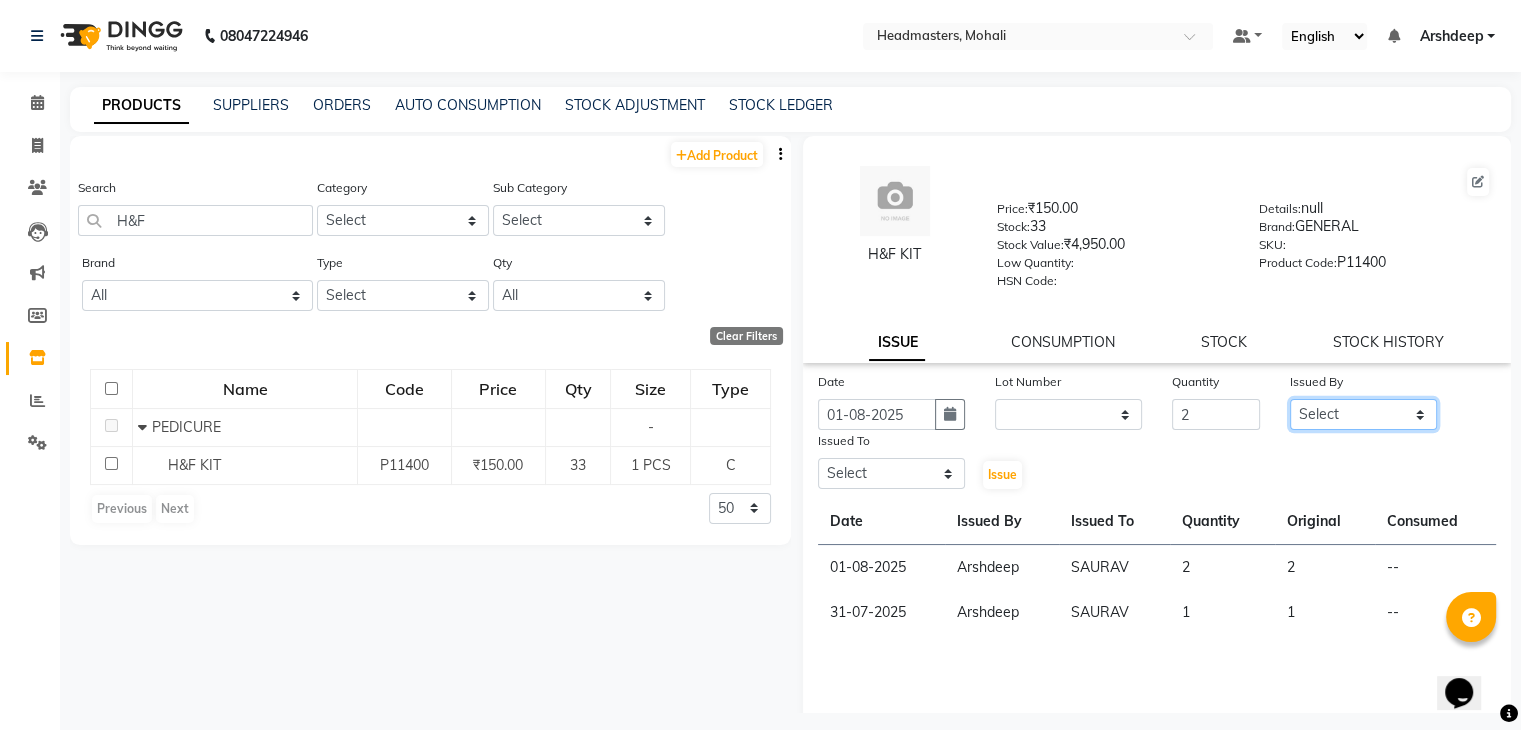 click on "Select AARIF Aarif Ansari Ali ANJANA ANJU Arshdeep Aryan Asad  Azam BALWINDER BHAWNA BIMLA CHETAN Deepak  HARRY Headmasters Honey Sidhu Jyoti karamdeep Manav MICHAEL Navdeep NEETU NEETU -  FRONT DESK  NEHA PREET PRINCE RAVI ROOP SACHIN KUMAR Sagar SAIF SARJU SAURAV SHAHZAD SHARAN SHARDA SHELLY SHUBHAM  SOHAIL SOHAN  VICkY Yamini" 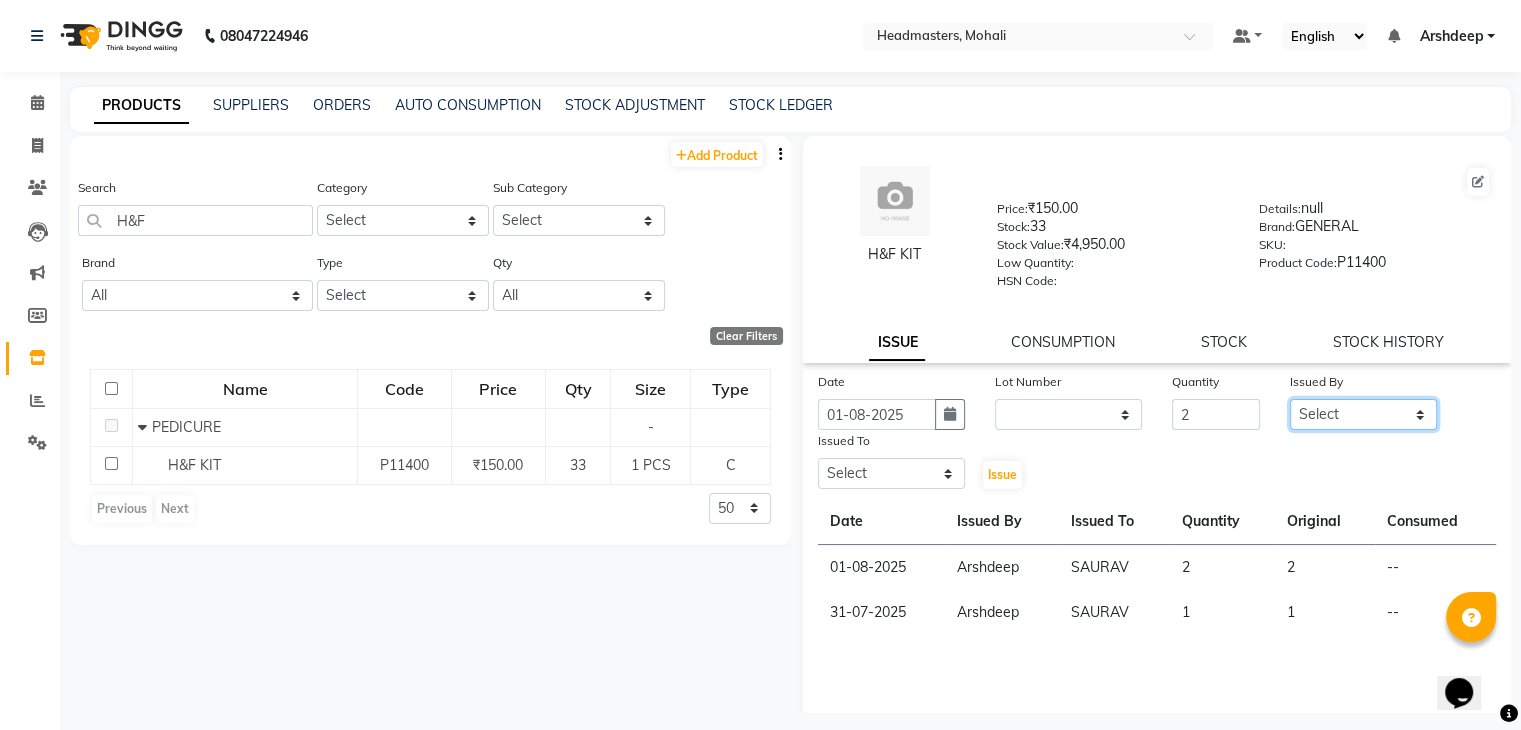 select on "84970" 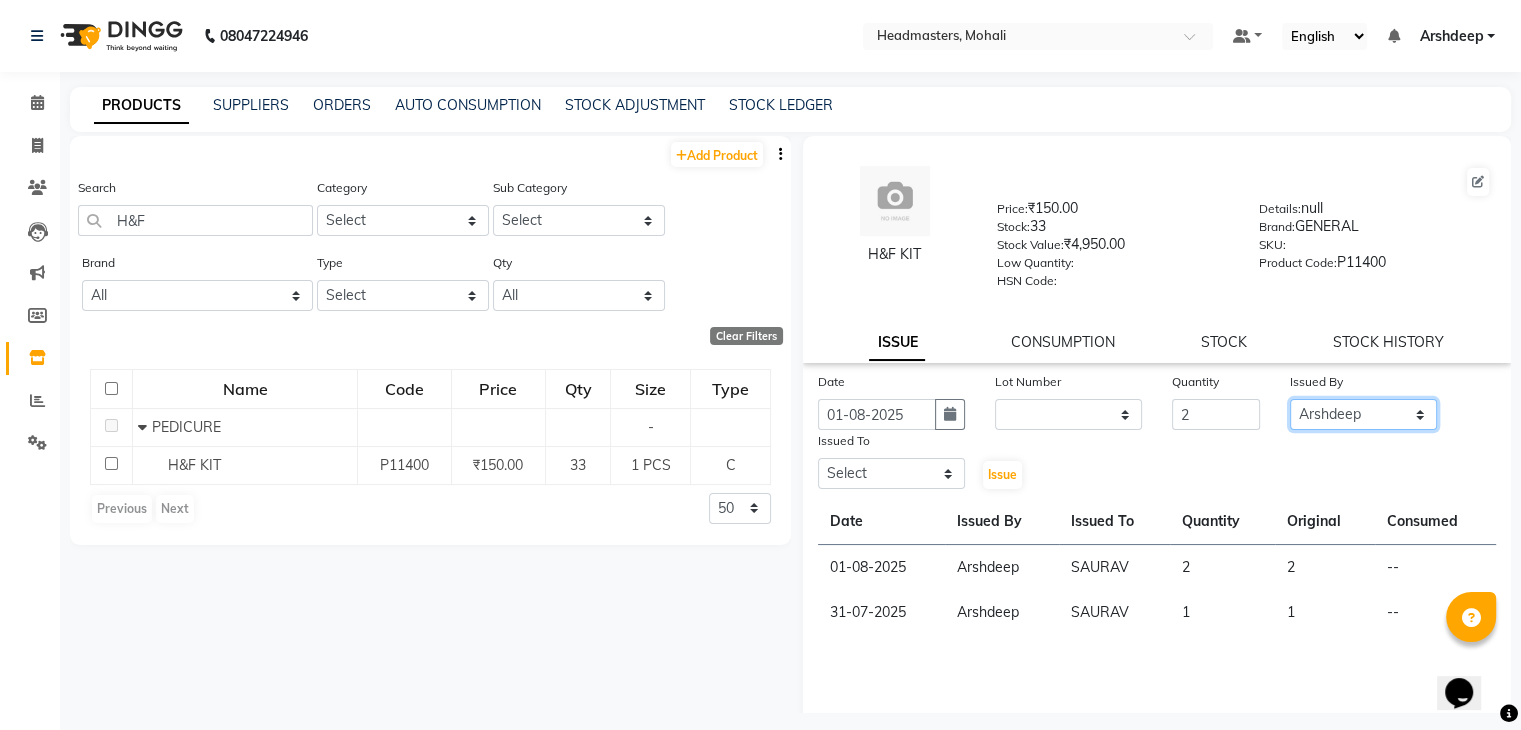 click on "Select AARIF Aarif Ansari Ali ANJANA ANJU Arshdeep Aryan Asad  Azam BALWINDER BHAWNA BIMLA CHETAN Deepak  HARRY Headmasters Honey Sidhu Jyoti karamdeep Manav MICHAEL Navdeep NEETU NEETU -  FRONT DESK  NEHA PREET PRINCE RAVI ROOP SACHIN KUMAR Sagar SAIF SARJU SAURAV SHAHZAD SHARAN SHARDA SHELLY SHUBHAM  SOHAIL SOHAN  VICkY Yamini" 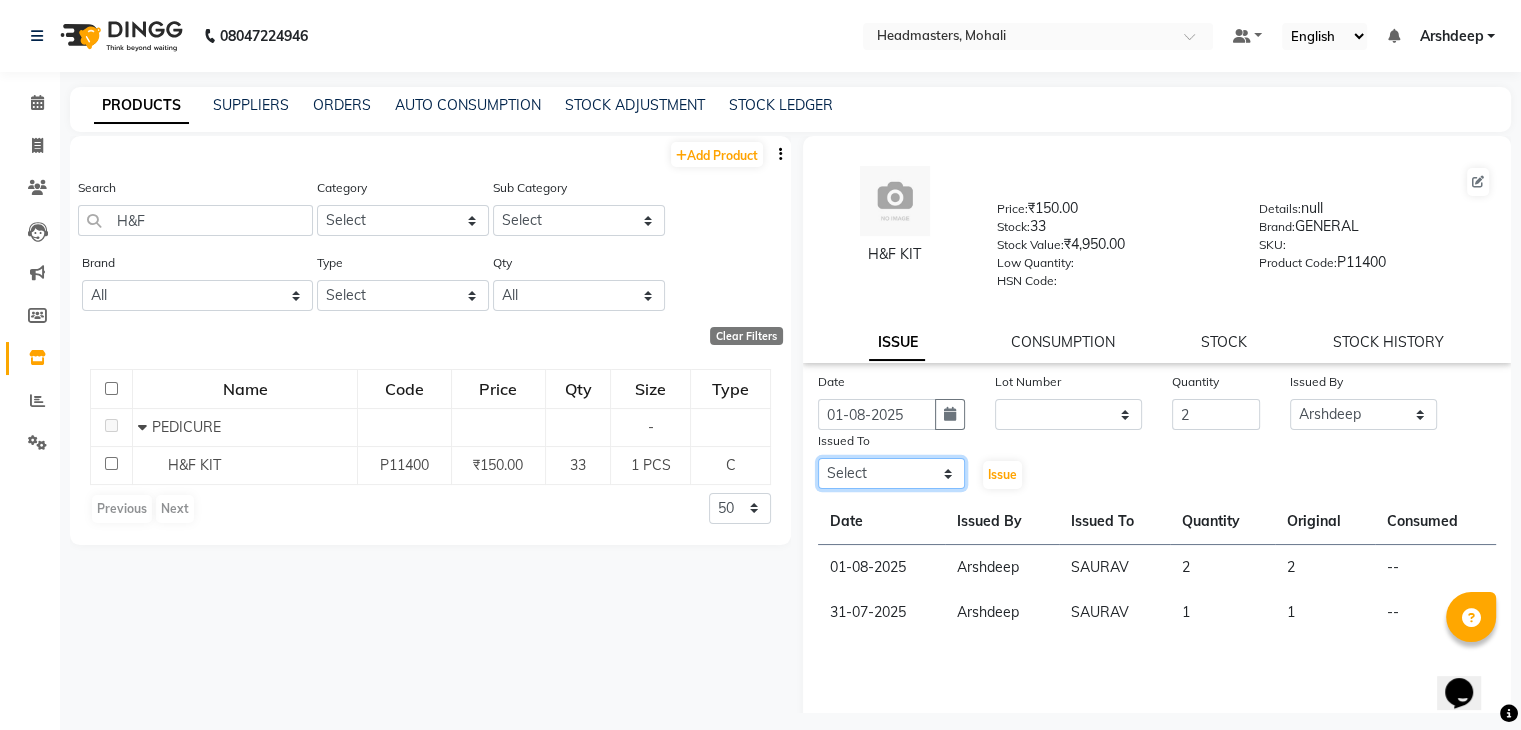 click on "Select AARIF Aarif Ansari Ali ANJANA ANJU Arshdeep Aryan Asad  Azam BALWINDER BHAWNA BIMLA CHETAN Deepak  HARRY Headmasters Honey Sidhu Jyoti karamdeep Manav MICHAEL Navdeep NEETU NEETU -  FRONT DESK  NEHA PREET PRINCE RAVI ROOP SACHIN KUMAR Sagar SAIF SARJU SAURAV SHAHZAD SHARAN SHARDA SHELLY SHUBHAM  SOHAIL SOHAN  VICkY Yamini" 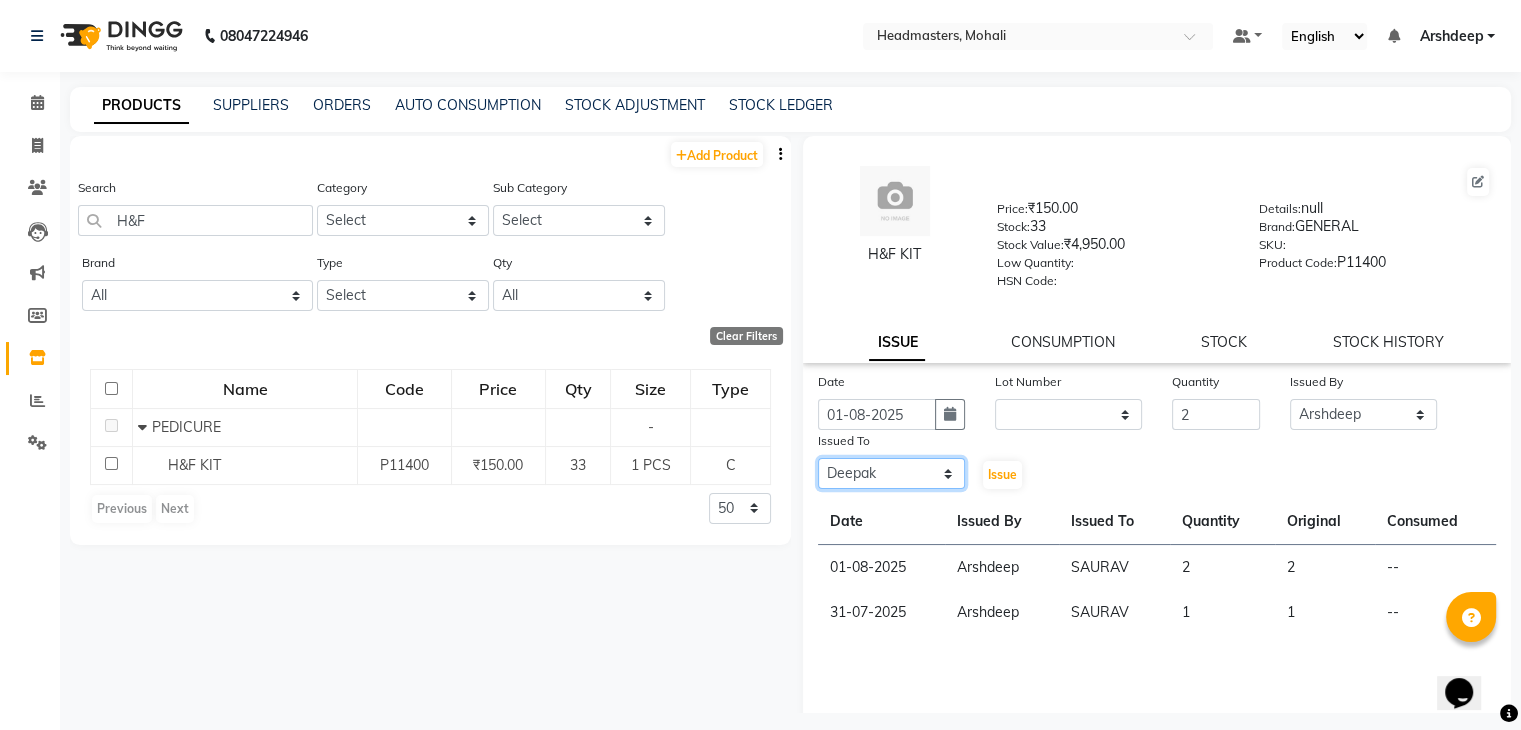 click on "Select AARIF Aarif Ansari Ali ANJANA ANJU Arshdeep Aryan Asad  Azam BALWINDER BHAWNA BIMLA CHETAN Deepak  HARRY Headmasters Honey Sidhu Jyoti karamdeep Manav MICHAEL Navdeep NEETU NEETU -  FRONT DESK  NEHA PREET PRINCE RAVI ROOP SACHIN KUMAR Sagar SAIF SARJU SAURAV SHAHZAD SHARAN SHARDA SHELLY SHUBHAM  SOHAIL SOHAN  VICkY Yamini" 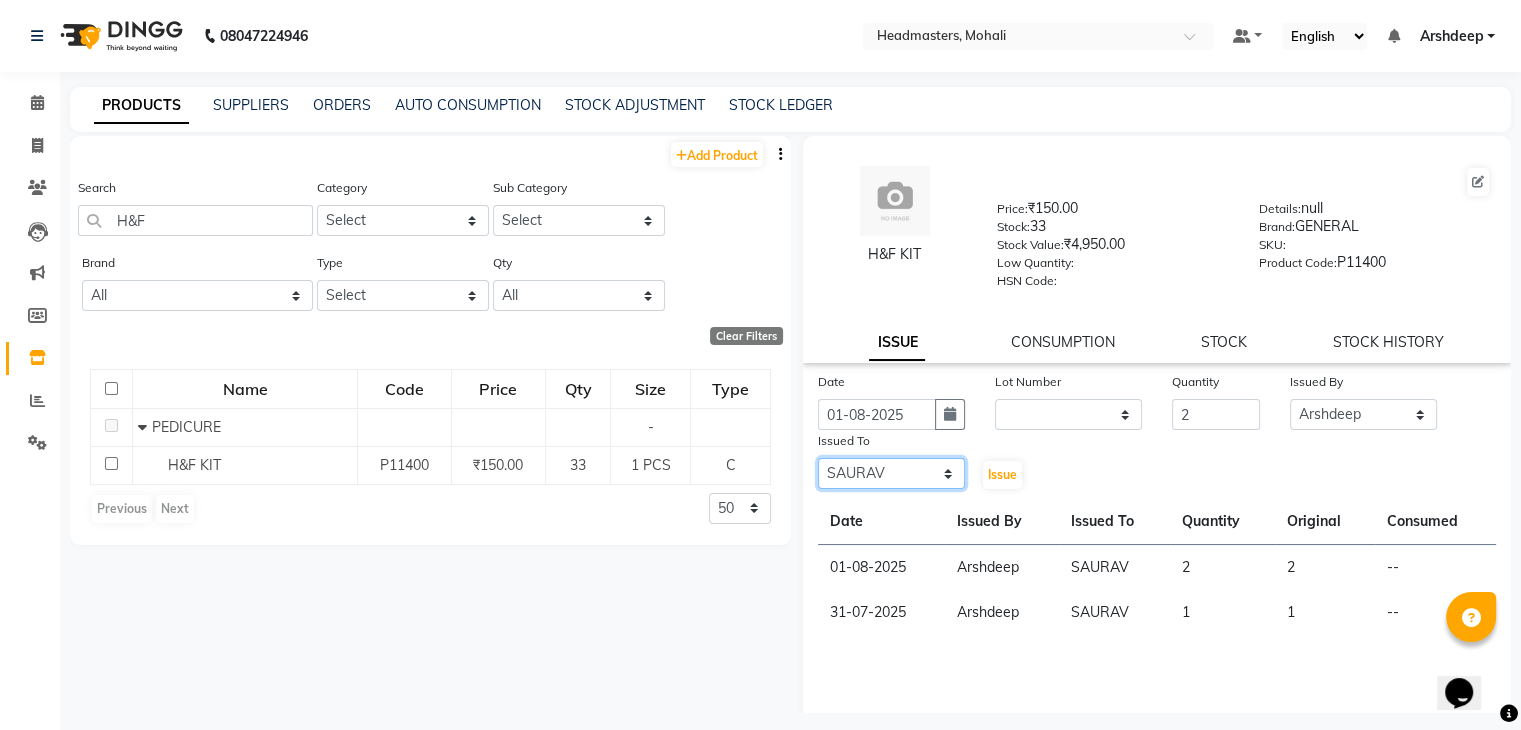 click on "Select AARIF Aarif Ansari Ali ANJANA ANJU Arshdeep Aryan Asad  Azam BALWINDER BHAWNA BIMLA CHETAN Deepak  HARRY Headmasters Honey Sidhu Jyoti karamdeep Manav MICHAEL Navdeep NEETU NEETU -  FRONT DESK  NEHA PREET PRINCE RAVI ROOP SACHIN KUMAR Sagar SAIF SARJU SAURAV SHAHZAD SHARAN SHARDA SHELLY SHUBHAM  SOHAIL SOHAN  VICkY Yamini" 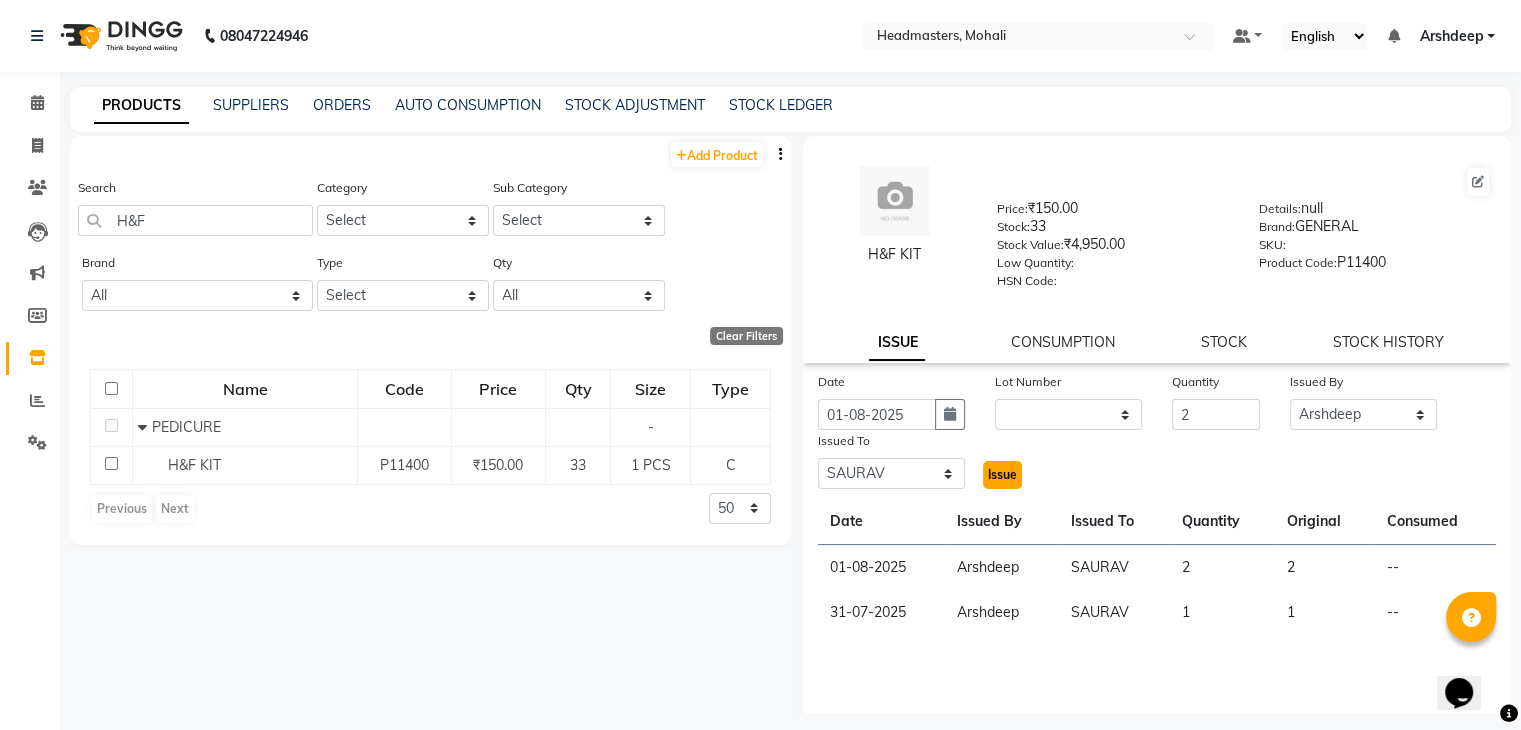click on "Issue" 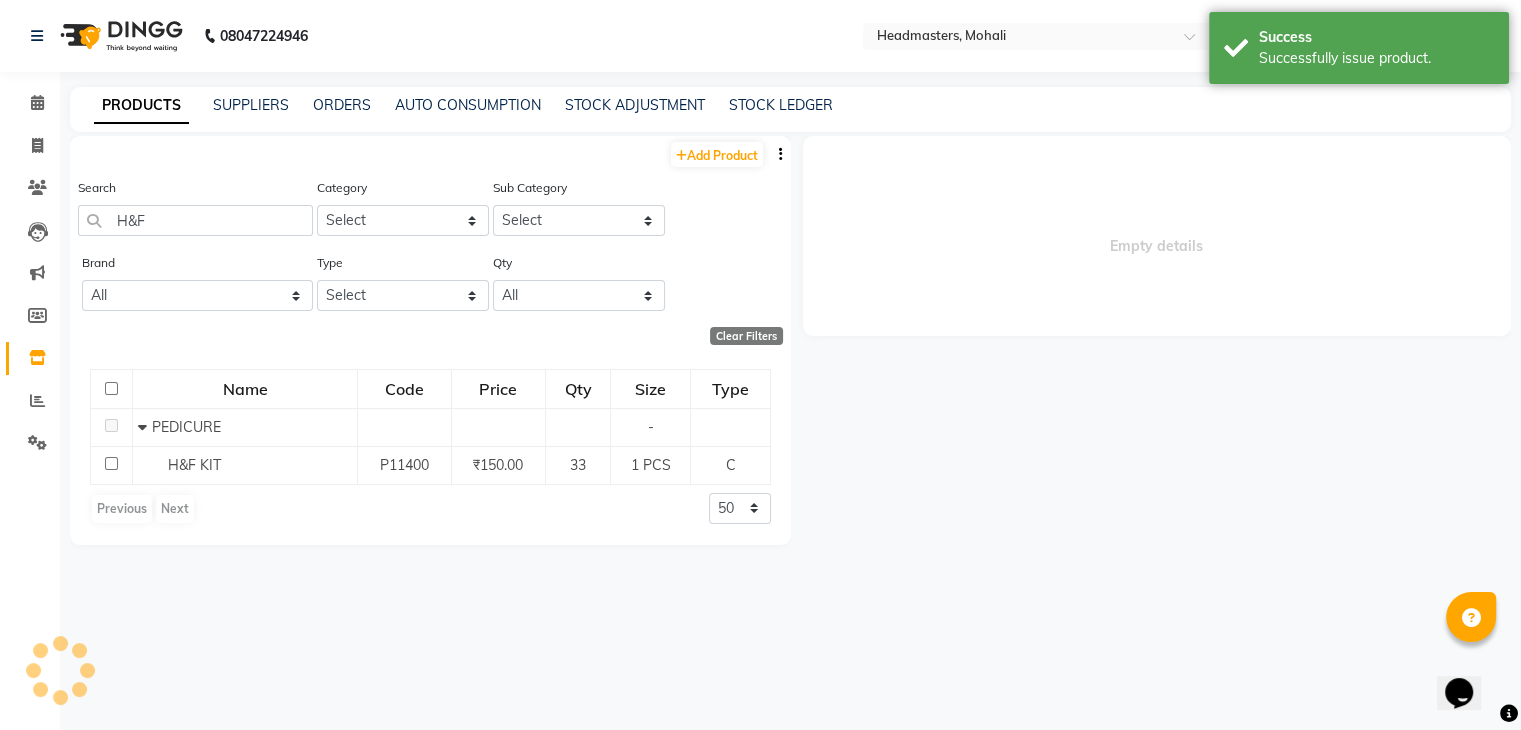select 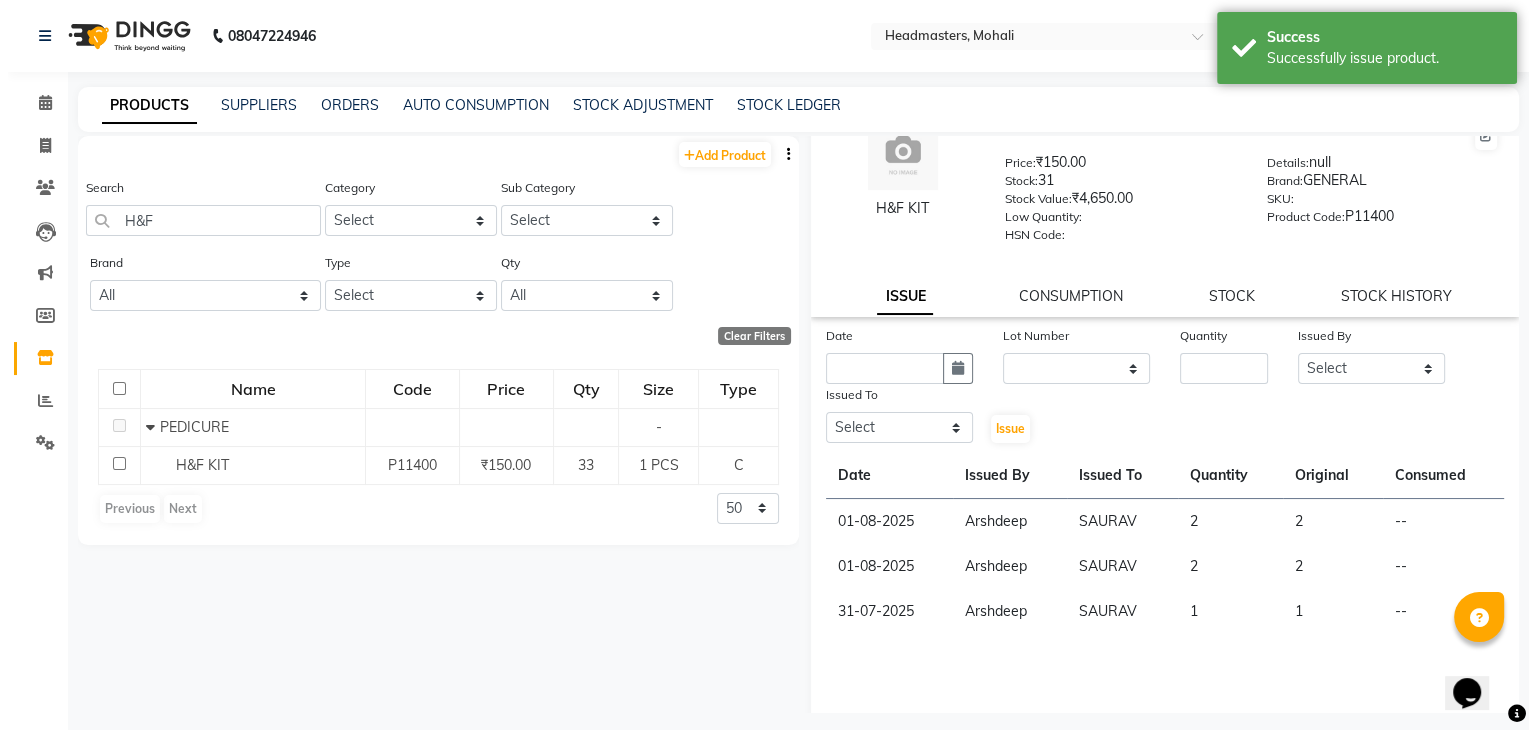scroll, scrollTop: 47, scrollLeft: 0, axis: vertical 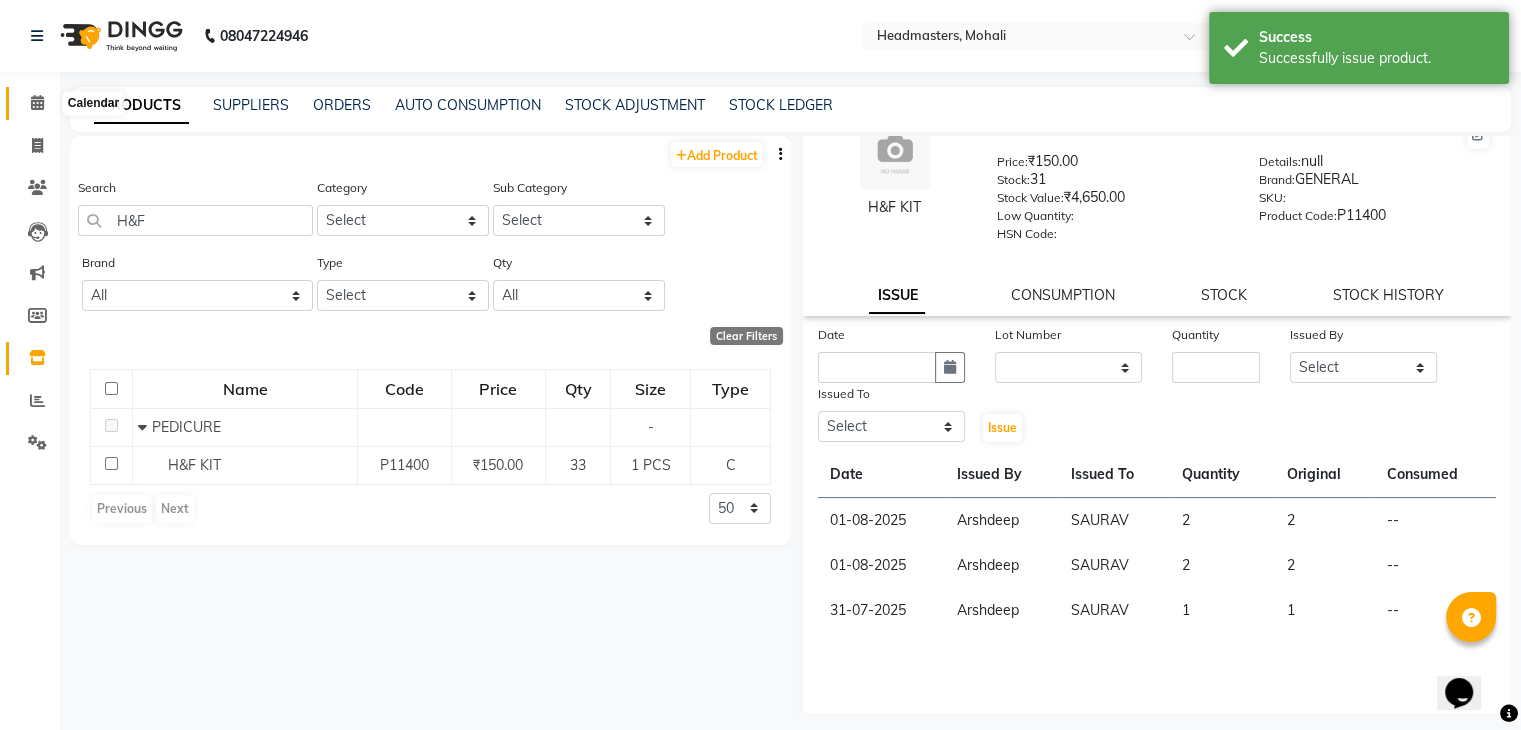 click 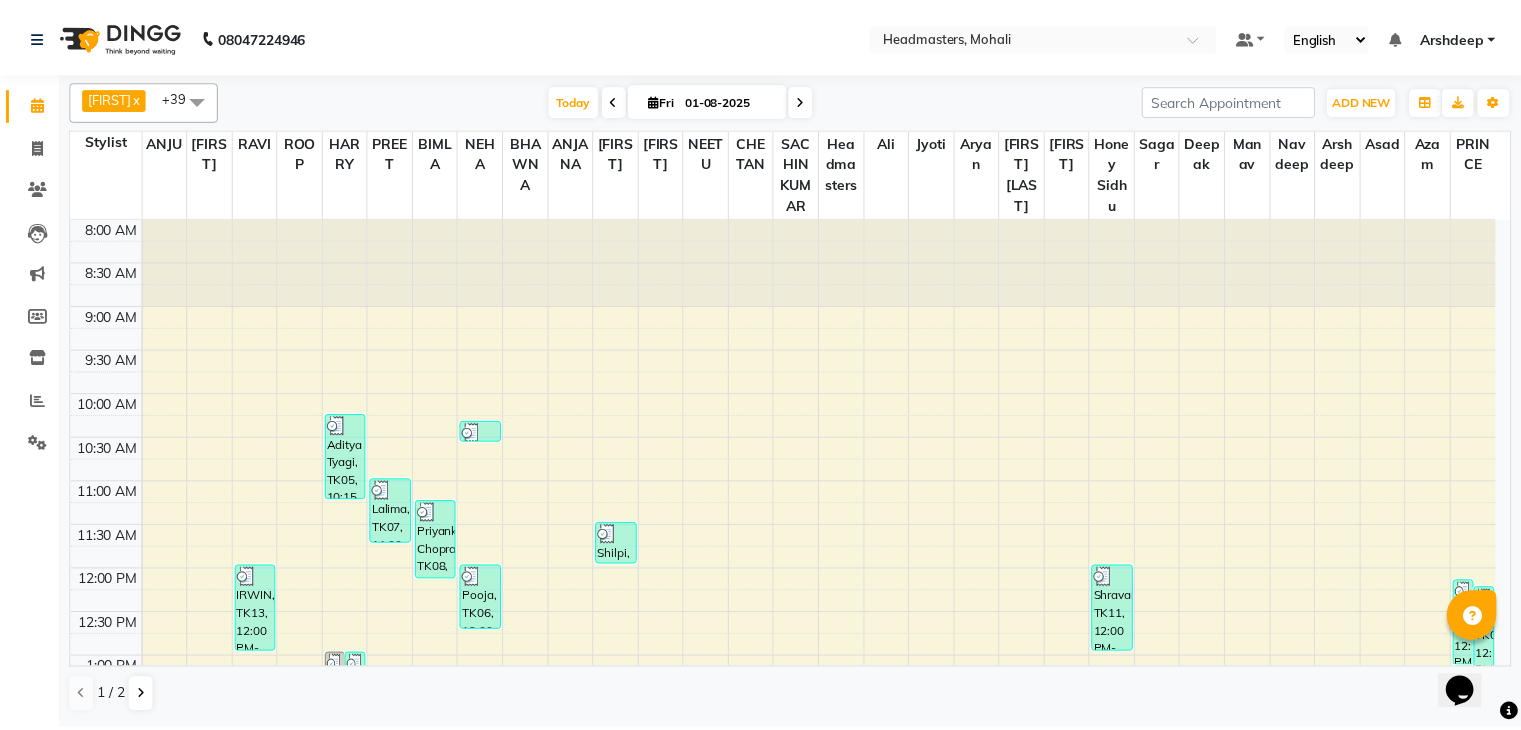 scroll, scrollTop: 0, scrollLeft: 0, axis: both 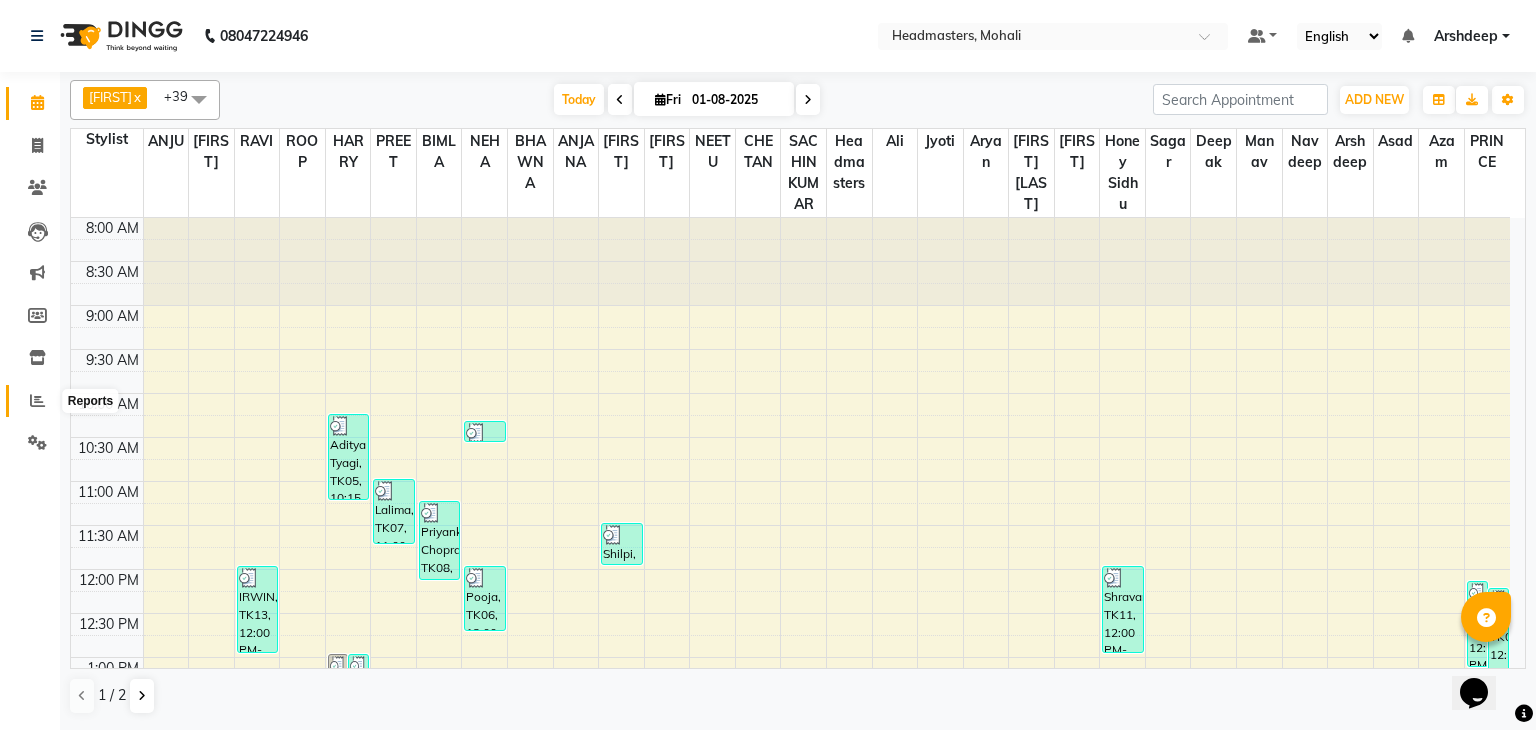 click 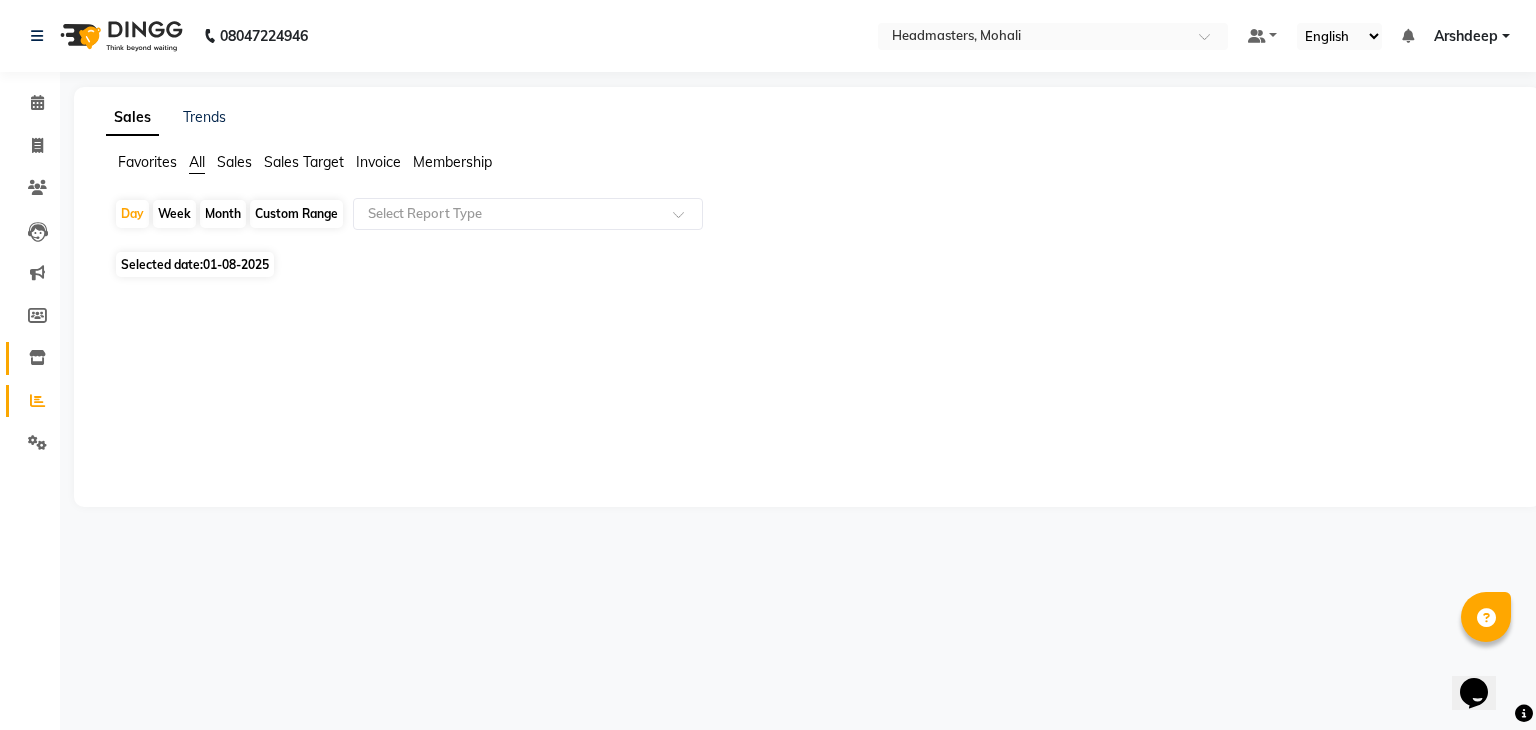 click on "Inventory" 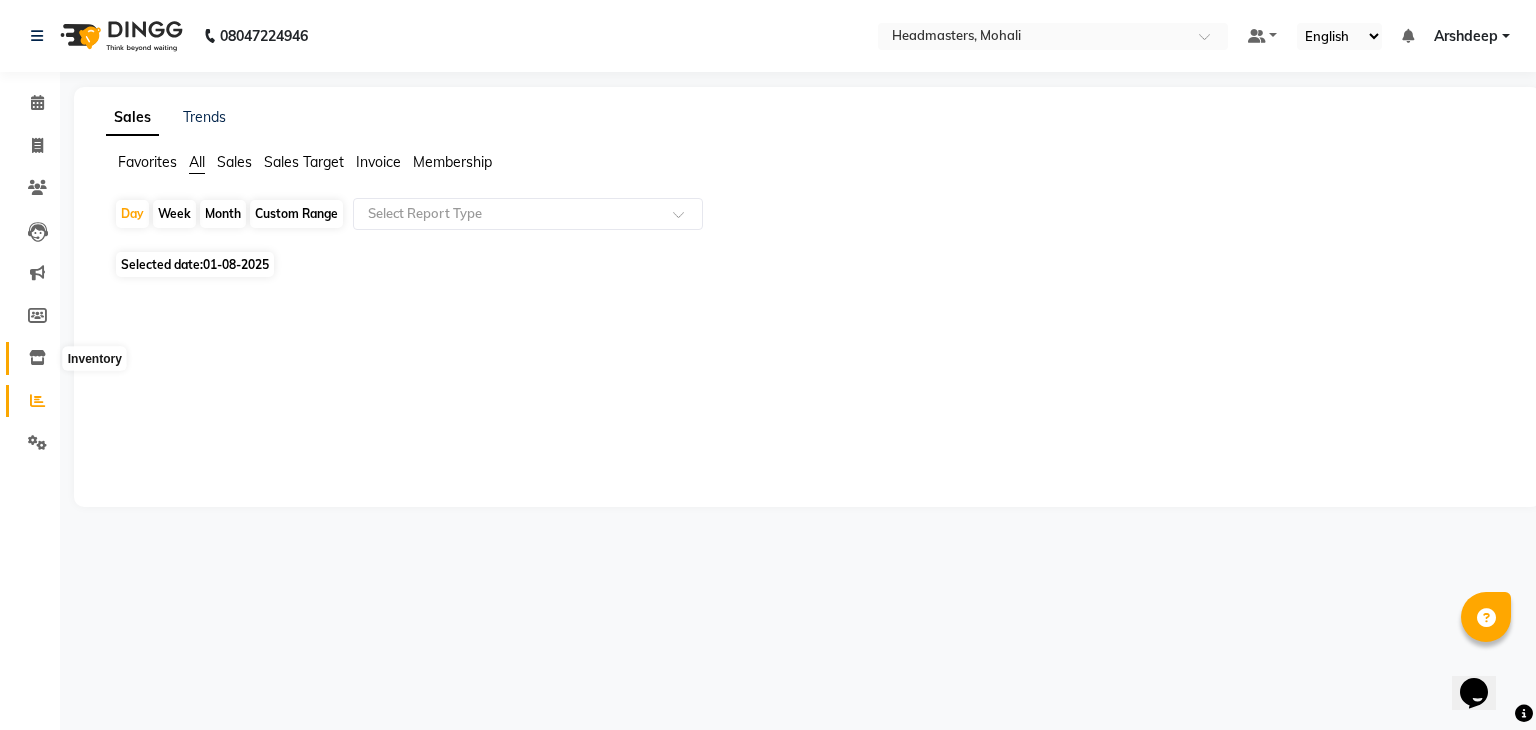 click 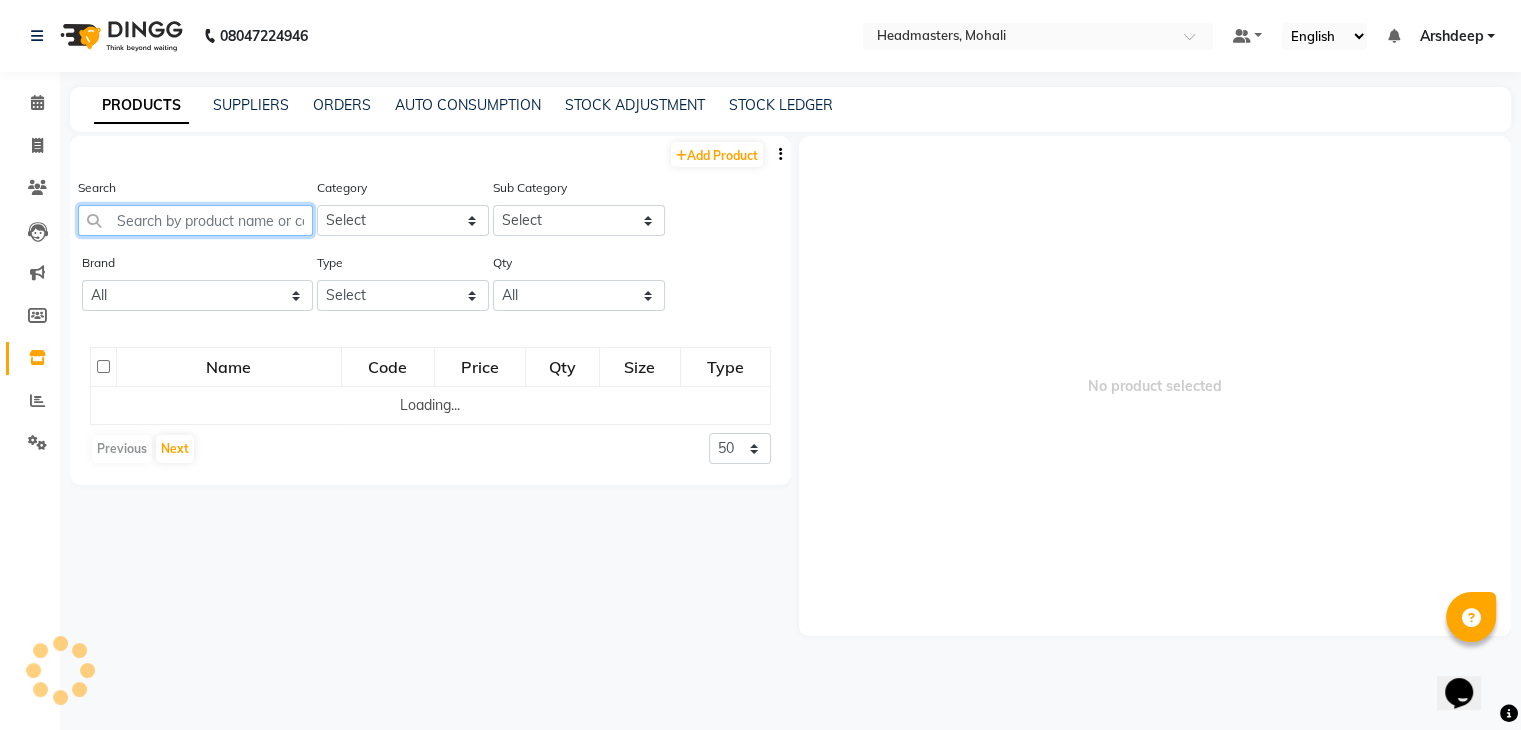 click 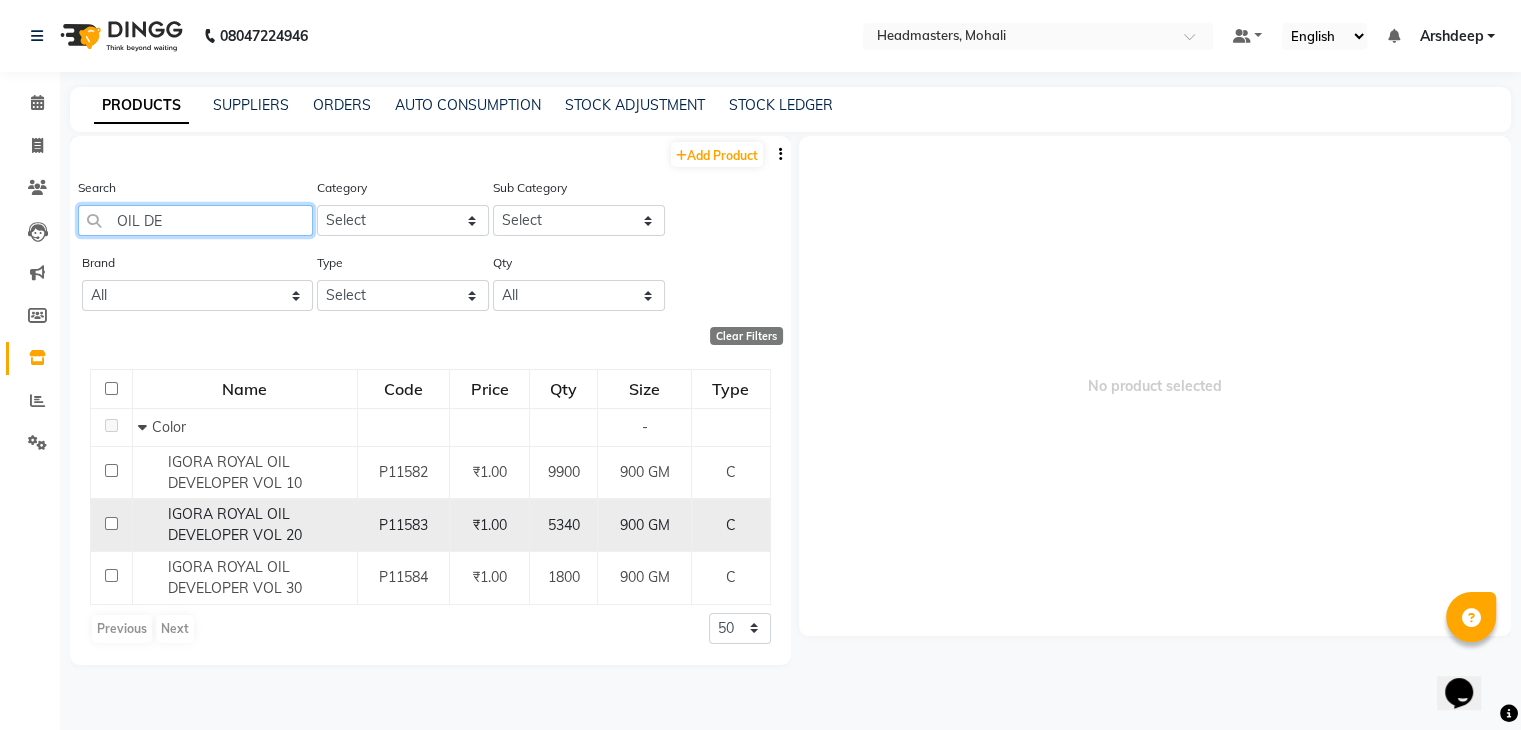 type on "OIL DE" 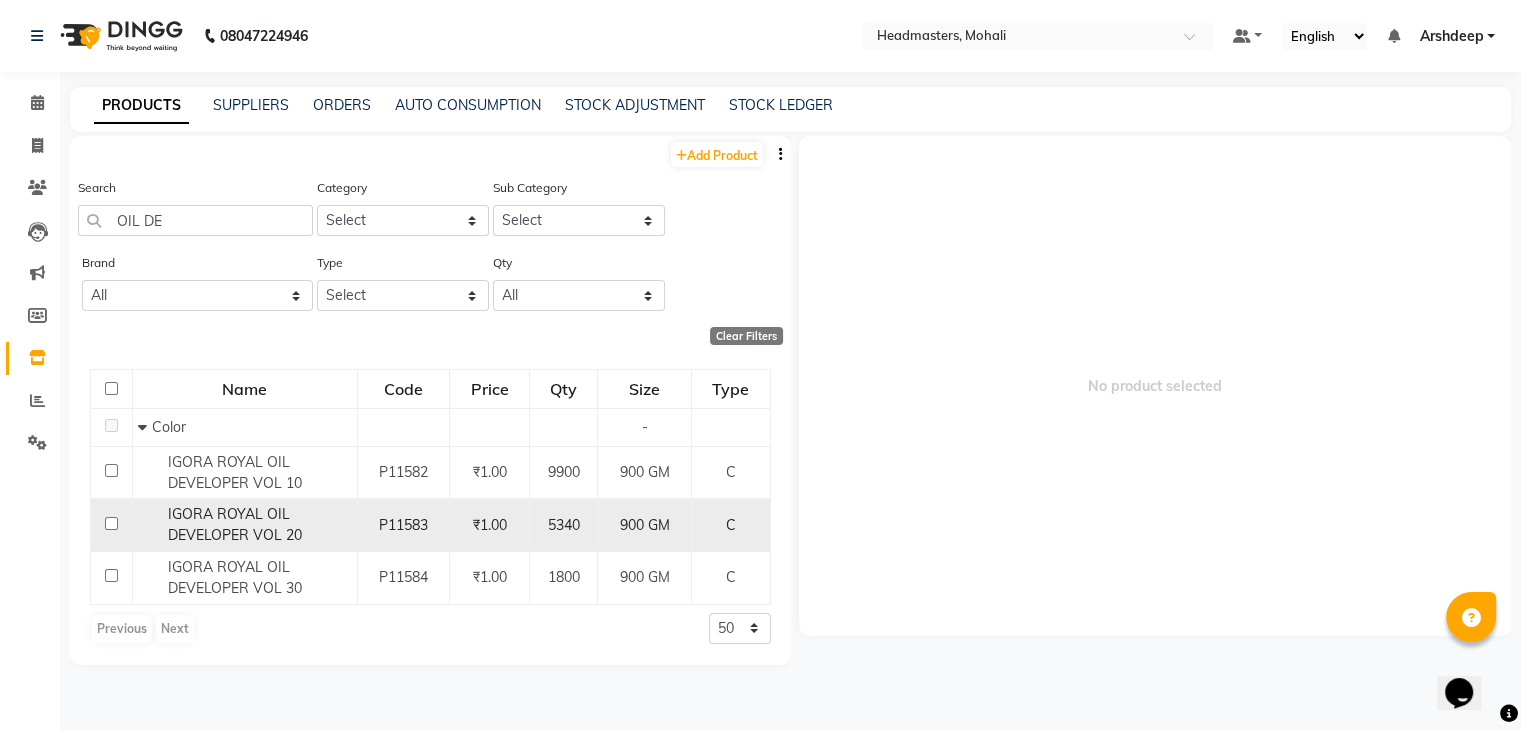 click on "P11583" 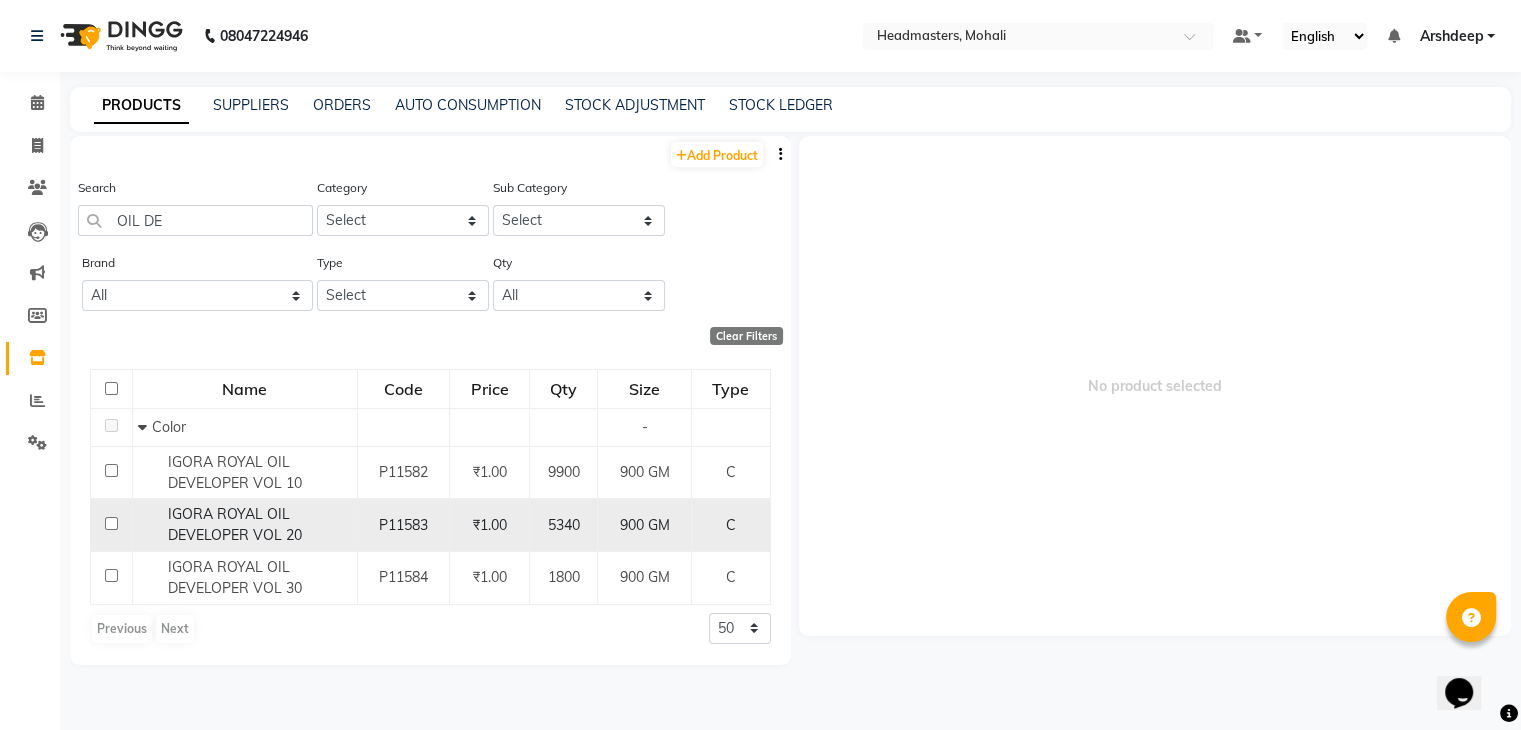 click on "P11583" 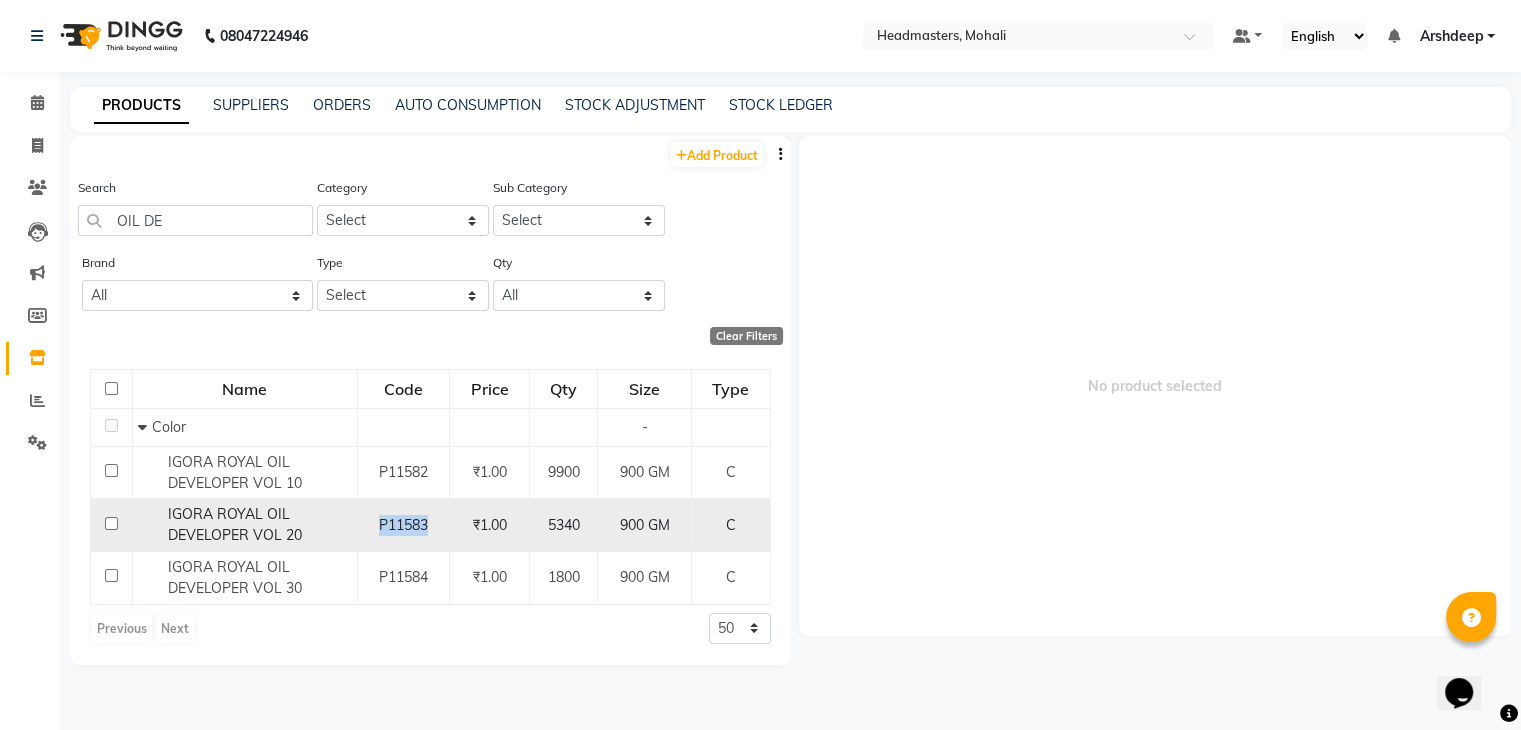 click on "P11583" 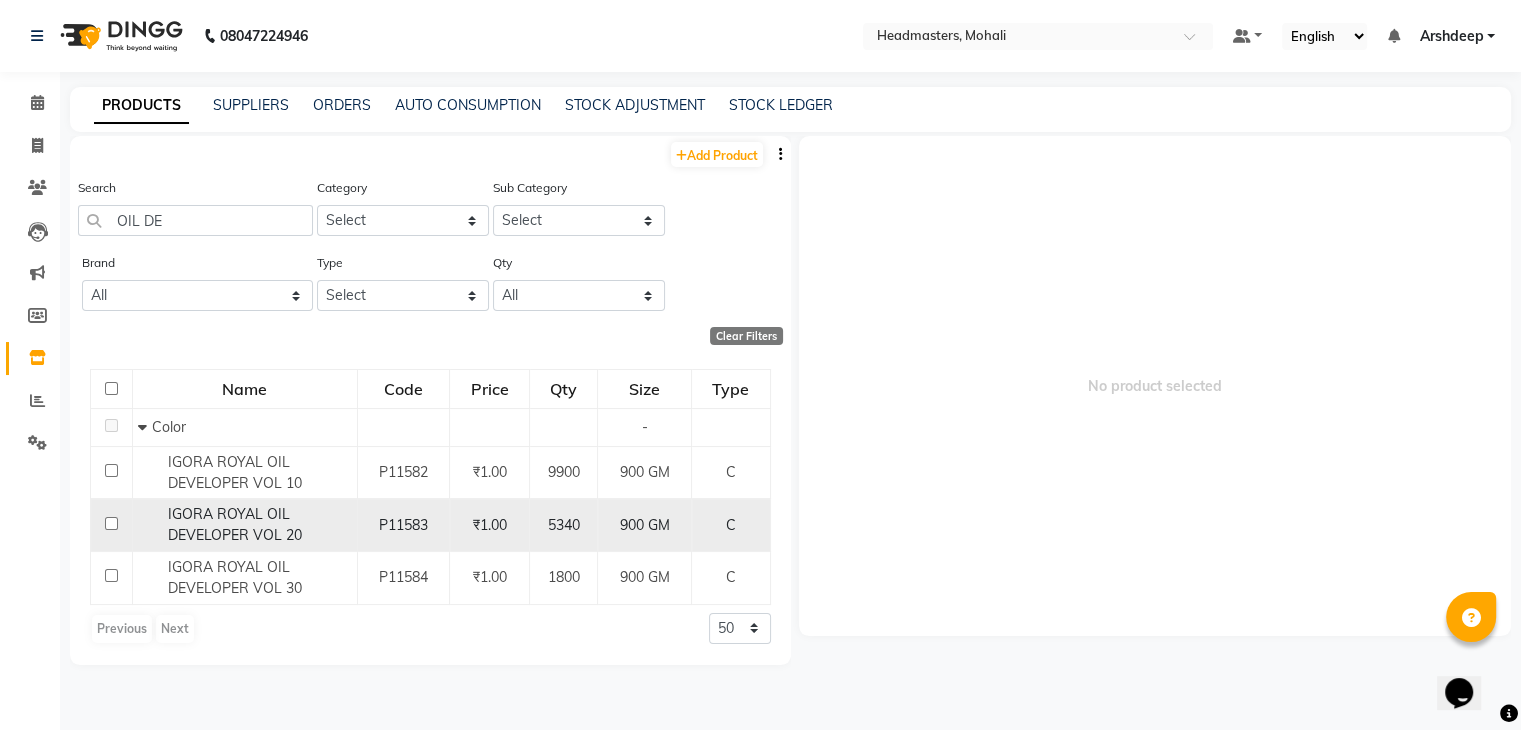 click on "C" 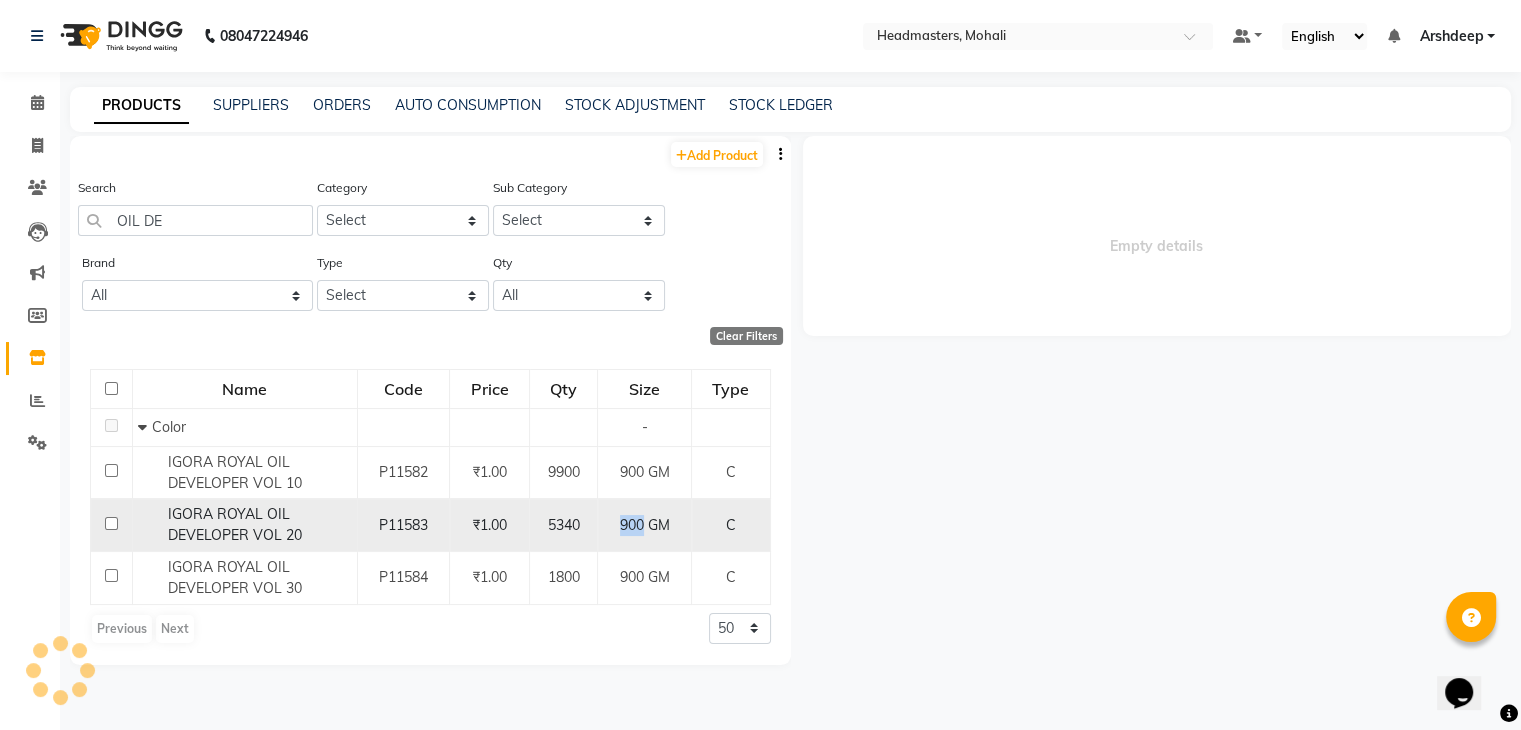 click on "900 GM" 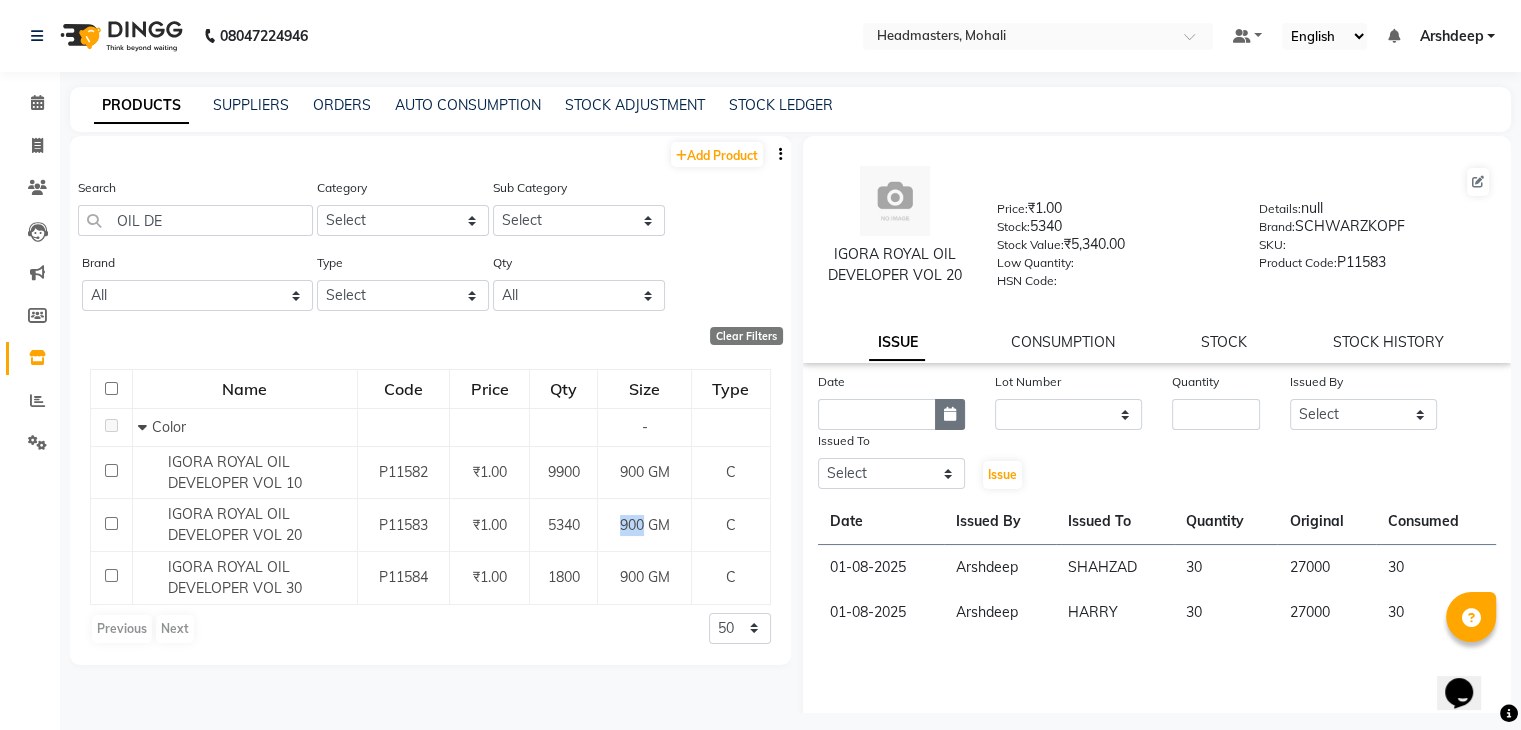 click 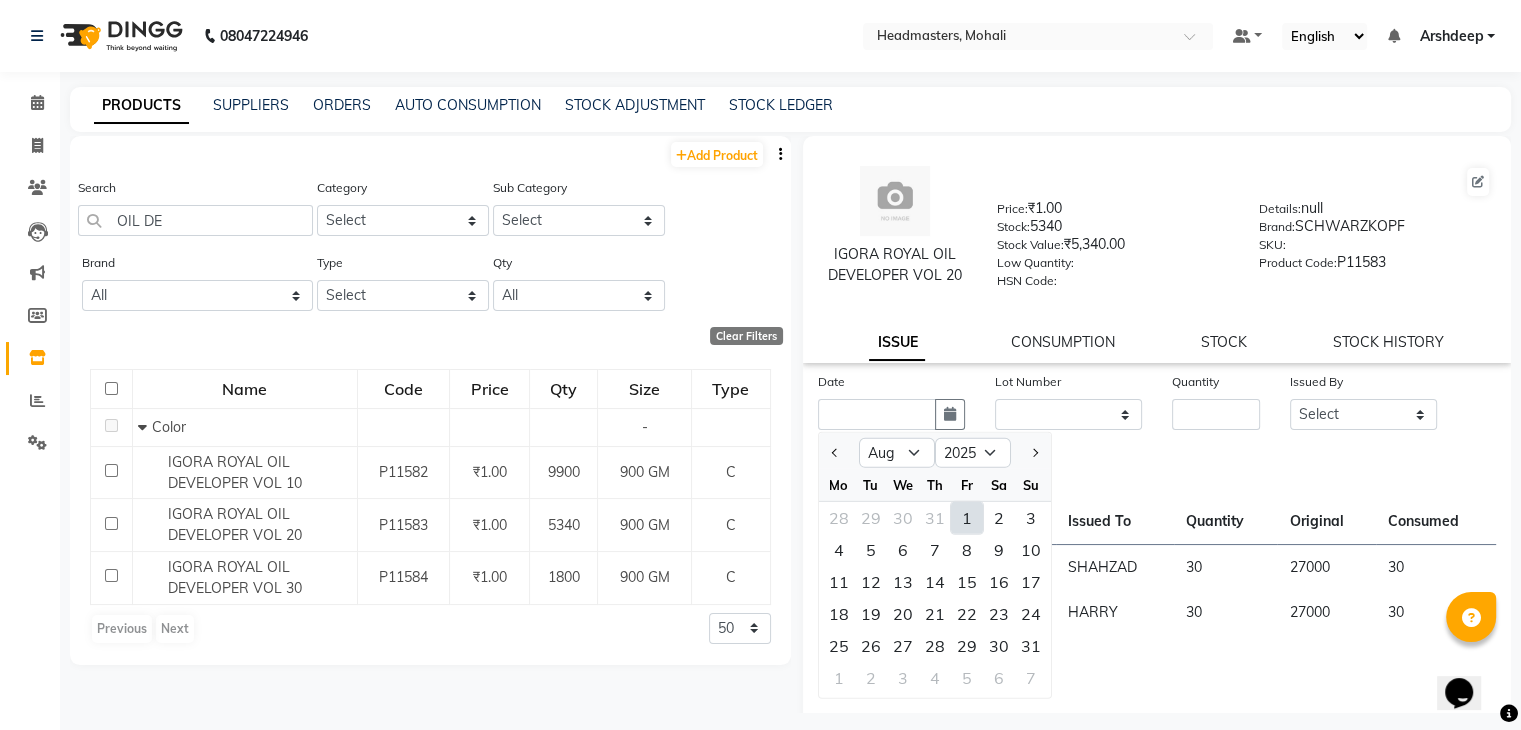 click on "1" 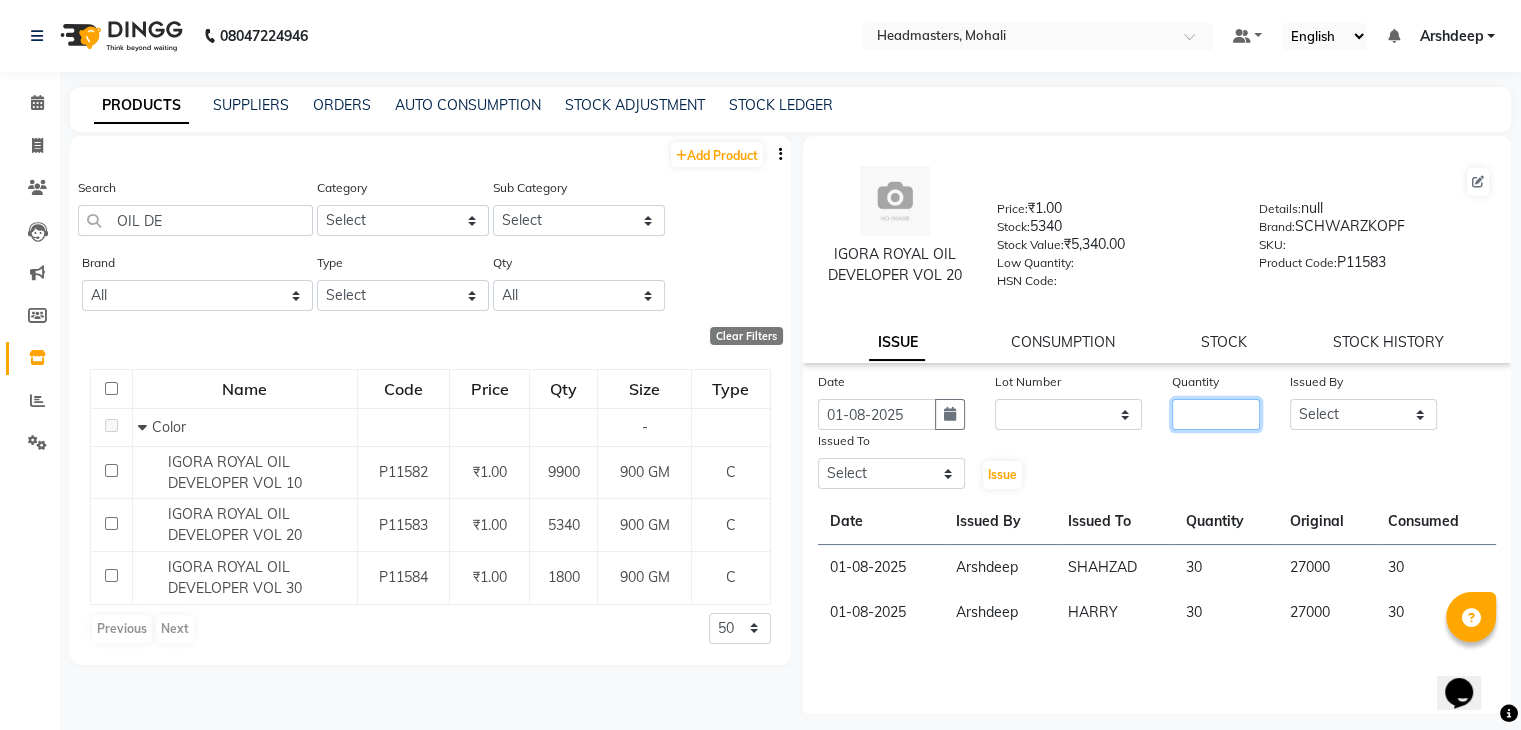 click 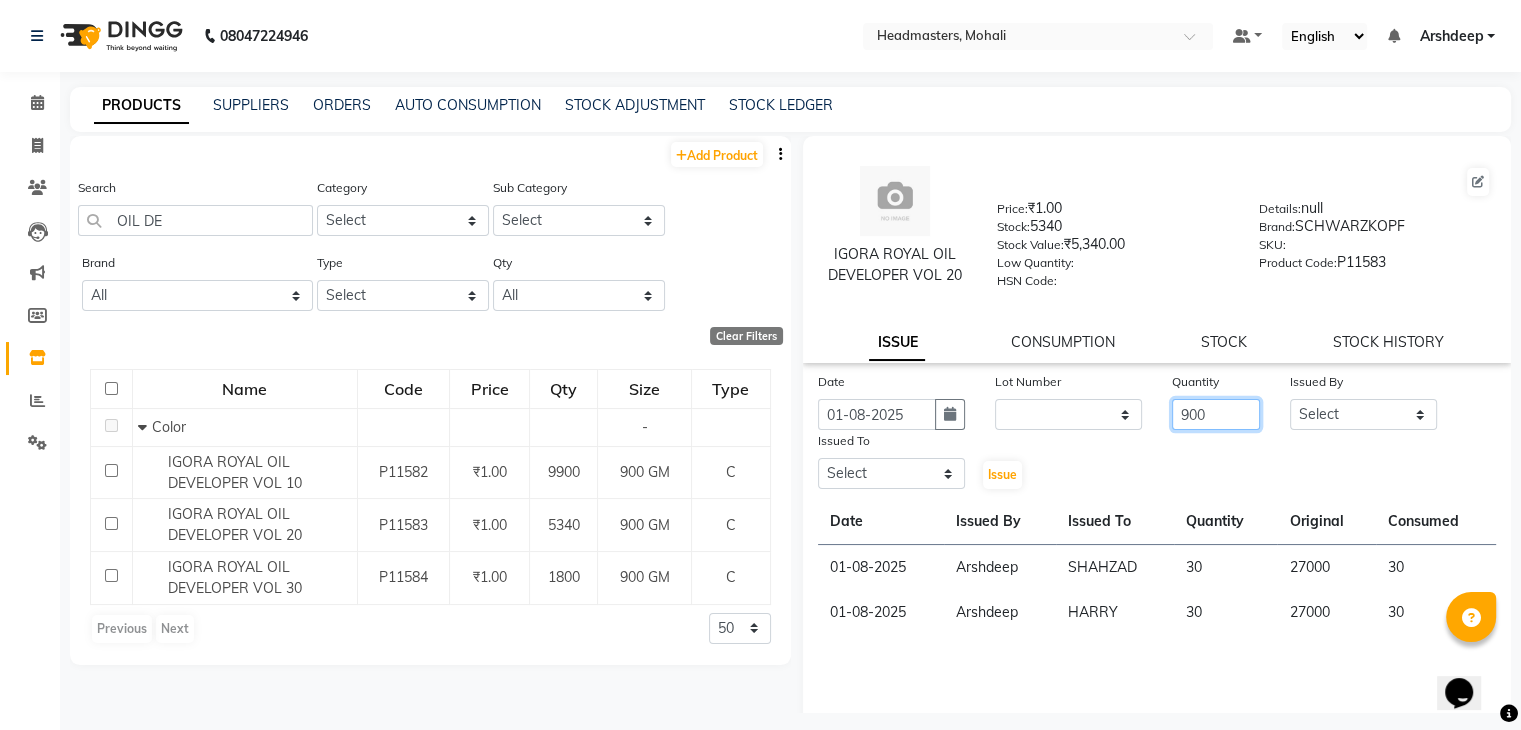 type on "900" 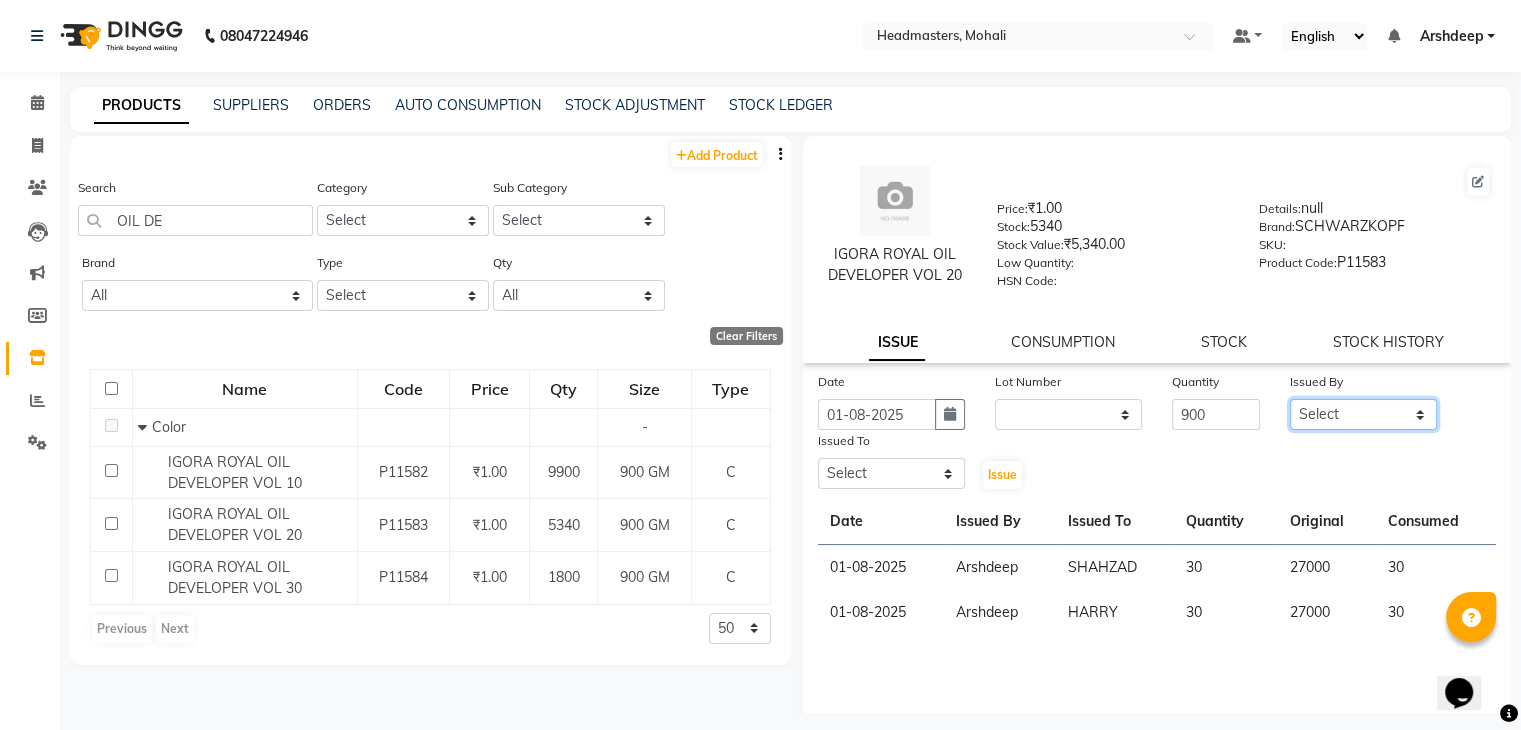 click on "Select AARIF Aarif Ansari Ali ANJANA ANJU Arshdeep Aryan Asad  Azam BALWINDER BHAWNA BIMLA CHETAN Deepak  HARRY Headmasters Honey Sidhu Jyoti karamdeep Manav MICHAEL Navdeep NEETU NEETU -  FRONT DESK  NEHA PREET PRINCE RAVI ROOP SACHIN KUMAR Sagar SAIF SARJU SAURAV SHAHZAD SHARAN SHARDA SHELLY SHUBHAM  SOHAIL SOHAN  VICkY Yamini" 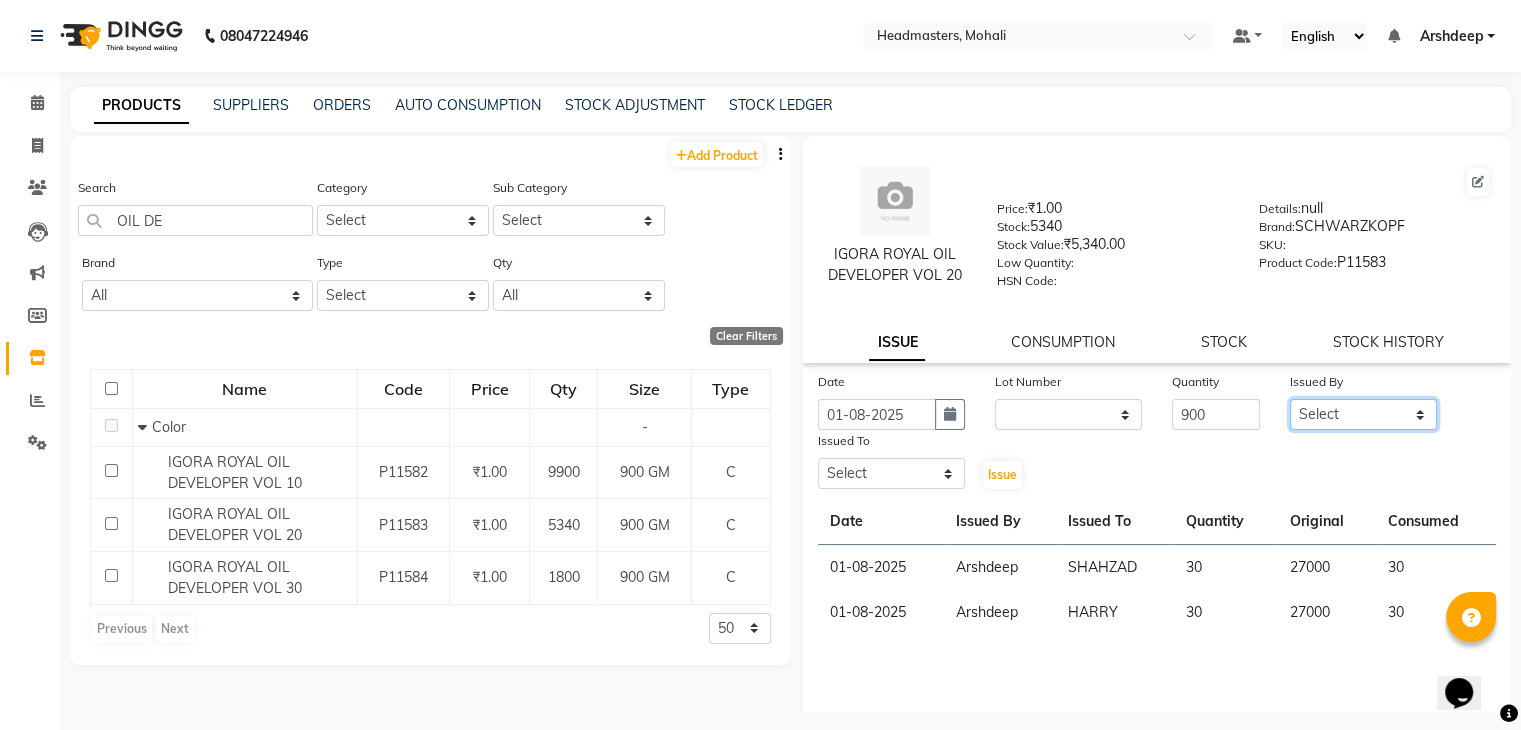 select on "84970" 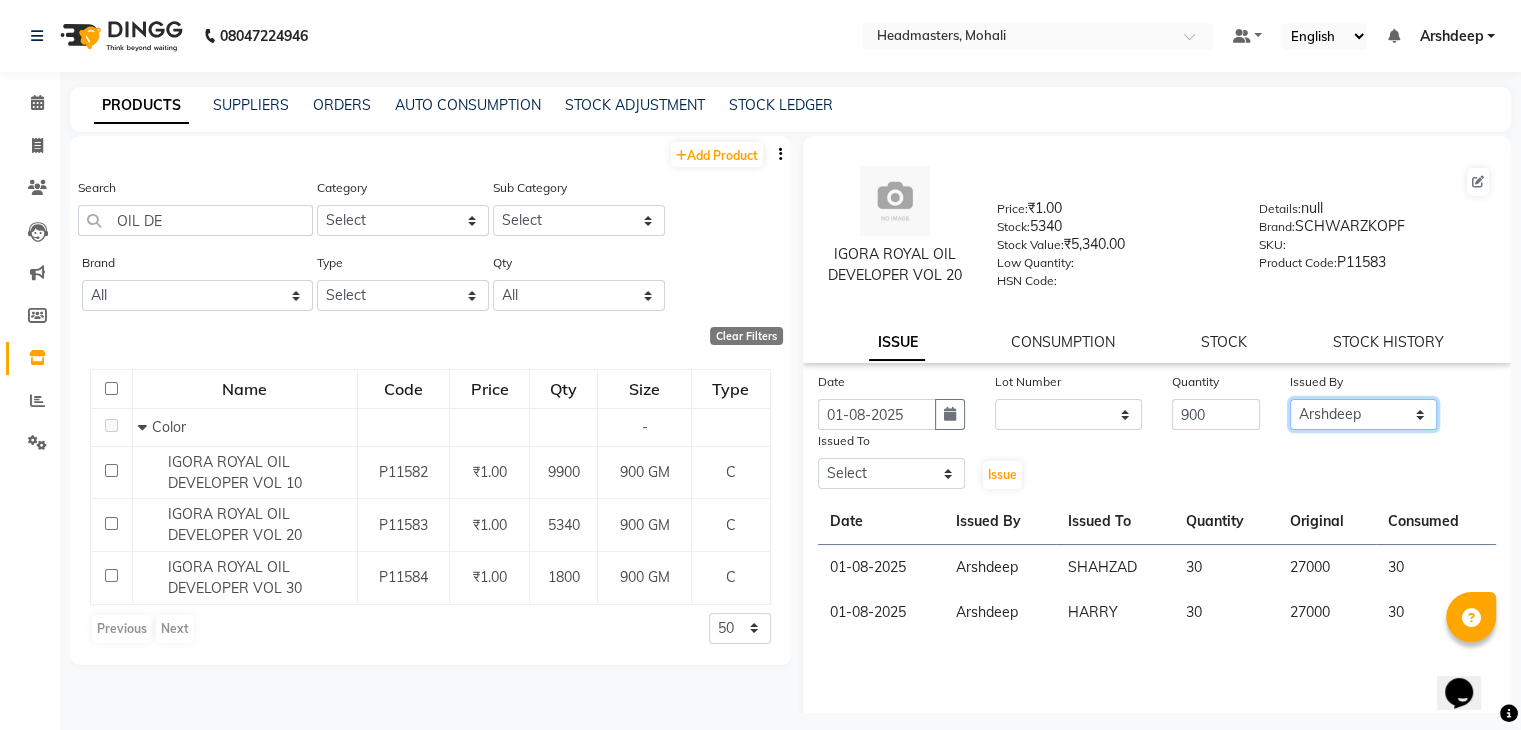 click on "Select AARIF Aarif Ansari Ali ANJANA ANJU Arshdeep Aryan Asad  Azam BALWINDER BHAWNA BIMLA CHETAN Deepak  HARRY Headmasters Honey Sidhu Jyoti karamdeep Manav MICHAEL Navdeep NEETU NEETU -  FRONT DESK  NEHA PREET PRINCE RAVI ROOP SACHIN KUMAR Sagar SAIF SARJU SAURAV SHAHZAD SHARAN SHARDA SHELLY SHUBHAM  SOHAIL SOHAN  VICkY Yamini" 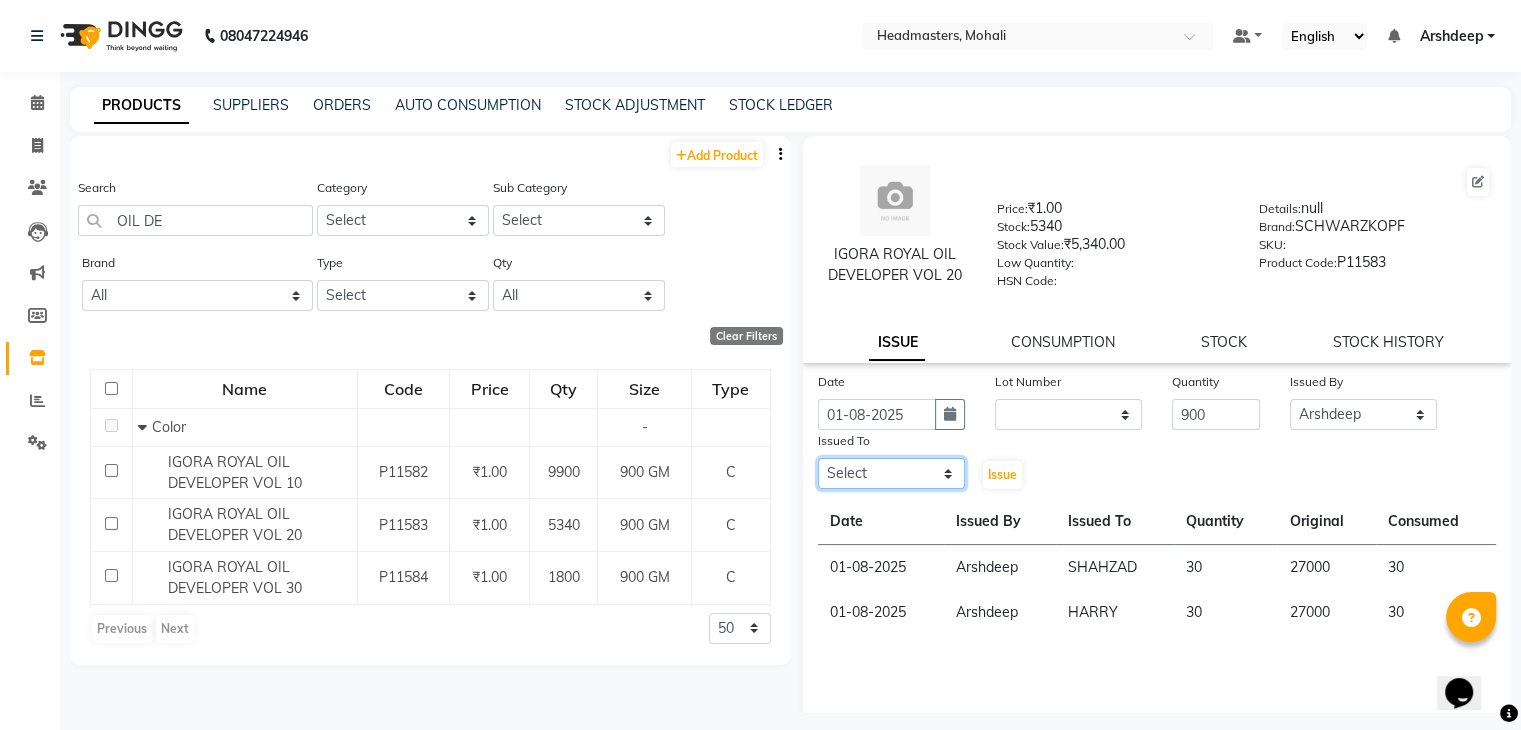 click on "Select AARIF Aarif Ansari Ali ANJANA ANJU Arshdeep Aryan Asad  Azam BALWINDER BHAWNA BIMLA CHETAN Deepak  HARRY Headmasters Honey Sidhu Jyoti karamdeep Manav MICHAEL Navdeep NEETU NEETU -  FRONT DESK  NEHA PREET PRINCE RAVI ROOP SACHIN KUMAR Sagar SAIF SARJU SAURAV SHAHZAD SHARAN SHARDA SHELLY SHUBHAM  SOHAIL SOHAN  VICkY Yamini" 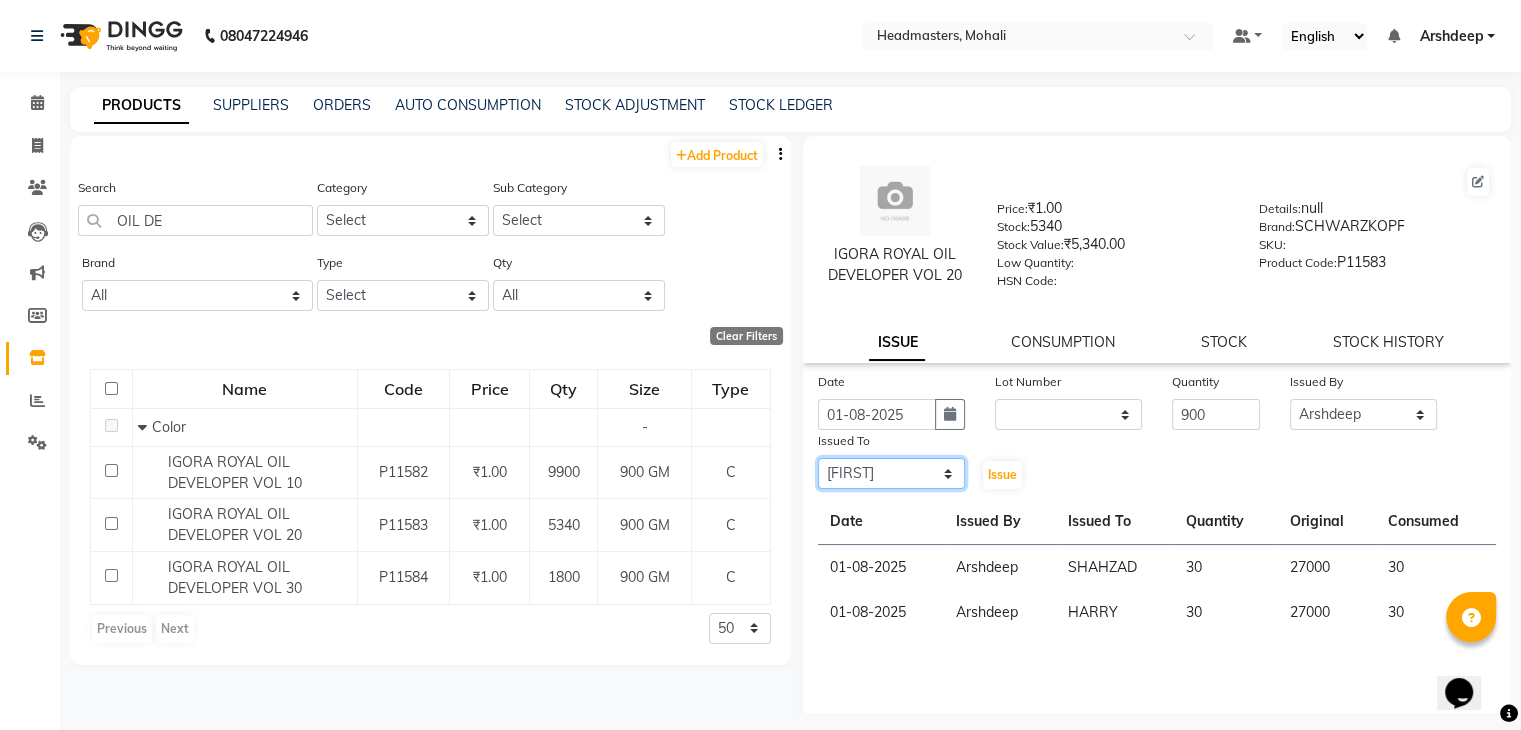 click on "Select AARIF Aarif Ansari Ali ANJANA ANJU Arshdeep Aryan Asad  Azam BALWINDER BHAWNA BIMLA CHETAN Deepak  HARRY Headmasters Honey Sidhu Jyoti karamdeep Manav MICHAEL Navdeep NEETU NEETU -  FRONT DESK  NEHA PREET PRINCE RAVI ROOP SACHIN KUMAR Sagar SAIF SARJU SAURAV SHAHZAD SHARAN SHARDA SHELLY SHUBHAM  SOHAIL SOHAN  VICkY Yamini" 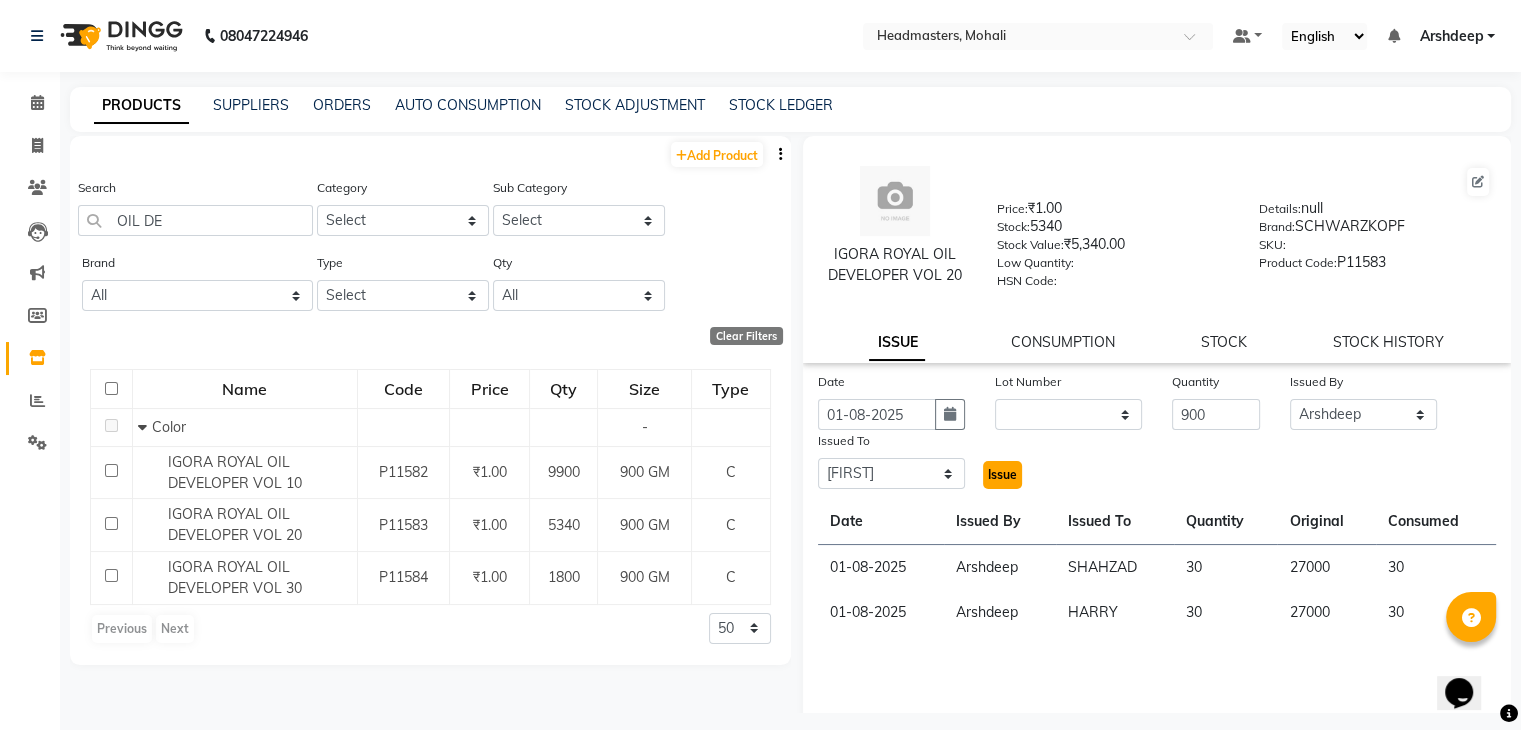 click on "Issue" 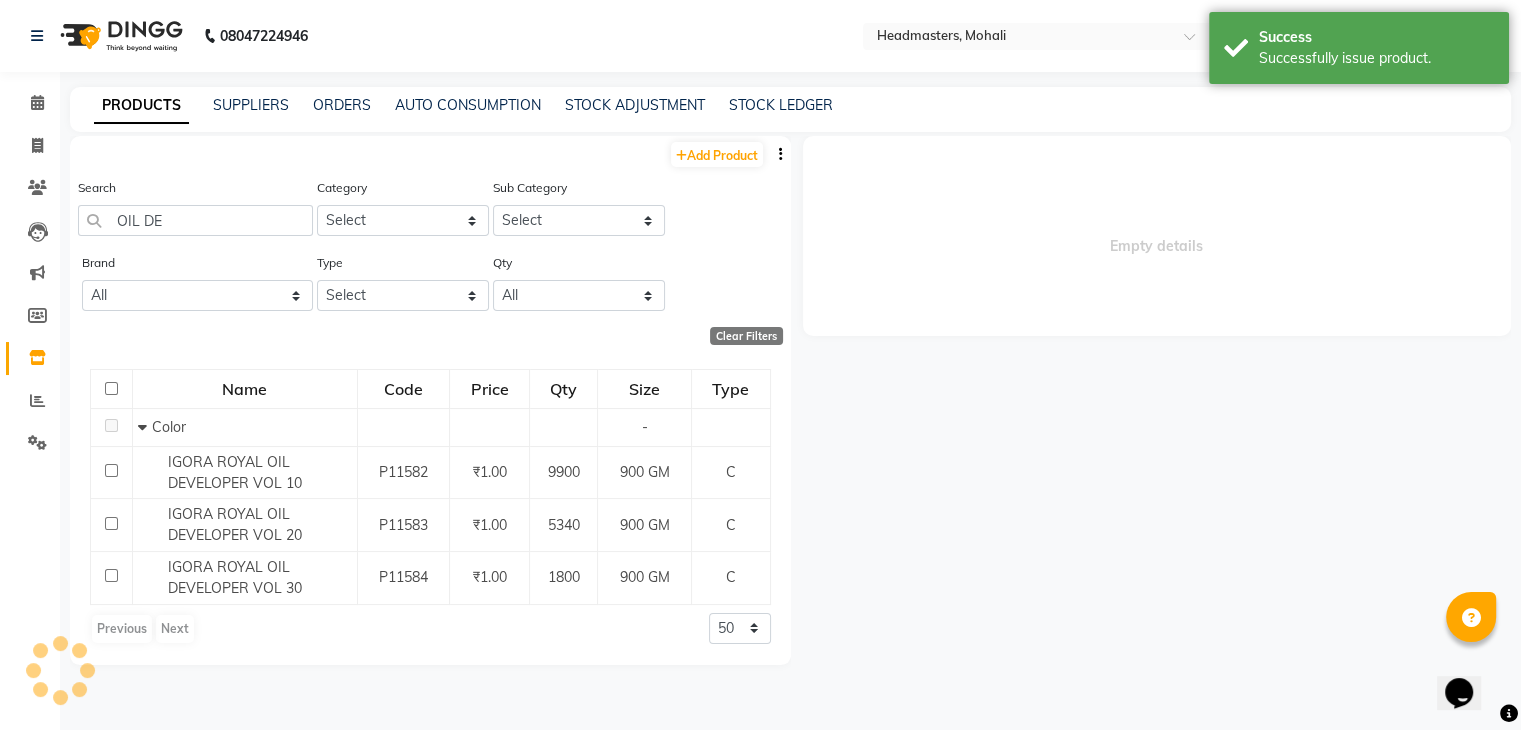 select 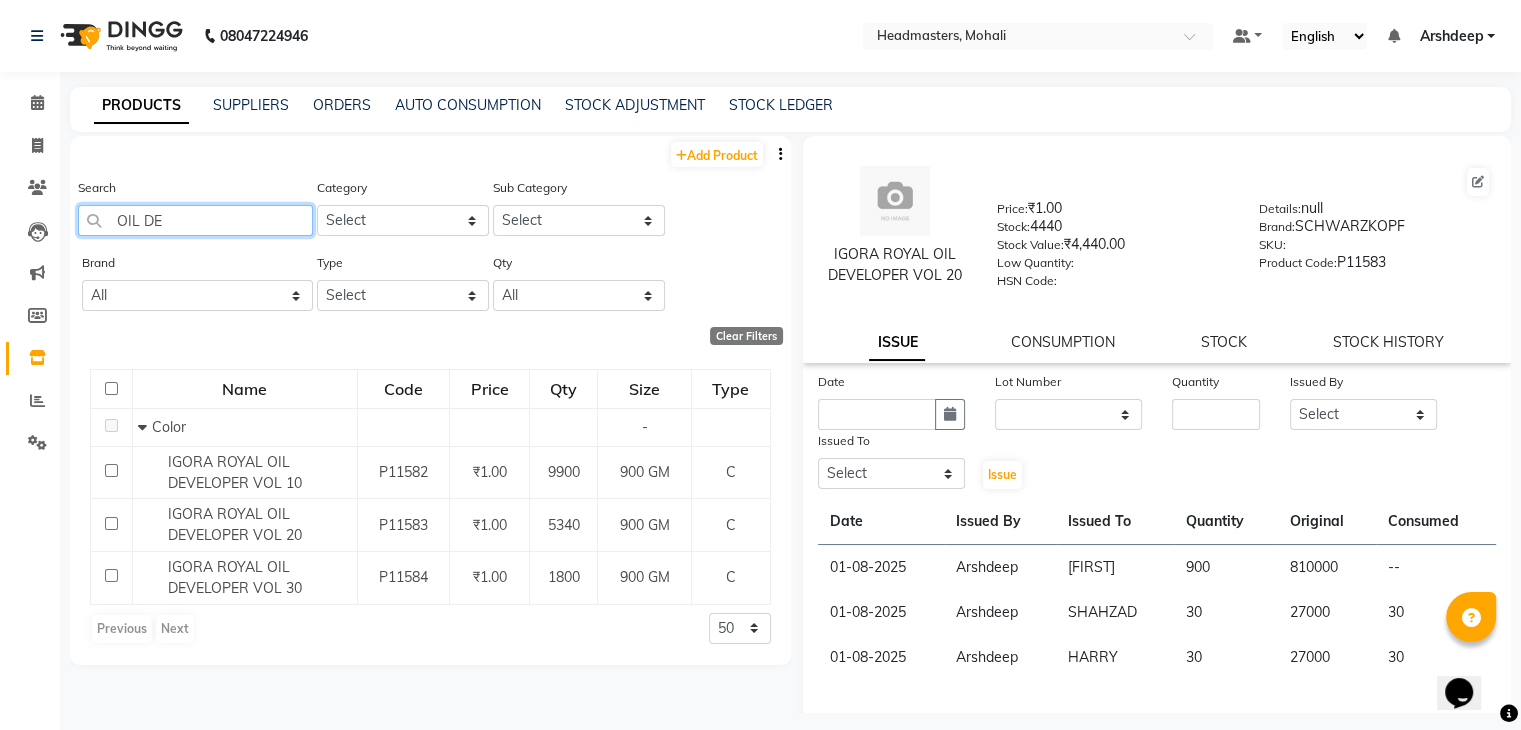 click on "OIL DE" 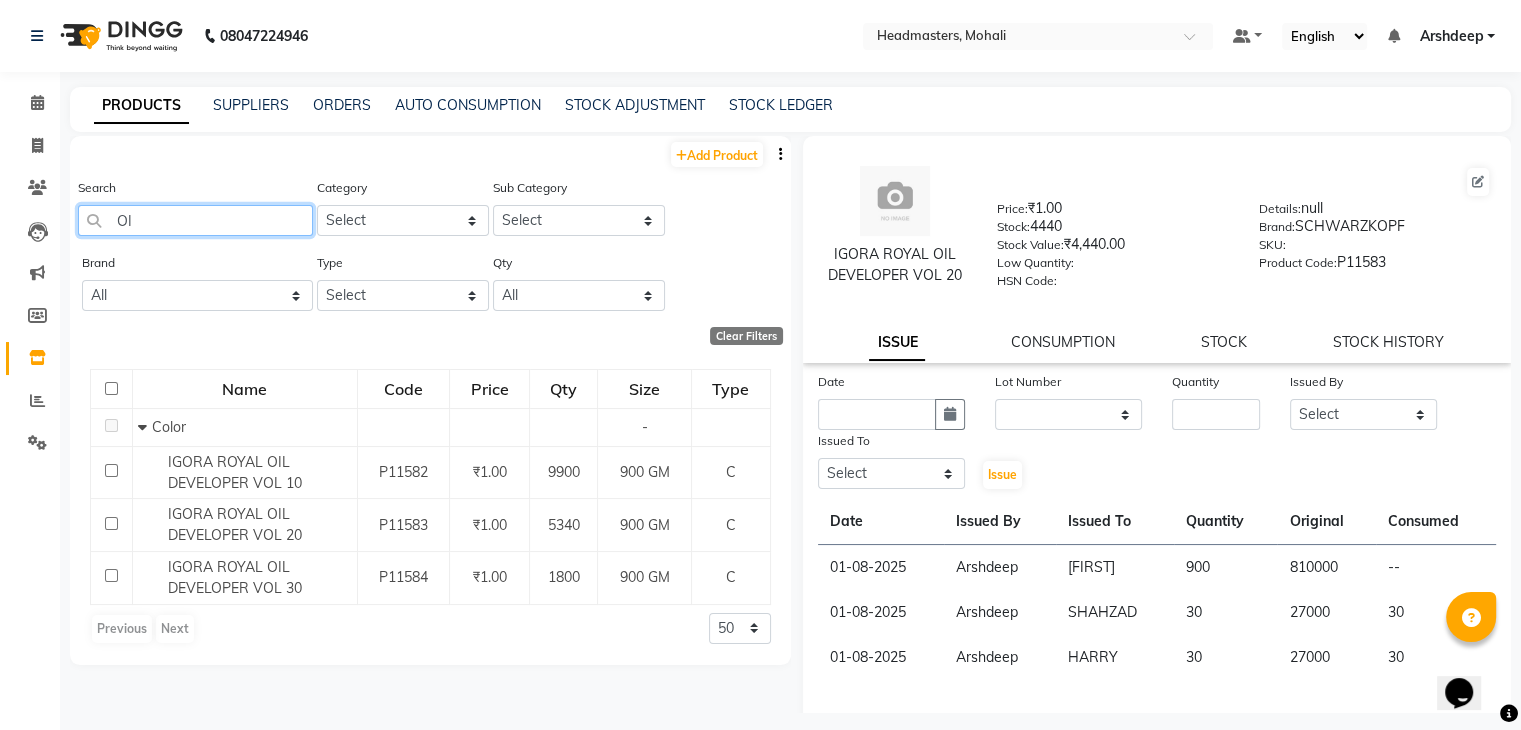 type on "O" 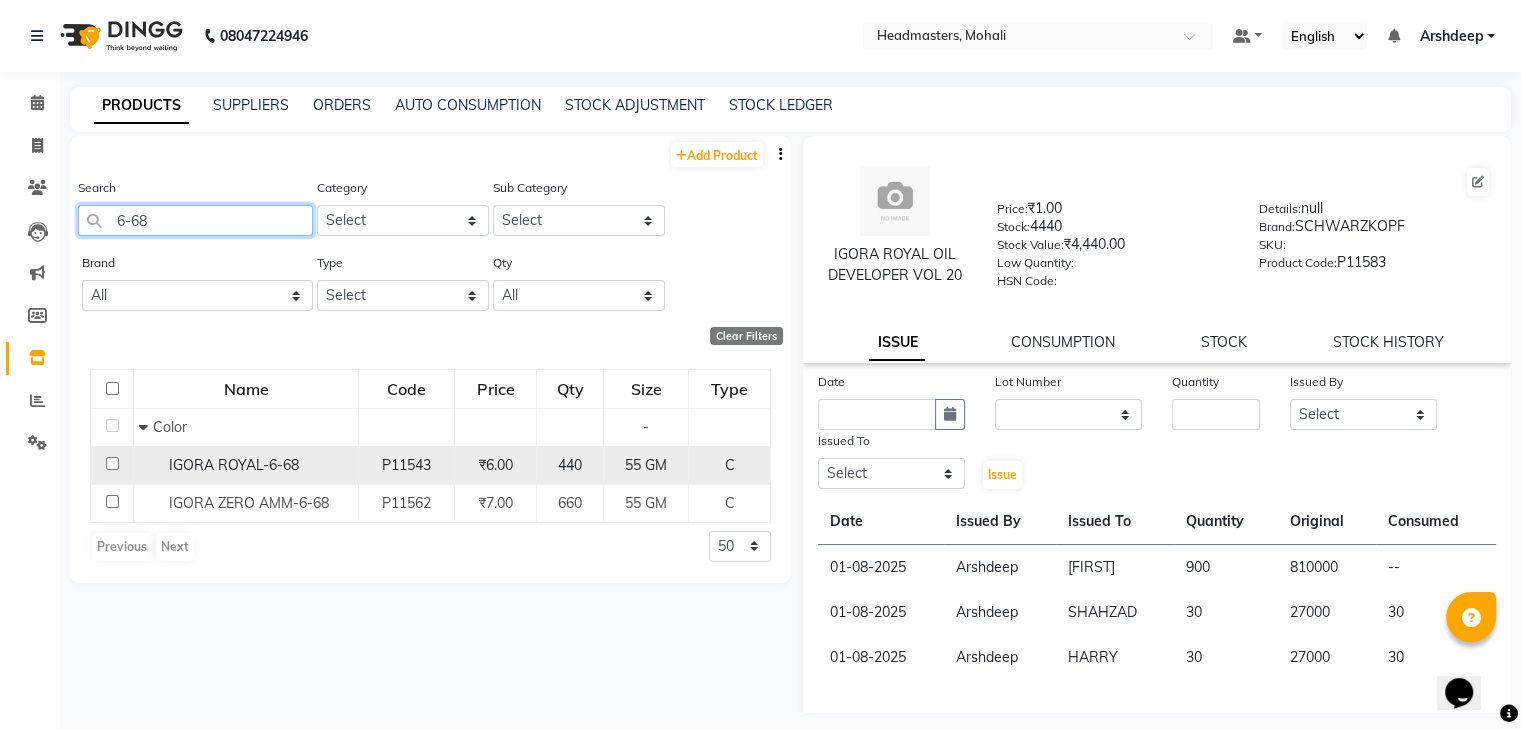 type on "6-68" 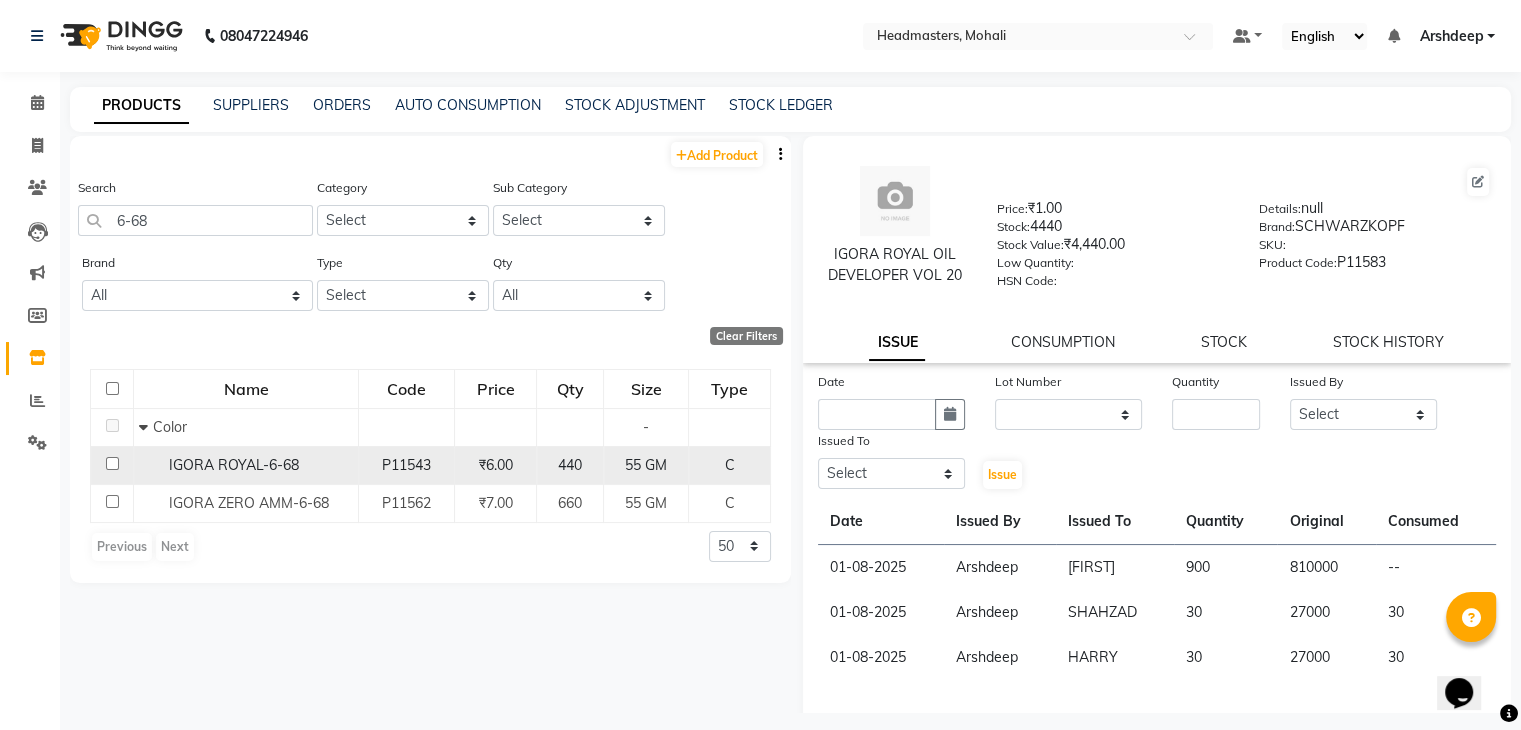 click on "IGORA ROYAL-6-68" 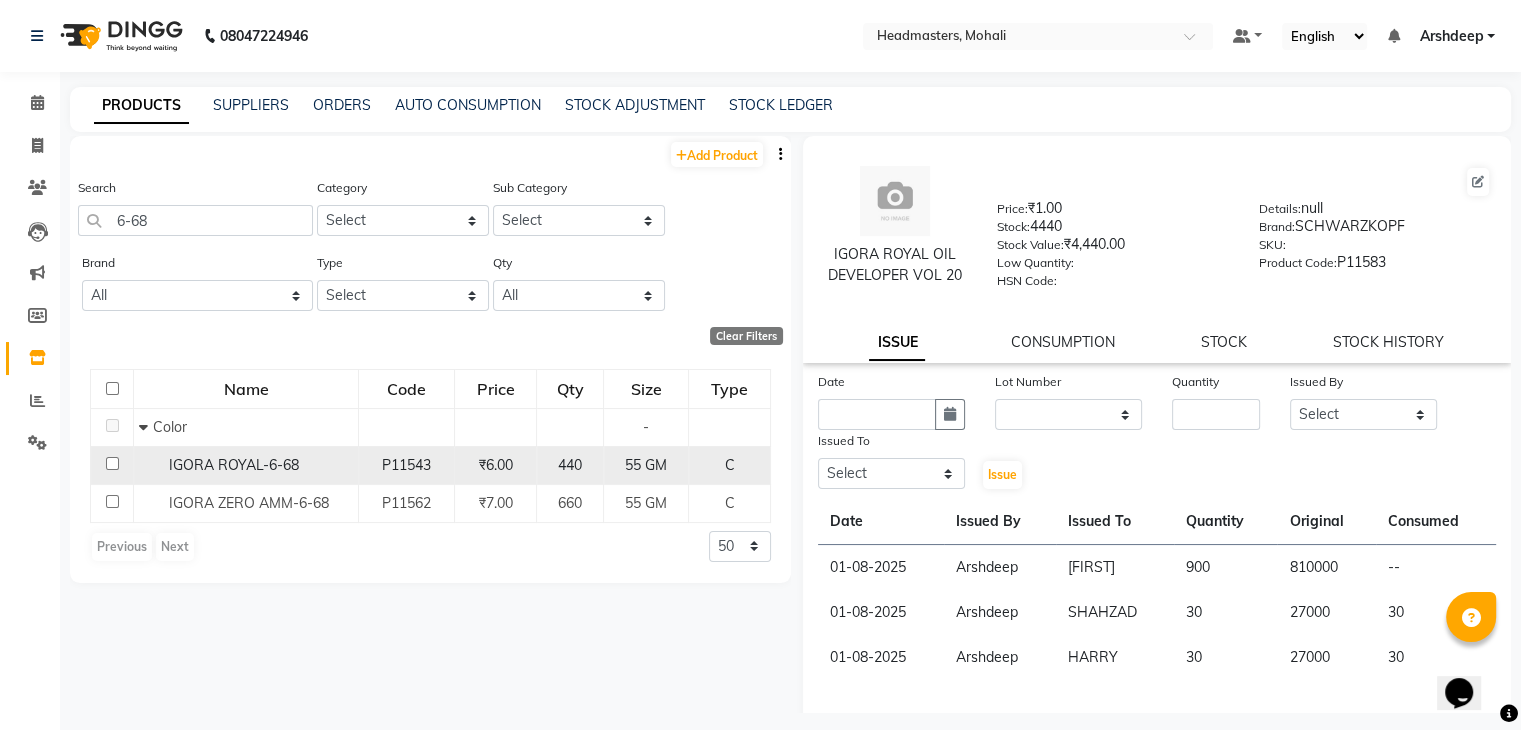 click on "P11543" 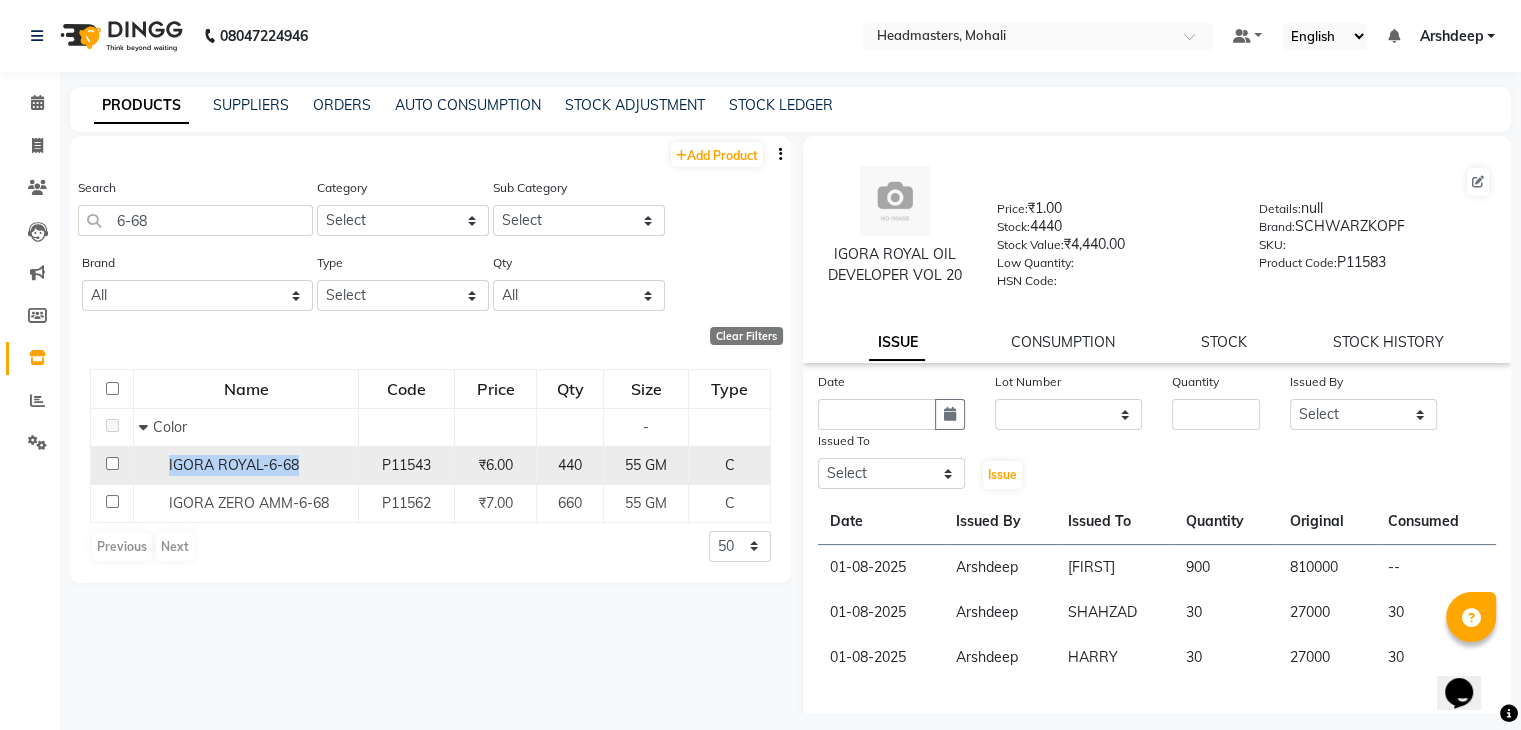 click on "IGORA ROYAL-6-68" 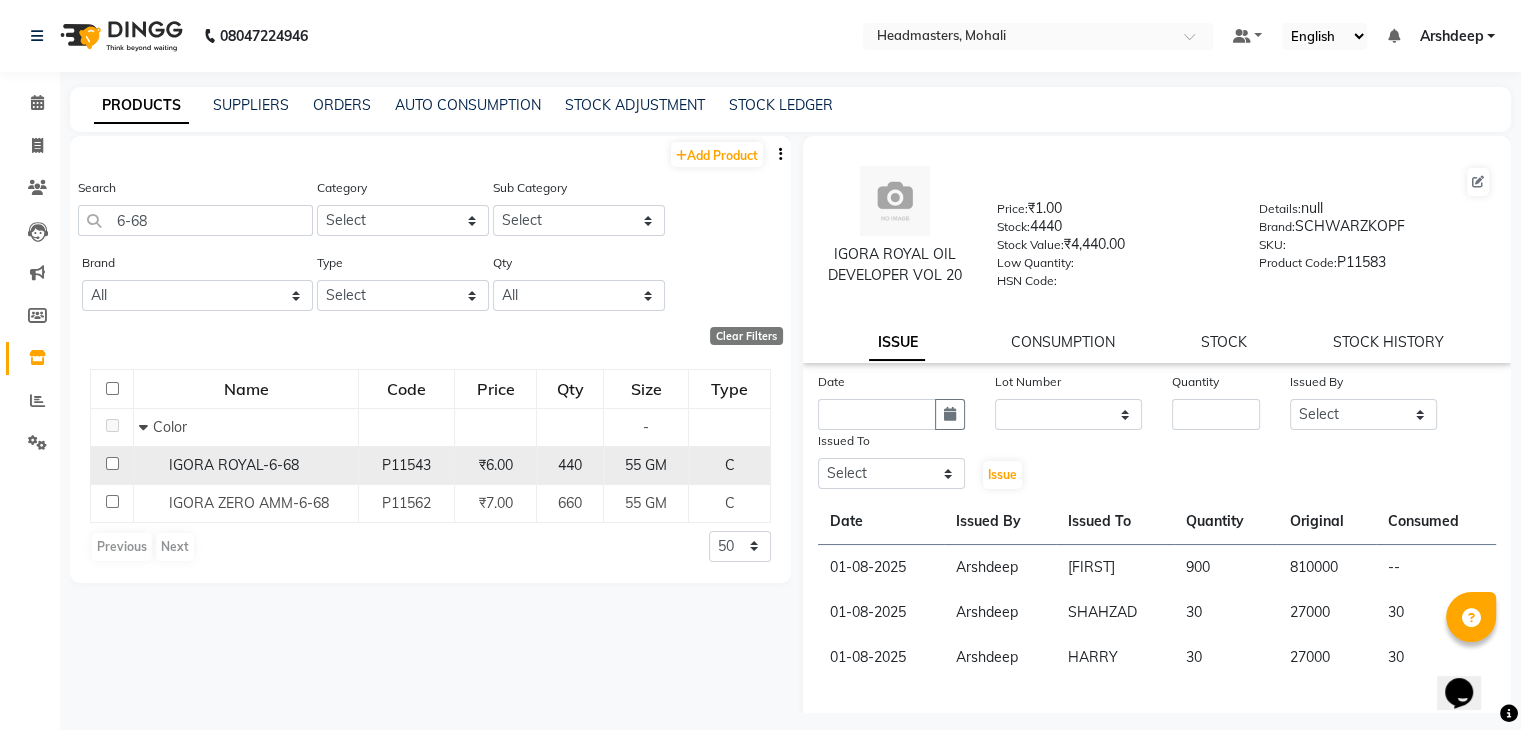 click on "₹6.00" 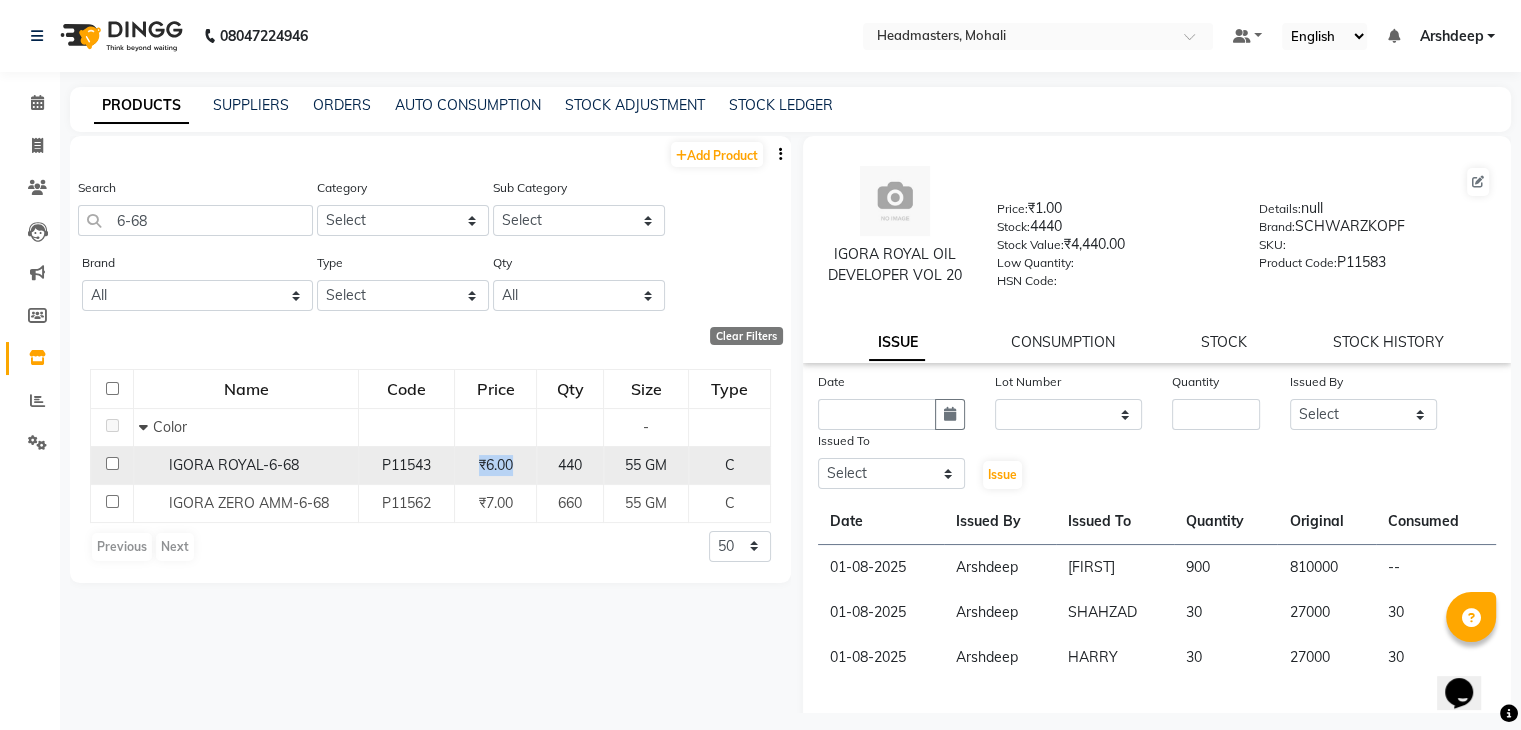 click on "₹6.00" 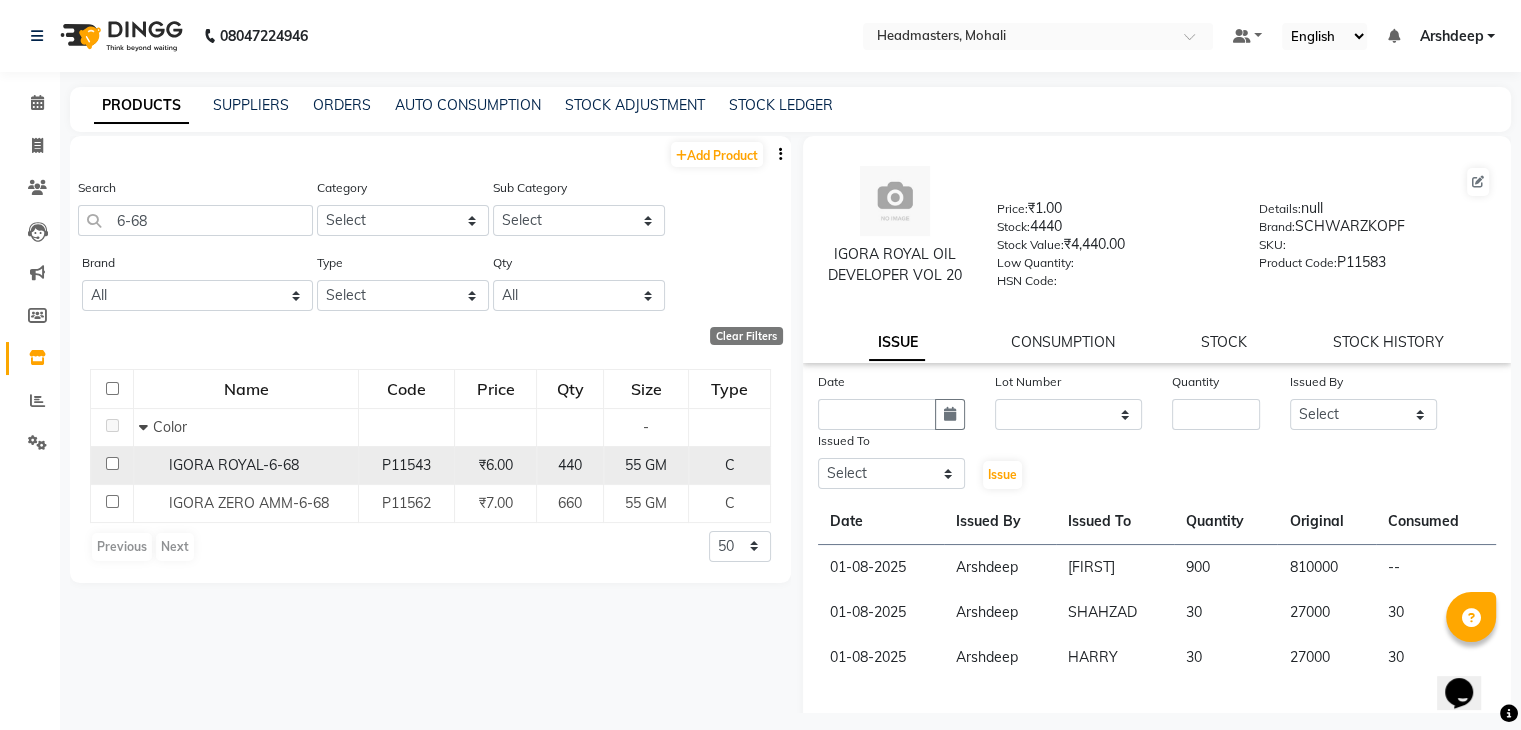 click on "55 GM" 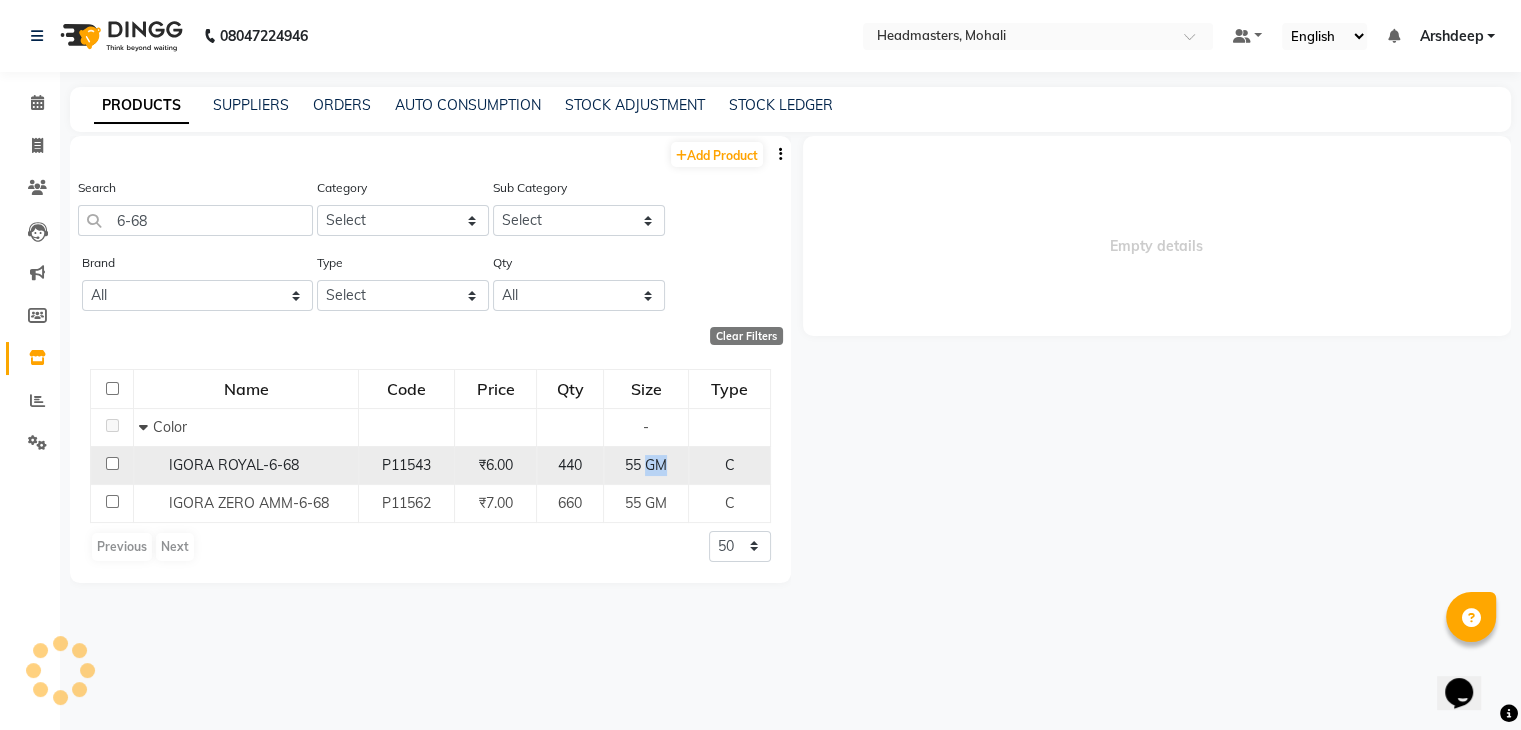 click on "55 GM" 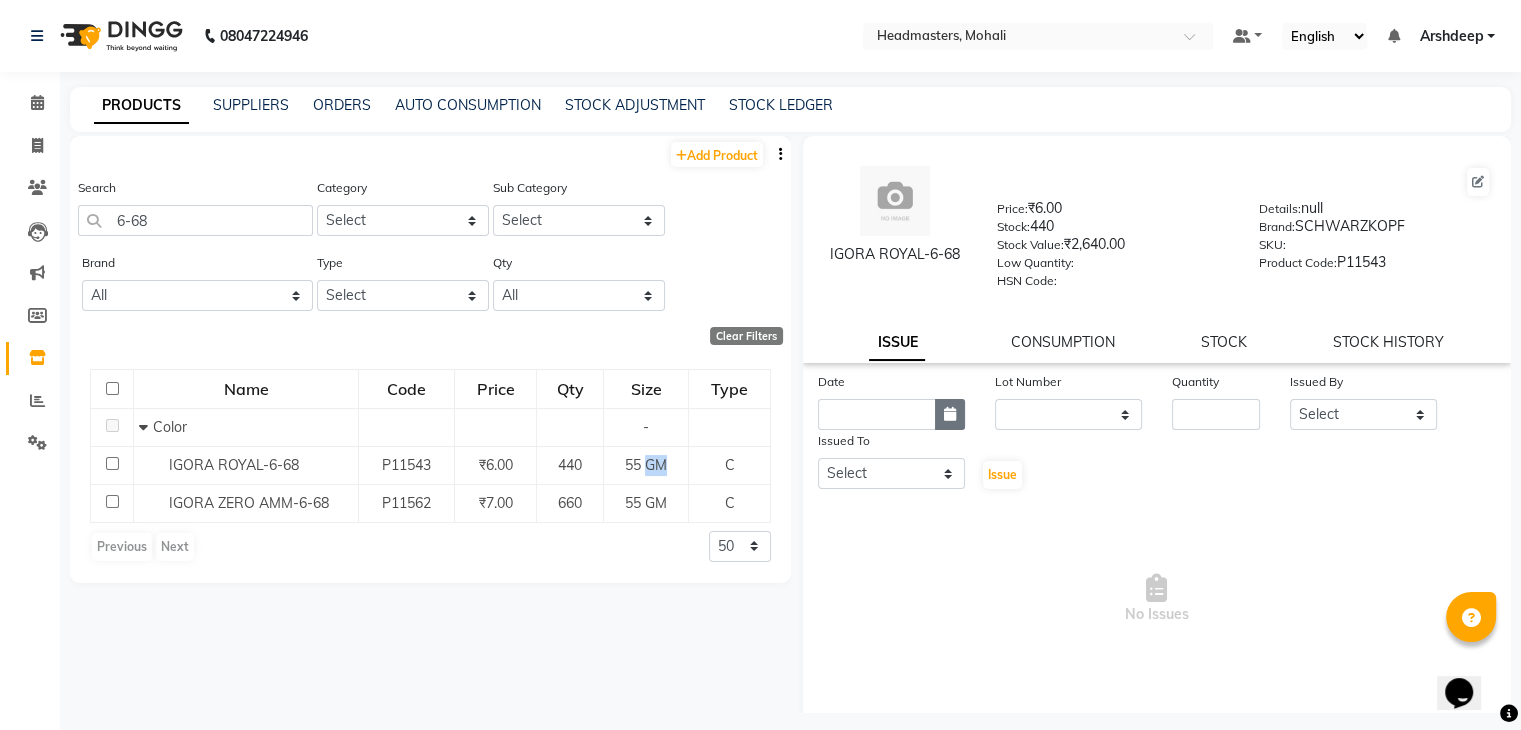 click 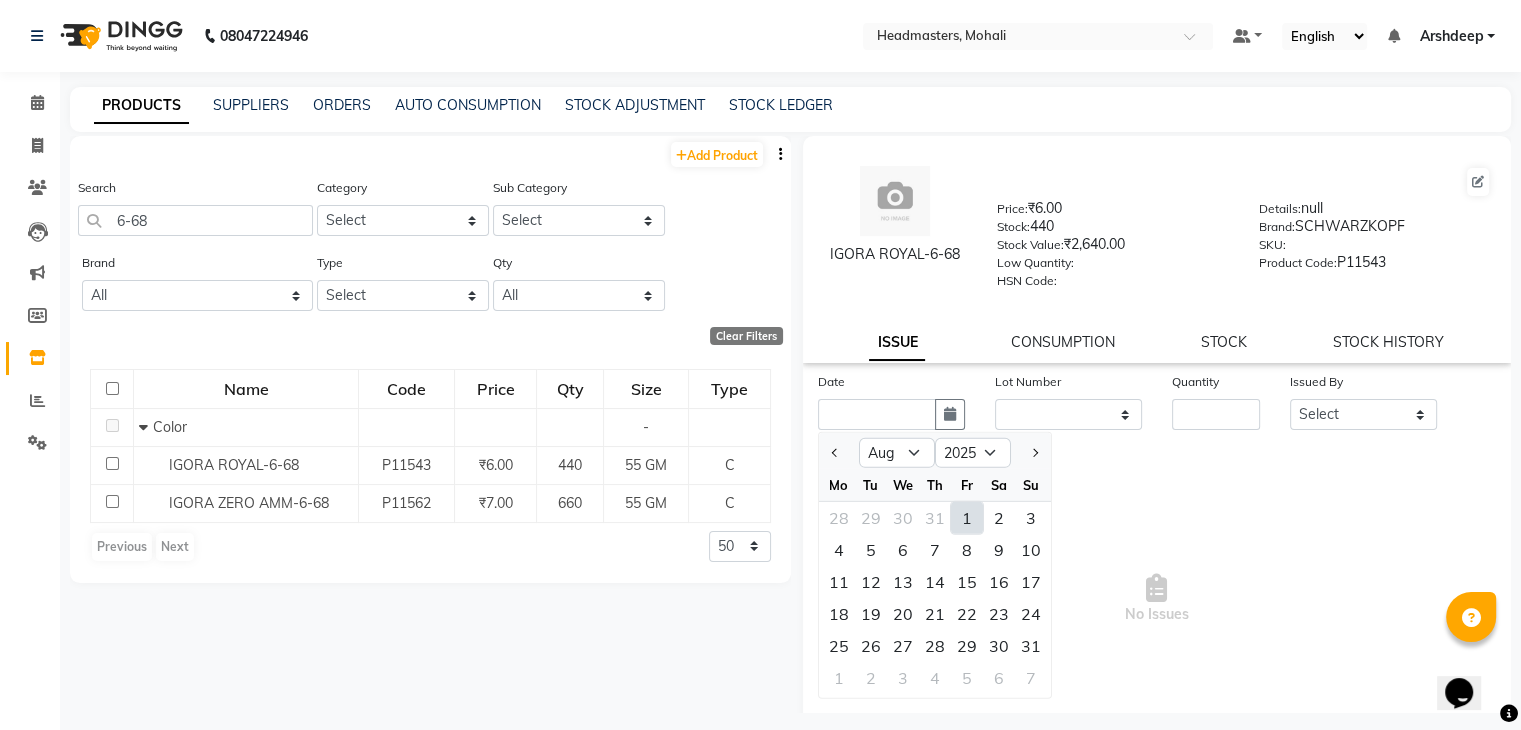 click on "1" 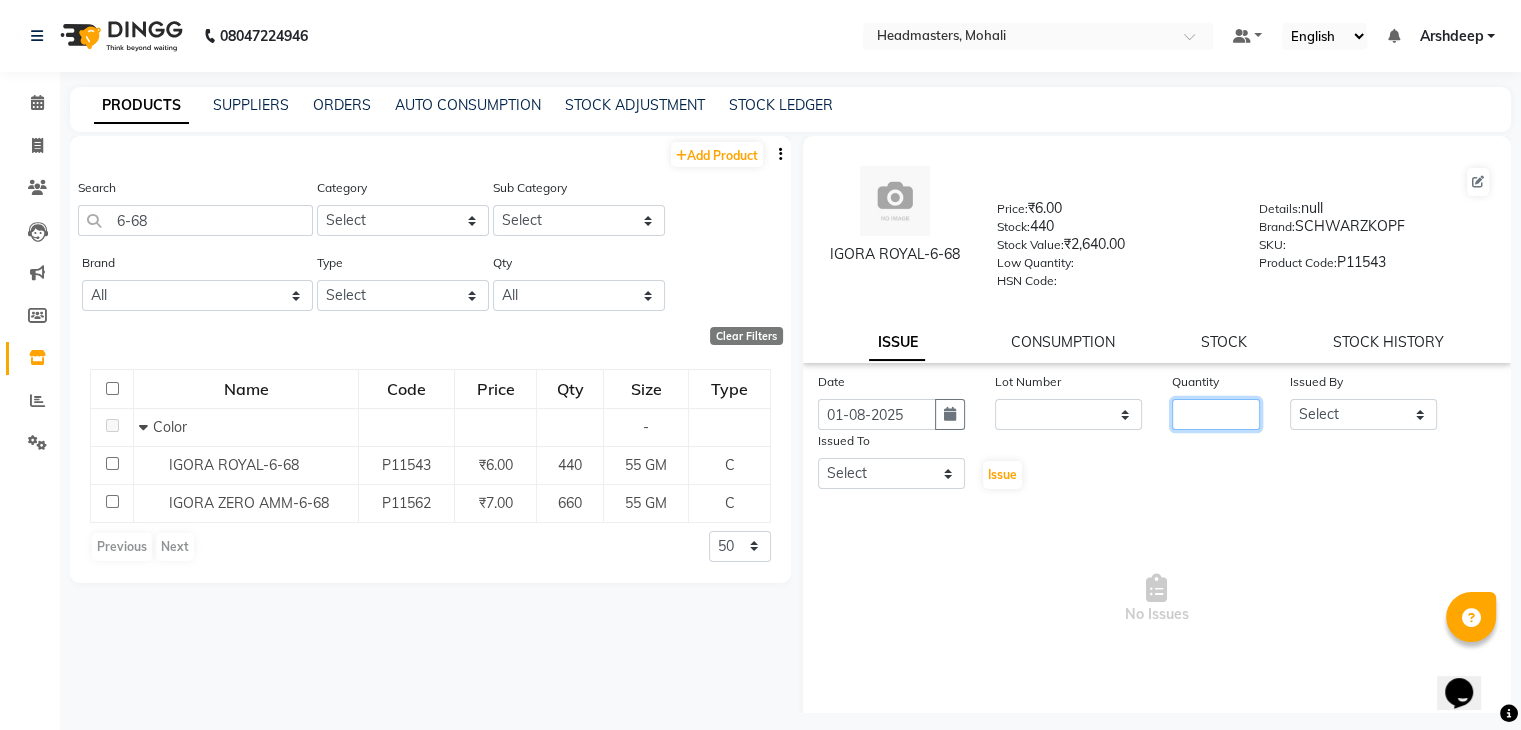 click 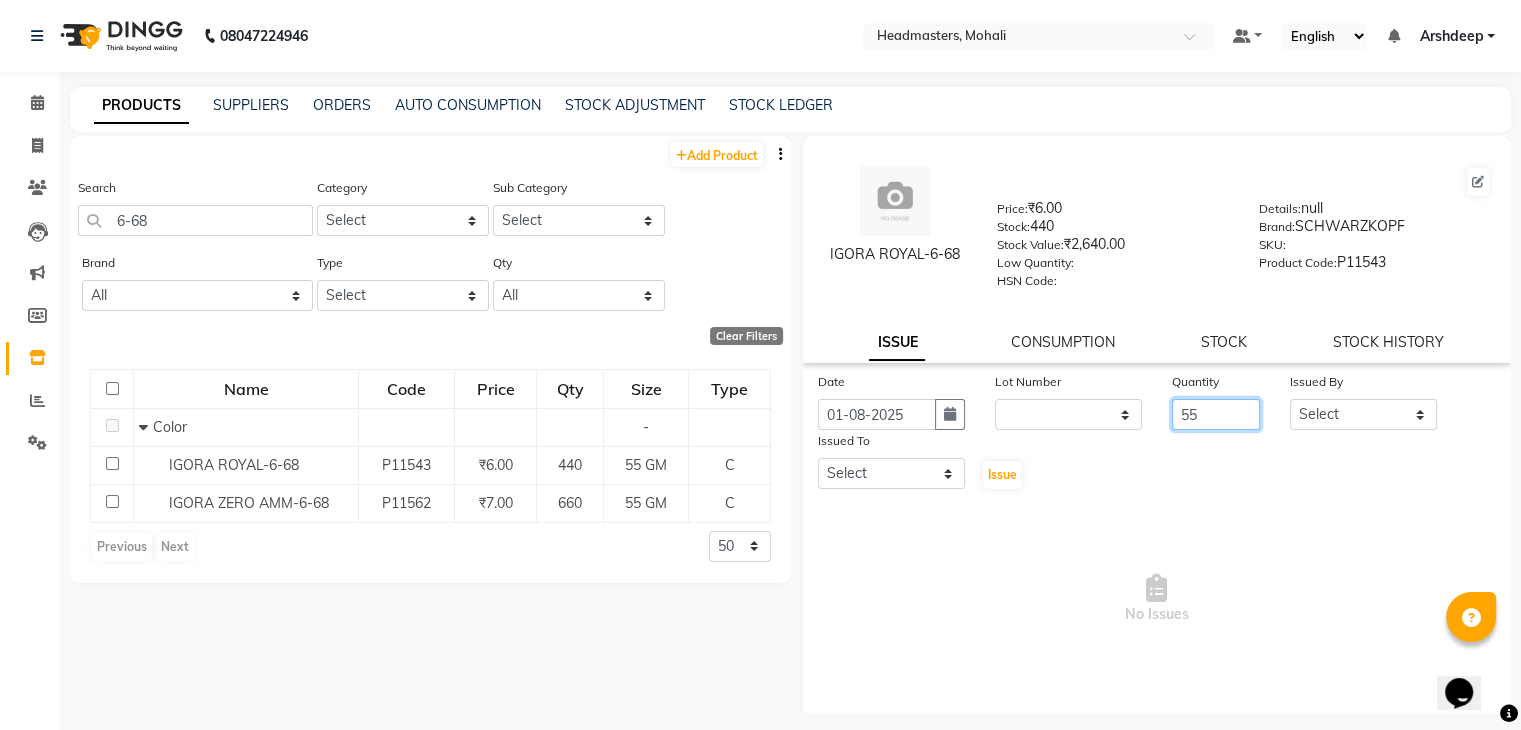 type on "55" 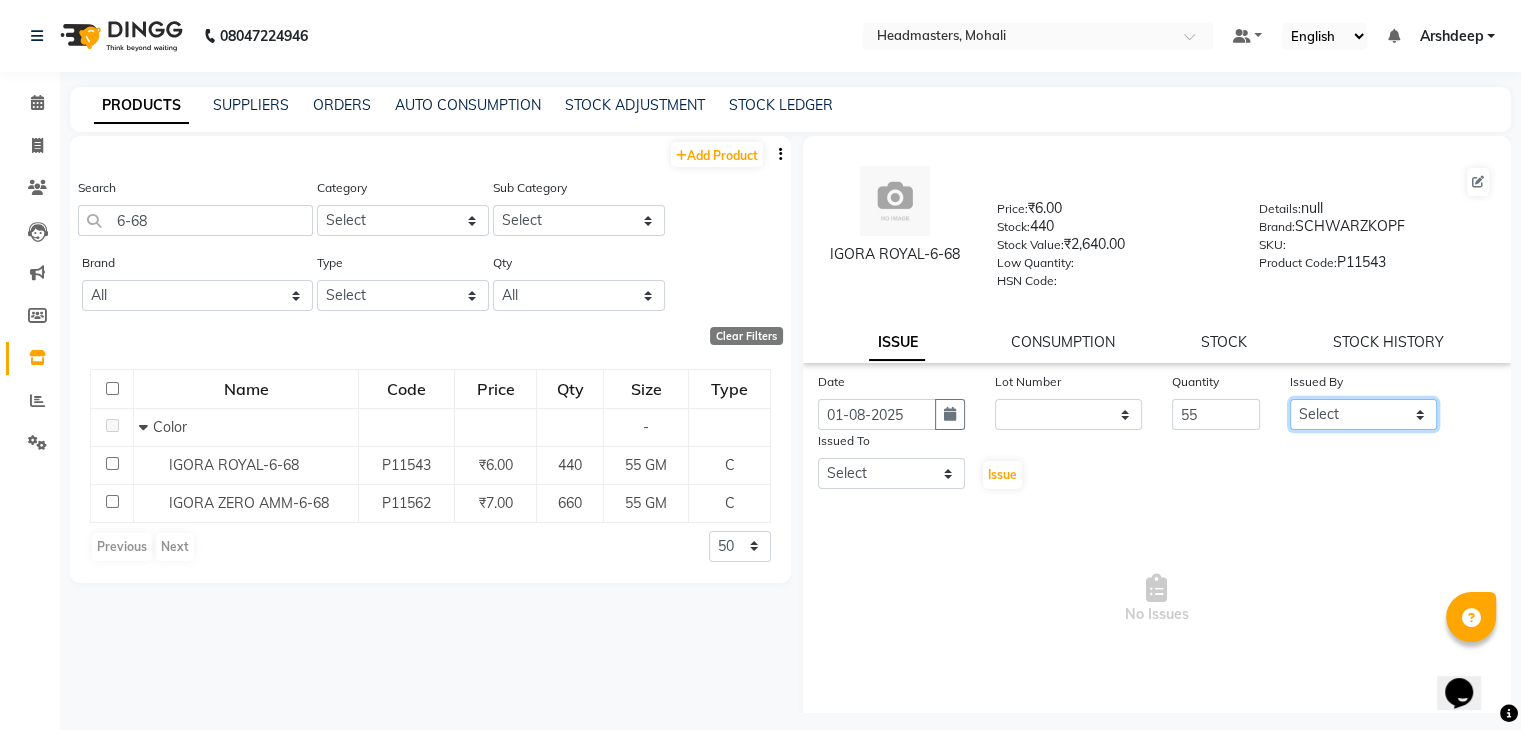click on "Select AARIF Aarif Ansari Ali ANJANA ANJU Arshdeep Aryan Asad  Azam BALWINDER BHAWNA BIMLA CHETAN Deepak  HARRY Headmasters Honey Sidhu Jyoti karamdeep Manav MICHAEL Navdeep NEETU NEETU -  FRONT DESK  NEHA PREET PRINCE RAVI ROOP SACHIN KUMAR Sagar SAIF SARJU SAURAV SHAHZAD SHARAN SHARDA SHELLY SHUBHAM  SOHAIL SOHAN  VICkY Yamini" 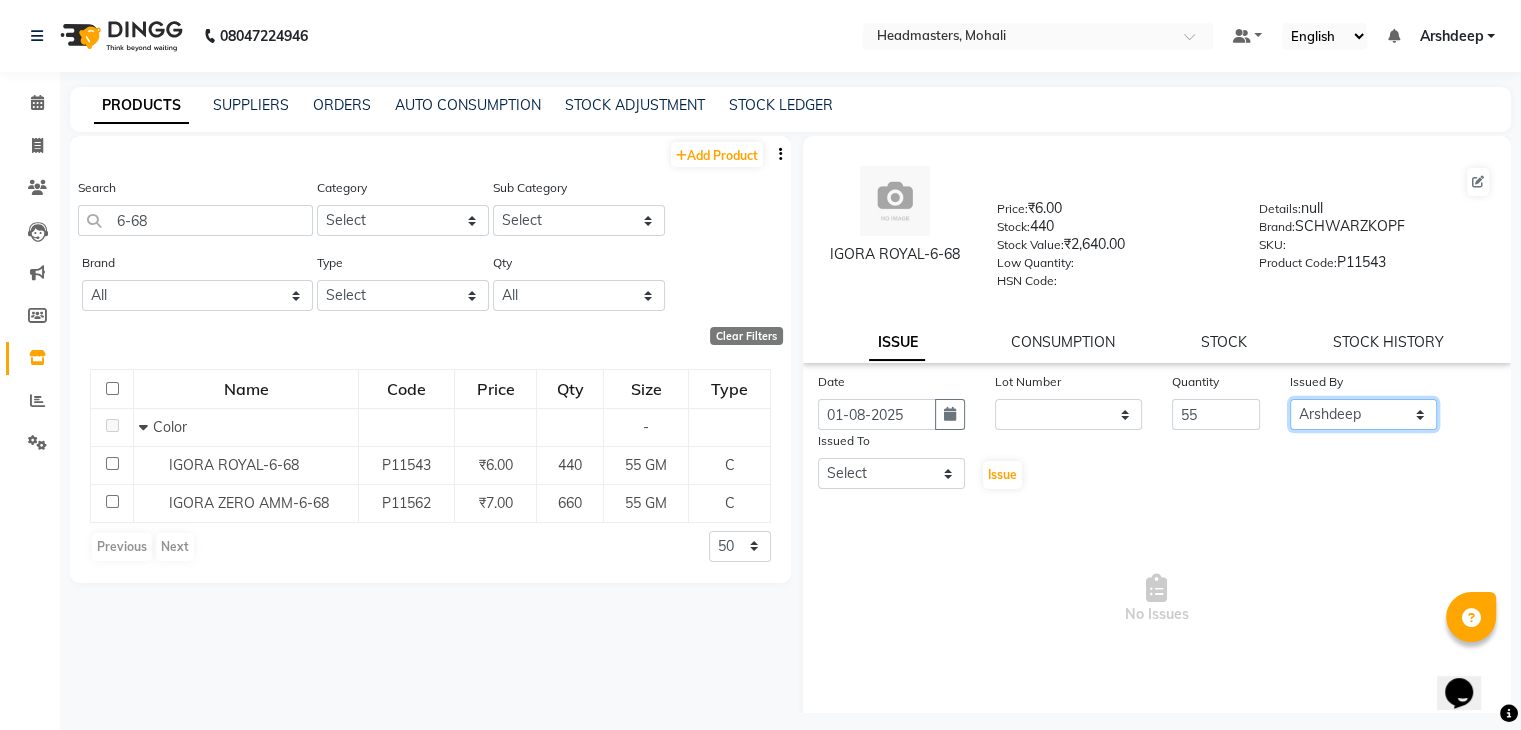 click on "Select AARIF Aarif Ansari Ali ANJANA ANJU Arshdeep Aryan Asad  Azam BALWINDER BHAWNA BIMLA CHETAN Deepak  HARRY Headmasters Honey Sidhu Jyoti karamdeep Manav MICHAEL Navdeep NEETU NEETU -  FRONT DESK  NEHA PREET PRINCE RAVI ROOP SACHIN KUMAR Sagar SAIF SARJU SAURAV SHAHZAD SHARAN SHARDA SHELLY SHUBHAM  SOHAIL SOHAN  VICkY Yamini" 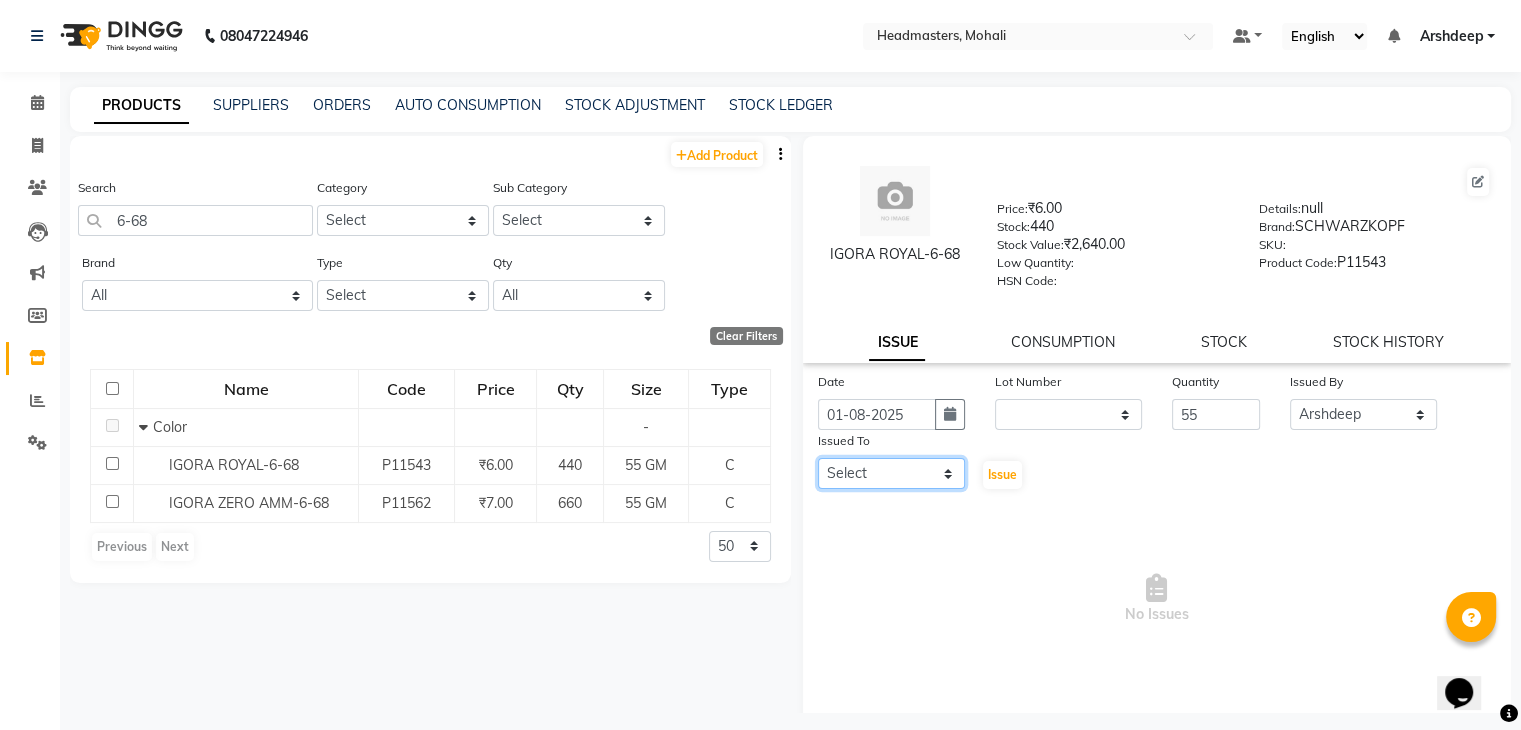 click on "Select AARIF Aarif Ansari Ali ANJANA ANJU Arshdeep Aryan Asad  Azam BALWINDER BHAWNA BIMLA CHETAN Deepak  HARRY Headmasters Honey Sidhu Jyoti karamdeep Manav MICHAEL Navdeep NEETU NEETU -  FRONT DESK  NEHA PREET PRINCE RAVI ROOP SACHIN KUMAR Sagar SAIF SARJU SAURAV SHAHZAD SHARAN SHARDA SHELLY SHUBHAM  SOHAIL SOHAN  VICkY Yamini" 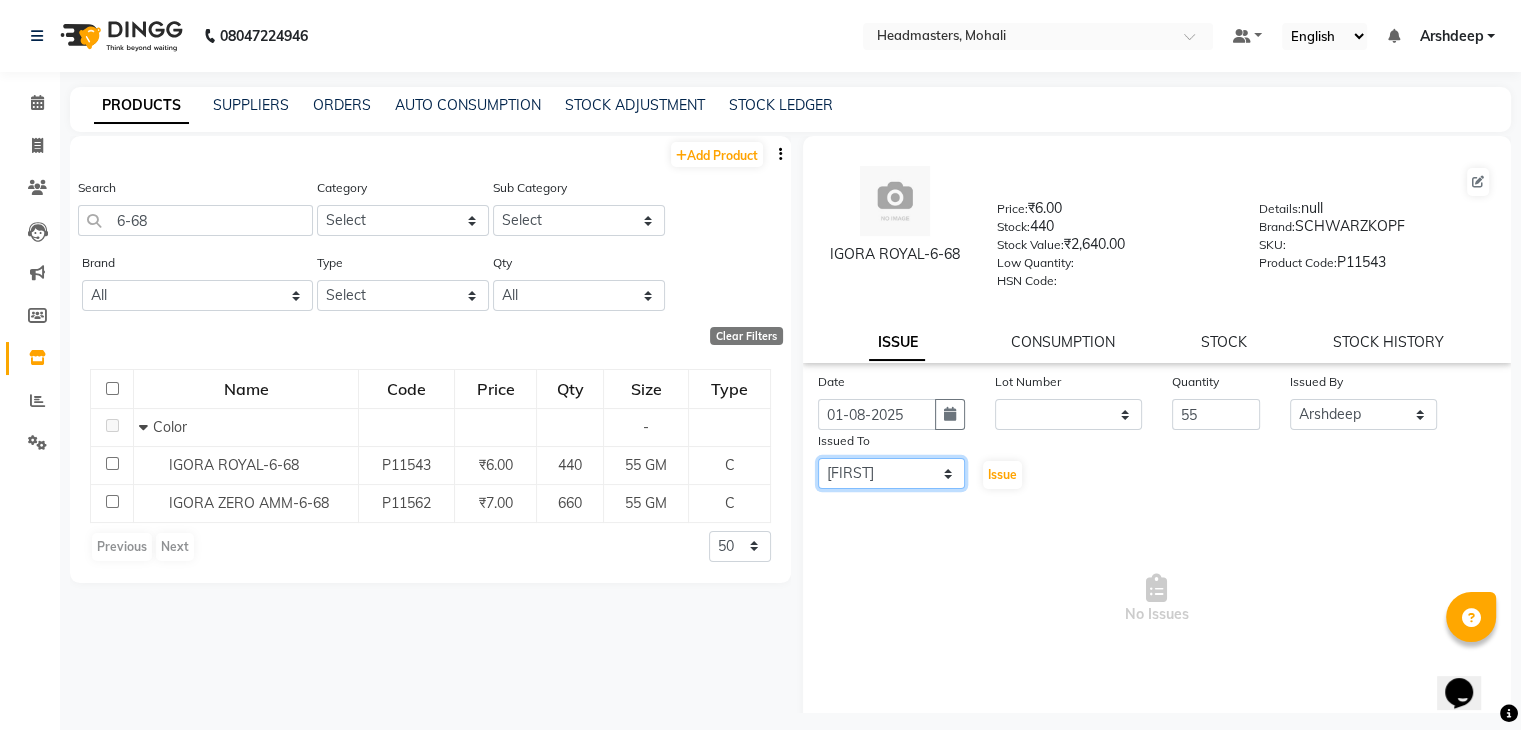 click on "Select AARIF Aarif Ansari Ali ANJANA ANJU Arshdeep Aryan Asad  Azam BALWINDER BHAWNA BIMLA CHETAN Deepak  HARRY Headmasters Honey Sidhu Jyoti karamdeep Manav MICHAEL Navdeep NEETU NEETU -  FRONT DESK  NEHA PREET PRINCE RAVI ROOP SACHIN KUMAR Sagar SAIF SARJU SAURAV SHAHZAD SHARAN SHARDA SHELLY SHUBHAM  SOHAIL SOHAN  VICkY Yamini" 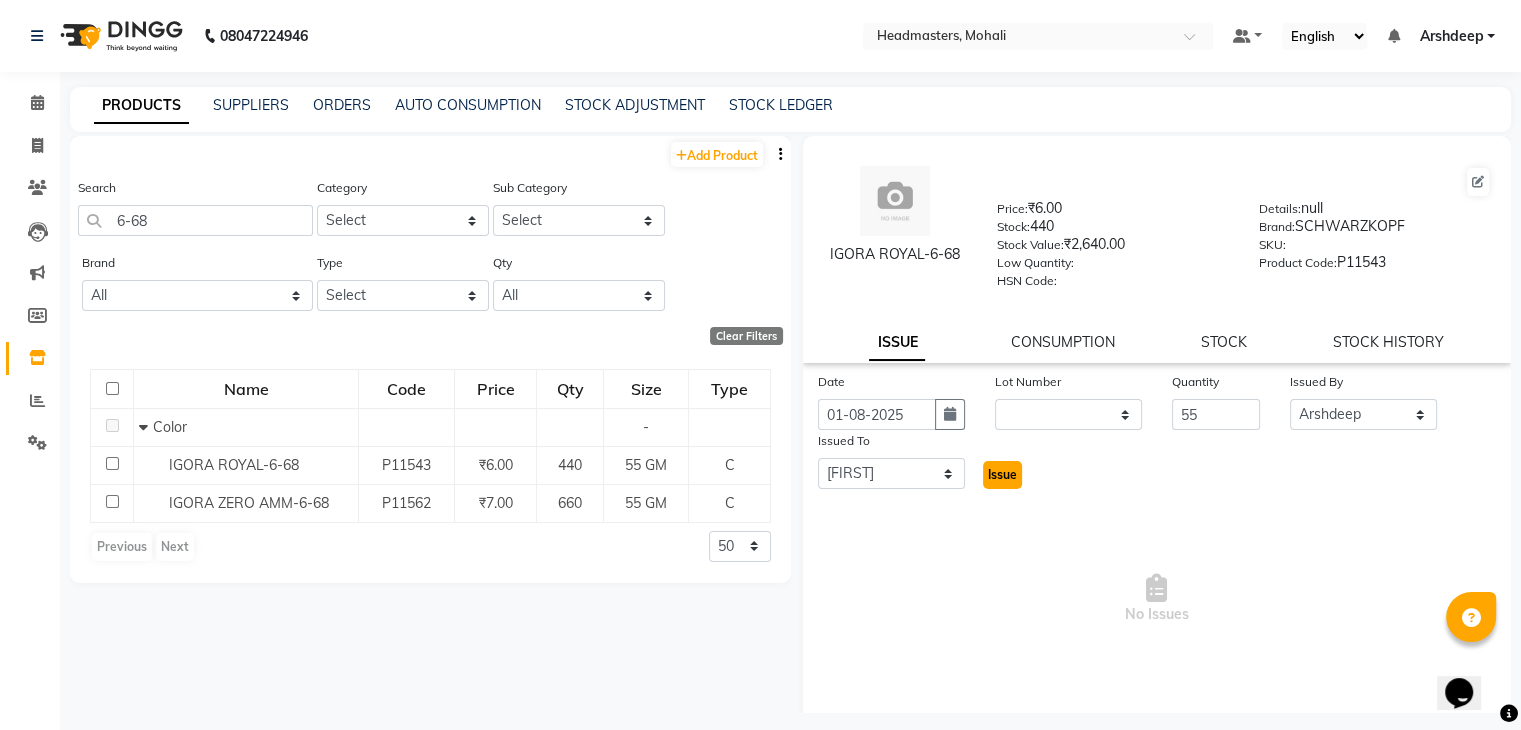 click on "Issue" 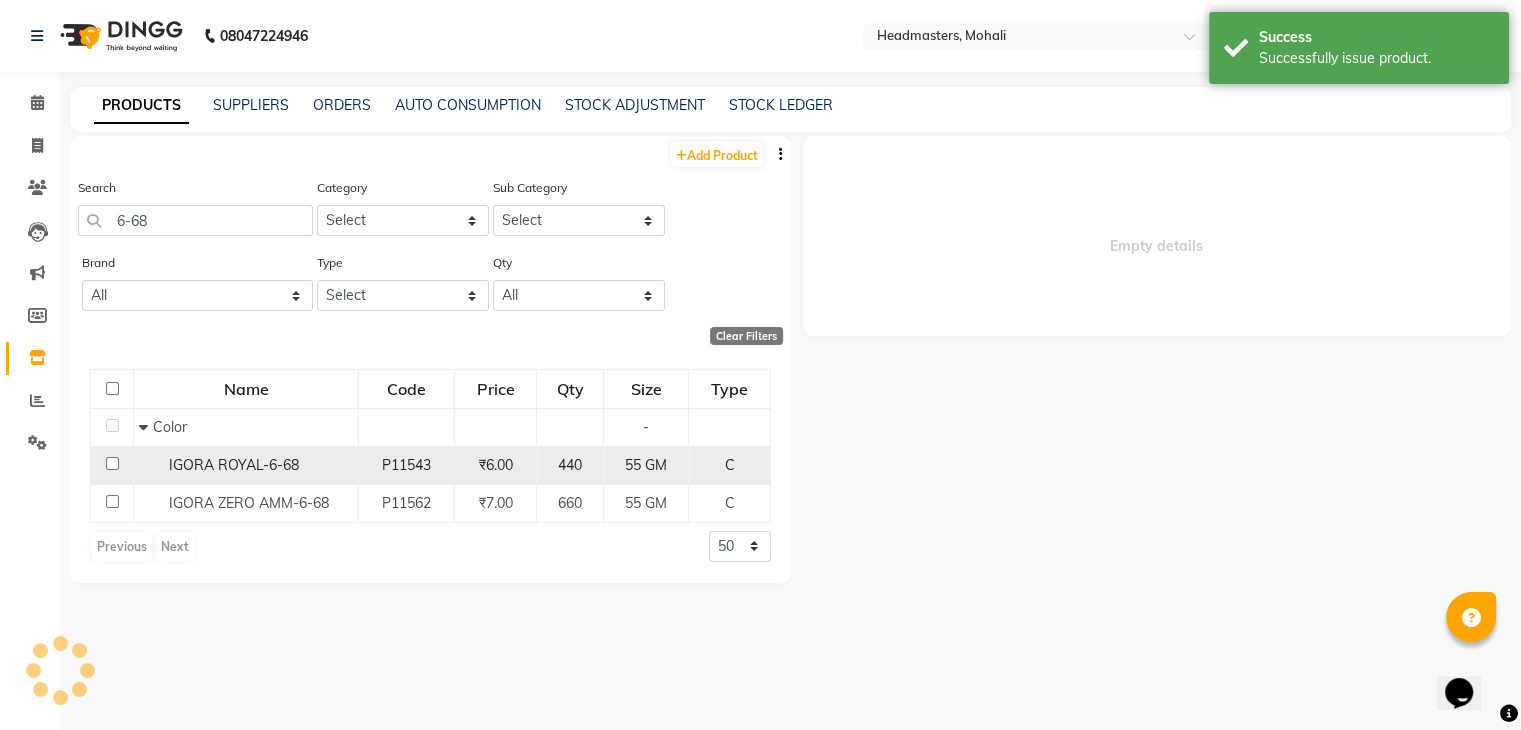 select 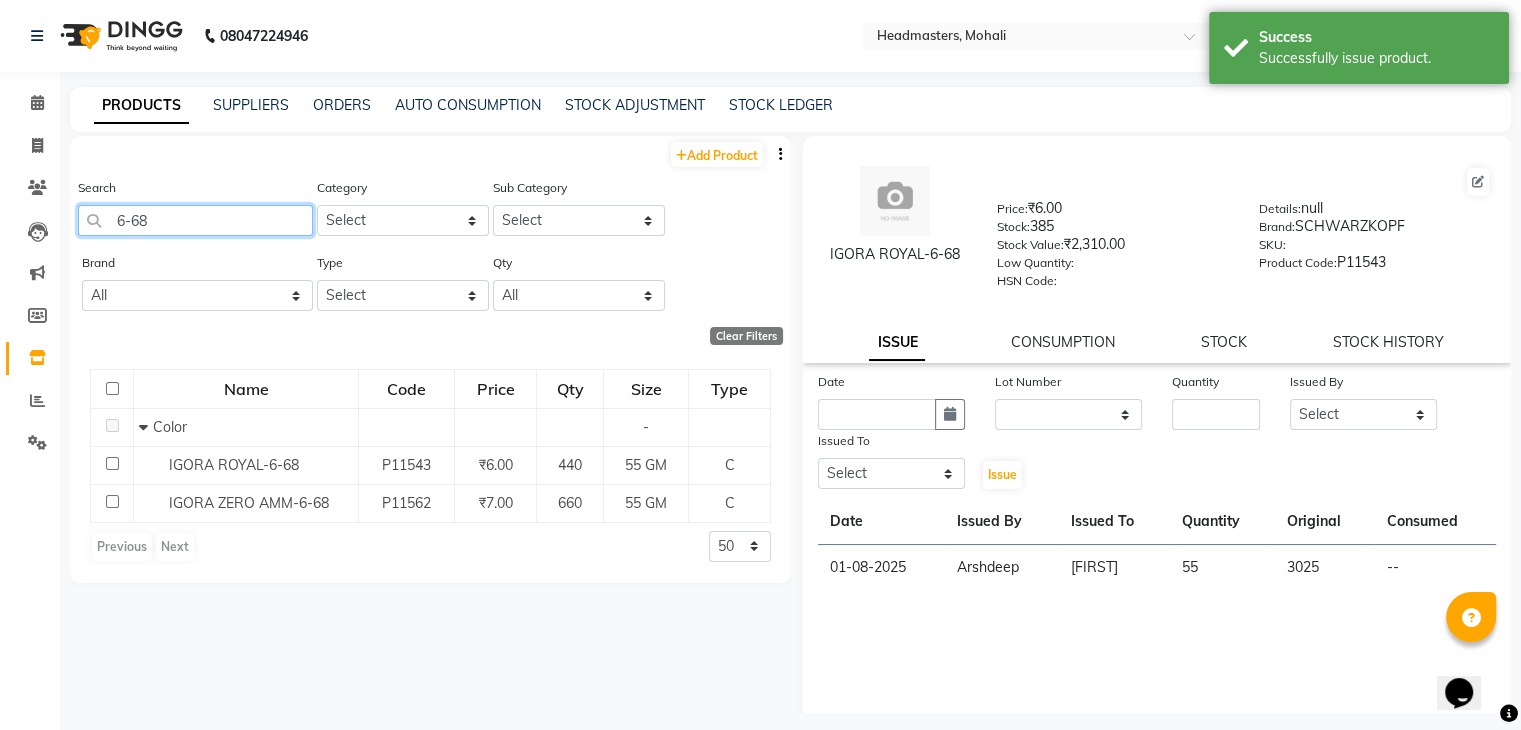 click on "6-68" 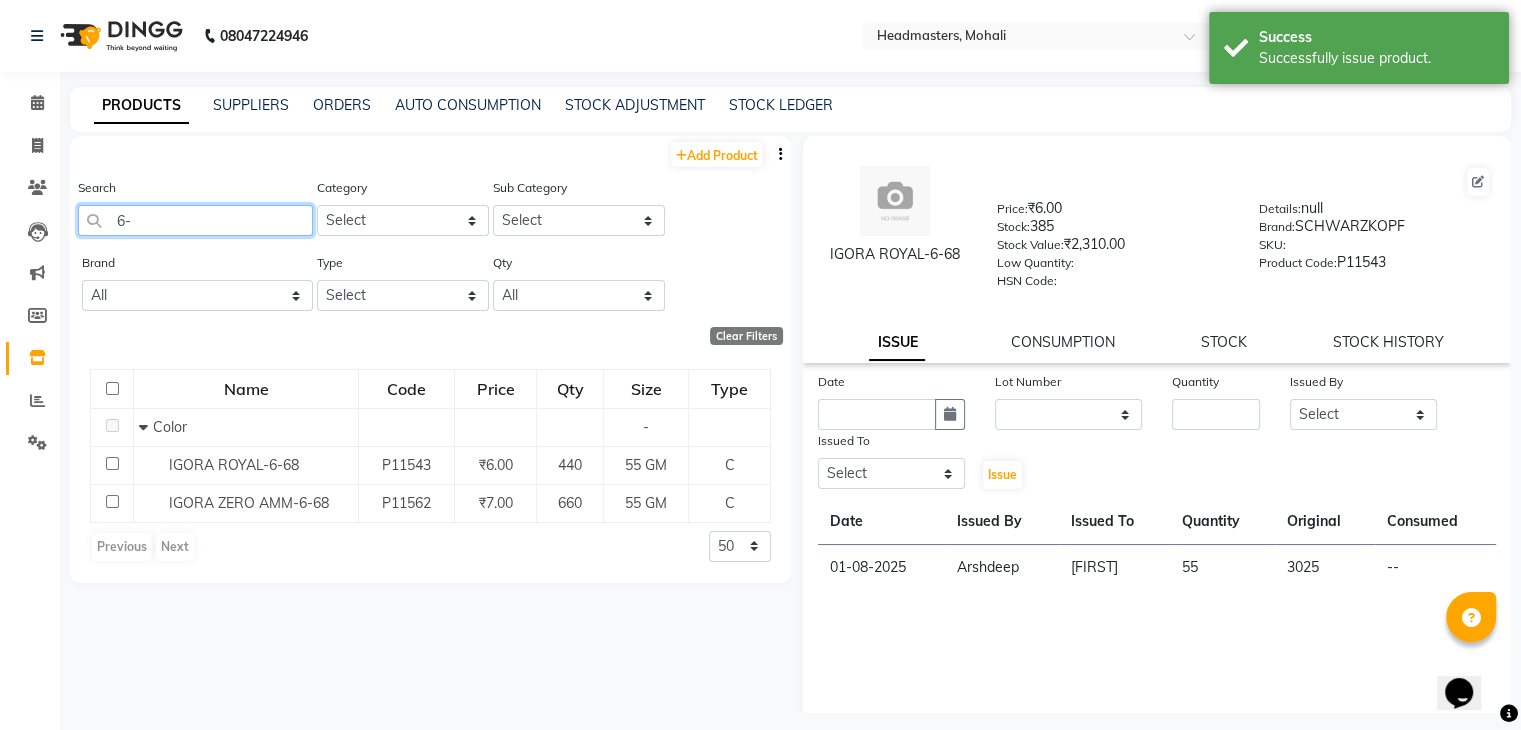 type on "6" 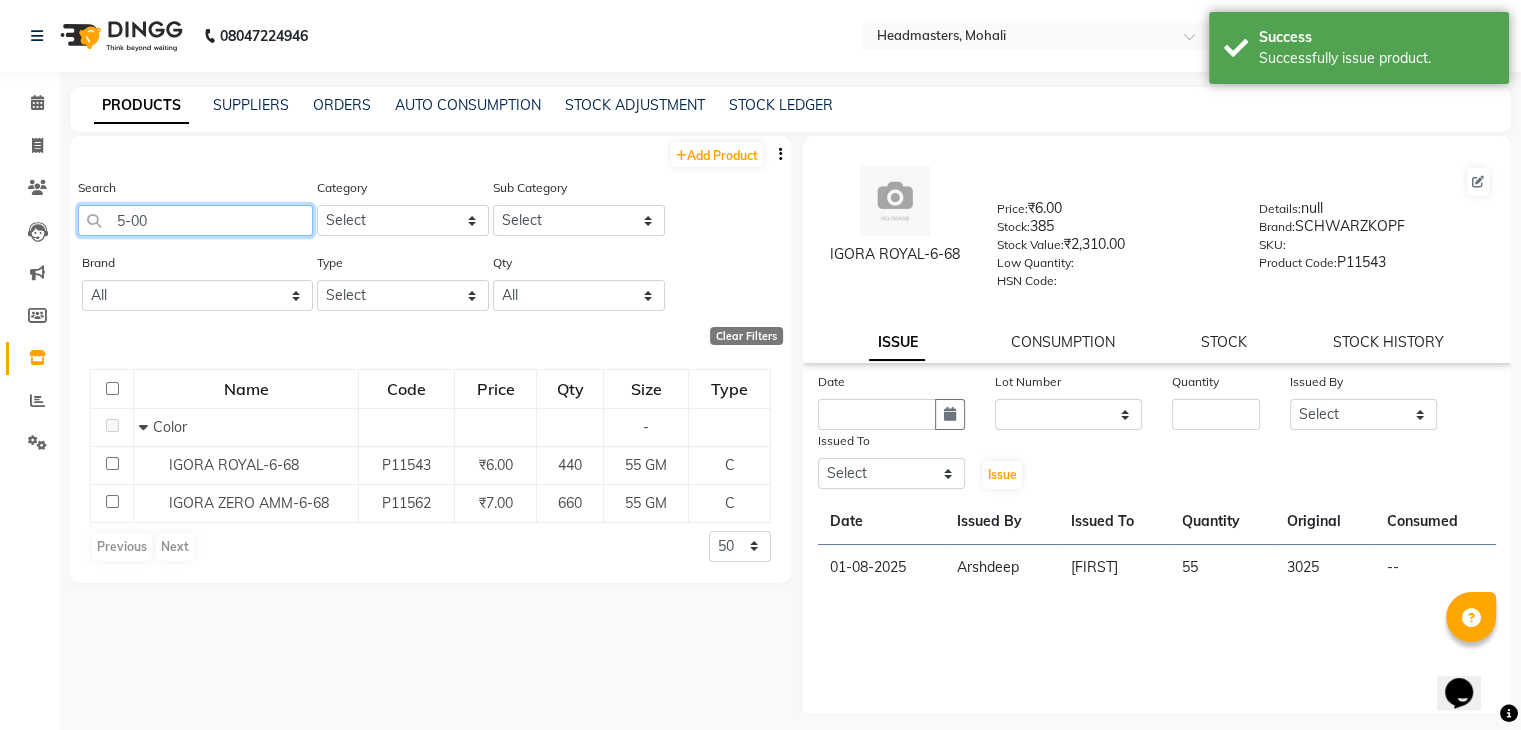 type on "5-00" 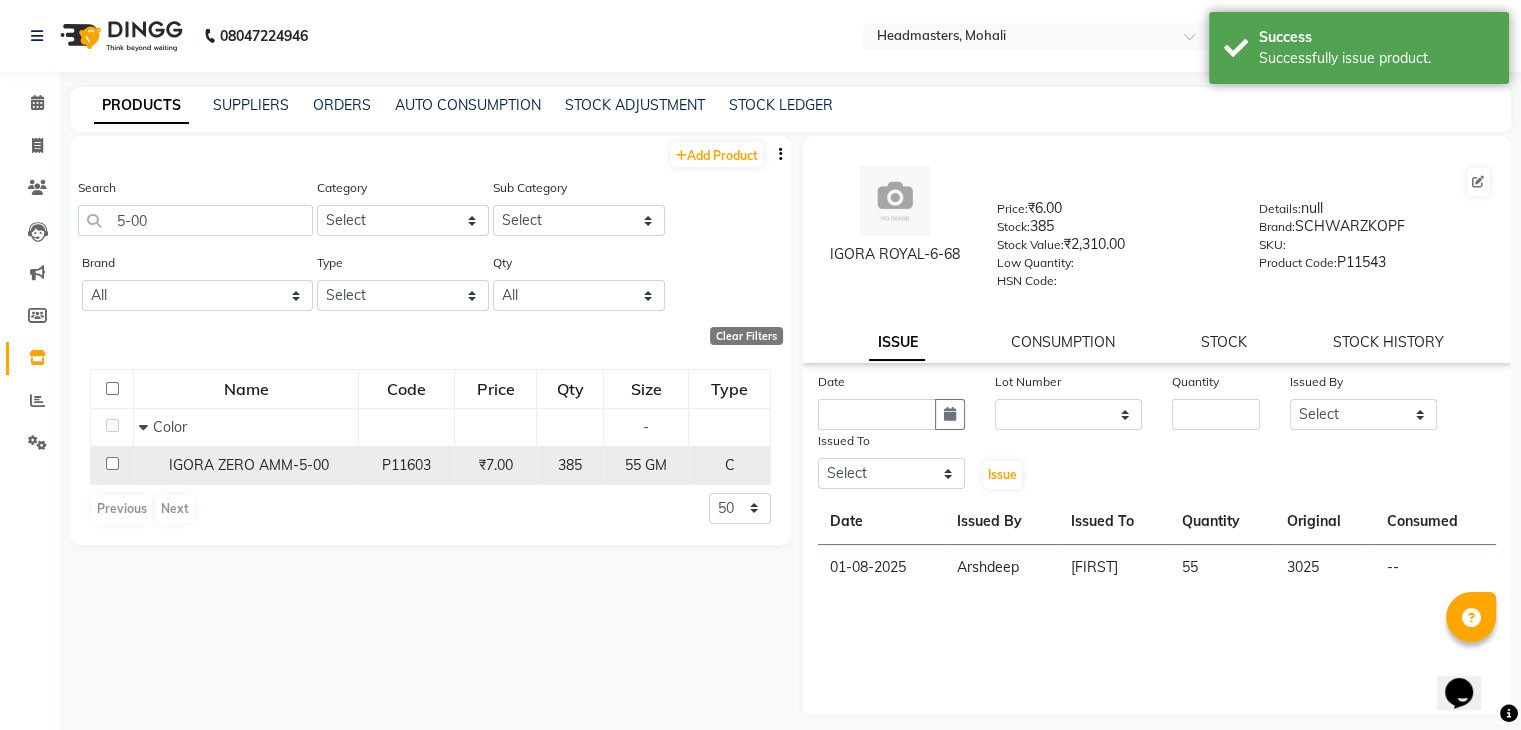click on "IGORA ZERO AMM-5-00" 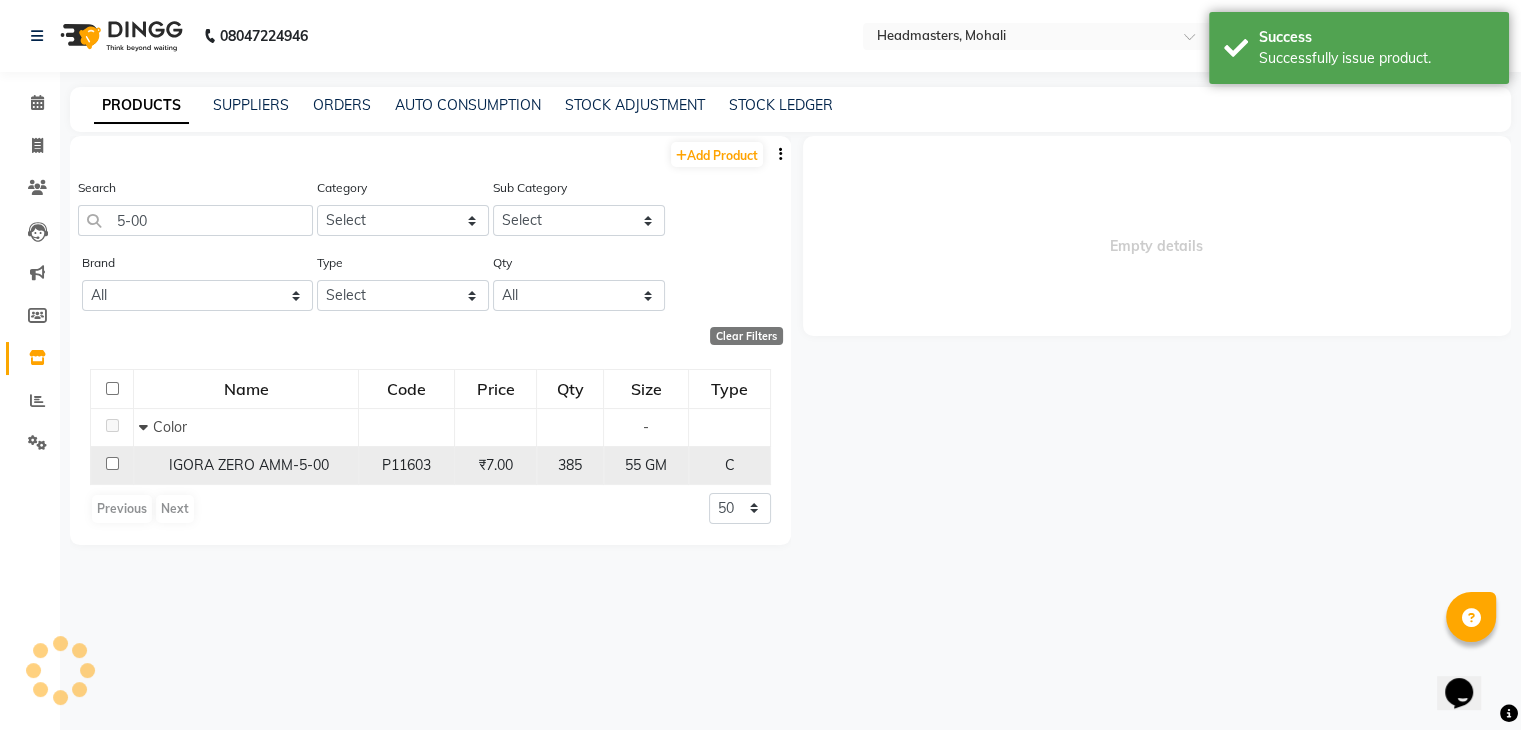 select 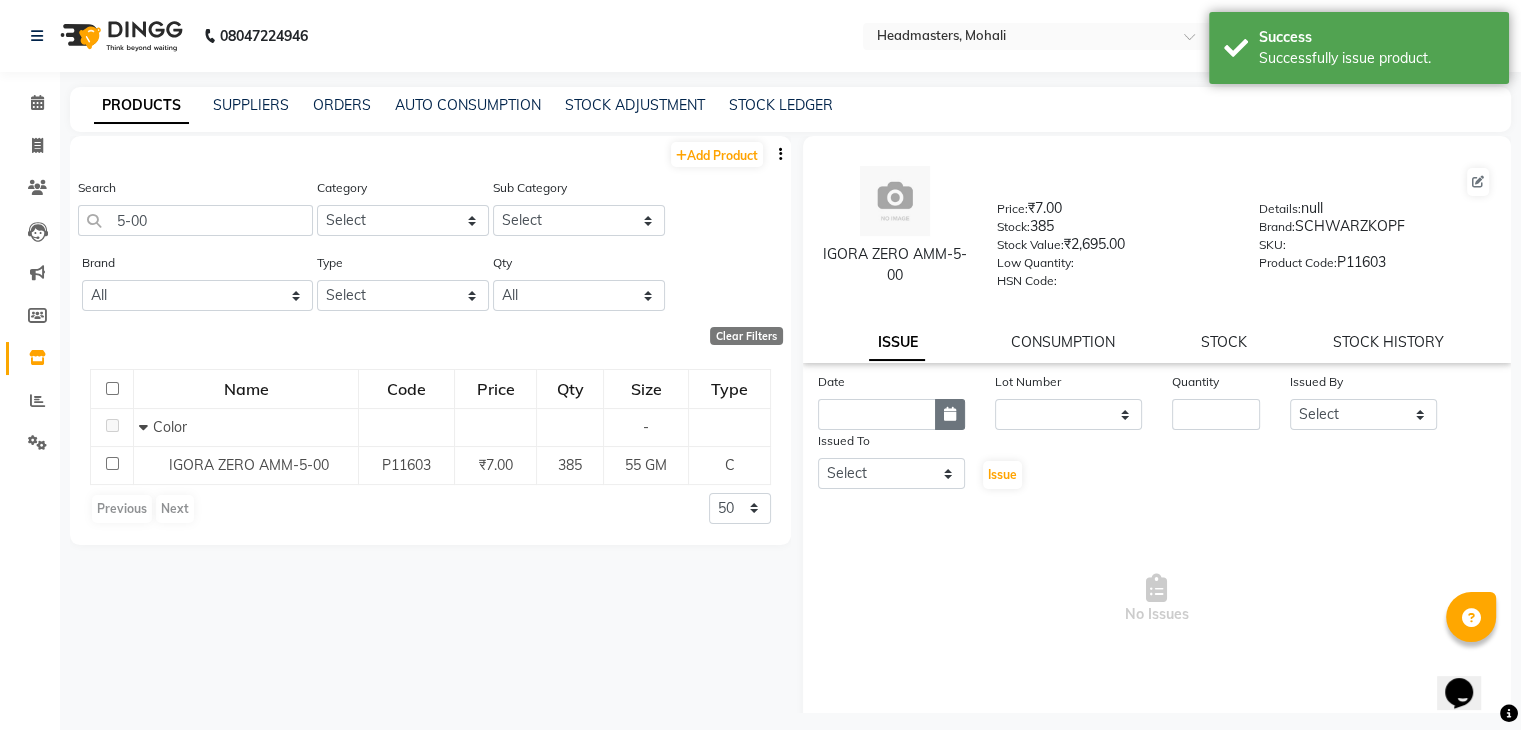 click 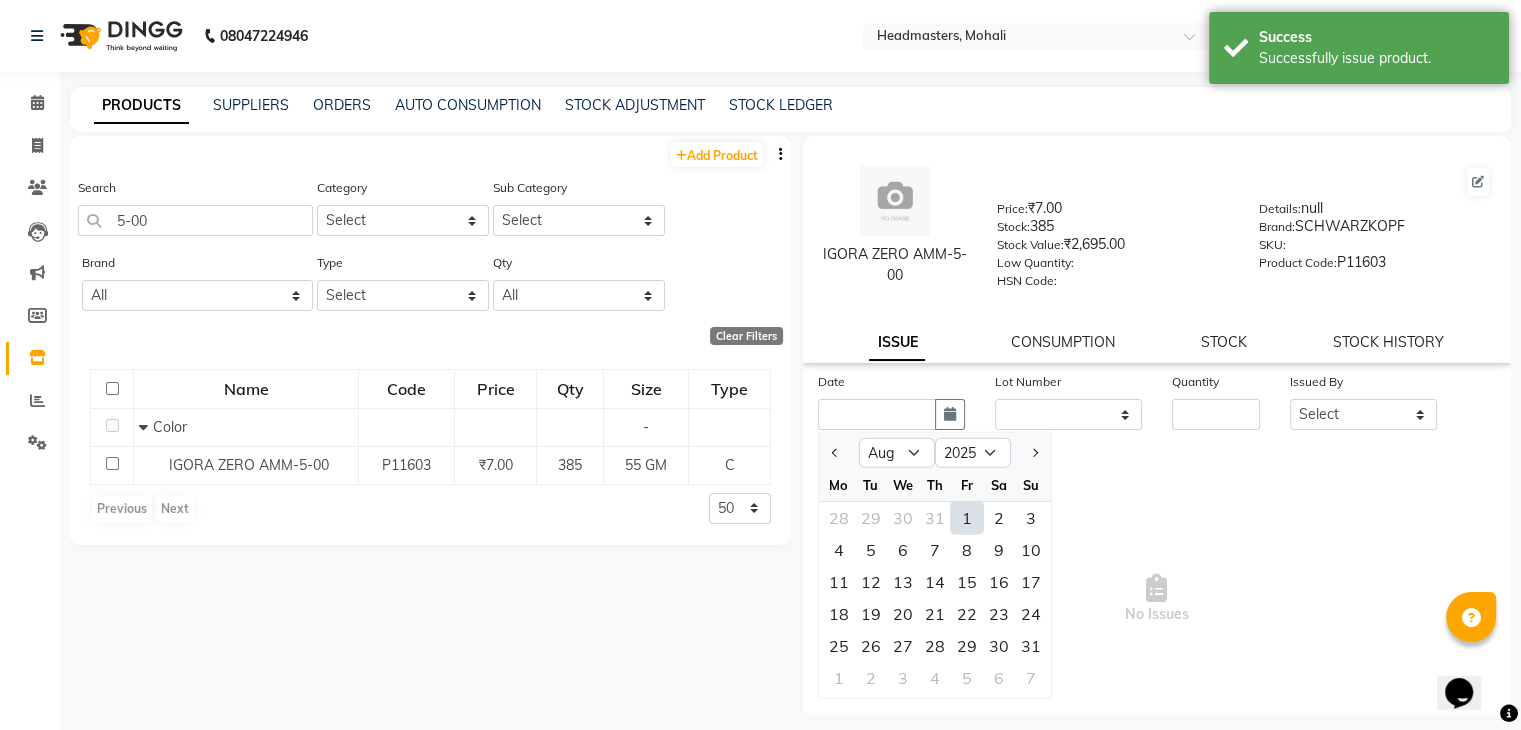 click on "1" 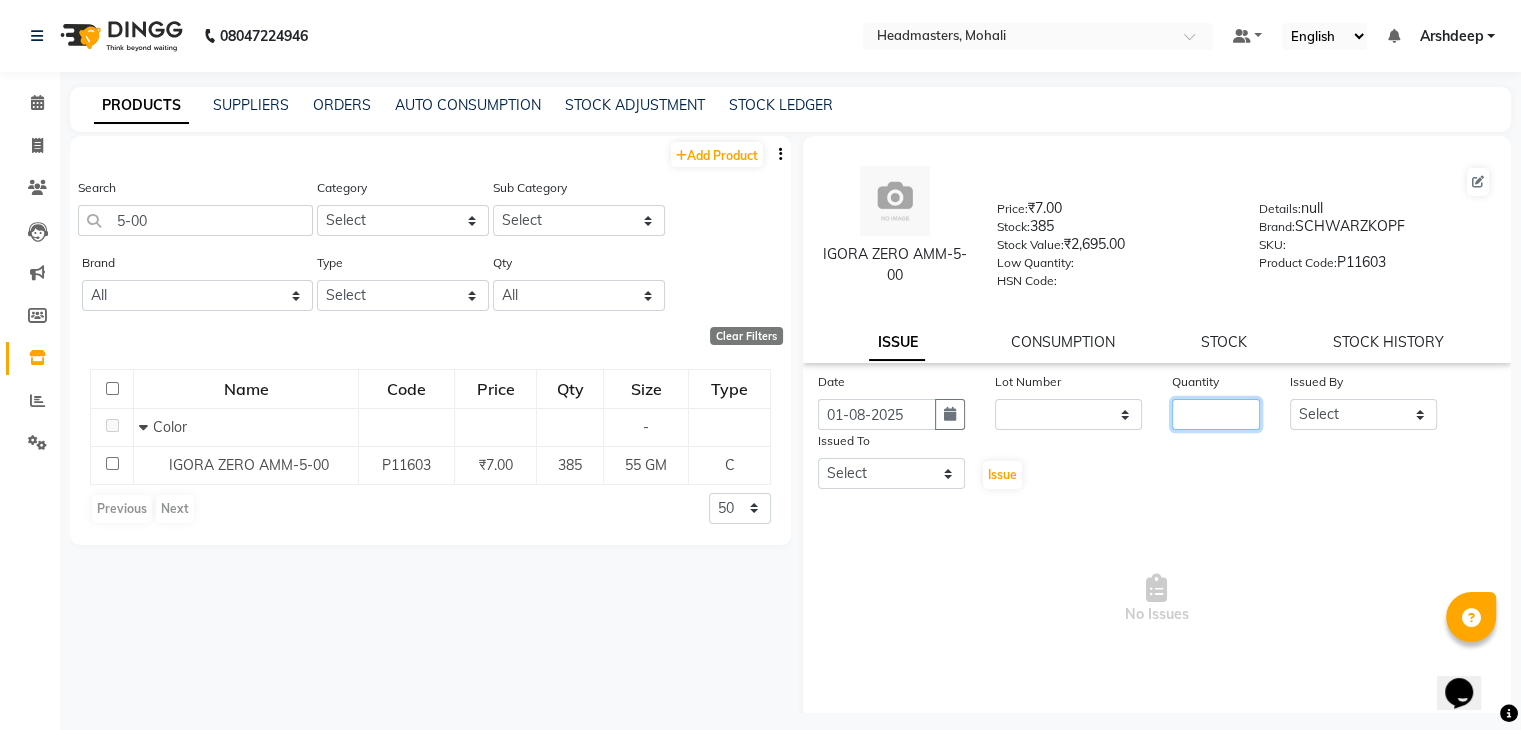 click 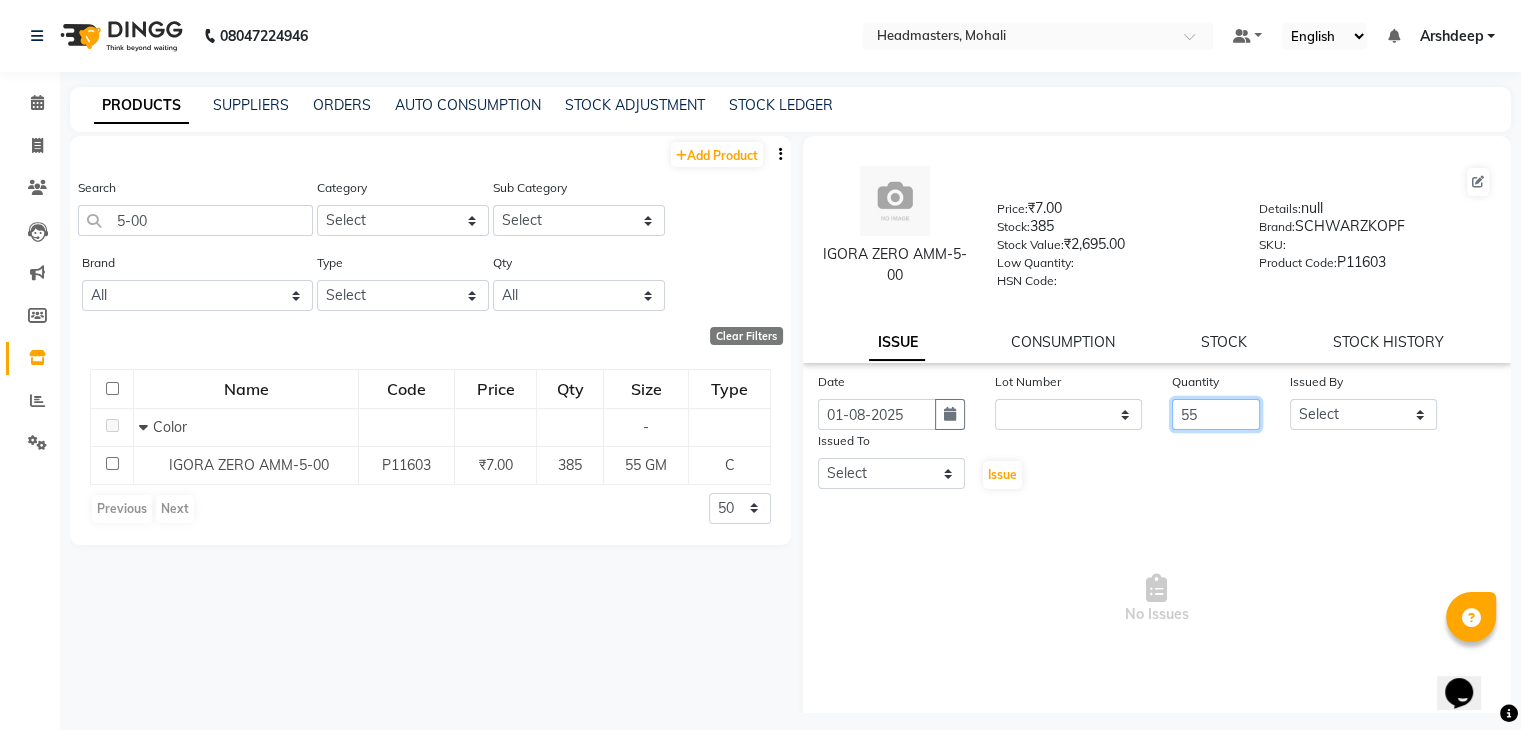 type on "55" 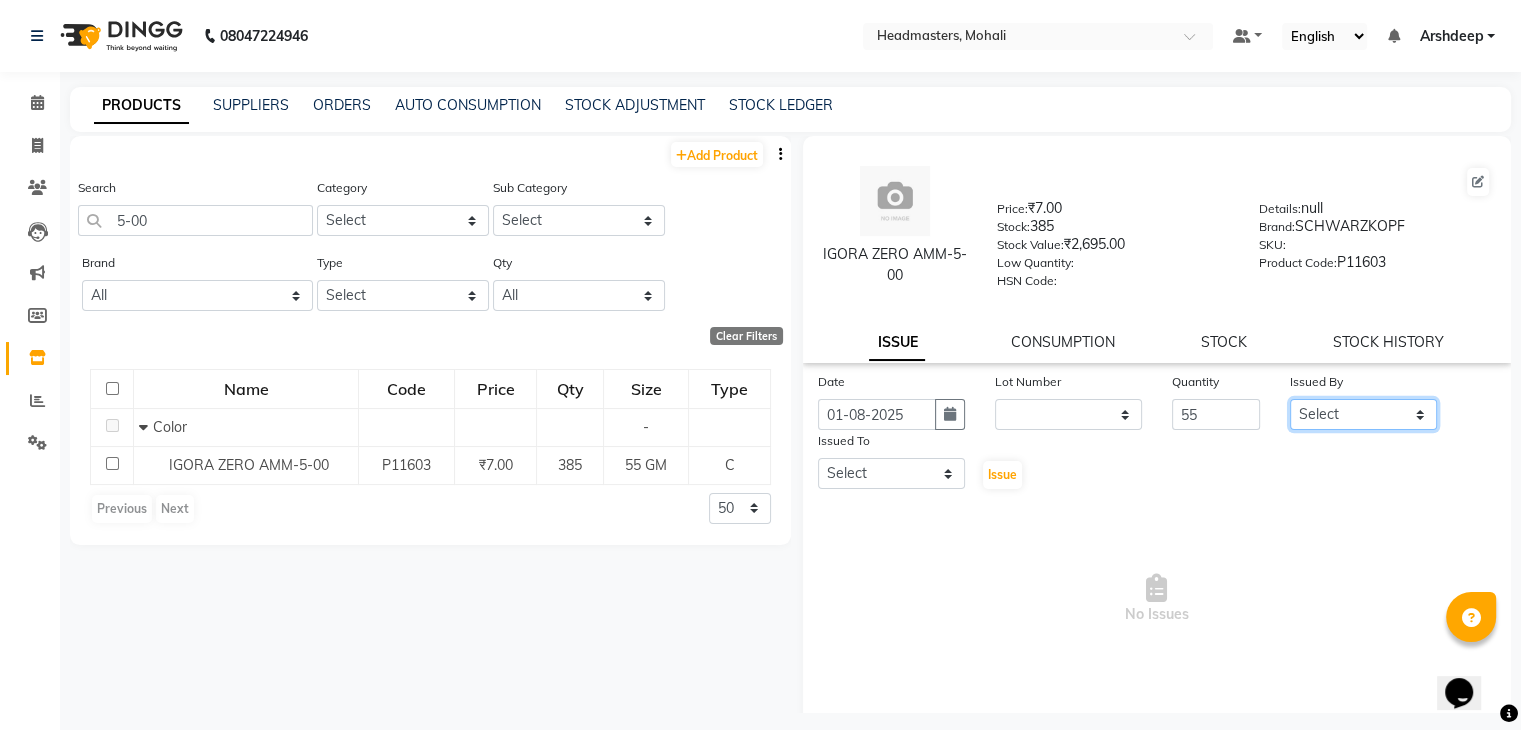 click on "Select AARIF Aarif Ansari Ali ANJANA ANJU Arshdeep Aryan Asad  Azam BALWINDER BHAWNA BIMLA CHETAN Deepak  HARRY Headmasters Honey Sidhu Jyoti karamdeep Manav MICHAEL Navdeep NEETU NEETU -  FRONT DESK  NEHA PREET PRINCE RAVI ROOP SACHIN KUMAR Sagar SAIF SARJU SAURAV SHAHZAD SHARAN SHARDA SHELLY SHUBHAM  SOHAIL SOHAN  VICkY Yamini" 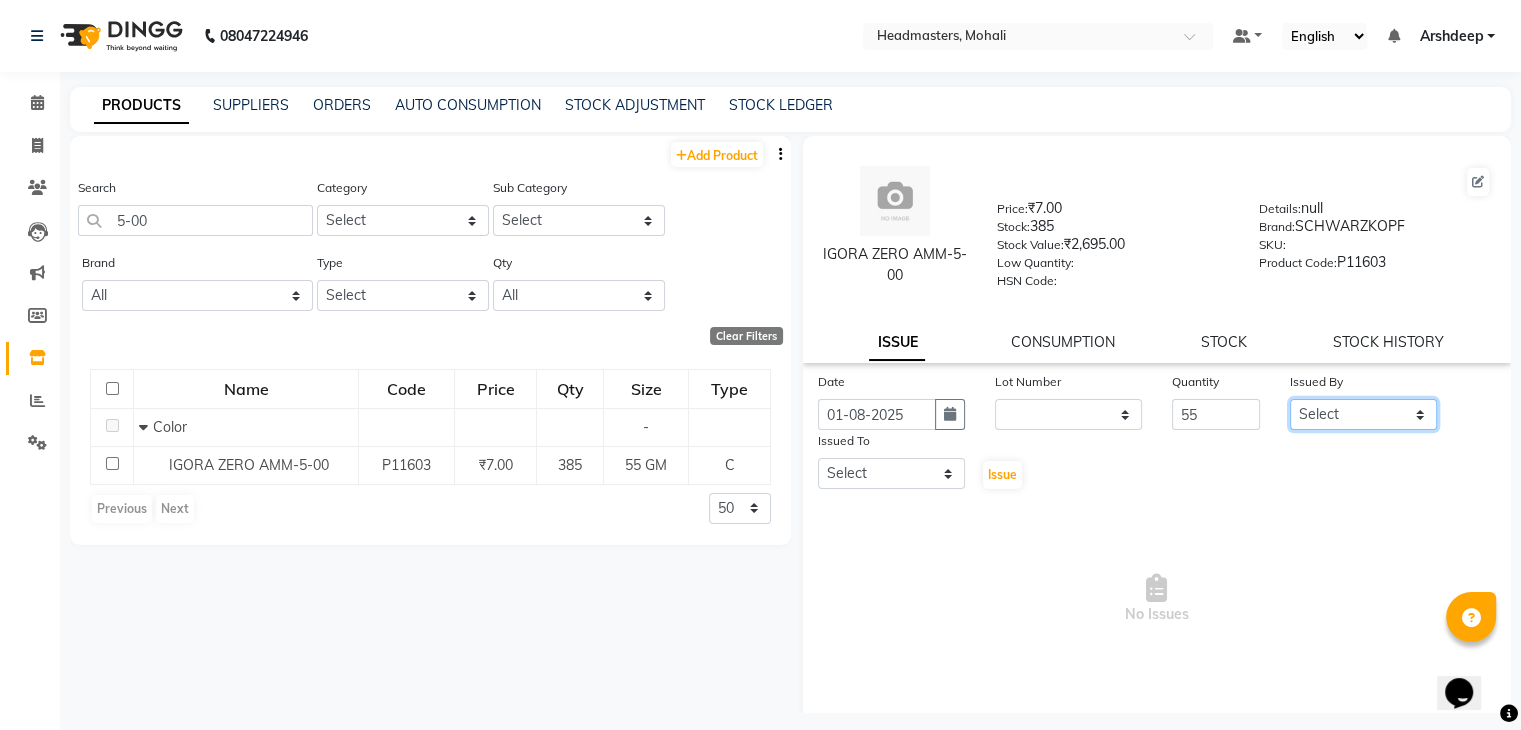 click on "Select AARIF Aarif Ansari Ali ANJANA ANJU Arshdeep Aryan Asad  Azam BALWINDER BHAWNA BIMLA CHETAN Deepak  HARRY Headmasters Honey Sidhu Jyoti karamdeep Manav MICHAEL Navdeep NEETU NEETU -  FRONT DESK  NEHA PREET PRINCE RAVI ROOP SACHIN KUMAR Sagar SAIF SARJU SAURAV SHAHZAD SHARAN SHARDA SHELLY SHUBHAM  SOHAIL SOHAN  VICkY Yamini" 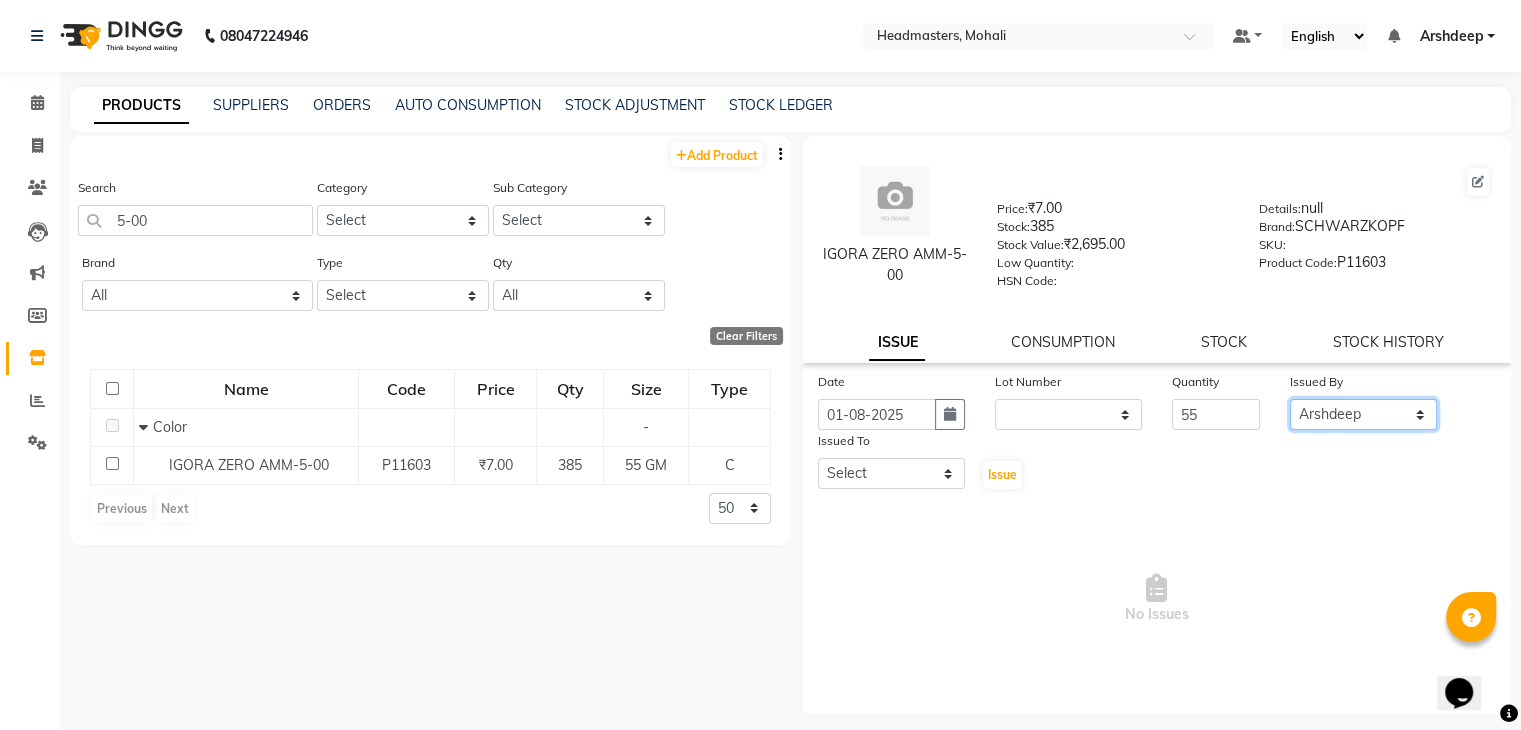 click on "Select AARIF Aarif Ansari Ali ANJANA ANJU Arshdeep Aryan Asad  Azam BALWINDER BHAWNA BIMLA CHETAN Deepak  HARRY Headmasters Honey Sidhu Jyoti karamdeep Manav MICHAEL Navdeep NEETU NEETU -  FRONT DESK  NEHA PREET PRINCE RAVI ROOP SACHIN KUMAR Sagar SAIF SARJU SAURAV SHAHZAD SHARAN SHARDA SHELLY SHUBHAM  SOHAIL SOHAN  VICkY Yamini" 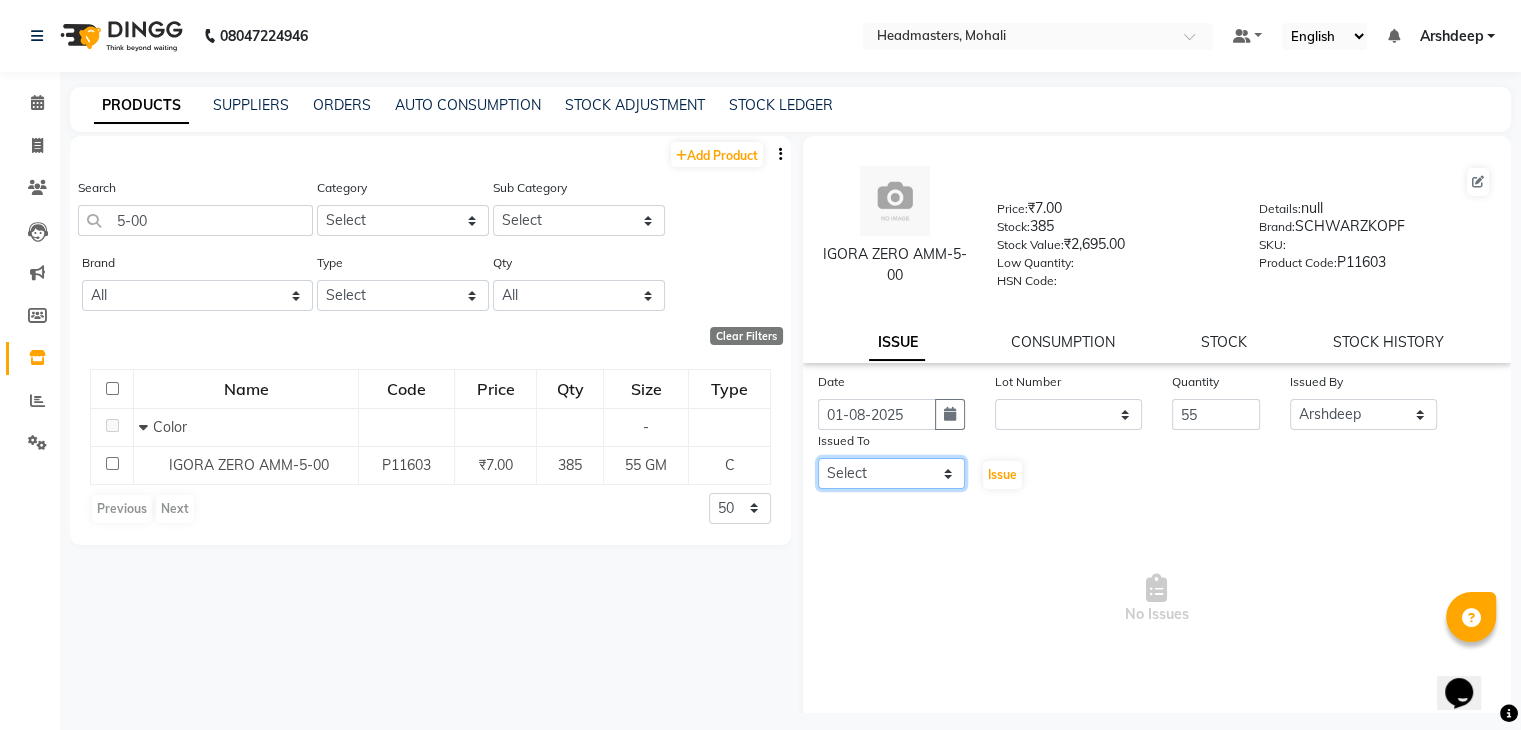 click on "Select AARIF Aarif Ansari Ali ANJANA ANJU Arshdeep Aryan Asad  Azam BALWINDER BHAWNA BIMLA CHETAN Deepak  HARRY Headmasters Honey Sidhu Jyoti karamdeep Manav MICHAEL Navdeep NEETU NEETU -  FRONT DESK  NEHA PREET PRINCE RAVI ROOP SACHIN KUMAR Sagar SAIF SARJU SAURAV SHAHZAD SHARAN SHARDA SHELLY SHUBHAM  SOHAIL SOHAN  VICkY Yamini" 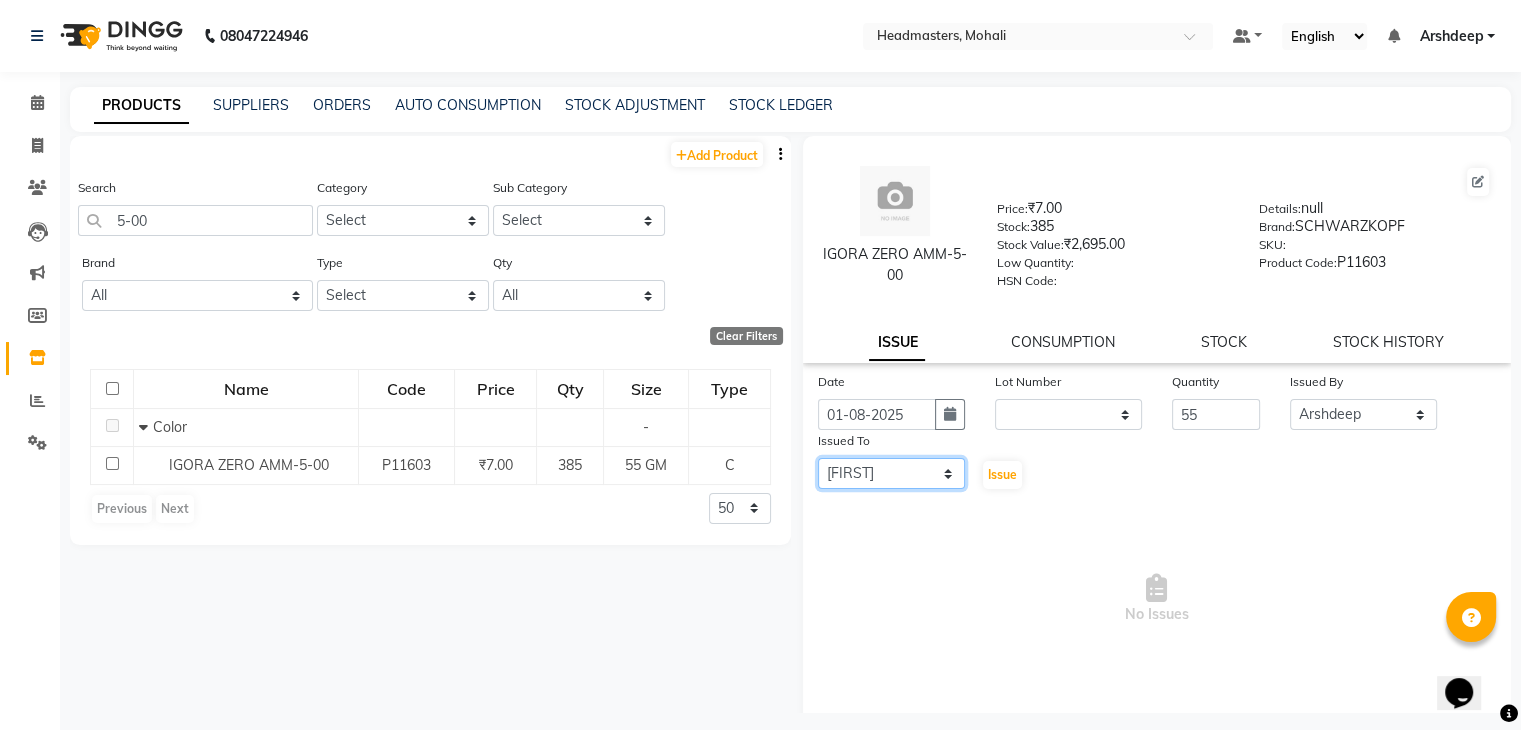 click on "Select AARIF Aarif Ansari Ali ANJANA ANJU Arshdeep Aryan Asad  Azam BALWINDER BHAWNA BIMLA CHETAN Deepak  HARRY Headmasters Honey Sidhu Jyoti karamdeep Manav MICHAEL Navdeep NEETU NEETU -  FRONT DESK  NEHA PREET PRINCE RAVI ROOP SACHIN KUMAR Sagar SAIF SARJU SAURAV SHAHZAD SHARAN SHARDA SHELLY SHUBHAM  SOHAIL SOHAN  VICkY Yamini" 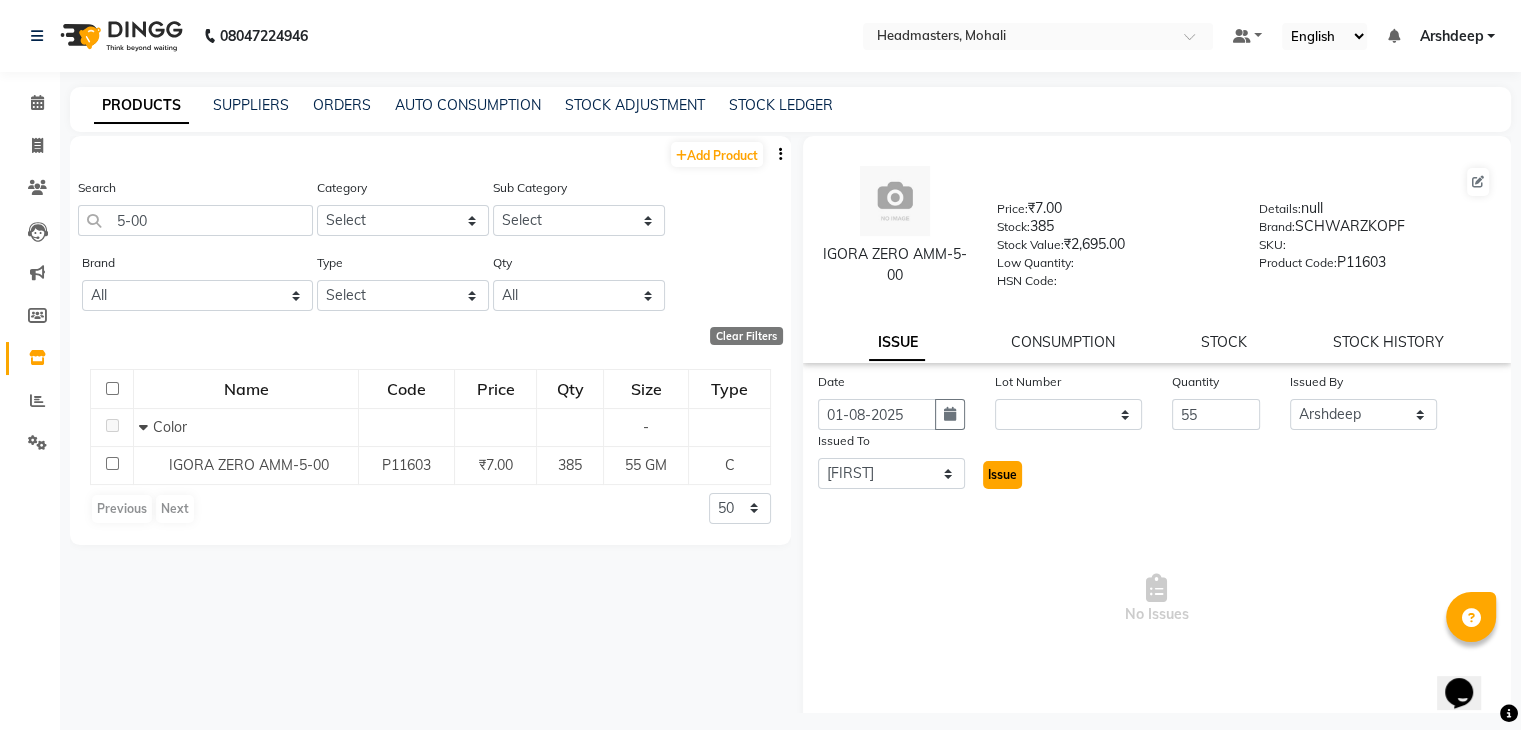 click on "Issue" 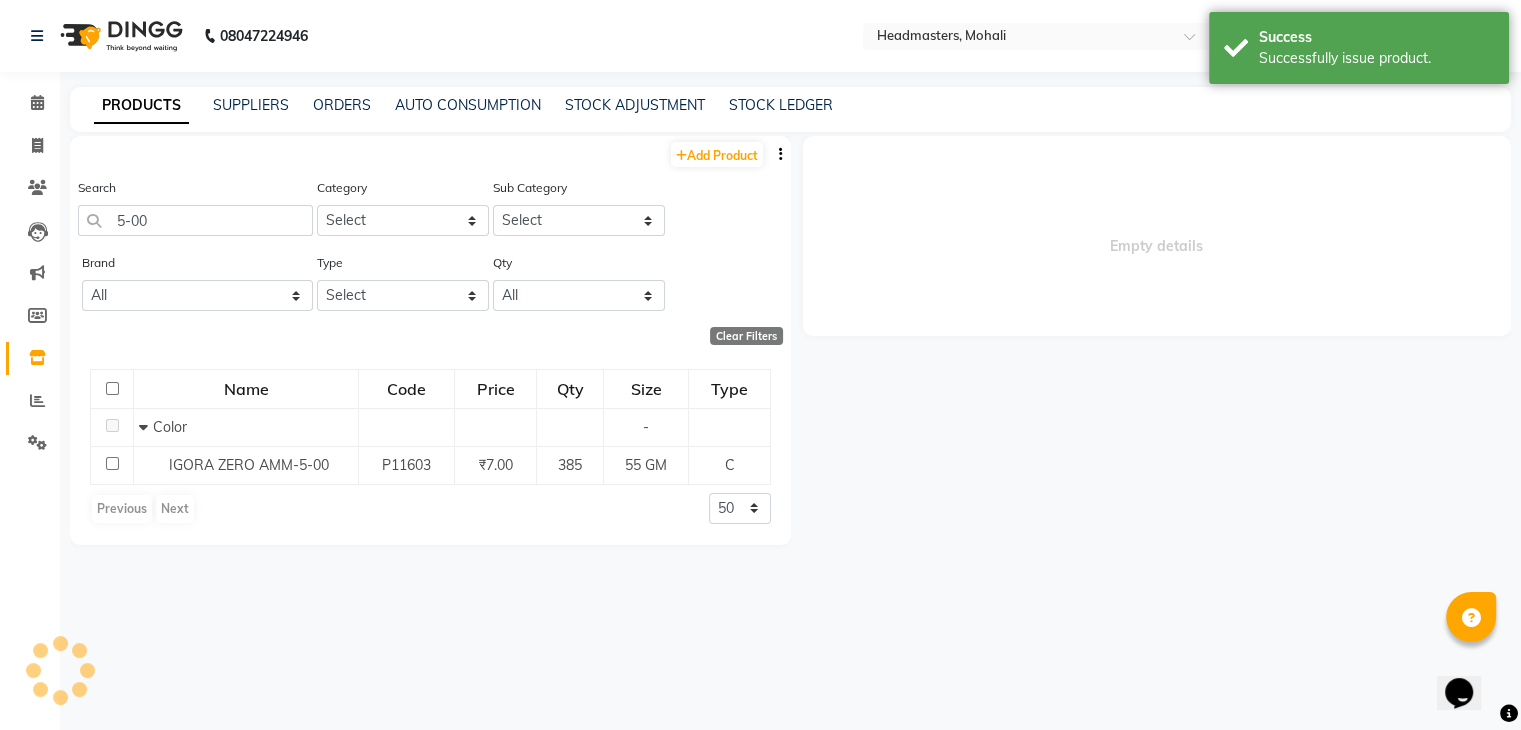 select 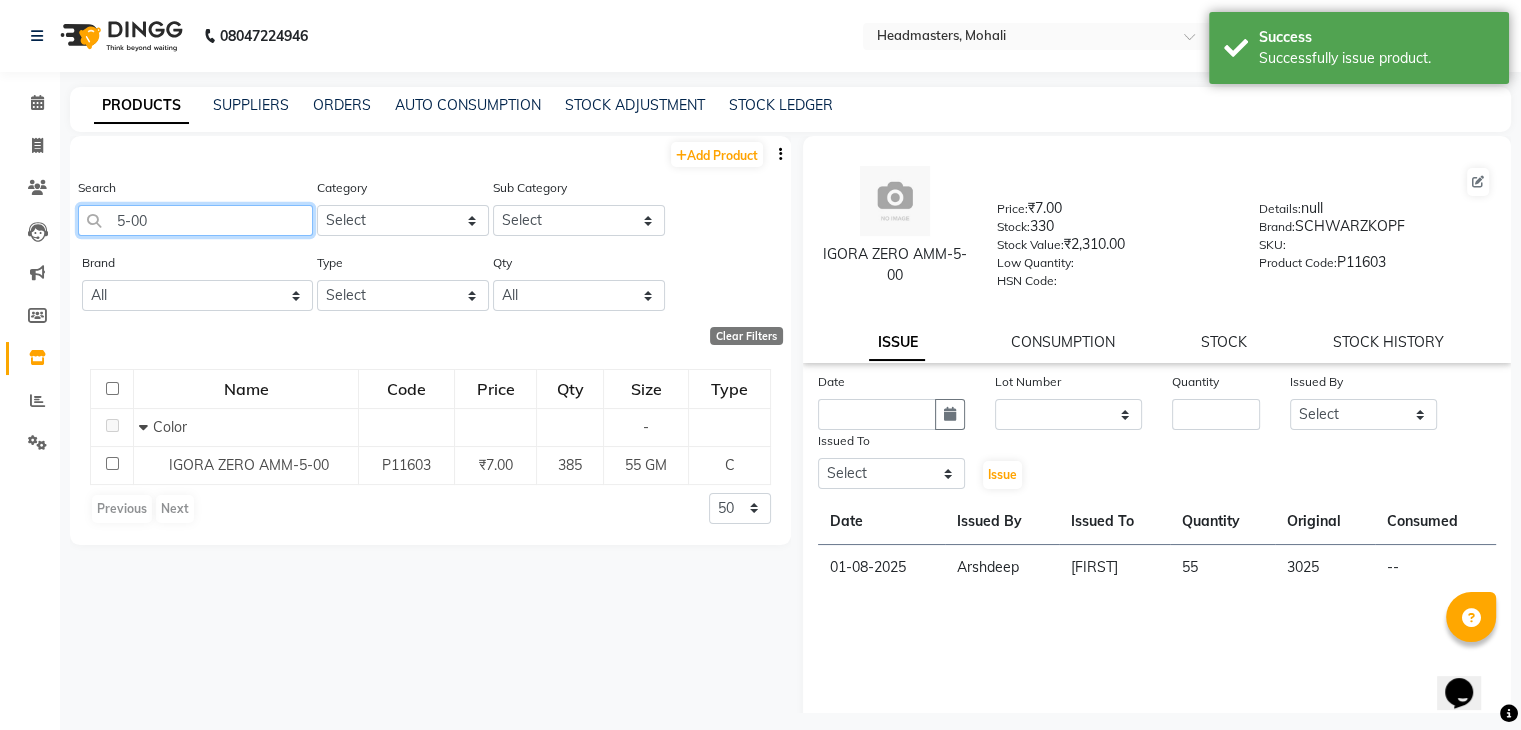 click on "5-00" 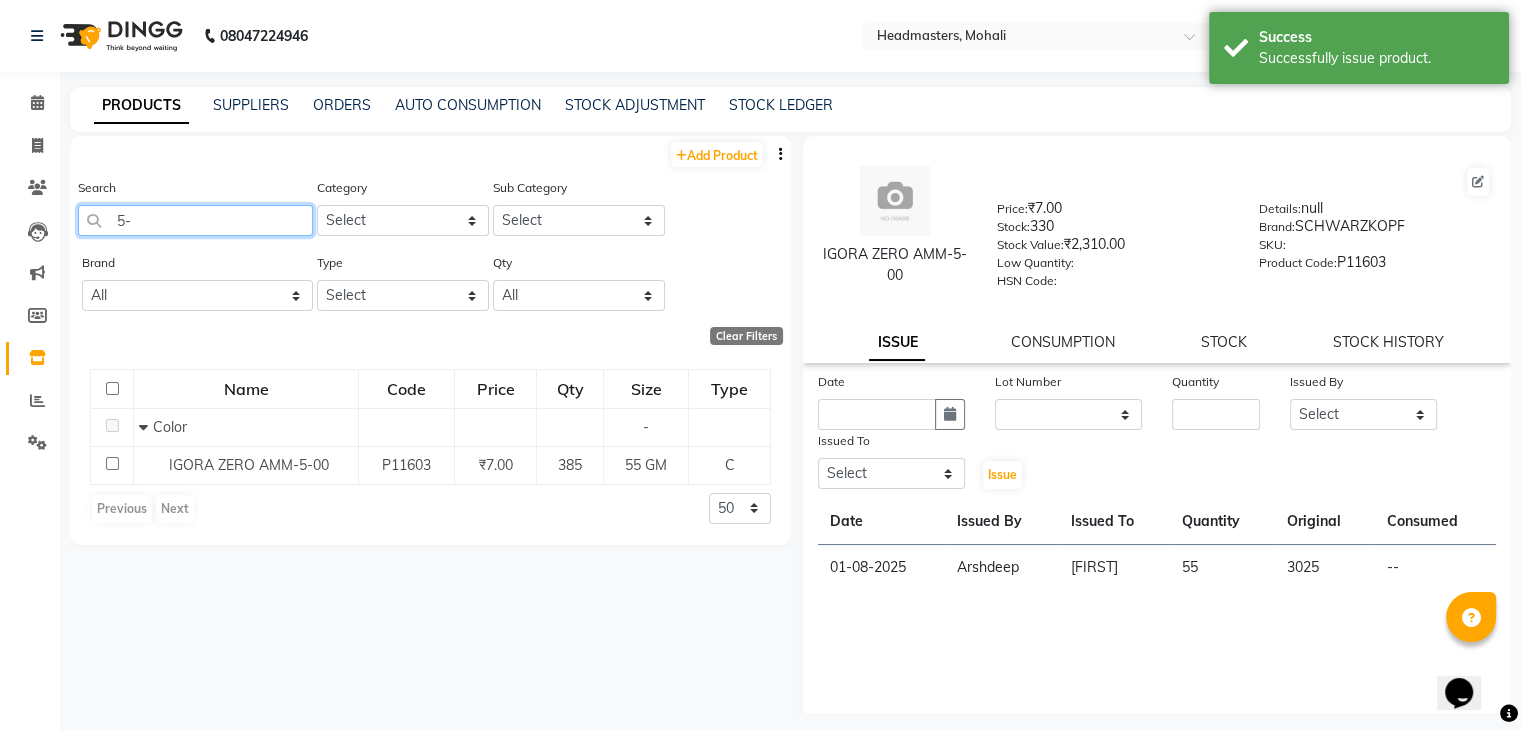 type on "5" 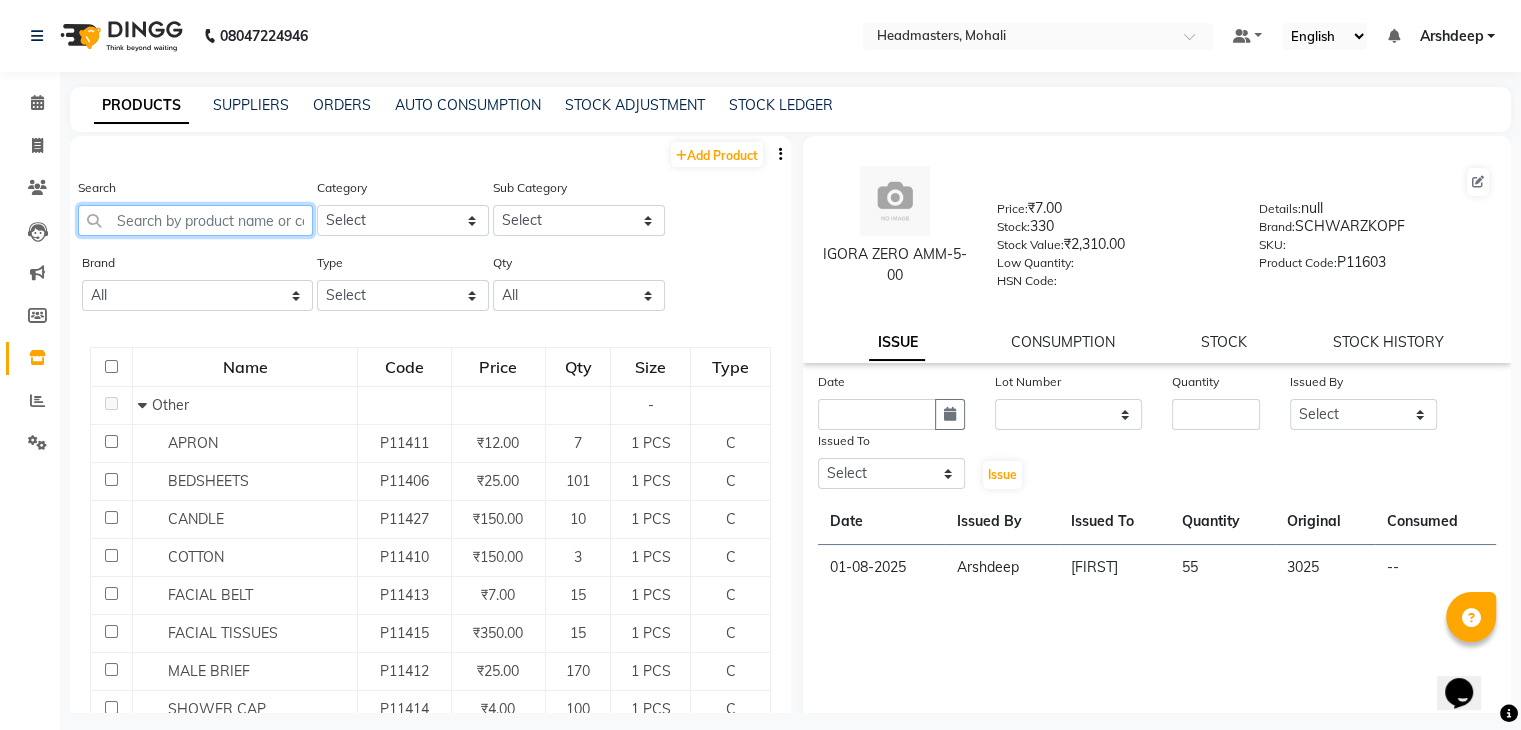 type 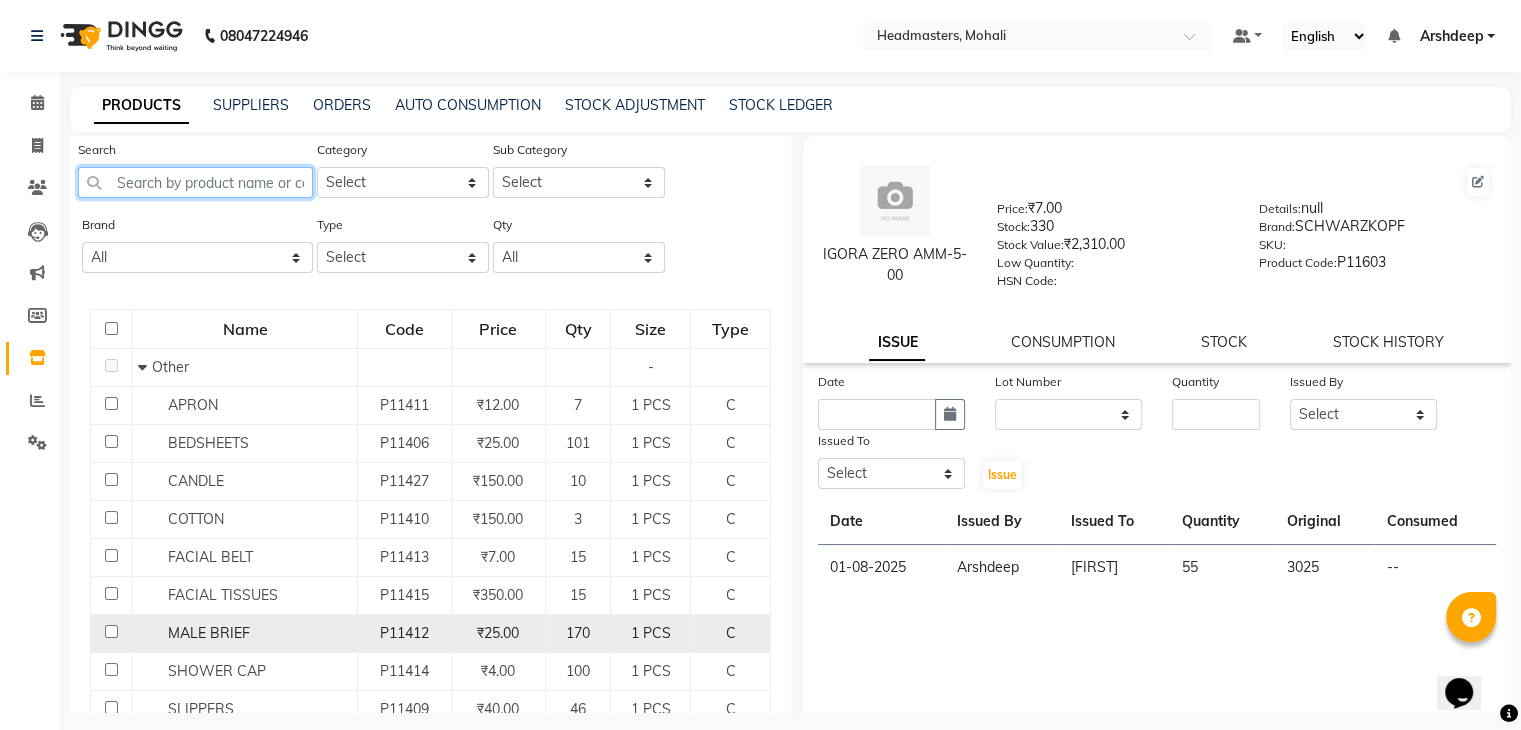 scroll, scrollTop: 34, scrollLeft: 0, axis: vertical 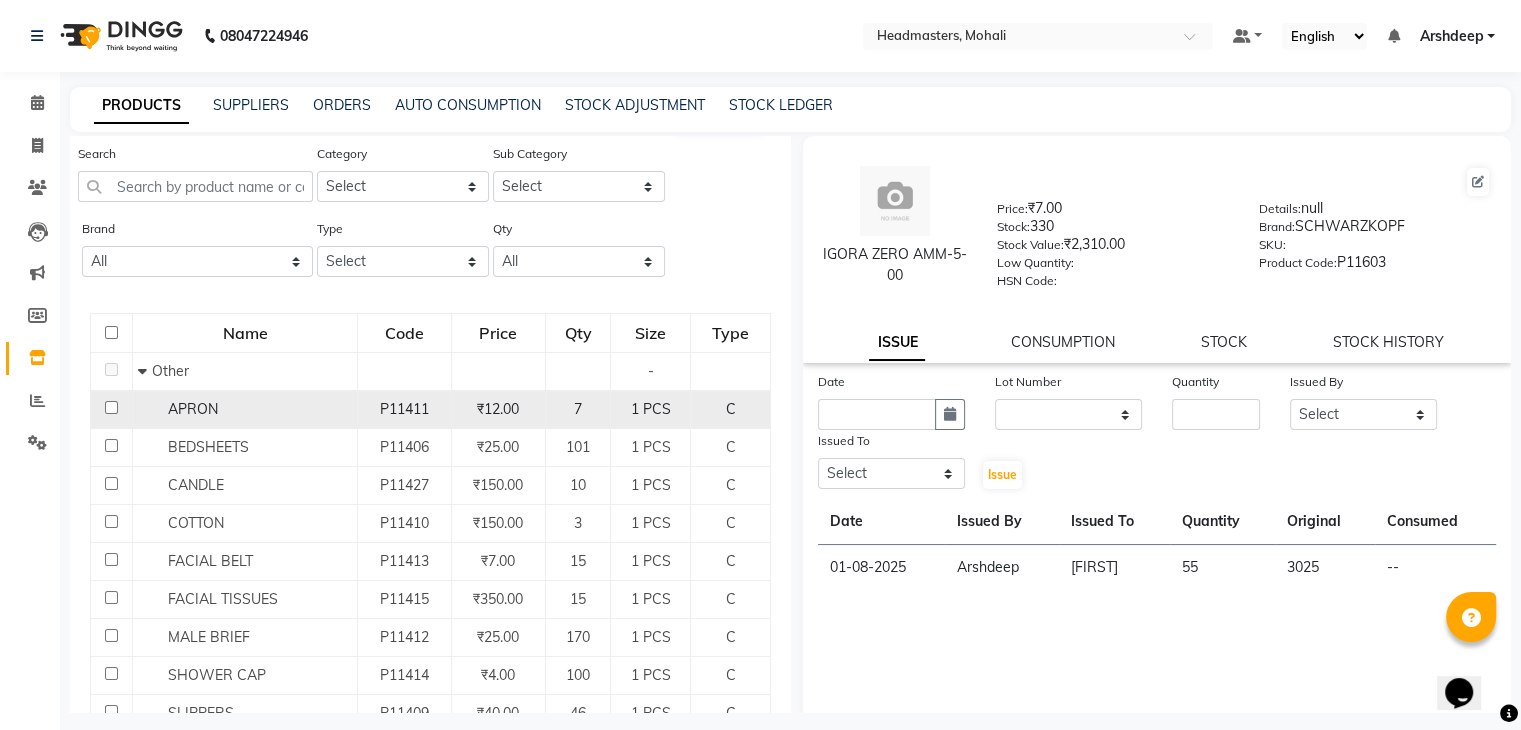 click on "₹12.00" 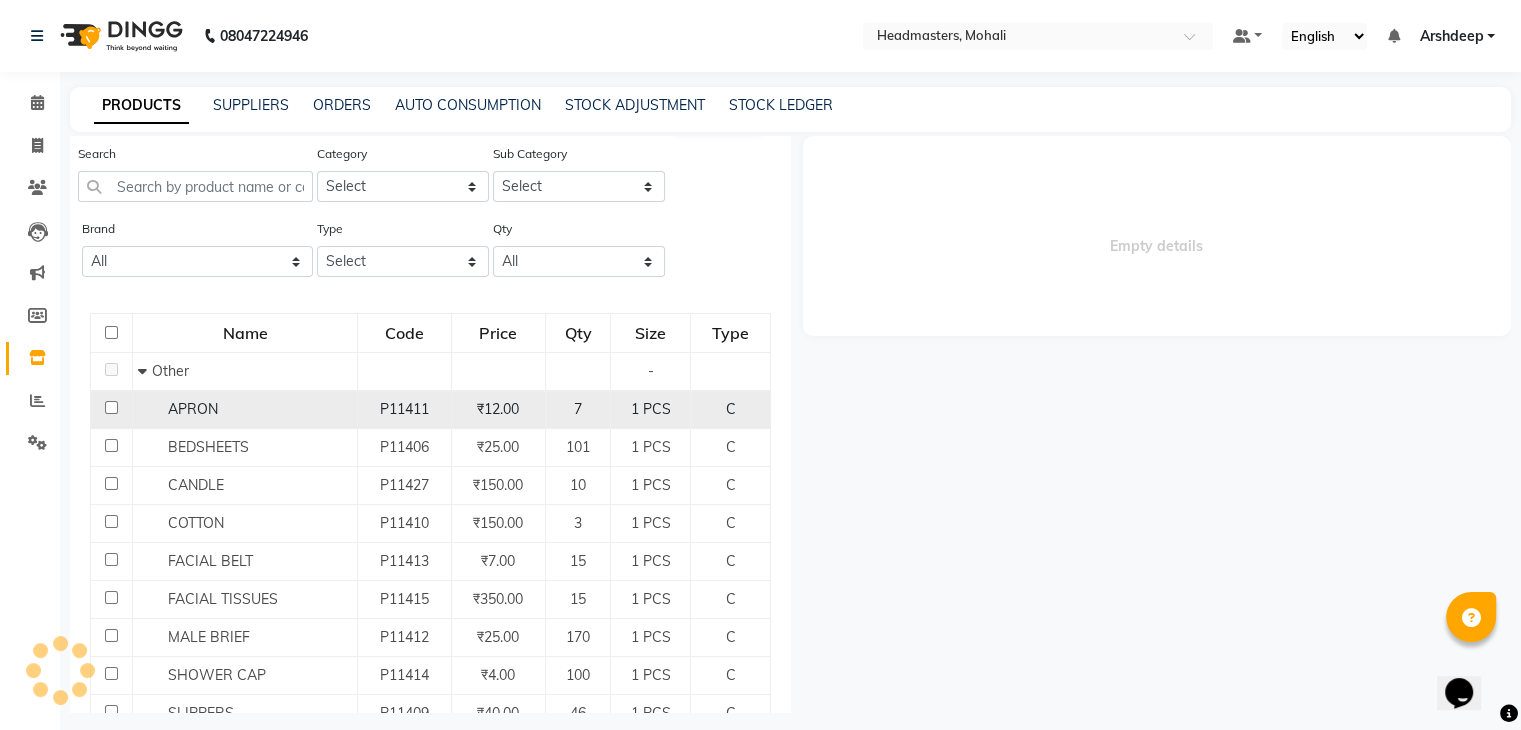 select 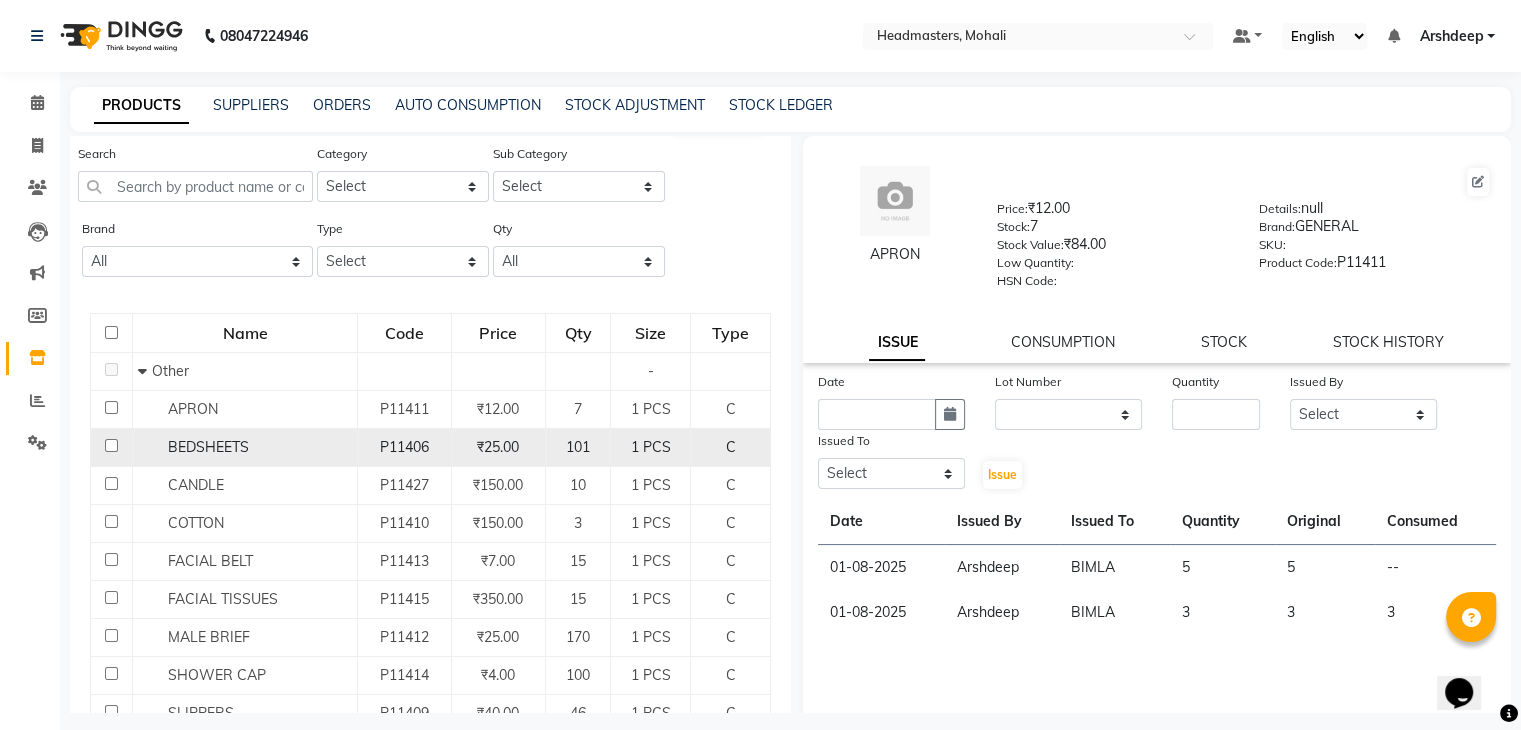 click on "₹25.00" 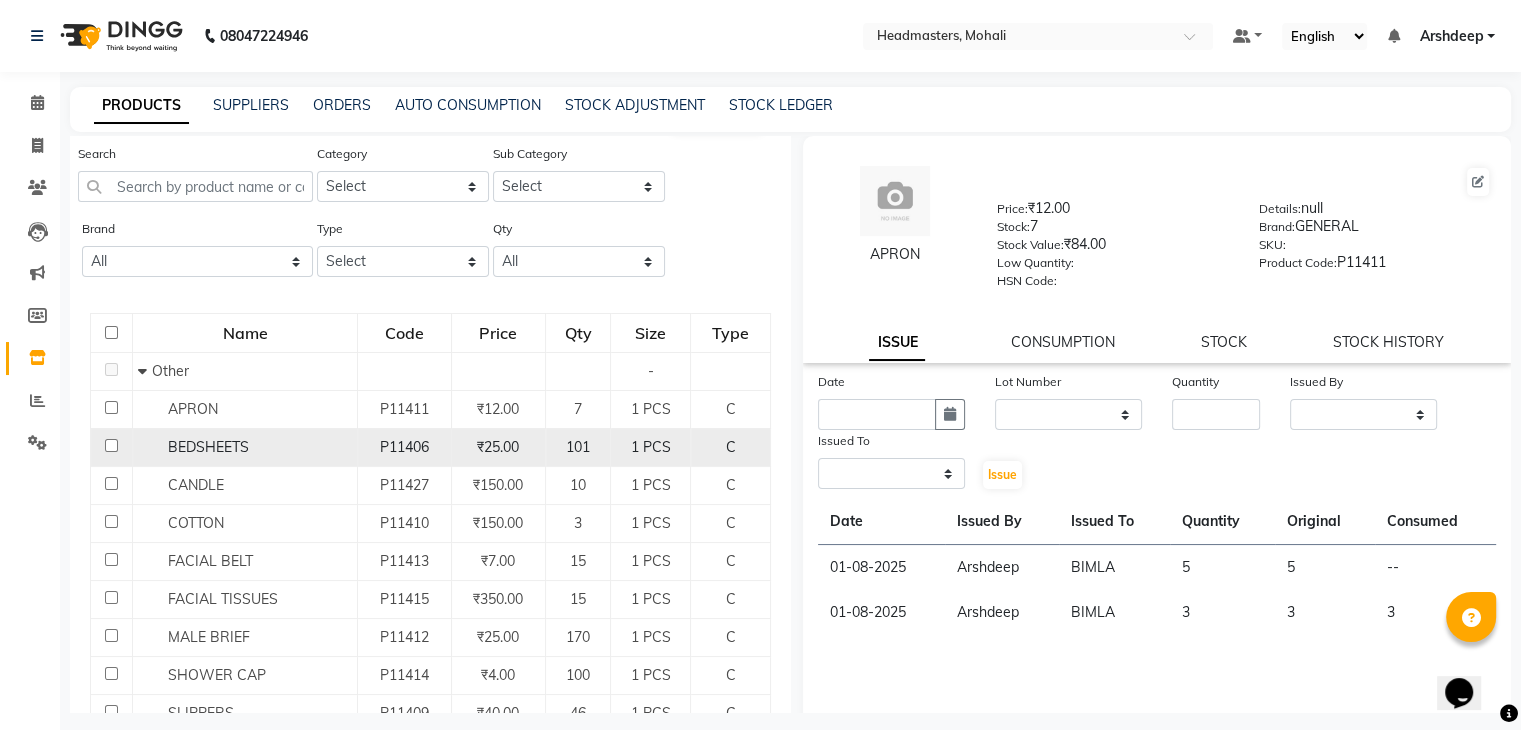 select 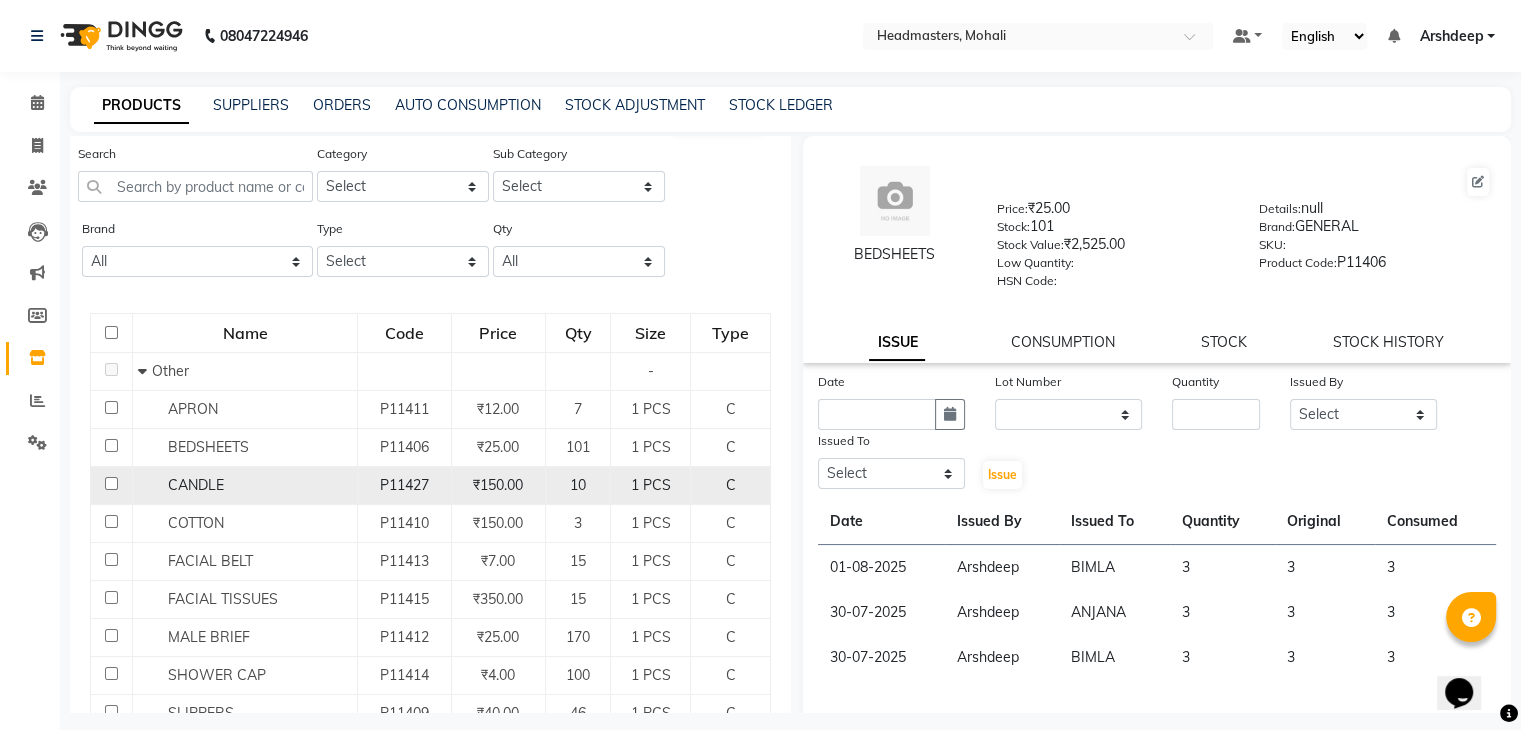 click on "₹150.00" 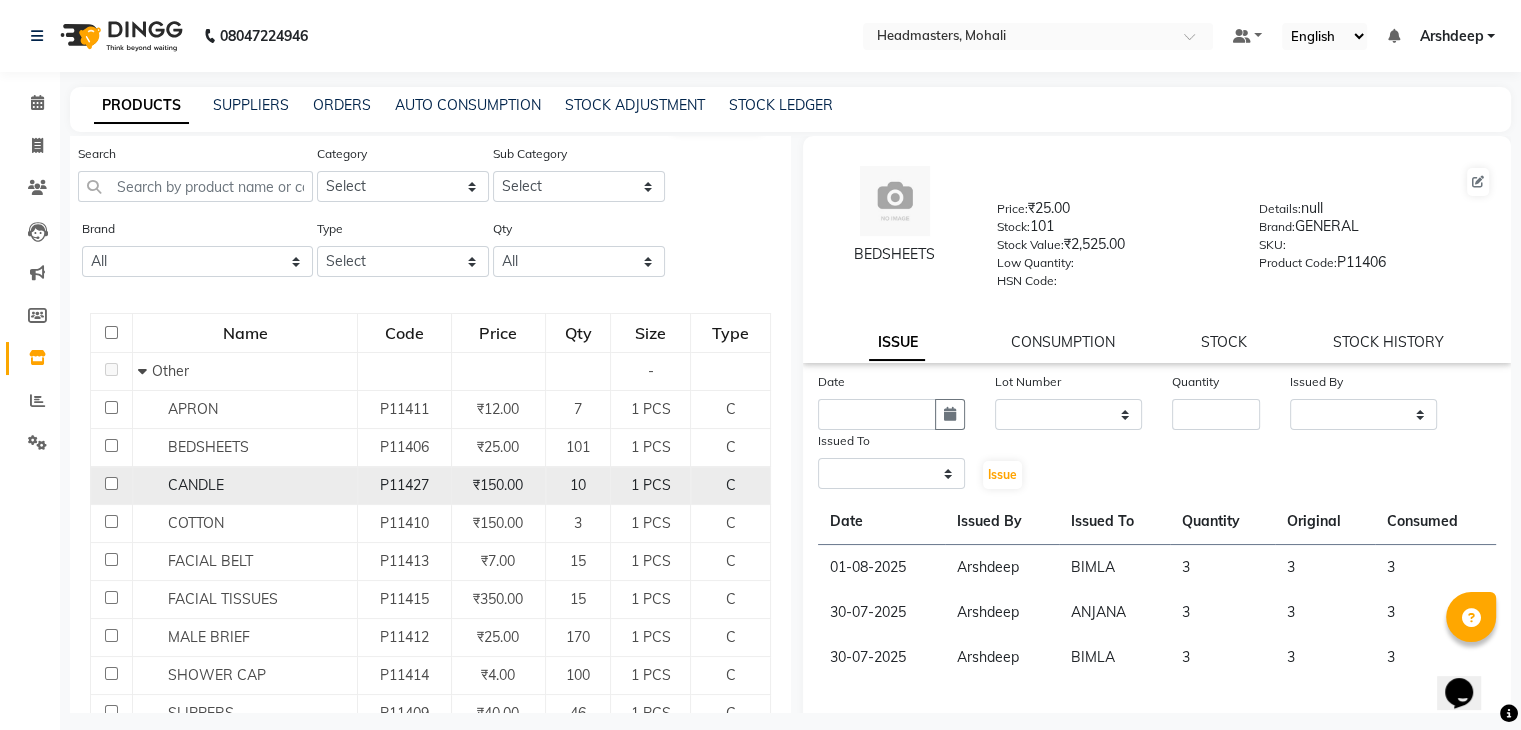 select 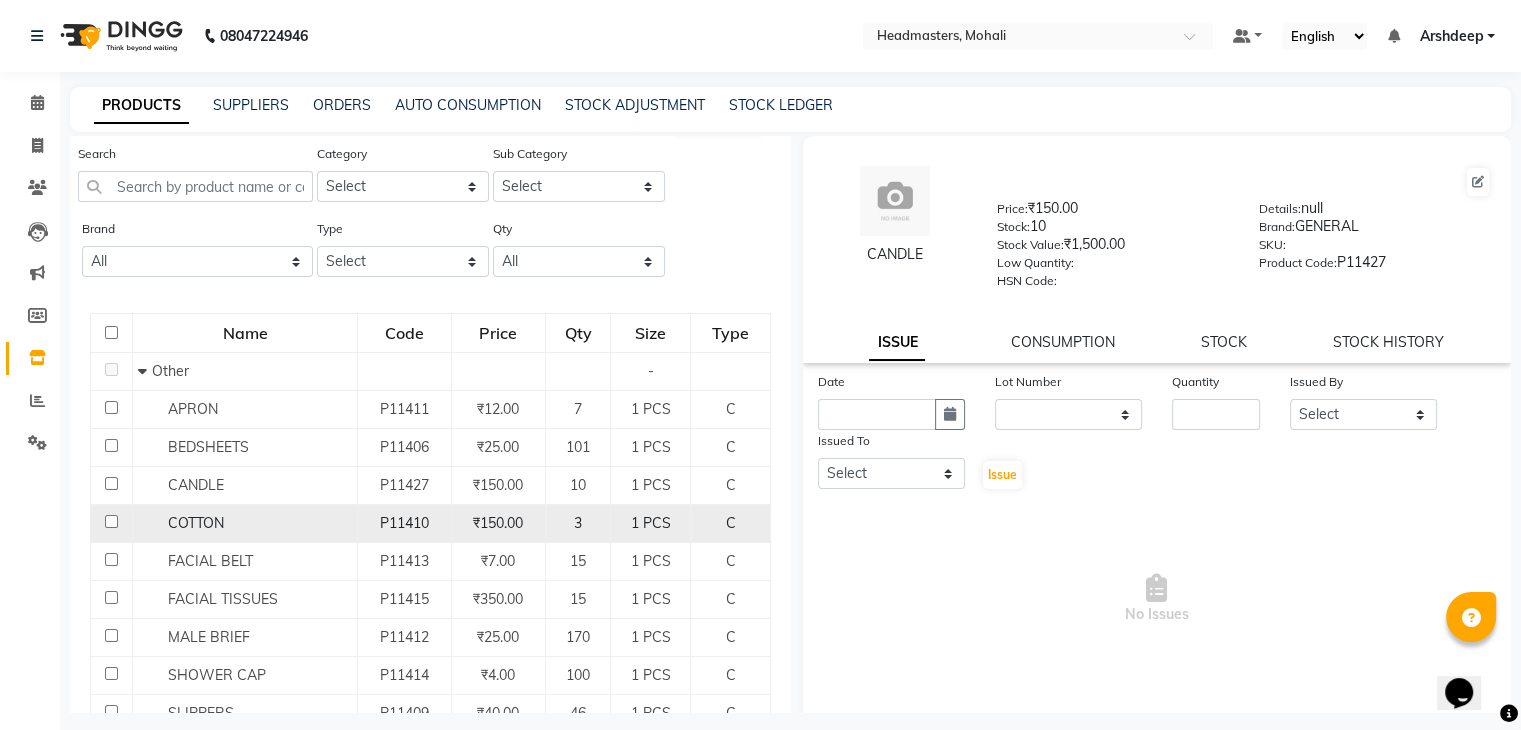 click on "₹150.00" 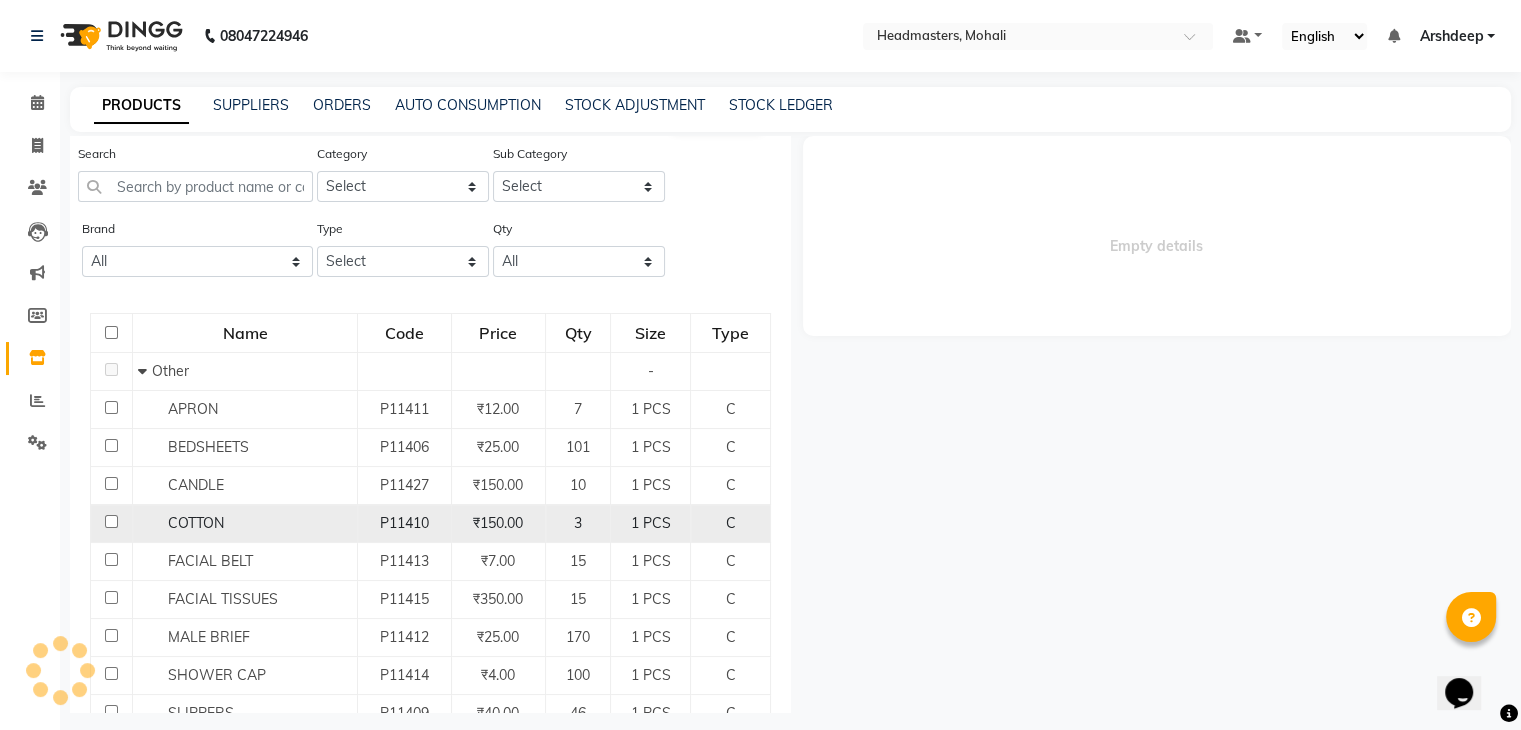 select 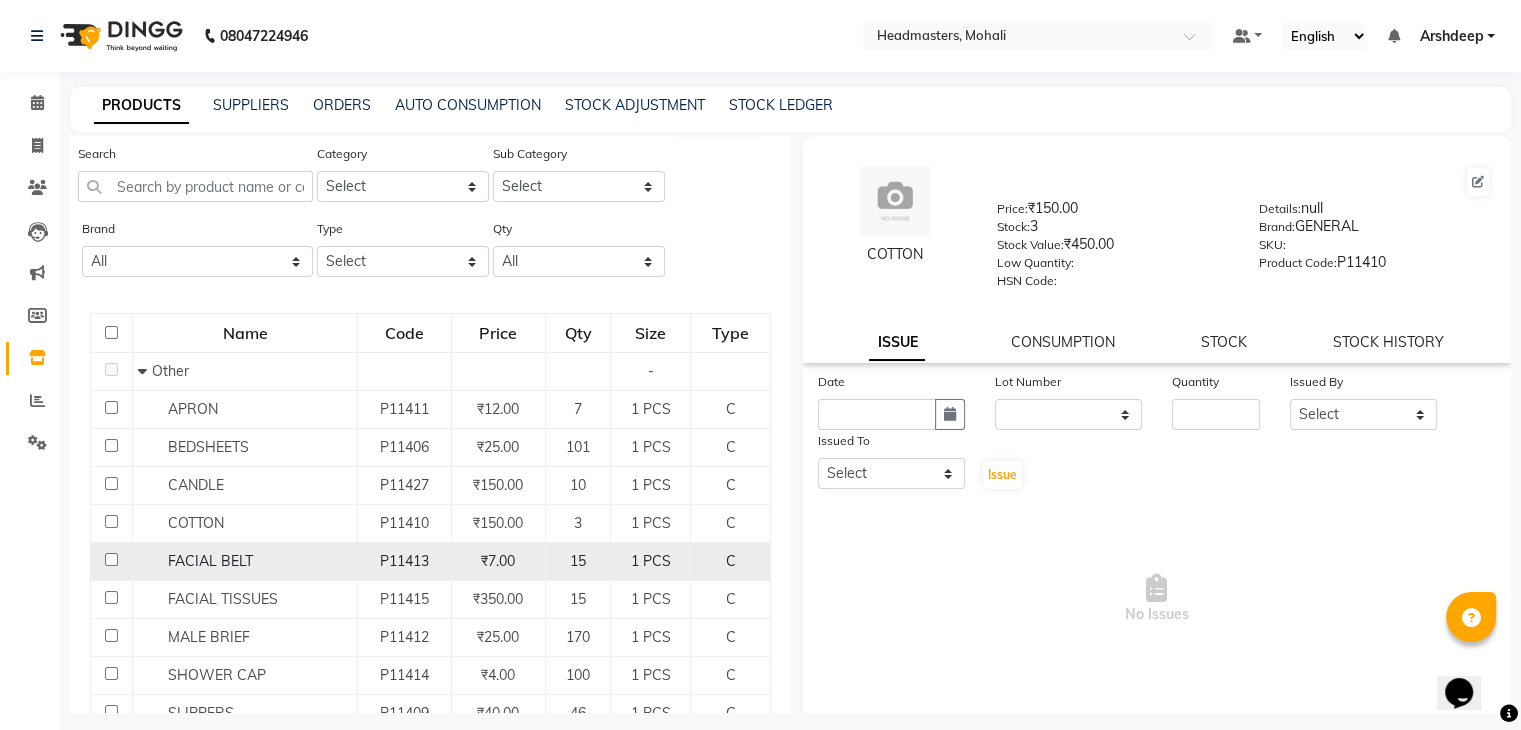click on "₹7.00" 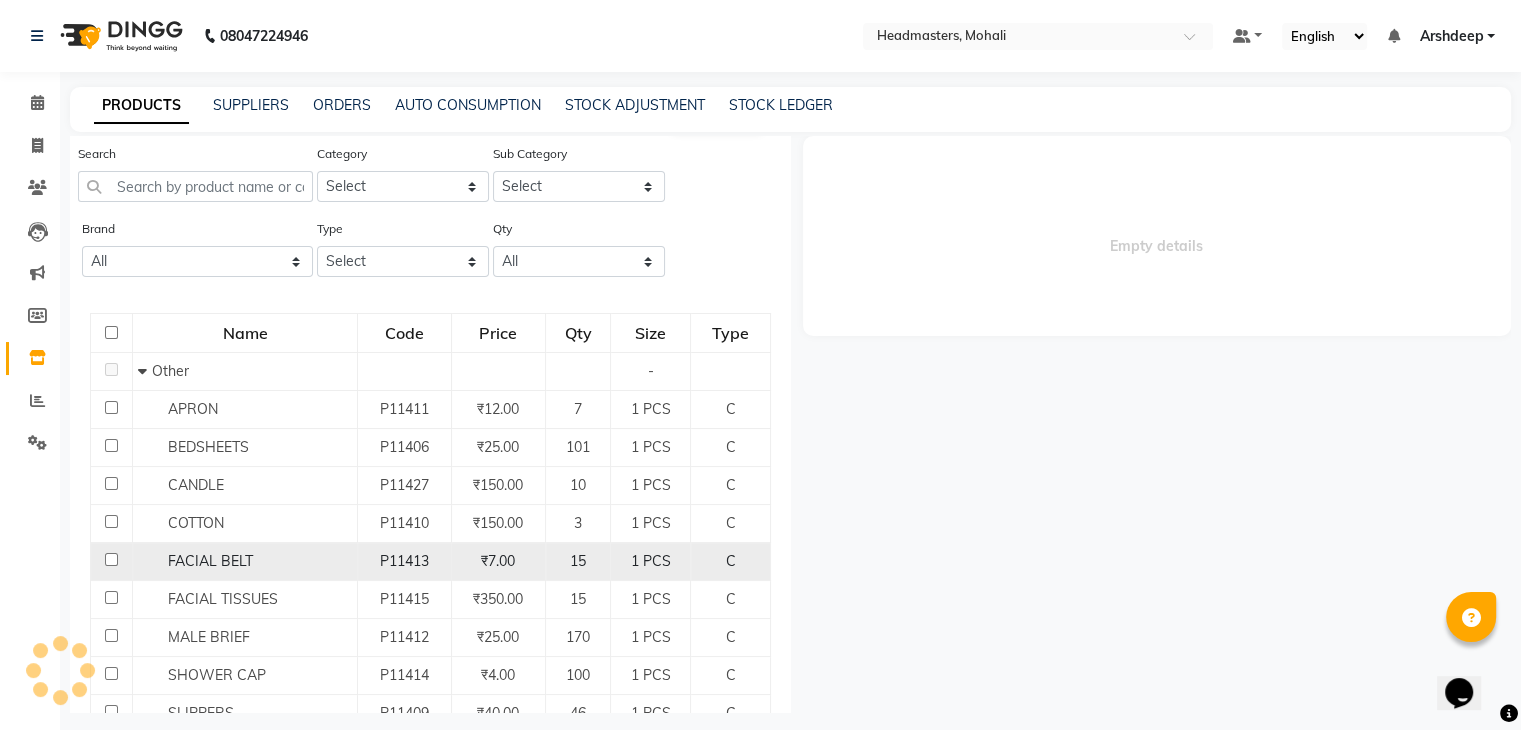 select 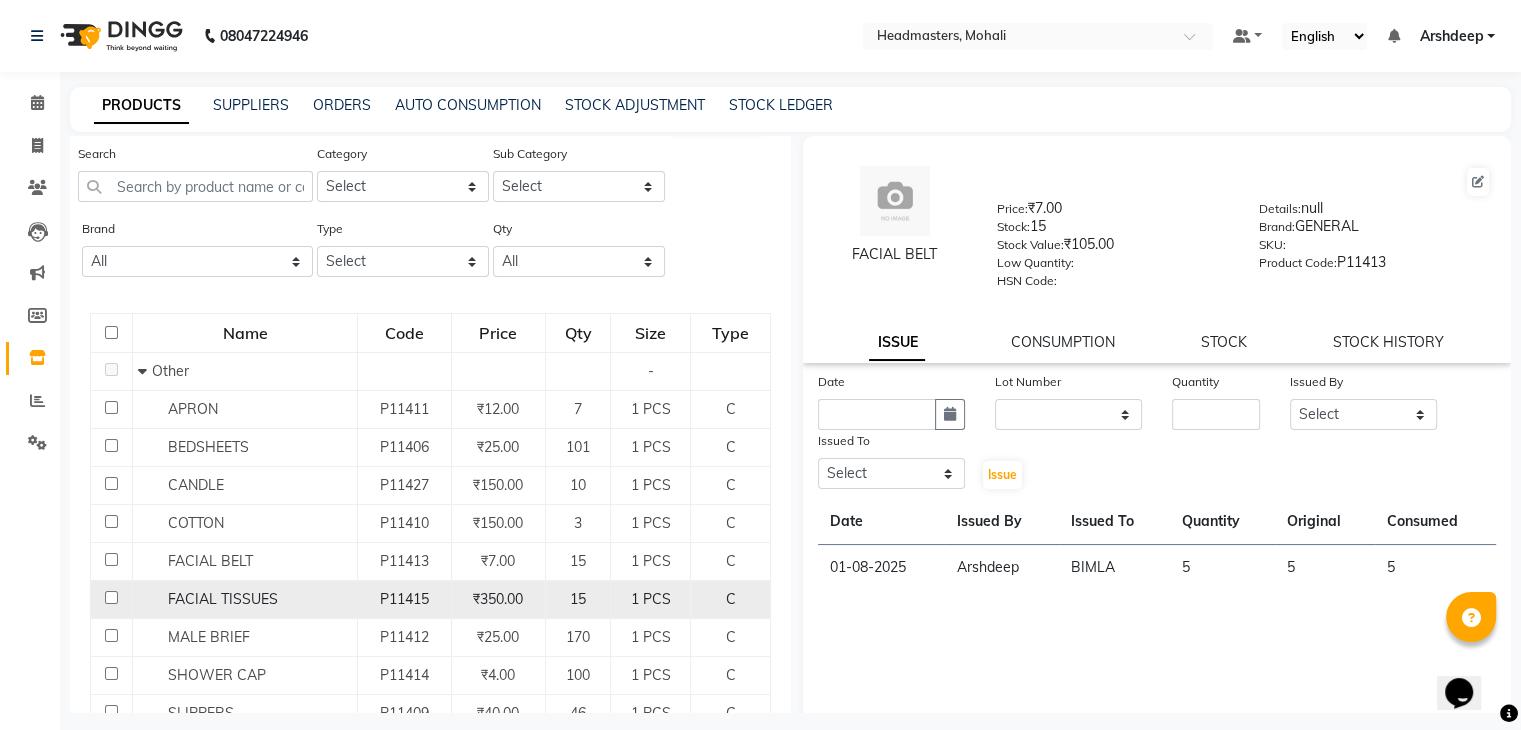 click on "₹350.00" 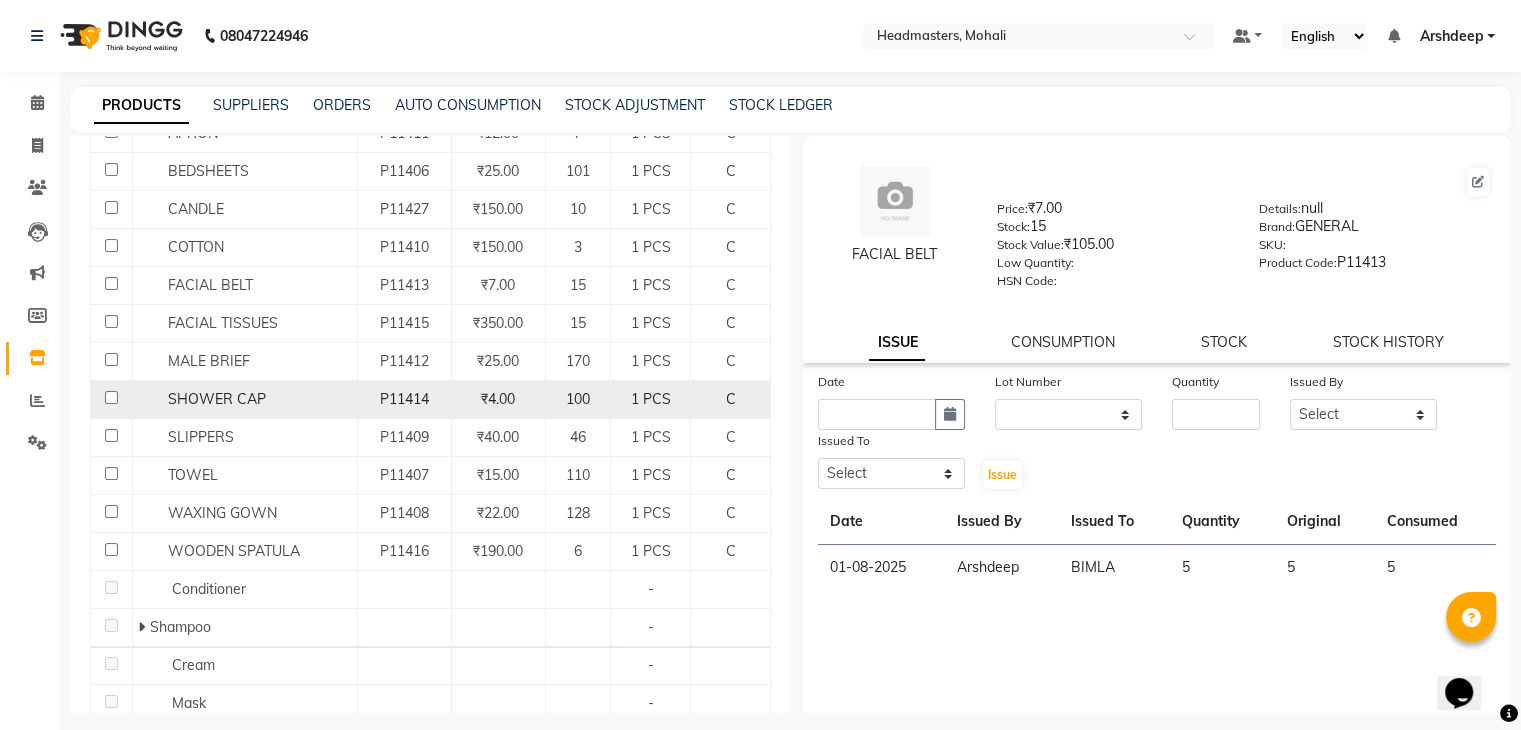 scroll, scrollTop: 311, scrollLeft: 0, axis: vertical 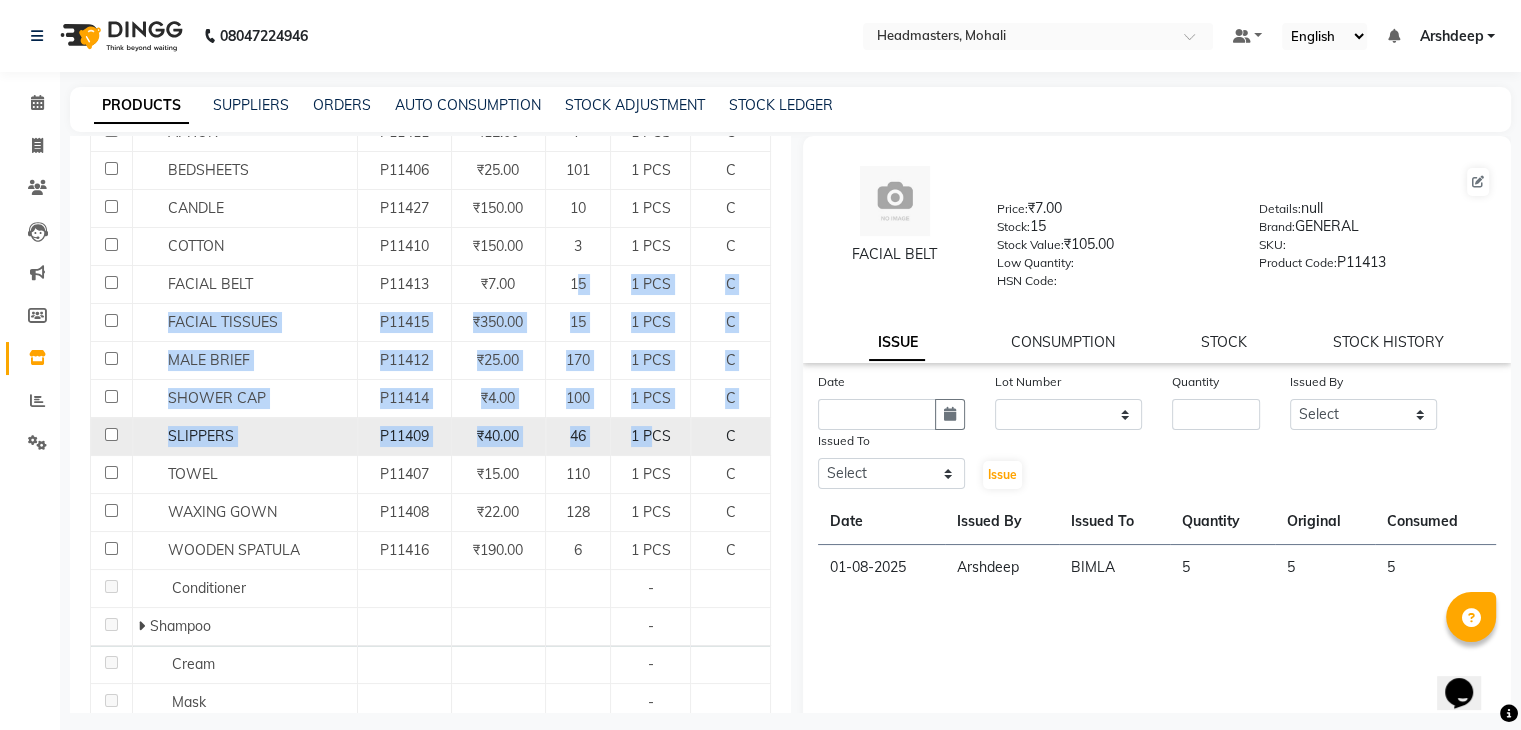 drag, startPoint x: 576, startPoint y: 286, endPoint x: 641, endPoint y: 421, distance: 149.83324 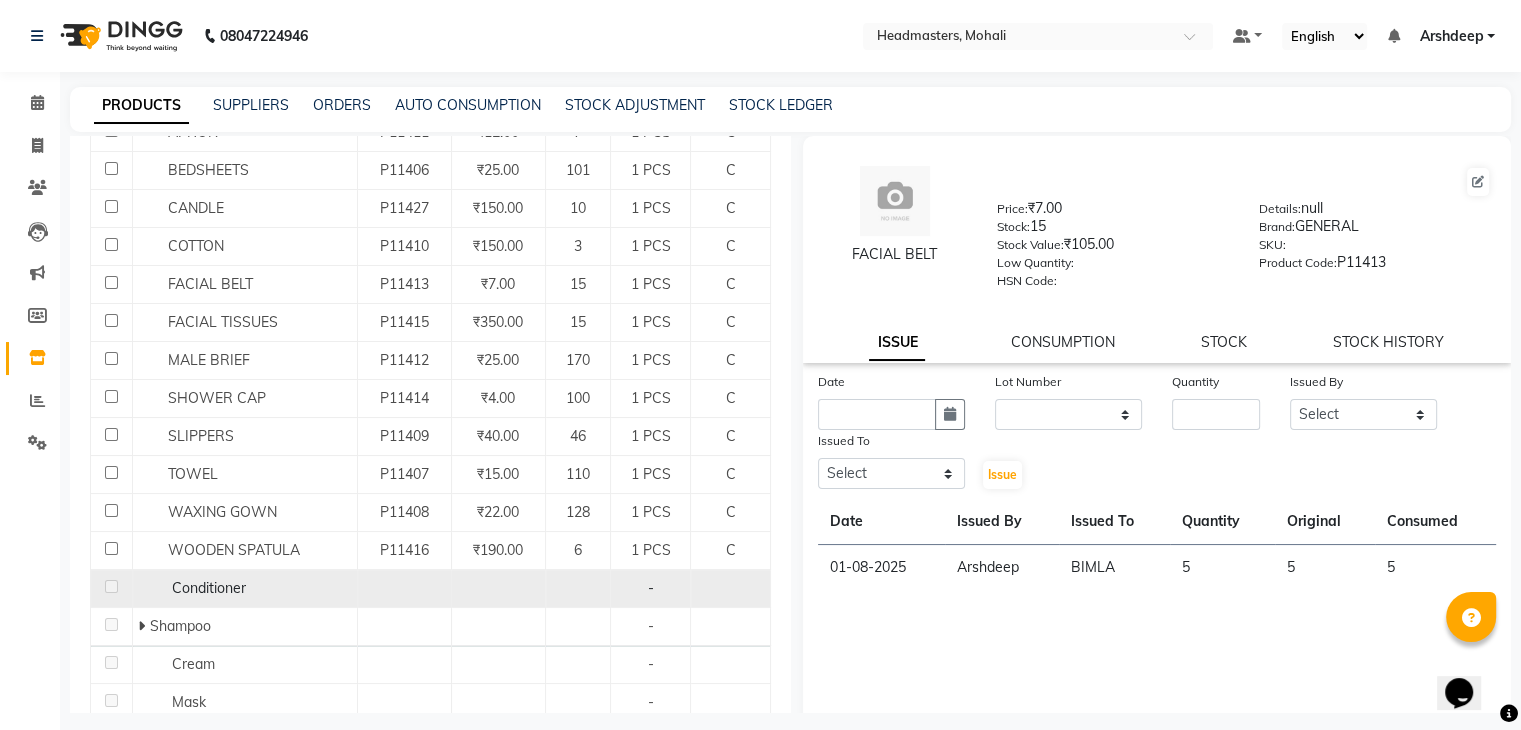click 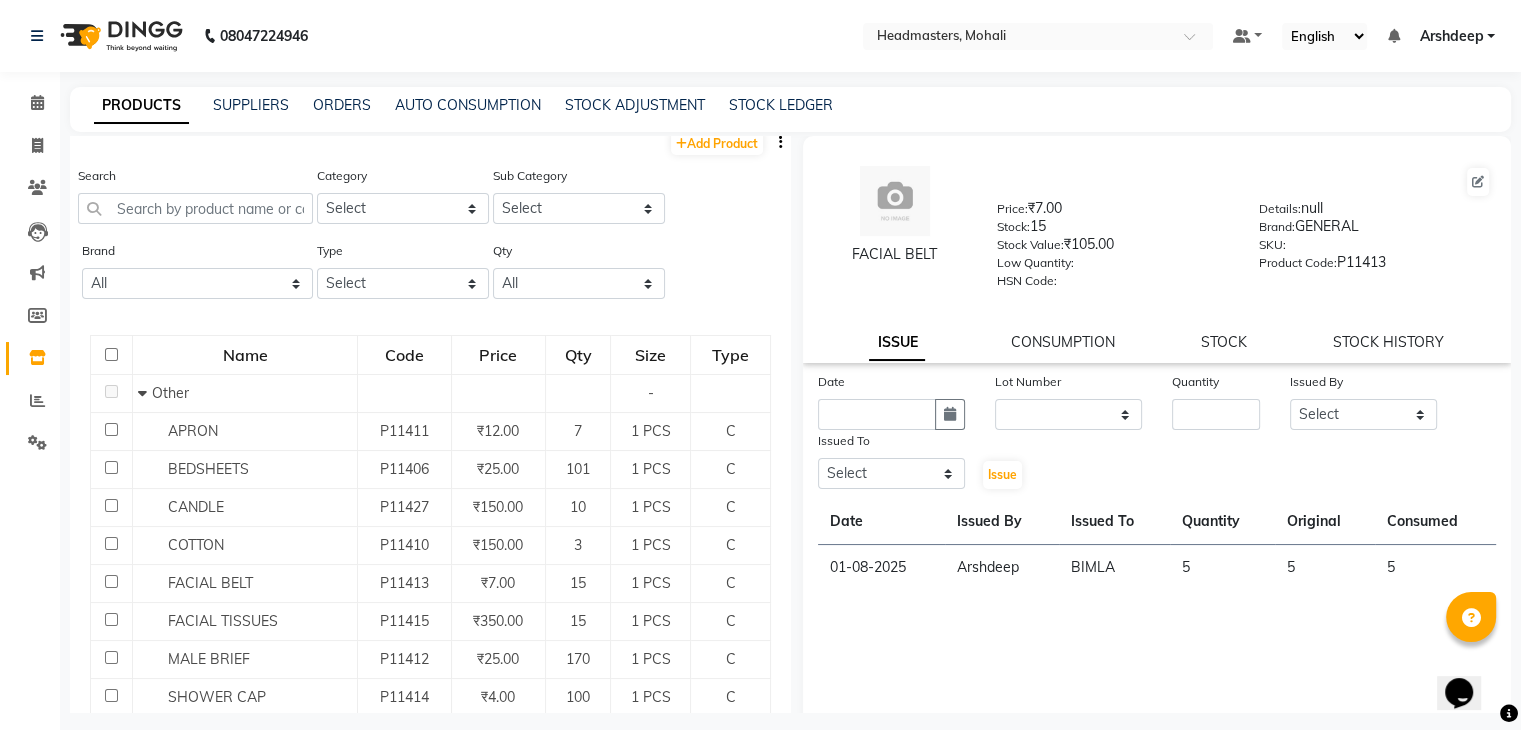 scroll, scrollTop: 0, scrollLeft: 0, axis: both 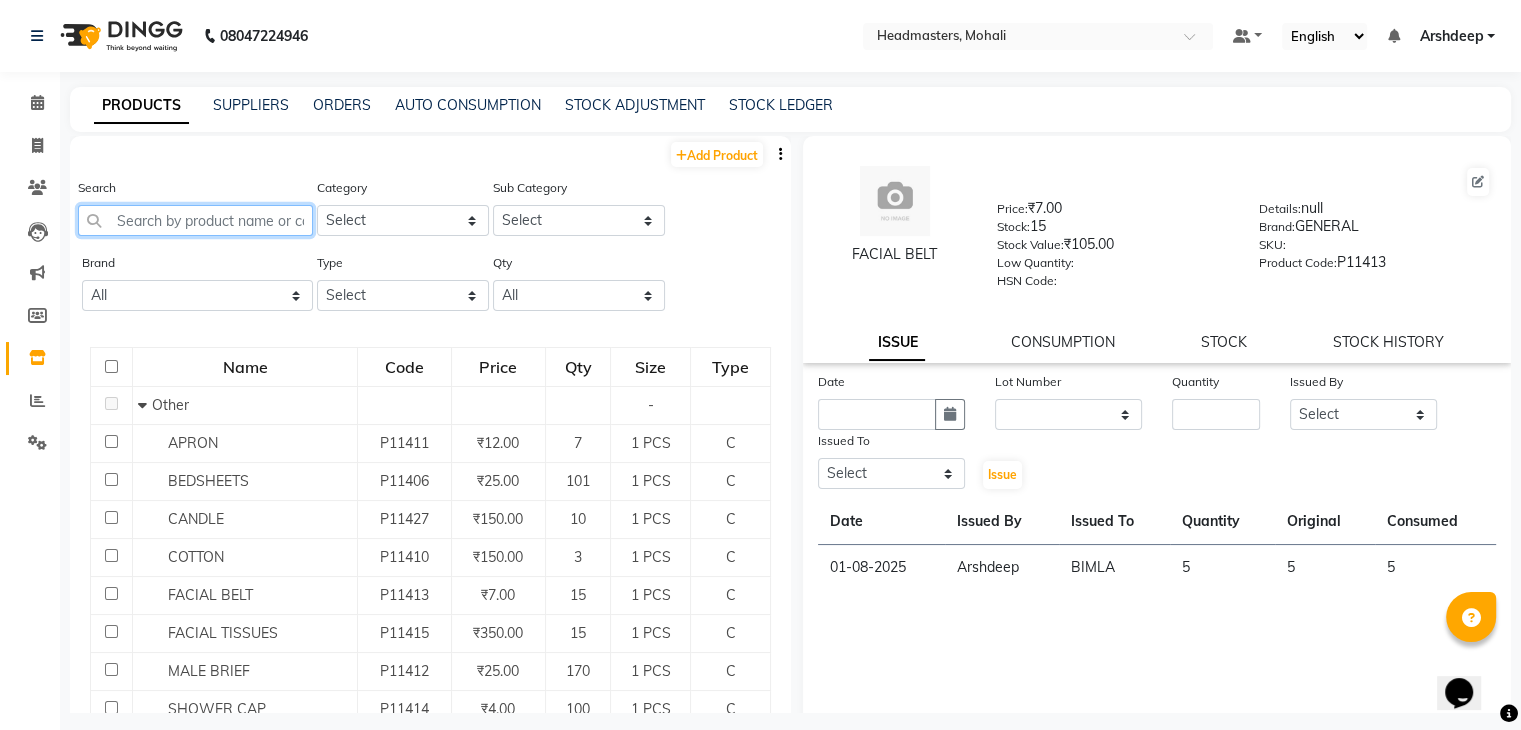 click 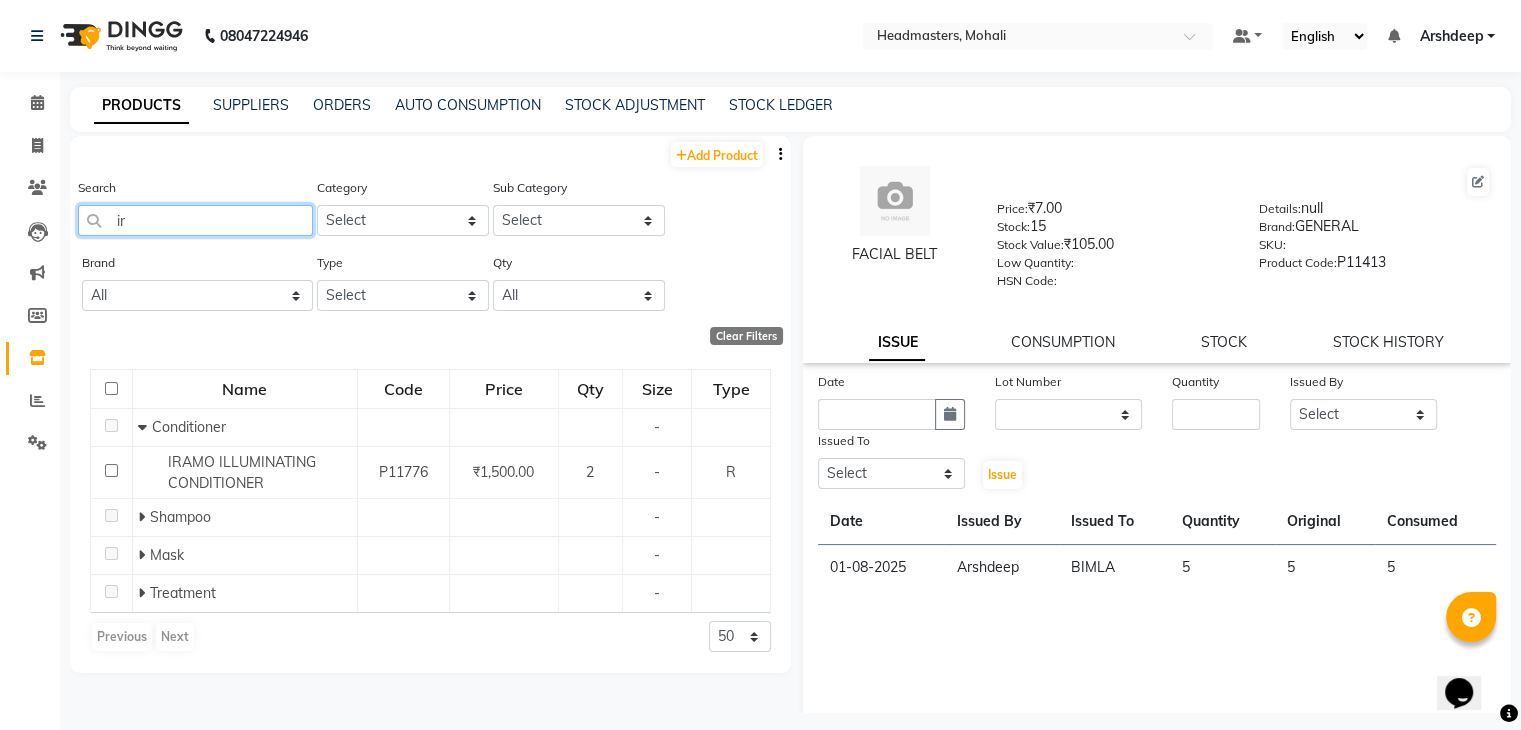 type on "i" 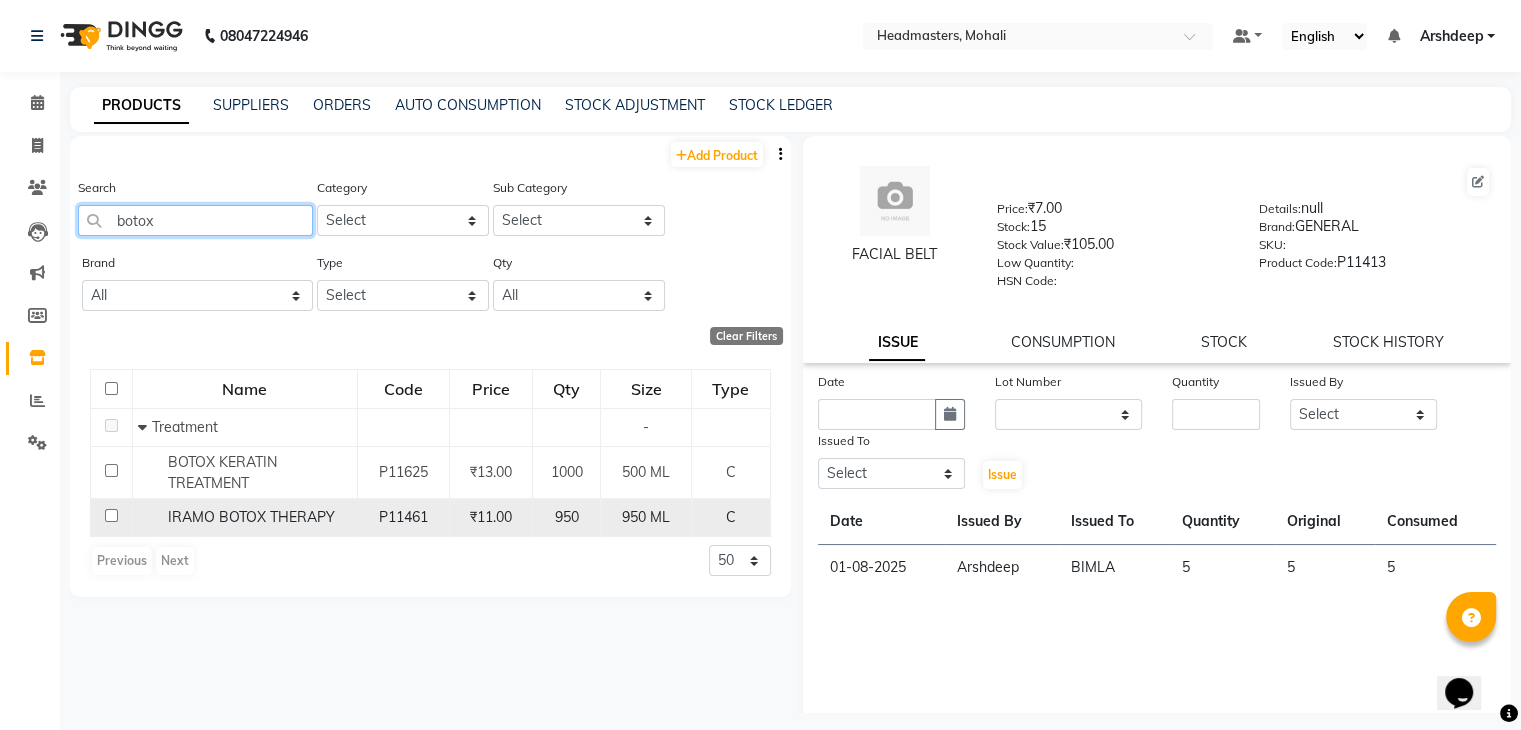 type on "botox" 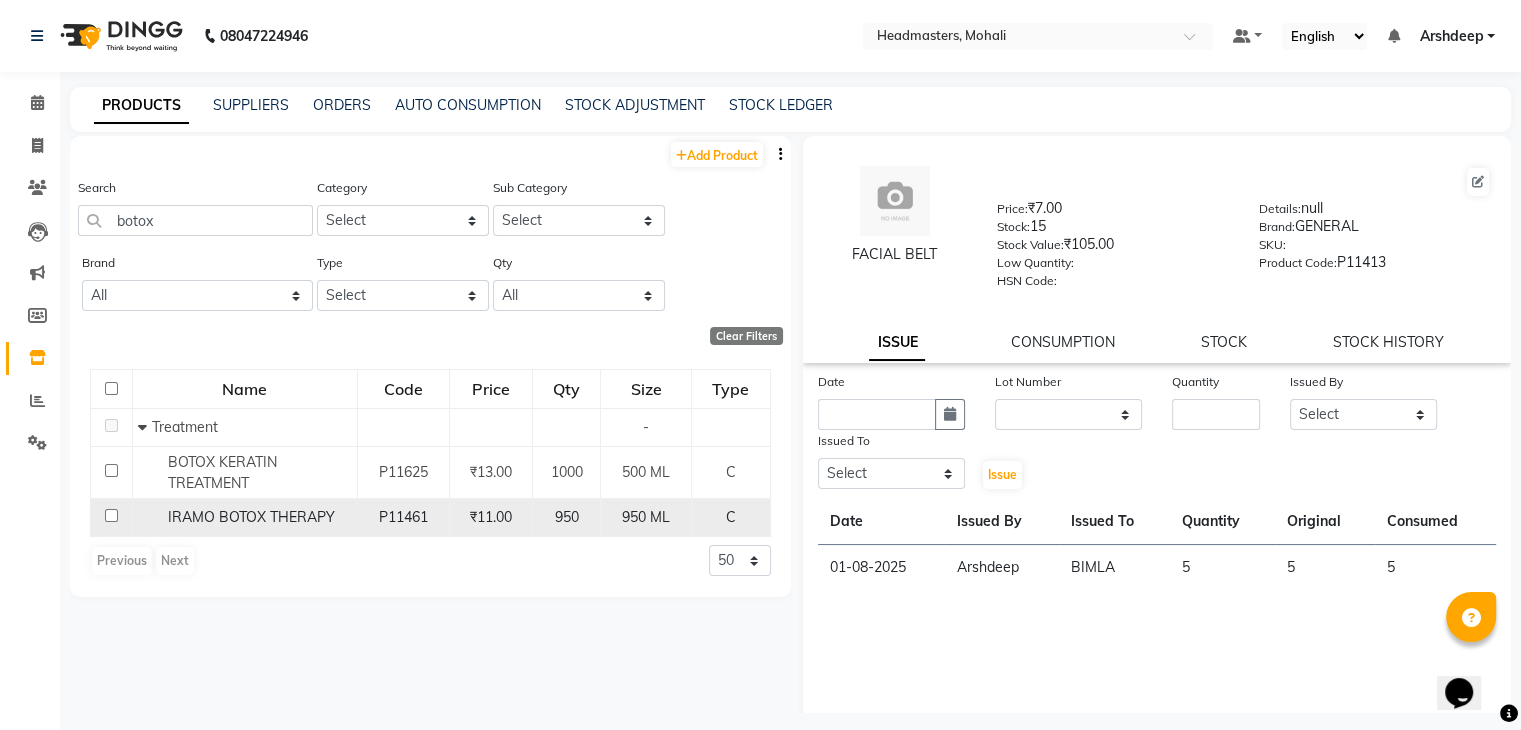click on "IRAMO BOTOX THERAPY" 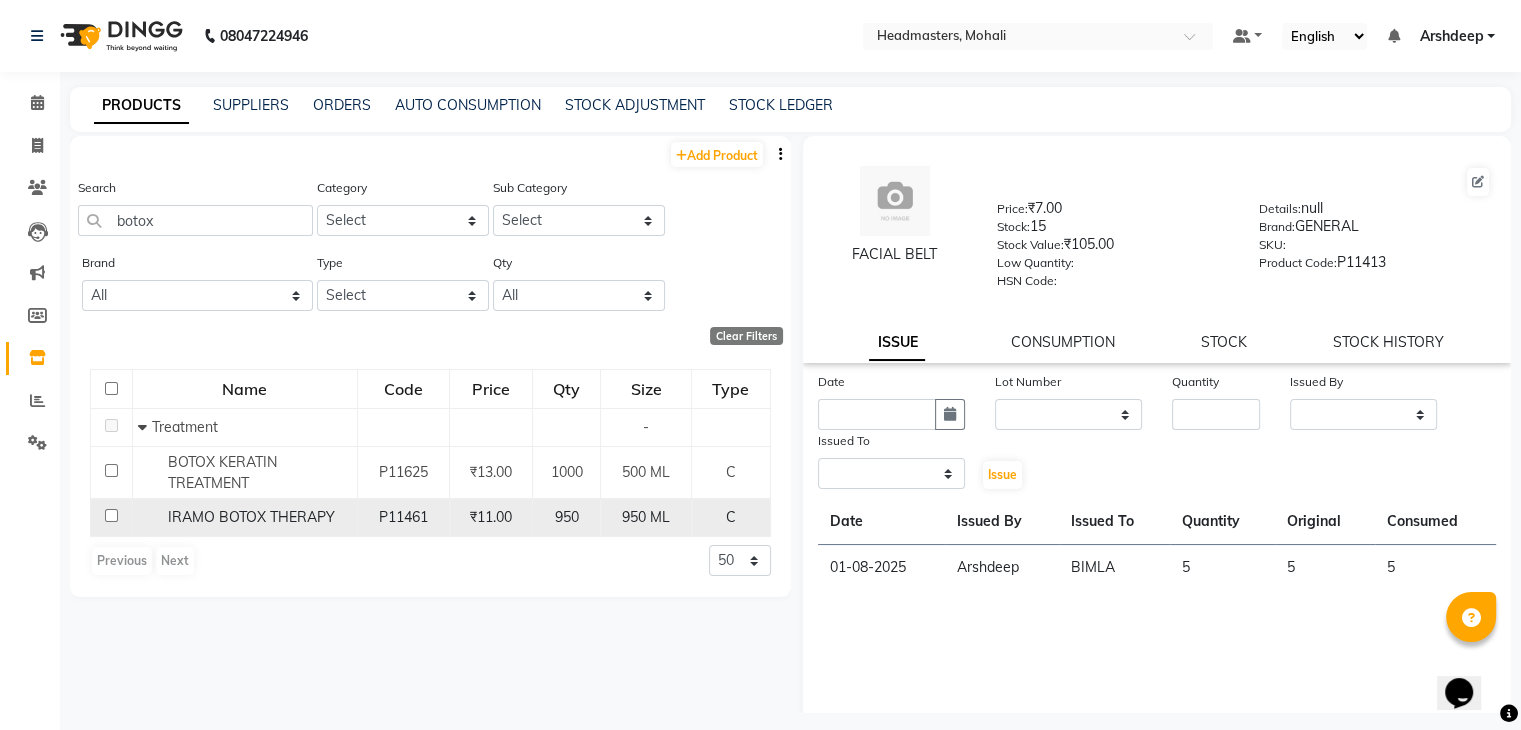 select 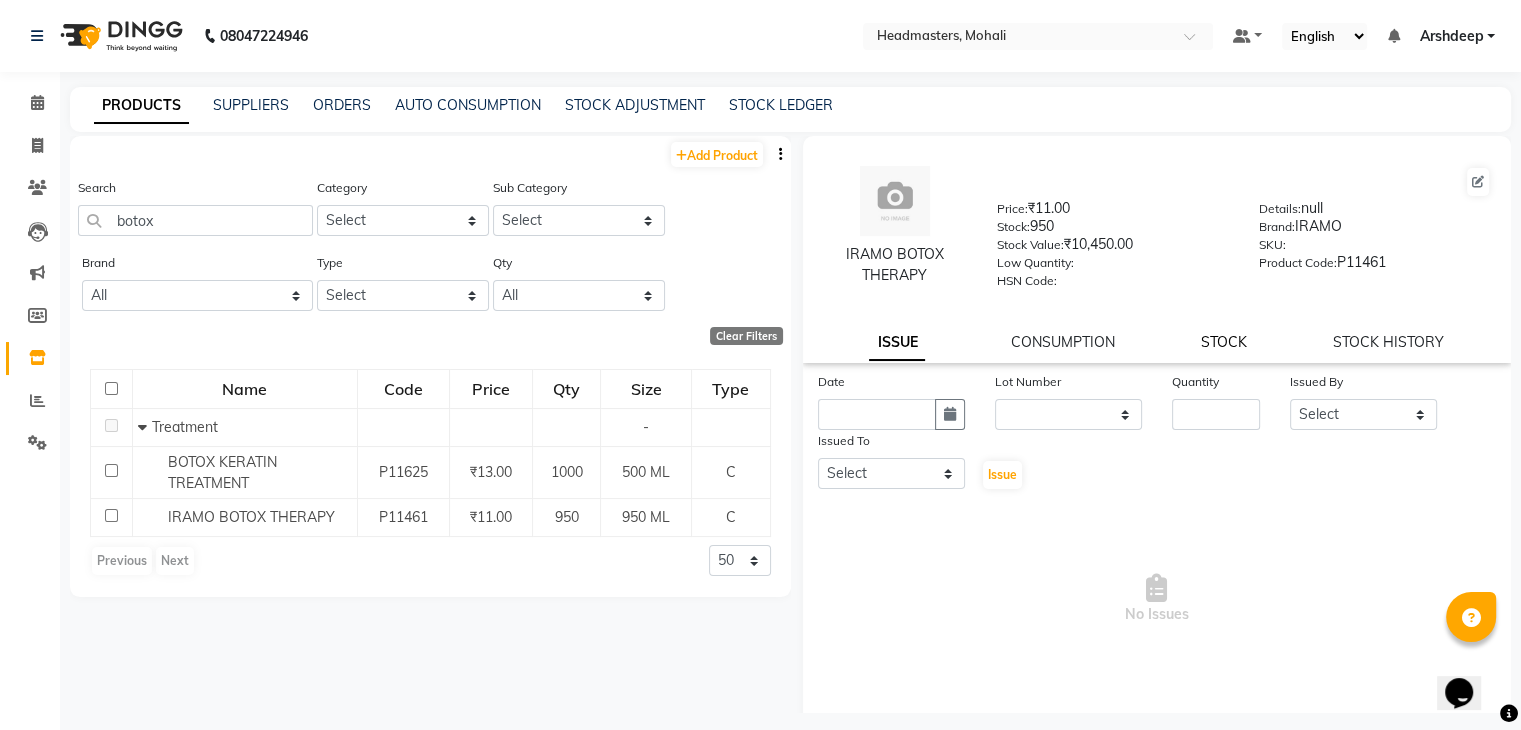 click on "STOCK" 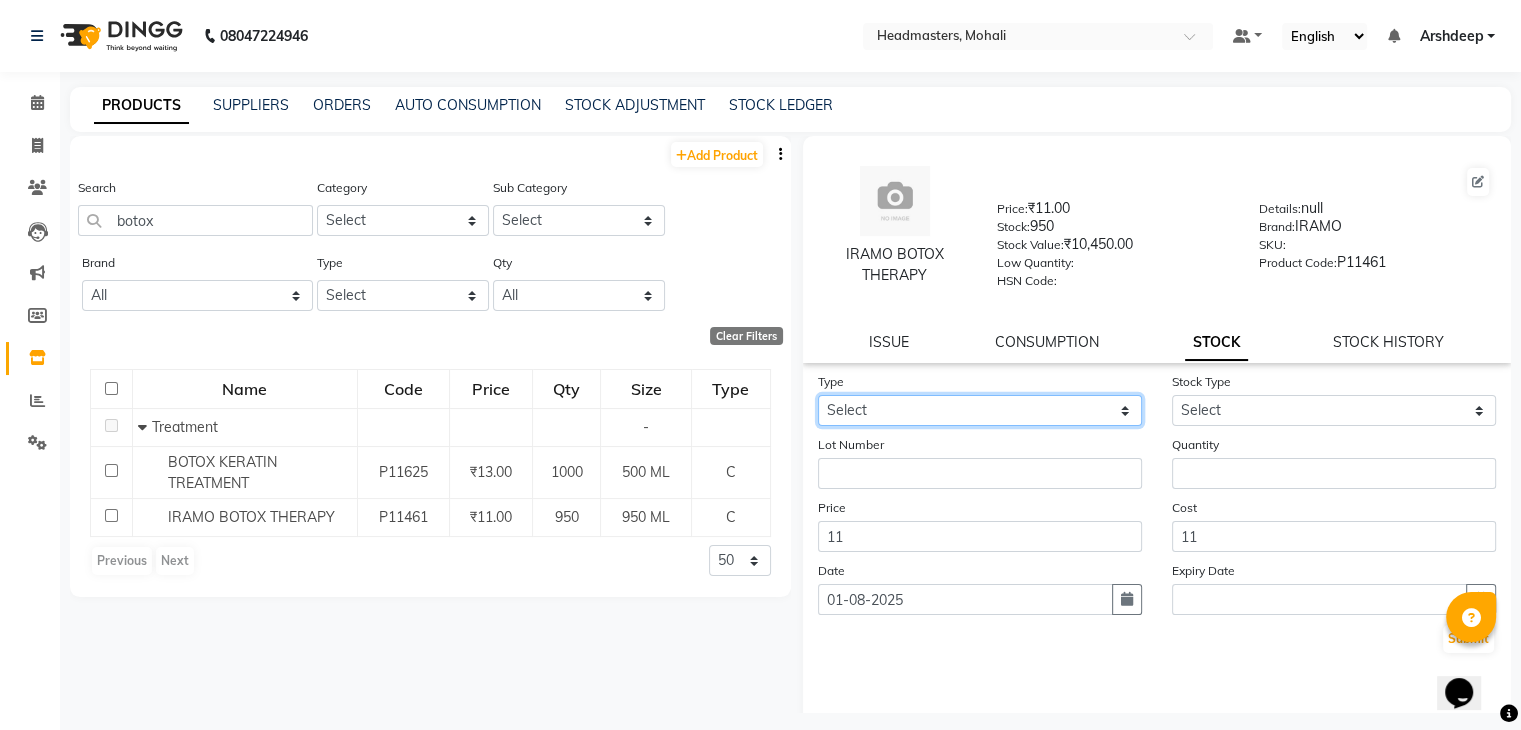 click on "Select In" 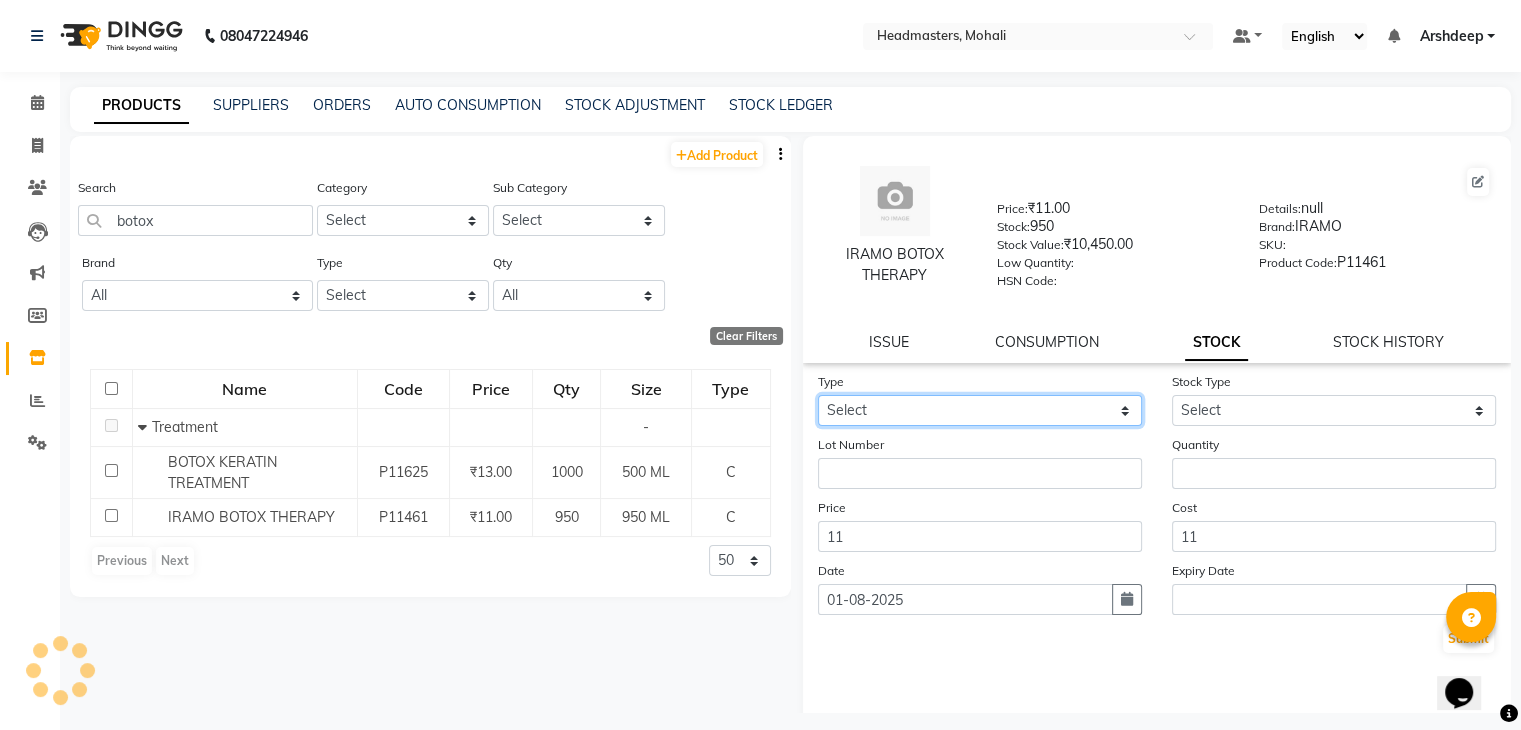select on "in" 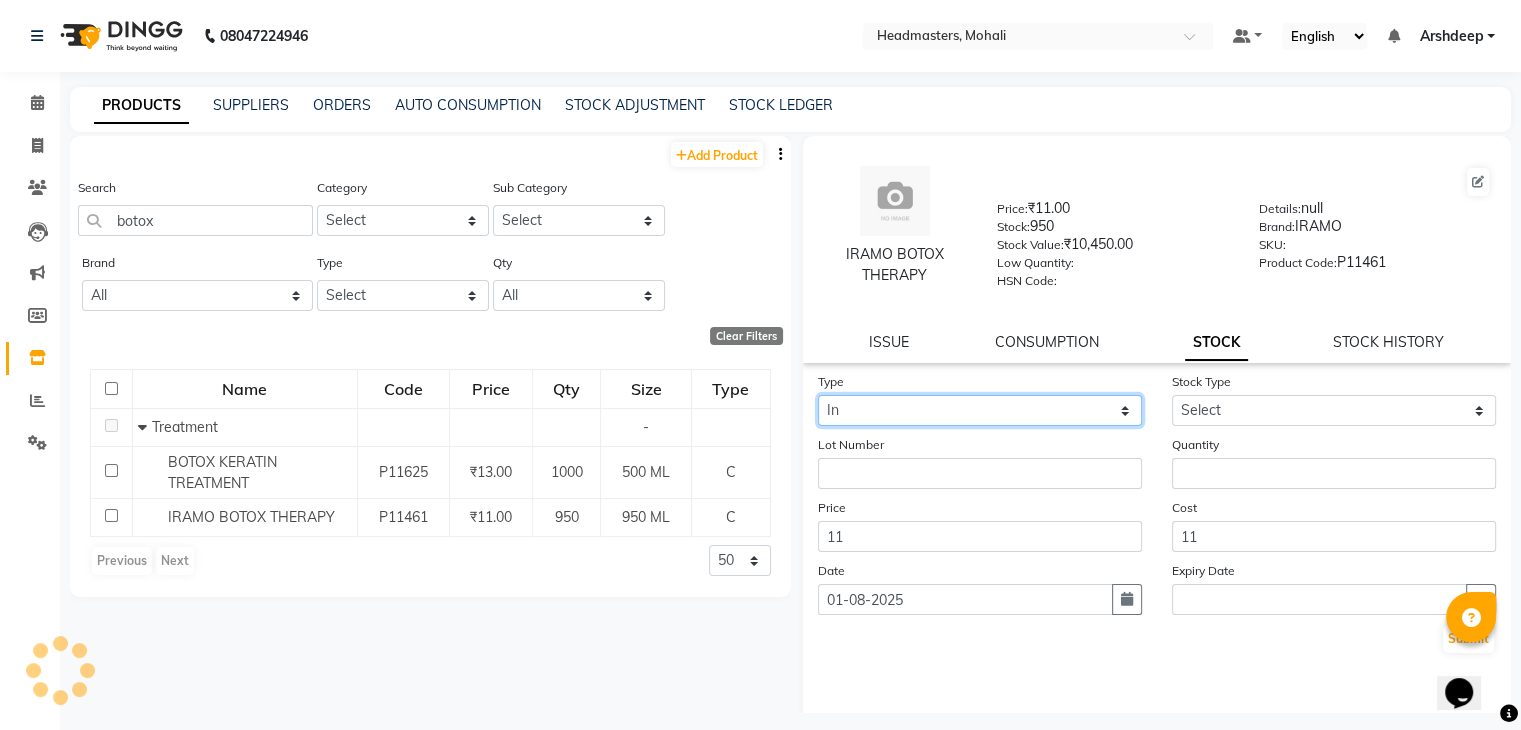click on "Select In" 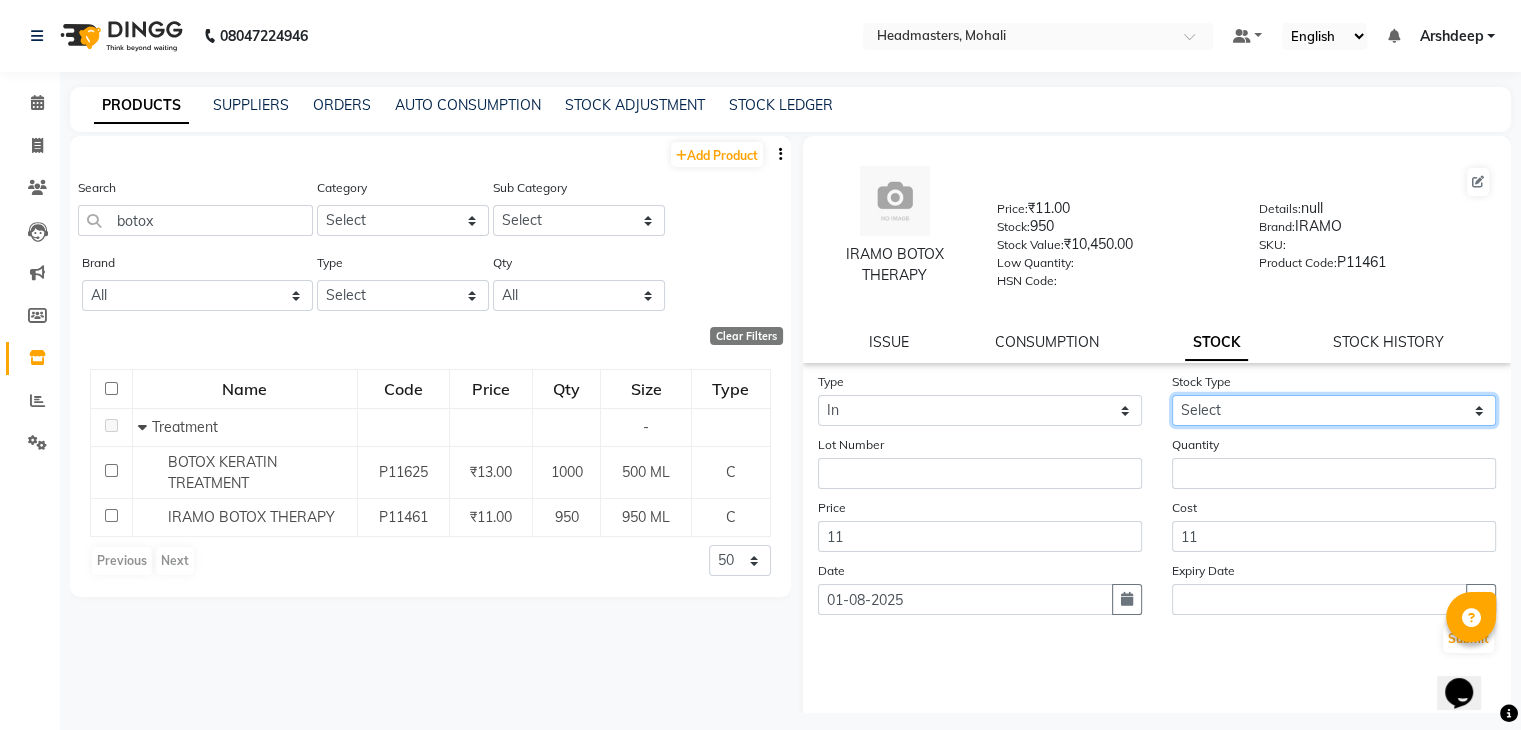 click on "Select New Stock Adjustment Return Other" 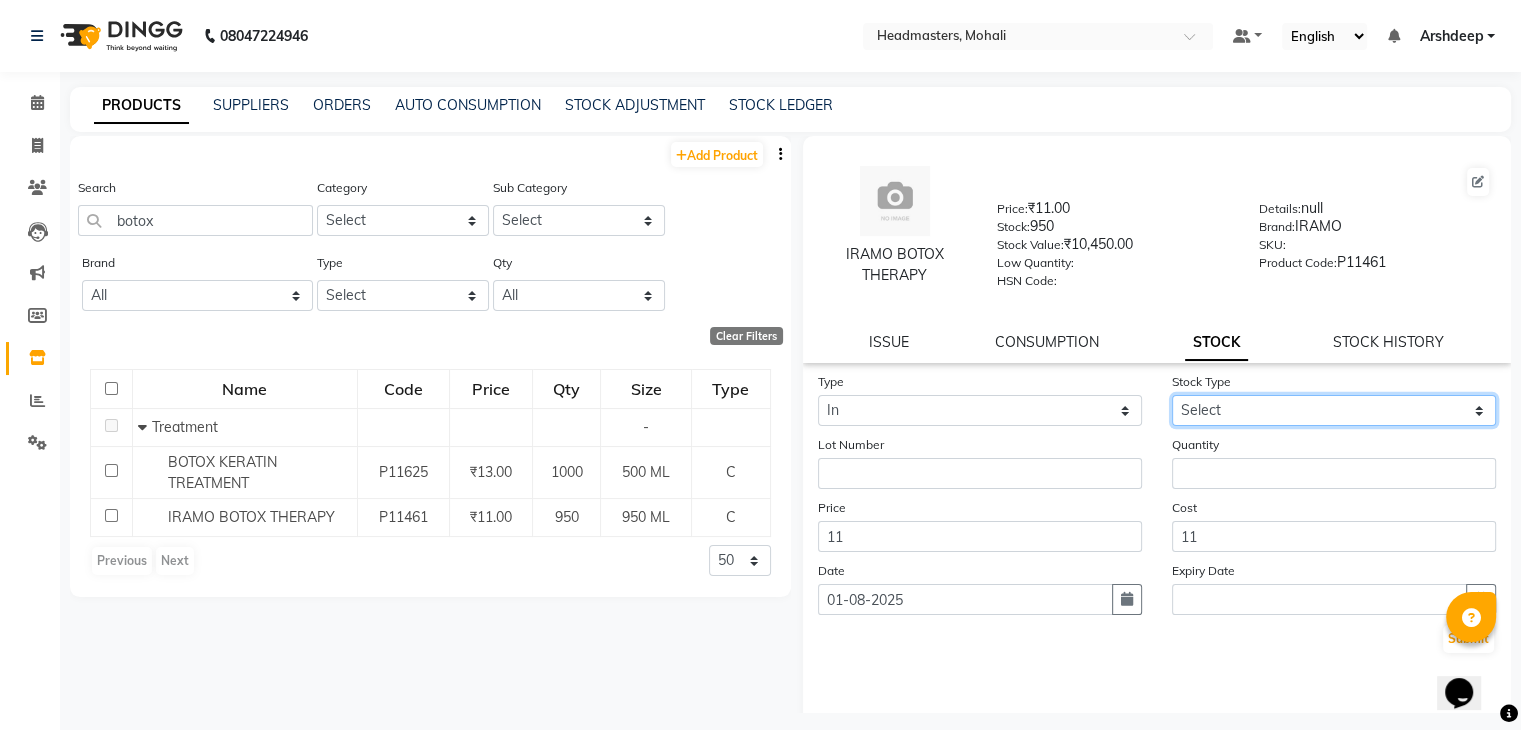select on "new stock" 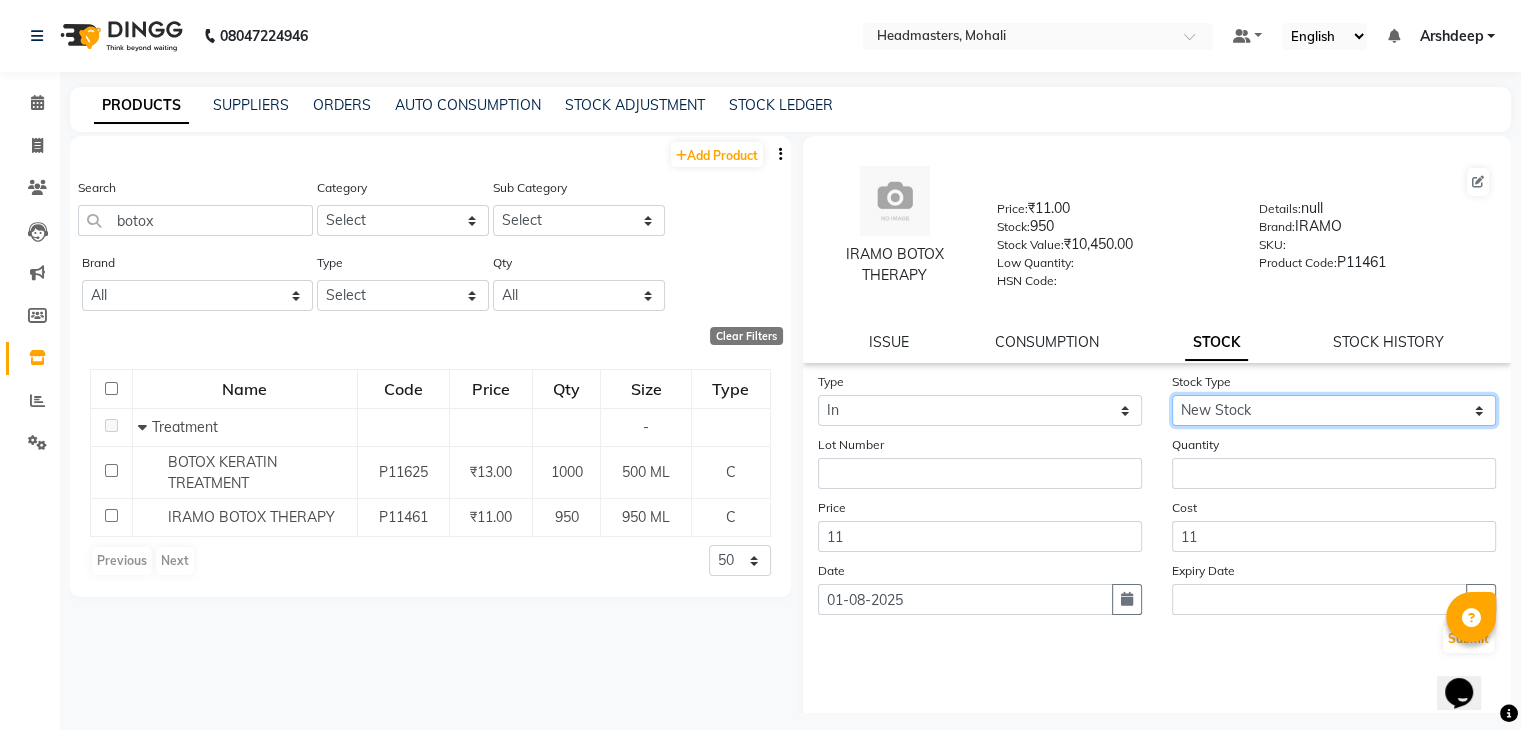 click on "Select New Stock Adjustment Return Other" 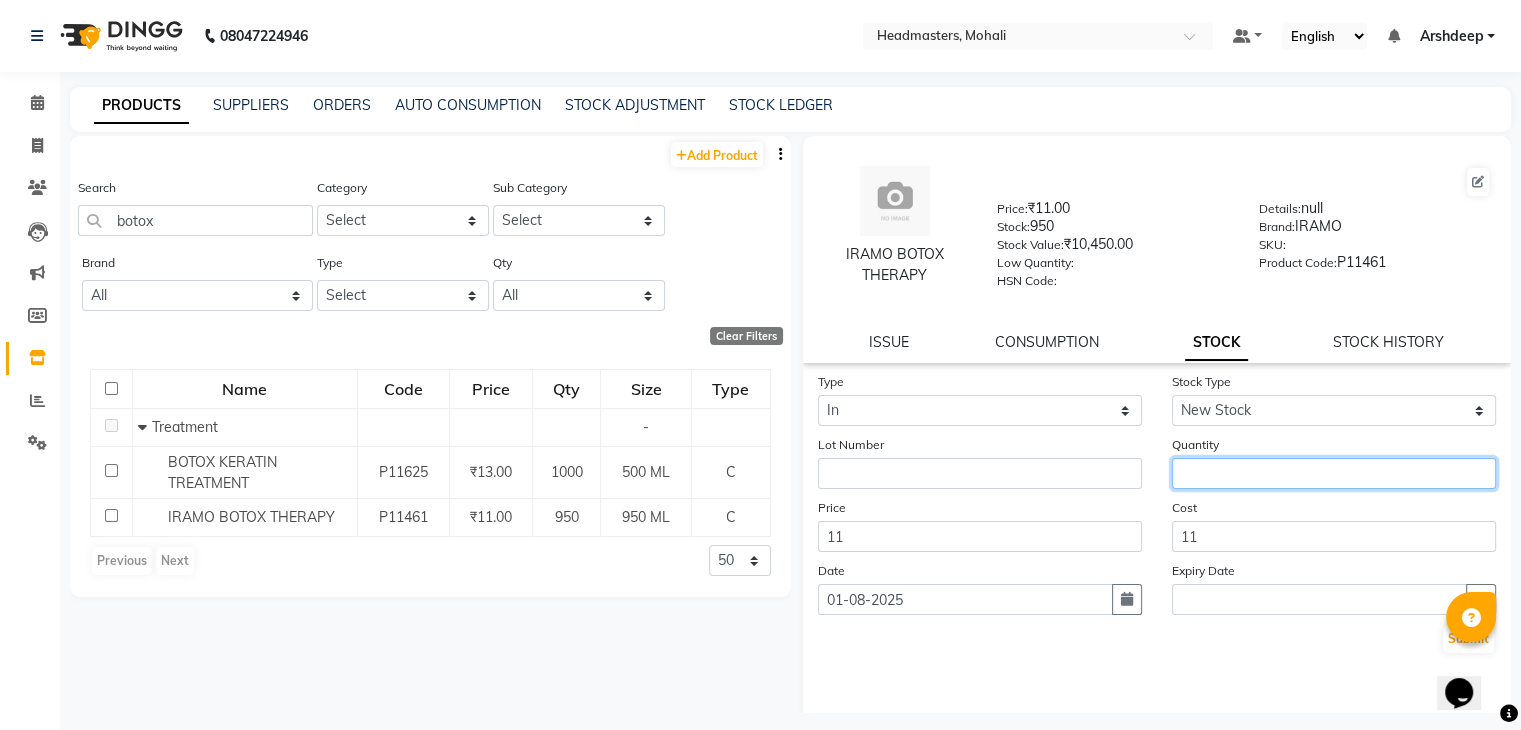 click 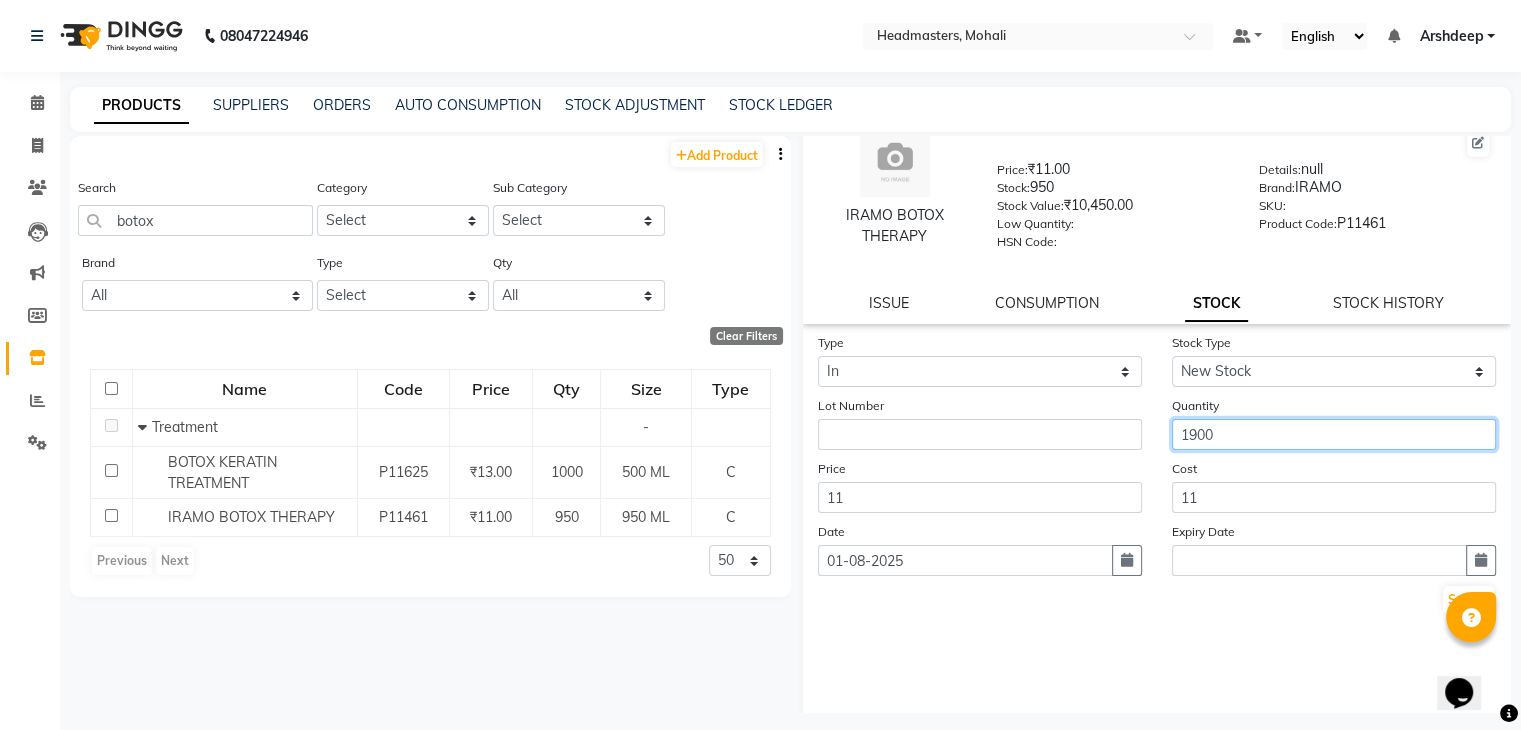scroll, scrollTop: 64, scrollLeft: 0, axis: vertical 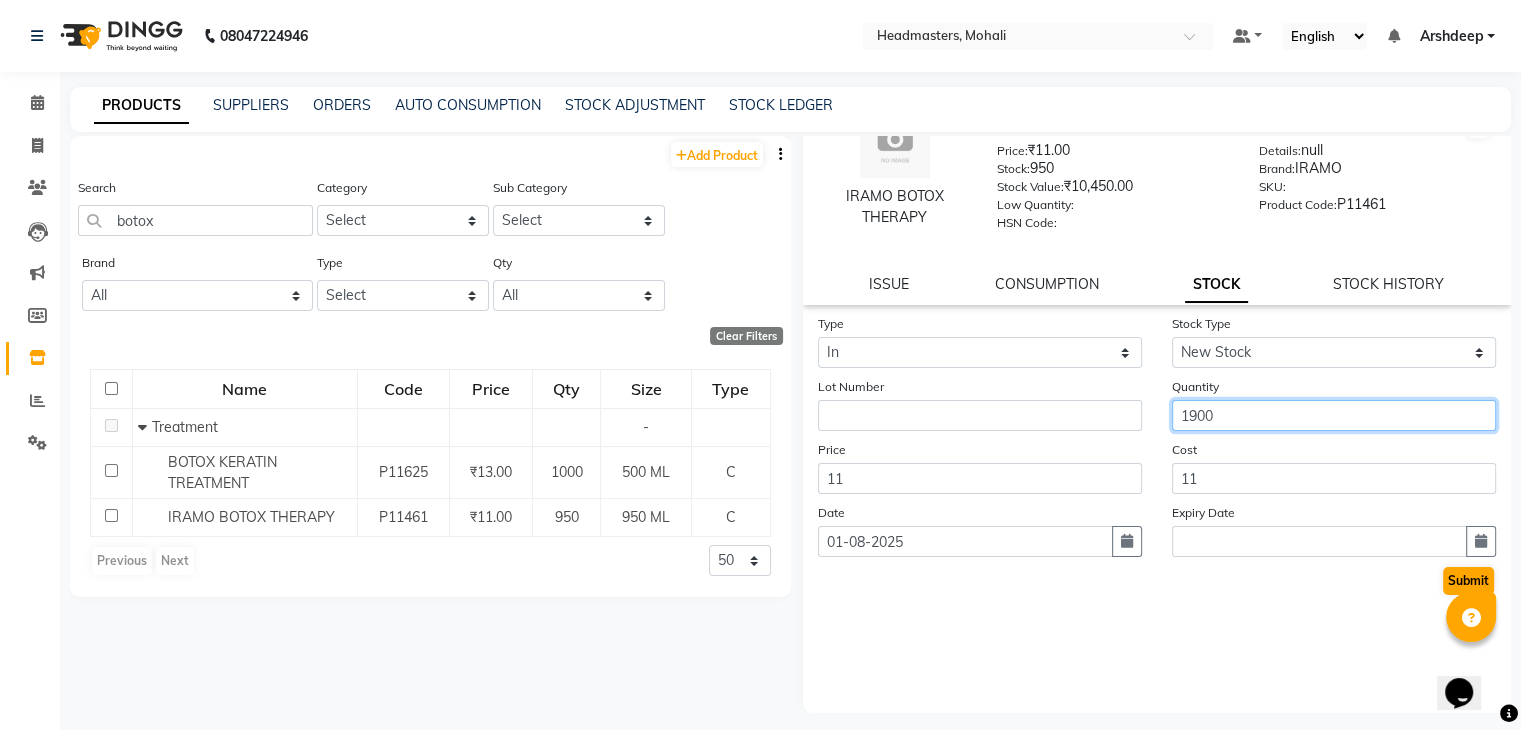 type on "1900" 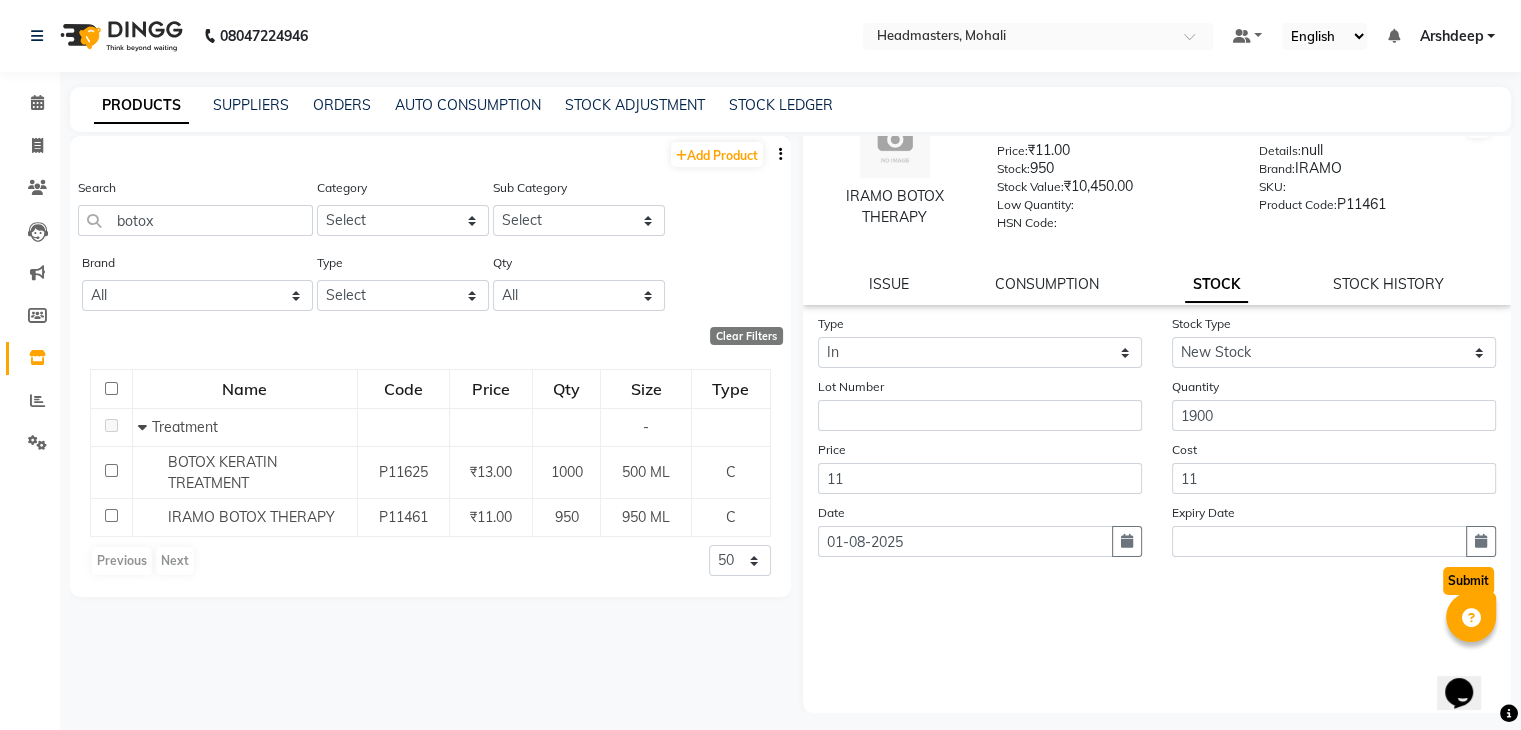 click on "Submit" 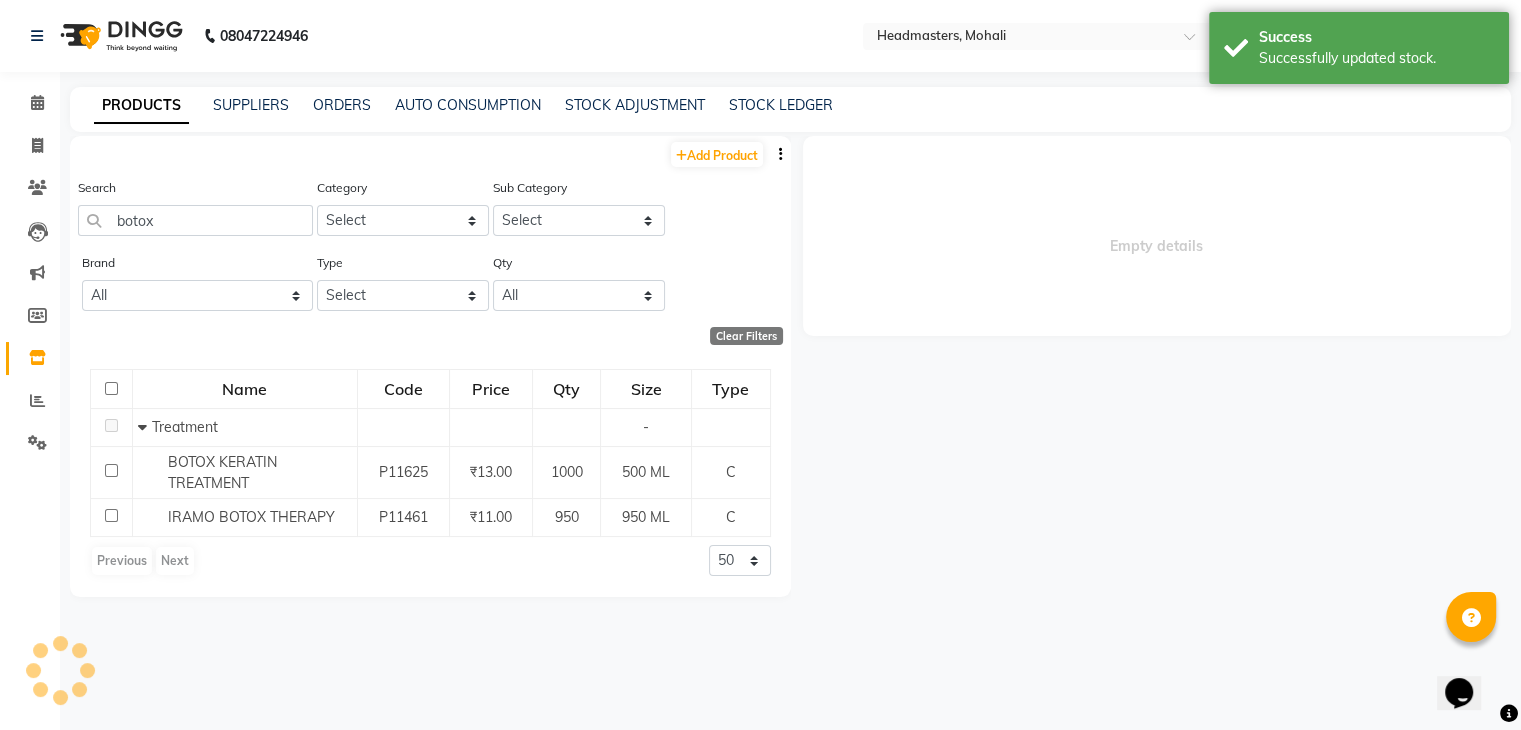 scroll, scrollTop: 0, scrollLeft: 0, axis: both 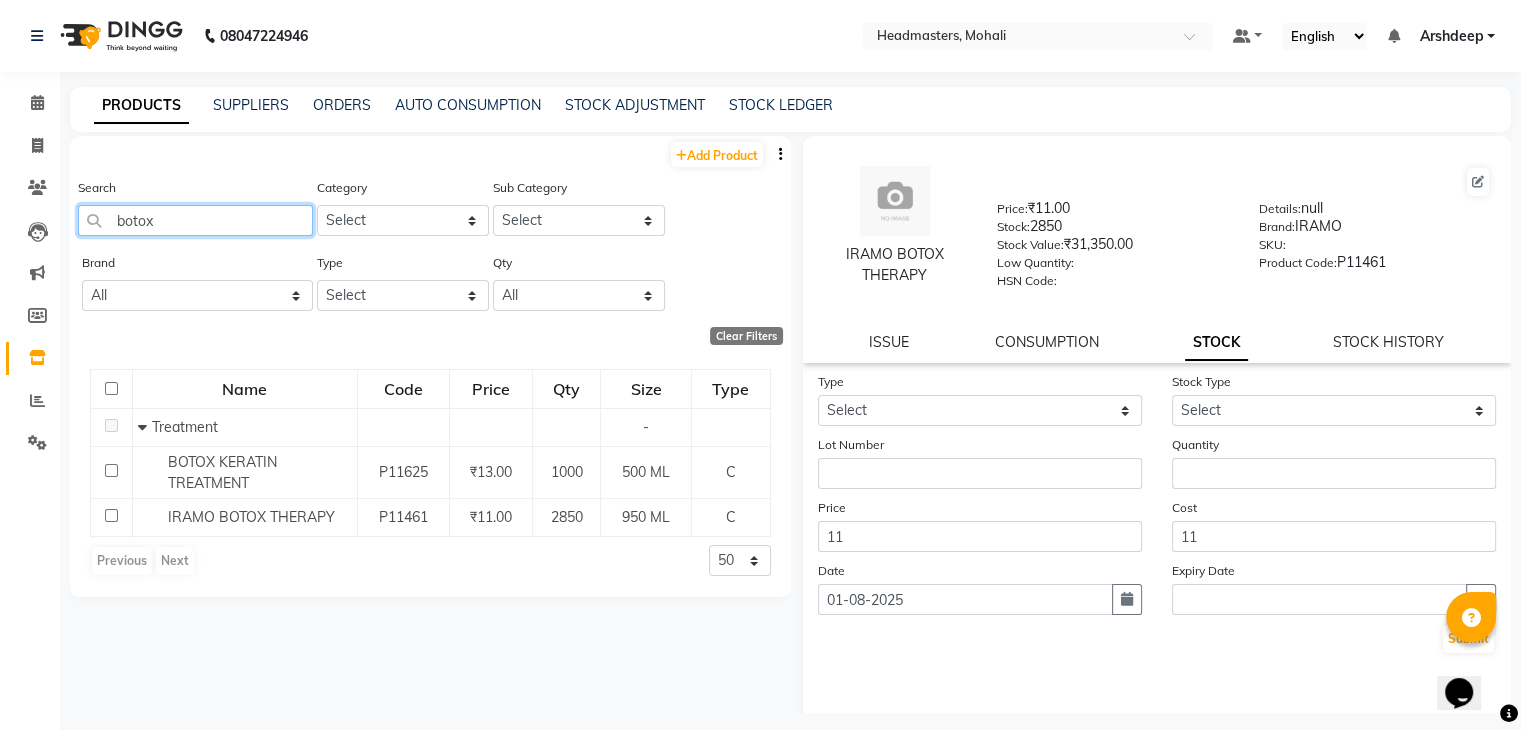 click on "botox" 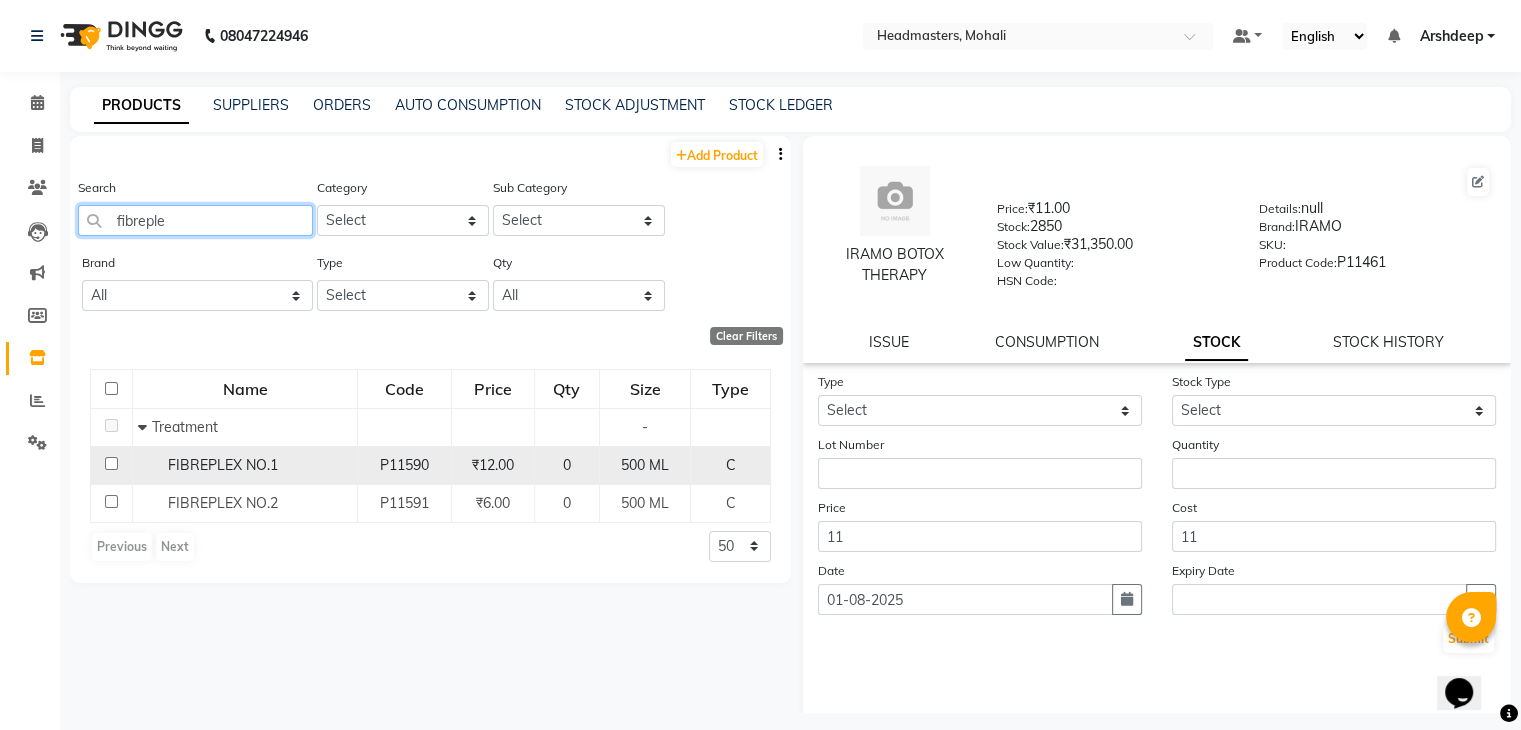 type on "fibreple" 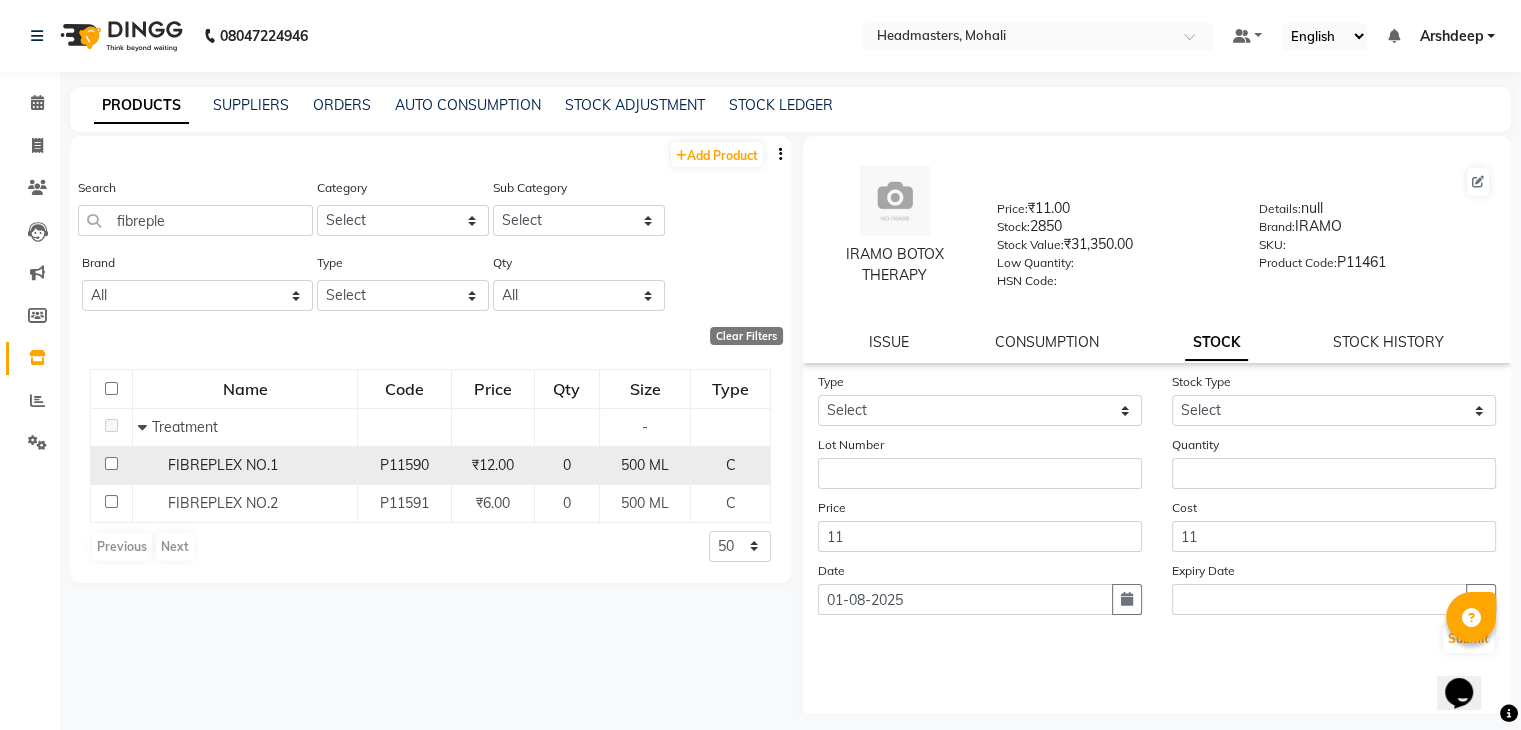 click on "FIBREPLEX NO.1" 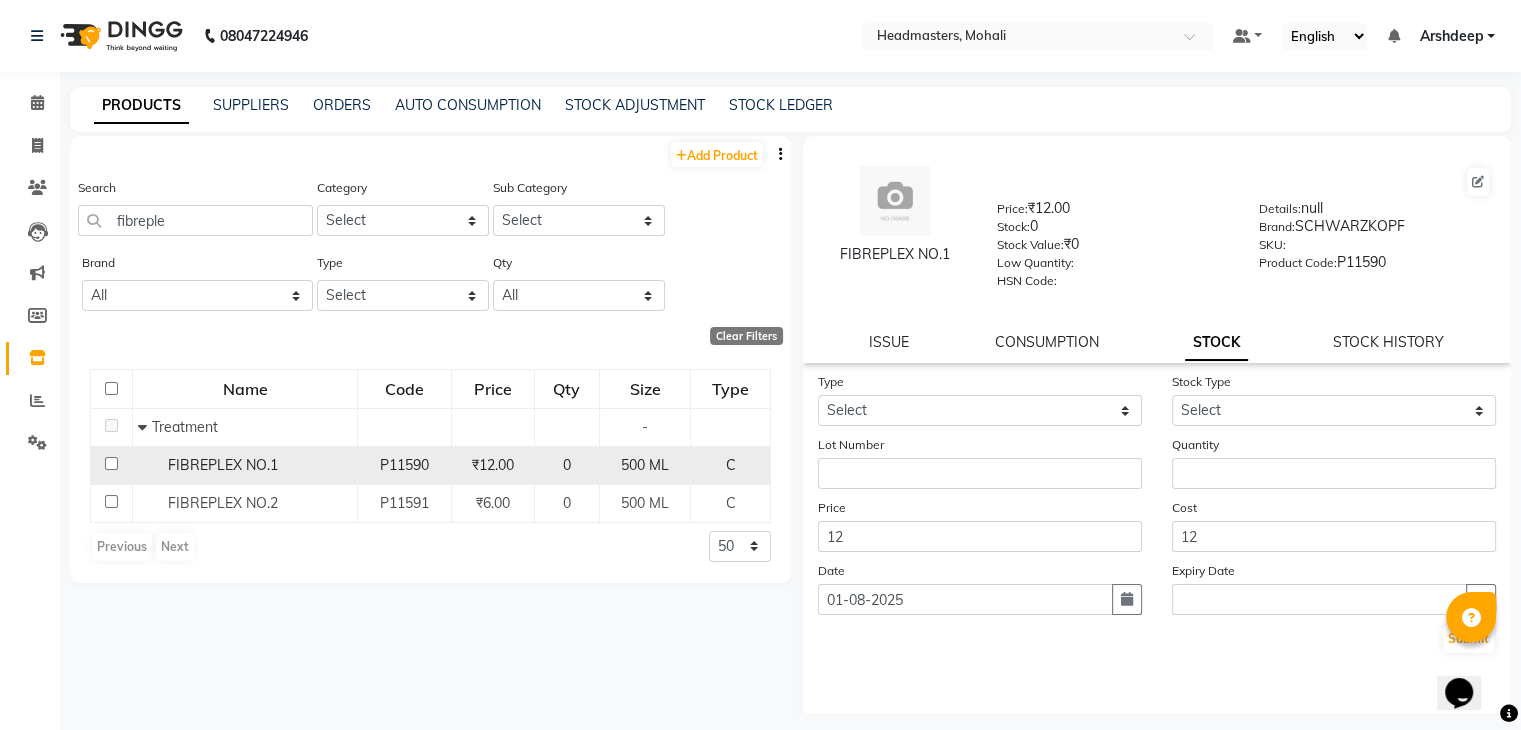 click on "0" 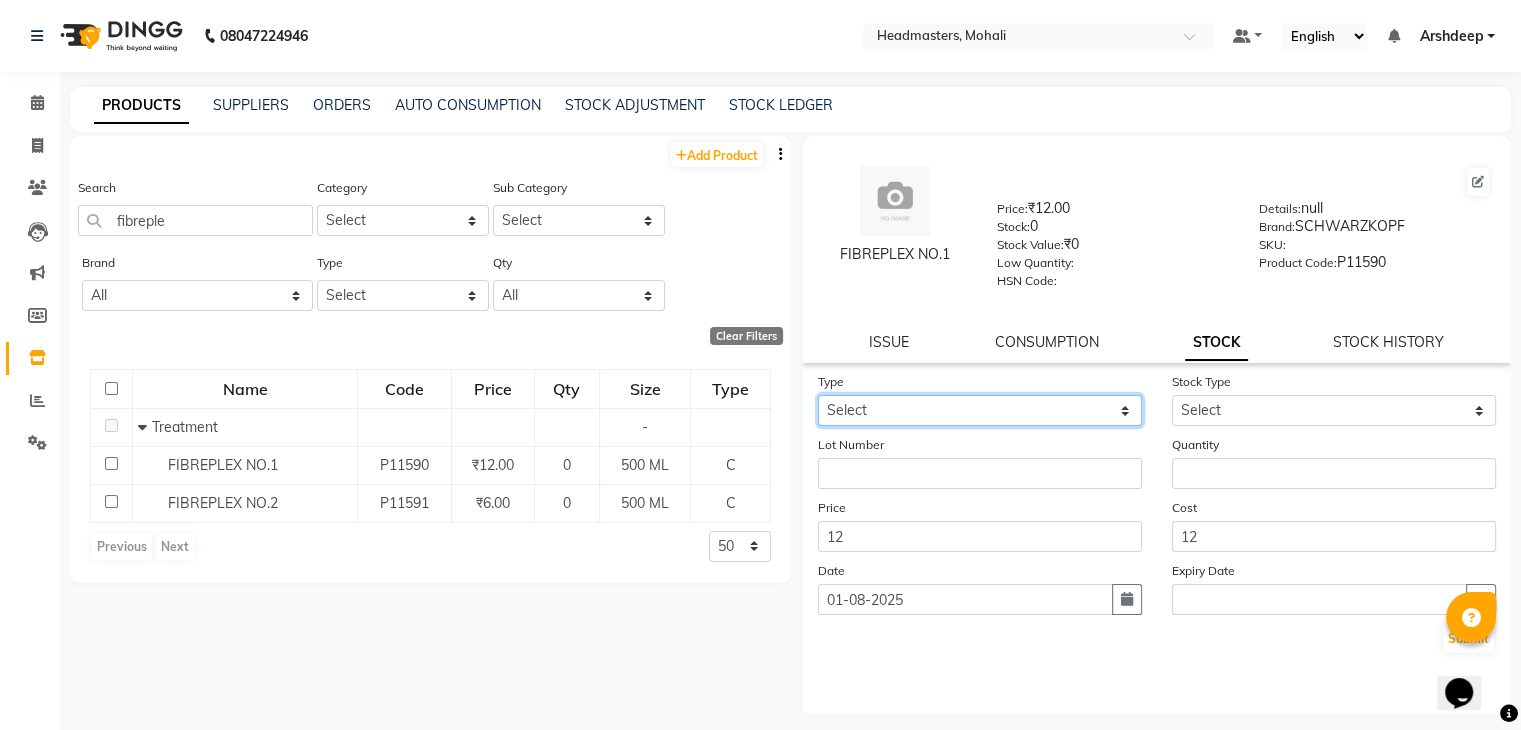 click on "Select In" 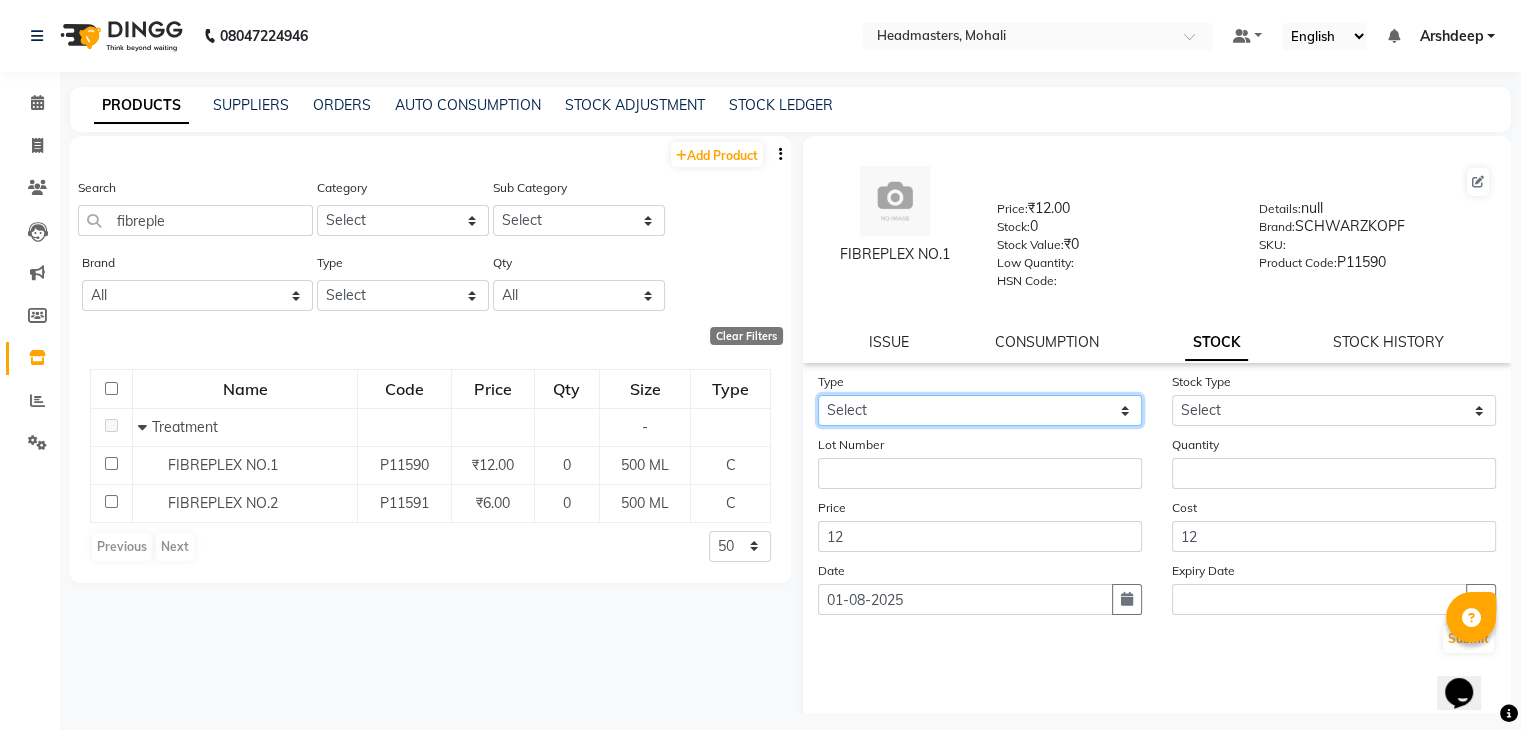select on "in" 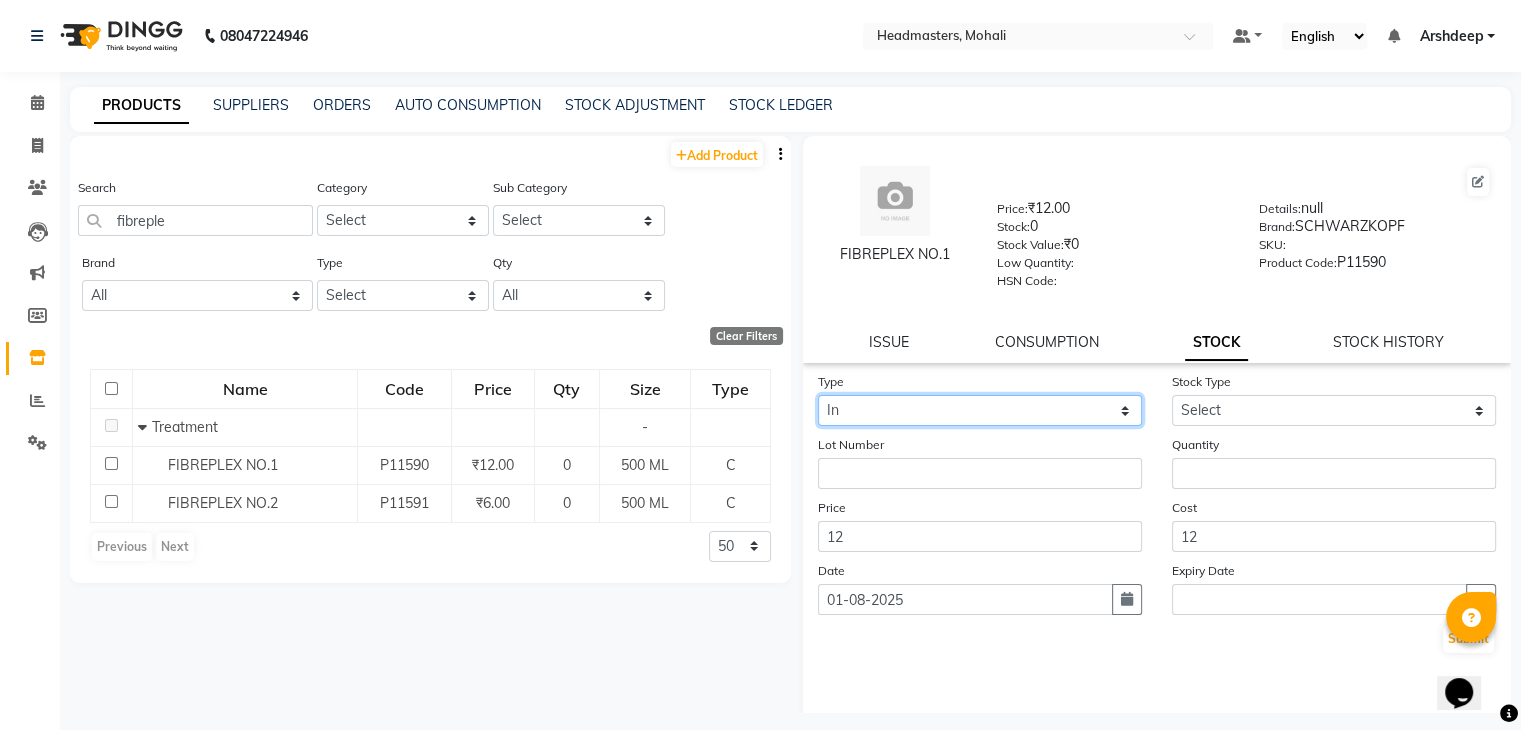 click on "Select In" 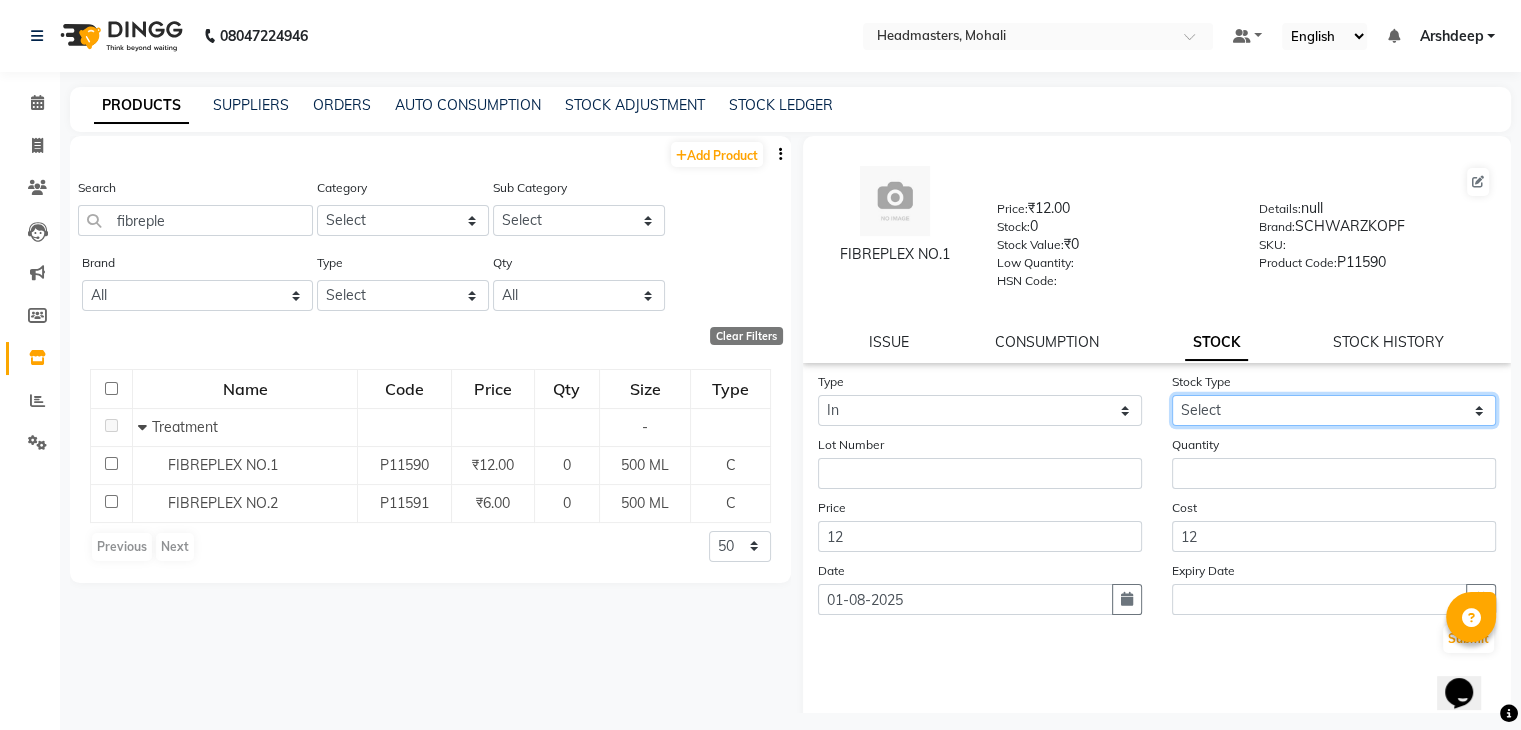 click on "Select New Stock Adjustment Return Other" 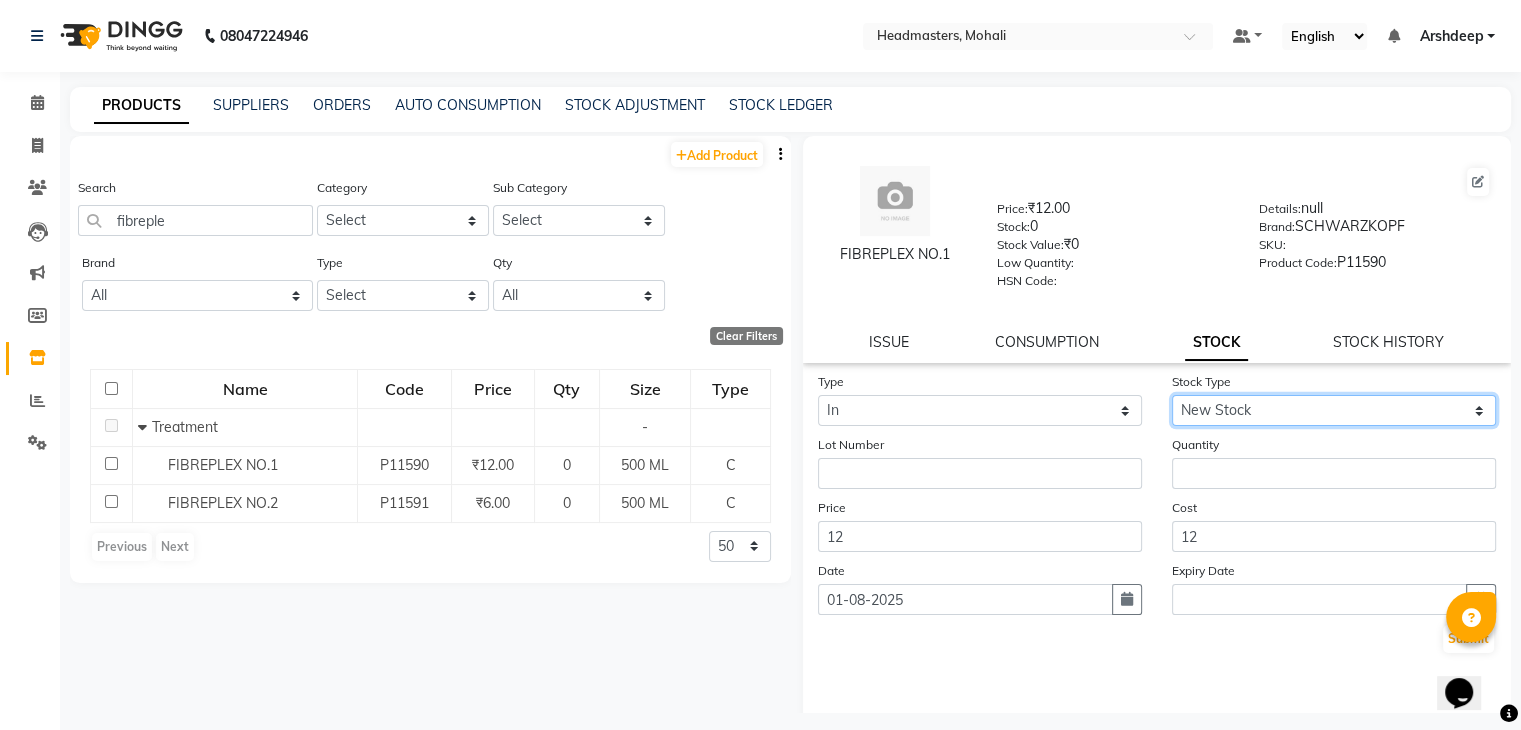 click on "Select New Stock Adjustment Return Other" 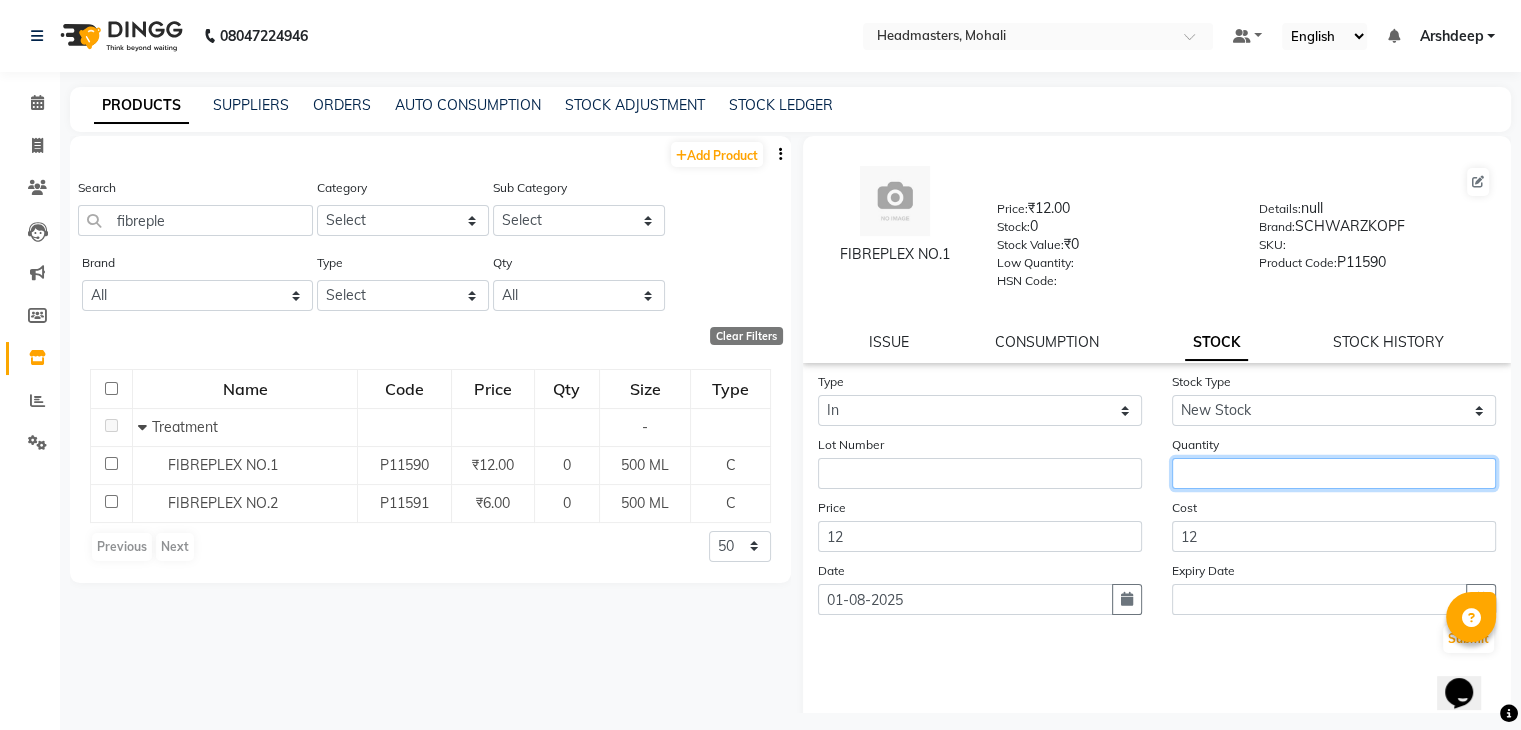 click 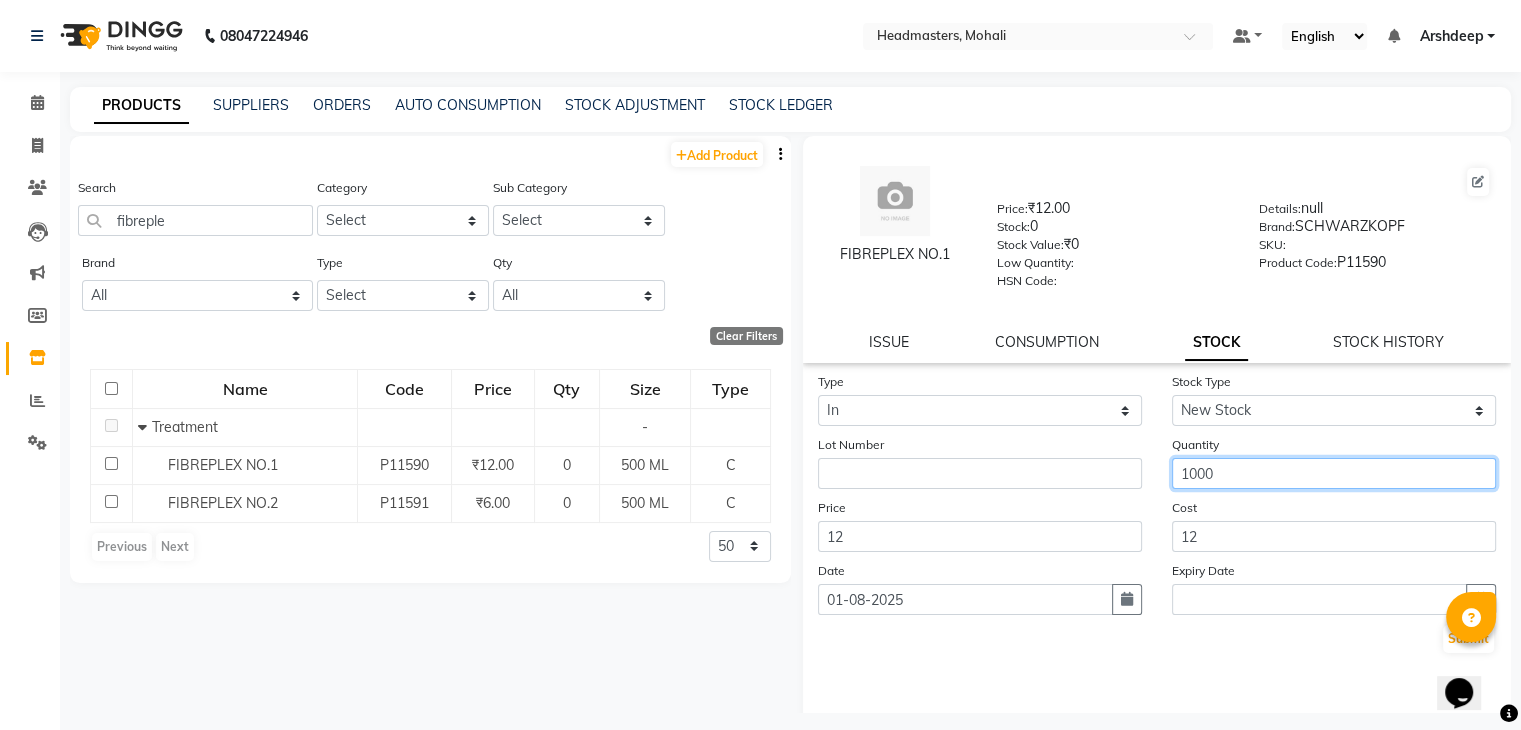 type on "1000" 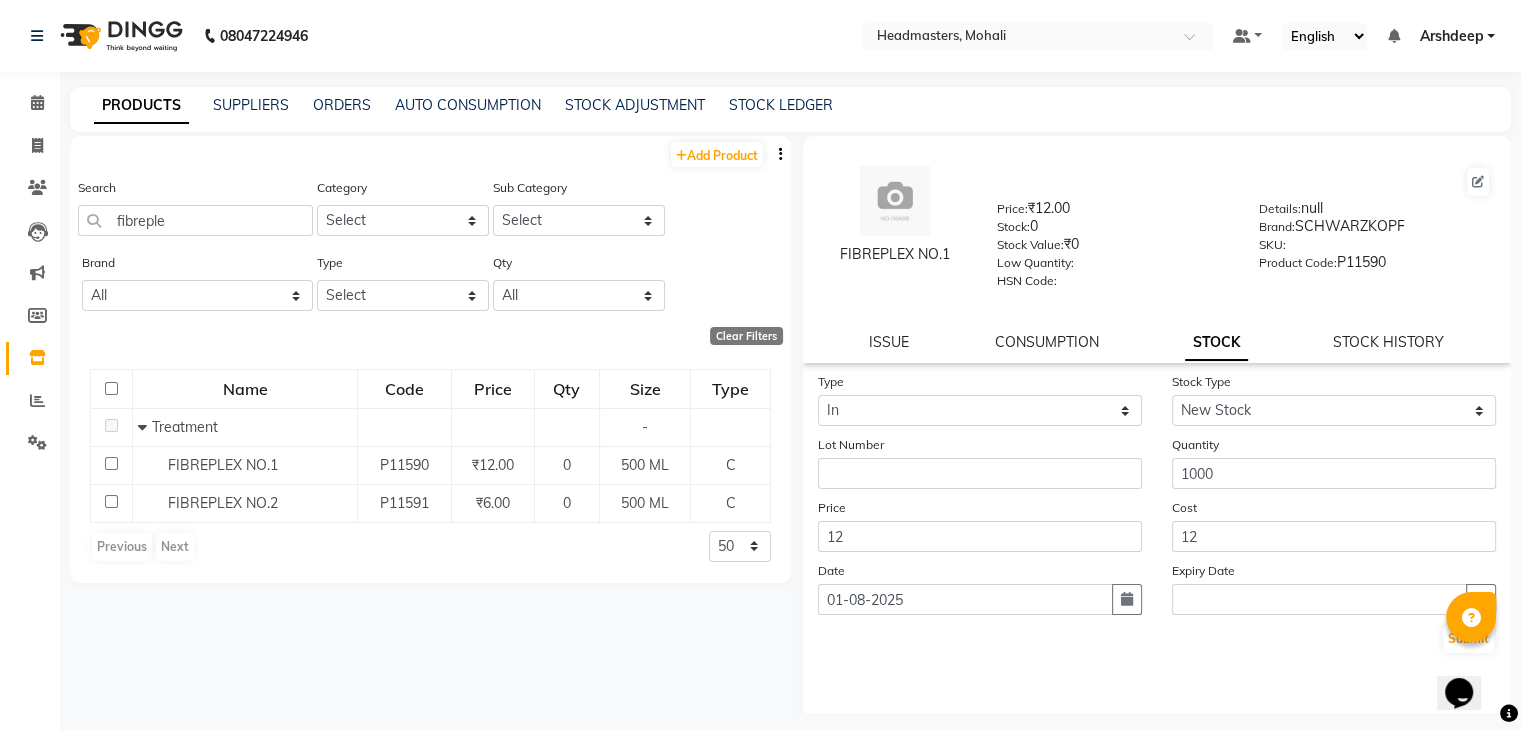 click on "Type Select In Stock Type Select New Stock Adjustment Return Other Lot Number Quantity 1000 Price 12 Cost 12 Date 01-08-2025 Expiry Date  Submit" 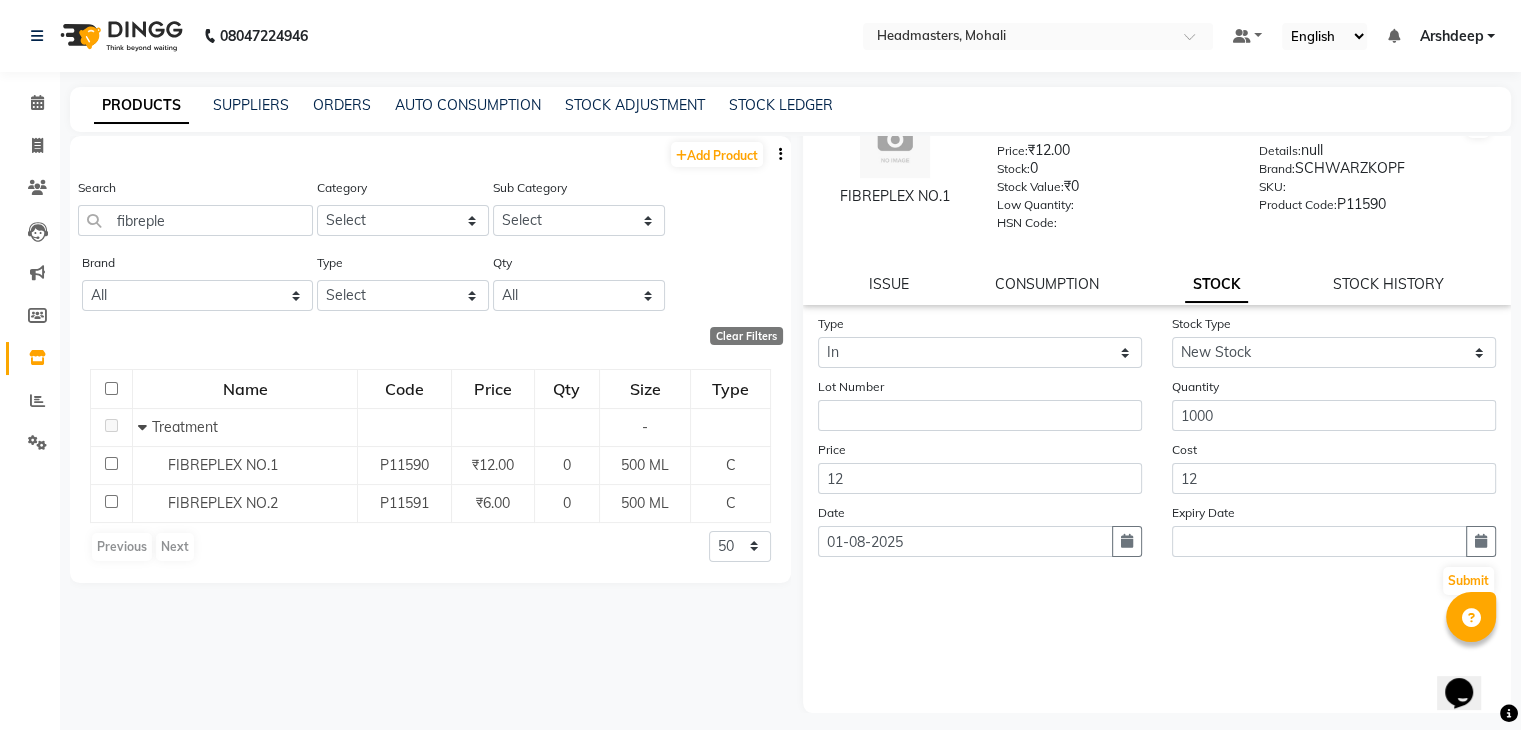 scroll, scrollTop: 64, scrollLeft: 0, axis: vertical 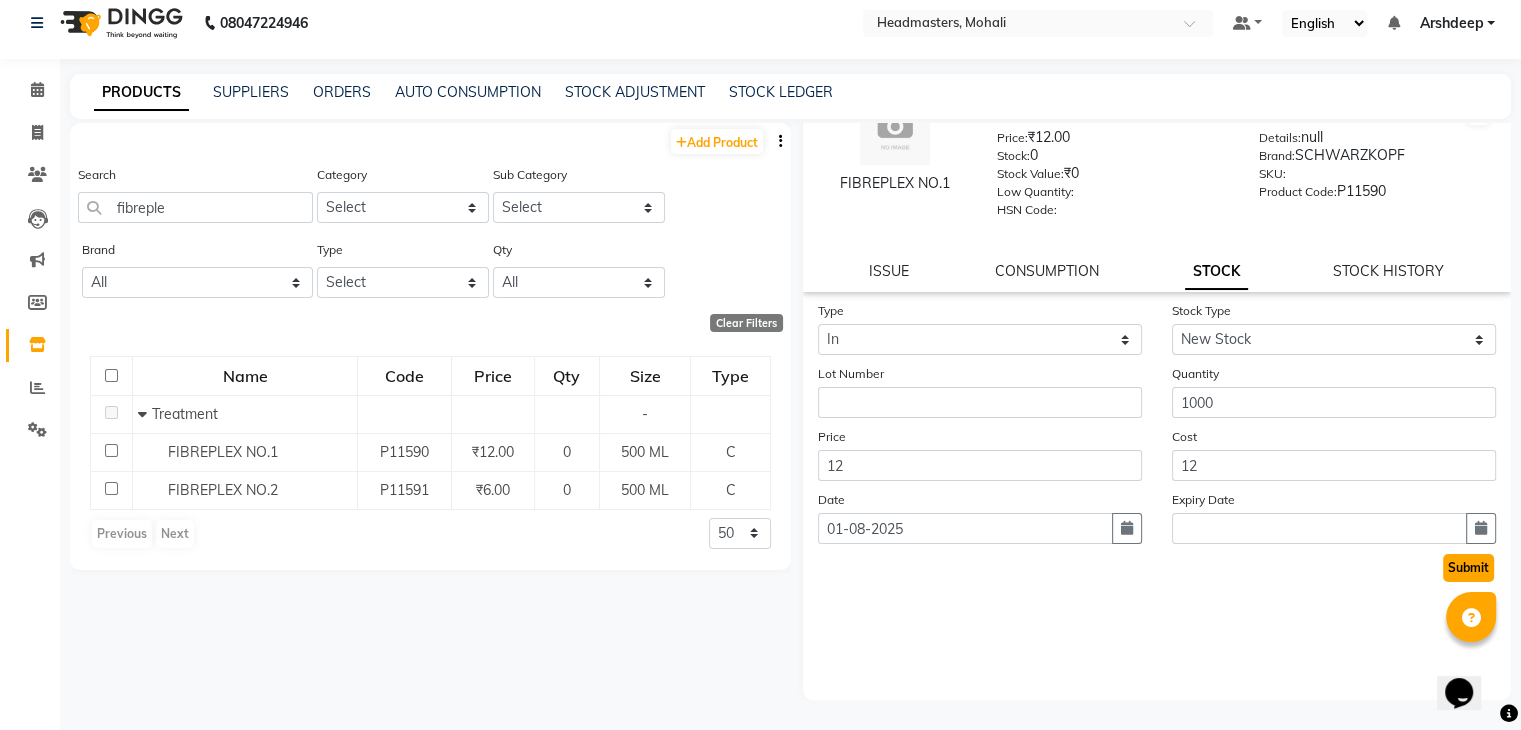 click on "Submit" 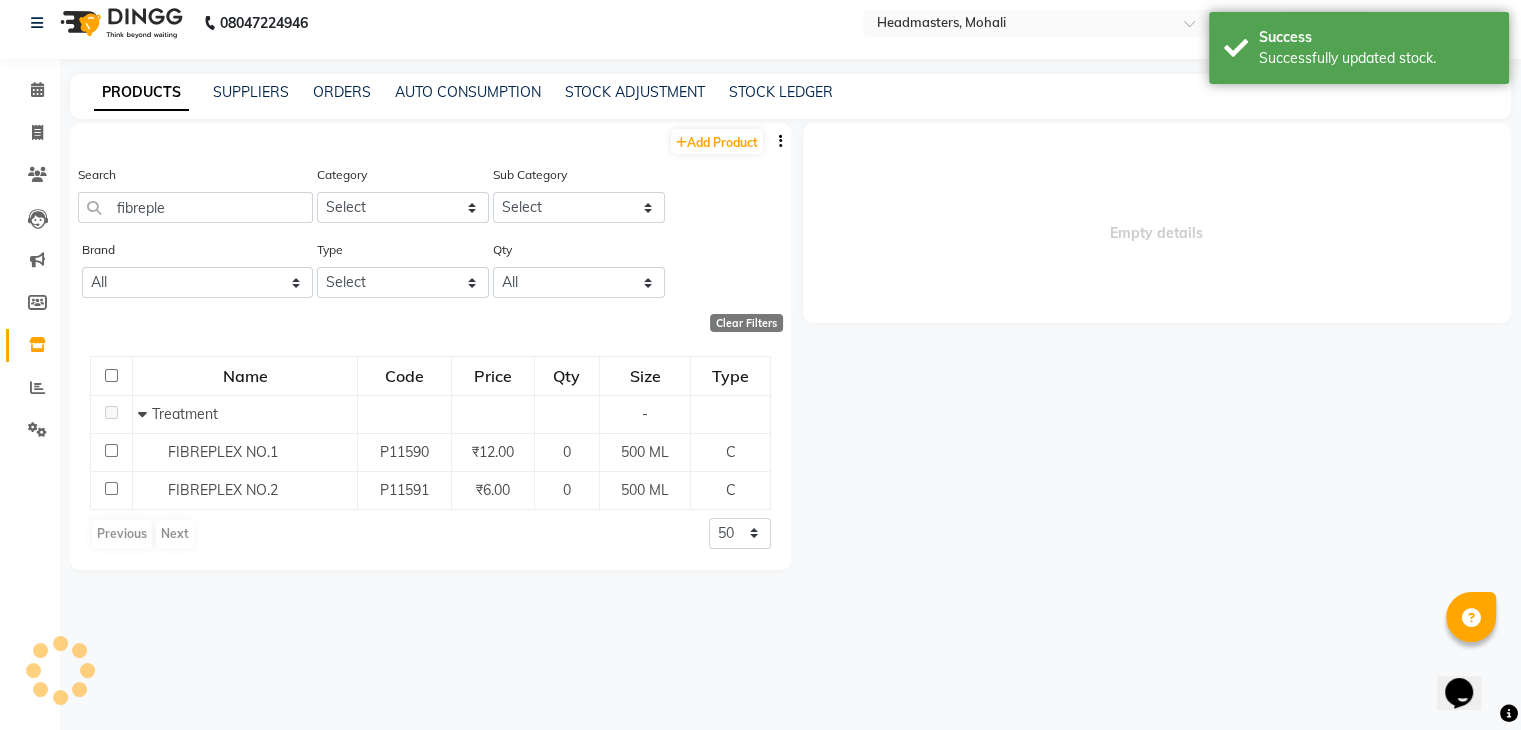 scroll, scrollTop: 0, scrollLeft: 0, axis: both 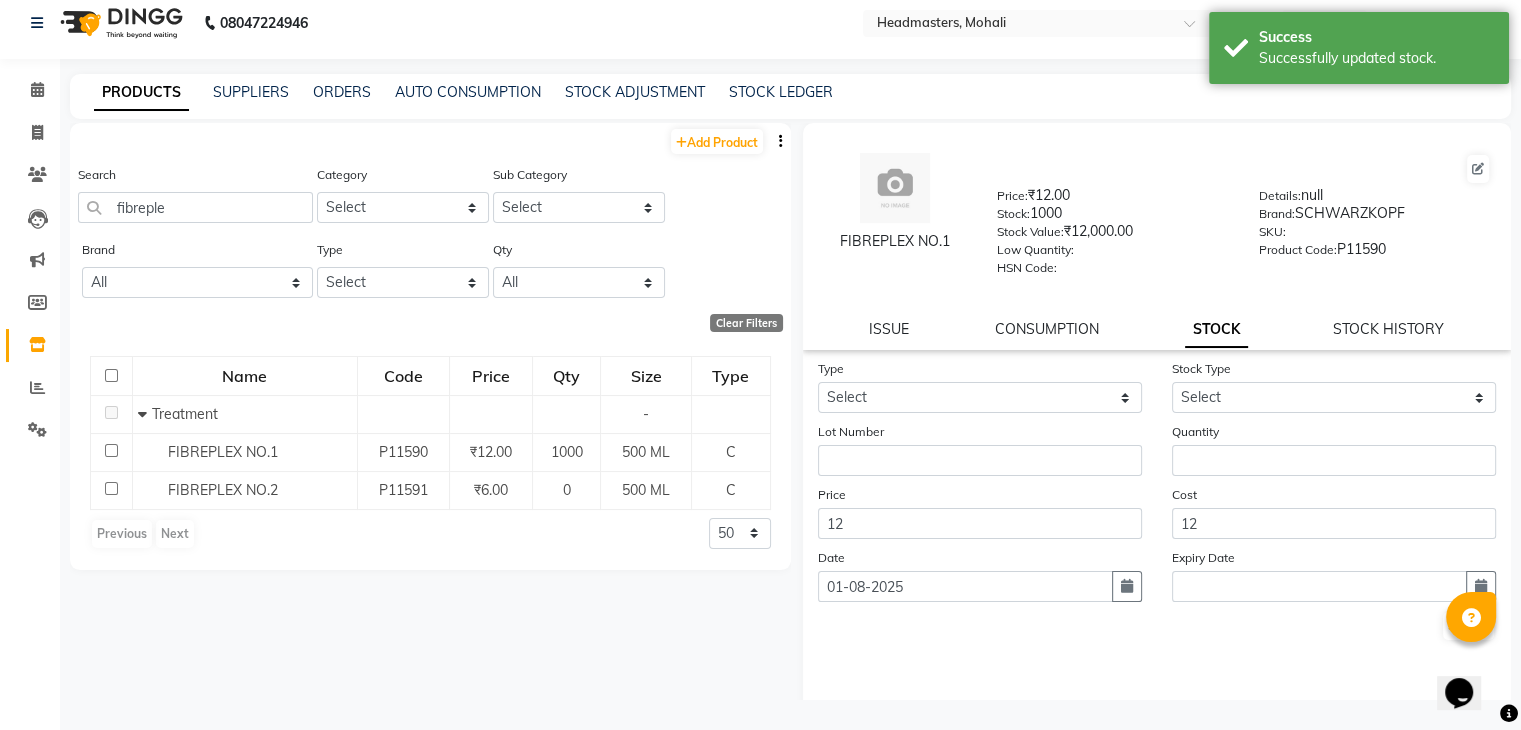 click on "Name Code Price Qty Size Type   Treatment - FIBREPLEX NO.1 P11590 ₹12.00 1000 500 ML C FIBREPLEX NO.2 P11591 ₹6.00 0 500 ML C  Previous   Next  50 100 500" 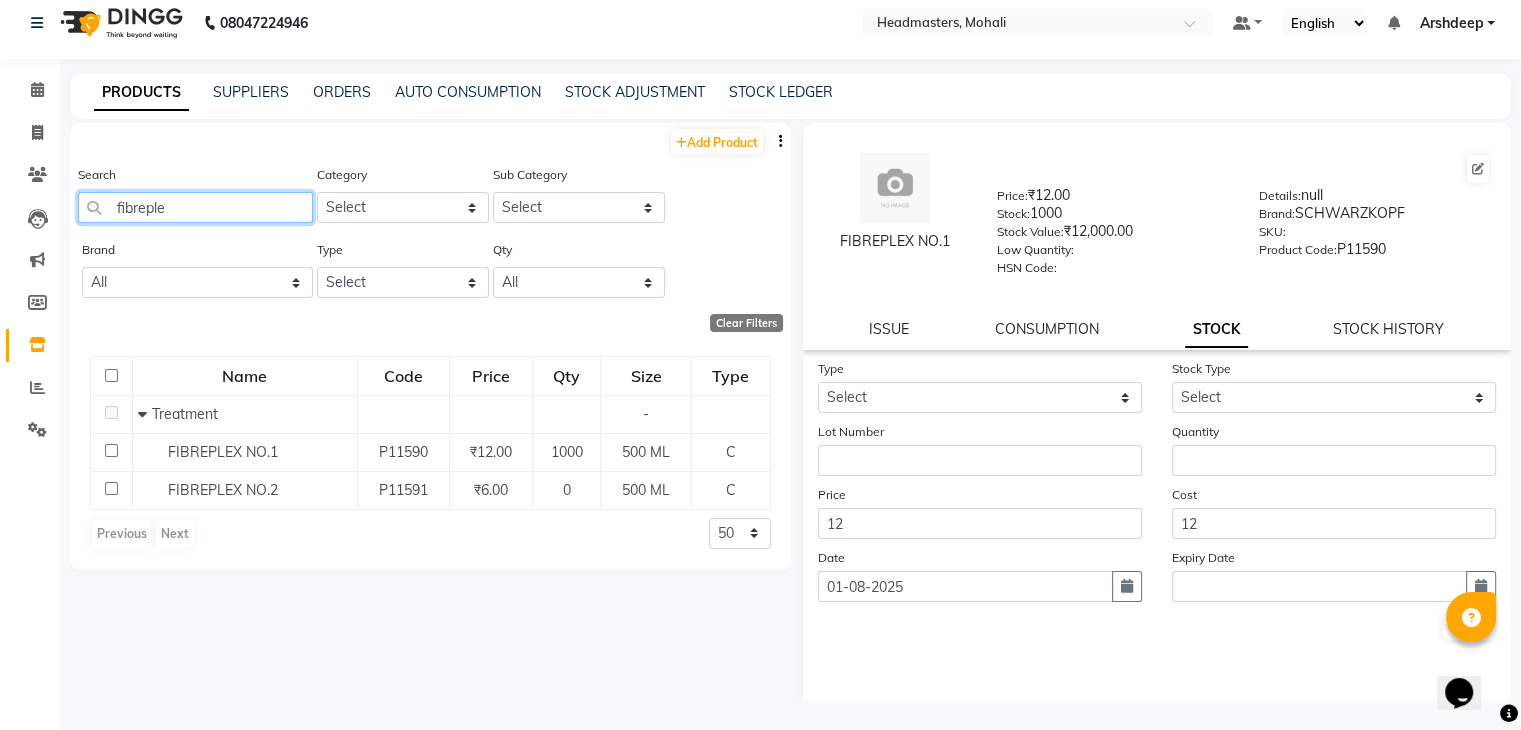 drag, startPoint x: 212, startPoint y: 200, endPoint x: 56, endPoint y: 218, distance: 157.03503 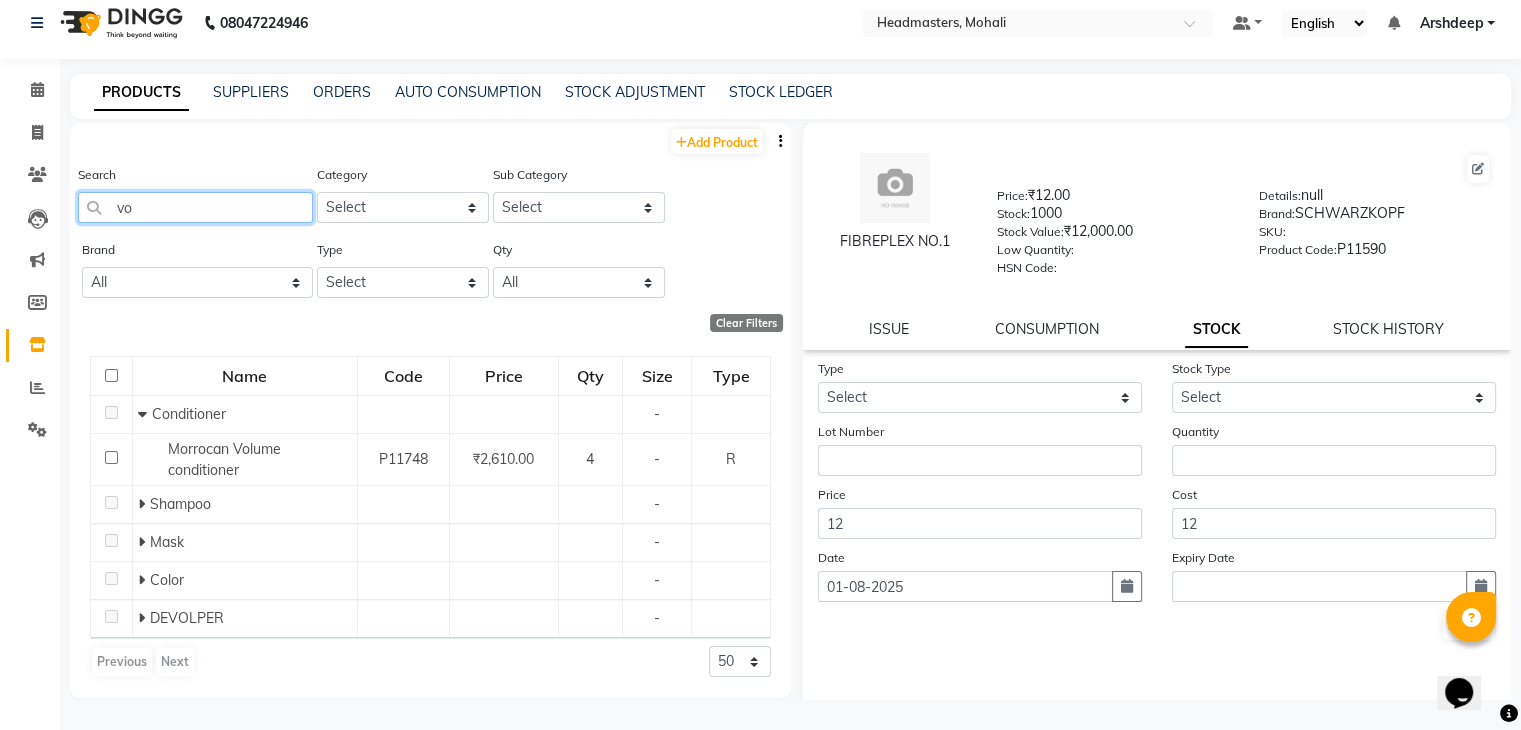 type on "v" 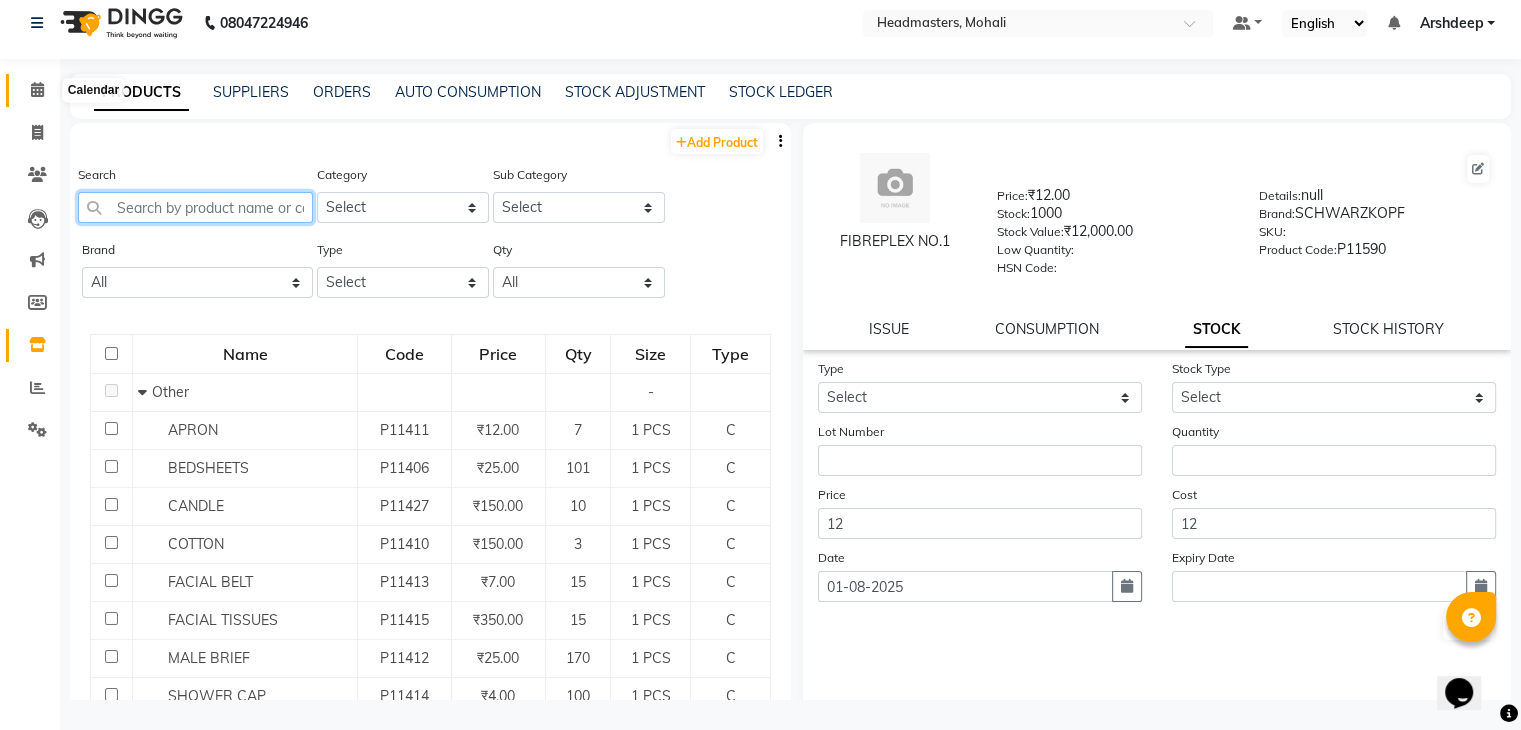 type 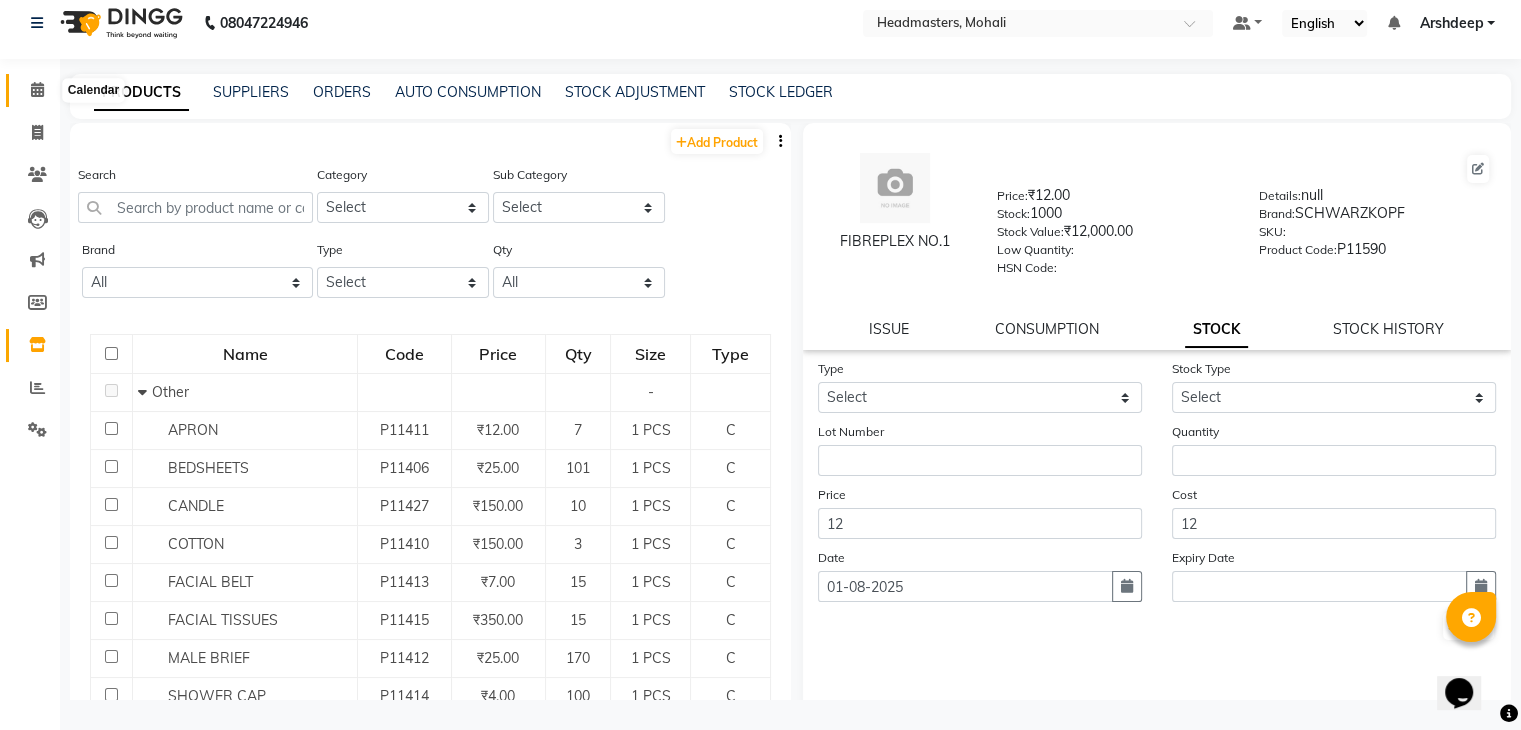 click 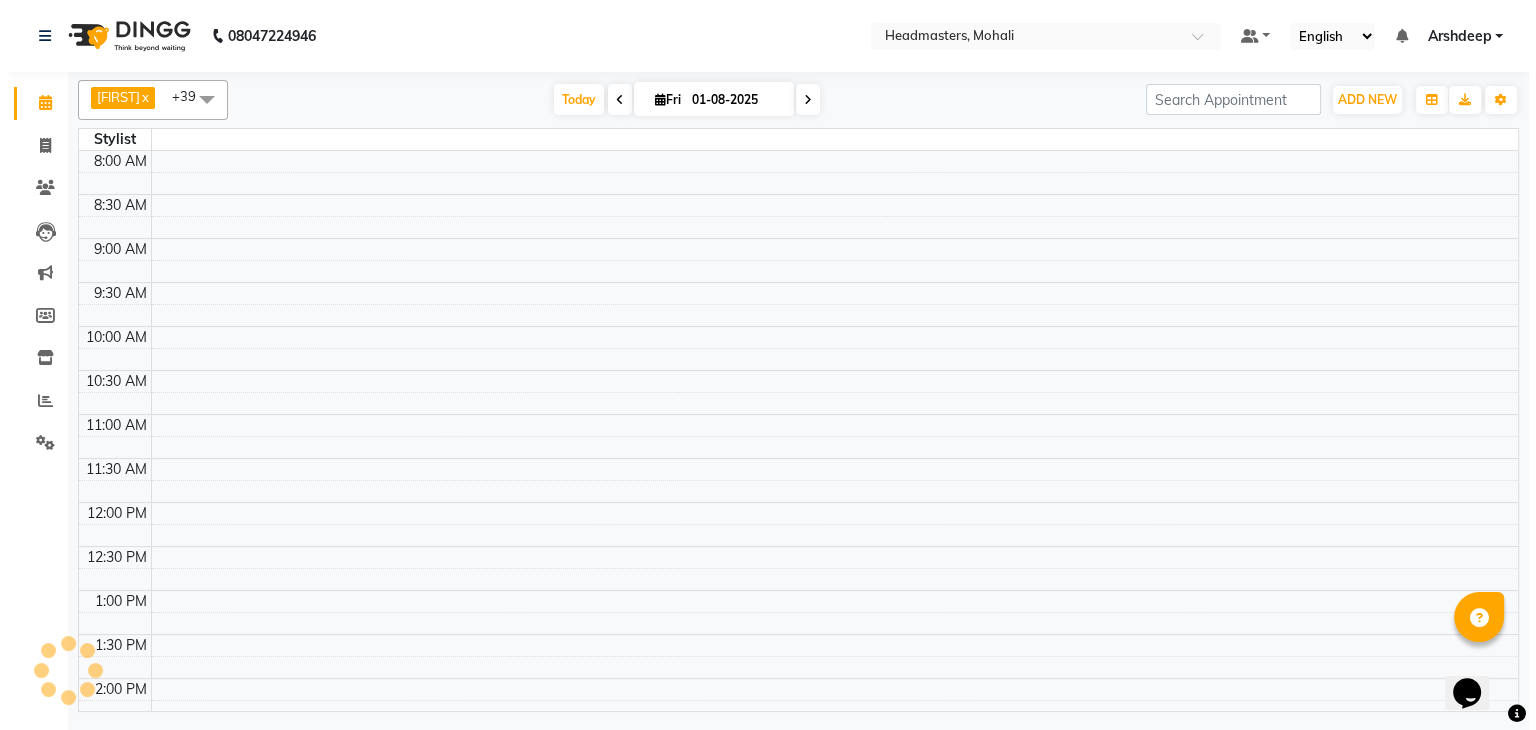 scroll, scrollTop: 0, scrollLeft: 0, axis: both 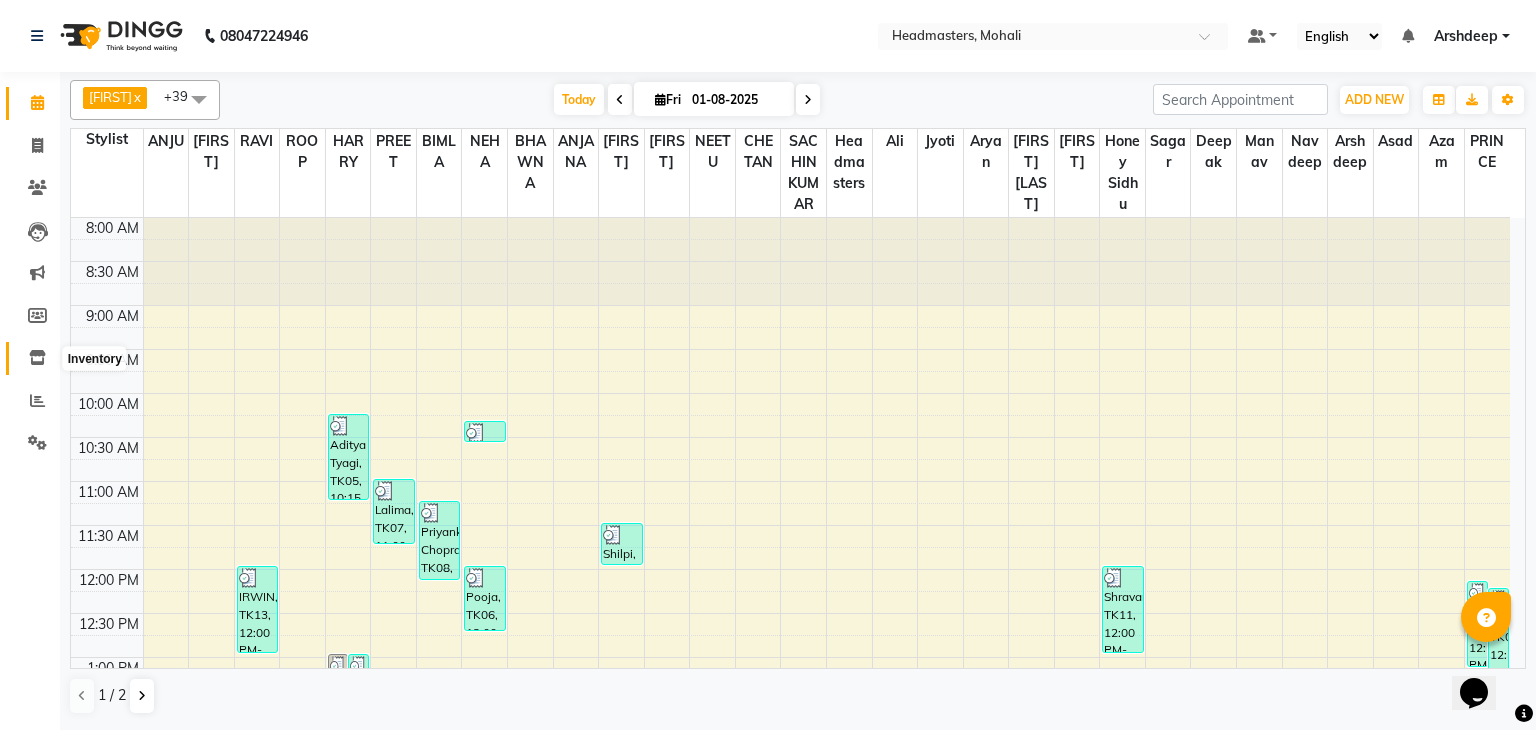 click 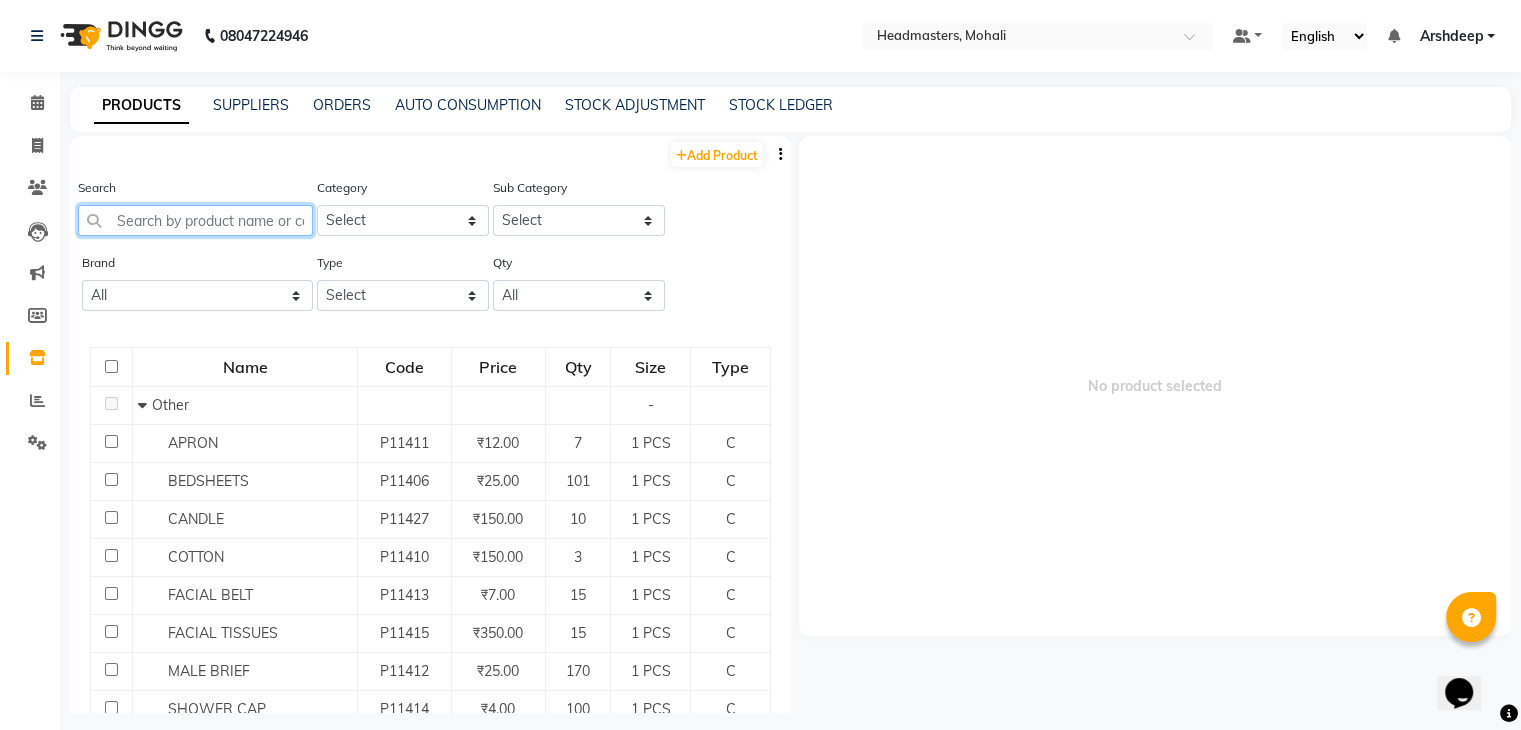 click 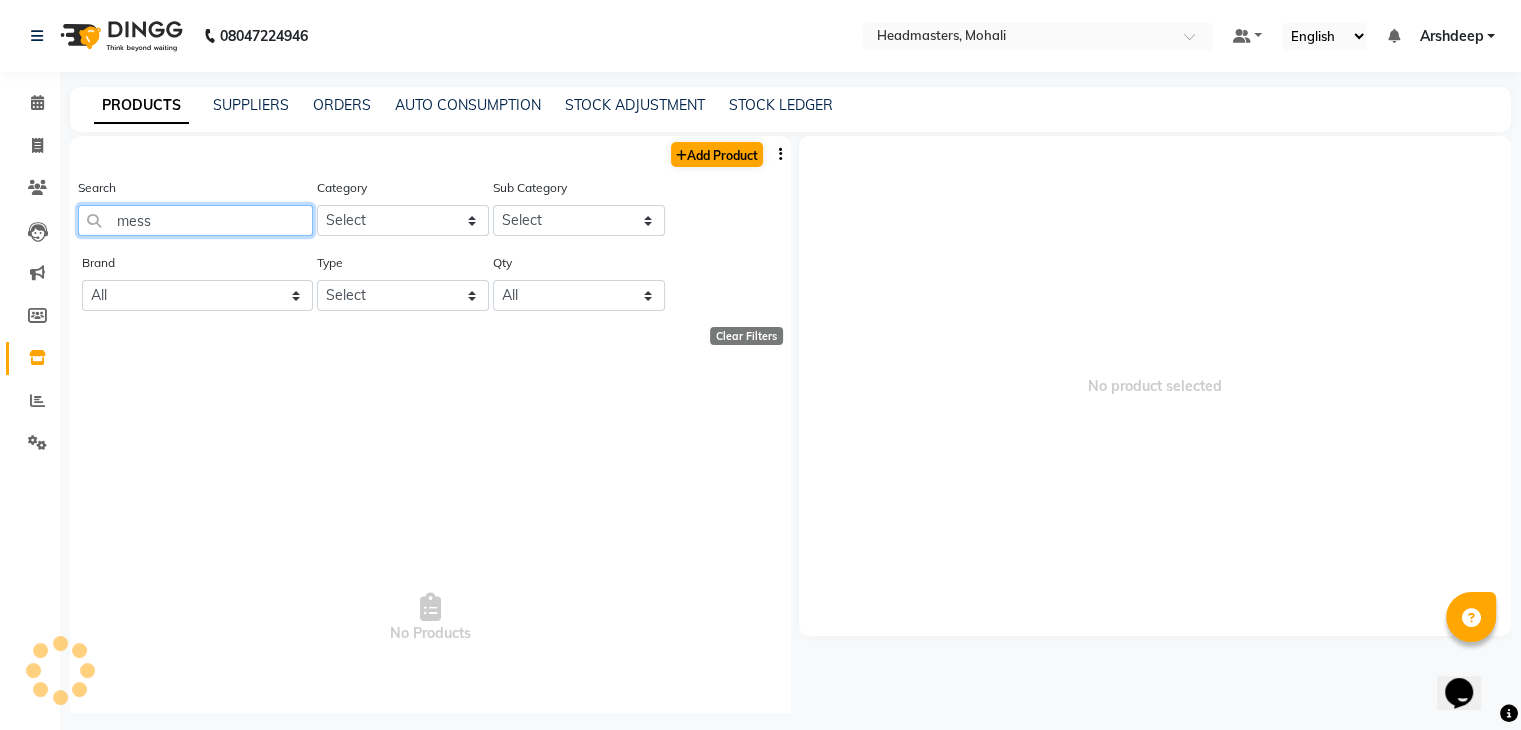 type on "mess" 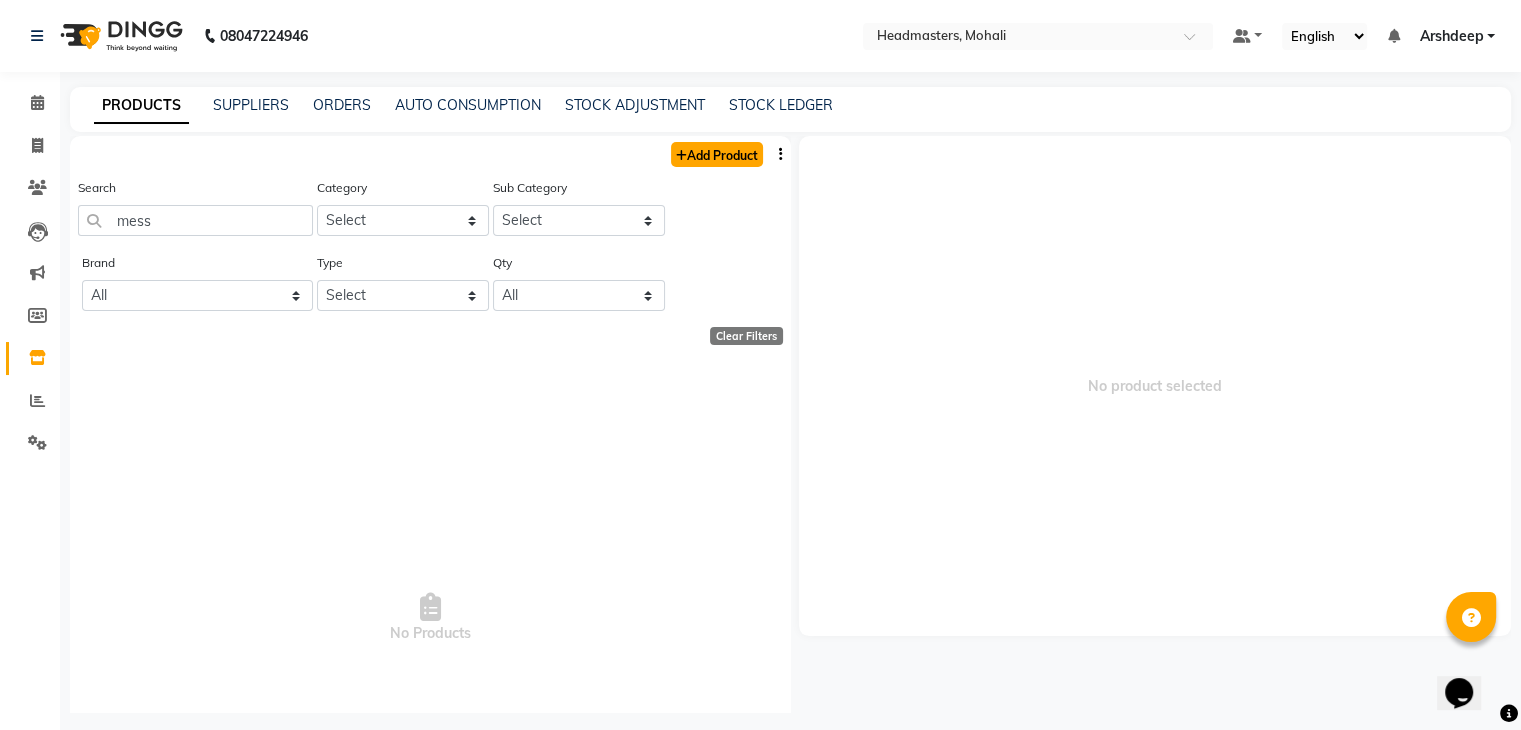 click on "Add Product" 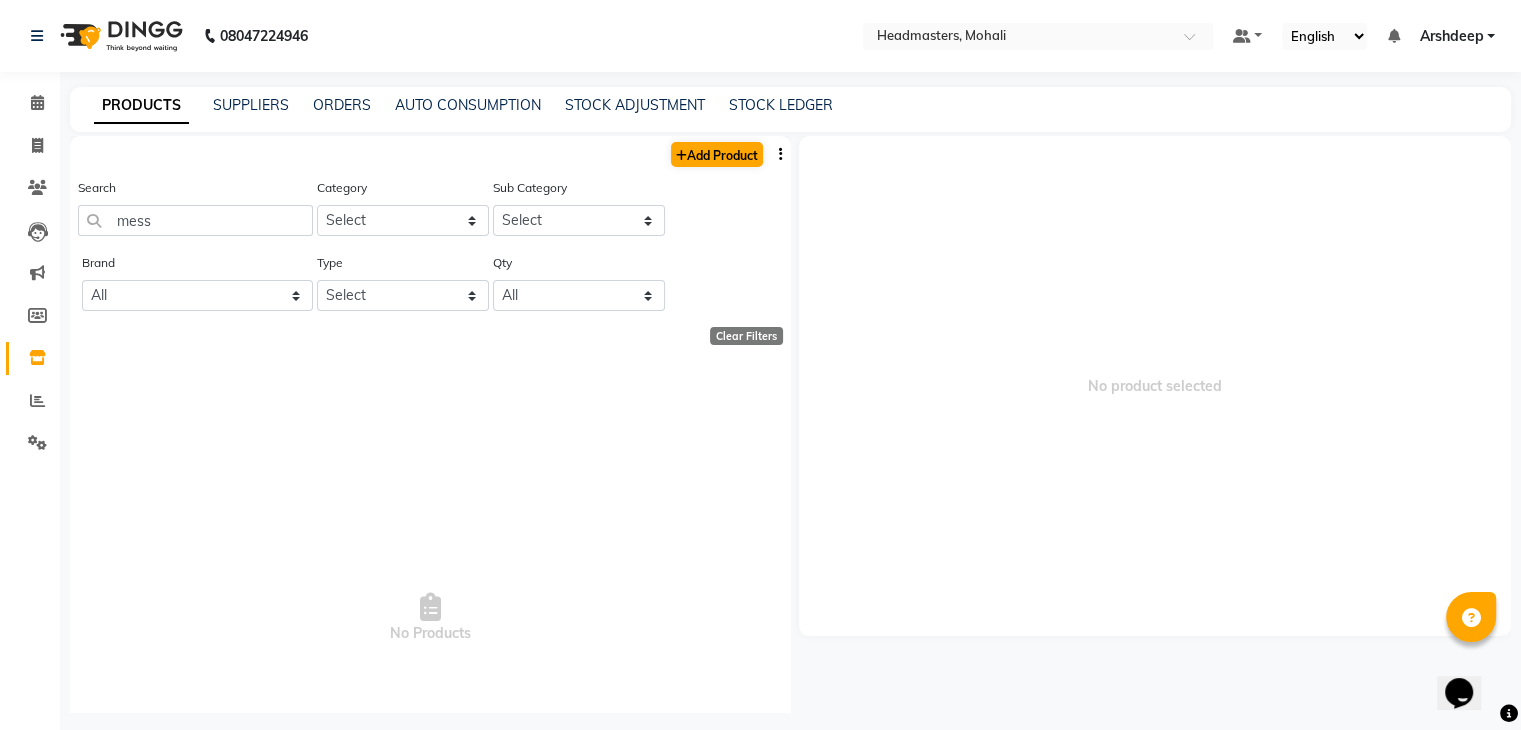 select on "true" 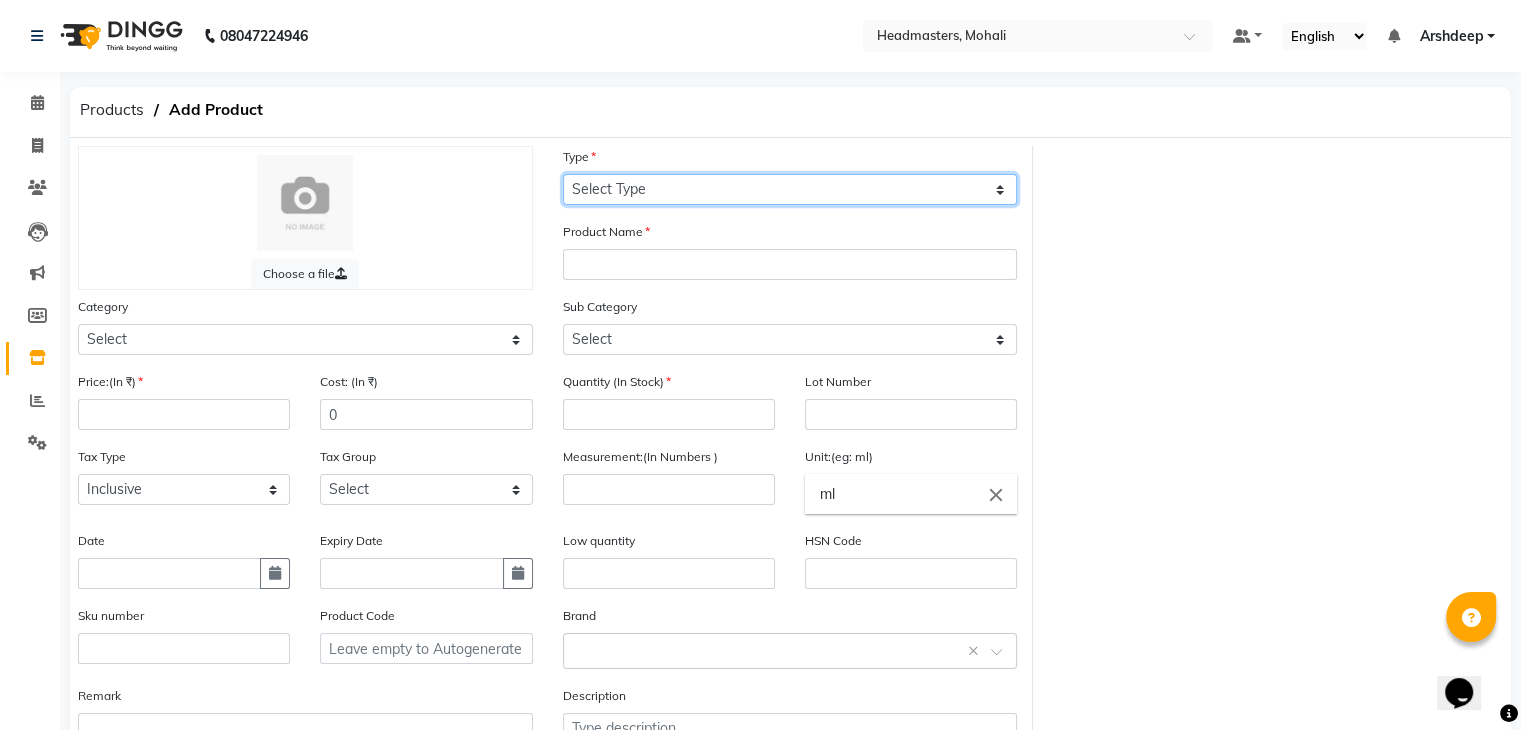 click on "Select Type Both Retail Consumable" 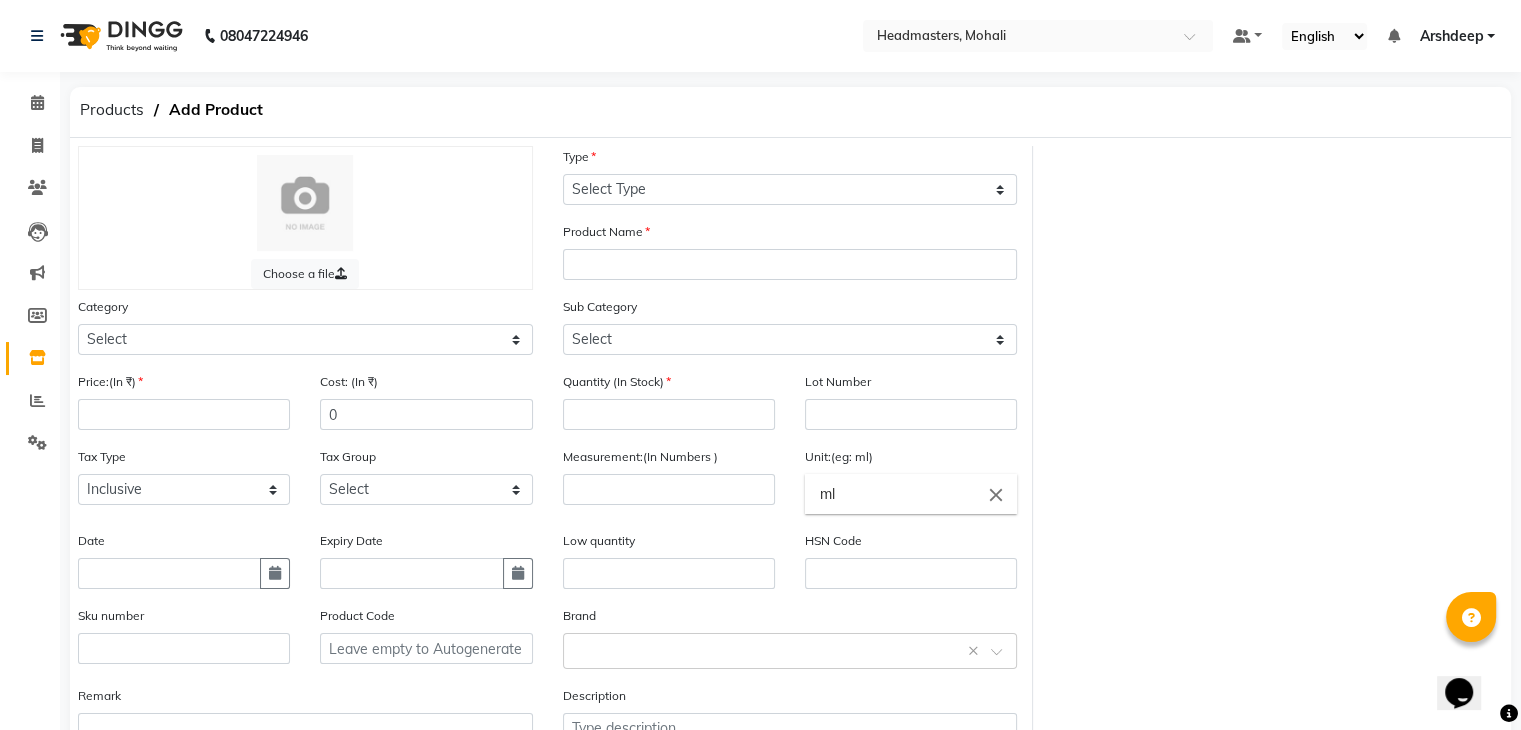 drag, startPoint x: 1416, startPoint y: 321, endPoint x: 1260, endPoint y: 319, distance: 156.01282 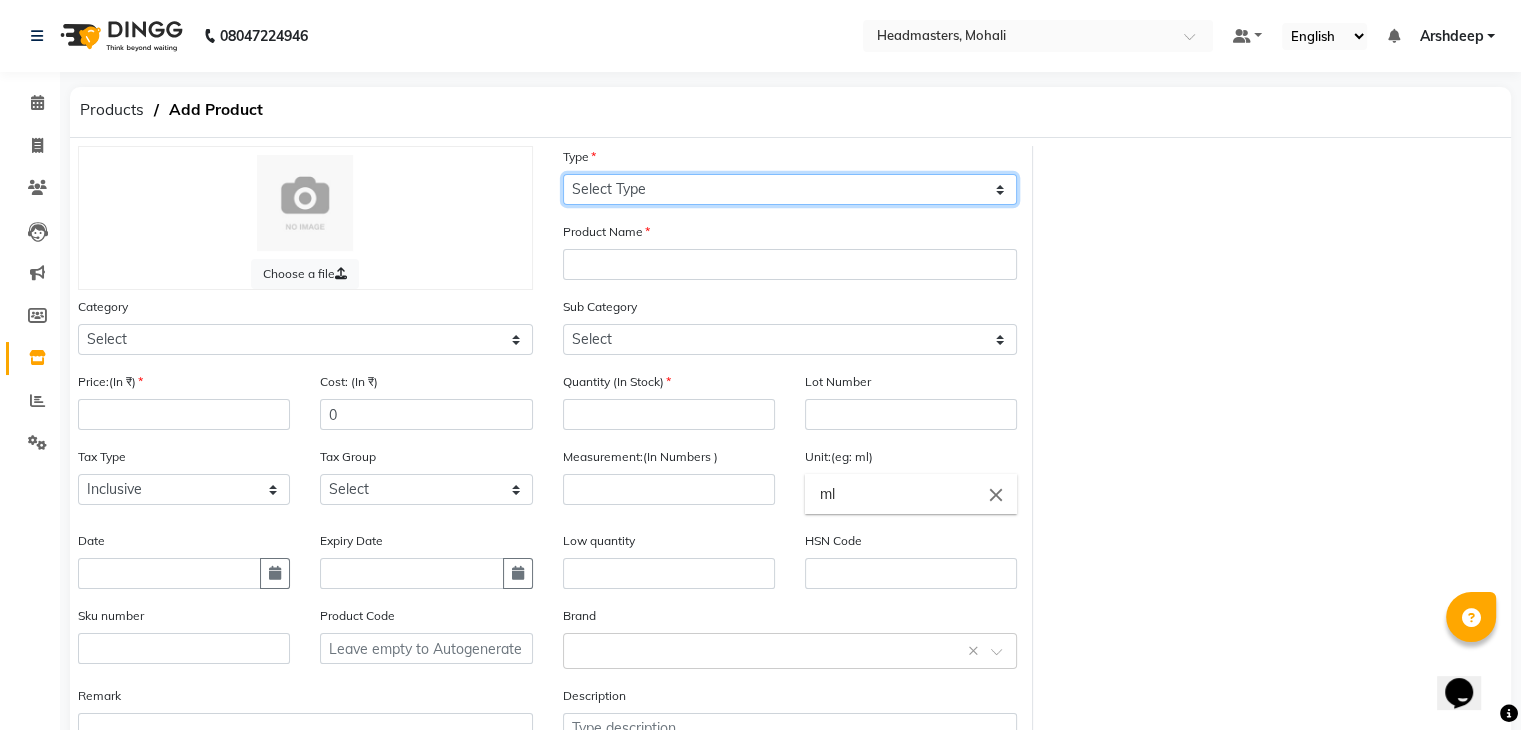click on "Select Type Both Retail Consumable" 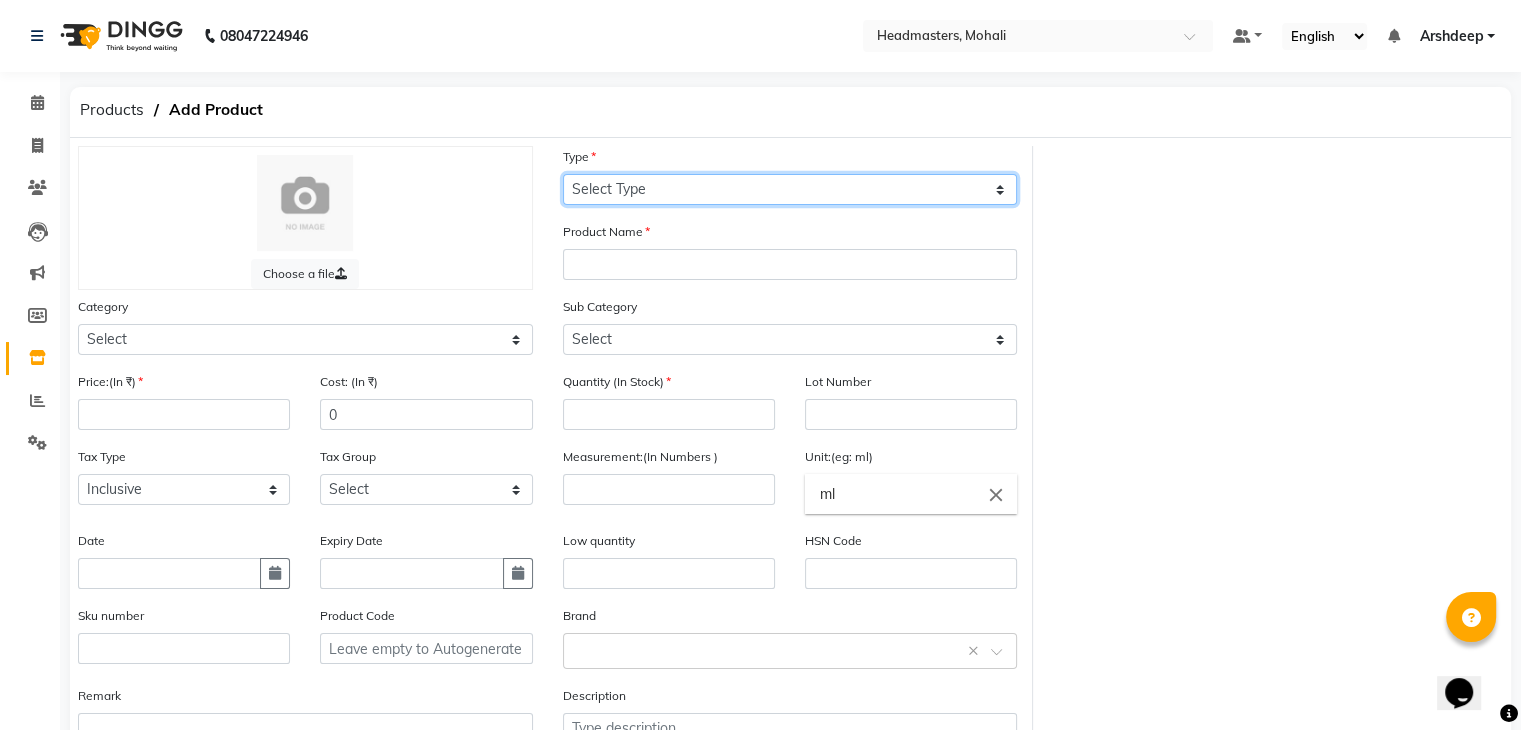 select on "B" 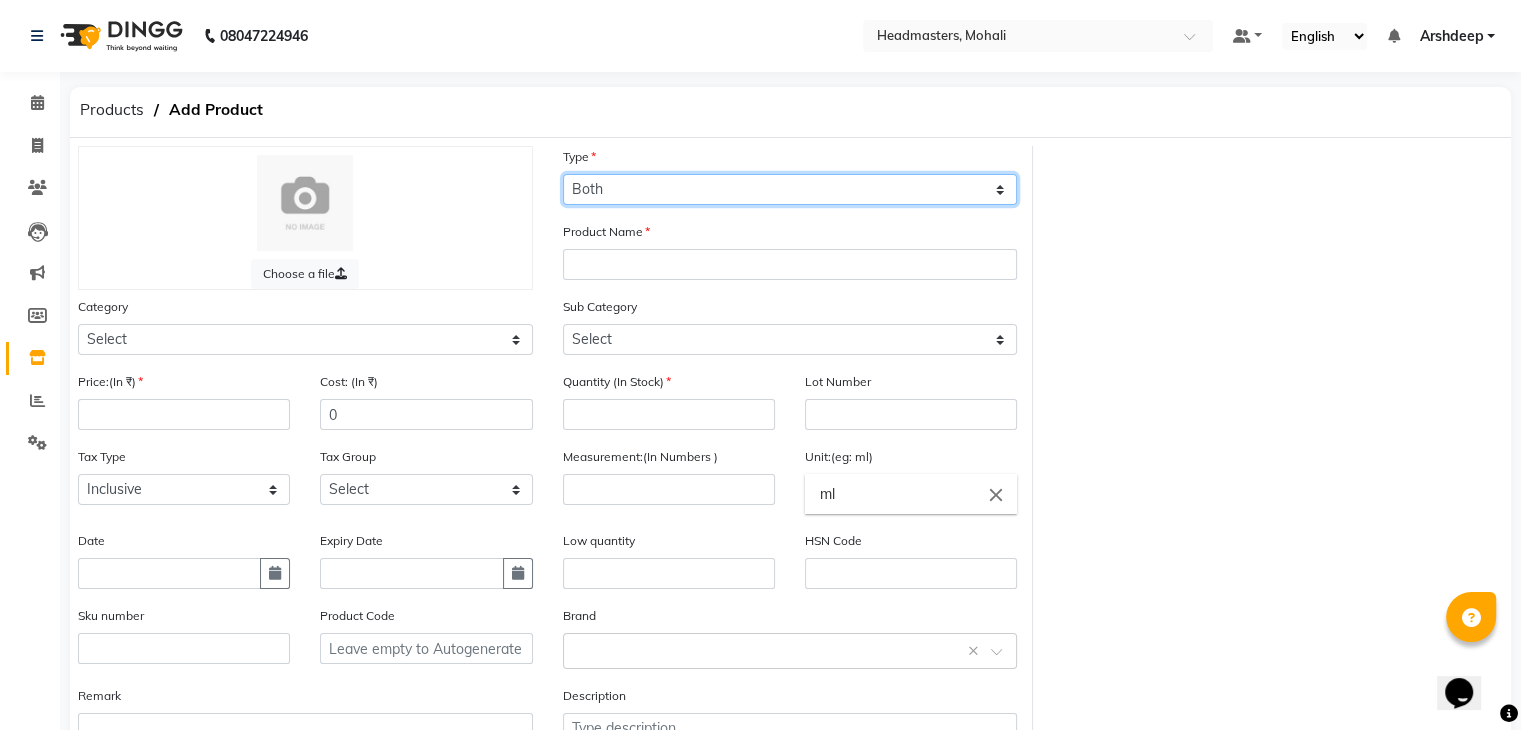 click on "Select Type Both Retail Consumable" 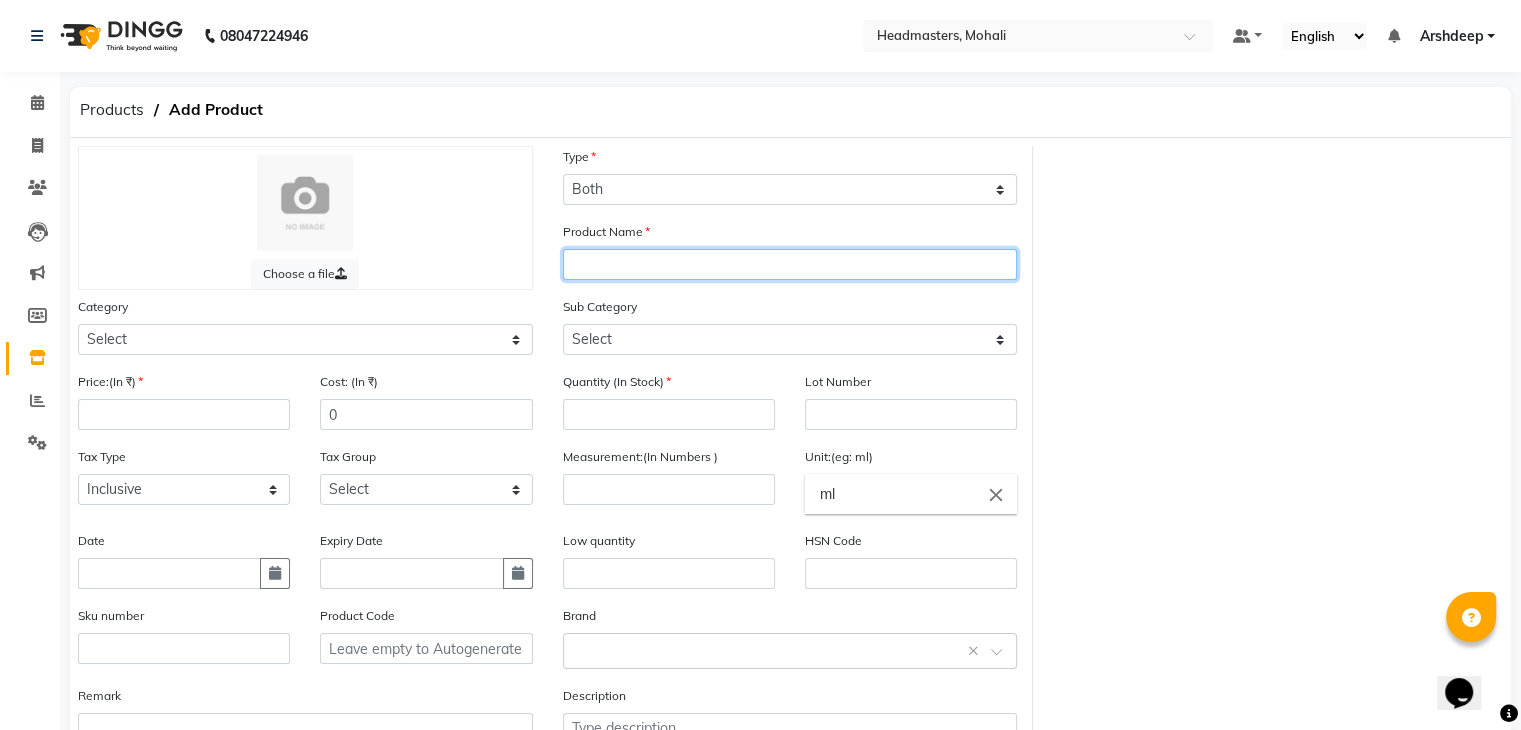 click 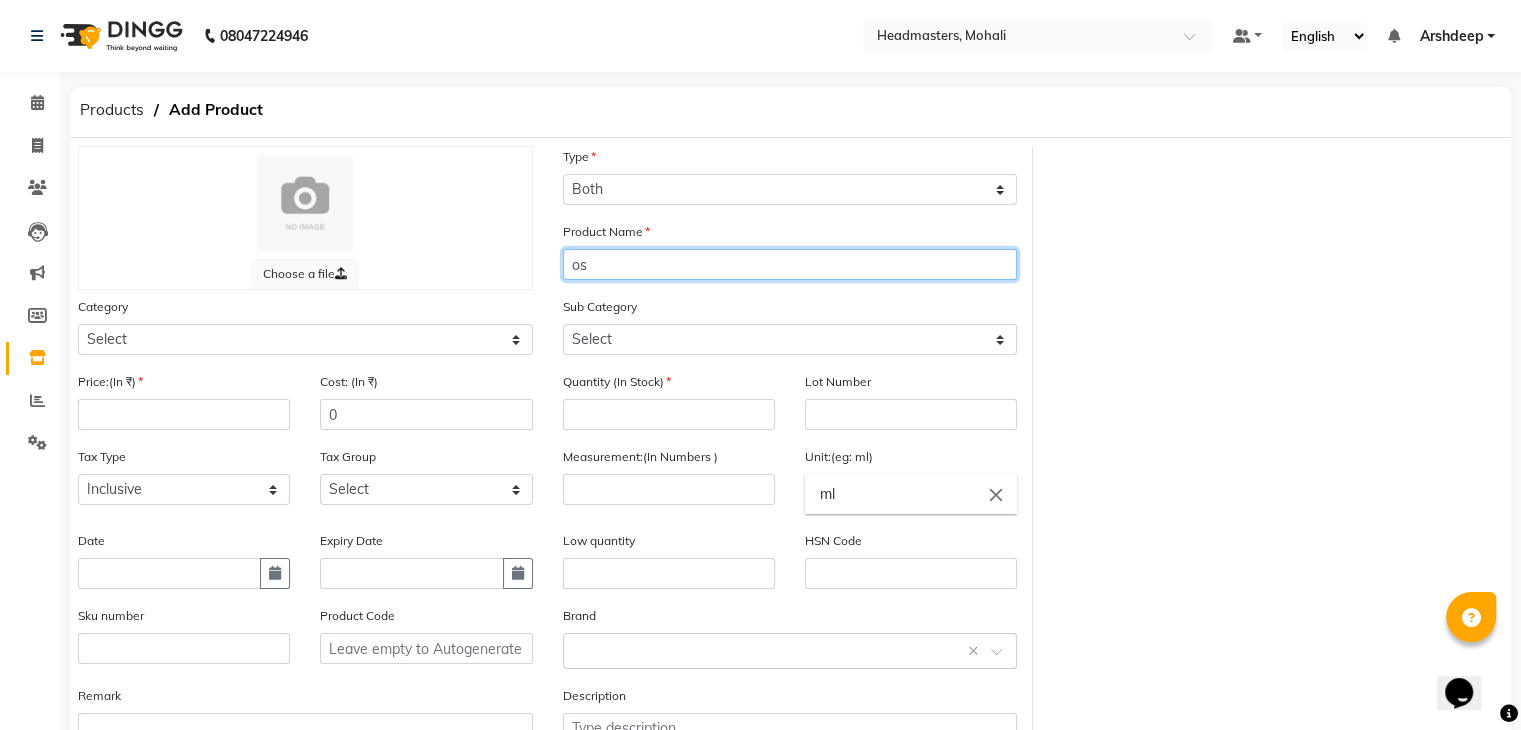 type on "o" 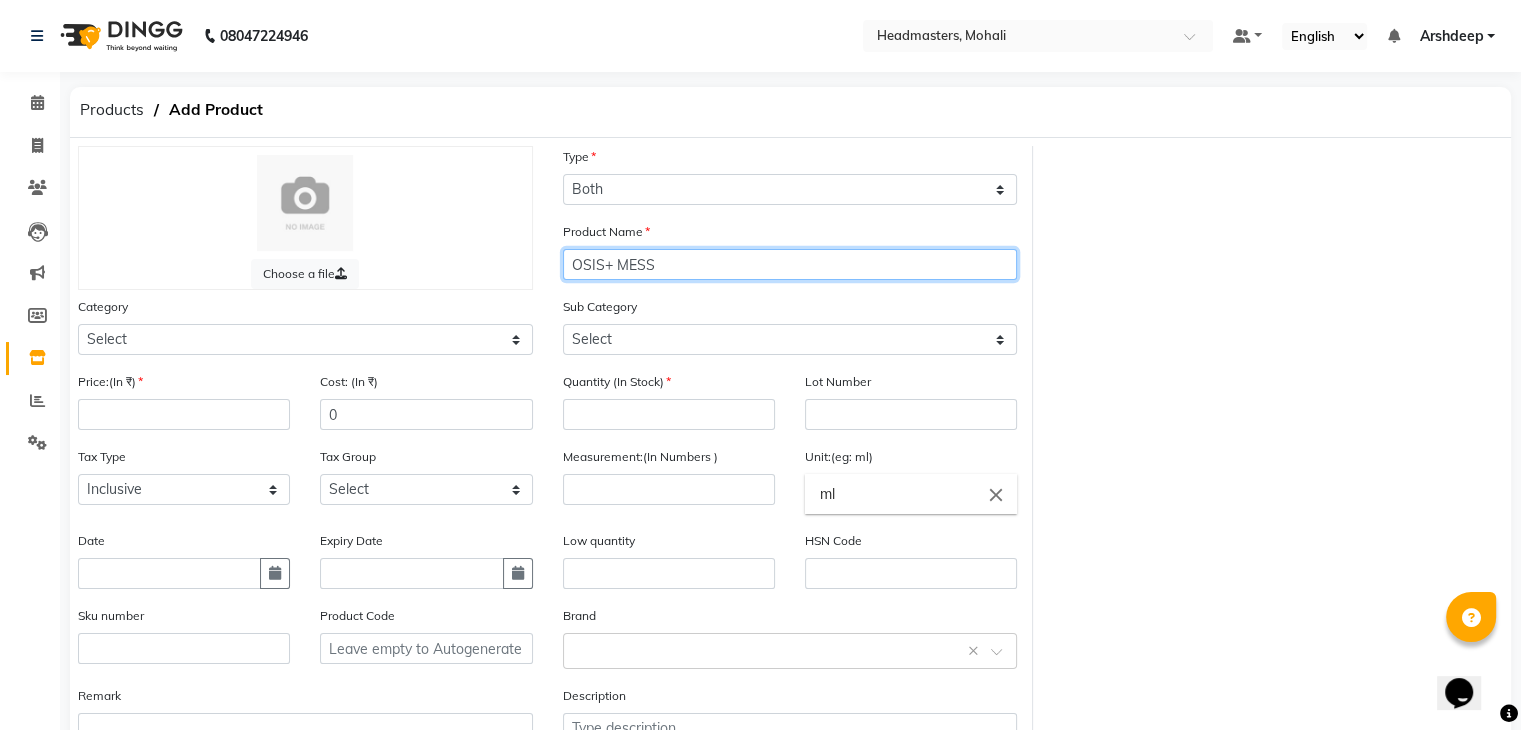 click on "OSIS+ MESS" 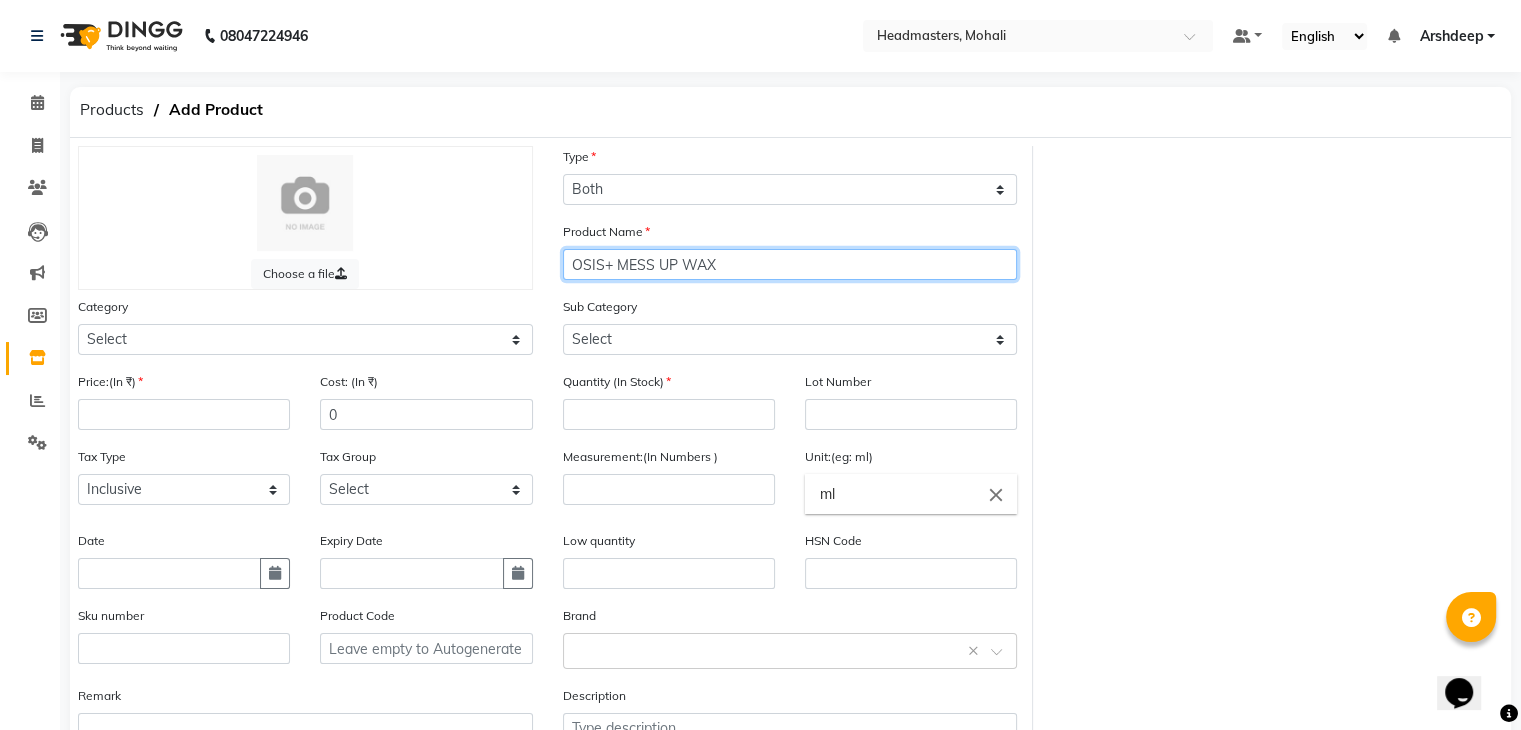 type on "OSIS+ MESS UP WAX" 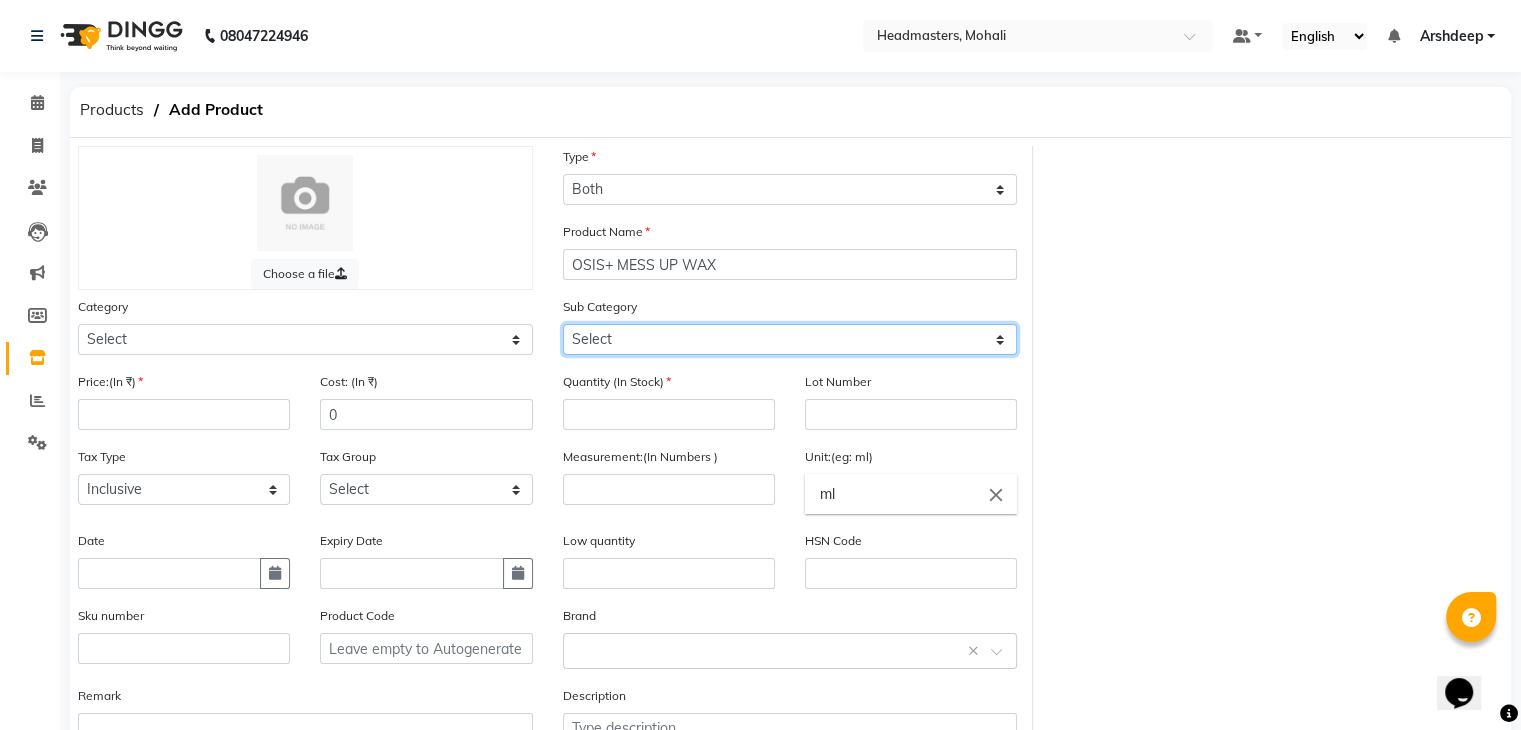click on "Select" 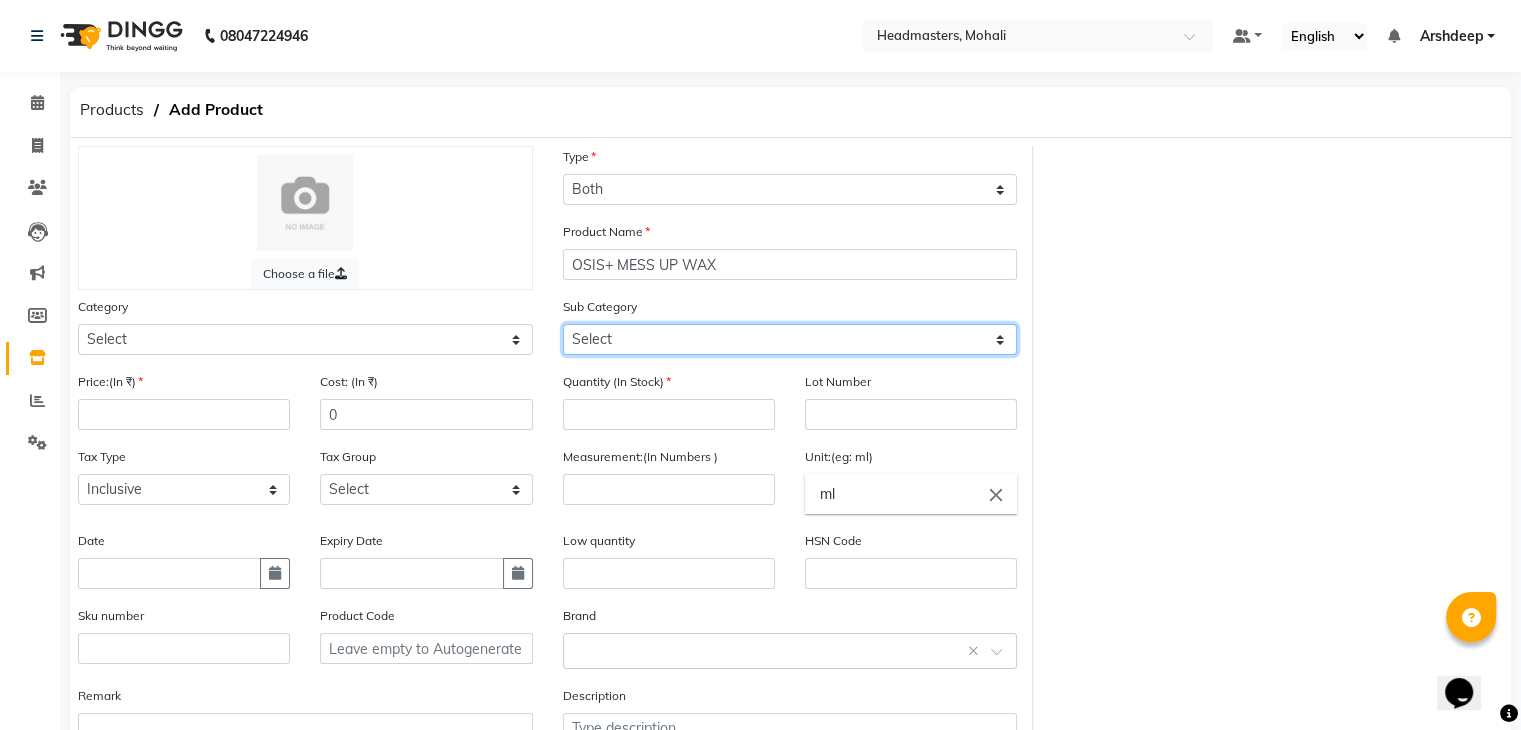 click on "Select" 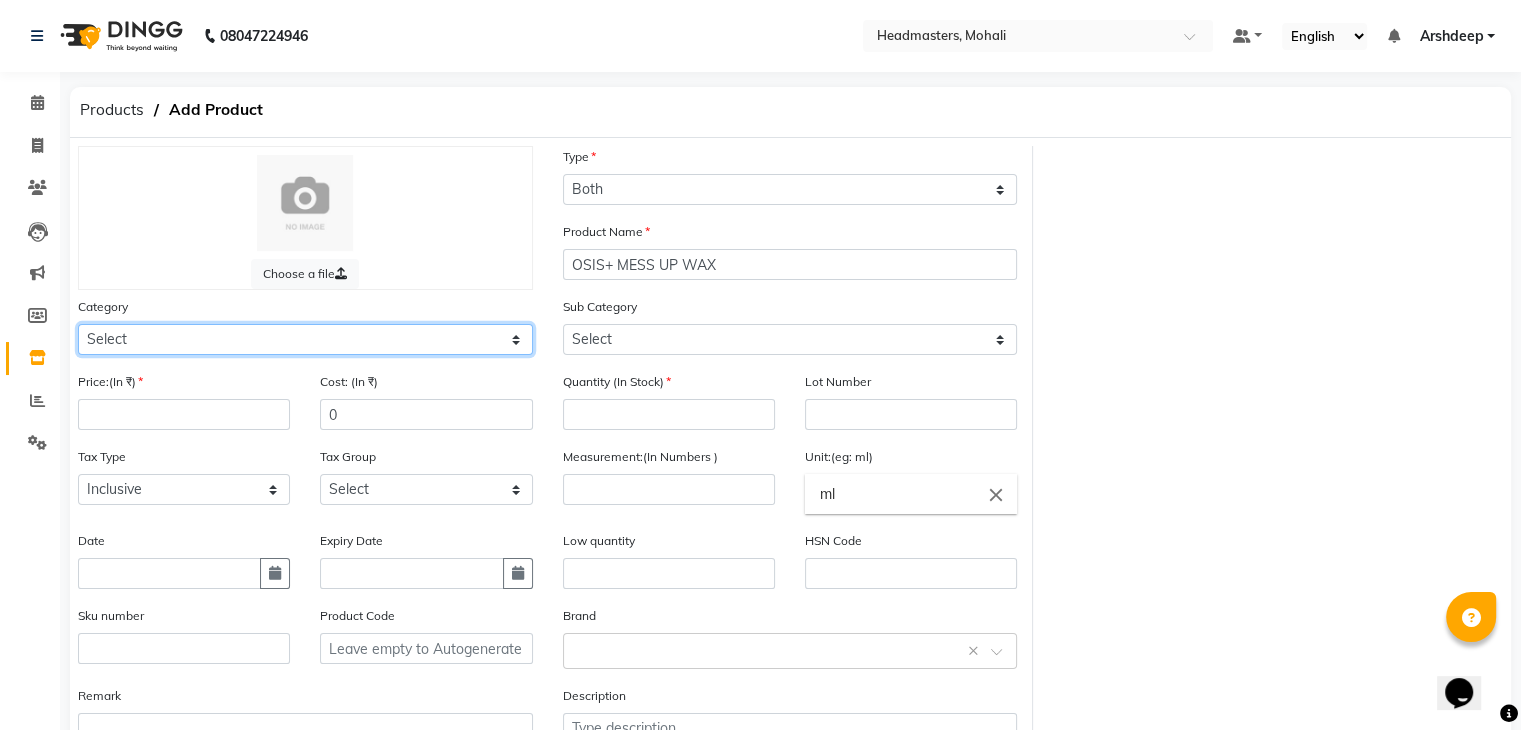 click on "Select Hair Skin Makeup Personal Care Appliances Beard Waxing Disposable Threading Hands and Feet Beauty Planet Botox Cadiveu Casmara Cheryls Loreal Olaplex Old Products Other" 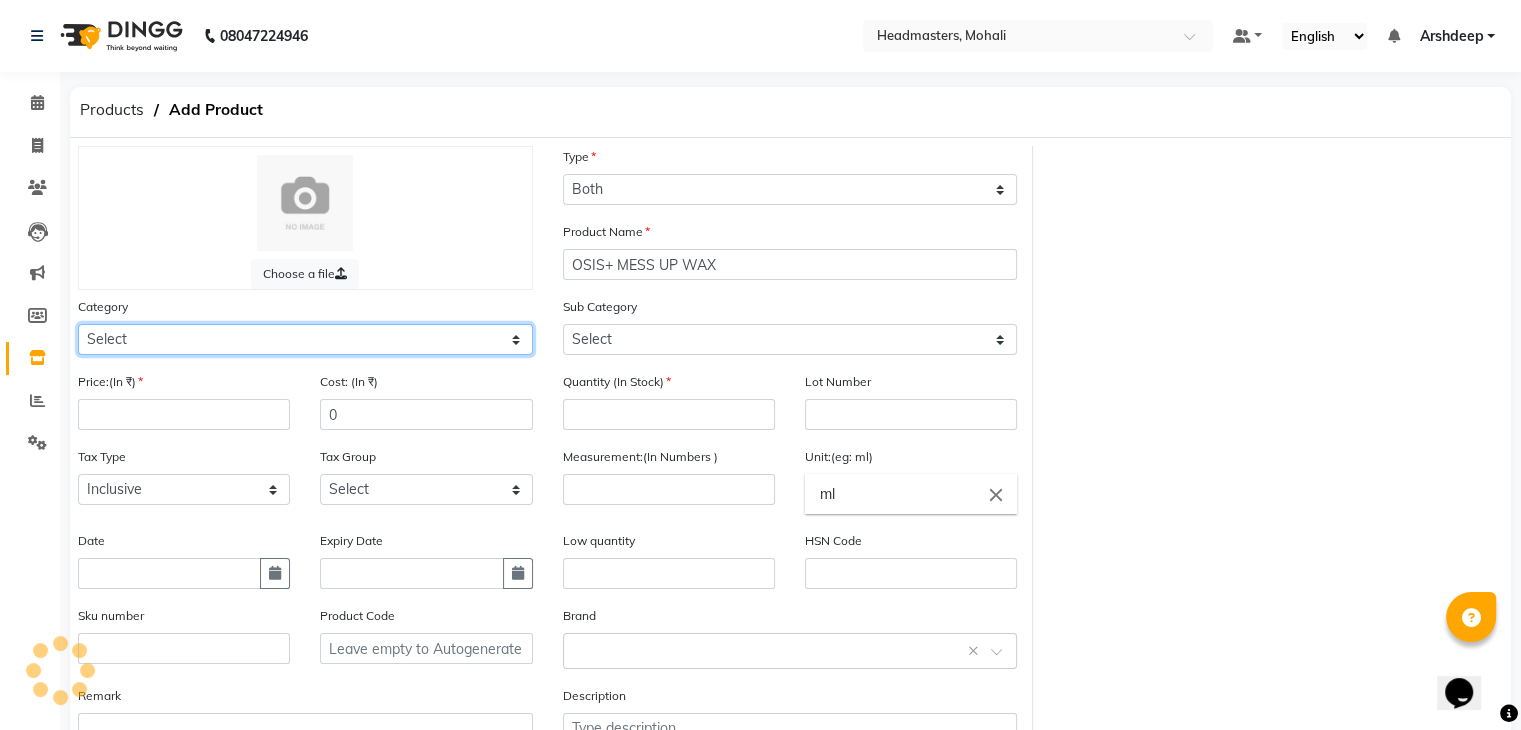 select on "1099101100" 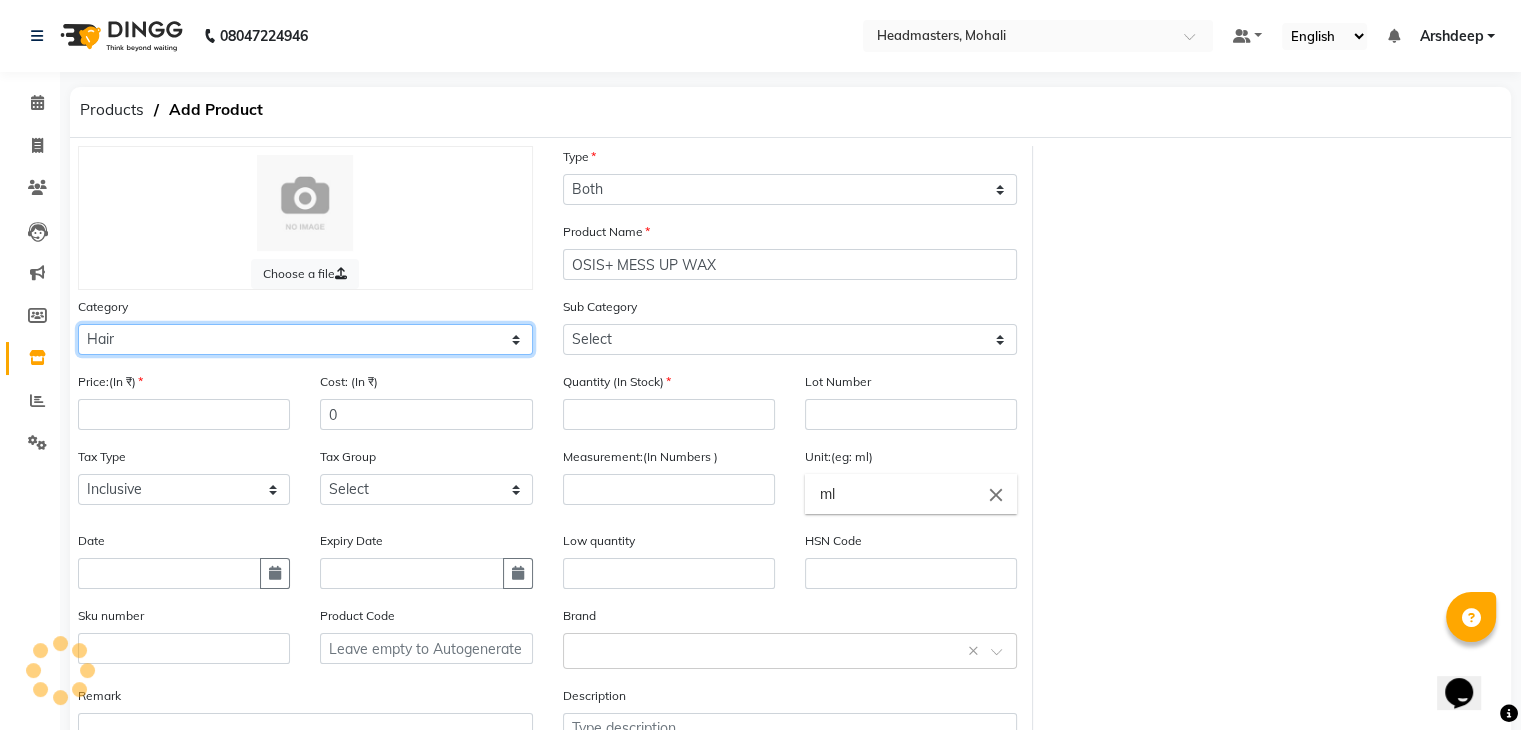 click on "Select Hair Skin Makeup Personal Care Appliances Beard Waxing Disposable Threading Hands and Feet Beauty Planet Botox Cadiveu Casmara Cheryls Loreal Olaplex Old Products Other" 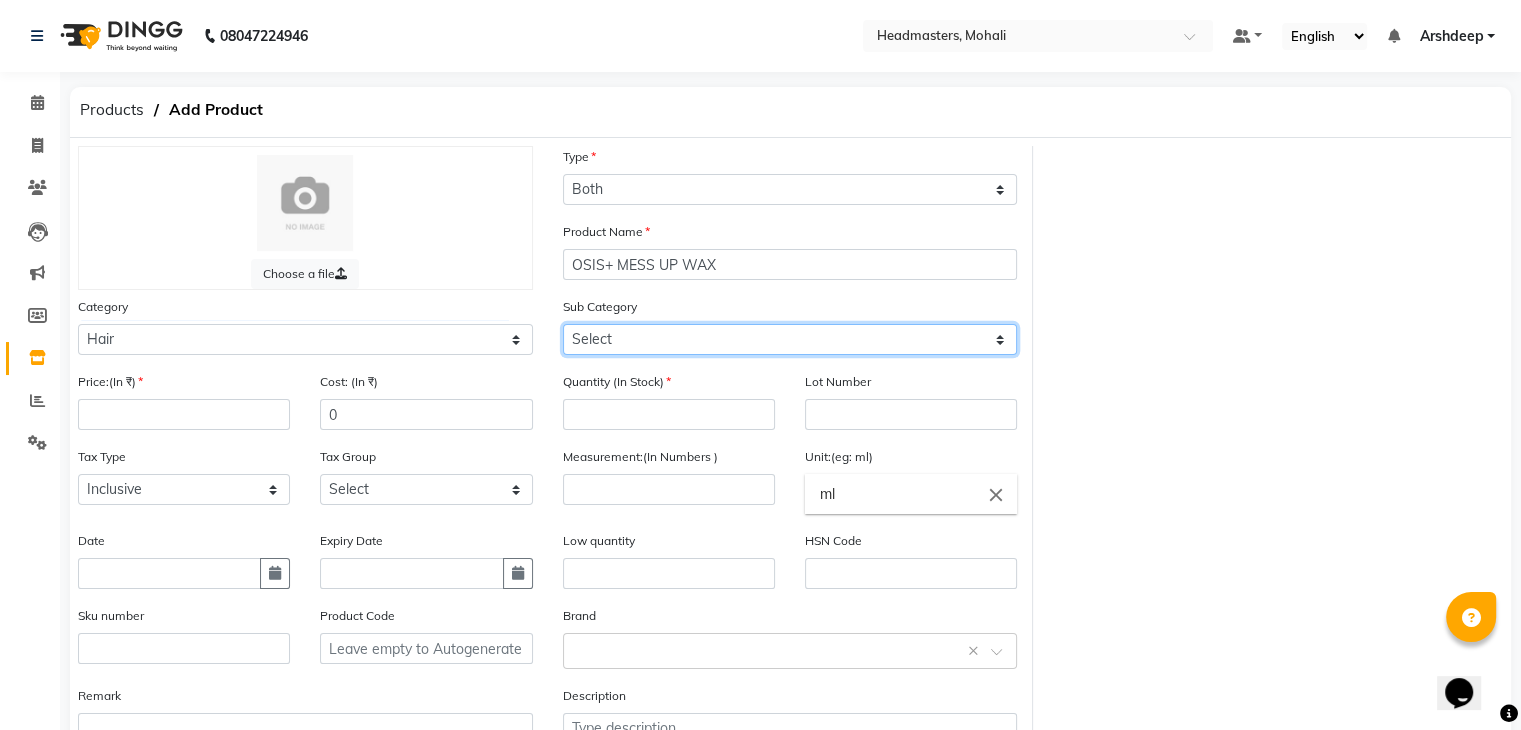 click on "Select Conditioner Shampoo Cream Mask Oil Serum Color Appliances Treatment Styling Kit & Combo Other Shampoo  Conditioner TREATMENT SHAMPOO CLEANSER STYLING LOTION OTHER SERUM GLOVES COLOR SMOOTHENING DEVOLPER BLONDER CONDITIONER MASK MASK OIL CREAM MASK BALM ADVANCED MOLECULAR STYLING" 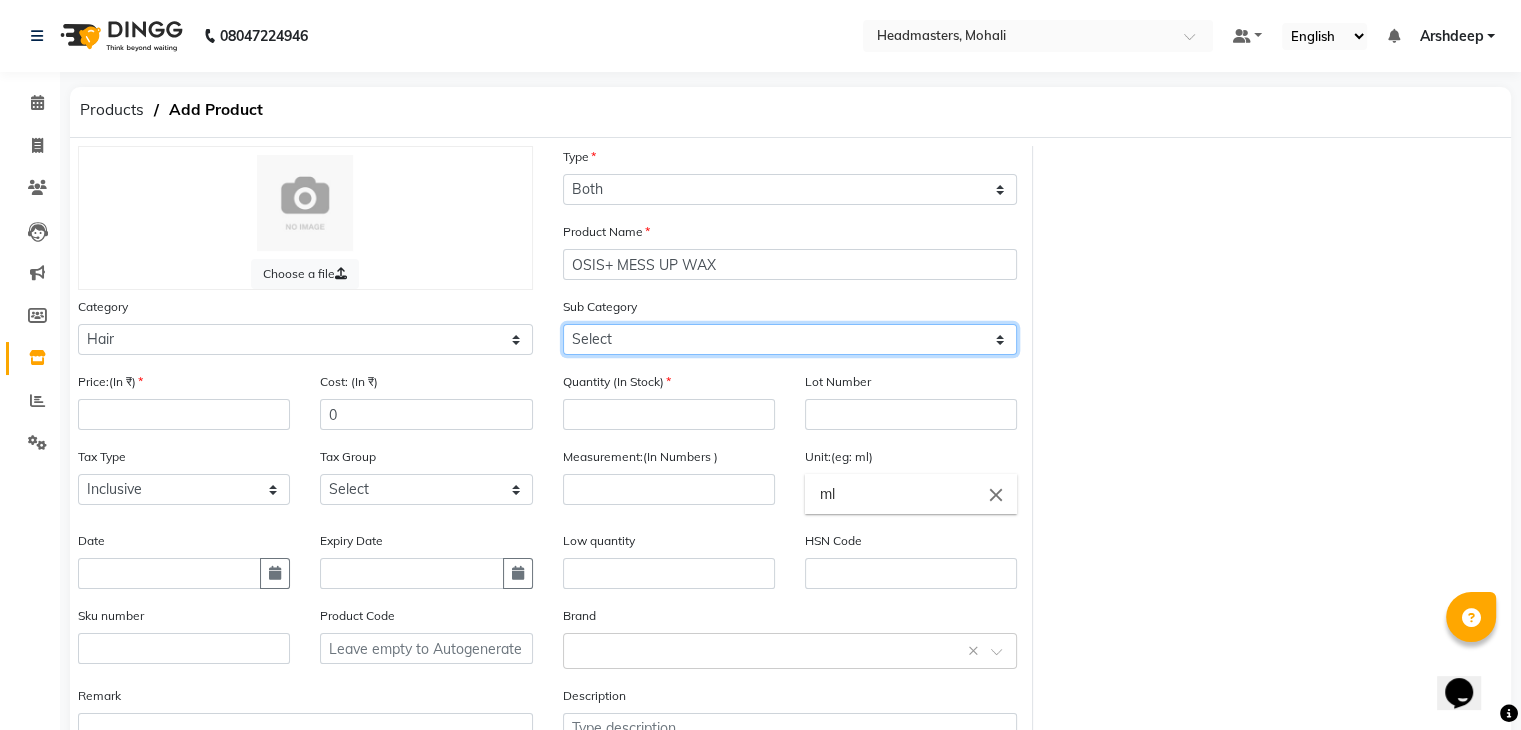 select on "1099101110" 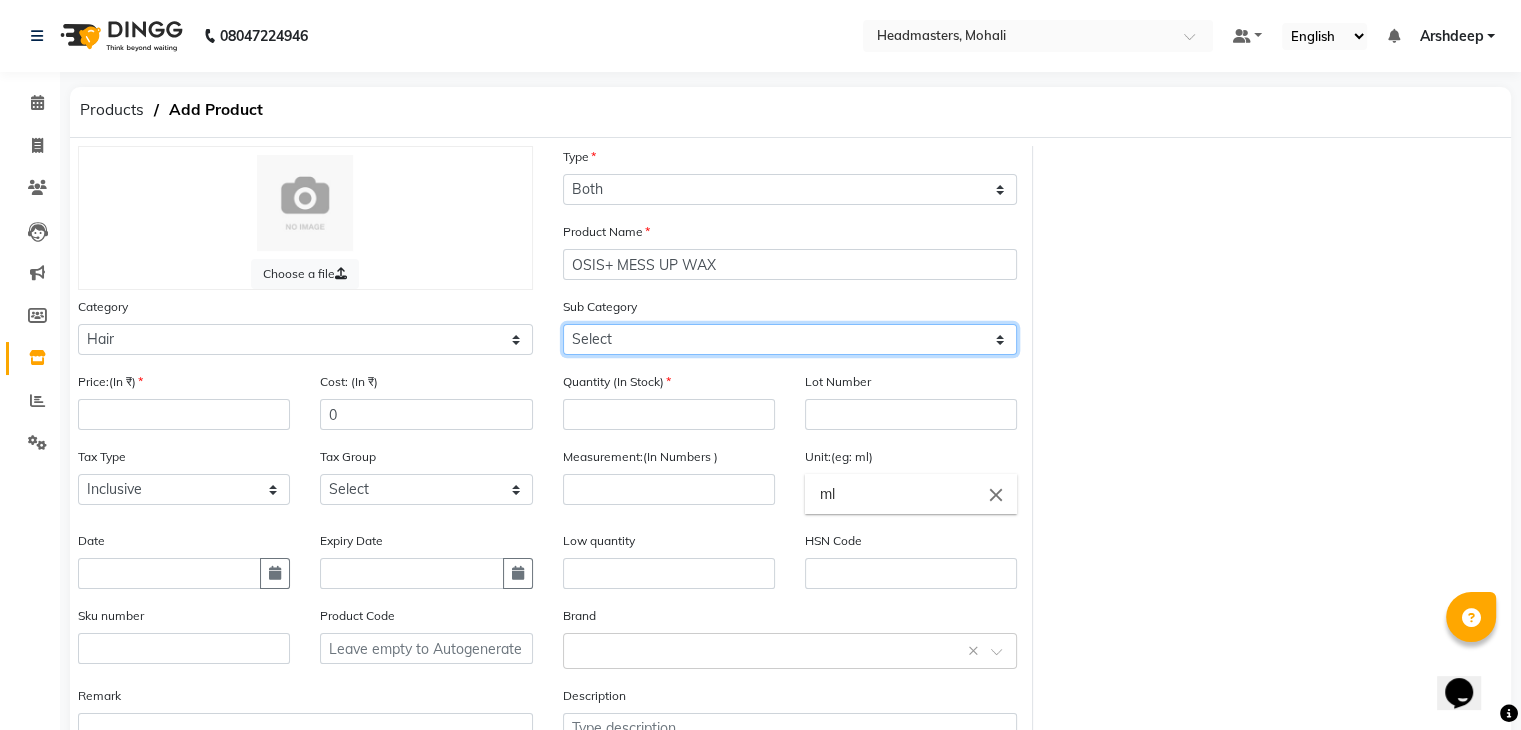 click on "Select Conditioner Shampoo Cream Mask Oil Serum Color Appliances Treatment Styling Kit & Combo Other Shampoo  Conditioner TREATMENT SHAMPOO CLEANSER STYLING LOTION OTHER SERUM GLOVES COLOR SMOOTHENING DEVOLPER BLONDER CONDITIONER MASK MASK OIL CREAM MASK BALM ADVANCED MOLECULAR STYLING" 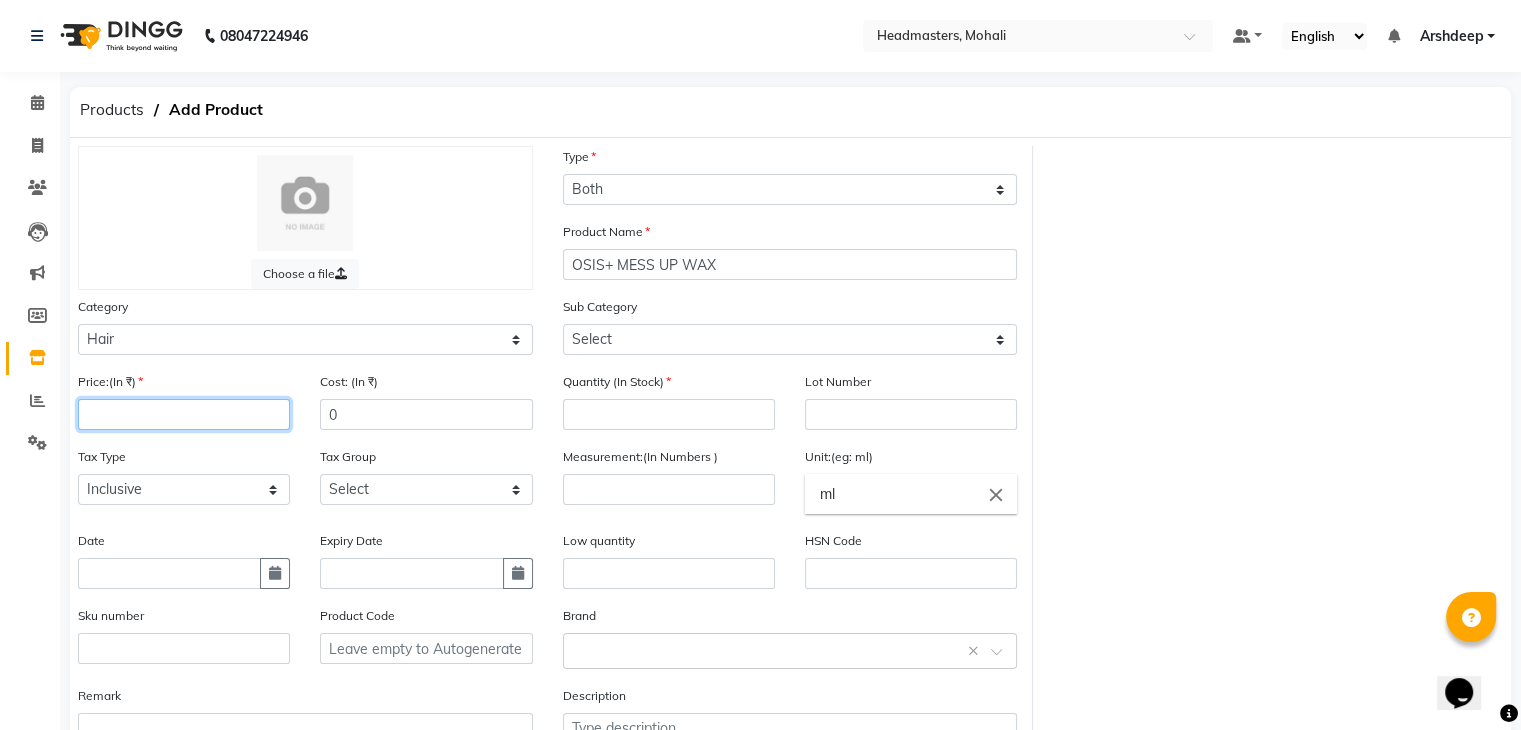 click 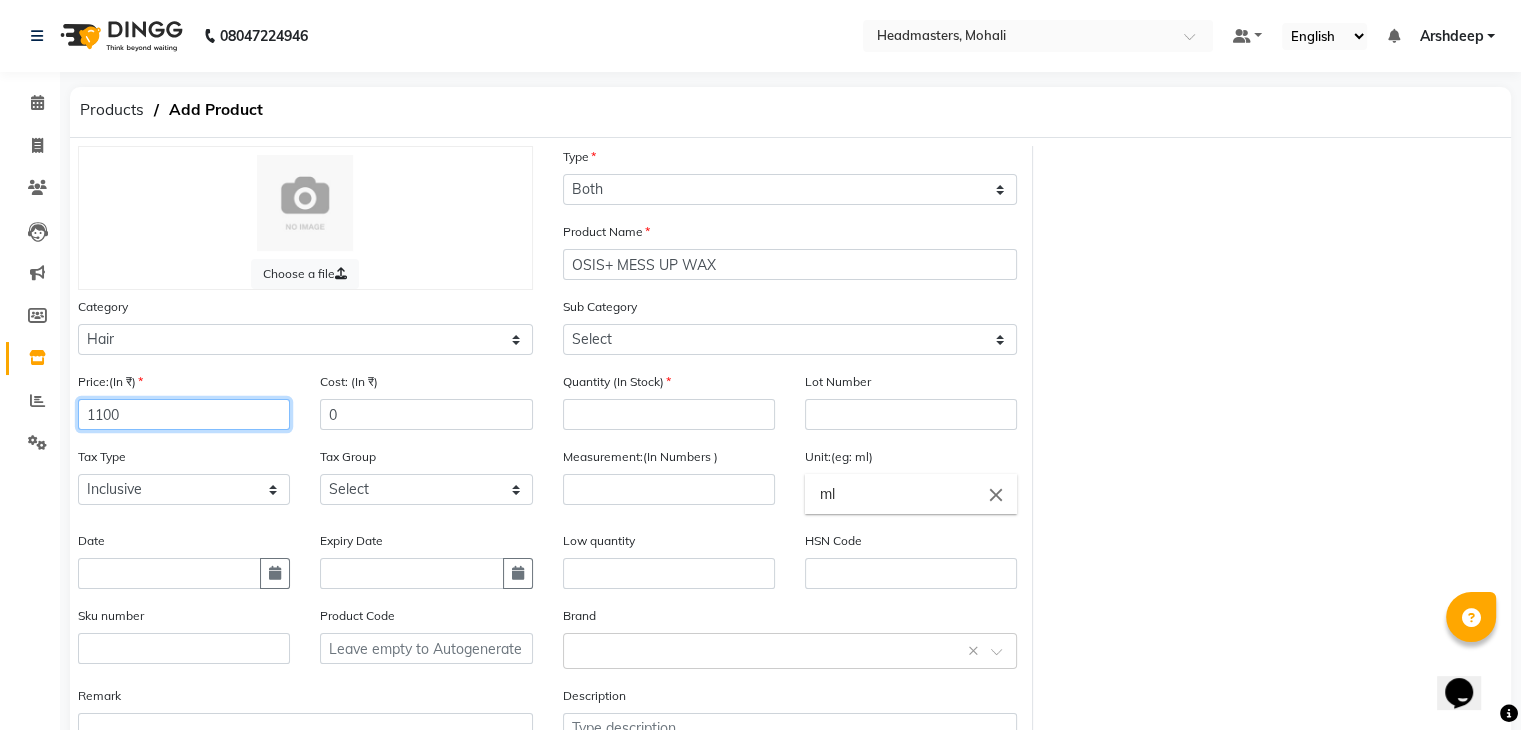 type on "1100" 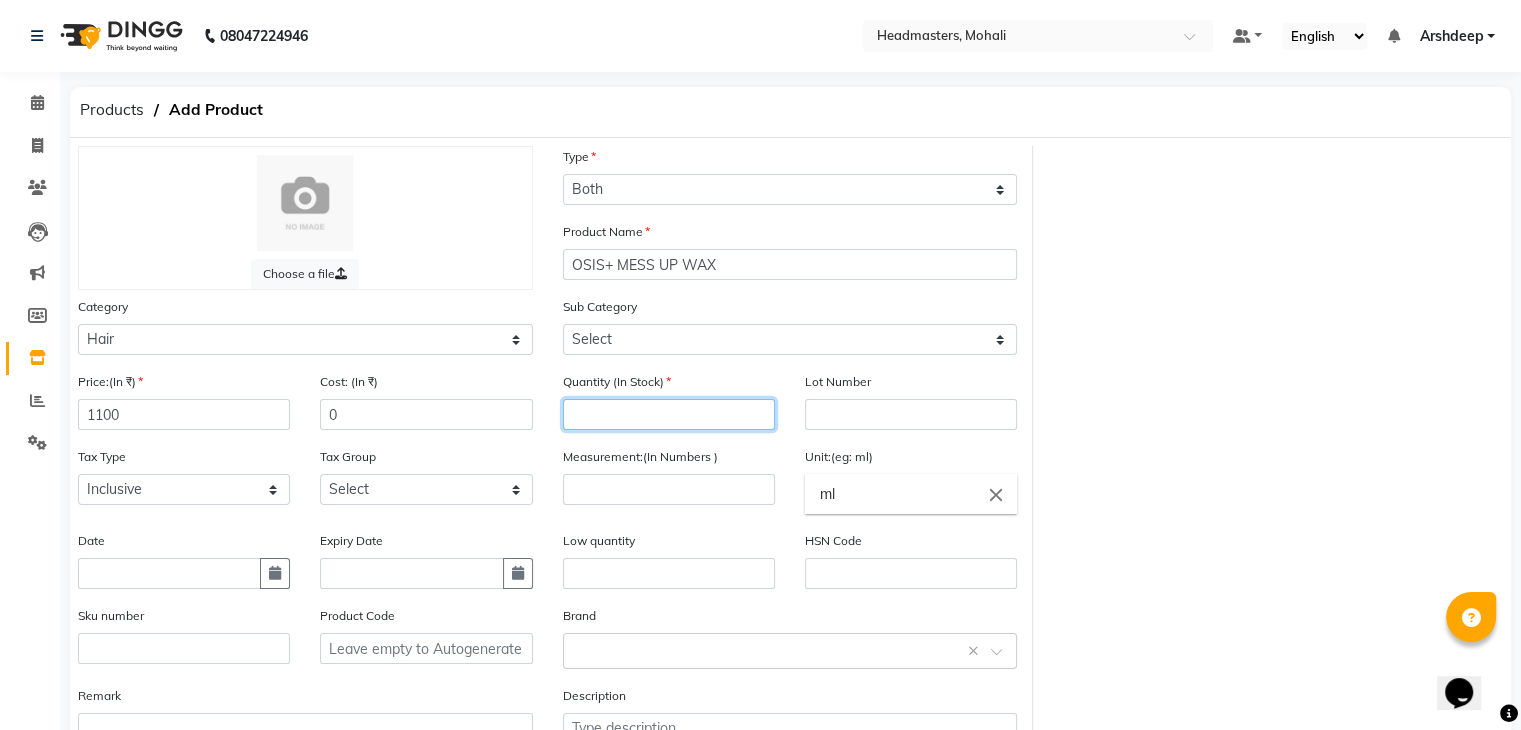 click 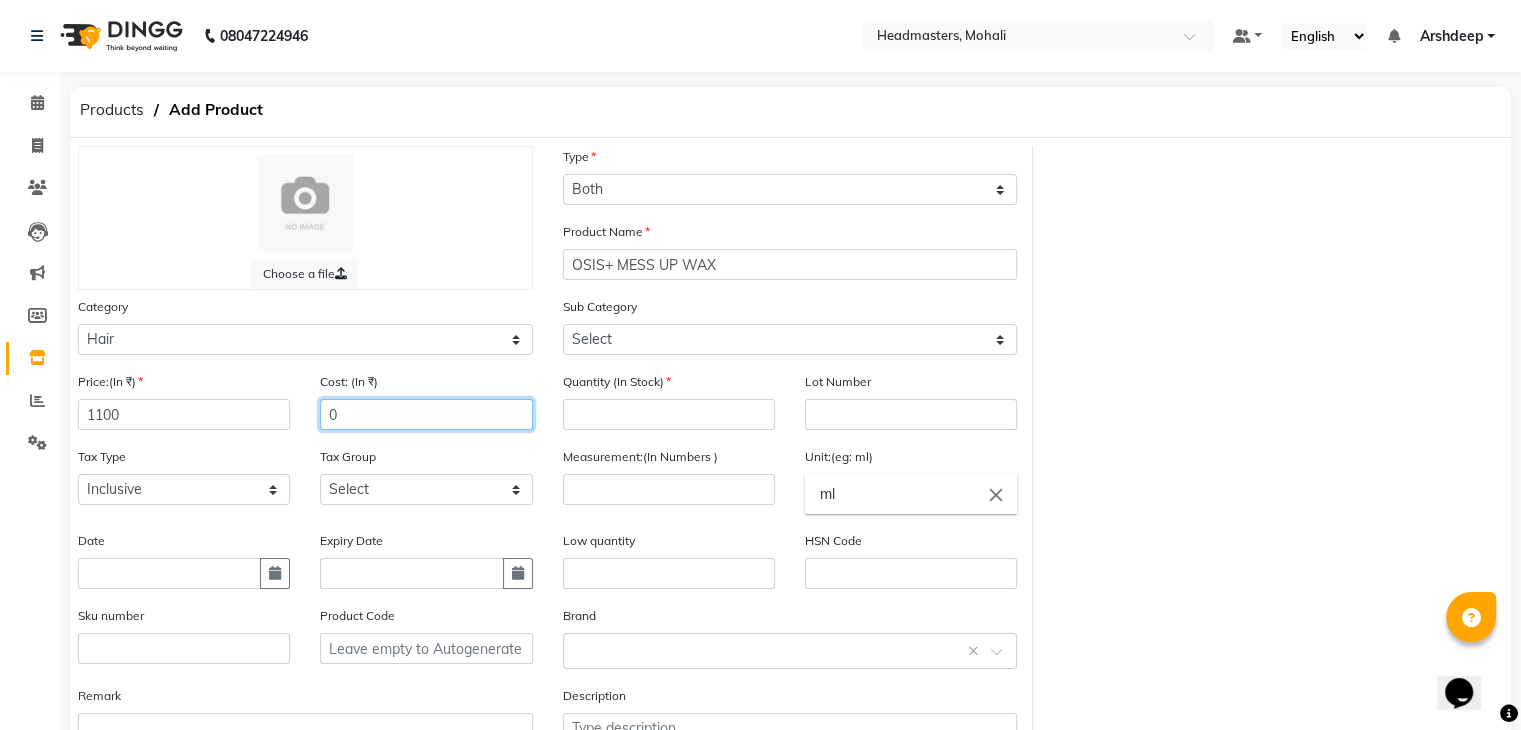 click on "0" 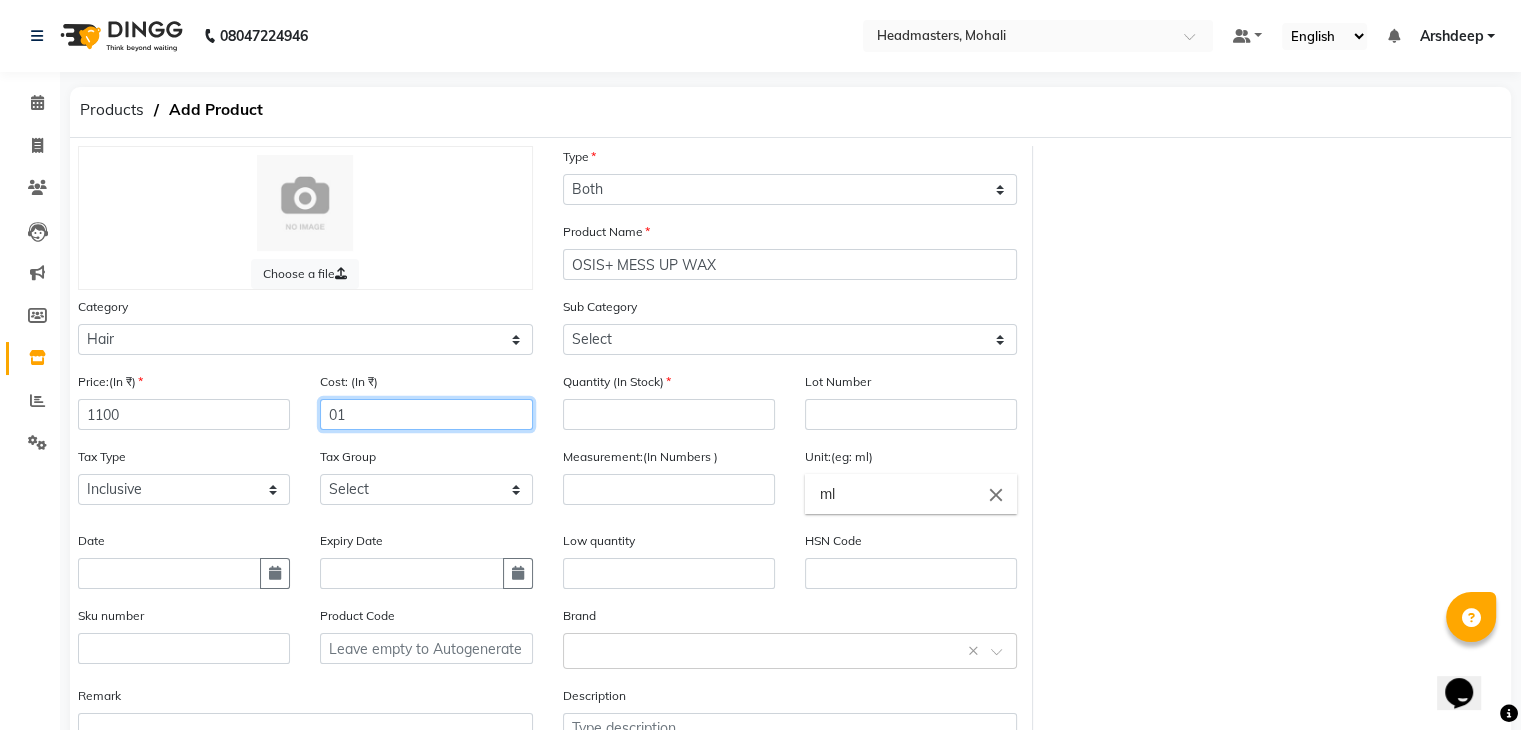 type on "0" 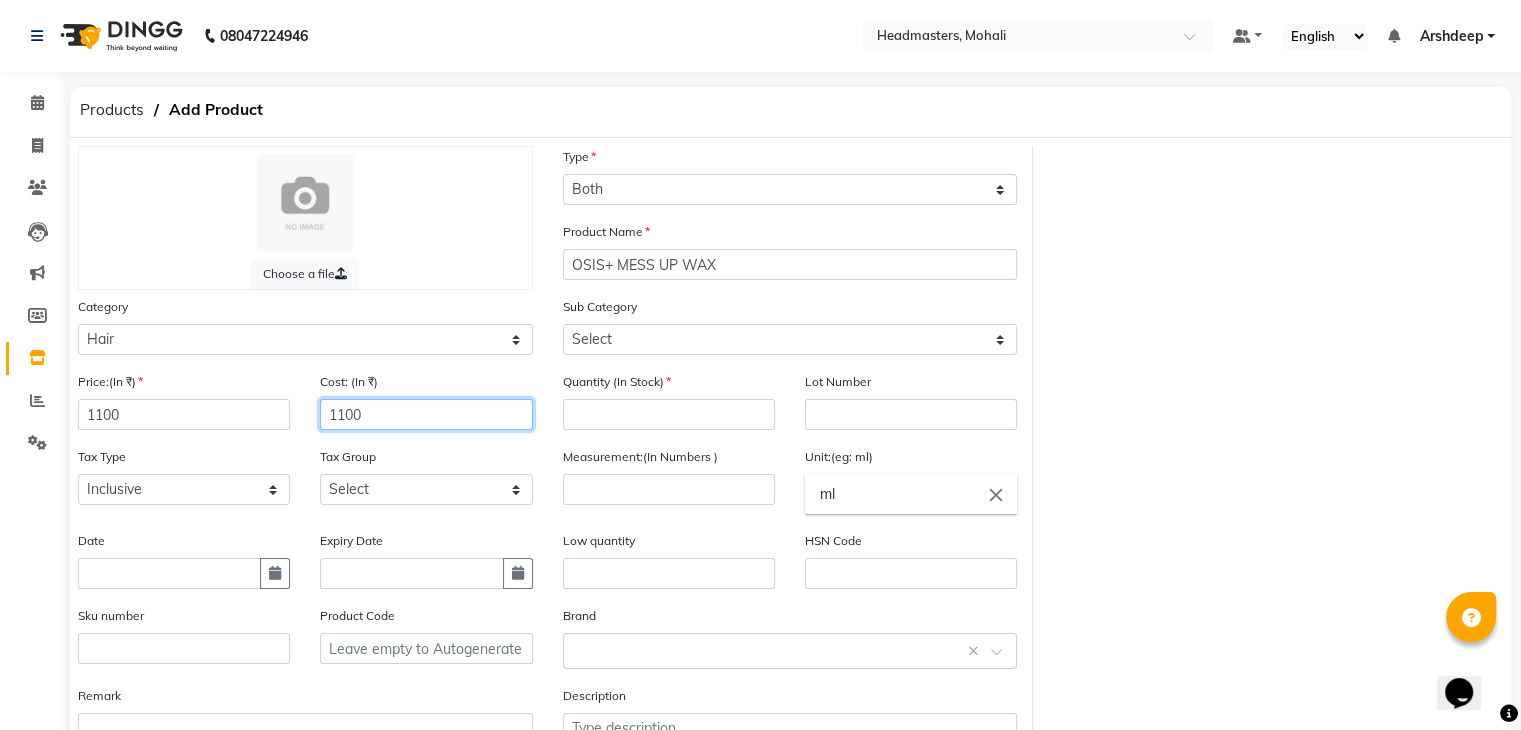 type on "1100" 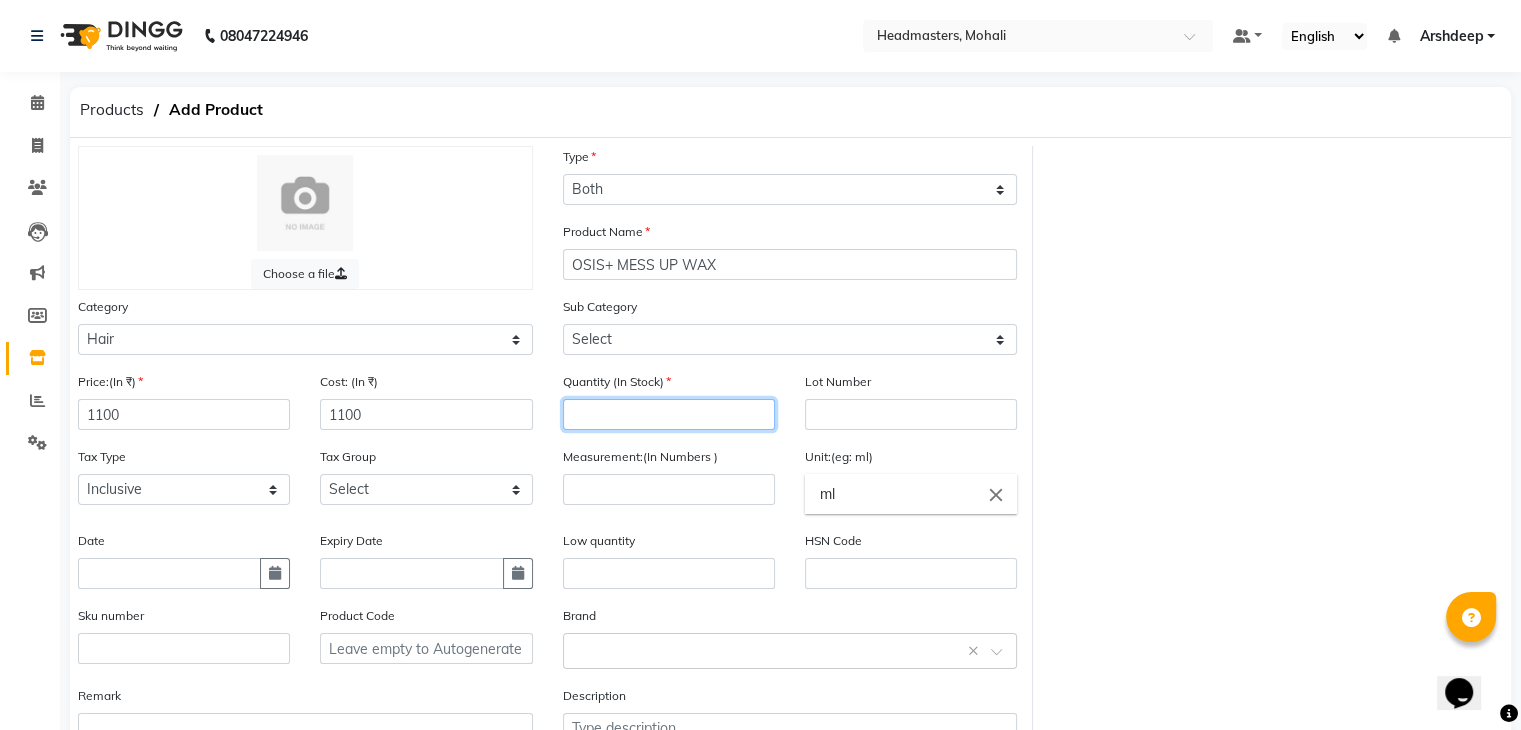 click 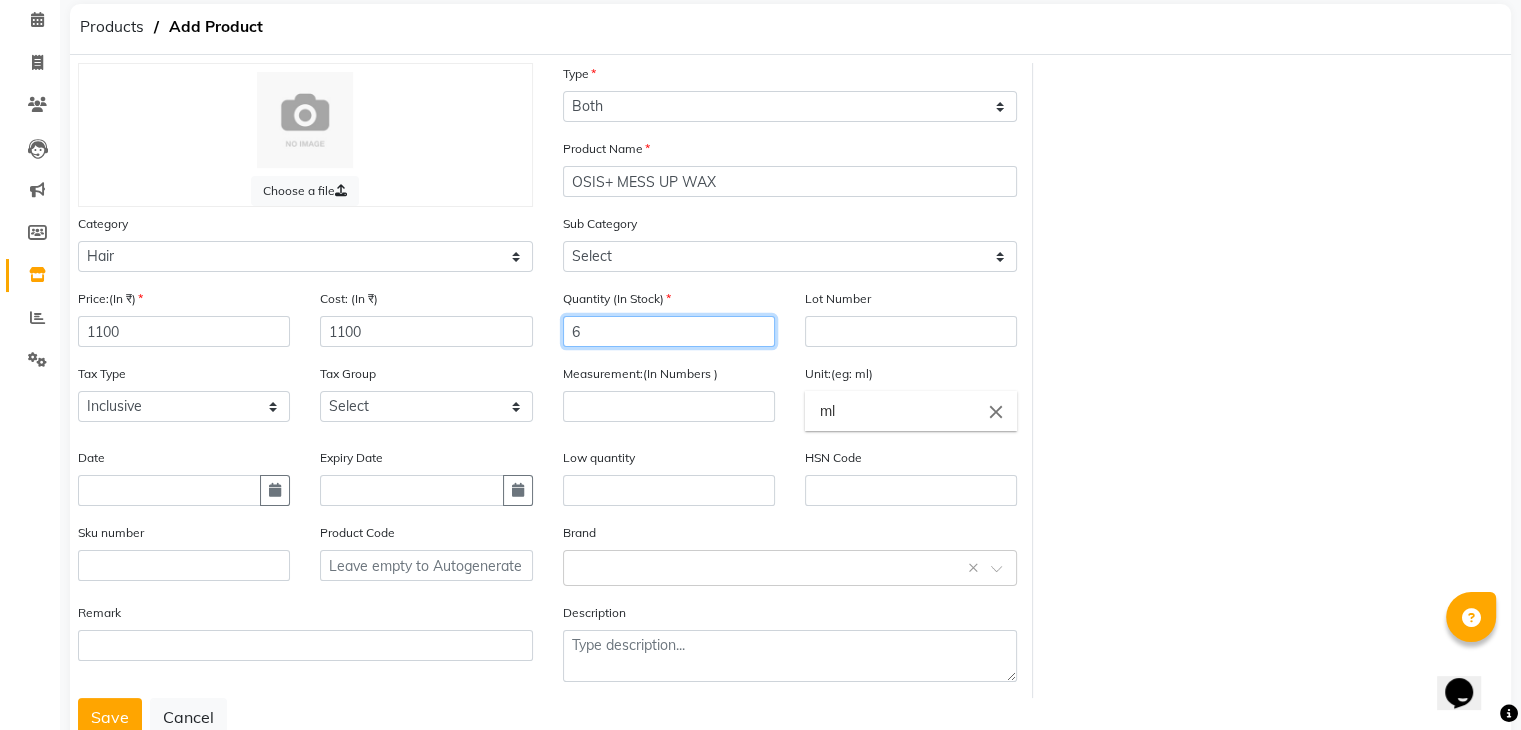 scroll, scrollTop: 156, scrollLeft: 0, axis: vertical 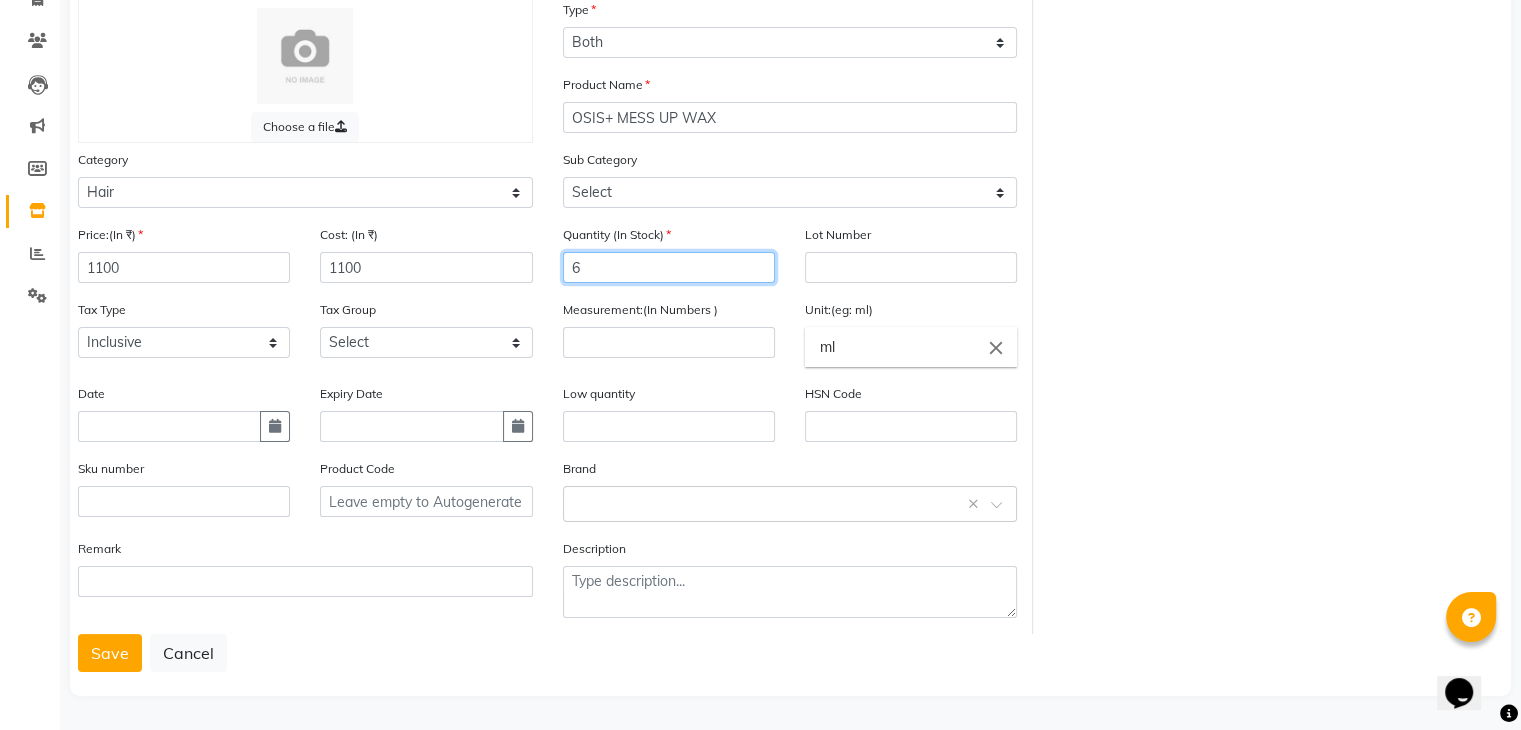 type on "6" 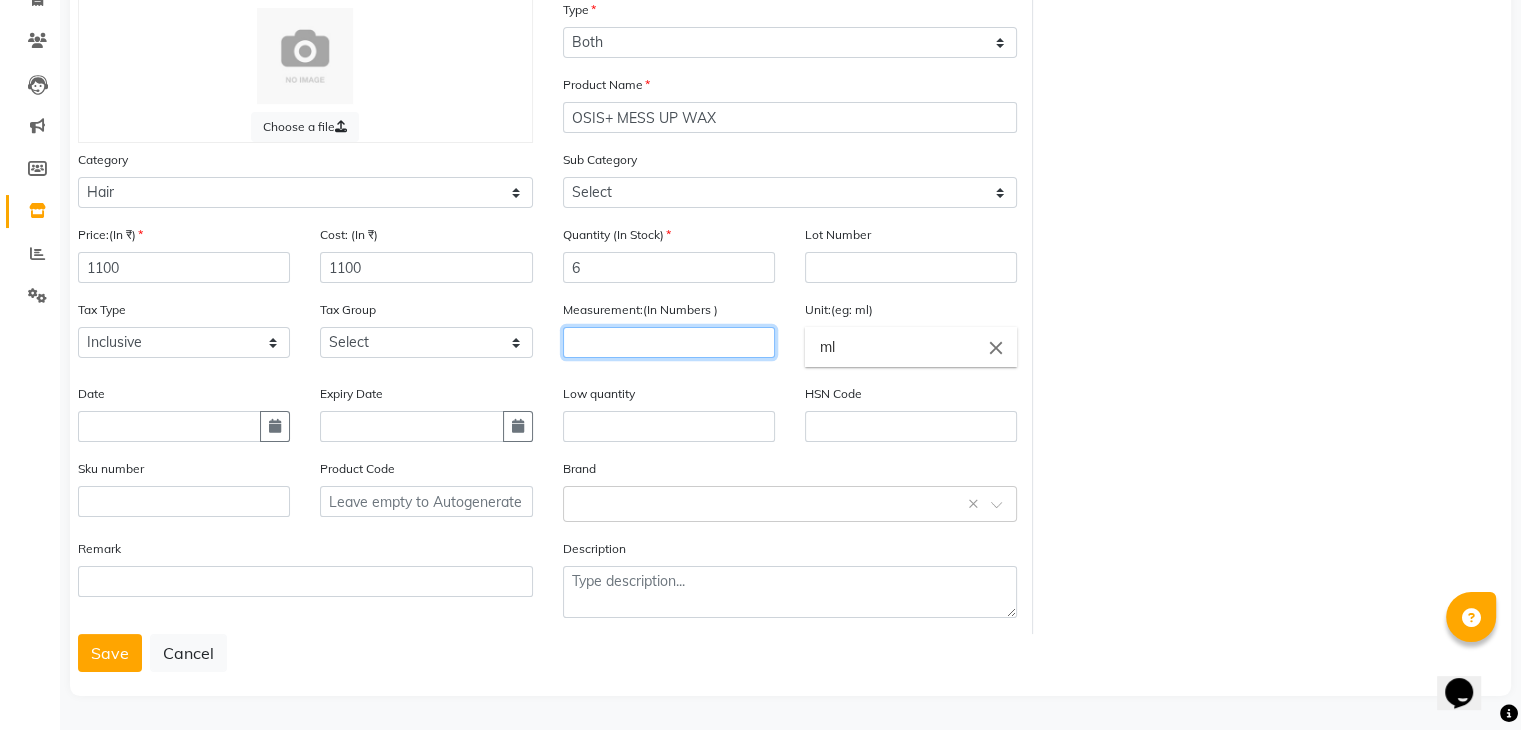 click 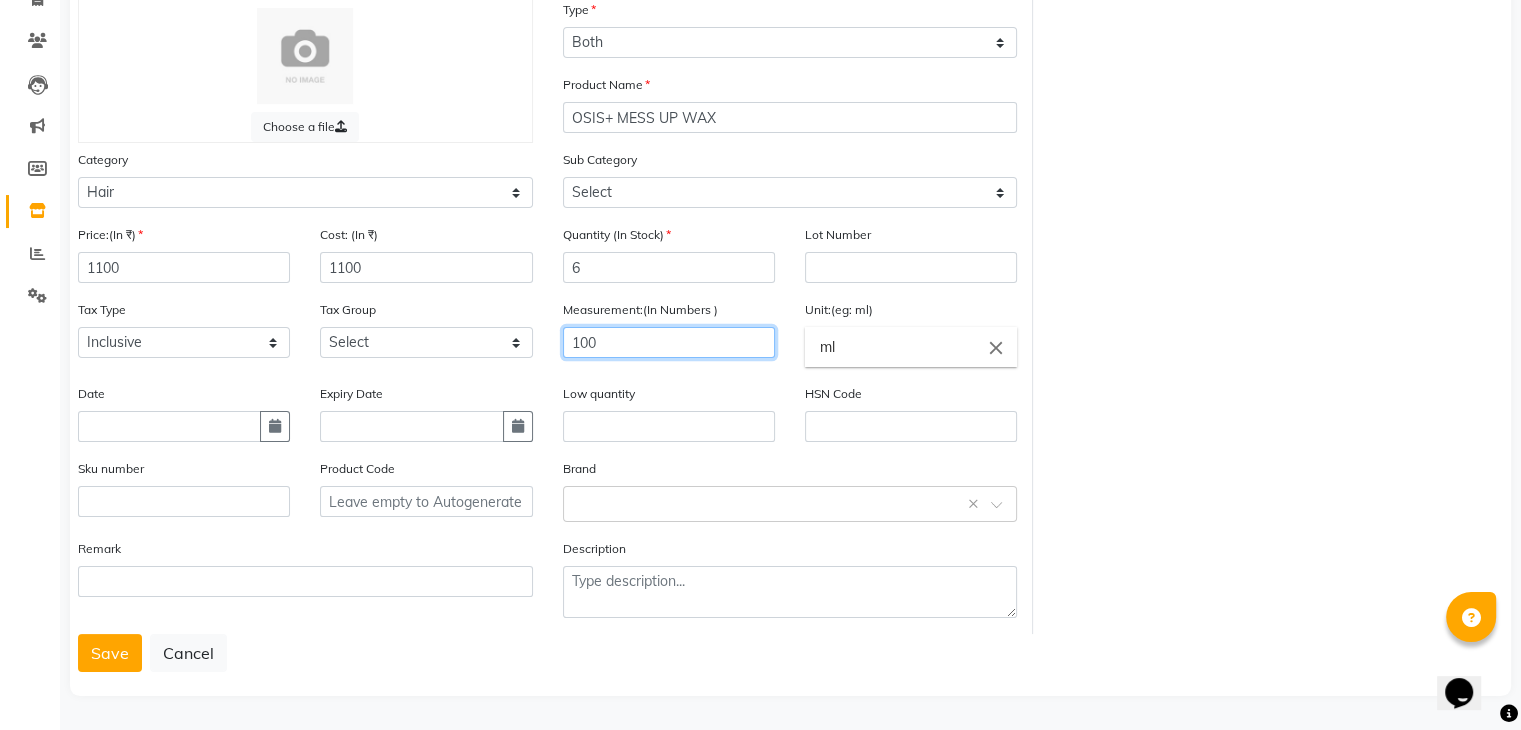 type on "100" 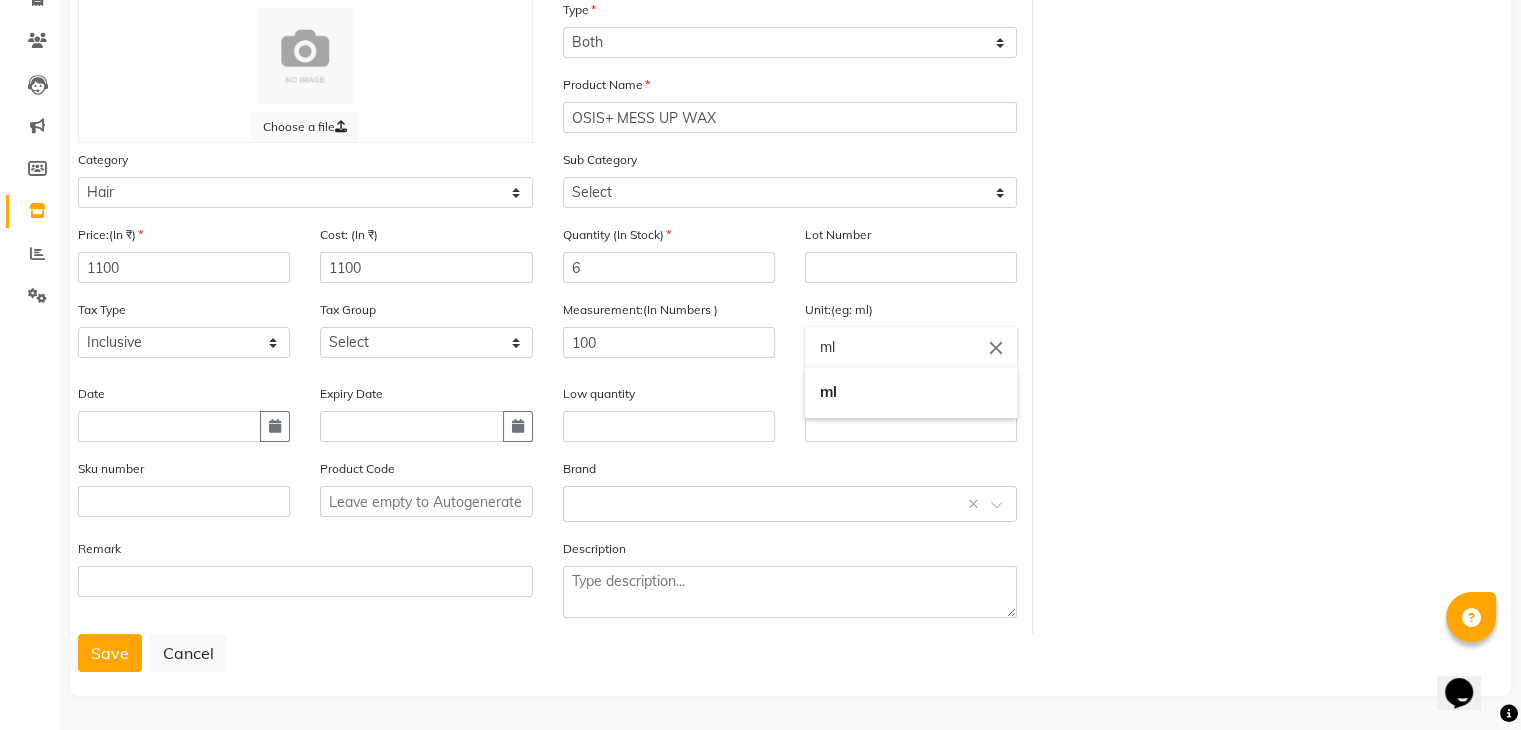 click on "ml" 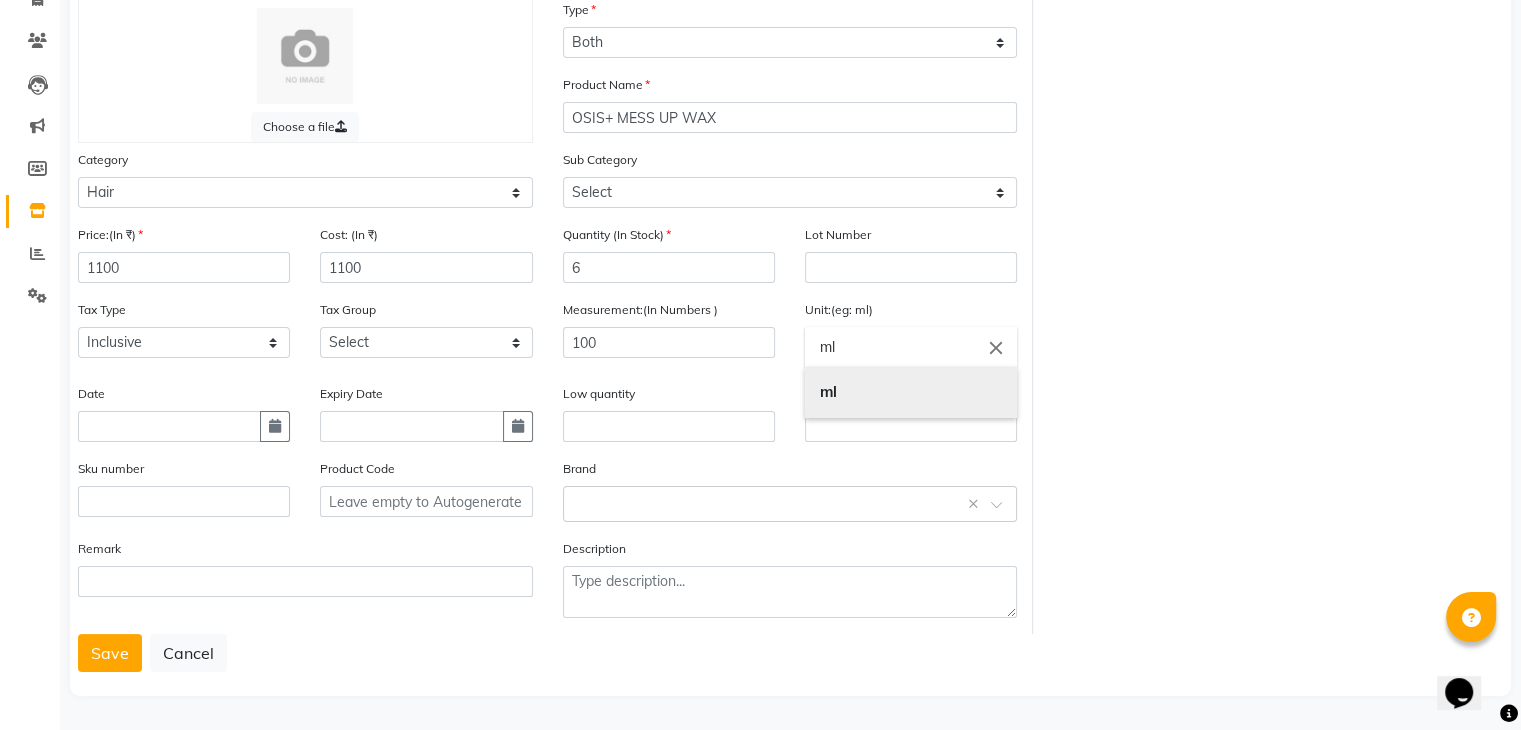 click on "ml" at bounding box center (828, 391) 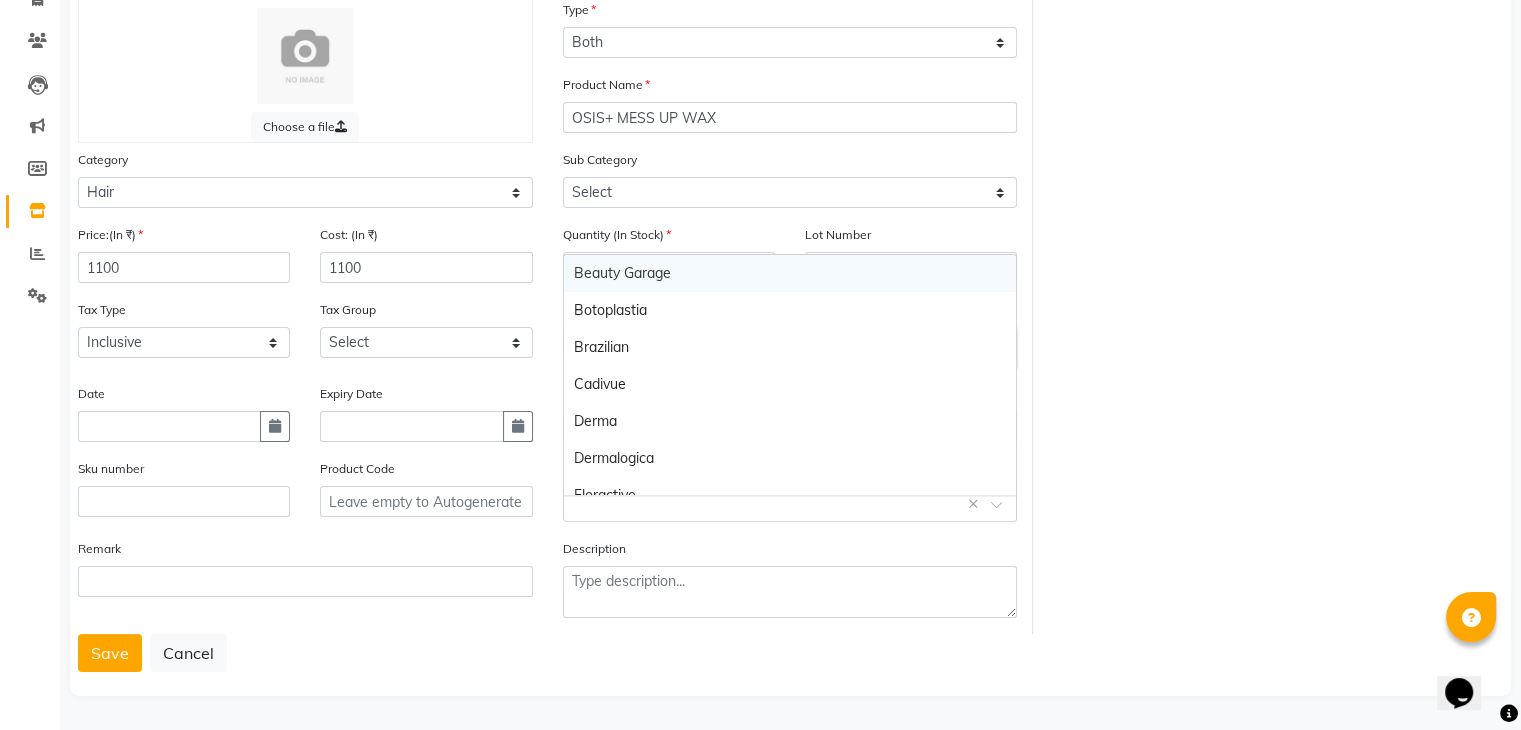 click 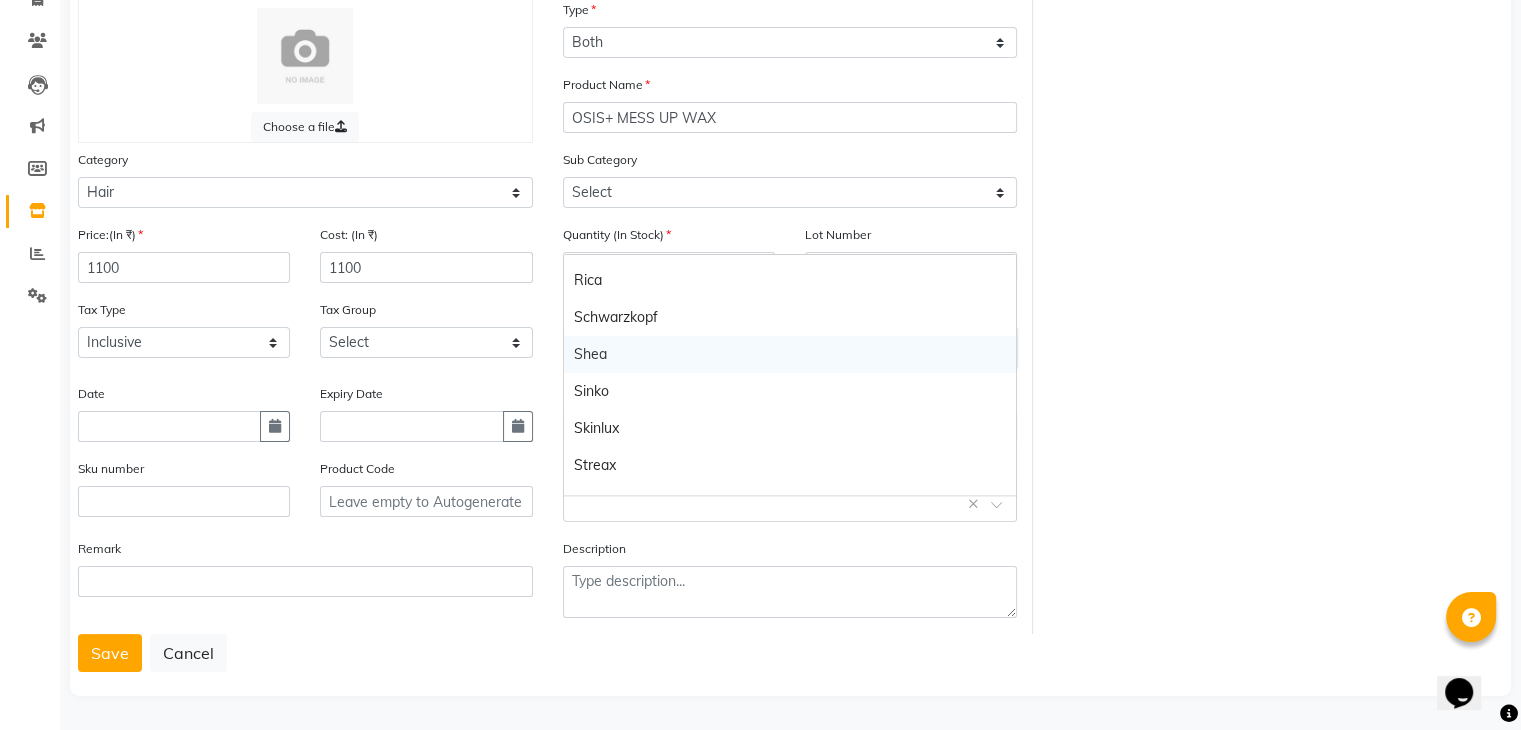 scroll, scrollTop: 851, scrollLeft: 0, axis: vertical 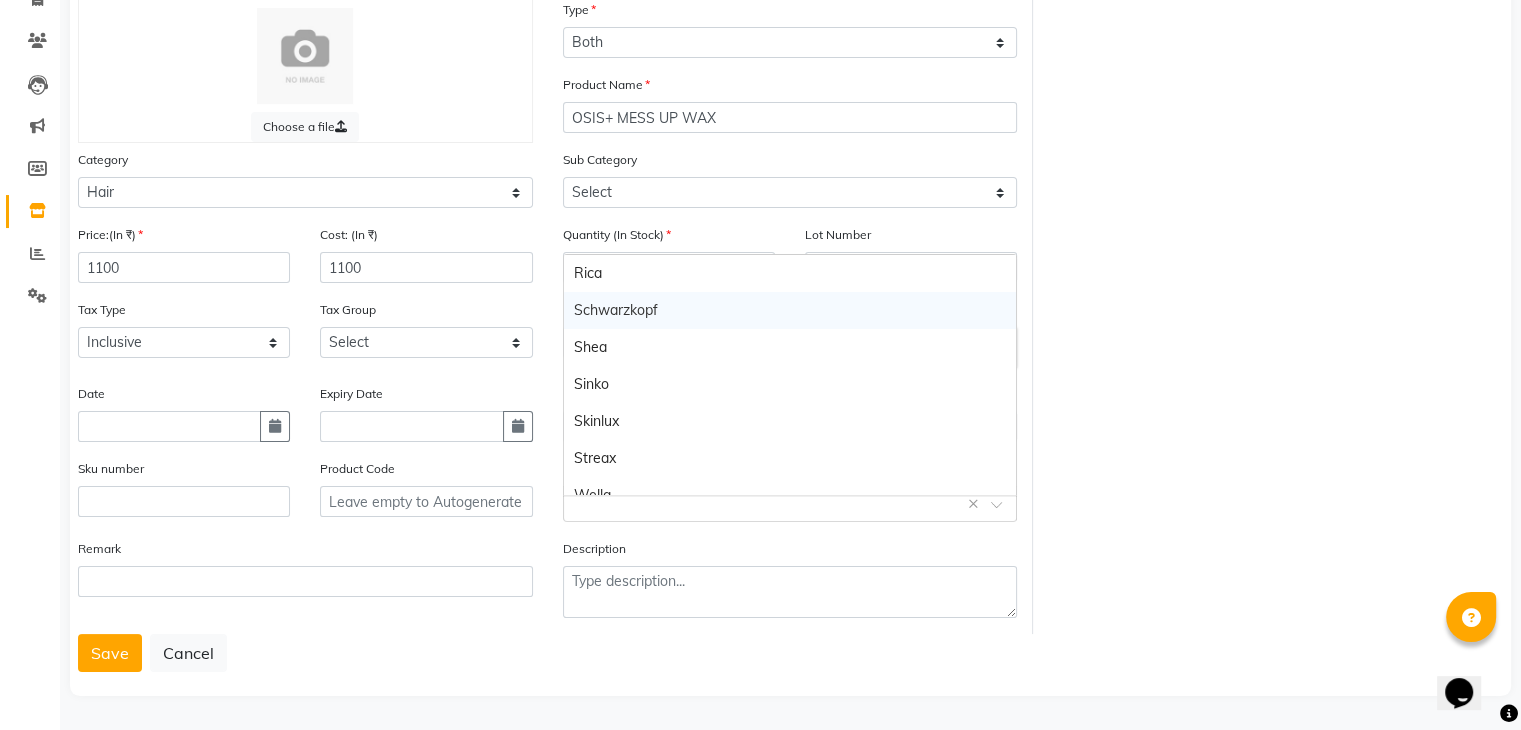 click on "Schwarzkopf" at bounding box center [790, 310] 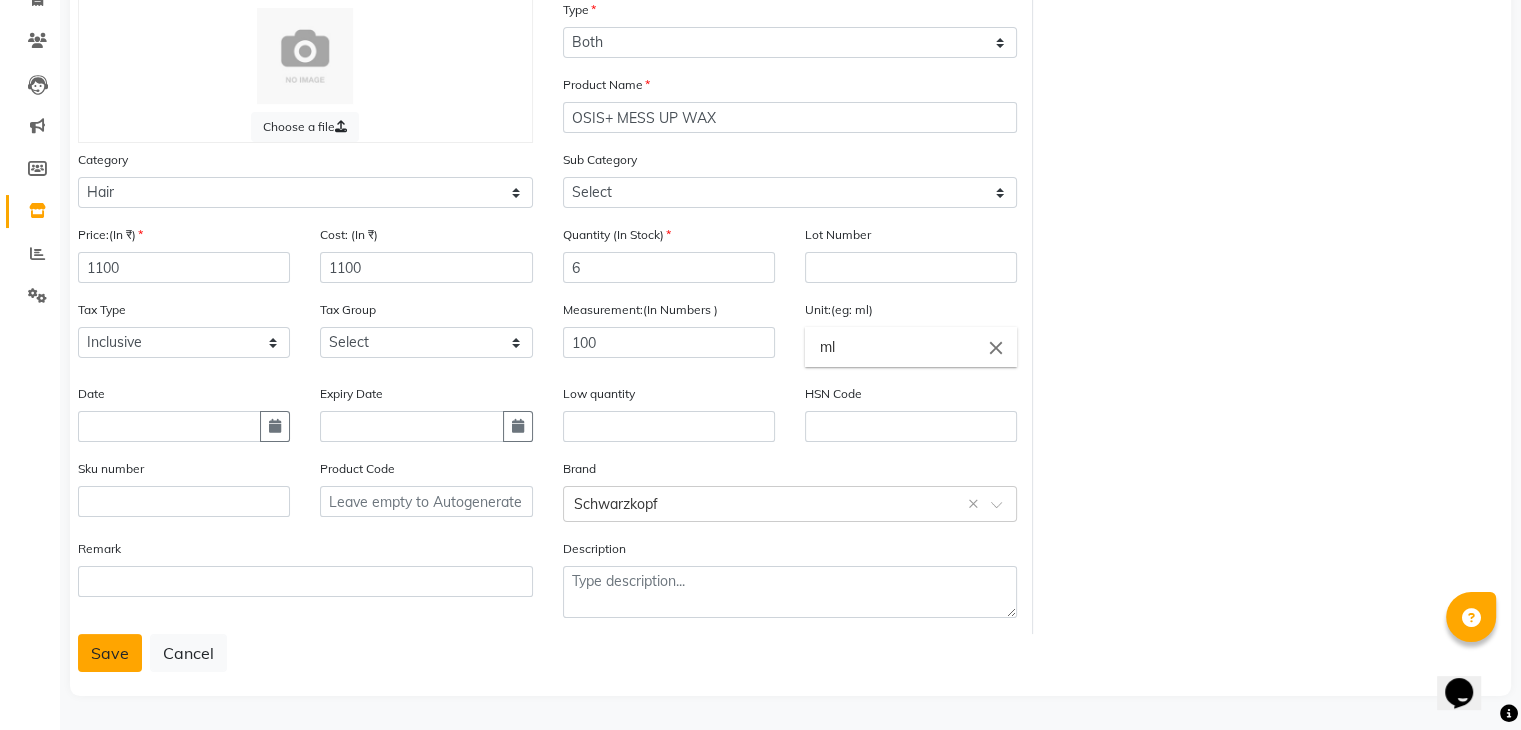 click on "Save" 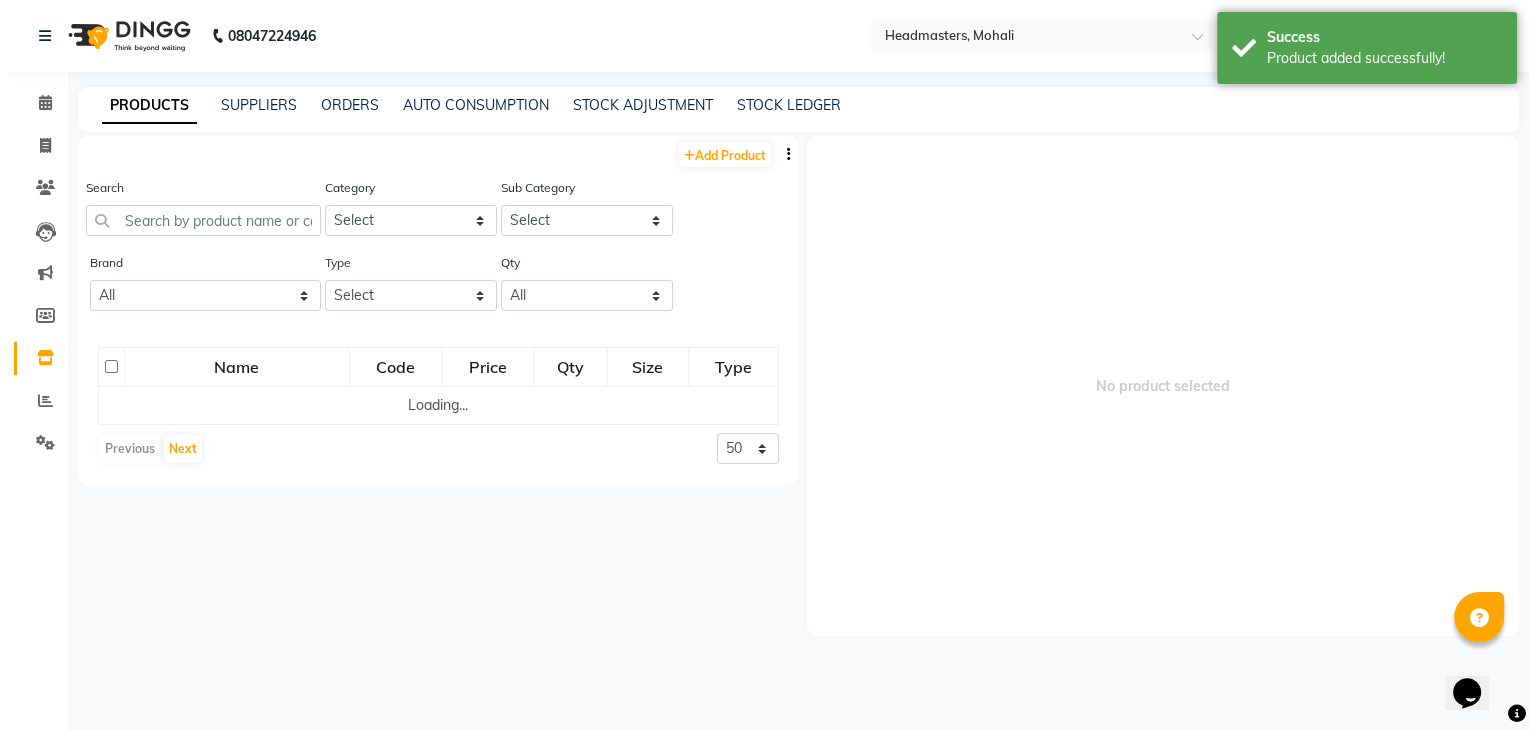 scroll, scrollTop: 0, scrollLeft: 0, axis: both 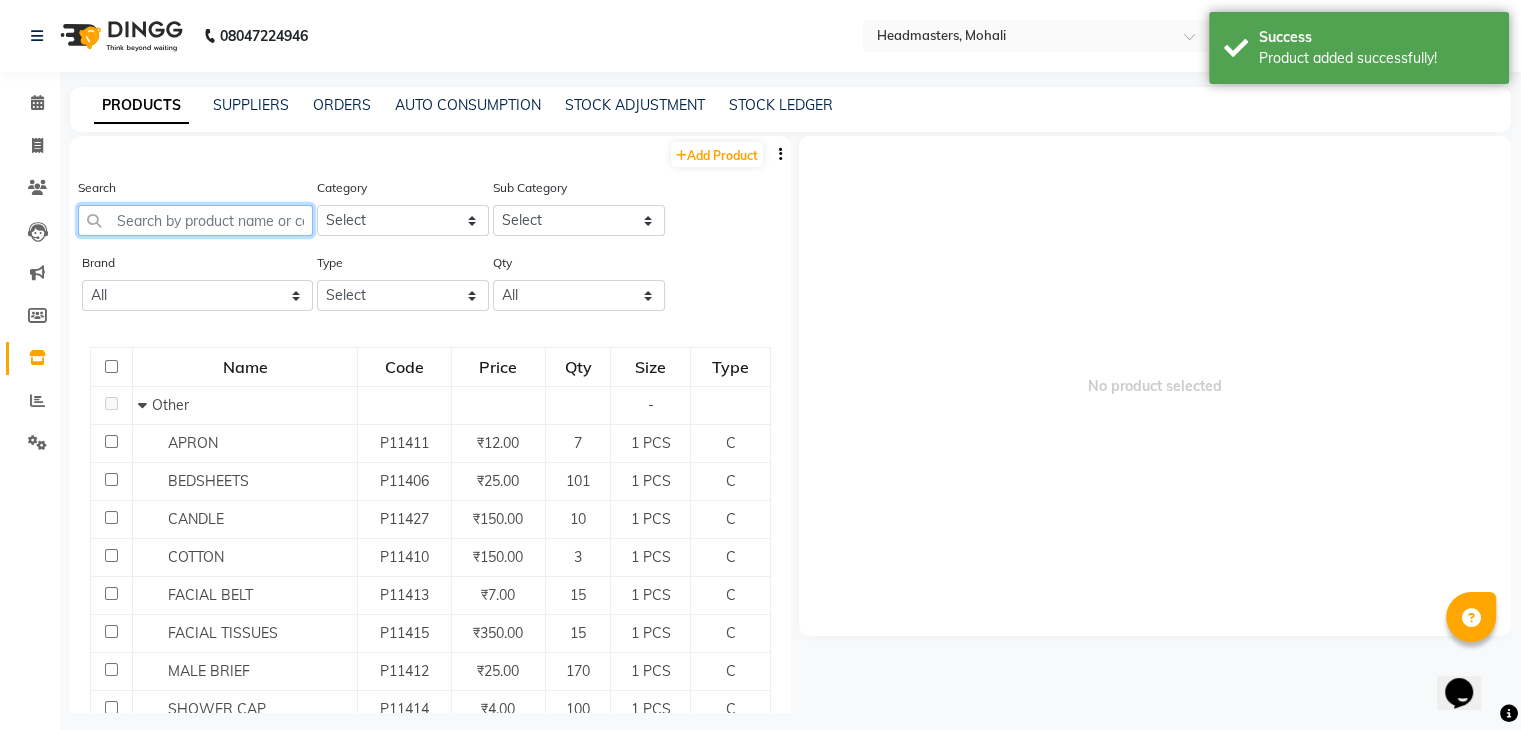 click 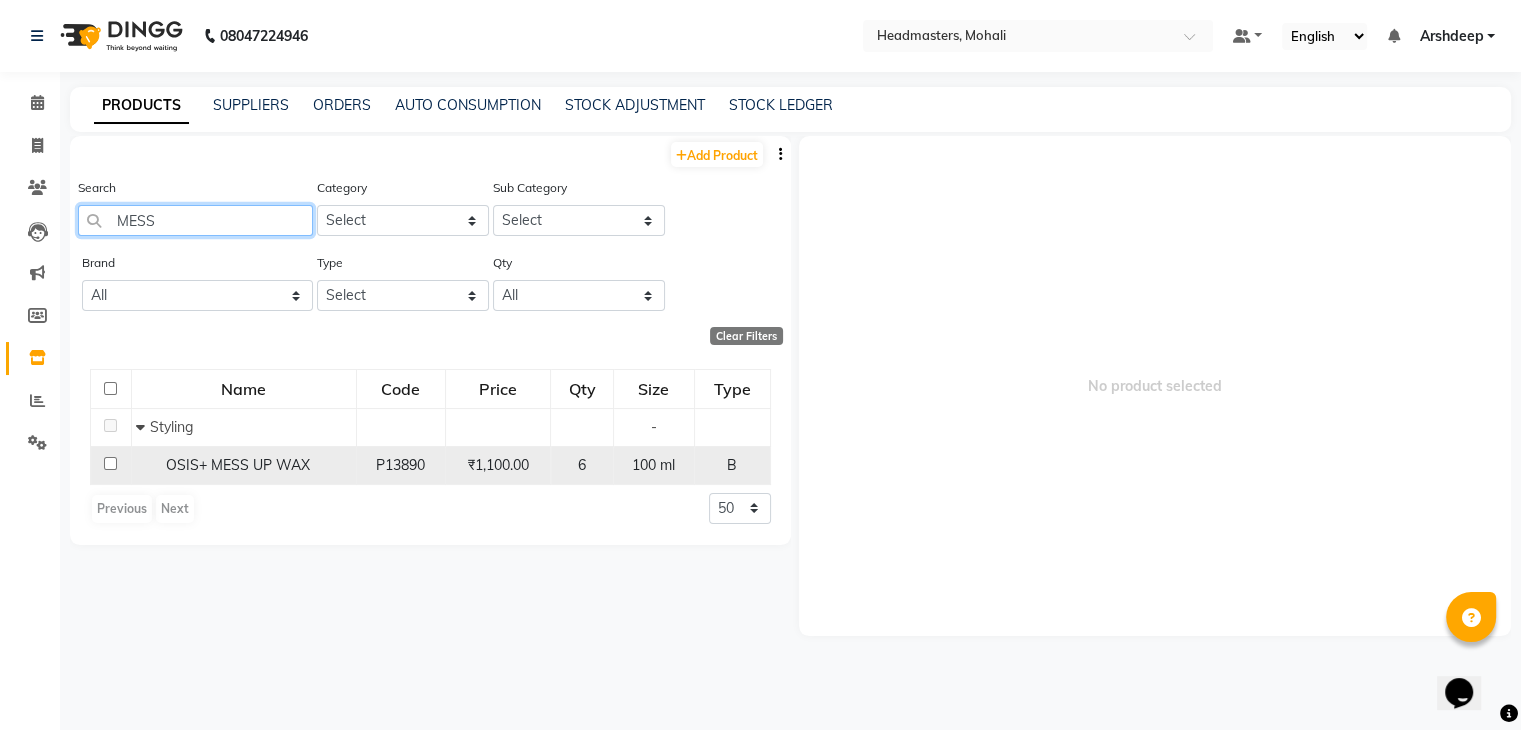 type on "MESS" 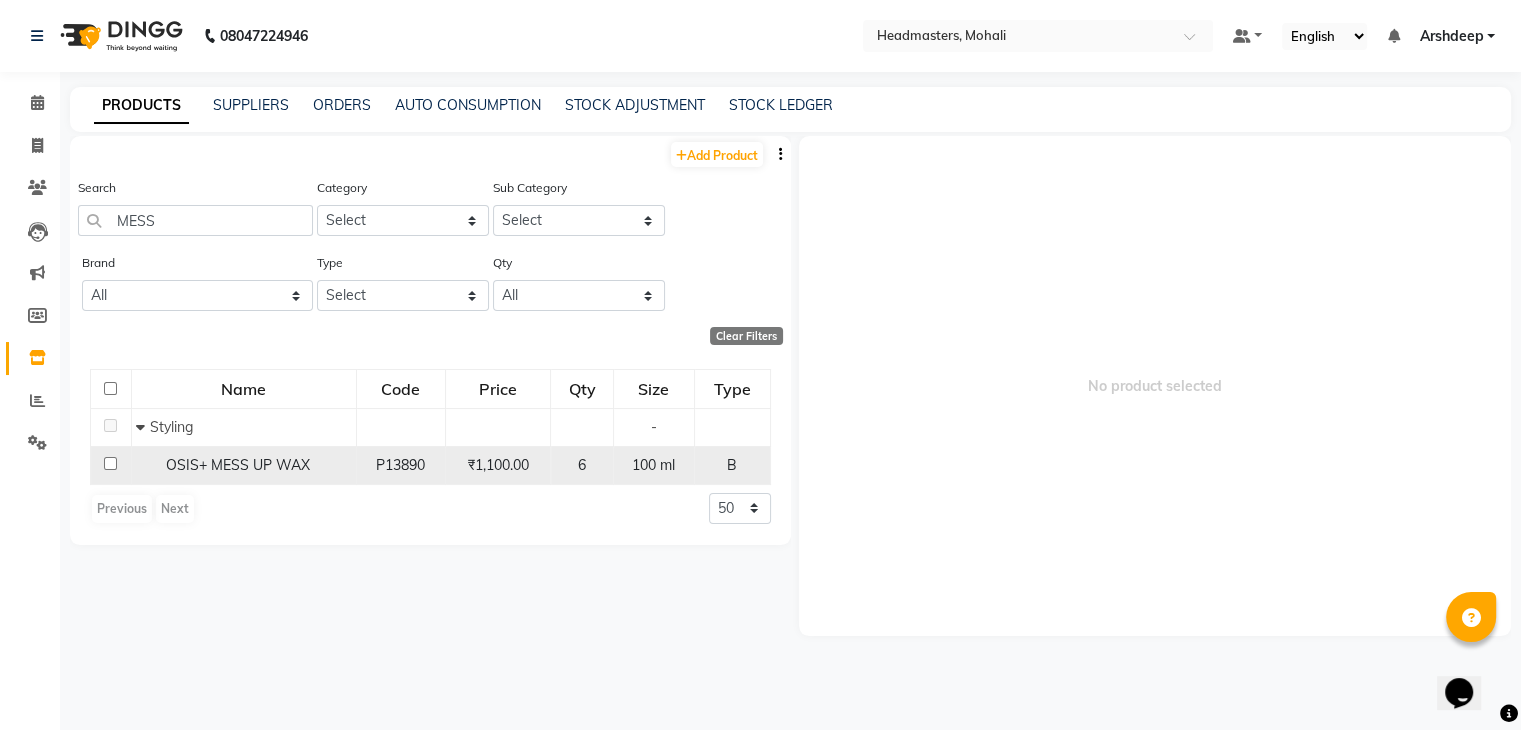 click on "OSIS+ MESS UP WAX" 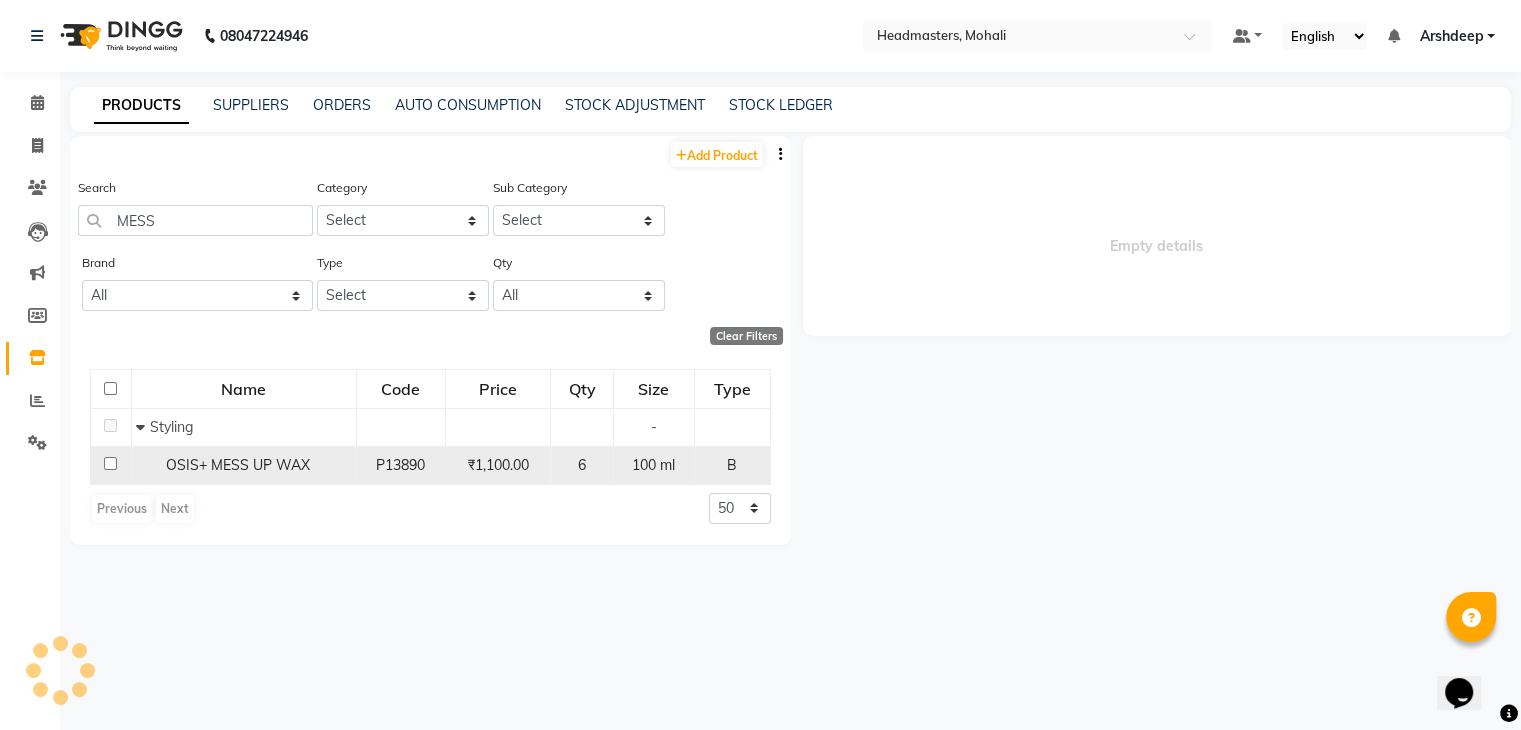 select 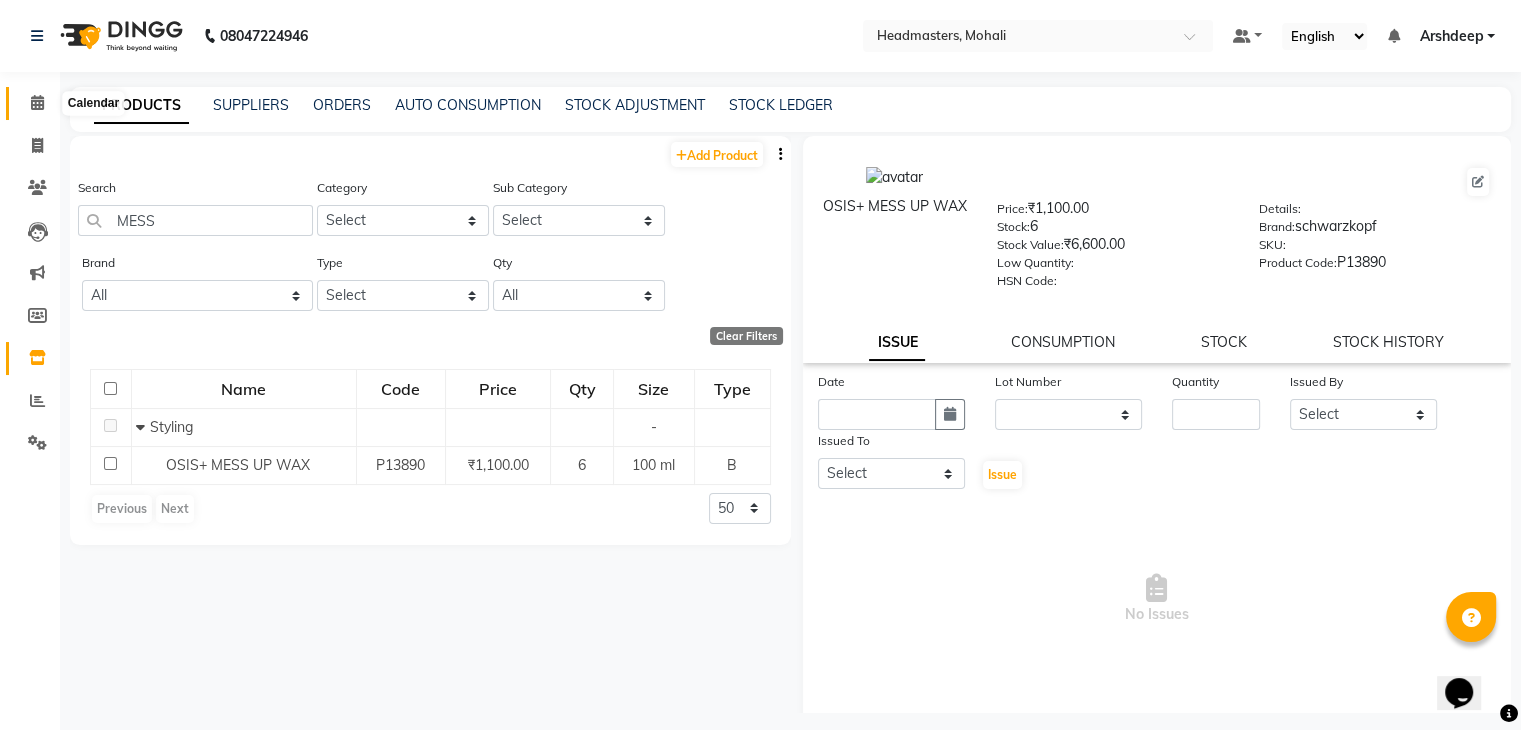click 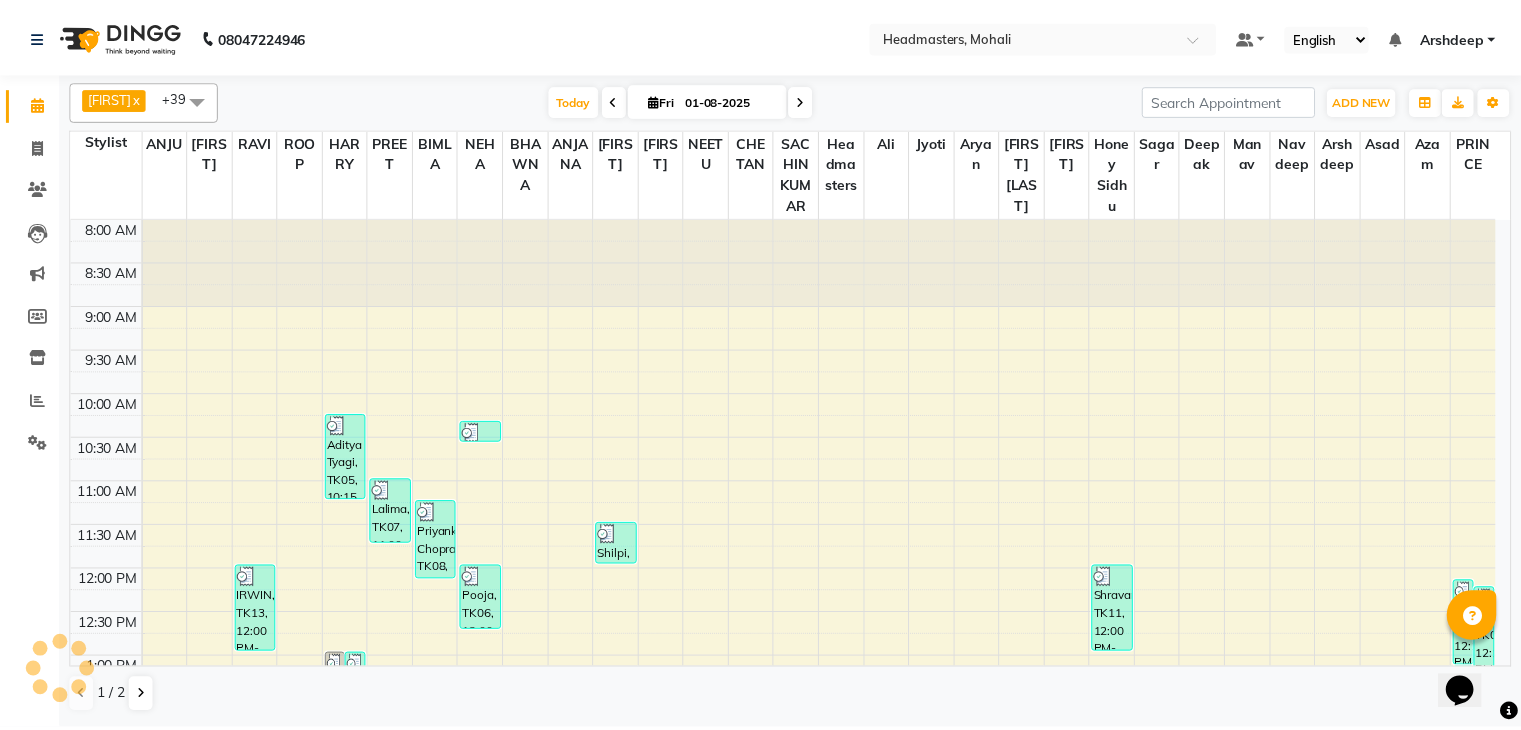 scroll, scrollTop: 0, scrollLeft: 0, axis: both 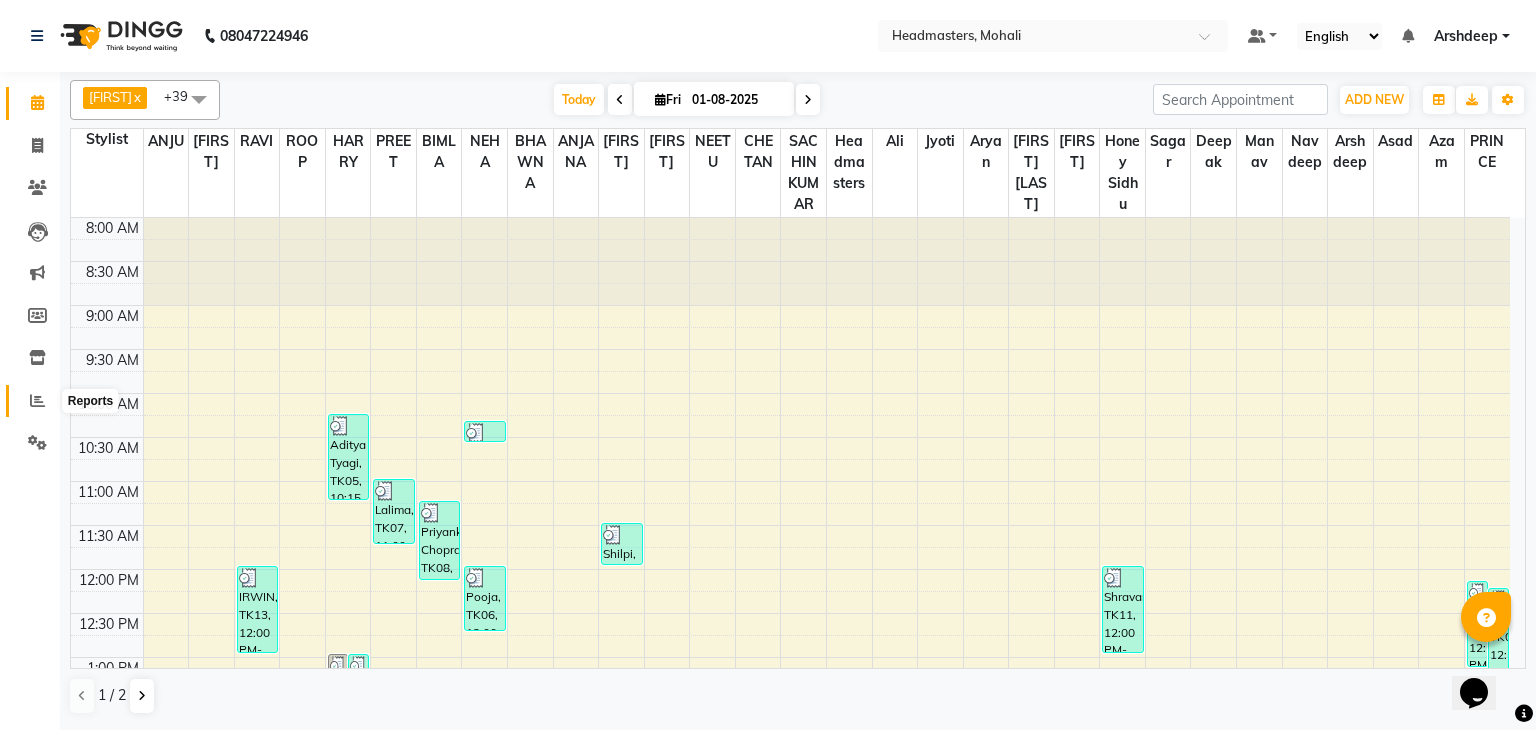 click 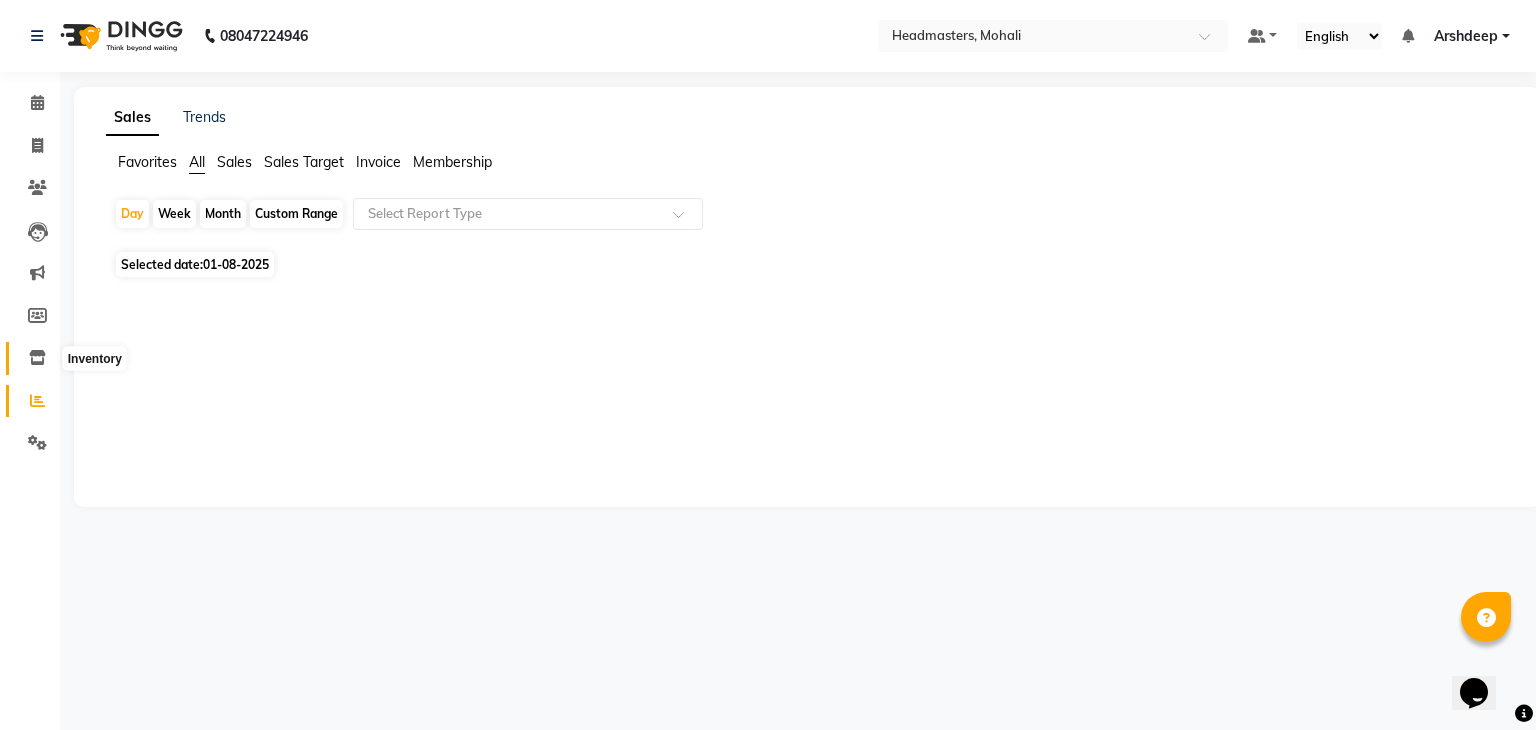 click 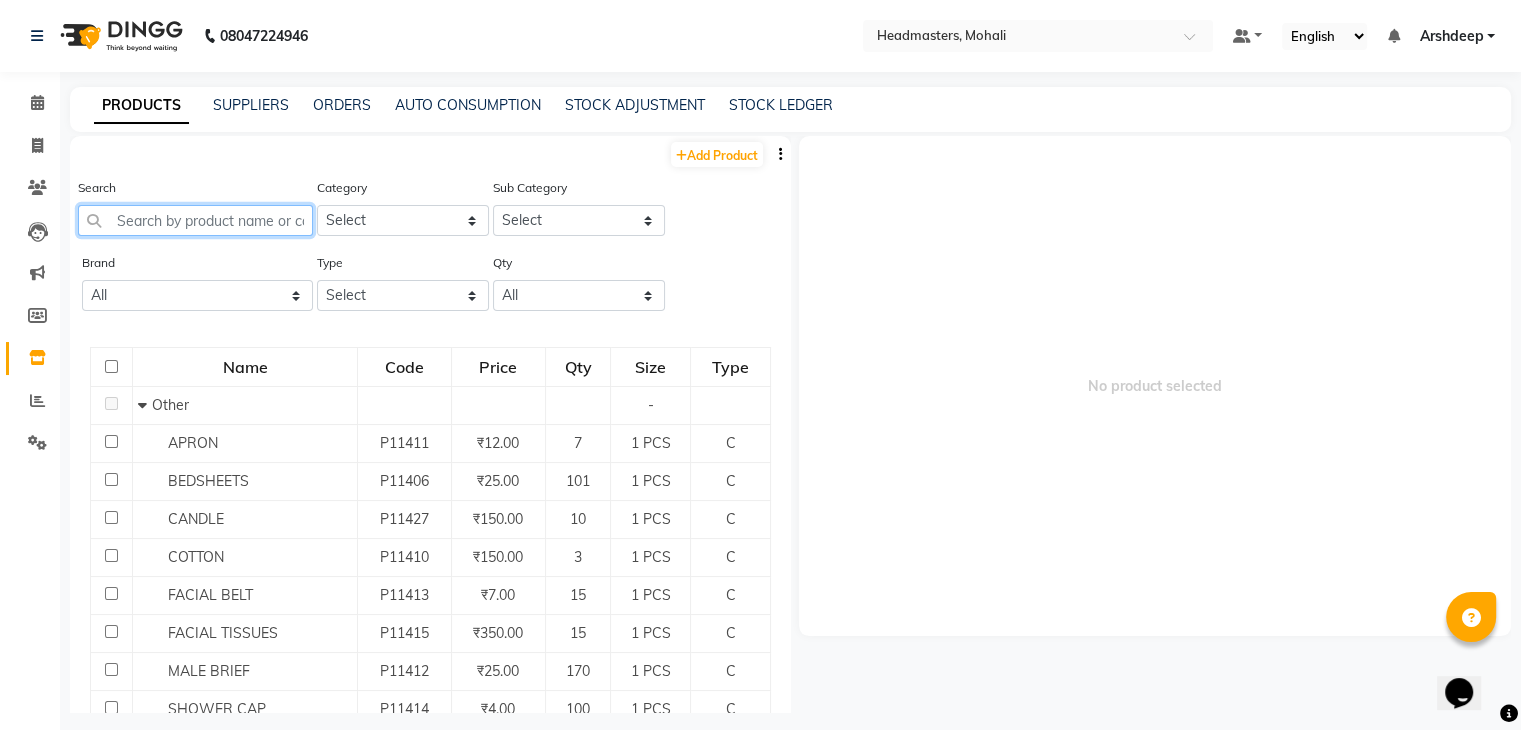click 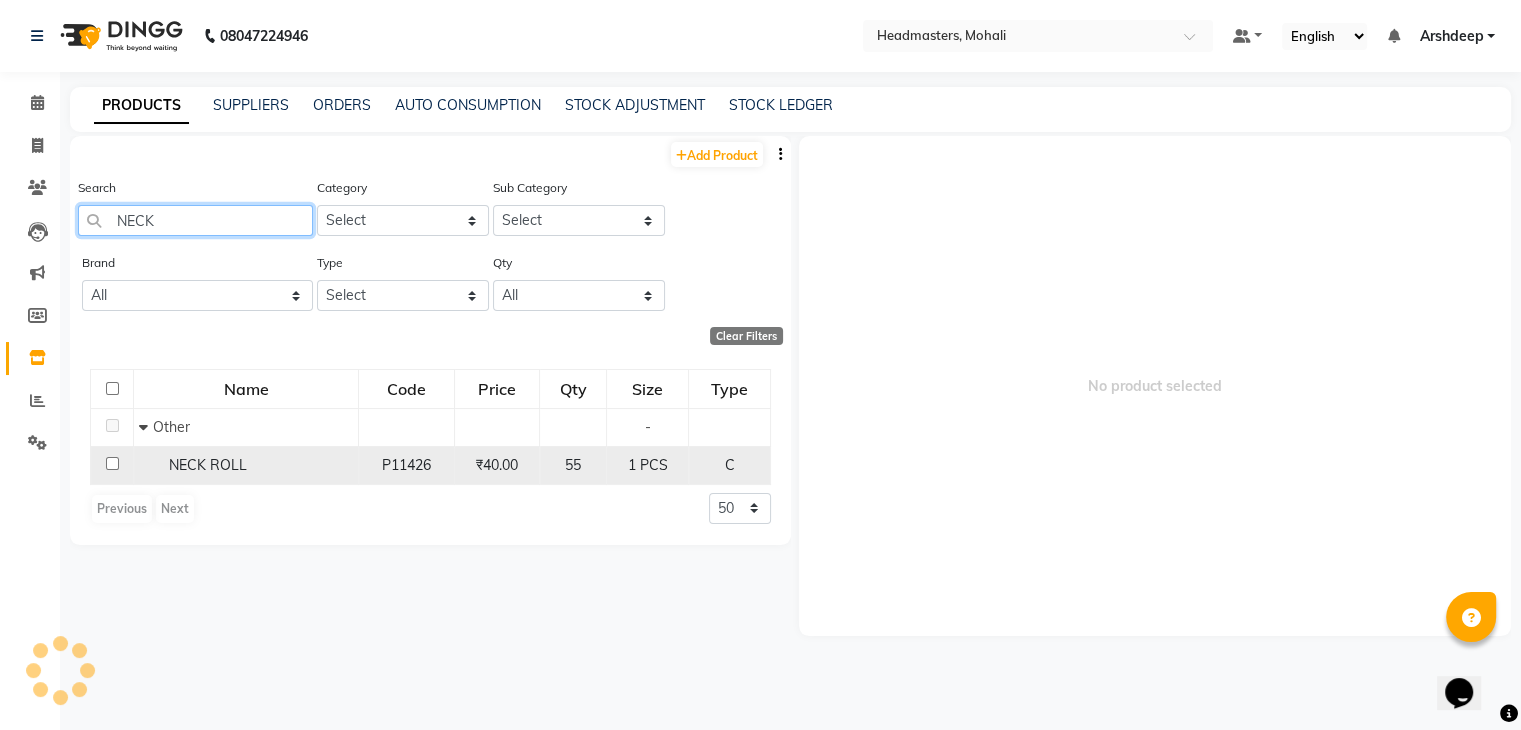 type on "NECK" 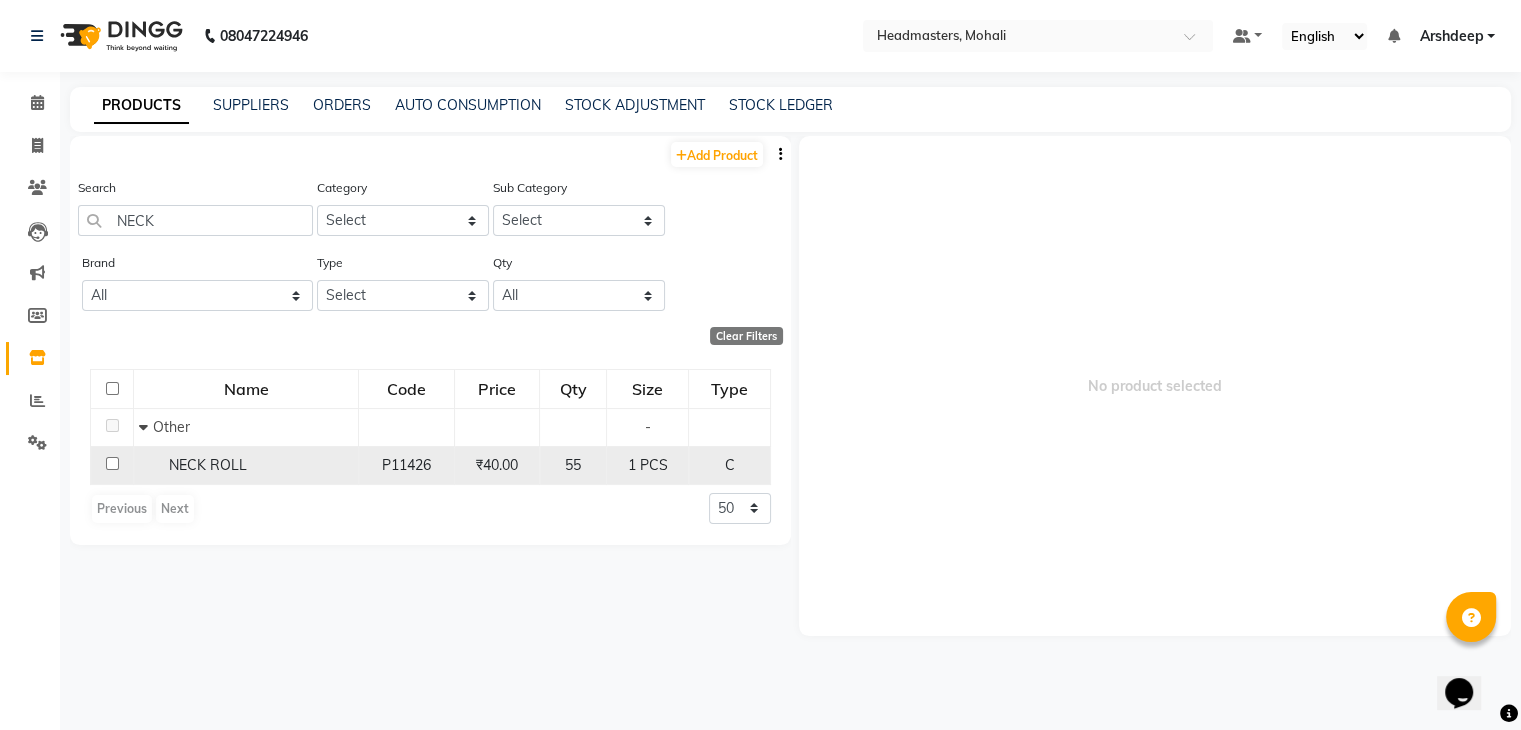 click on "NECK ROLL" 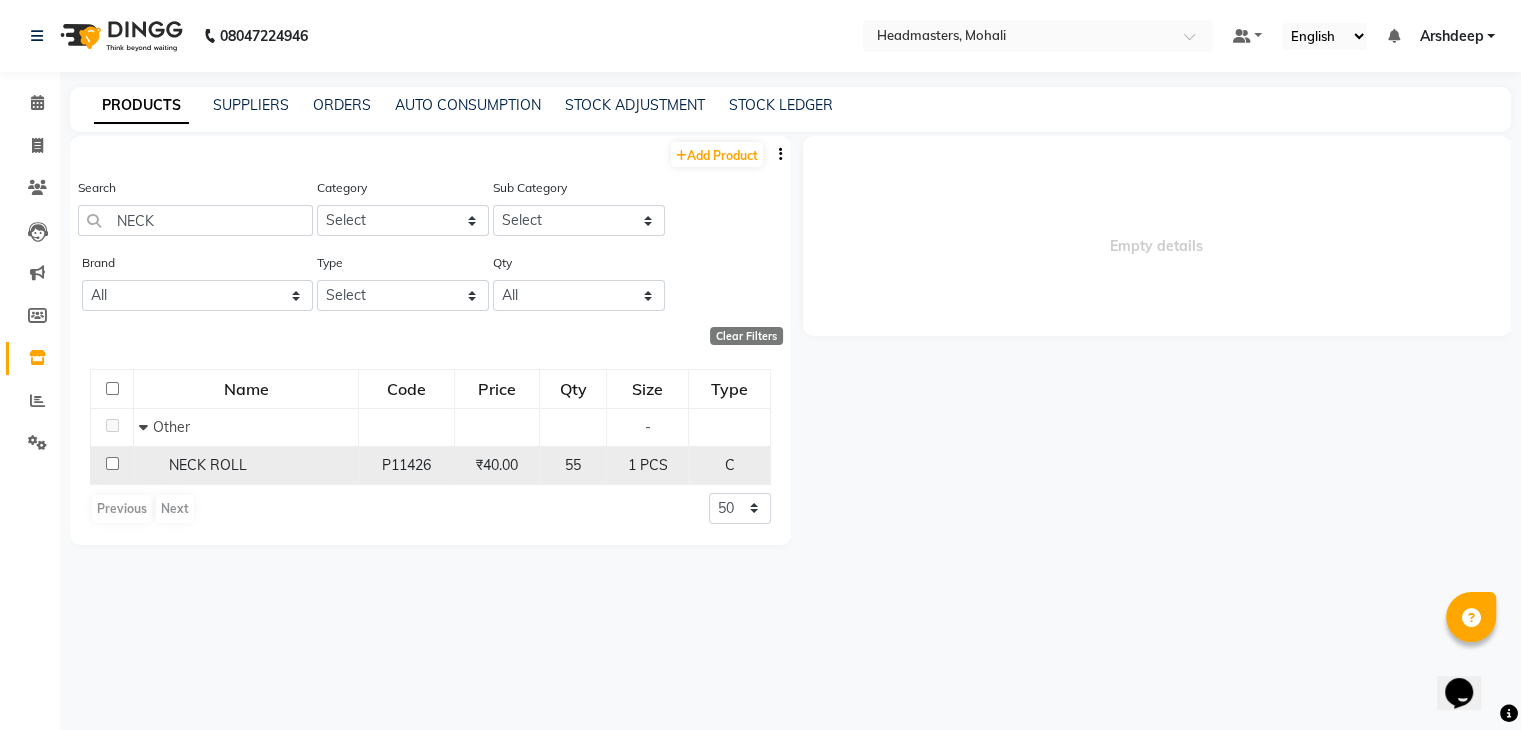 select 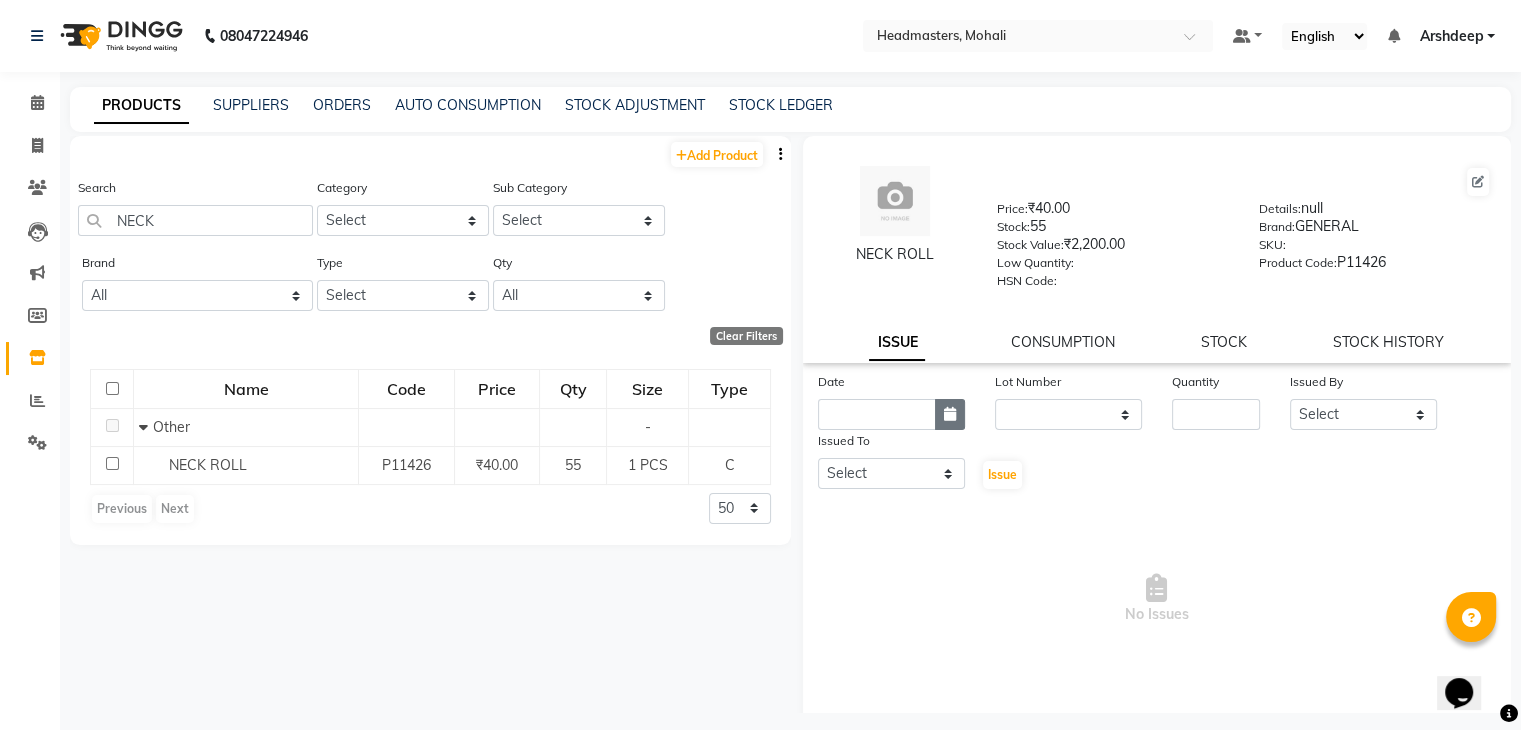 click 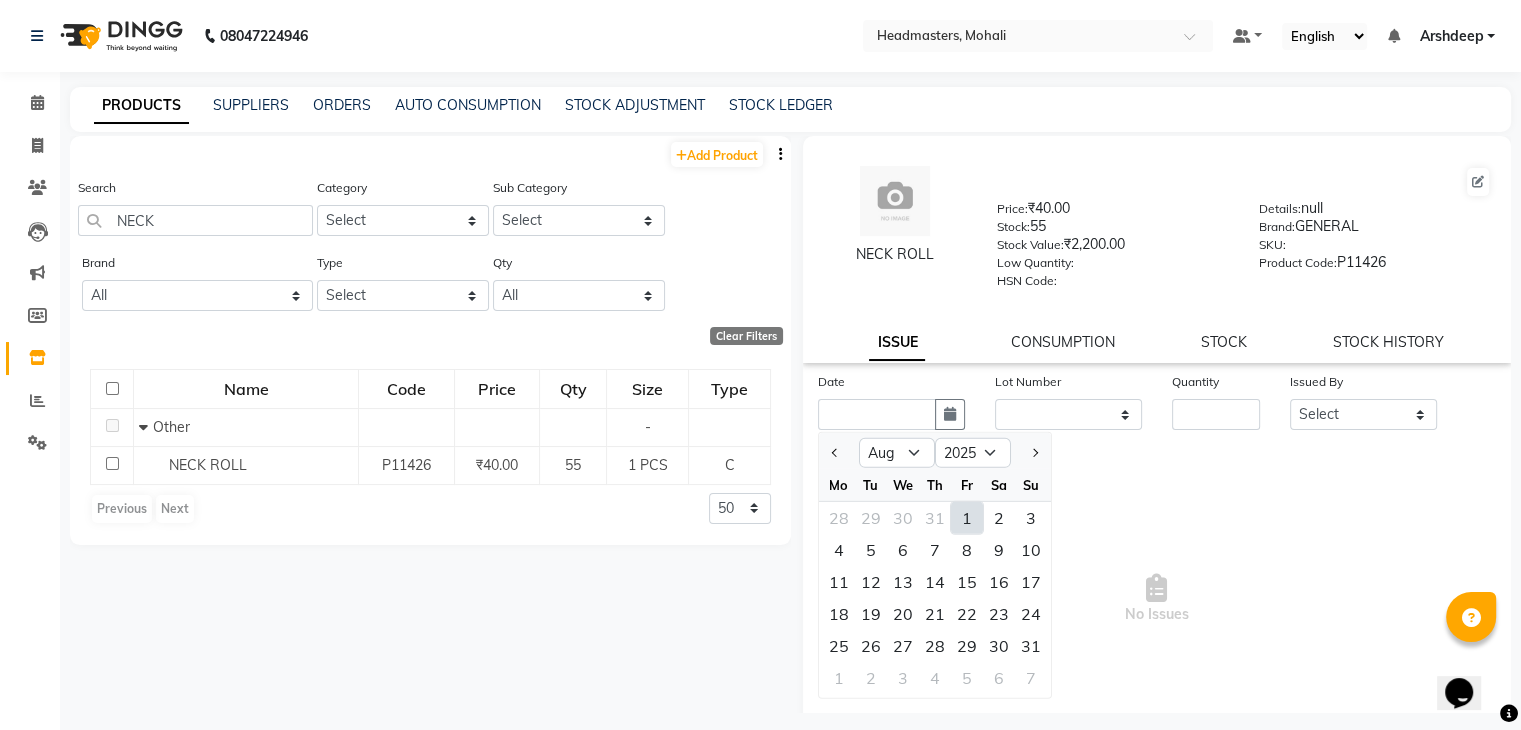 click on "1" 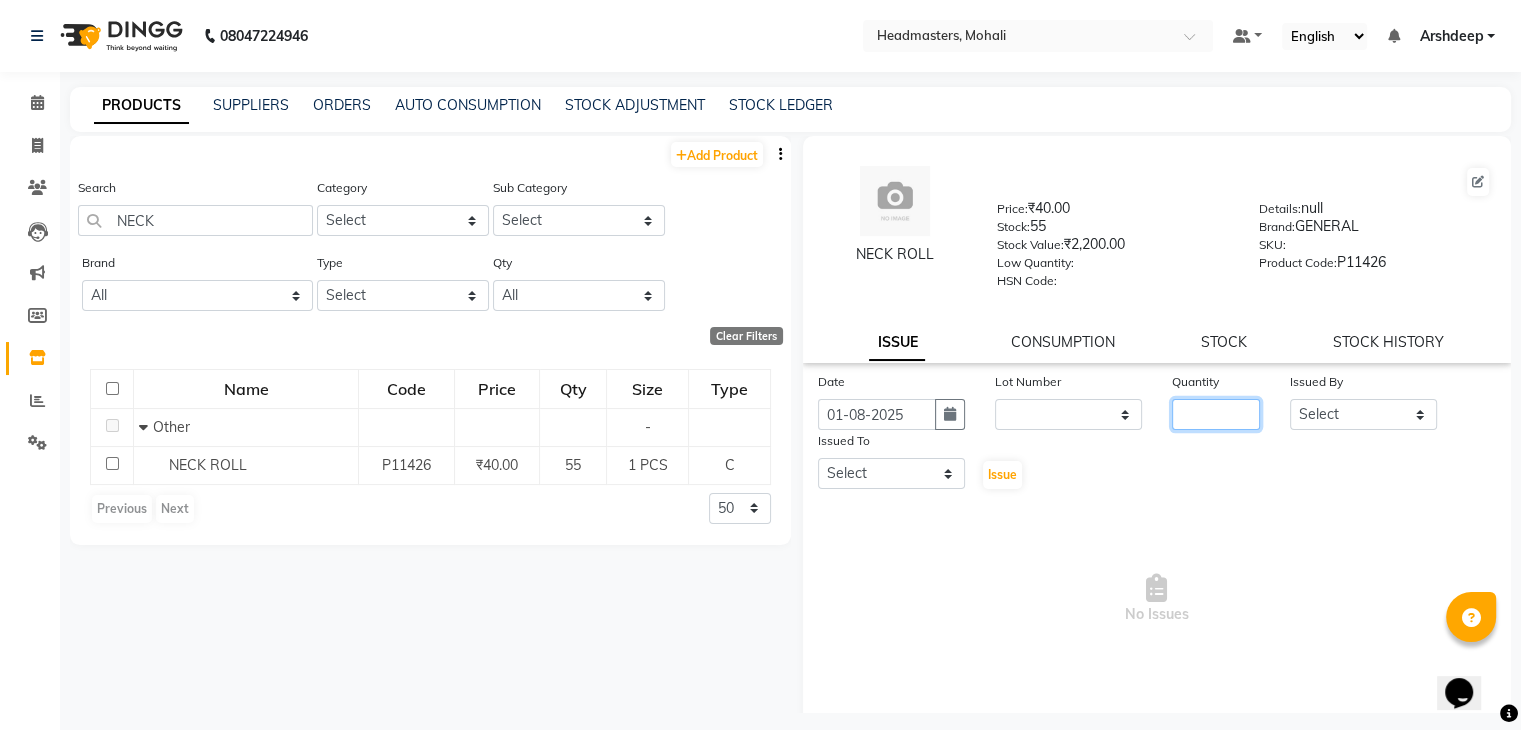 click 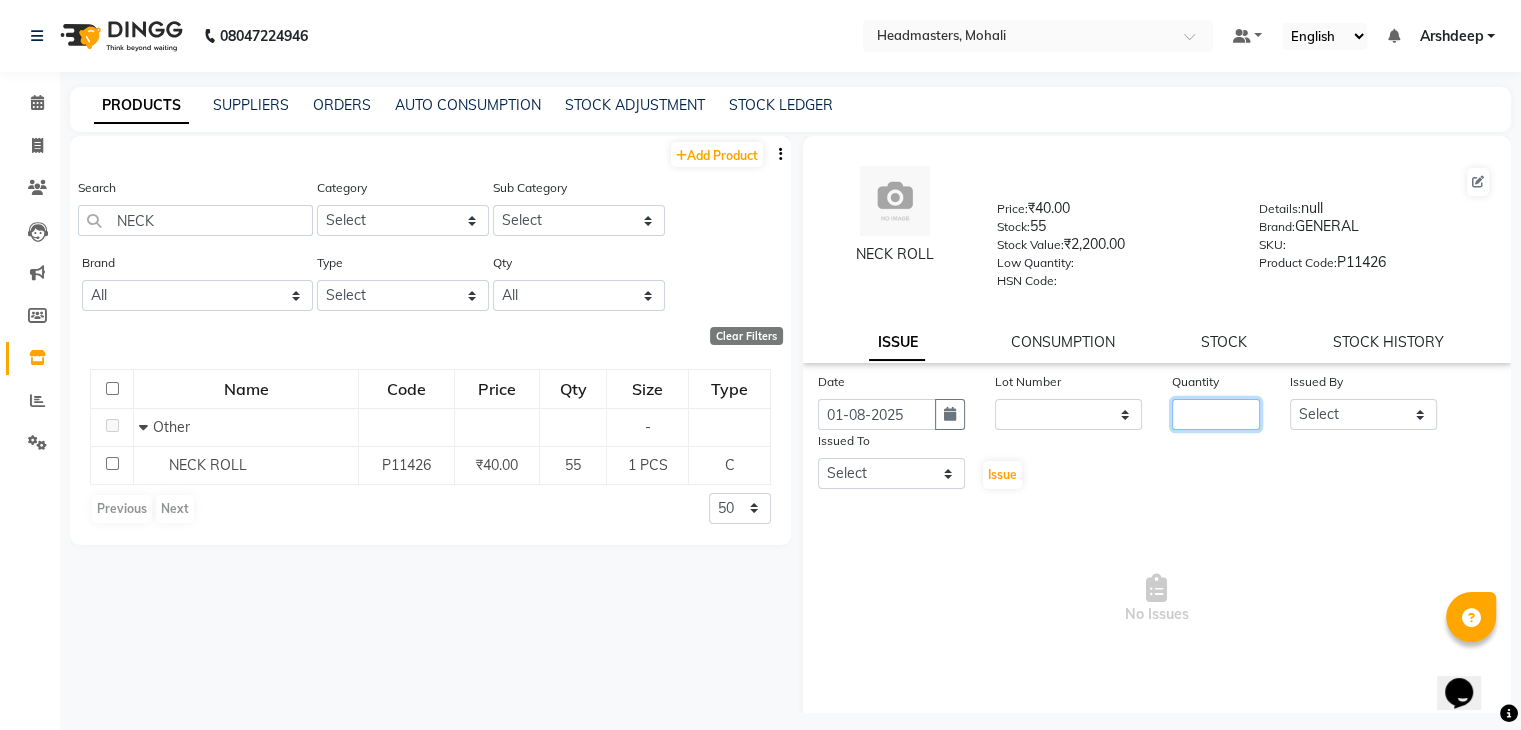 type on "5" 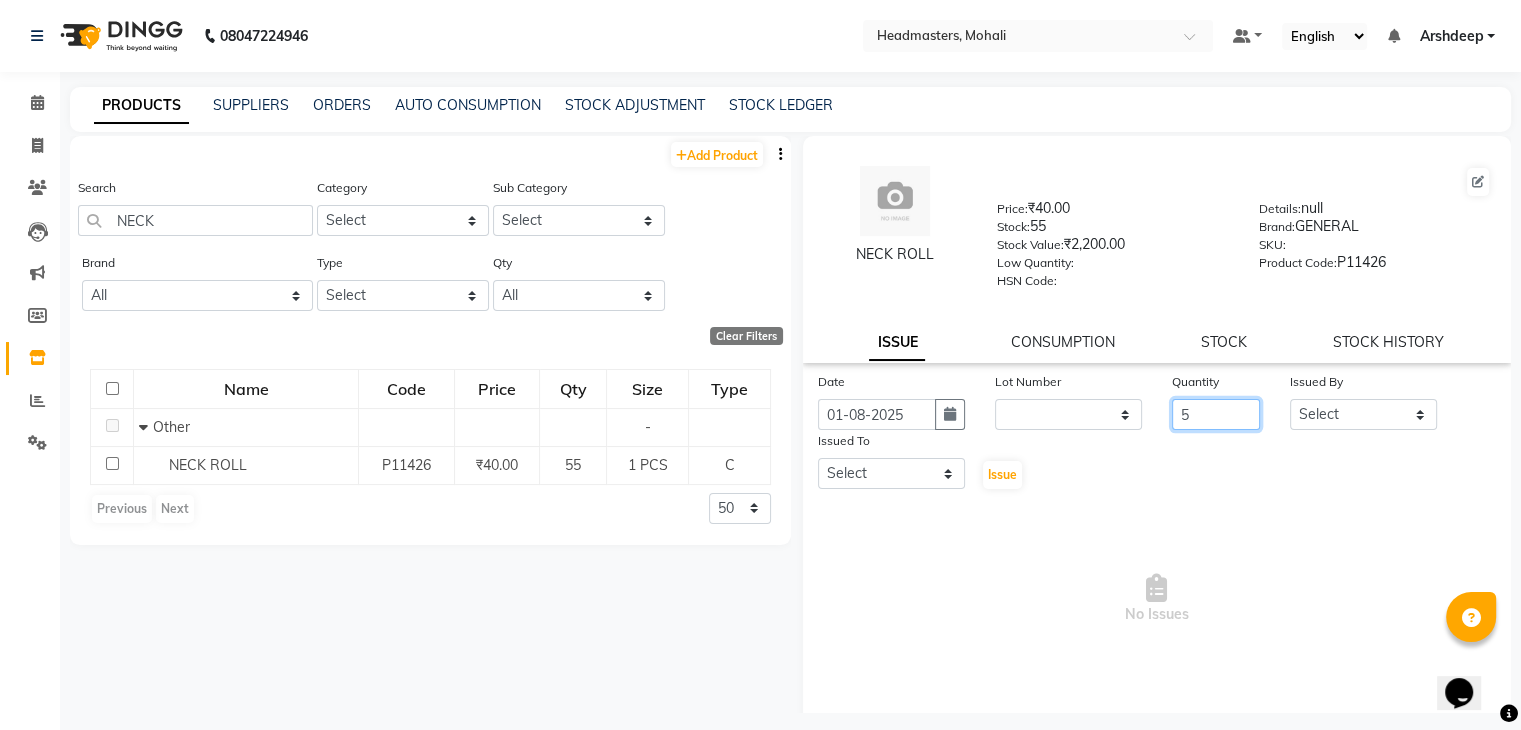 type on "5" 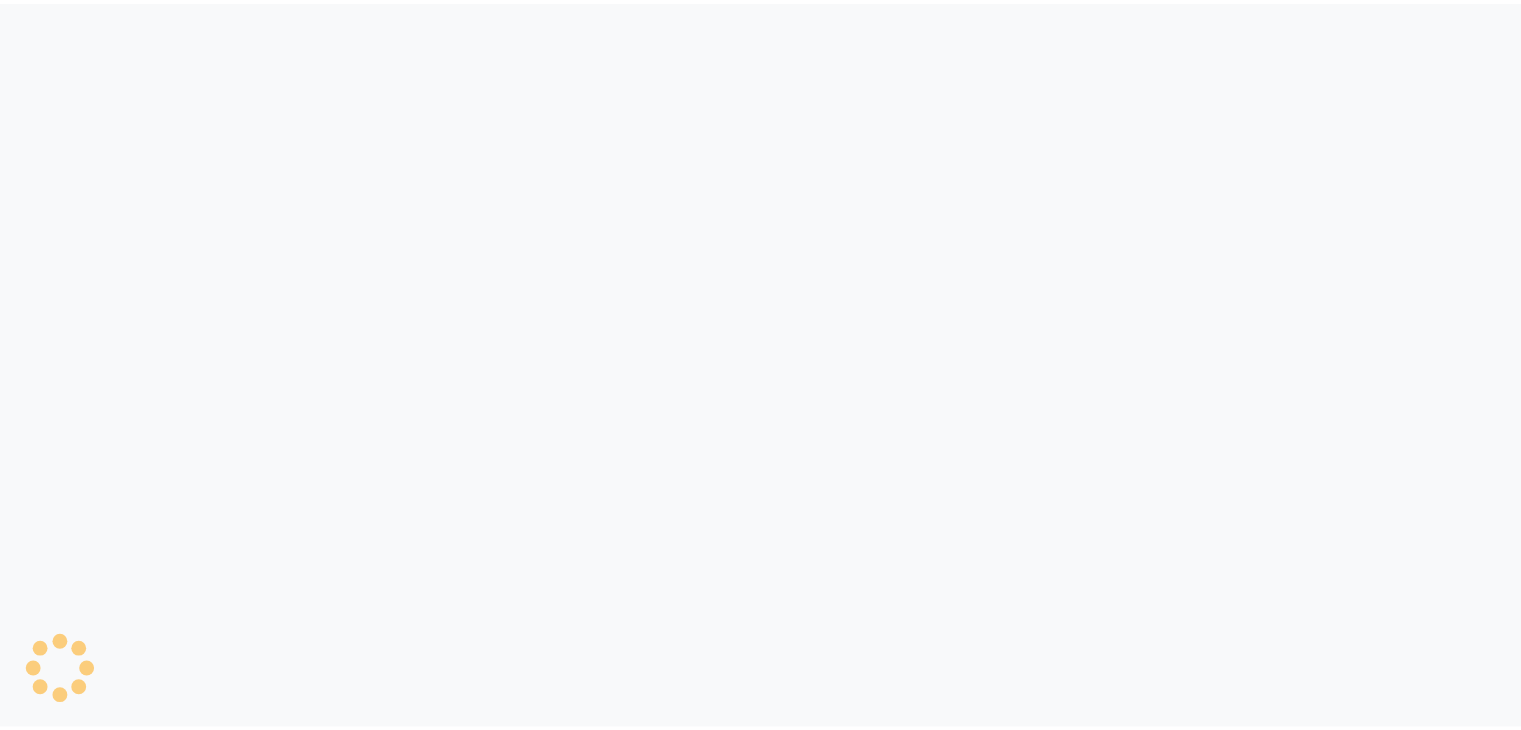 scroll, scrollTop: 0, scrollLeft: 0, axis: both 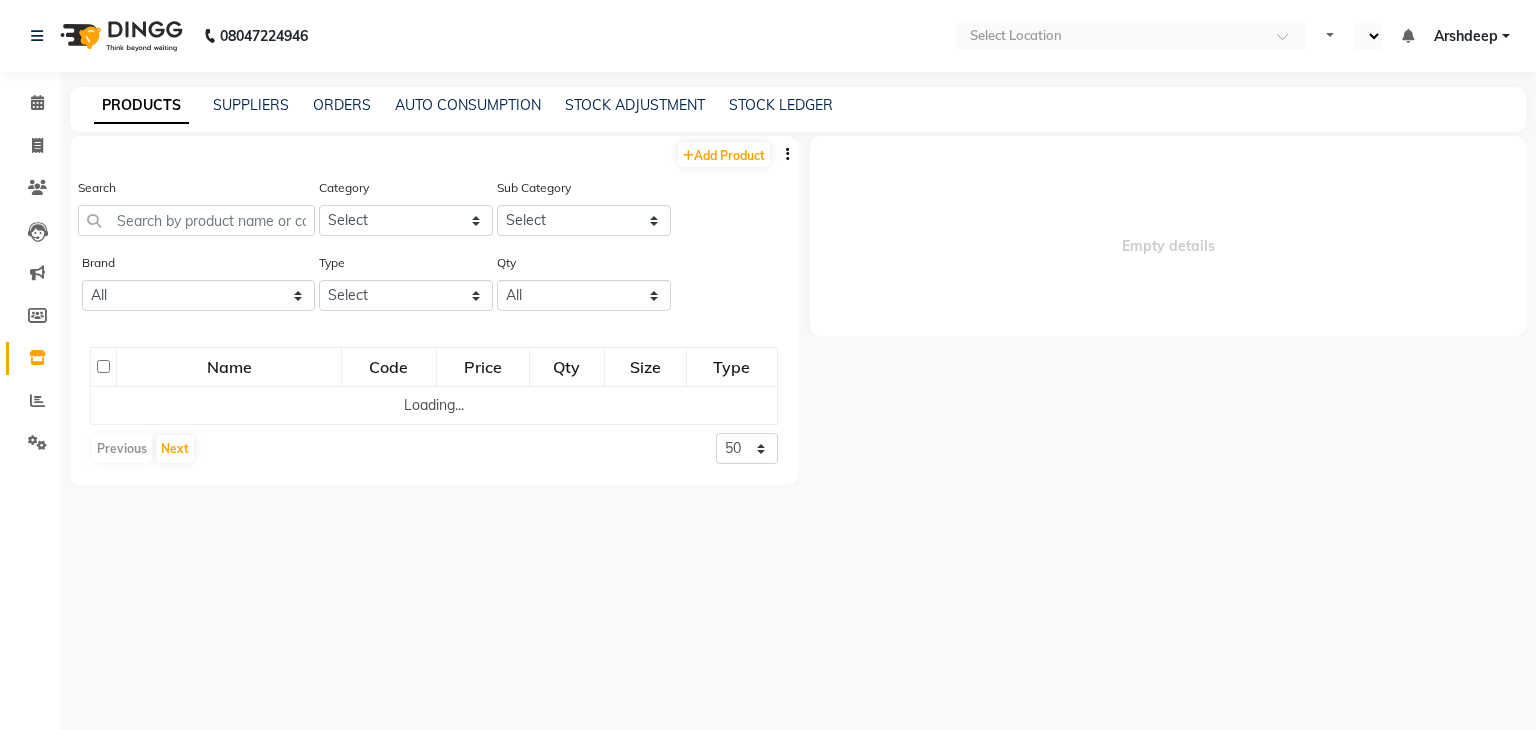 select on "en" 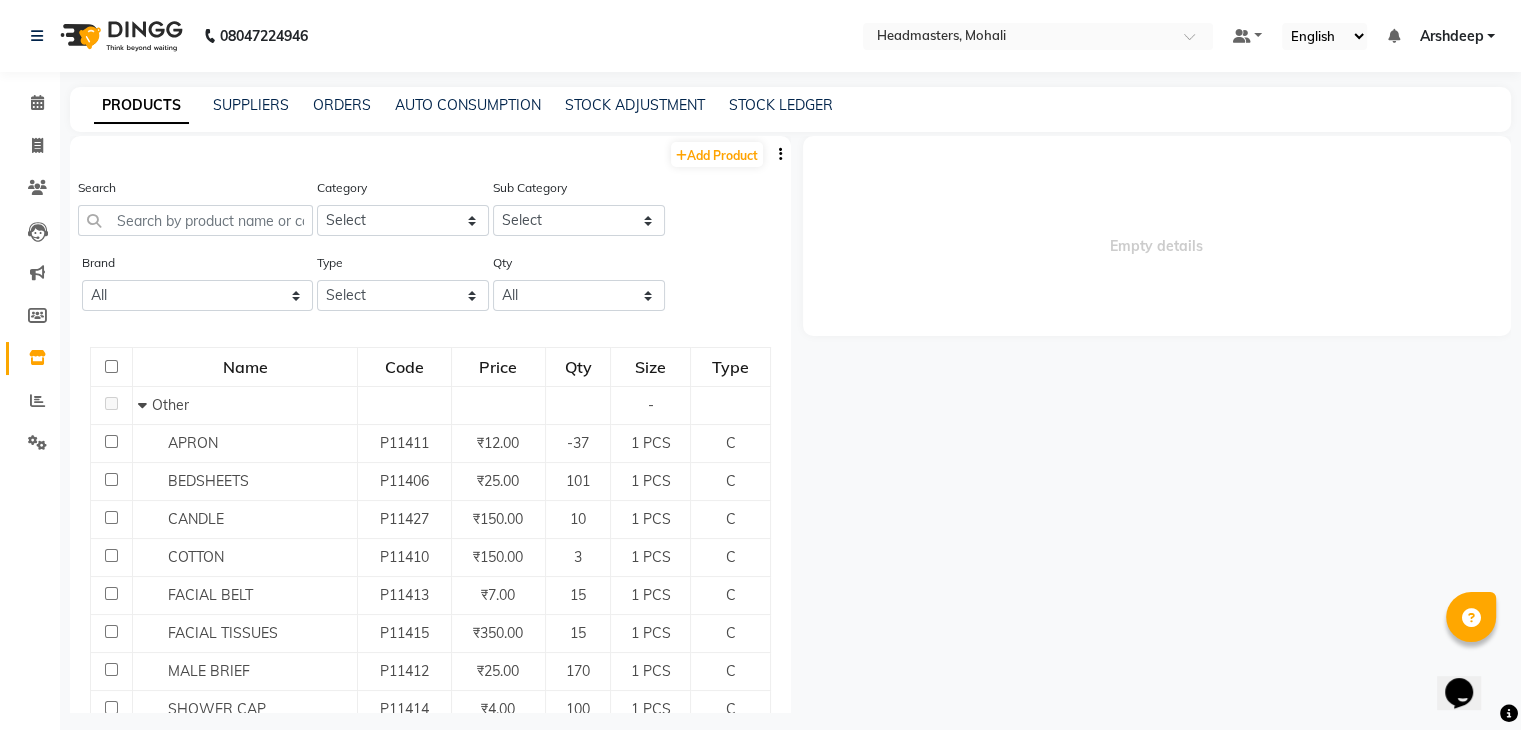 scroll, scrollTop: 0, scrollLeft: 0, axis: both 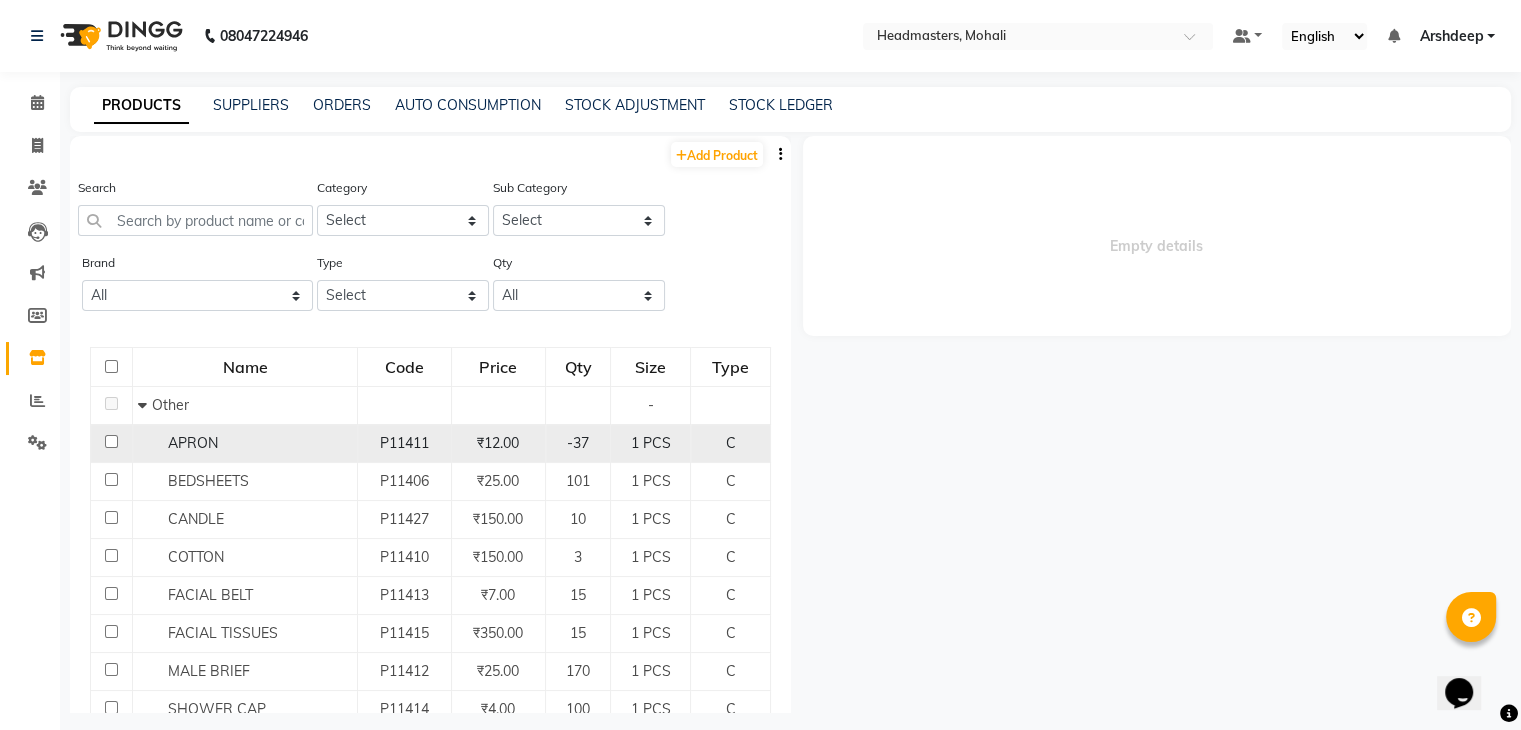 click on "-37" 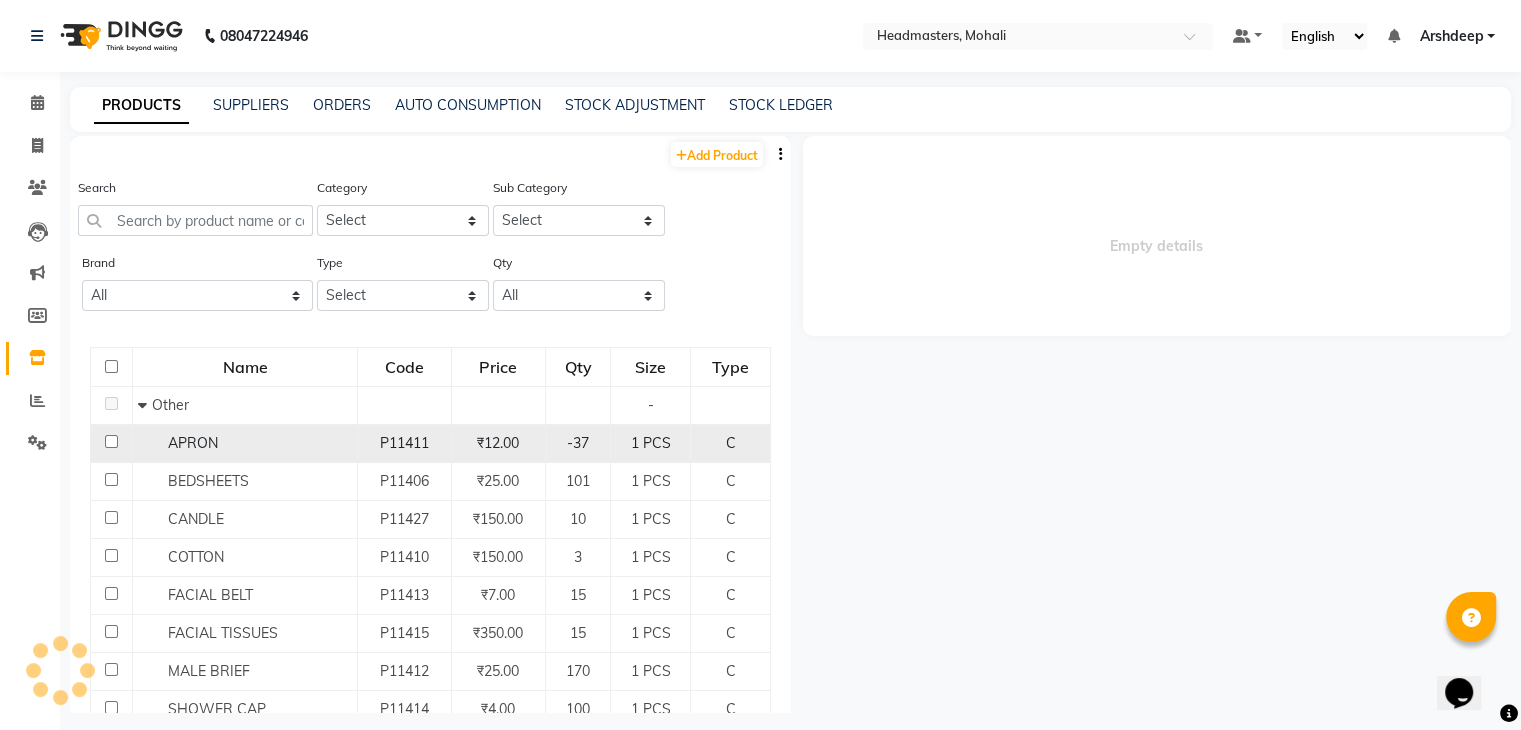 select 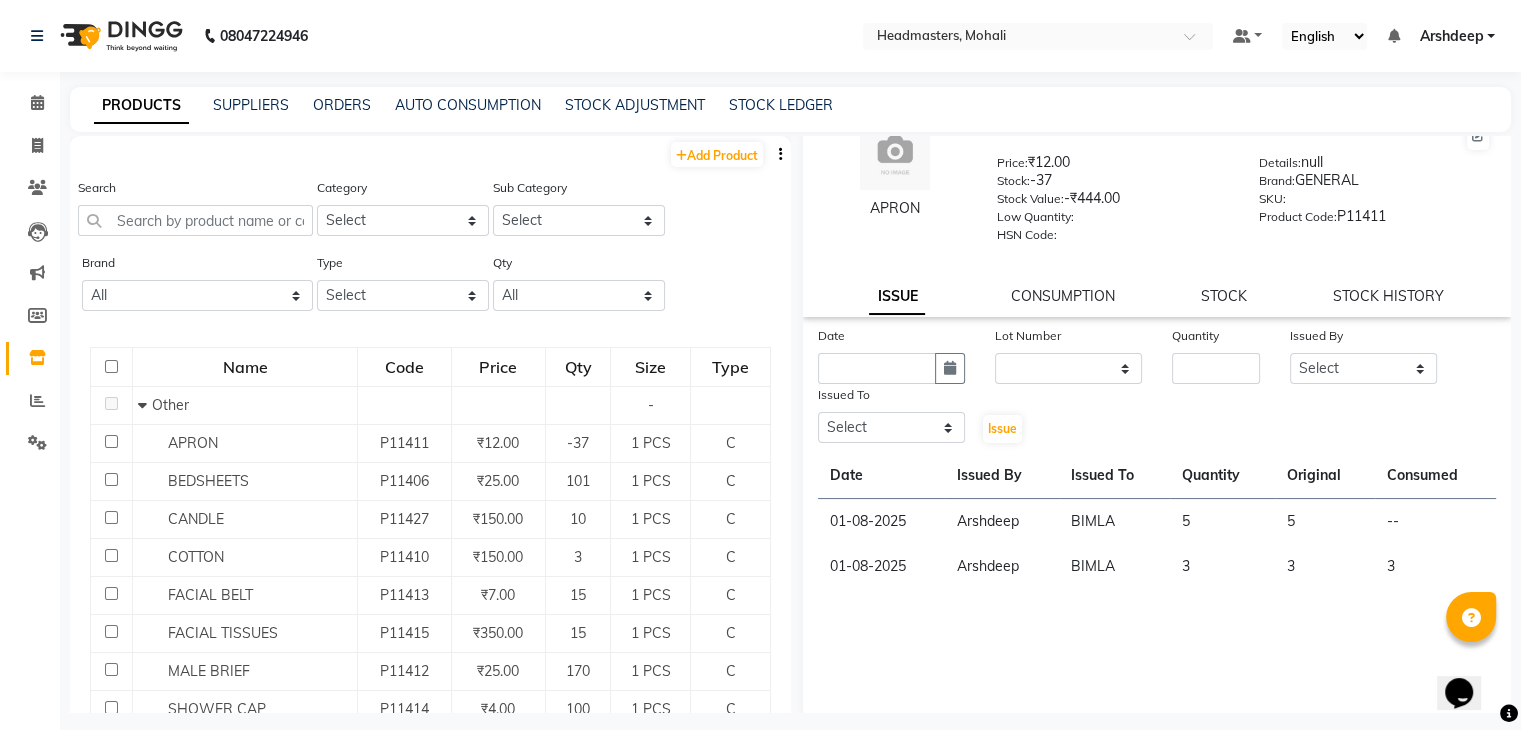 scroll, scrollTop: 47, scrollLeft: 0, axis: vertical 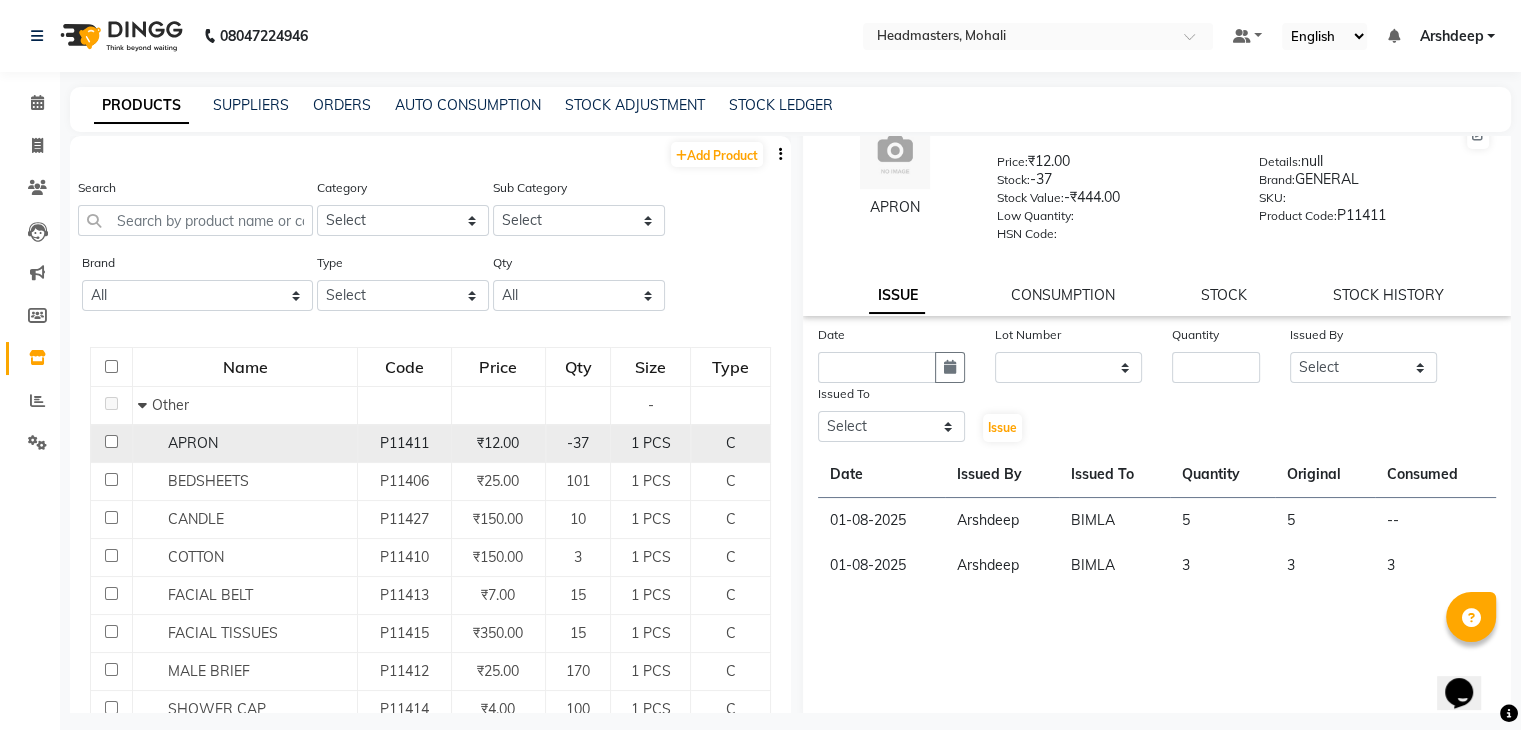 click on "C" 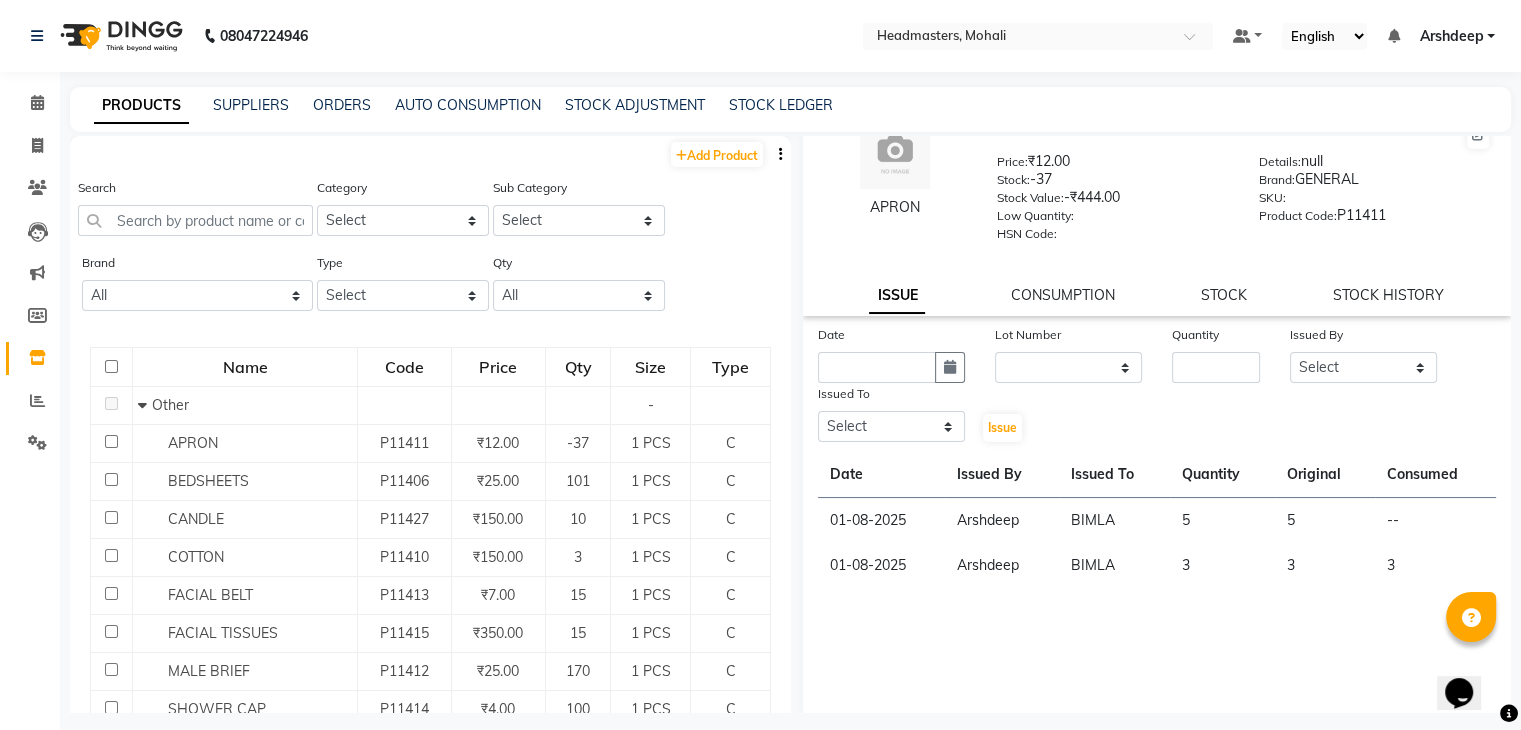 scroll, scrollTop: 0, scrollLeft: 0, axis: both 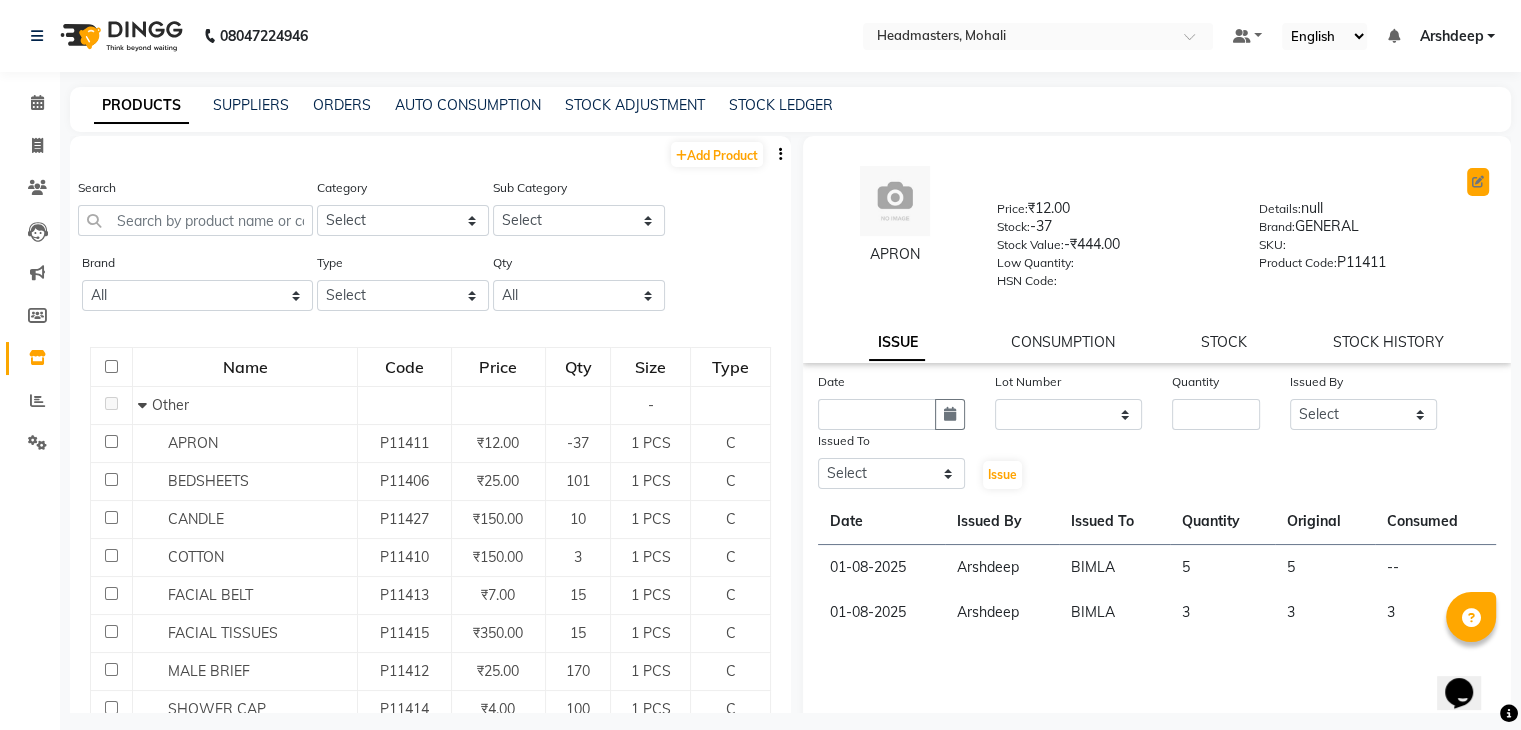 click 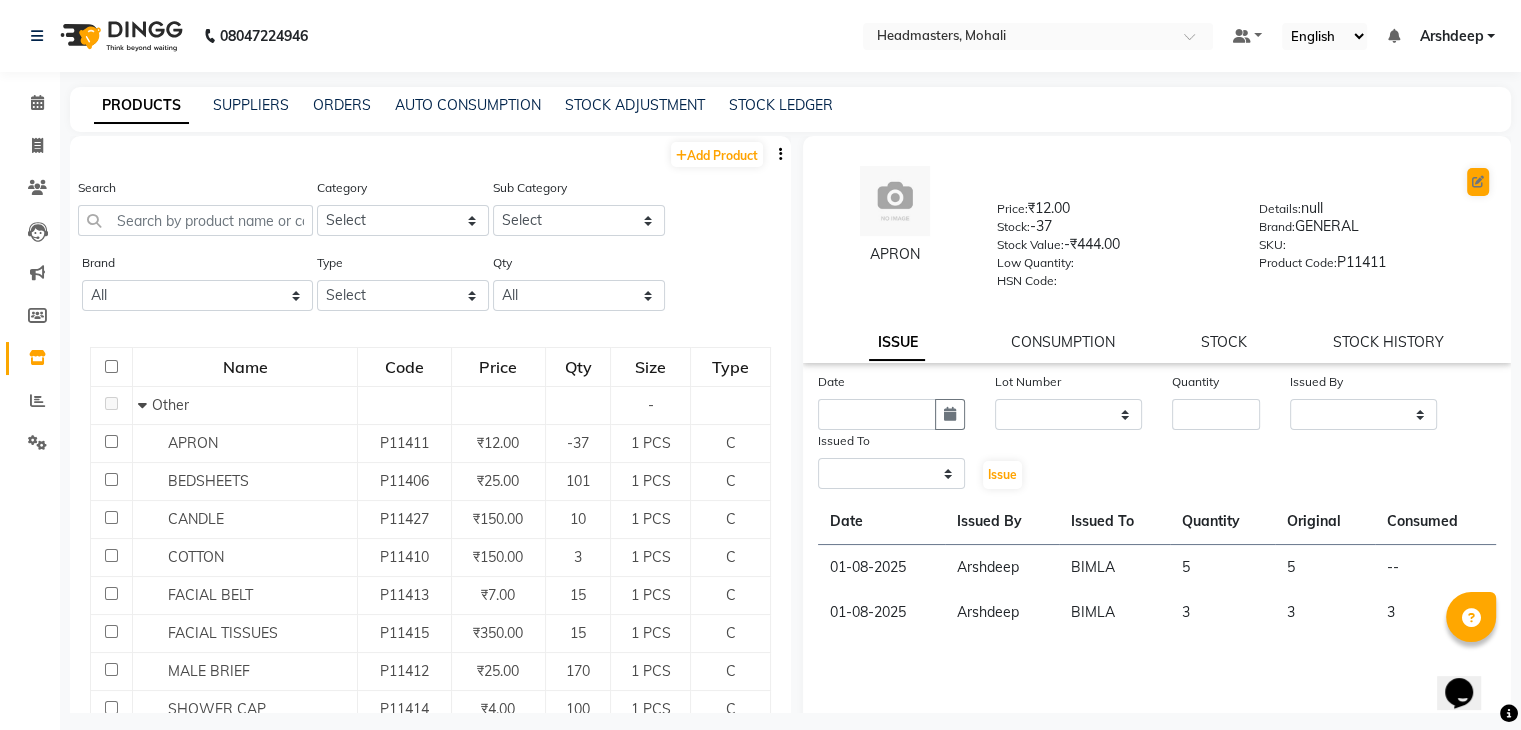 select on "true" 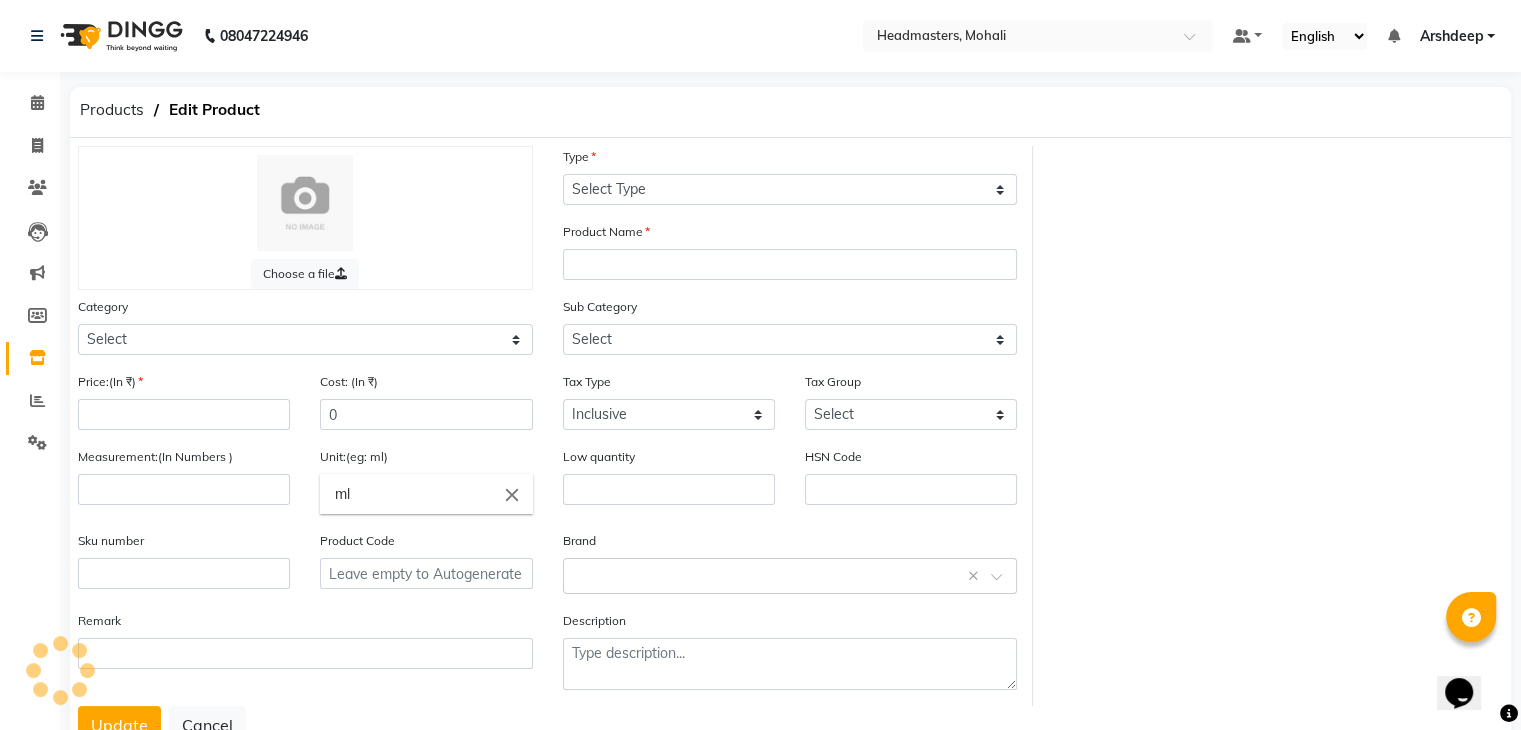 select on "C" 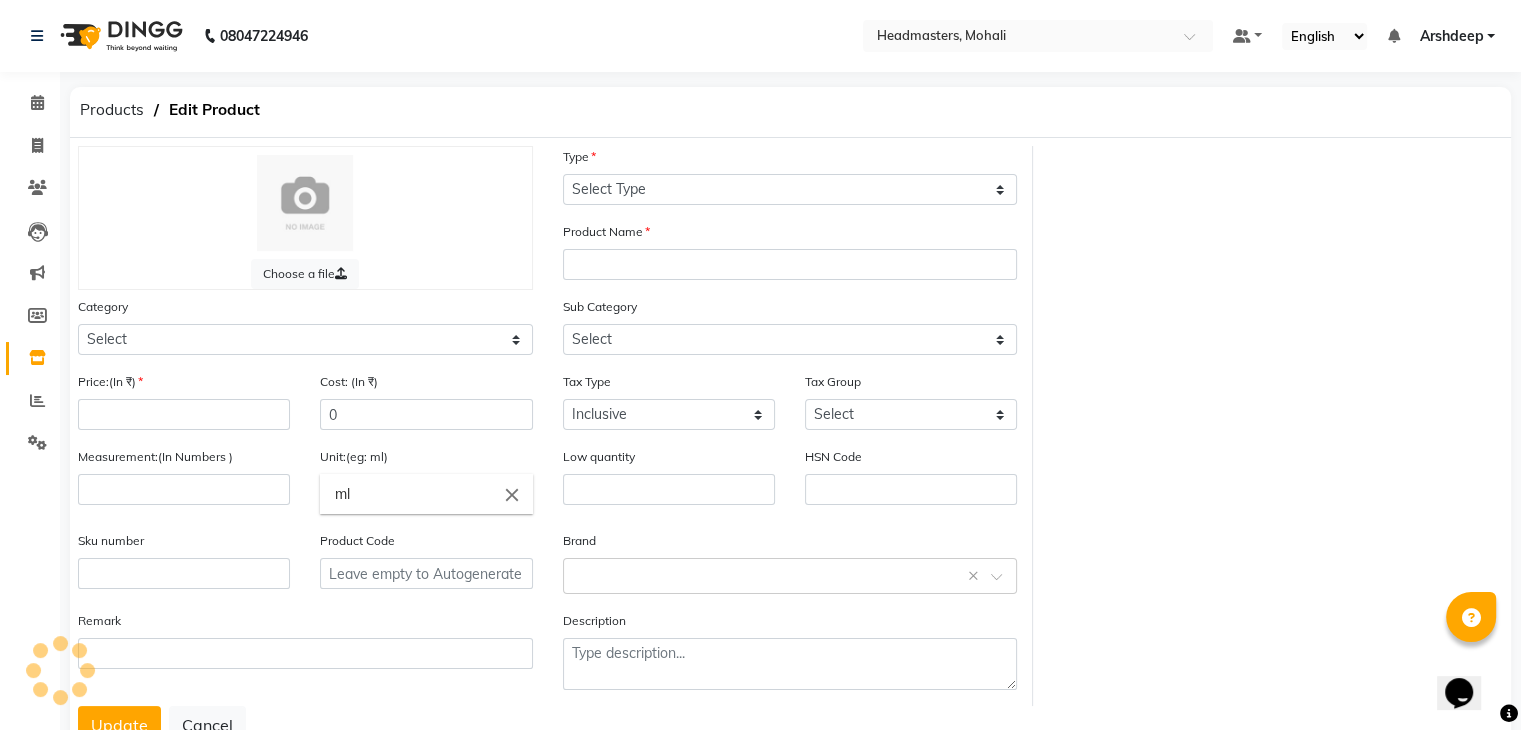 type on "APRON" 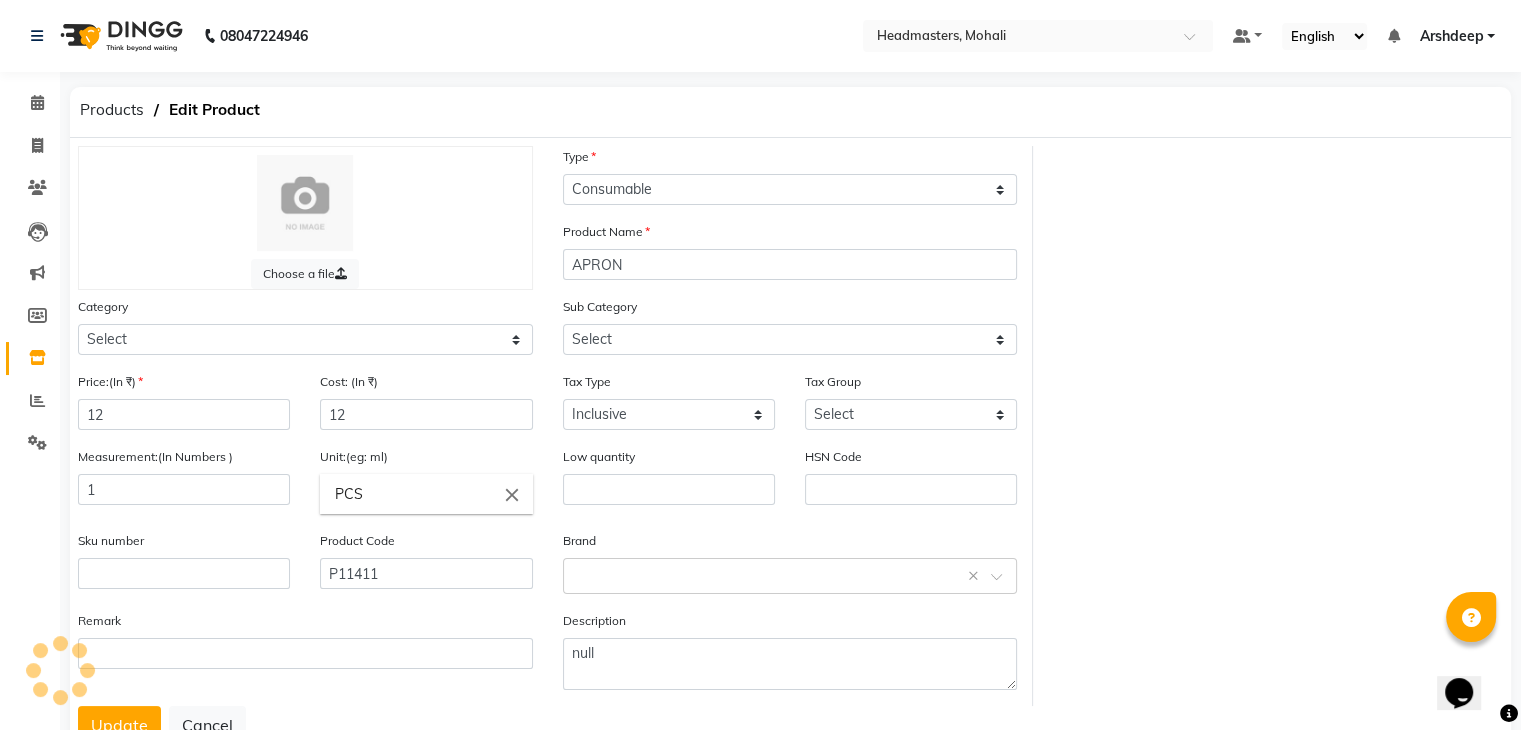 select on "1099101000" 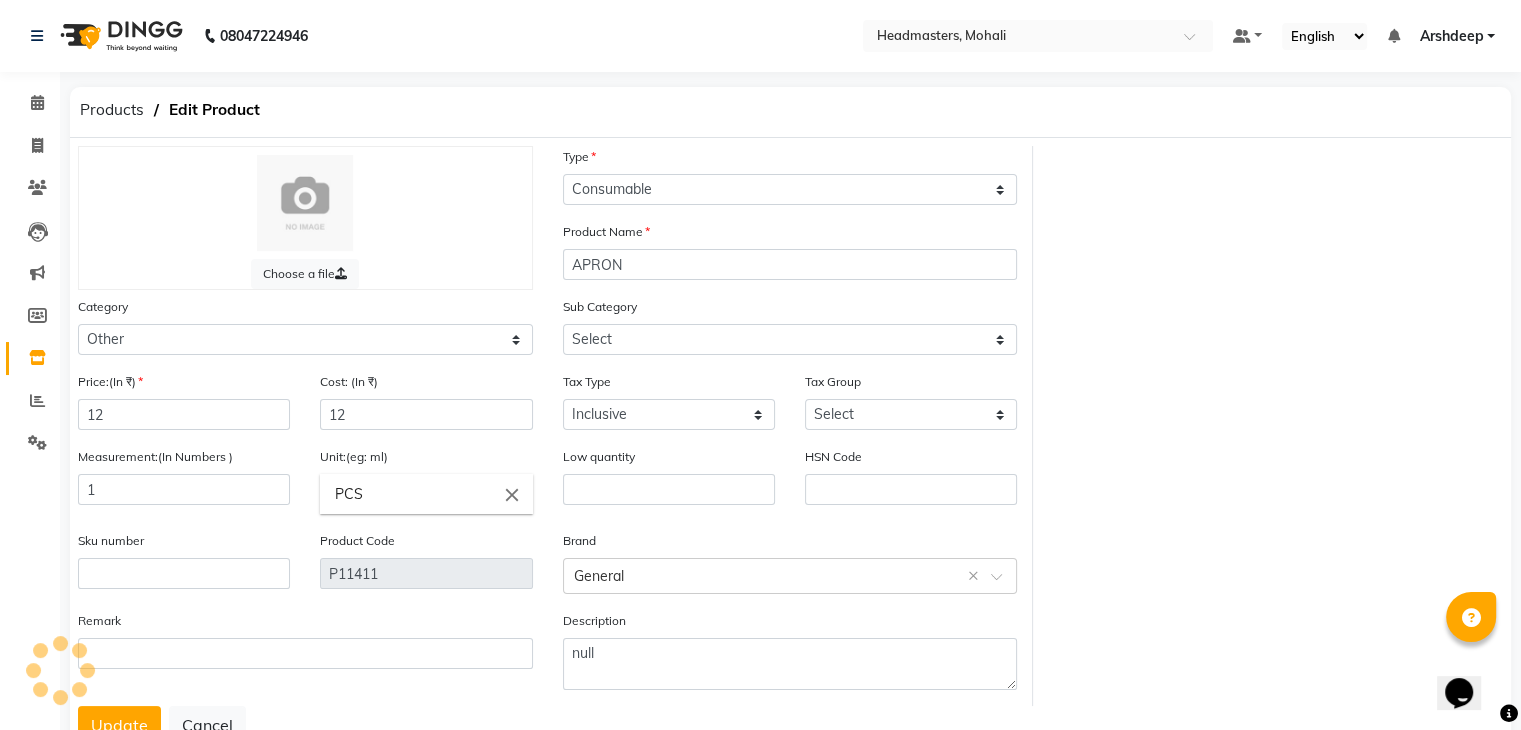 select on "1099101002" 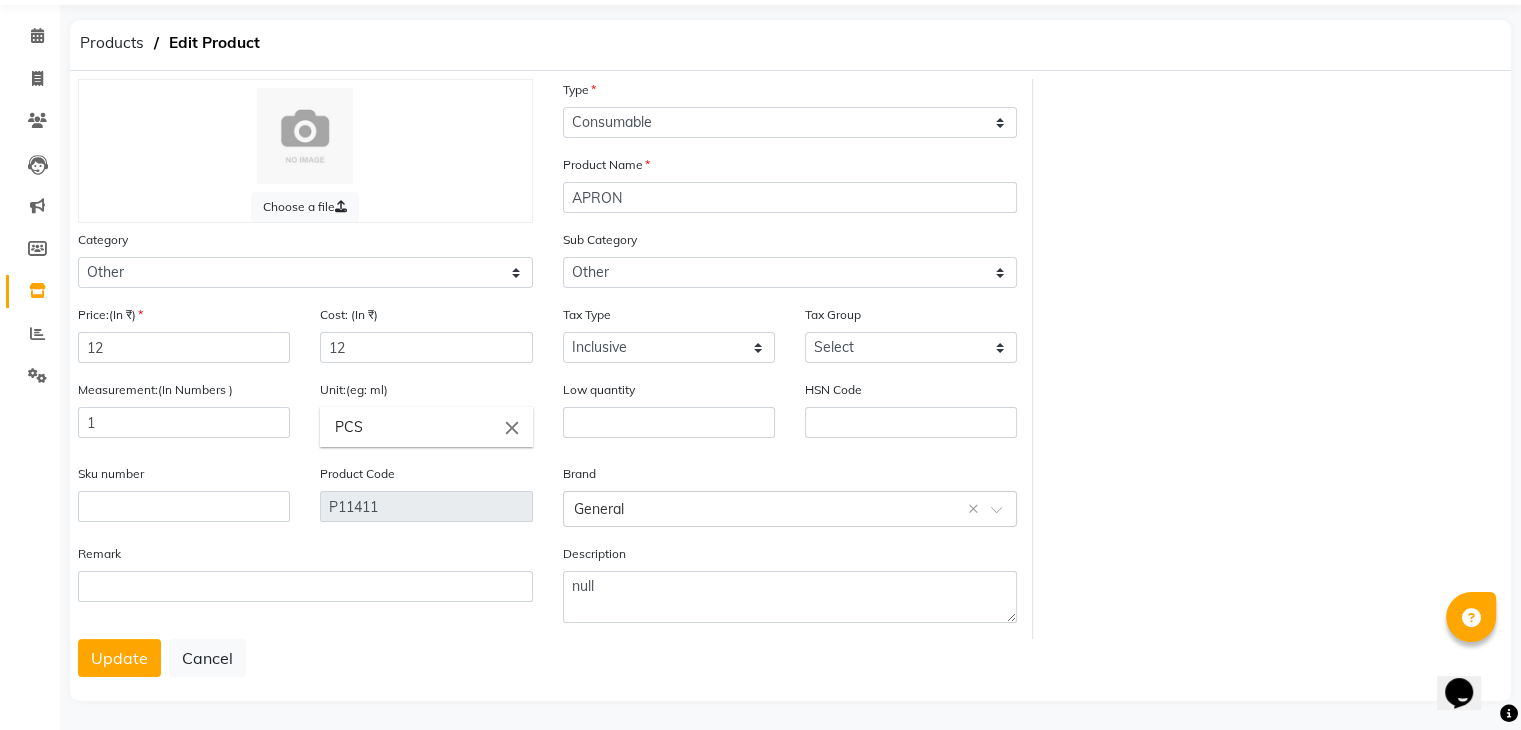 scroll, scrollTop: 76, scrollLeft: 0, axis: vertical 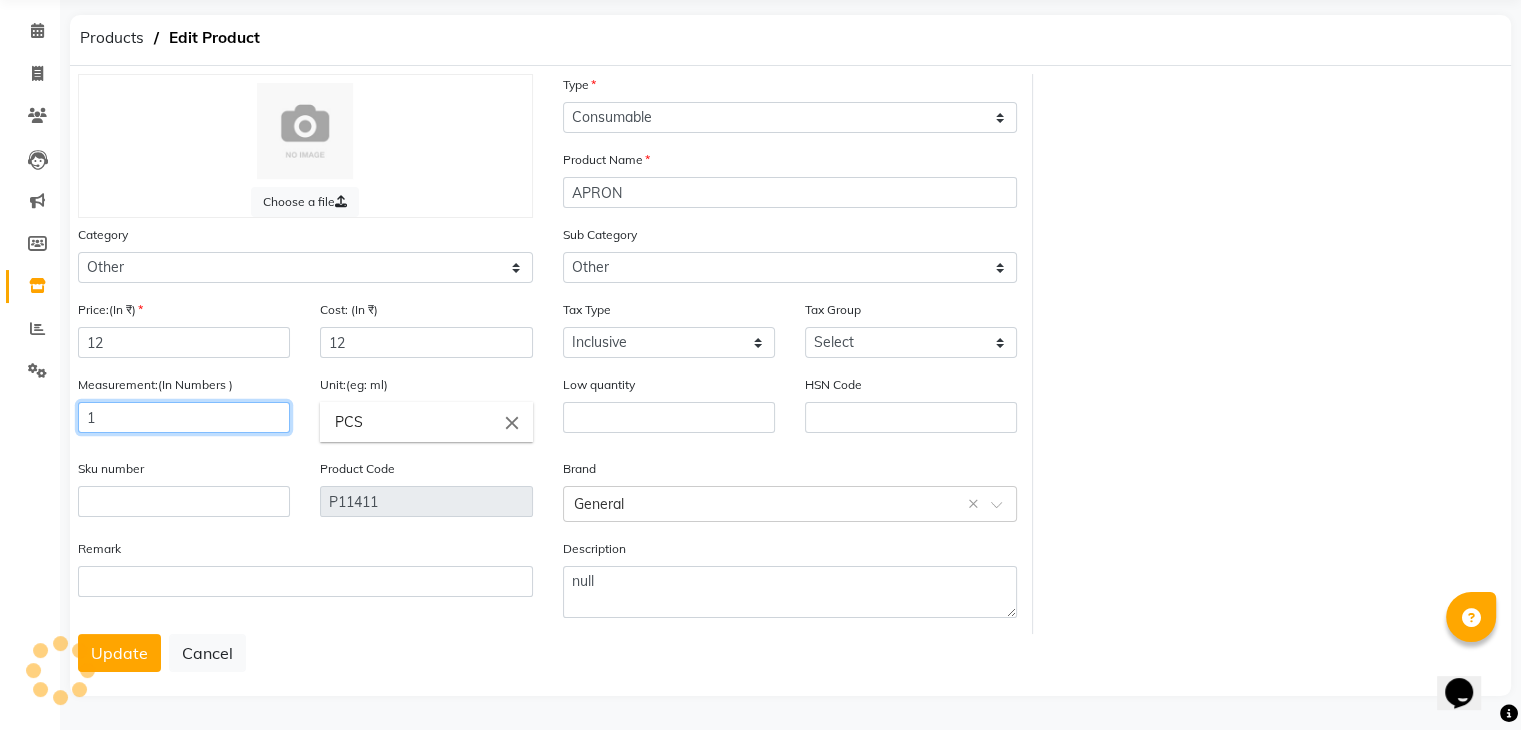 click on "1" 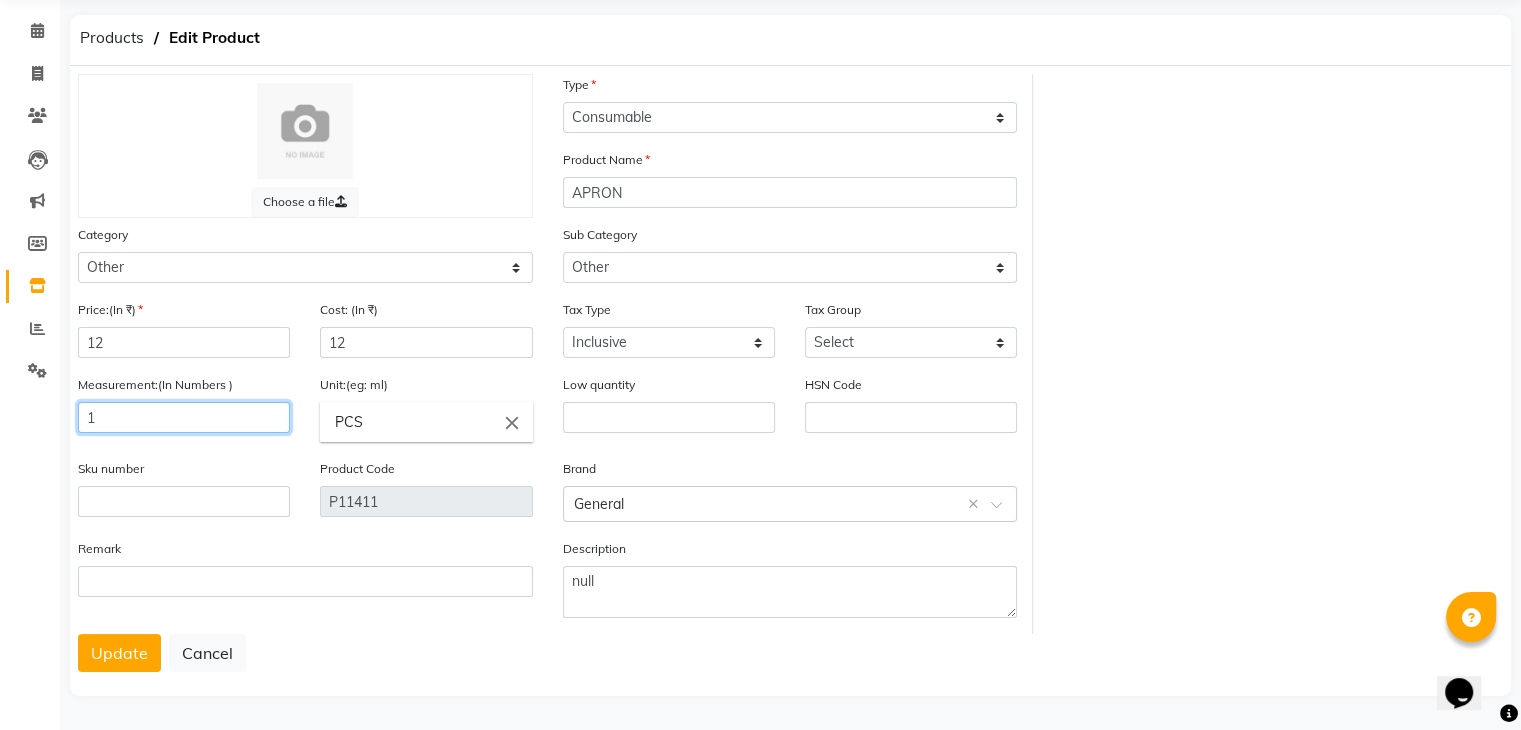 scroll, scrollTop: 79, scrollLeft: 0, axis: vertical 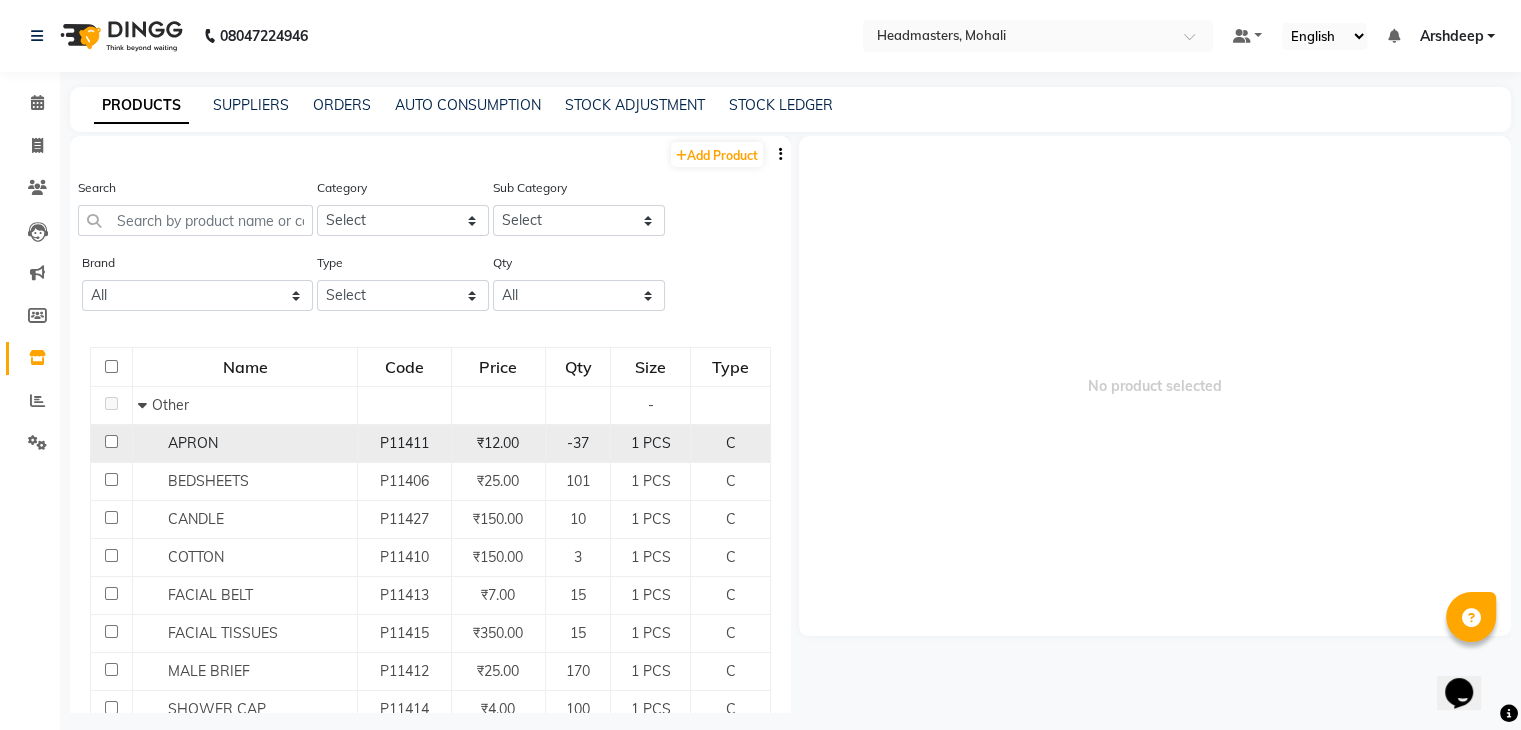 click on "P11411" 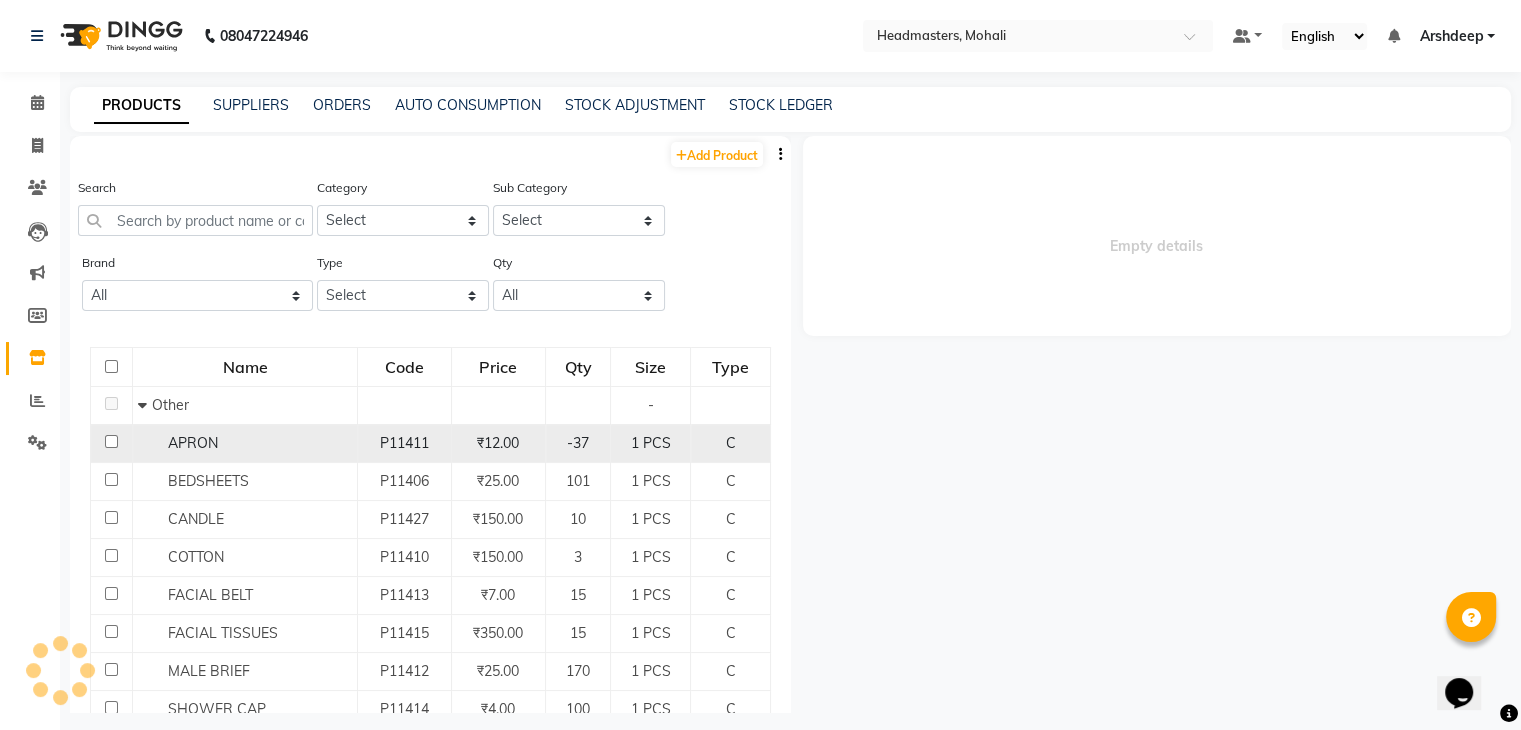 click on "₹12.00" 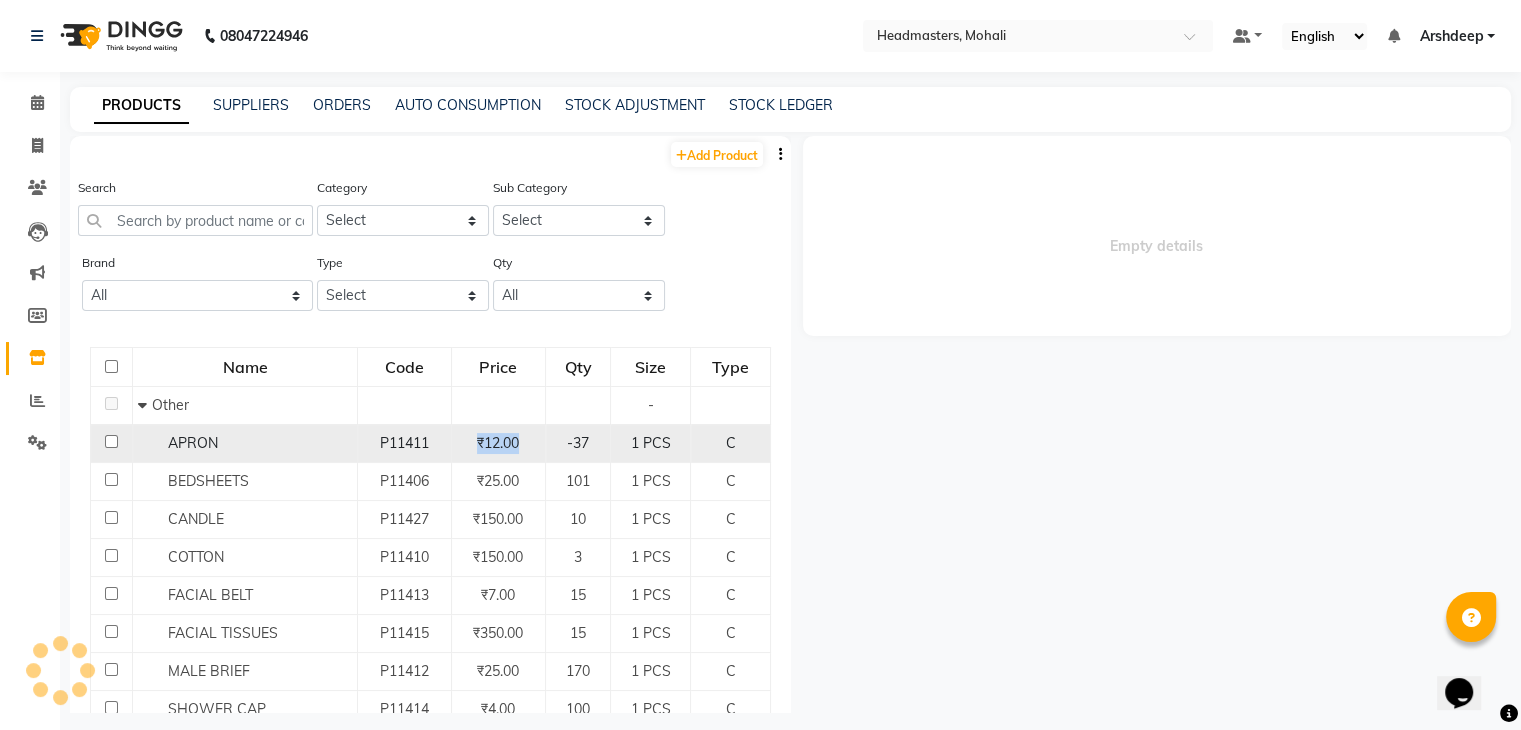 click on "₹12.00" 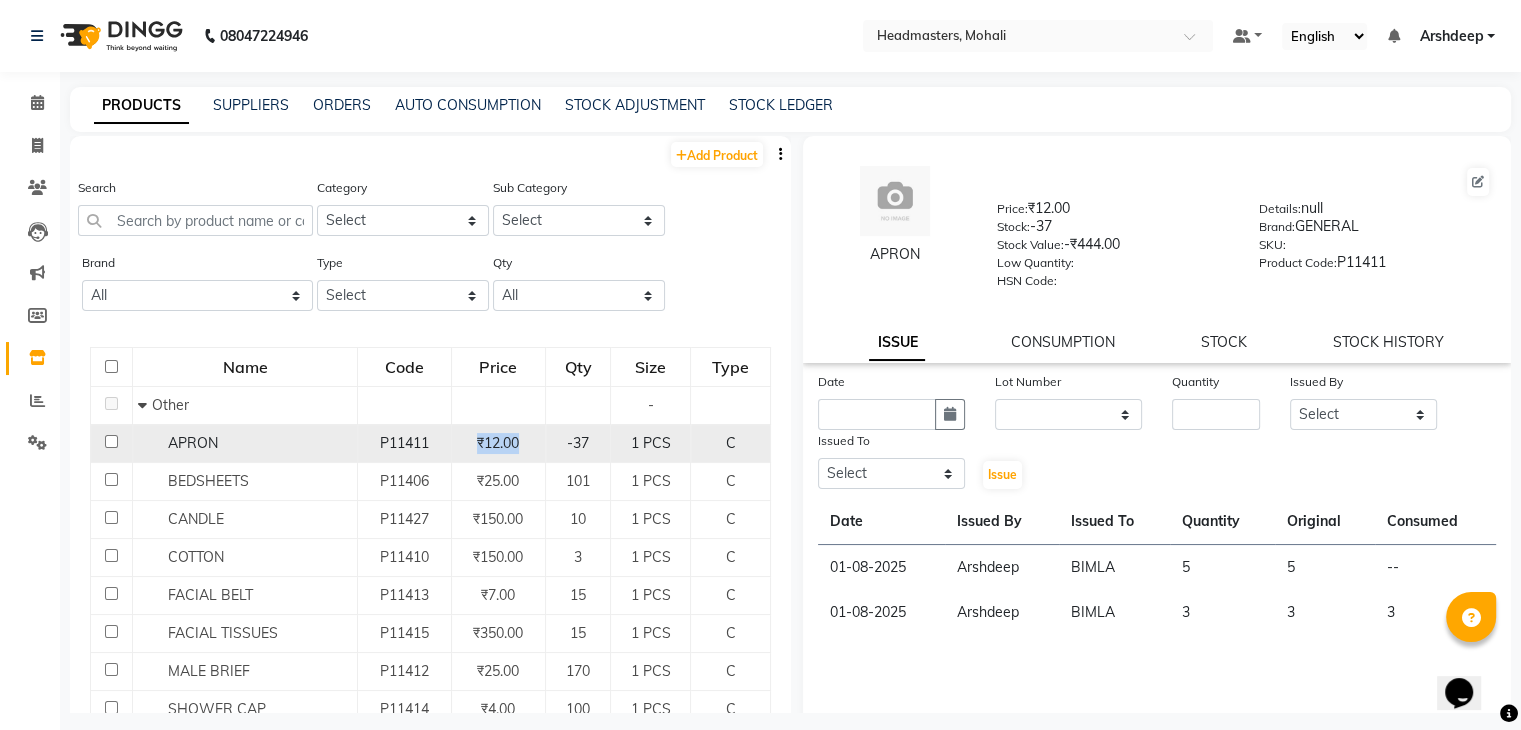 click on "-37" 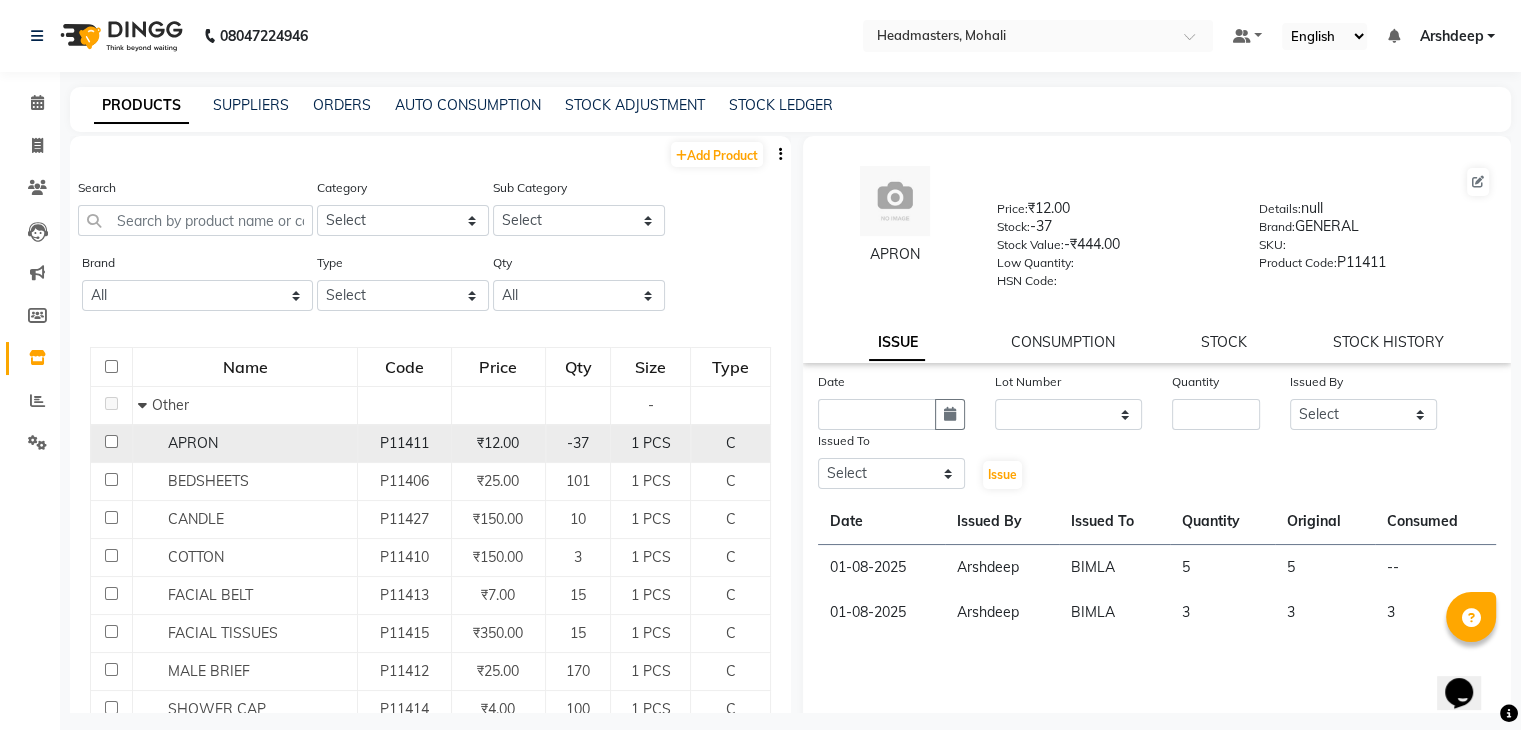 click on "-37" 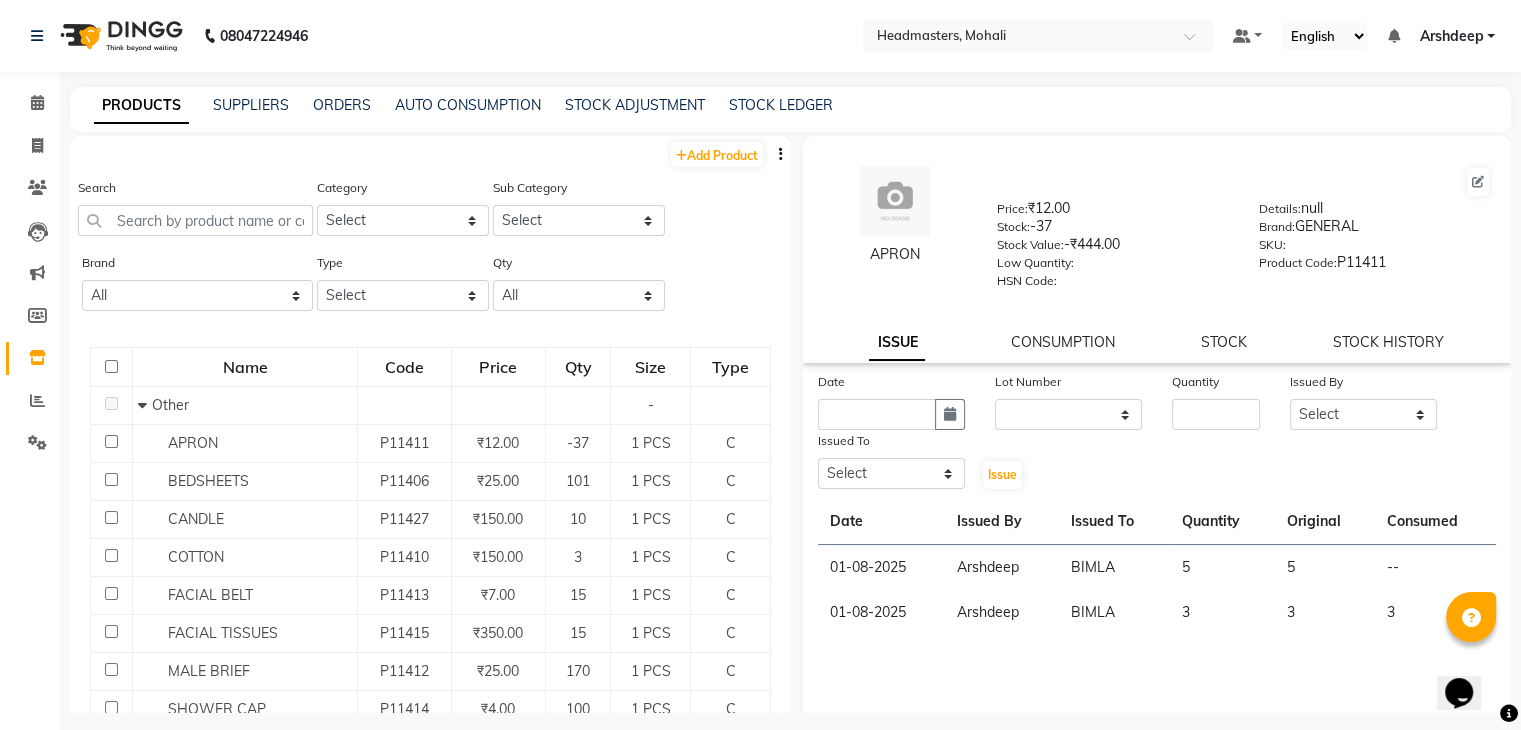 click on "APRON  Price:   ₹12.00  Stock:   -37  Stock Value:   -₹444.00  Low Quantity:    HSN Code:    Details:   null  Brand:   GENERAL  SKU:     Product Code:   P11411  ISSUE CONSUMPTION STOCK STOCK HISTORY" 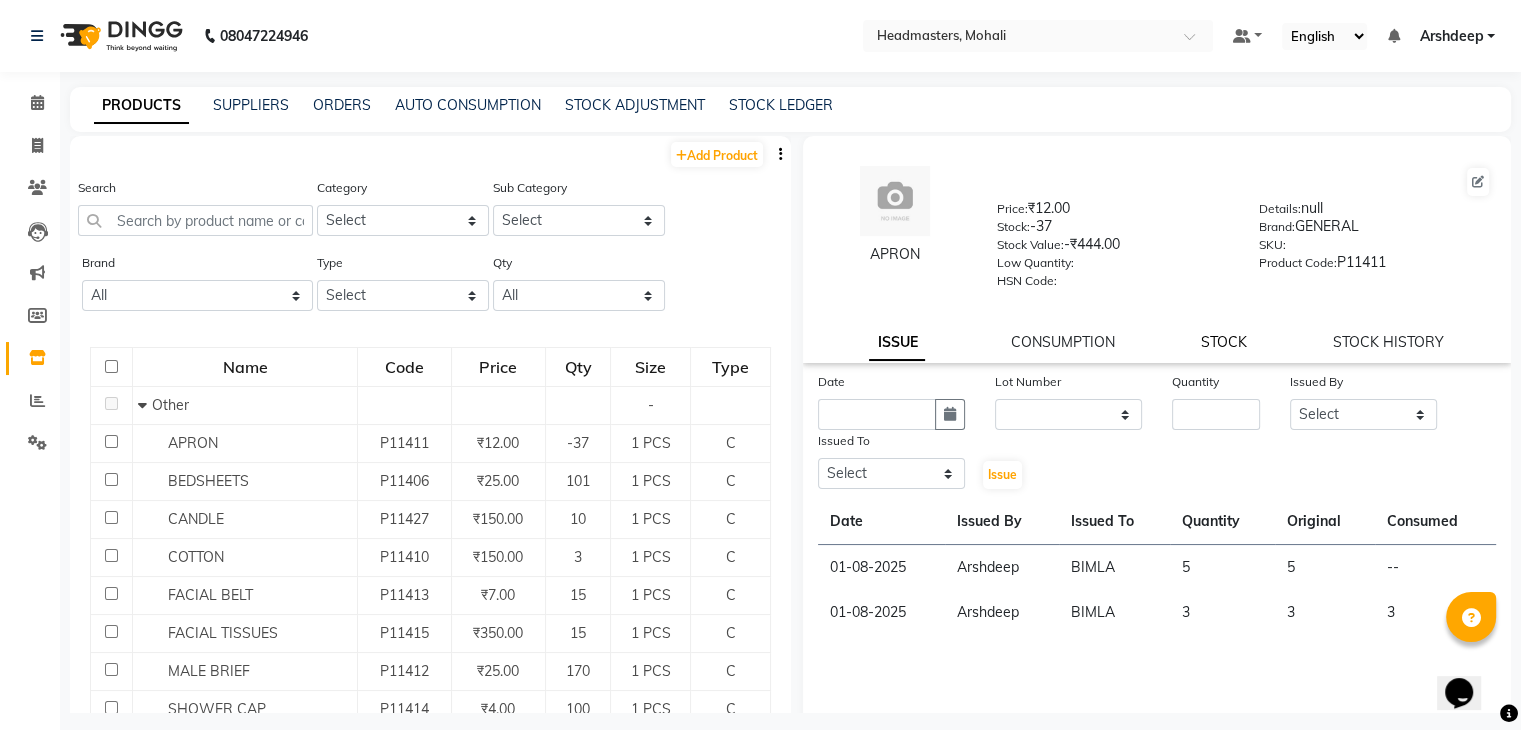 click on "STOCK" 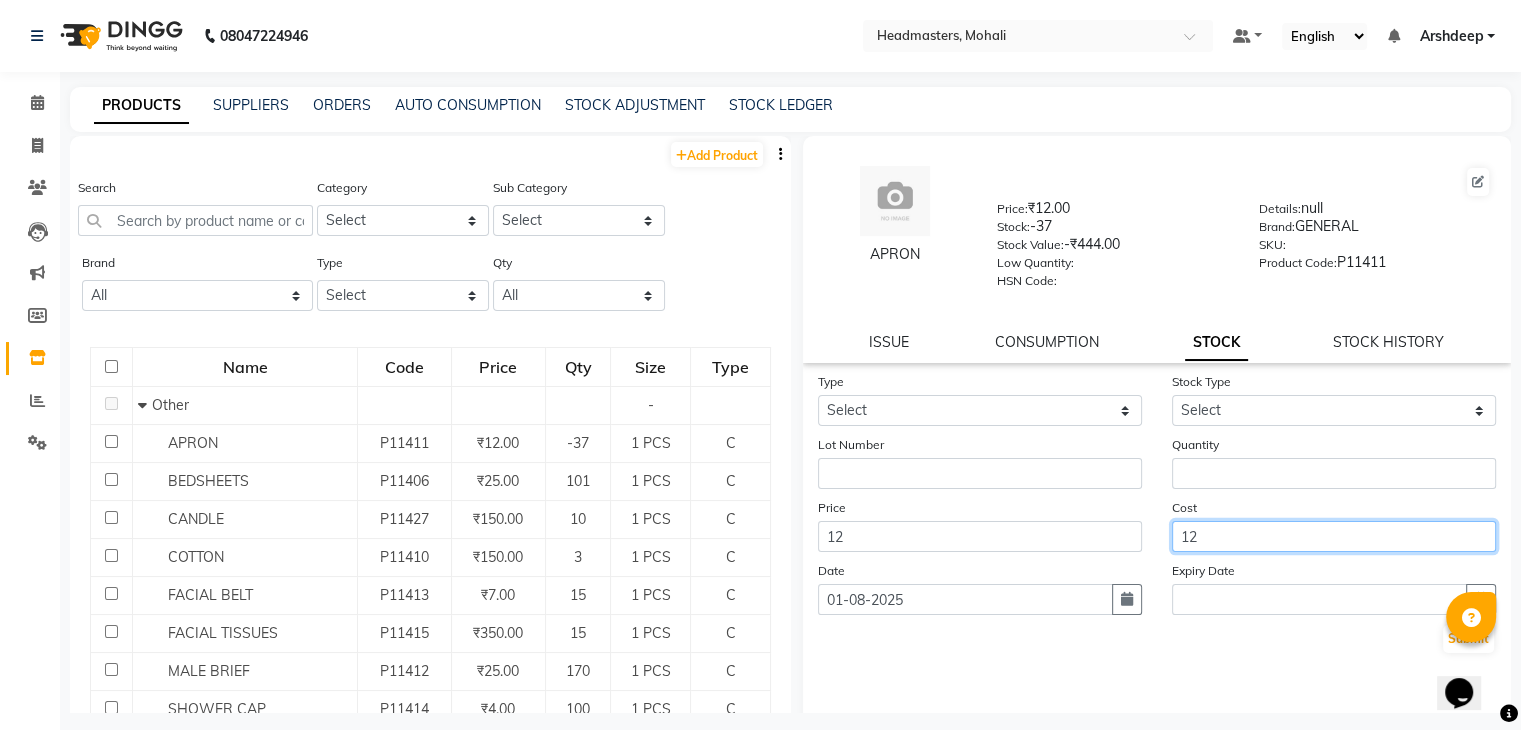 click on "12" 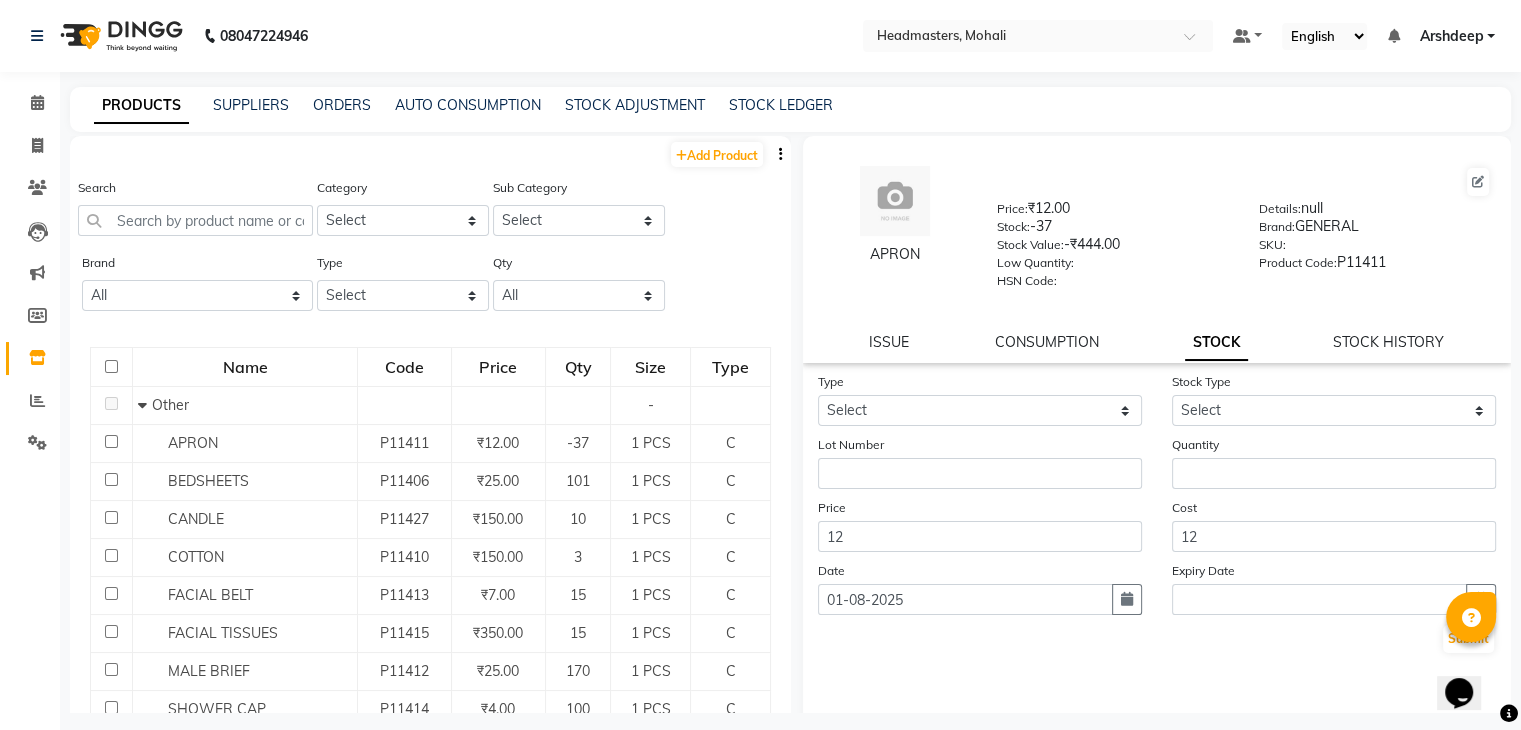 click on "APRON  Price:   ₹12.00  Stock:   -37  Stock Value:   -₹444.00  Low Quantity:    HSN Code:    Details:   null  Brand:   GENERAL  SKU:     Product Code:   P11411  ISSUE CONSUMPTION STOCK STOCK HISTORY" 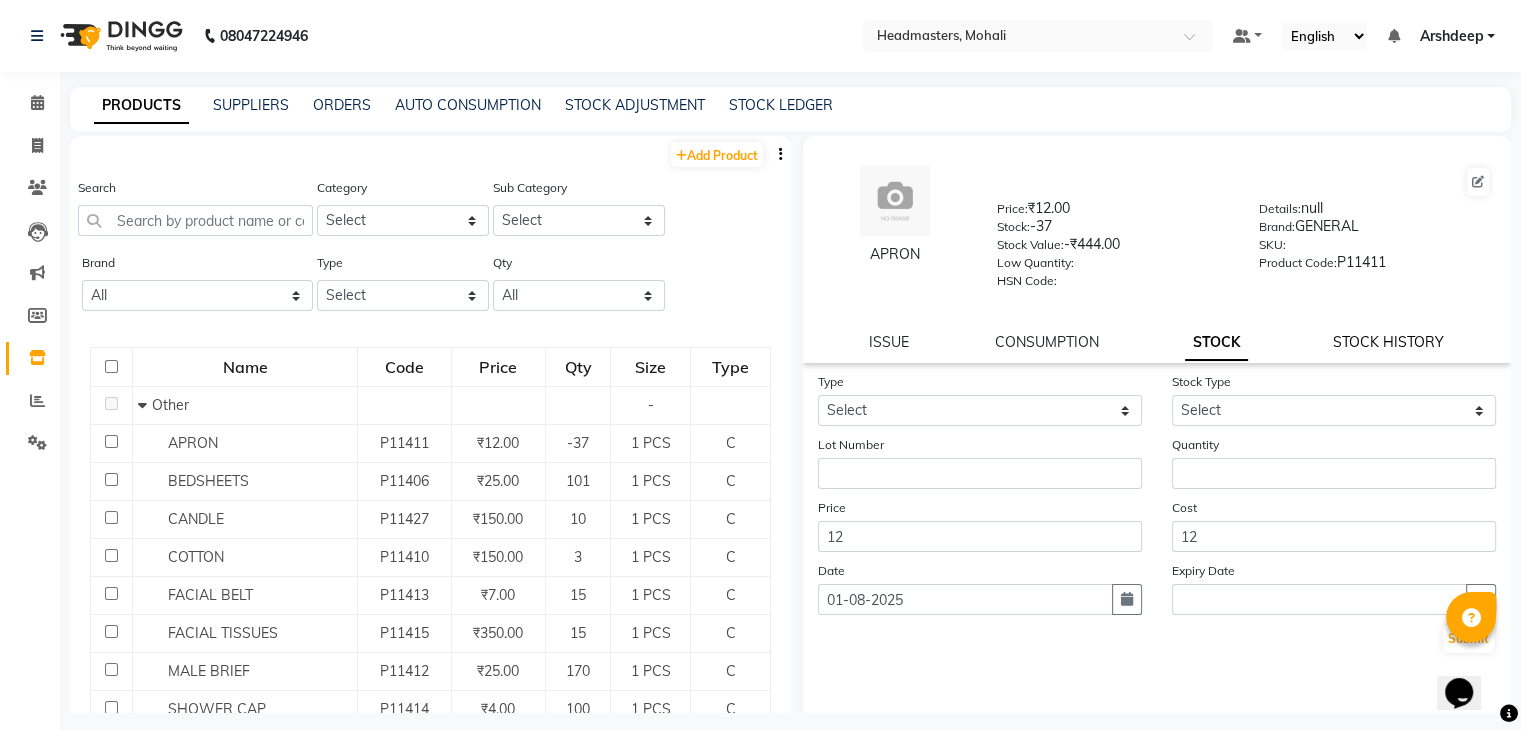 click on "STOCK HISTORY" 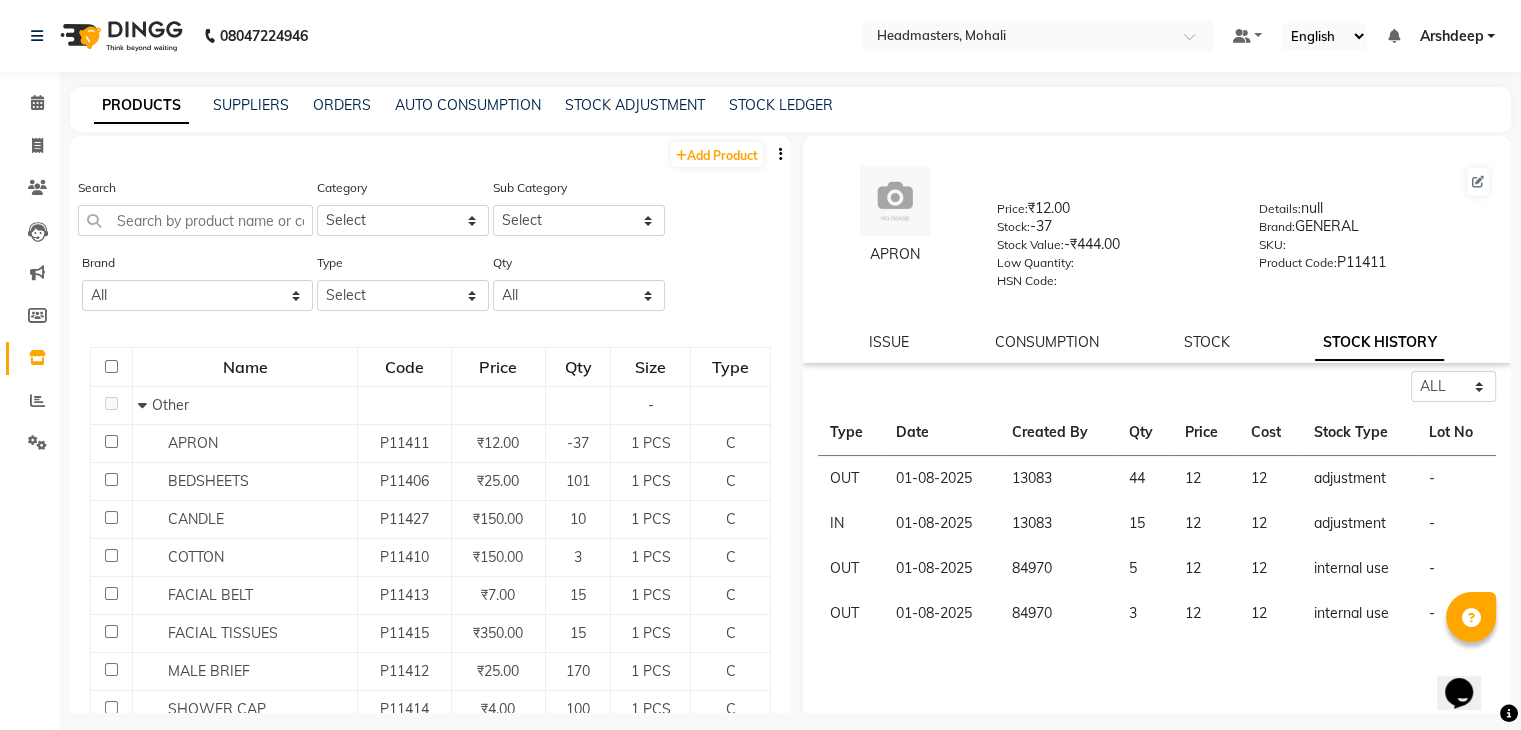 click on "12" 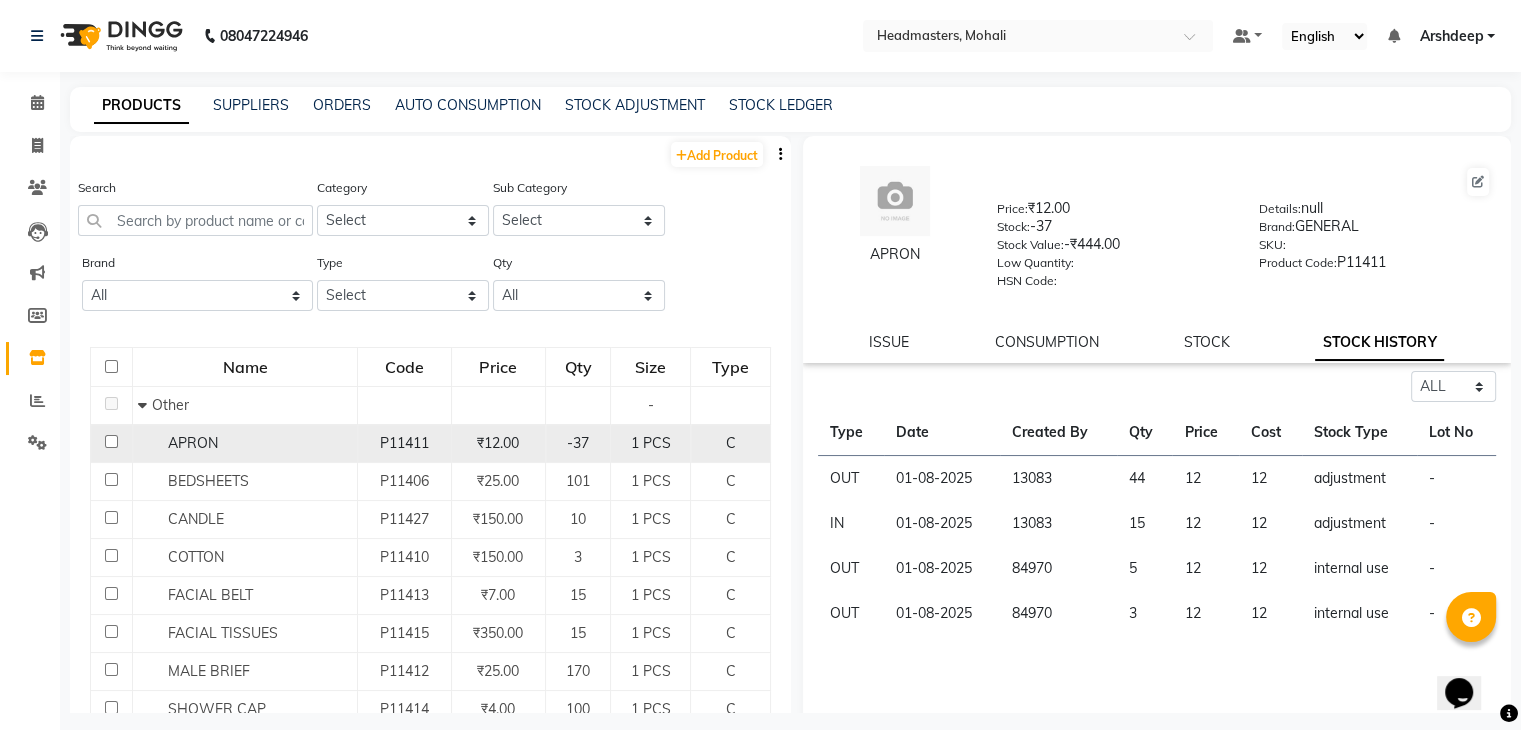 click on "₹12.00" 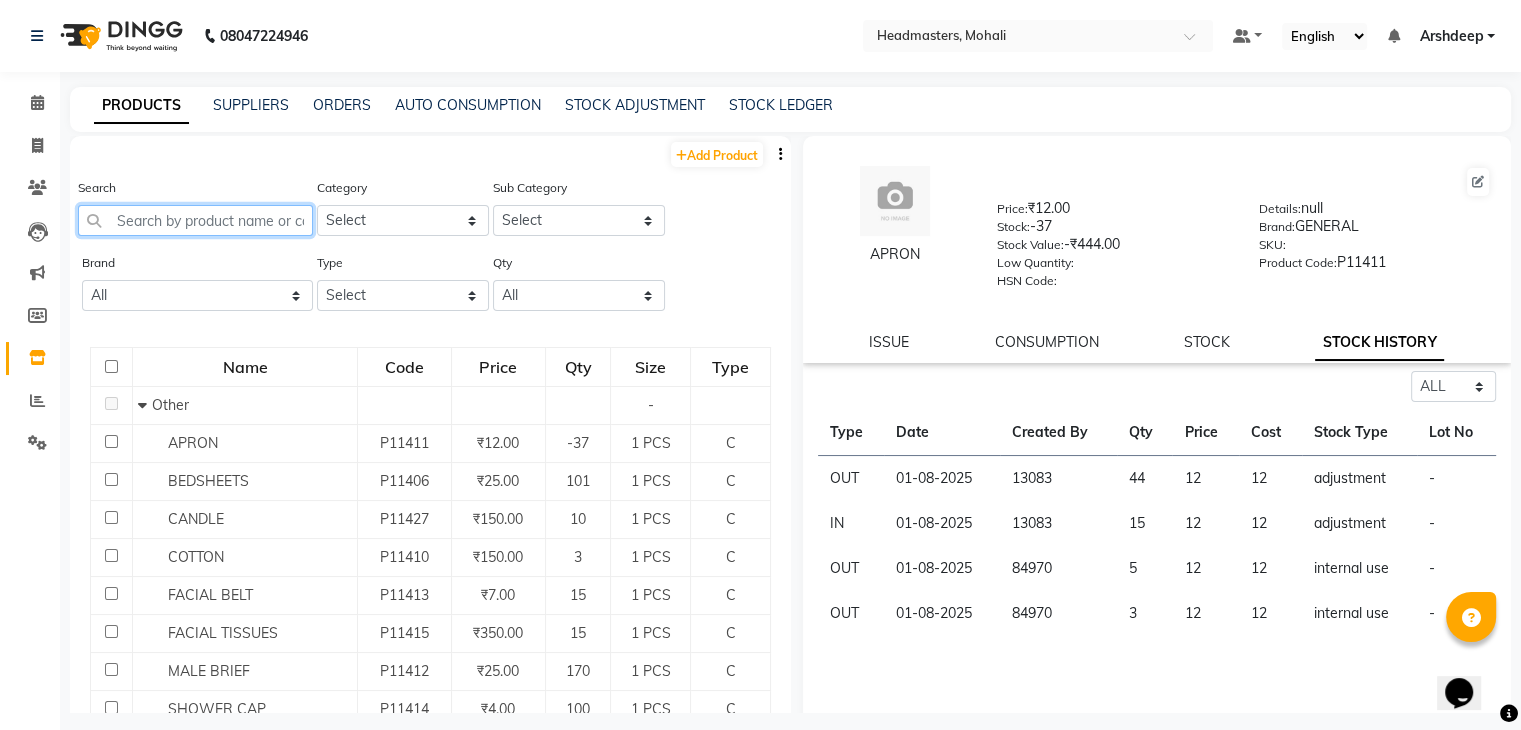 click 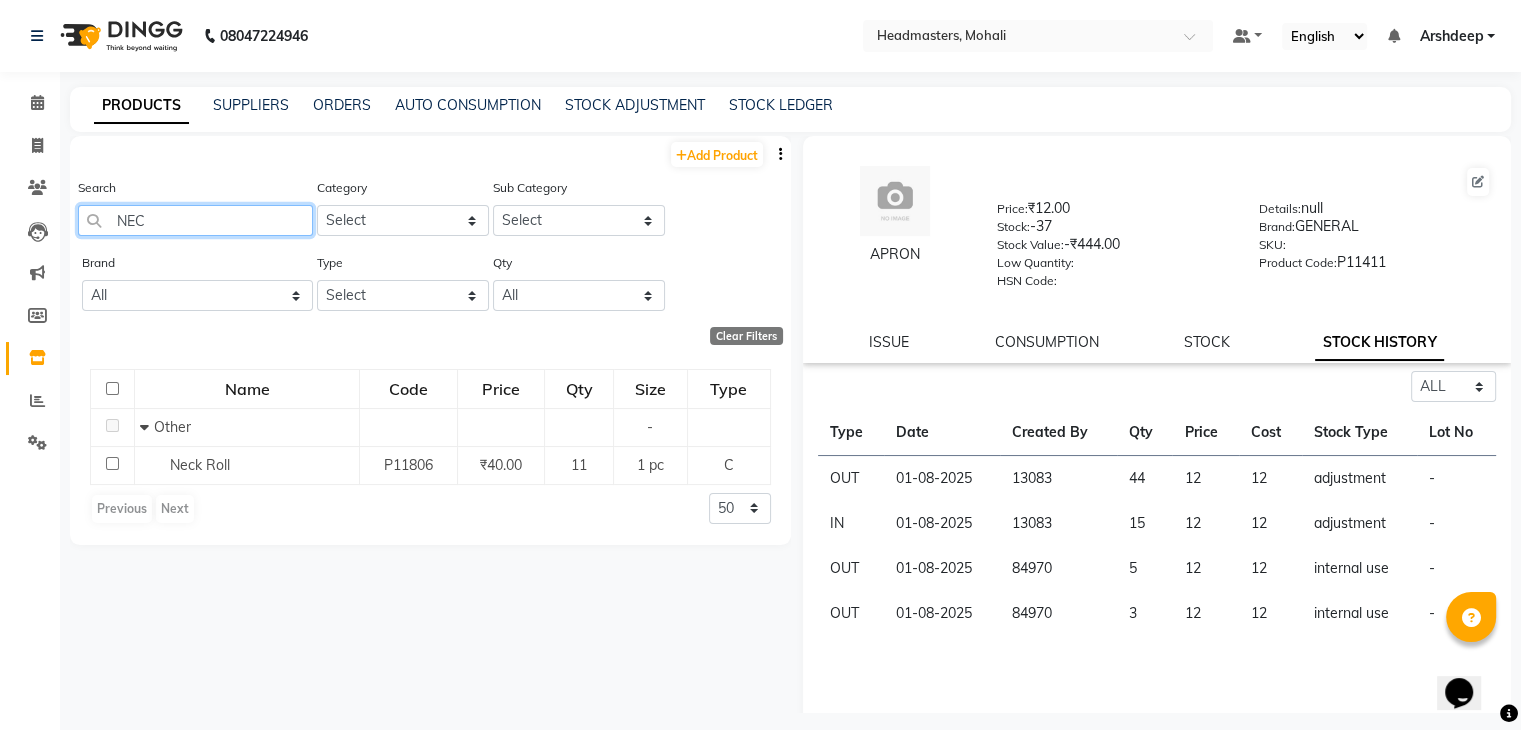 type on "NEC" 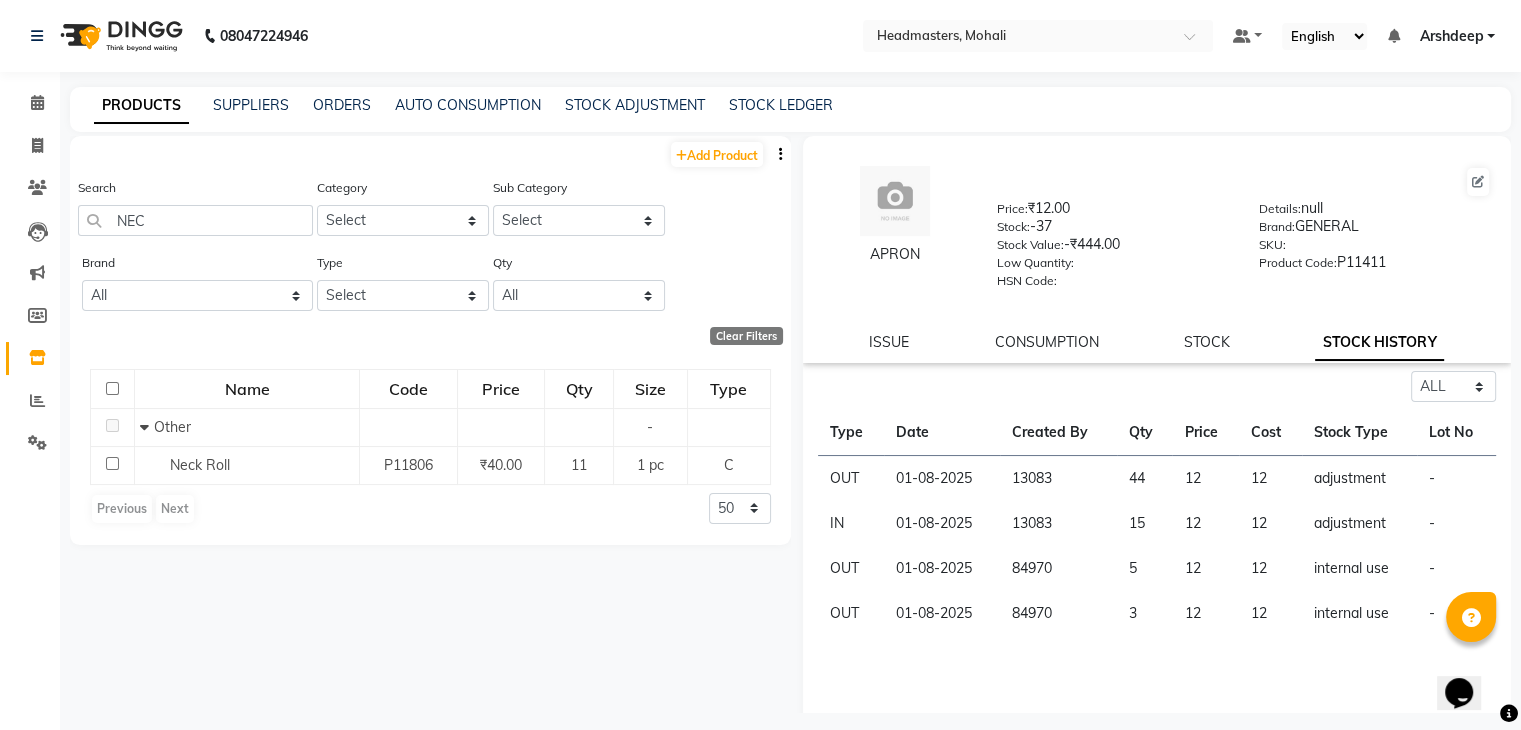 click on "Neck Roll" 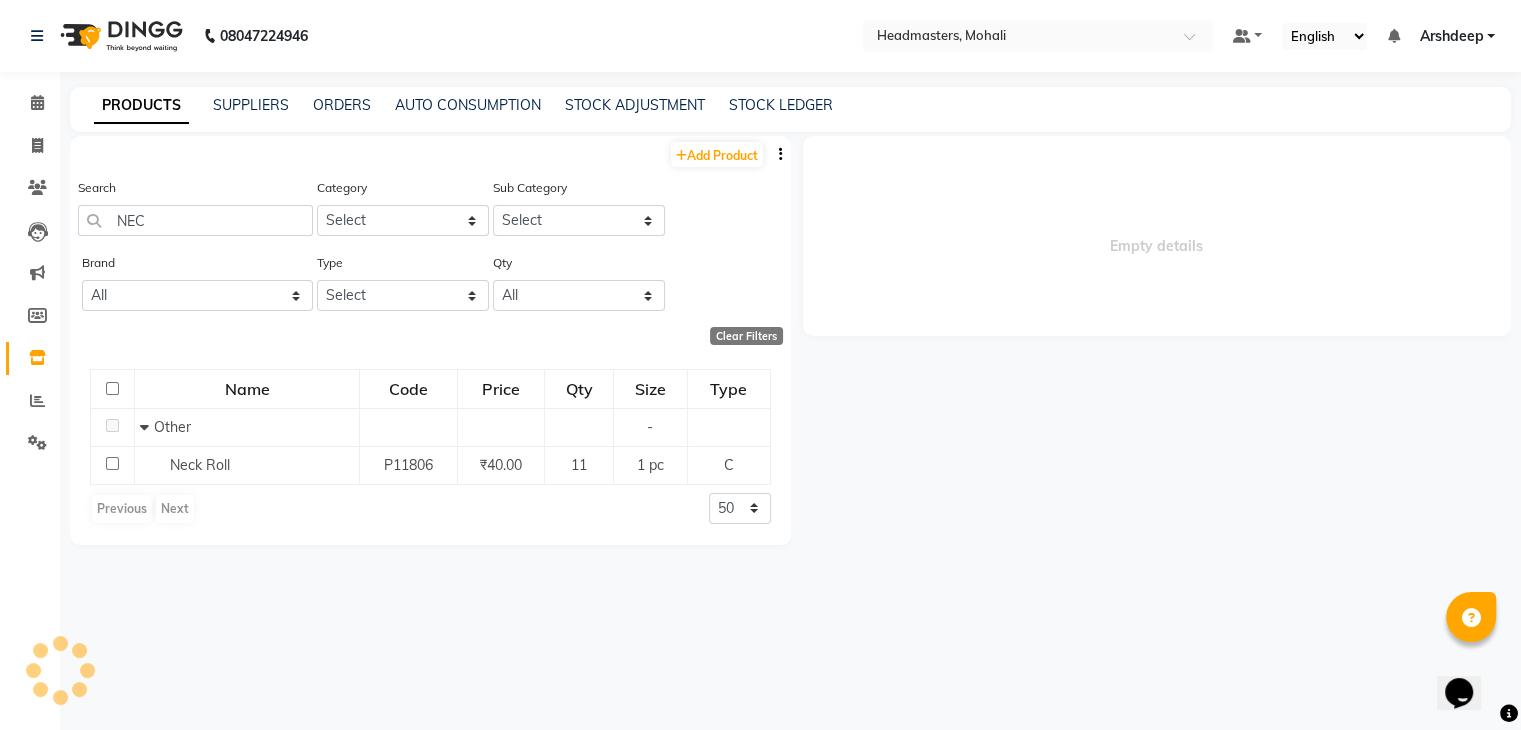 select on "all" 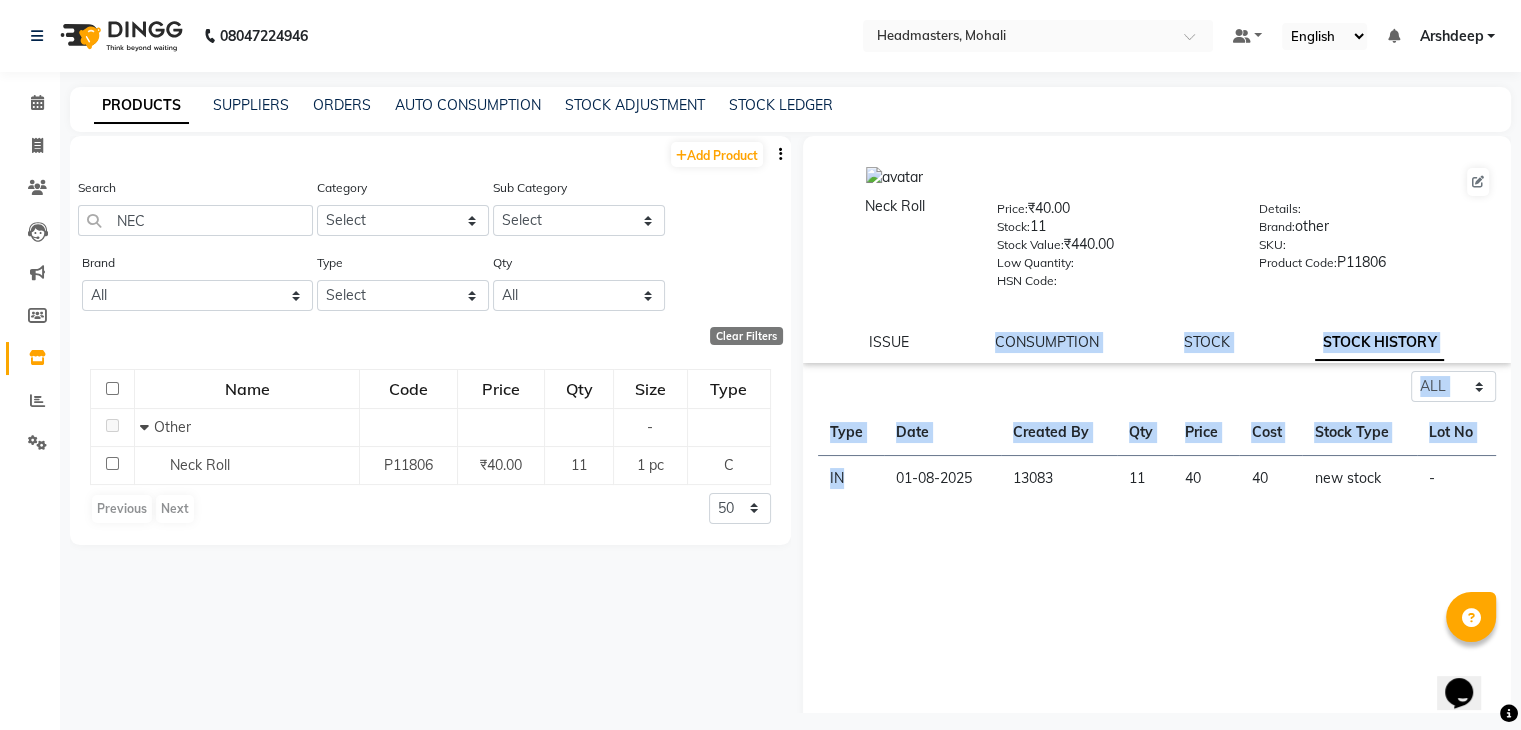 drag, startPoint x: 853, startPoint y: 476, endPoint x: 864, endPoint y: 359, distance: 117.51595 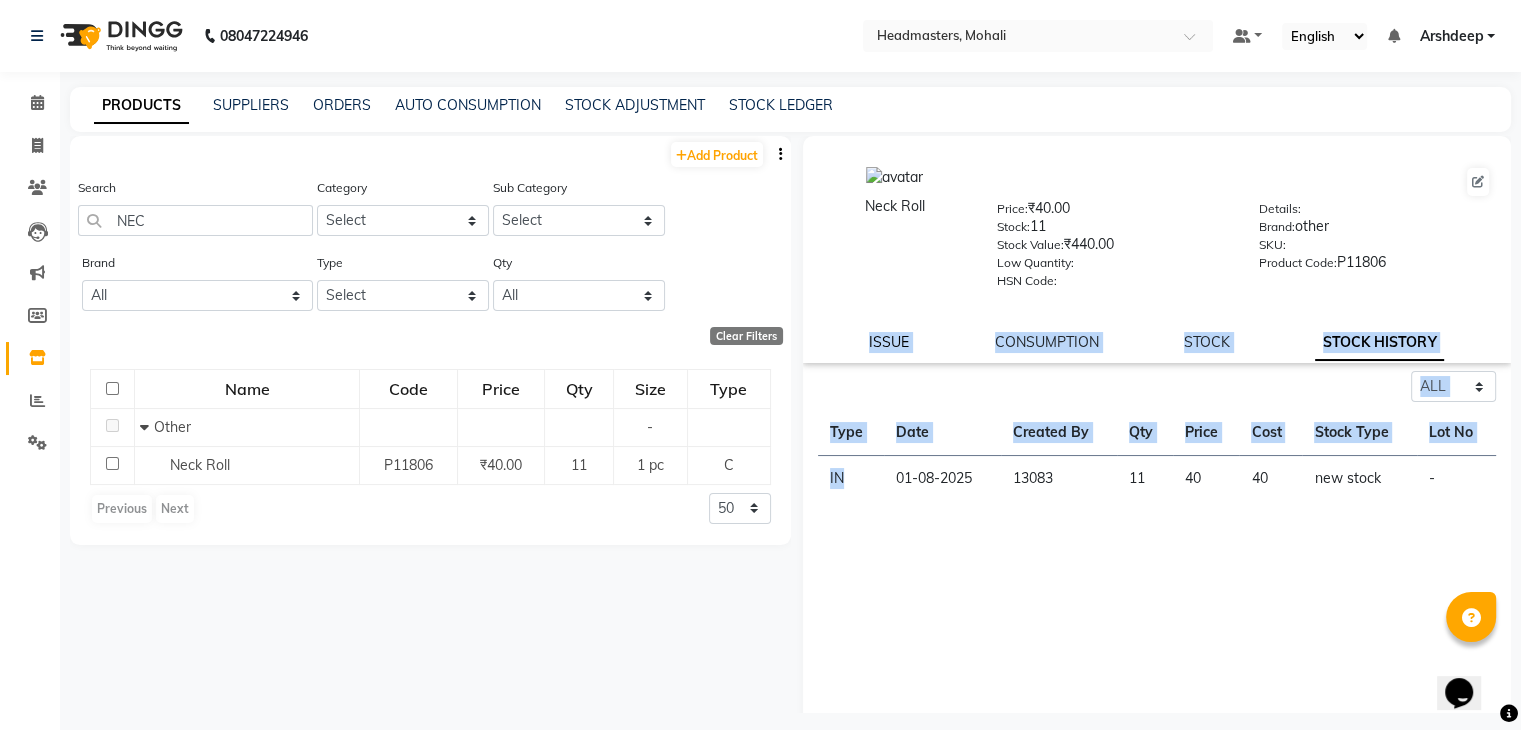 click on "ISSUE" 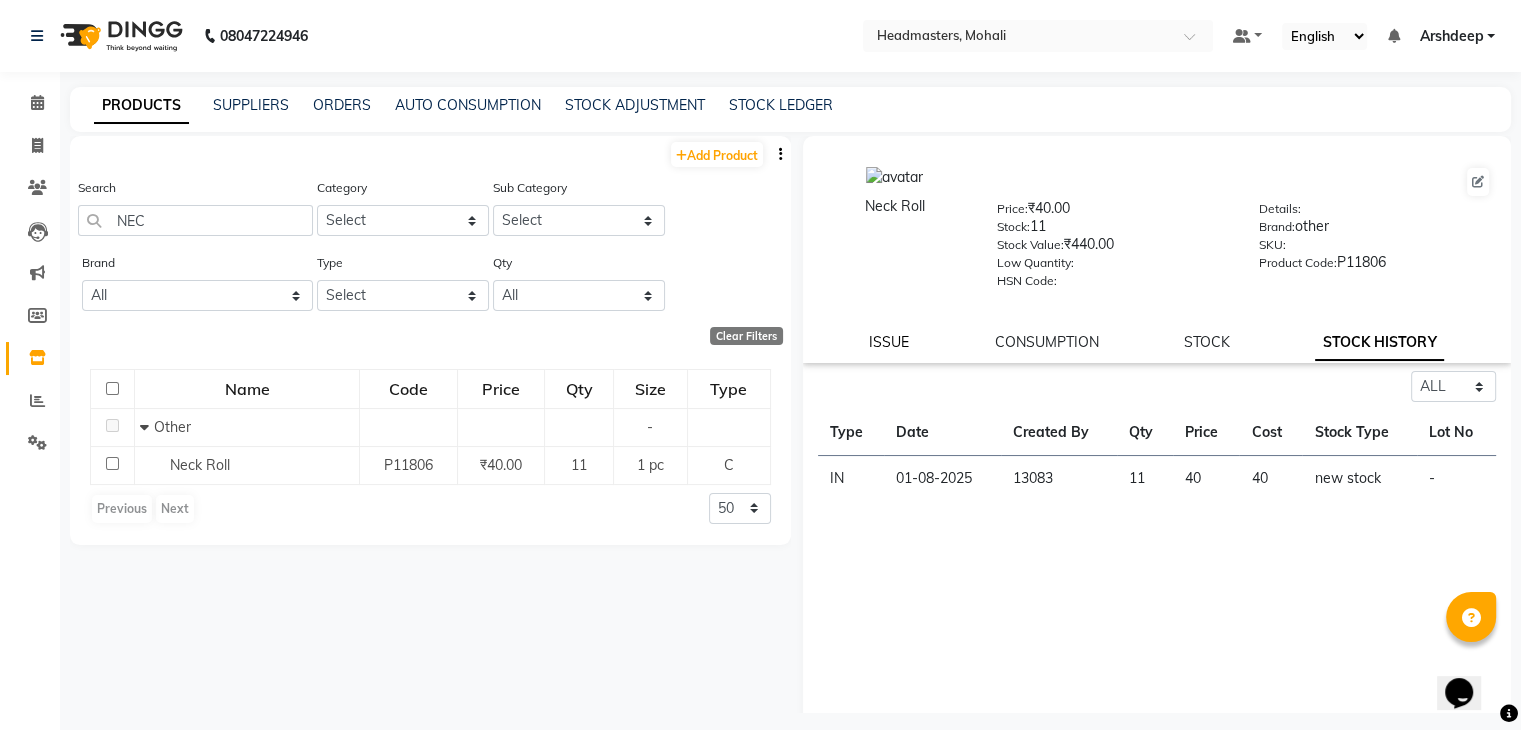 select 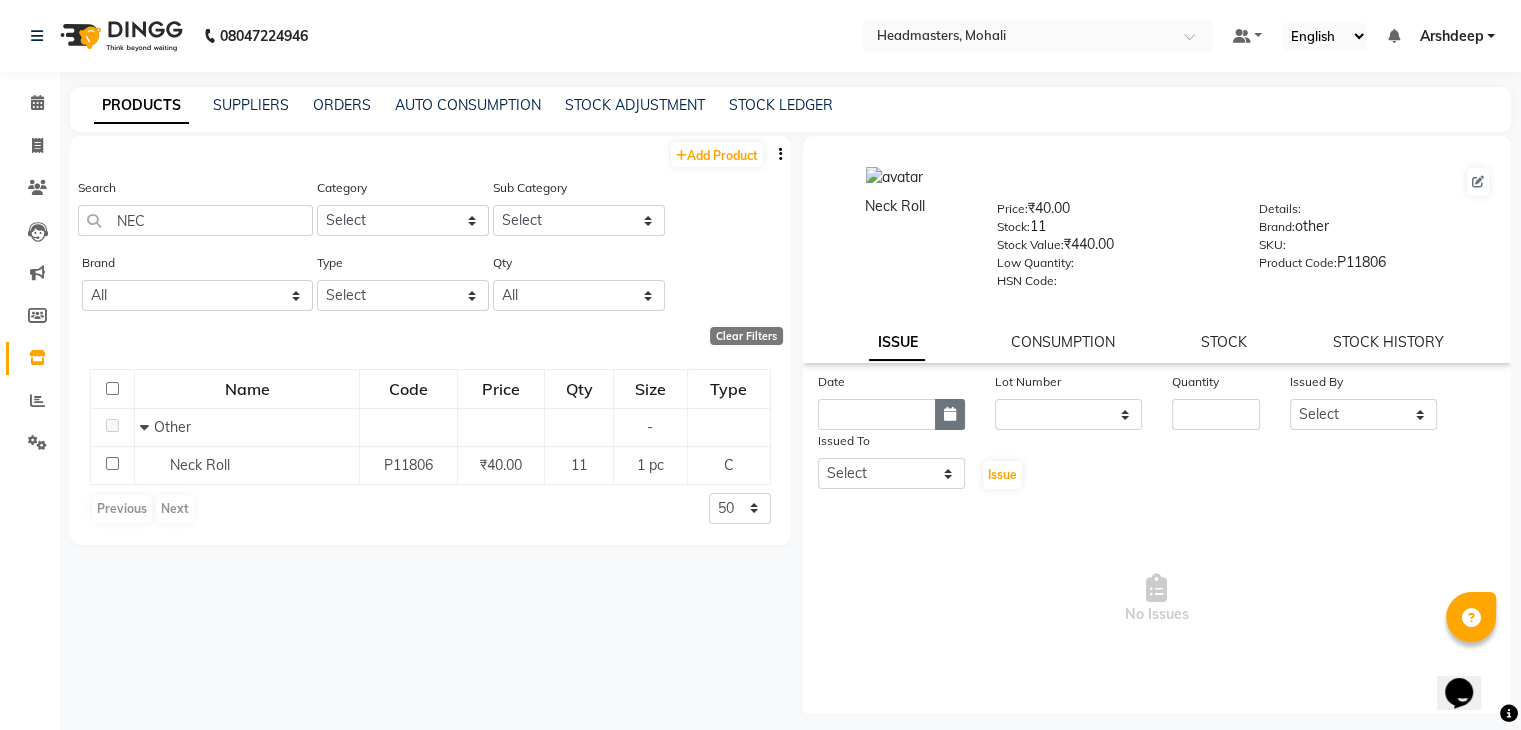 click 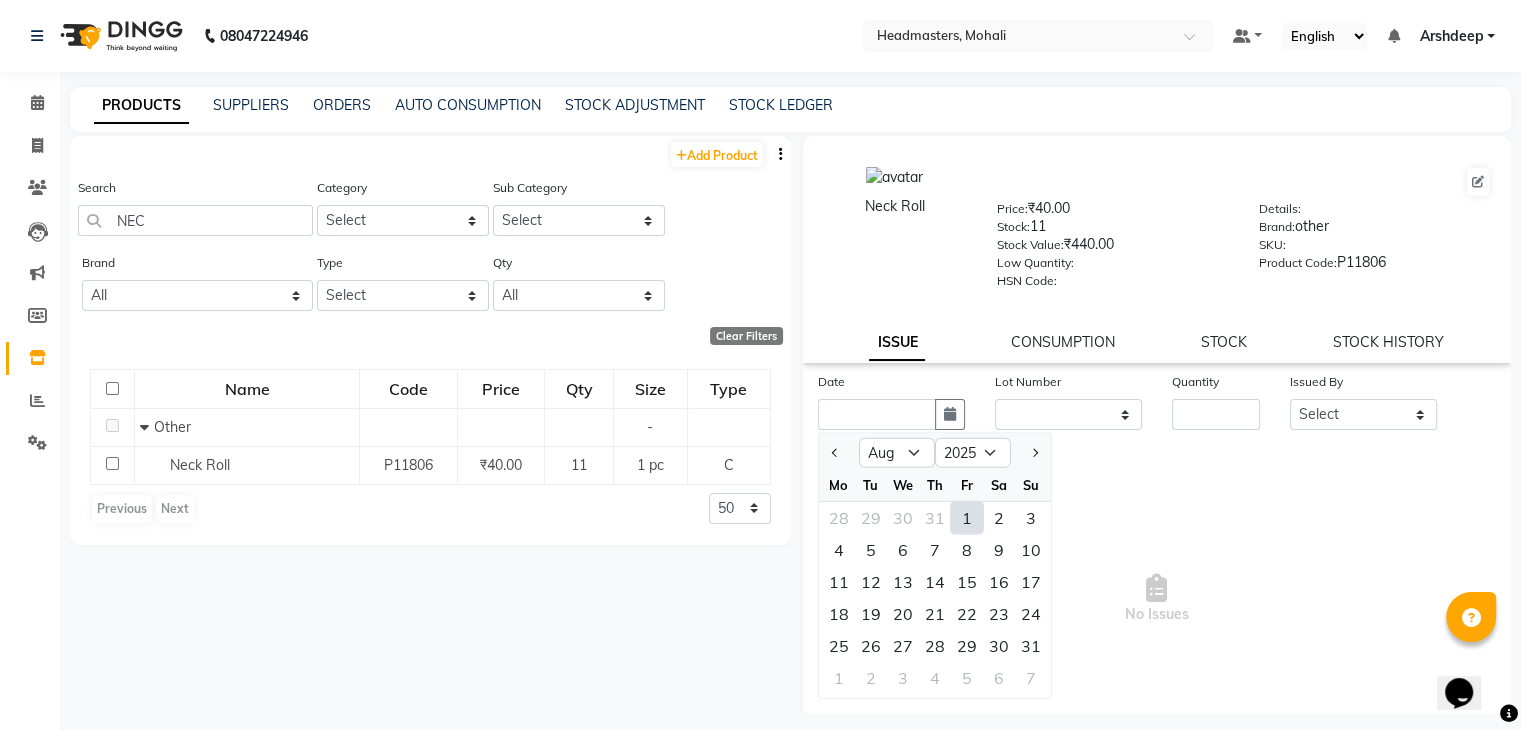 click on "1" 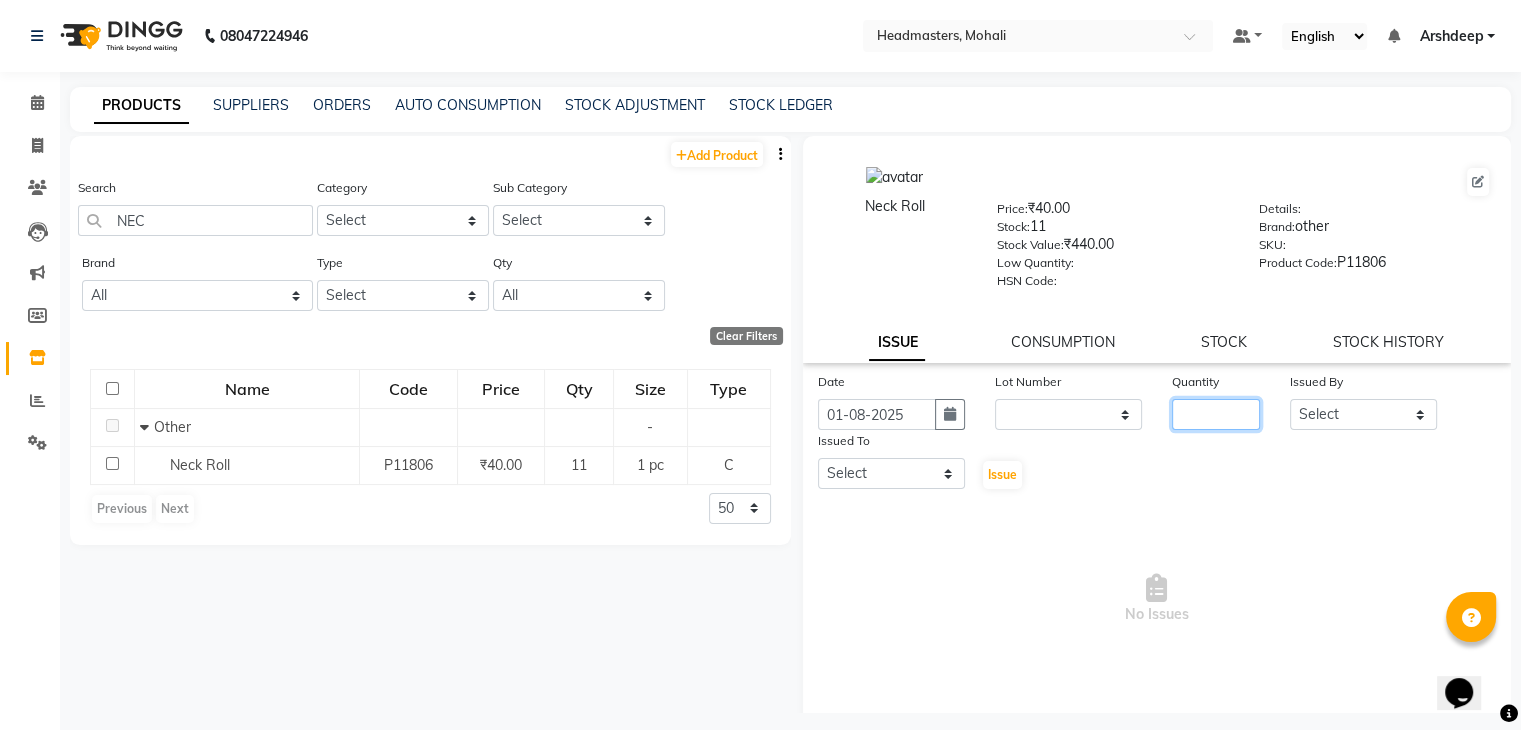 click 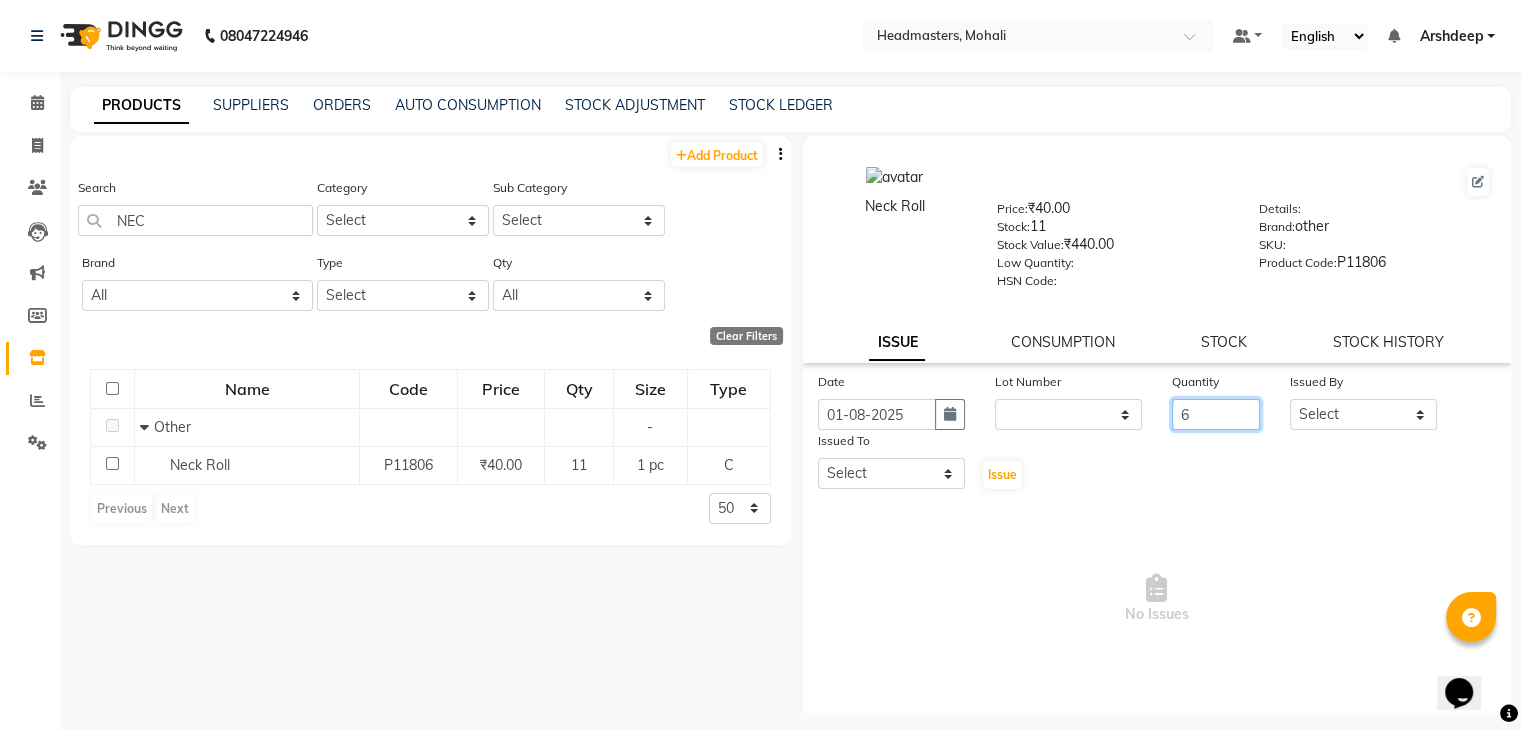 type on "6" 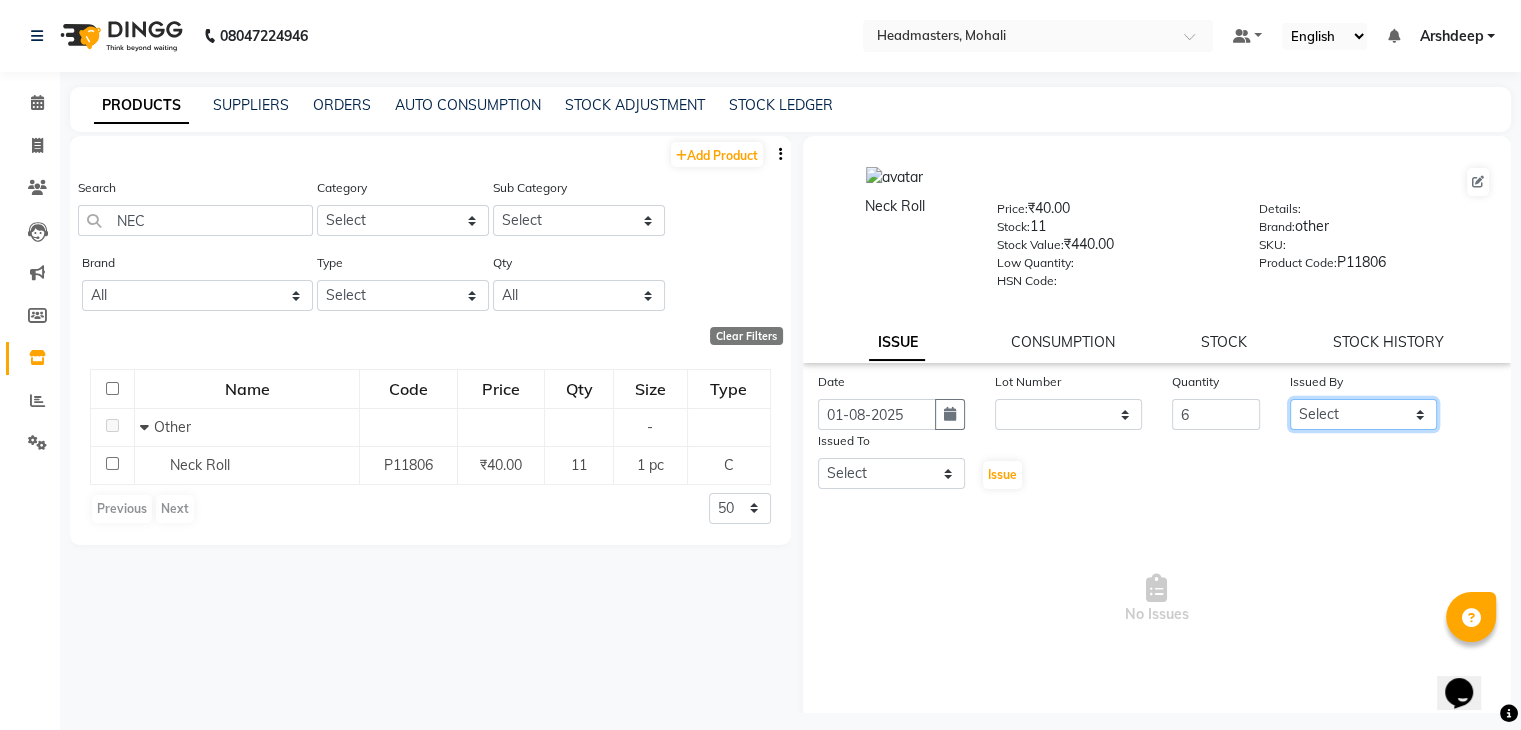 click on "Select AARIF Aarif Ansari Ali ANJANA ANJU Arshdeep Aryan Asad  Azam BALWINDER BHAWNA BIMLA CHETAN Deepak  HARRY Headmasters Honey Sidhu Jyoti karamdeep Manav MICHAEL Navdeep NEETU NEETU -  FRONT DESK  NEHA PREET PRINCE RAVI ROOP SACHIN KUMAR Sagar SAIF SARJU SAURAV SHAHZAD SHARAN SHARDA SHELLY SHUBHAM  SOHAIL SOHAN  VICkY Yamini" 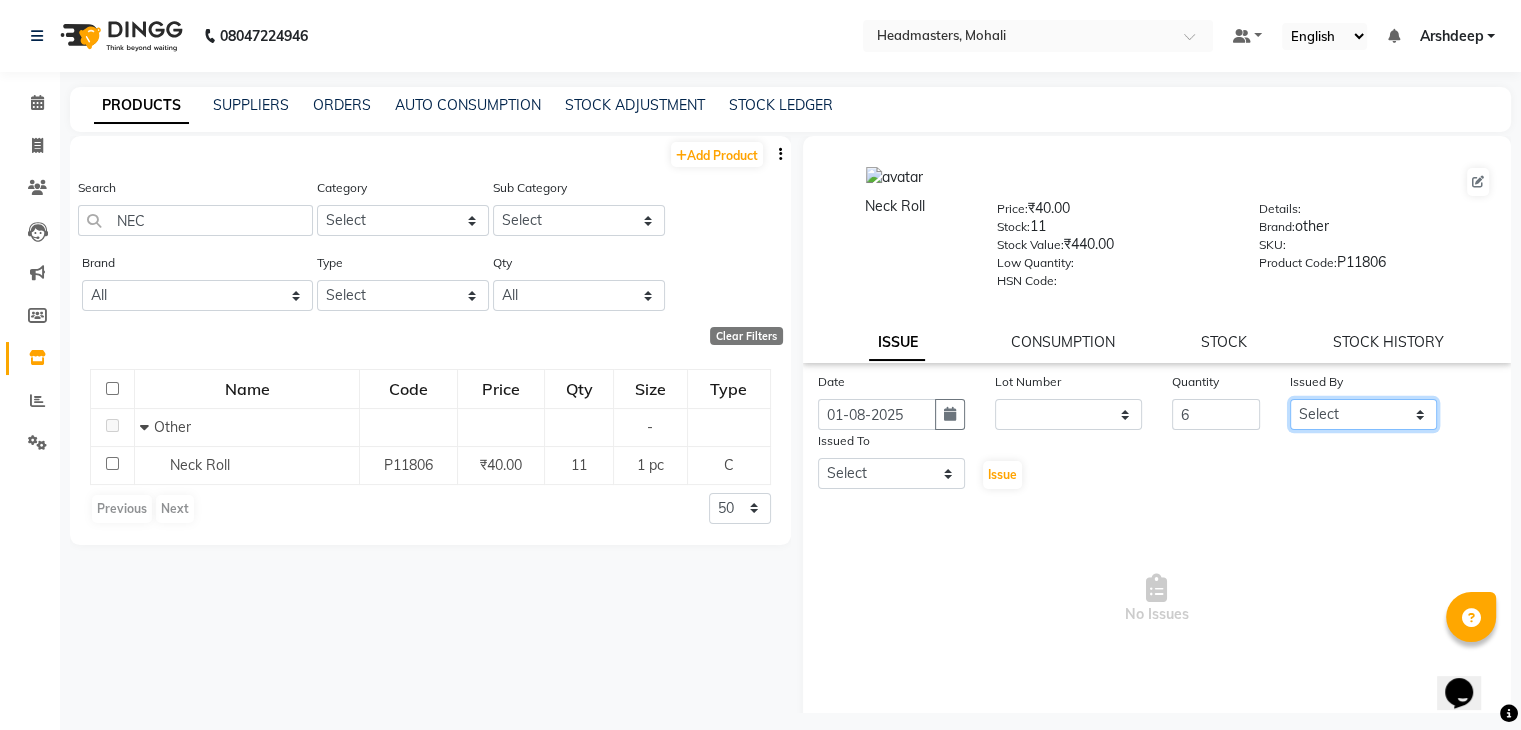 select on "84970" 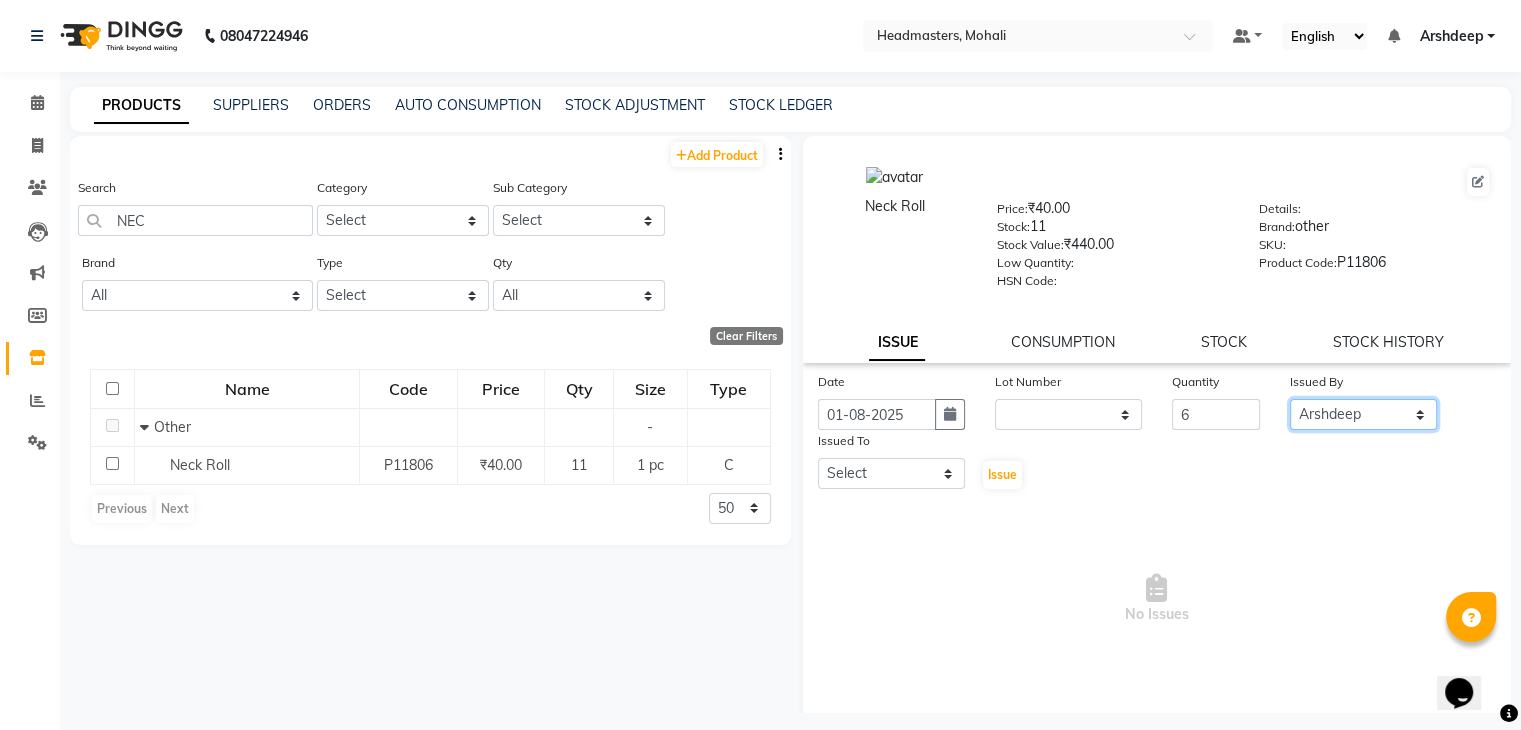 click on "Select AARIF Aarif Ansari Ali ANJANA ANJU Arshdeep Aryan Asad  Azam BALWINDER BHAWNA BIMLA CHETAN Deepak  HARRY Headmasters Honey Sidhu Jyoti karamdeep Manav MICHAEL Navdeep NEETU NEETU -  FRONT DESK  NEHA PREET PRINCE RAVI ROOP SACHIN KUMAR Sagar SAIF SARJU SAURAV SHAHZAD SHARAN SHARDA SHELLY SHUBHAM  SOHAIL SOHAN  VICkY Yamini" 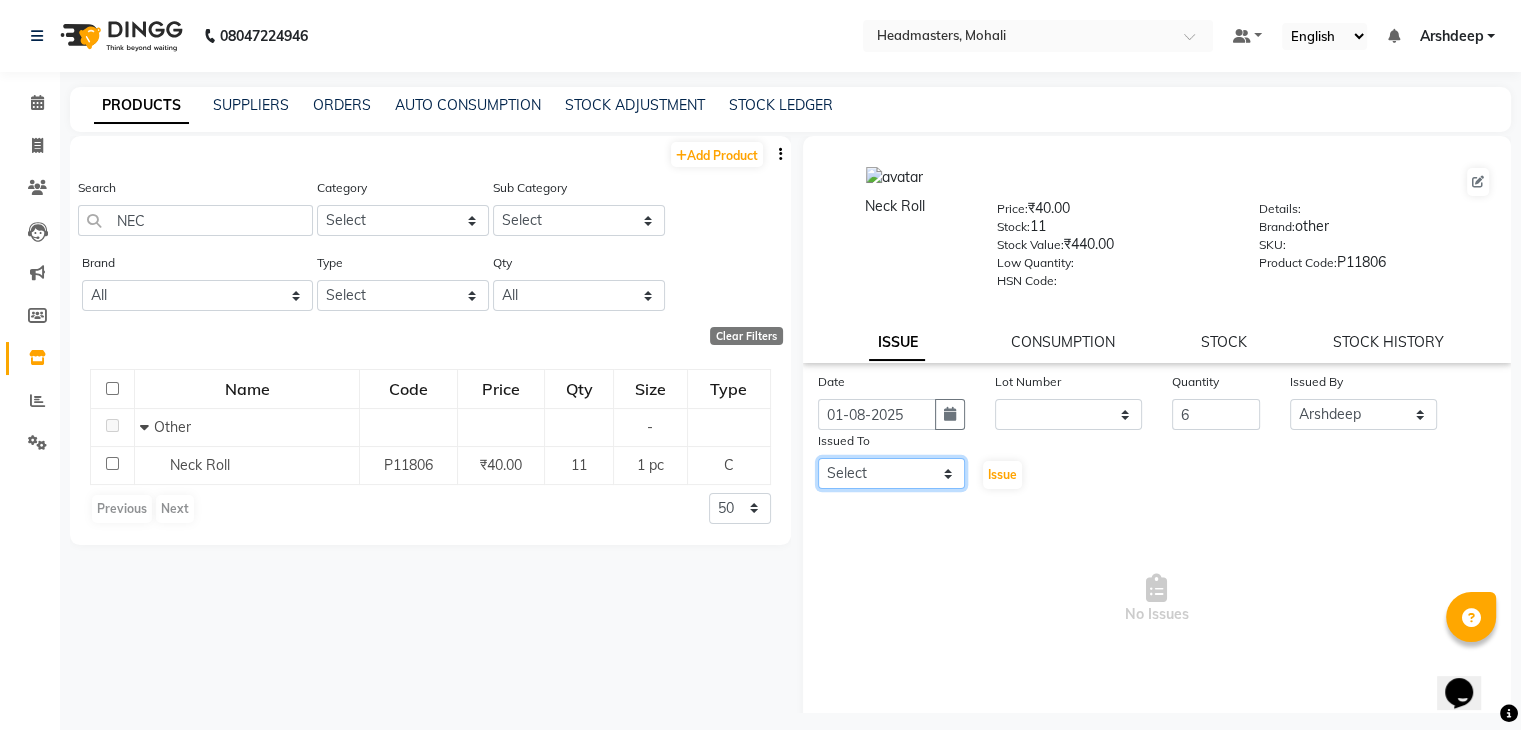 click on "Select AARIF Aarif Ansari Ali ANJANA ANJU Arshdeep Aryan Asad  Azam BALWINDER BHAWNA BIMLA CHETAN Deepak  HARRY Headmasters Honey Sidhu Jyoti karamdeep Manav MICHAEL Navdeep NEETU NEETU -  FRONT DESK  NEHA PREET PRINCE RAVI ROOP SACHIN KUMAR Sagar SAIF SARJU SAURAV SHAHZAD SHARAN SHARDA SHELLY SHUBHAM  SOHAIL SOHAN  VICkY Yamini" 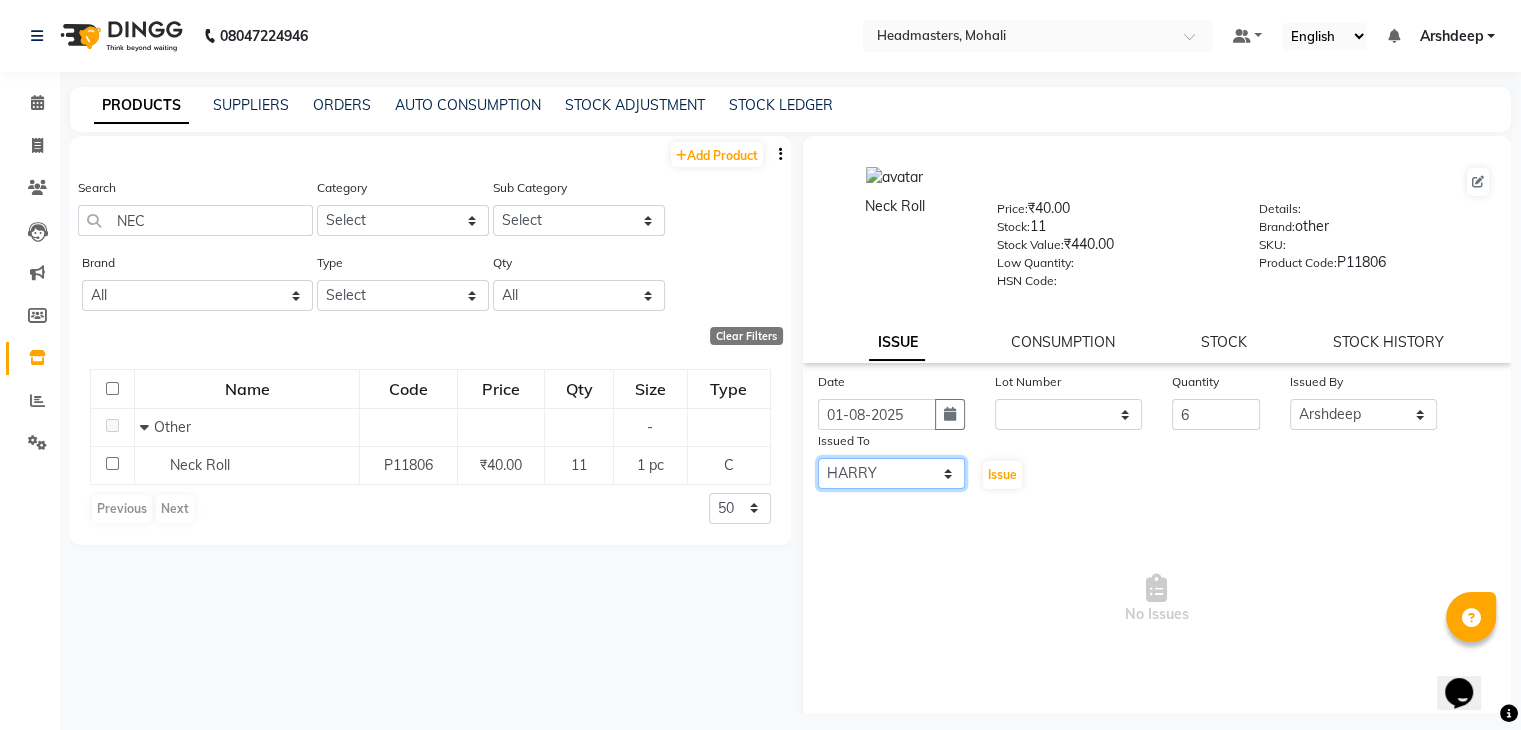 click on "Select AARIF Aarif Ansari Ali ANJANA ANJU Arshdeep Aryan Asad  Azam BALWINDER BHAWNA BIMLA CHETAN Deepak  HARRY Headmasters Honey Sidhu Jyoti karamdeep Manav MICHAEL Navdeep NEETU NEETU -  FRONT DESK  NEHA PREET PRINCE RAVI ROOP SACHIN KUMAR Sagar SAIF SARJU SAURAV SHAHZAD SHARAN SHARDA SHELLY SHUBHAM  SOHAIL SOHAN  VICkY Yamini" 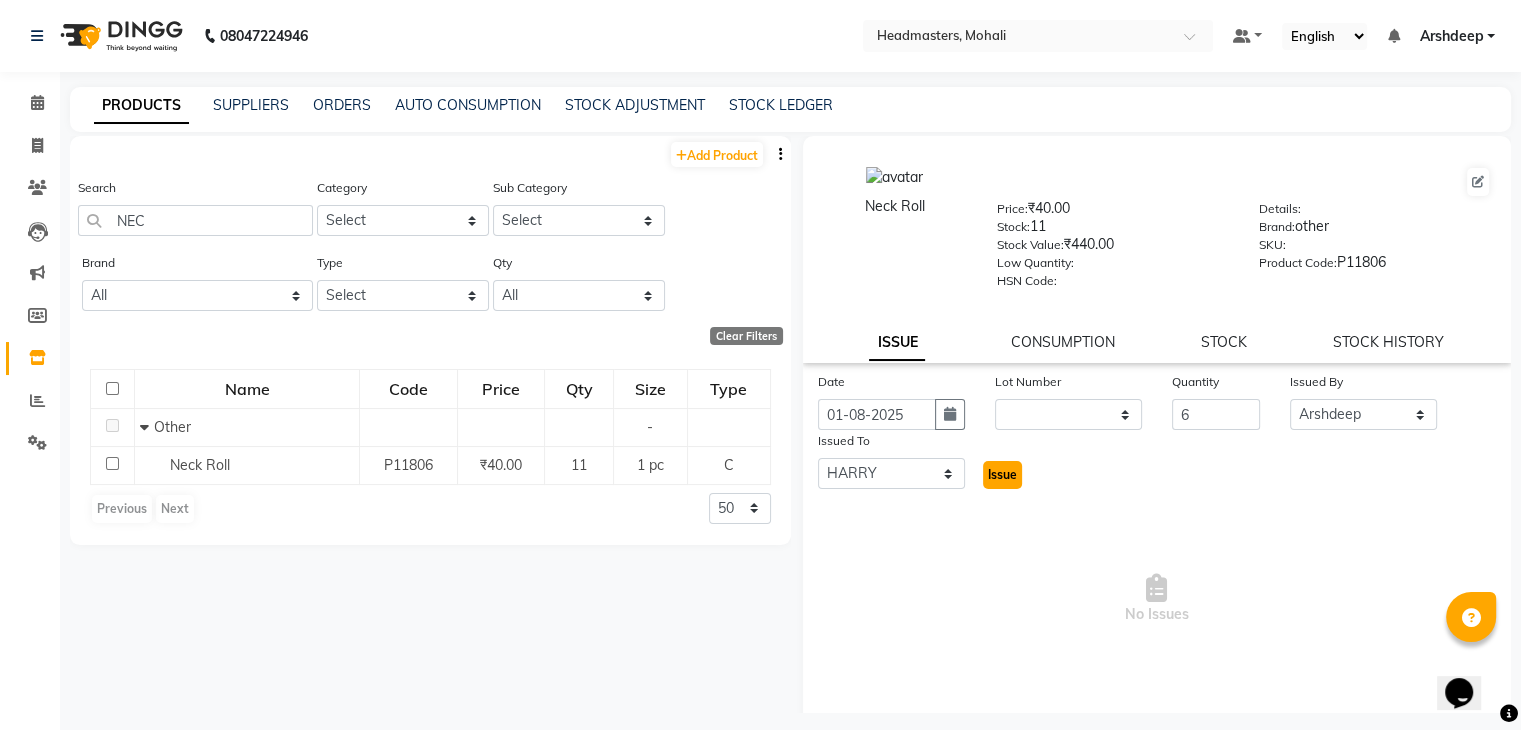 click on "Issue" 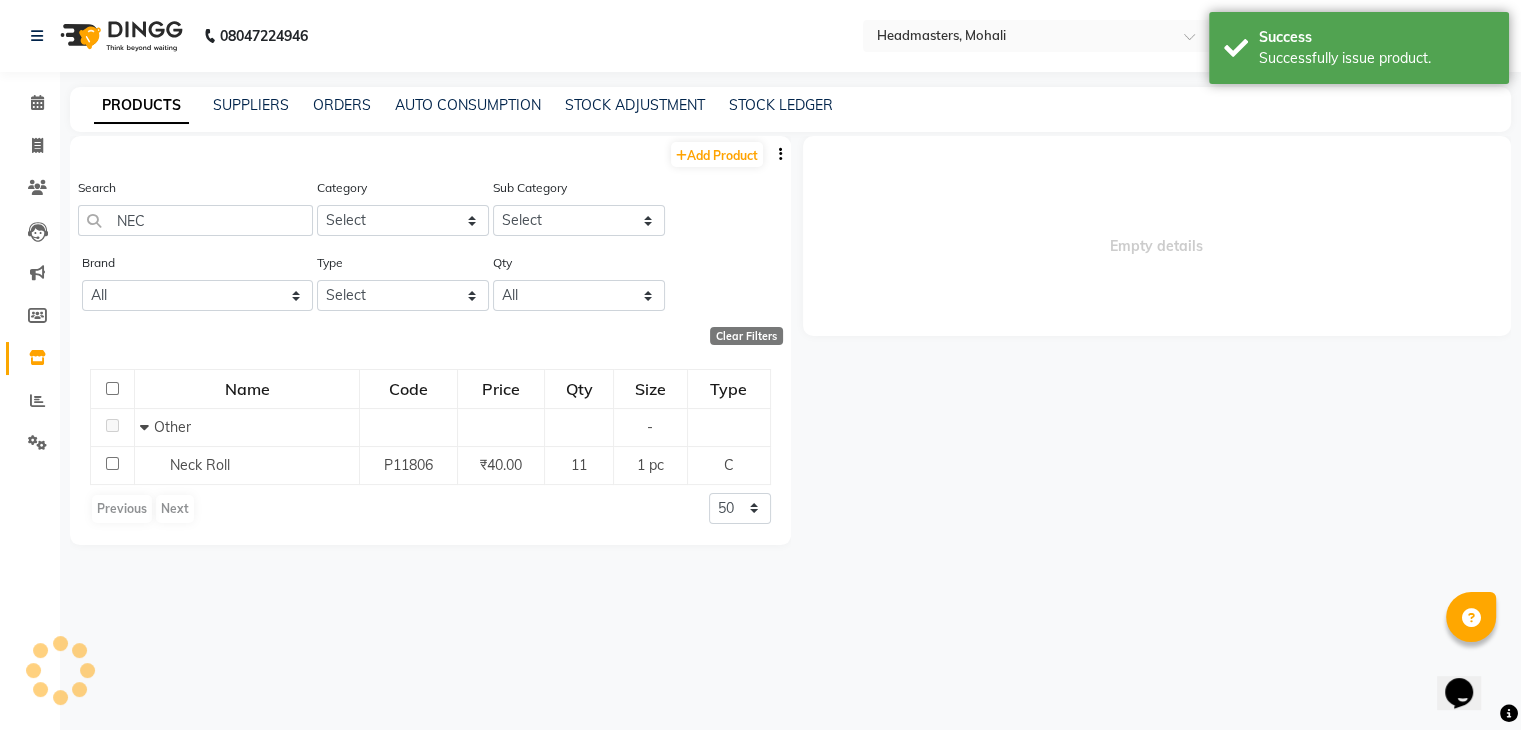 select 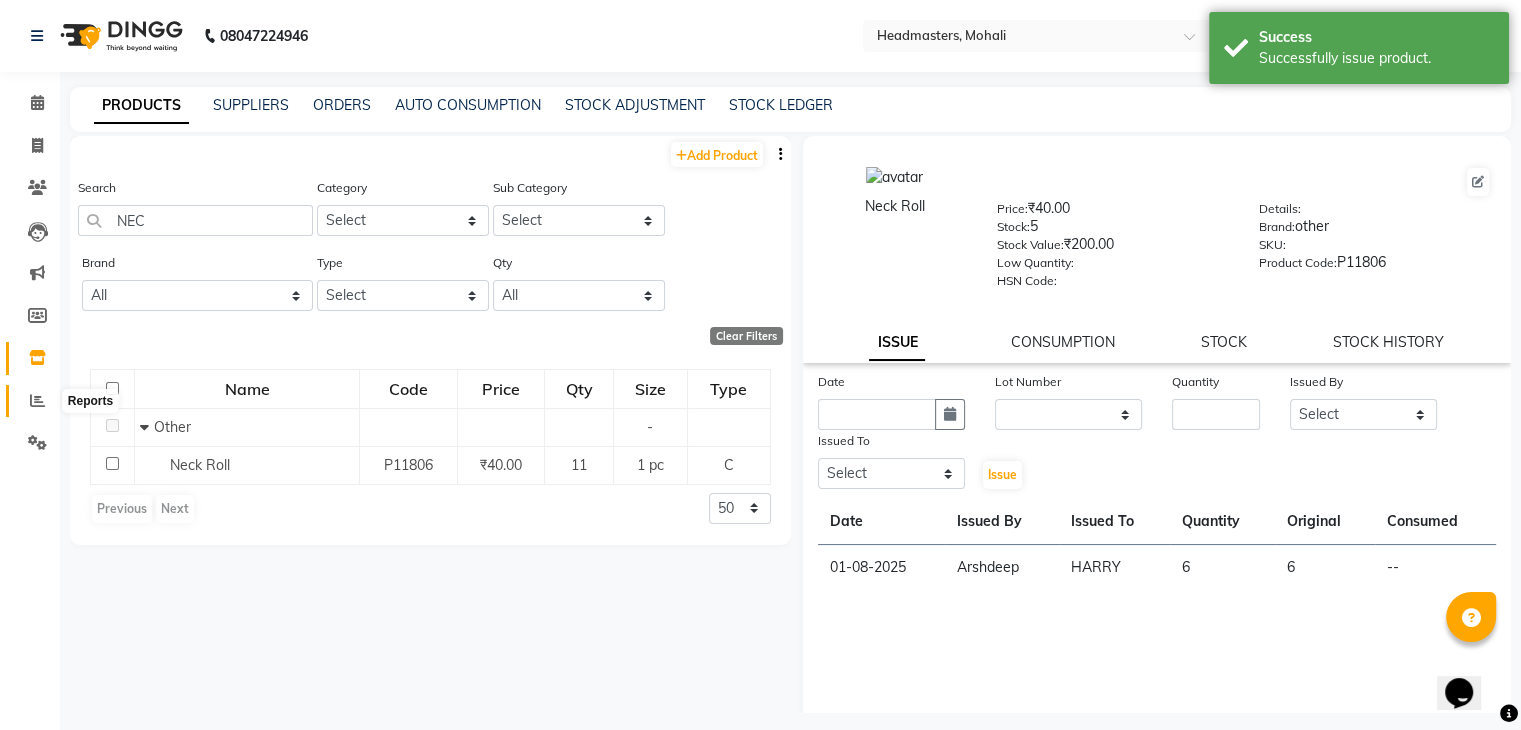 click 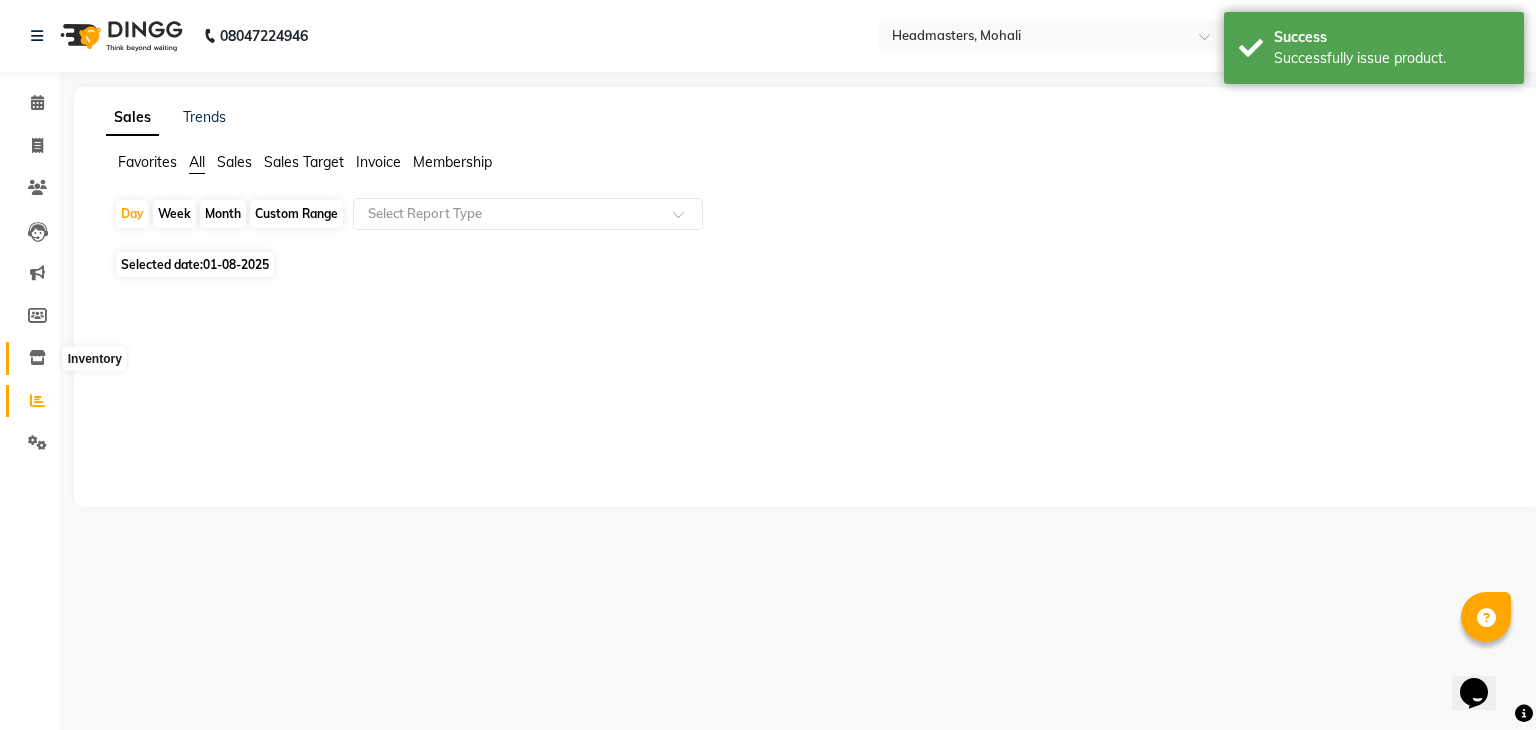 click 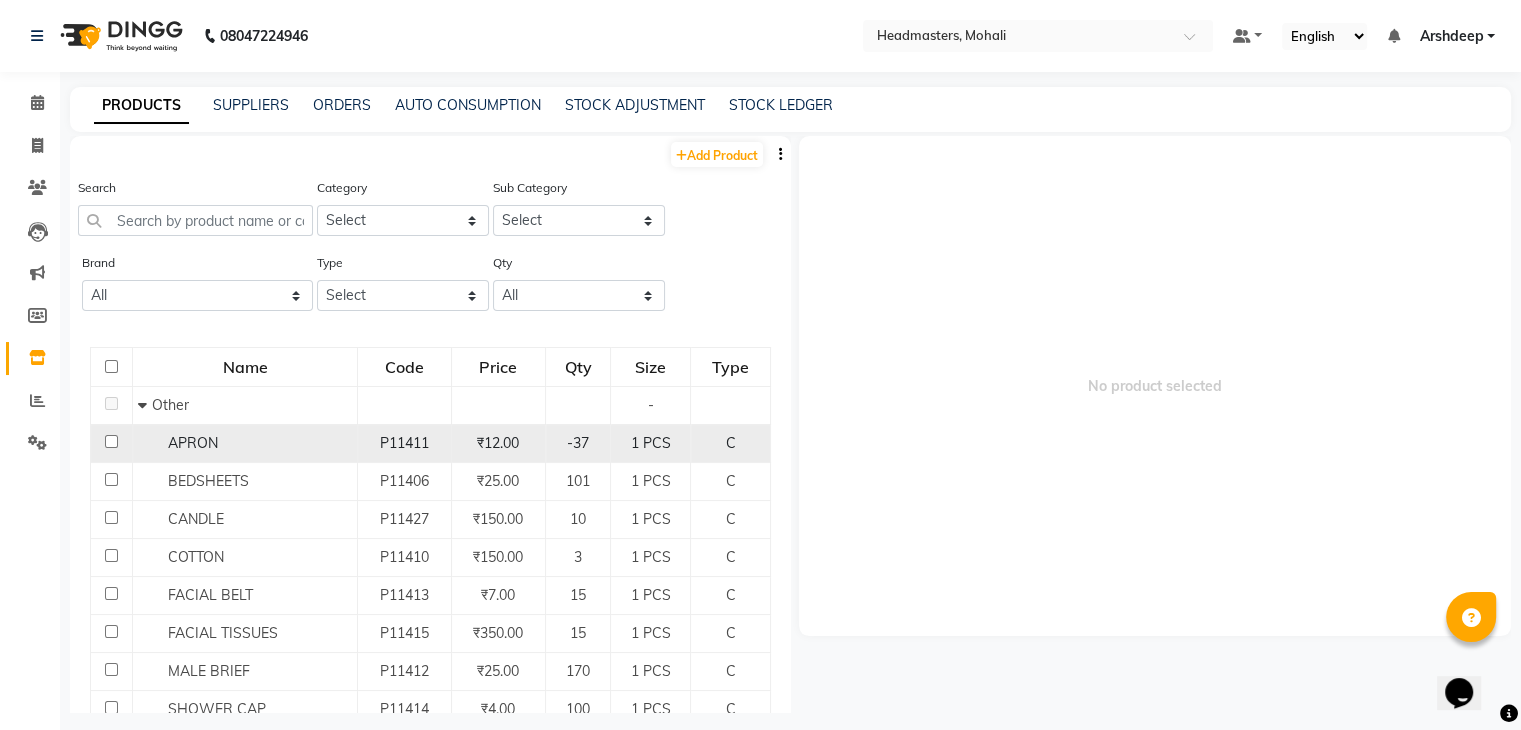 click on "-37" 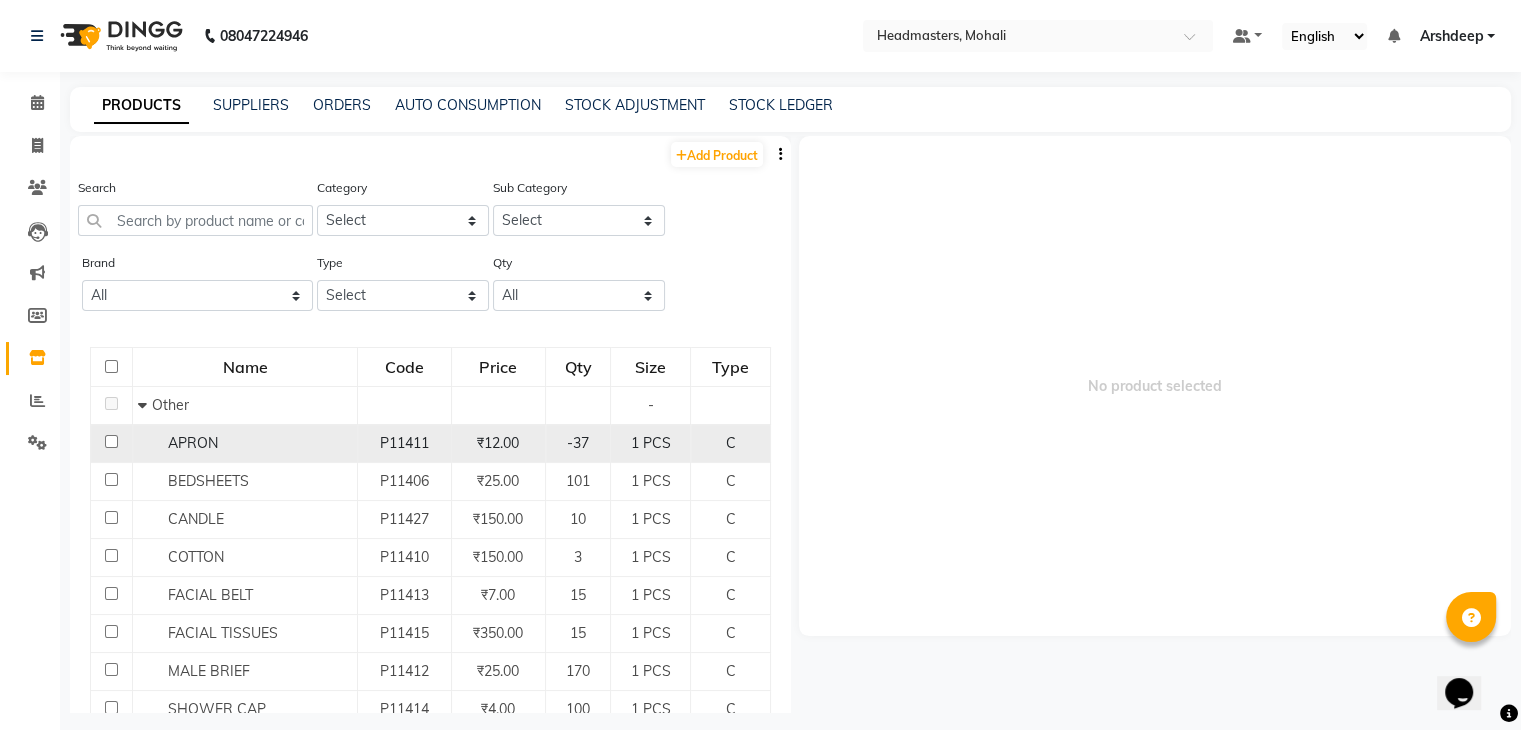click on "-37" 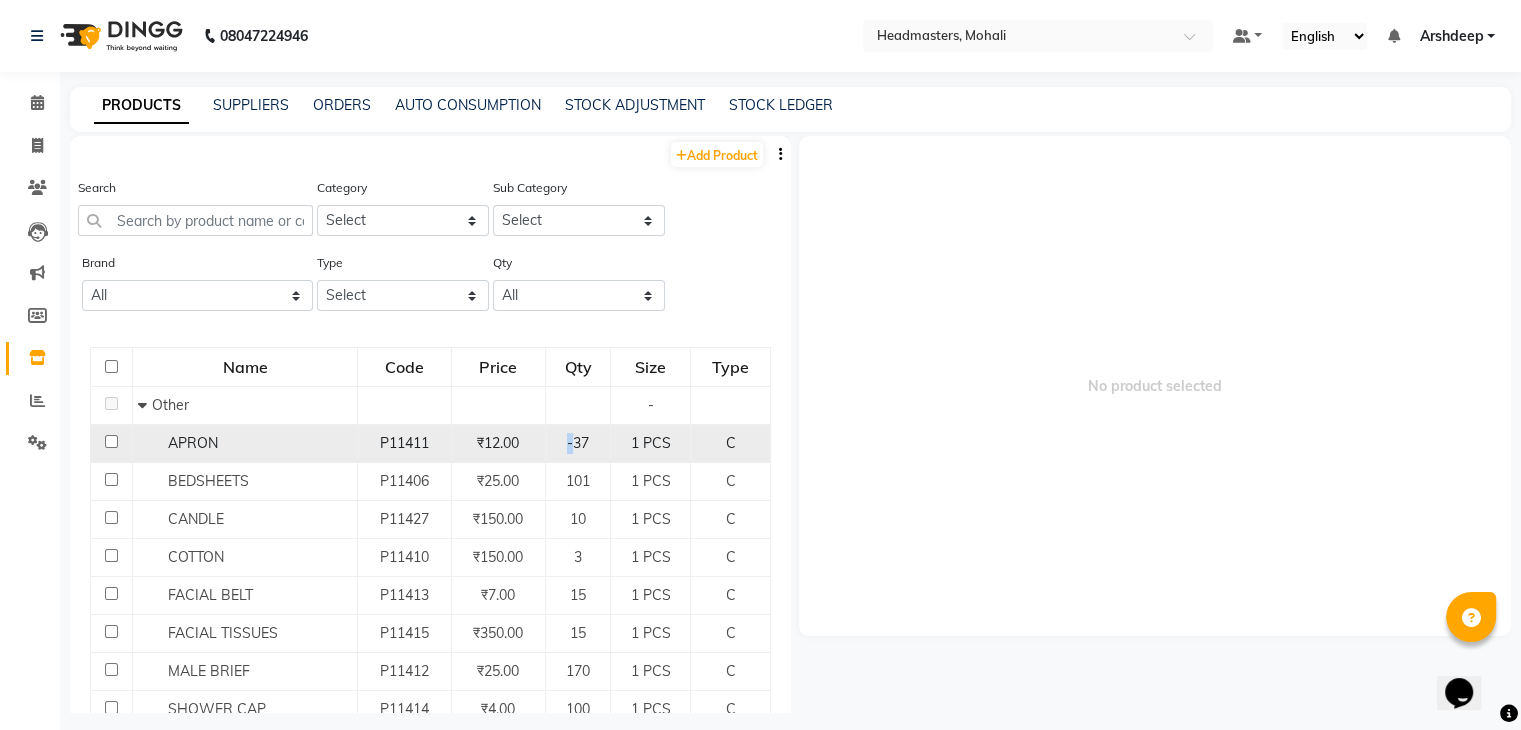 click on "-37" 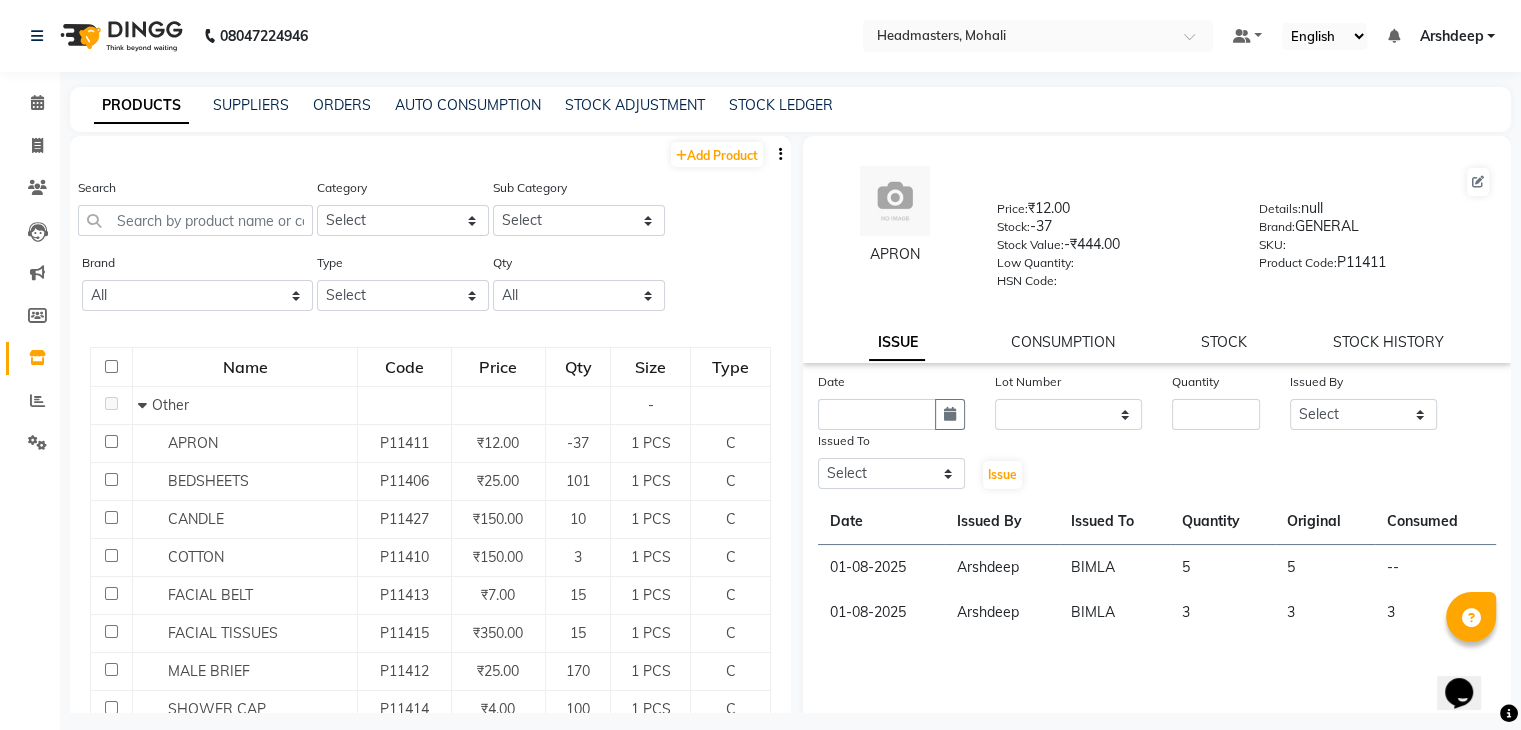 click on "APRON  Price:   ₹12.00  Stock:   -37  Stock Value:   -₹444.00  Low Quantity:    HSN Code:    Details:   null  Brand:   GENERAL  SKU:     Product Code:   P11411  ISSUE CONSUMPTION STOCK STOCK HISTORY" 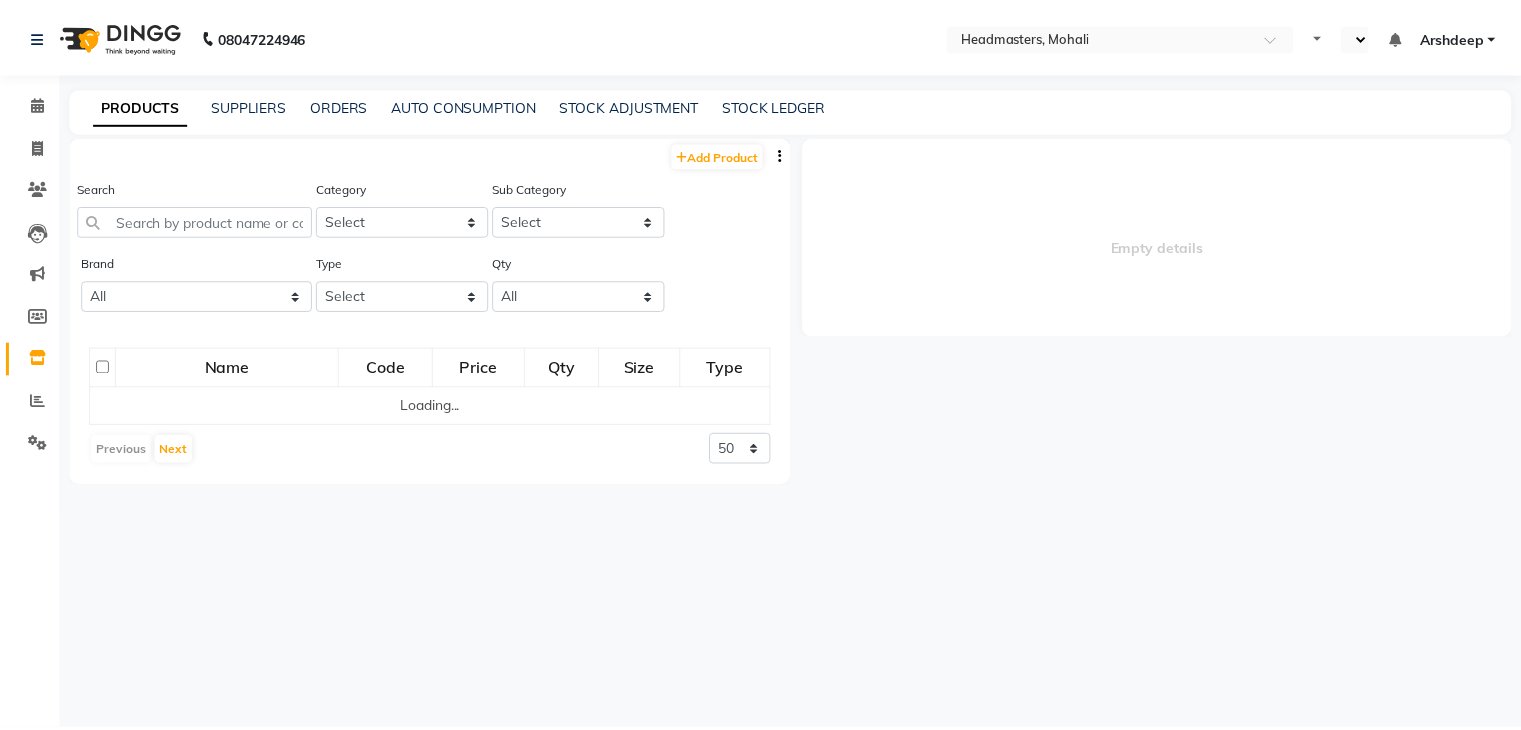 scroll, scrollTop: 0, scrollLeft: 0, axis: both 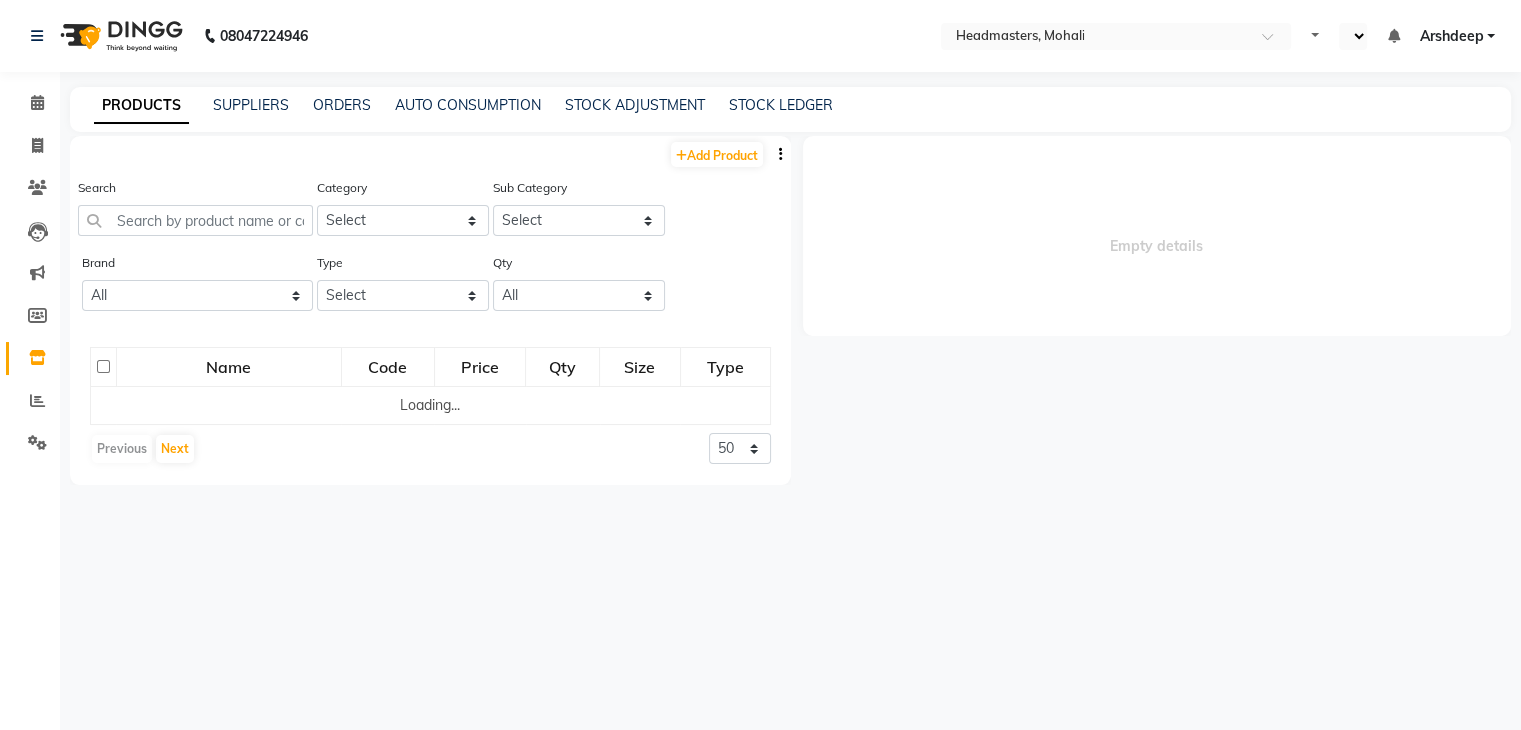 select on "en" 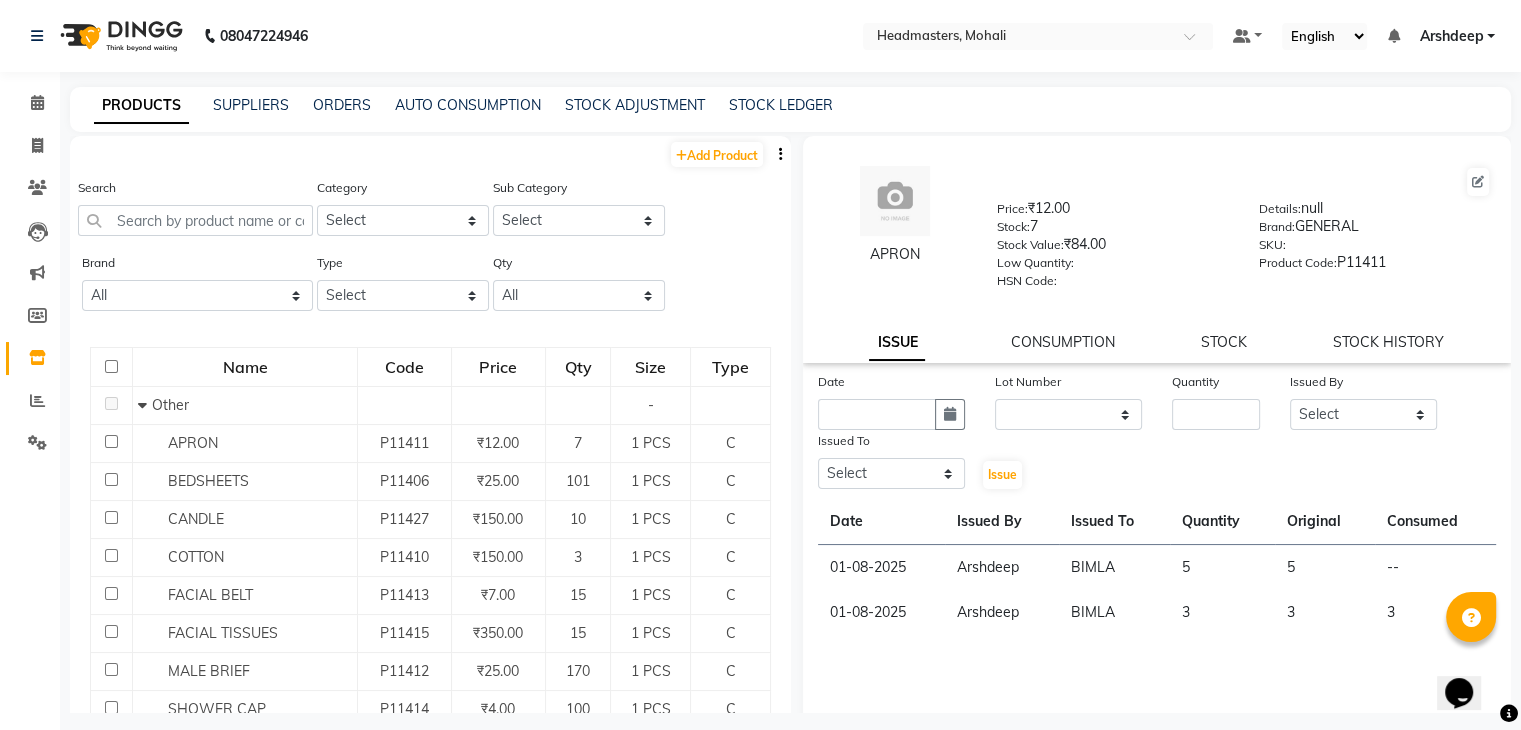 scroll, scrollTop: 0, scrollLeft: 0, axis: both 